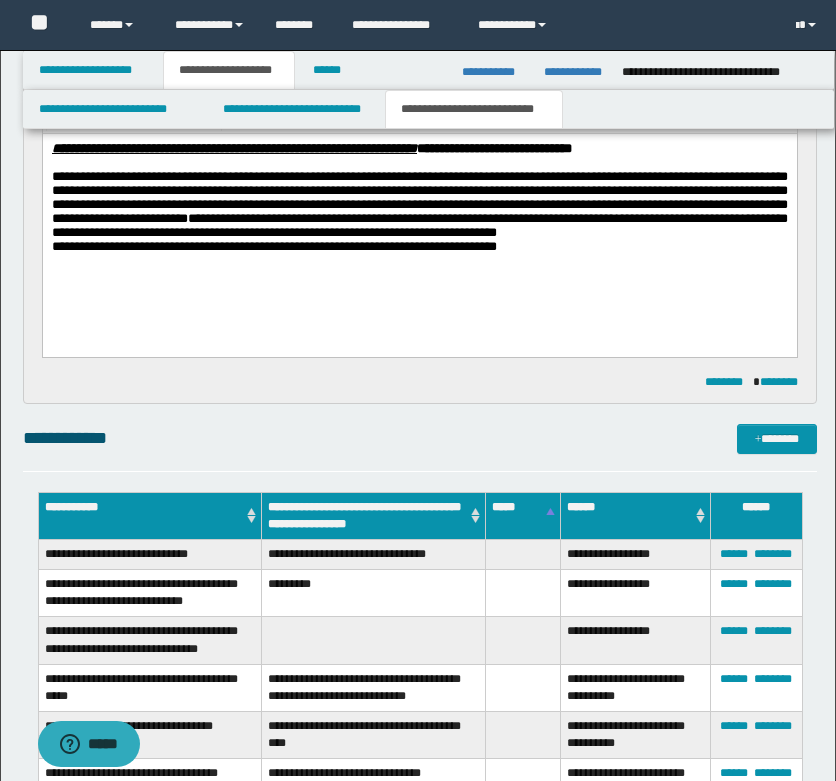 scroll, scrollTop: 0, scrollLeft: 0, axis: both 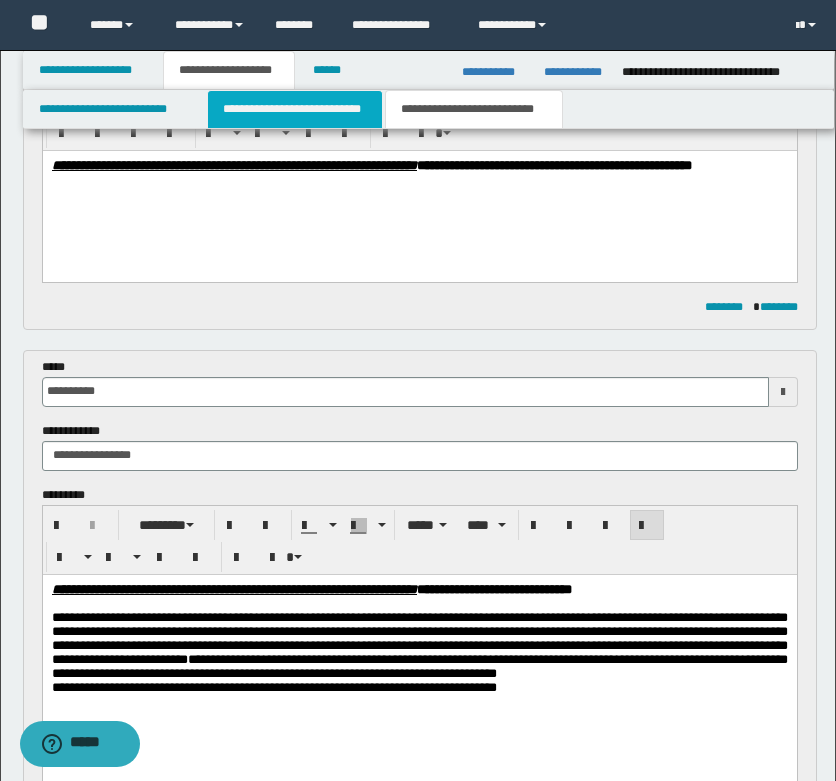 click on "**********" at bounding box center [295, 109] 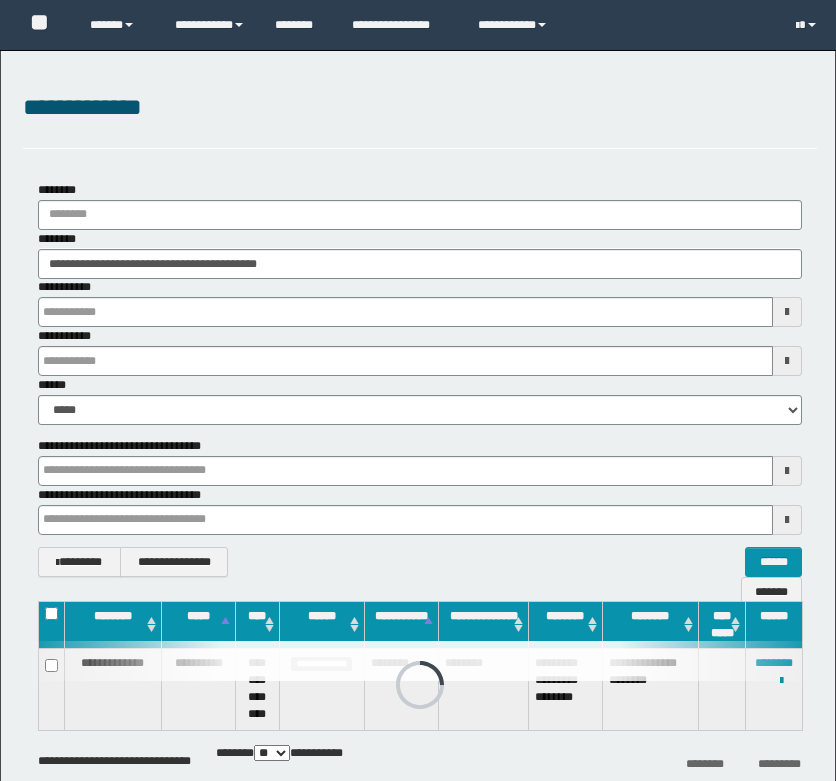 scroll, scrollTop: 0, scrollLeft: 0, axis: both 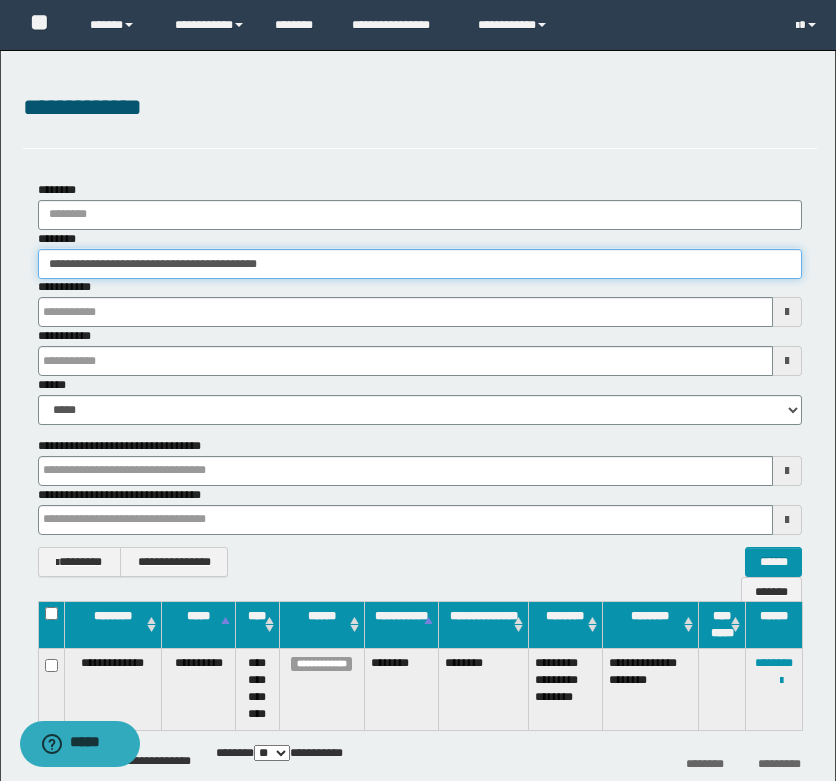 click on "**********" at bounding box center (420, 264) 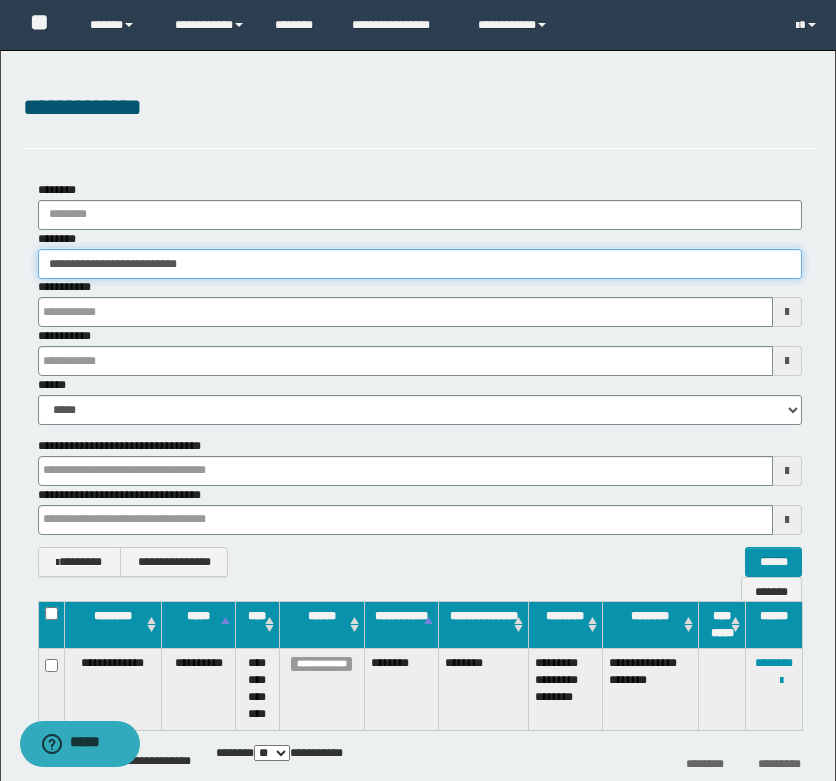 type on "**********" 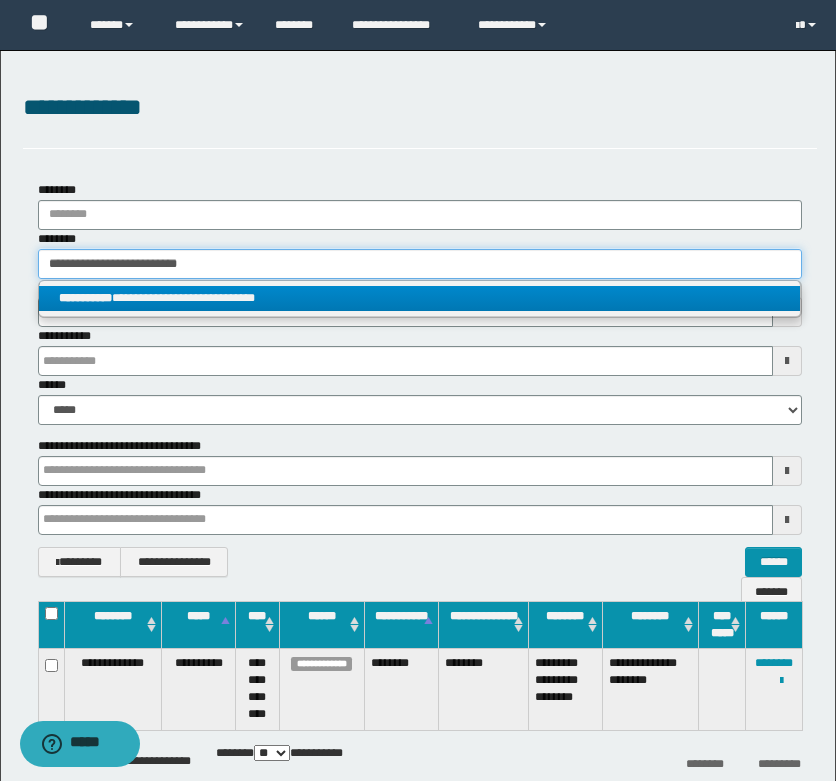 type on "**********" 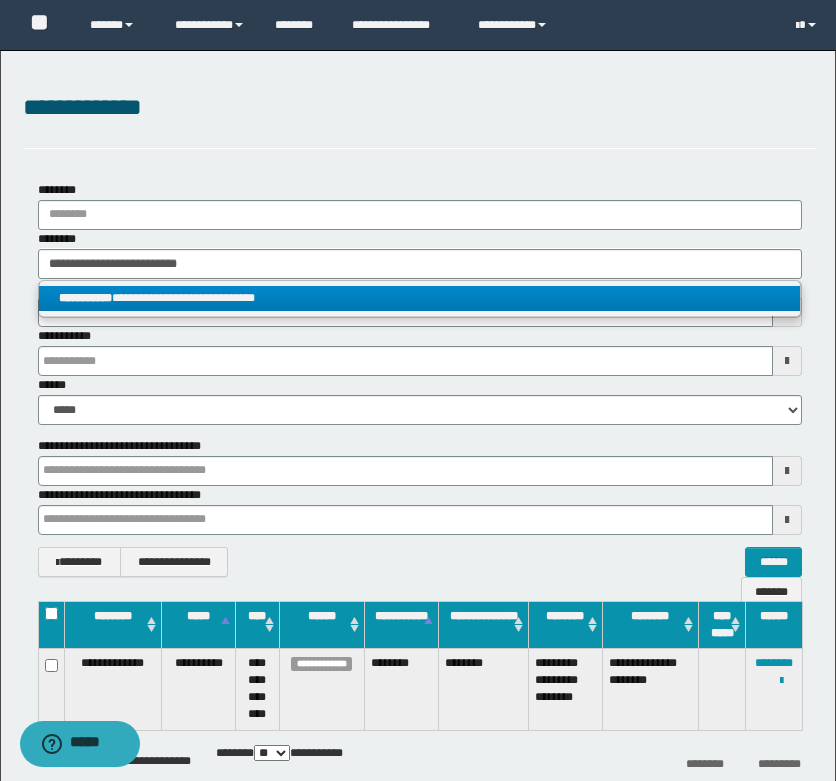 click on "**********" at bounding box center (419, 298) 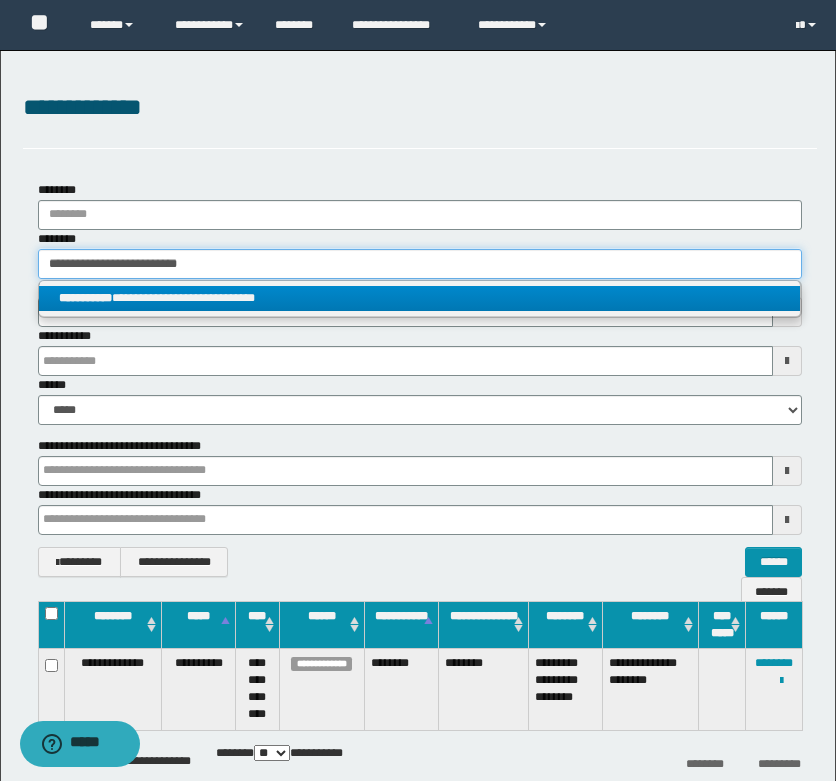 type 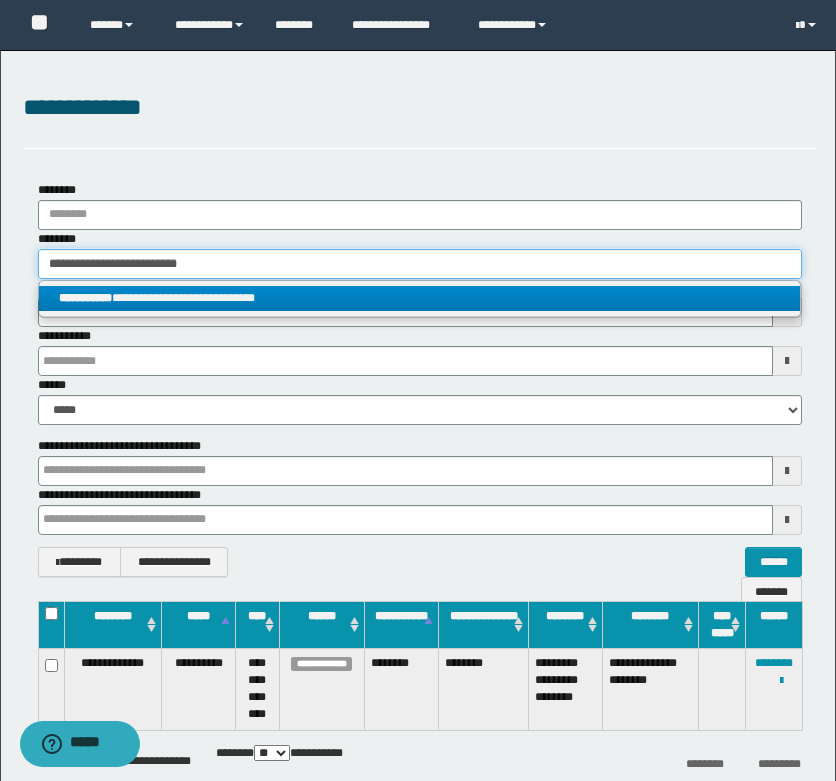 type on "**********" 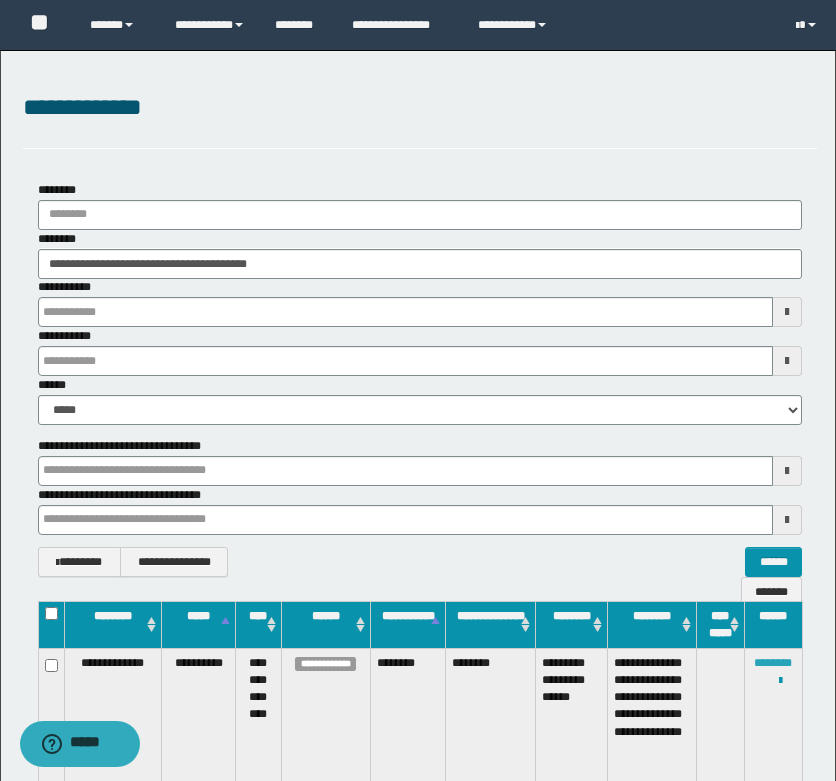 click on "********" at bounding box center [773, 663] 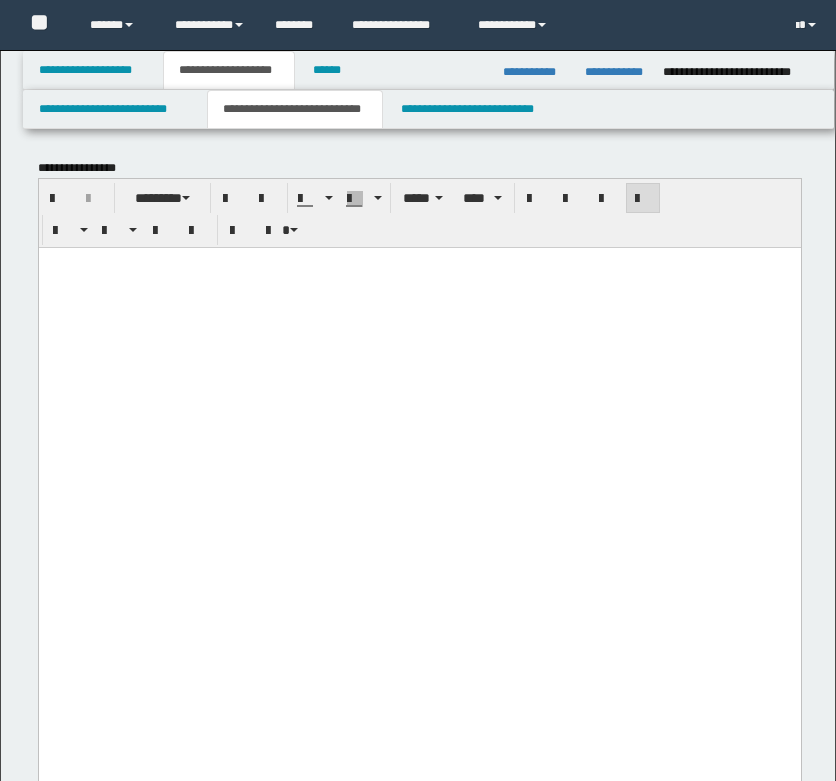 scroll, scrollTop: 1766, scrollLeft: 0, axis: vertical 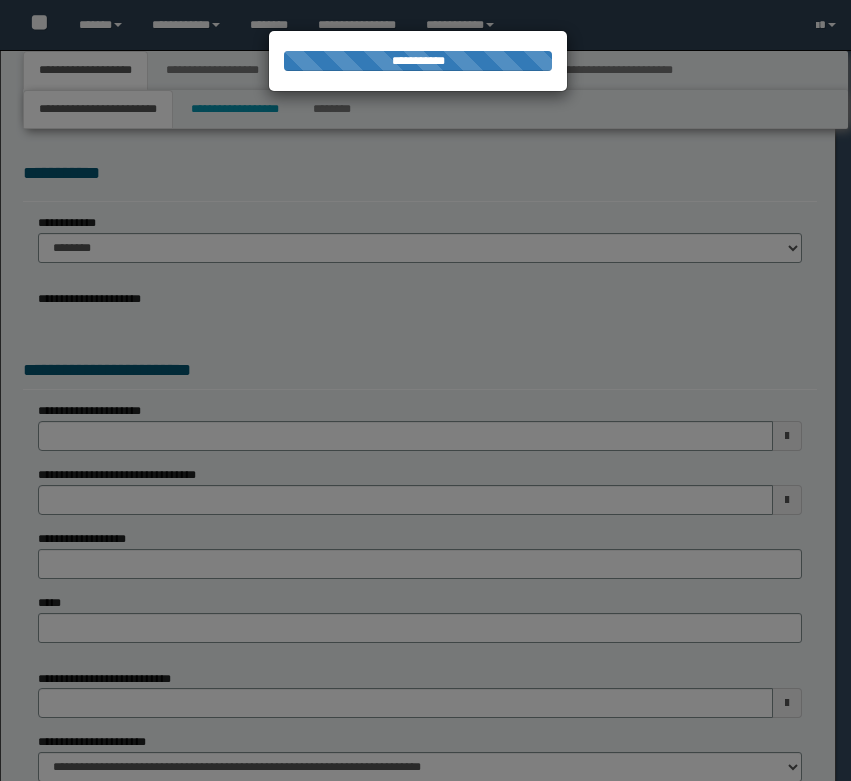 select on "*" 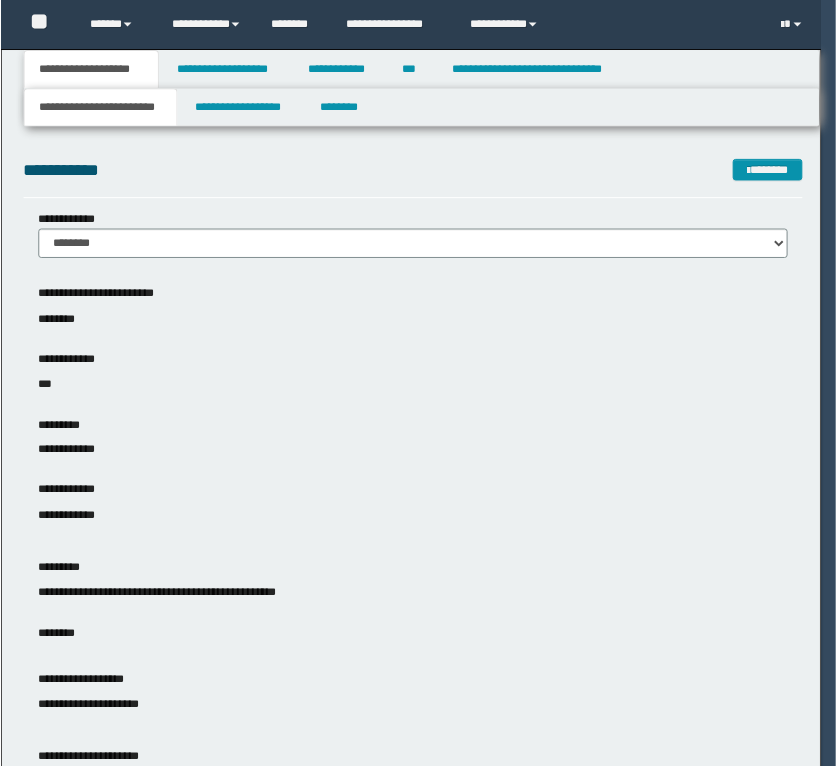 scroll, scrollTop: 0, scrollLeft: 0, axis: both 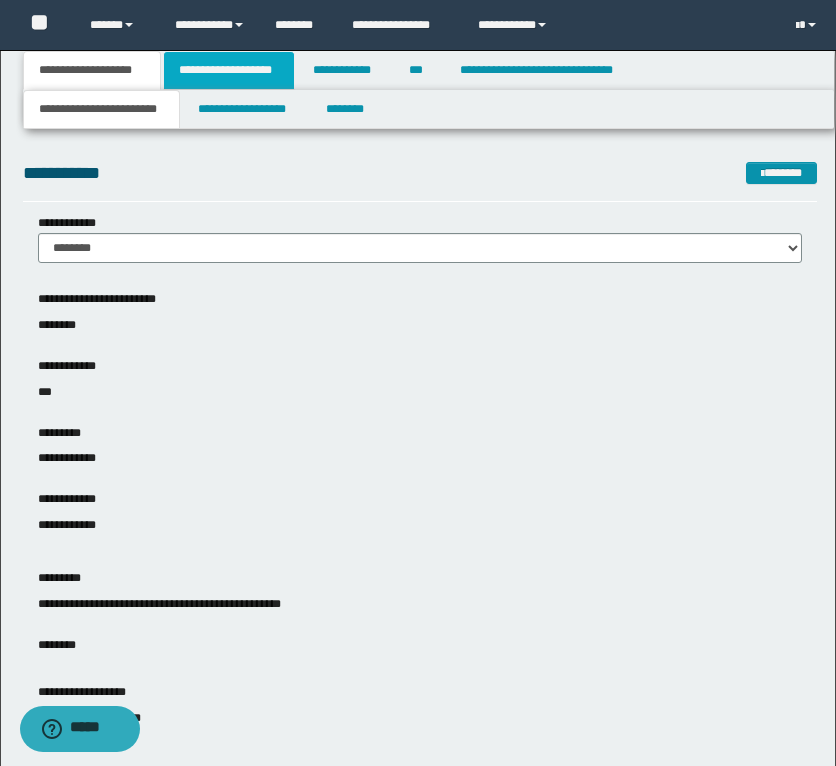click on "**********" at bounding box center [229, 70] 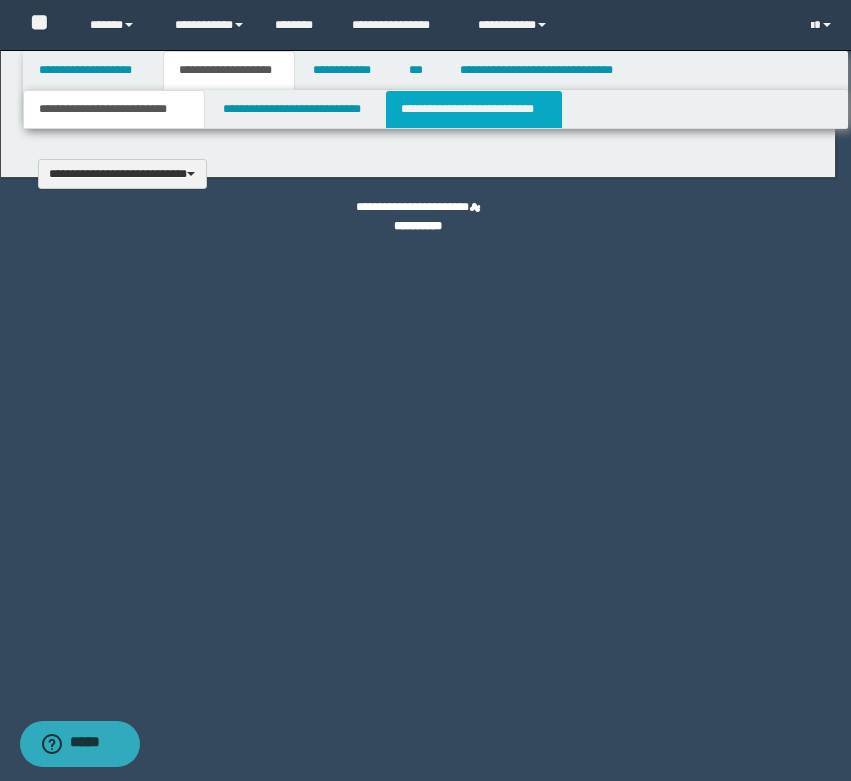 type 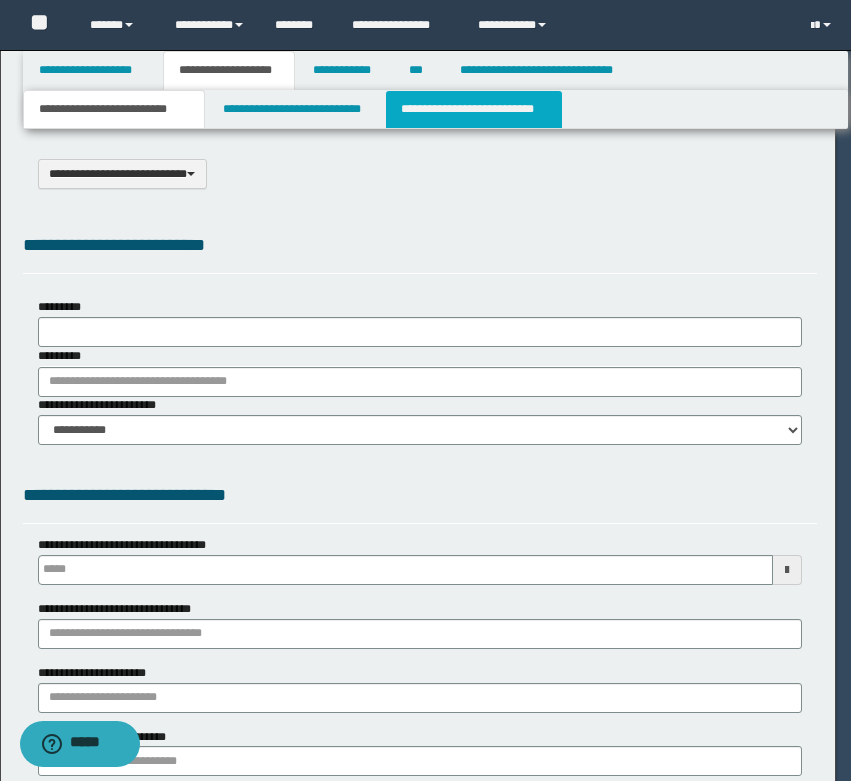 scroll, scrollTop: 0, scrollLeft: 0, axis: both 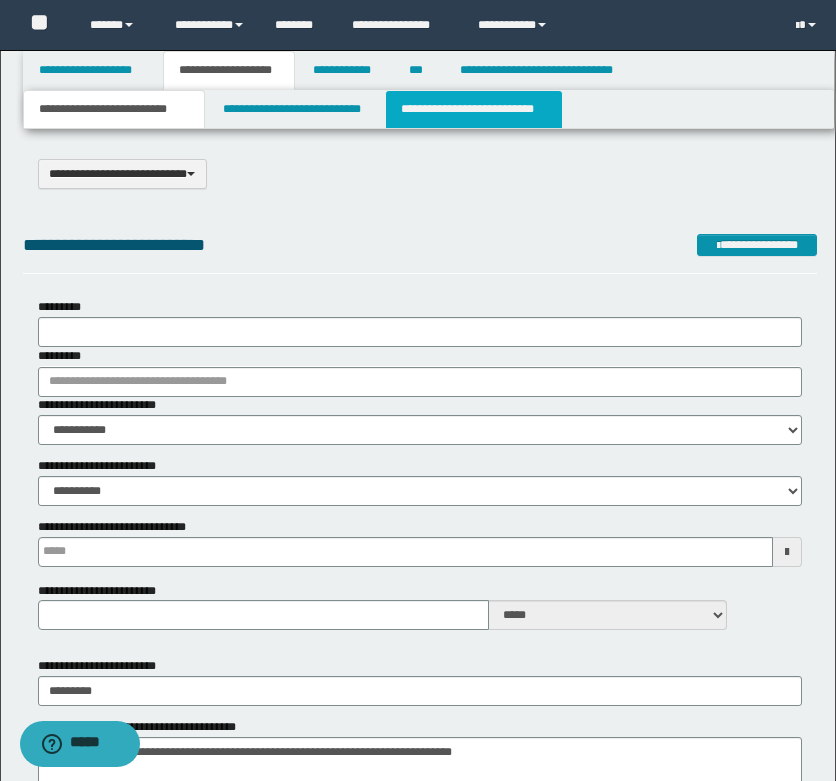click on "**********" at bounding box center [474, 109] 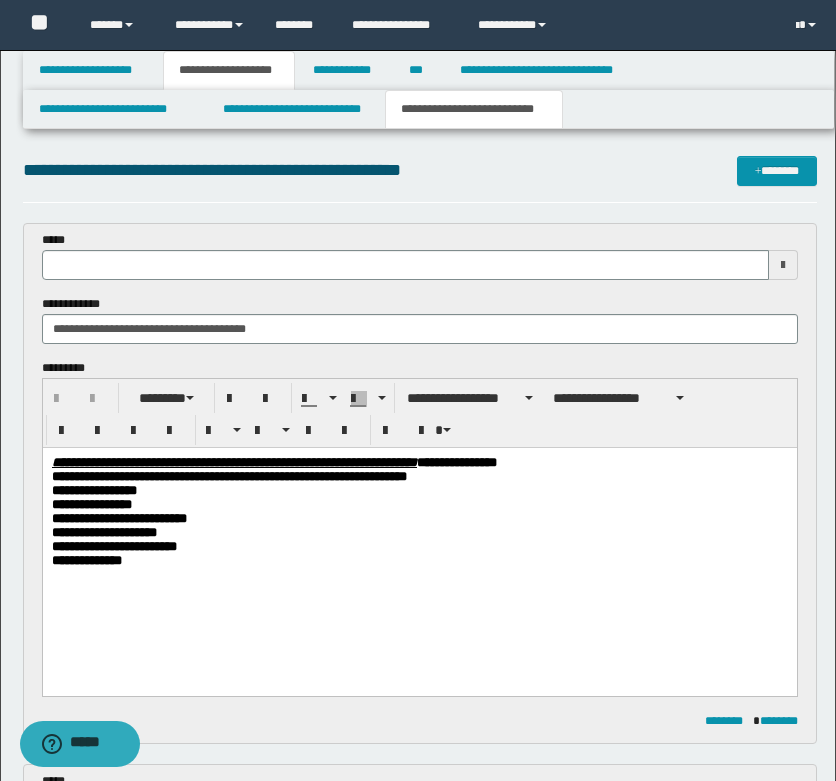scroll, scrollTop: 0, scrollLeft: 0, axis: both 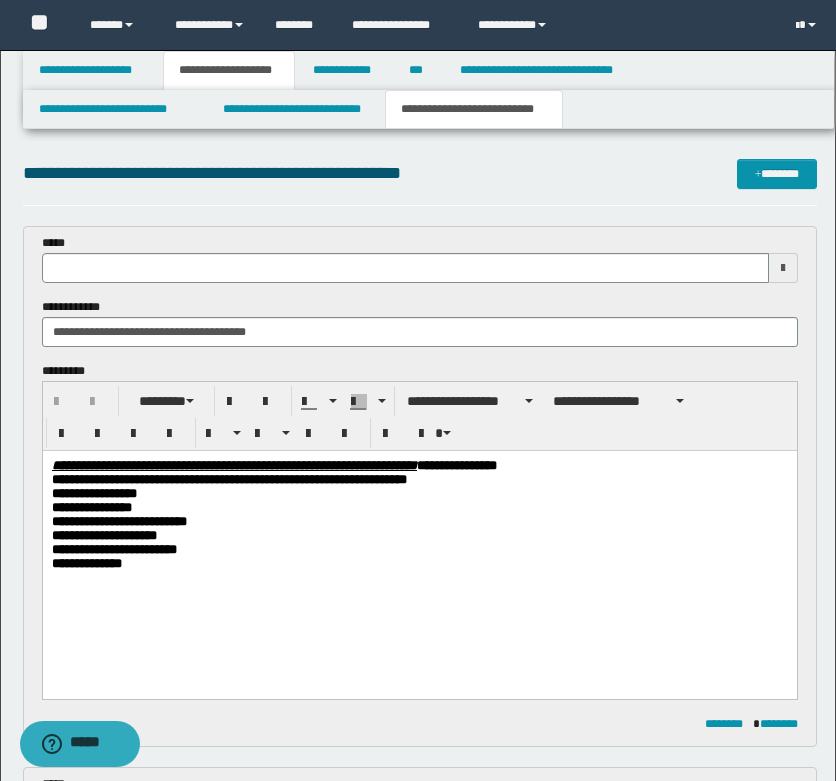 type 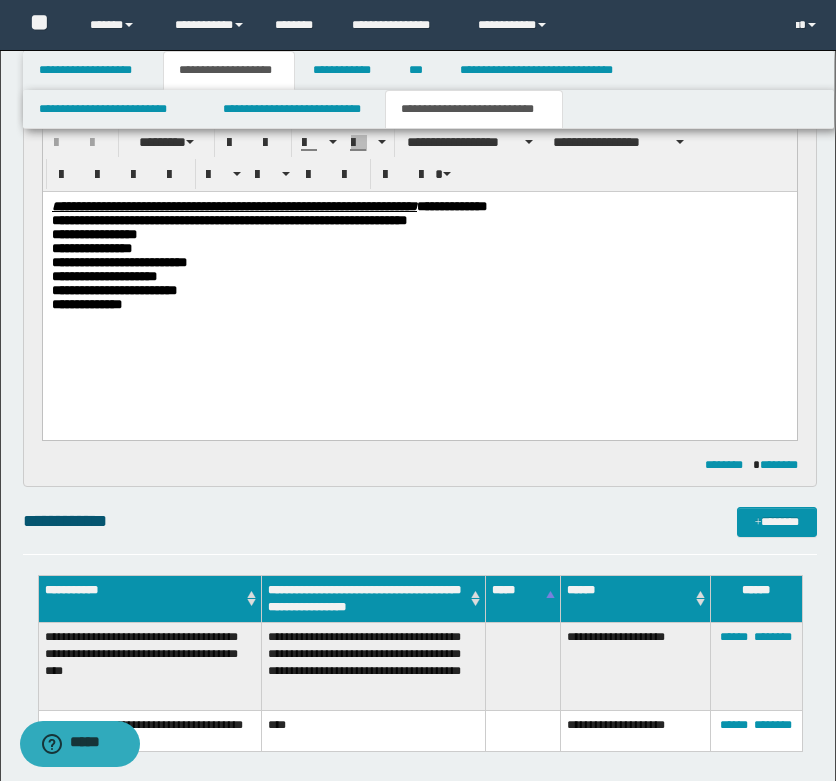 scroll, scrollTop: 600, scrollLeft: 0, axis: vertical 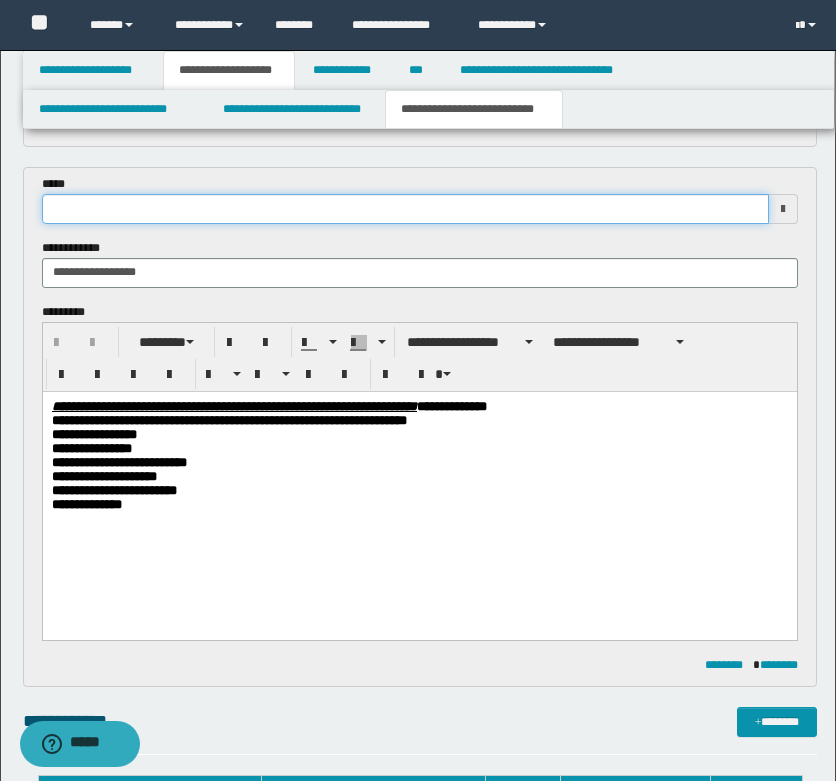 click at bounding box center [405, 209] 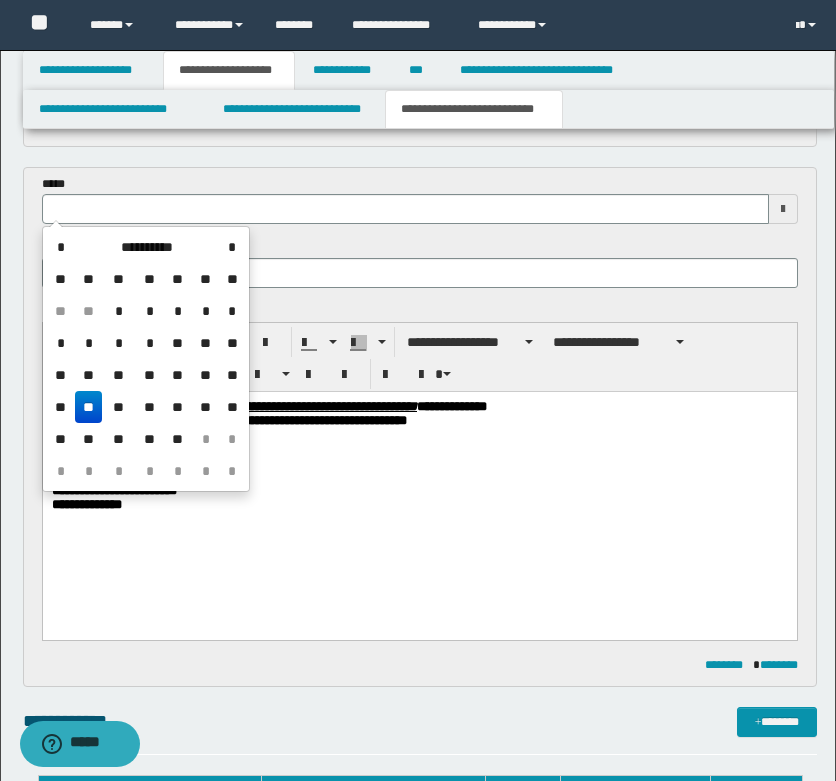 click on "**" at bounding box center (89, 407) 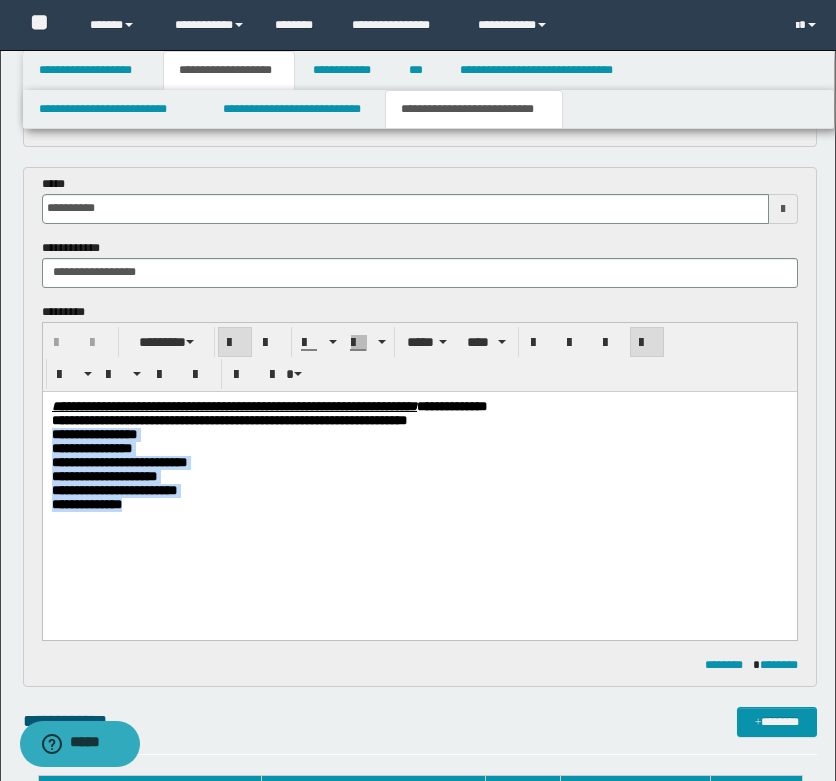 drag, startPoint x: 507, startPoint y: 426, endPoint x: 502, endPoint y: 509, distance: 83.15047 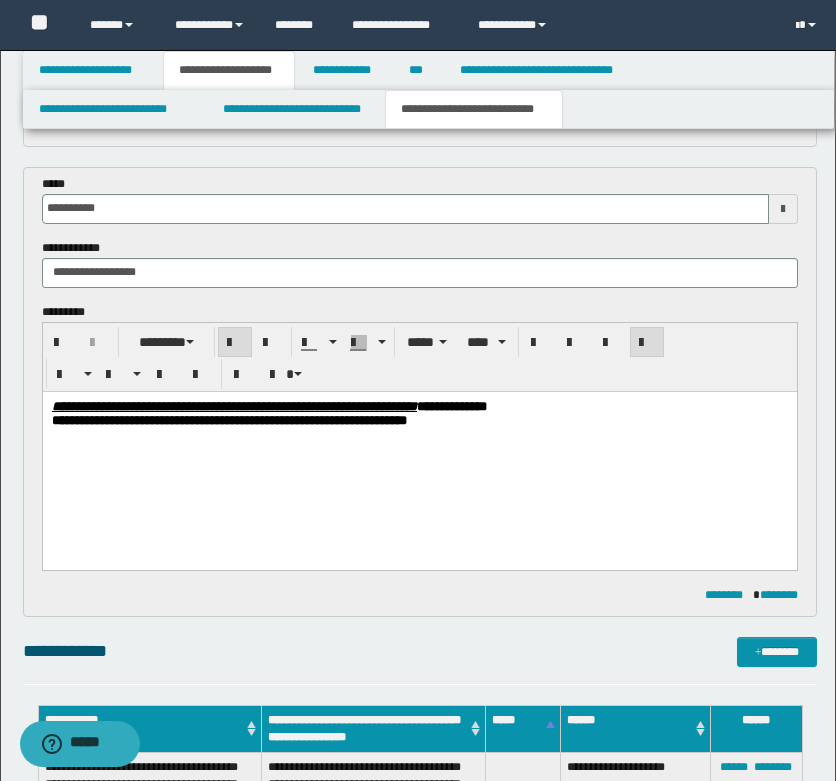 type 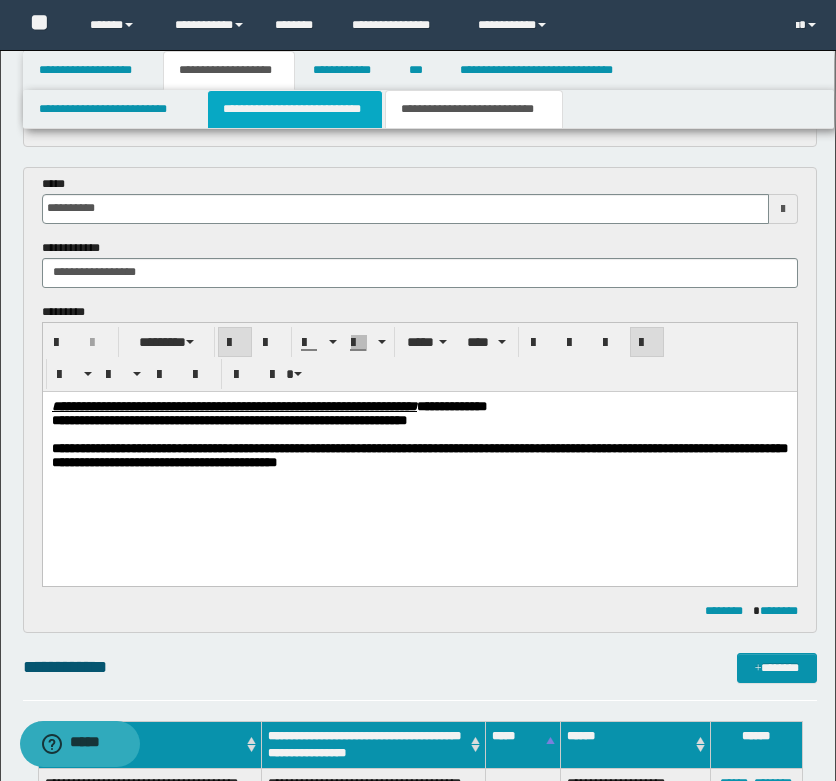 click on "**********" at bounding box center (295, 109) 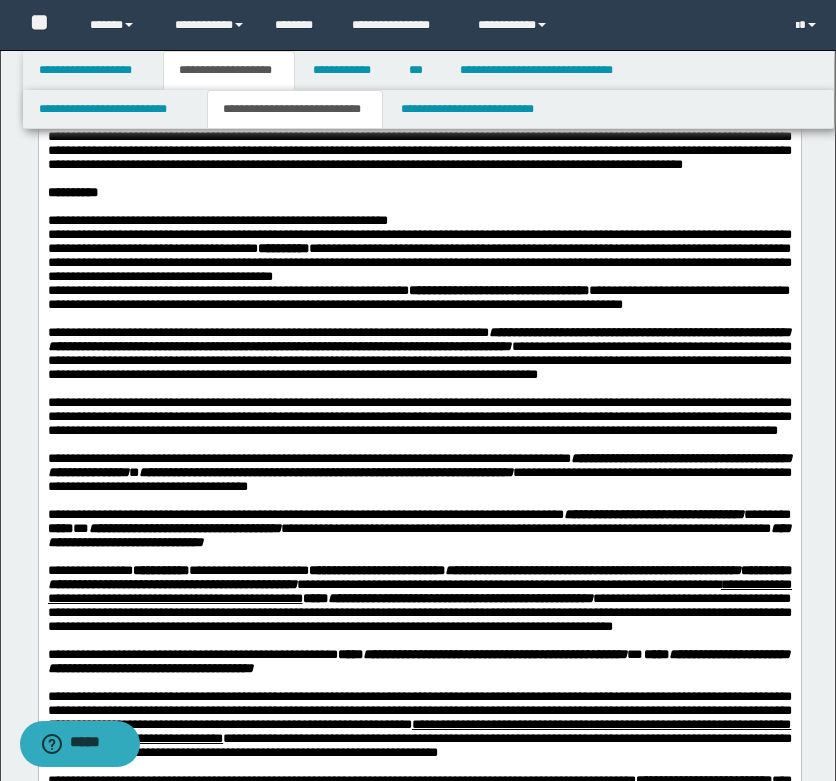 scroll, scrollTop: 4700, scrollLeft: 0, axis: vertical 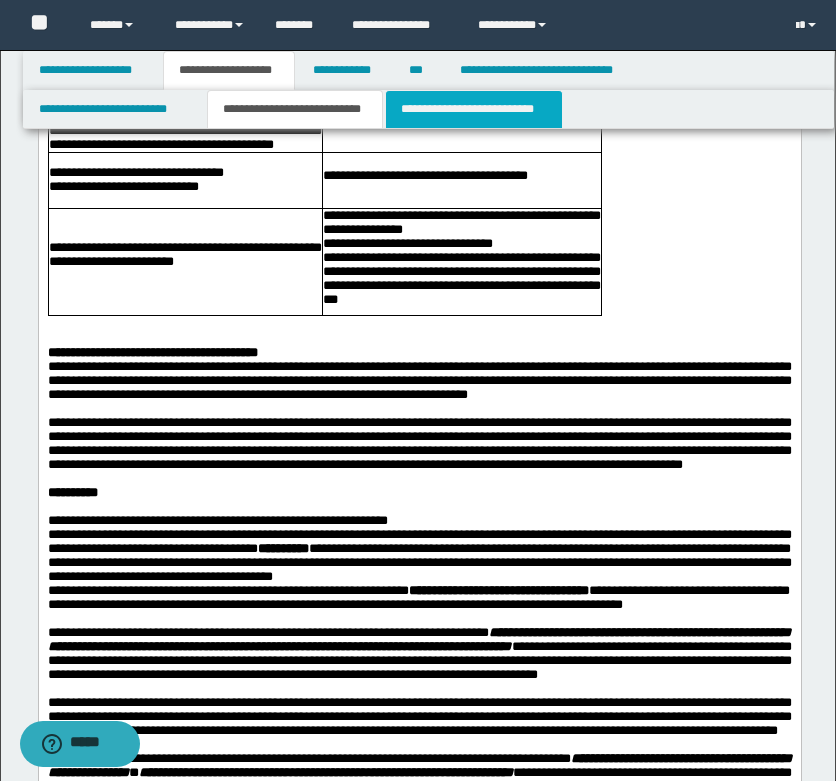 click on "**********" at bounding box center [474, 109] 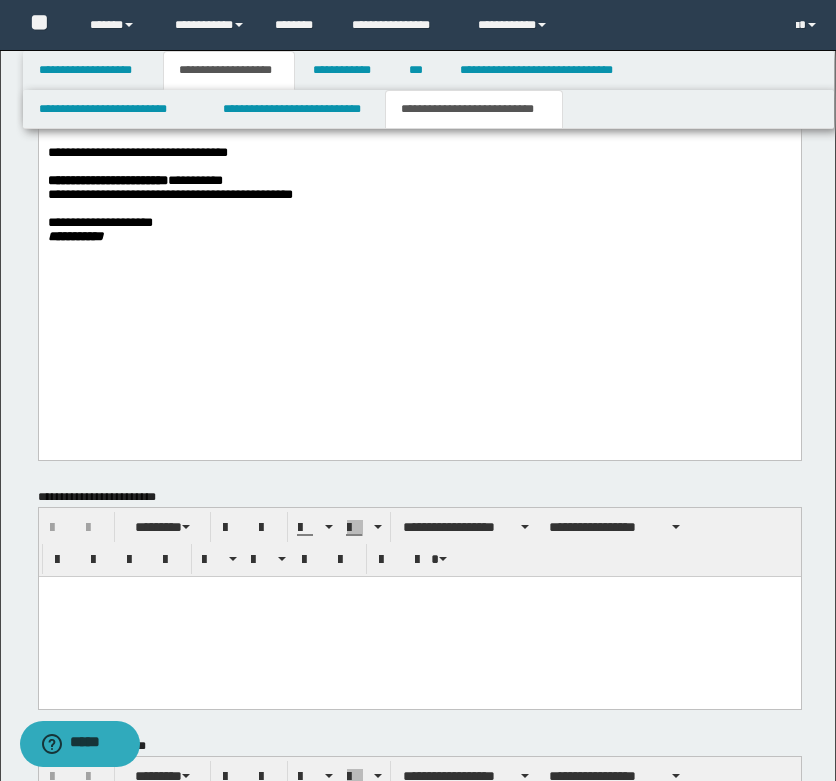 scroll, scrollTop: 2167, scrollLeft: 0, axis: vertical 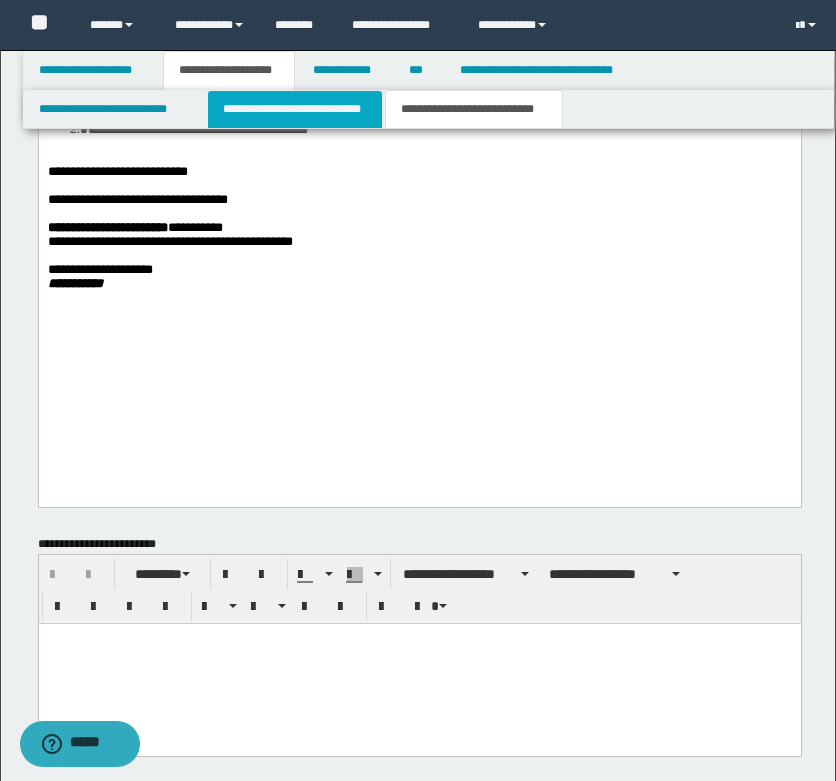 click on "**********" at bounding box center (295, 109) 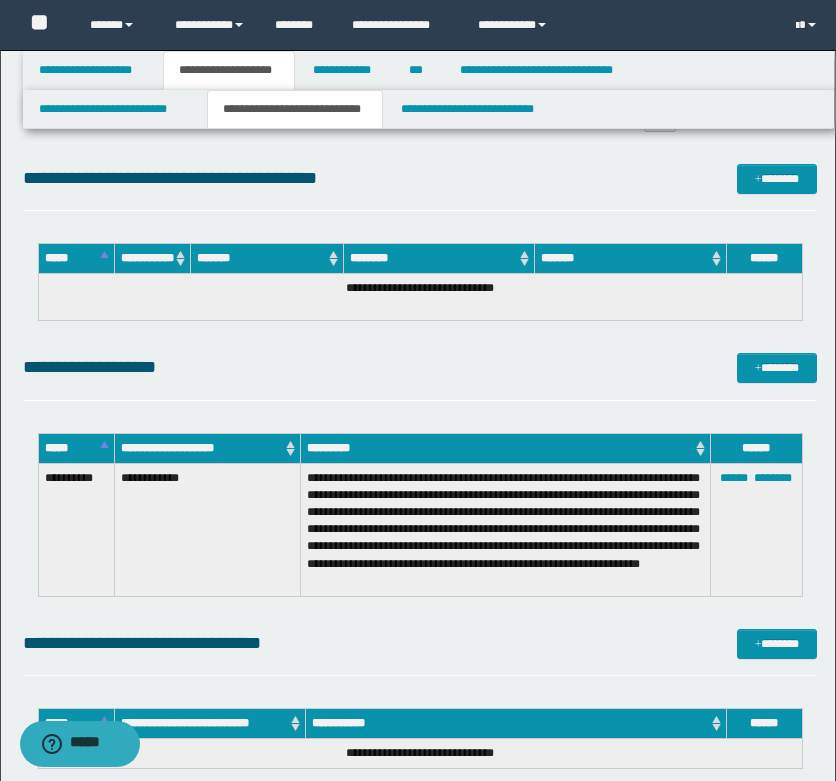 scroll, scrollTop: 12667, scrollLeft: 0, axis: vertical 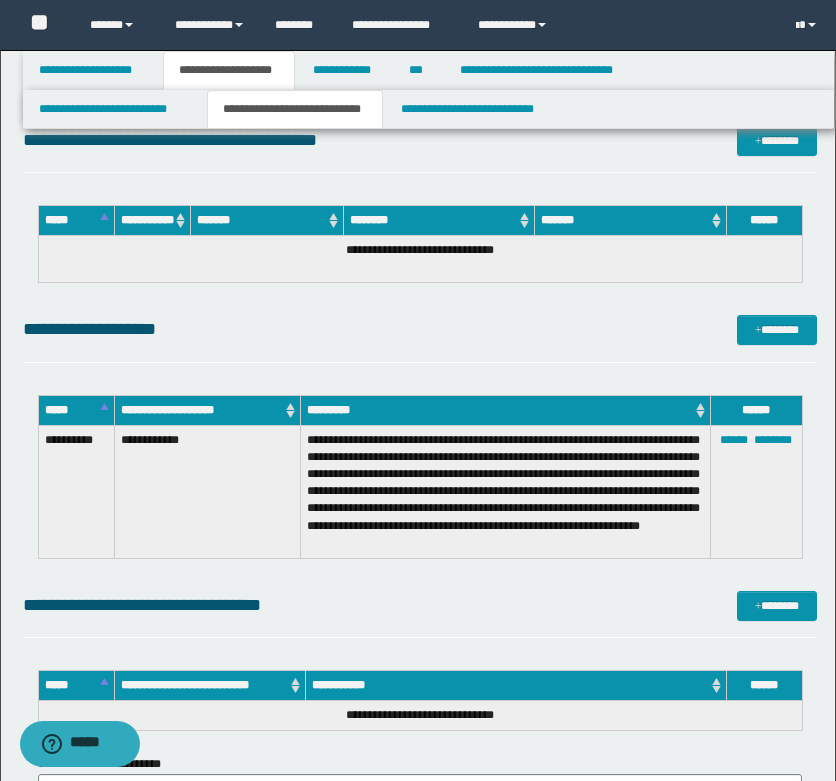 click on "**********" at bounding box center (207, 491) 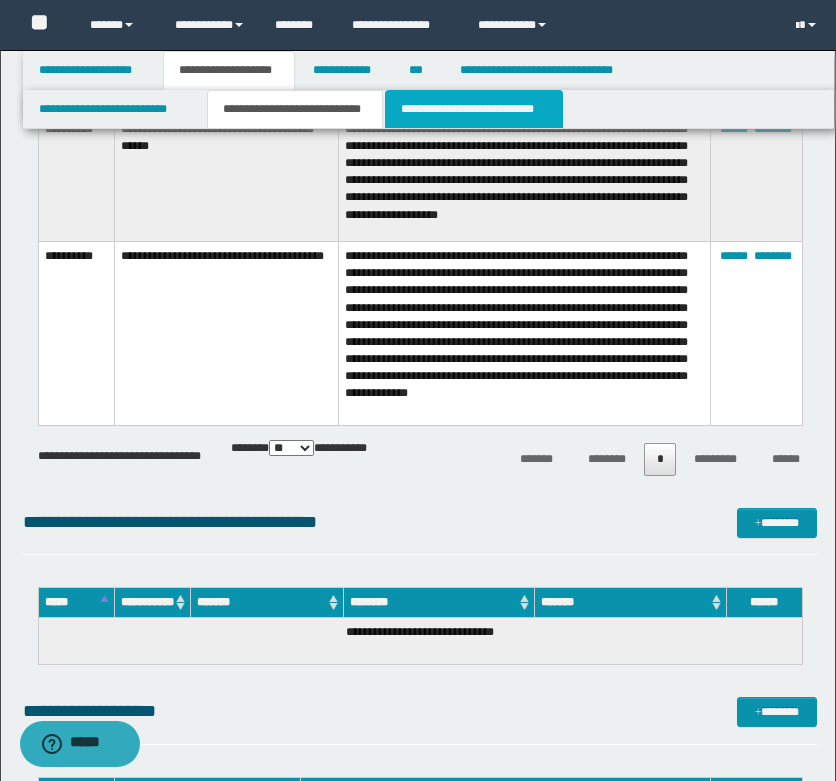 scroll, scrollTop: 12067, scrollLeft: 0, axis: vertical 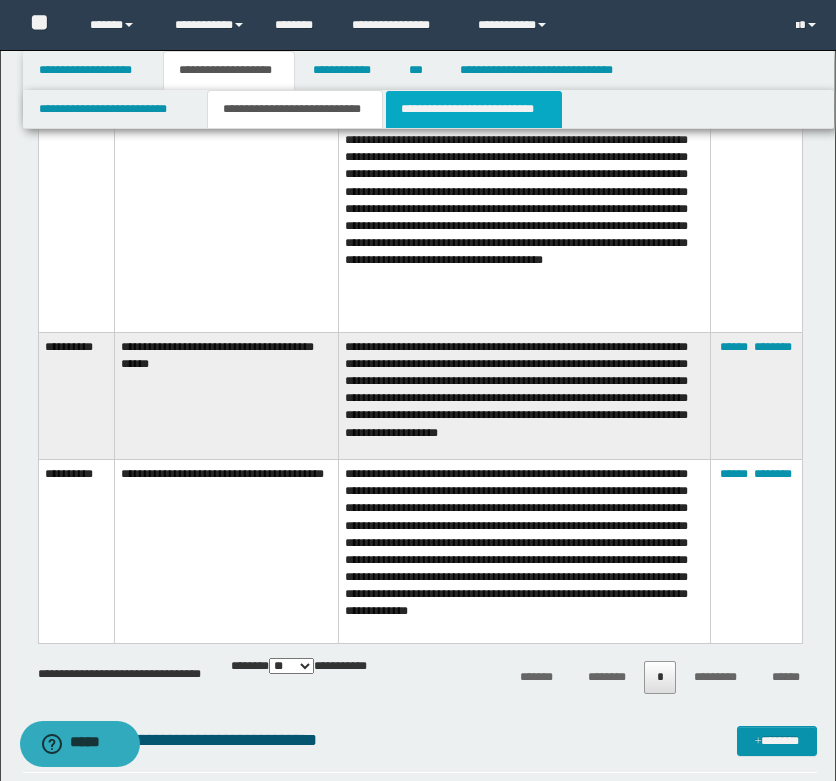 click on "**********" at bounding box center (474, 109) 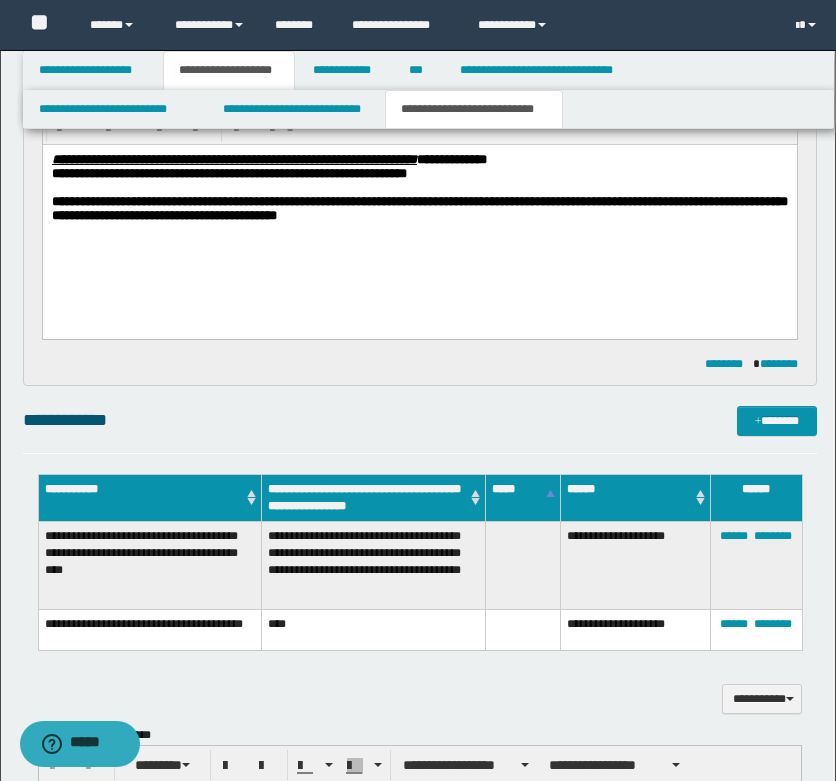 scroll, scrollTop: 667, scrollLeft: 0, axis: vertical 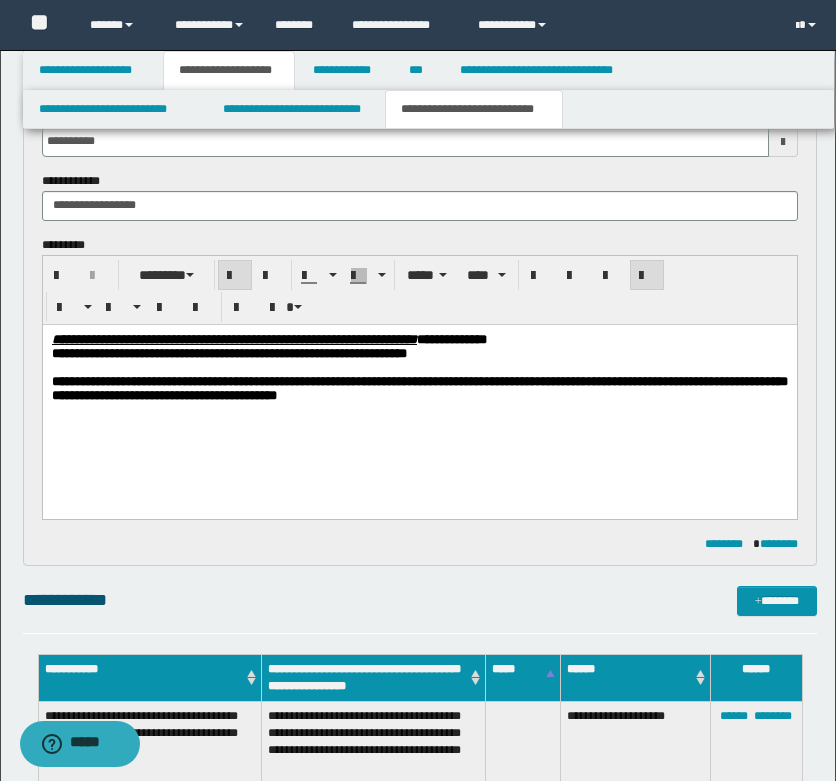click on "**********" at bounding box center (419, 388) 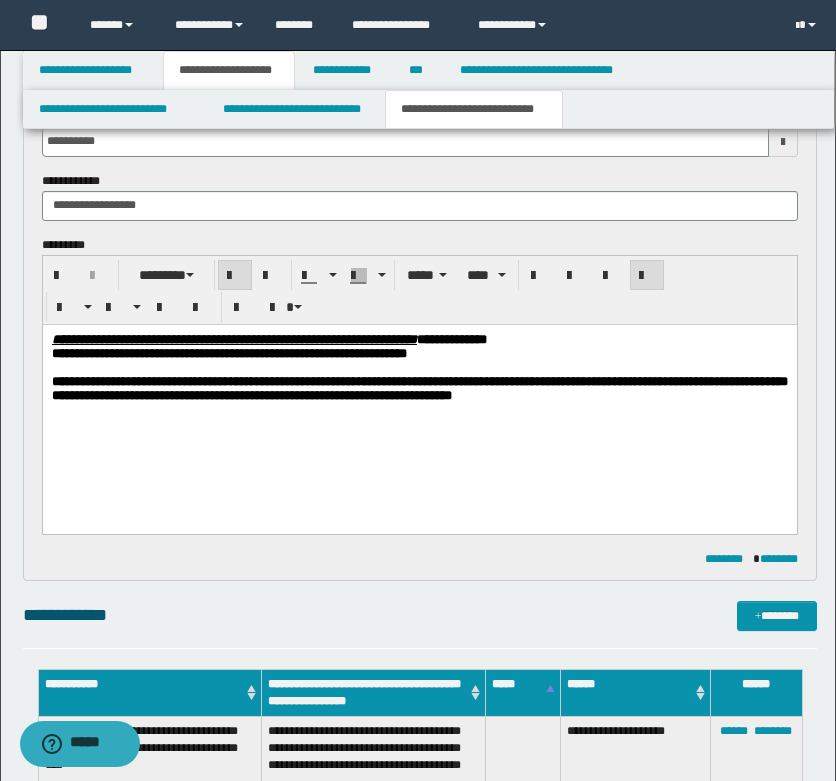 click on "**********" at bounding box center (419, 387) 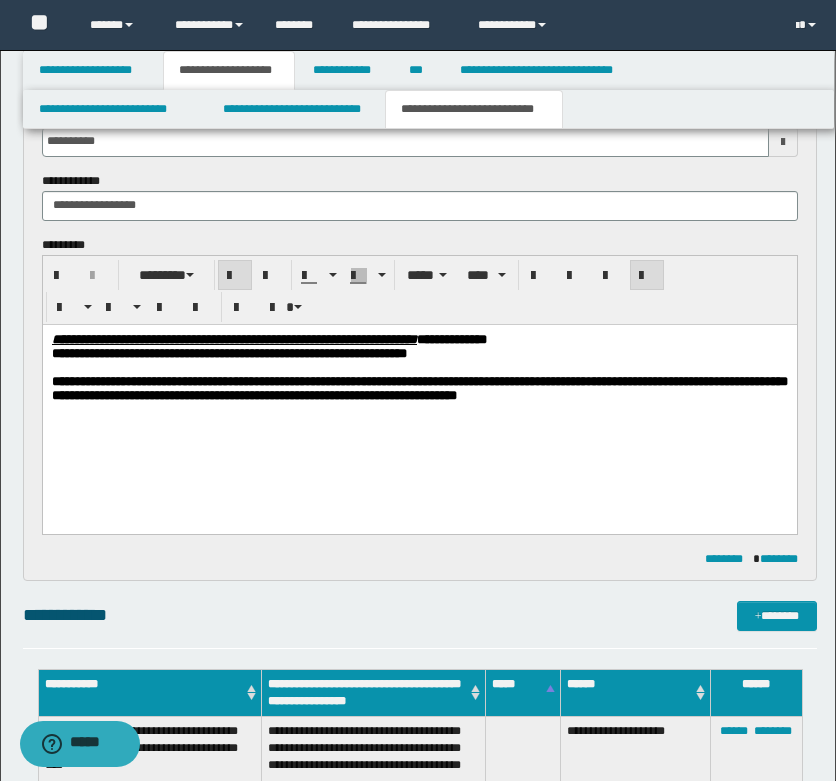 click on "**********" at bounding box center (419, 387) 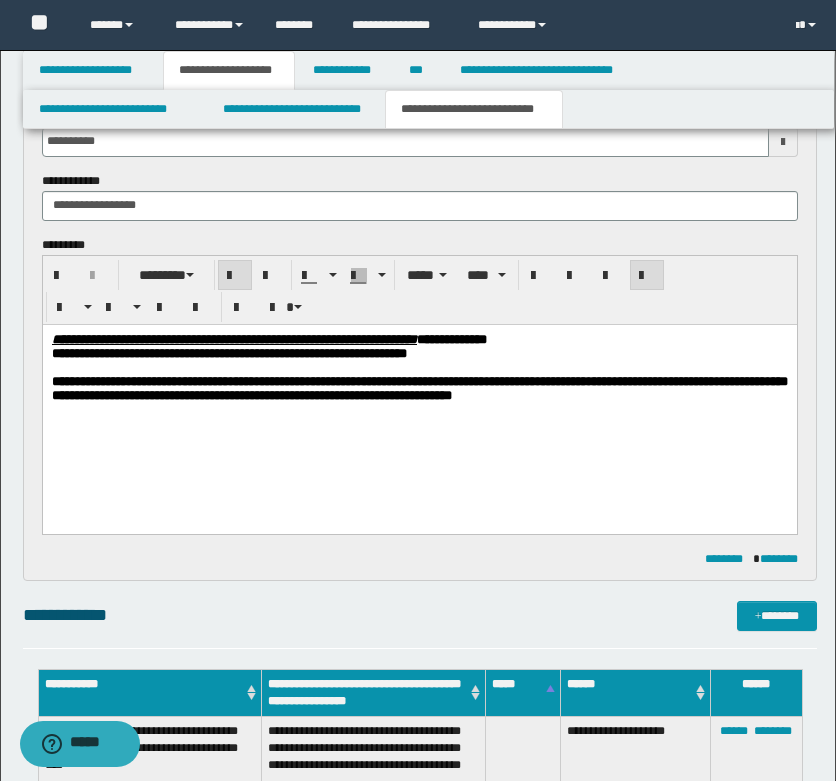 click on "**********" at bounding box center [419, 388] 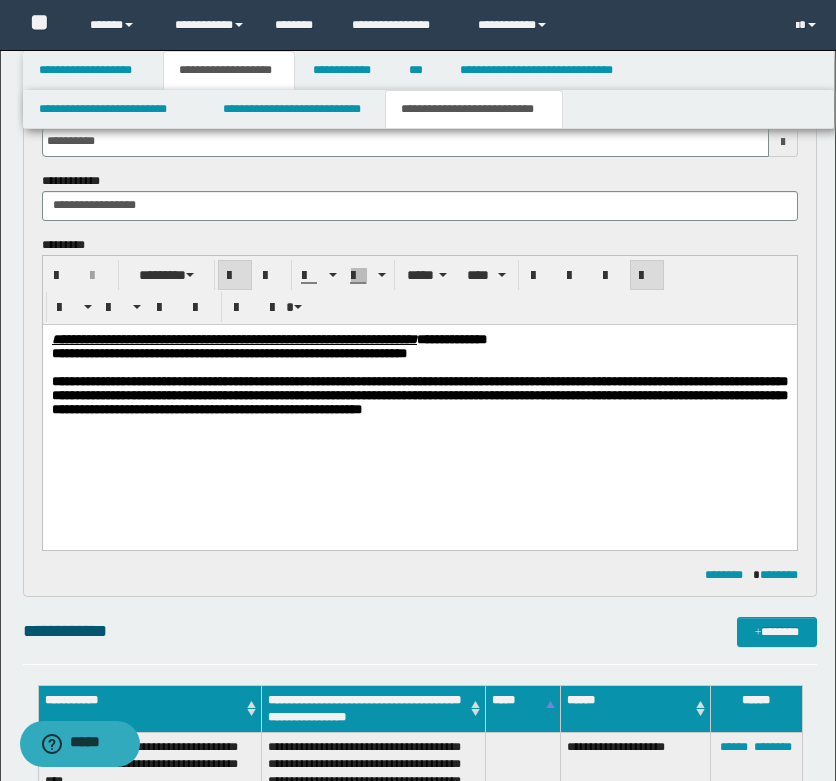 click on "**********" at bounding box center (419, 395) 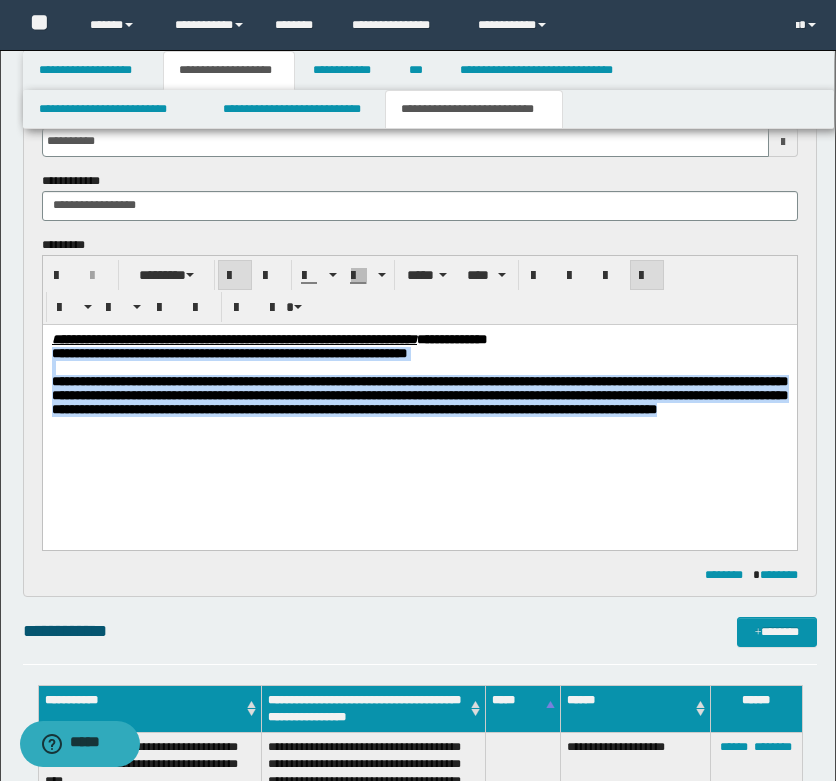 drag, startPoint x: 556, startPoint y: 436, endPoint x: 277, endPoint y: 358, distance: 289.69812 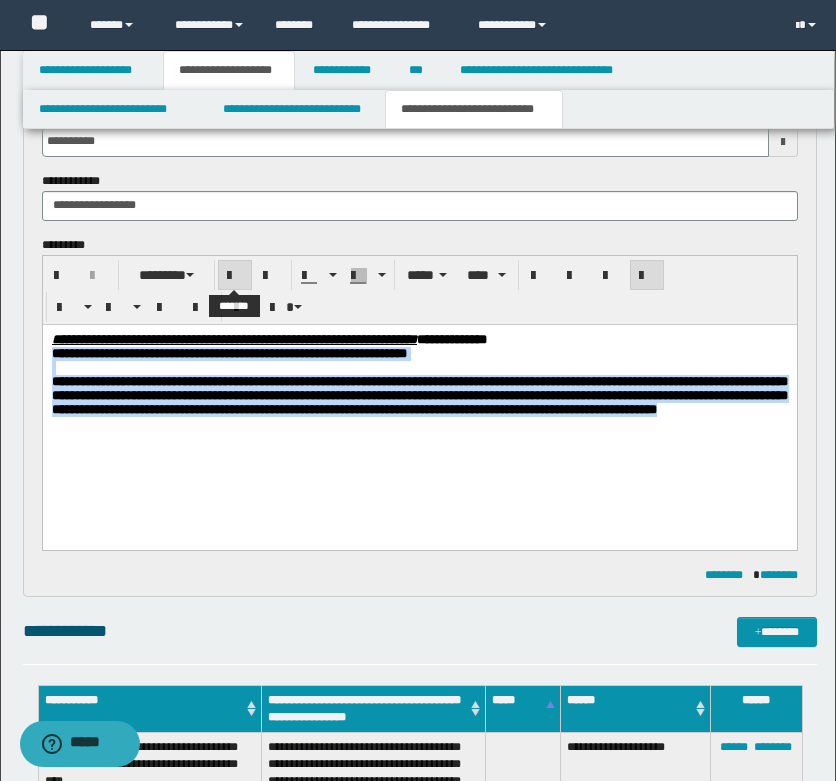 click at bounding box center (235, 276) 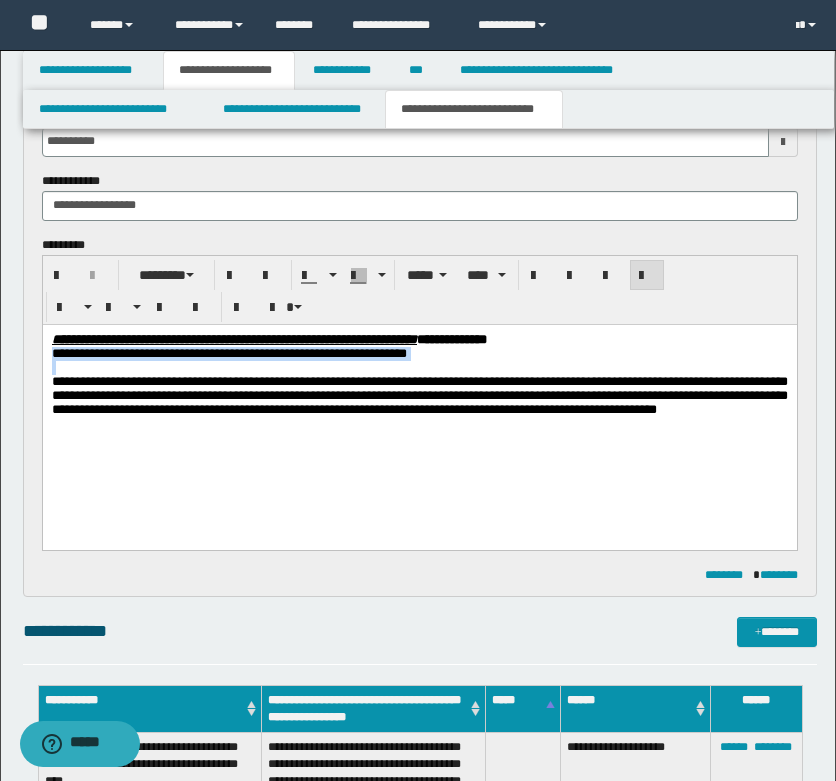 click on "**********" at bounding box center (419, 399) 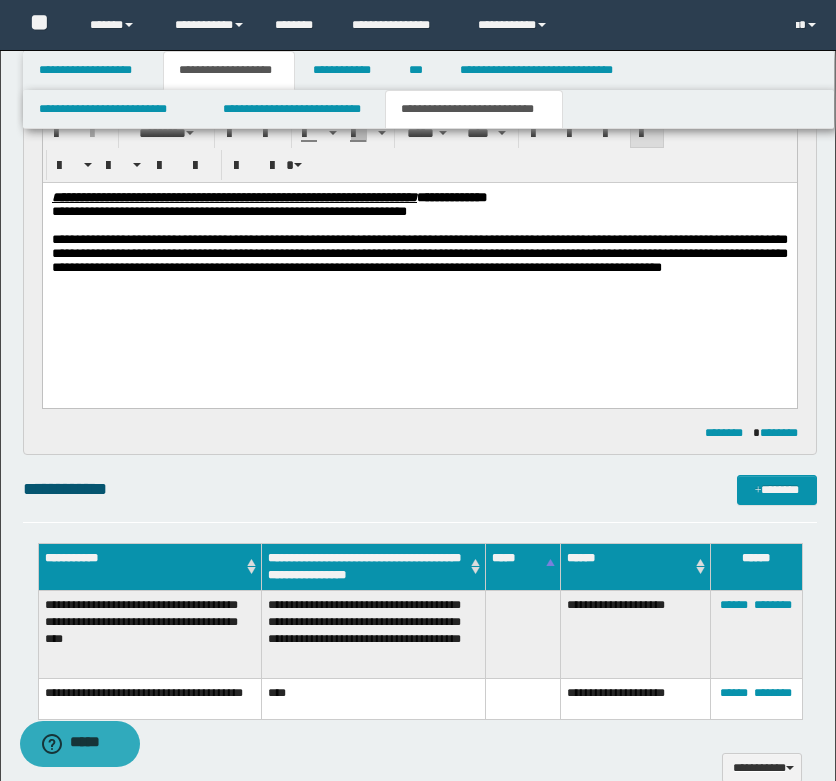 scroll, scrollTop: 767, scrollLeft: 0, axis: vertical 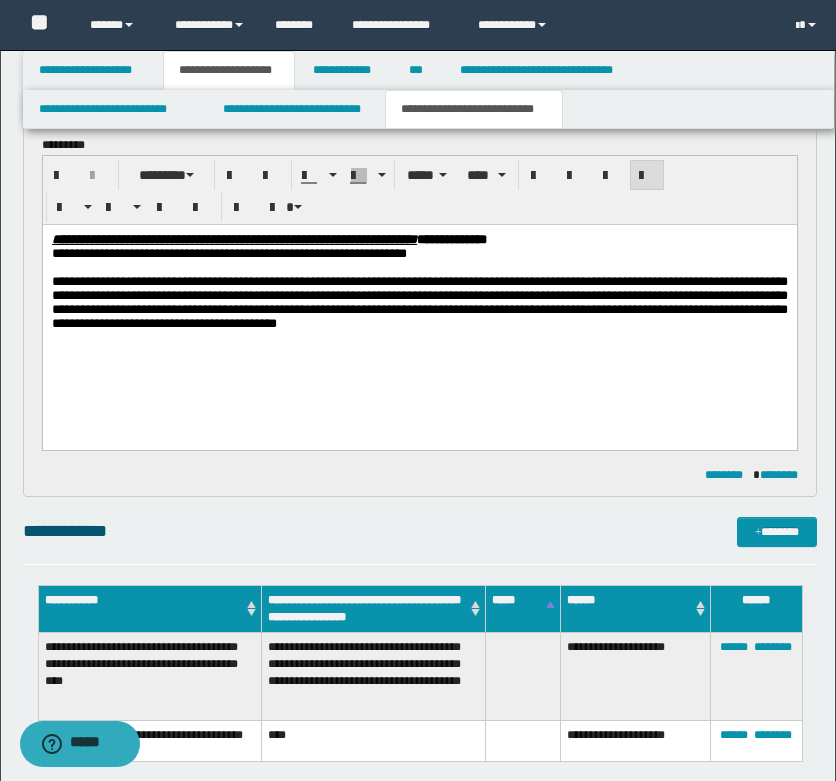click on "**********" at bounding box center (419, 306) 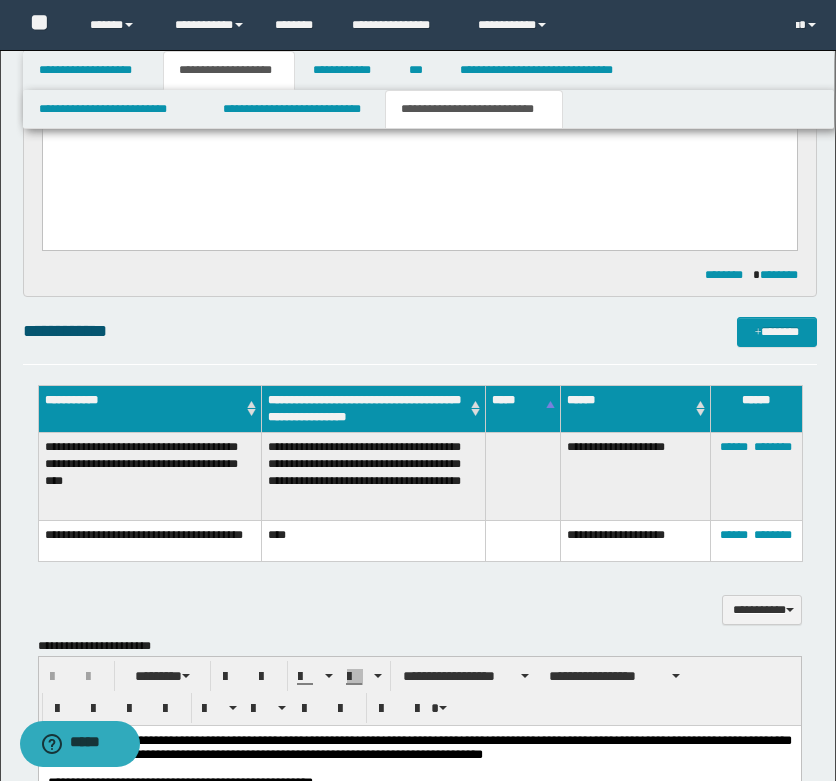 scroll, scrollTop: 767, scrollLeft: 0, axis: vertical 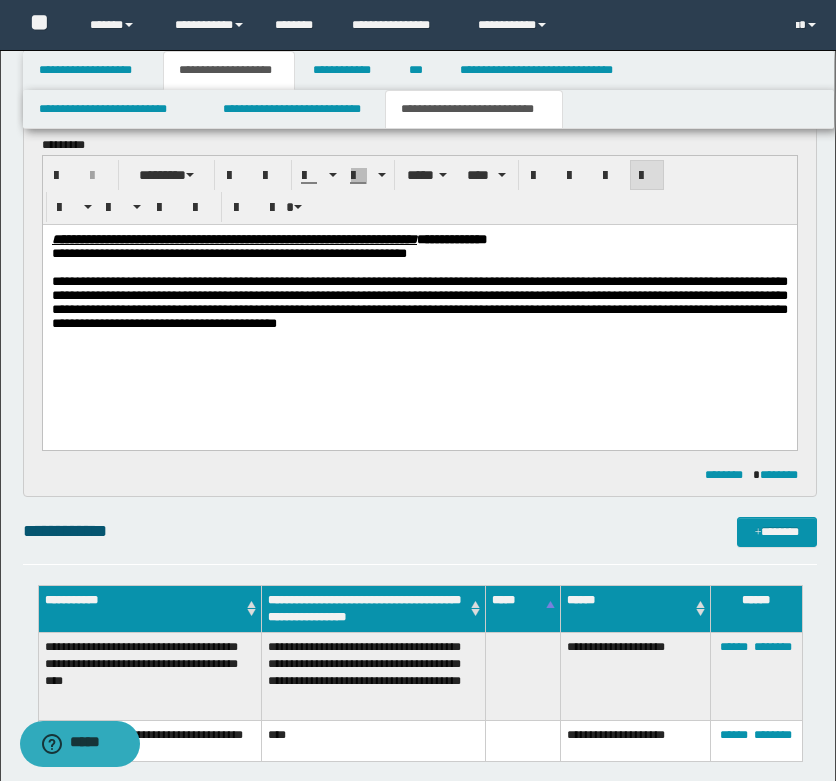 click on "**********" at bounding box center [419, 302] 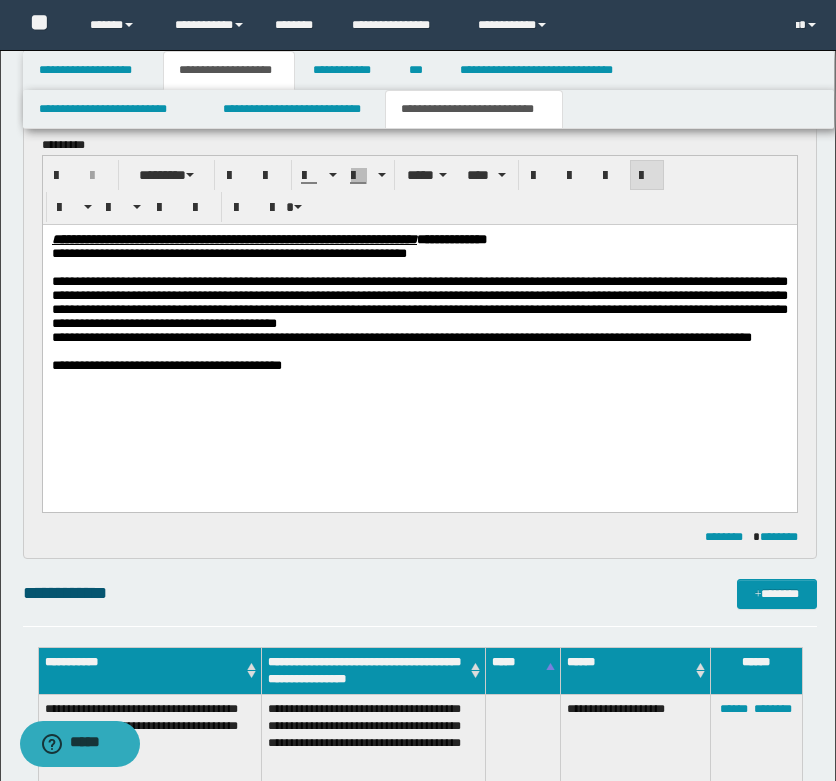 drag, startPoint x: 179, startPoint y: 346, endPoint x: 153, endPoint y: 305, distance: 48.548943 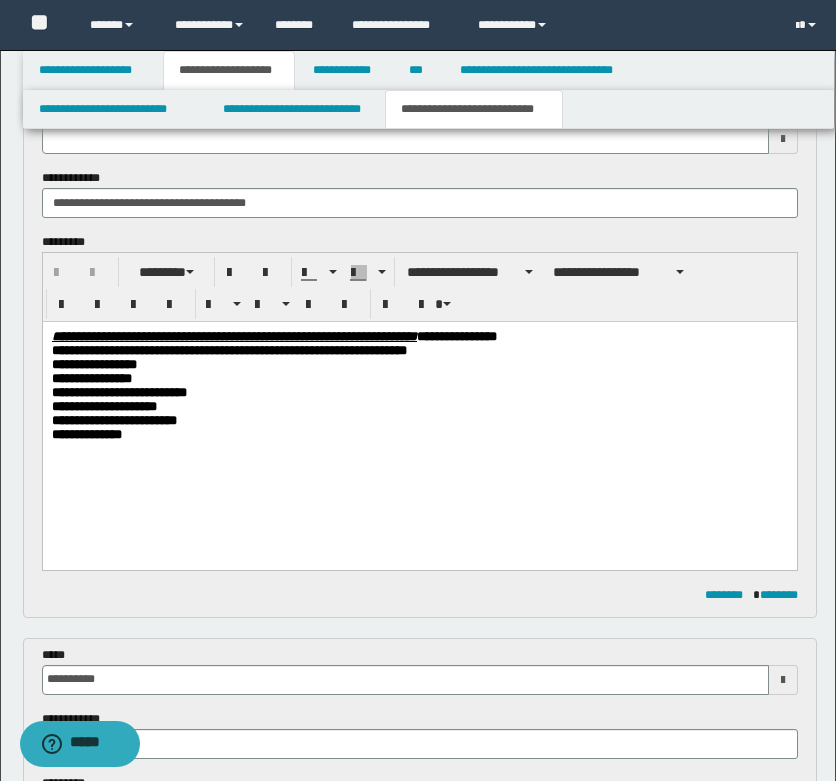 scroll, scrollTop: 0, scrollLeft: 0, axis: both 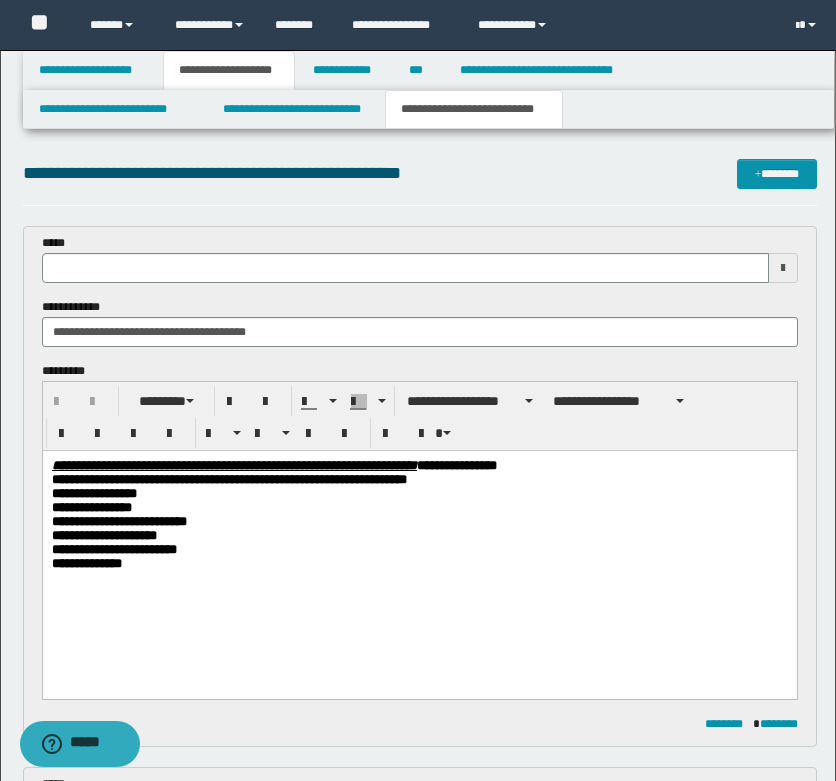 type 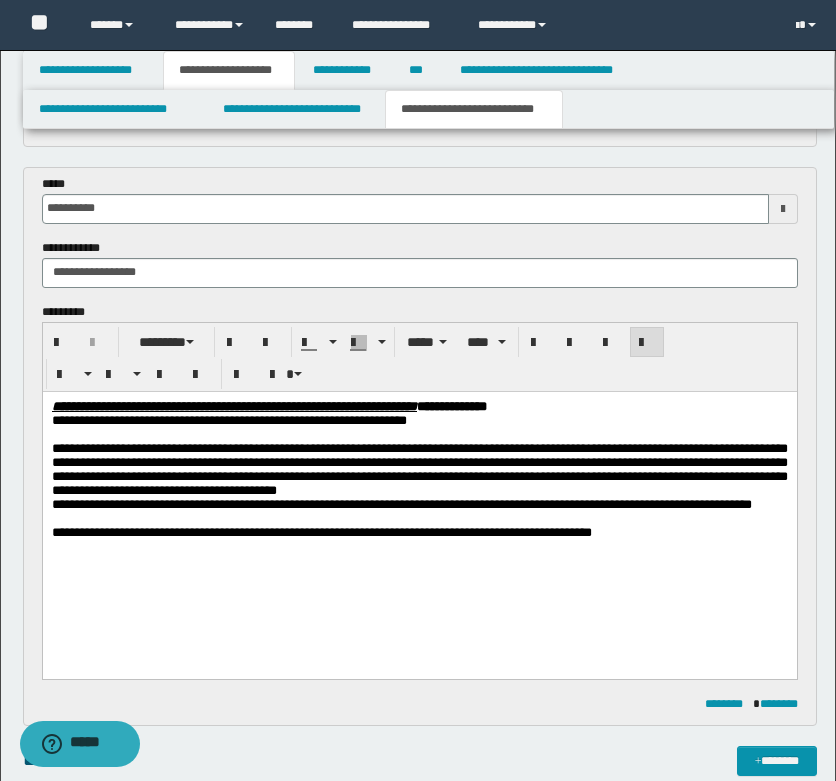 scroll, scrollTop: 800, scrollLeft: 0, axis: vertical 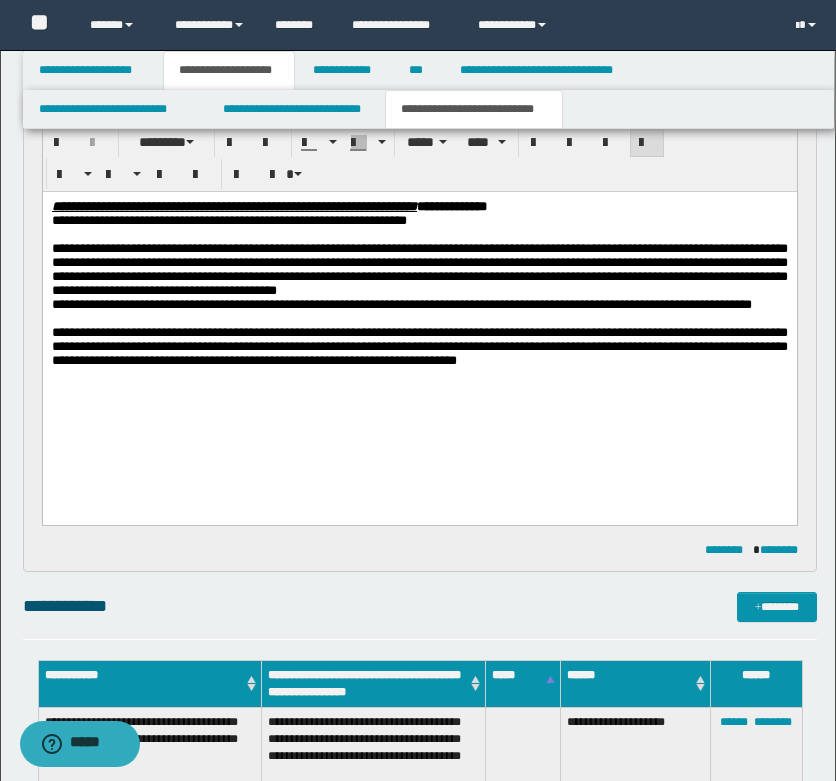click on "**********" at bounding box center (419, 345) 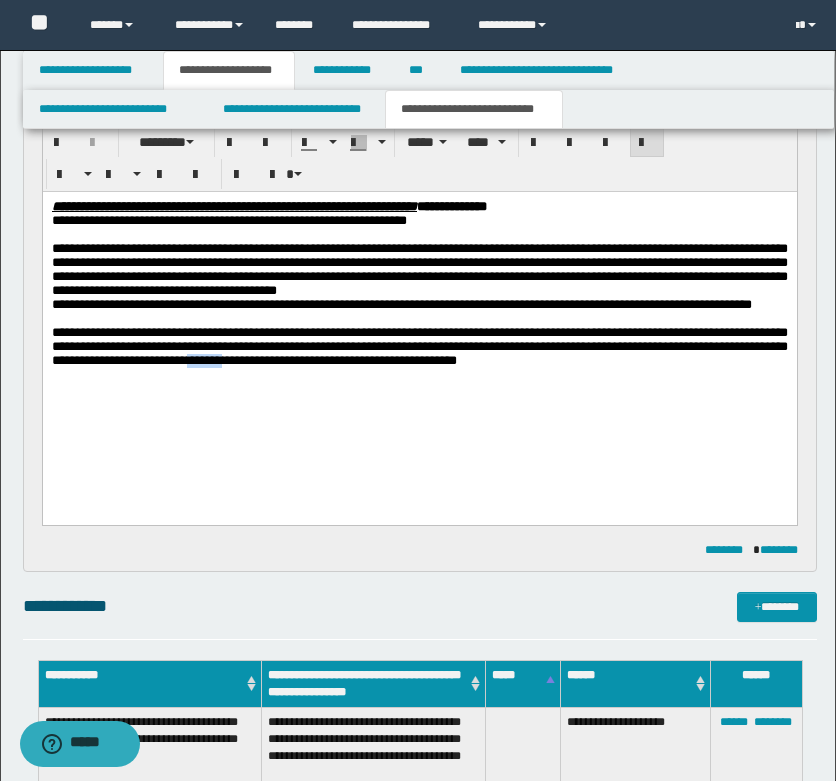 click on "**********" at bounding box center [419, 345] 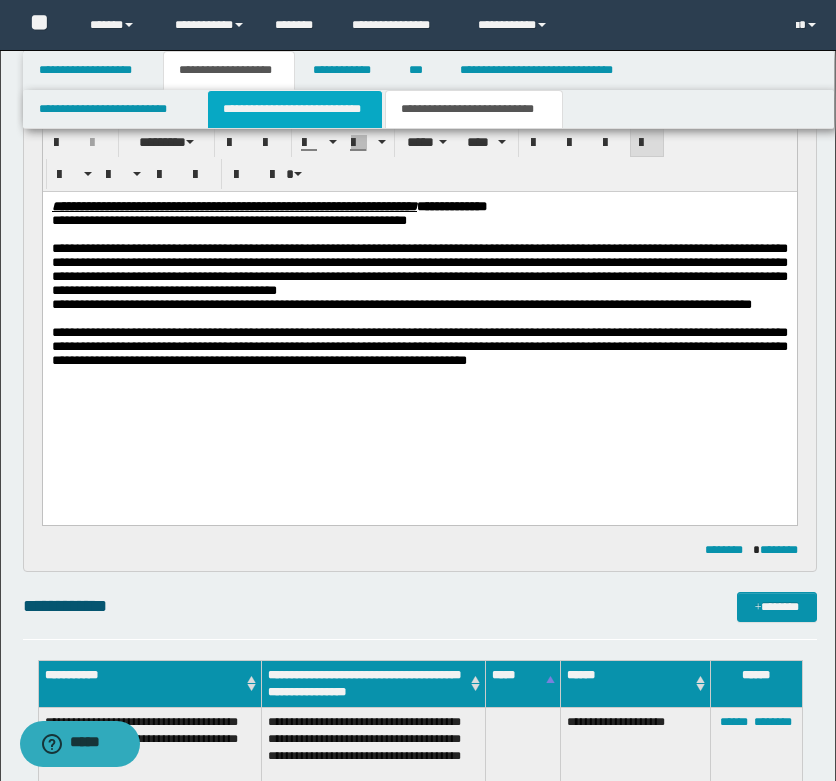 click on "**********" at bounding box center (295, 109) 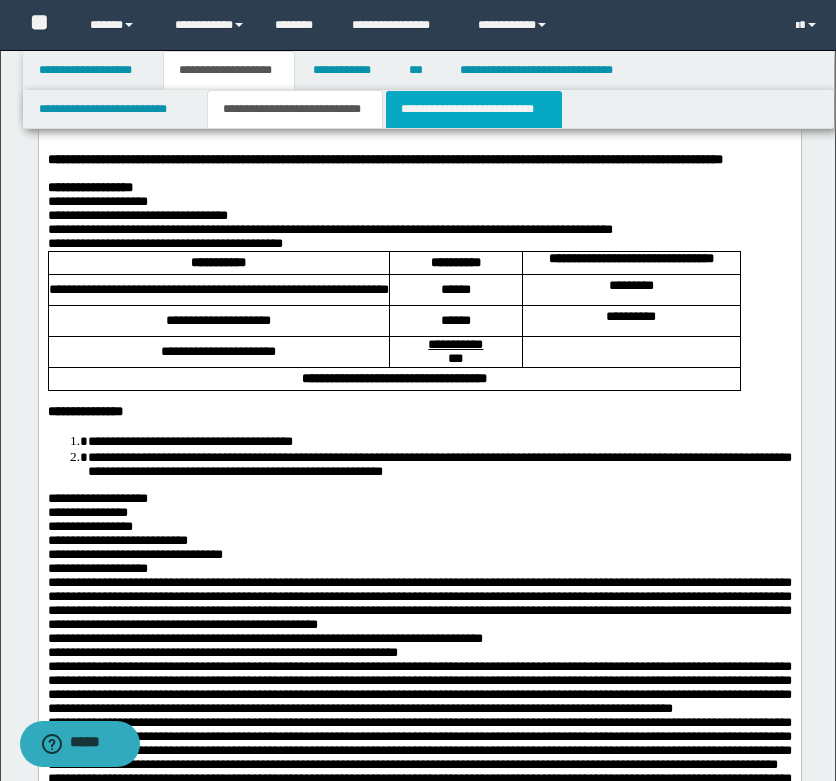 click on "**********" at bounding box center (474, 109) 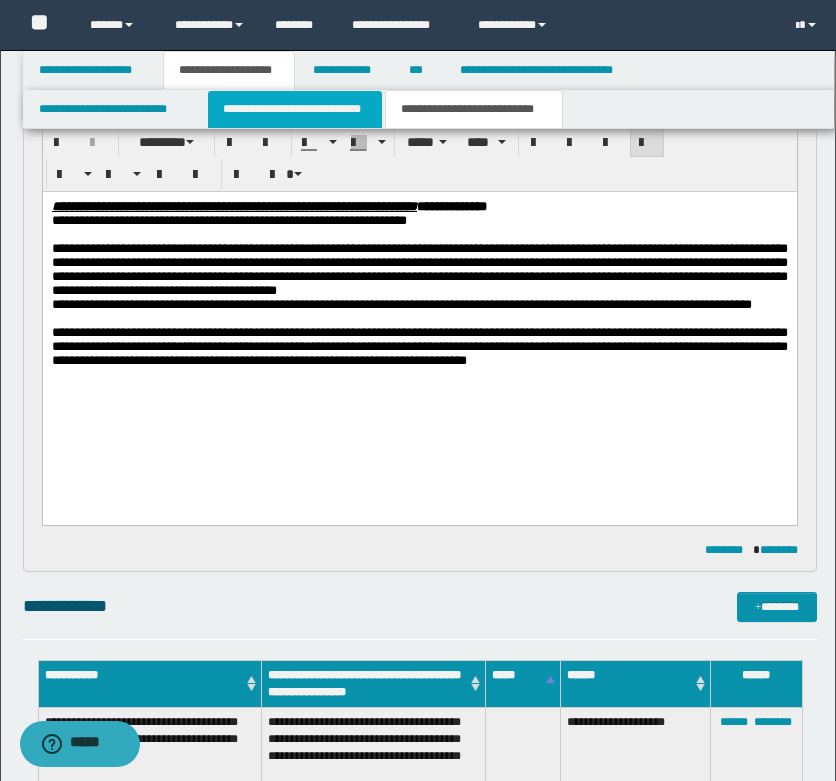 click on "**********" at bounding box center [295, 109] 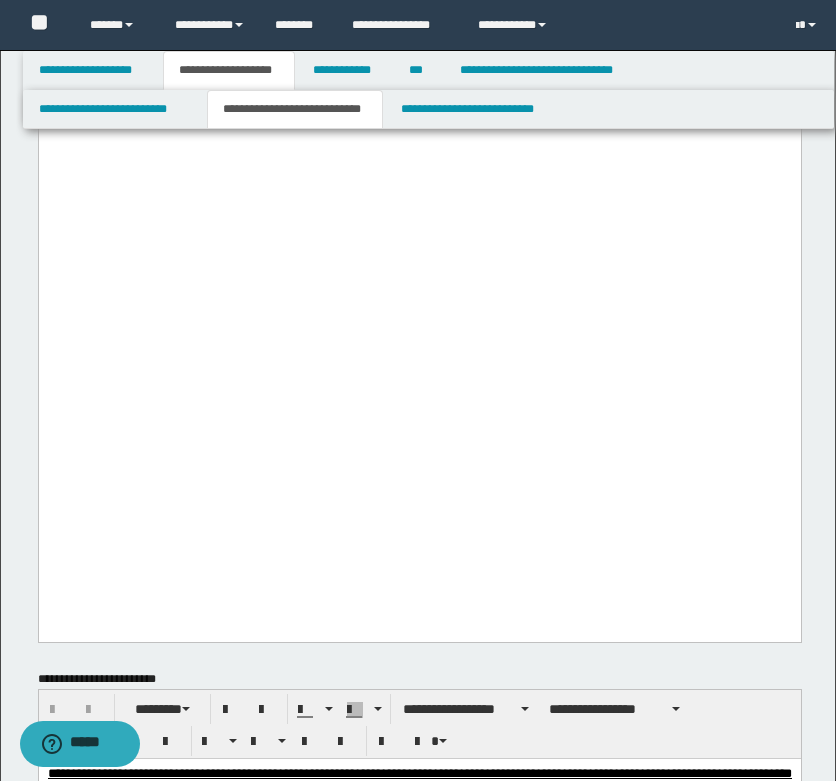 scroll, scrollTop: 7300, scrollLeft: 0, axis: vertical 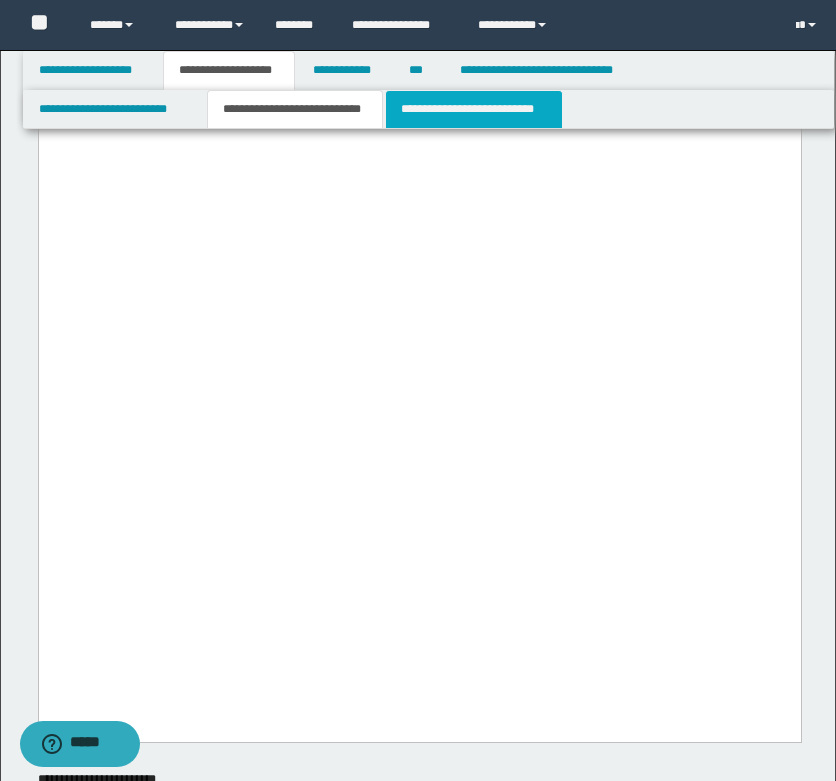 click on "**********" at bounding box center [474, 109] 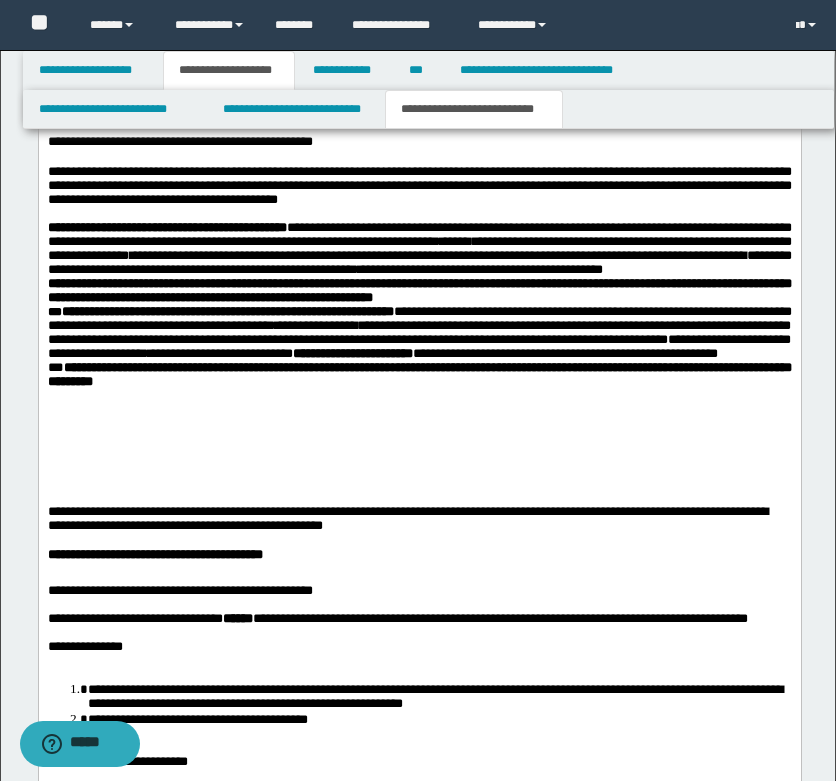 scroll, scrollTop: 1706, scrollLeft: 0, axis: vertical 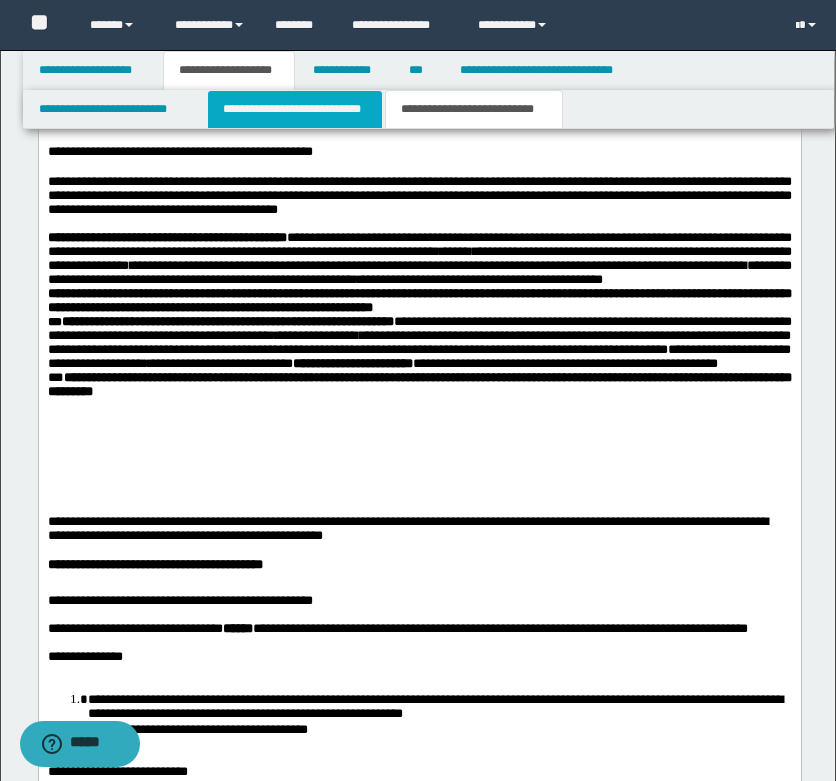 click on "**********" at bounding box center [295, 109] 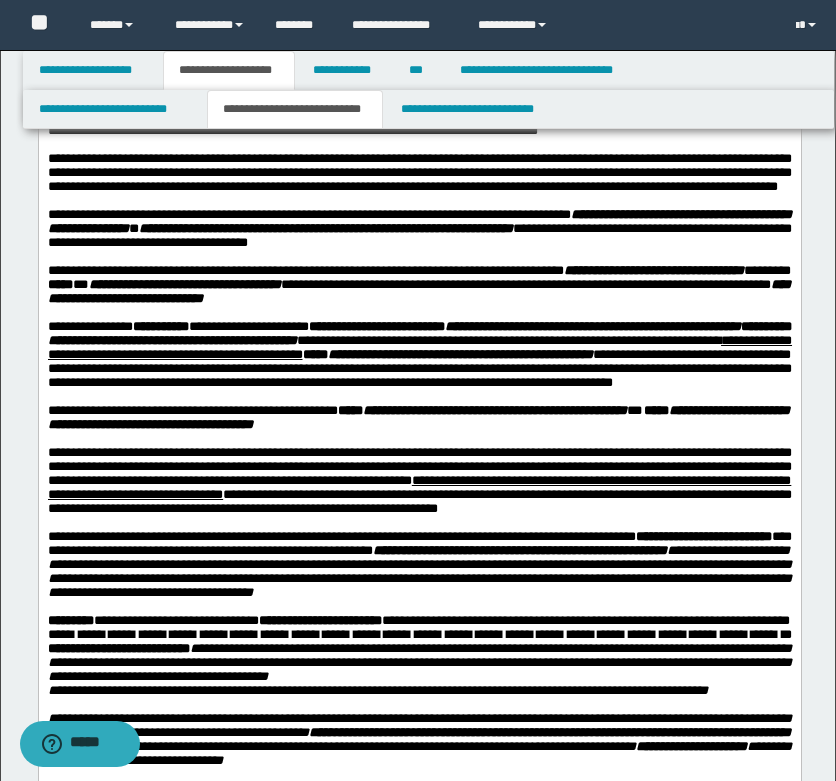 scroll, scrollTop: 5406, scrollLeft: 0, axis: vertical 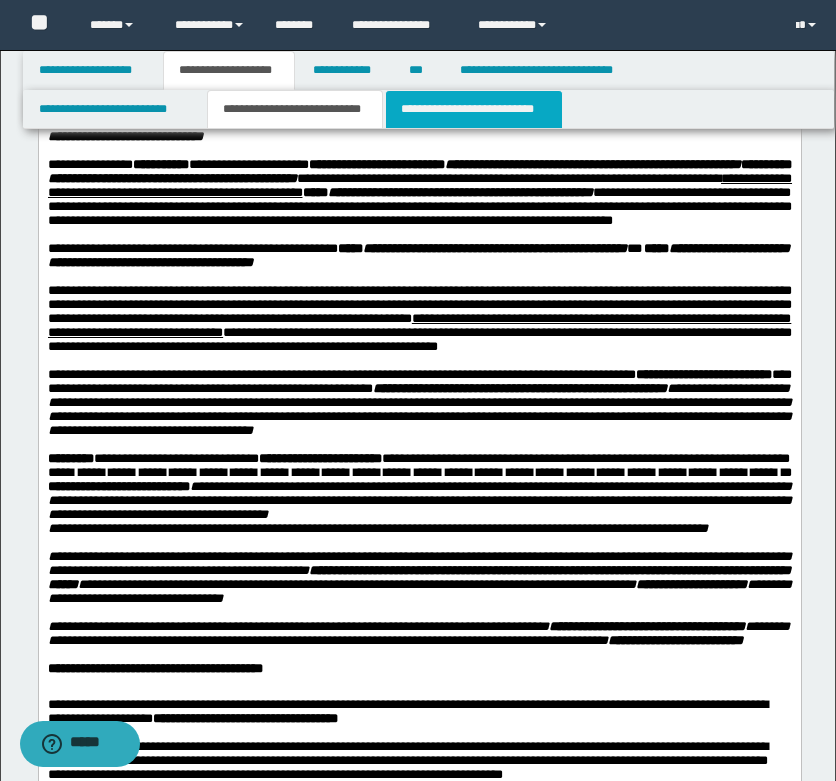 click on "**********" at bounding box center (474, 109) 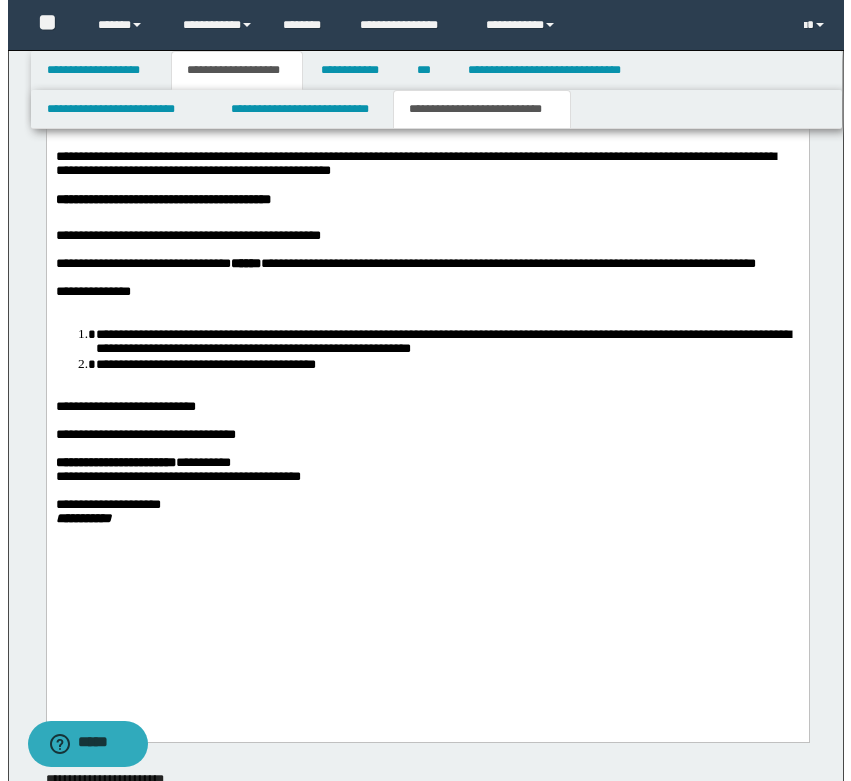 scroll, scrollTop: 2106, scrollLeft: 0, axis: vertical 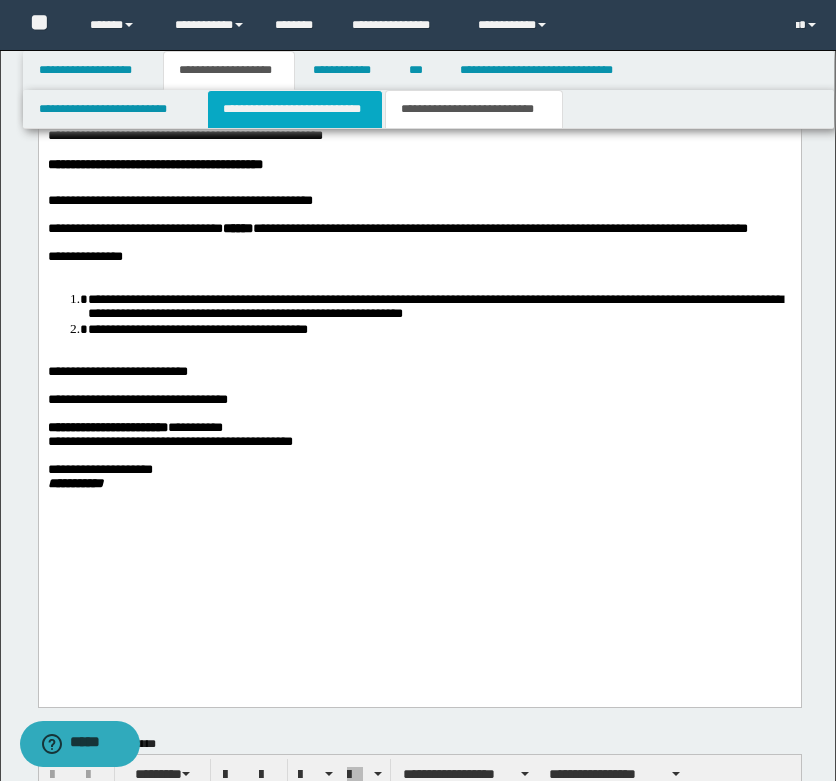 click on "**********" at bounding box center [295, 109] 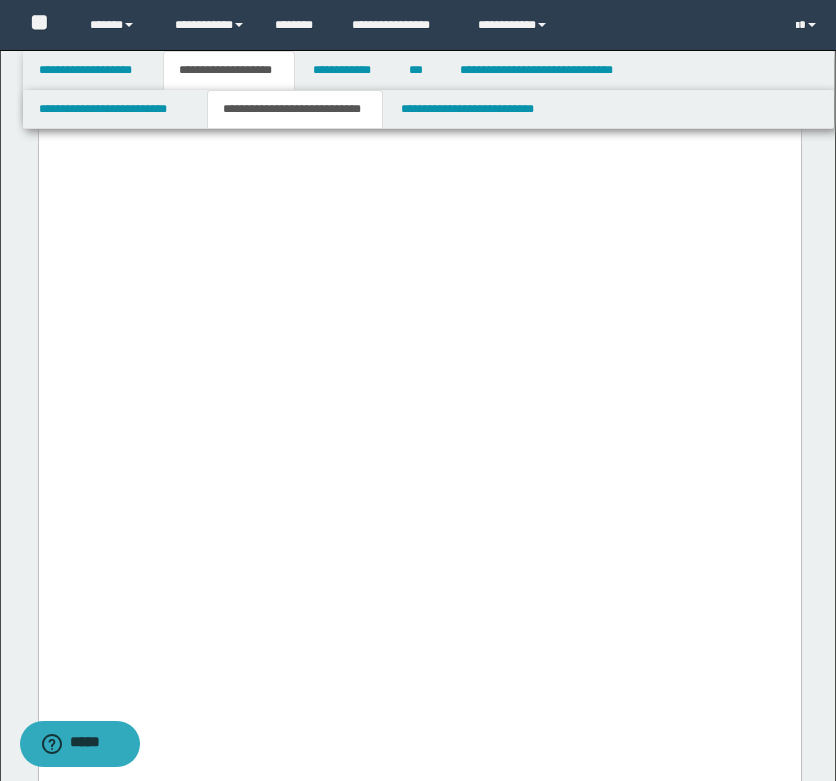 scroll, scrollTop: 6606, scrollLeft: 0, axis: vertical 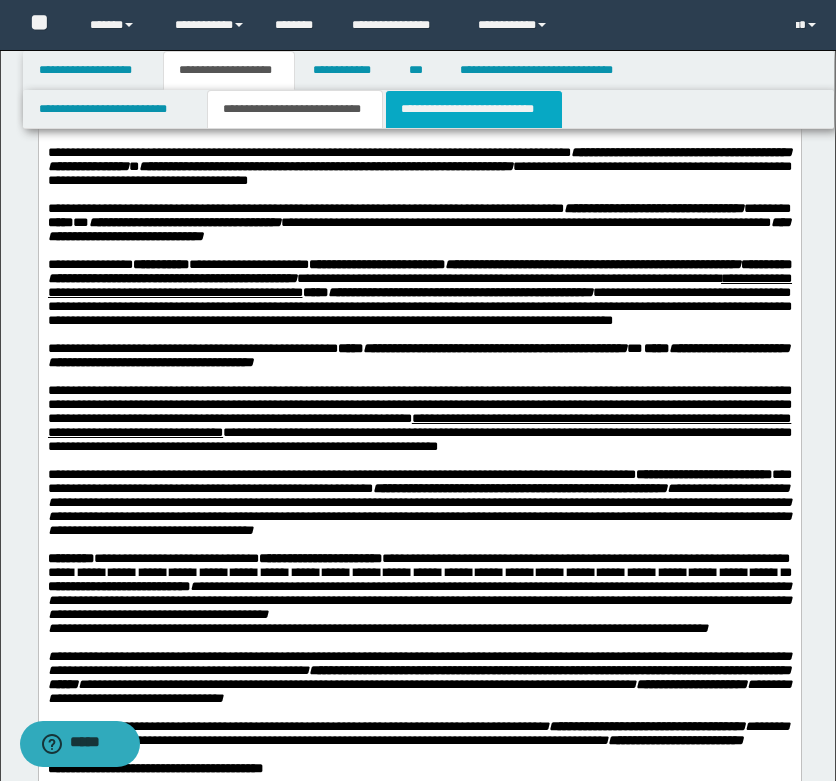 click on "**********" at bounding box center [474, 109] 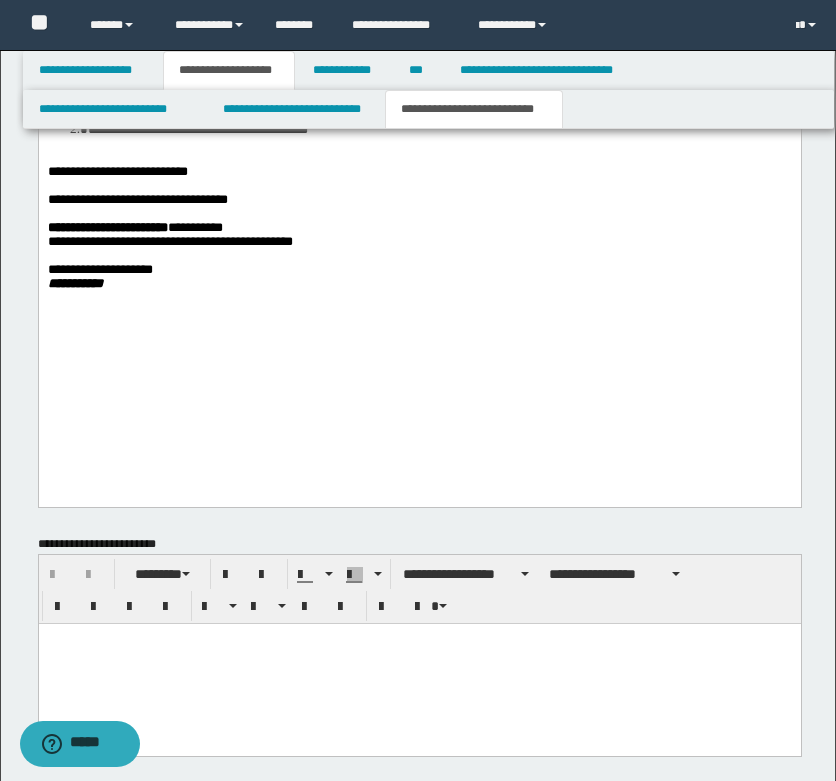 scroll, scrollTop: 2206, scrollLeft: 0, axis: vertical 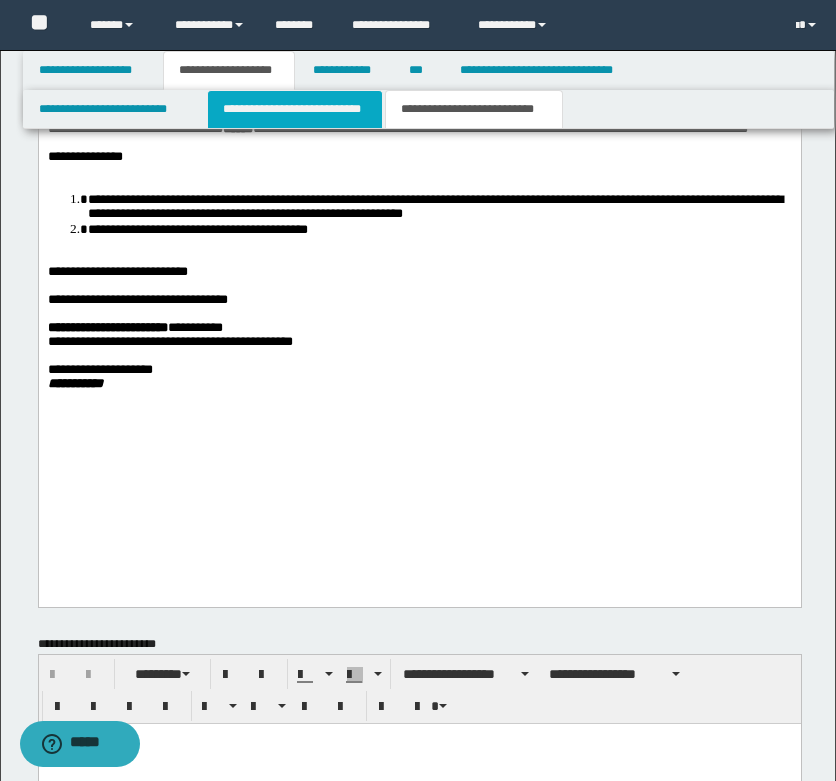 click on "**********" at bounding box center (295, 109) 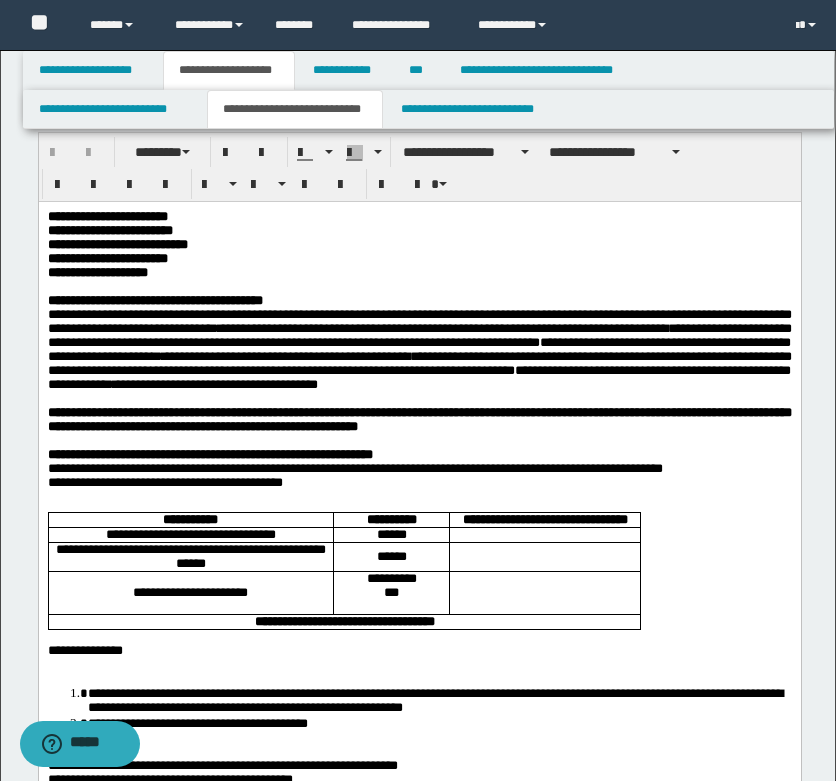scroll, scrollTop: 0, scrollLeft: 0, axis: both 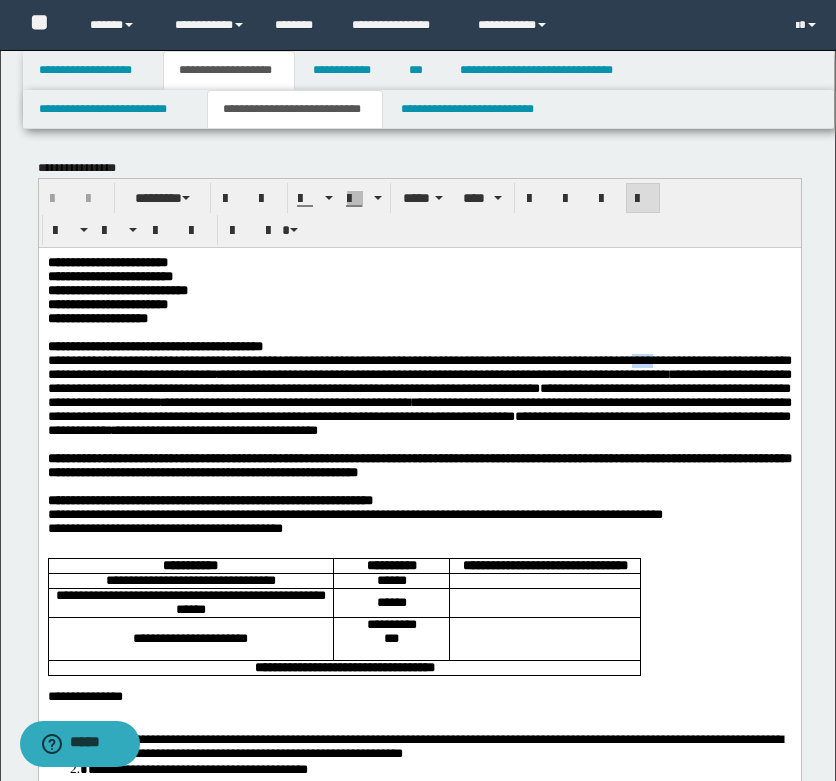 drag, startPoint x: 75, startPoint y: 388, endPoint x: 65, endPoint y: 395, distance: 12.206555 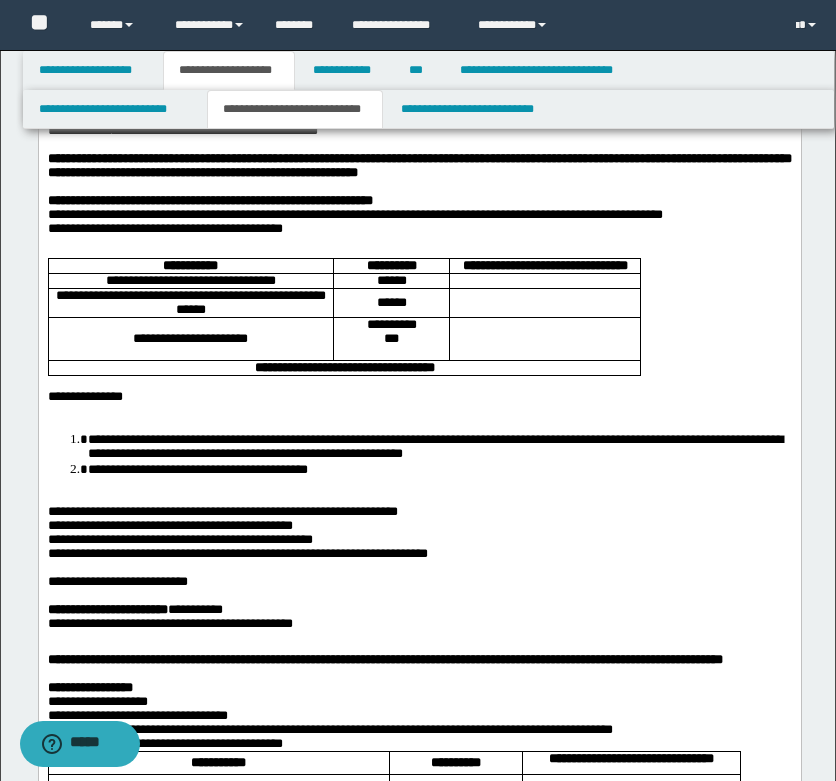 scroll, scrollTop: 0, scrollLeft: 0, axis: both 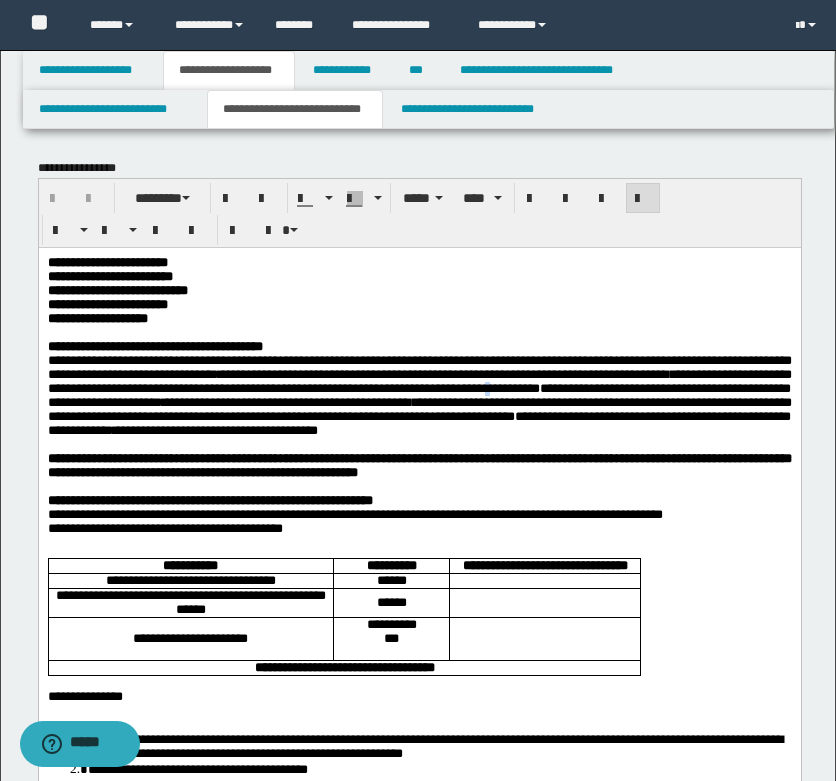 click on "**********" at bounding box center (419, 380) 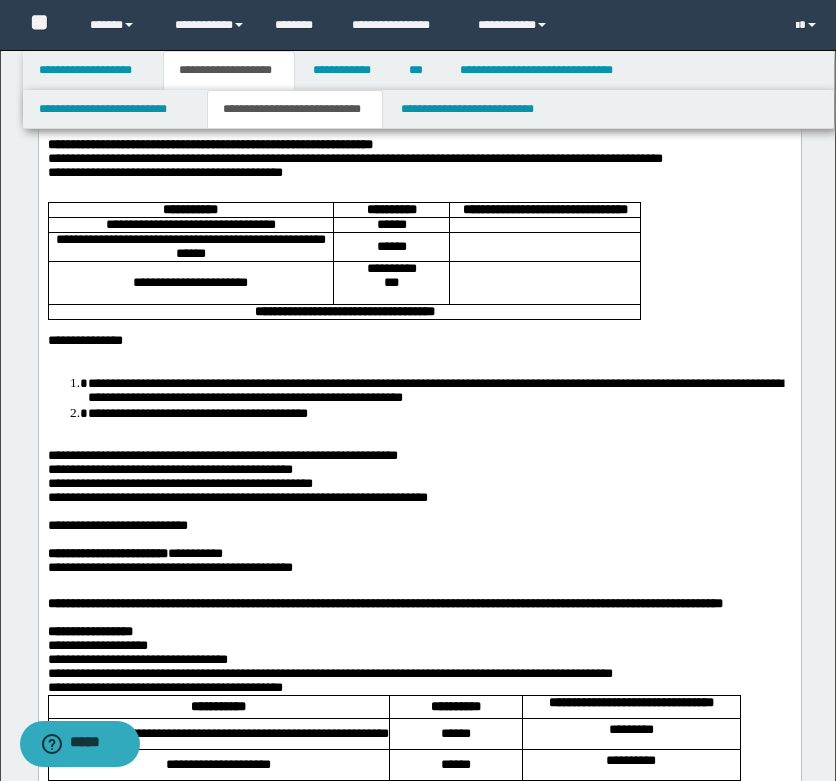 scroll, scrollTop: 400, scrollLeft: 0, axis: vertical 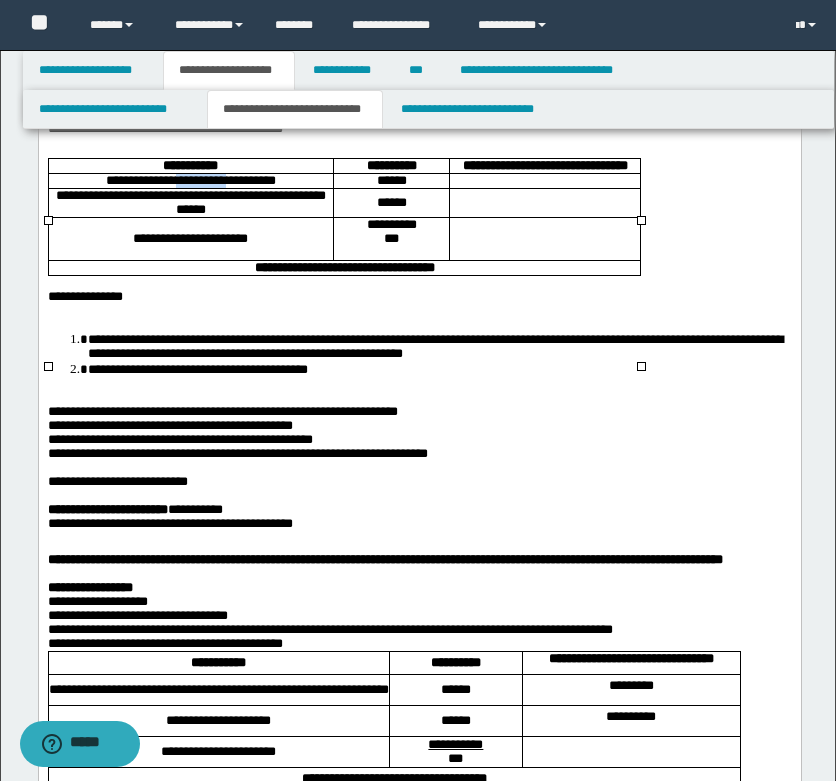 drag, startPoint x: 165, startPoint y: 264, endPoint x: 237, endPoint y: 265, distance: 72.00694 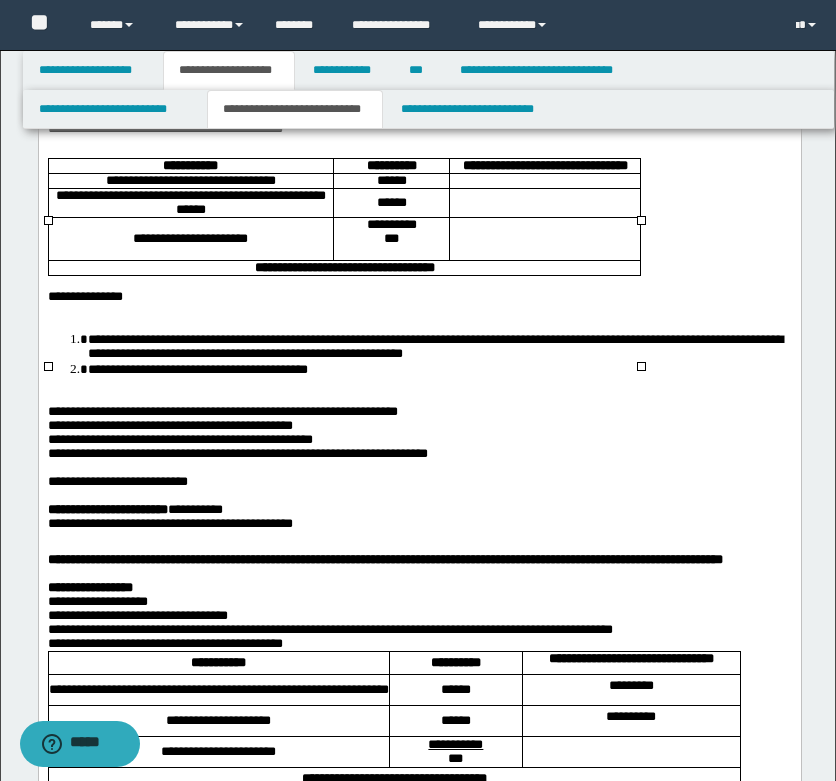 click on "**********" at bounding box center [190, 202] 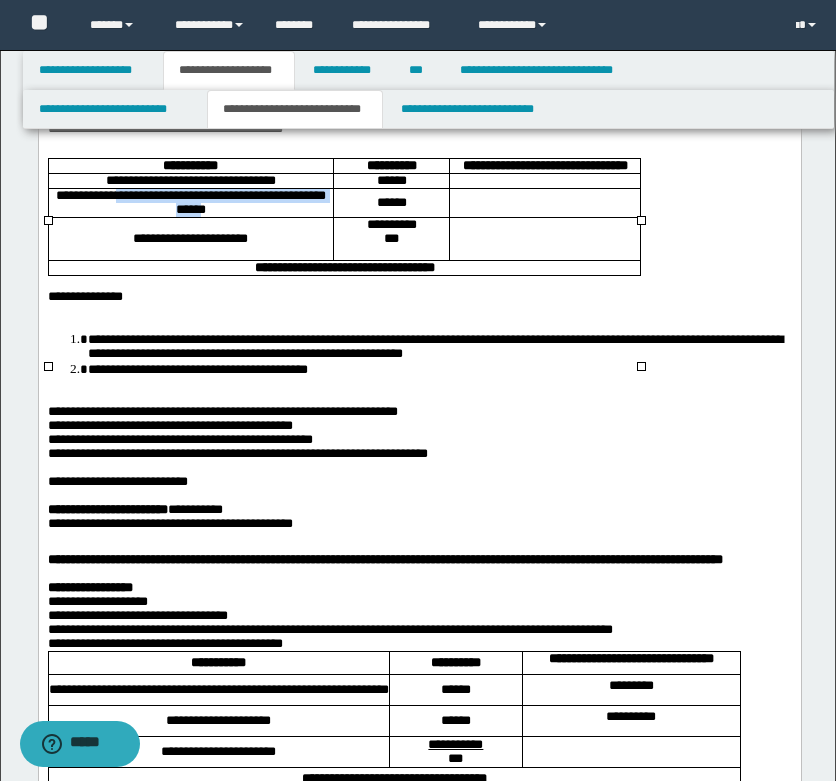 drag, startPoint x: 137, startPoint y: 278, endPoint x: 237, endPoint y: 295, distance: 101.43471 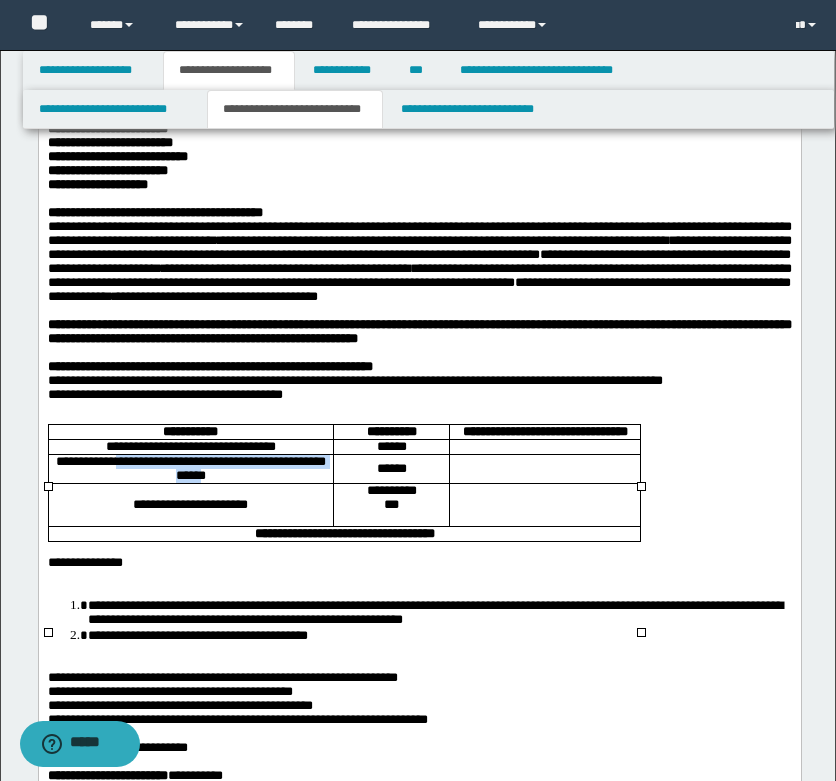 scroll, scrollTop: 100, scrollLeft: 0, axis: vertical 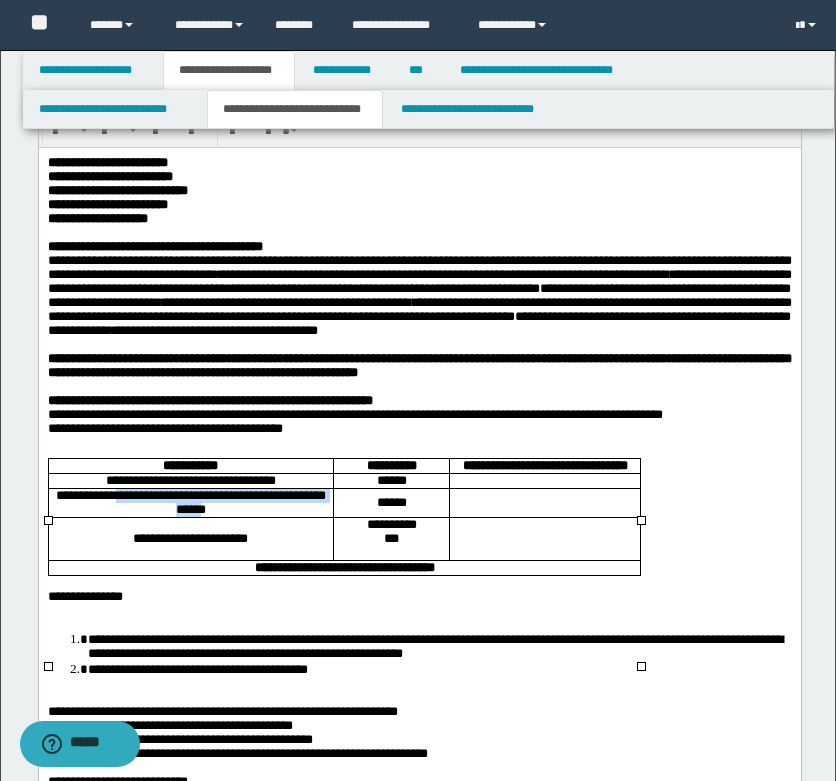 click on "**********" at bounding box center (190, 501) 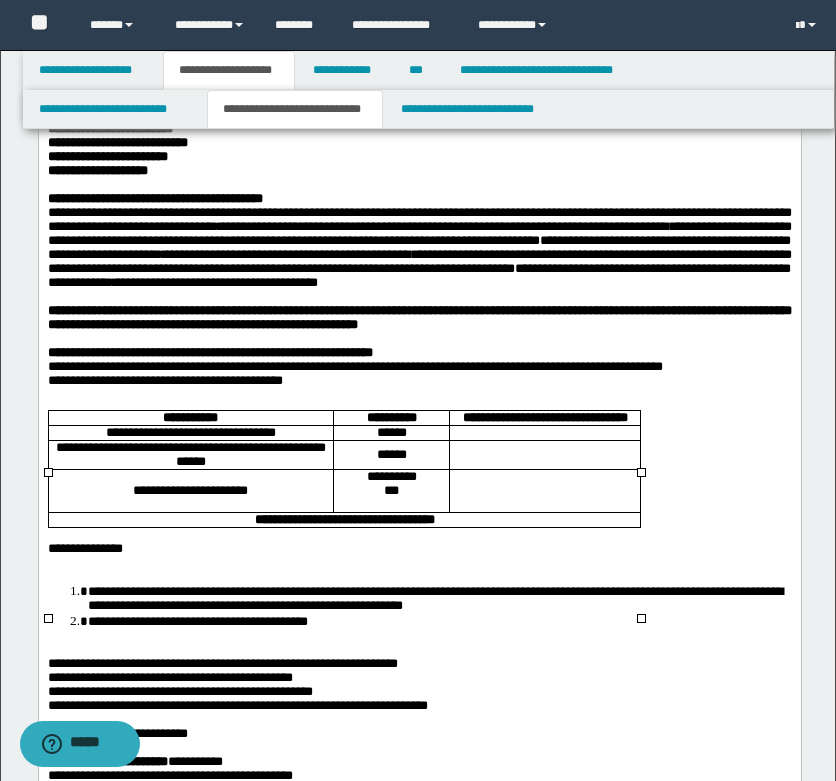 scroll, scrollTop: 100, scrollLeft: 0, axis: vertical 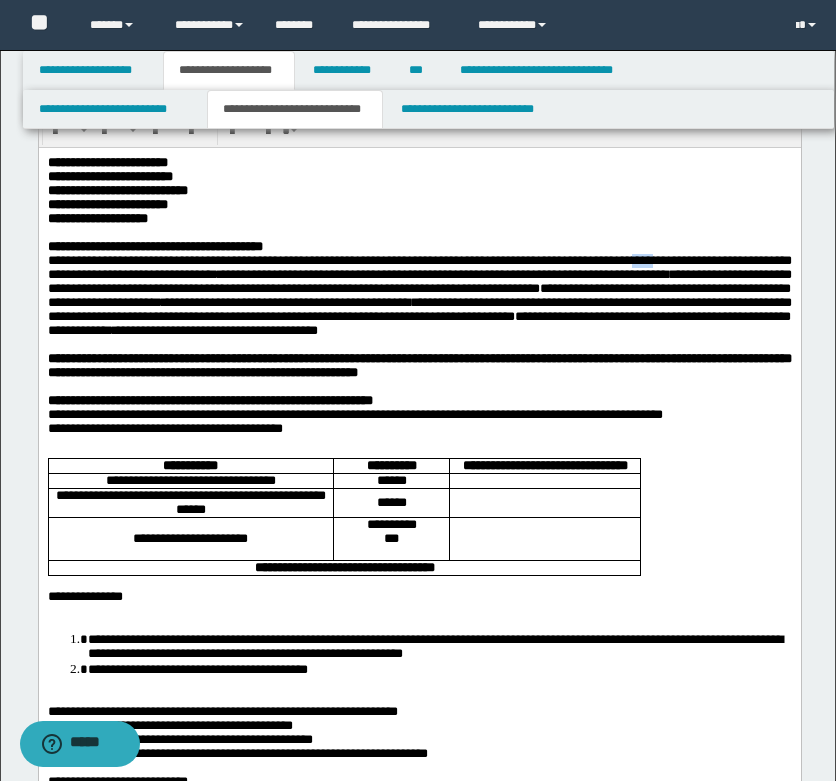 drag, startPoint x: 77, startPoint y: 288, endPoint x: 50, endPoint y: 287, distance: 27.018513 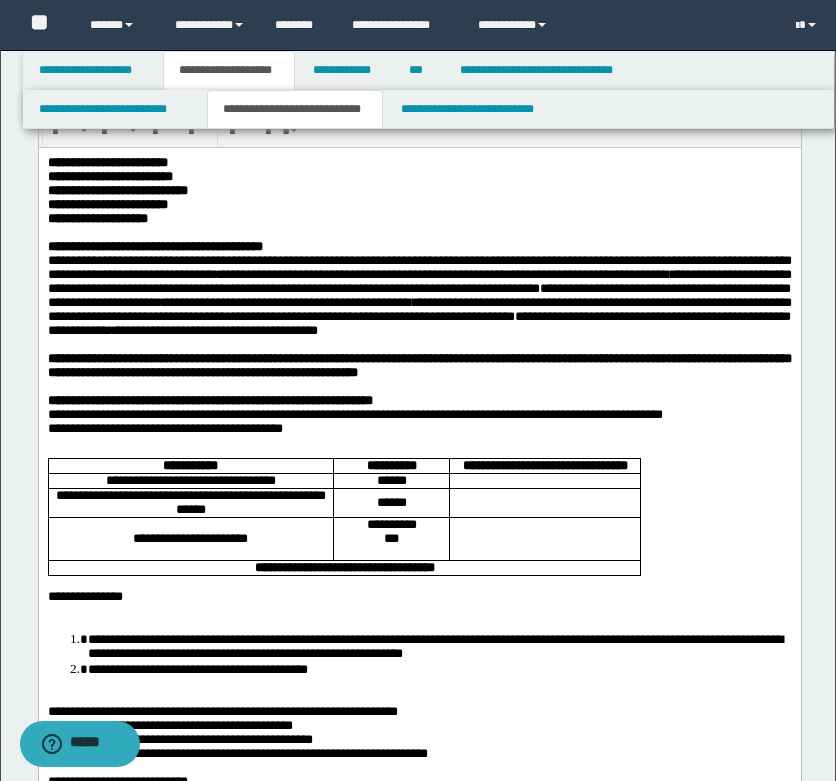 click on "**********" at bounding box center [217, 329] 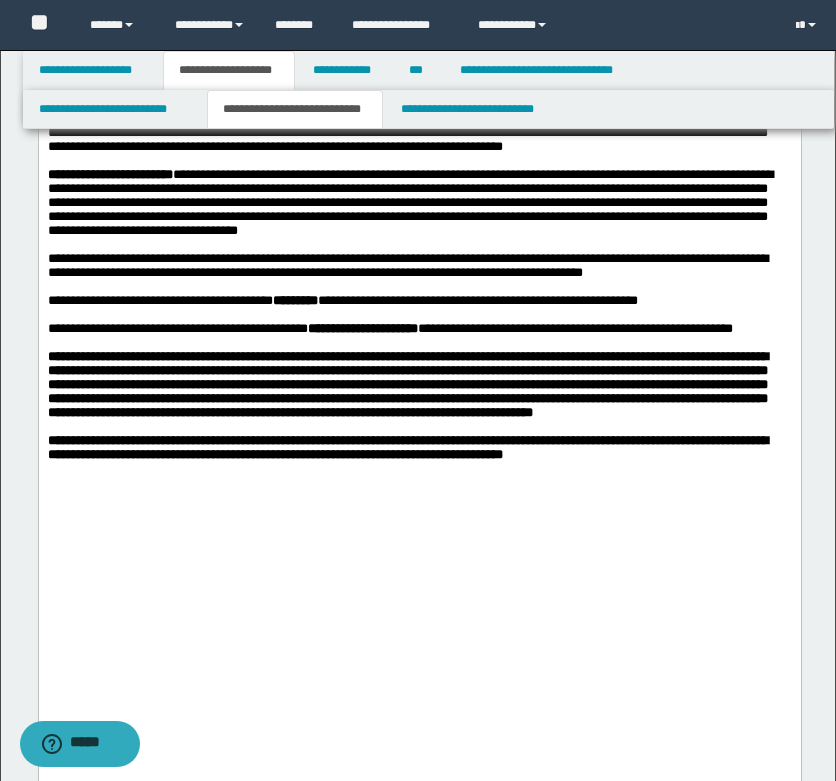 scroll, scrollTop: 6000, scrollLeft: 0, axis: vertical 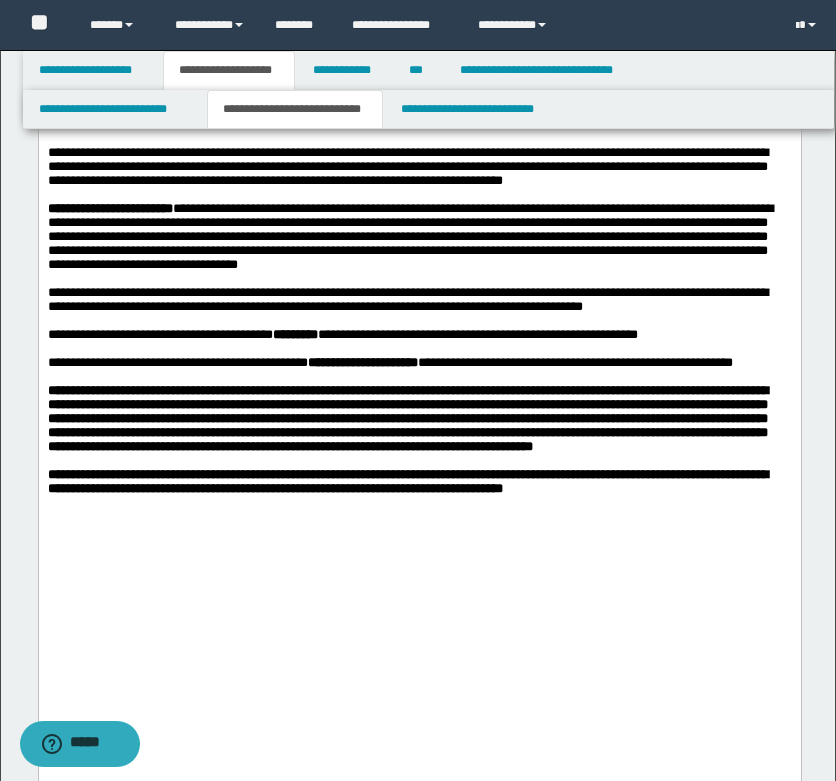 drag, startPoint x: 601, startPoint y: 242, endPoint x: 613, endPoint y: 308, distance: 67.08204 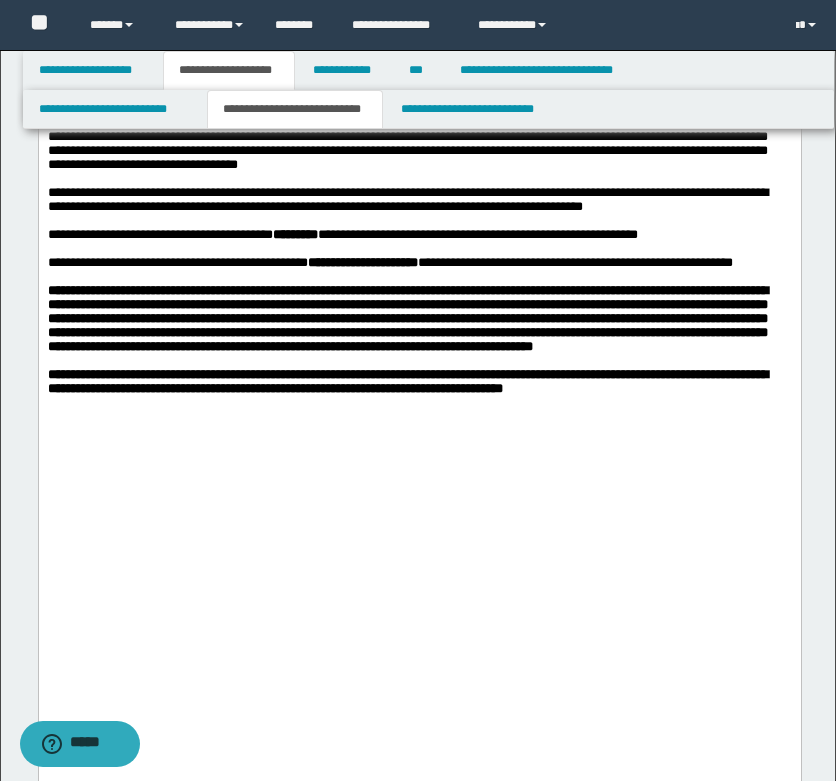 click on "**********" at bounding box center (419, -684) 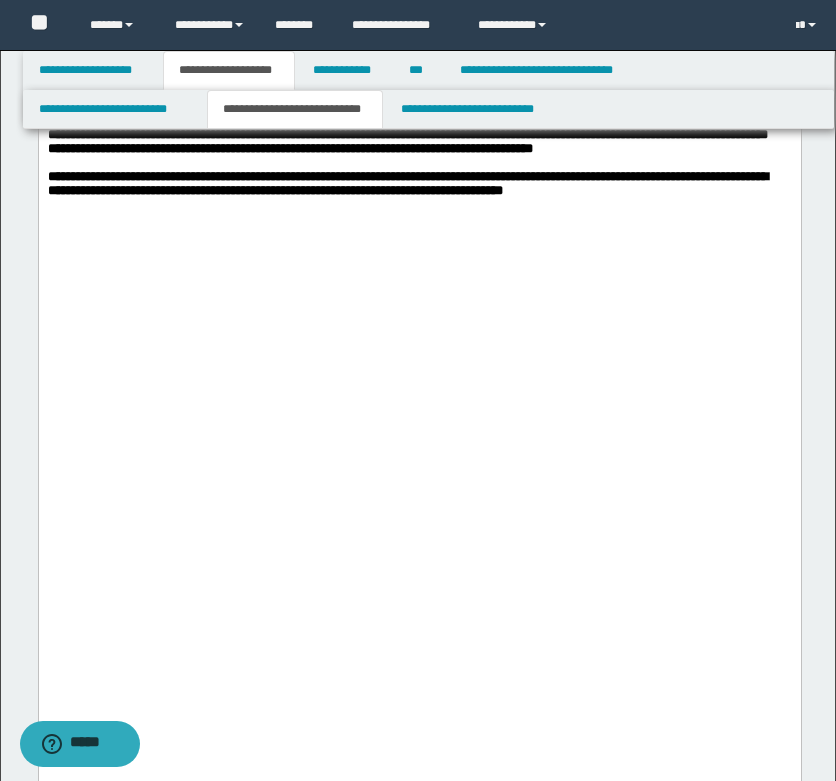 scroll, scrollTop: 6300, scrollLeft: 0, axis: vertical 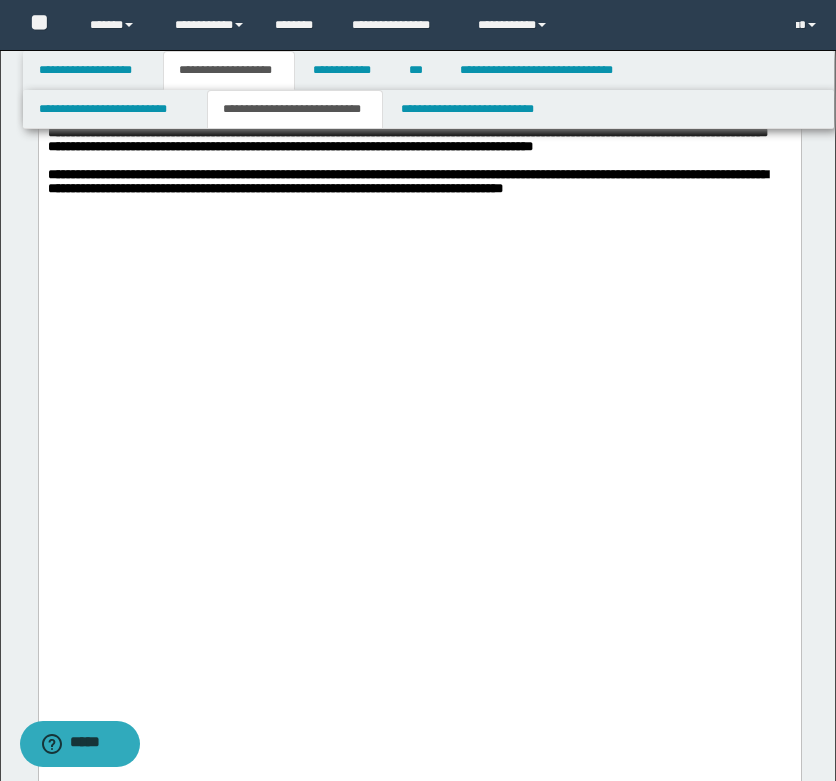 click on "**********" at bounding box center [419, -835] 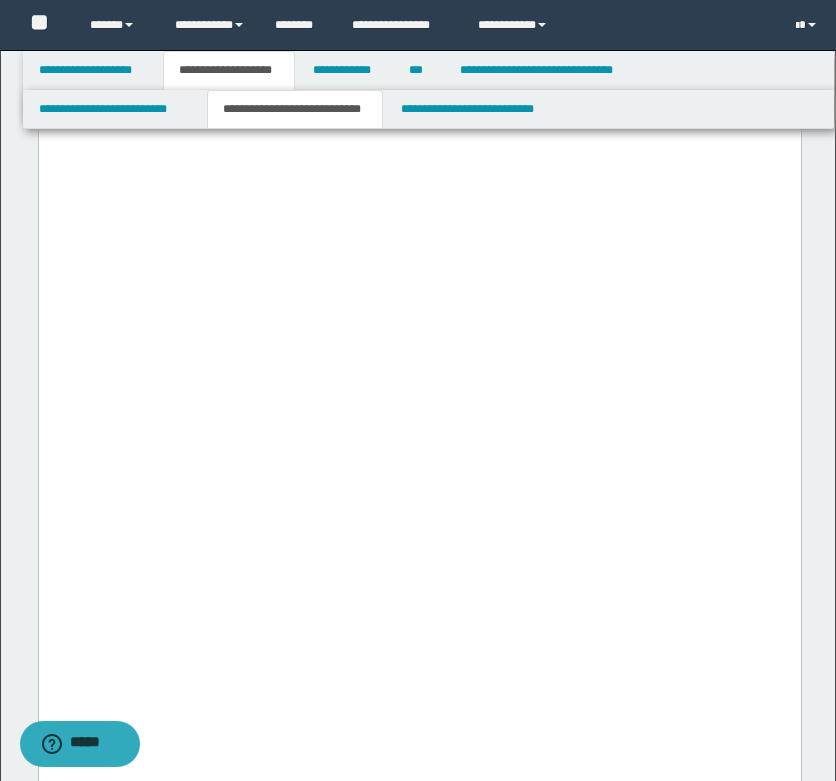 scroll, scrollTop: 6800, scrollLeft: 0, axis: vertical 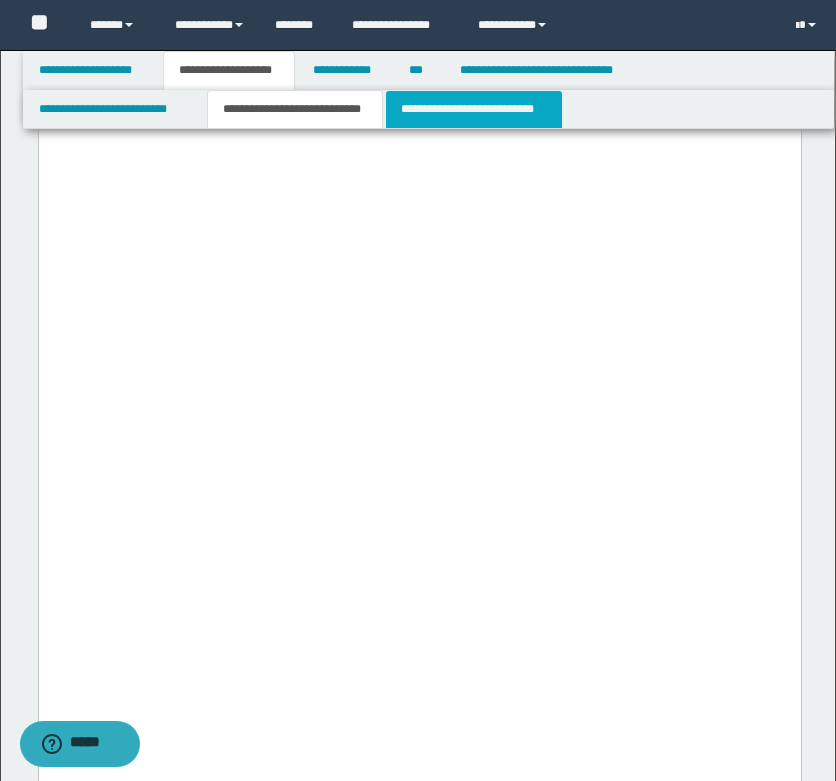click on "**********" at bounding box center [474, 109] 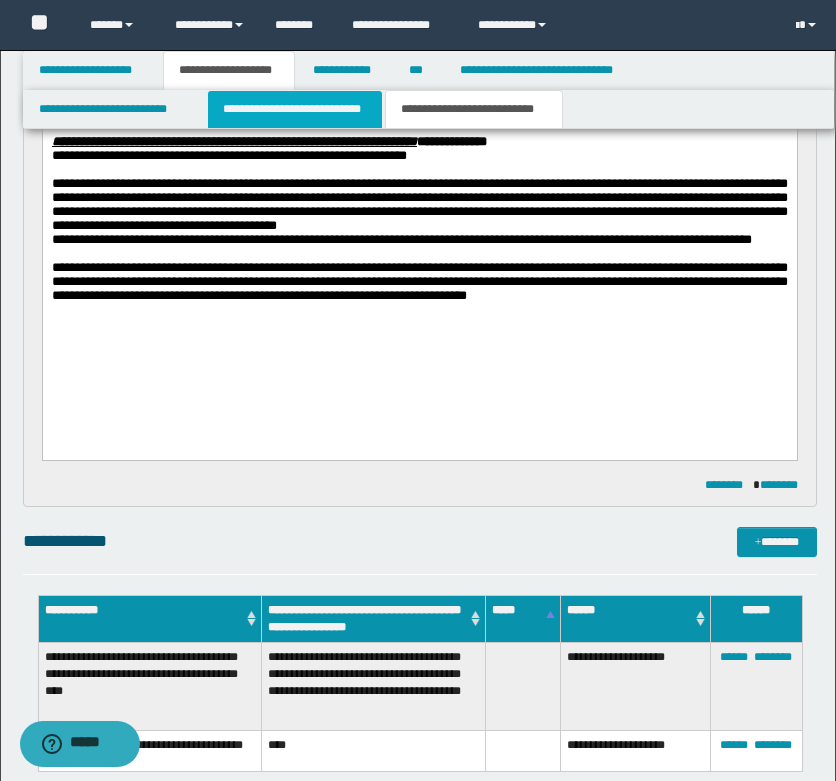 scroll, scrollTop: 706, scrollLeft: 0, axis: vertical 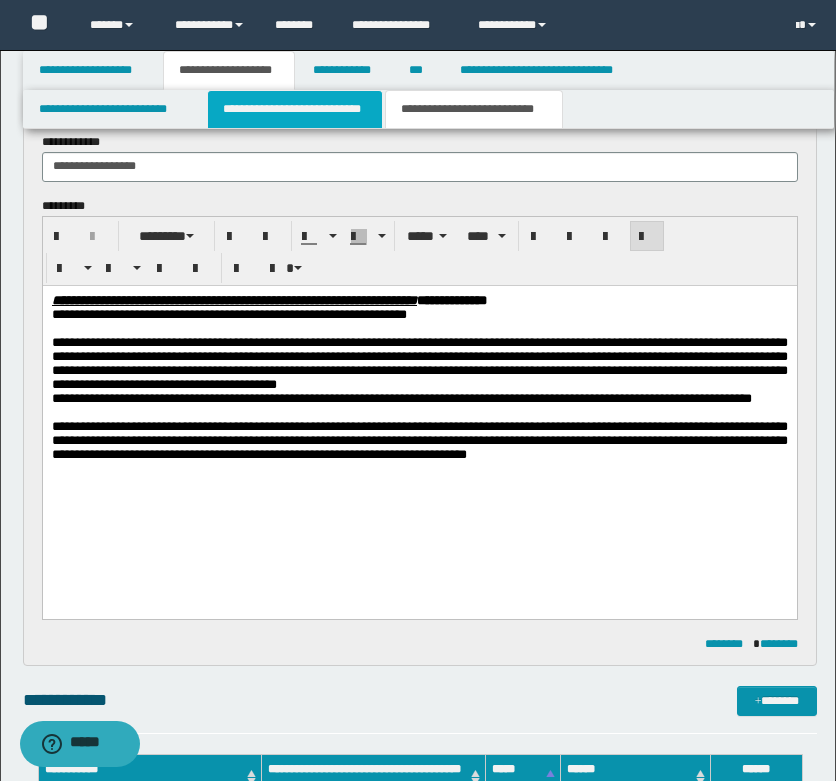 click on "**********" at bounding box center [295, 109] 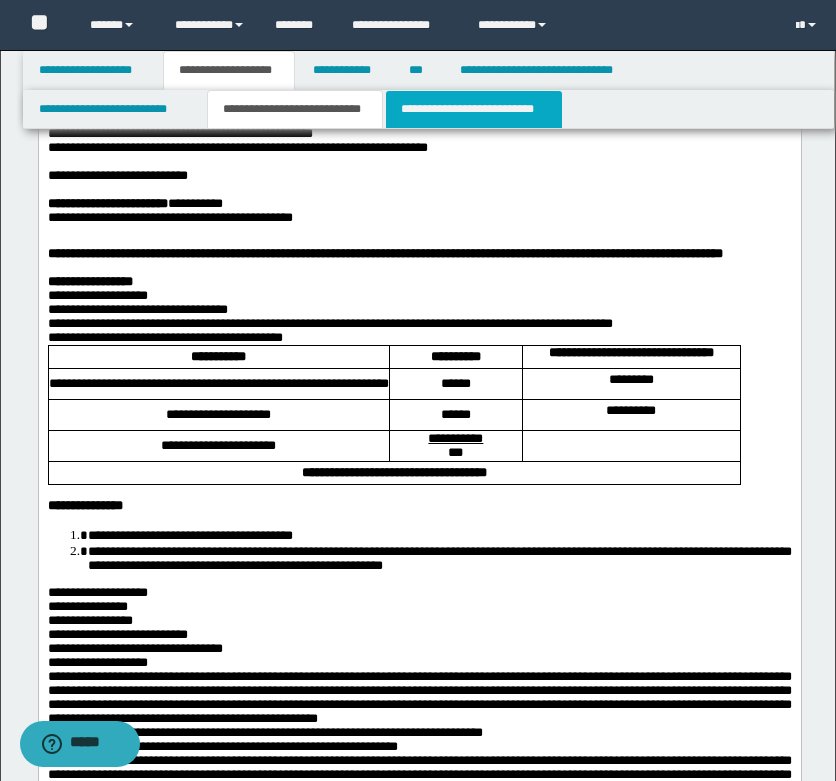 click on "**********" at bounding box center [474, 109] 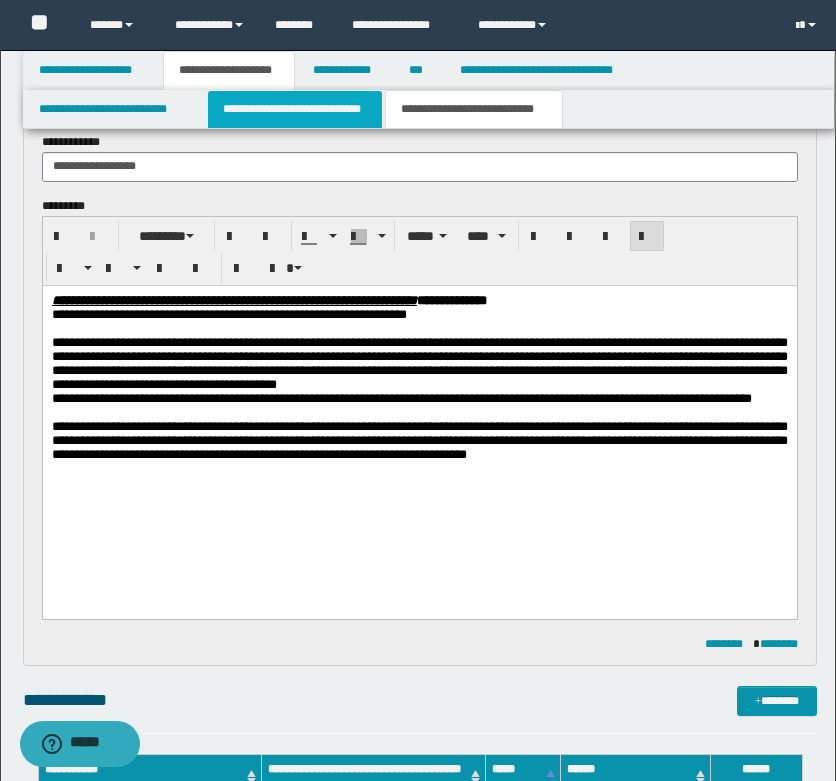 click on "**********" at bounding box center [295, 109] 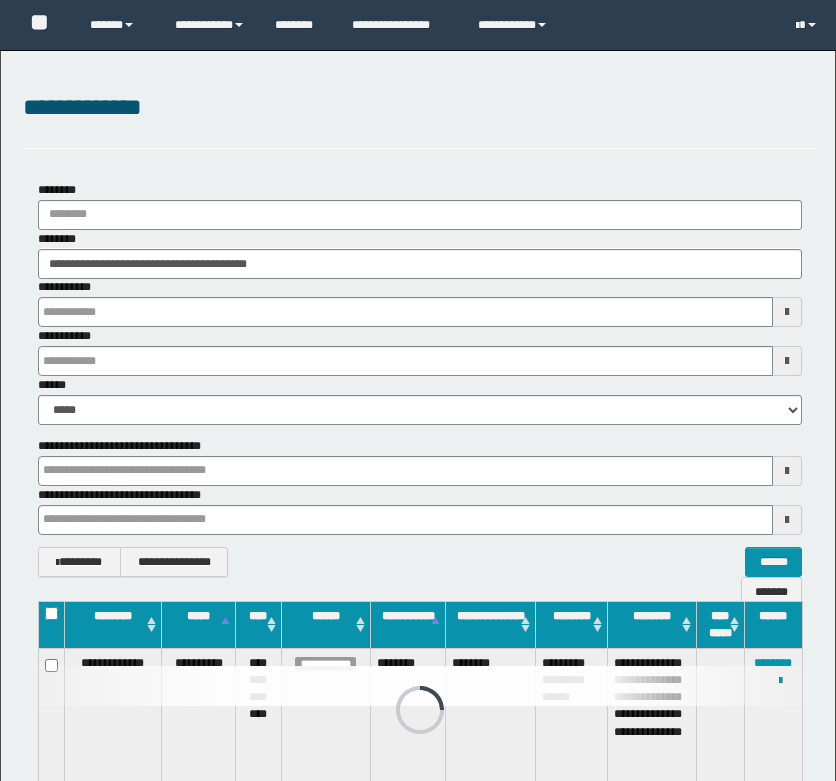 scroll, scrollTop: 0, scrollLeft: 0, axis: both 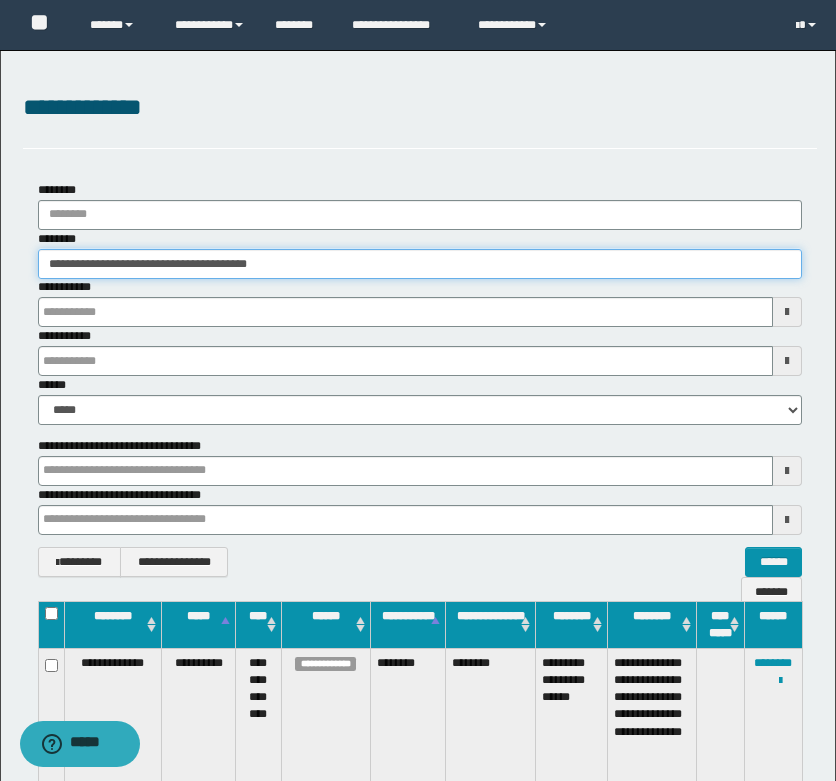 click on "**********" at bounding box center [420, 264] 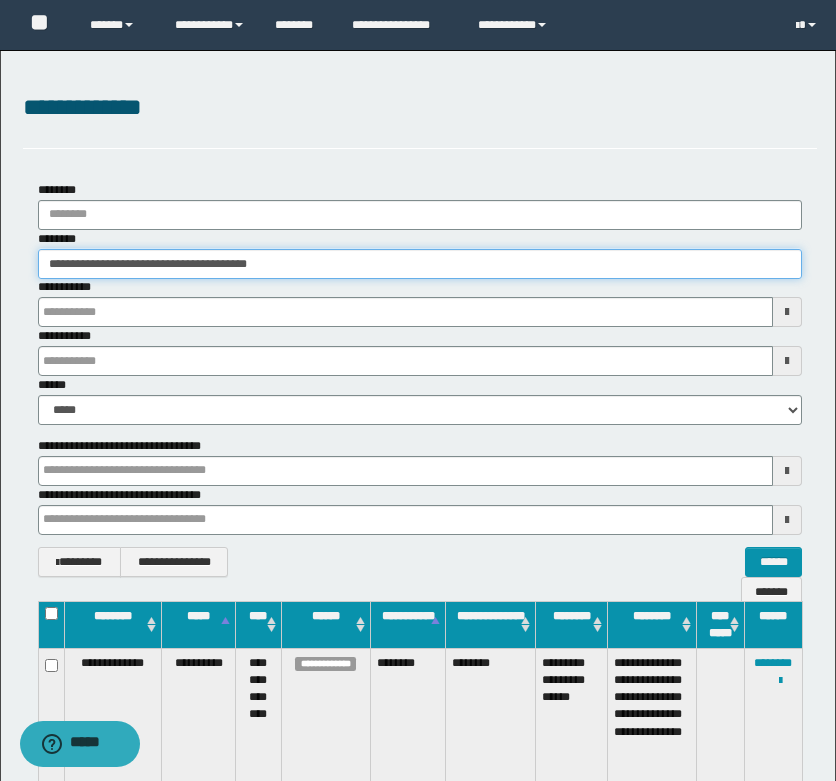 paste 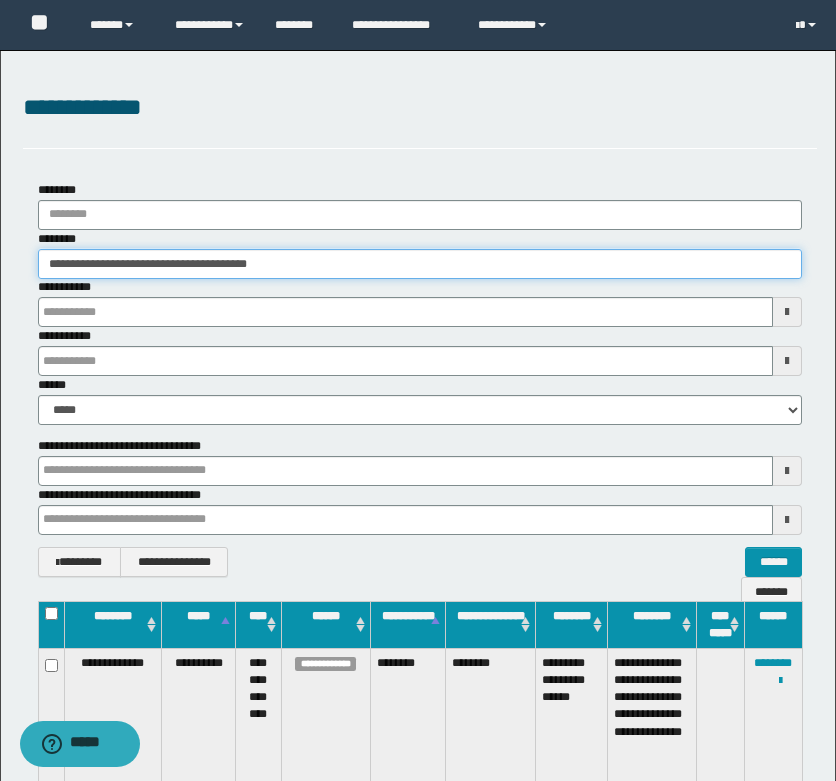 type on "**********" 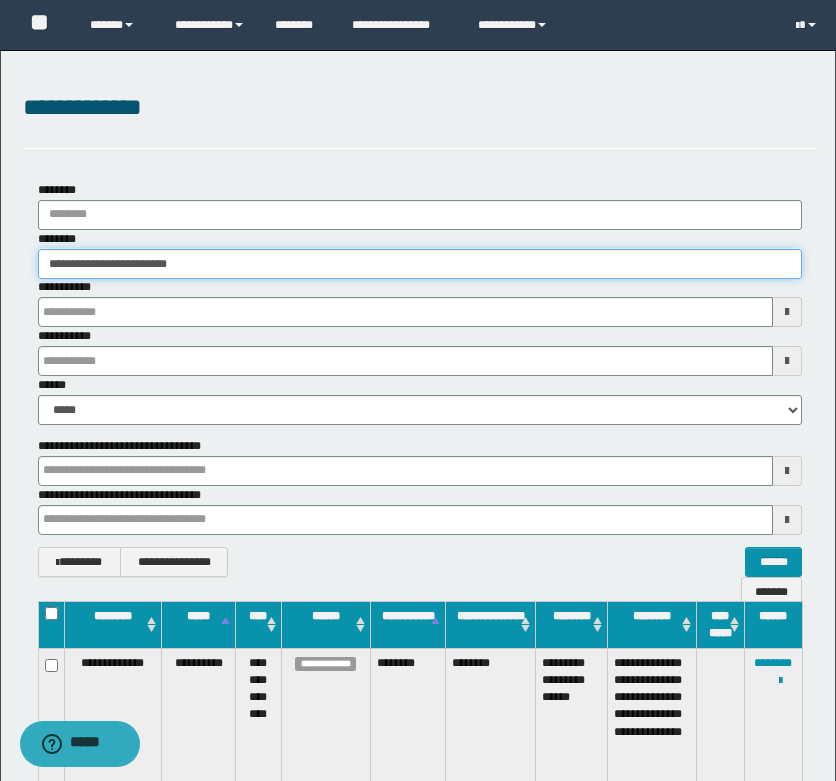 type on "**********" 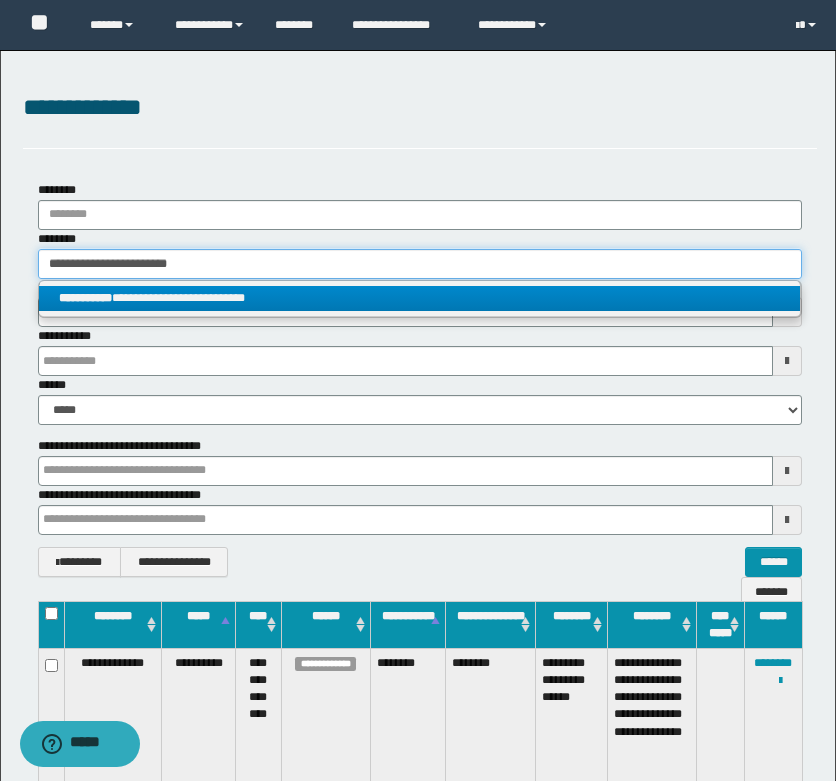 type on "**********" 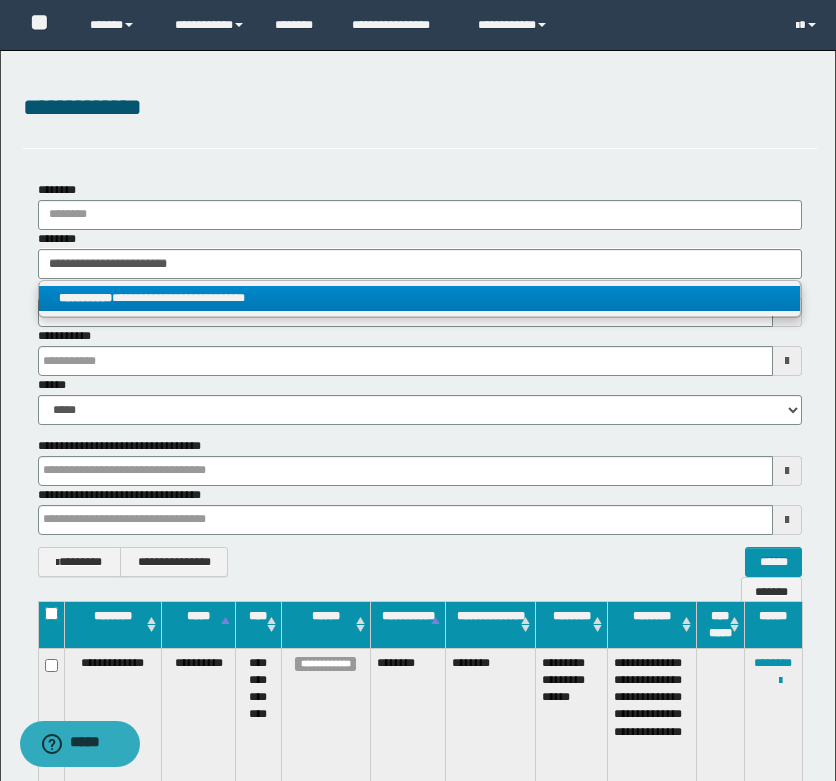 click on "**********" at bounding box center [419, 298] 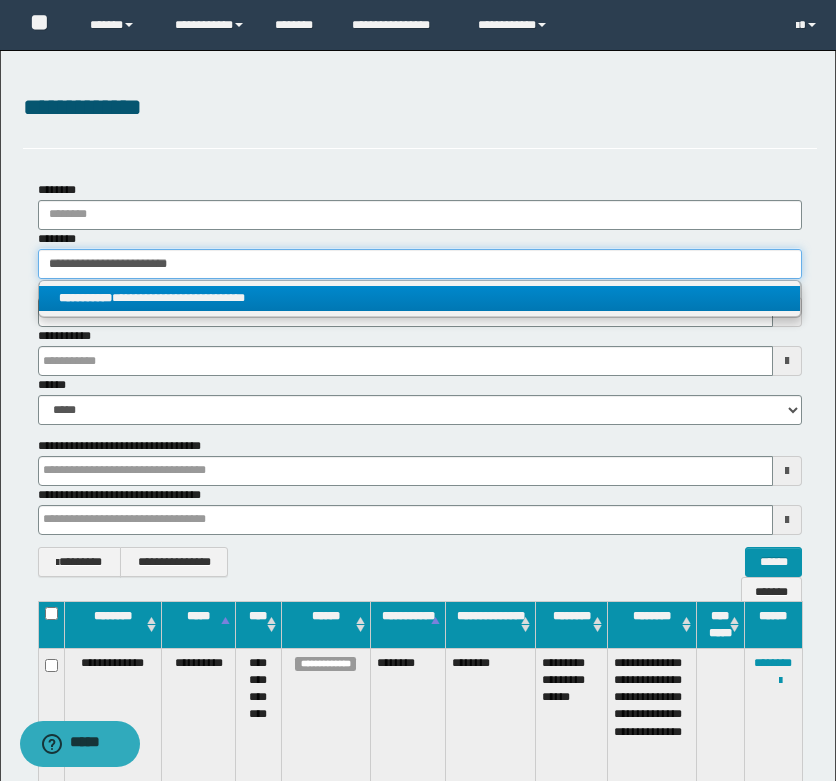 type 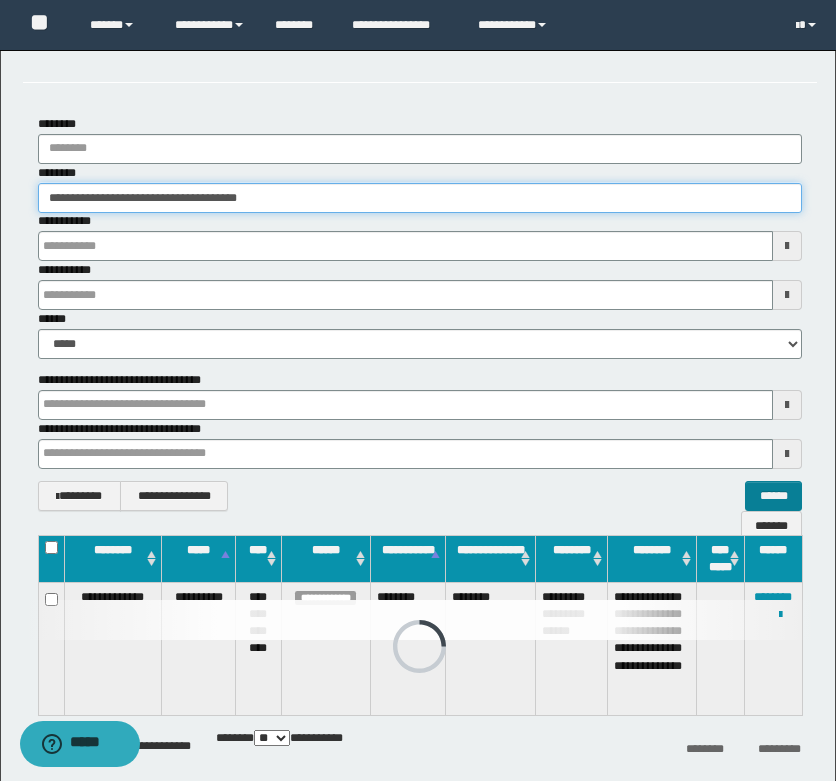 scroll, scrollTop: 108, scrollLeft: 0, axis: vertical 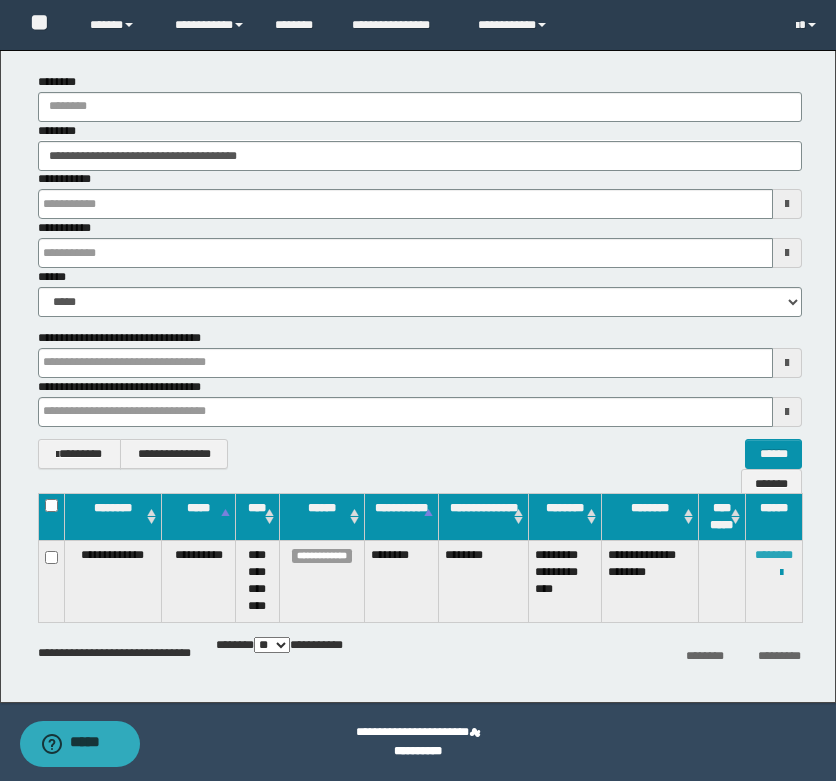 click on "********" at bounding box center [774, 555] 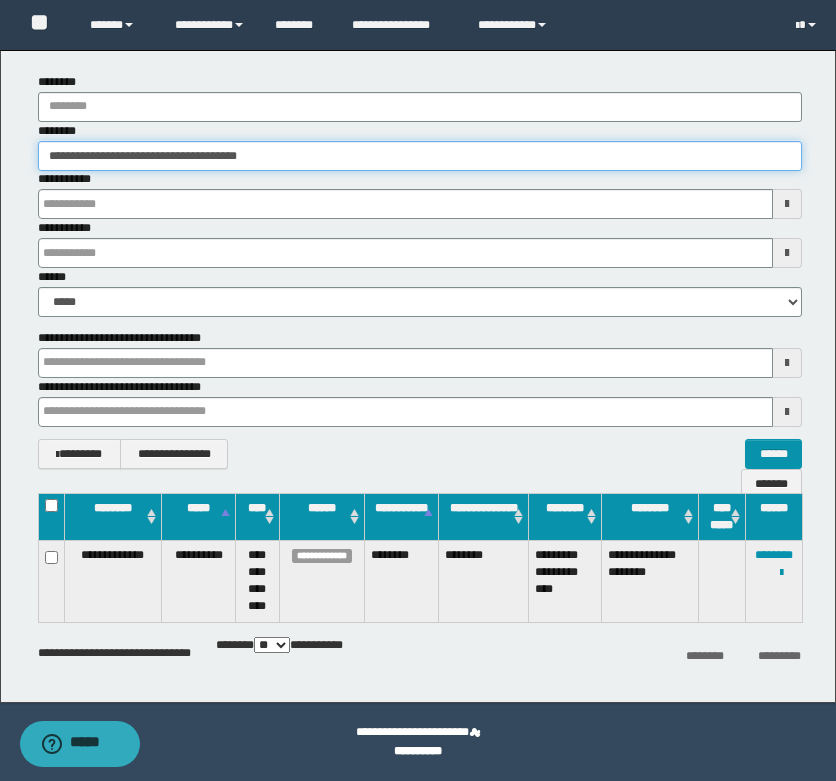 click on "**********" at bounding box center (420, 156) 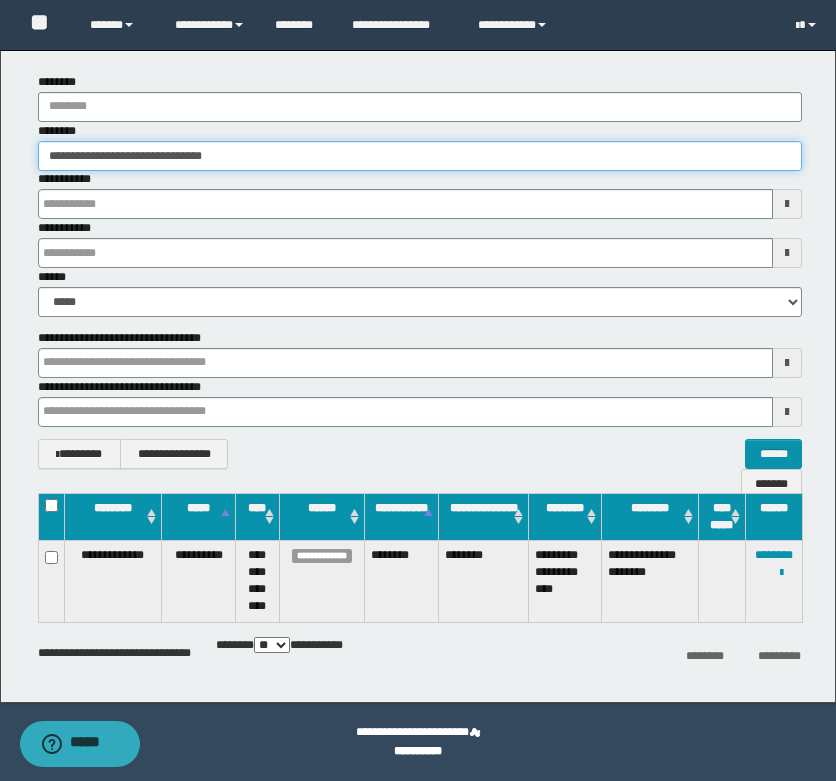 type on "**********" 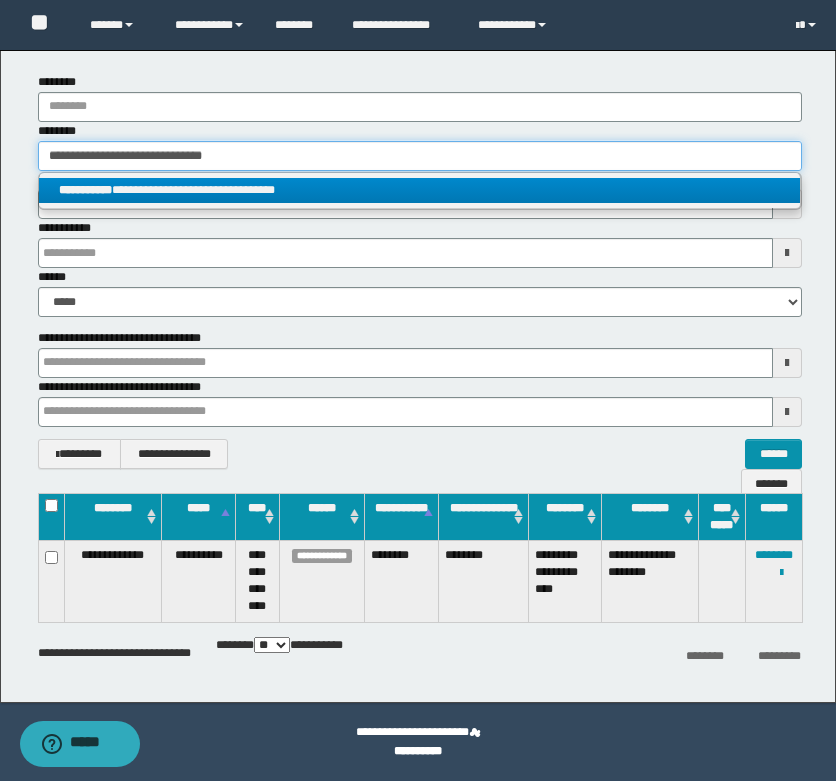 type on "**********" 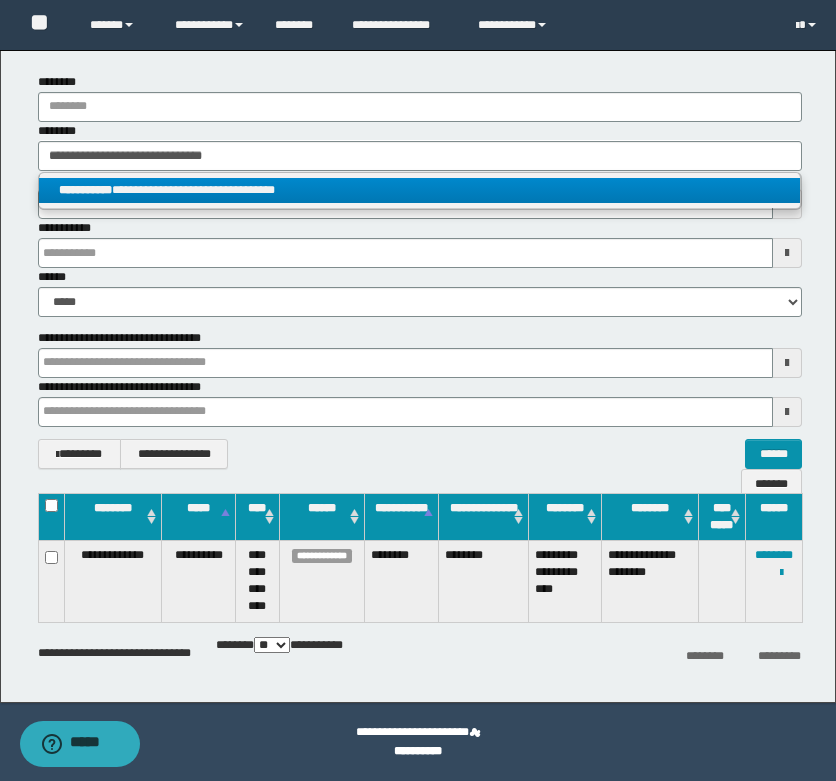 click on "**********" at bounding box center (419, 190) 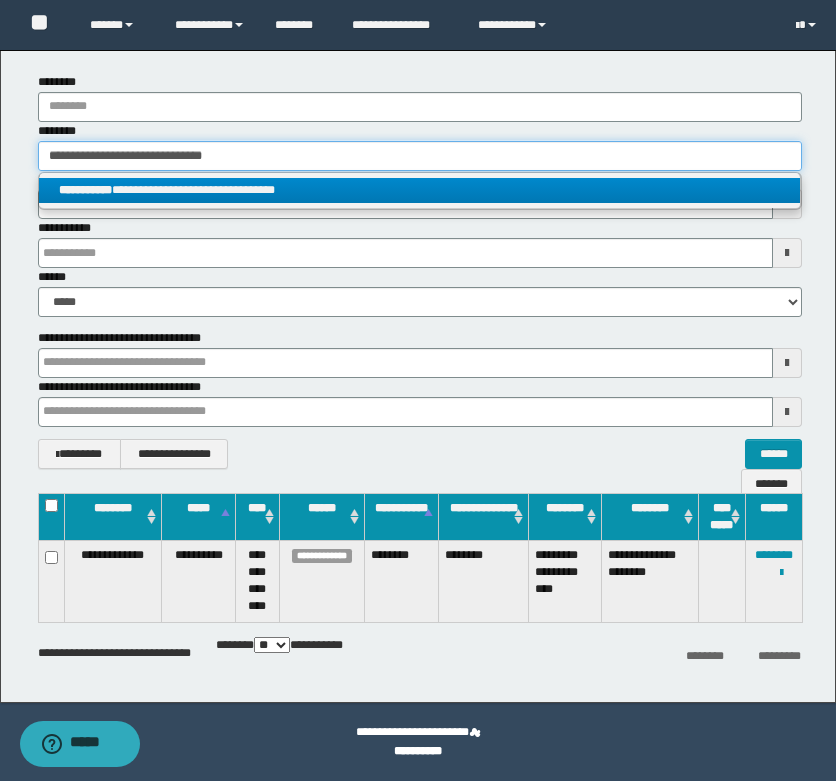 type 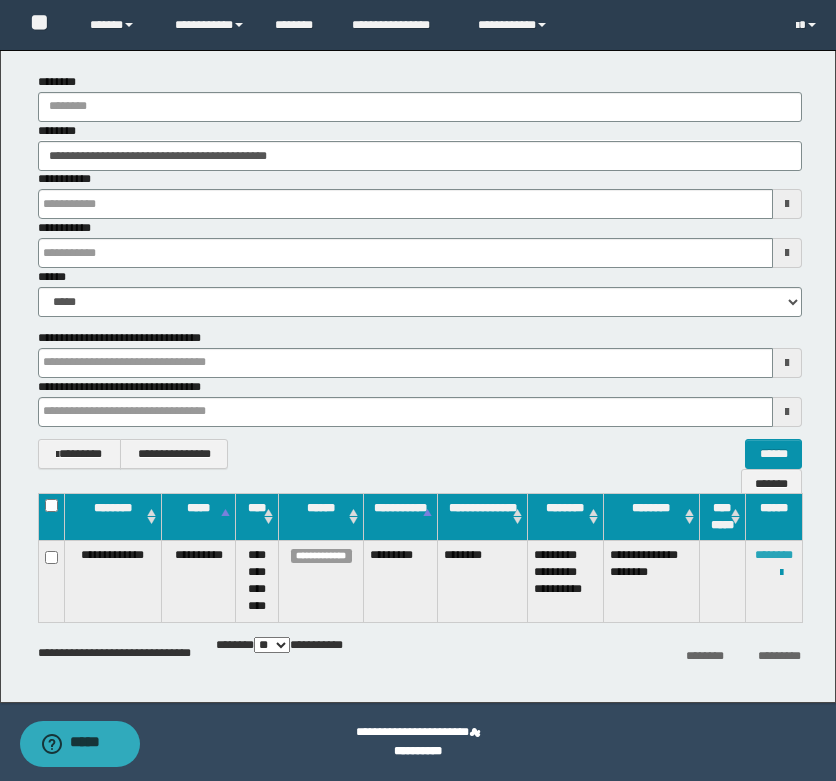 click on "********" at bounding box center [774, 555] 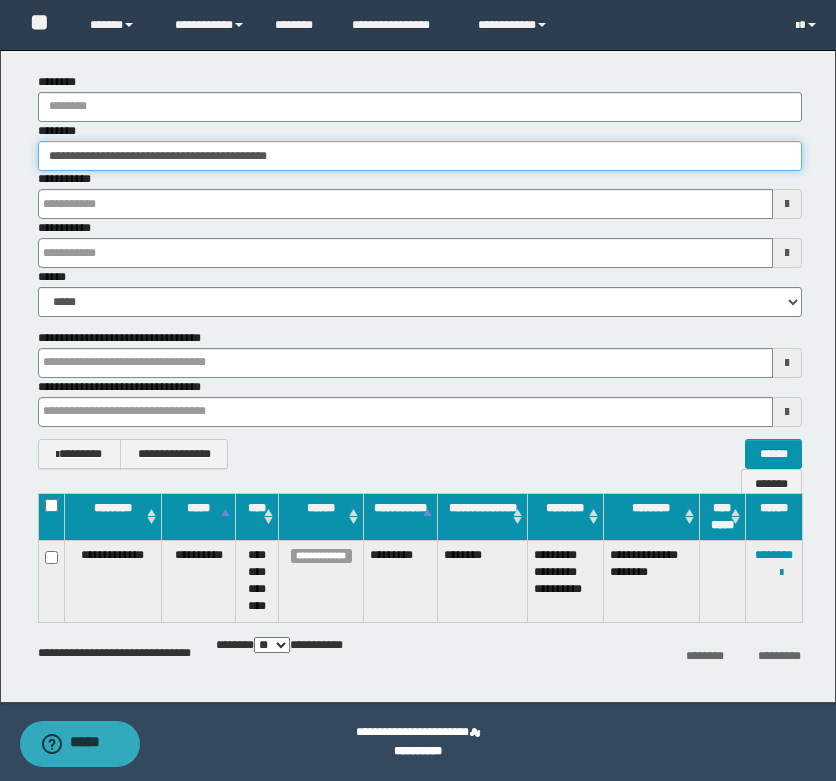 click on "**********" at bounding box center [420, 156] 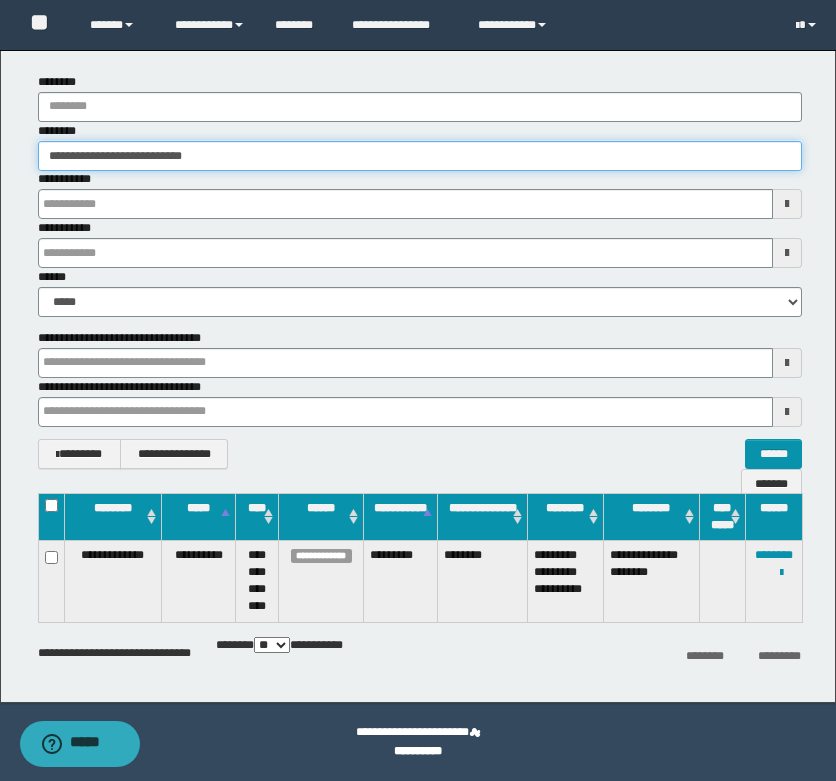 type on "**********" 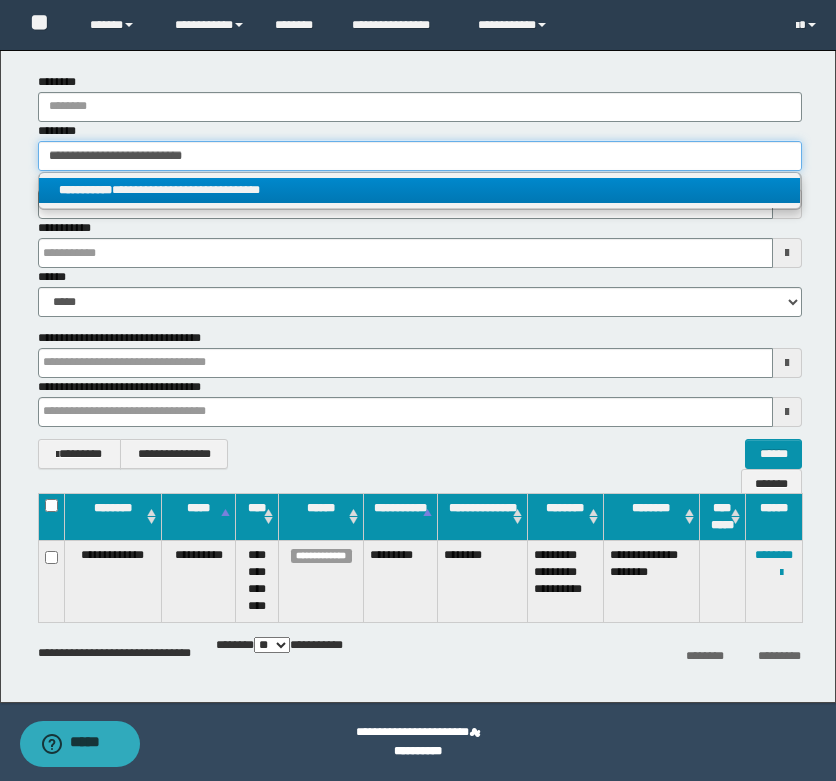 type on "**********" 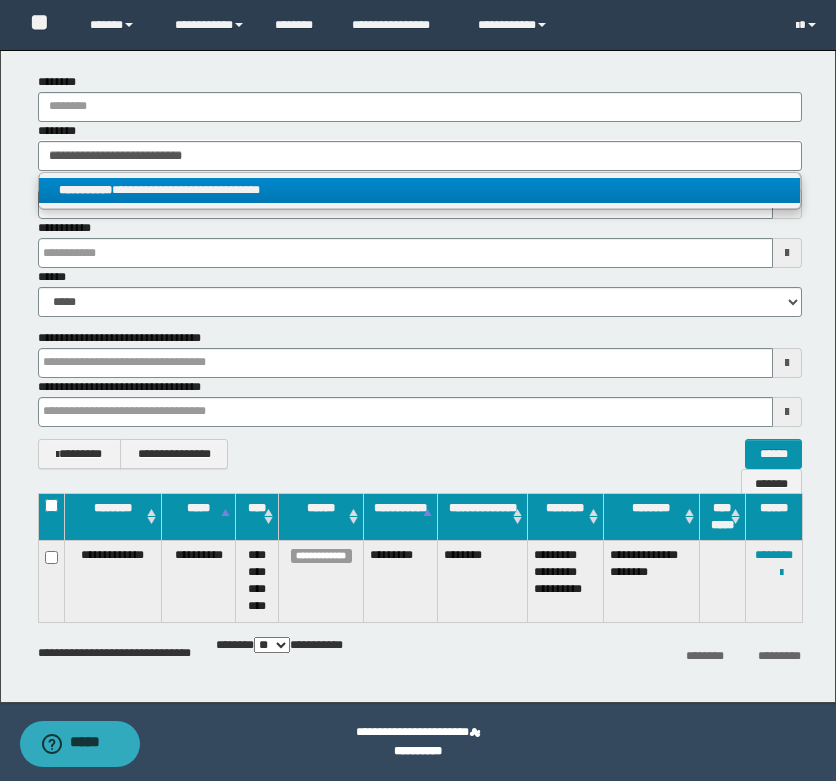 click on "**********" at bounding box center (419, 190) 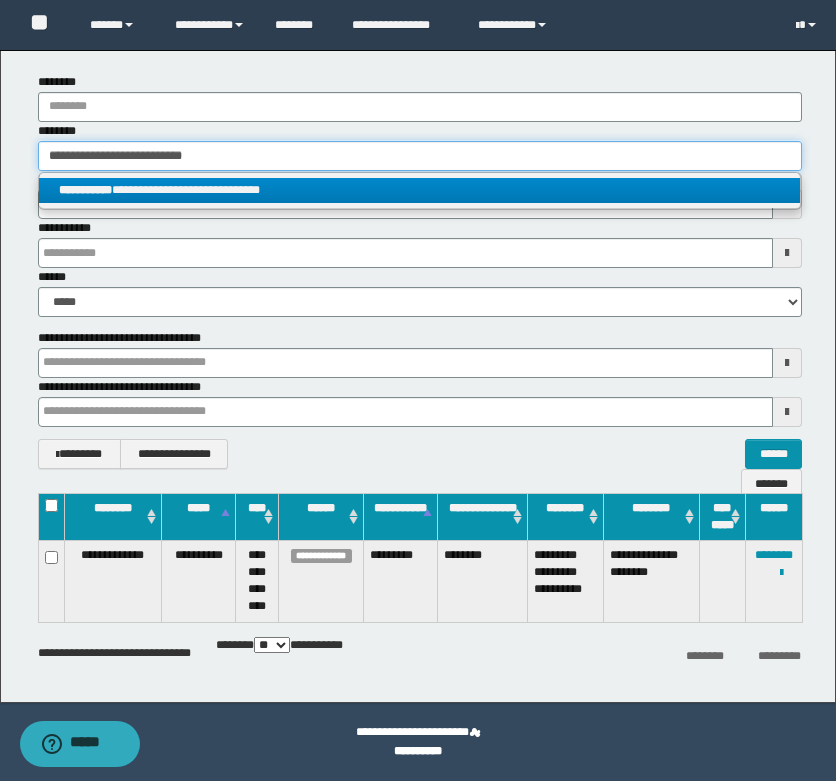 type 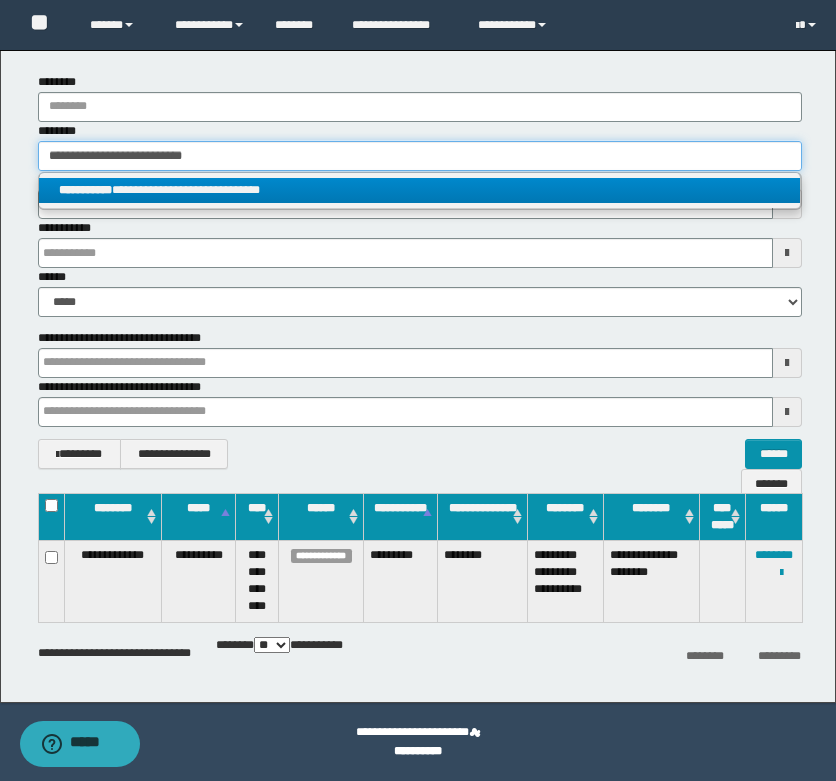 type on "**********" 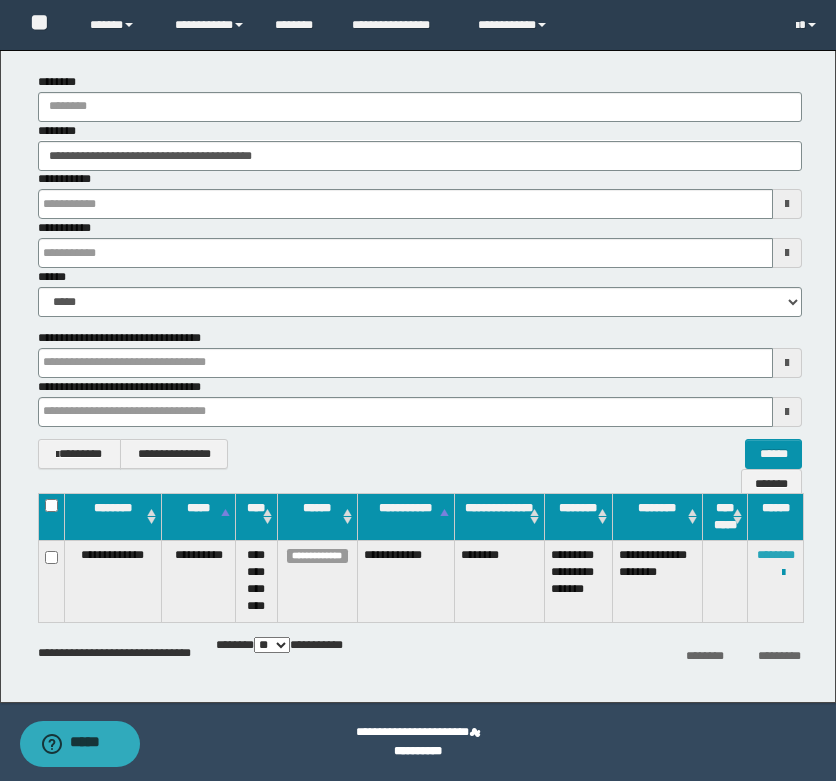 click on "********" at bounding box center [776, 555] 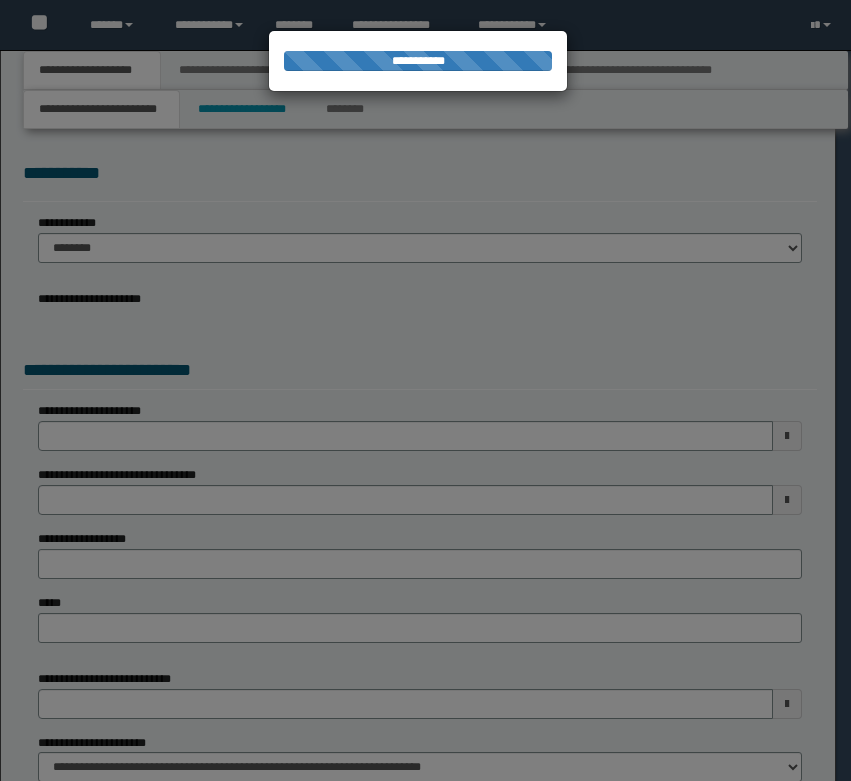 scroll, scrollTop: 0, scrollLeft: 0, axis: both 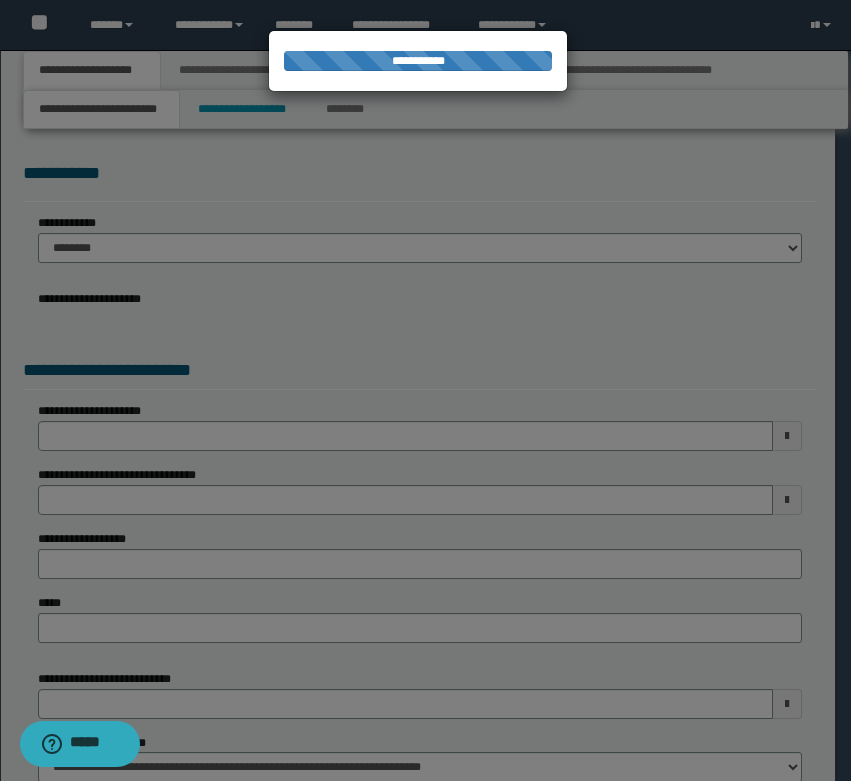 select on "*" 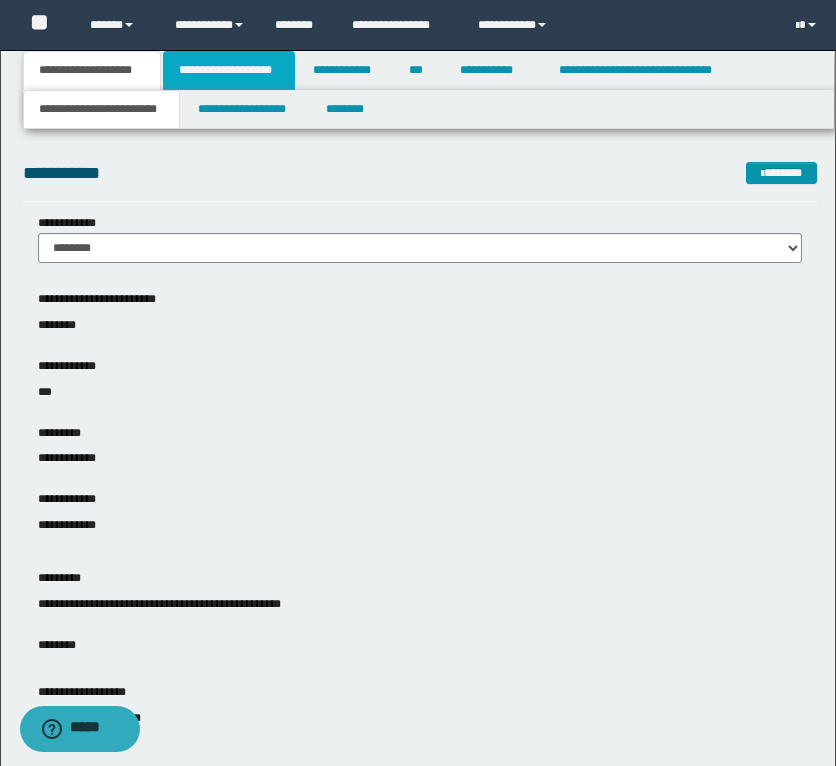 click on "**********" at bounding box center [229, 70] 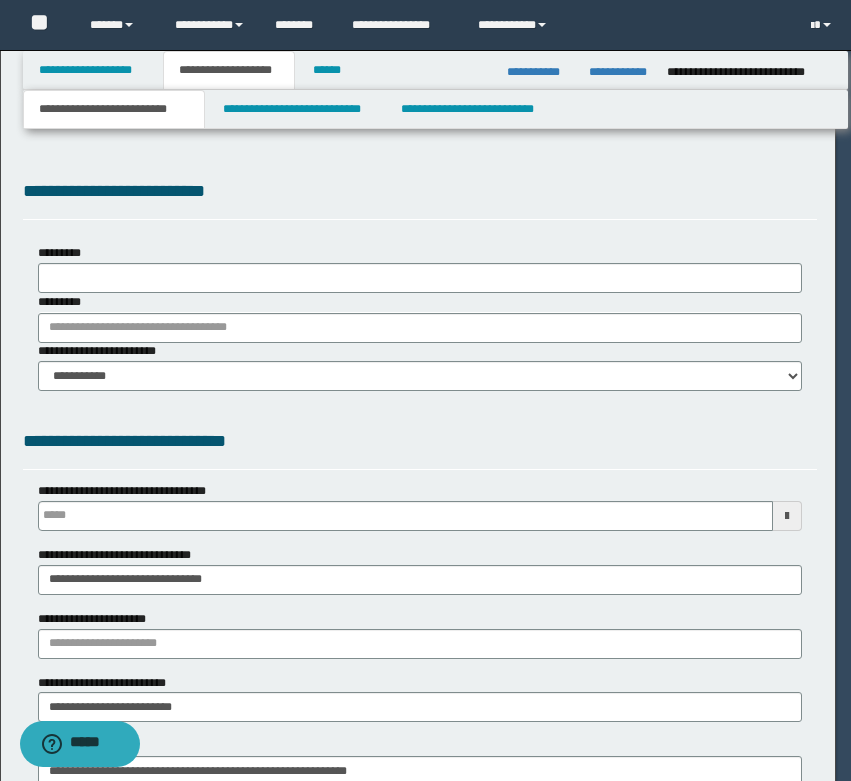 select on "*" 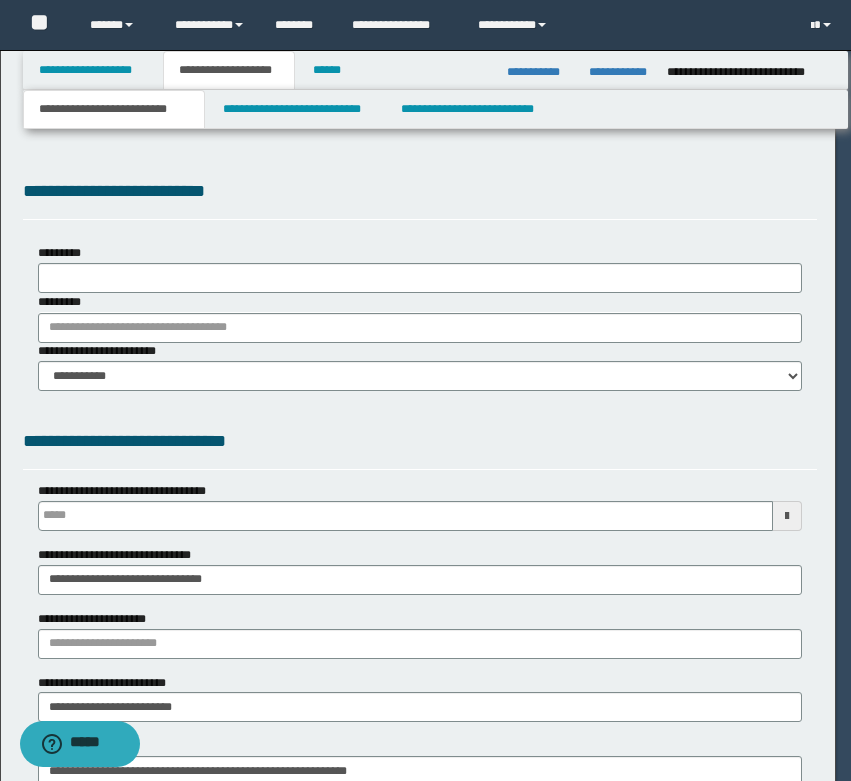 type 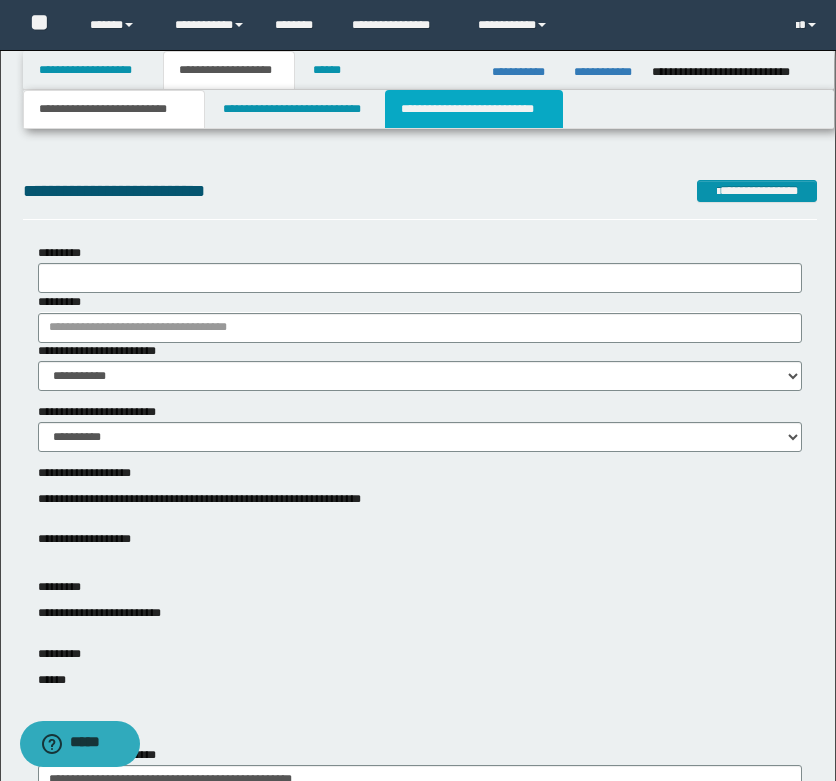 click on "**********" at bounding box center [474, 109] 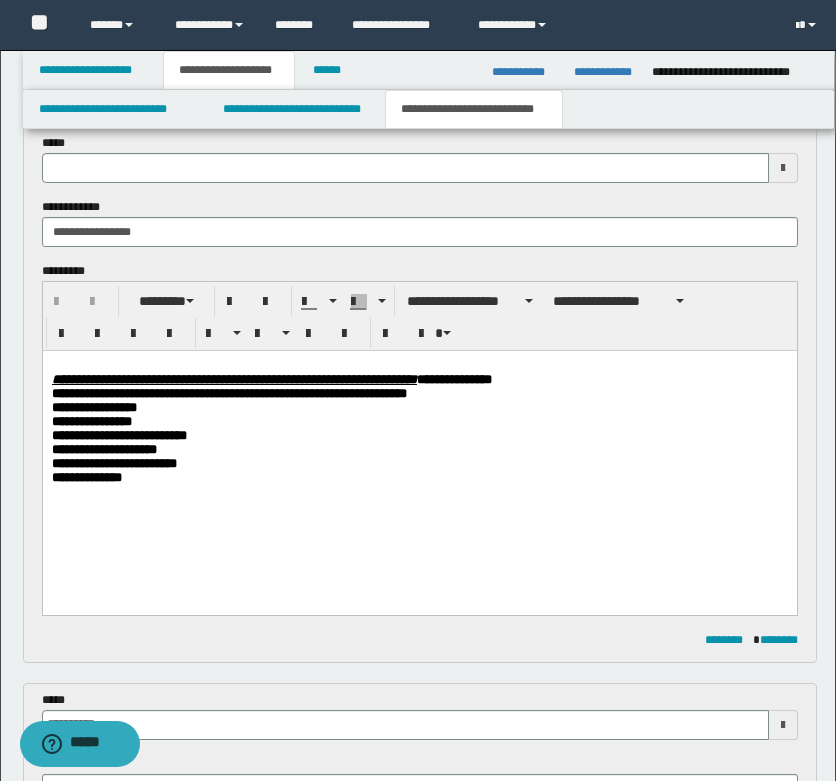 scroll, scrollTop: 0, scrollLeft: 0, axis: both 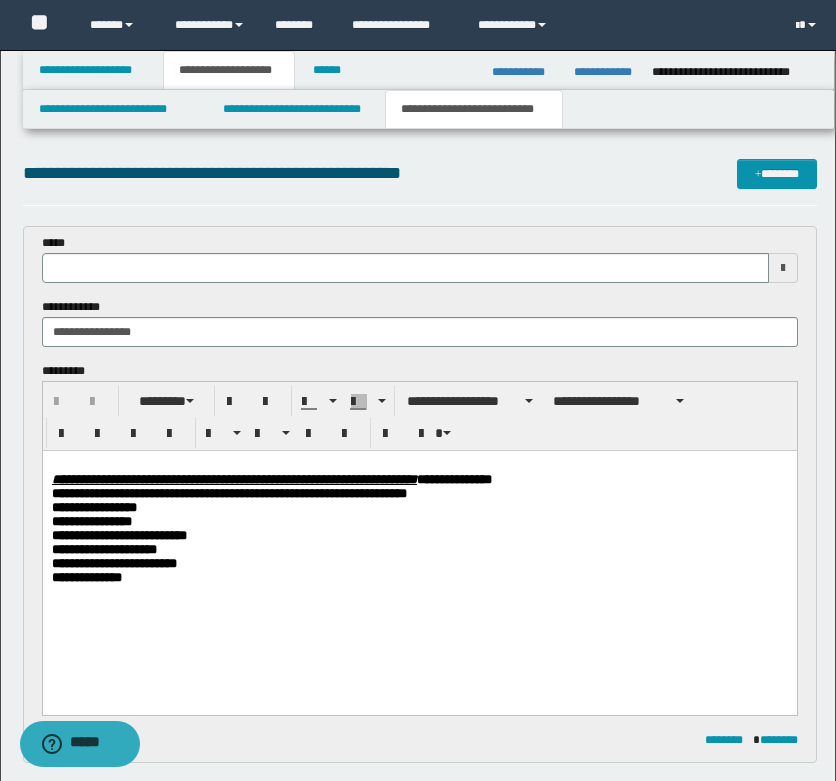 click on "**********" at bounding box center (420, 173) 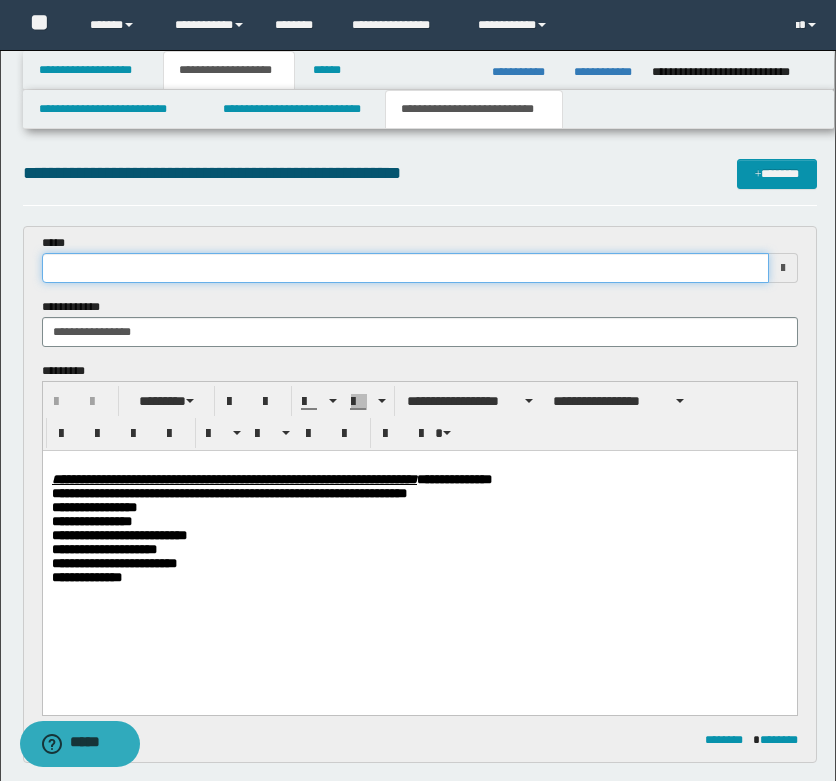 click at bounding box center [405, 268] 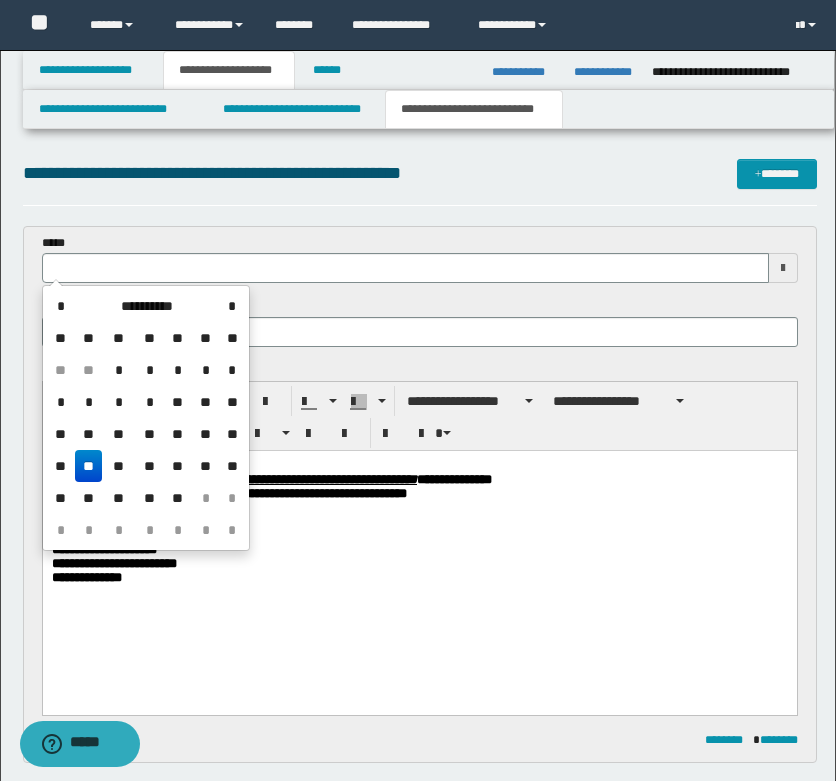 click on "**" at bounding box center [89, 466] 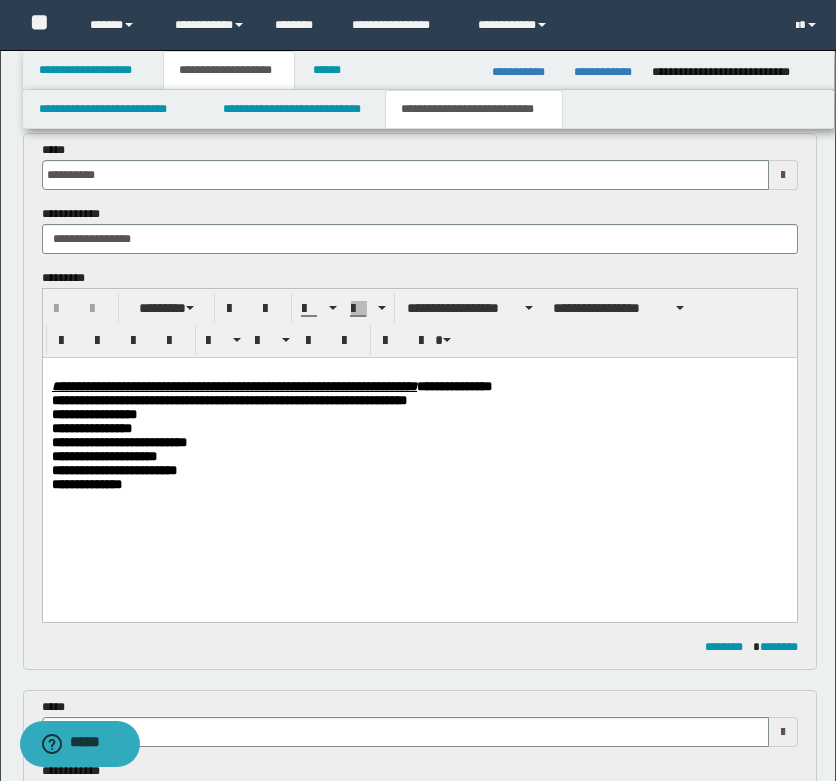 scroll, scrollTop: 200, scrollLeft: 0, axis: vertical 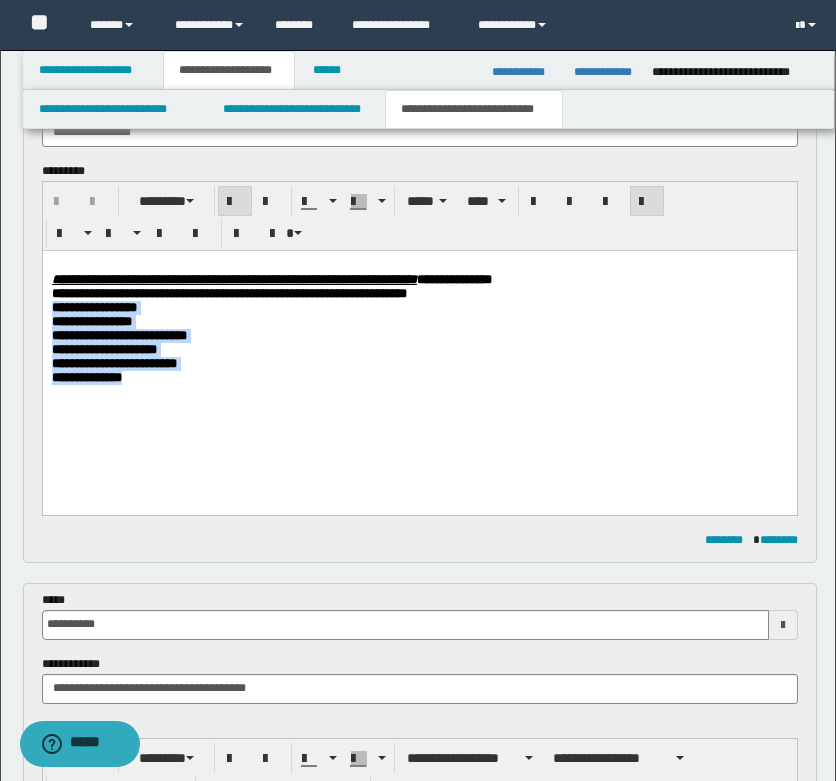 drag, startPoint x: 502, startPoint y: 301, endPoint x: 482, endPoint y: 390, distance: 91.21951 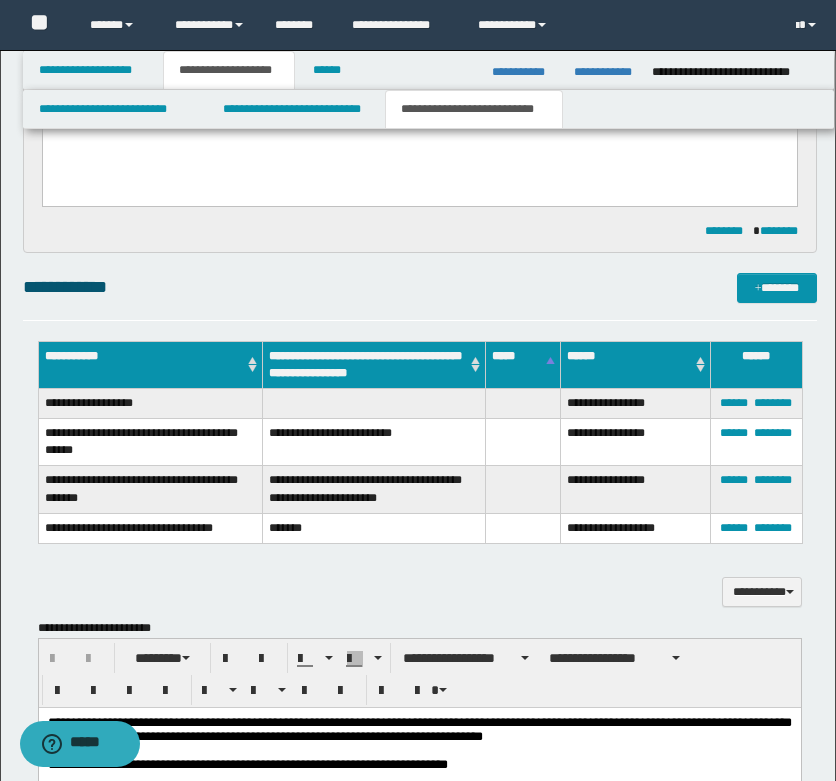 scroll, scrollTop: 1100, scrollLeft: 0, axis: vertical 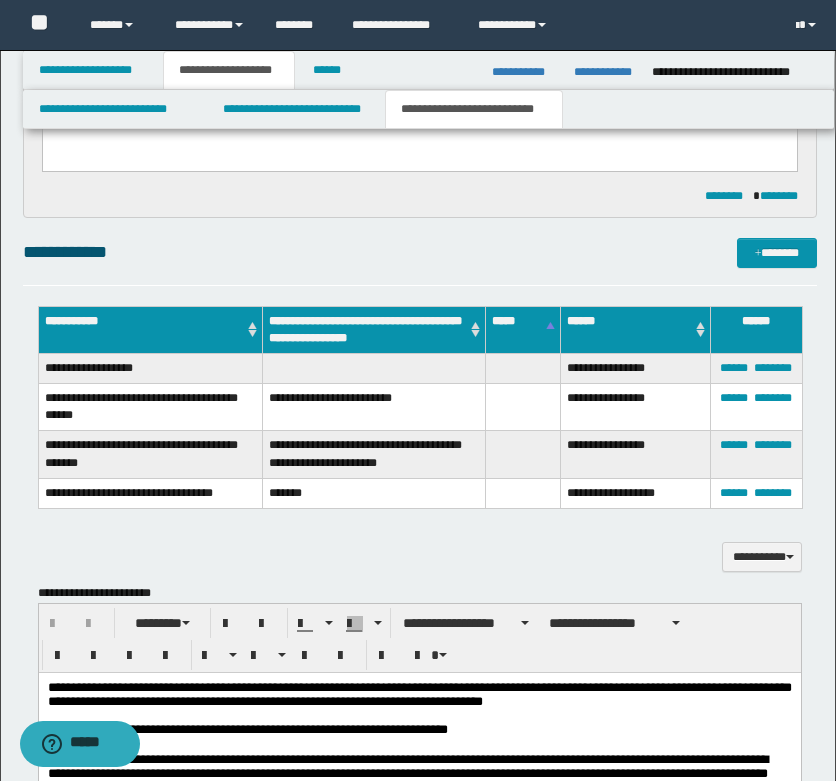 click on "**********" at bounding box center [150, 369] 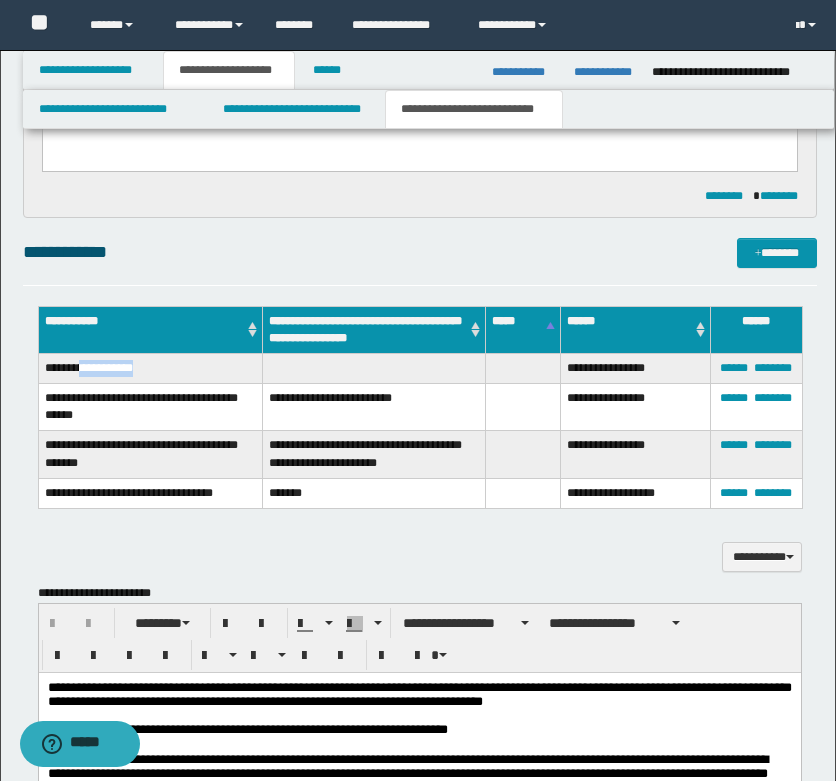 click on "**********" at bounding box center (150, 369) 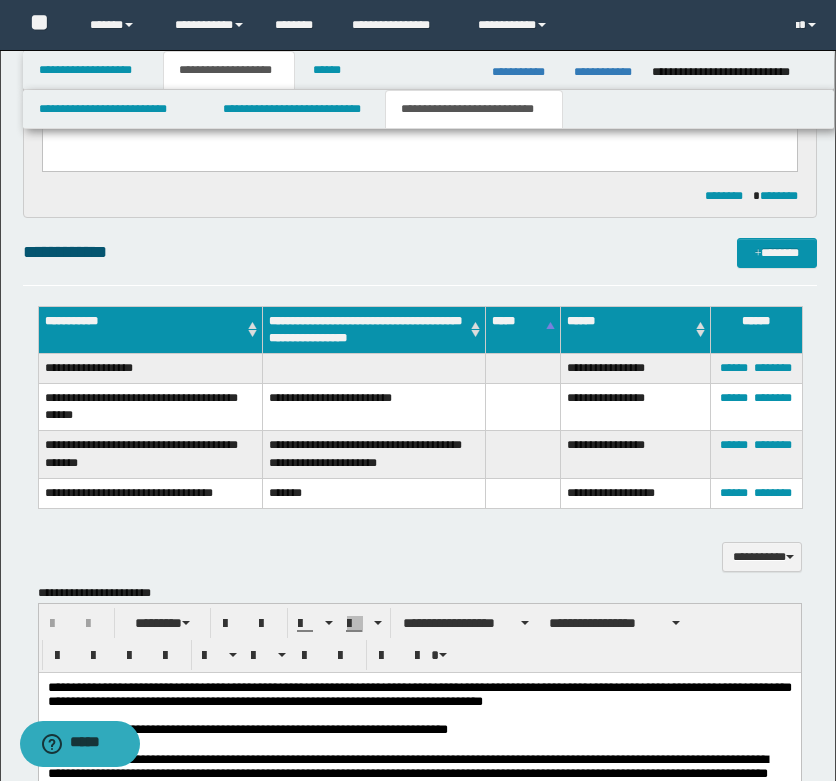 click on "**********" at bounding box center (150, 407) 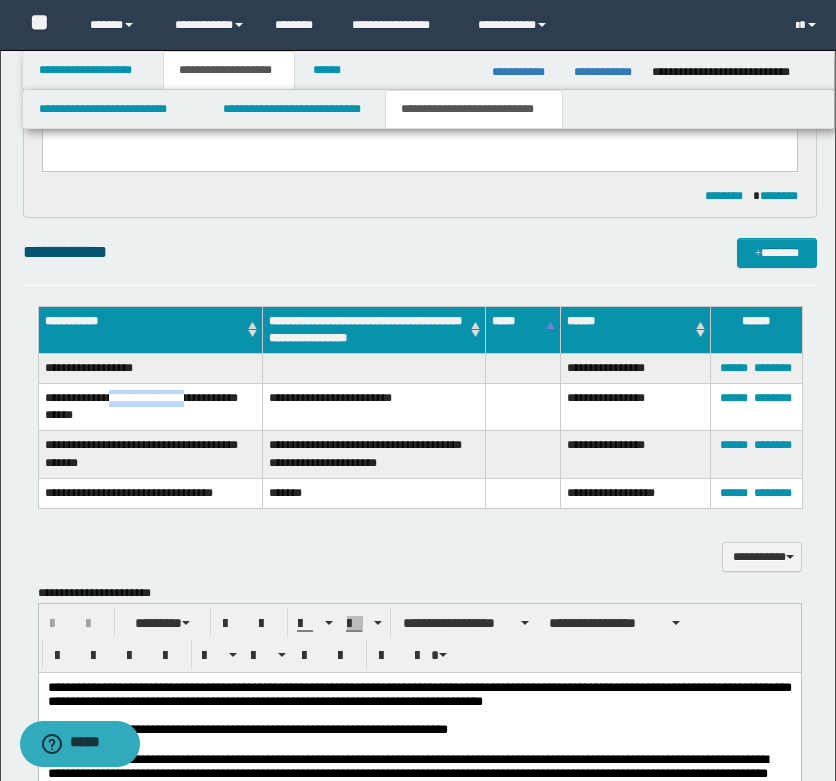 click on "**********" at bounding box center (150, 407) 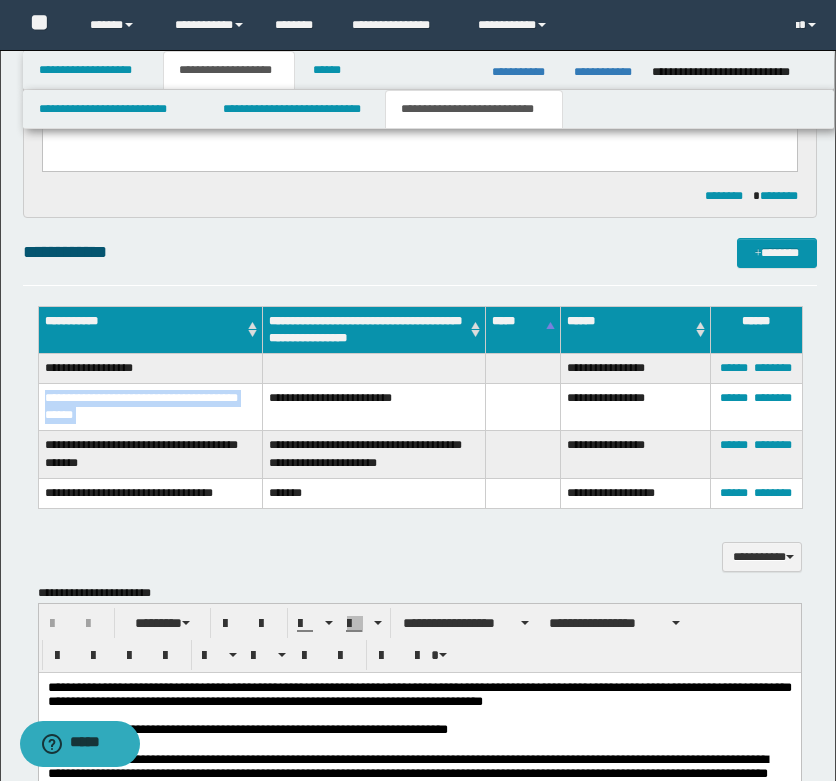 click on "**********" at bounding box center (150, 407) 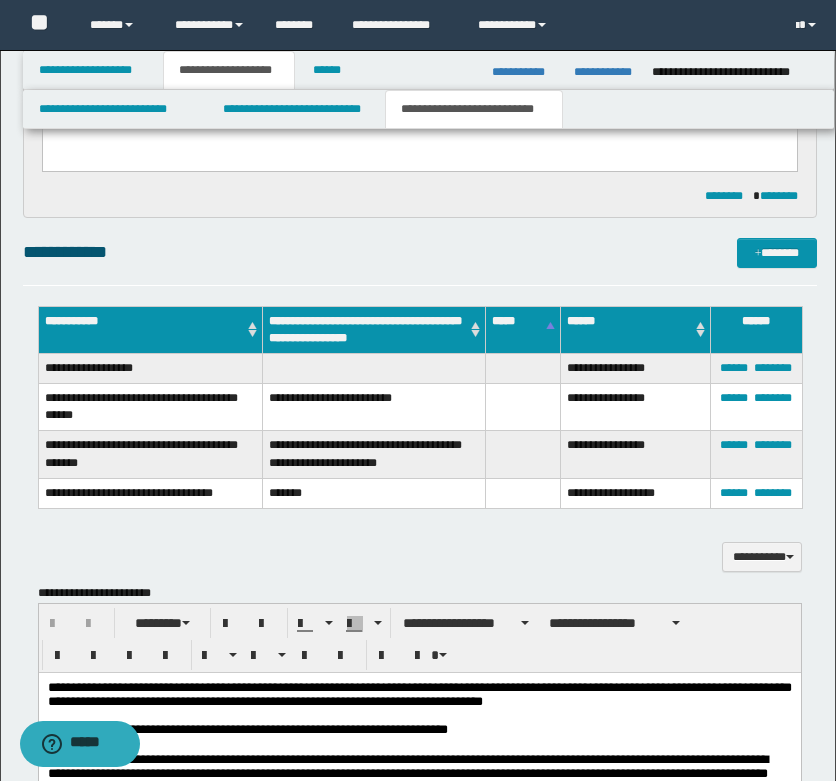 click on "**********" at bounding box center (373, 454) 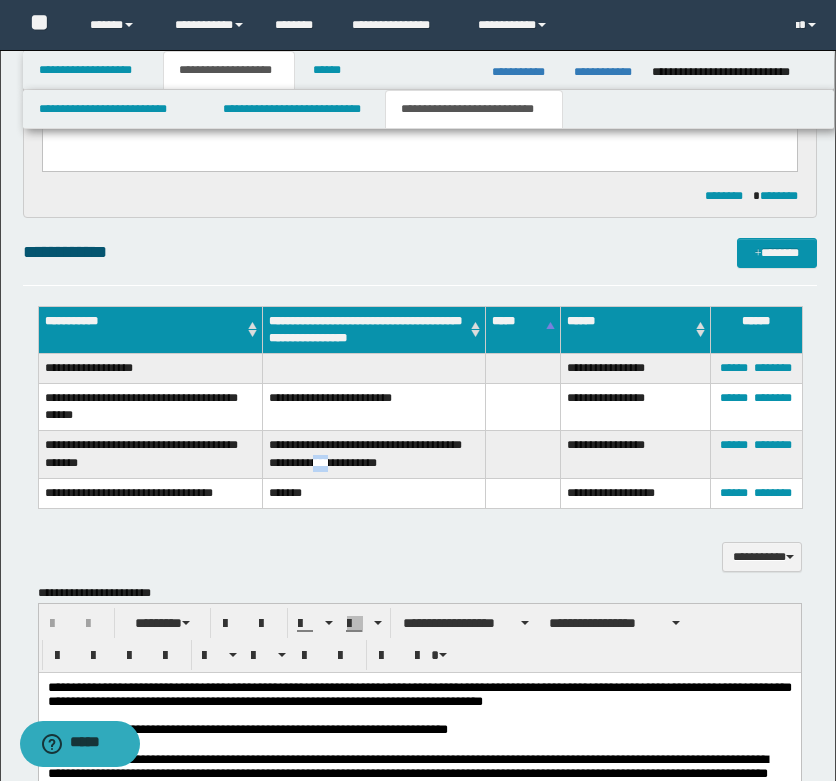 click on "**********" at bounding box center (373, 454) 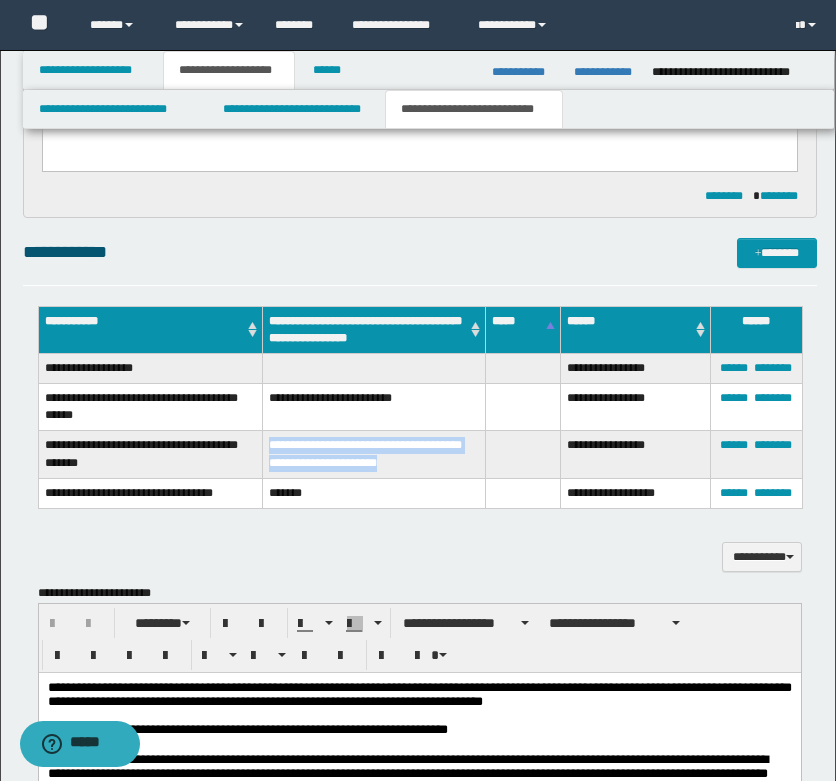 click on "**********" at bounding box center [373, 454] 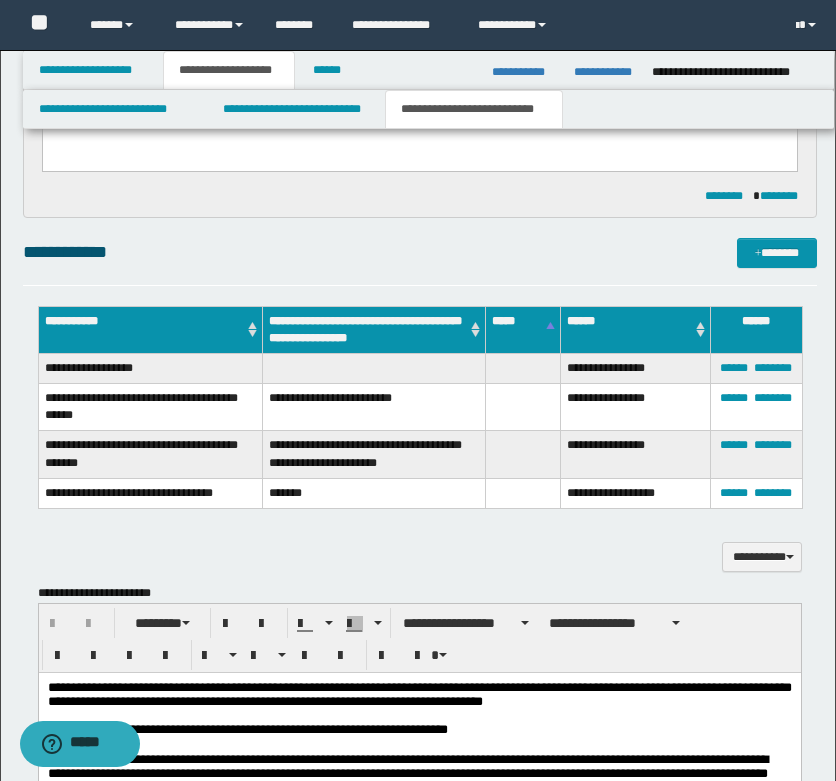 click on "**********" at bounding box center (150, 493) 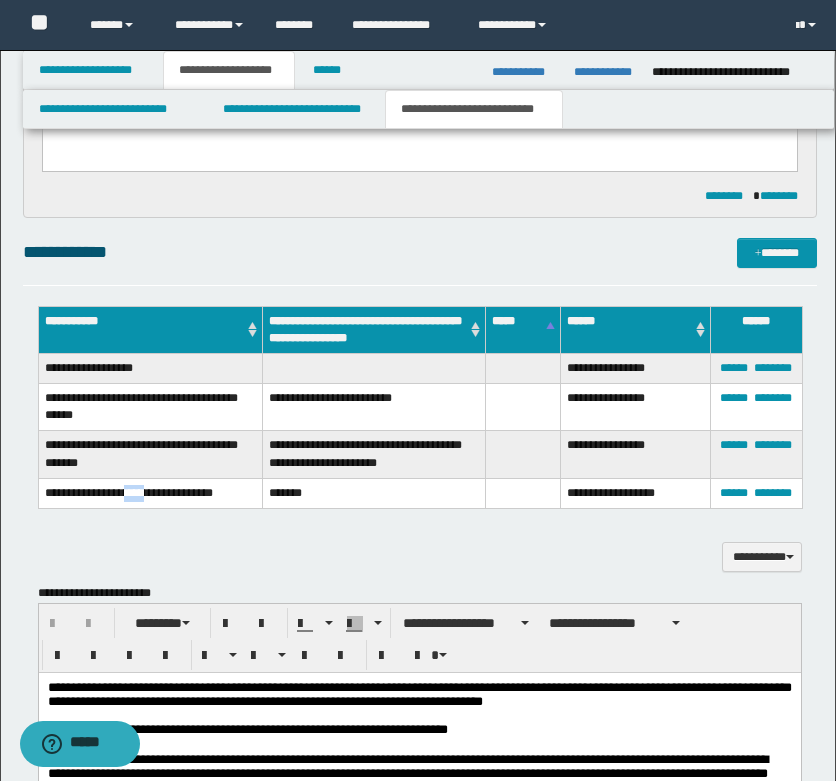click on "**********" at bounding box center (150, 493) 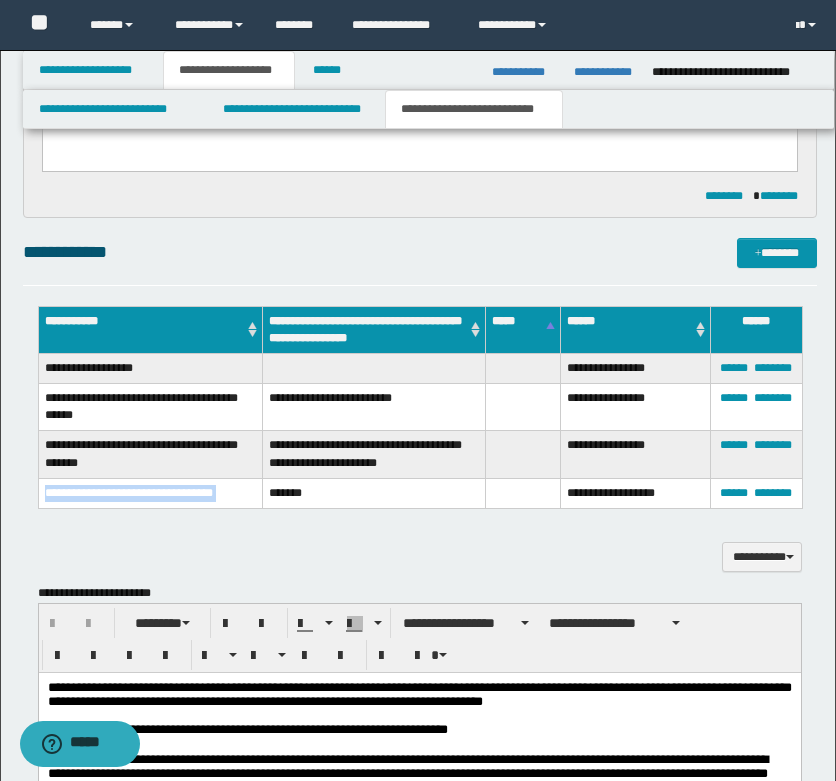 click on "**********" at bounding box center (150, 493) 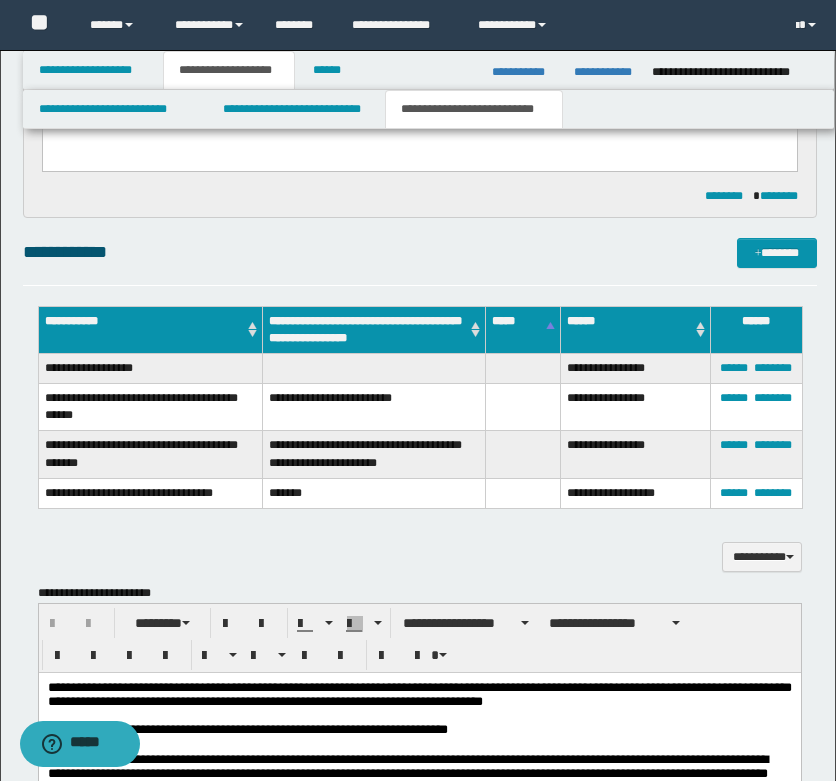 click on "**********" at bounding box center [635, 493] 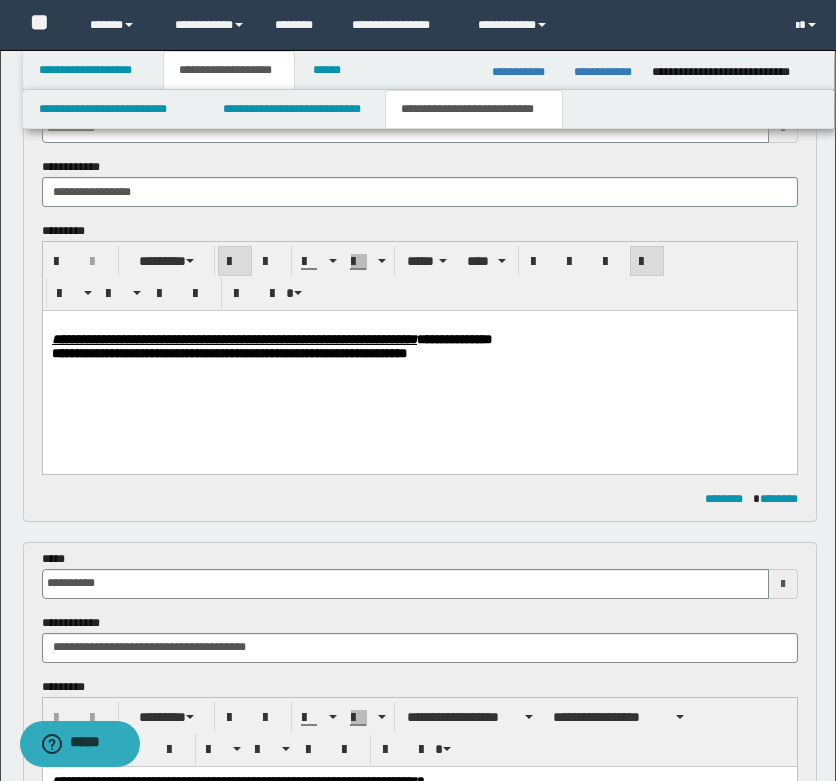 scroll, scrollTop: 100, scrollLeft: 0, axis: vertical 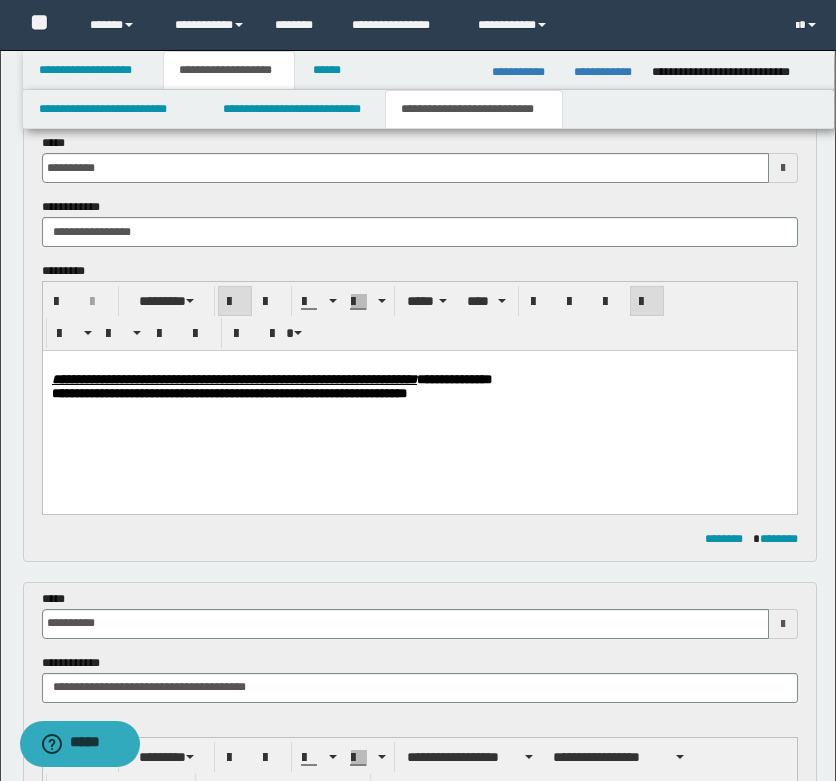 click on "**********" at bounding box center [419, 405] 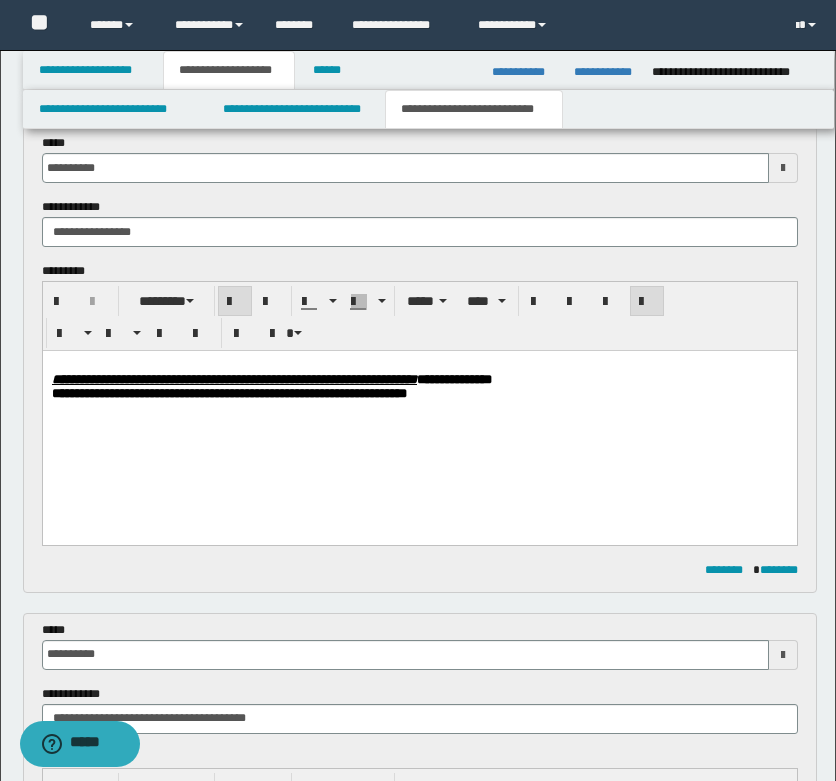 type 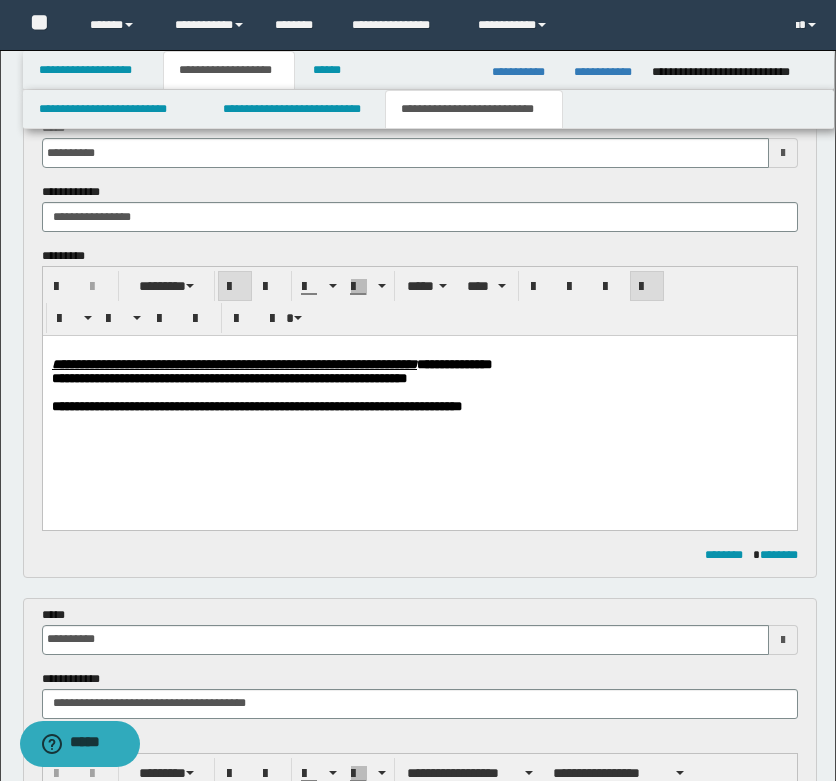 scroll, scrollTop: 100, scrollLeft: 0, axis: vertical 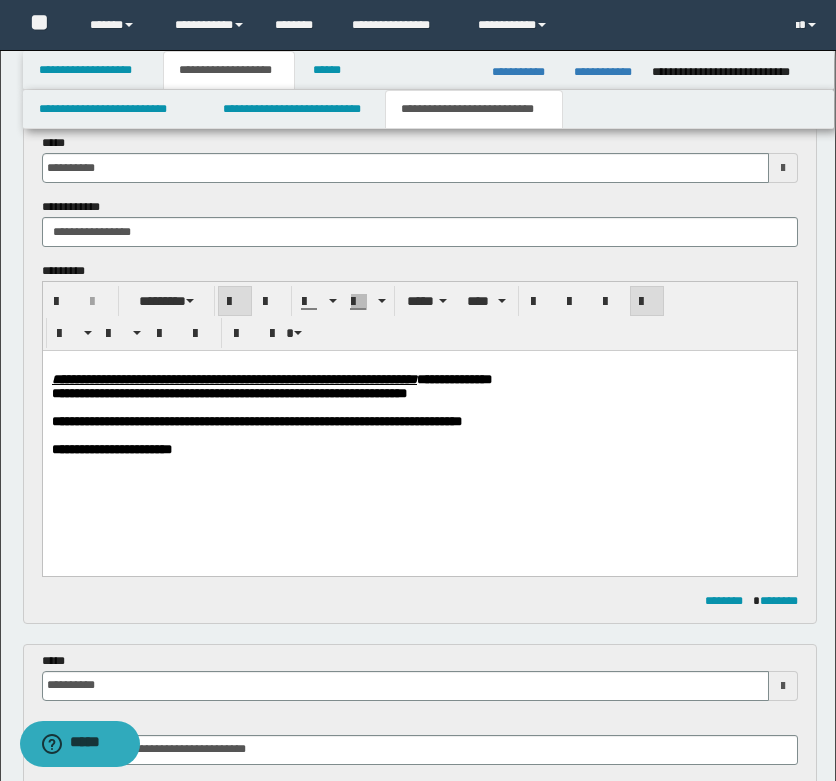 click on "**********" at bounding box center (419, 450) 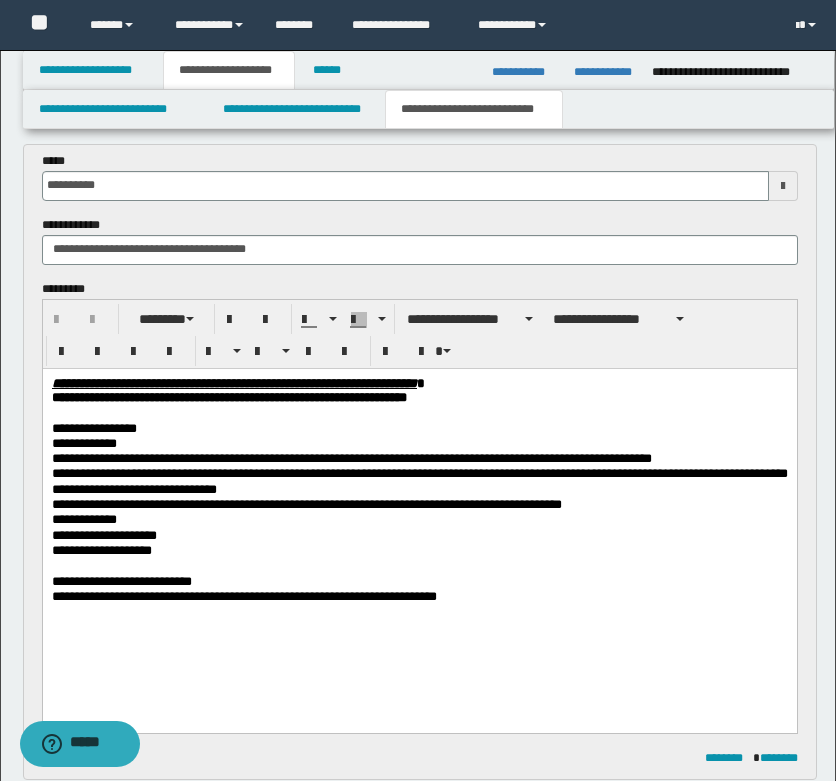 scroll, scrollTop: 100, scrollLeft: 0, axis: vertical 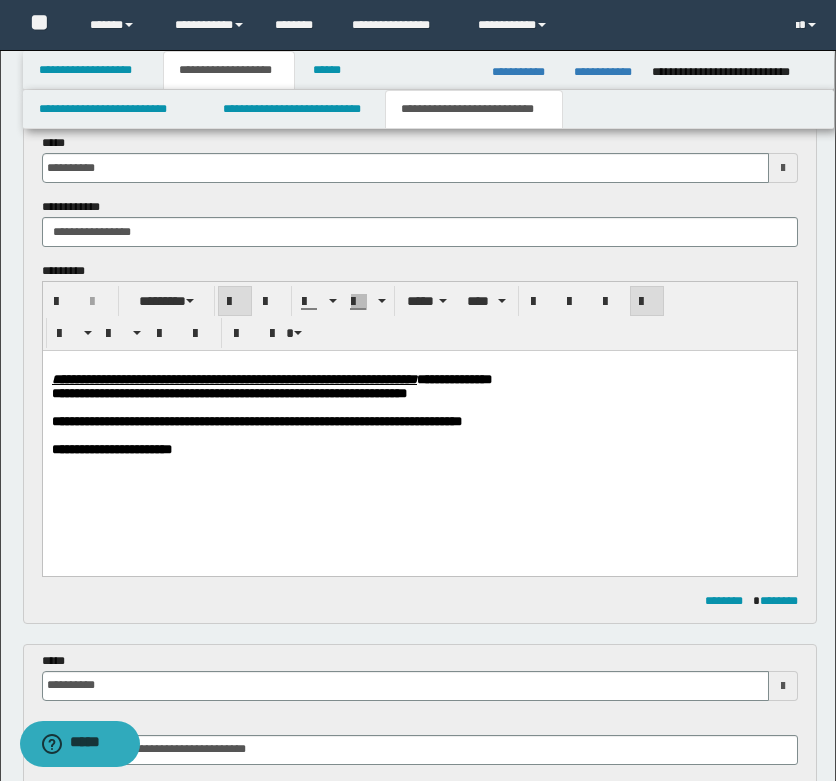 click on "**********" at bounding box center (419, 422) 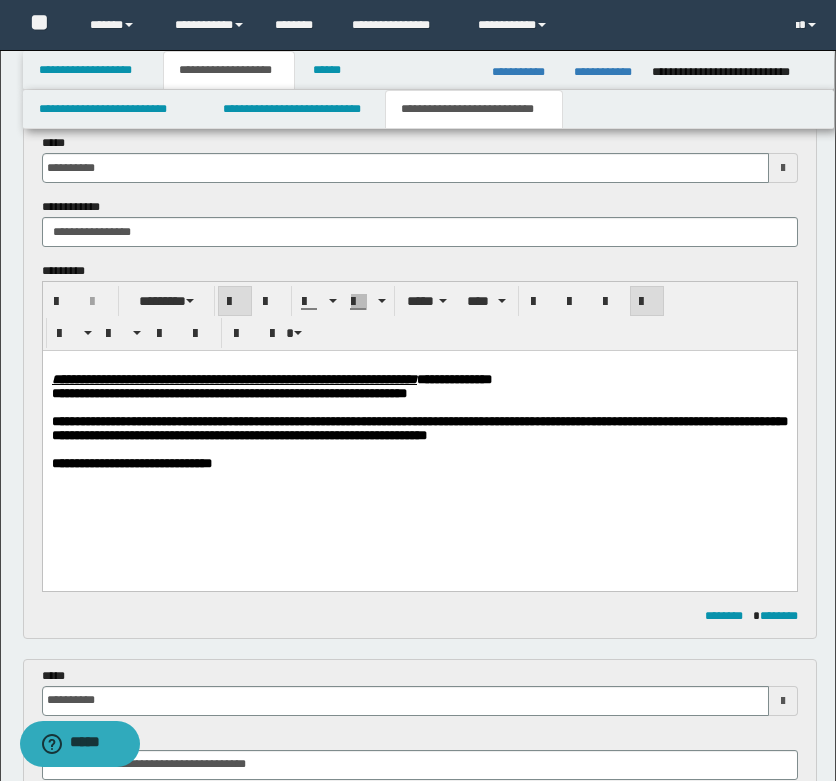 click on "**********" at bounding box center [419, 428] 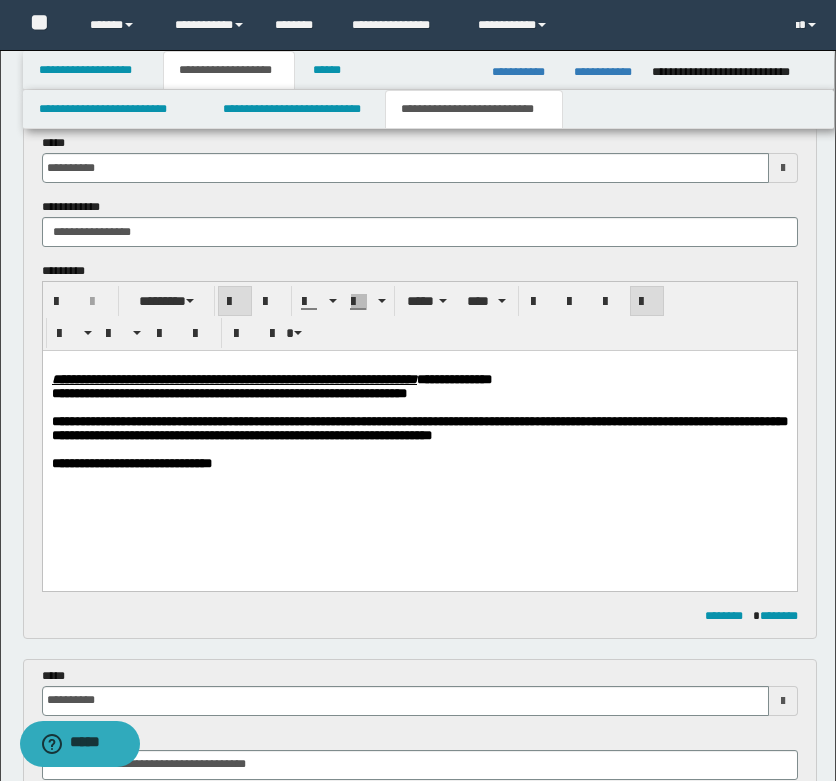 click on "**********" at bounding box center [419, 429] 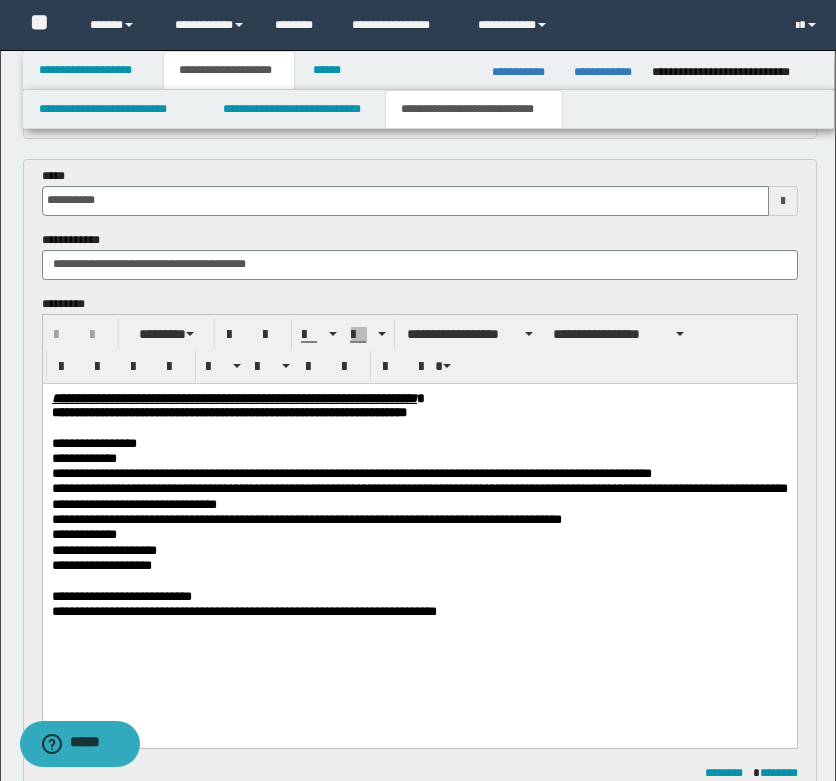 scroll, scrollTop: 200, scrollLeft: 0, axis: vertical 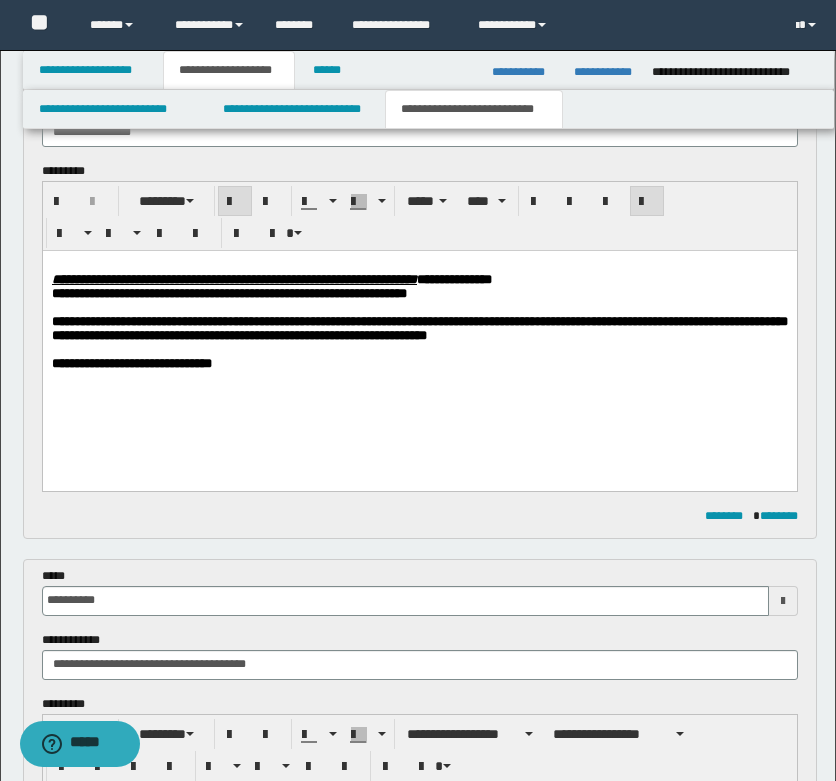 click on "**********" at bounding box center [419, 329] 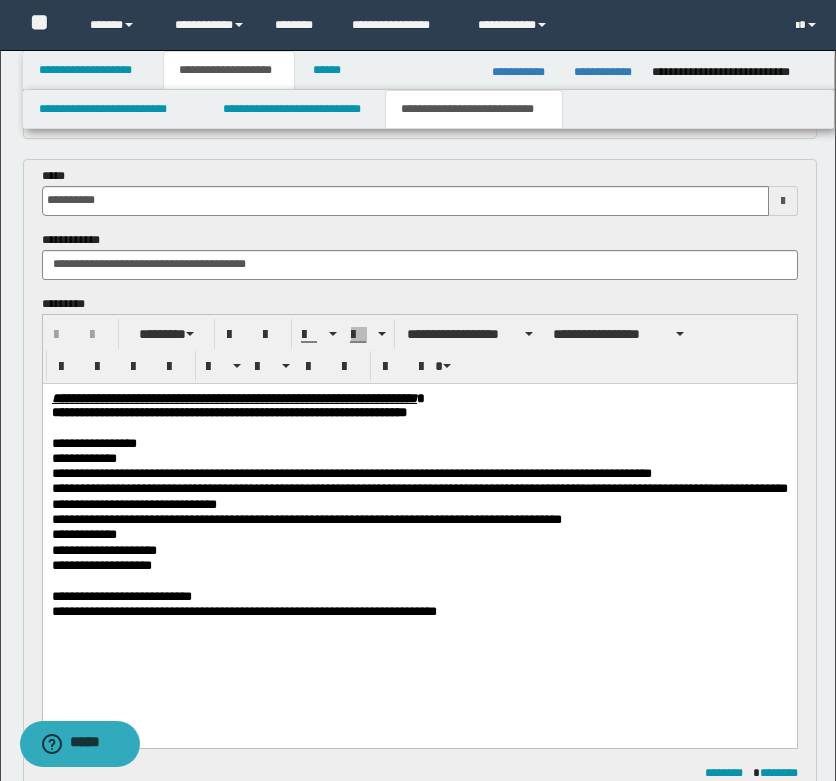 scroll, scrollTop: 200, scrollLeft: 0, axis: vertical 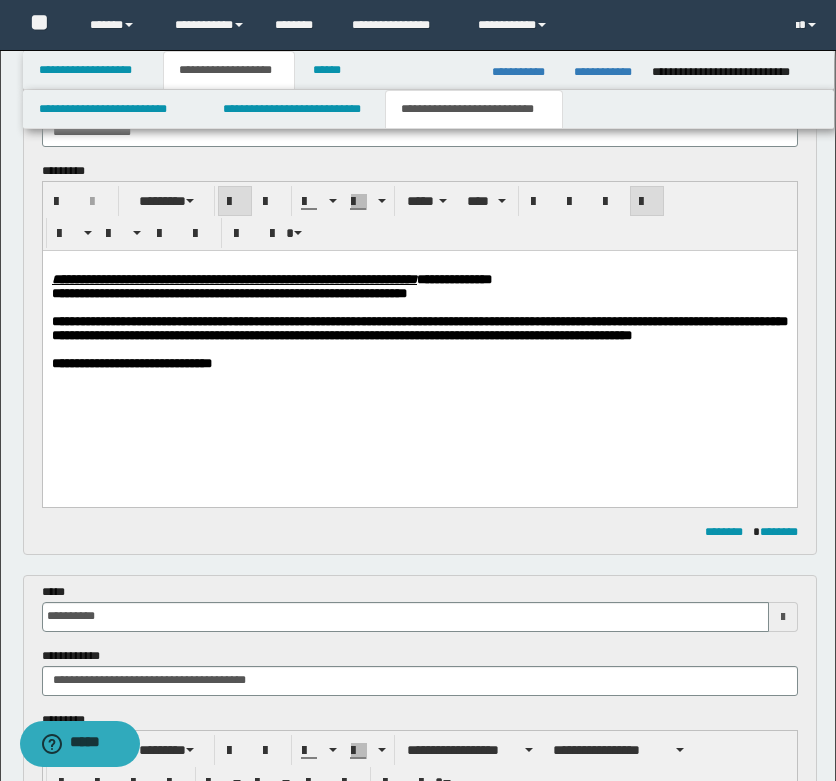 click on "**********" at bounding box center (419, 329) 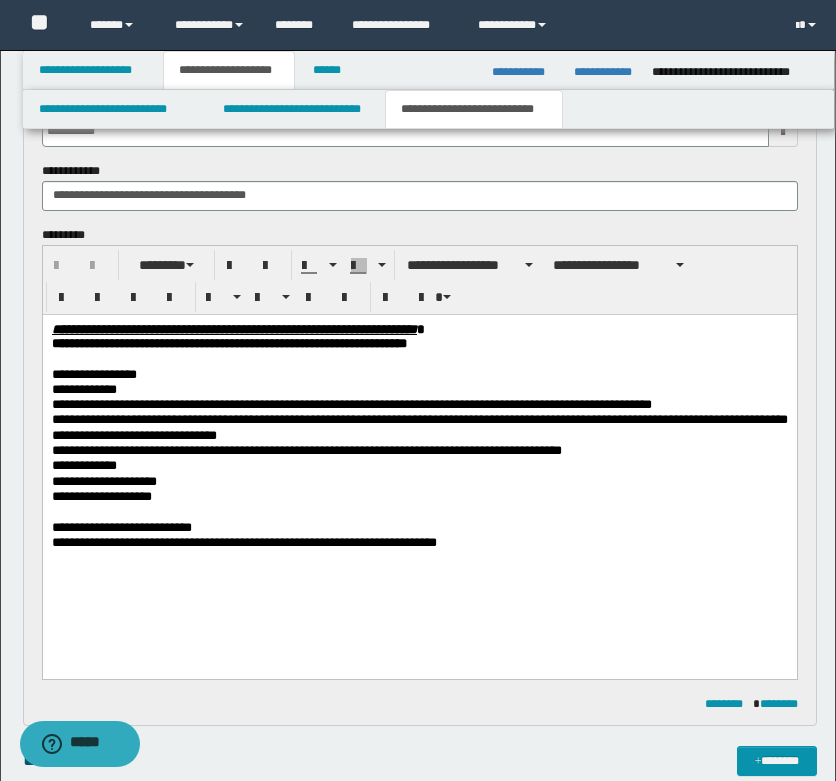 scroll, scrollTop: 400, scrollLeft: 0, axis: vertical 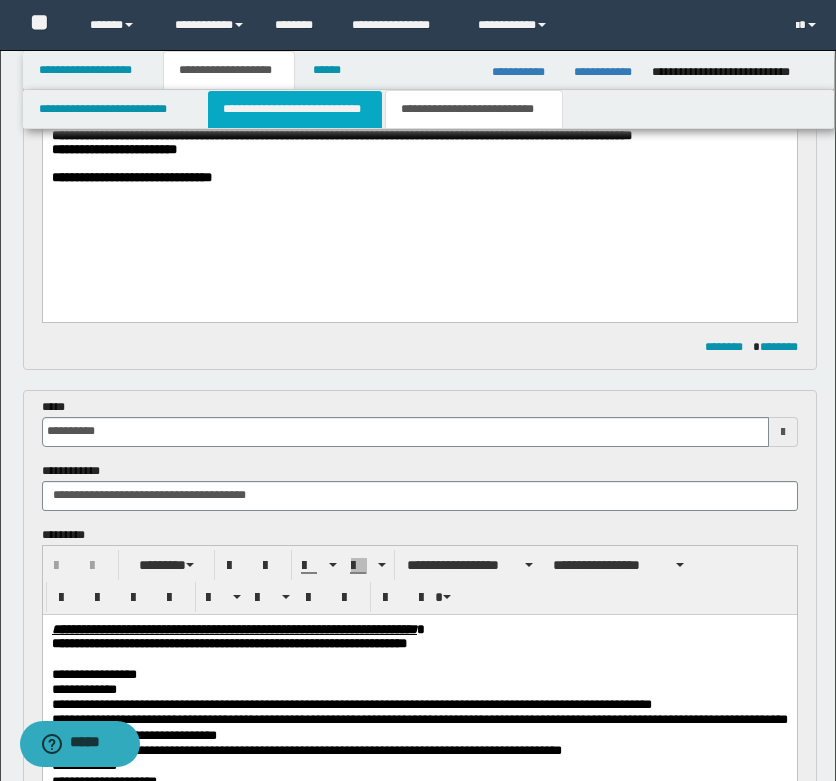 click on "**********" at bounding box center (295, 109) 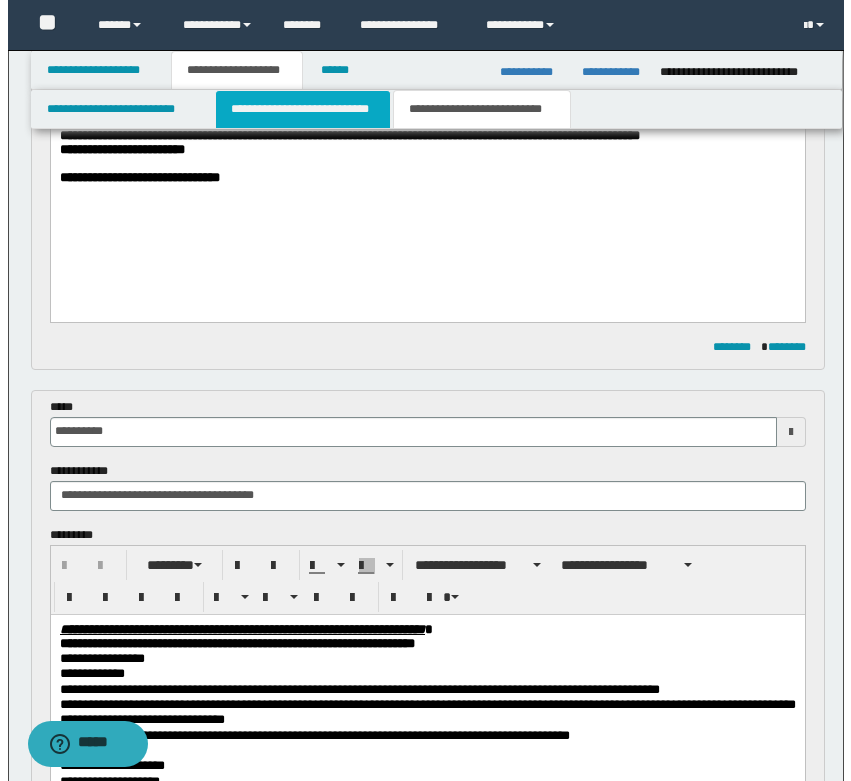scroll, scrollTop: 0, scrollLeft: 0, axis: both 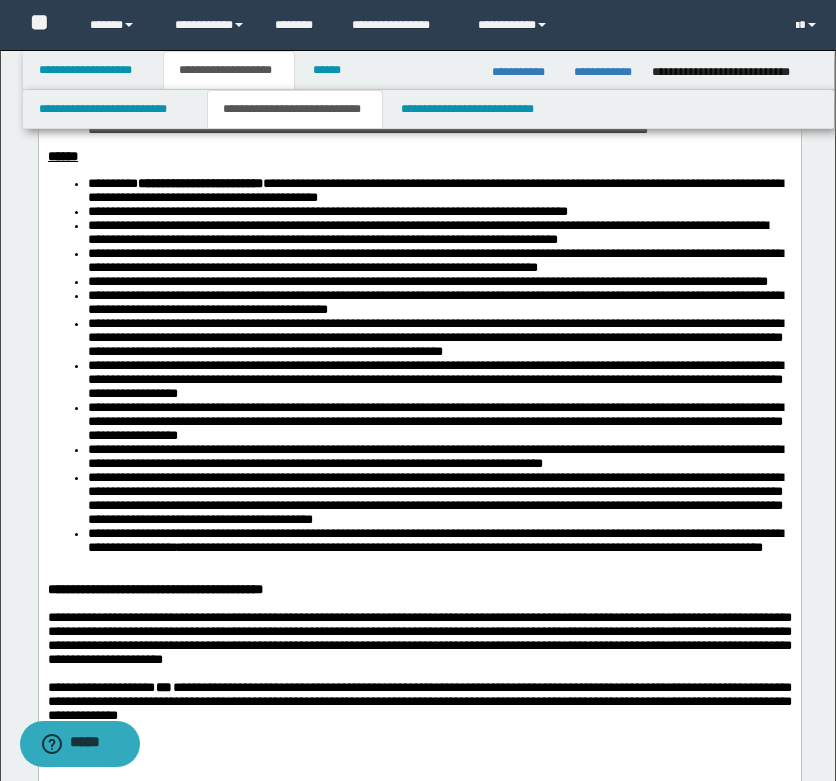 drag, startPoint x: 338, startPoint y: 288, endPoint x: 365, endPoint y: 323, distance: 44.20407 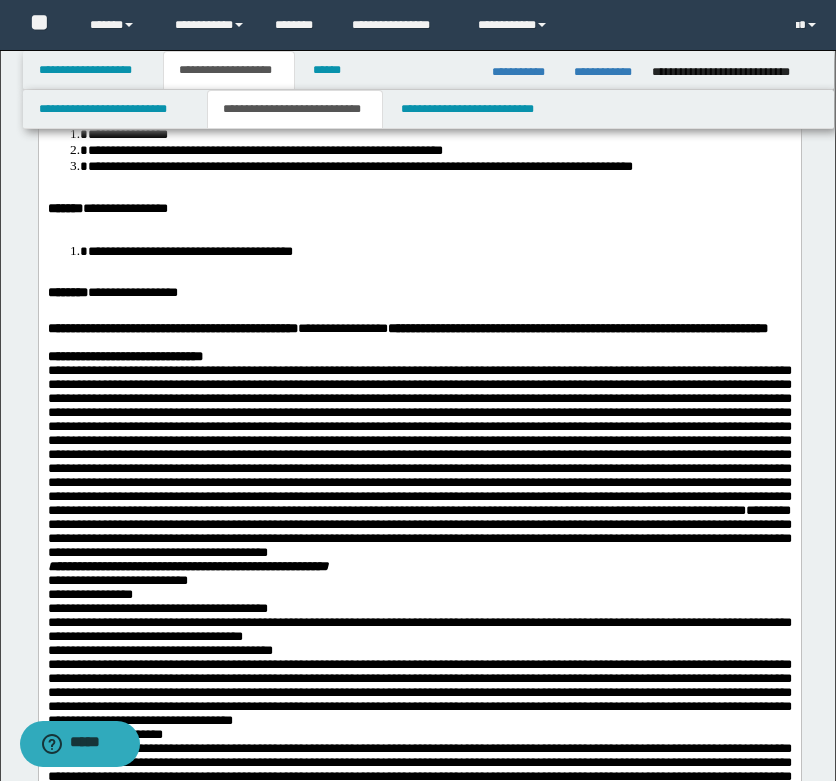 scroll, scrollTop: 400, scrollLeft: 0, axis: vertical 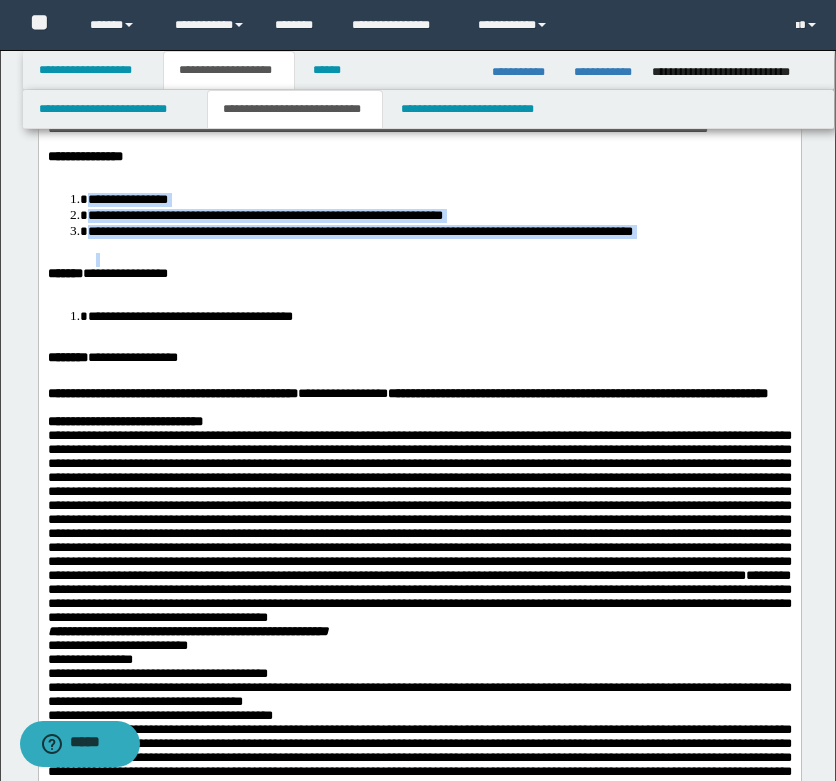 drag, startPoint x: 378, startPoint y: 253, endPoint x: 469, endPoint y: 334, distance: 121.82774 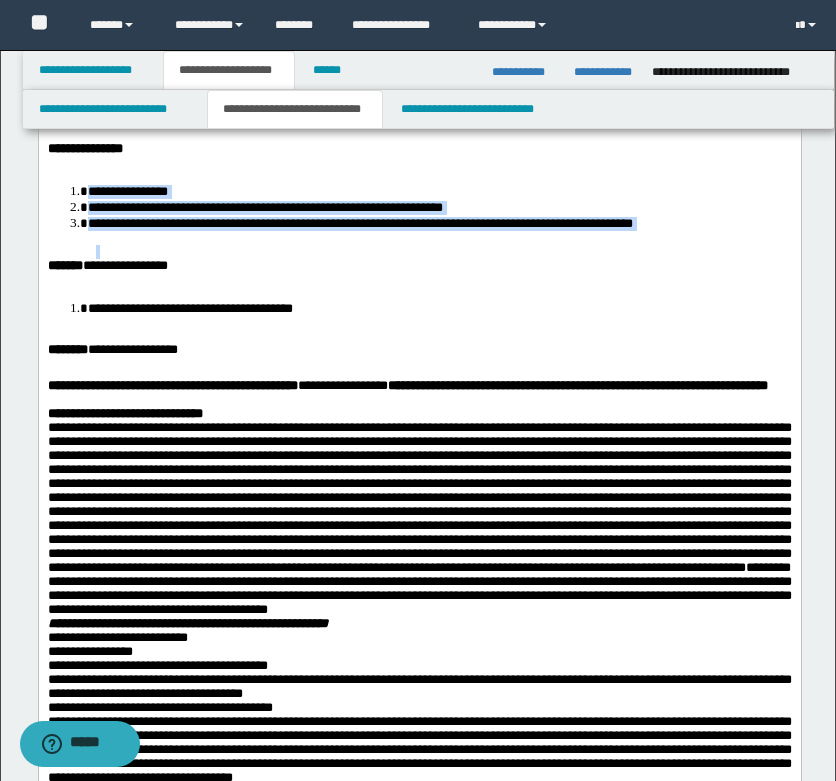scroll, scrollTop: 400, scrollLeft: 0, axis: vertical 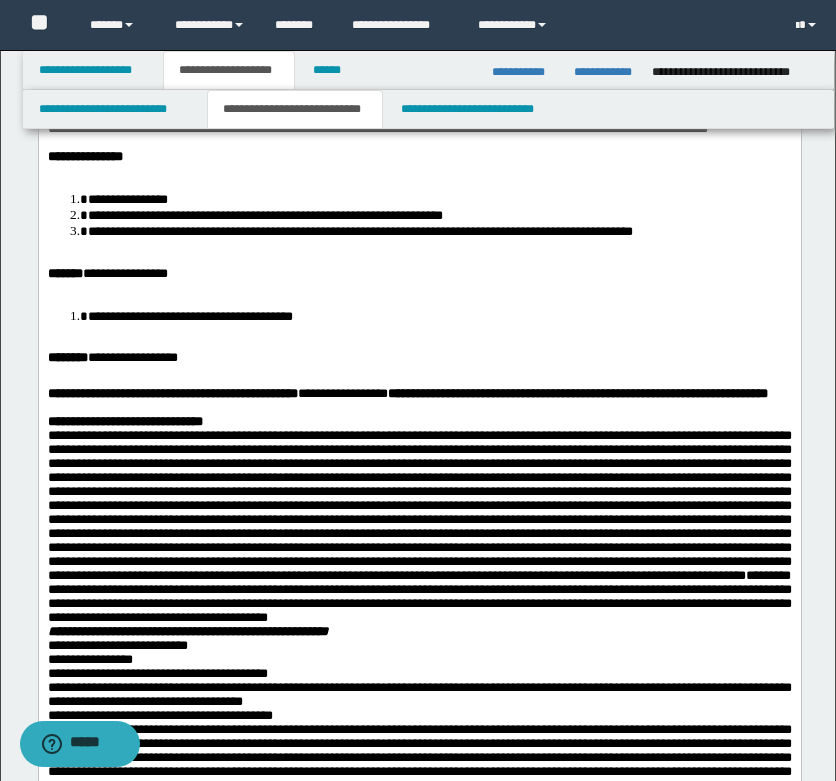 click at bounding box center (419, 288) 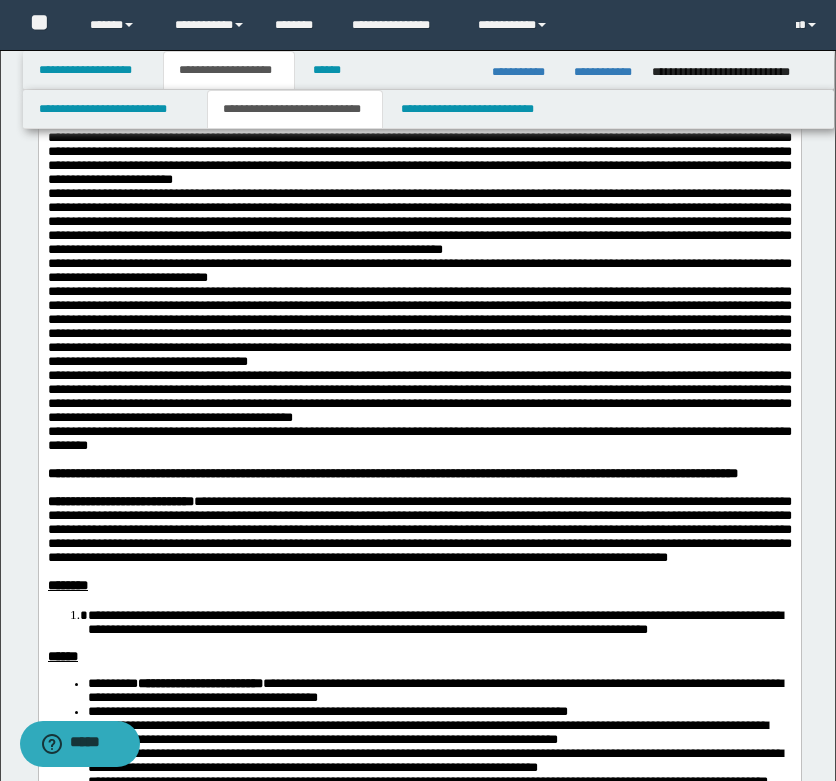scroll, scrollTop: 1800, scrollLeft: 0, axis: vertical 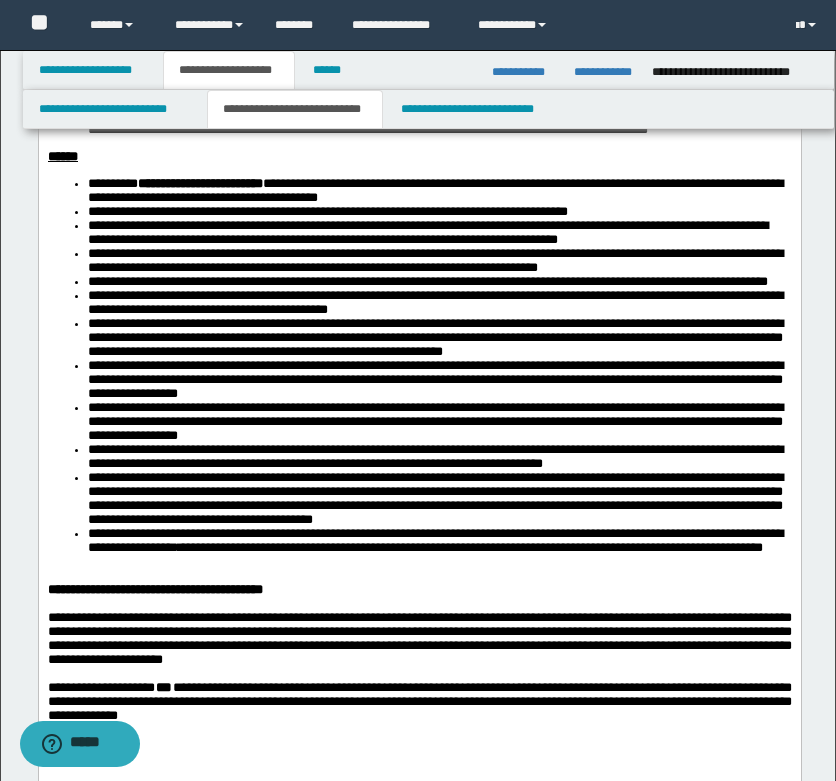 click at bounding box center (419, -40) 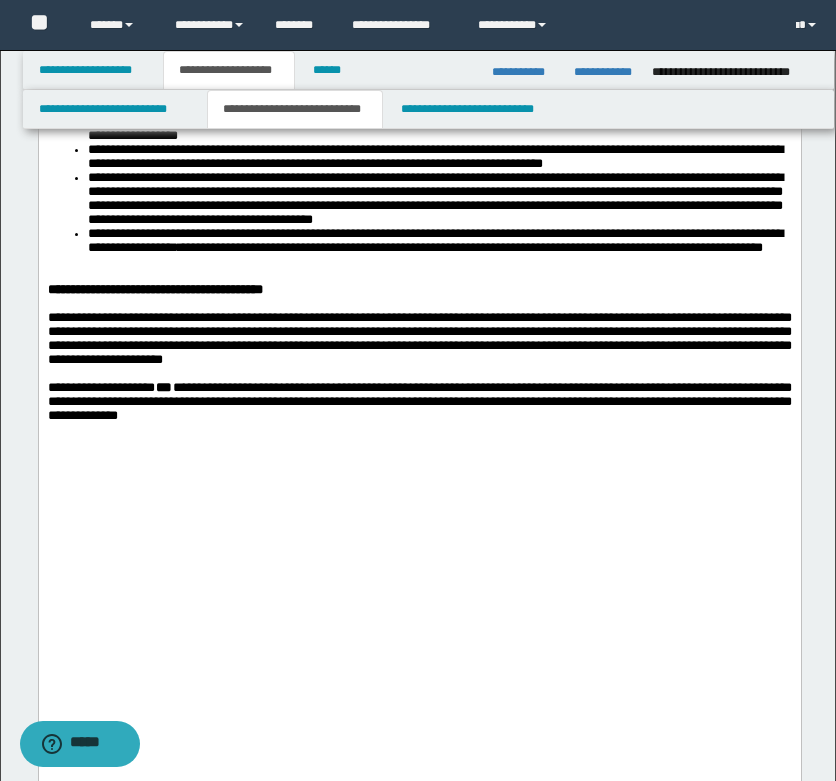 scroll, scrollTop: 2400, scrollLeft: 0, axis: vertical 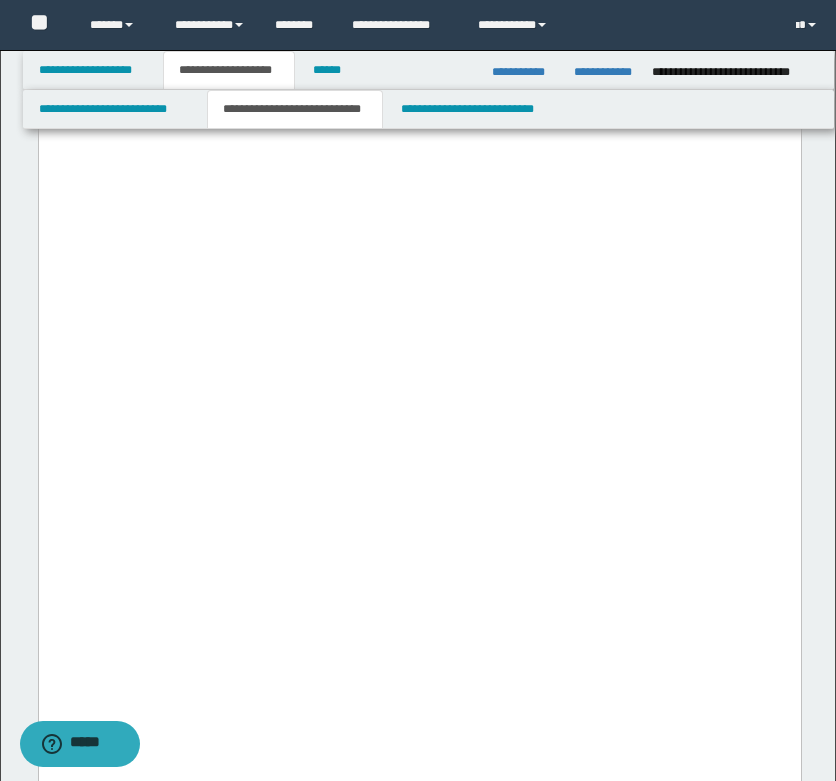 click on "**********" at bounding box center [439, -143] 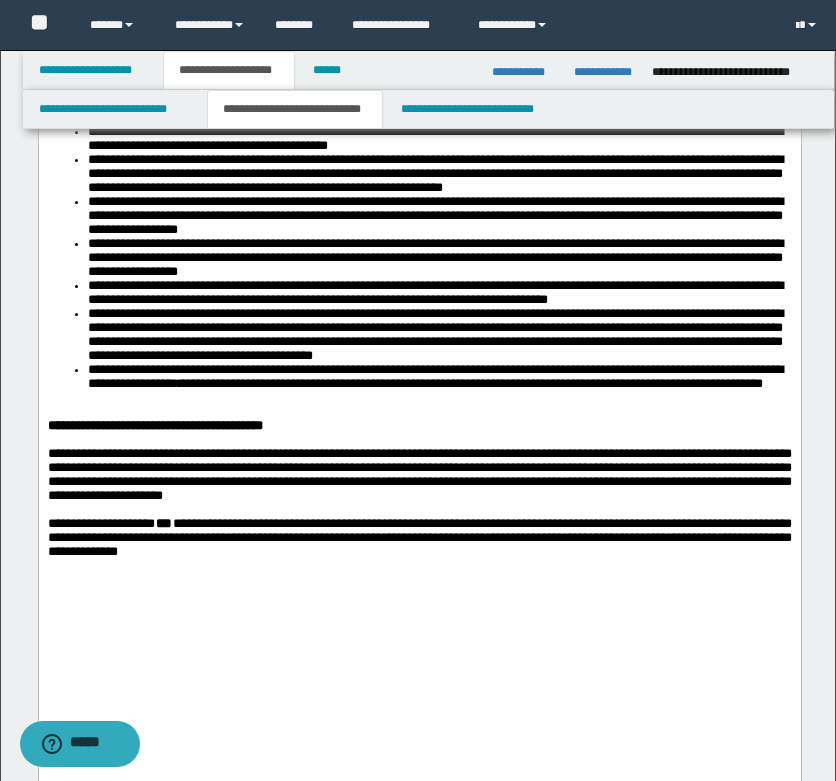 scroll, scrollTop: 2000, scrollLeft: 0, axis: vertical 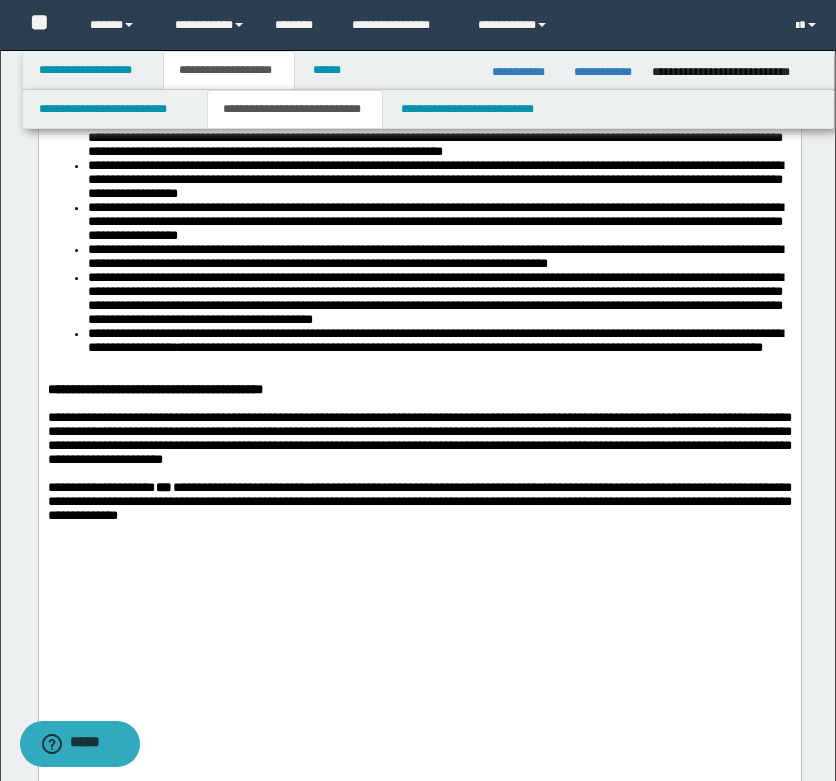 click on "**********" at bounding box center [434, -78] 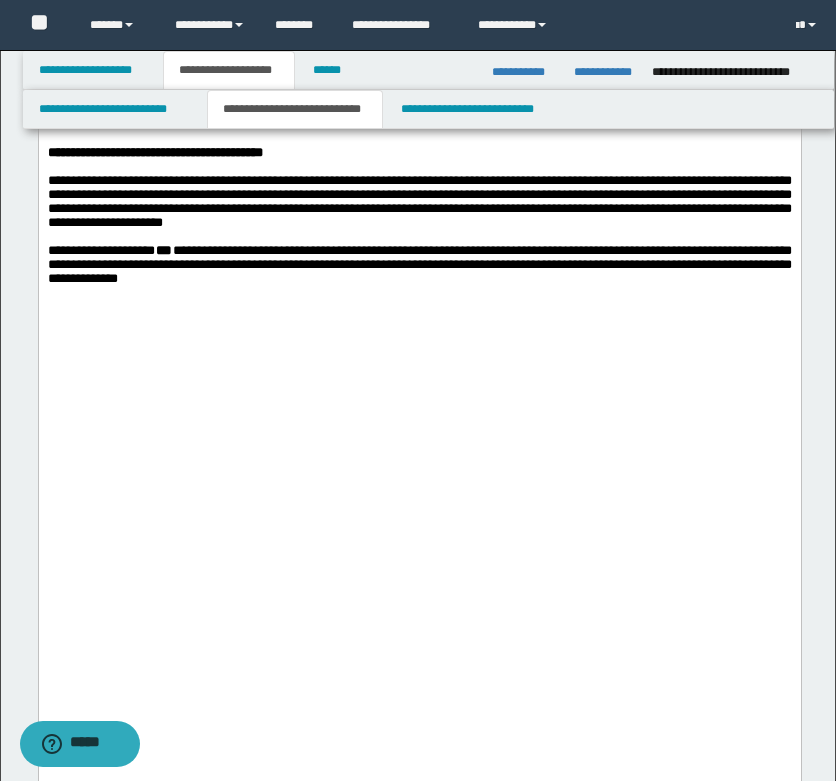 scroll, scrollTop: 2200, scrollLeft: 0, axis: vertical 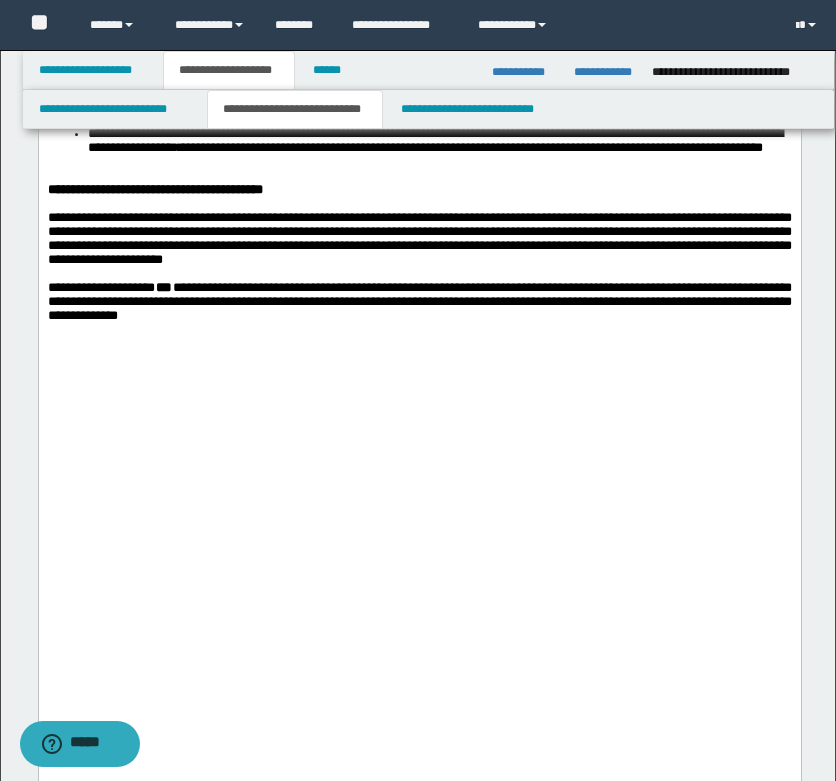 drag, startPoint x: 284, startPoint y: 193, endPoint x: 646, endPoint y: 426, distance: 430.5032 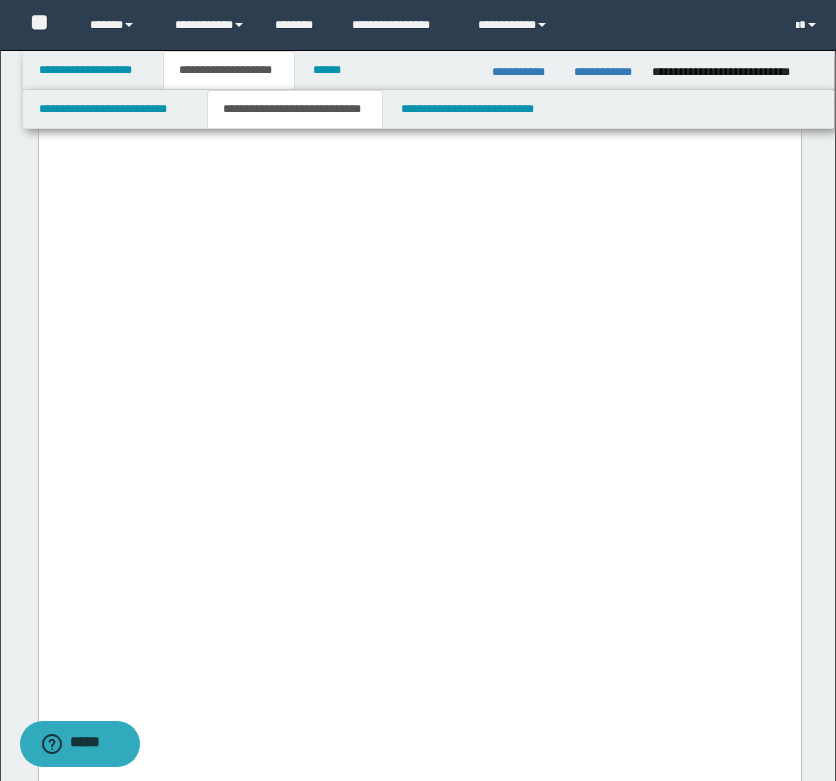 scroll, scrollTop: 2400, scrollLeft: 0, axis: vertical 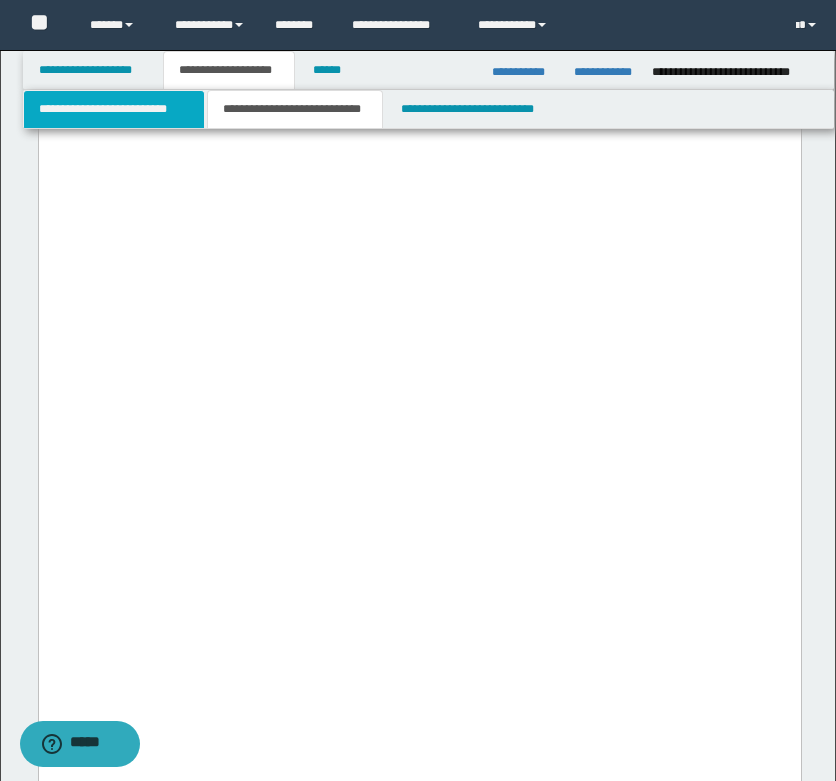 click on "**********" at bounding box center [114, 109] 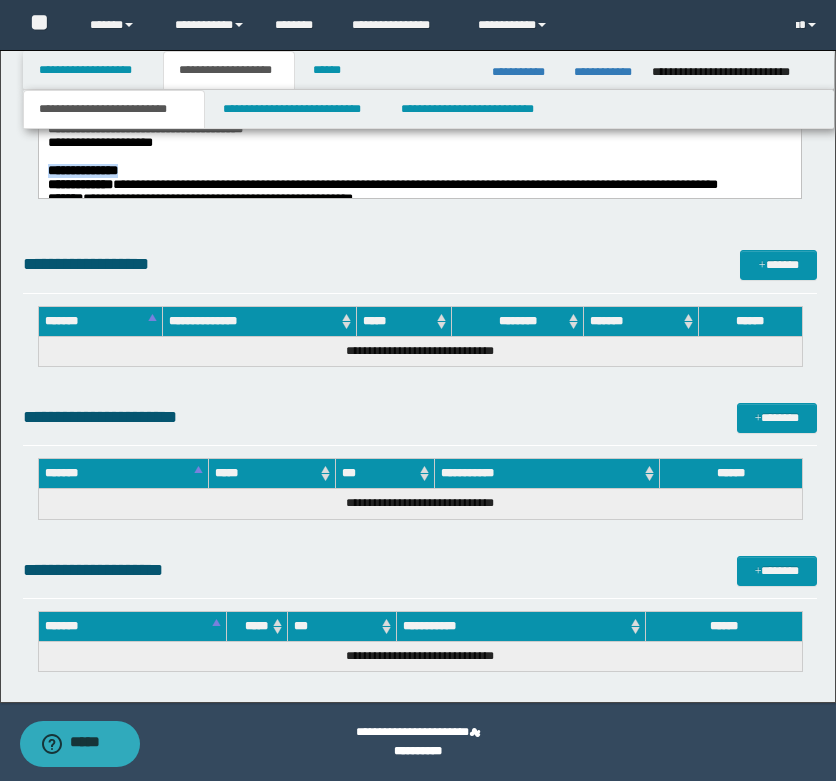 drag, startPoint x: 226, startPoint y: 169, endPoint x: 240, endPoint y: 167, distance: 14.142136 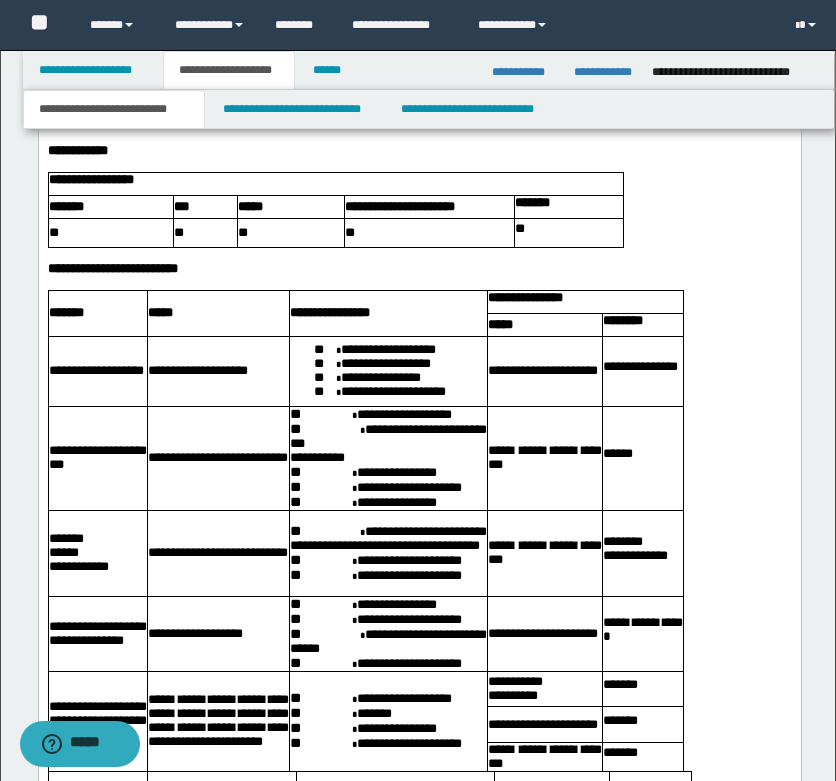 scroll, scrollTop: 1761, scrollLeft: 0, axis: vertical 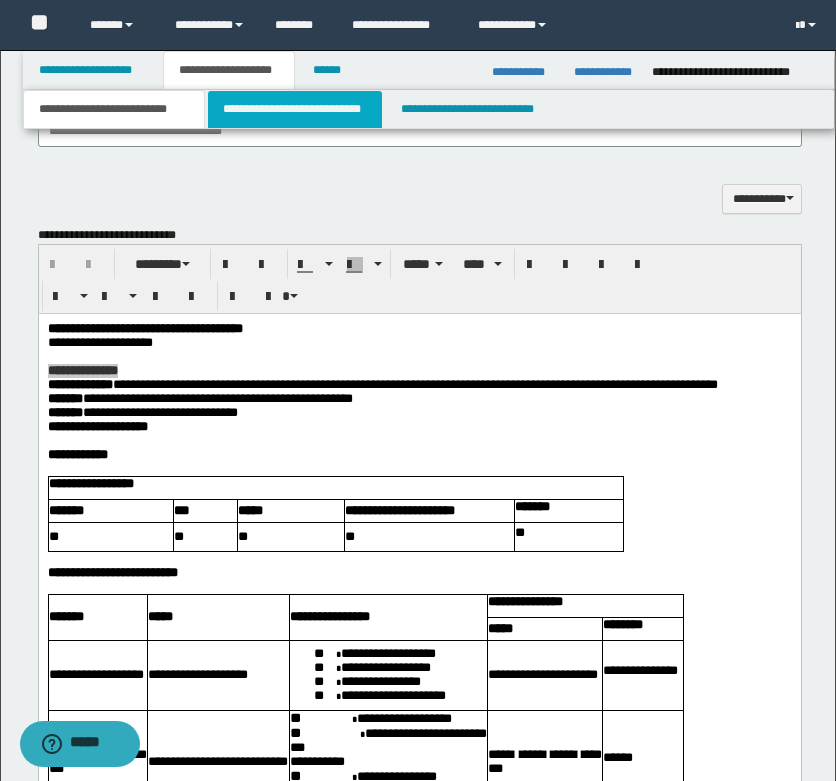 click on "**********" at bounding box center [295, 109] 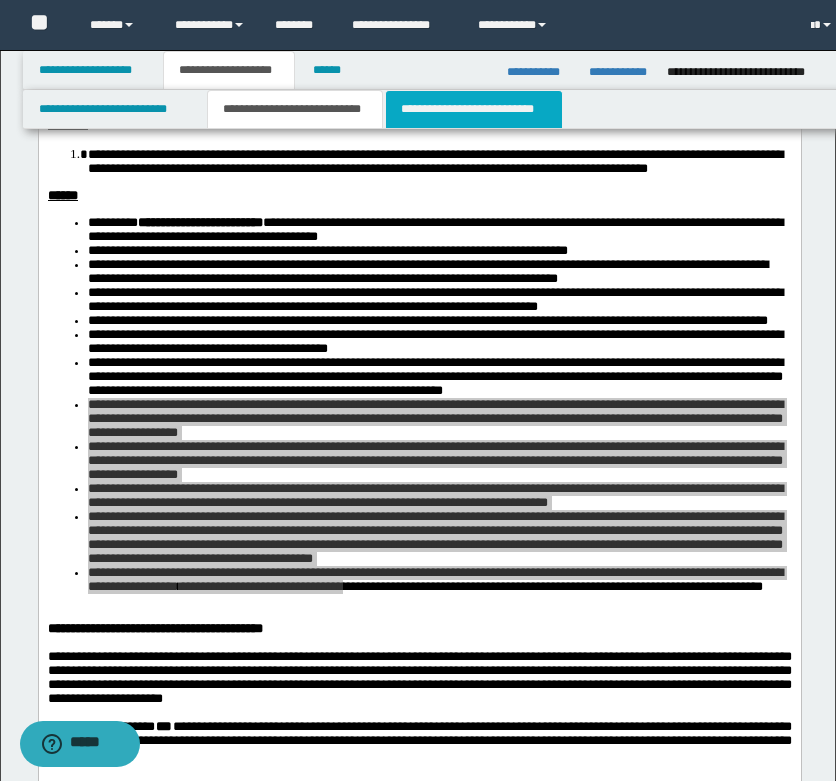 click on "**********" at bounding box center [474, 109] 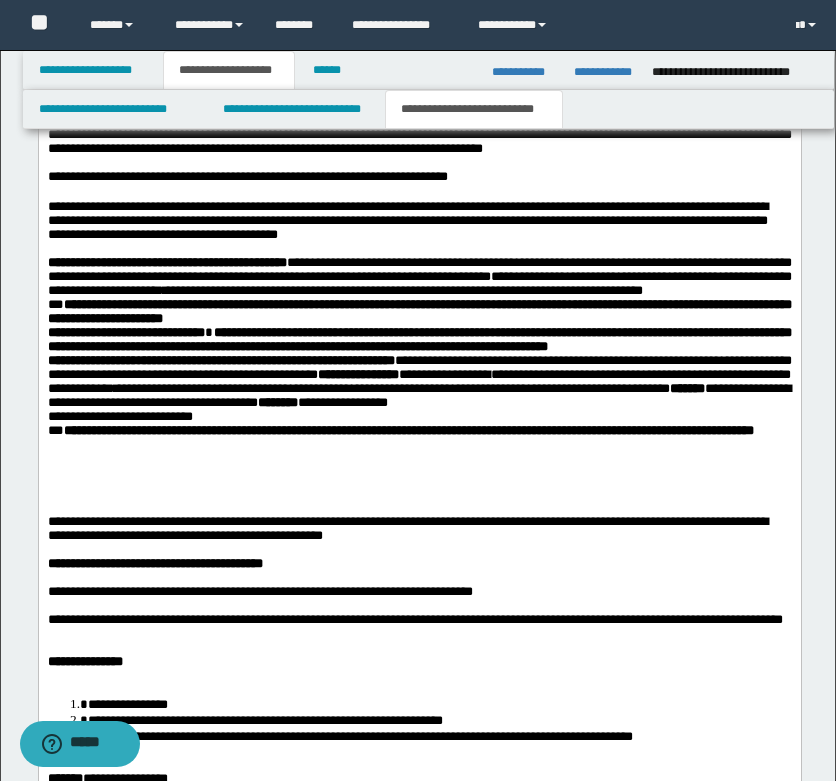 click on "**********" at bounding box center (474, 109) 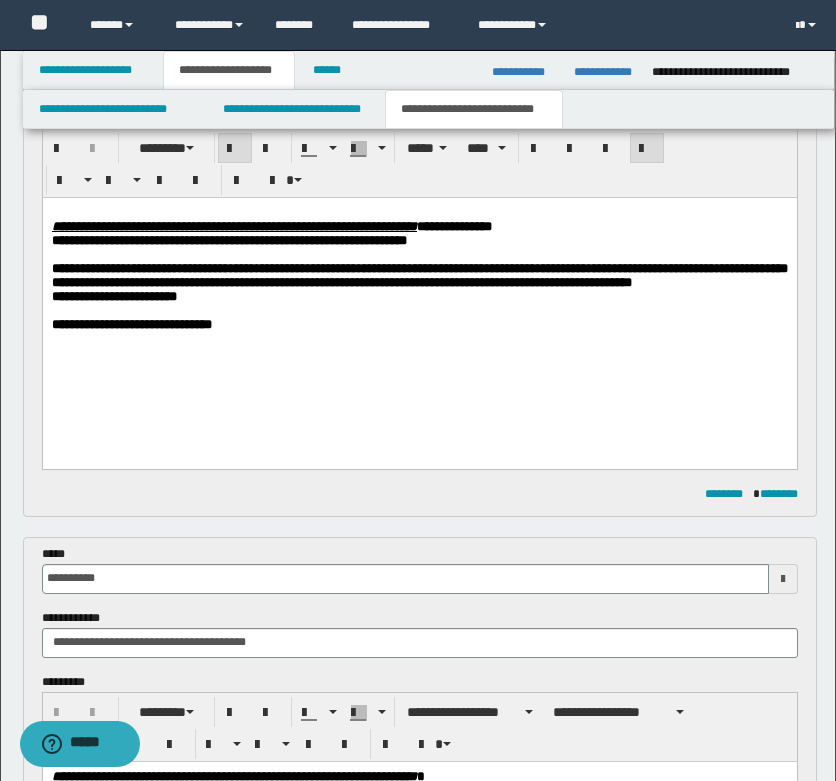 scroll, scrollTop: 161, scrollLeft: 0, axis: vertical 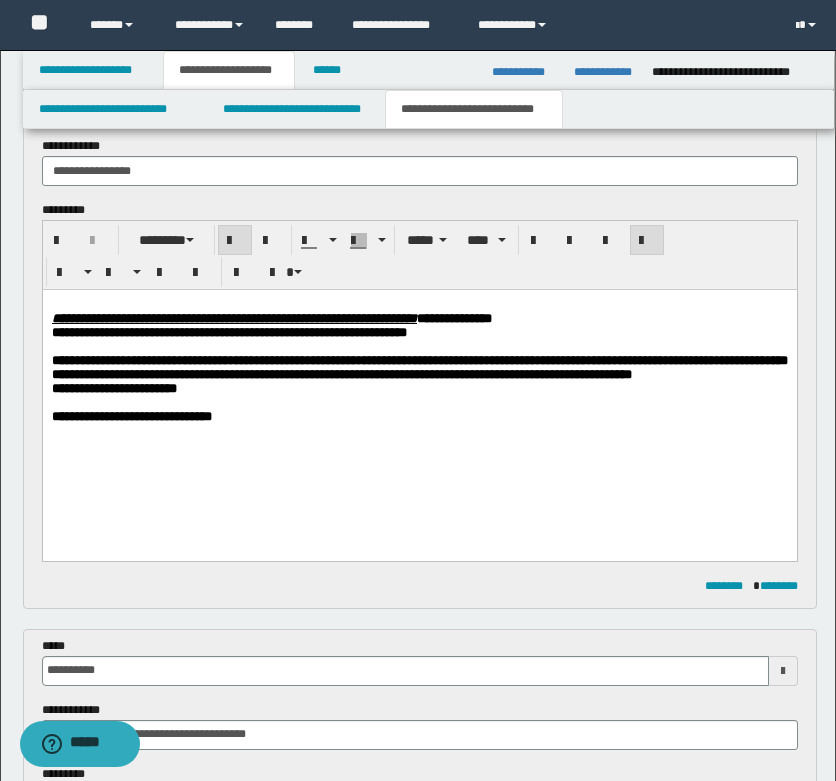 click on "**********" at bounding box center (419, 417) 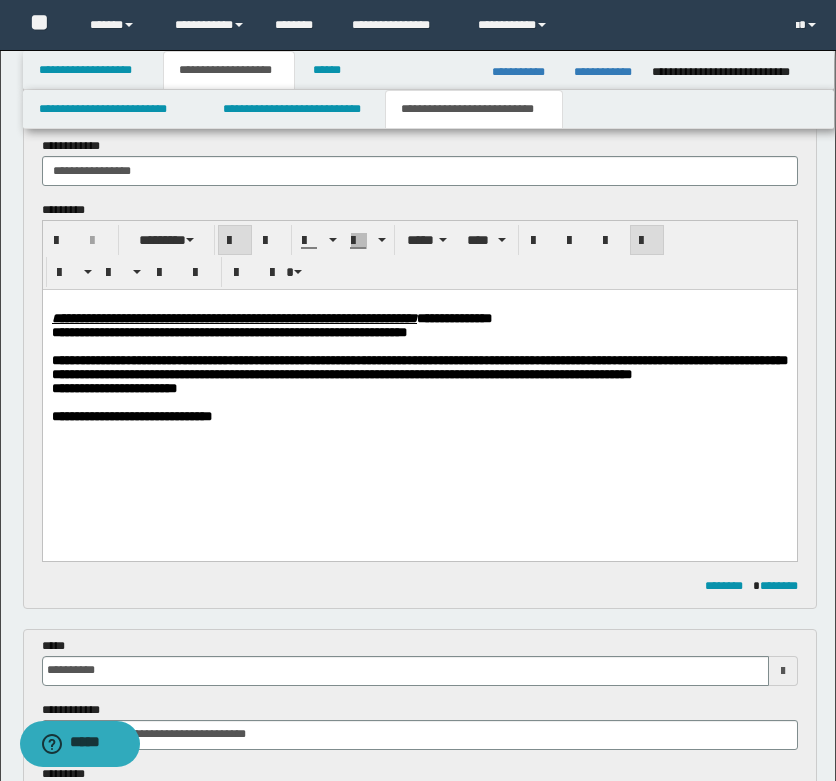 drag, startPoint x: 247, startPoint y: 412, endPoint x: 273, endPoint y: 411, distance: 26.019224 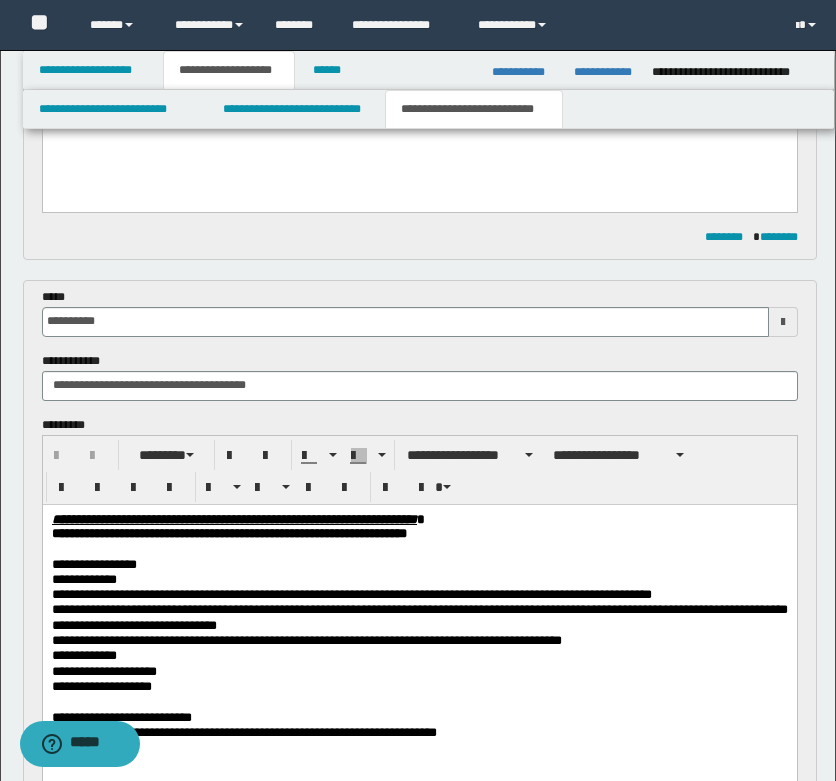 scroll, scrollTop: 661, scrollLeft: 0, axis: vertical 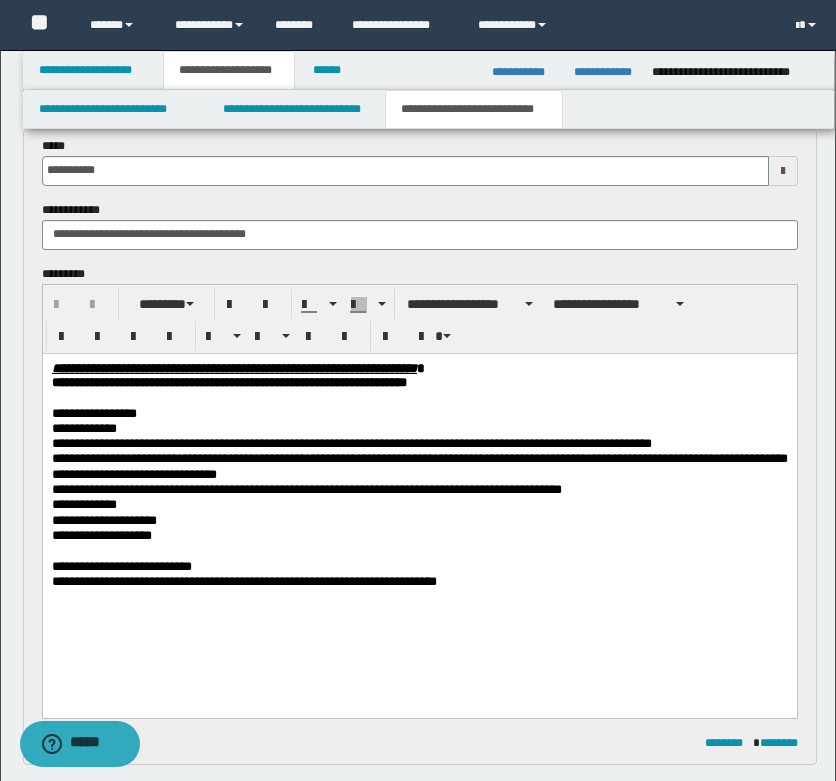 click on "**********" at bounding box center (419, 465) 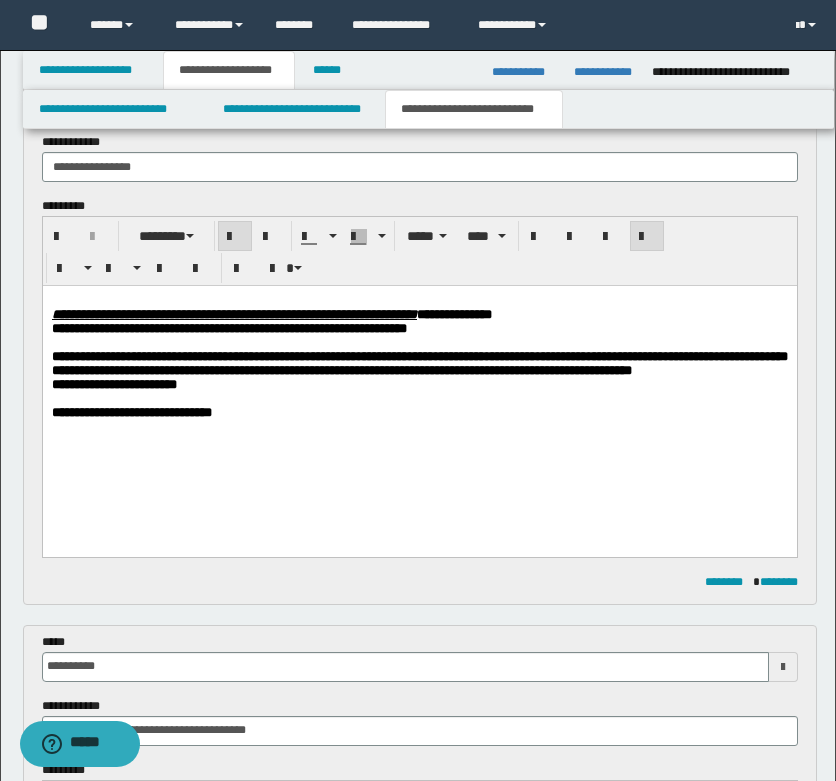 scroll, scrollTop: 161, scrollLeft: 0, axis: vertical 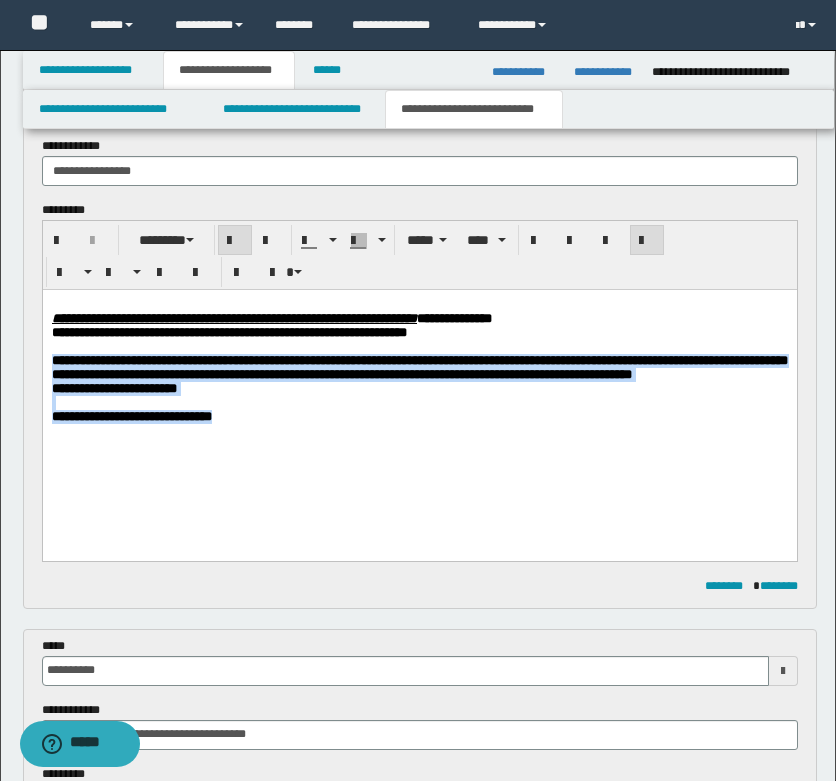 drag, startPoint x: 272, startPoint y: 438, endPoint x: 51, endPoint y: 363, distance: 233.37952 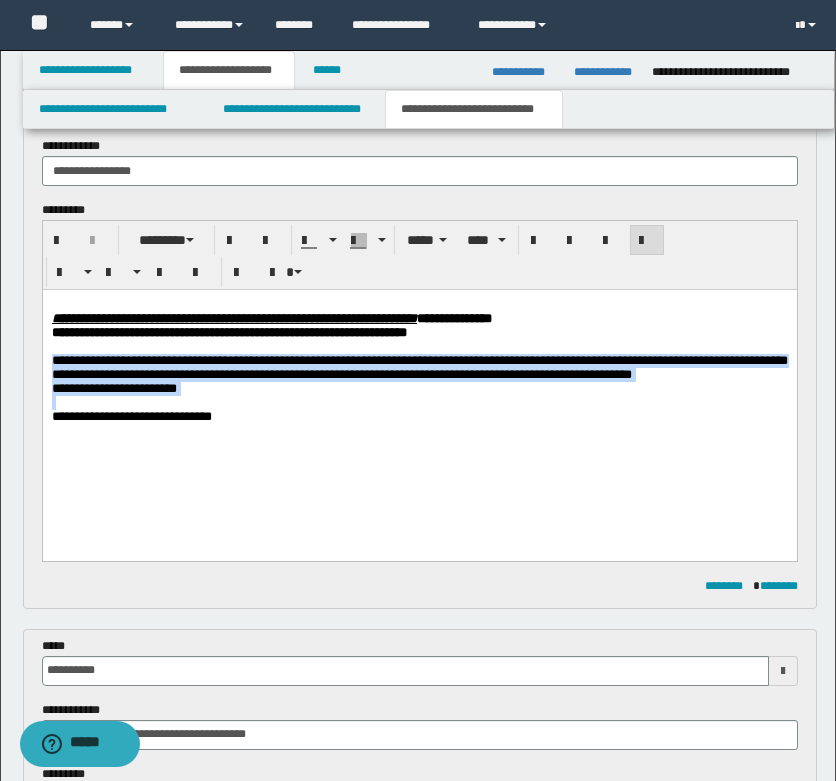 click on "**********" at bounding box center [419, 386] 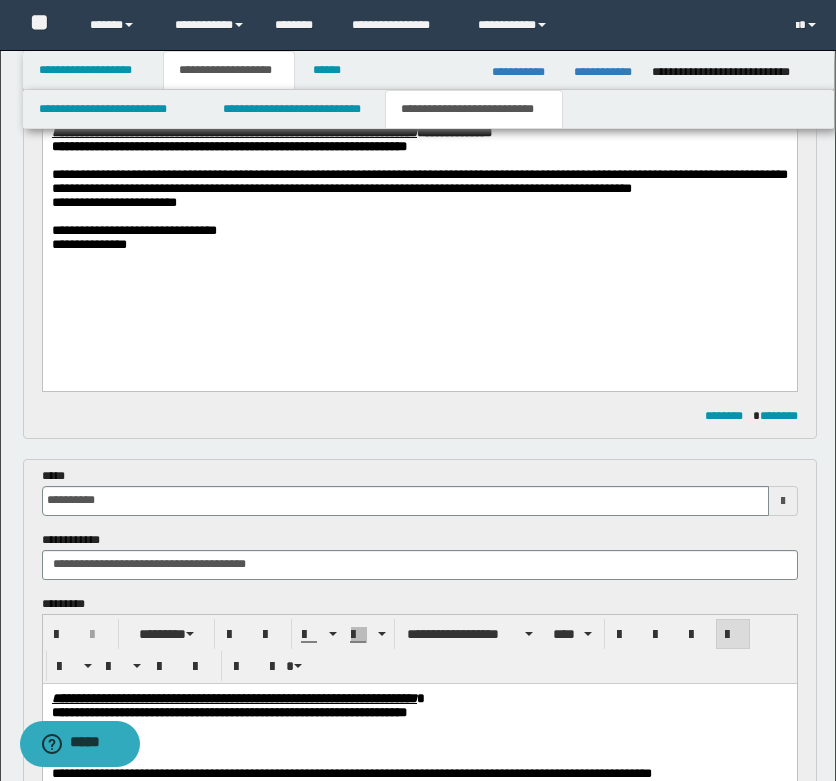 scroll, scrollTop: 261, scrollLeft: 0, axis: vertical 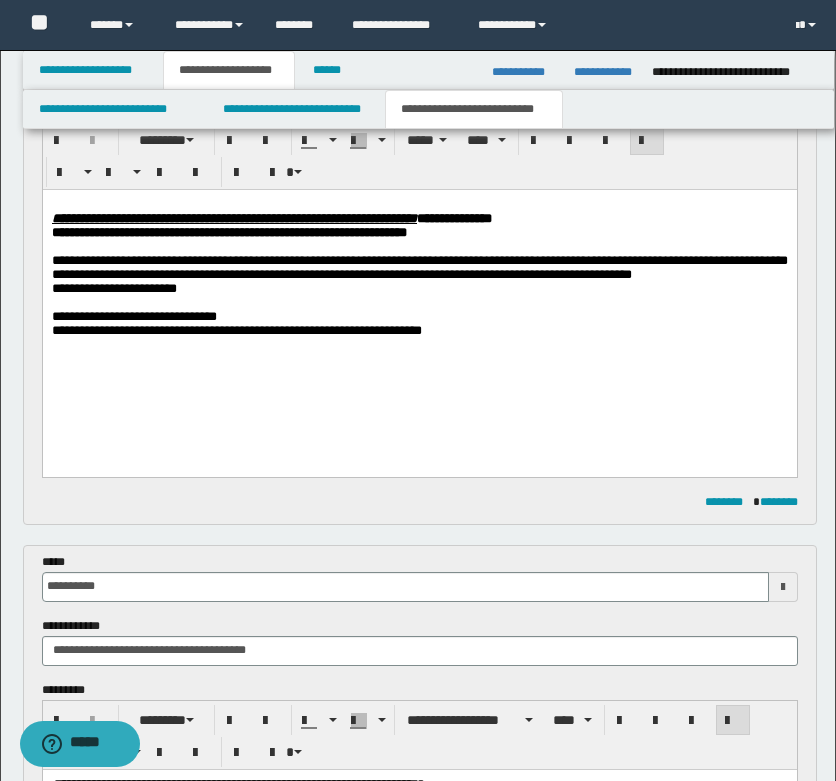 click on "**********" at bounding box center [419, 331] 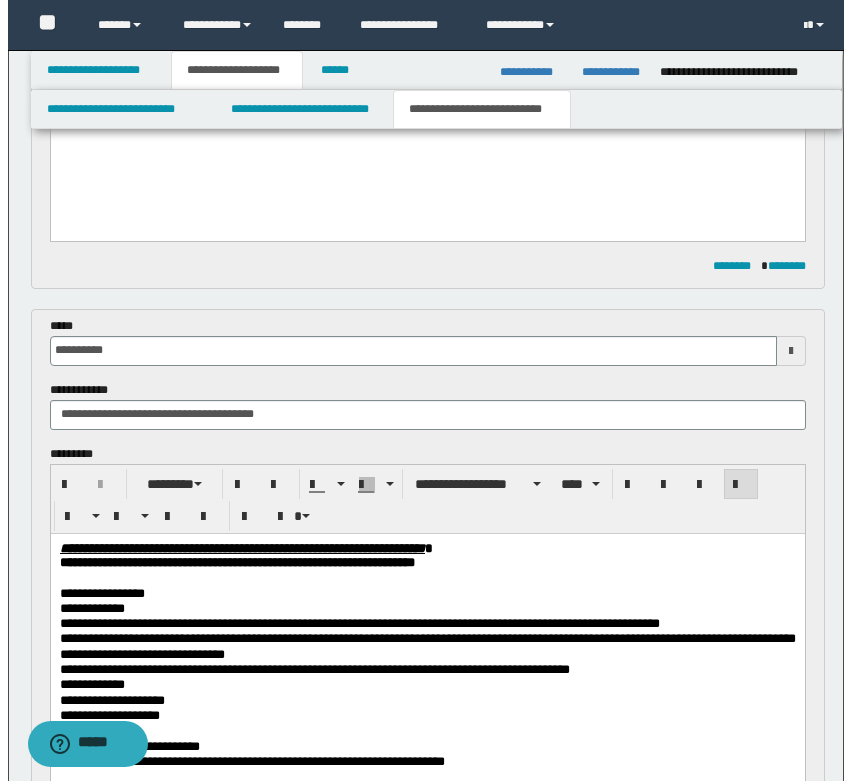 scroll, scrollTop: 461, scrollLeft: 0, axis: vertical 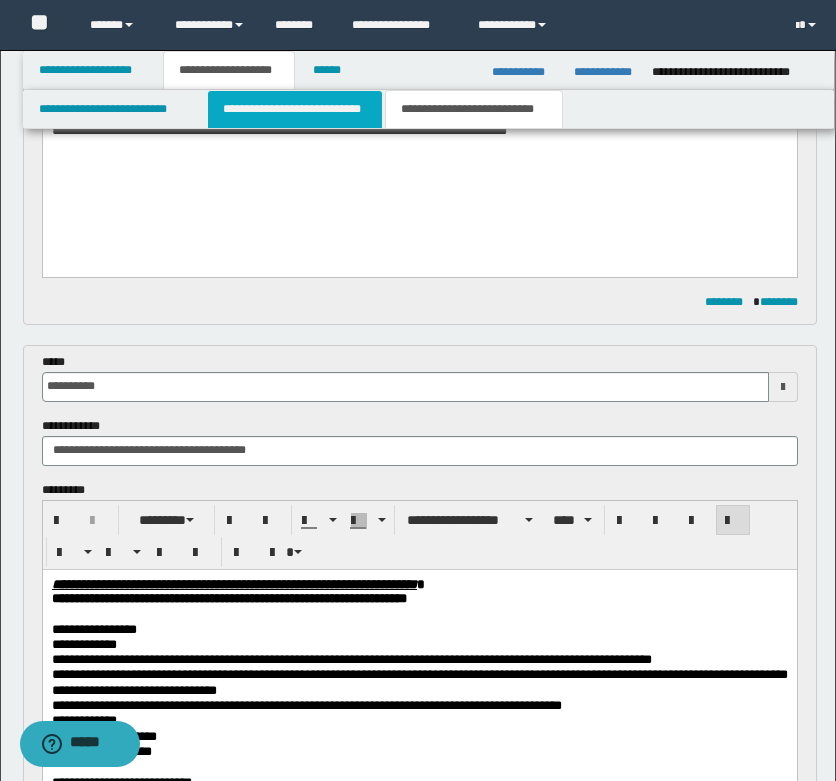 click on "**********" at bounding box center (295, 109) 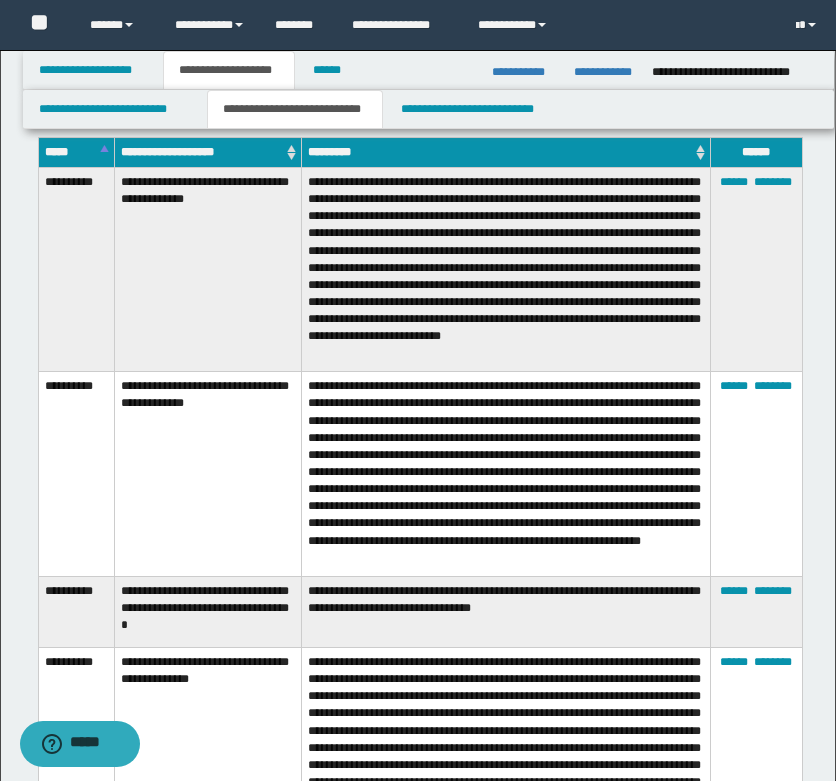 scroll, scrollTop: 5161, scrollLeft: 0, axis: vertical 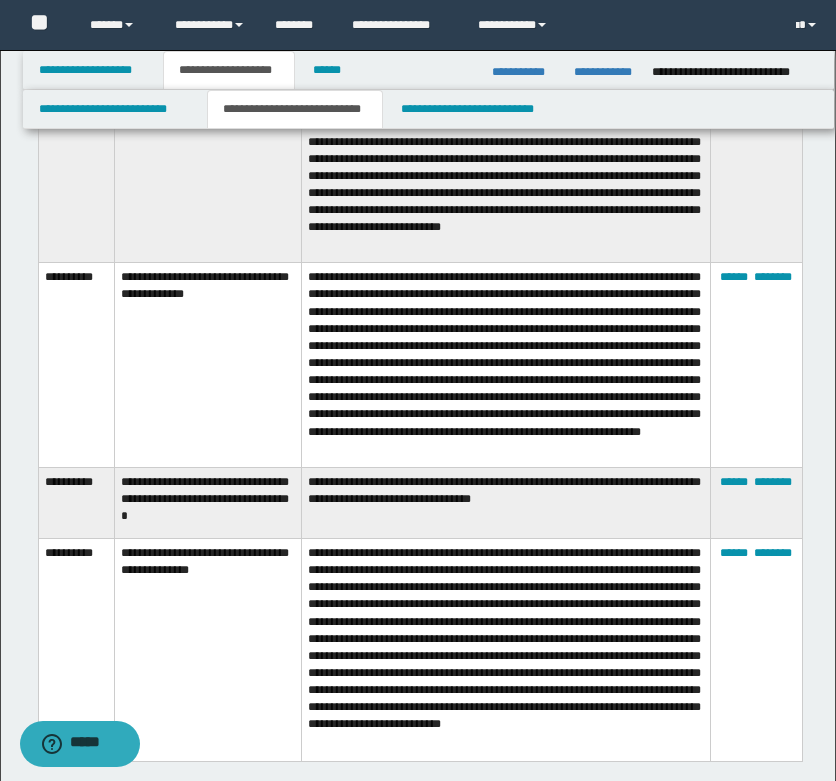 click on "**********" at bounding box center (506, 502) 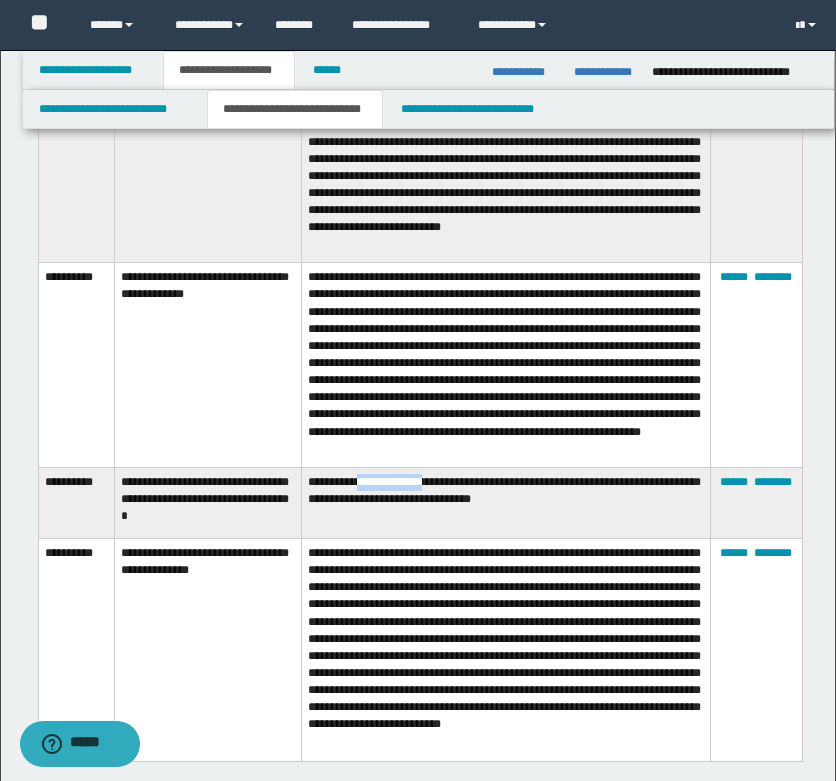 click on "**********" at bounding box center [506, 502] 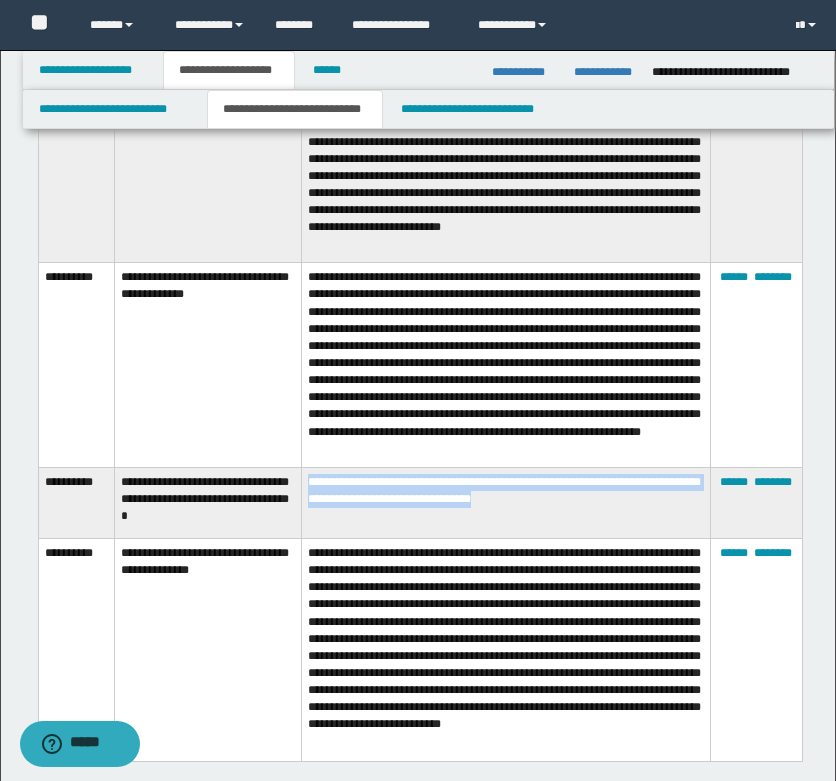 click on "**********" at bounding box center [506, 502] 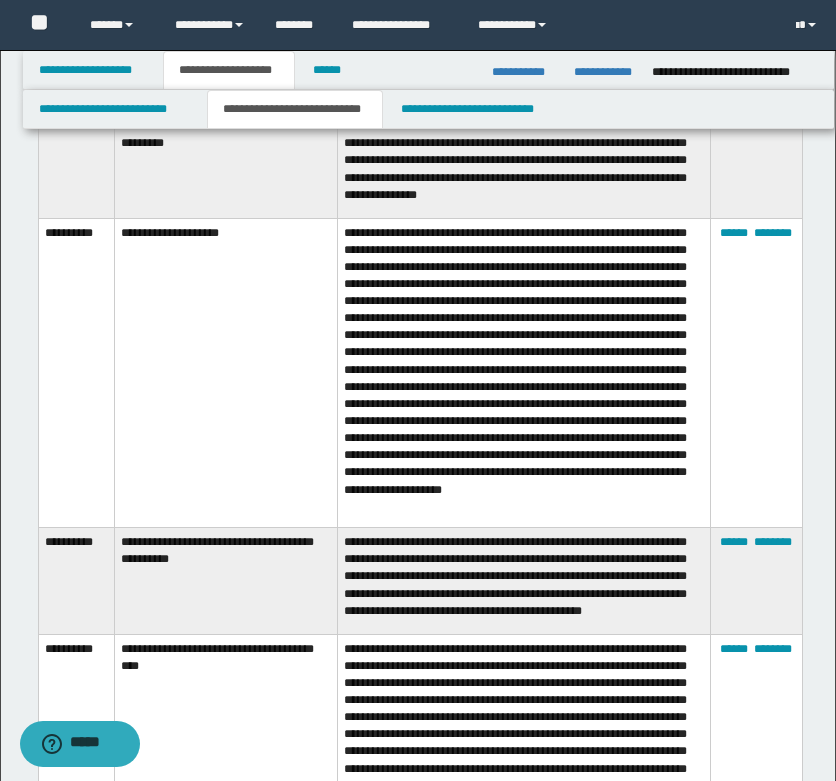 scroll, scrollTop: 3461, scrollLeft: 0, axis: vertical 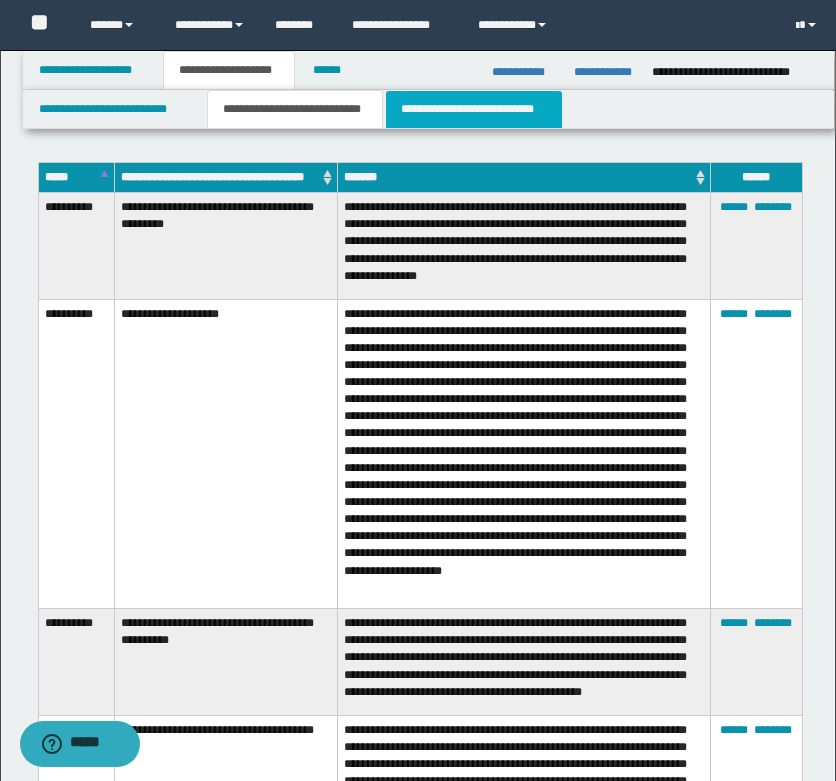 click on "**********" at bounding box center (474, 109) 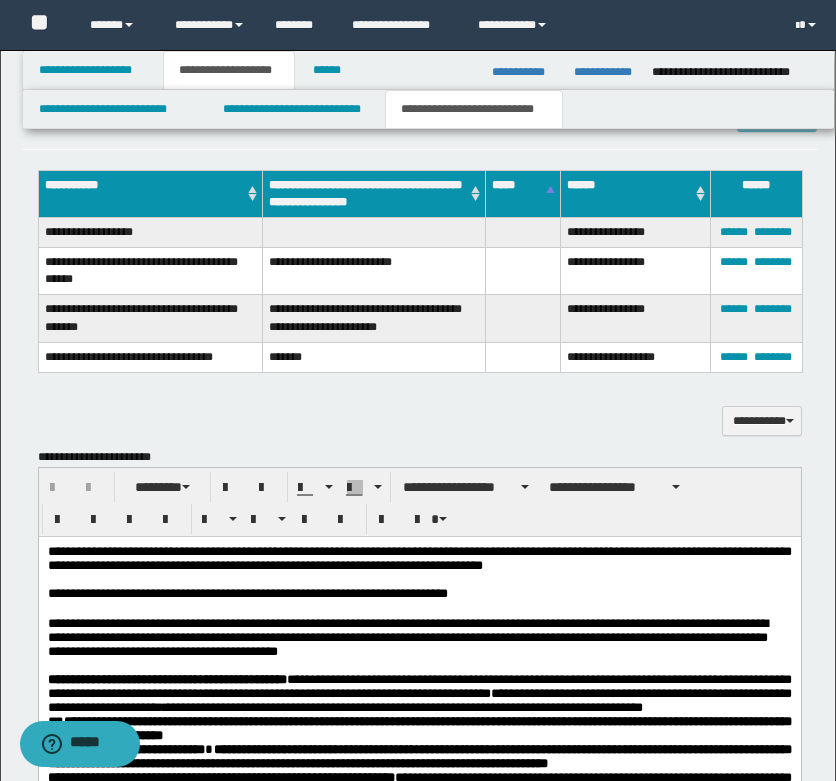 scroll, scrollTop: 1380, scrollLeft: 0, axis: vertical 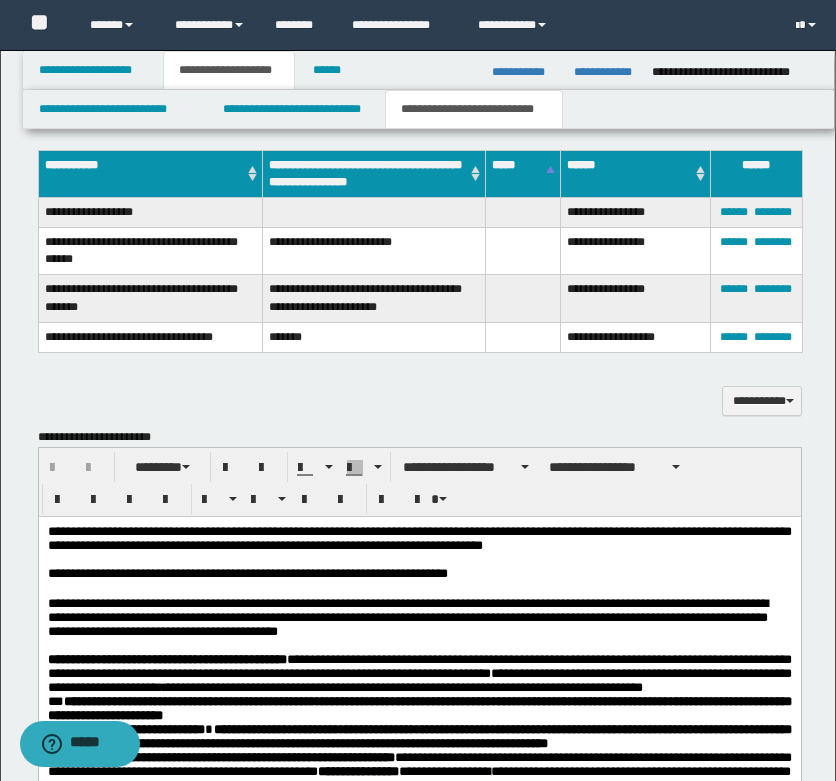 click on "**********" at bounding box center [373, 251] 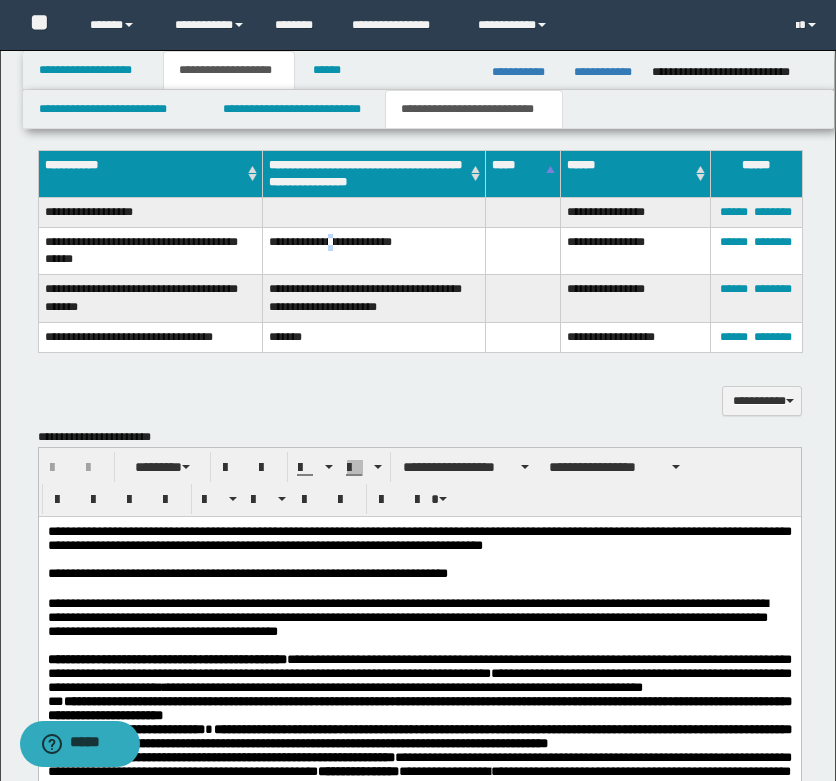 click on "**********" at bounding box center (373, 251) 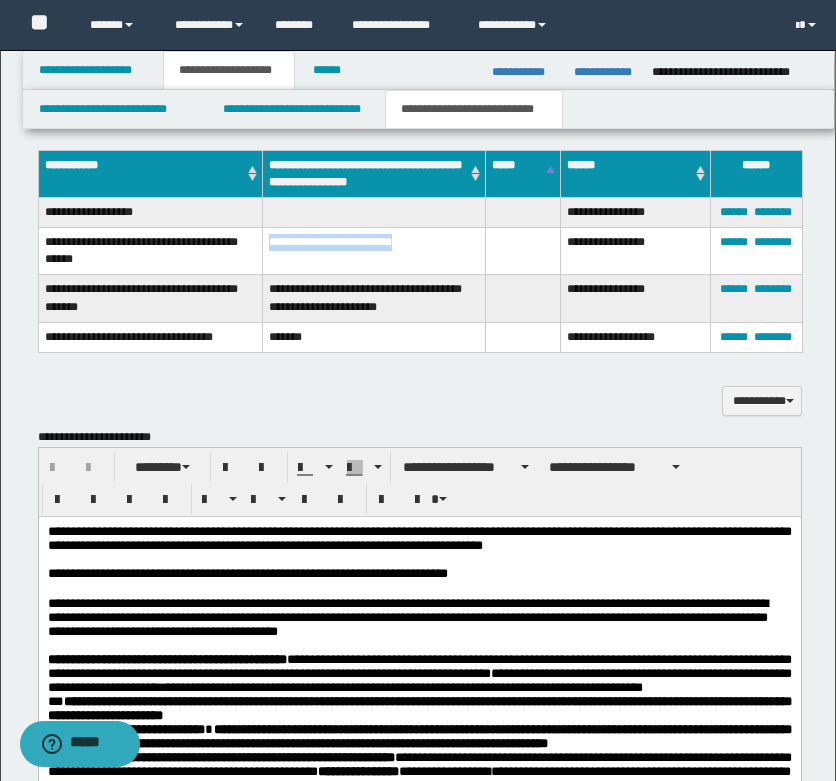click on "**********" at bounding box center (373, 251) 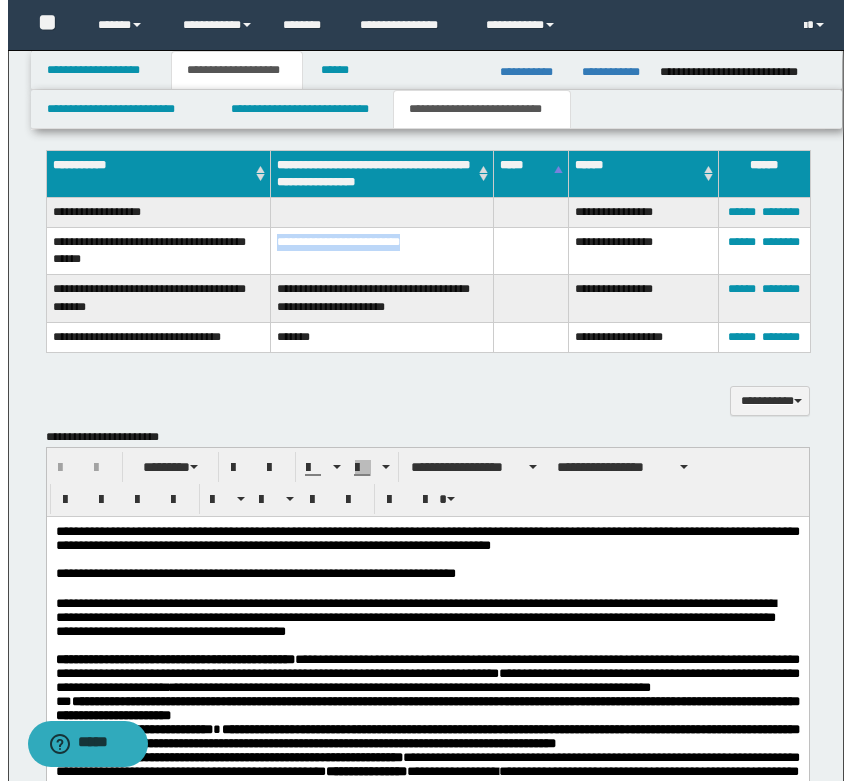 scroll, scrollTop: 880, scrollLeft: 0, axis: vertical 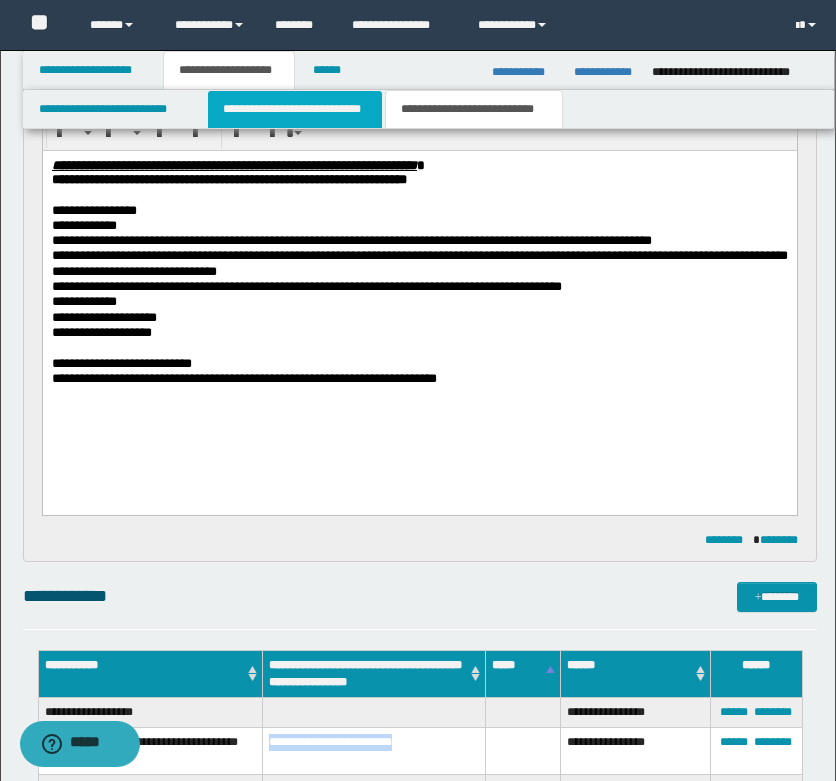 click on "**********" at bounding box center [295, 109] 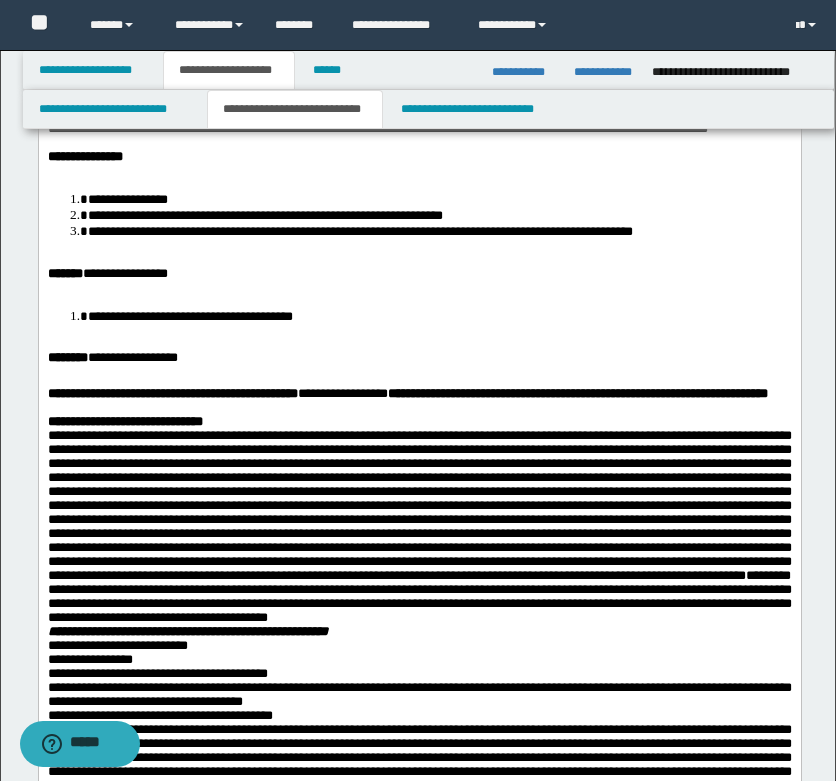 scroll, scrollTop: 700, scrollLeft: 0, axis: vertical 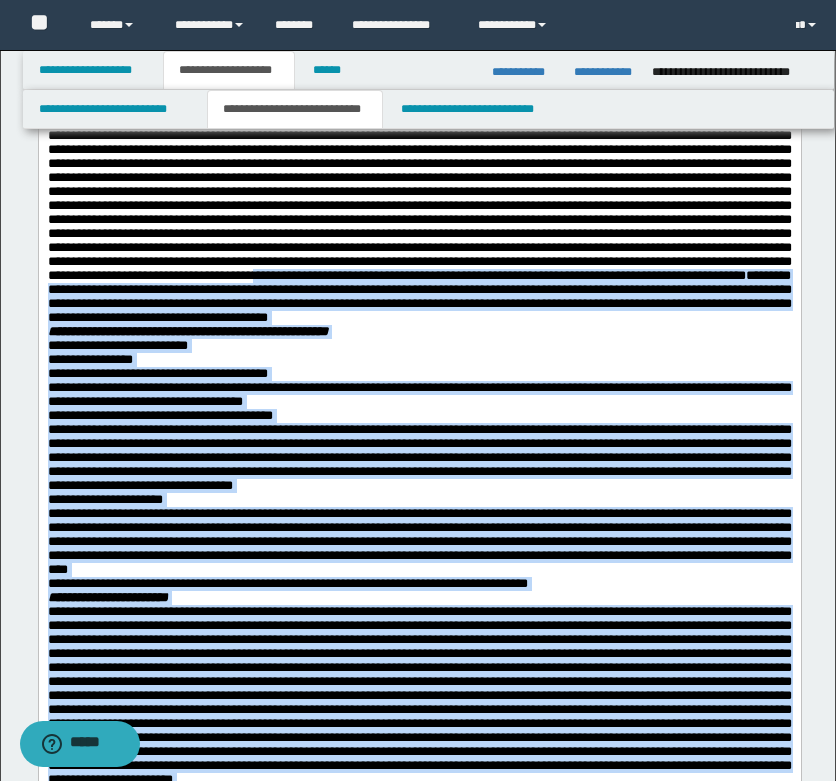 drag, startPoint x: 338, startPoint y: 297, endPoint x: 366, endPoint y: 436, distance: 141.7921 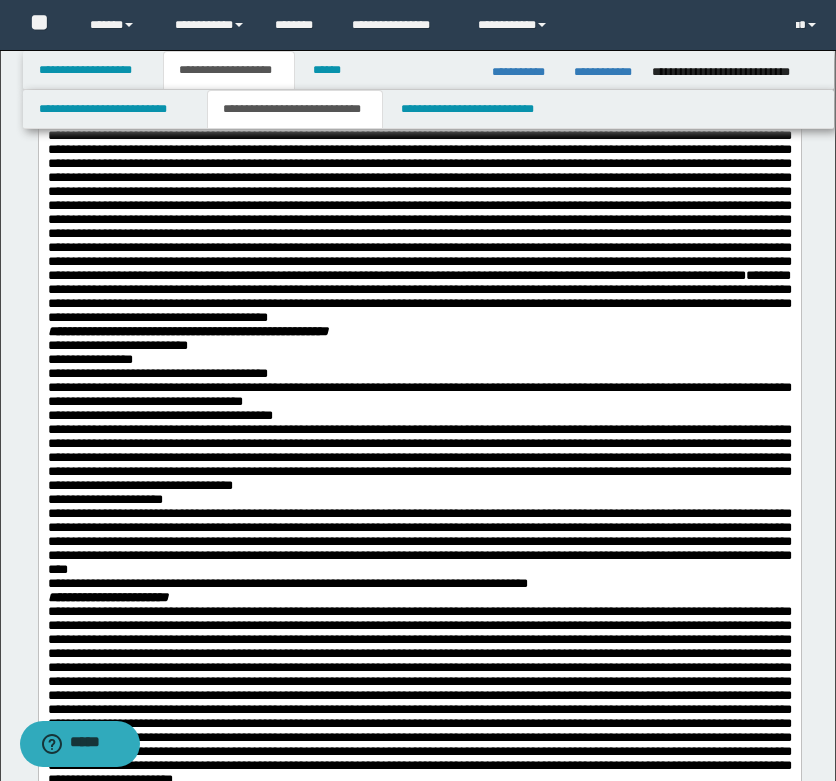 click at bounding box center (419, 205) 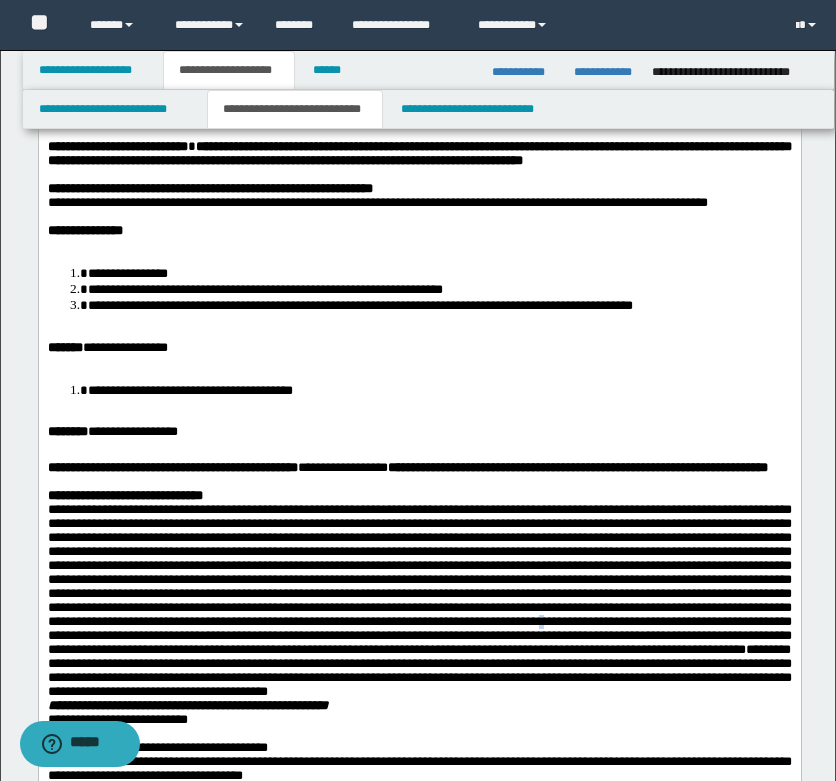 scroll, scrollTop: 300, scrollLeft: 0, axis: vertical 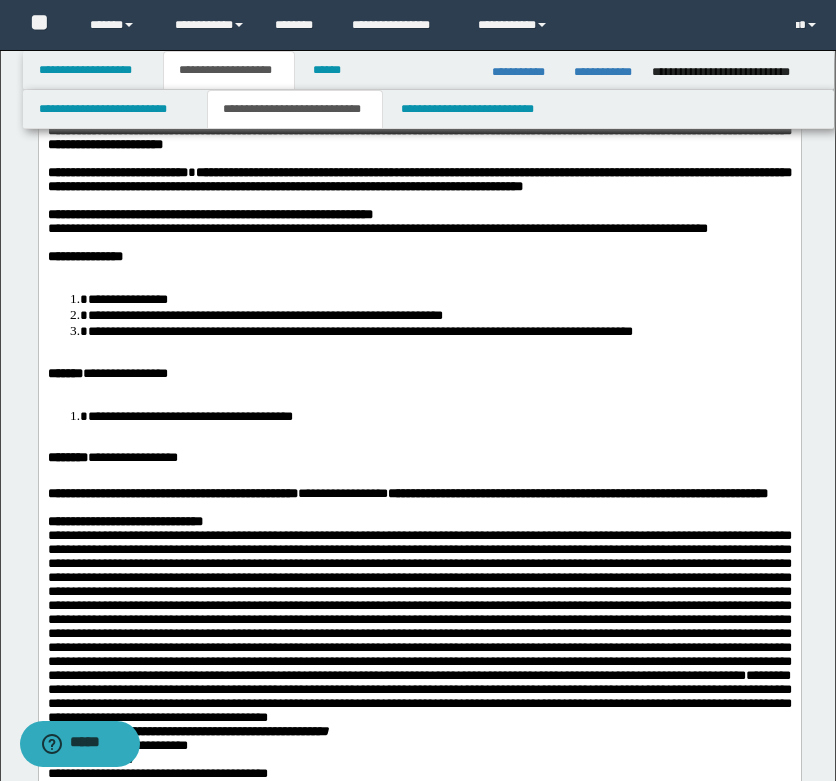 drag, startPoint x: 350, startPoint y: 332, endPoint x: 362, endPoint y: 331, distance: 12.0415945 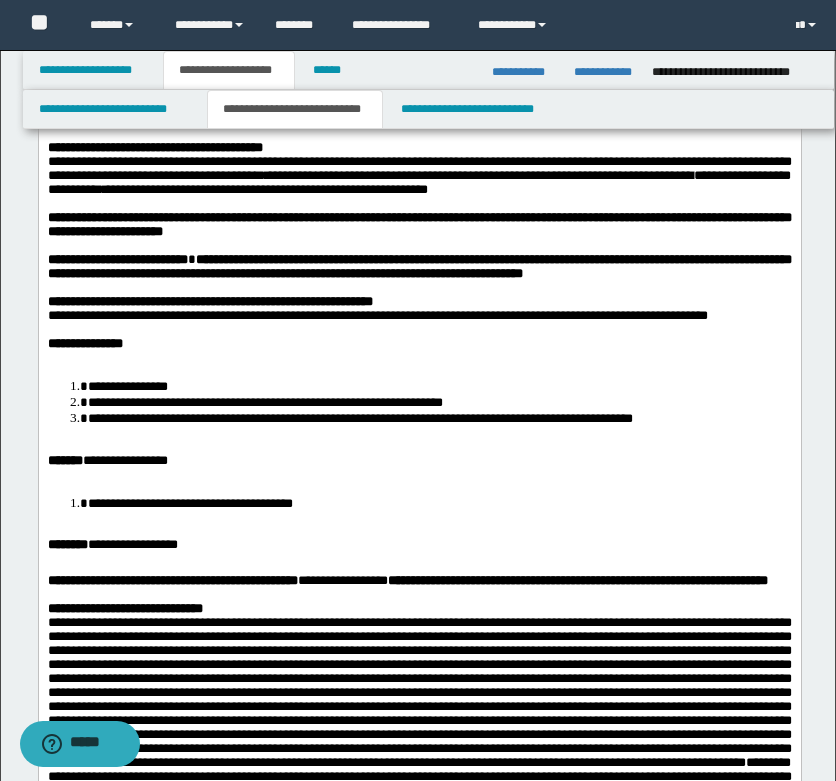 scroll, scrollTop: 300, scrollLeft: 0, axis: vertical 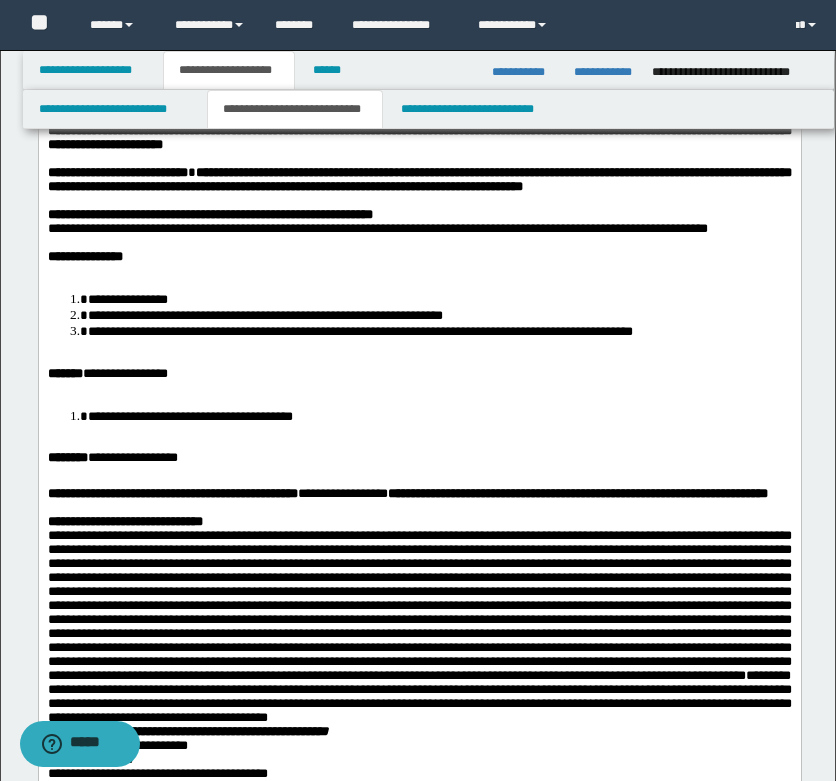 click at bounding box center (442, 243) 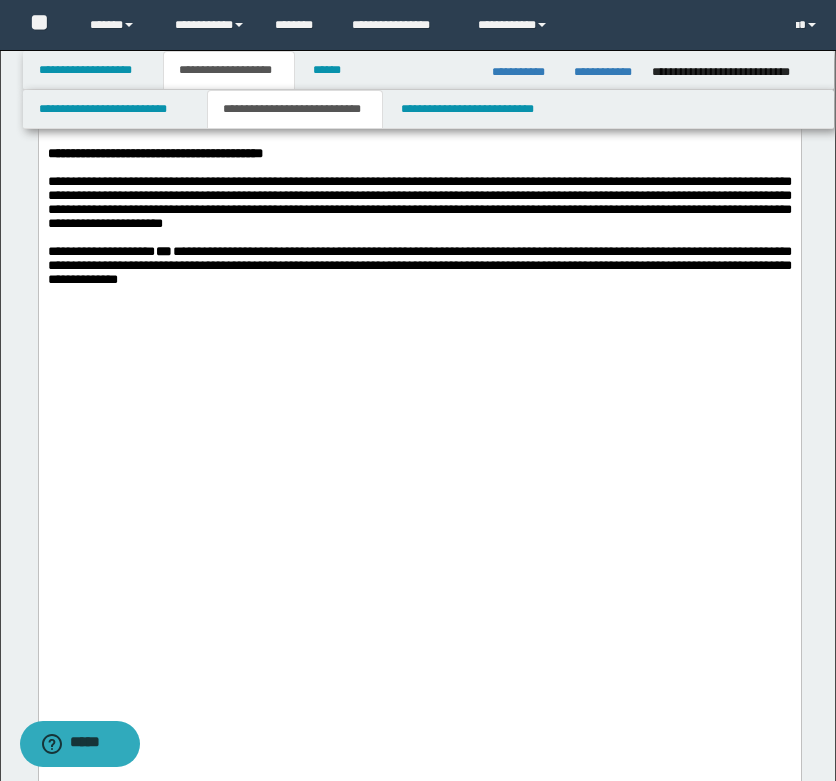 scroll, scrollTop: 2200, scrollLeft: 0, axis: vertical 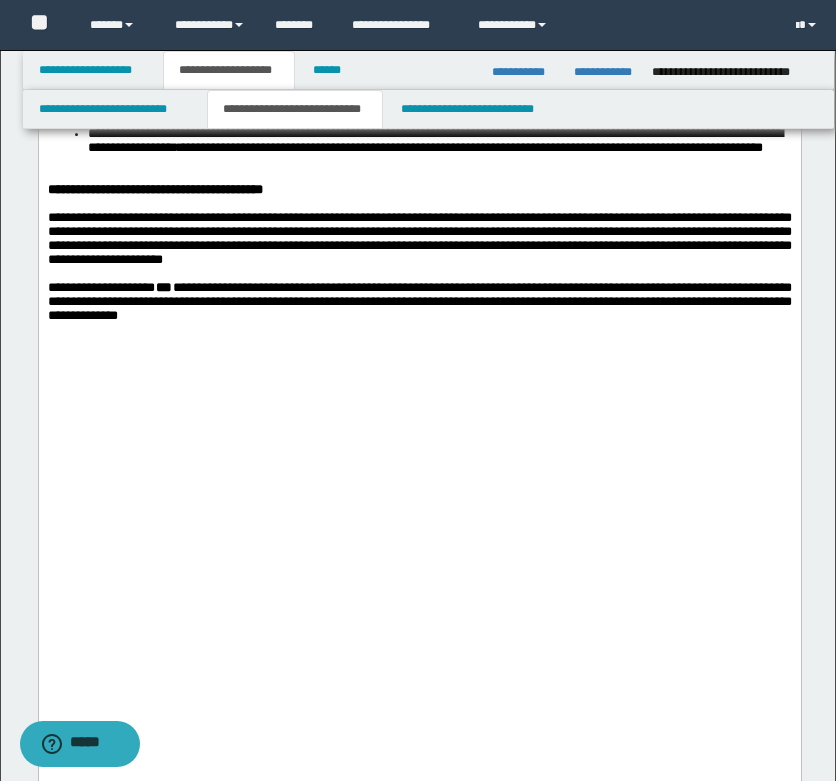 click on "**********" at bounding box center [439, -139] 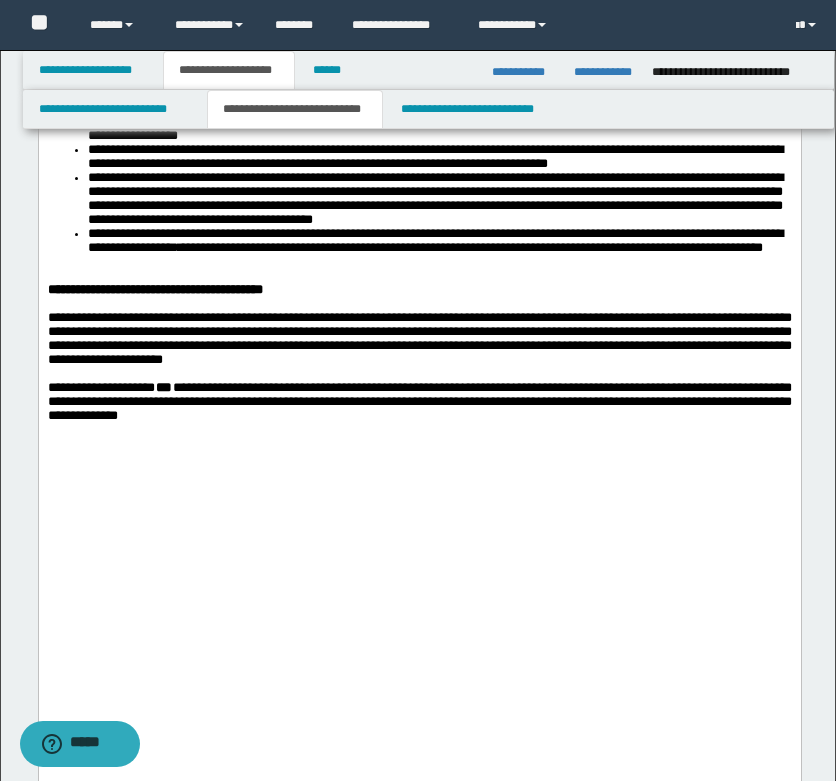 click on "**********" at bounding box center (439, -178) 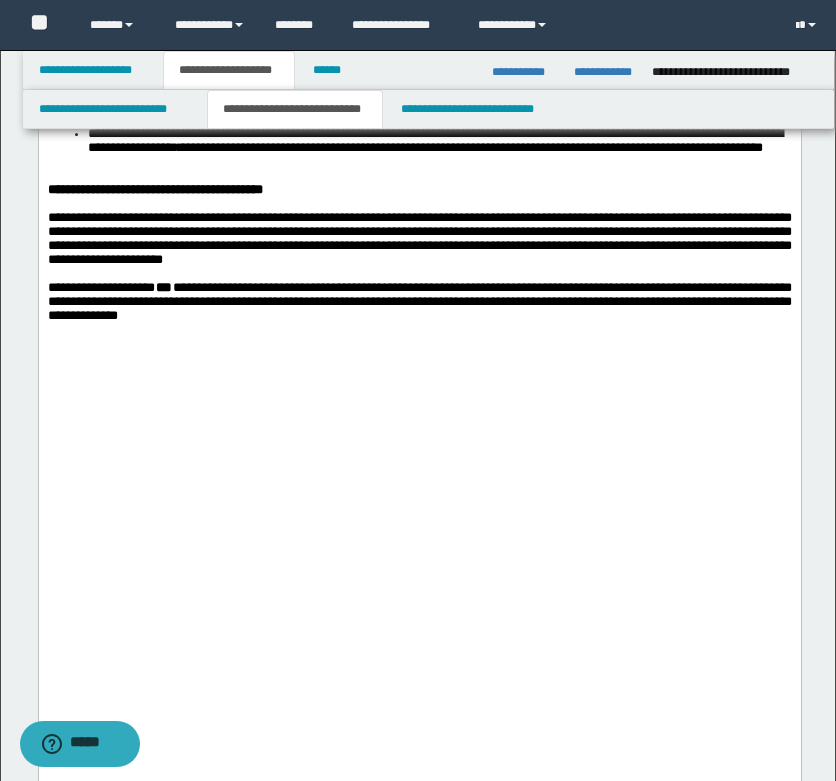 scroll, scrollTop: 2300, scrollLeft: 0, axis: vertical 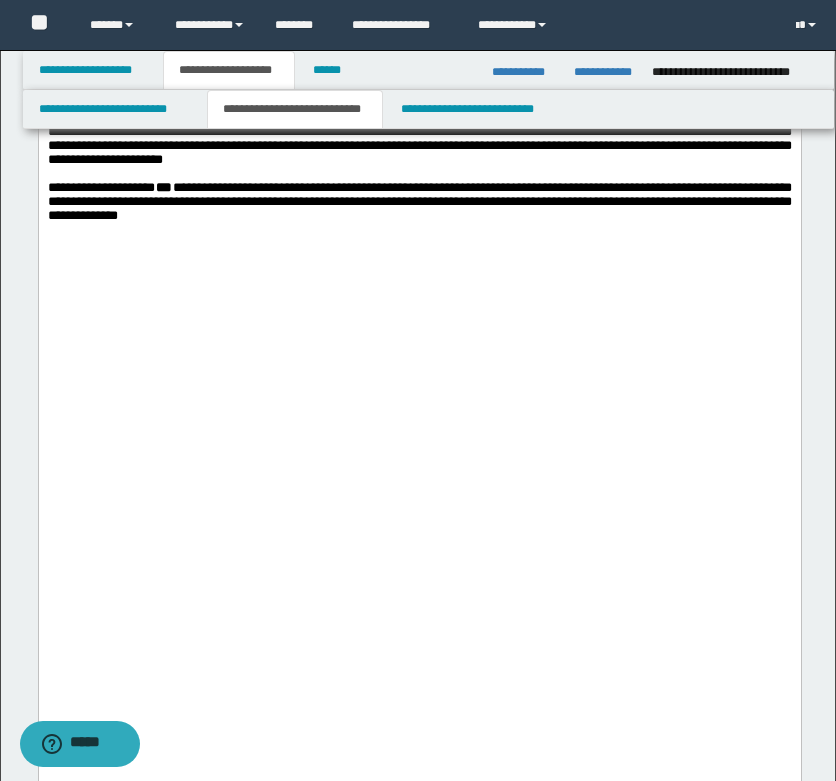 drag, startPoint x: 363, startPoint y: 244, endPoint x: 554, endPoint y: 498, distance: 317.80026 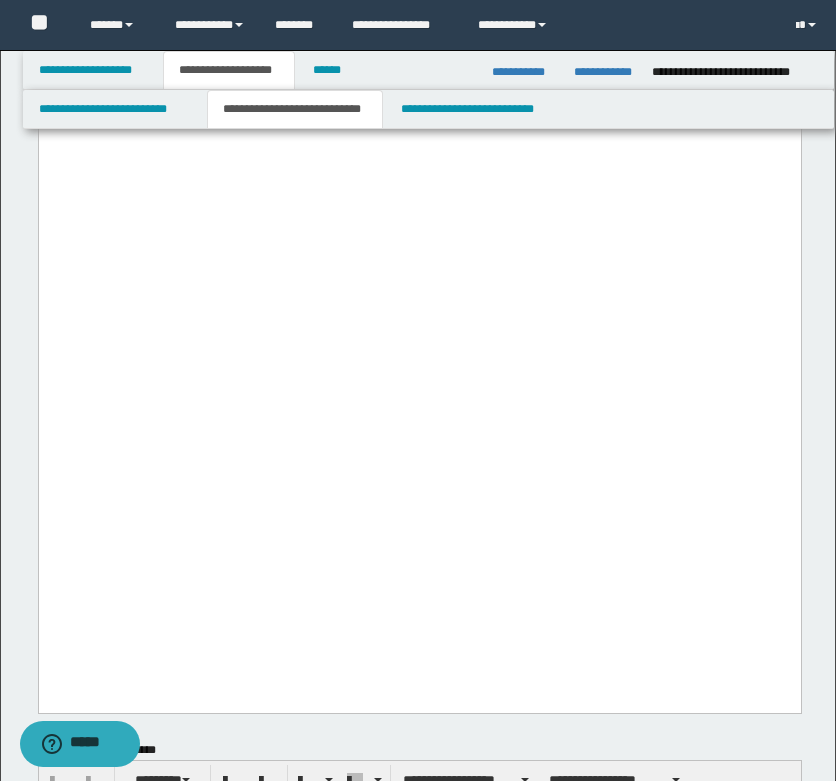 click on "**********" at bounding box center (434, -202) 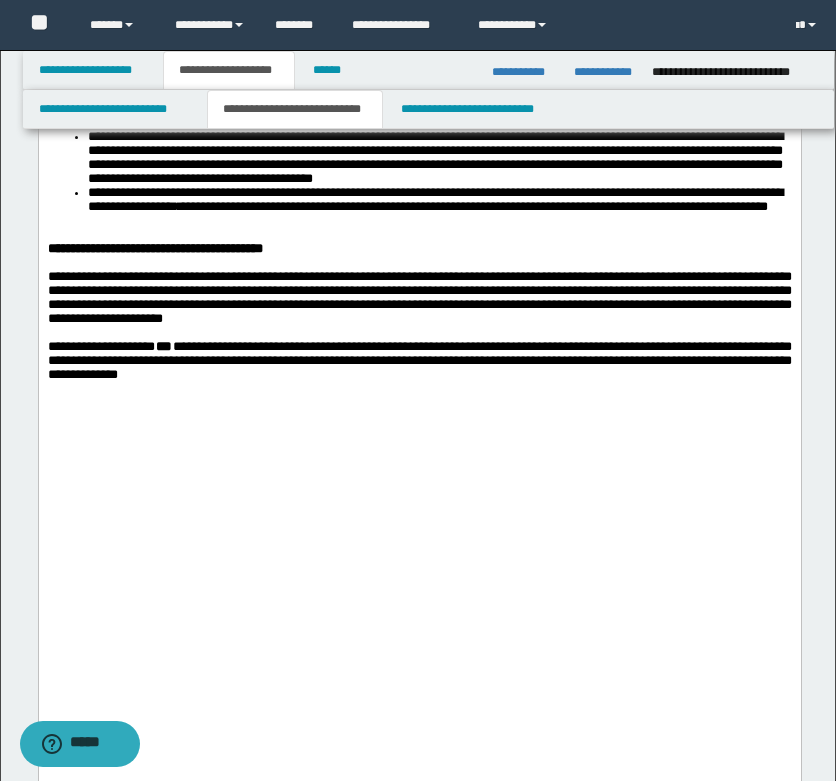 scroll, scrollTop: 2000, scrollLeft: 0, axis: vertical 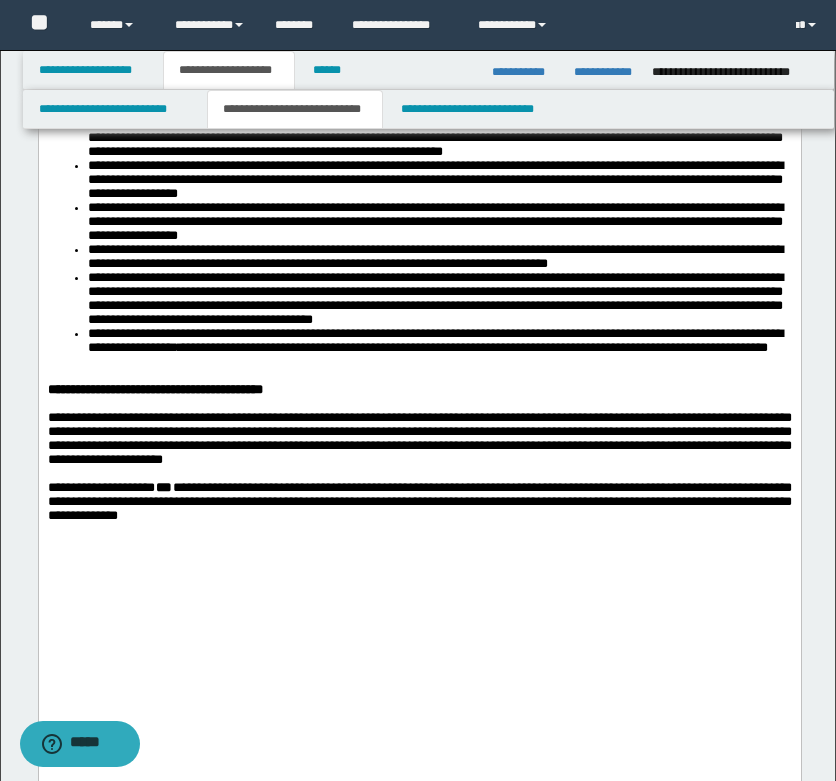 drag, startPoint x: 417, startPoint y: 337, endPoint x: 189, endPoint y: 359, distance: 229.05894 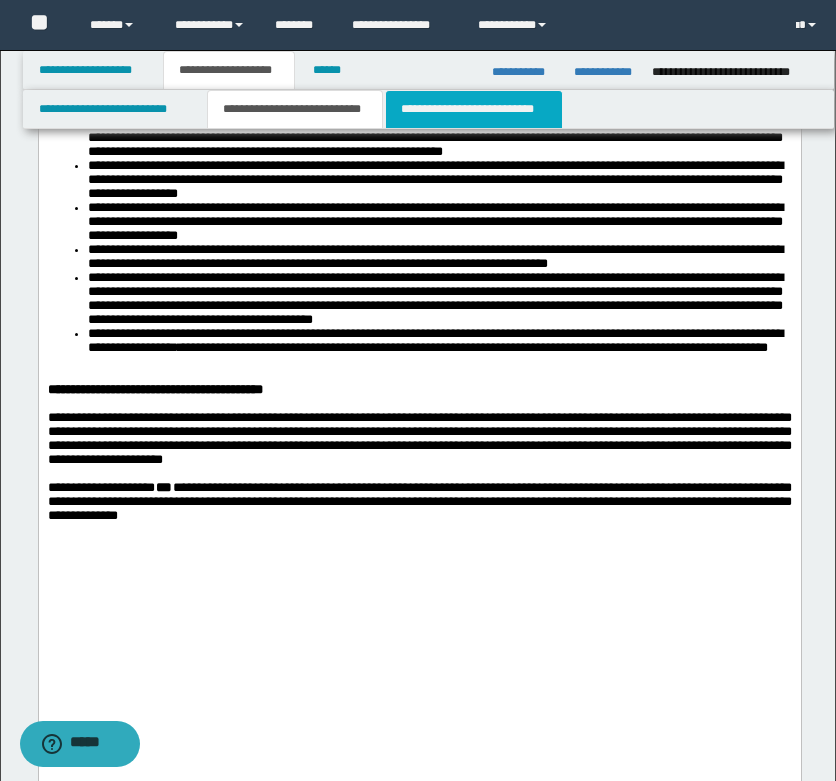 click on "**********" at bounding box center (474, 109) 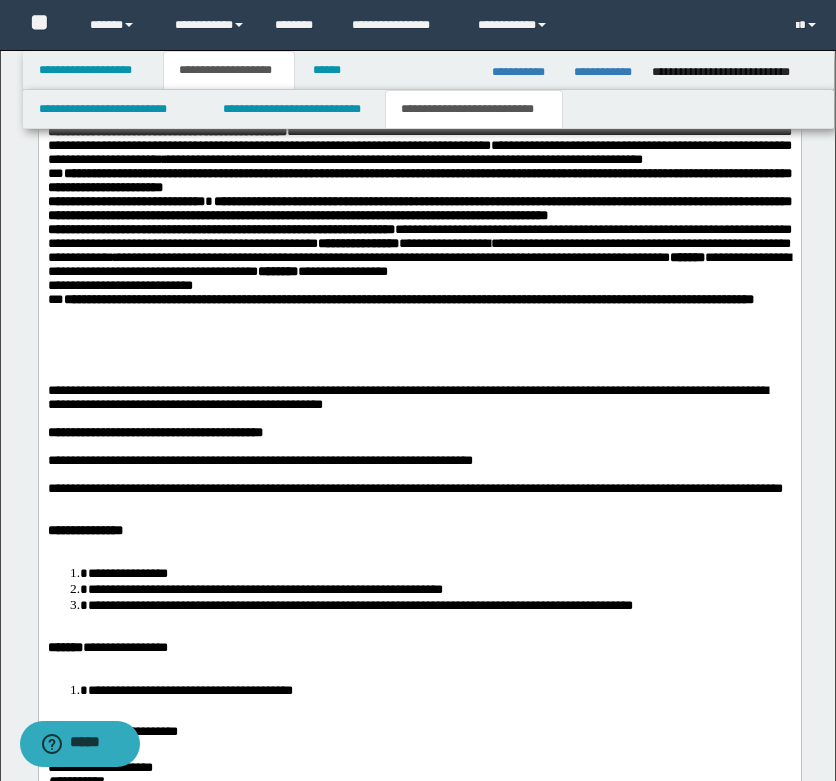 scroll, scrollTop: 2000, scrollLeft: 0, axis: vertical 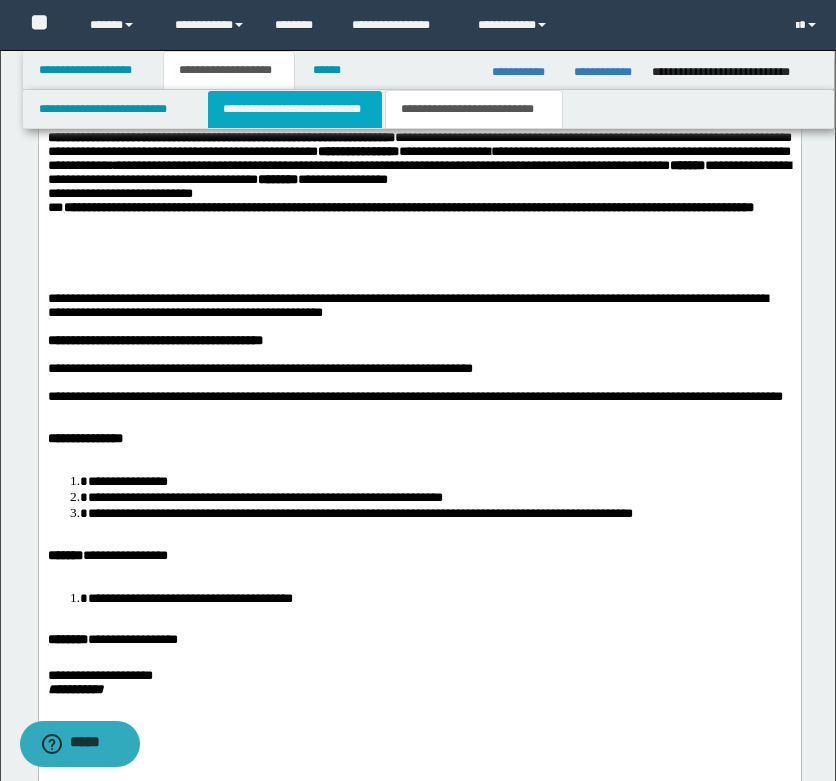 click on "**********" at bounding box center [295, 109] 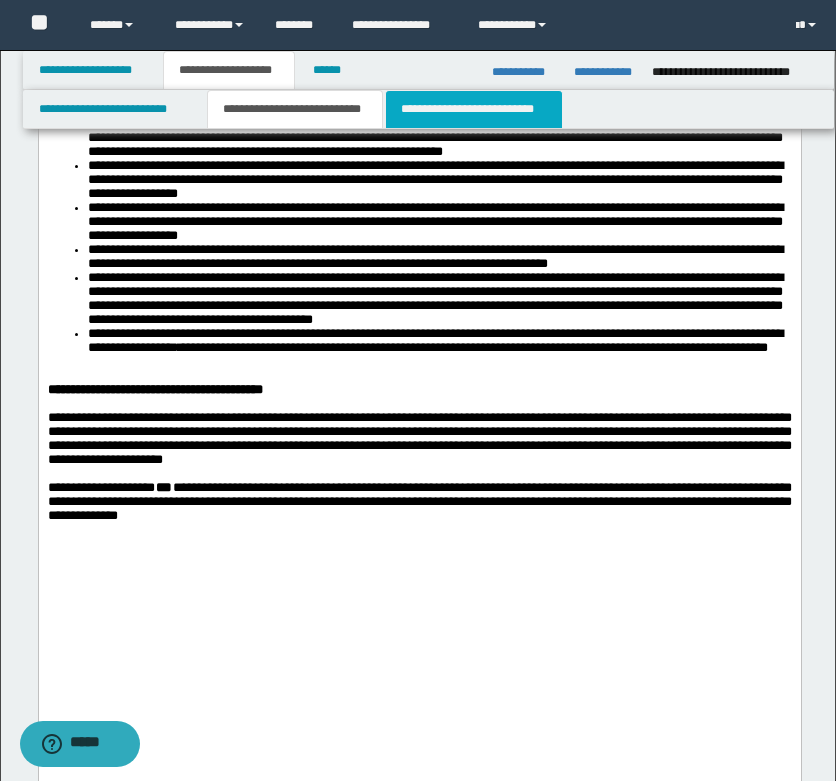 click on "**********" at bounding box center [474, 109] 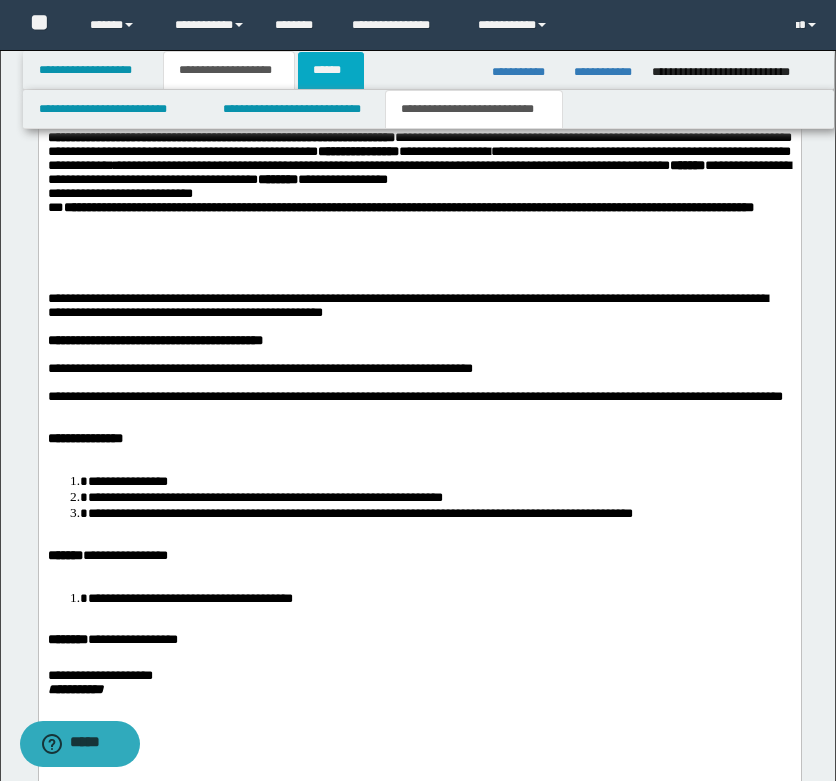 click on "******" at bounding box center [331, 70] 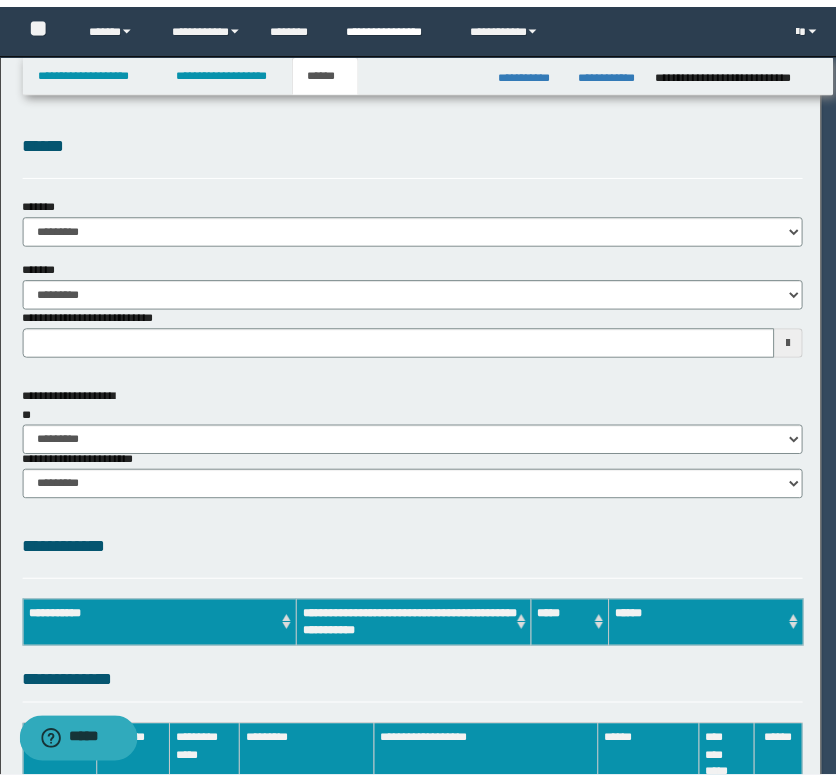 scroll, scrollTop: 0, scrollLeft: 0, axis: both 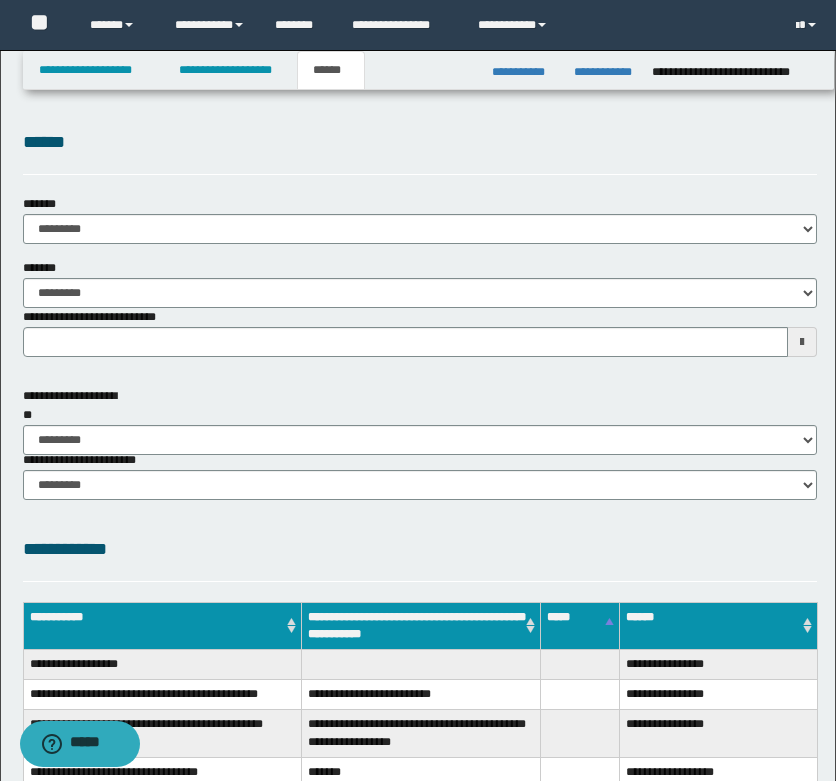 click on "******" at bounding box center [420, 142] 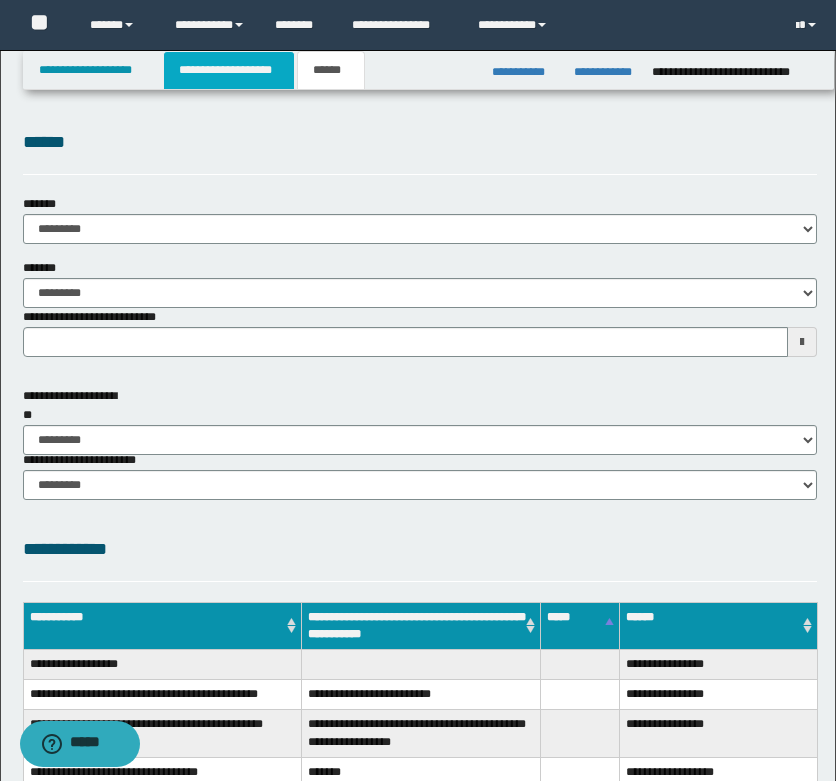 click on "**********" at bounding box center [229, 70] 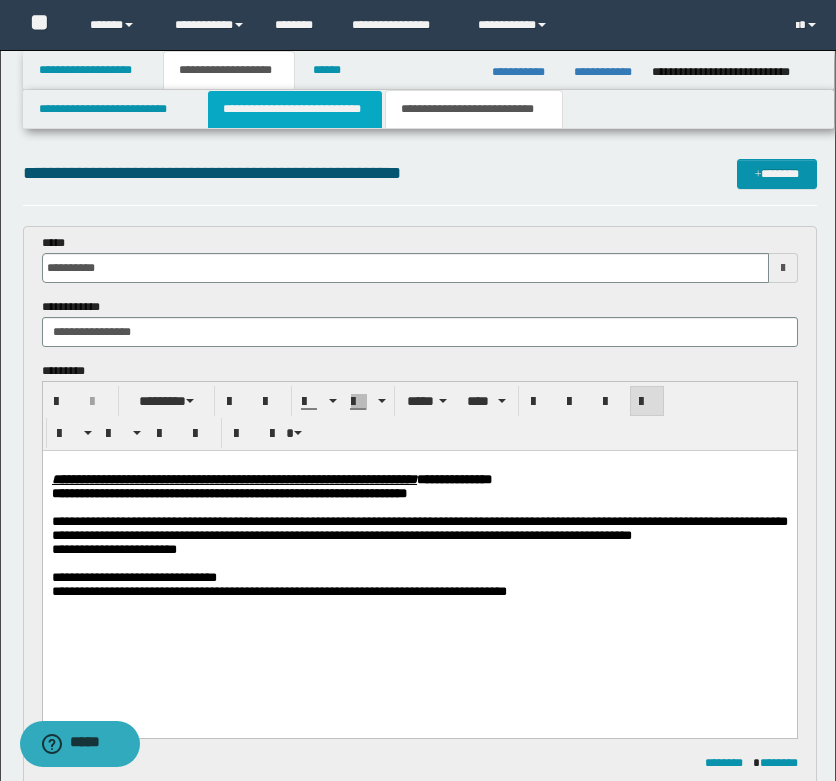 click on "**********" at bounding box center [295, 109] 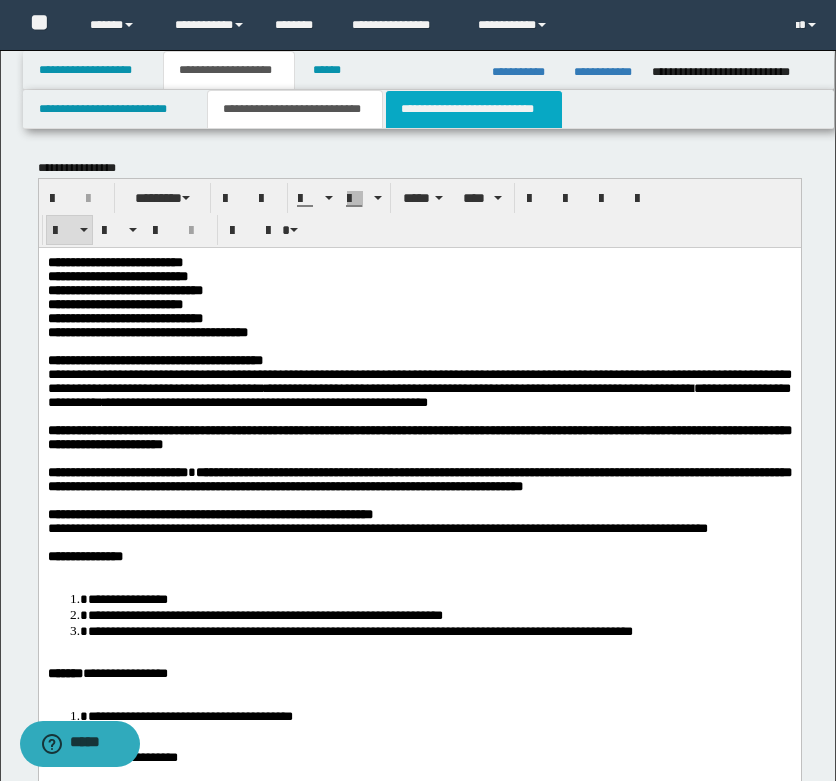 click on "**********" at bounding box center [474, 109] 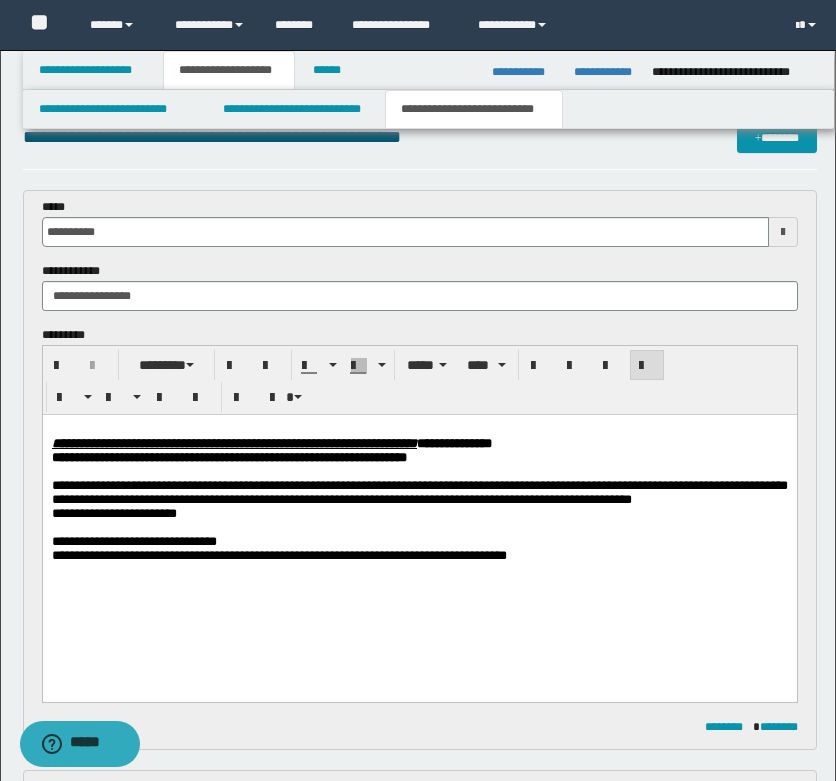 scroll, scrollTop: 0, scrollLeft: 0, axis: both 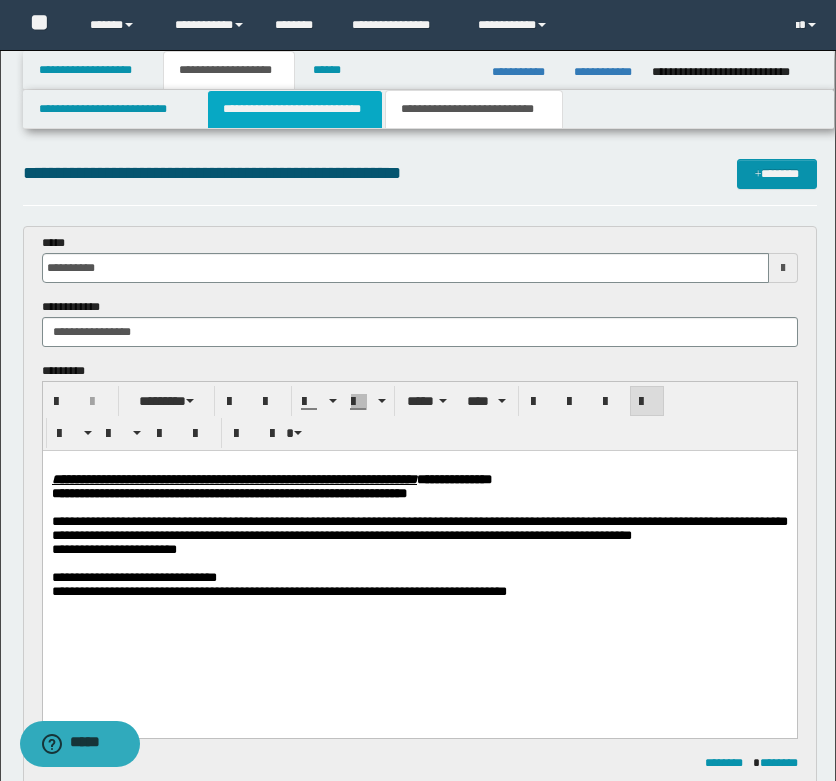 click on "**********" at bounding box center (295, 109) 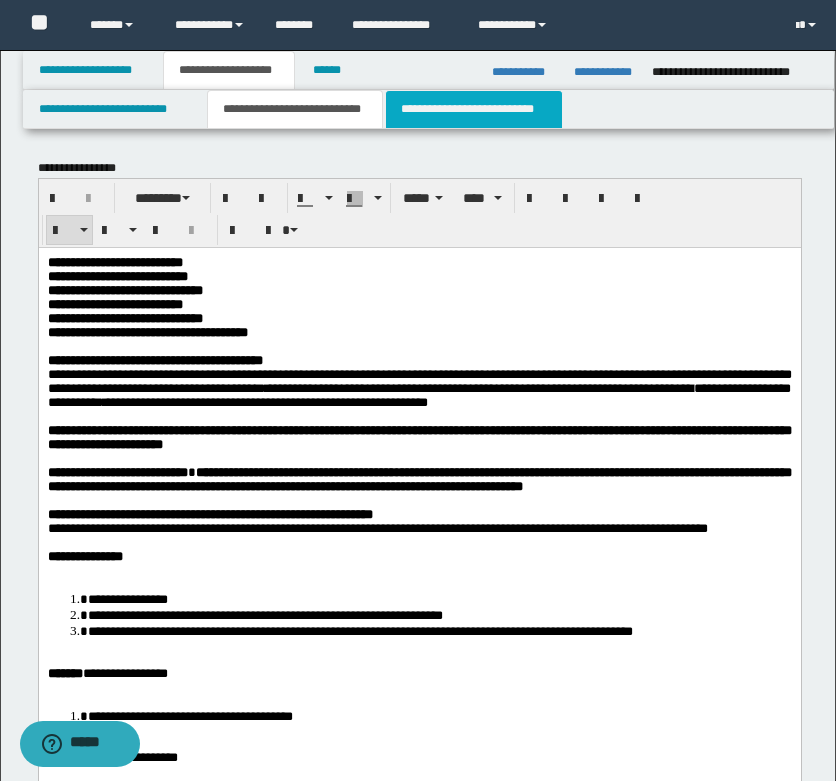 click on "**********" at bounding box center [474, 109] 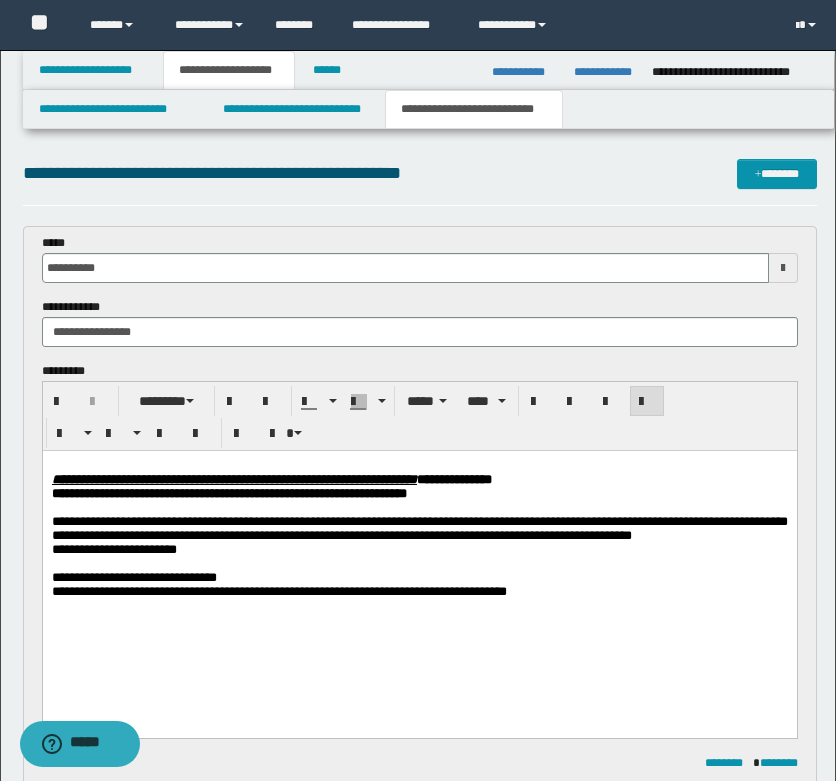 click on "**********" at bounding box center (420, 1806) 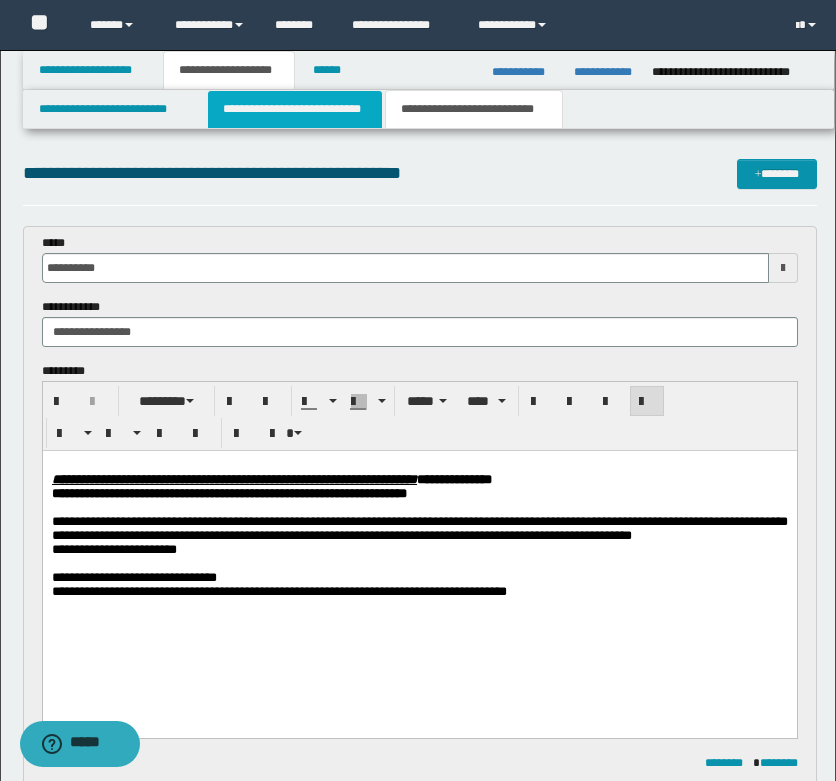 click on "**********" at bounding box center [295, 109] 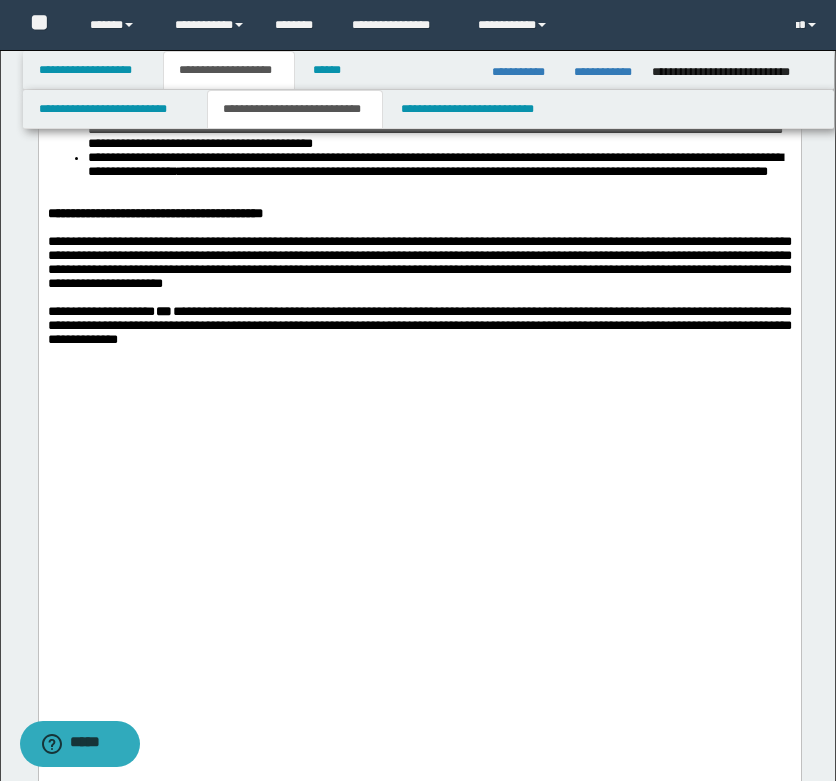 scroll, scrollTop: 2200, scrollLeft: 0, axis: vertical 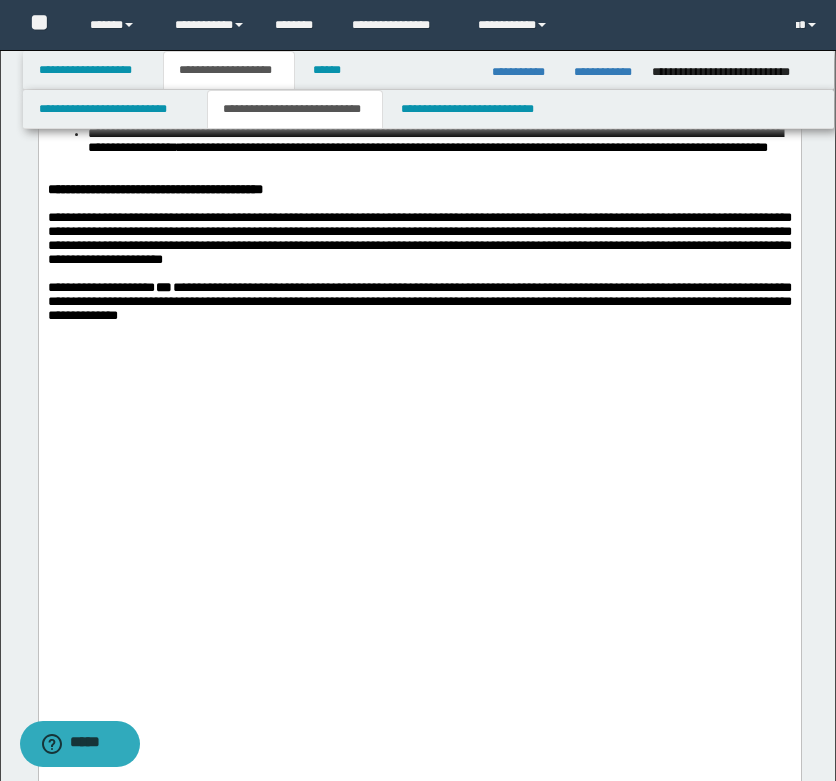 click on "**********" at bounding box center (439, 141) 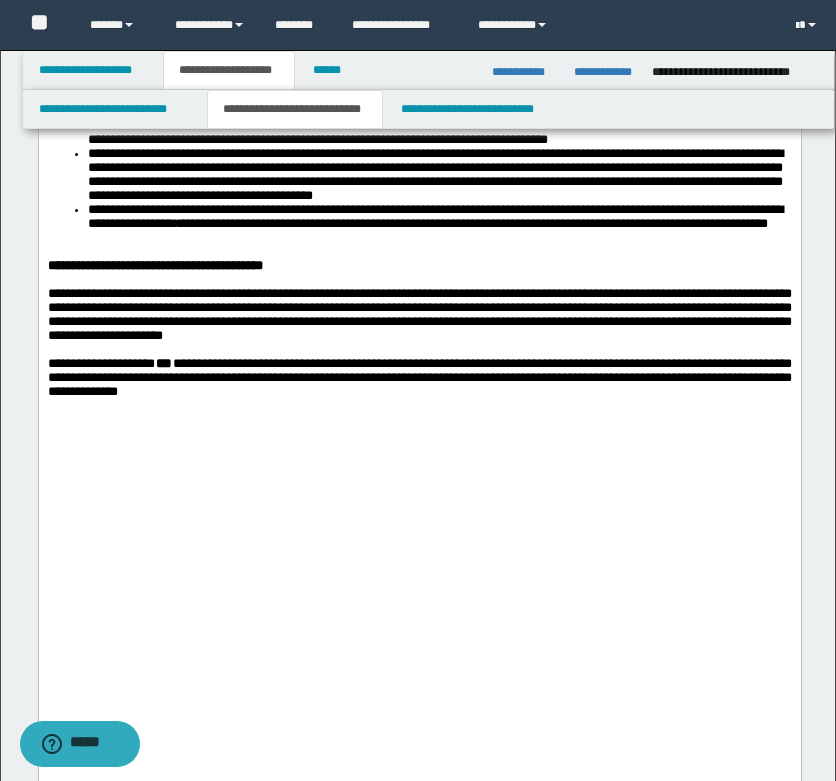 scroll, scrollTop: 2100, scrollLeft: 0, axis: vertical 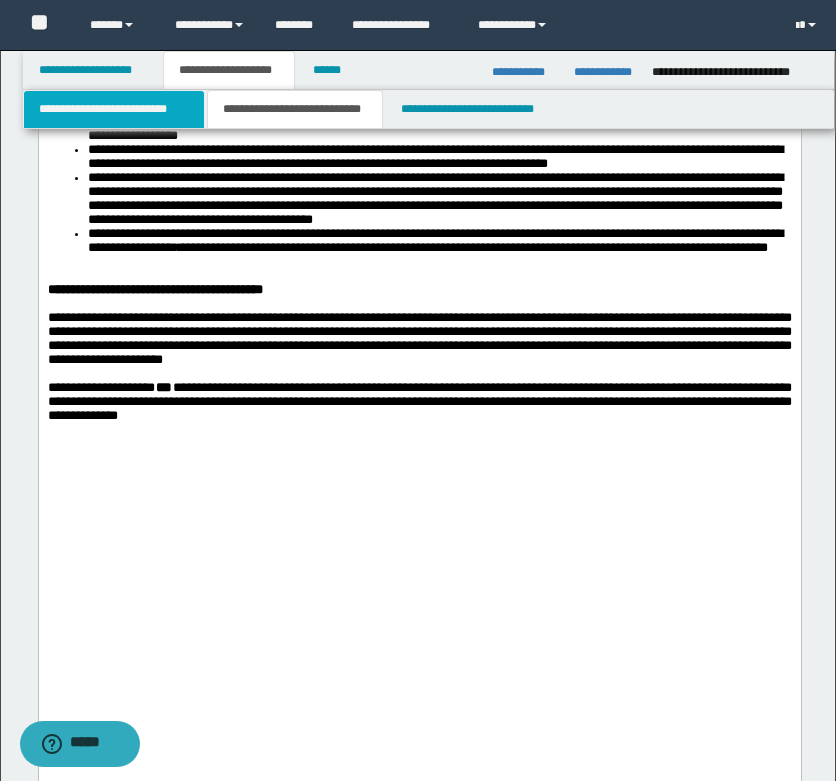 click on "**********" at bounding box center (114, 109) 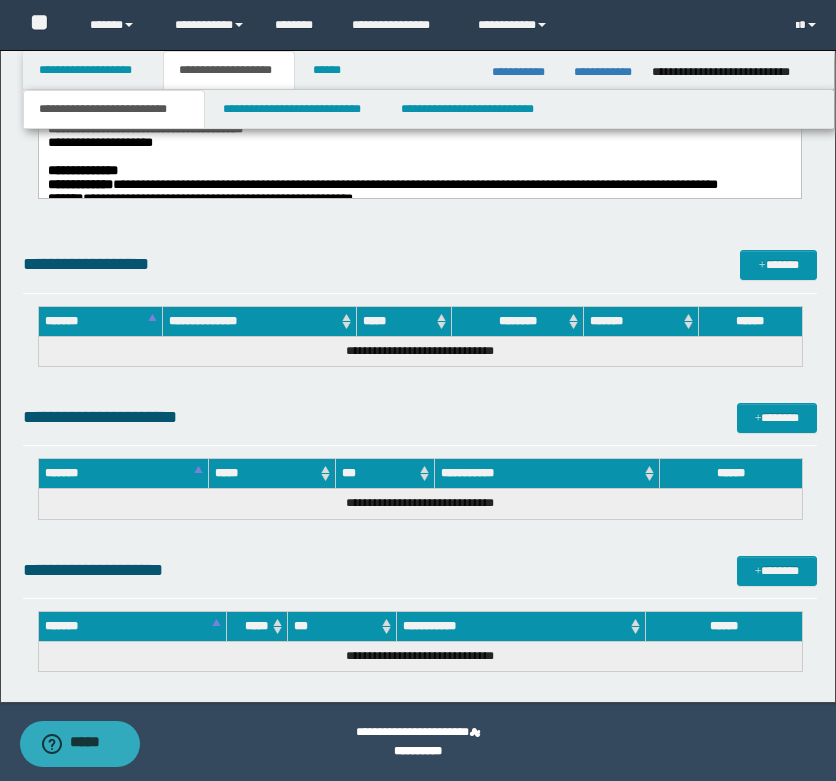 scroll, scrollTop: 1961, scrollLeft: 0, axis: vertical 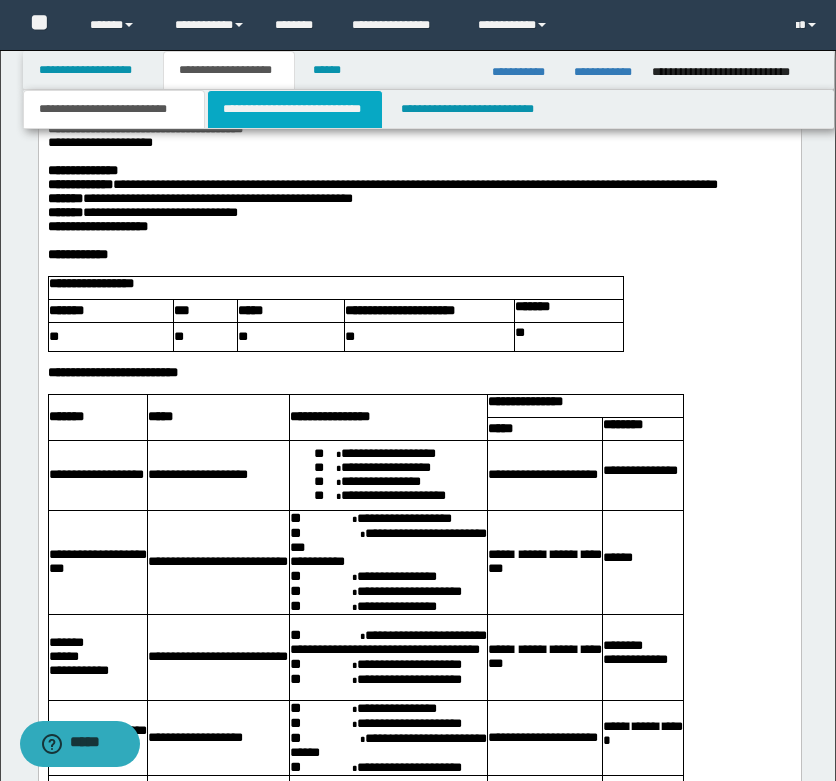 click on "**********" at bounding box center (295, 109) 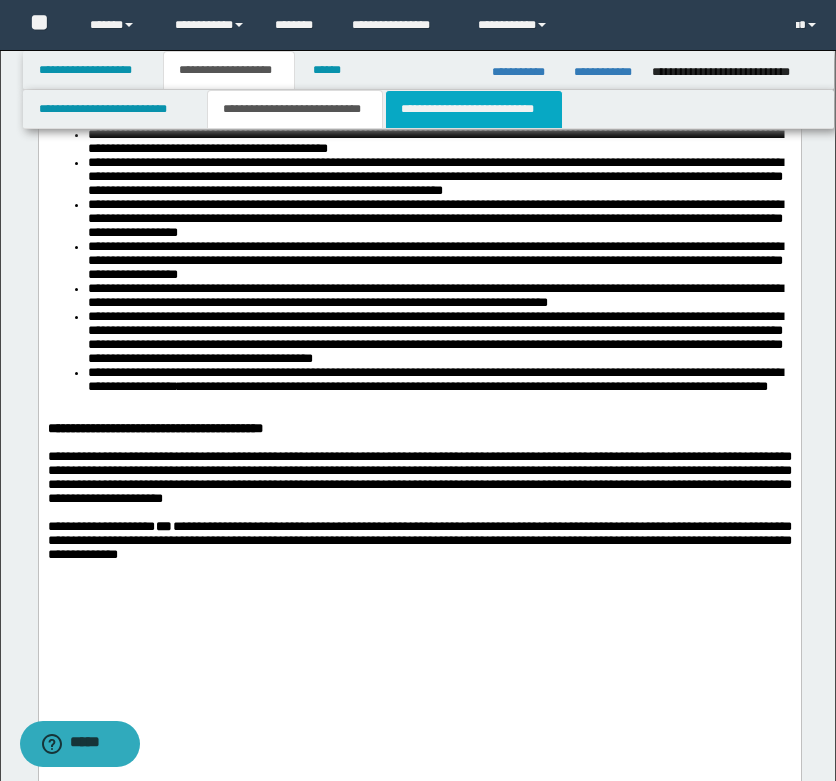 click on "**********" at bounding box center [474, 109] 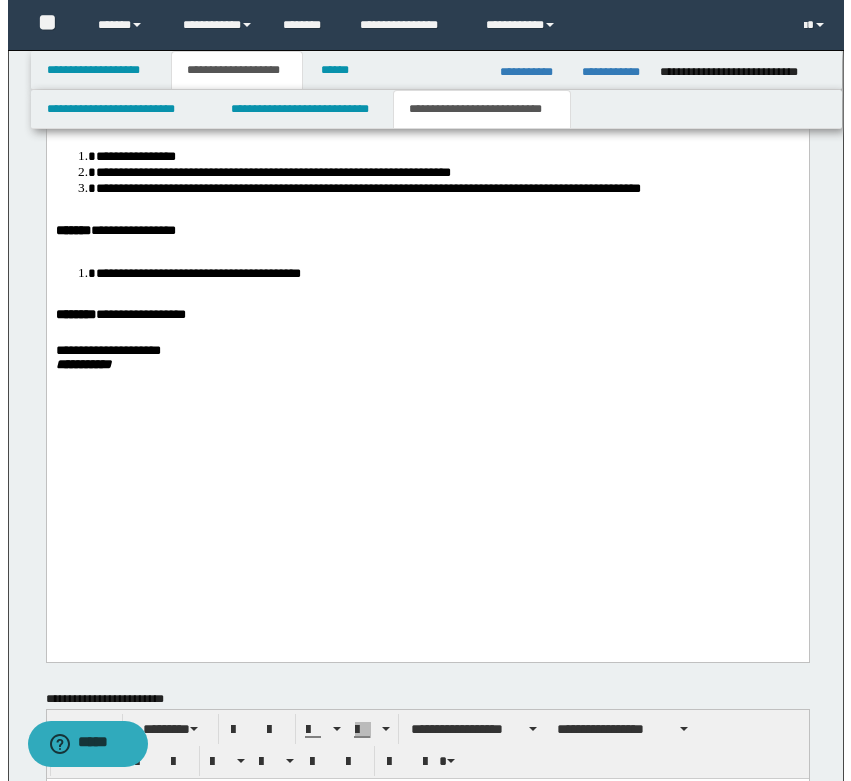 scroll, scrollTop: 2361, scrollLeft: 0, axis: vertical 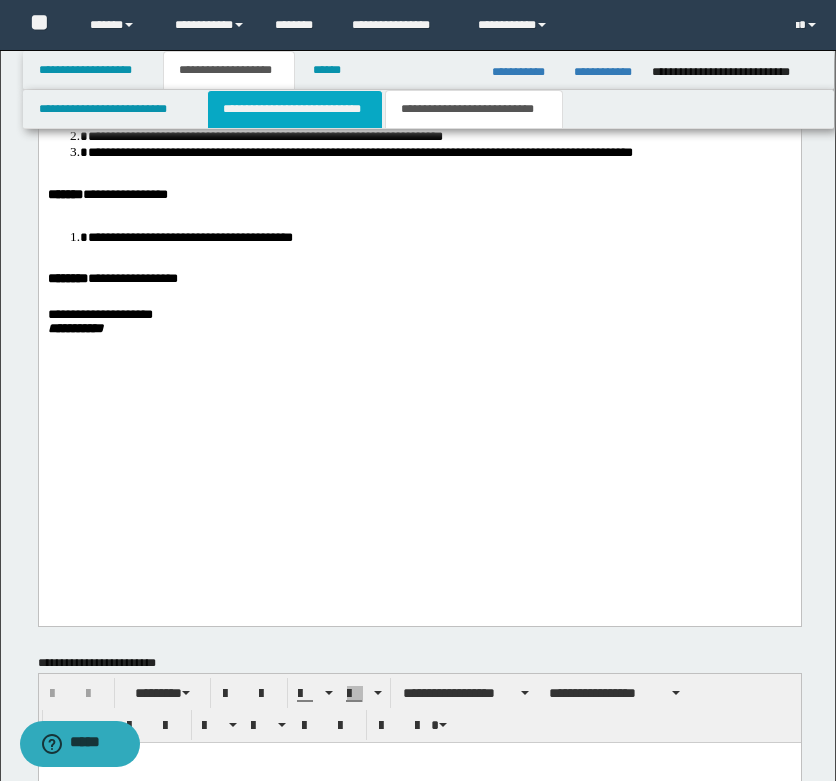 click on "**********" at bounding box center [295, 109] 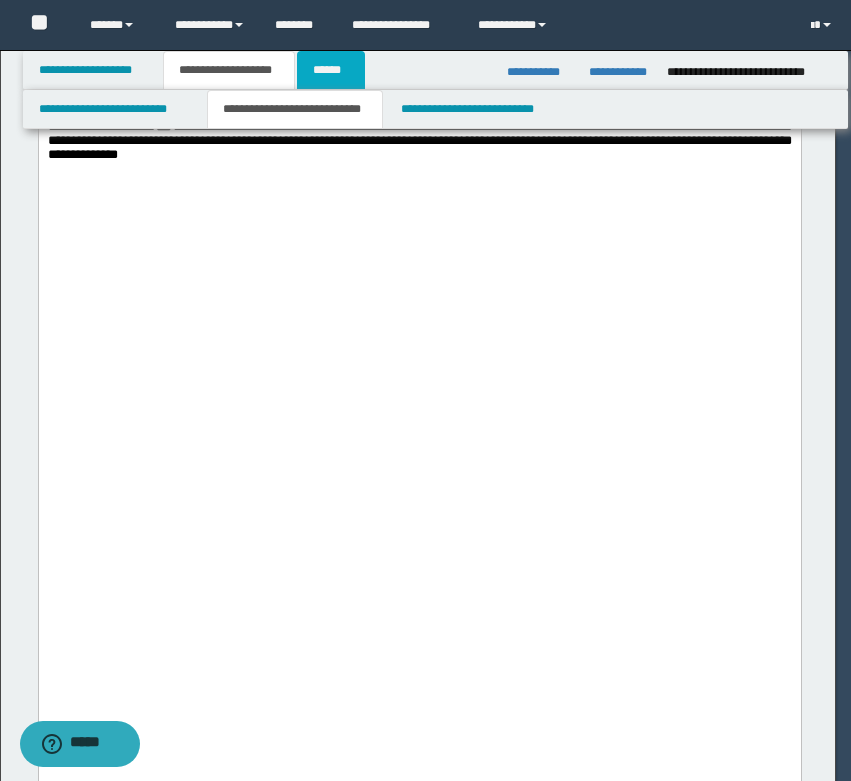 click on "******" at bounding box center [331, 70] 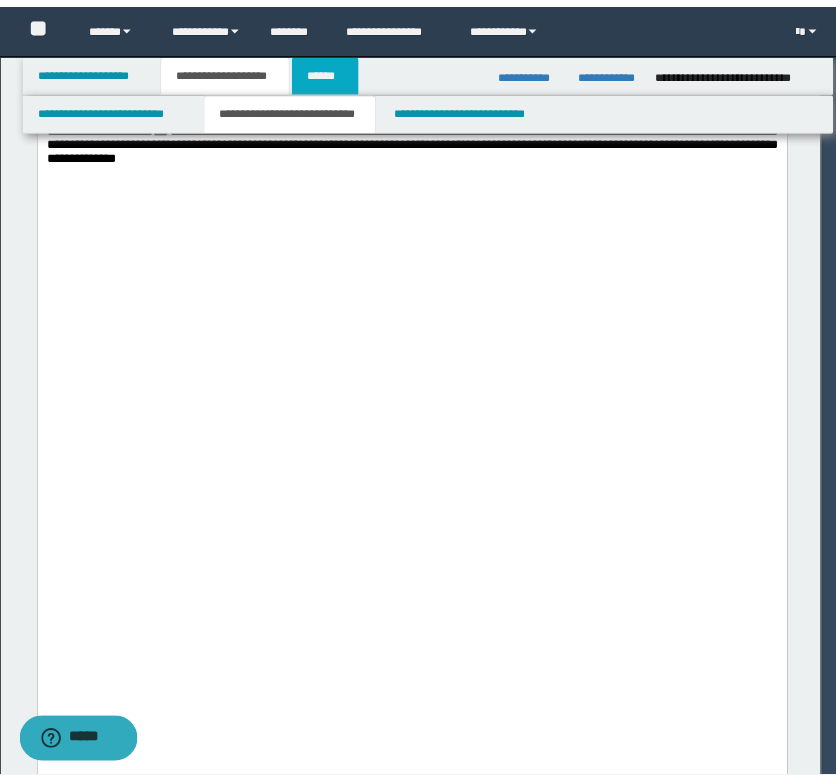 scroll, scrollTop: 413, scrollLeft: 0, axis: vertical 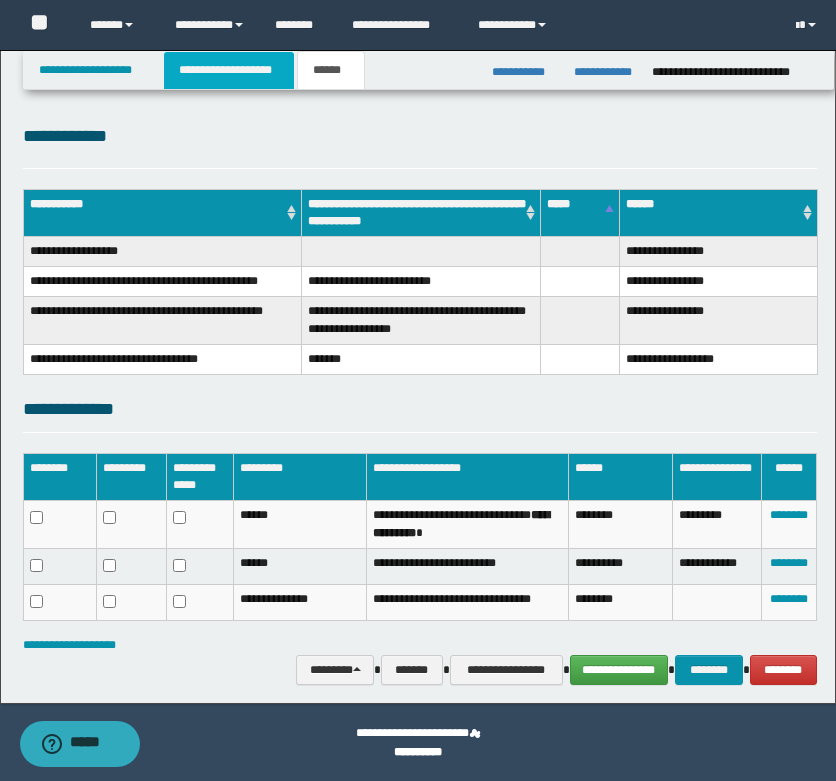 click on "**********" at bounding box center (229, 70) 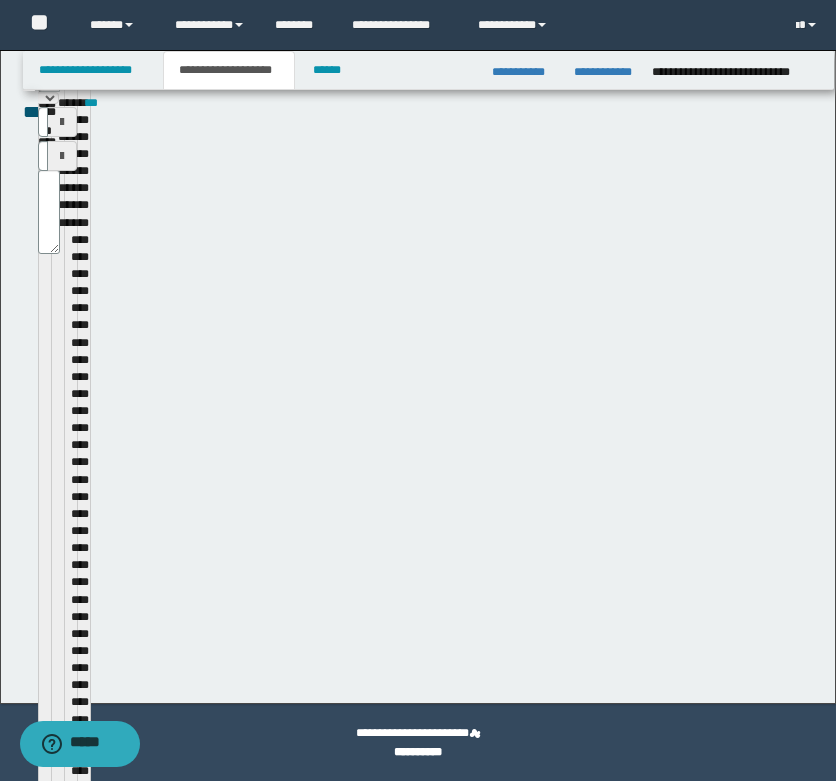 scroll, scrollTop: 444, scrollLeft: 0, axis: vertical 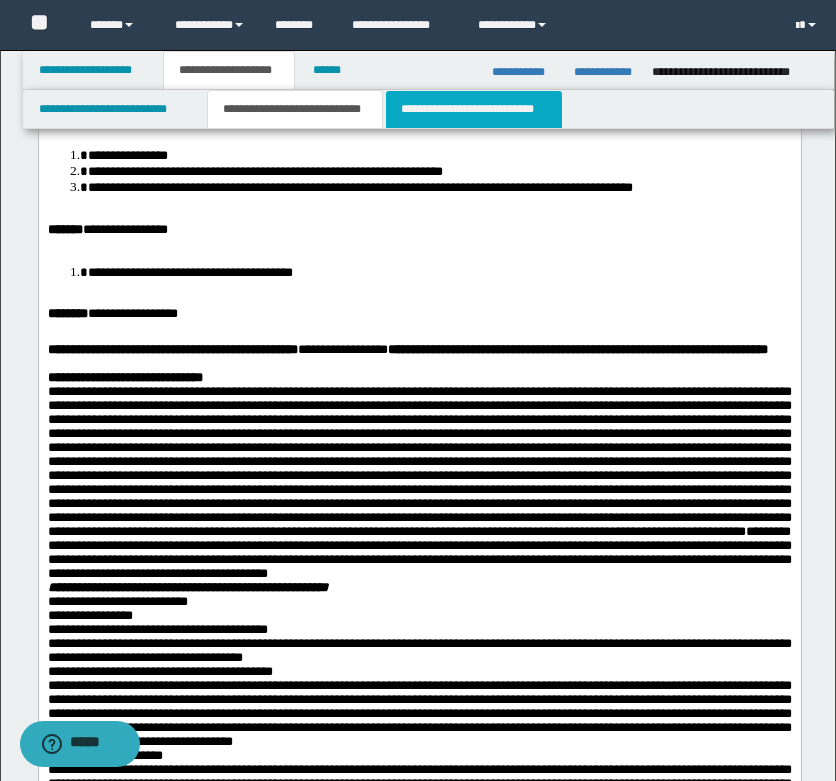 click on "**********" at bounding box center (474, 109) 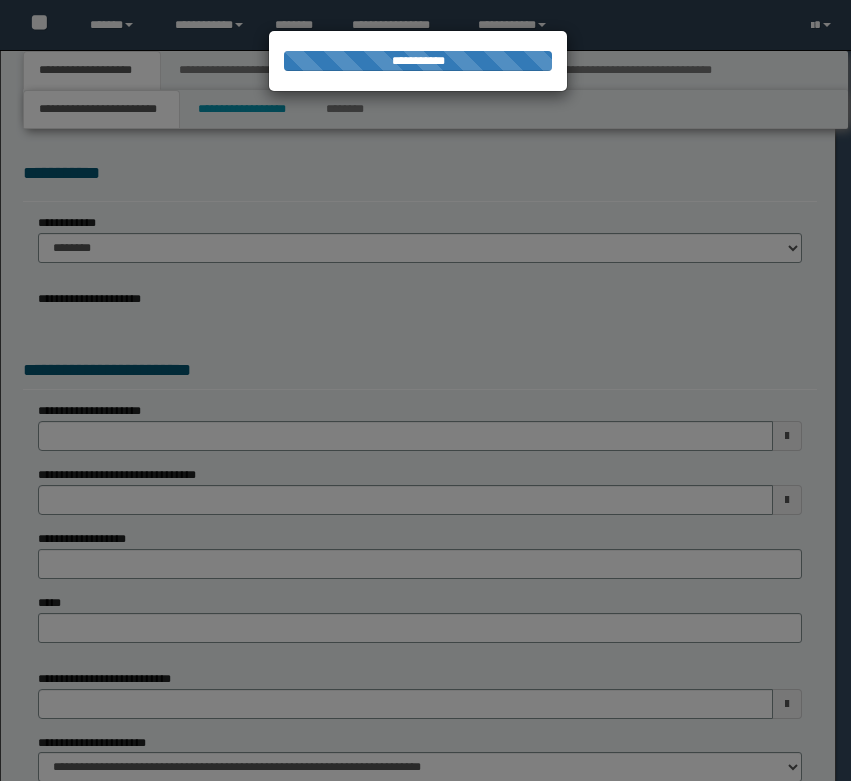 scroll, scrollTop: 0, scrollLeft: 0, axis: both 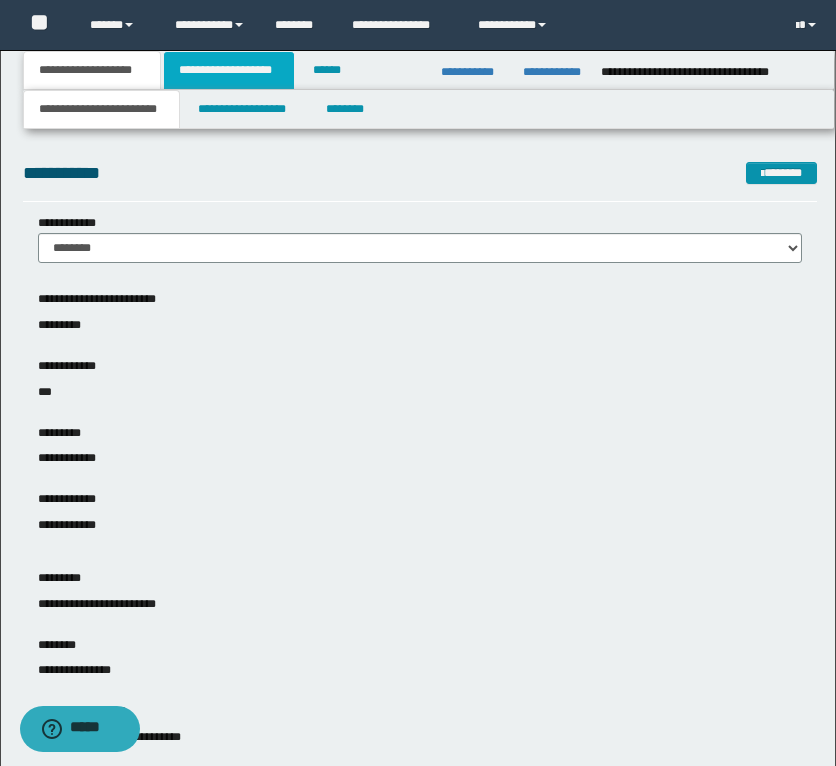 click on "**********" at bounding box center (229, 70) 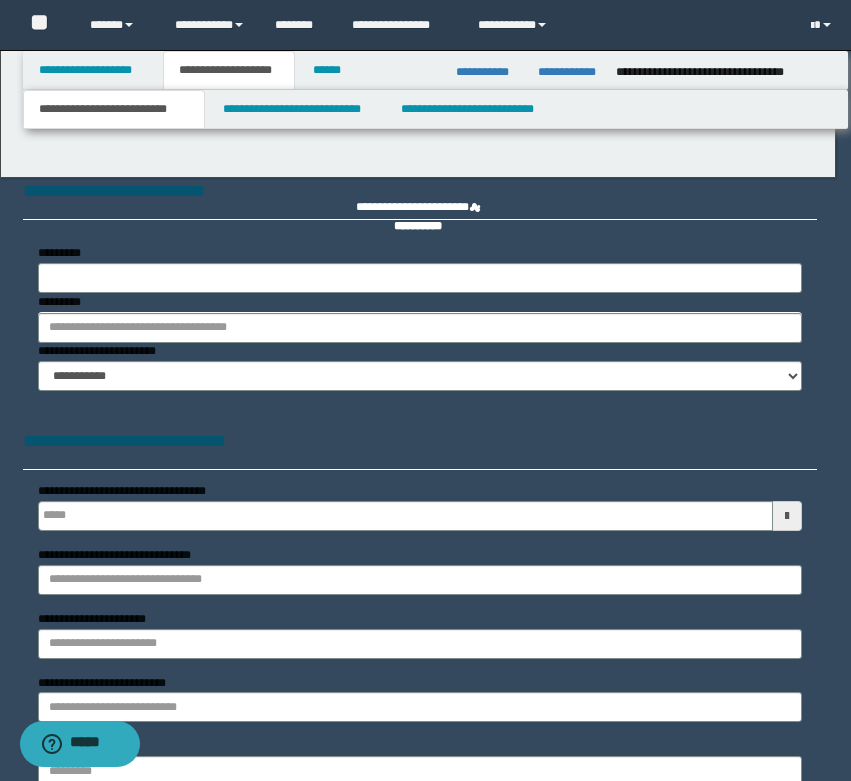 type on "**********" 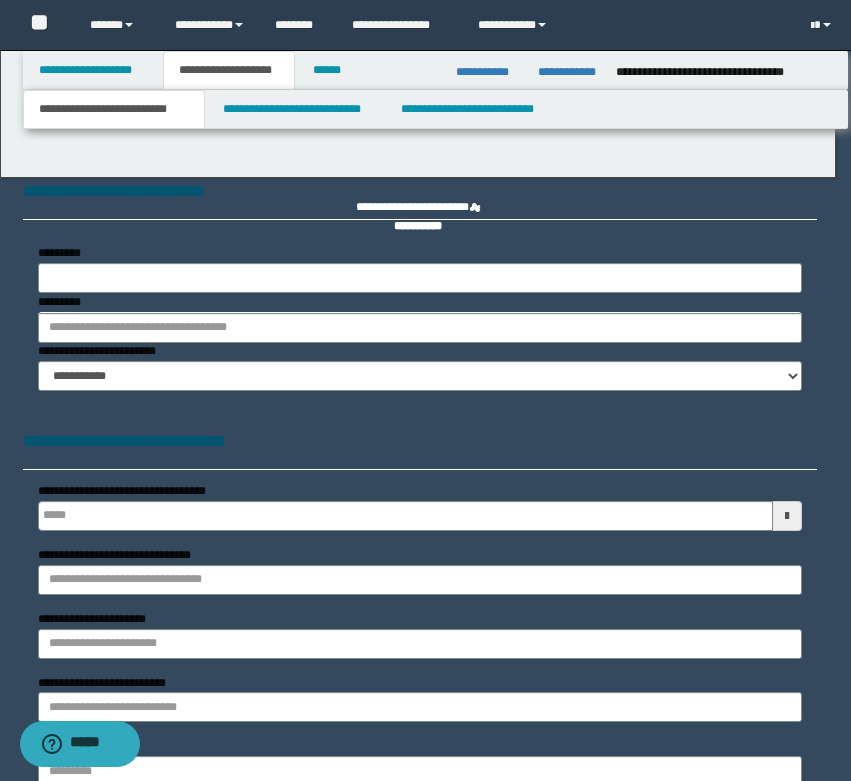 type on "**********" 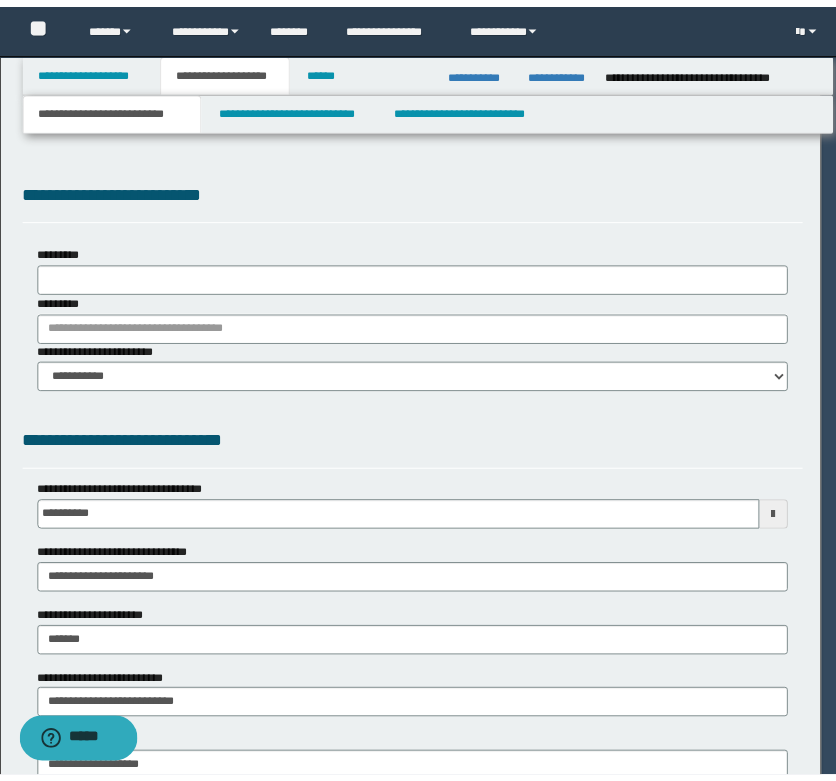 scroll, scrollTop: 0, scrollLeft: 0, axis: both 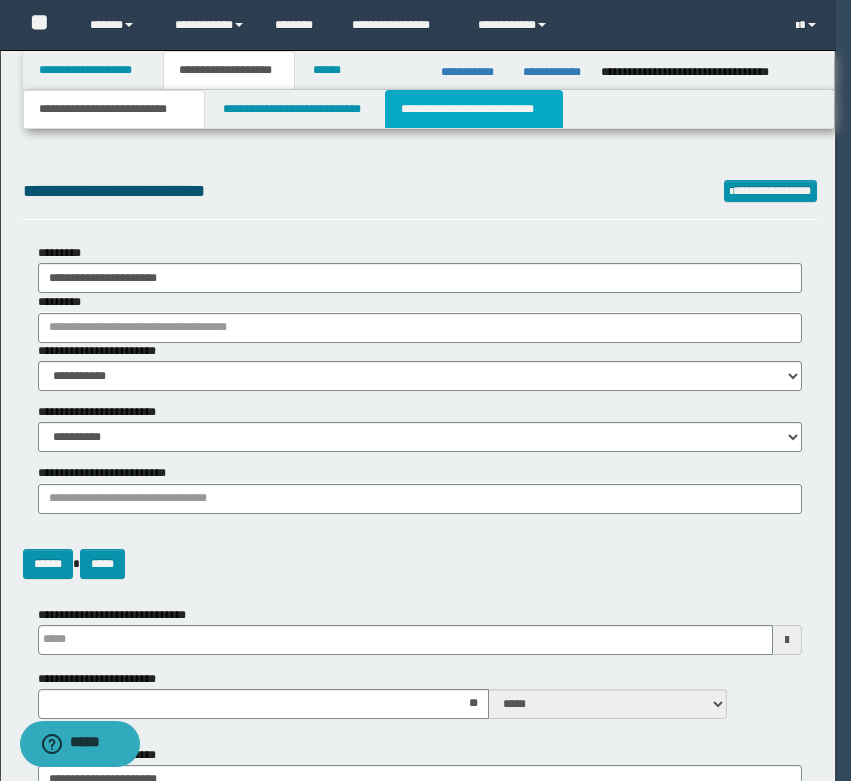 click on "**********" at bounding box center [474, 109] 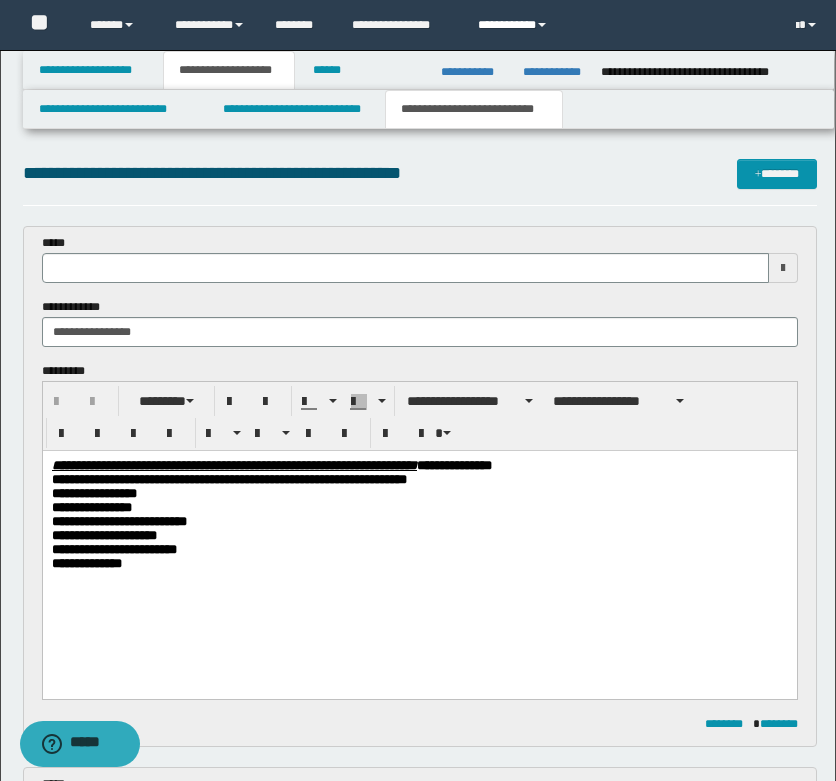 scroll, scrollTop: 0, scrollLeft: 0, axis: both 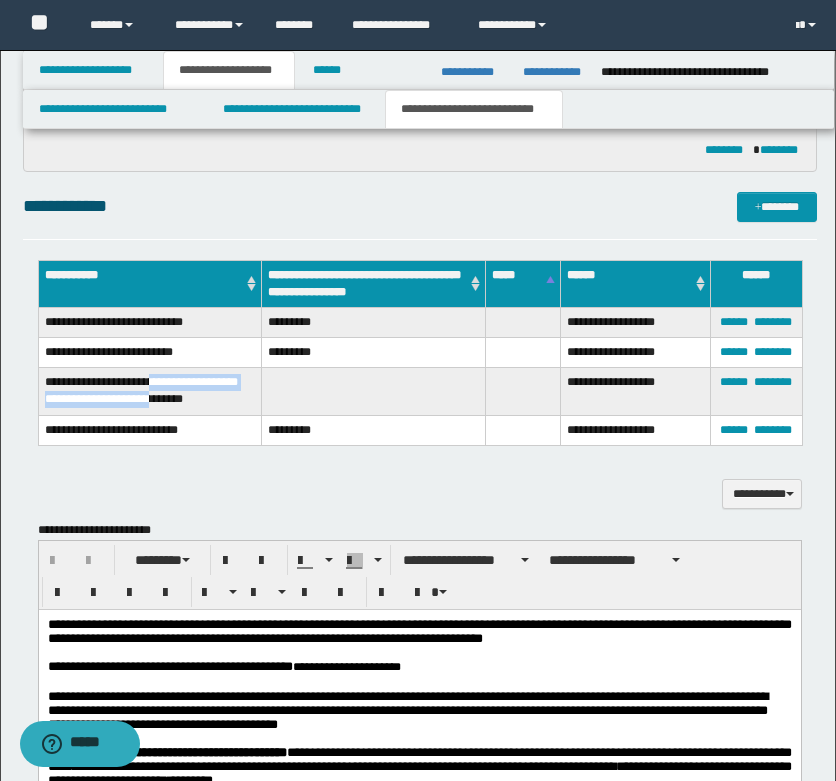 drag, startPoint x: 160, startPoint y: 383, endPoint x: 193, endPoint y: 400, distance: 37.12142 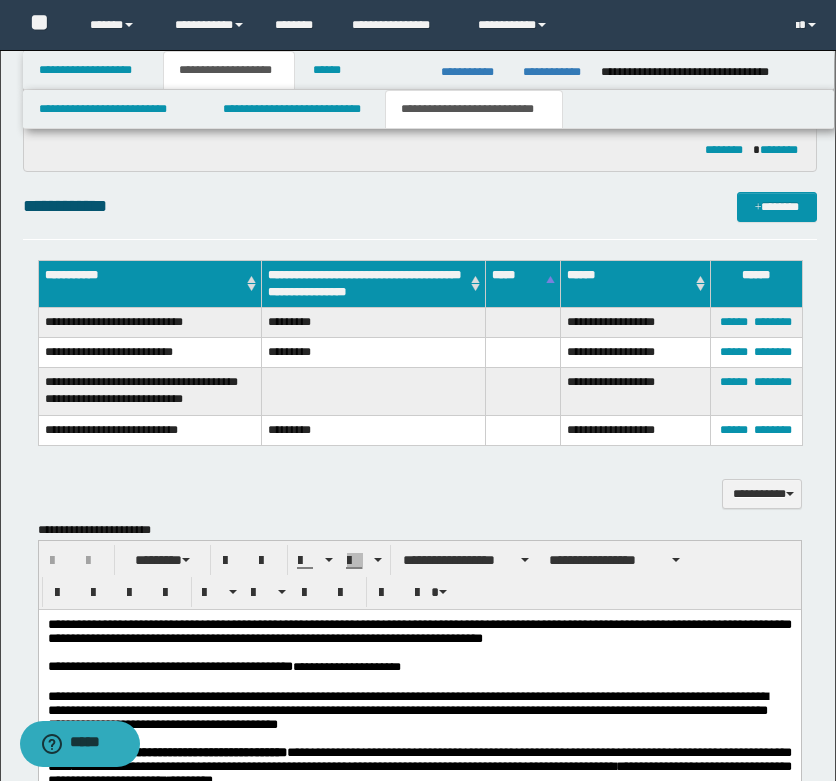 click on "**********" at bounding box center (420, 494) 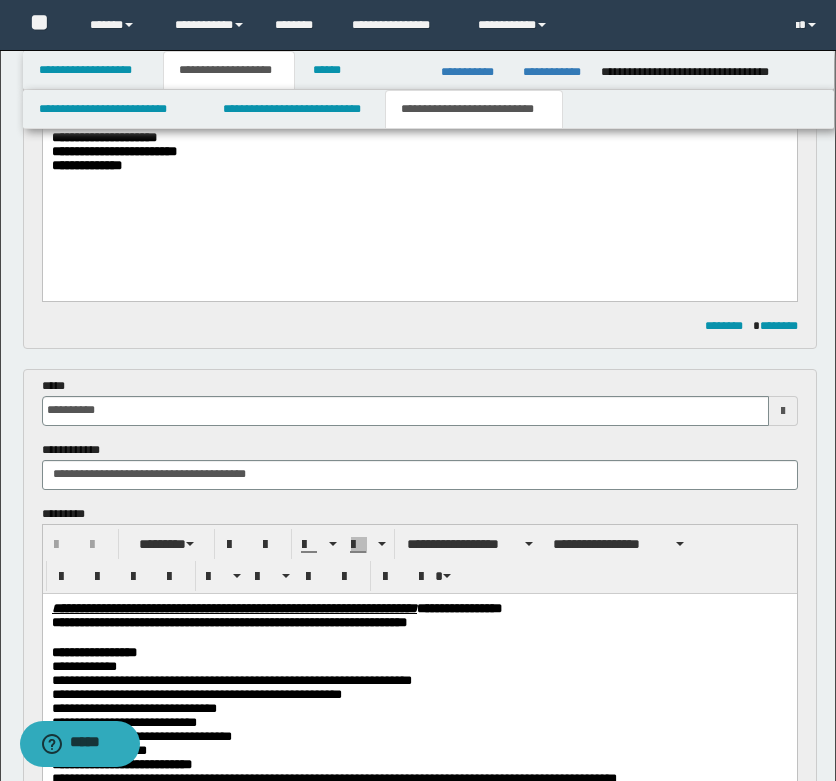 scroll, scrollTop: 200, scrollLeft: 0, axis: vertical 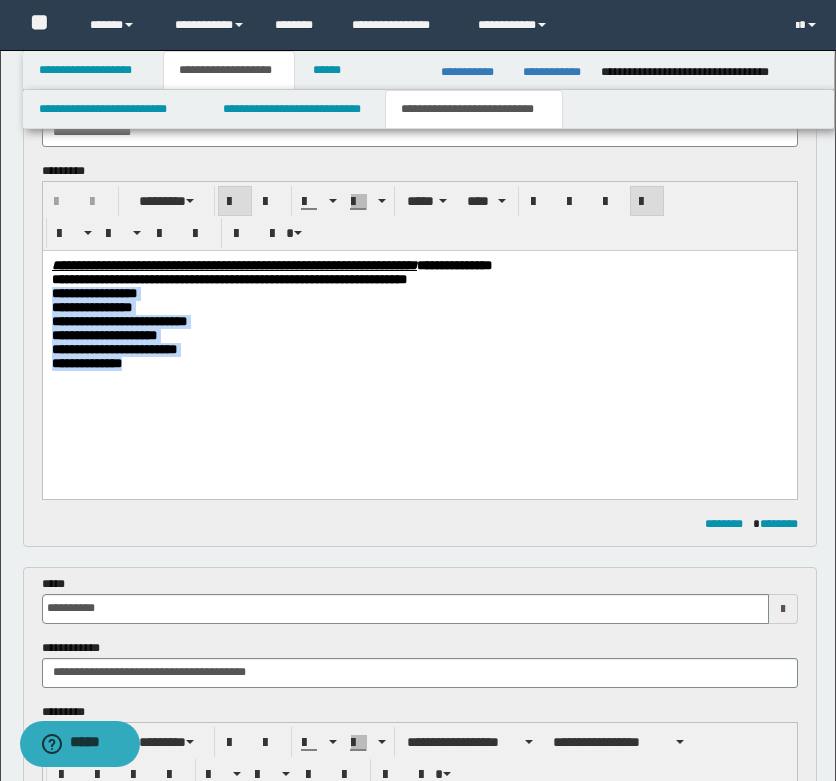 drag, startPoint x: 502, startPoint y: 284, endPoint x: 465, endPoint y: 392, distance: 114.16216 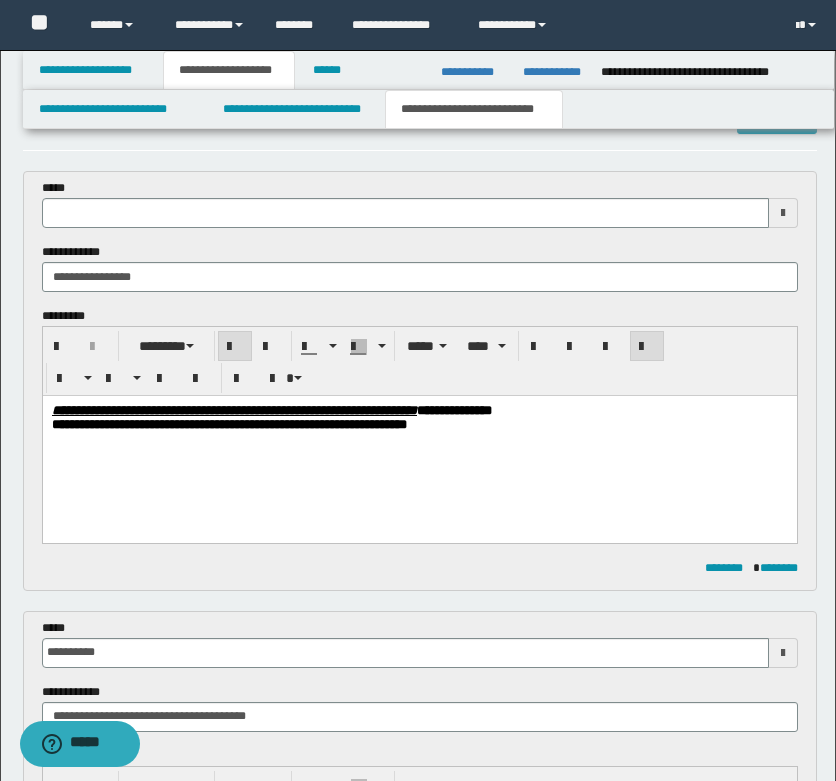 scroll, scrollTop: 0, scrollLeft: 0, axis: both 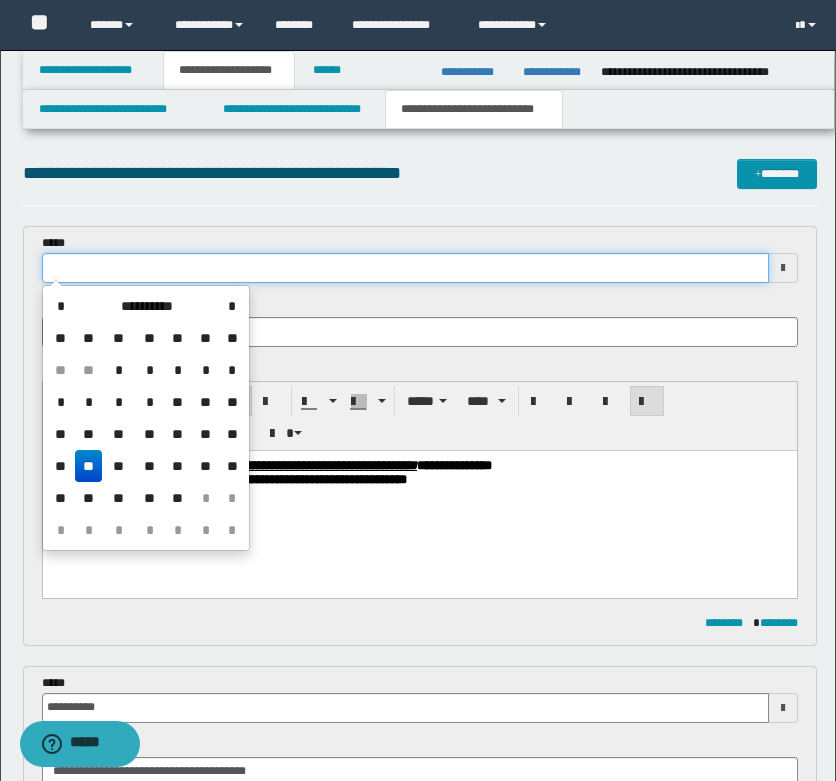 click at bounding box center [405, 268] 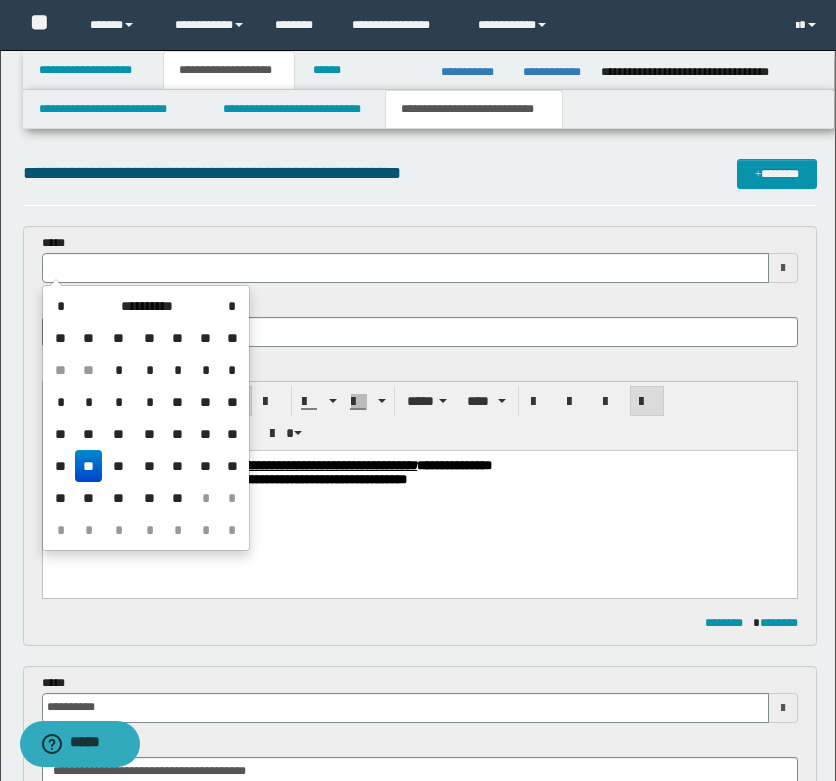 click on "**" at bounding box center (89, 466) 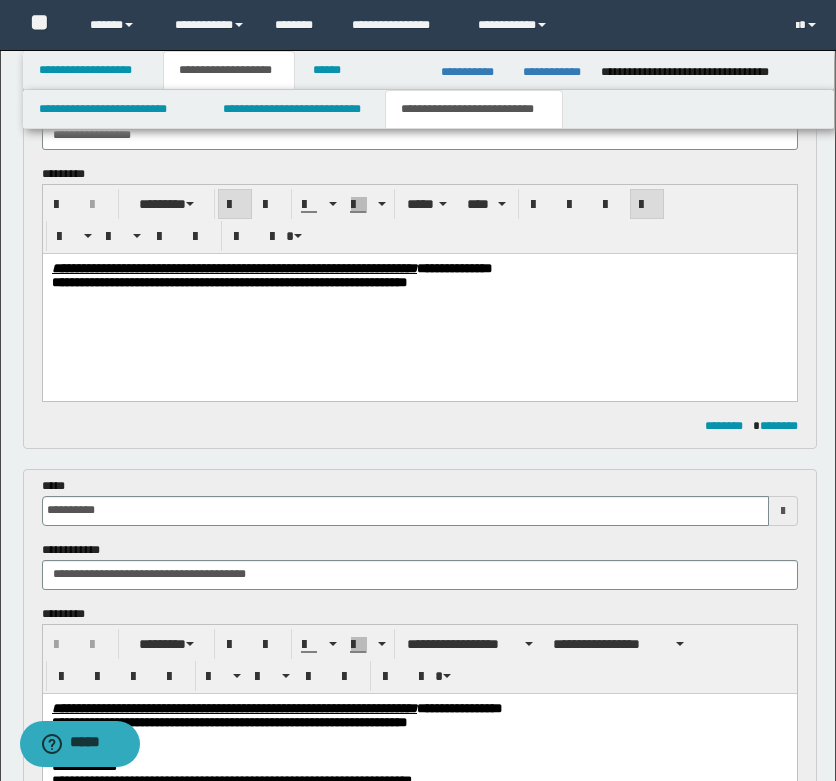 scroll, scrollTop: 200, scrollLeft: 0, axis: vertical 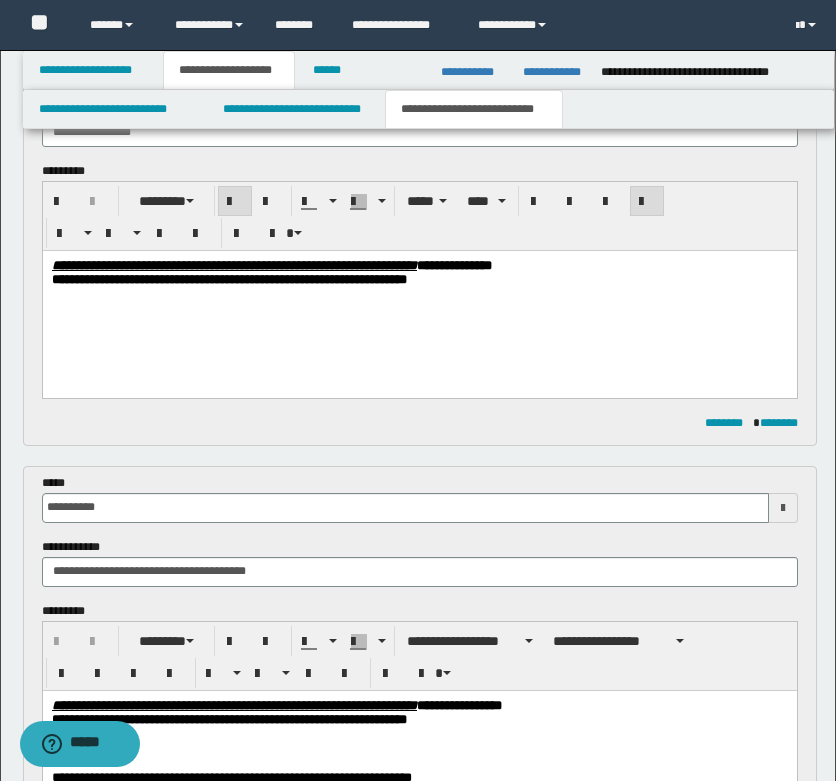 click on "**********" at bounding box center (419, 298) 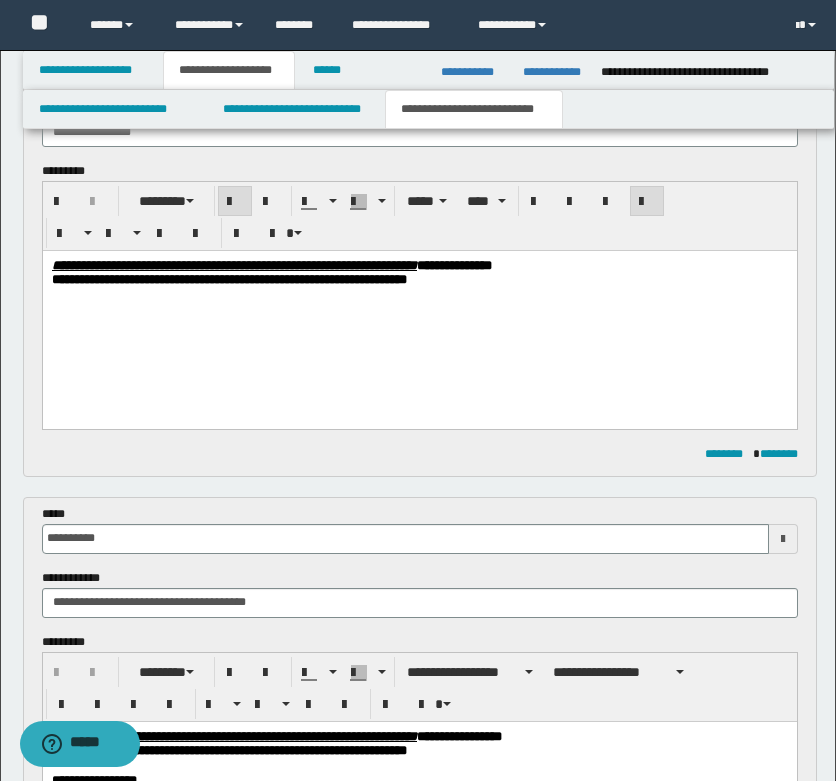 type 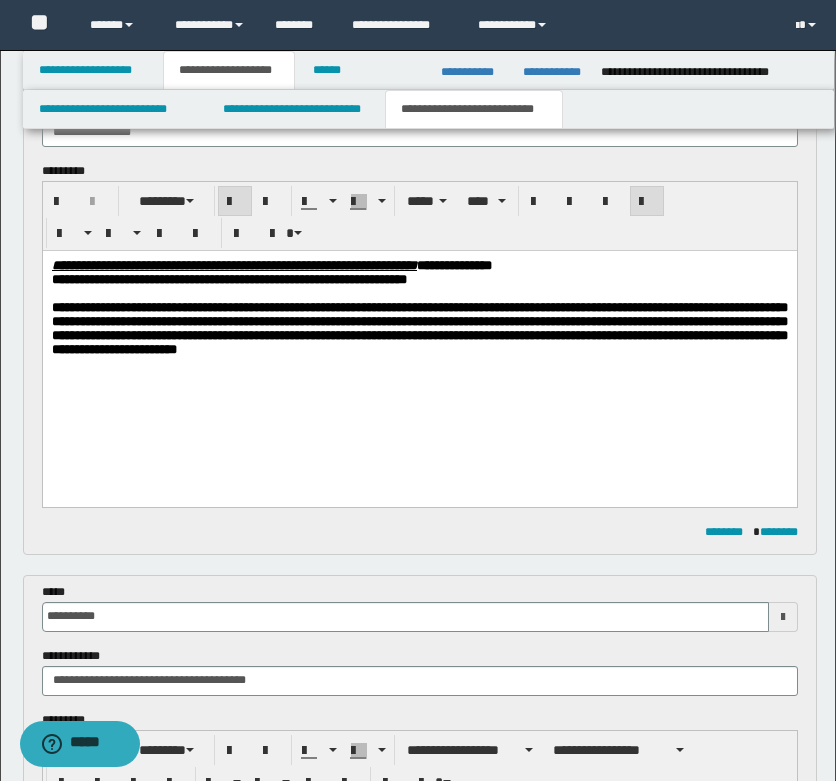drag, startPoint x: 718, startPoint y: 328, endPoint x: 682, endPoint y: 359, distance: 47.507893 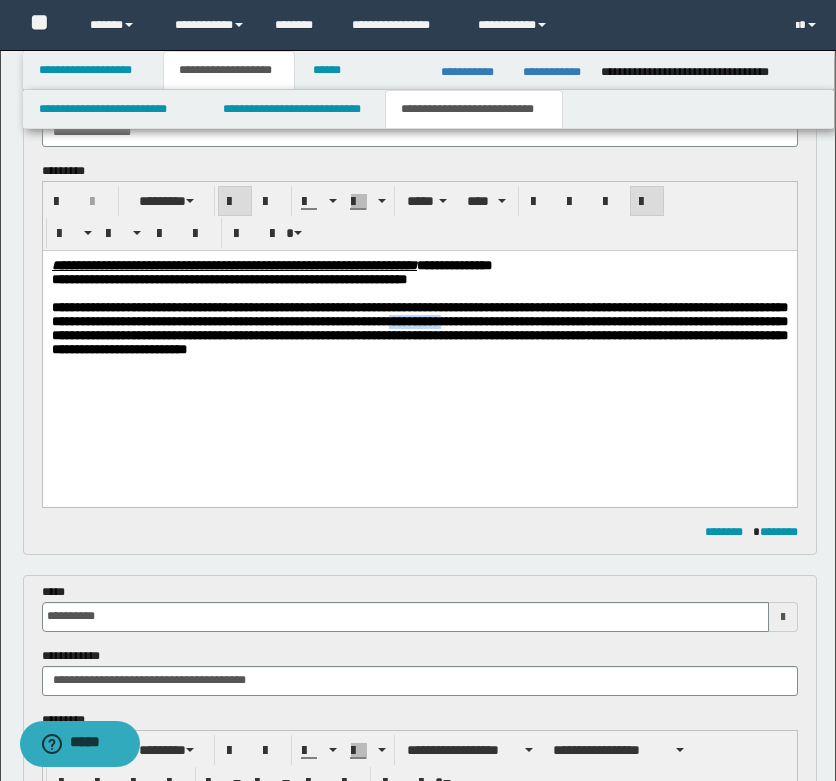 drag, startPoint x: 709, startPoint y: 330, endPoint x: 685, endPoint y: 404, distance: 77.7946 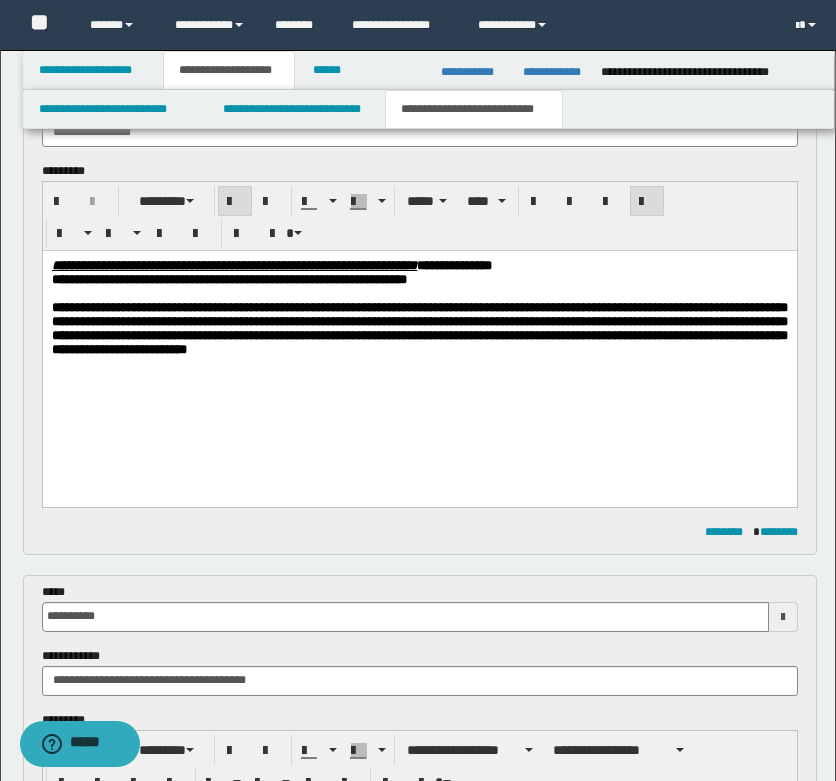 click at bounding box center [419, 378] 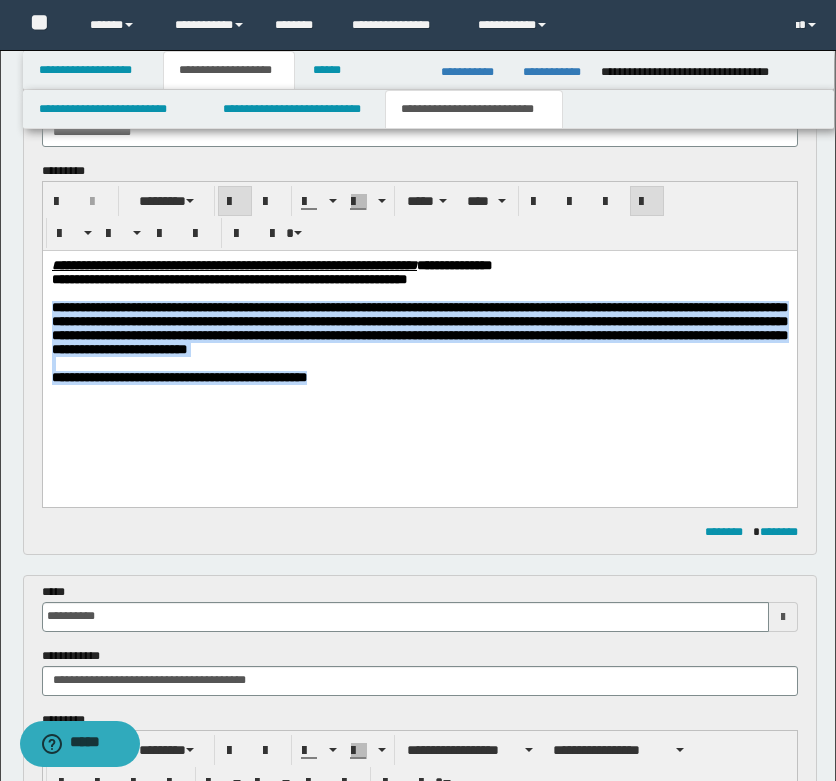 drag, startPoint x: 409, startPoint y: 396, endPoint x: 169, endPoint y: 262, distance: 274.8745 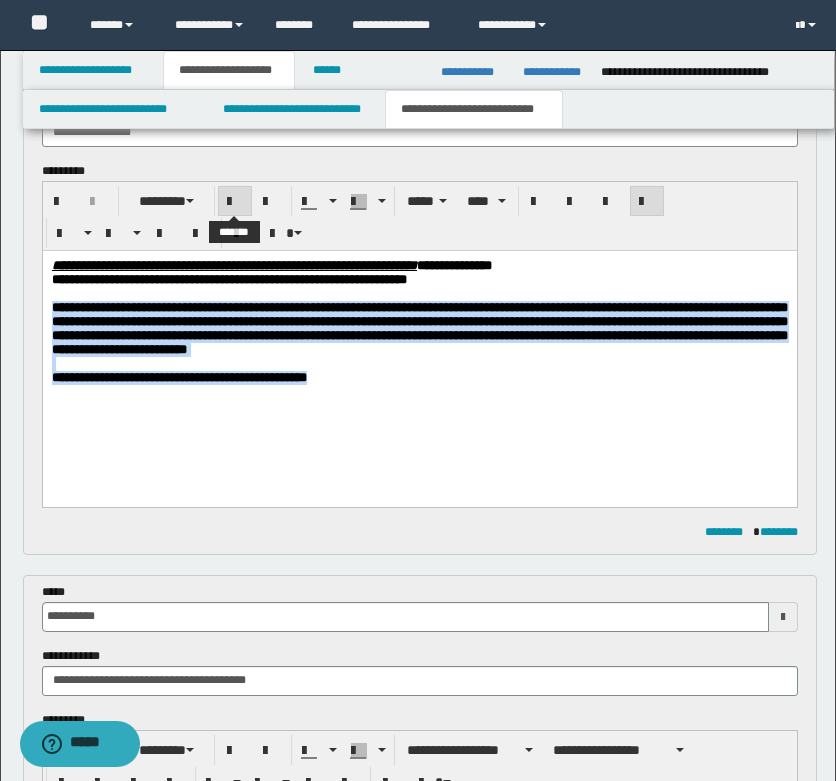 click at bounding box center (235, 201) 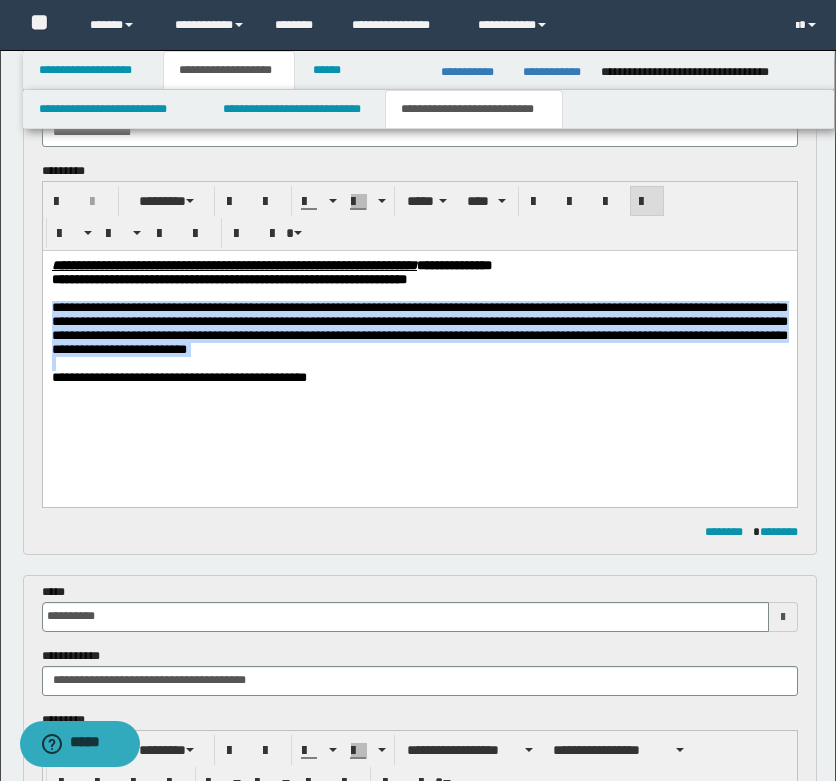 click on "**********" at bounding box center (419, 347) 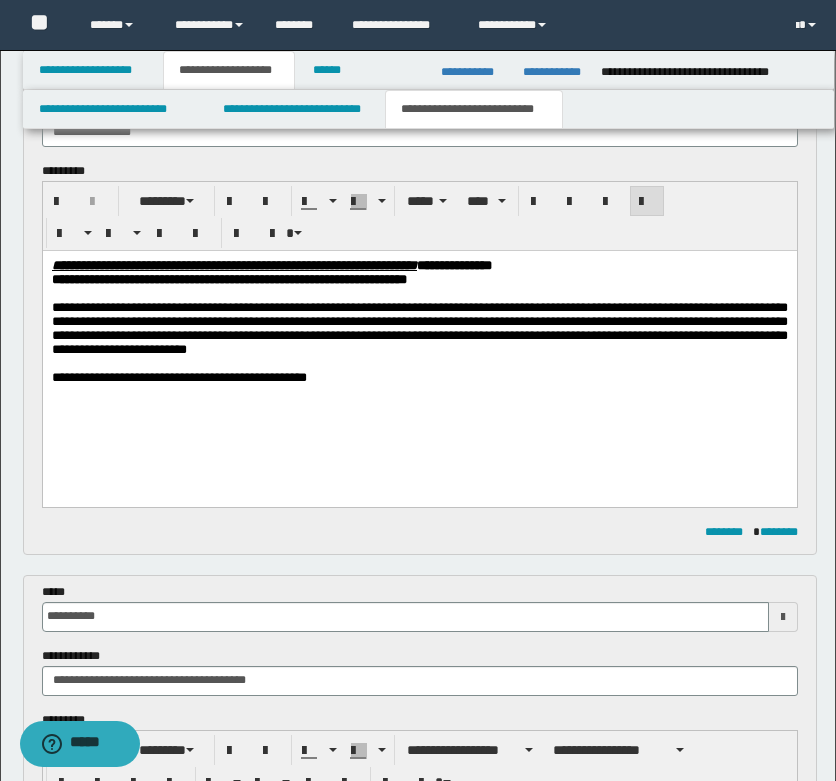 click on "**********" at bounding box center (419, 347) 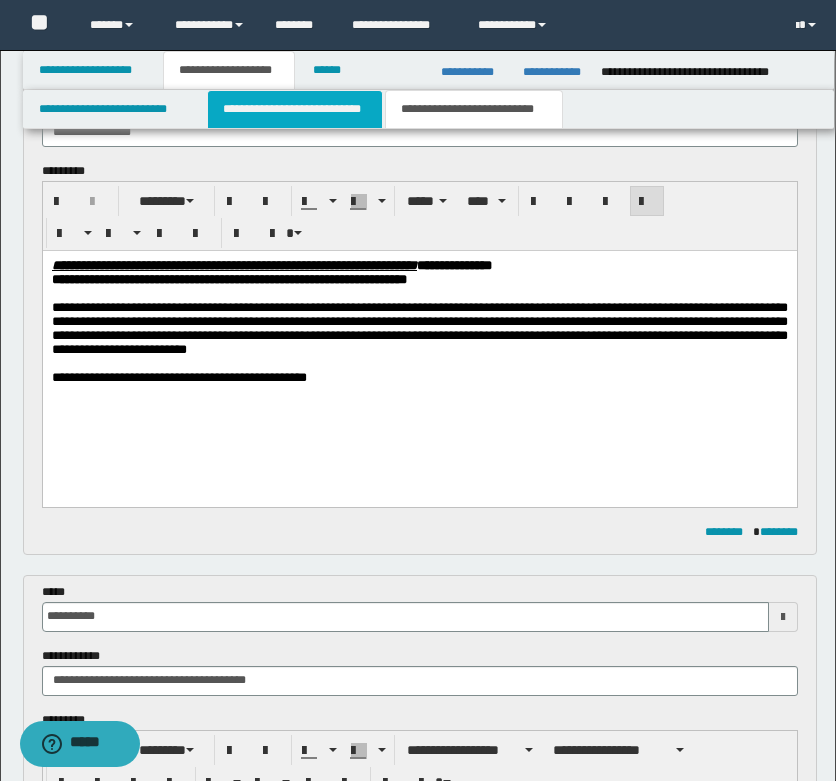 click on "**********" at bounding box center [295, 109] 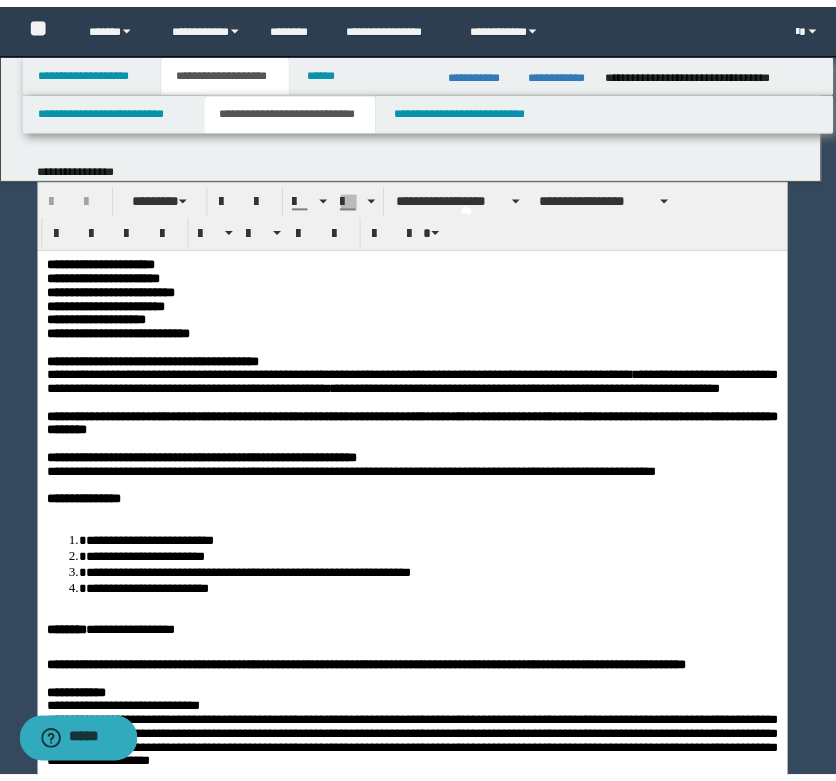 scroll, scrollTop: 0, scrollLeft: 0, axis: both 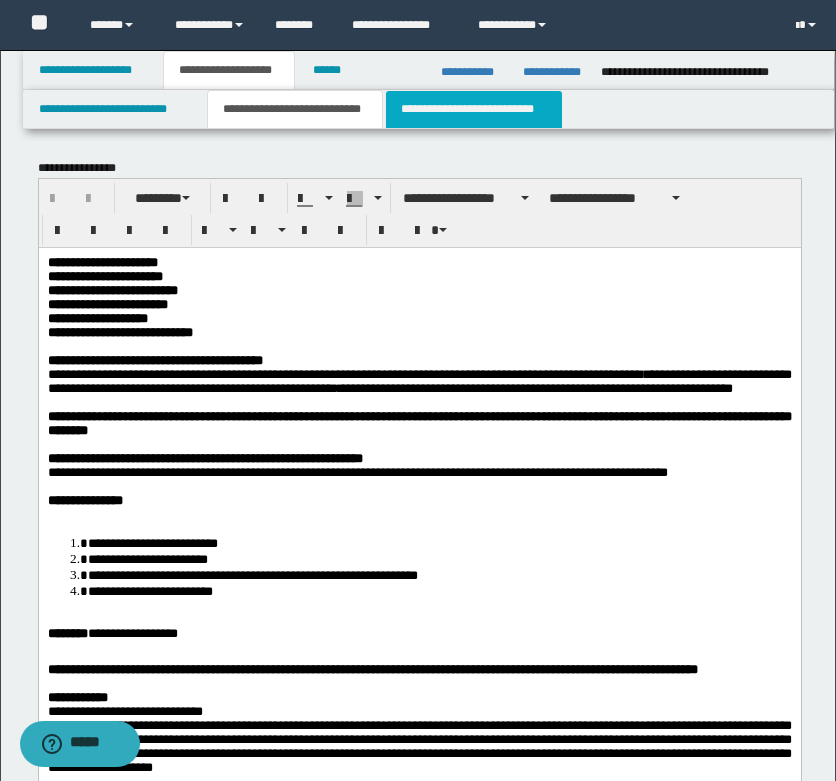 click on "**********" at bounding box center [474, 109] 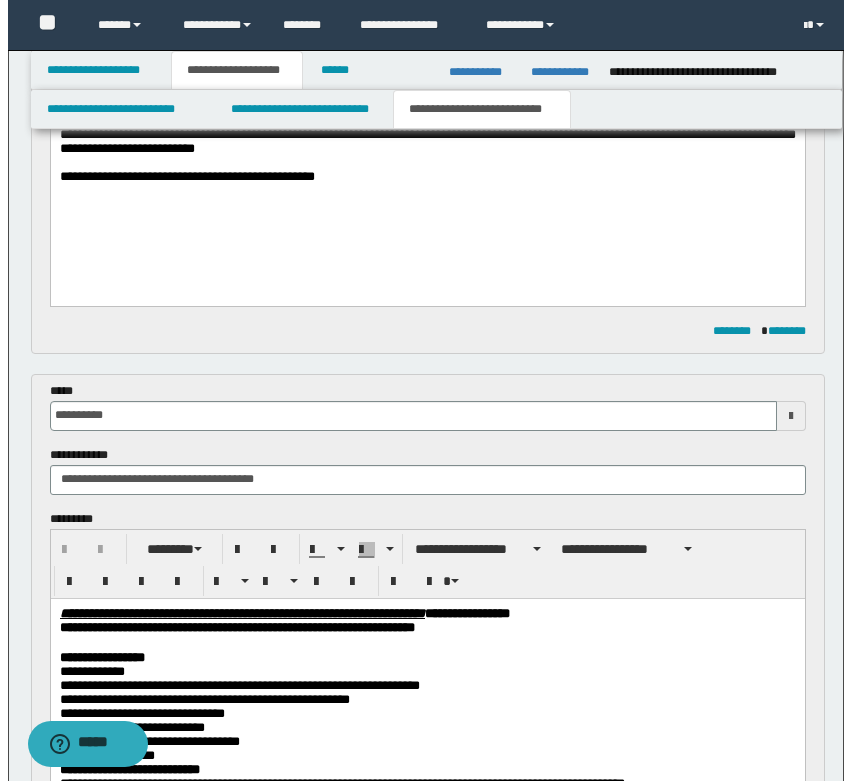 scroll, scrollTop: 200, scrollLeft: 0, axis: vertical 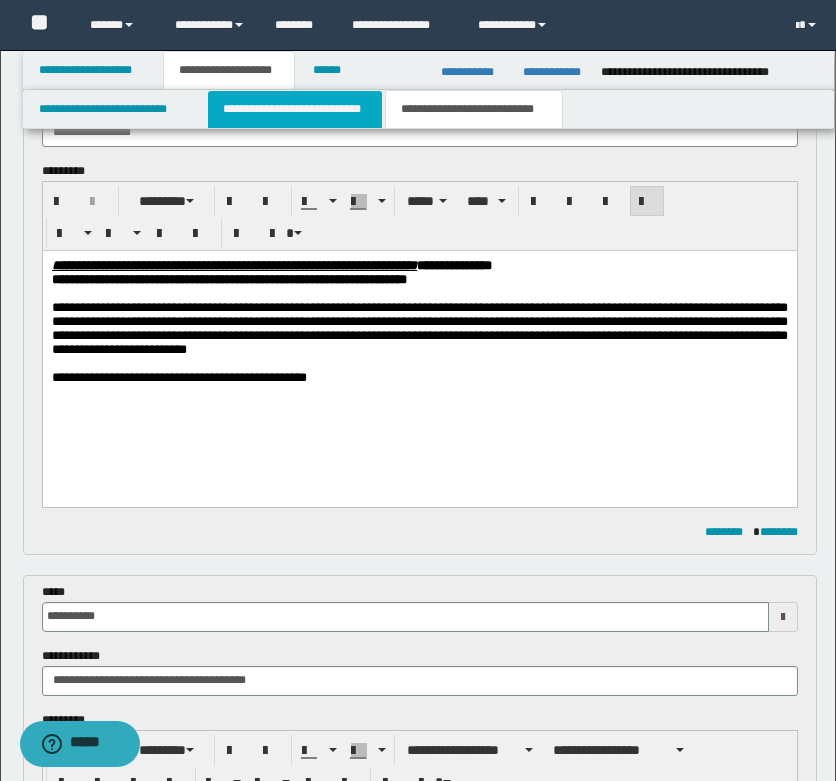 click on "**********" at bounding box center (295, 109) 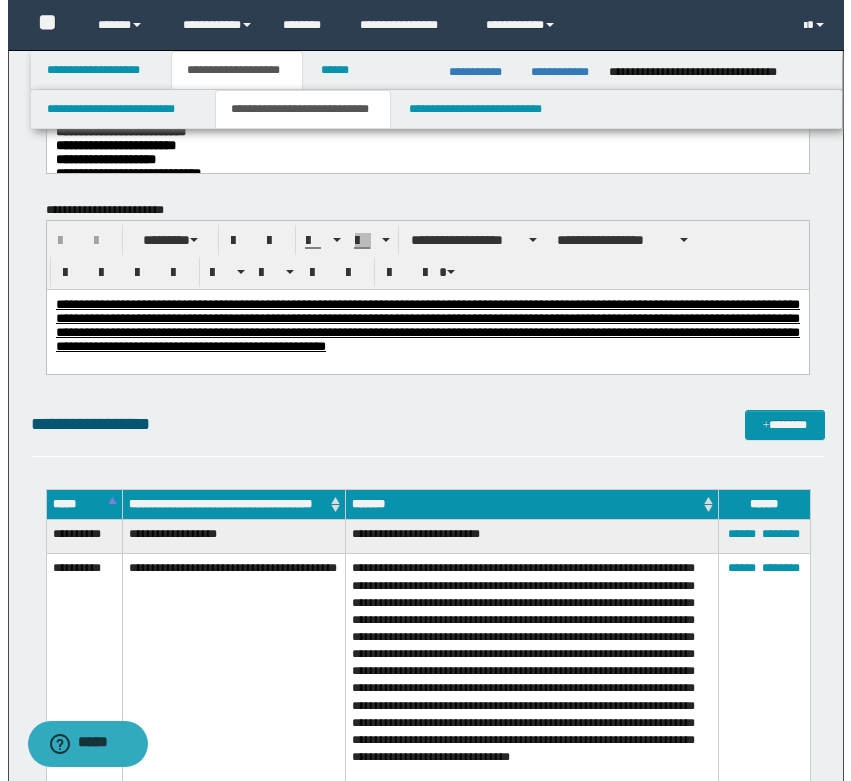 scroll, scrollTop: 140, scrollLeft: 0, axis: vertical 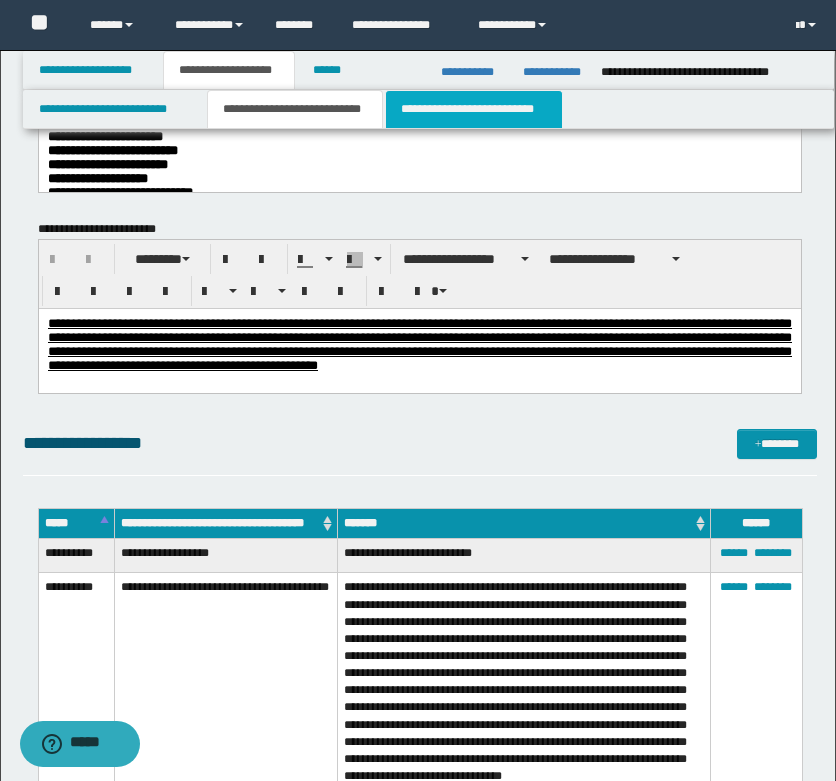 click on "**********" at bounding box center (474, 109) 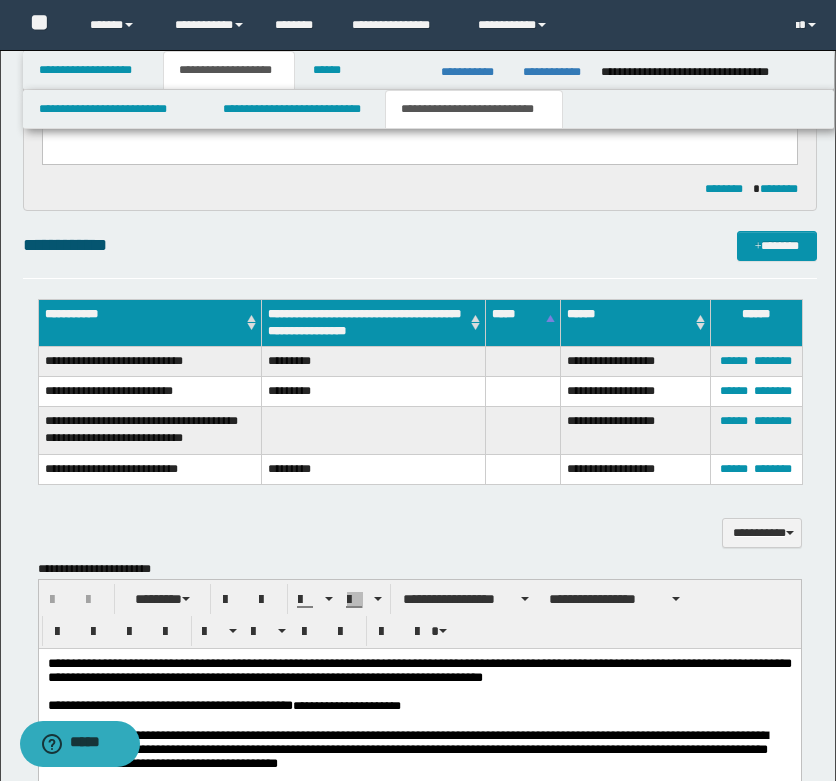 scroll, scrollTop: 1240, scrollLeft: 0, axis: vertical 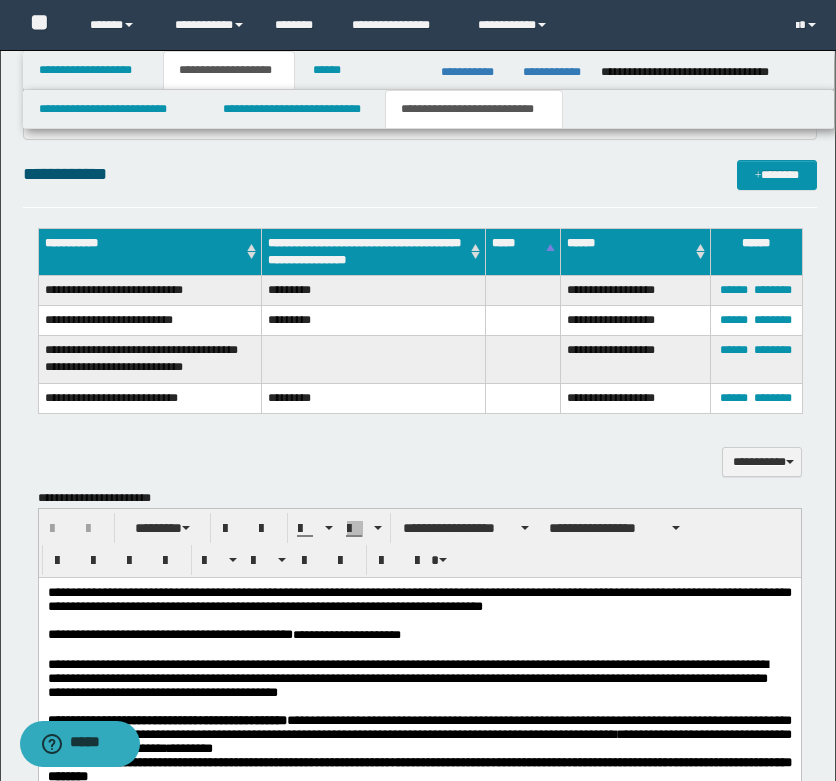 click on "**********" at bounding box center [420, 452] 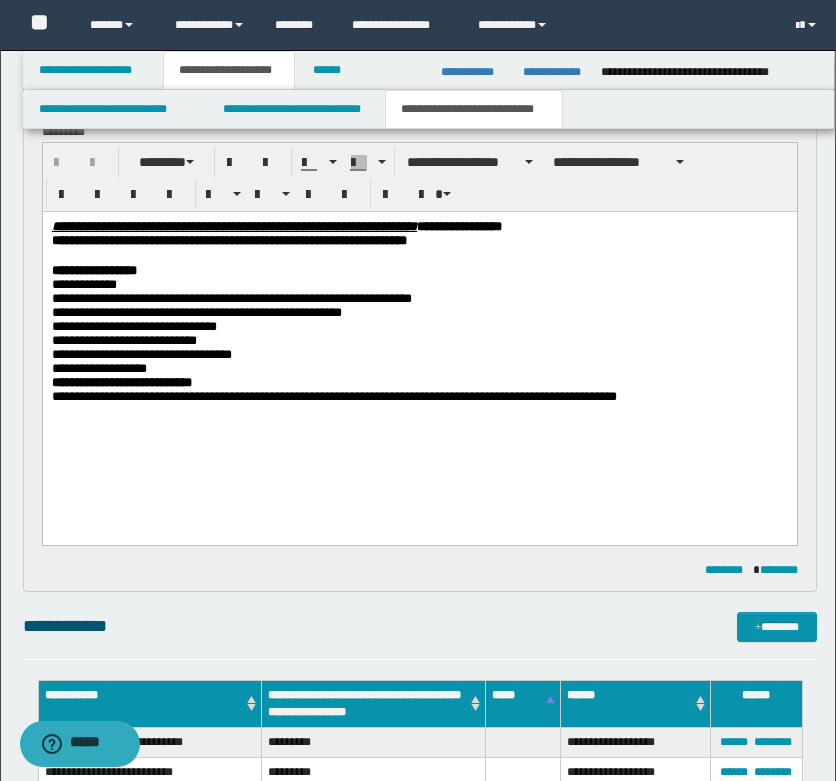 scroll, scrollTop: 640, scrollLeft: 0, axis: vertical 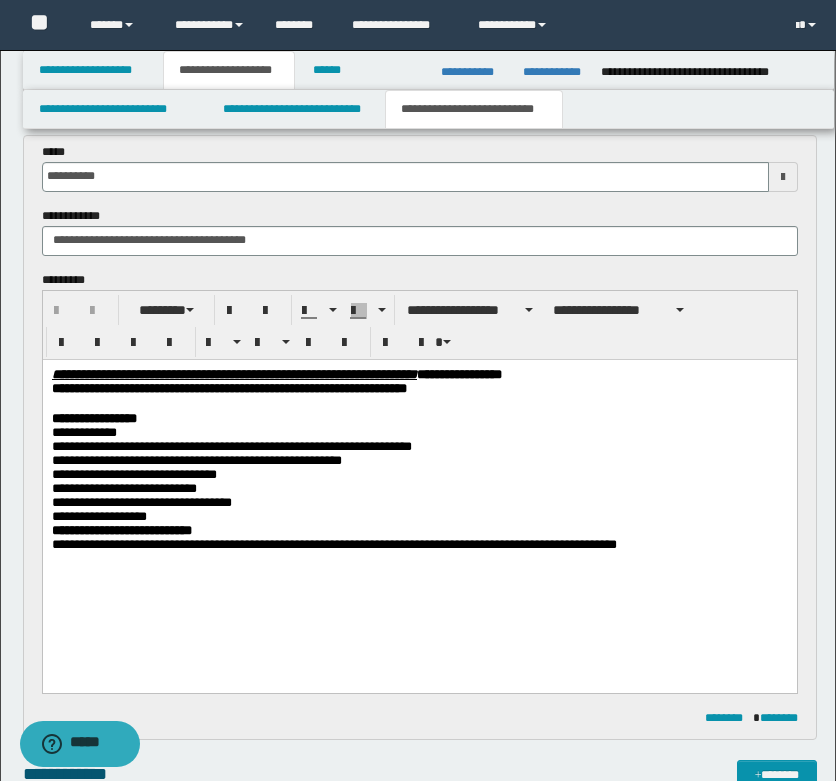 click on "**********" at bounding box center (419, 502) 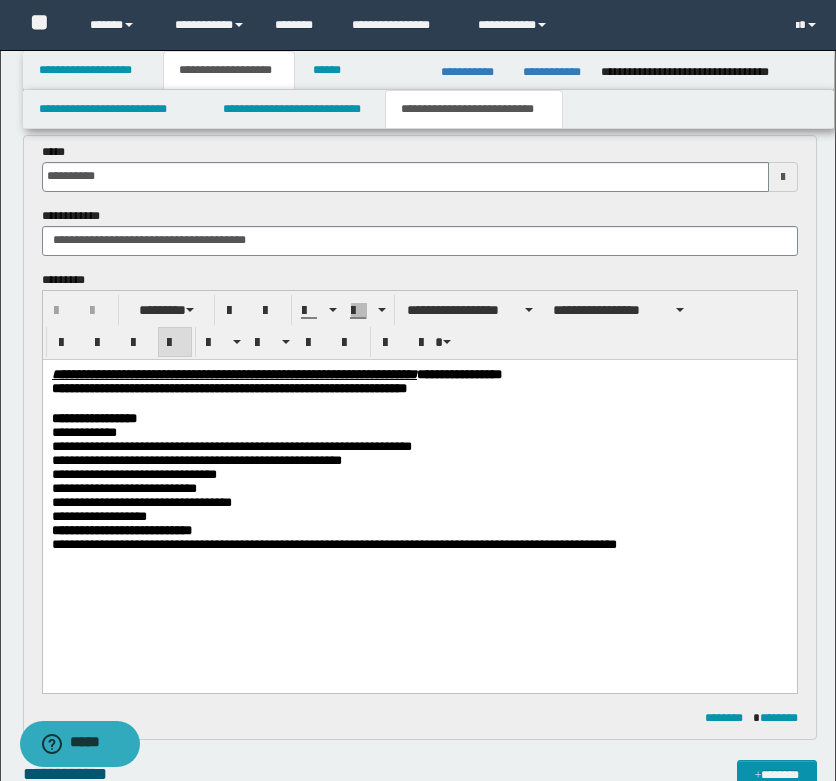 scroll, scrollTop: 340, scrollLeft: 0, axis: vertical 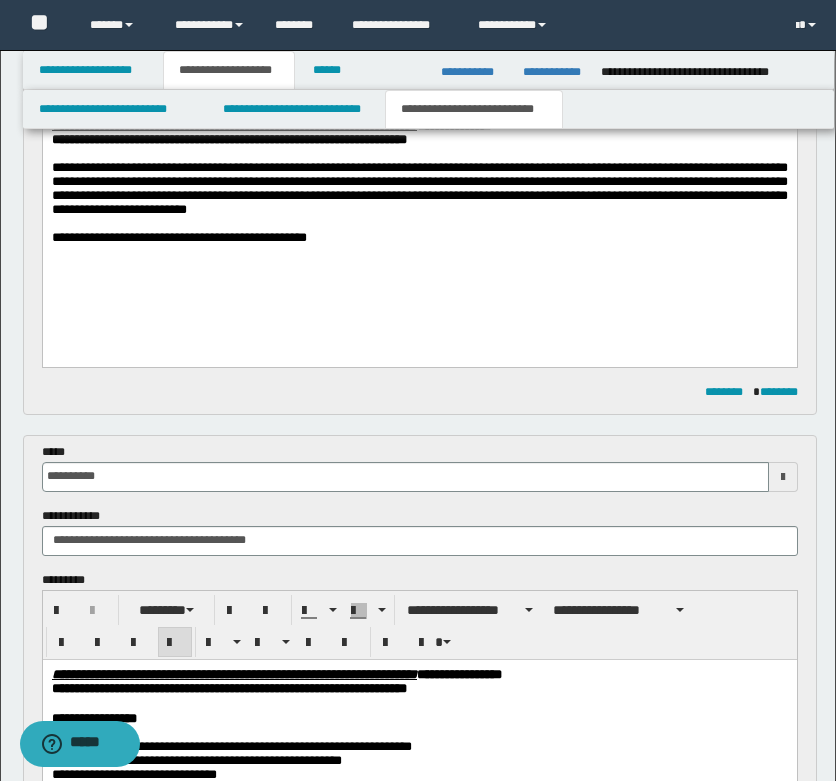 click on "**********" at bounding box center [419, 207] 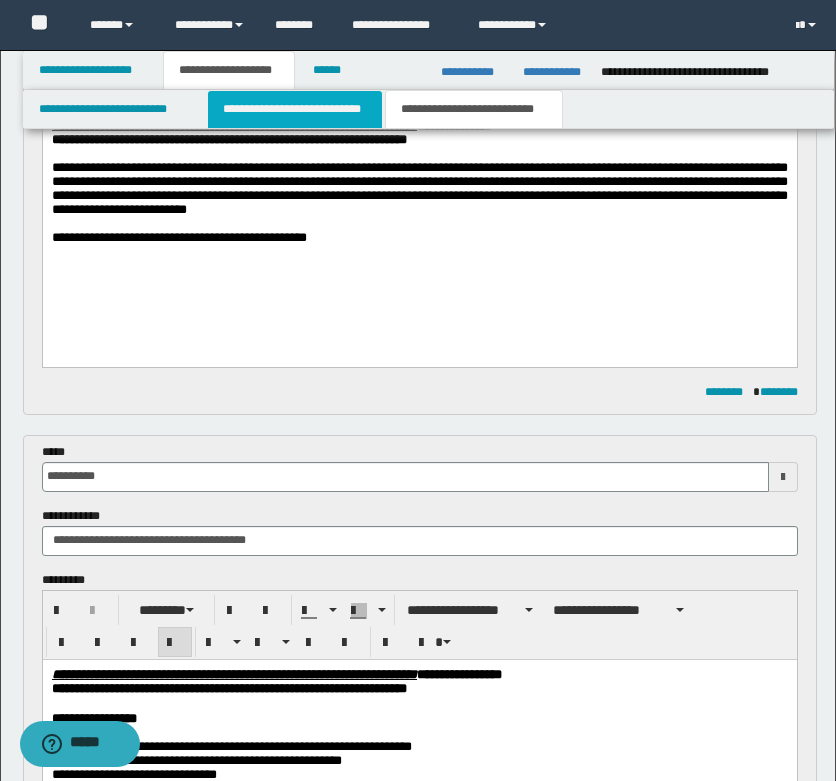 click on "**********" at bounding box center [295, 109] 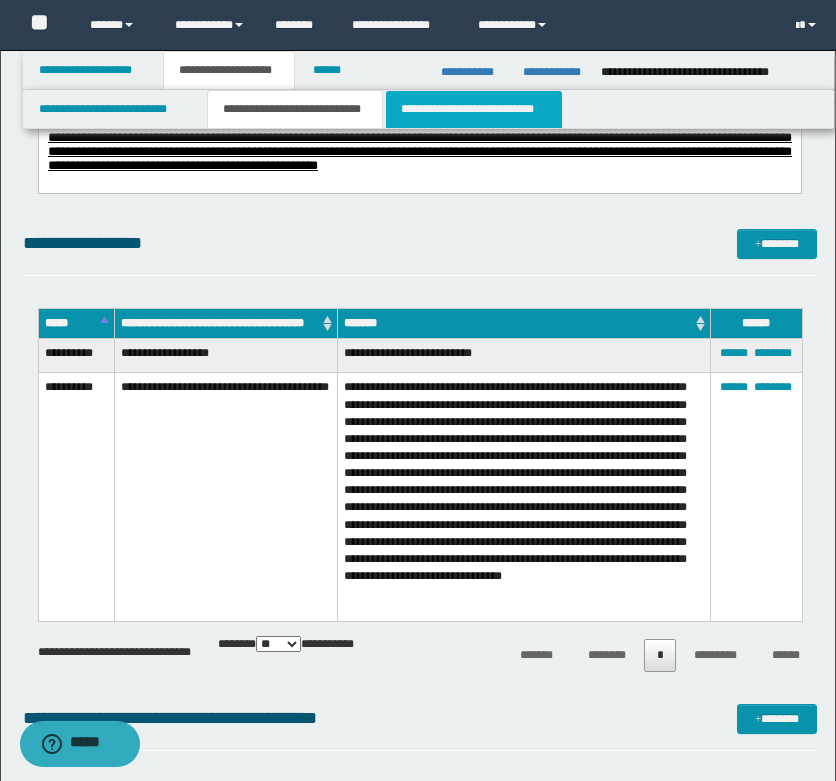 click on "**********" at bounding box center (474, 109) 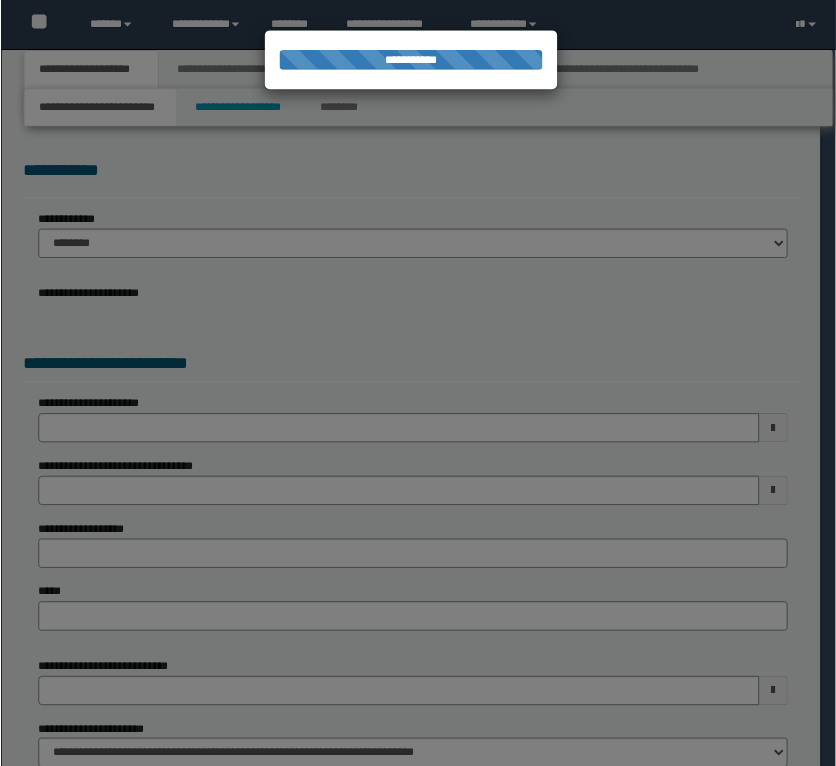 scroll, scrollTop: 0, scrollLeft: 0, axis: both 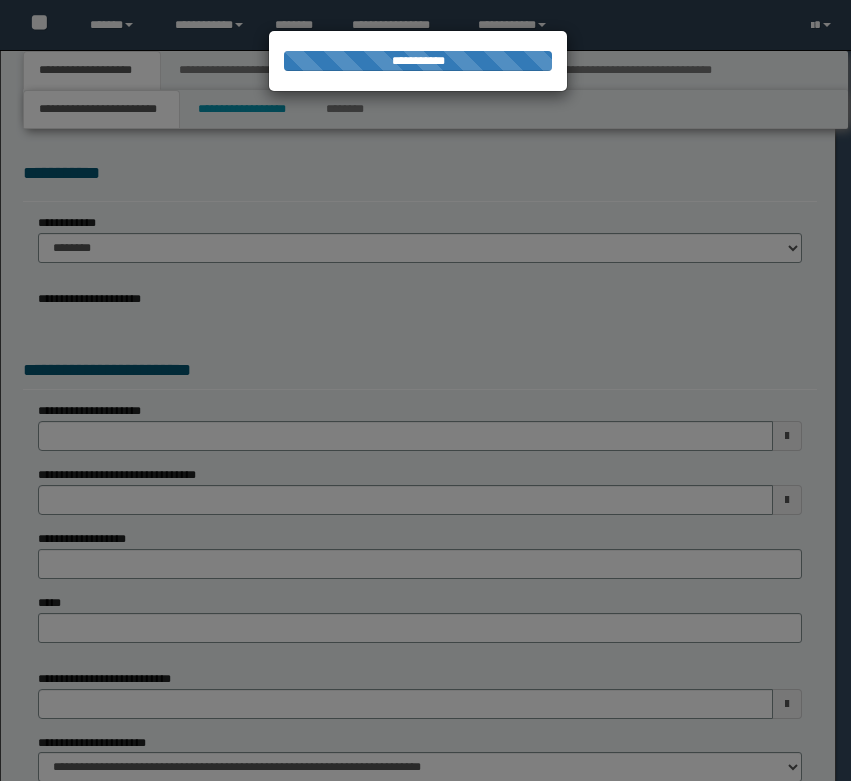 select on "*" 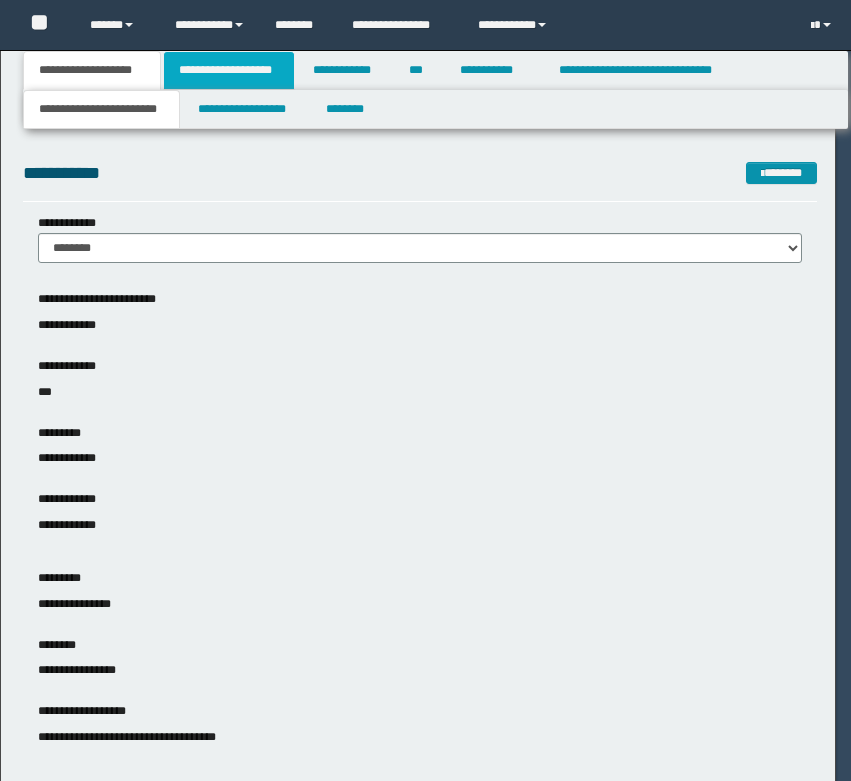 scroll, scrollTop: 0, scrollLeft: 0, axis: both 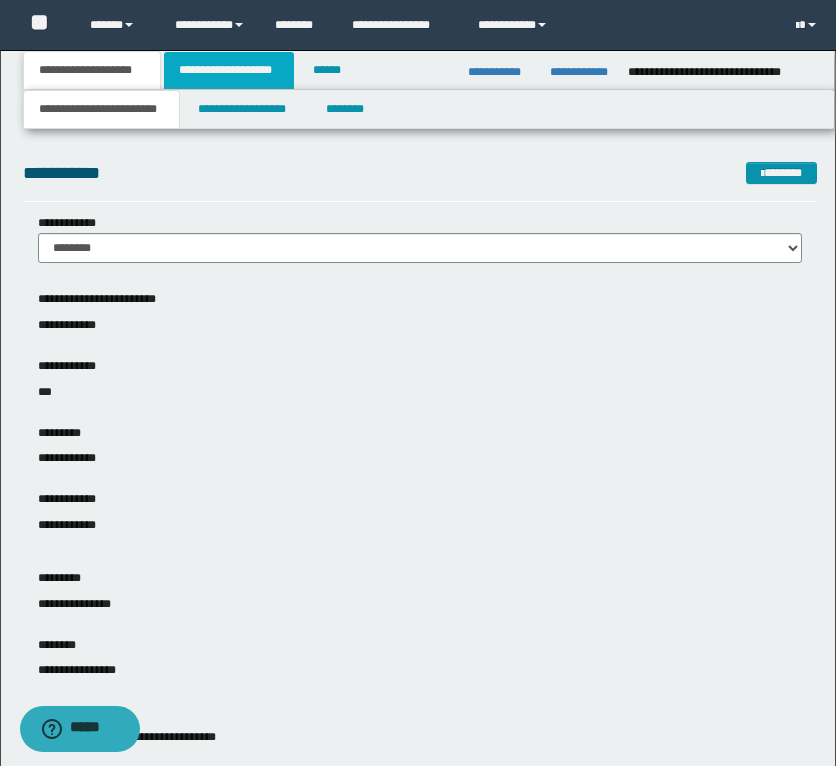 click on "**********" at bounding box center [229, 70] 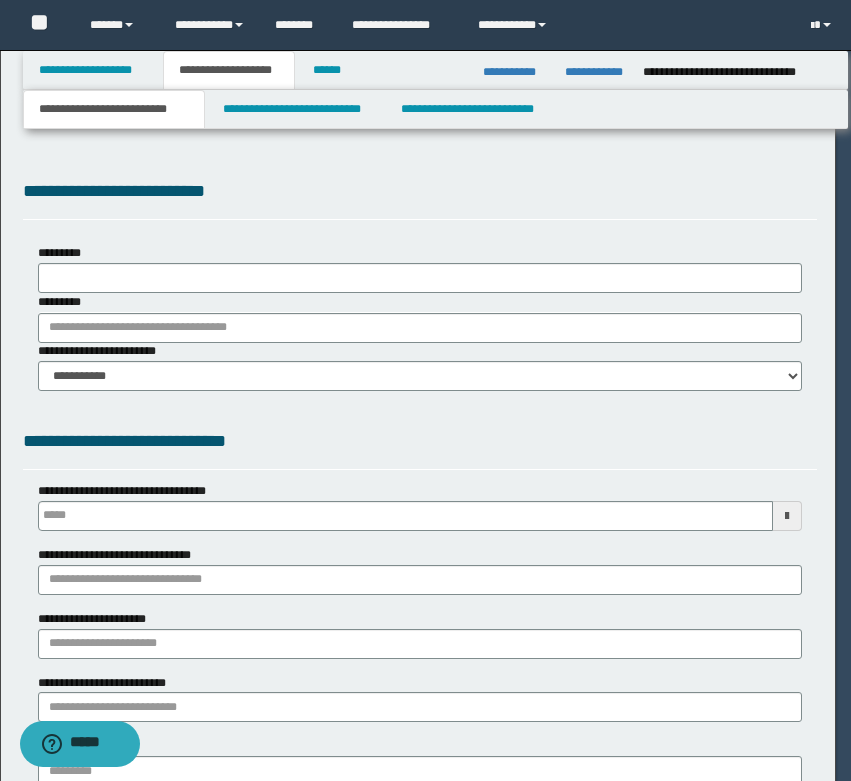type 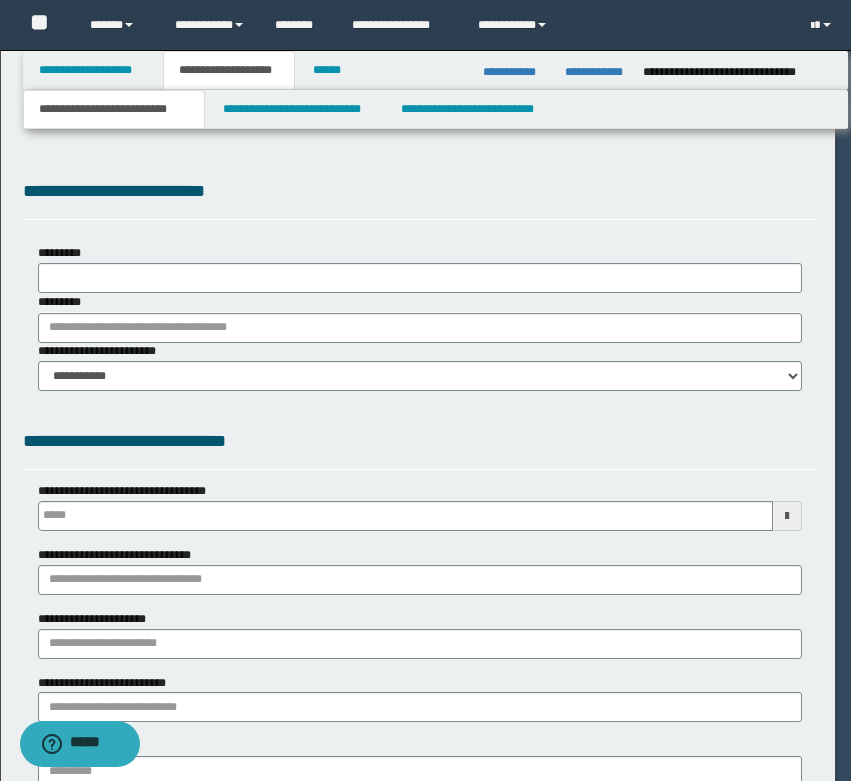 scroll, scrollTop: 0, scrollLeft: 0, axis: both 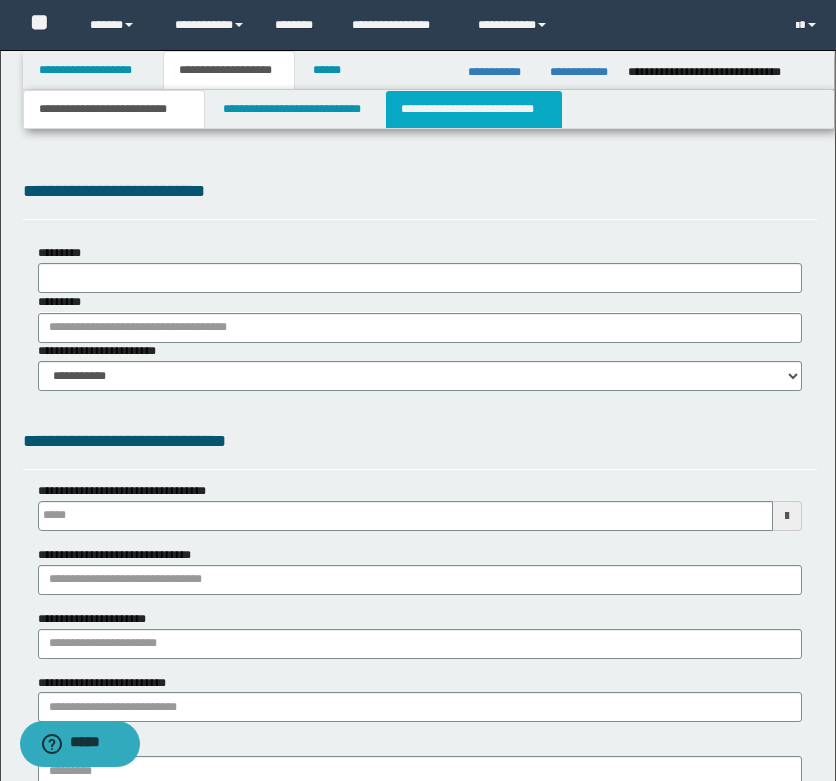 type on "**********" 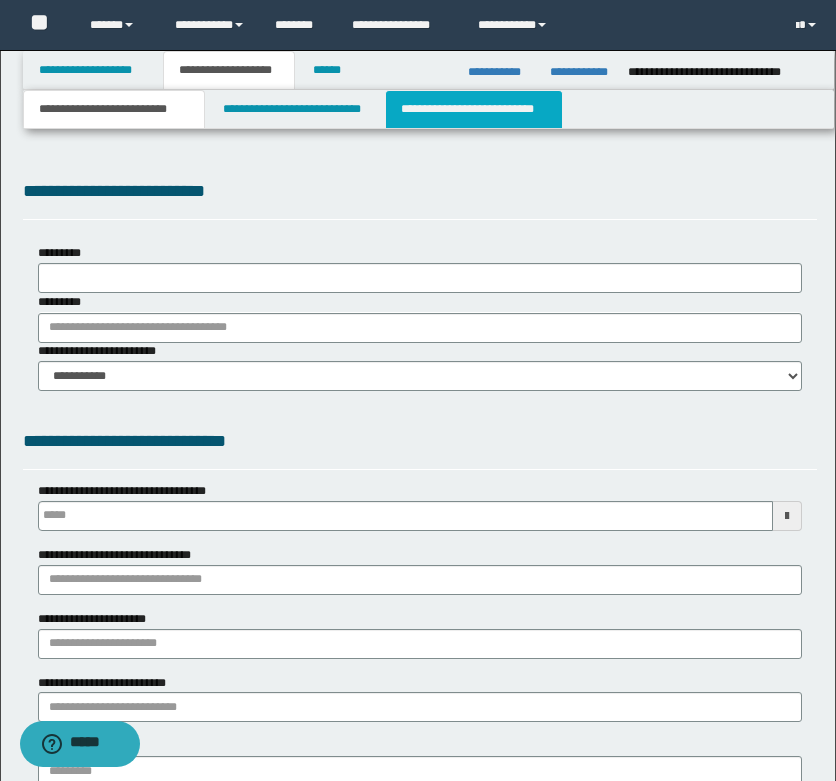 select on "*" 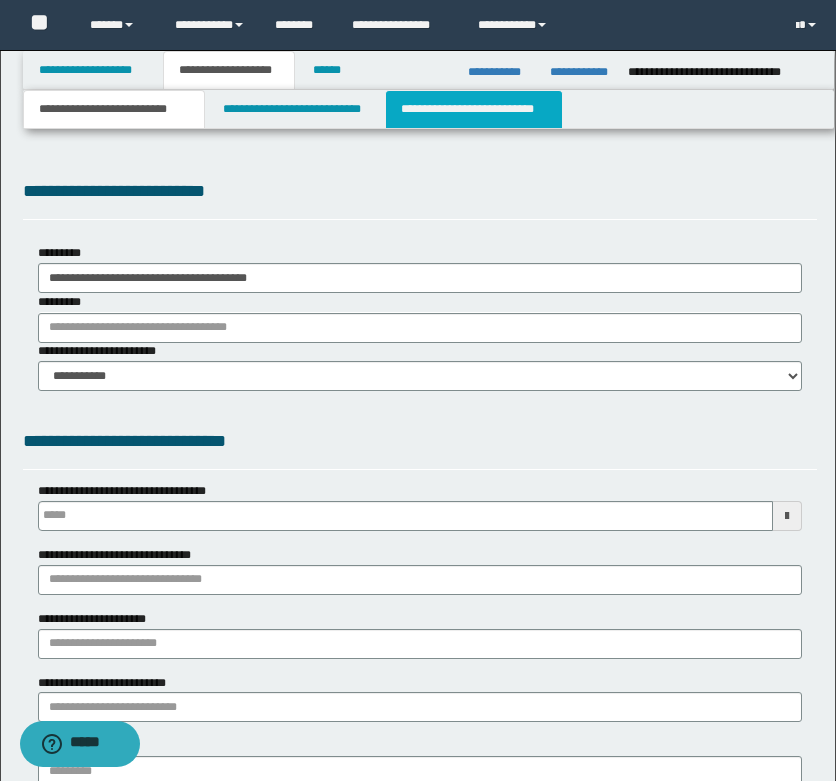 click on "**********" at bounding box center (474, 109) 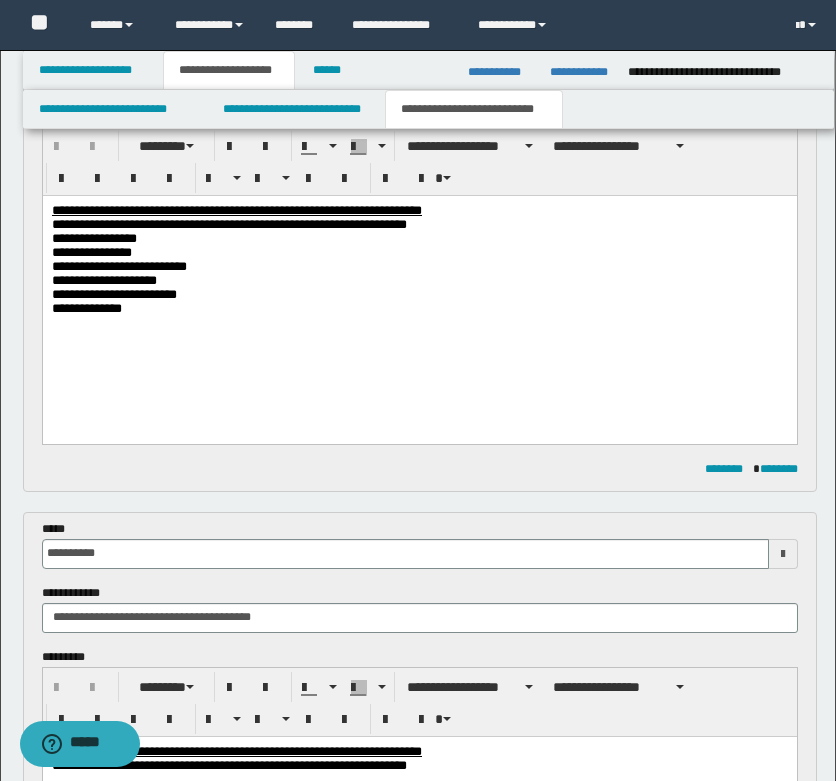 scroll, scrollTop: 100, scrollLeft: 0, axis: vertical 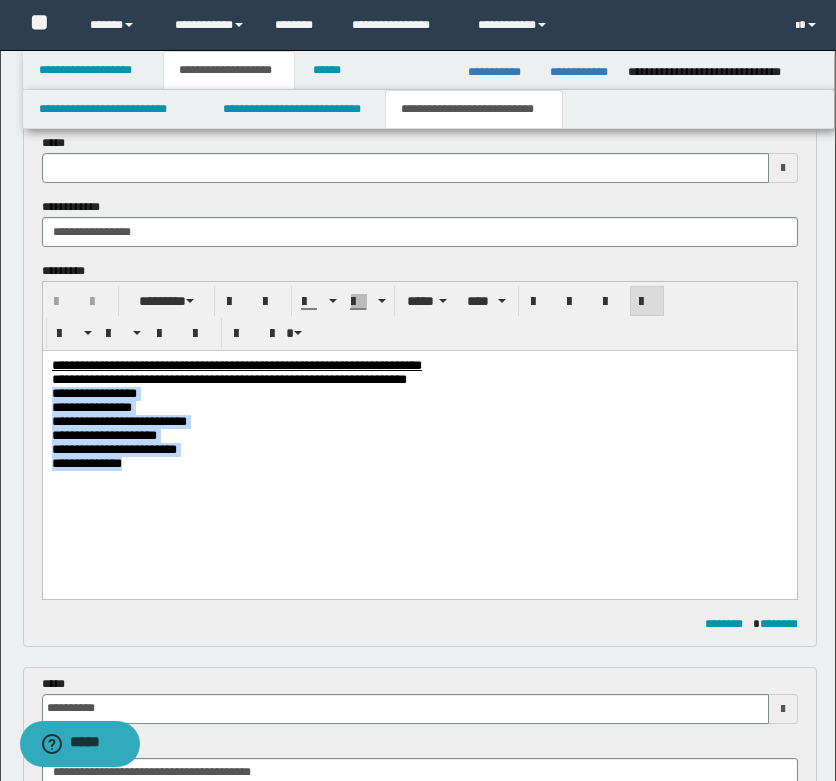 drag, startPoint x: 470, startPoint y: 385, endPoint x: 452, endPoint y: 490, distance: 106.531685 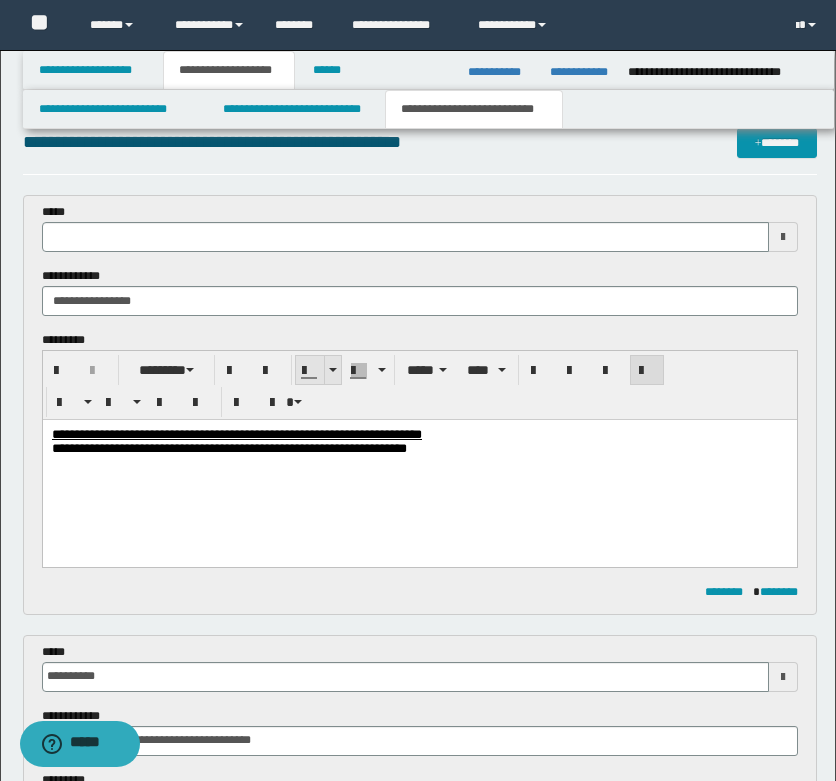 scroll, scrollTop: 0, scrollLeft: 0, axis: both 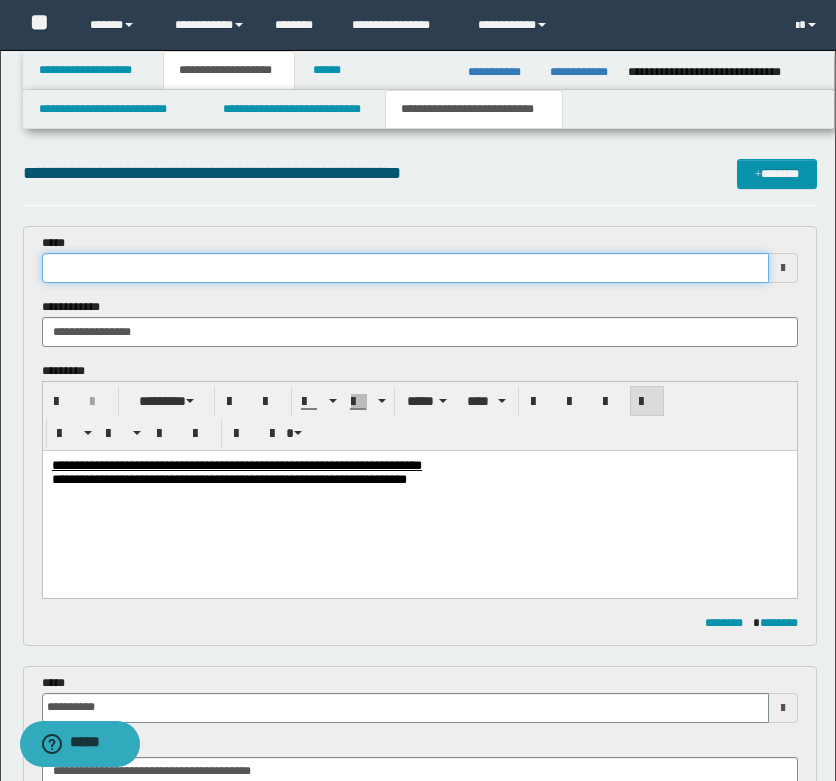 click at bounding box center (405, 268) 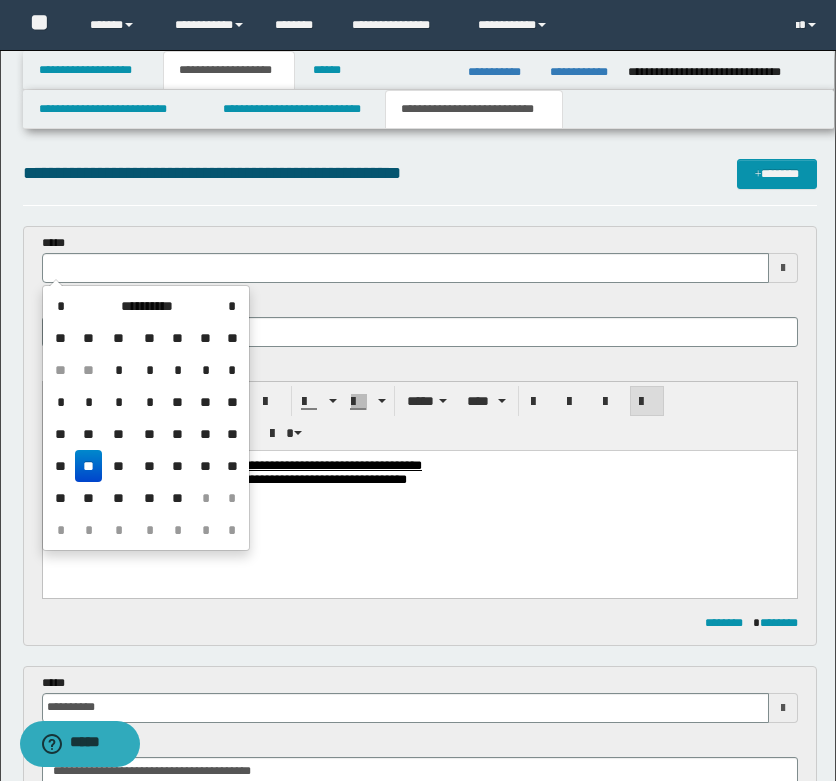 click on "**" at bounding box center (89, 466) 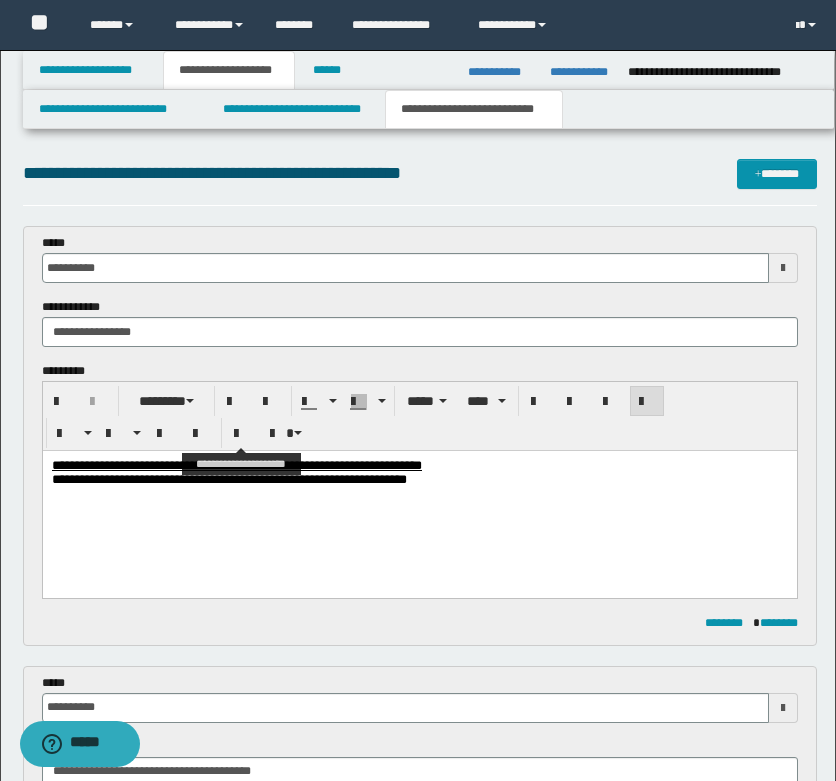 scroll, scrollTop: 100, scrollLeft: 0, axis: vertical 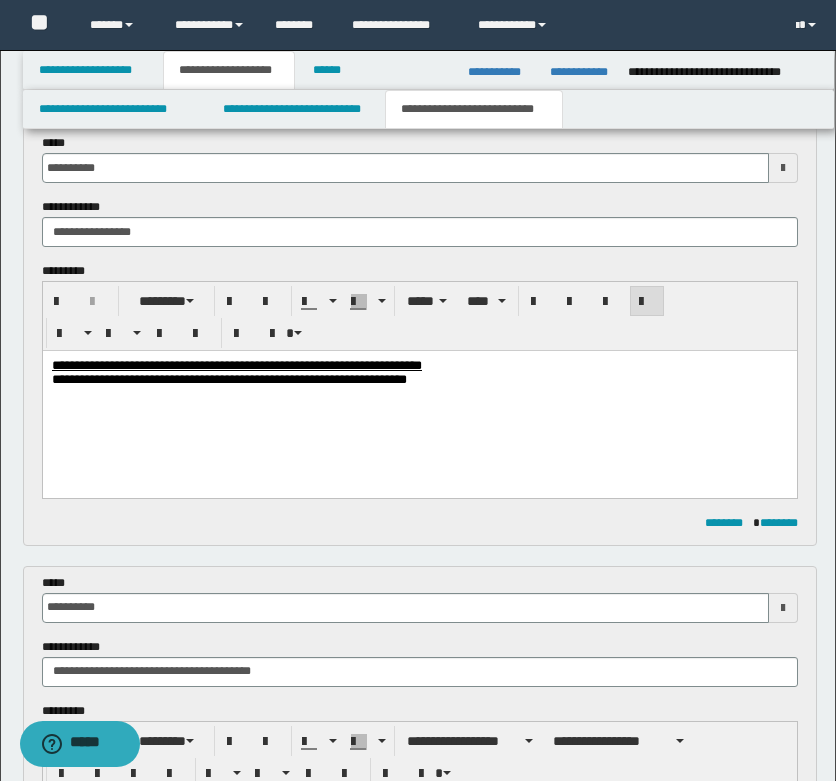 click on "**********" at bounding box center [419, 380] 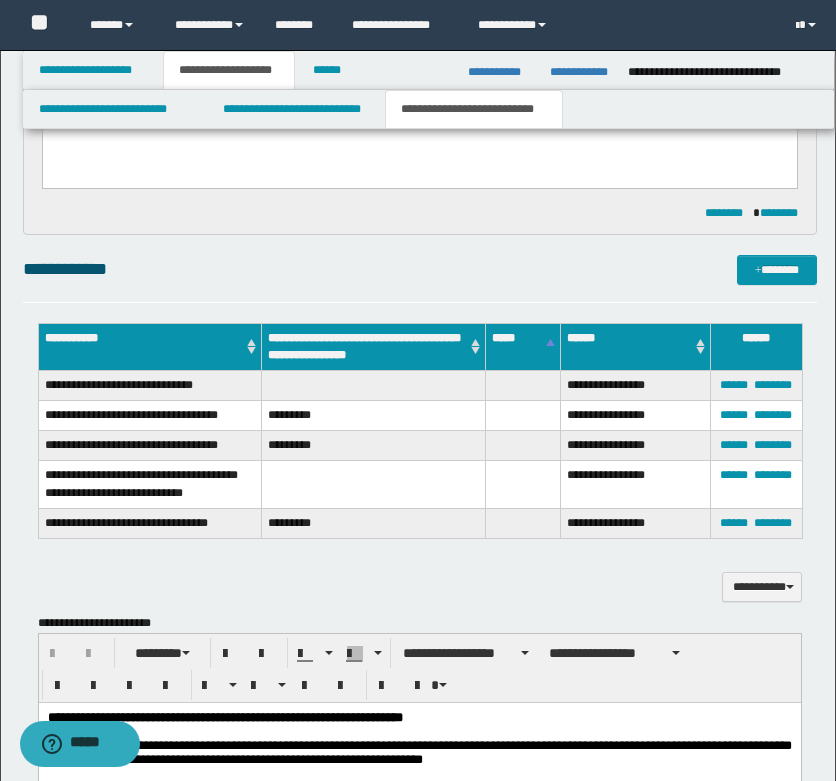 scroll, scrollTop: 1200, scrollLeft: 0, axis: vertical 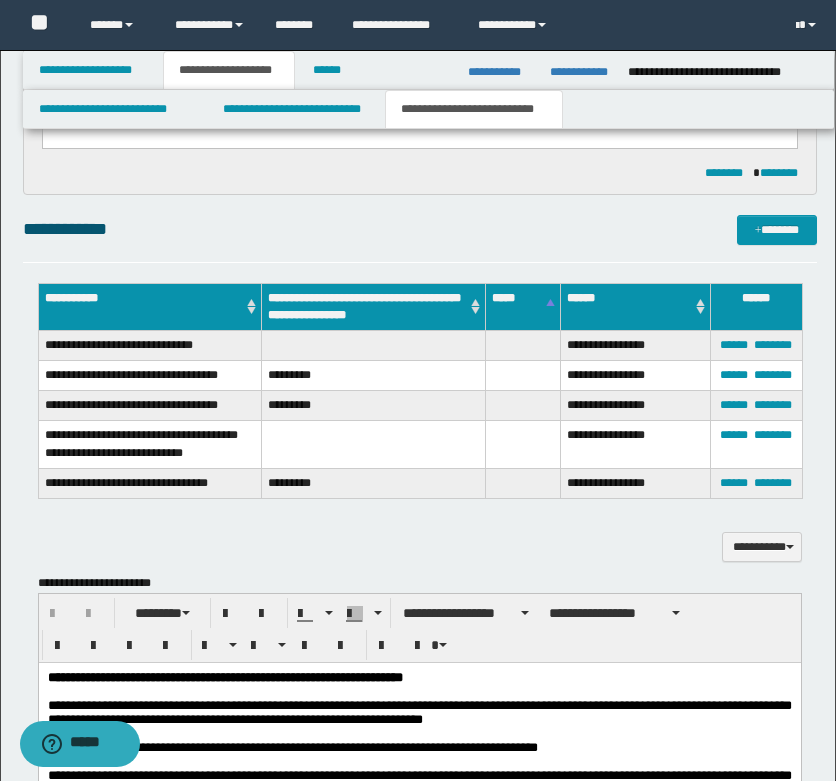 click on "**********" at bounding box center (150, 346) 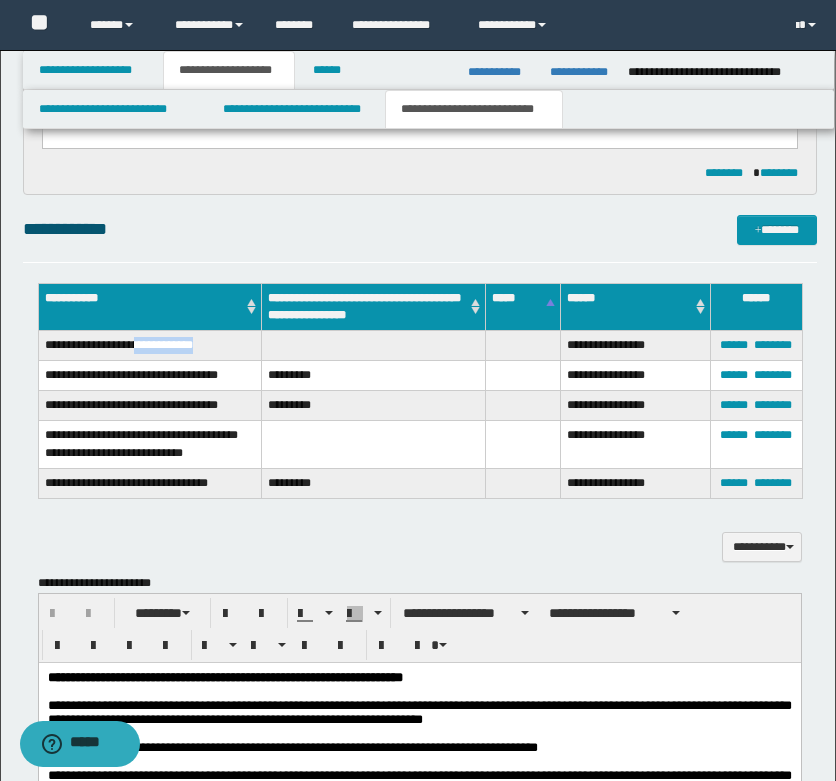 click on "**********" at bounding box center [150, 346] 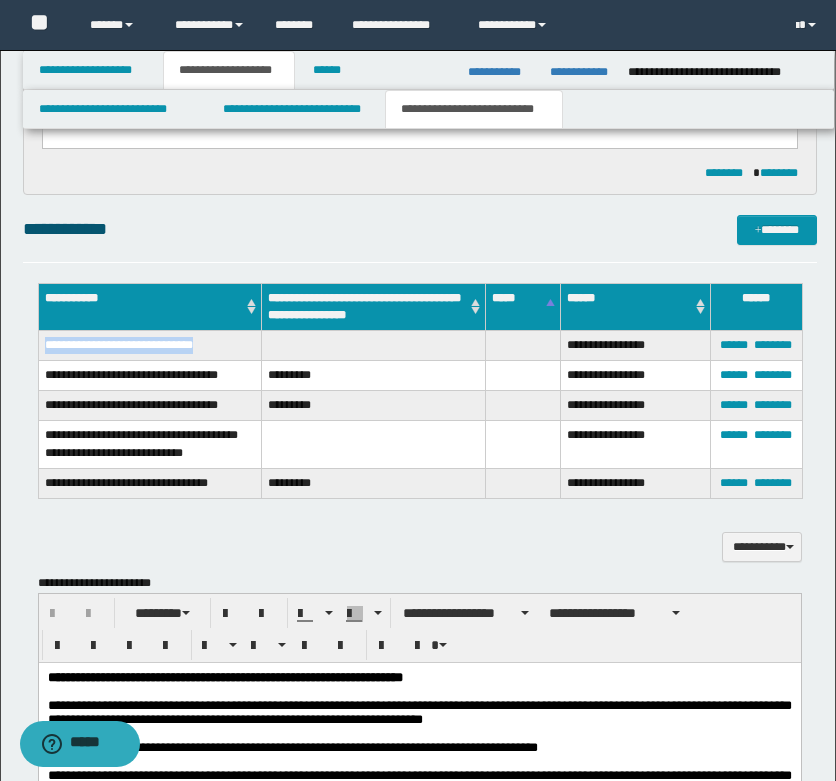 click on "**********" at bounding box center (150, 346) 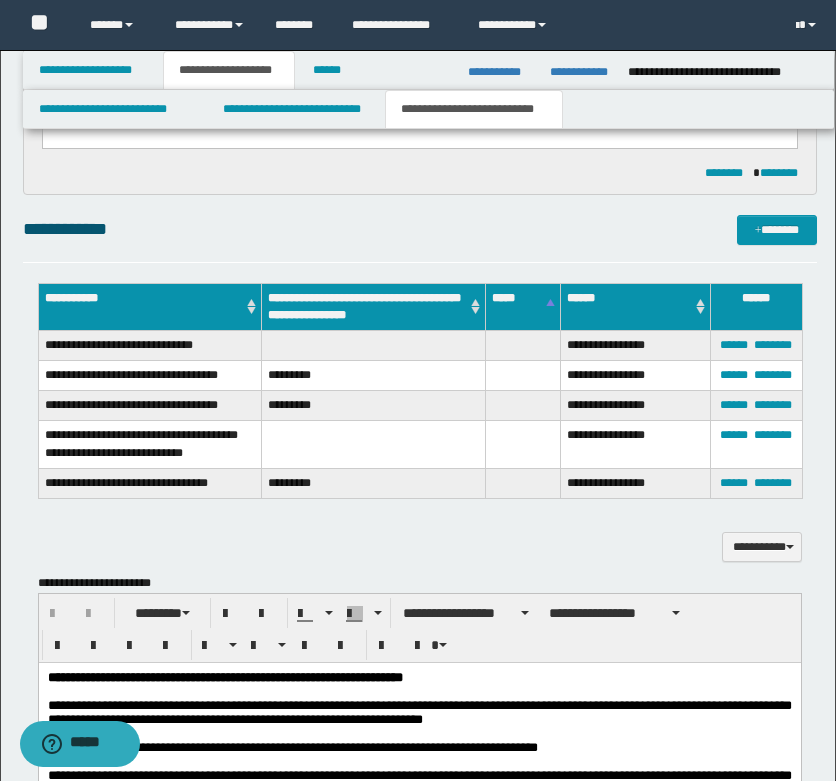 click on "**********" at bounding box center [150, 376] 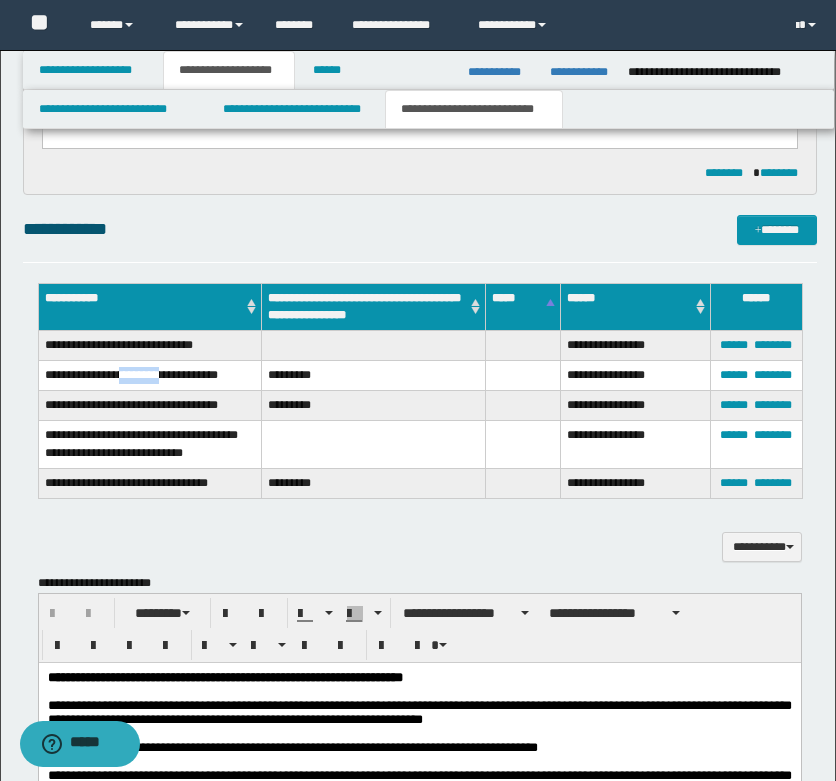 click on "**********" at bounding box center (150, 376) 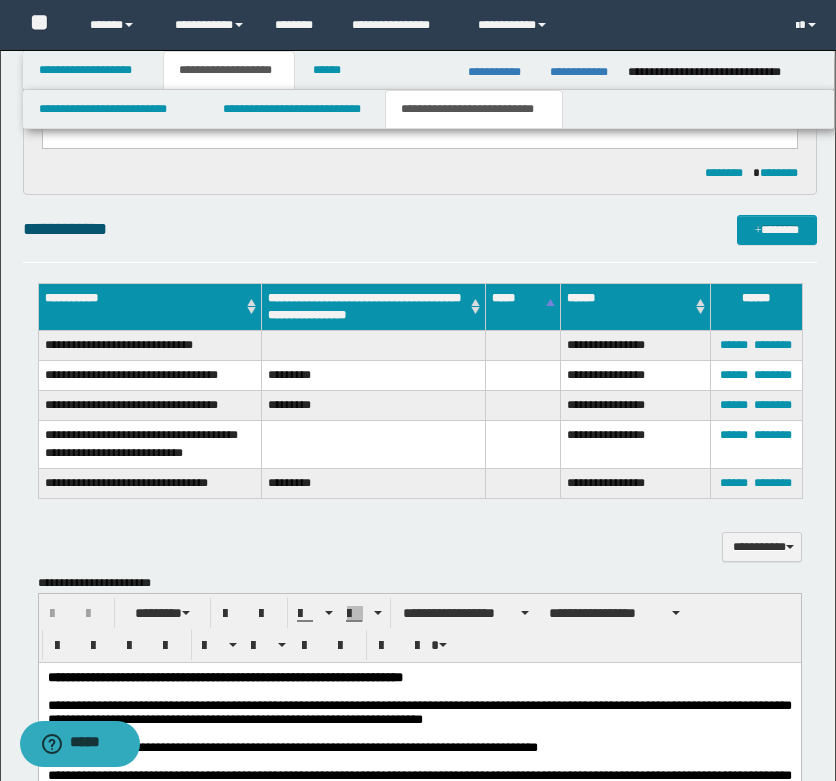 click on "**********" at bounding box center (150, 376) 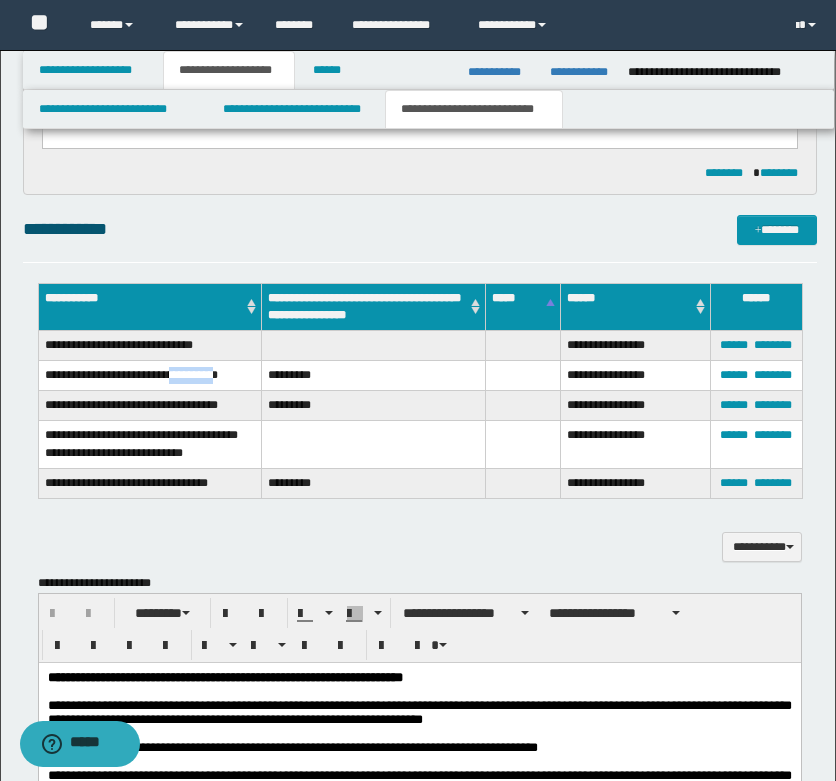 click on "**********" at bounding box center [150, 376] 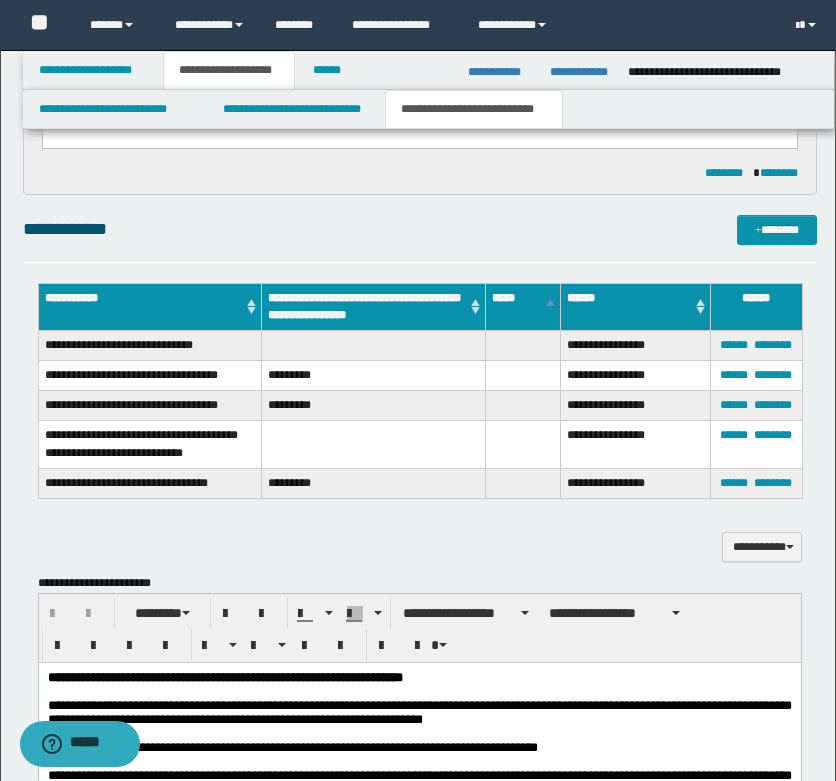 click on "**********" at bounding box center [150, 406] 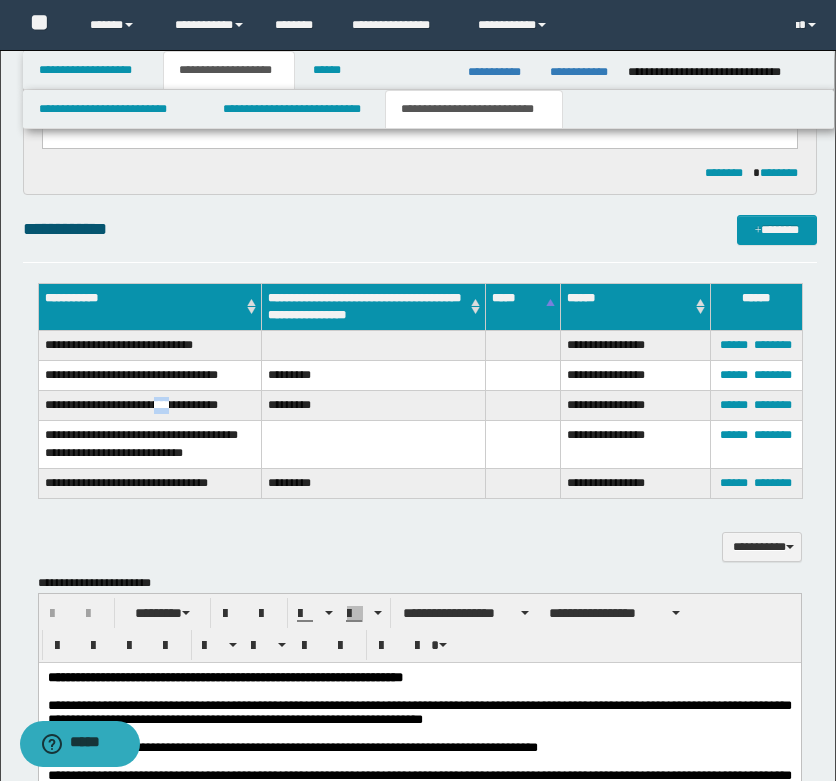 click on "**********" at bounding box center [150, 406] 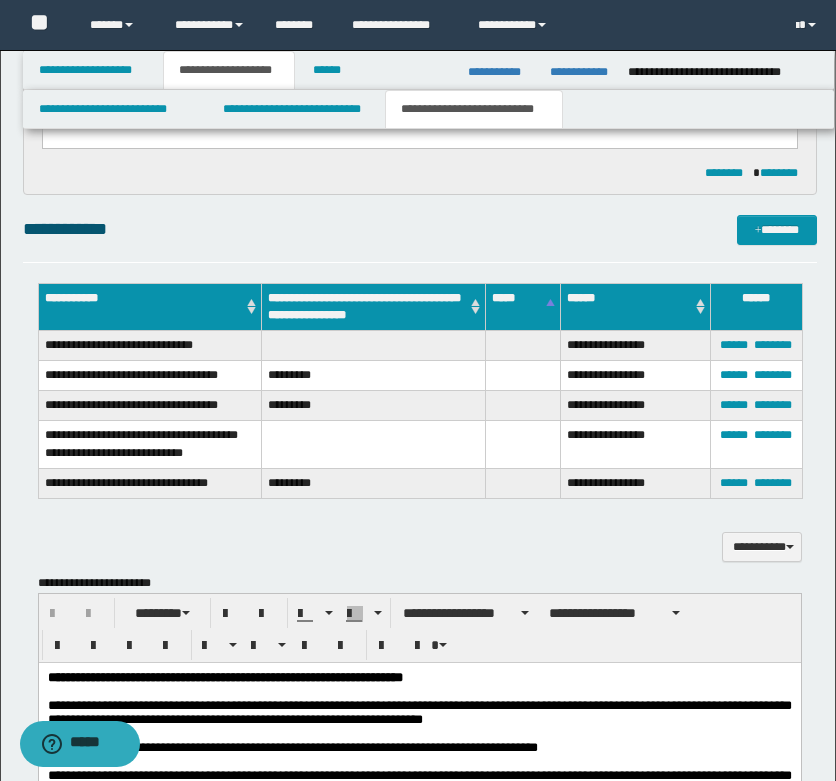 click on "*********" at bounding box center (374, 406) 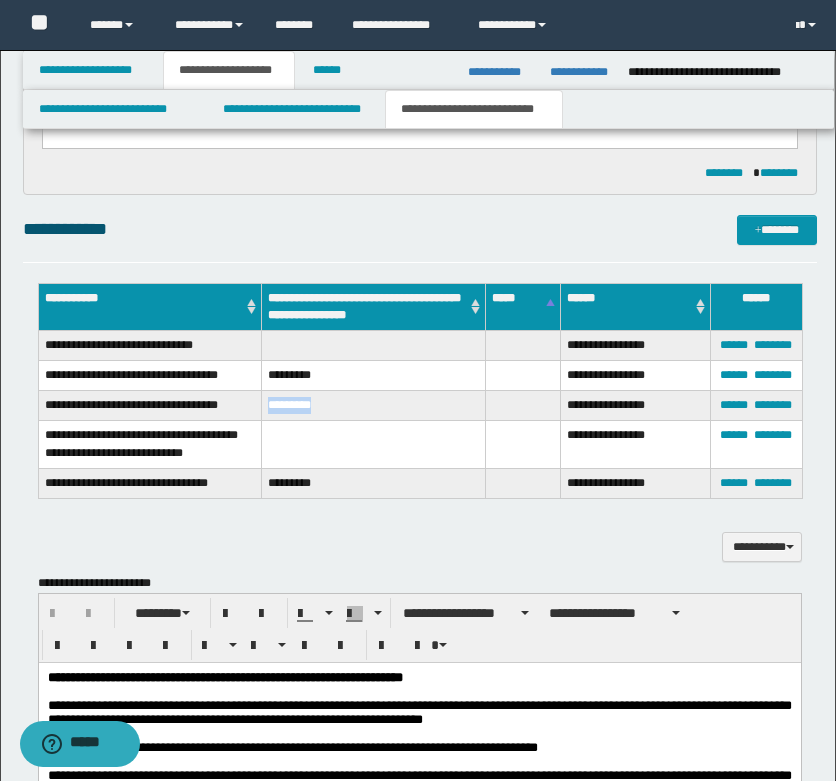 click on "*********" at bounding box center [374, 406] 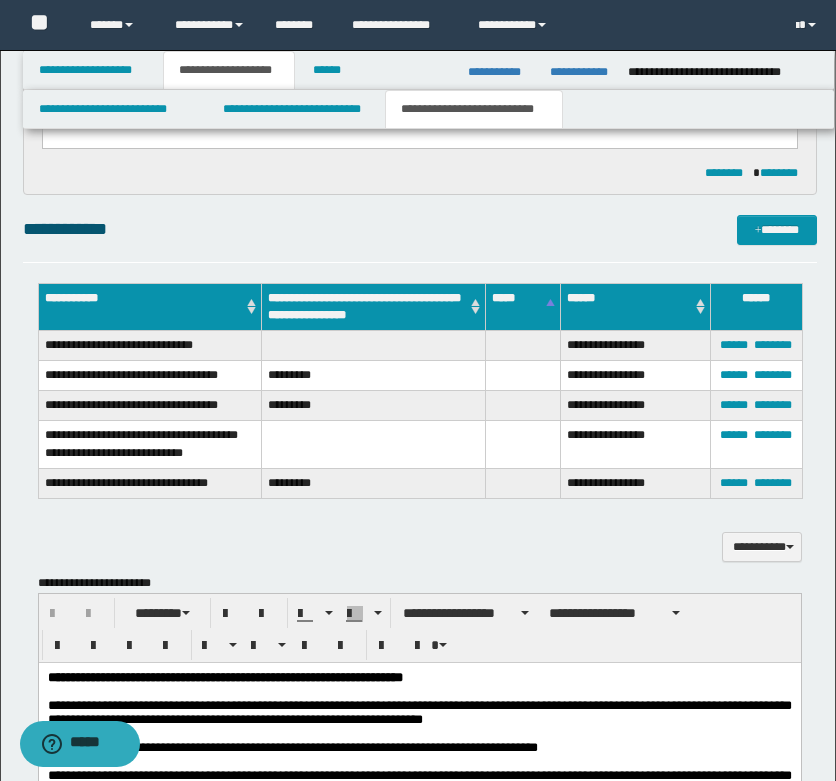 click on "**********" at bounding box center (150, 444) 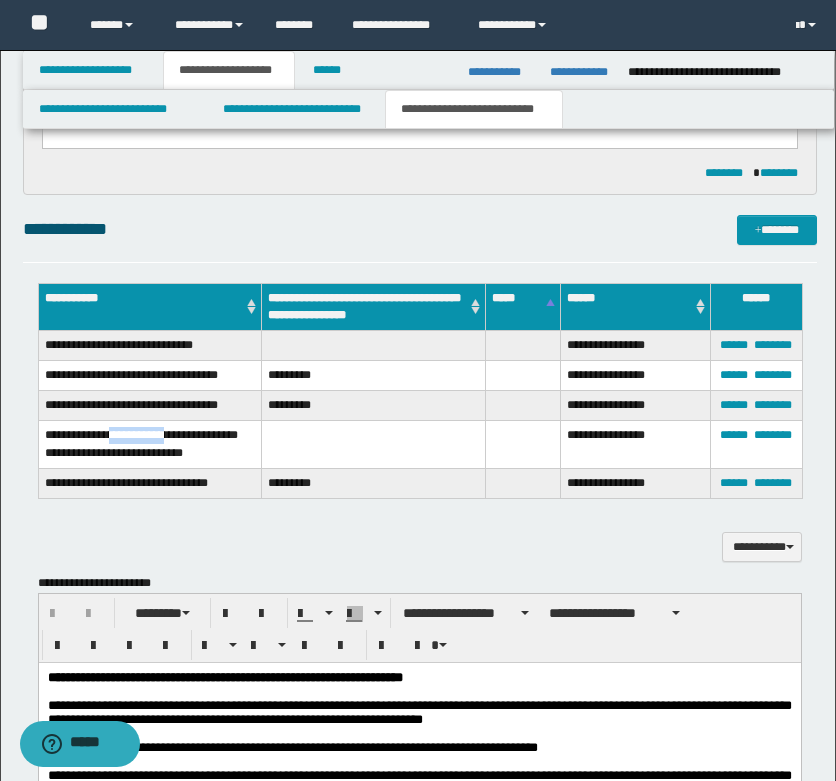 click on "**********" at bounding box center [150, 444] 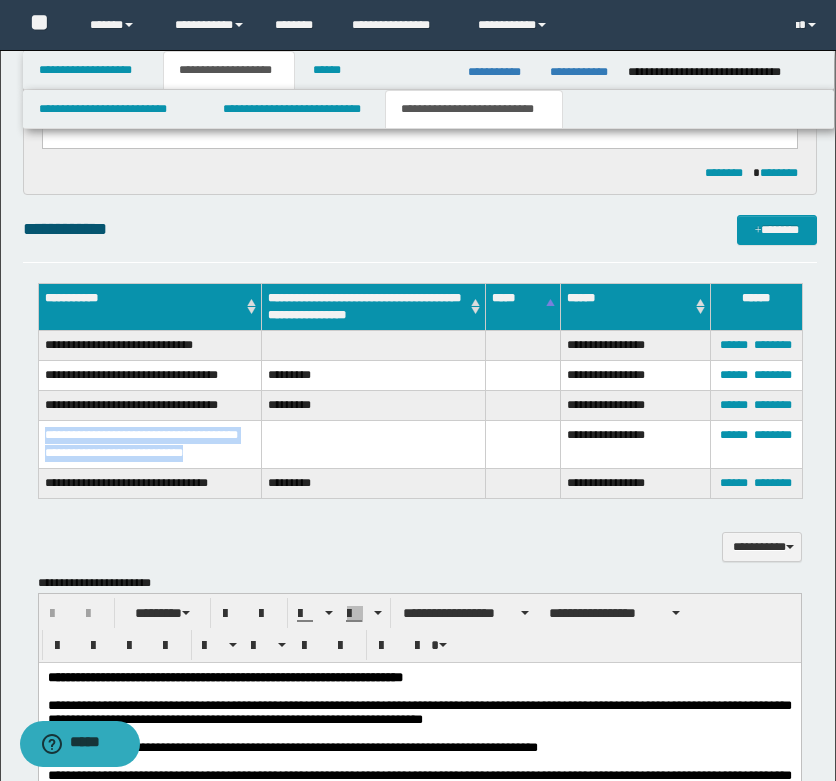 click on "**********" at bounding box center [150, 444] 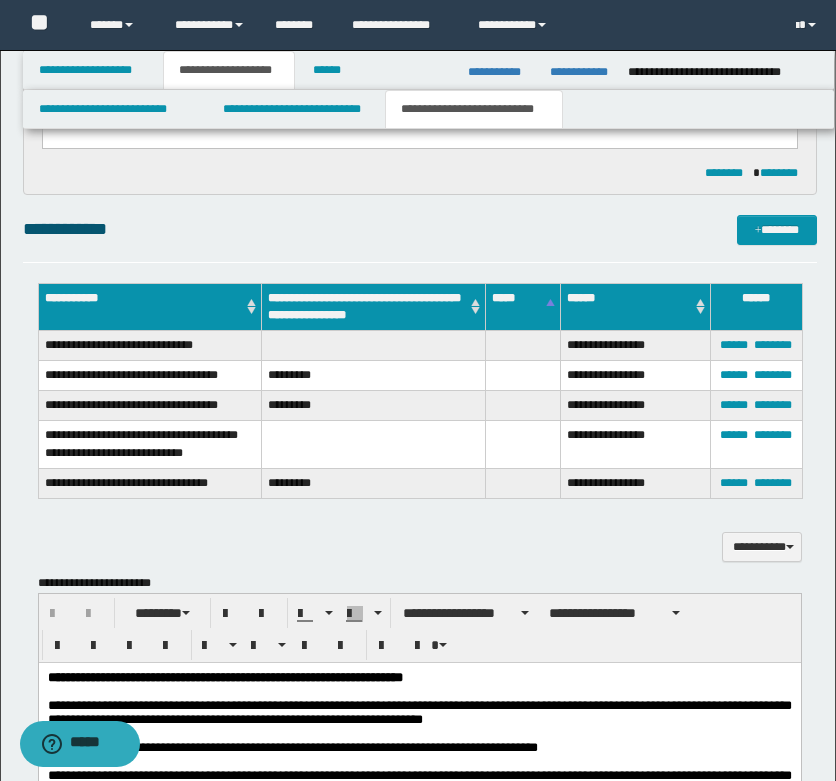 click on "**********" at bounding box center [150, 483] 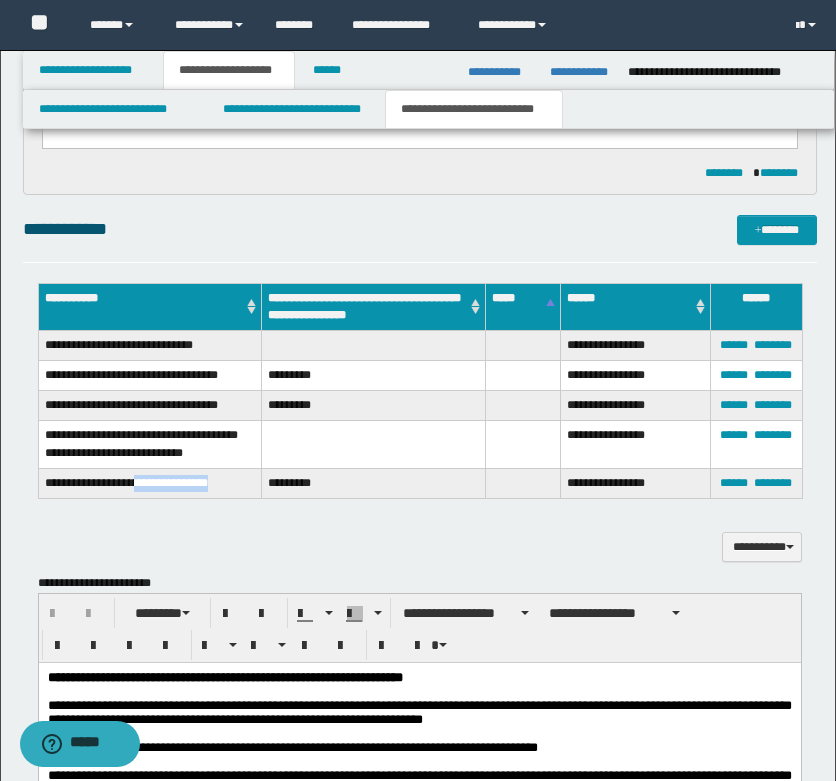 click on "**********" at bounding box center (150, 483) 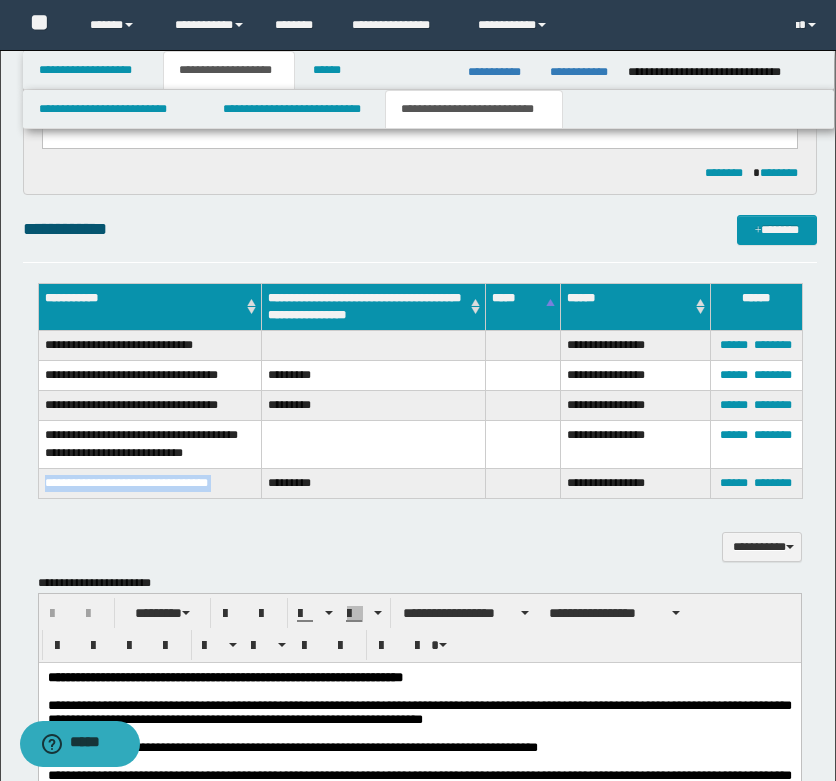 click on "**********" at bounding box center (150, 483) 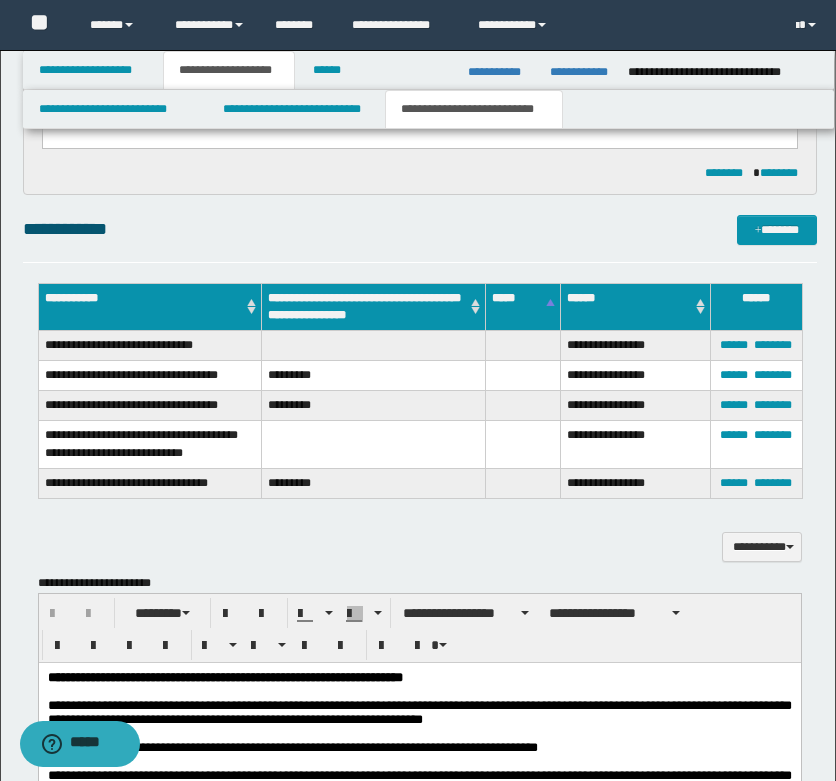 click on "**********" at bounding box center (420, 537) 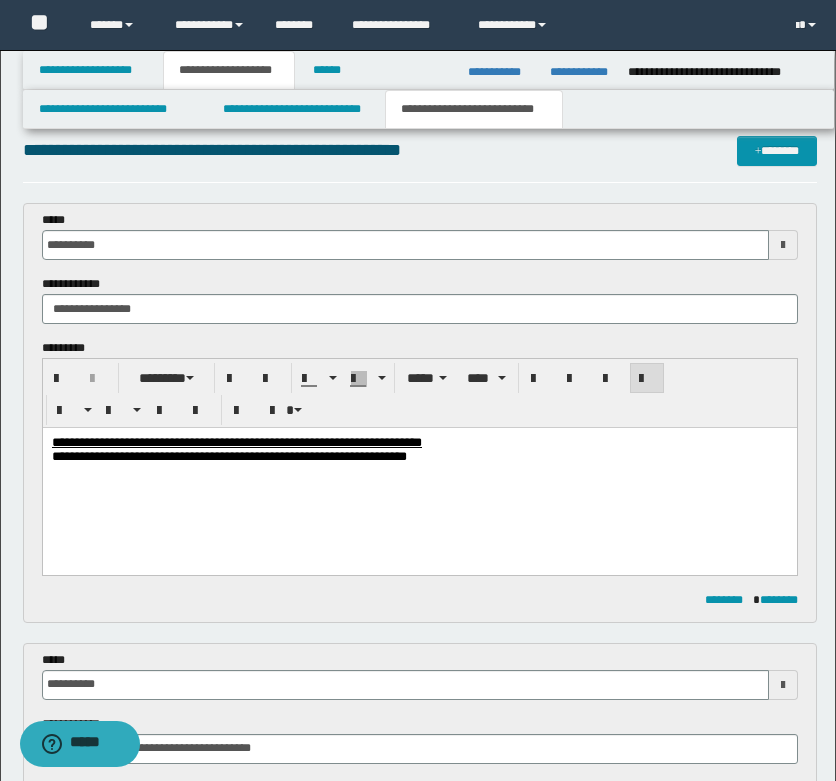 scroll, scrollTop: 0, scrollLeft: 0, axis: both 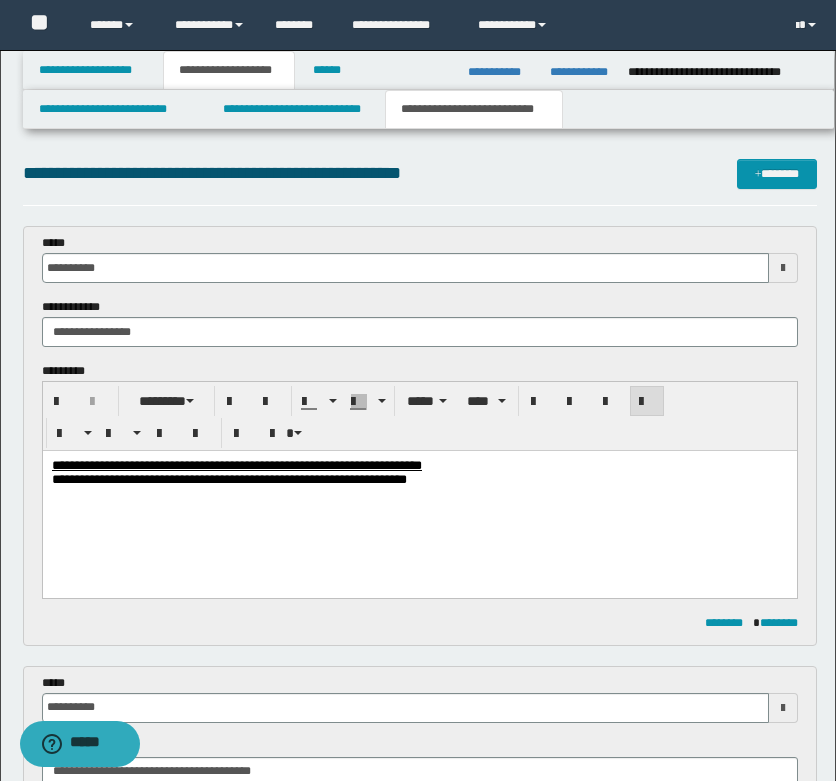 click on "**********" at bounding box center [419, 480] 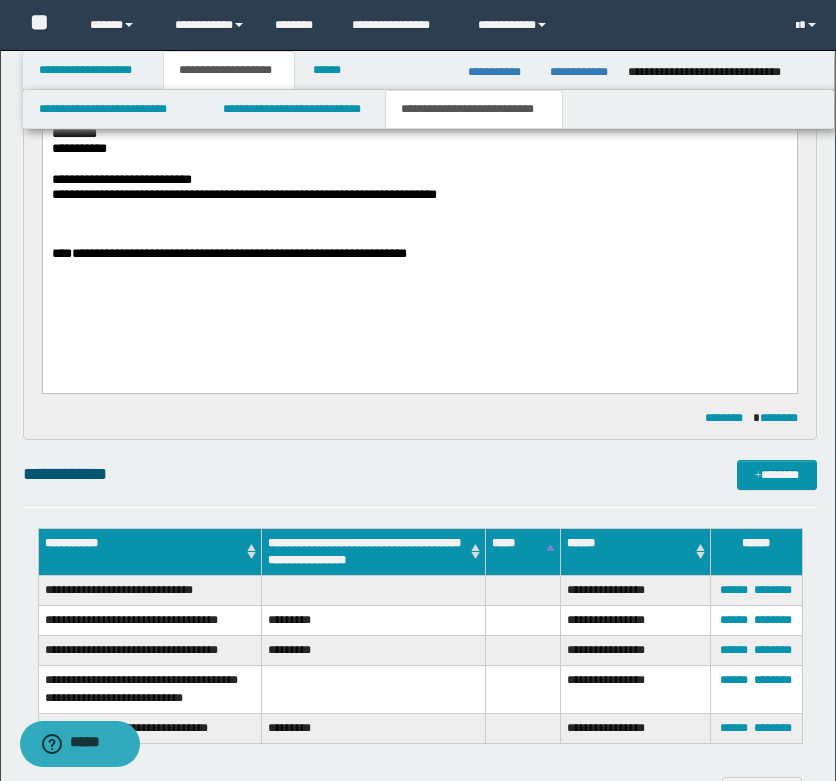 scroll, scrollTop: 1200, scrollLeft: 0, axis: vertical 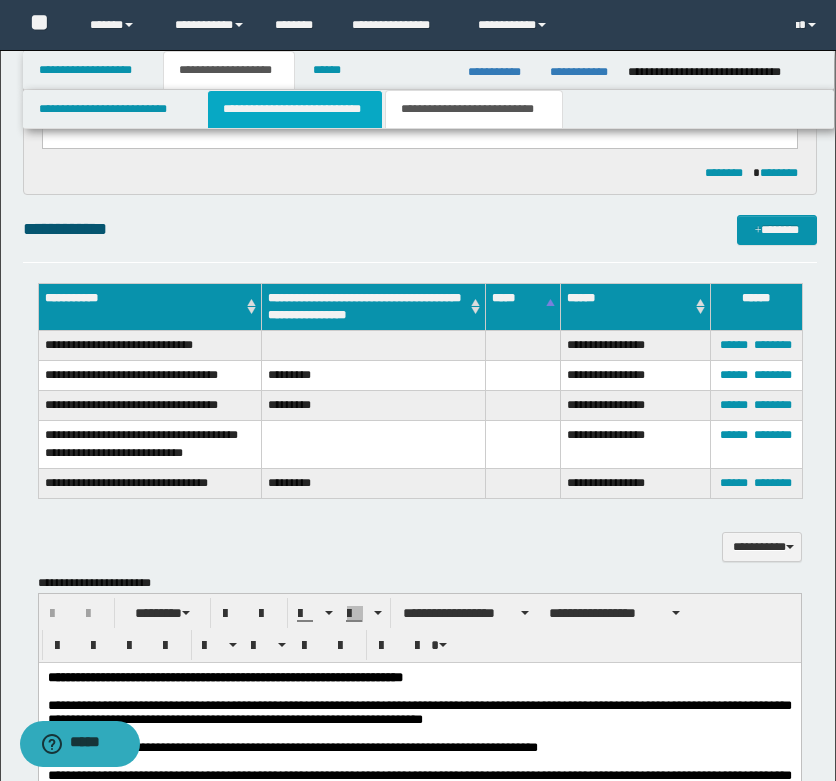 click on "**********" at bounding box center (295, 109) 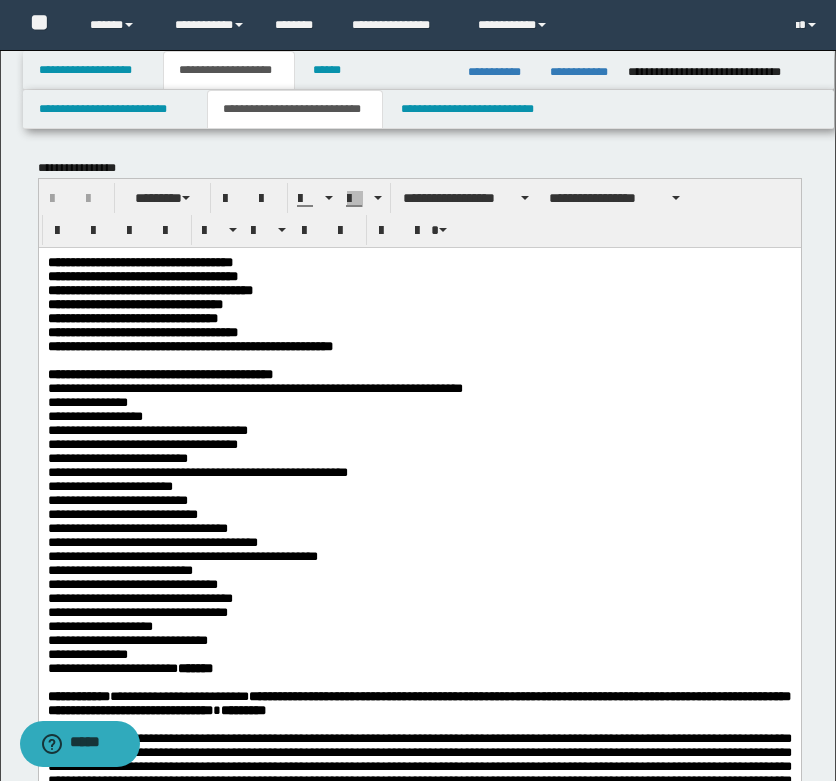 scroll, scrollTop: 200, scrollLeft: 0, axis: vertical 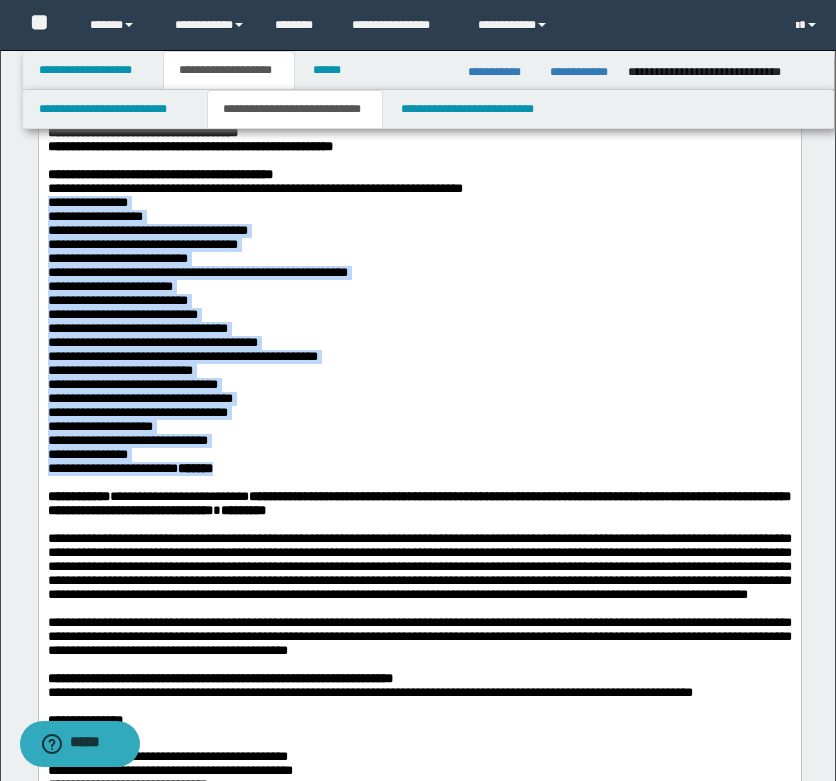 drag, startPoint x: 581, startPoint y: 197, endPoint x: 599, endPoint y: 508, distance: 311.52048 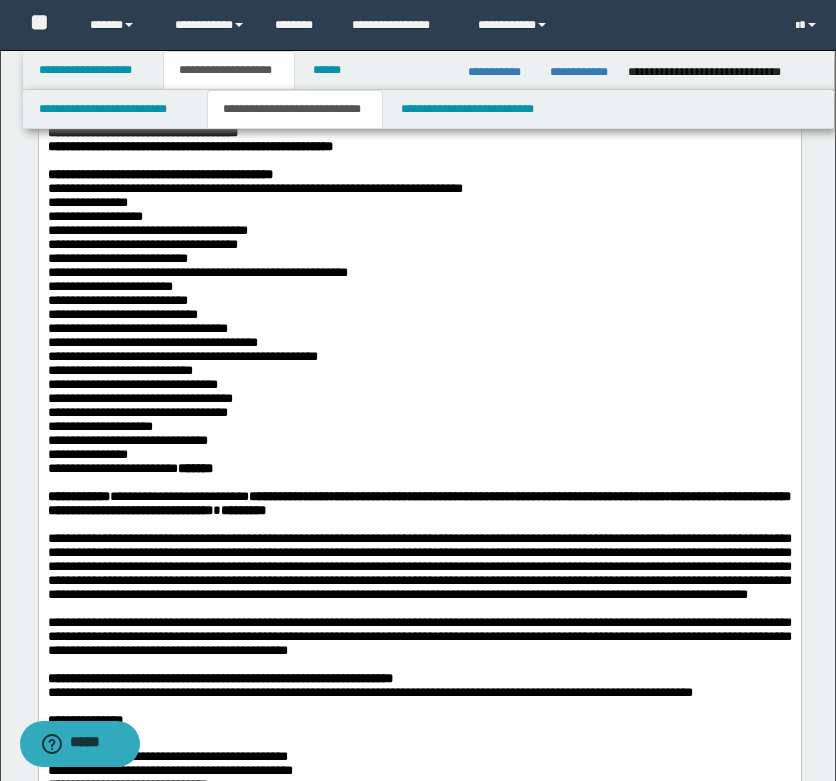 scroll, scrollTop: 100, scrollLeft: 0, axis: vertical 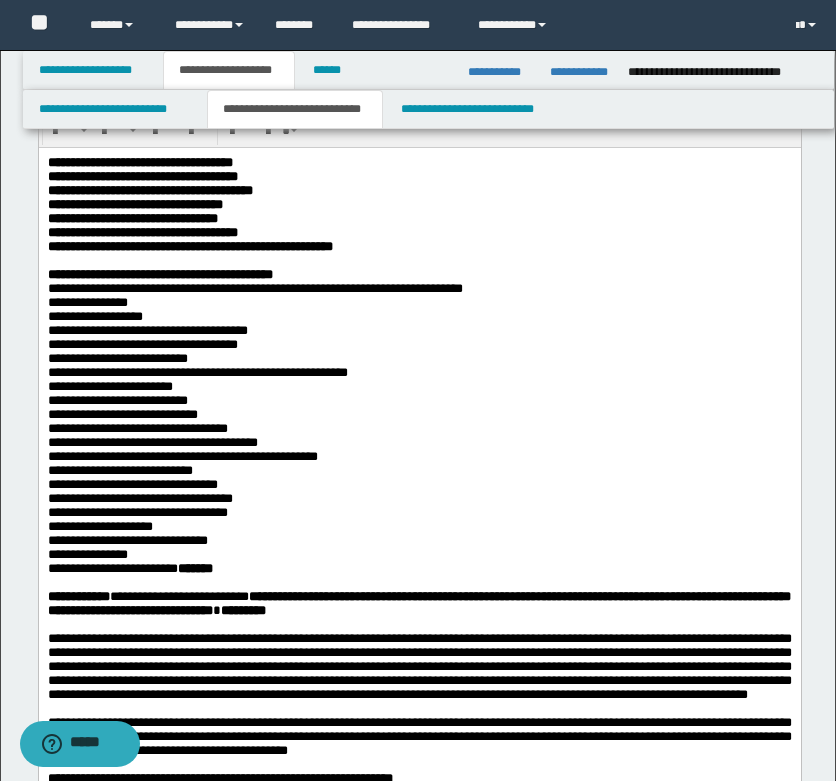 click on "**********" at bounding box center [419, 288] 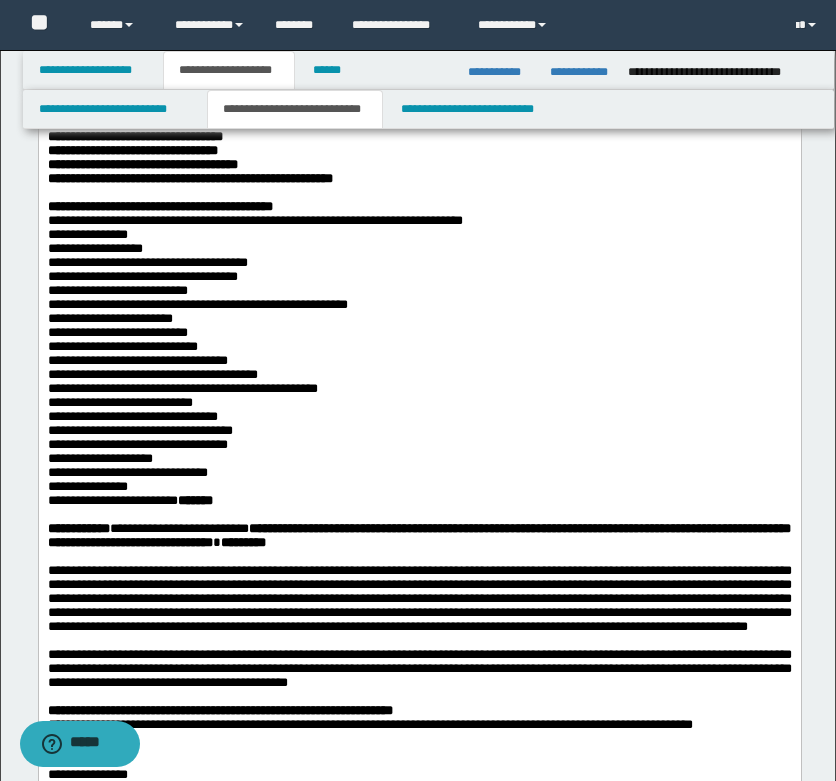 scroll, scrollTop: 200, scrollLeft: 0, axis: vertical 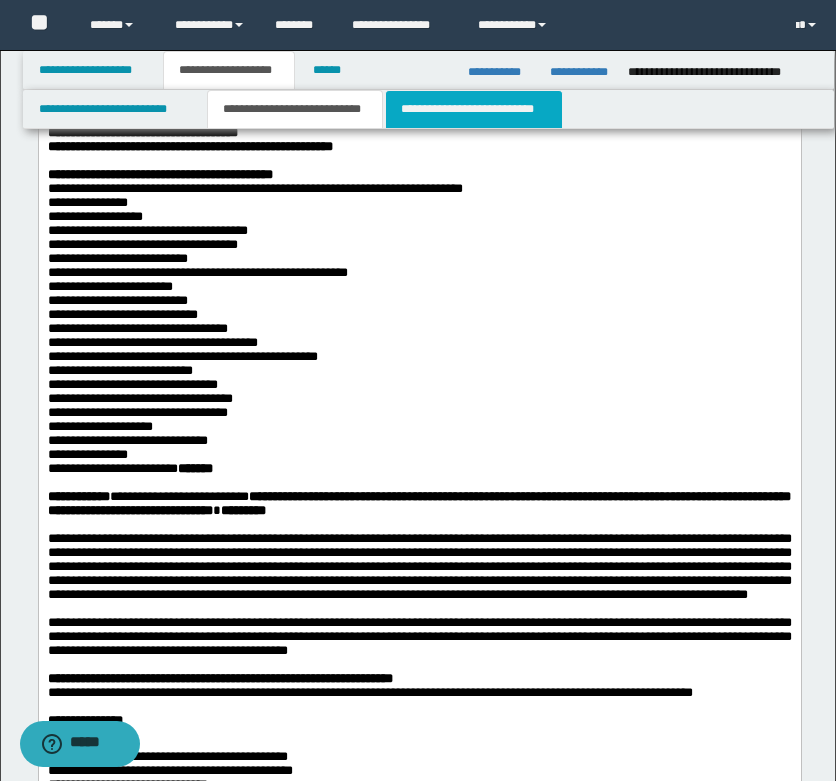 click on "**********" at bounding box center (474, 109) 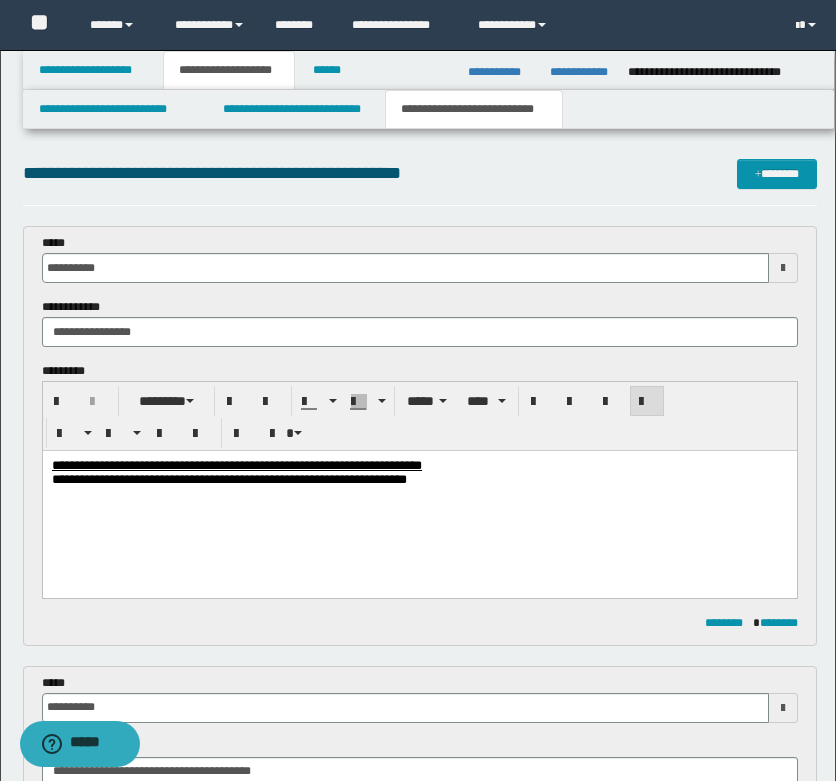 scroll, scrollTop: 200, scrollLeft: 0, axis: vertical 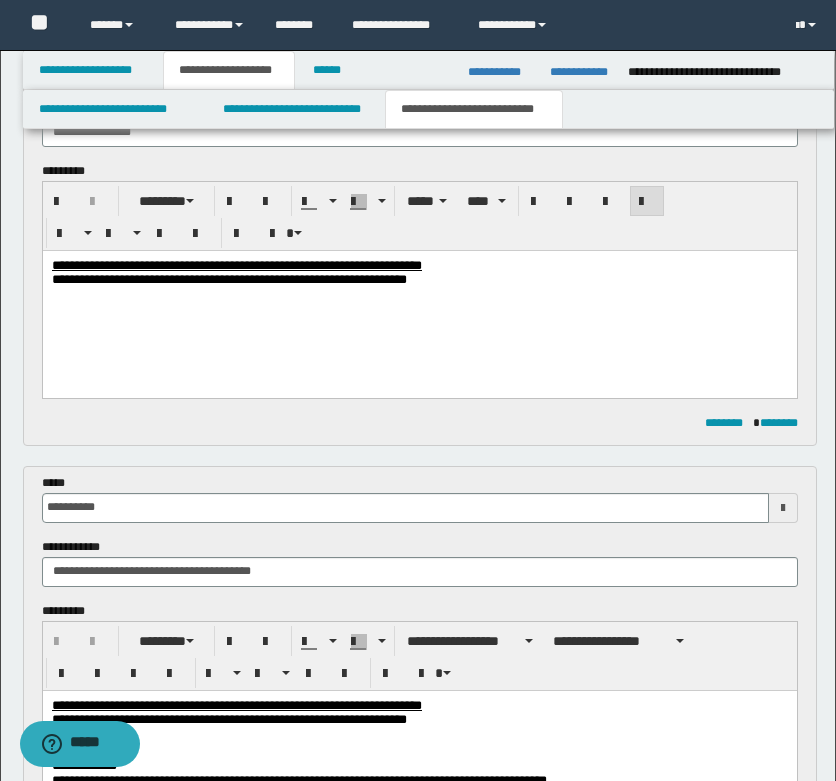click on "**********" at bounding box center (419, 280) 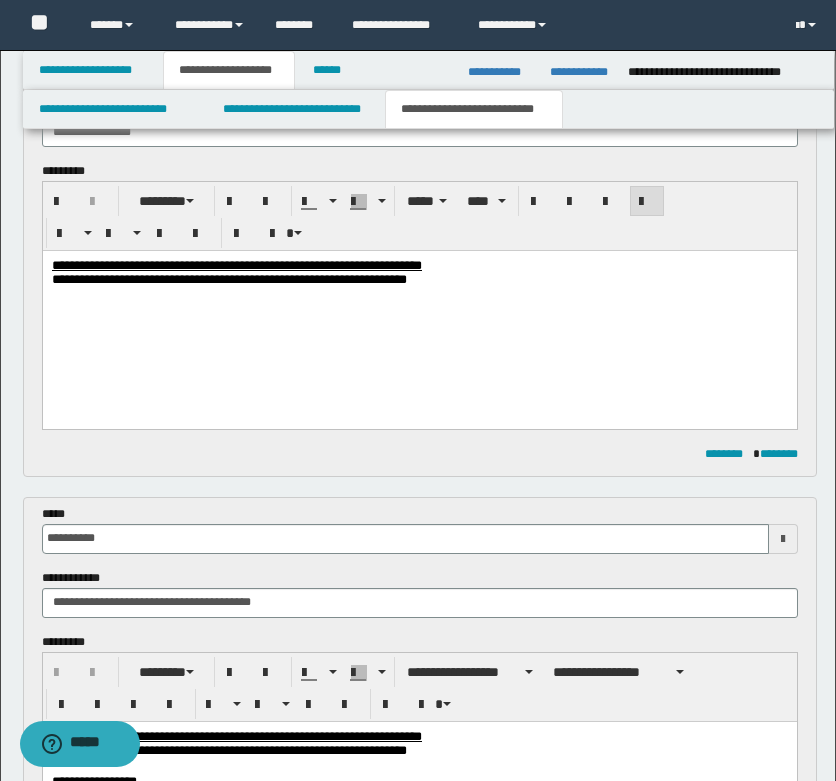 type 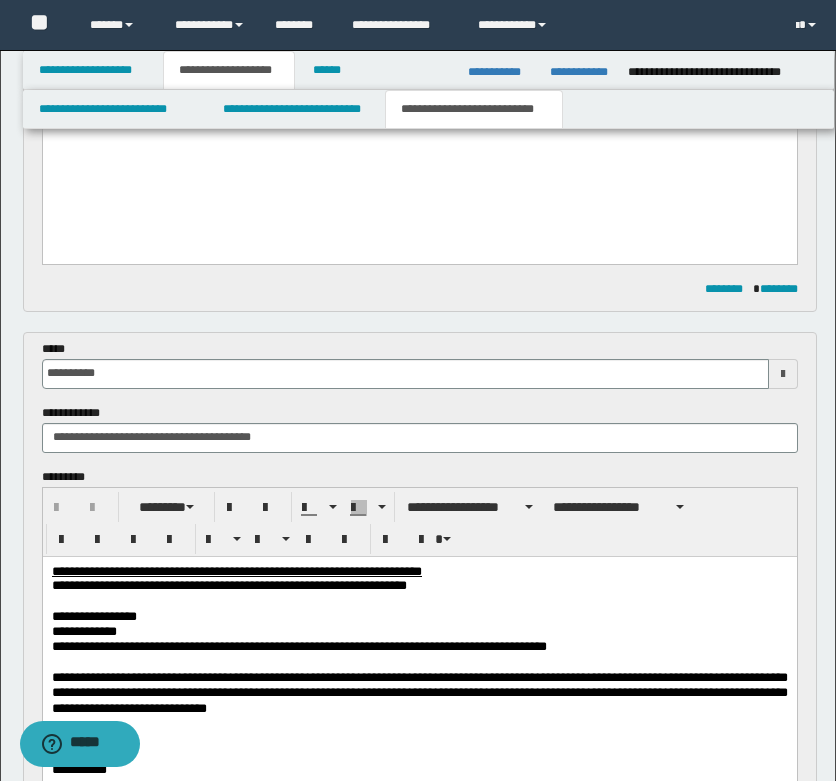 scroll, scrollTop: 200, scrollLeft: 0, axis: vertical 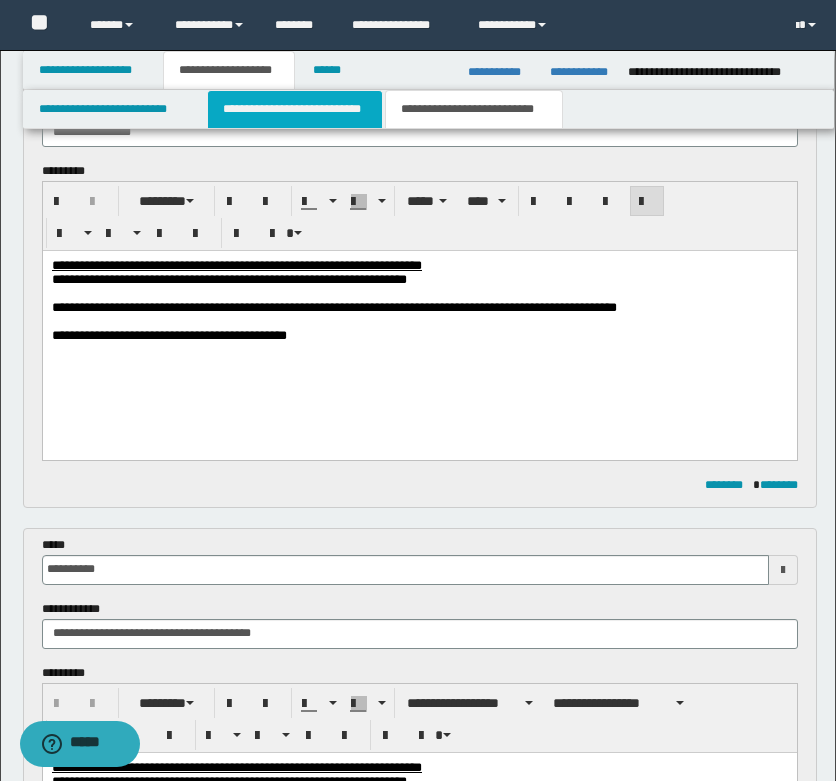 click on "**********" at bounding box center [295, 109] 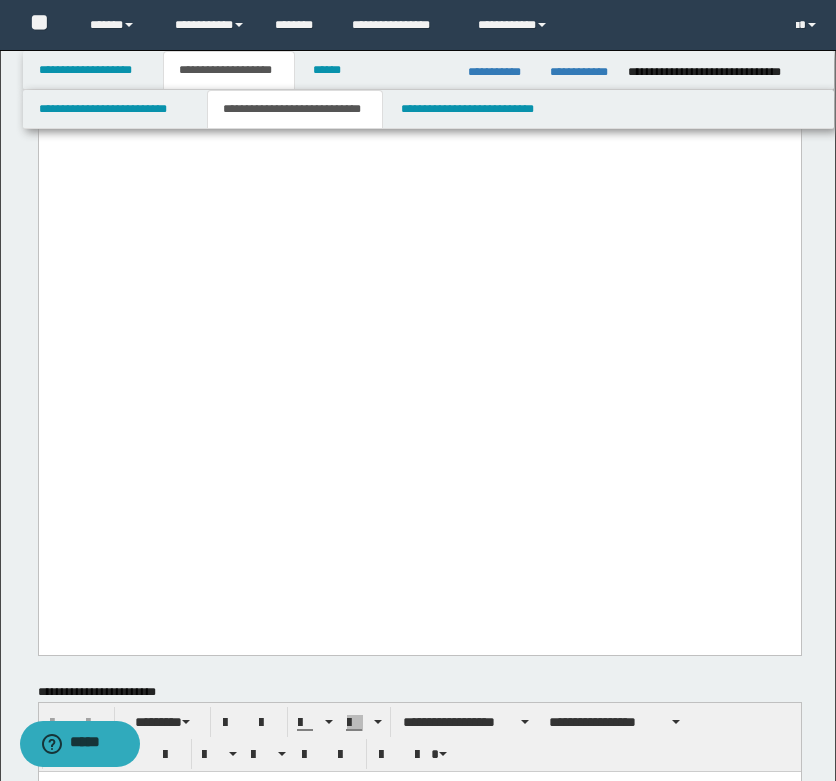 scroll, scrollTop: 2700, scrollLeft: 0, axis: vertical 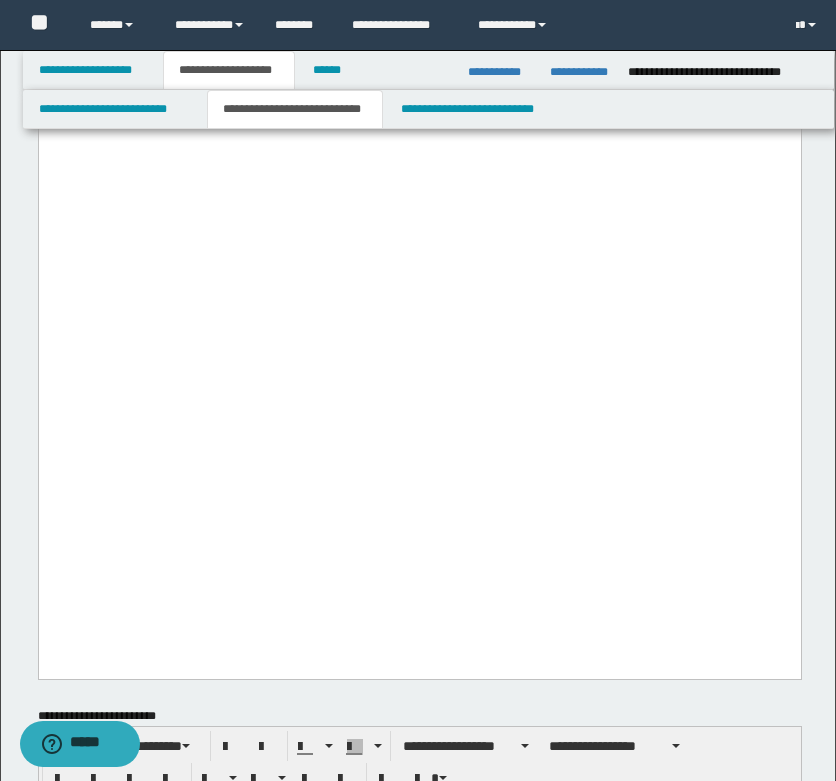click on "**********" at bounding box center (159, -106) 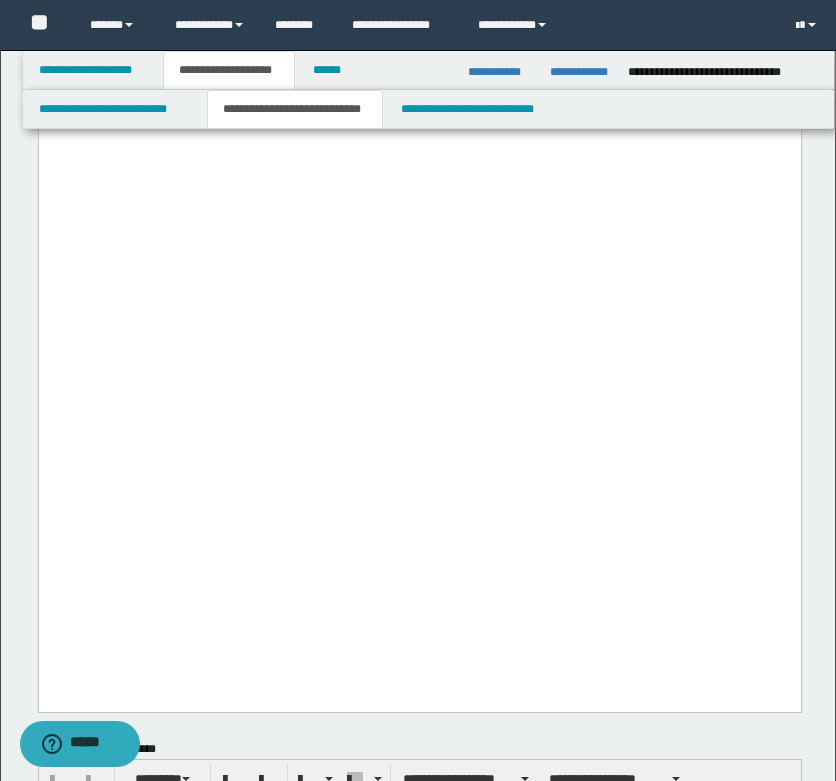 scroll, scrollTop: 2700, scrollLeft: 0, axis: vertical 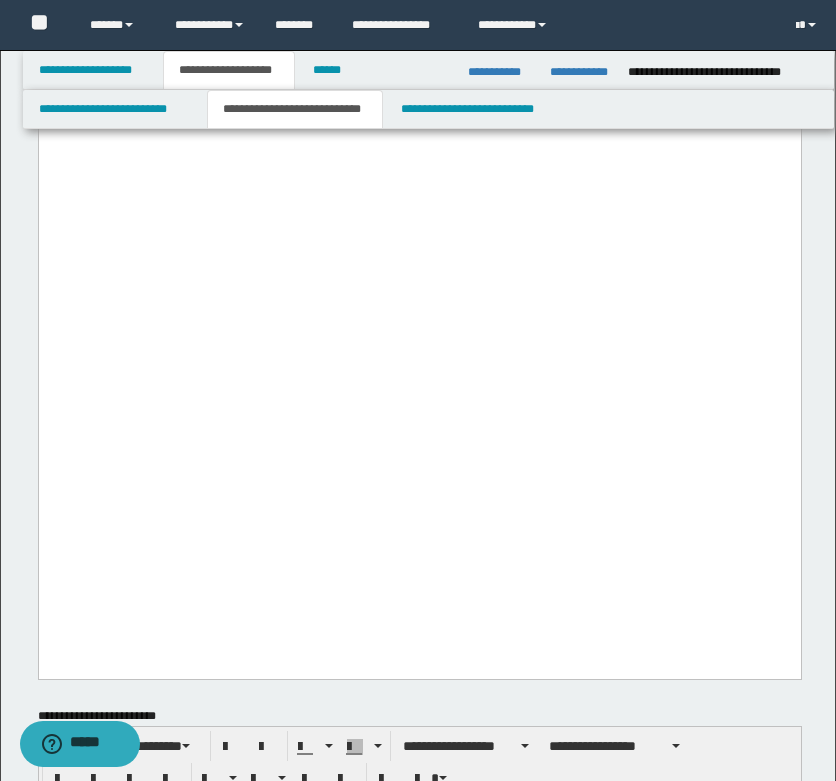 click on "**********" at bounding box center (159, -106) 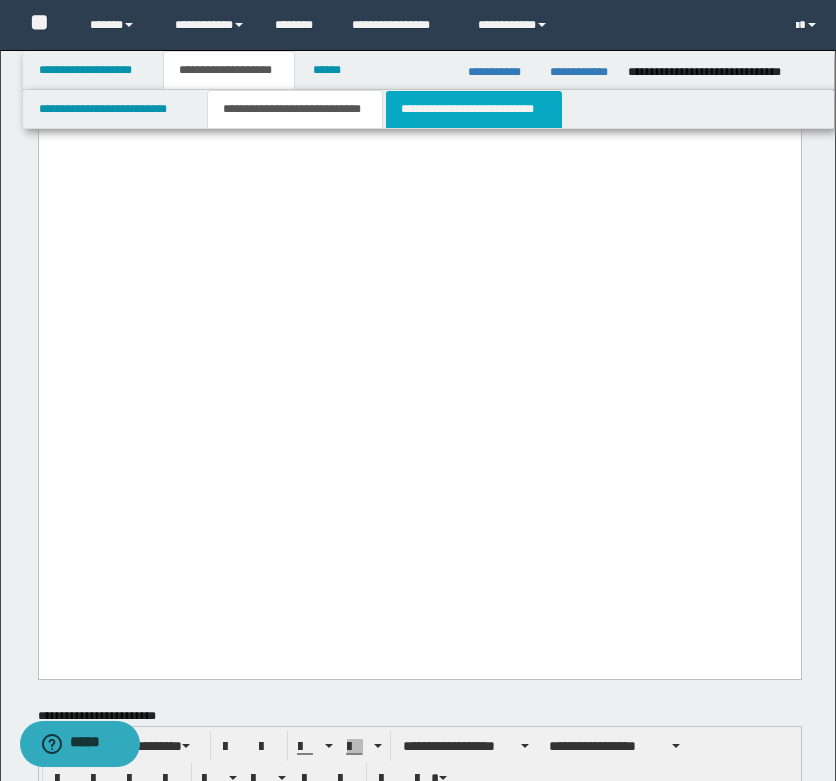 click on "**********" at bounding box center [474, 109] 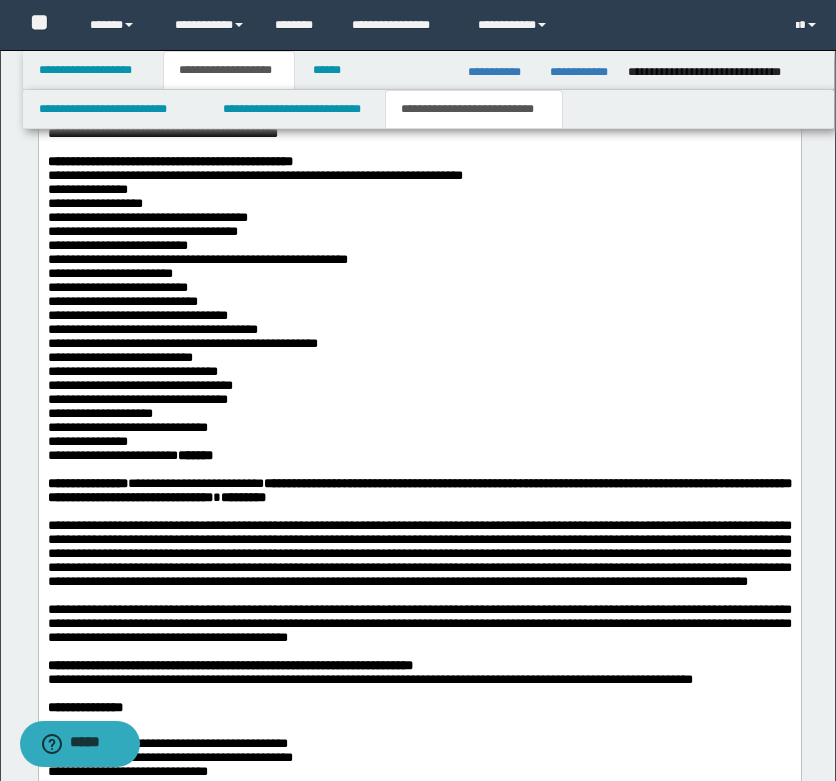 scroll, scrollTop: 1900, scrollLeft: 0, axis: vertical 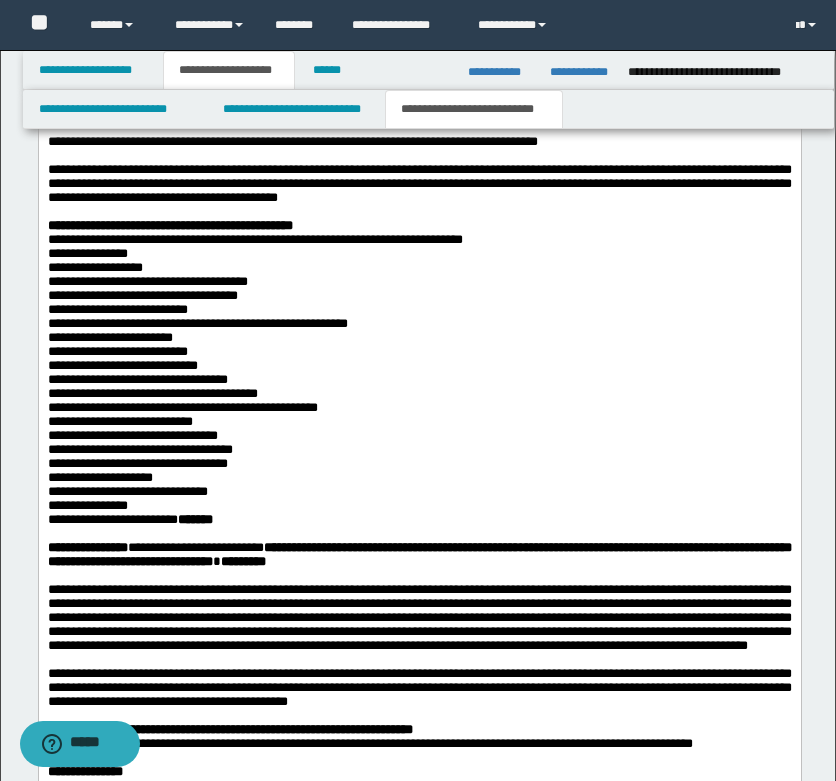 click on "**********" at bounding box center [419, 240] 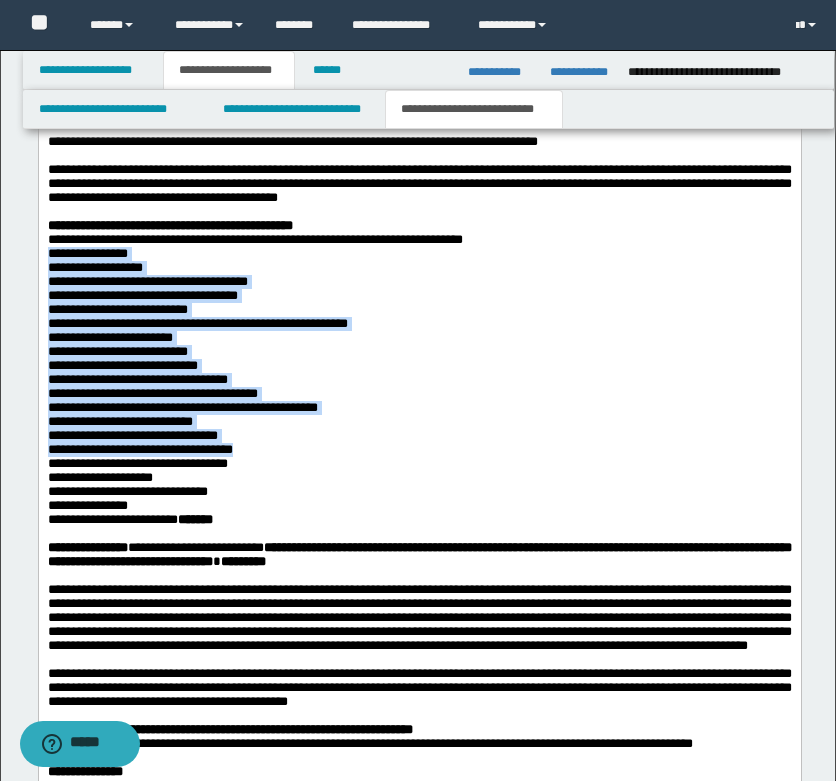 drag, startPoint x: 589, startPoint y: 271, endPoint x: 649, endPoint y: 490, distance: 227.07048 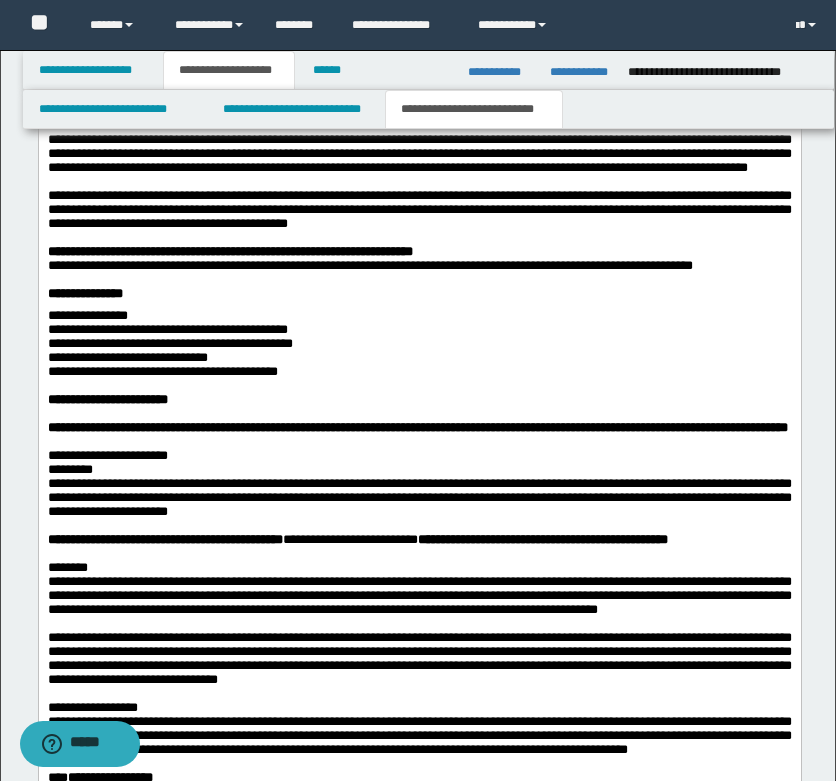 scroll, scrollTop: 2368, scrollLeft: 0, axis: vertical 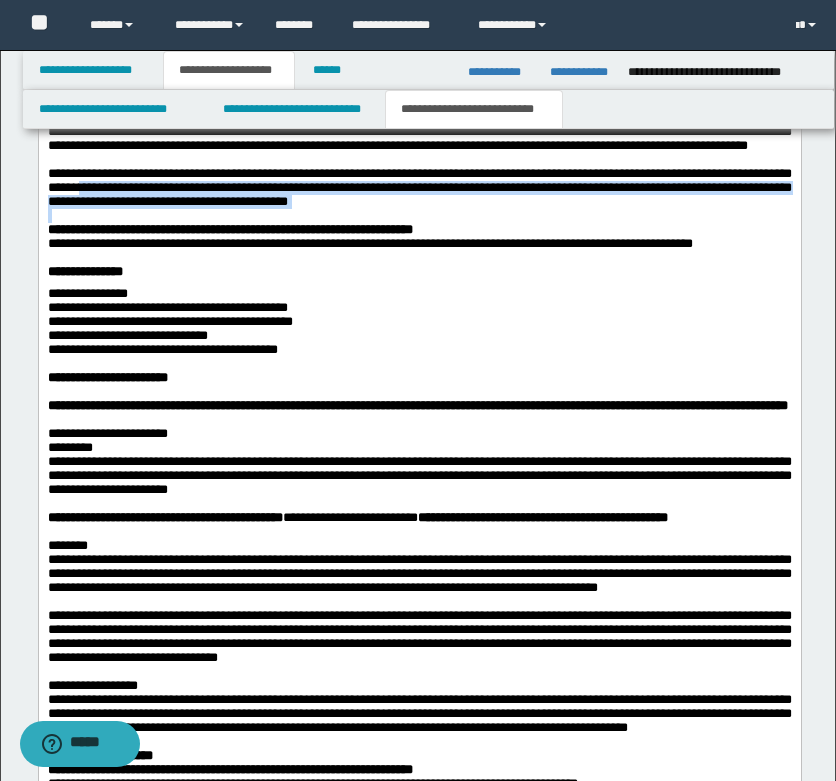 drag, startPoint x: 227, startPoint y: 281, endPoint x: 672, endPoint y: 315, distance: 446.297 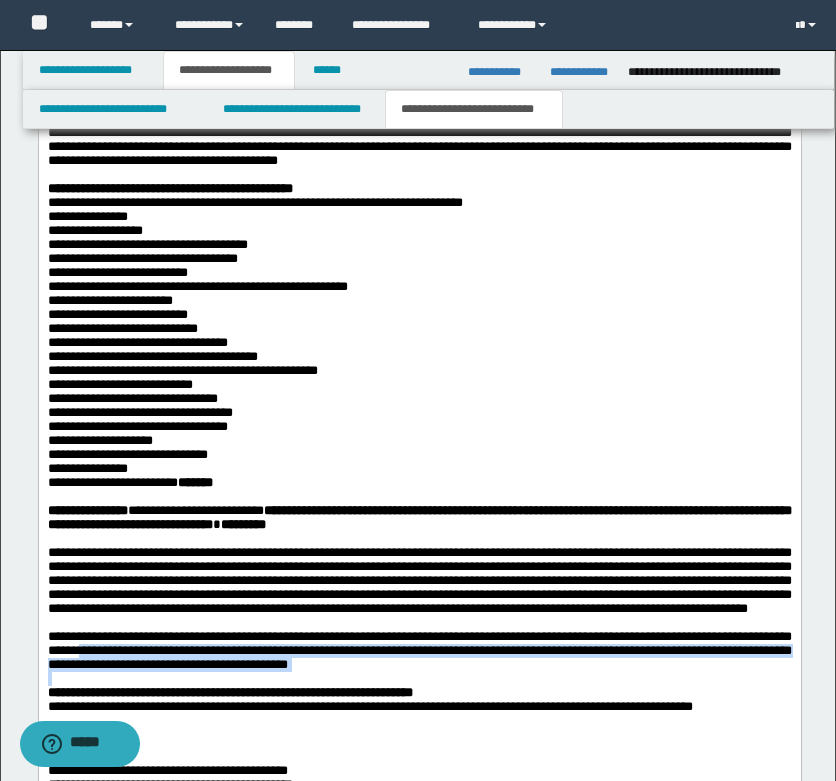 scroll, scrollTop: 1868, scrollLeft: 0, axis: vertical 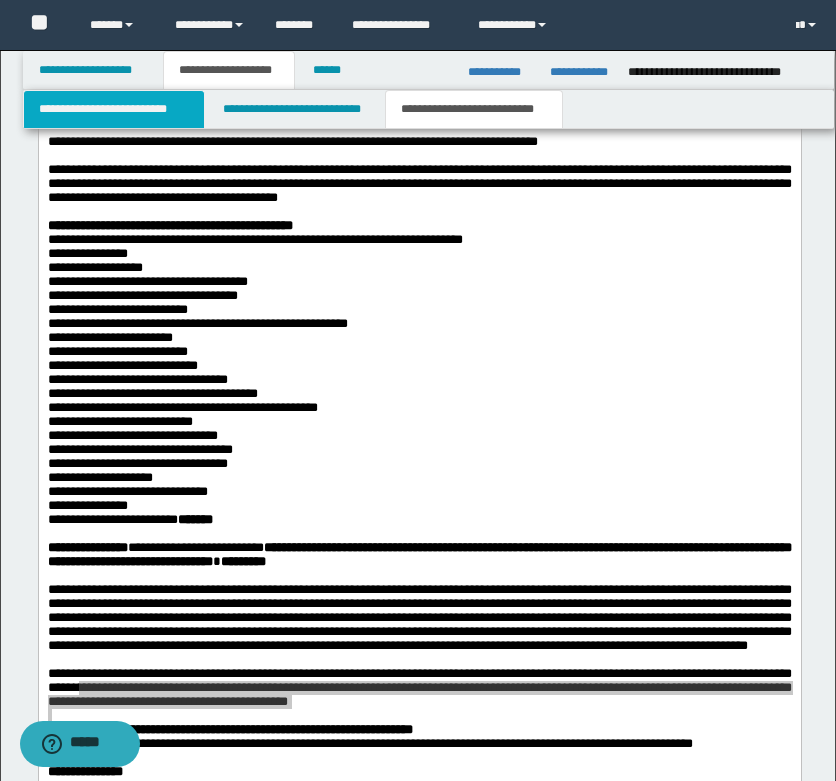 click on "**********" at bounding box center [114, 109] 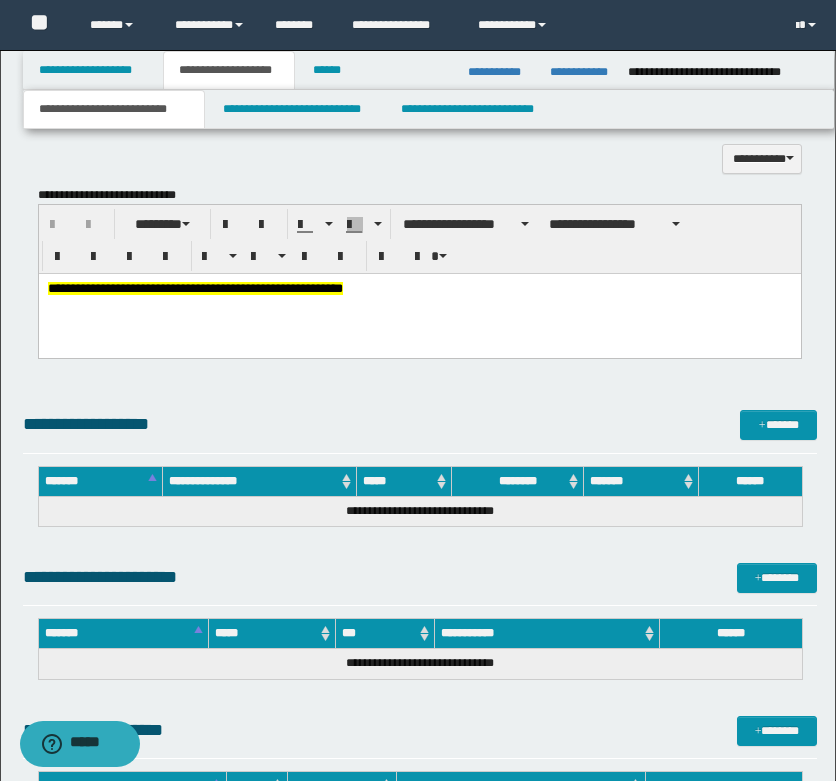 scroll, scrollTop: 1668, scrollLeft: 0, axis: vertical 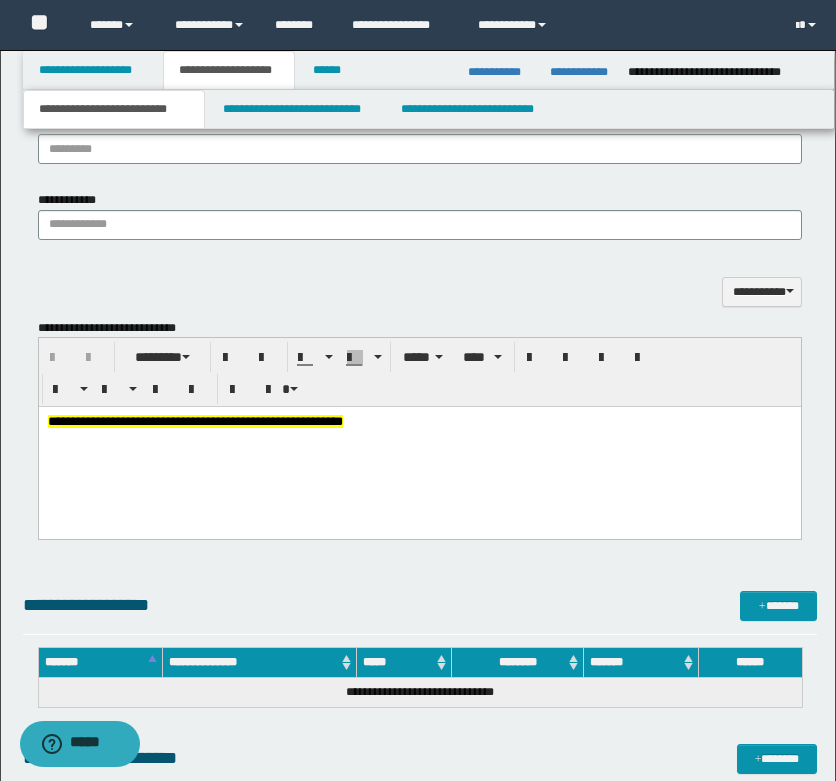 click on "**********" at bounding box center [419, 447] 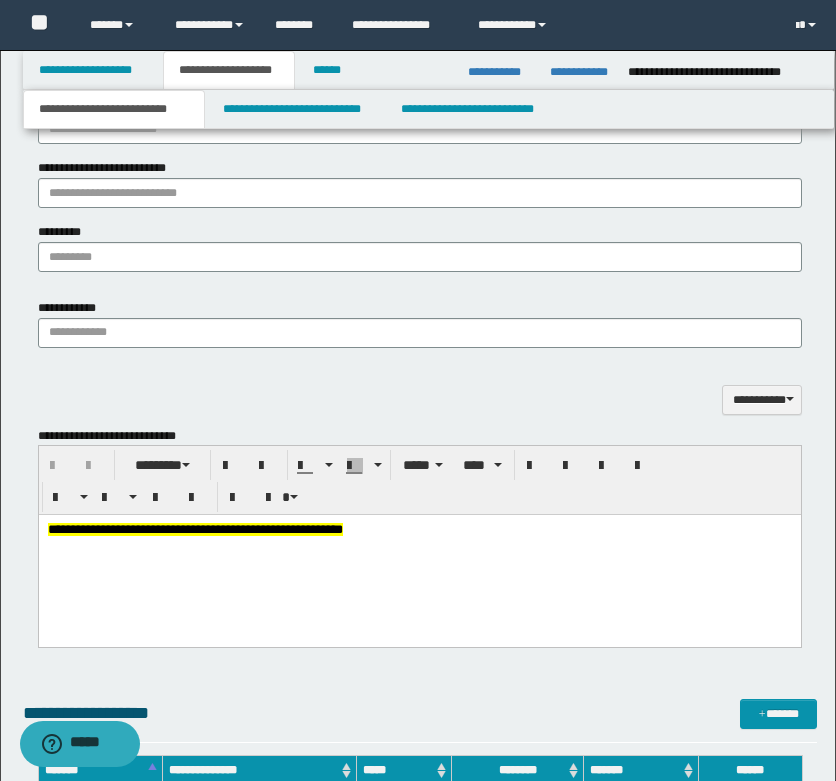 scroll, scrollTop: 1409, scrollLeft: 0, axis: vertical 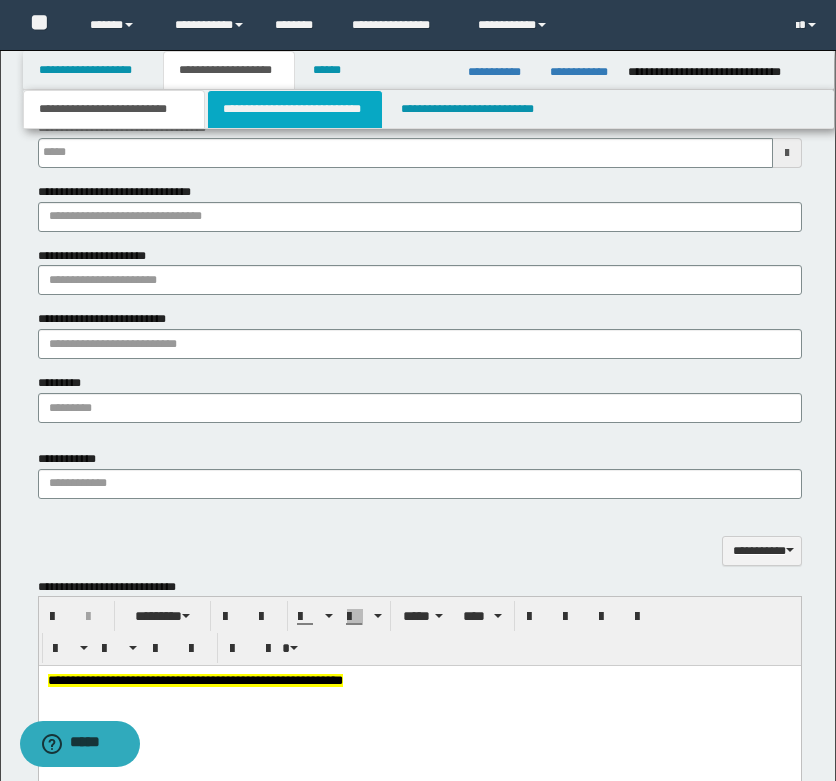 click on "**********" at bounding box center [295, 109] 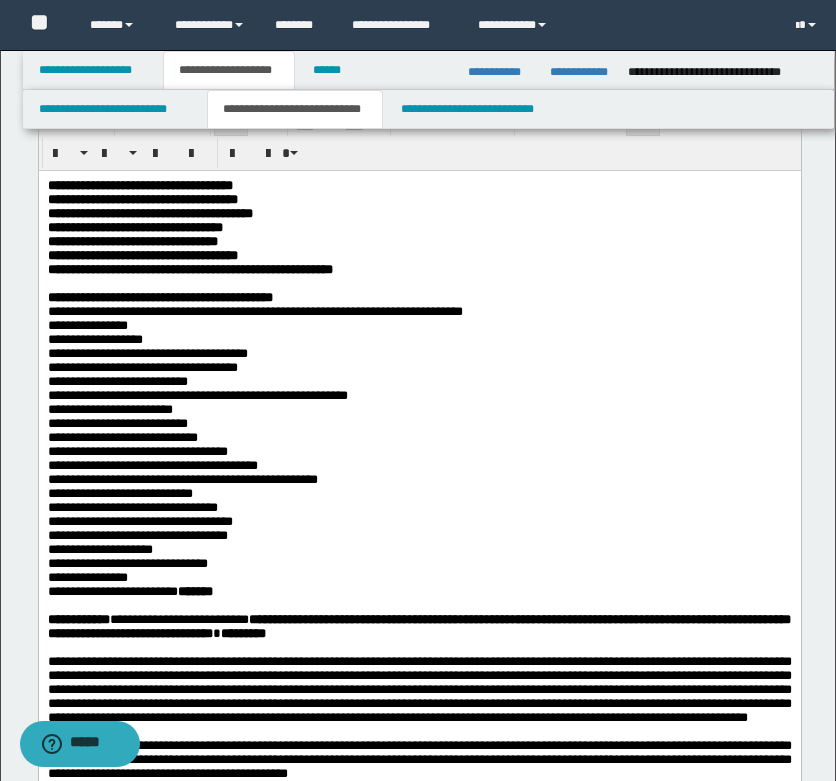 scroll, scrollTop: 109, scrollLeft: 0, axis: vertical 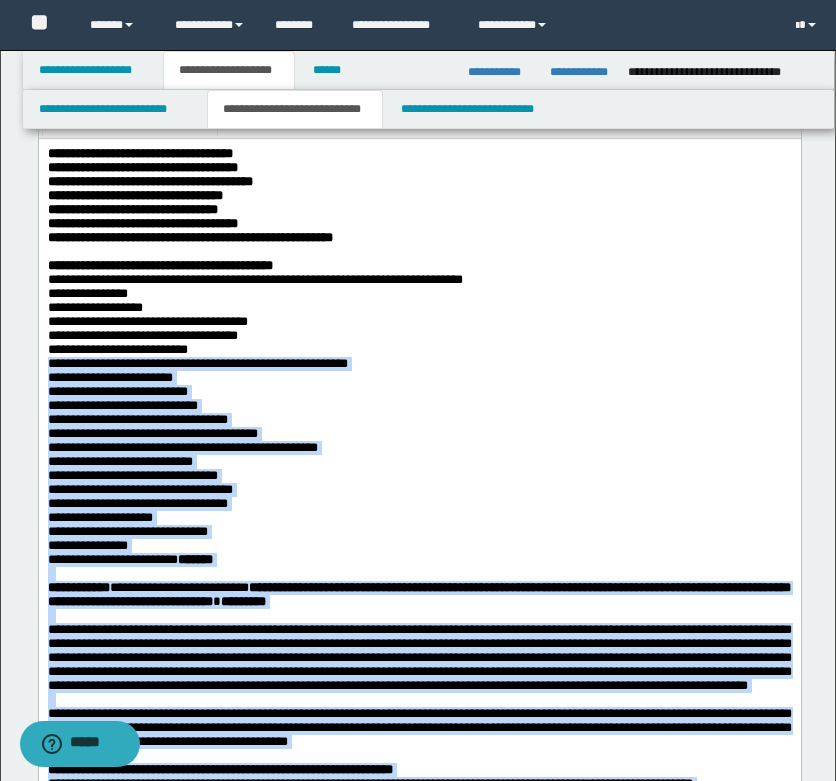 drag, startPoint x: 312, startPoint y: 588, endPoint x: 321, endPoint y: 370, distance: 218.1857 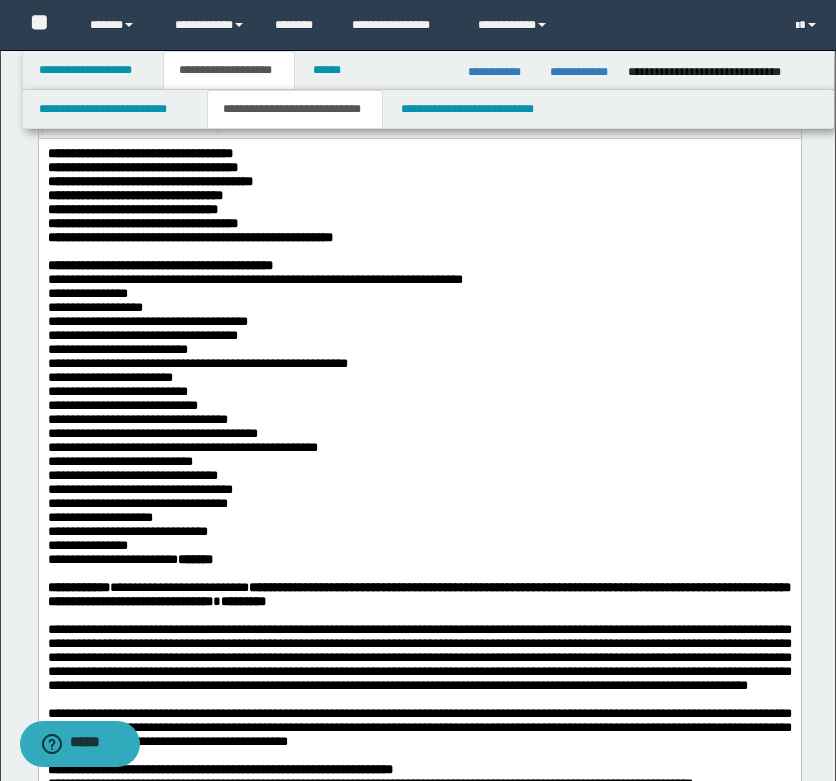 click on "**********" at bounding box center [419, 307] 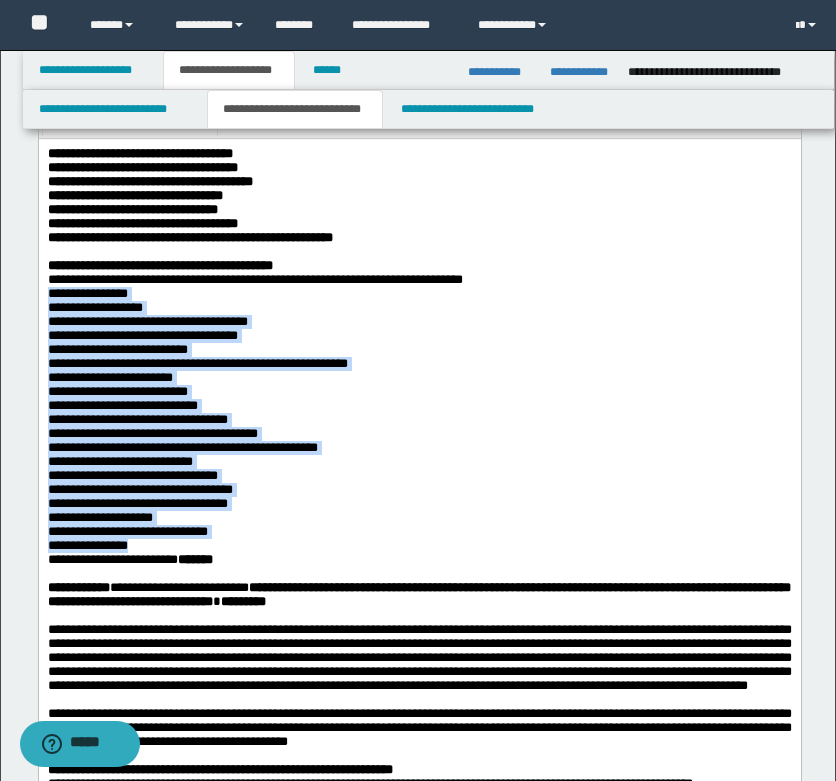 drag, startPoint x: 587, startPoint y: 293, endPoint x: 561, endPoint y: 590, distance: 298.13586 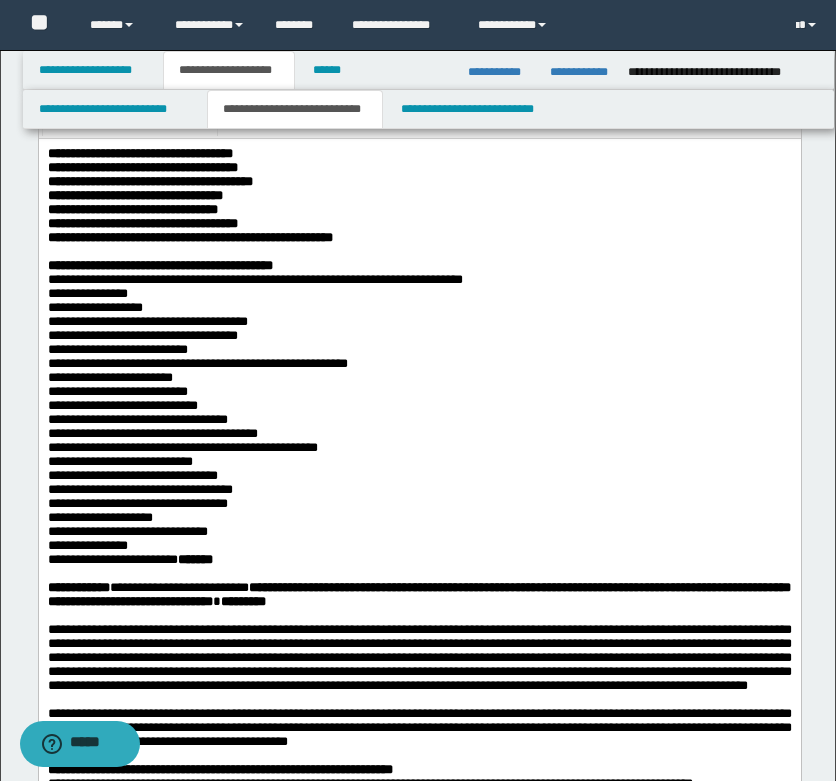 click on "**********" at bounding box center [419, 279] 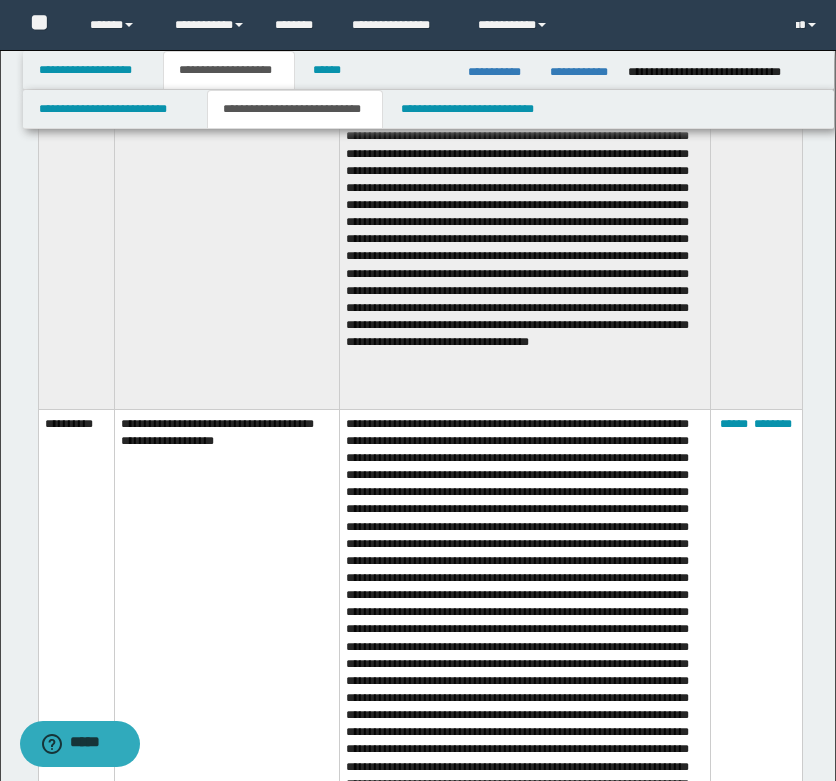 scroll, scrollTop: 10309, scrollLeft: 0, axis: vertical 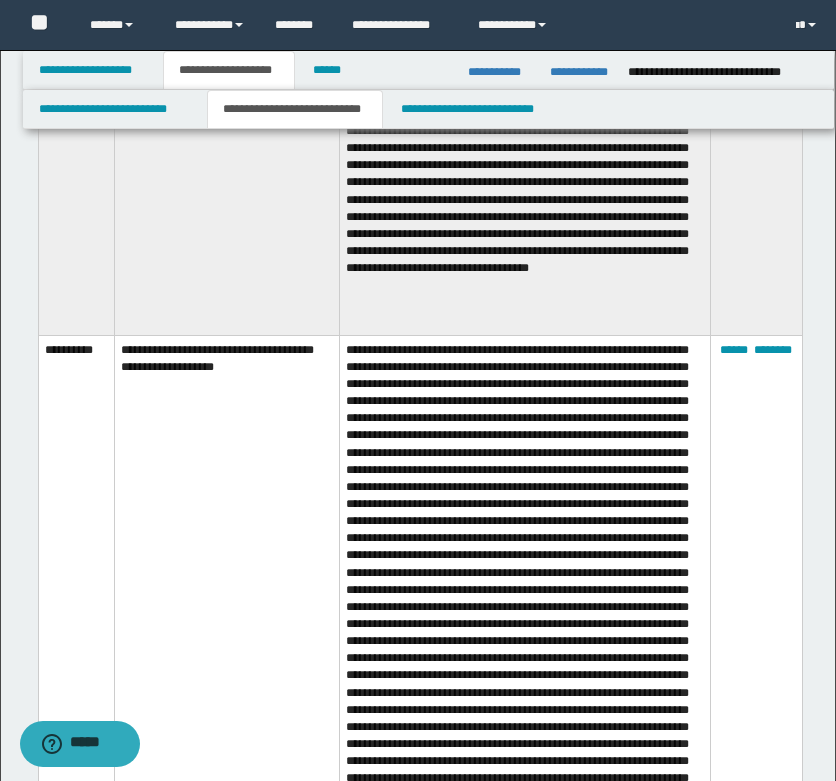 click on "**********" at bounding box center (725, 72) 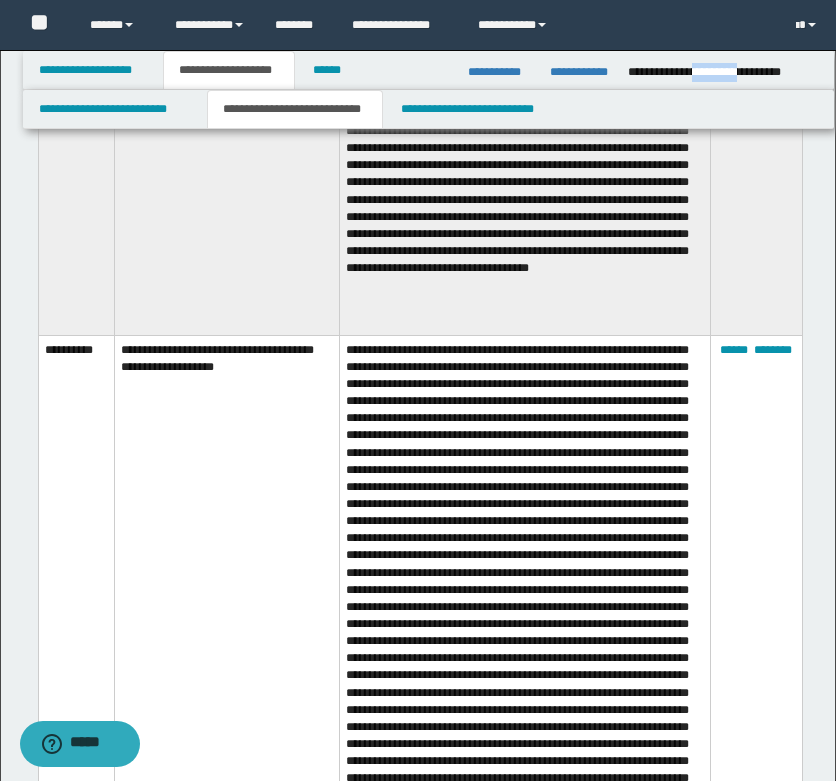 click on "**********" at bounding box center [725, 72] 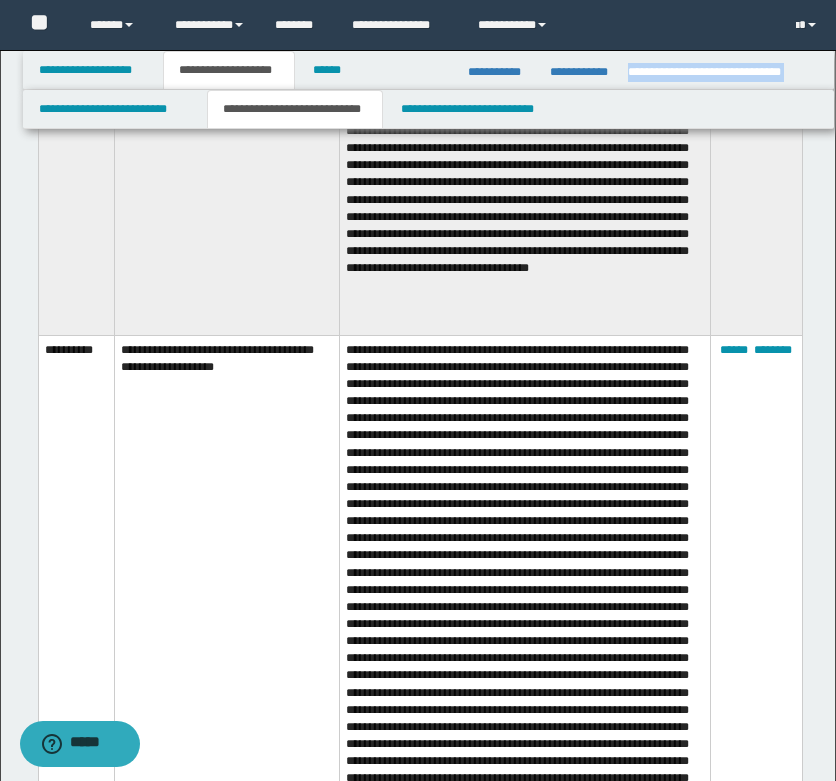 click on "**********" at bounding box center (725, 72) 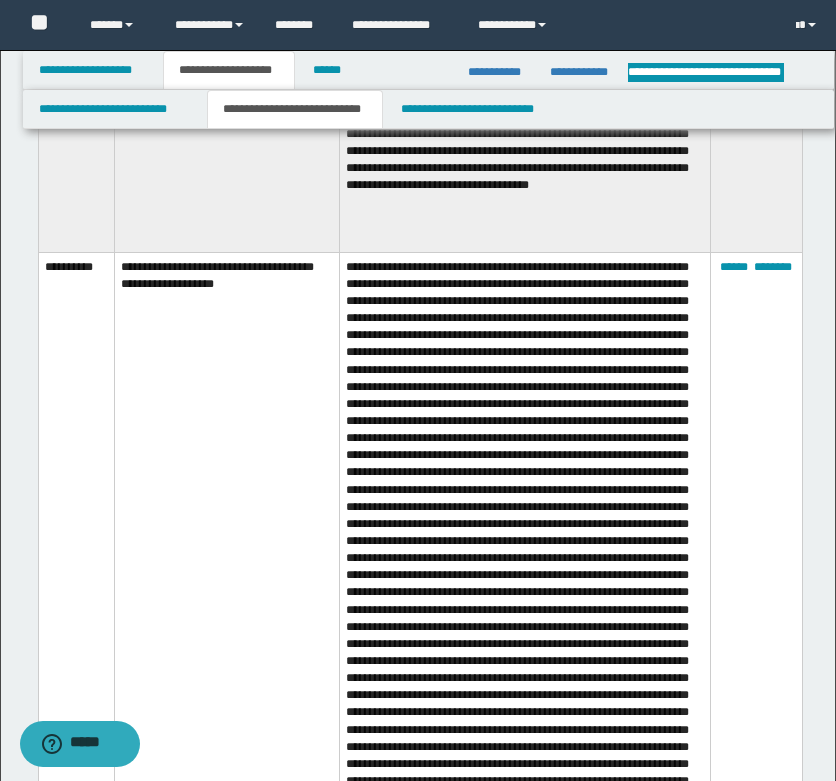 scroll, scrollTop: 10509, scrollLeft: 0, axis: vertical 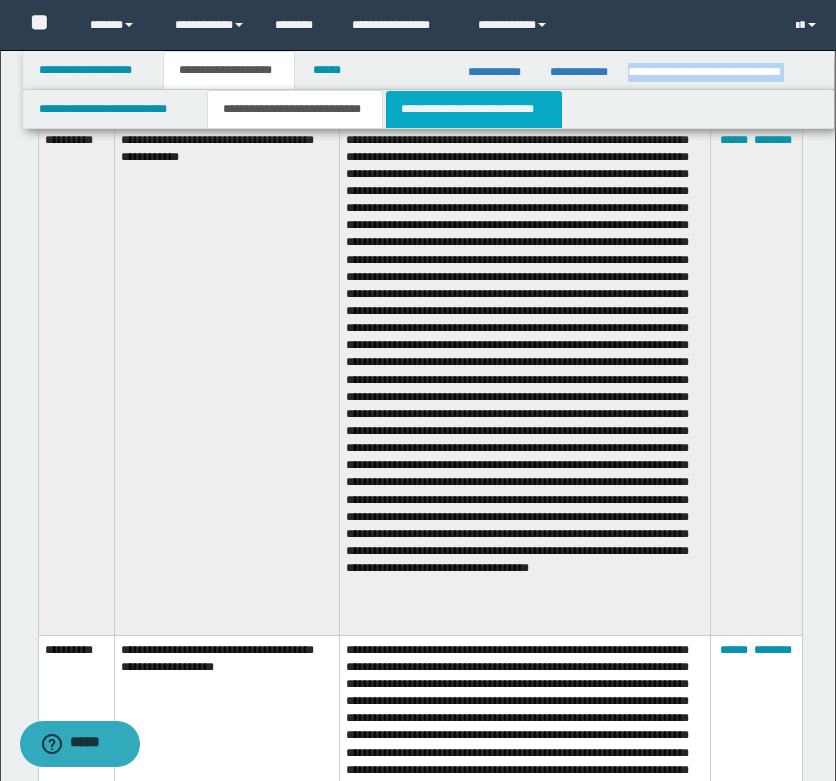 click on "**********" at bounding box center (474, 109) 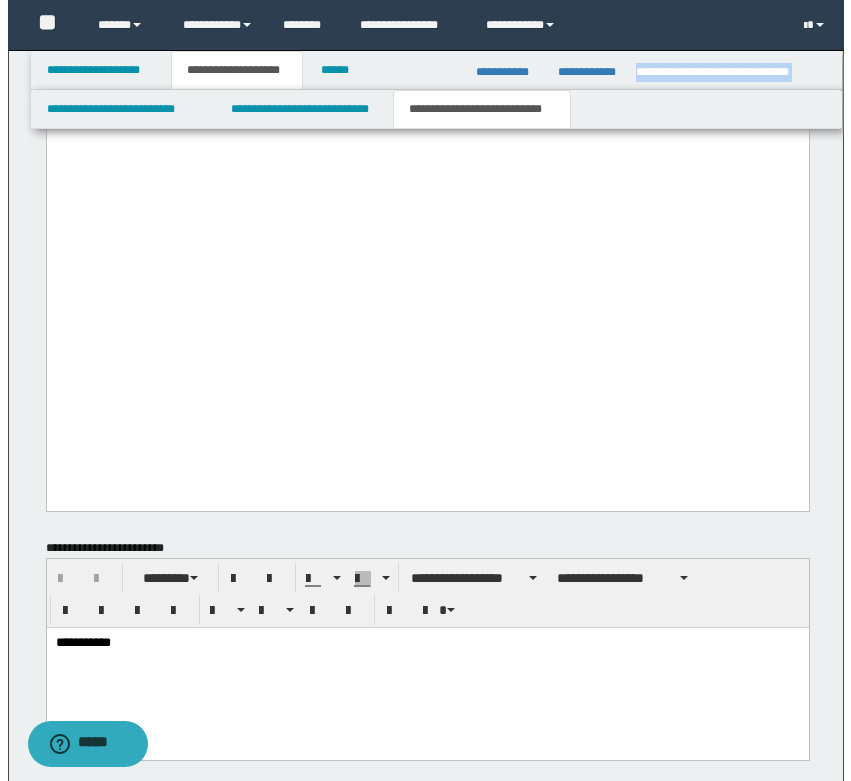scroll, scrollTop: 9225, scrollLeft: 0, axis: vertical 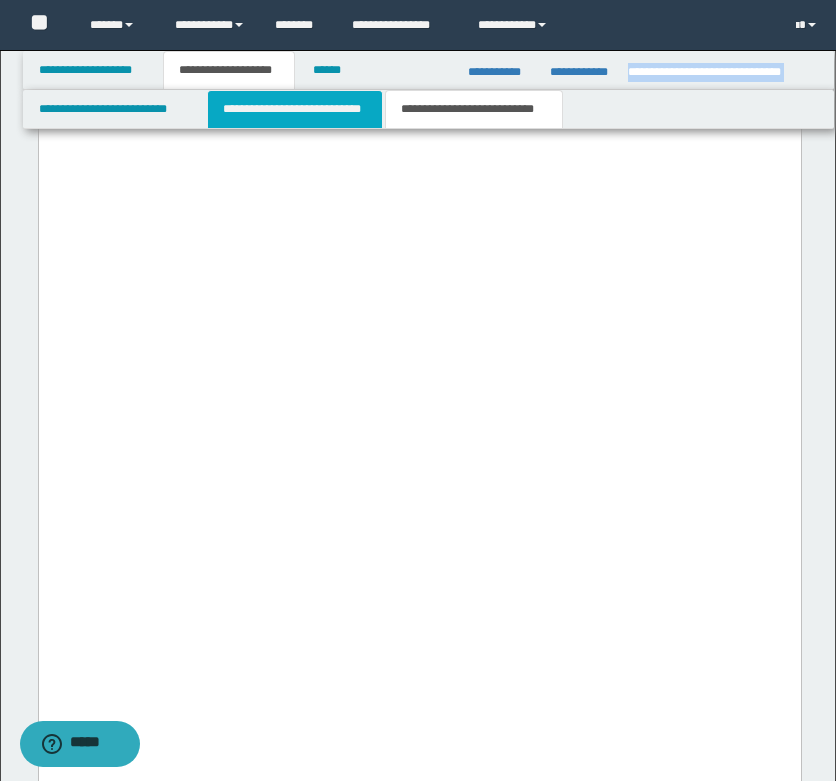 click on "**********" at bounding box center [295, 109] 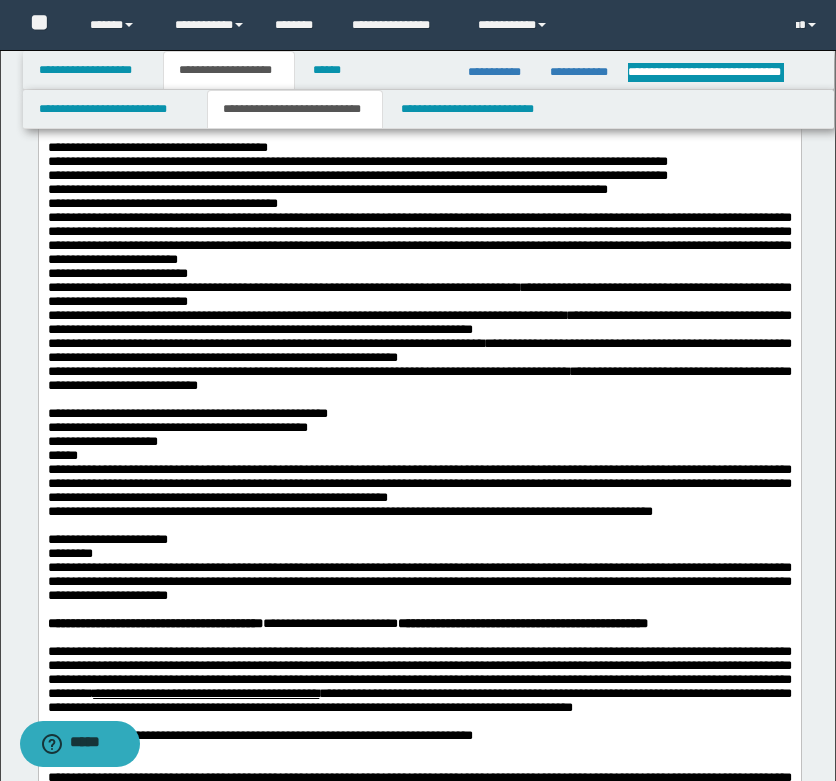 scroll, scrollTop: 1125, scrollLeft: 0, axis: vertical 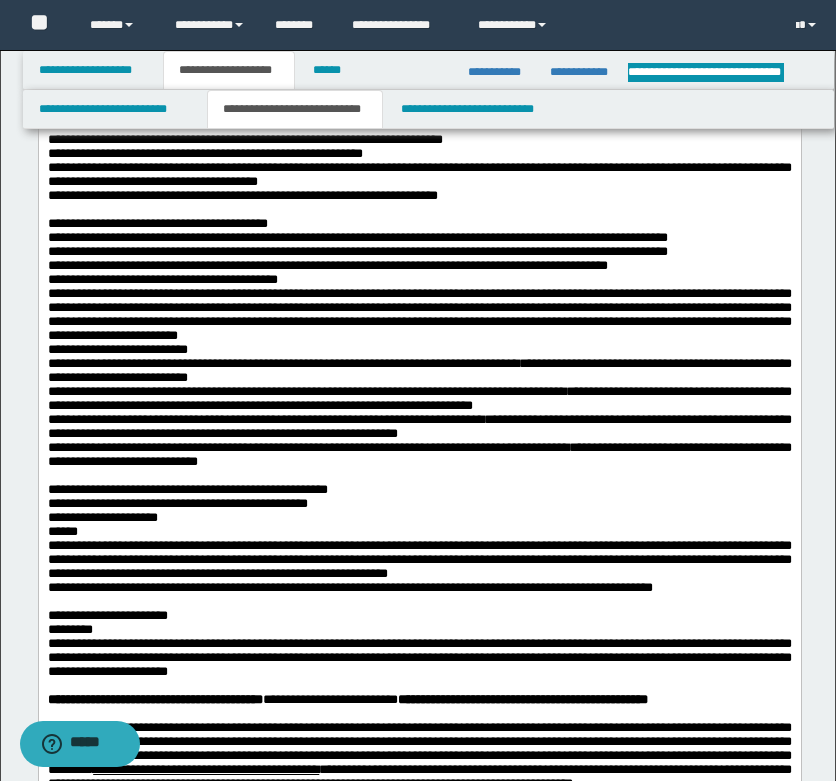 click on "**********" at bounding box center (419, 427) 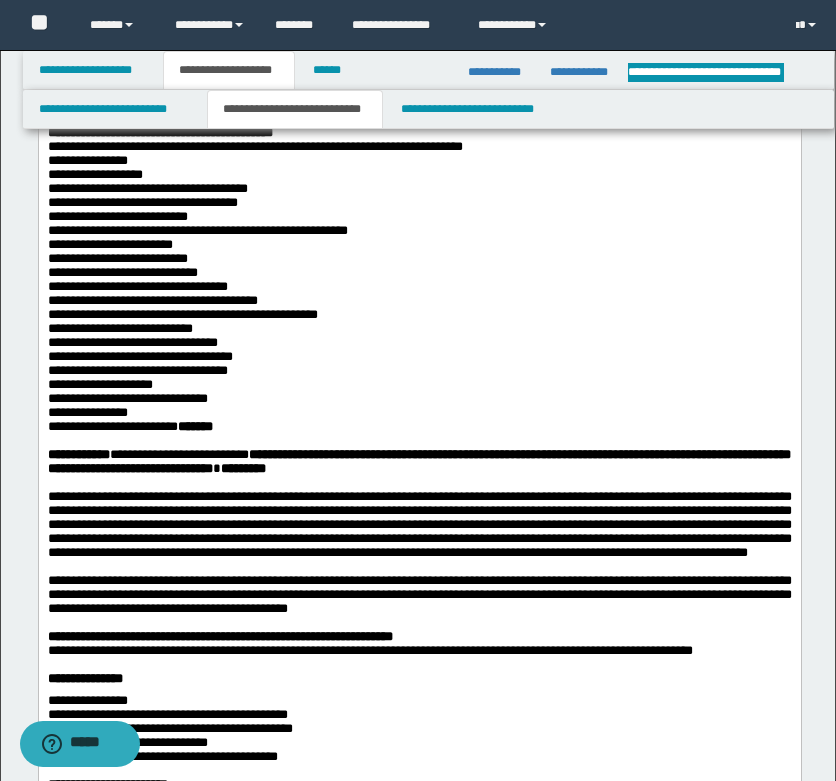 scroll, scrollTop: 125, scrollLeft: 0, axis: vertical 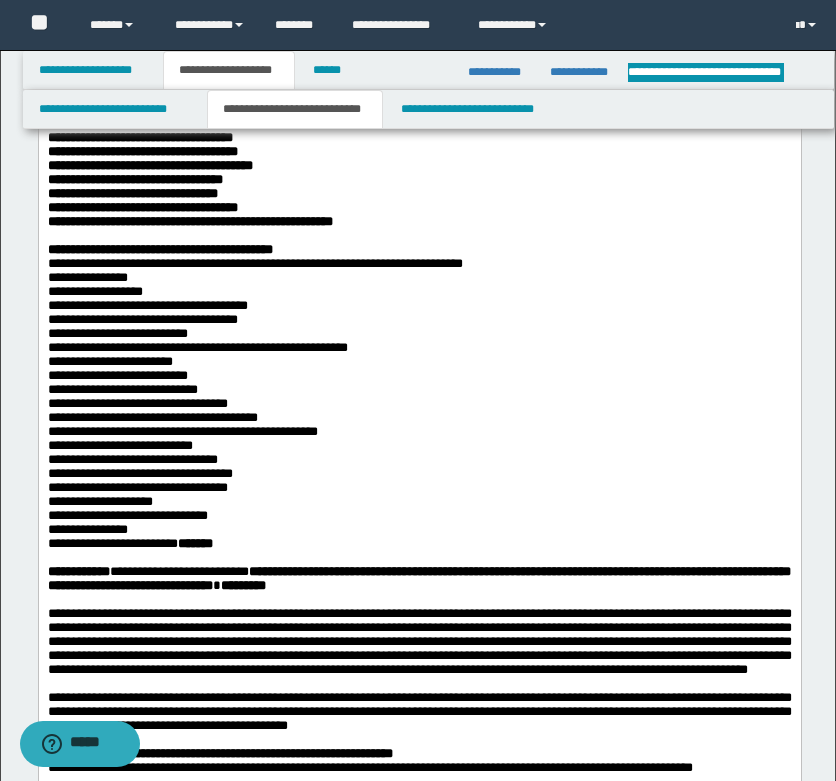 click on "**********" at bounding box center [419, 459] 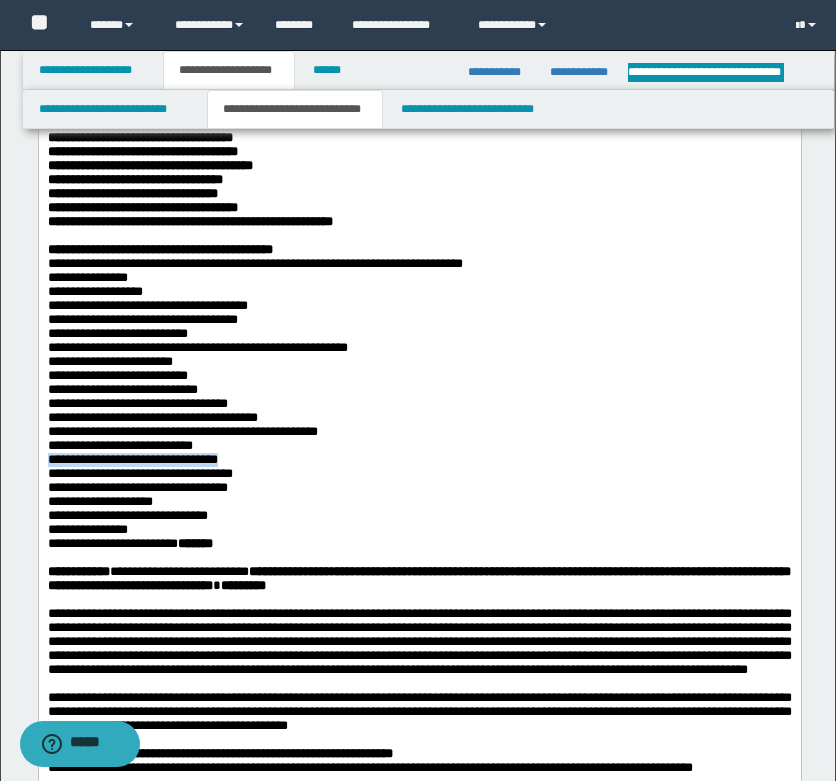 click on "**********" at bounding box center [419, 459] 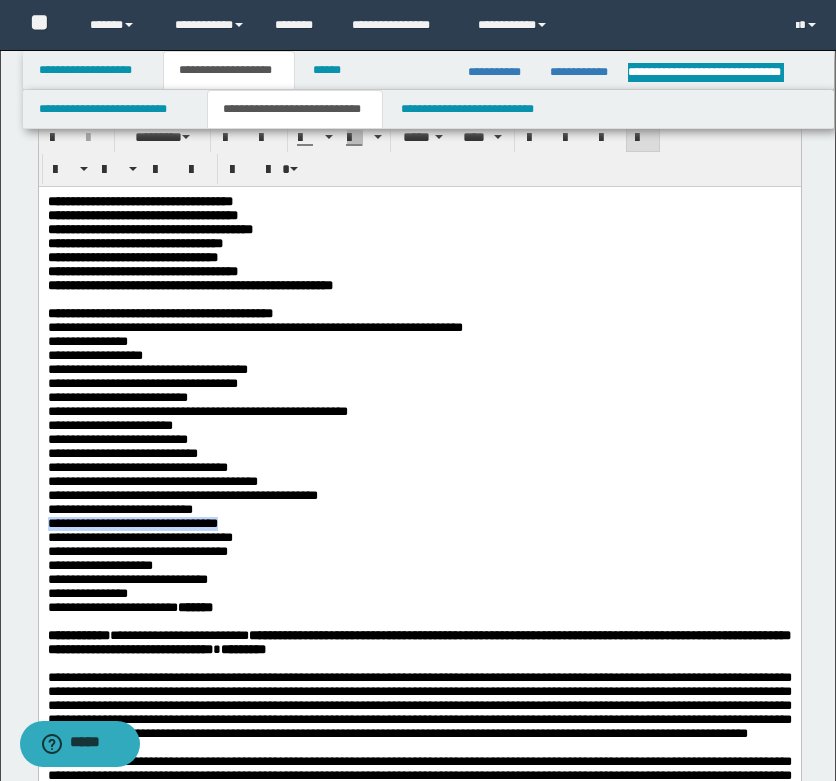 scroll, scrollTop: 25, scrollLeft: 0, axis: vertical 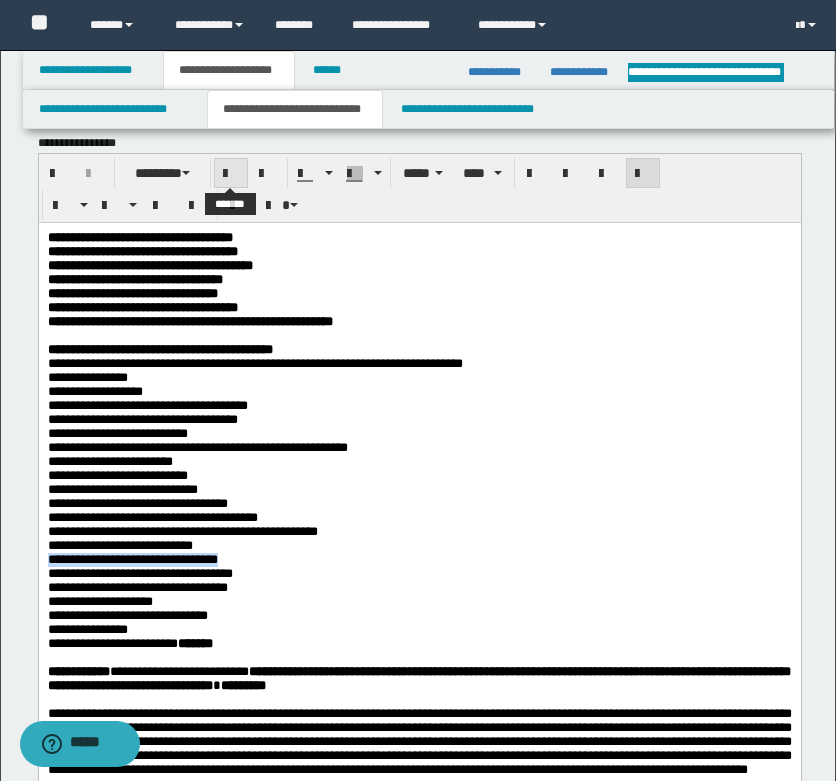 click at bounding box center [231, 174] 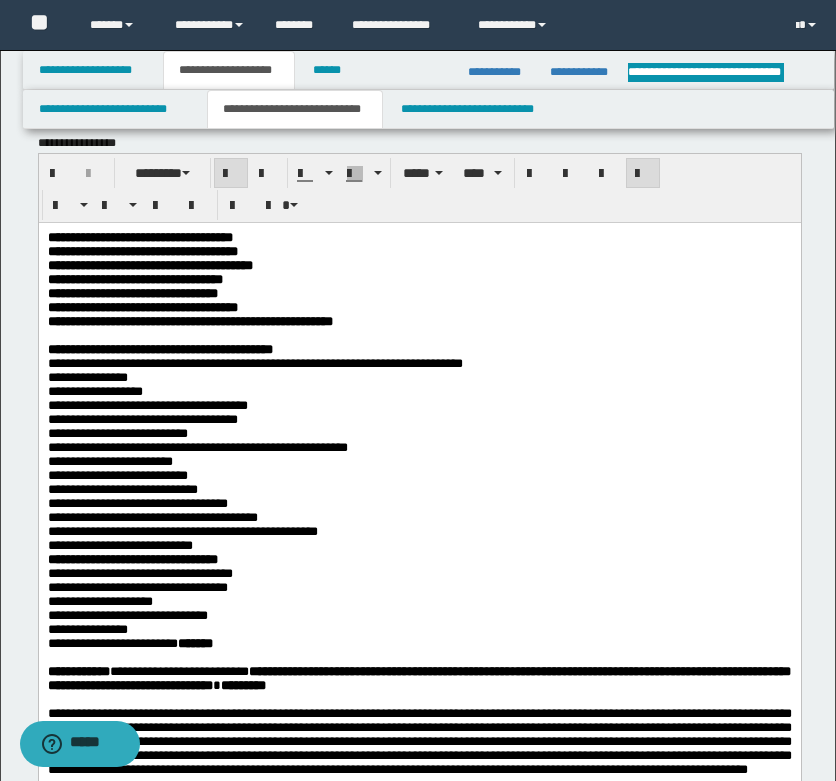 click on "**********" at bounding box center [419, 573] 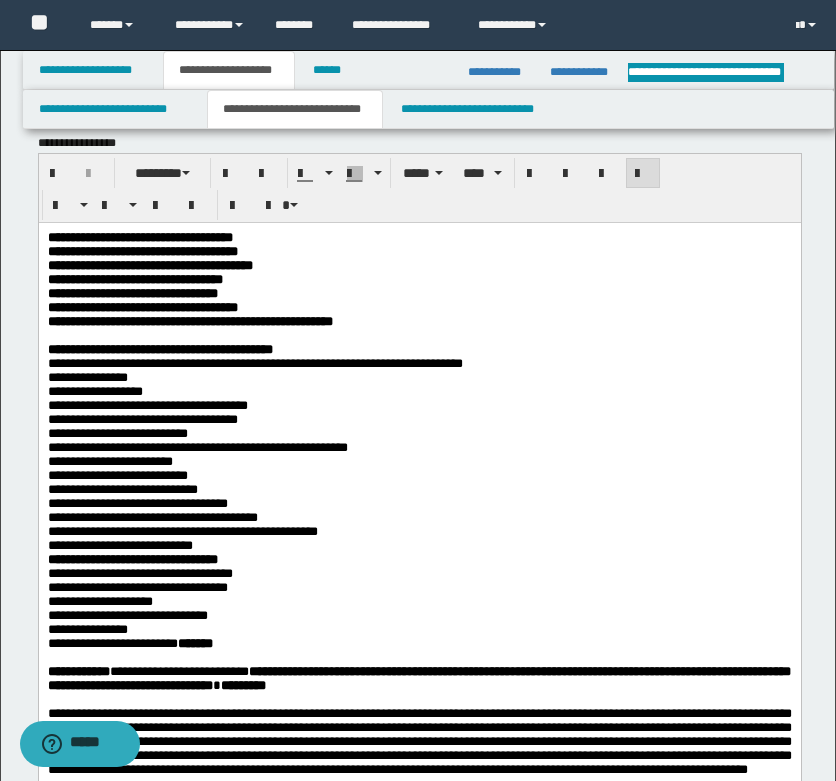 click on "**********" at bounding box center (419, 573) 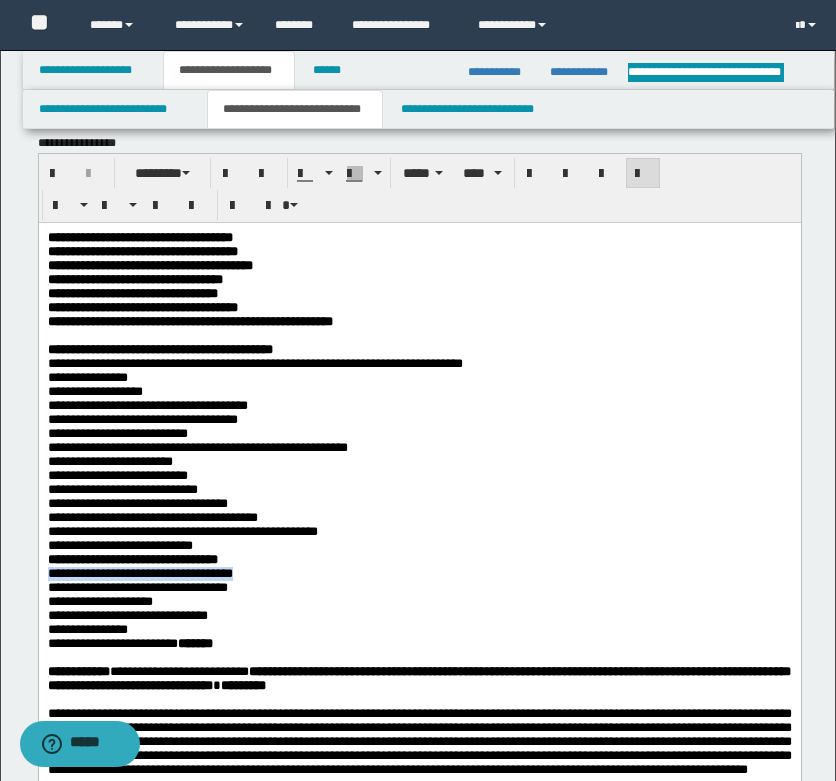 click on "**********" at bounding box center [419, 573] 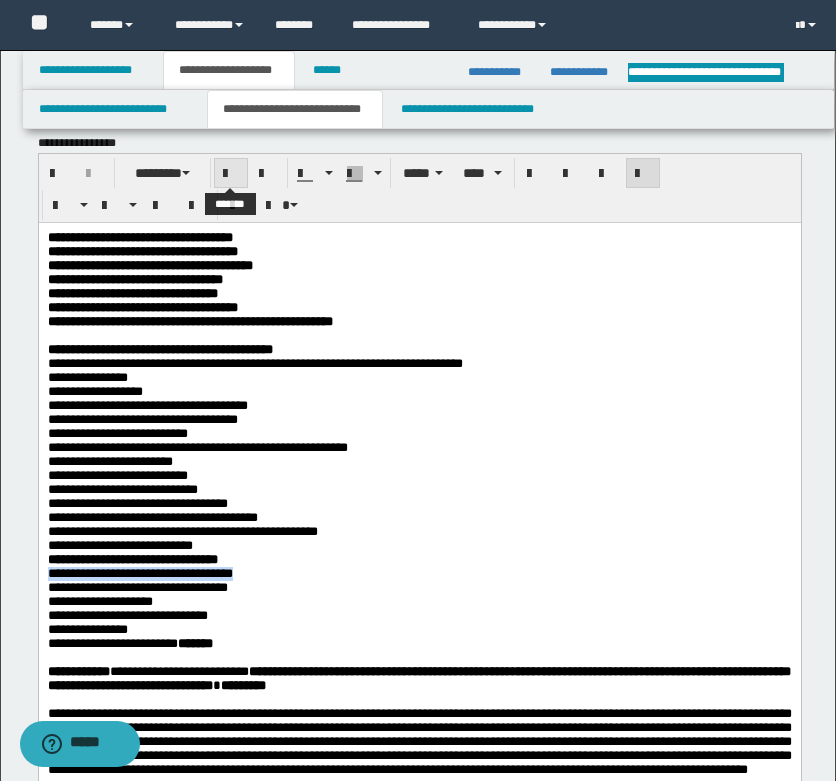 click at bounding box center [231, 174] 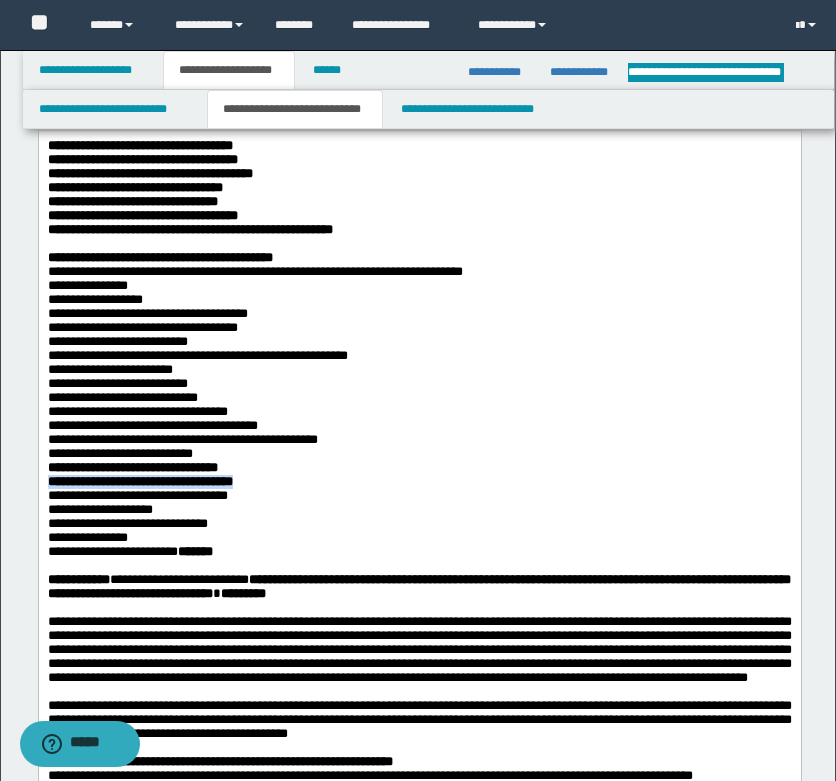 scroll, scrollTop: 225, scrollLeft: 0, axis: vertical 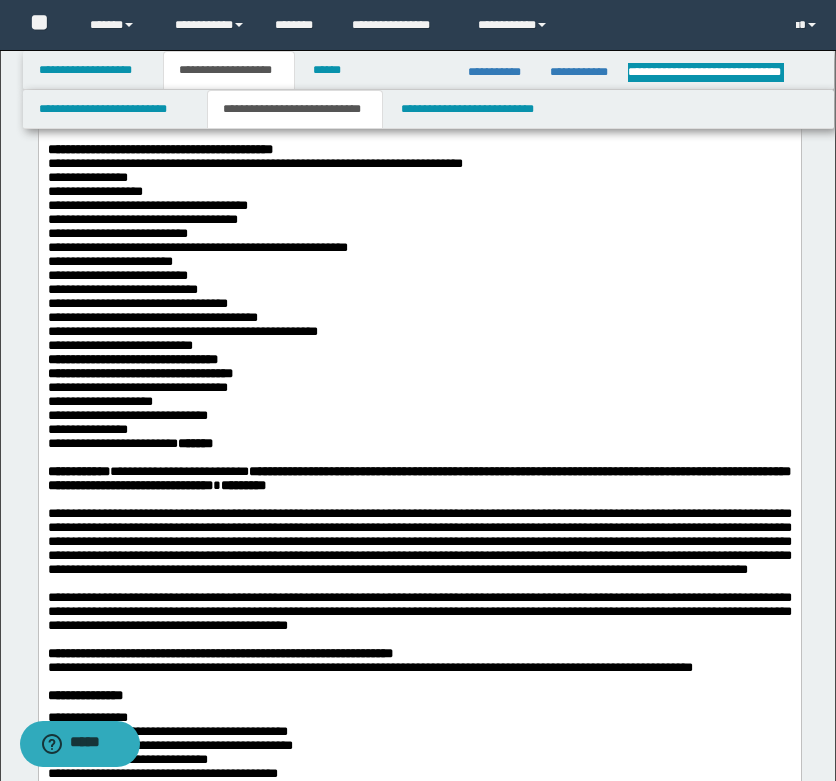 click on "**********" at bounding box center (419, 387) 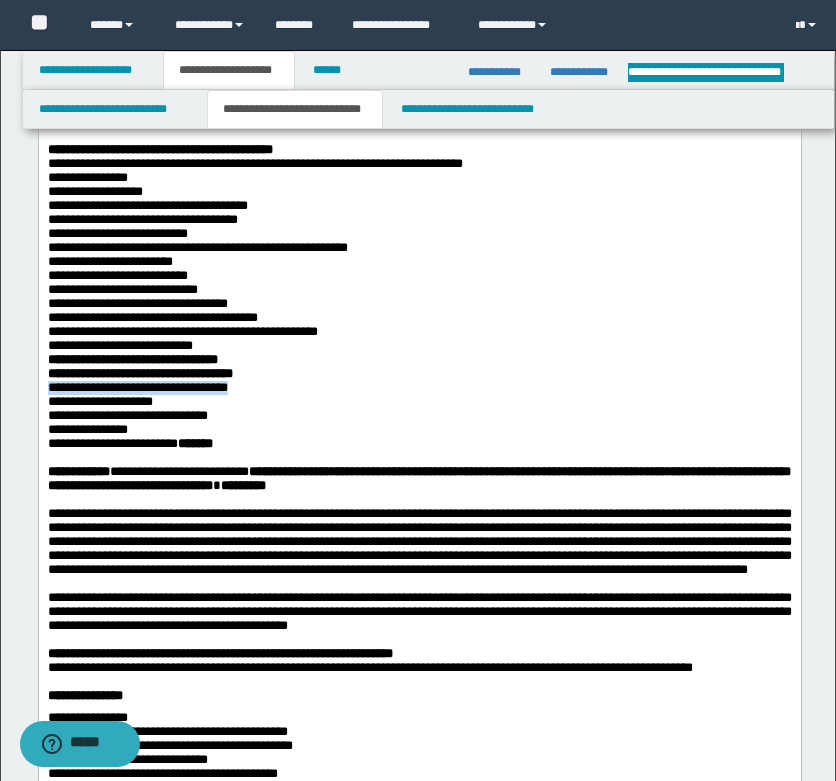 click on "**********" at bounding box center (419, 387) 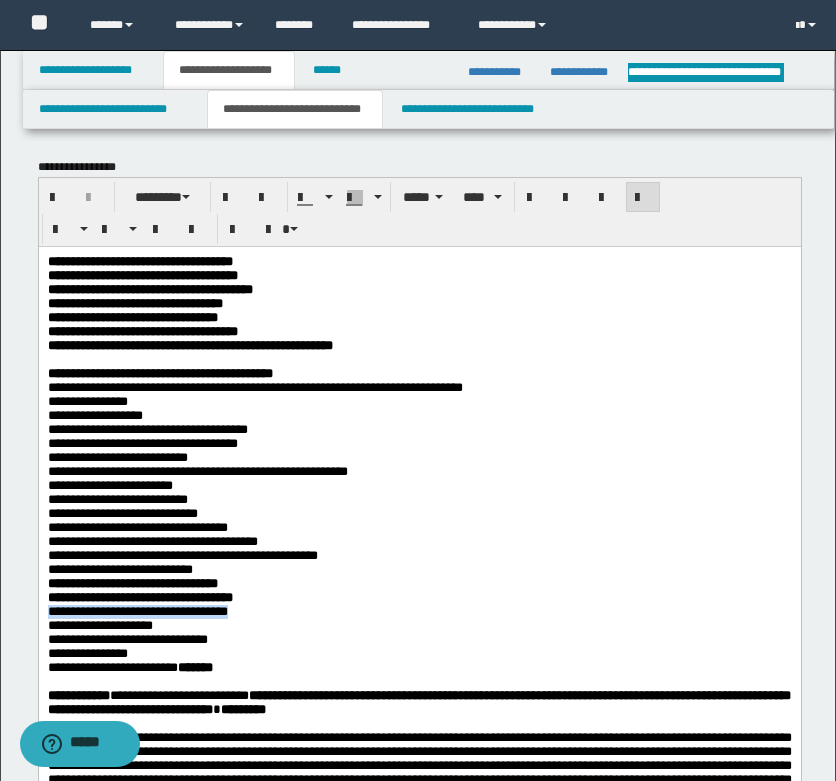 scroll, scrollTop: 0, scrollLeft: 0, axis: both 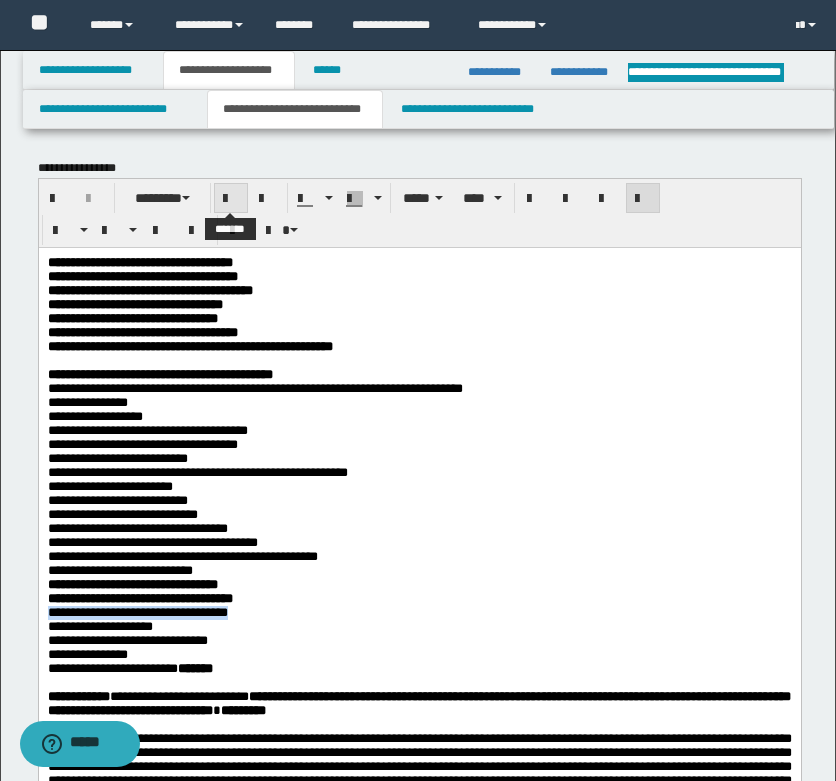 click at bounding box center [231, 199] 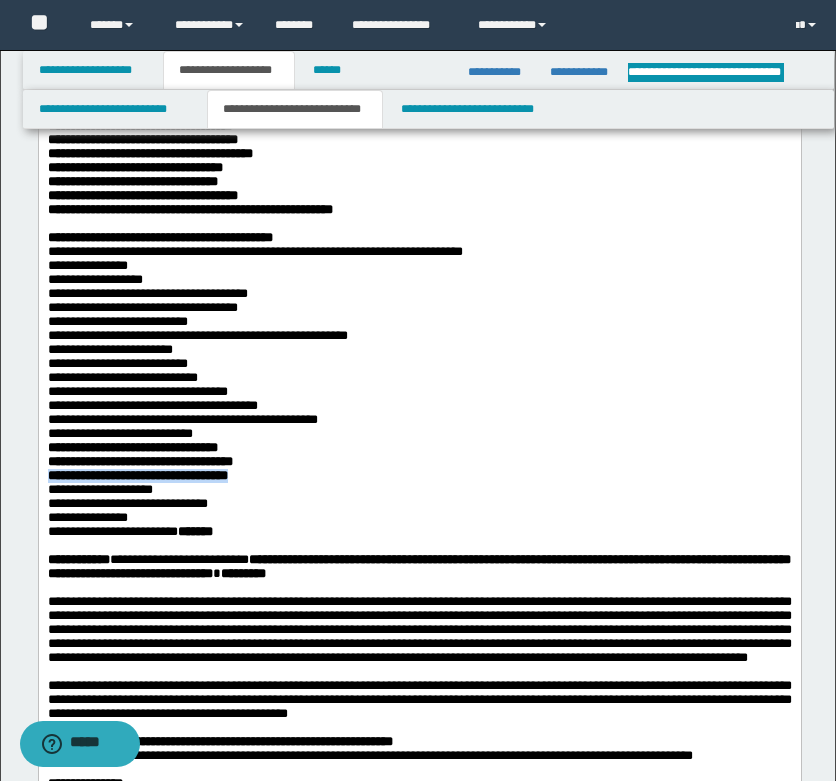 scroll, scrollTop: 300, scrollLeft: 0, axis: vertical 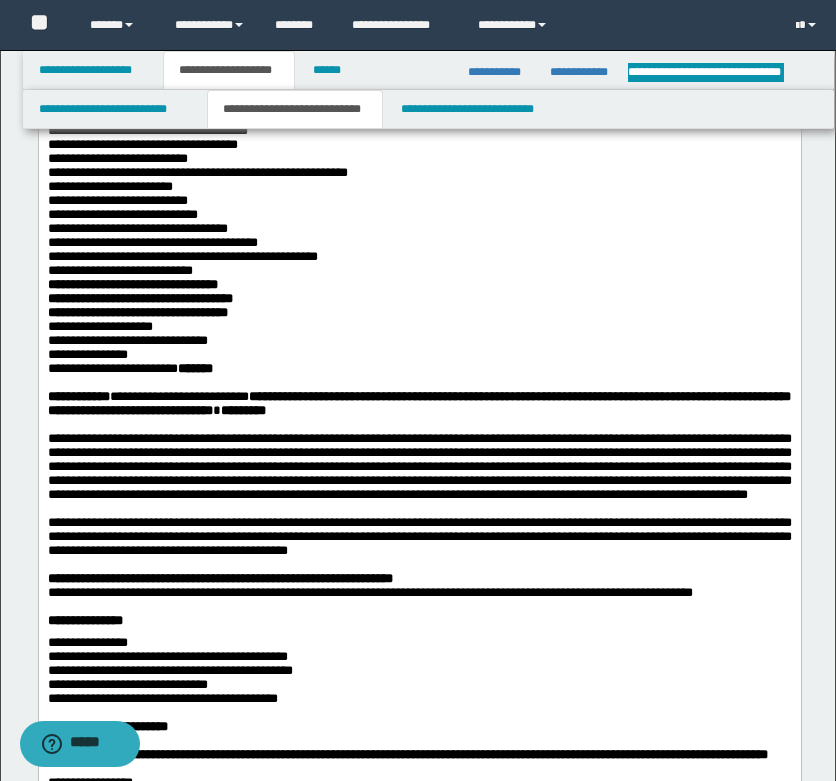 click on "**********" at bounding box center [419, 327] 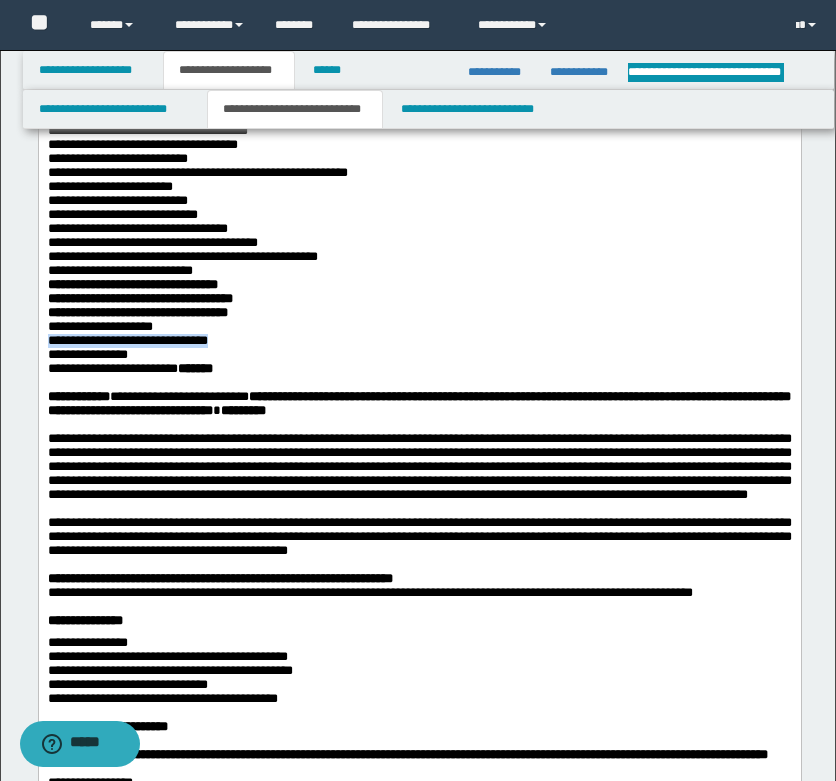click on "**********" at bounding box center (419, 341) 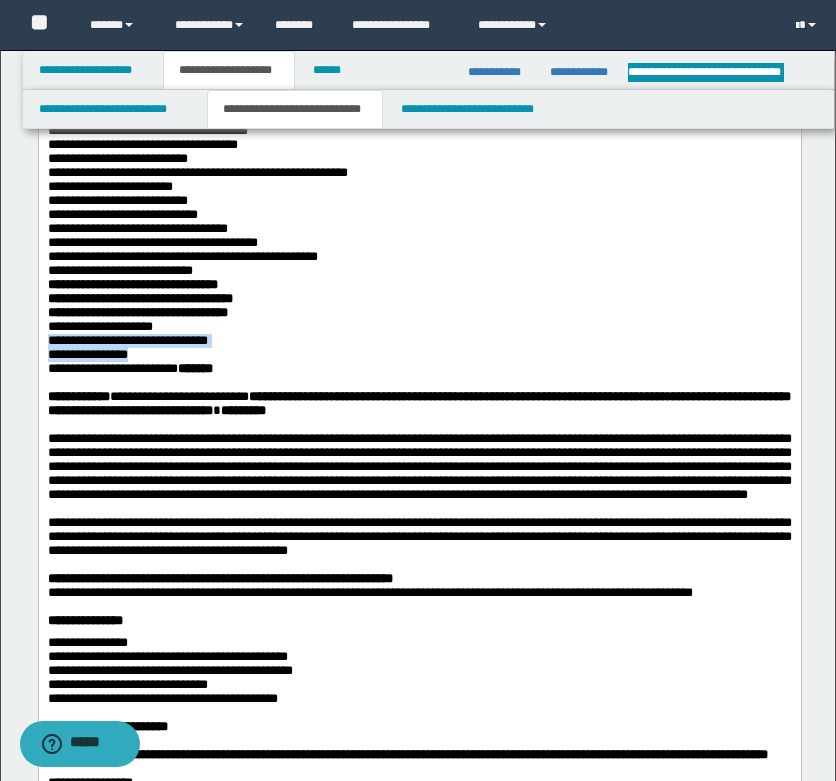 drag, startPoint x: 338, startPoint y: 364, endPoint x: 338, endPoint y: 397, distance: 33 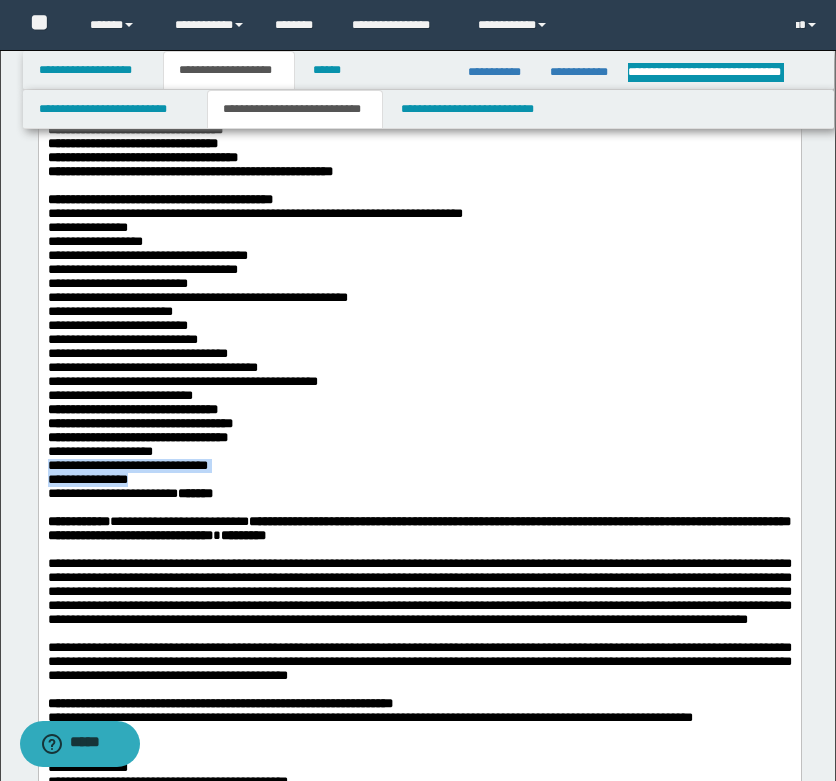 scroll, scrollTop: 0, scrollLeft: 0, axis: both 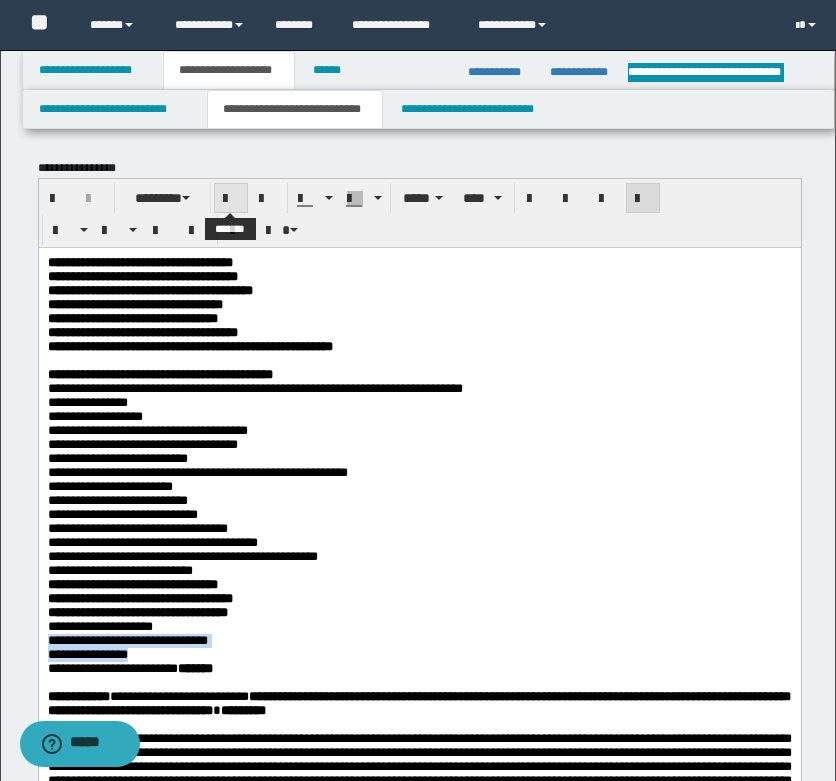 click at bounding box center [231, 199] 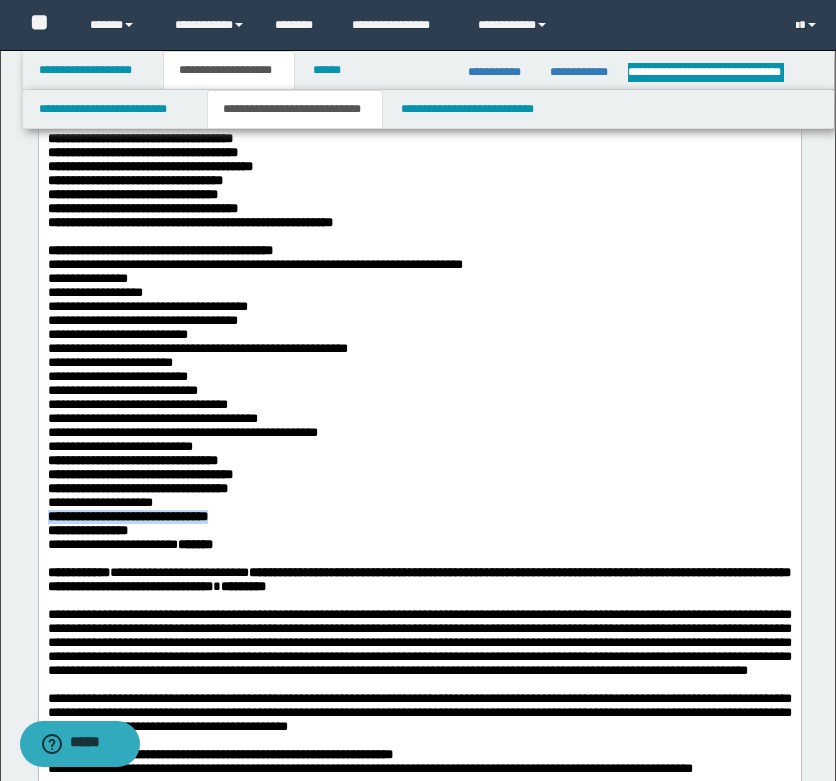 scroll, scrollTop: 300, scrollLeft: 0, axis: vertical 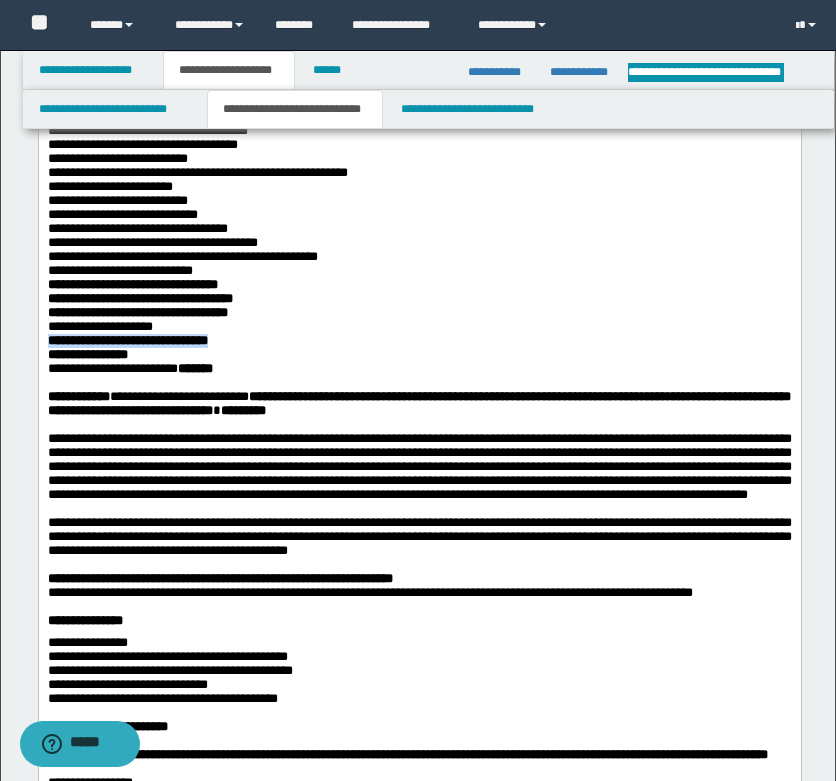 click on "**********" at bounding box center (419, 341) 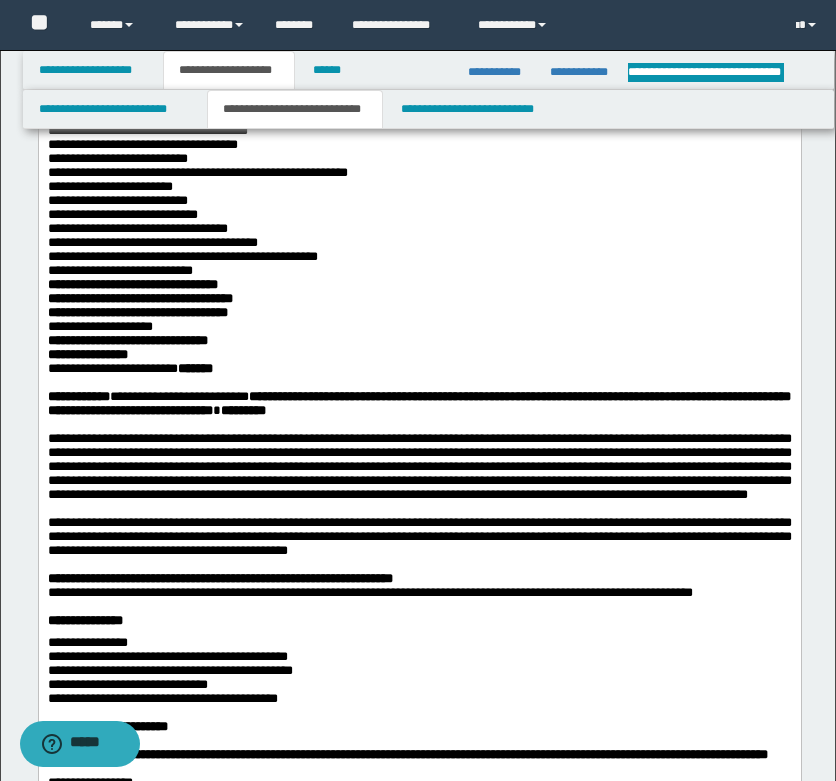click on "**********" at bounding box center [419, 271] 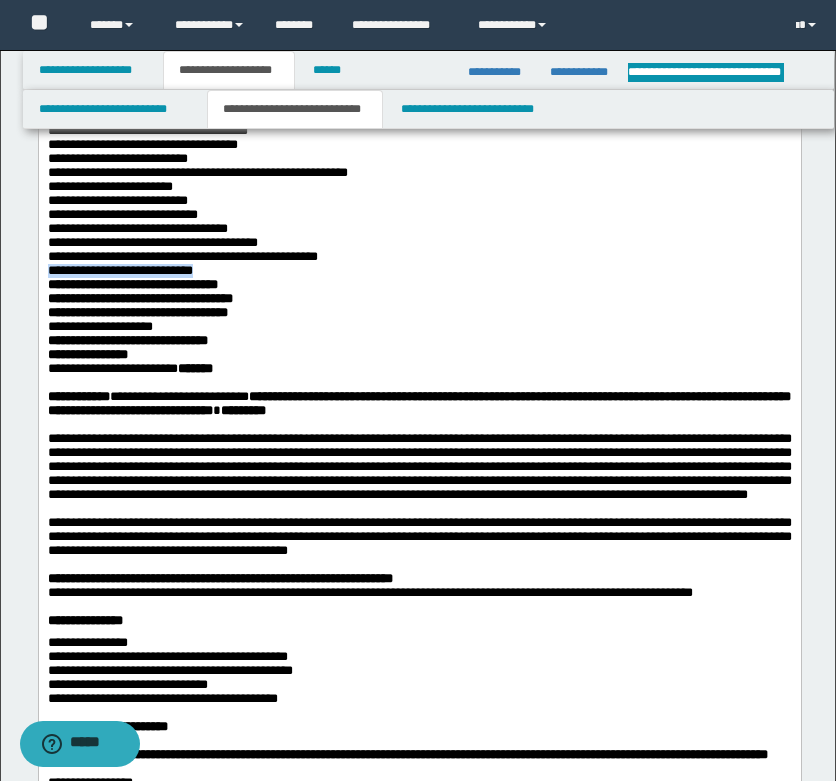 click on "**********" at bounding box center (419, 271) 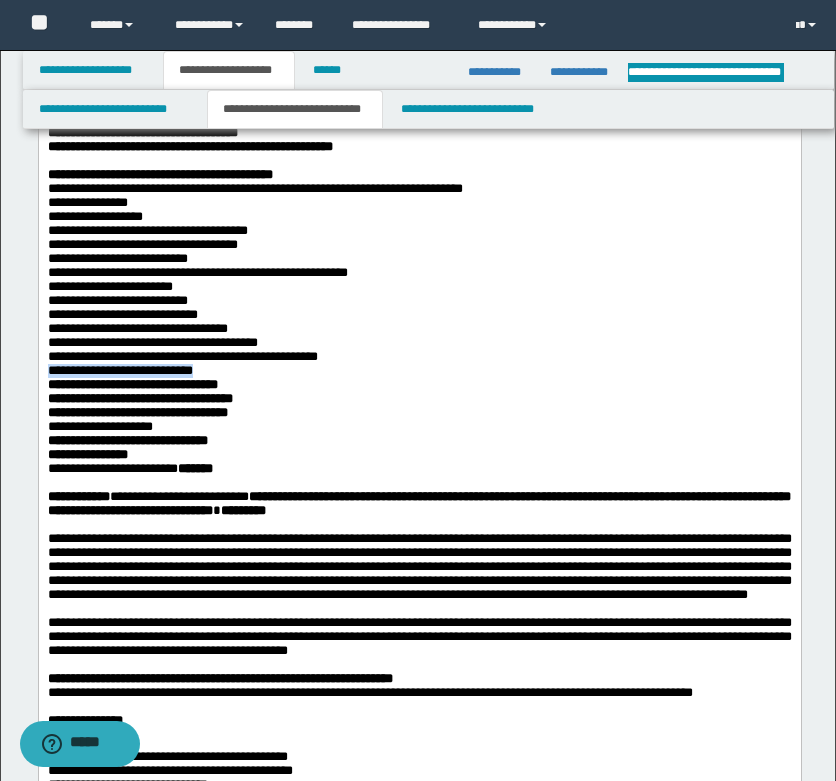 scroll, scrollTop: 0, scrollLeft: 0, axis: both 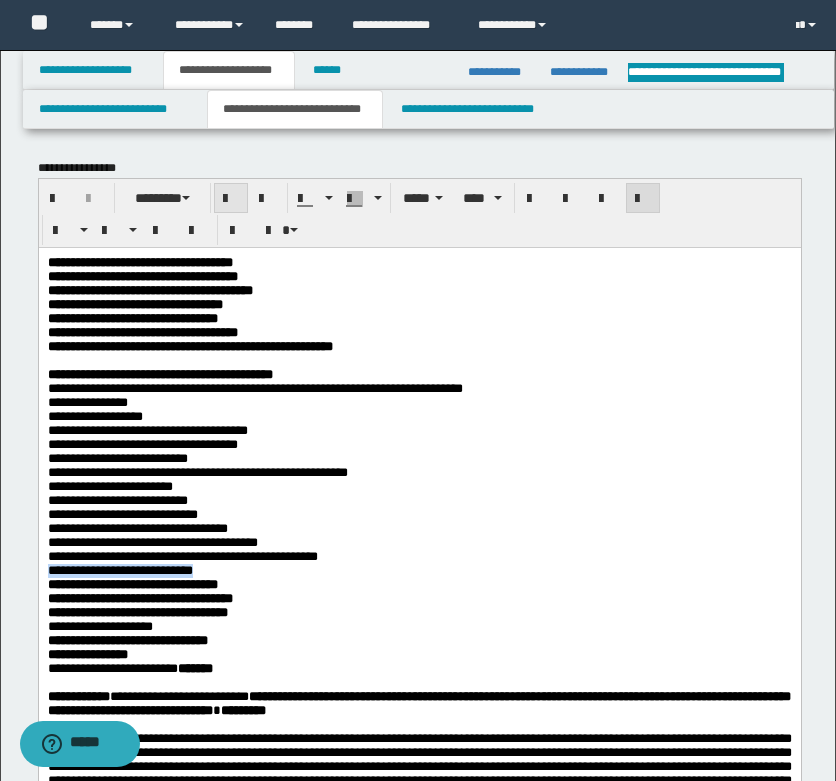 click at bounding box center (231, 199) 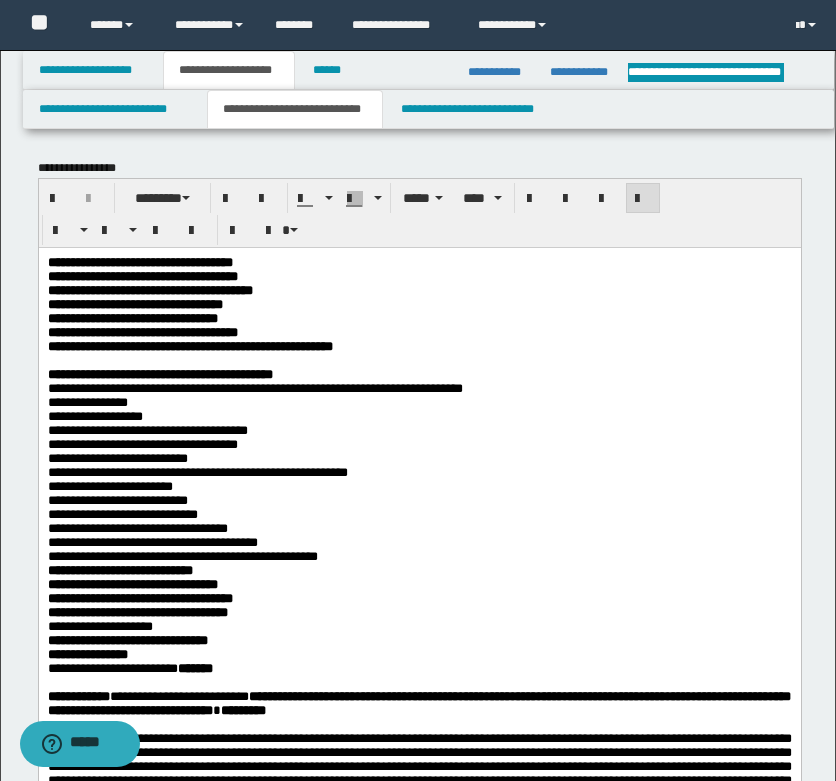 click on "**********" at bounding box center [419, 514] 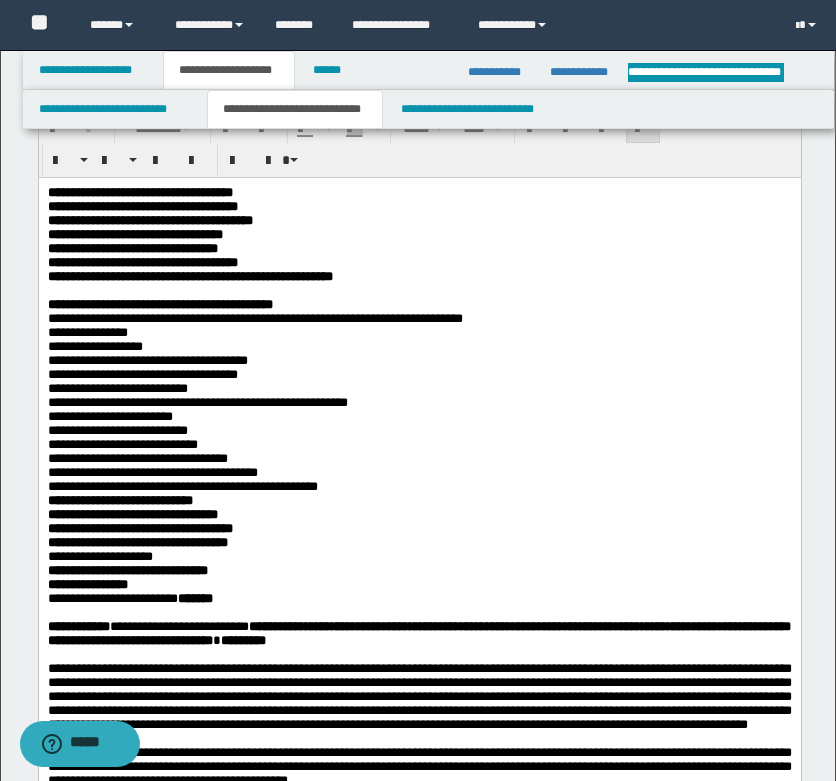 scroll, scrollTop: 100, scrollLeft: 0, axis: vertical 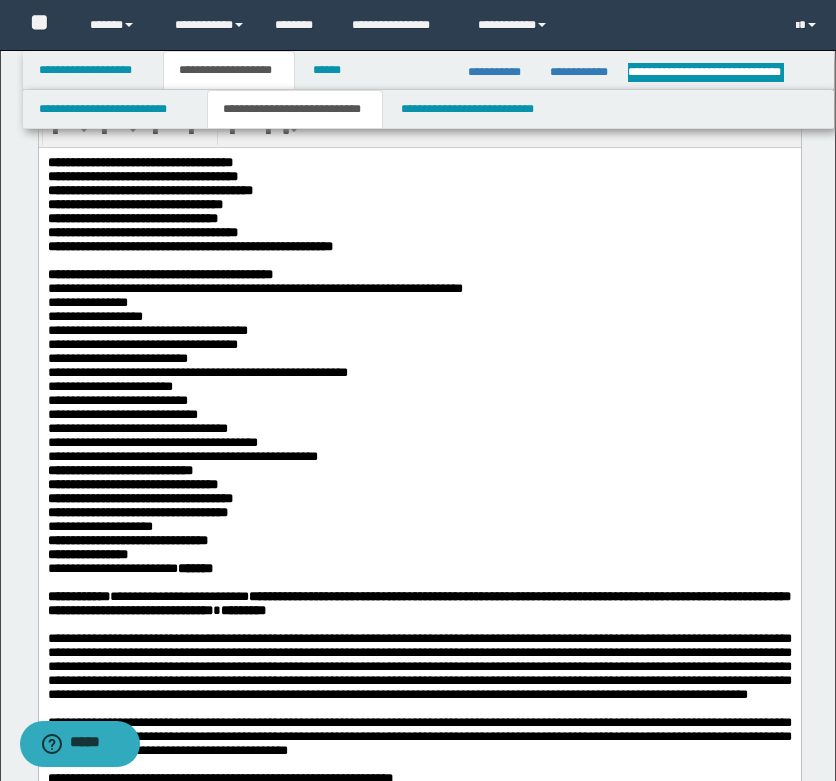 click on "**********" at bounding box center (419, 554) 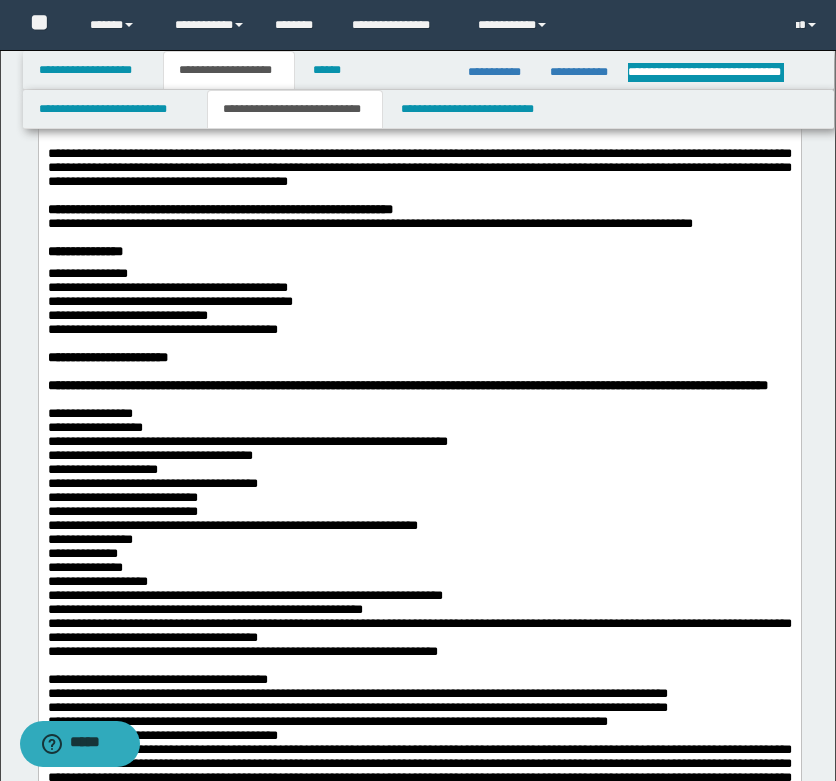 scroll, scrollTop: 700, scrollLeft: 0, axis: vertical 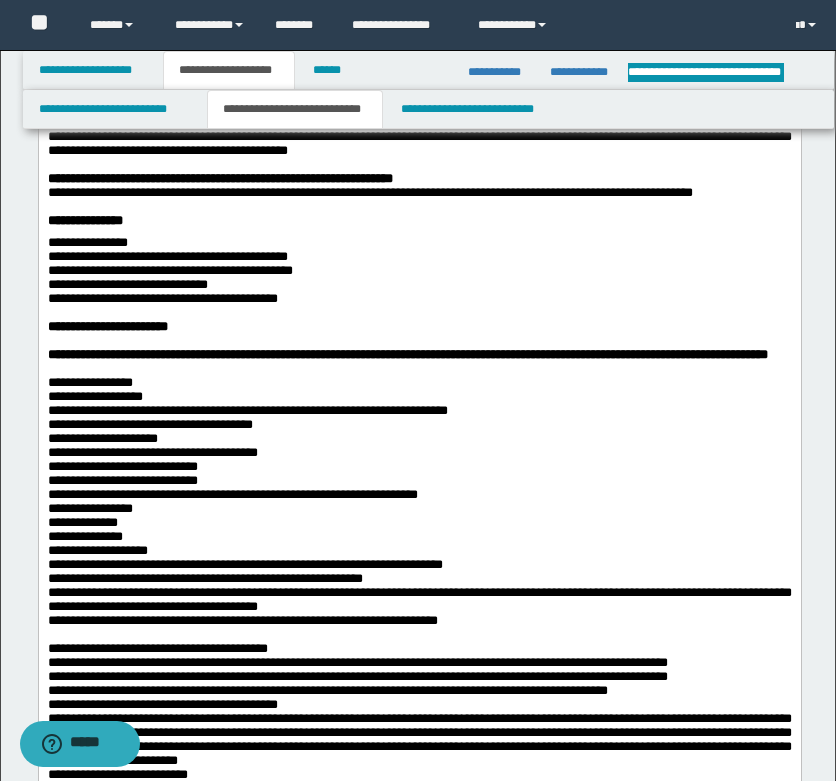 click on "**********" at bounding box center [419, 243] 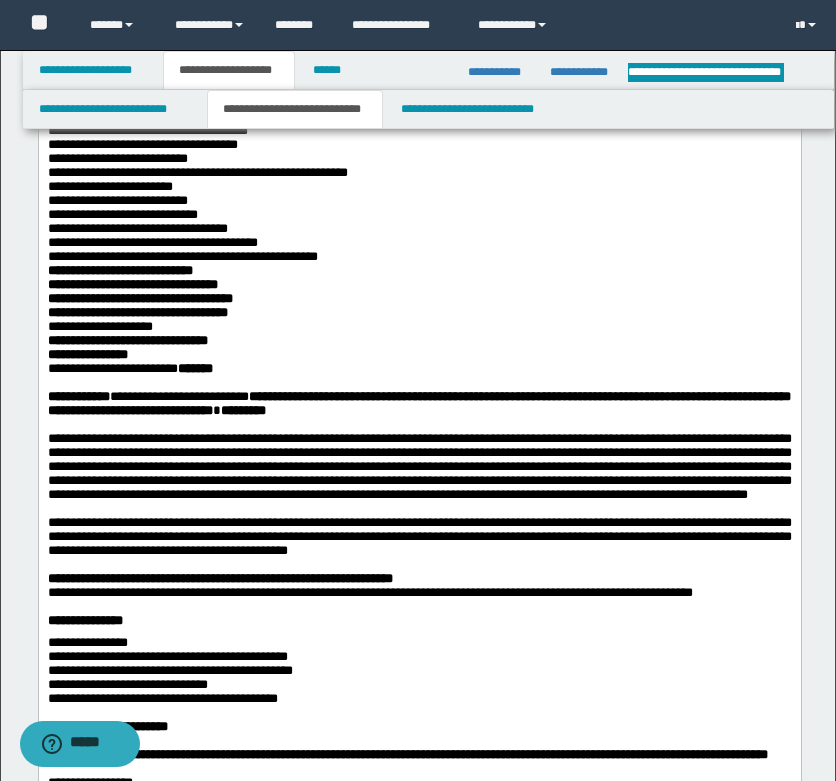 scroll, scrollTop: 200, scrollLeft: 0, axis: vertical 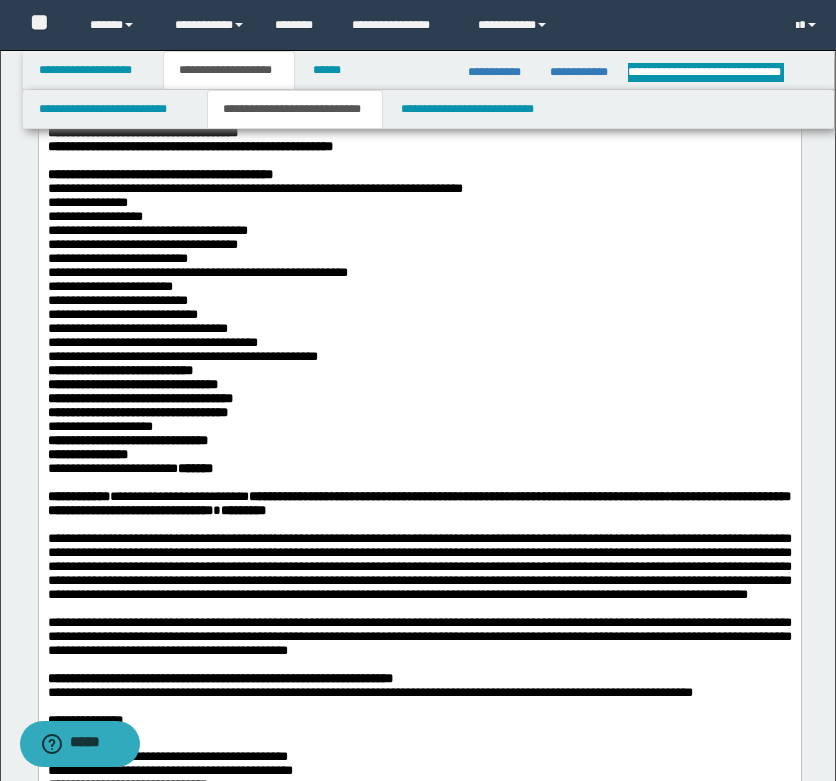 click on "**********" at bounding box center [419, 370] 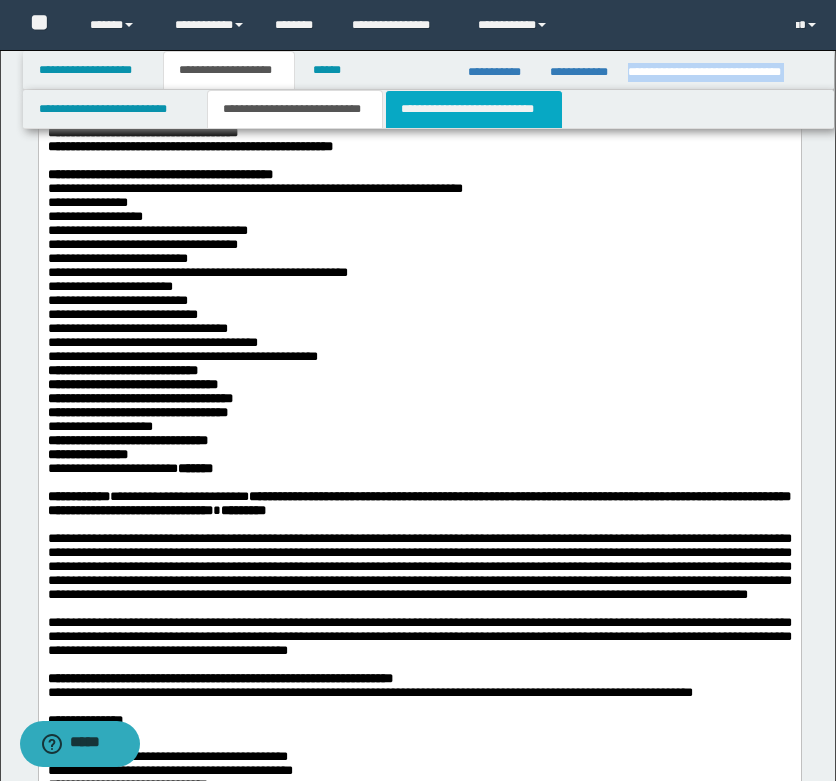 click on "**********" at bounding box center [474, 109] 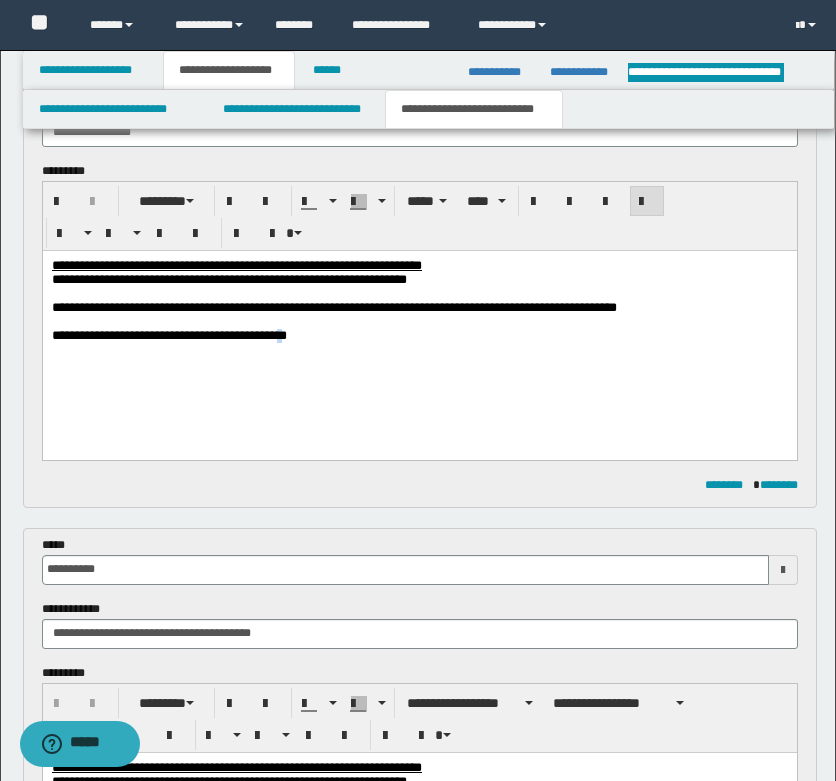 click on "**********" at bounding box center (419, 326) 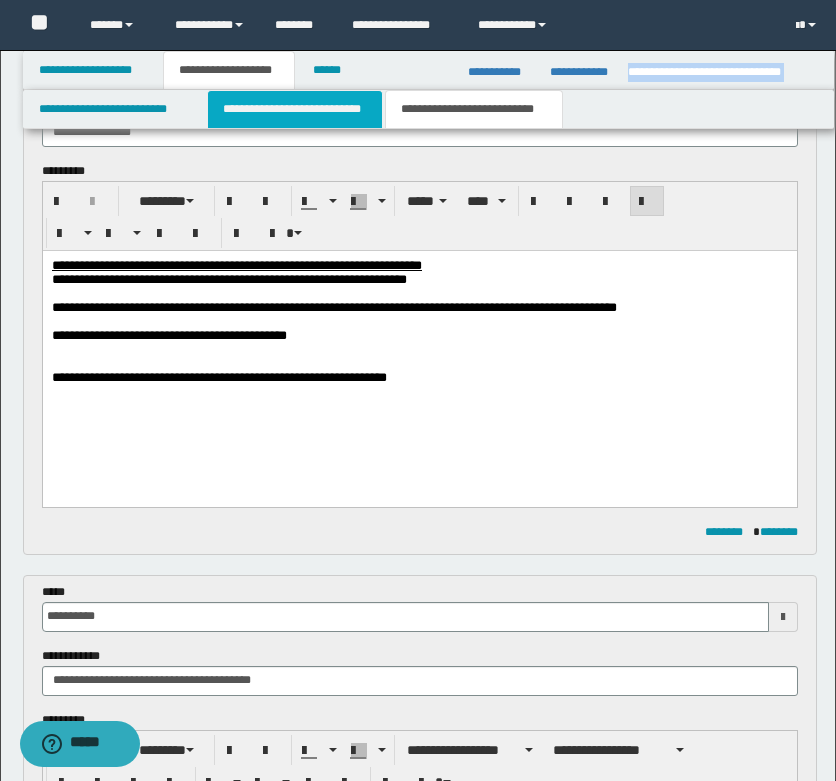 click on "**********" at bounding box center (295, 109) 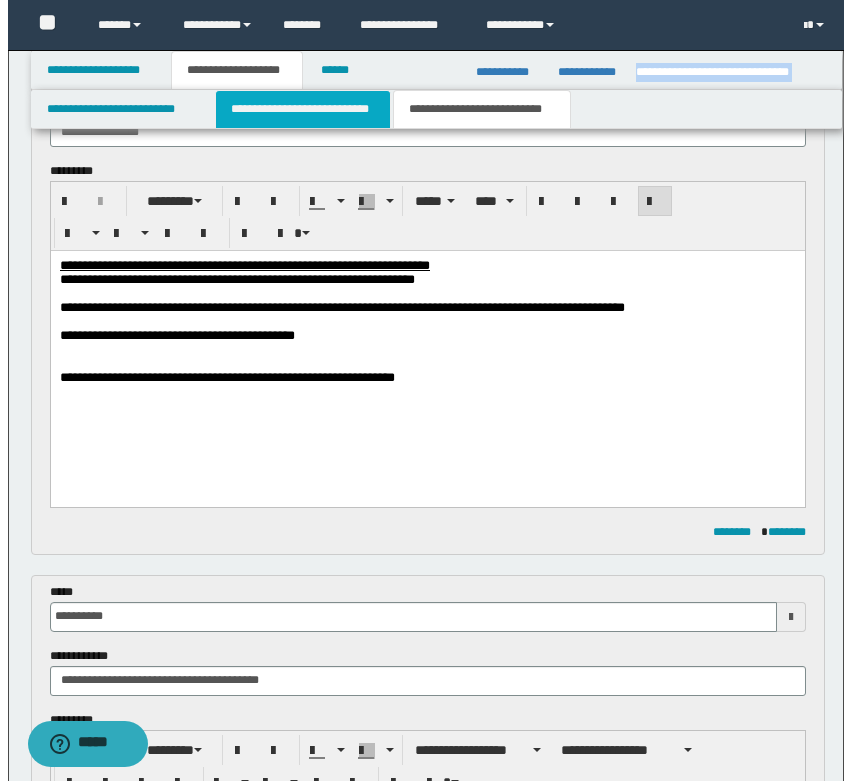 type 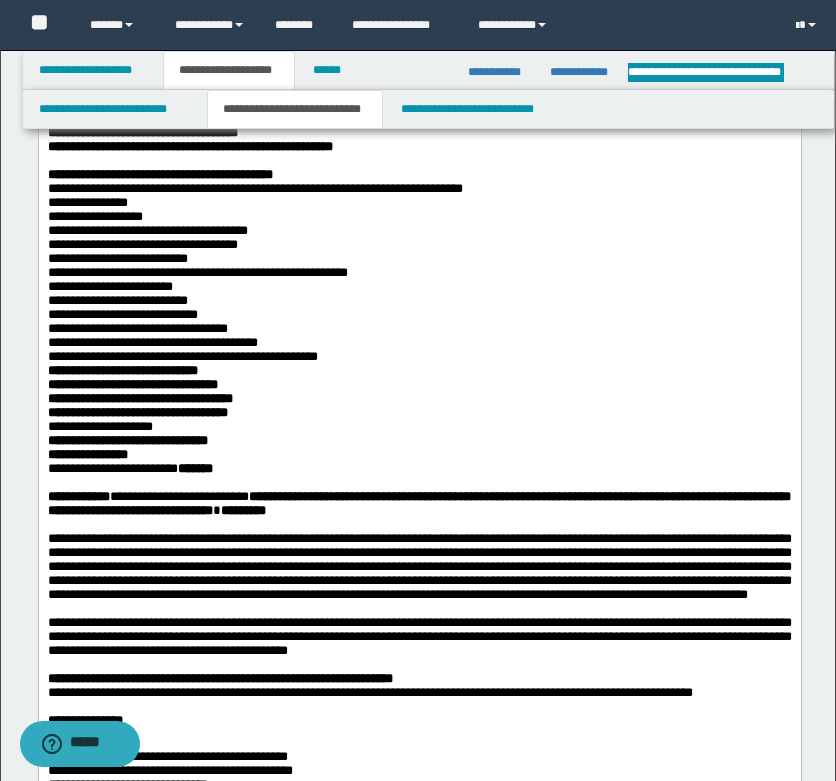click on "**********" at bounding box center (419, 468) 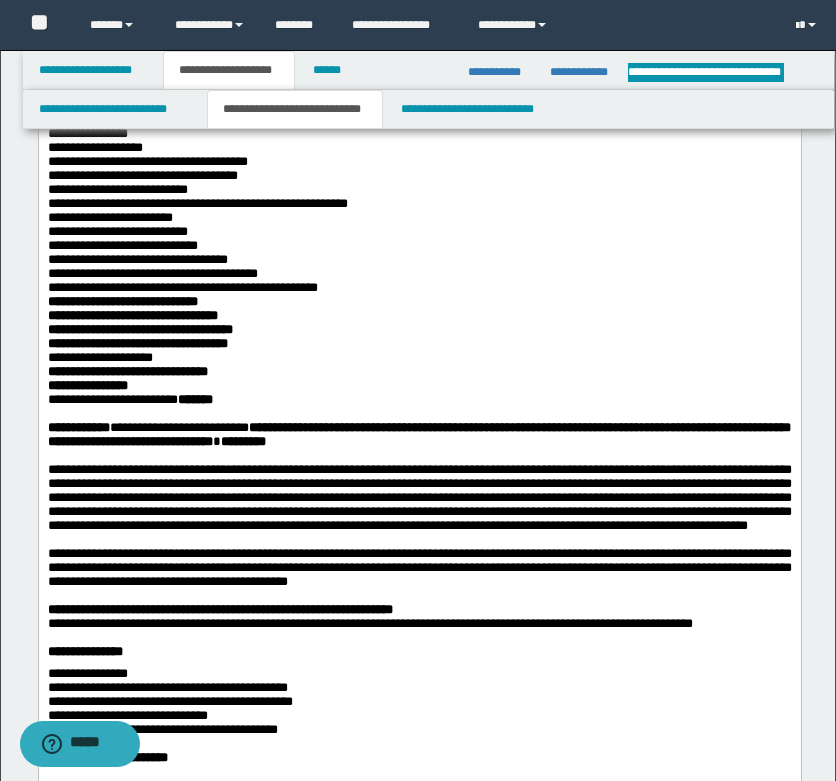 scroll, scrollTop: 300, scrollLeft: 0, axis: vertical 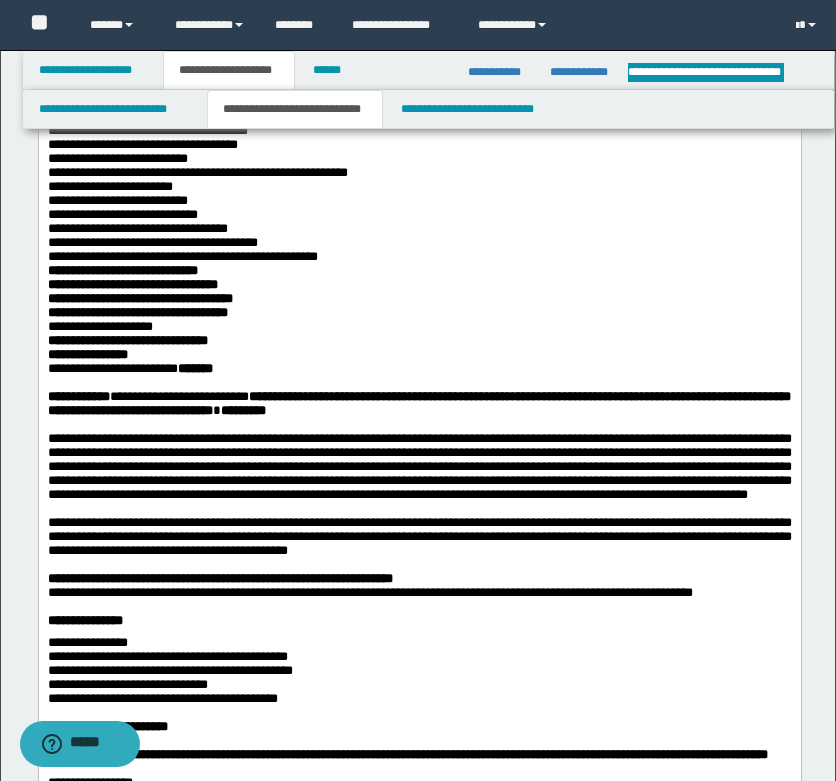 click on "**********" at bounding box center [419, 271] 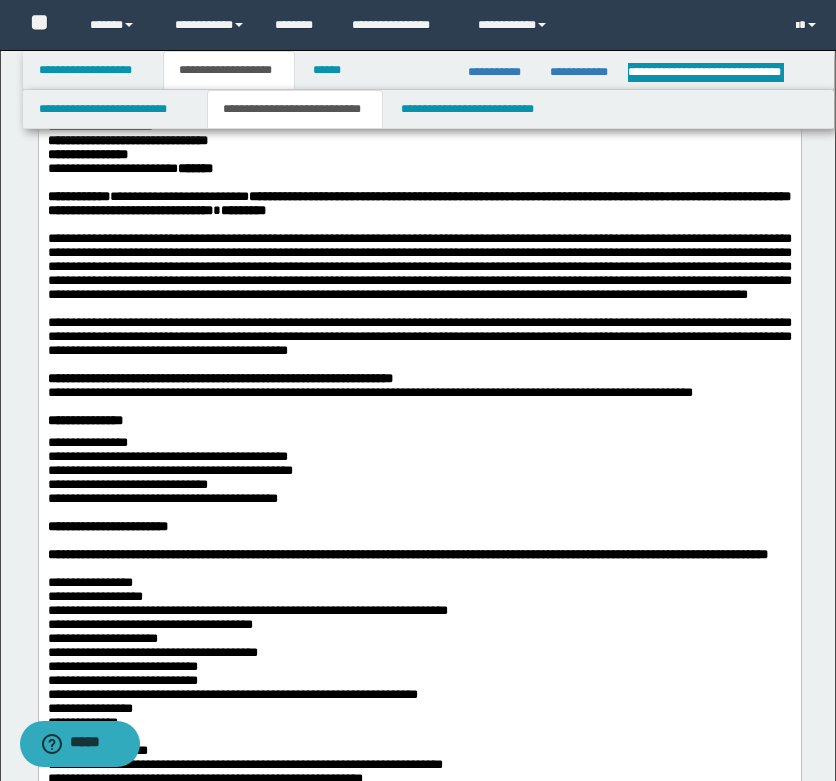 scroll, scrollTop: 600, scrollLeft: 0, axis: vertical 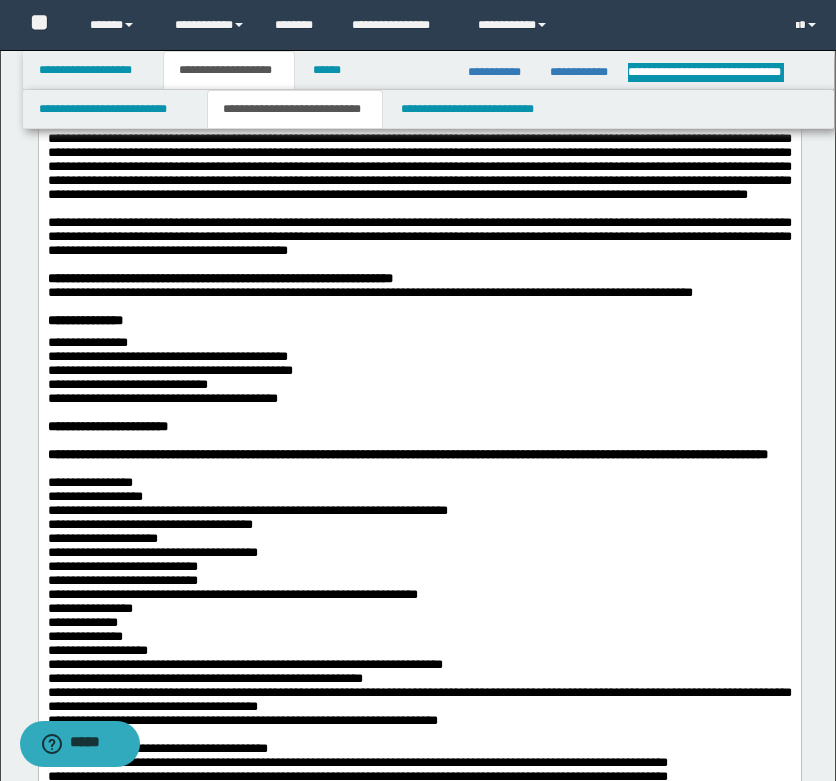 click on "**********" at bounding box center [419, 952] 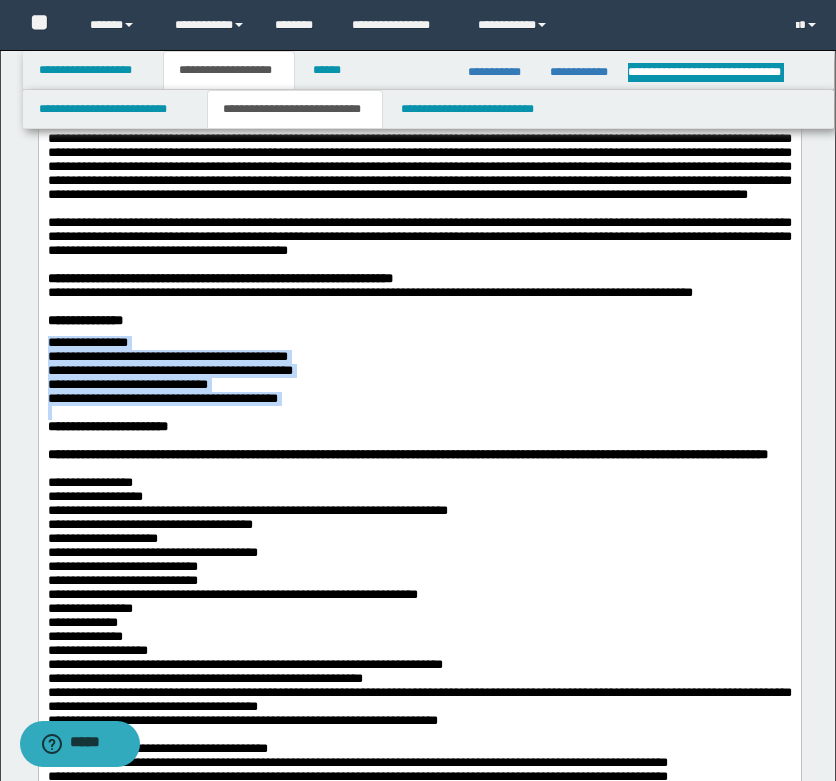 drag, startPoint x: 182, startPoint y: 435, endPoint x: 416, endPoint y: 536, distance: 254.86664 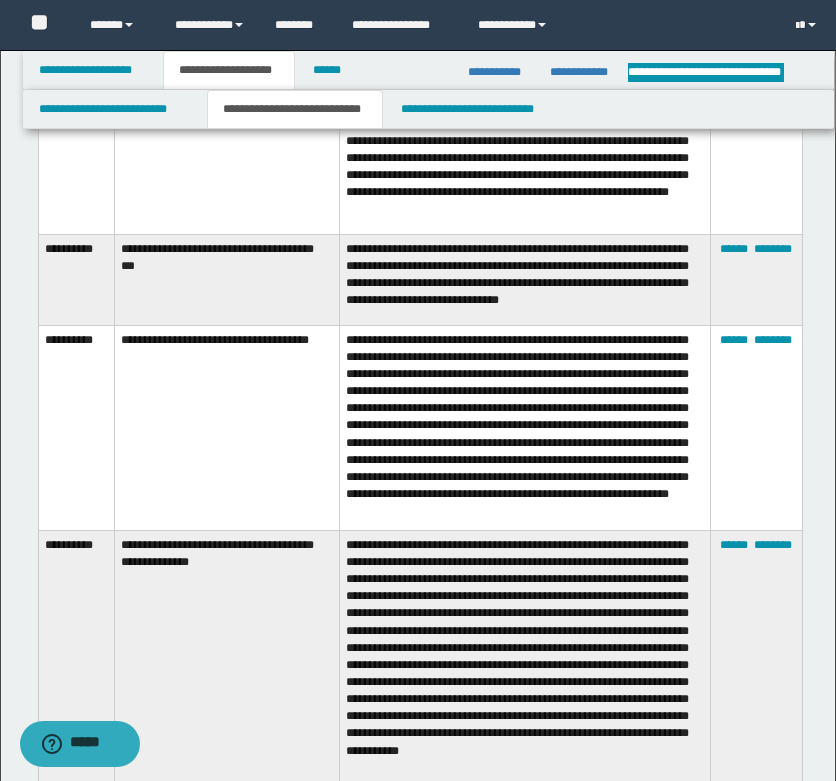 scroll, scrollTop: 4000, scrollLeft: 0, axis: vertical 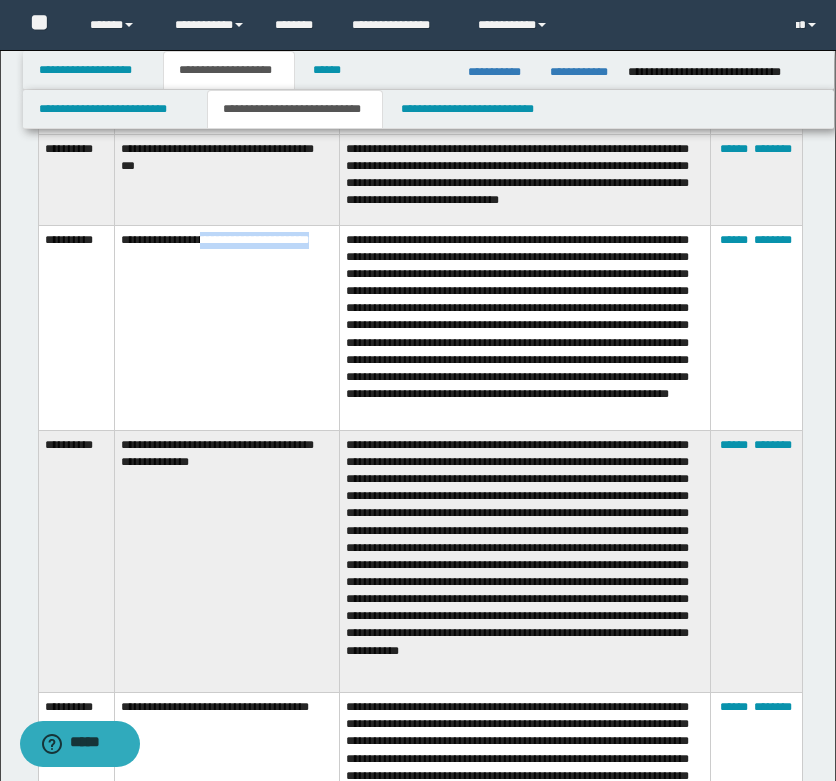 drag, startPoint x: 232, startPoint y: 249, endPoint x: 321, endPoint y: 262, distance: 89.94443 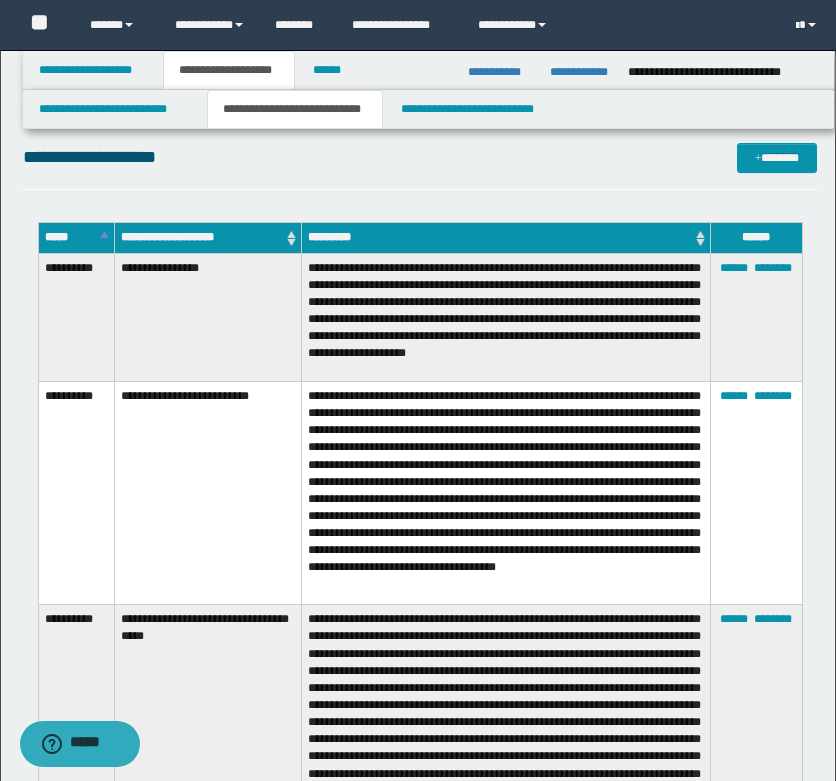 scroll, scrollTop: 11400, scrollLeft: 0, axis: vertical 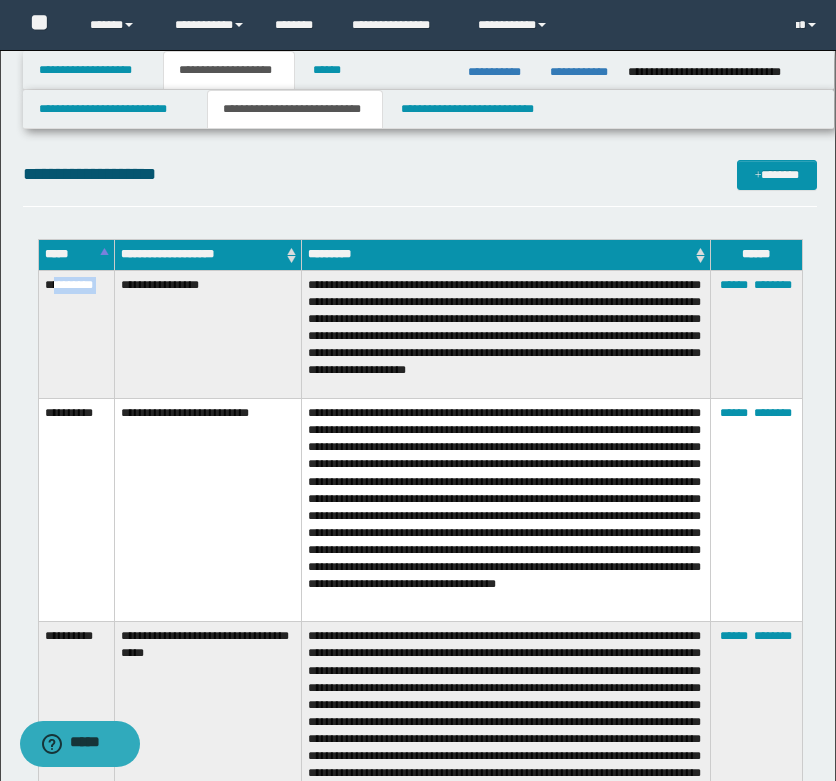 drag, startPoint x: 54, startPoint y: 288, endPoint x: 122, endPoint y: 288, distance: 68 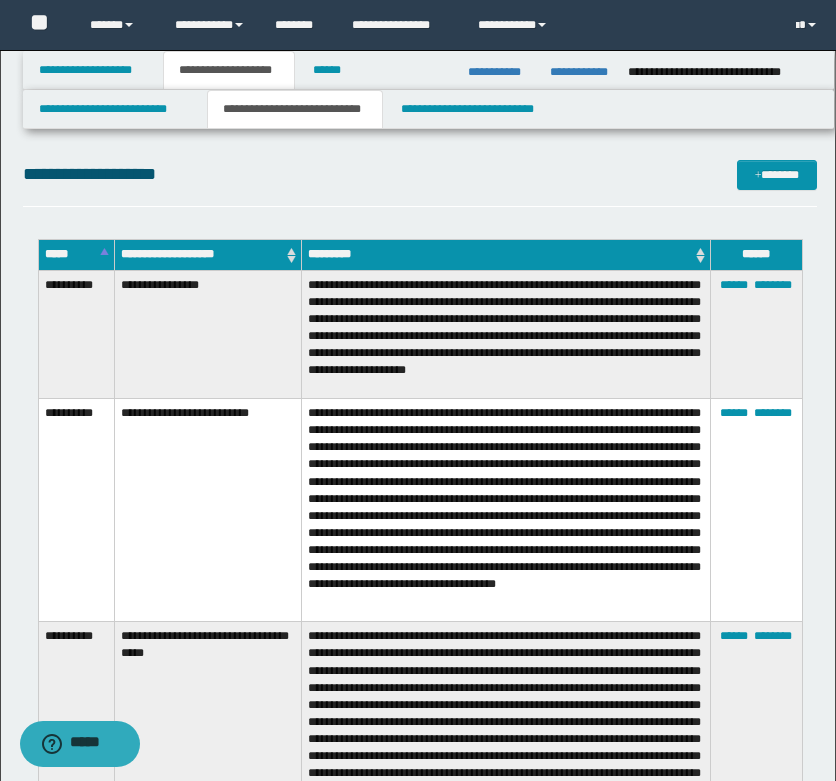 click on "**********" at bounding box center (207, 509) 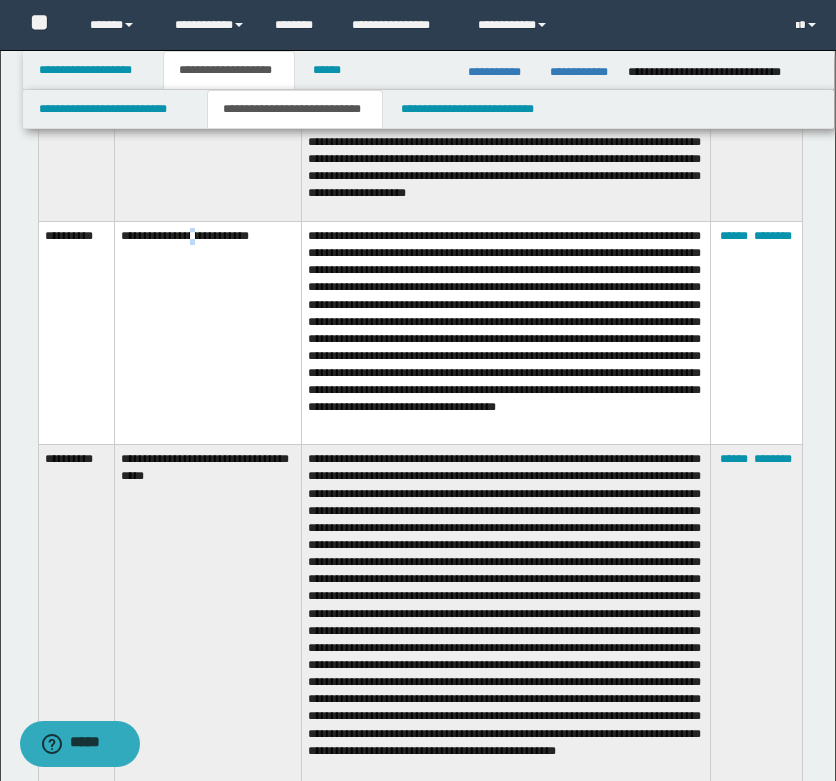 scroll, scrollTop: 11600, scrollLeft: 0, axis: vertical 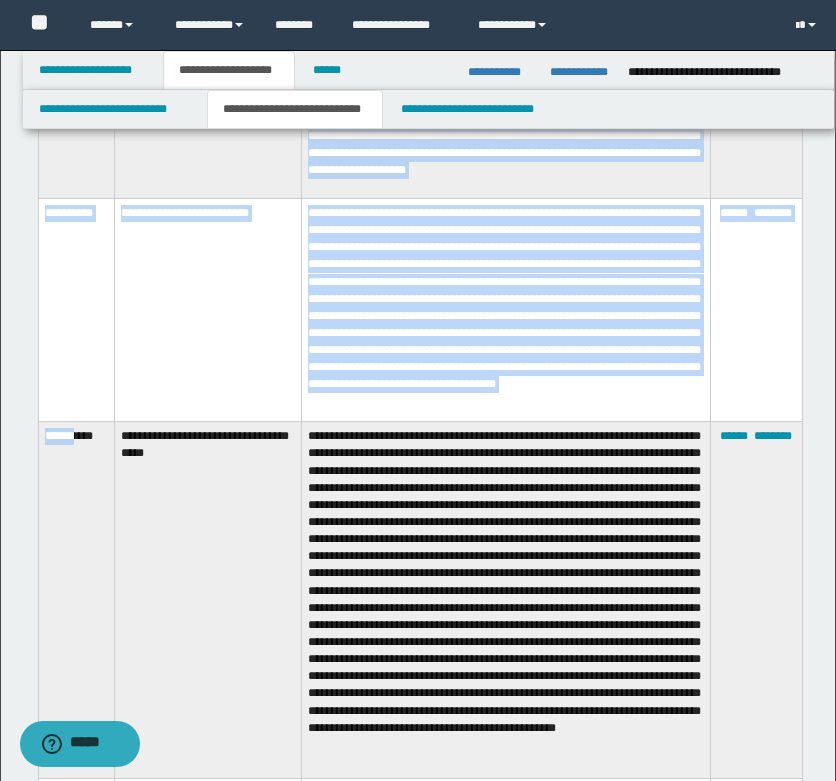 drag, startPoint x: 80, startPoint y: 416, endPoint x: 34, endPoint y: 423, distance: 46.52956 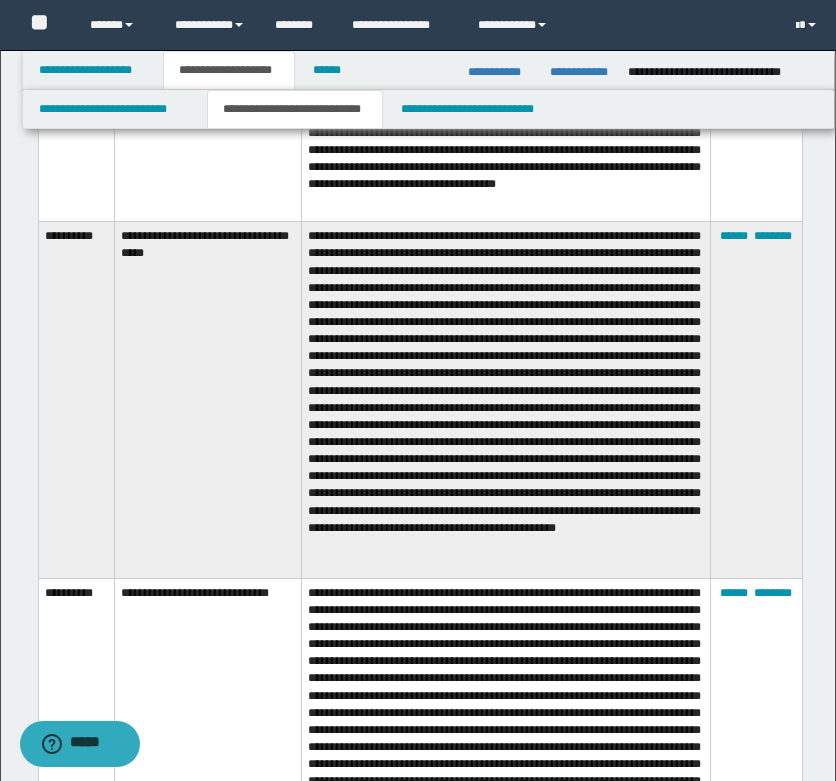 click on "**********" at bounding box center (207, 400) 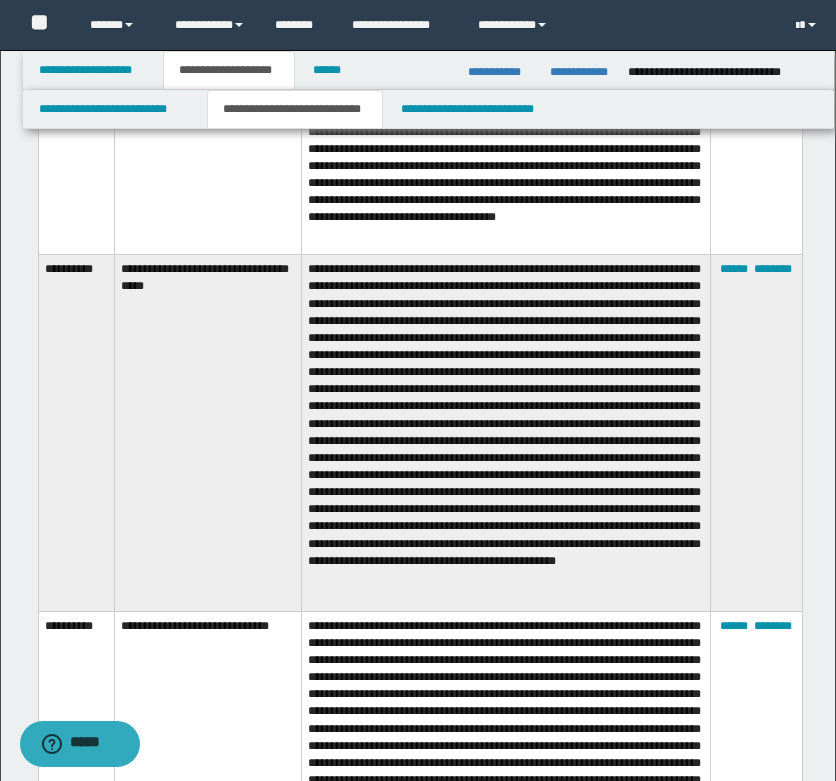 scroll, scrollTop: 11800, scrollLeft: 0, axis: vertical 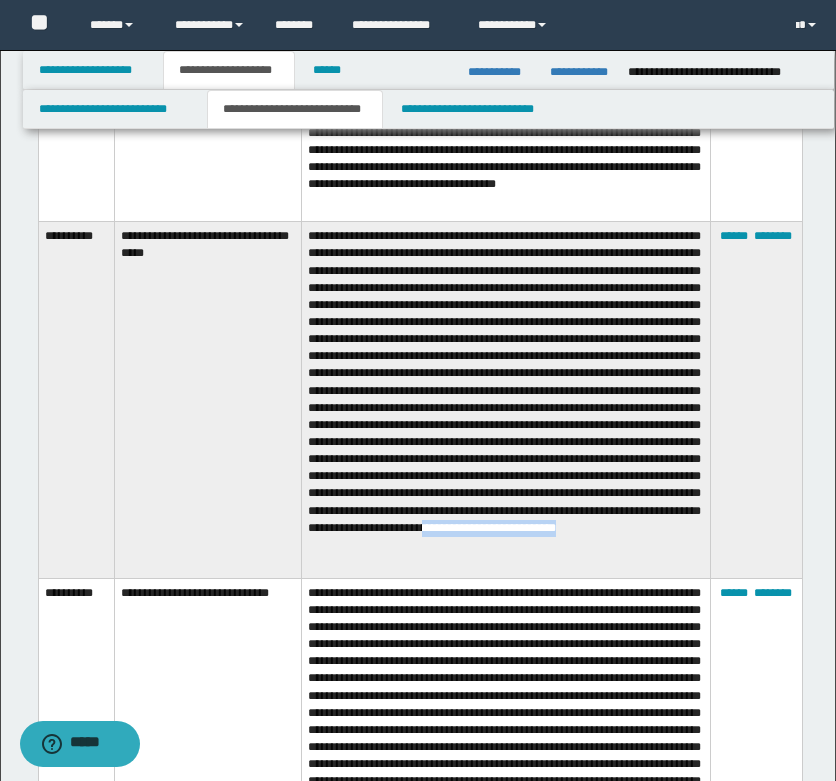 drag, startPoint x: 507, startPoint y: 561, endPoint x: 386, endPoint y: 527, distance: 125.68612 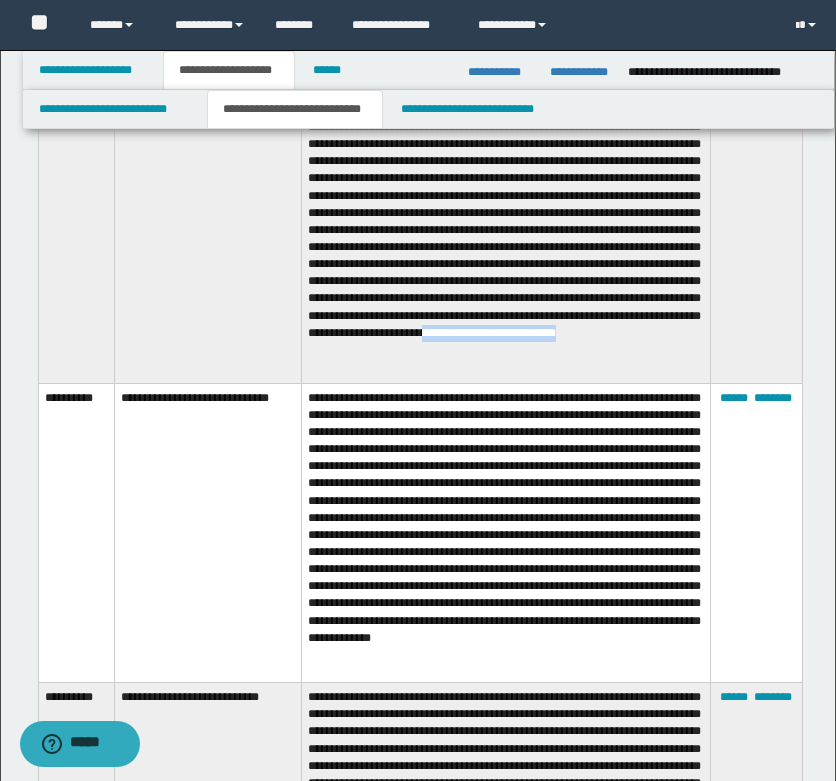 scroll, scrollTop: 12100, scrollLeft: 0, axis: vertical 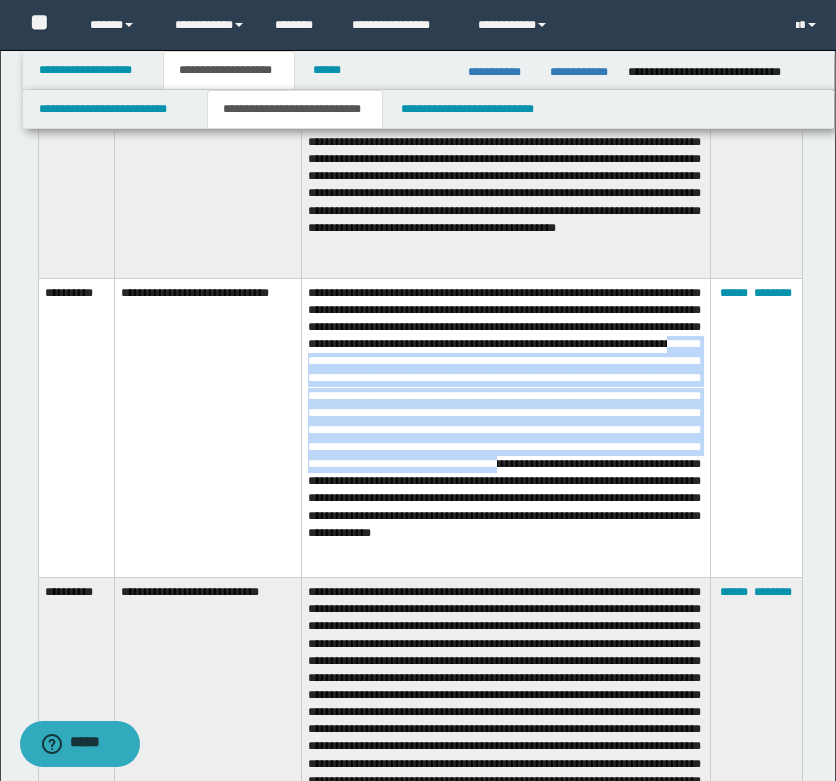 drag, startPoint x: 517, startPoint y: 468, endPoint x: 427, endPoint y: 356, distance: 143.6802 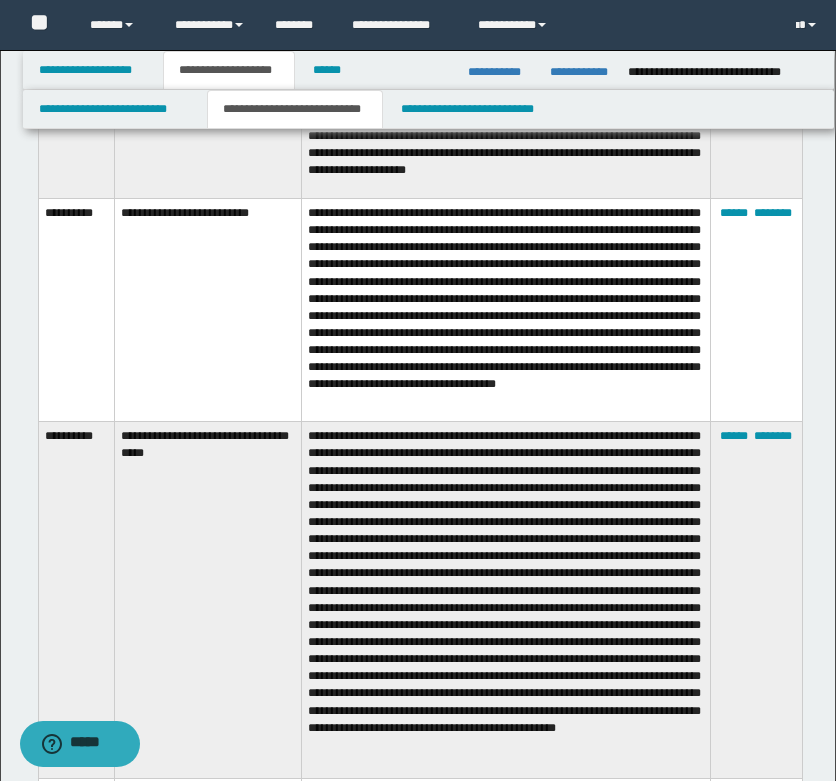 scroll, scrollTop: 11500, scrollLeft: 0, axis: vertical 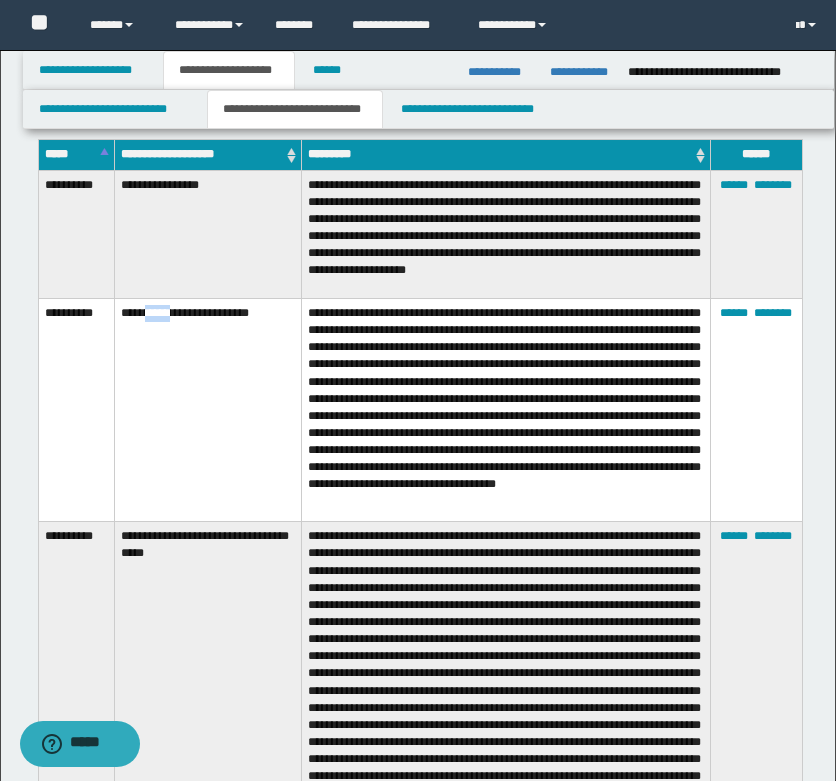drag, startPoint x: 163, startPoint y: 299, endPoint x: 192, endPoint y: 299, distance: 29 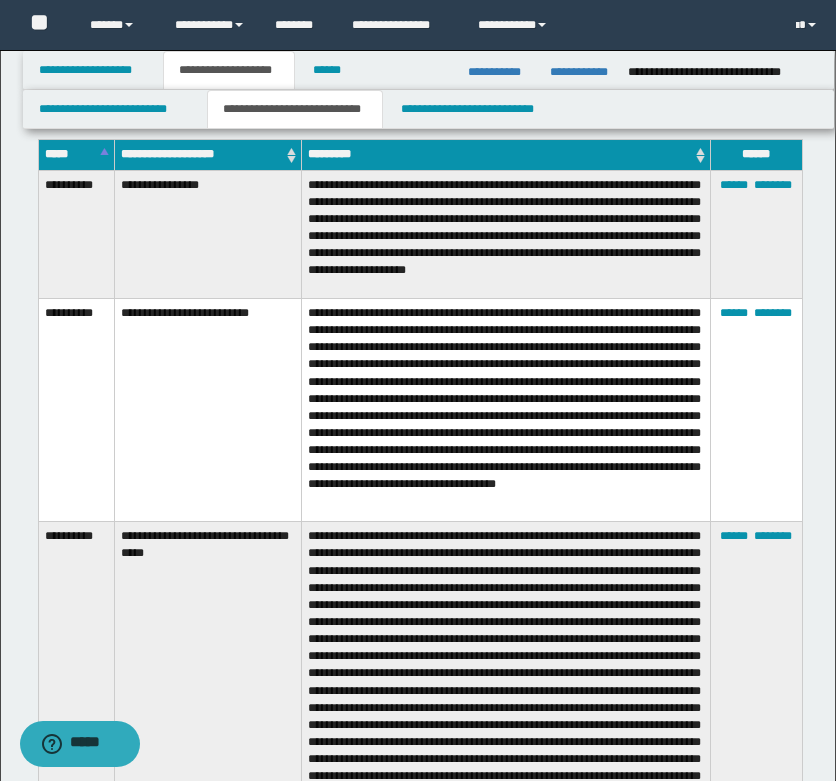 click on "**********" at bounding box center (76, 409) 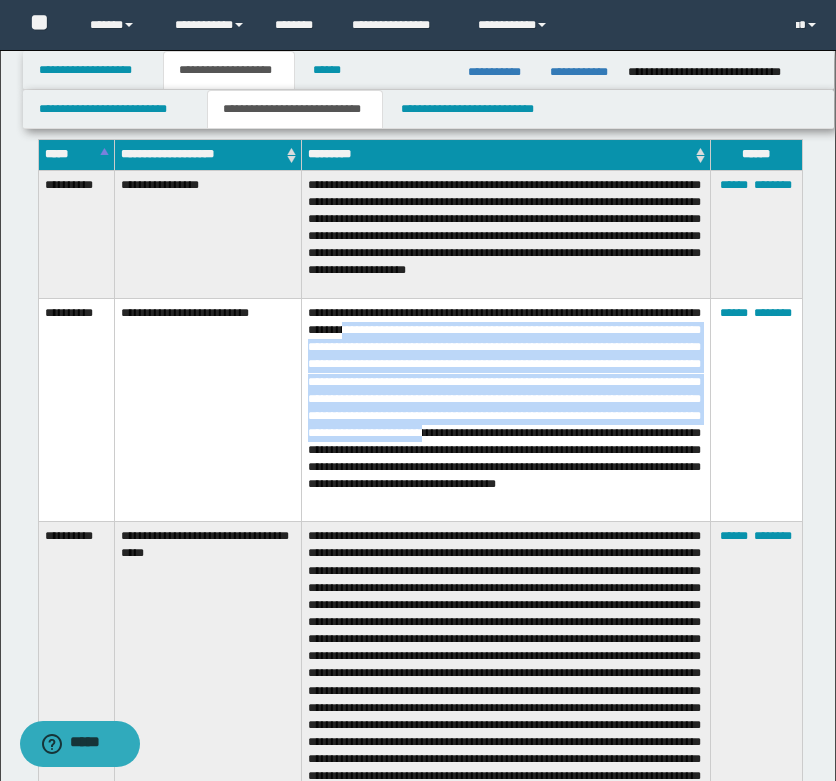 drag, startPoint x: 413, startPoint y: 332, endPoint x: 462, endPoint y: 446, distance: 124.08465 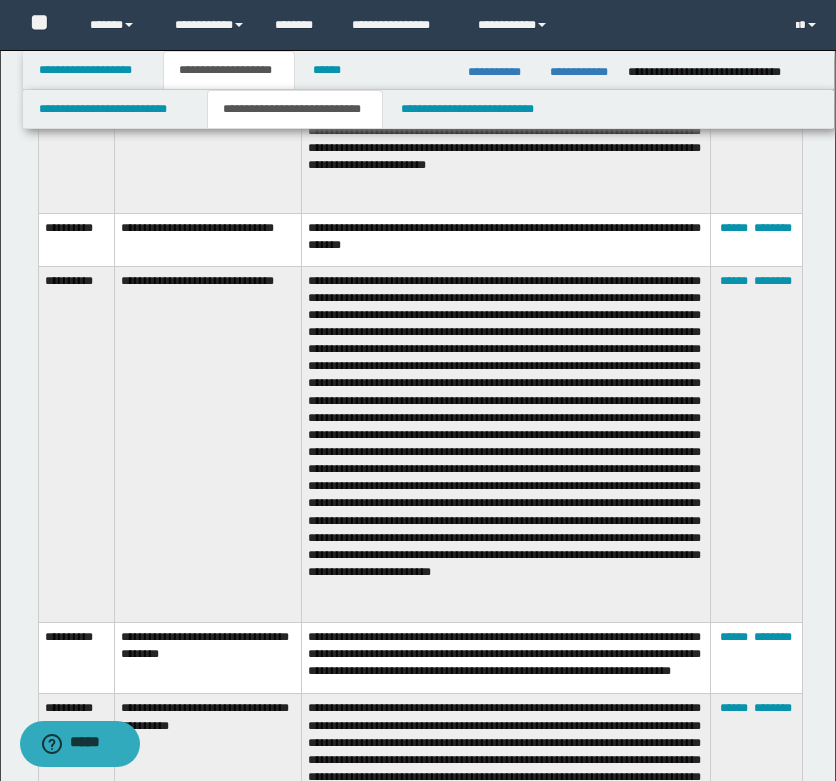 scroll, scrollTop: 13500, scrollLeft: 0, axis: vertical 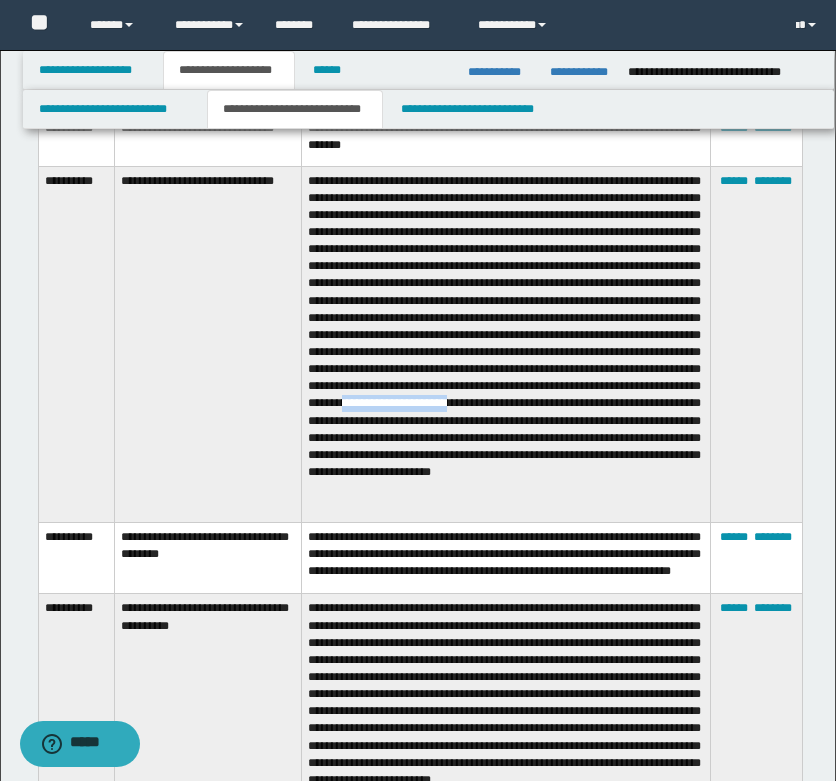 drag, startPoint x: 329, startPoint y: 429, endPoint x: 451, endPoint y: 438, distance: 122.33152 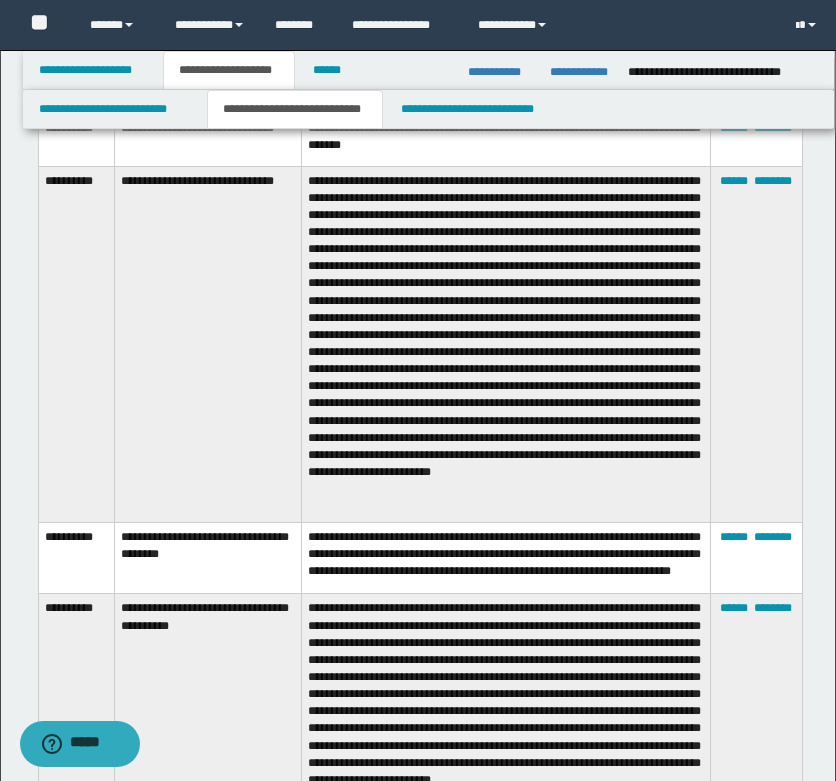 click at bounding box center (506, 344) 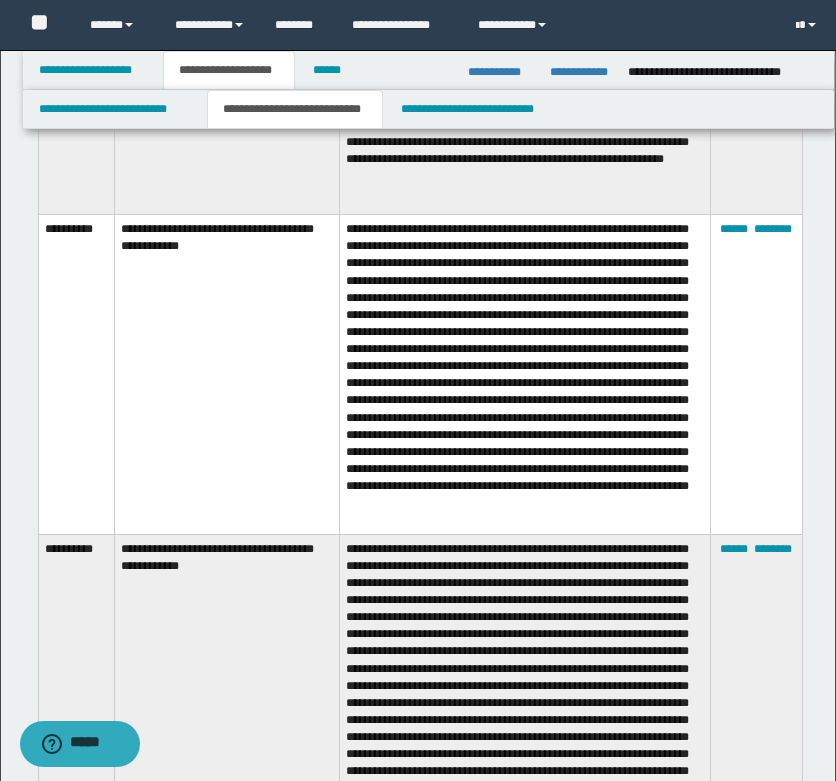scroll, scrollTop: 9700, scrollLeft: 0, axis: vertical 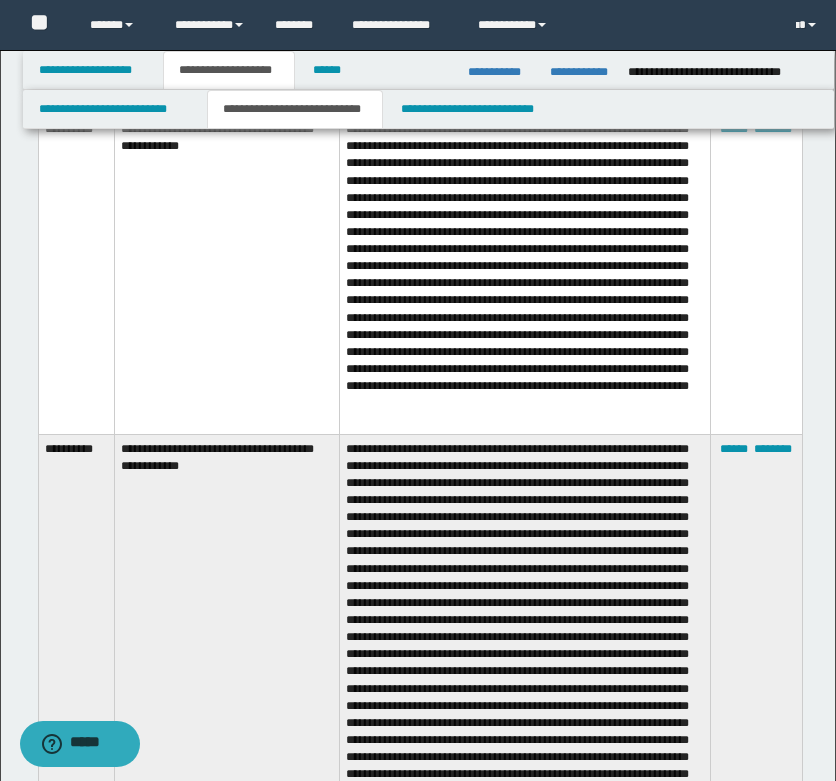 click on "**********" at bounding box center (725, 72) 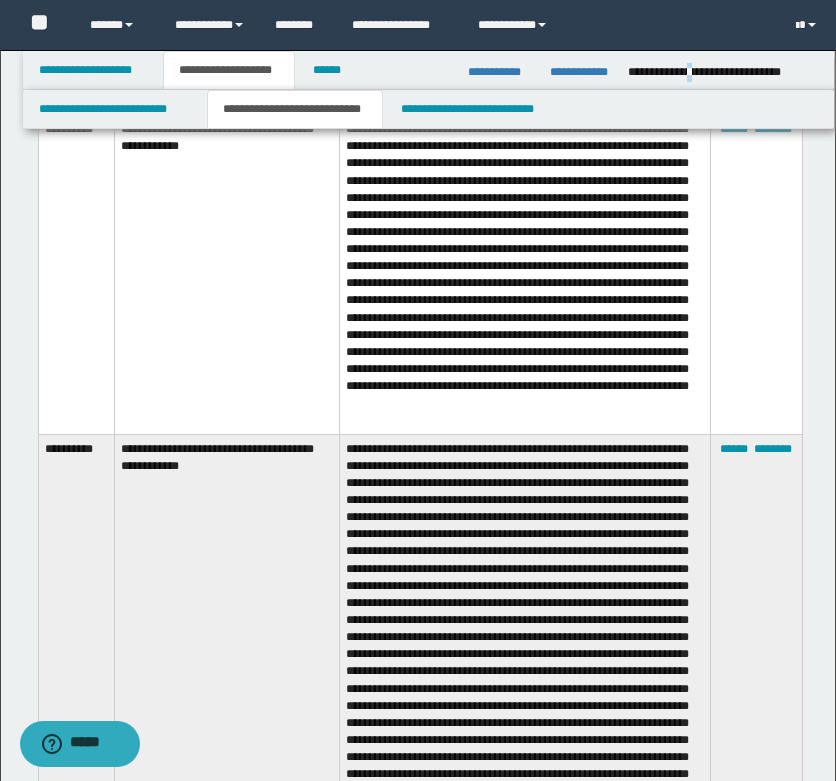 click on "**********" at bounding box center (725, 72) 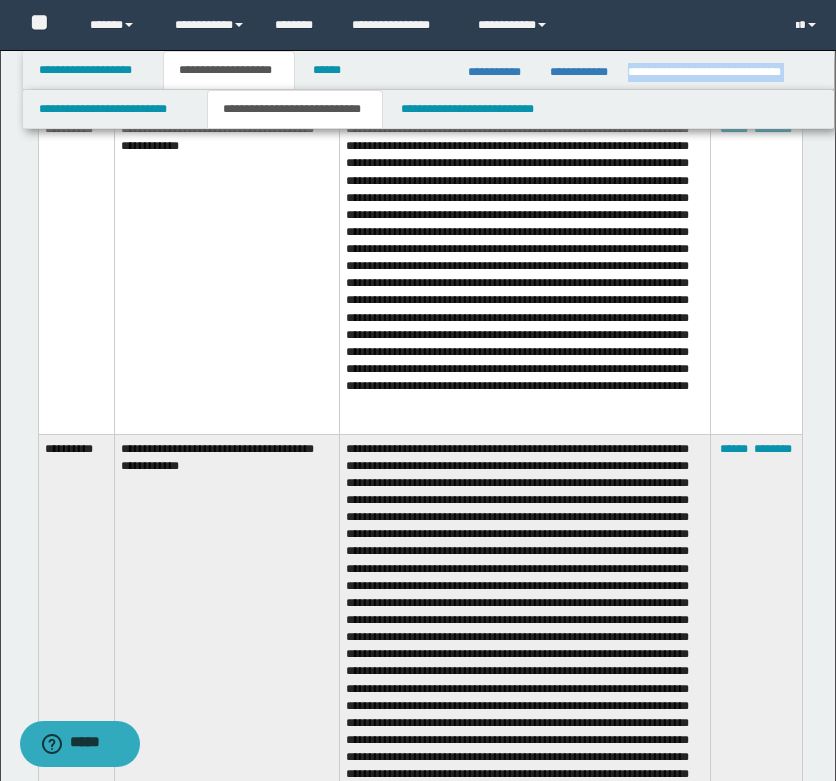 click on "**********" at bounding box center (725, 72) 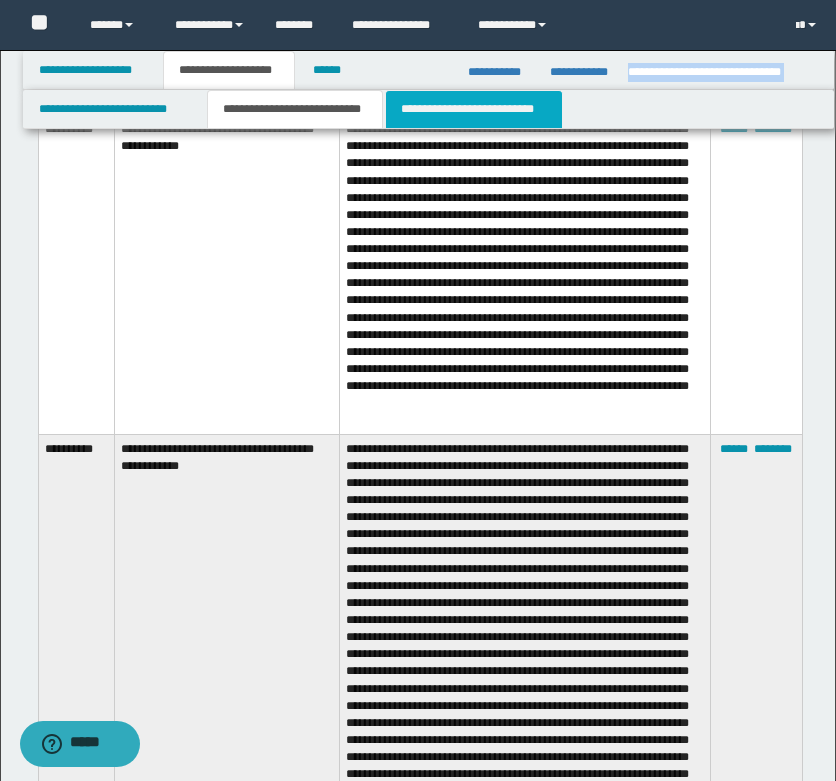 copy on "**********" 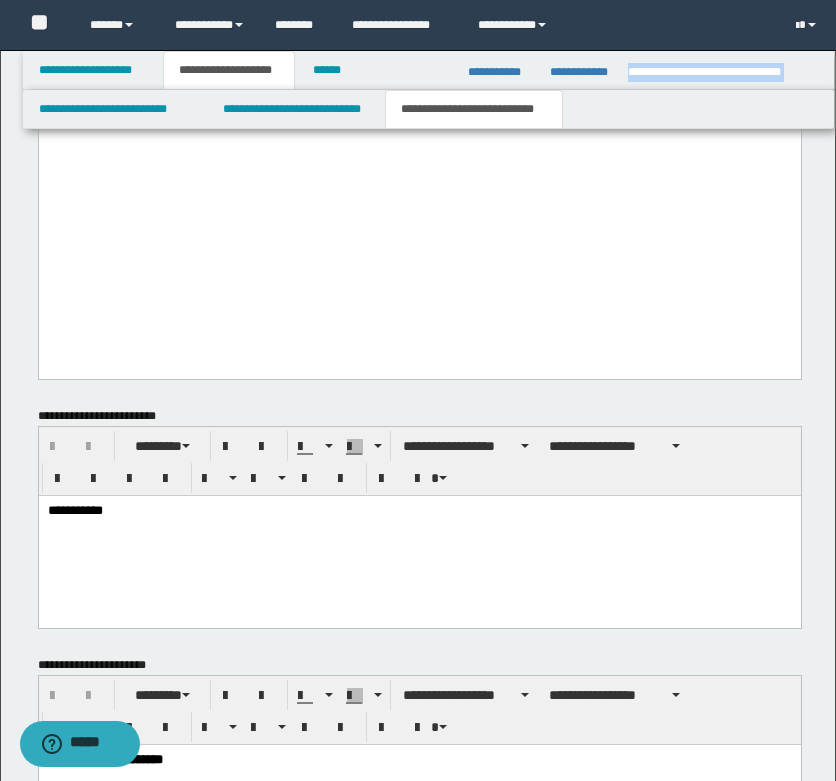 scroll, scrollTop: 9500, scrollLeft: 0, axis: vertical 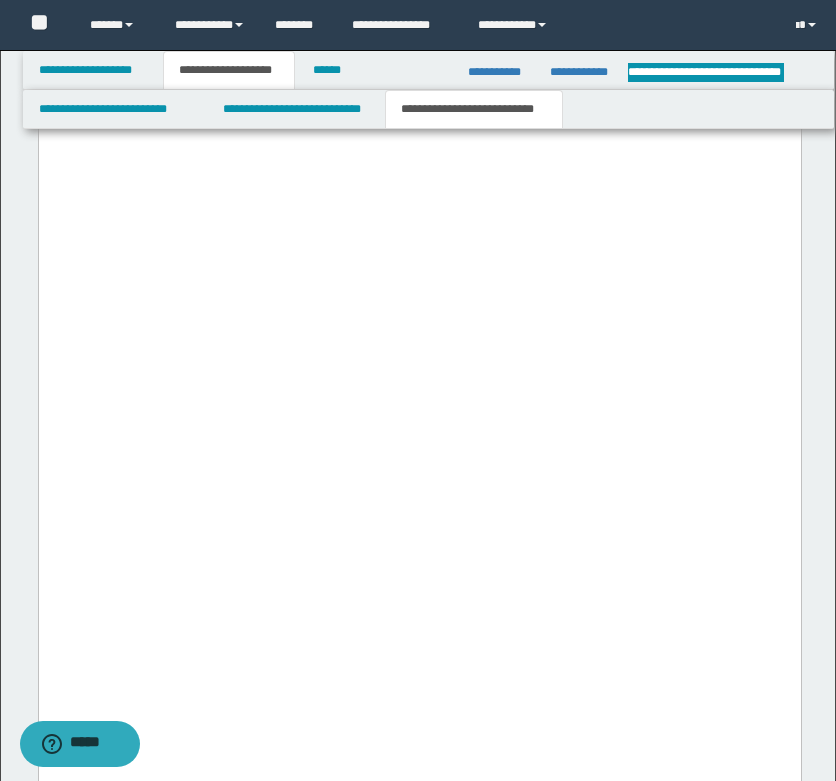click at bounding box center (419, -1244) 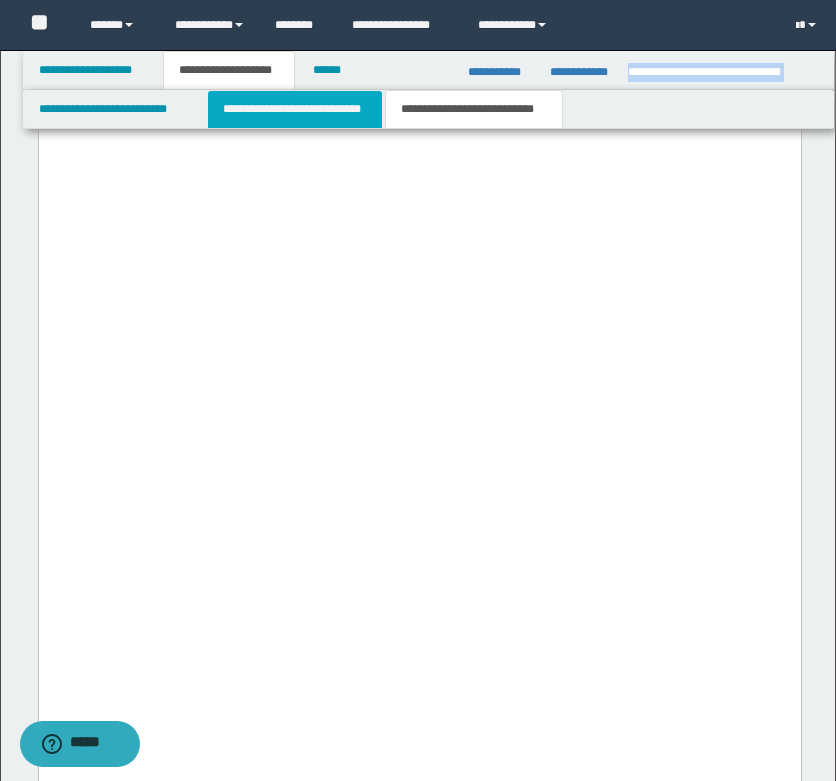 click on "**********" at bounding box center (295, 109) 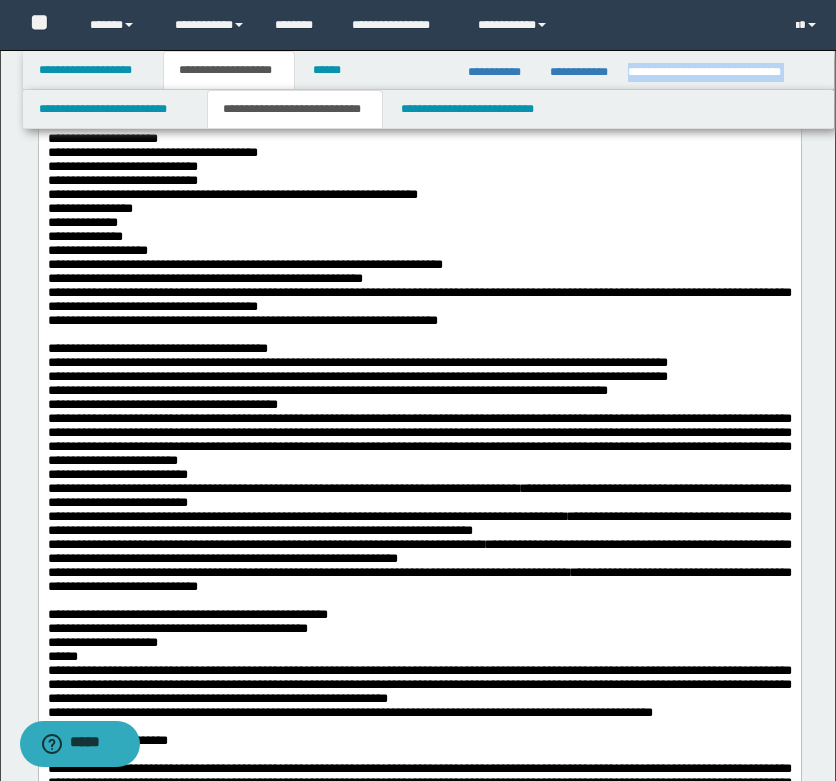 scroll, scrollTop: 1100, scrollLeft: 0, axis: vertical 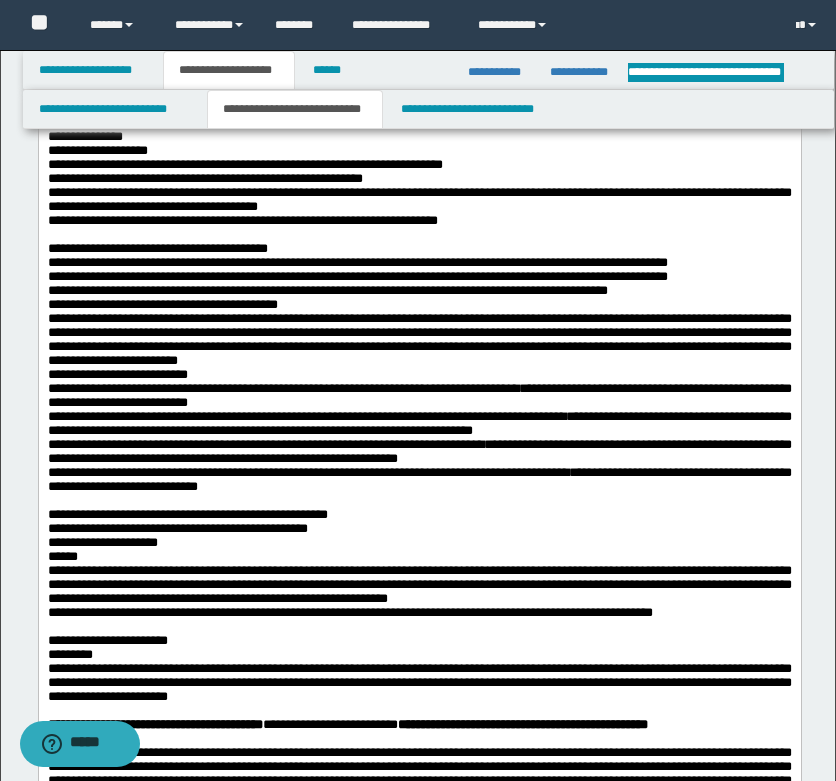 click on "**********" at bounding box center (232, 94) 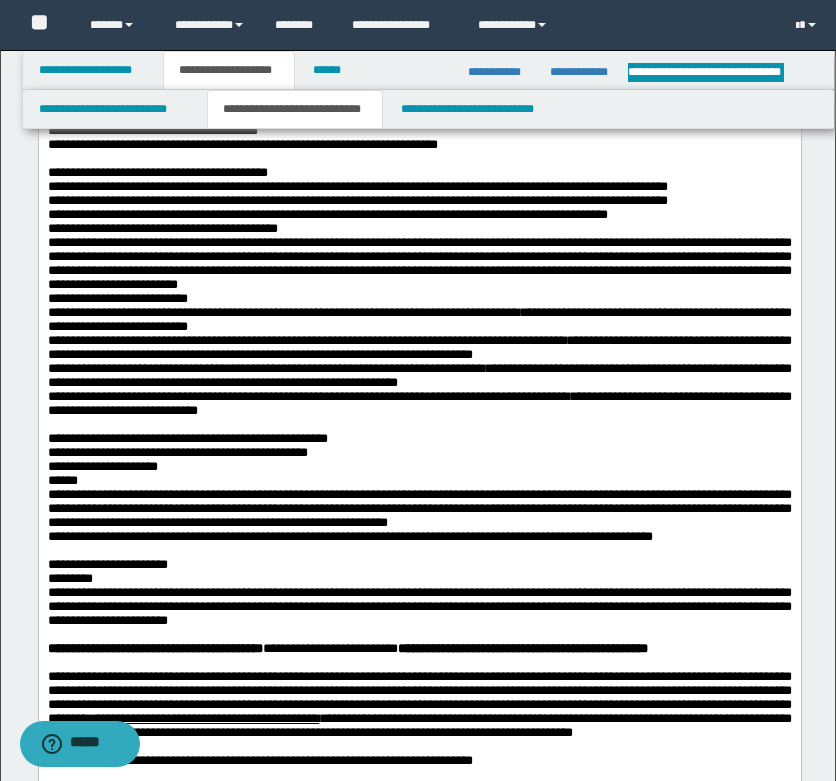scroll, scrollTop: 1200, scrollLeft: 0, axis: vertical 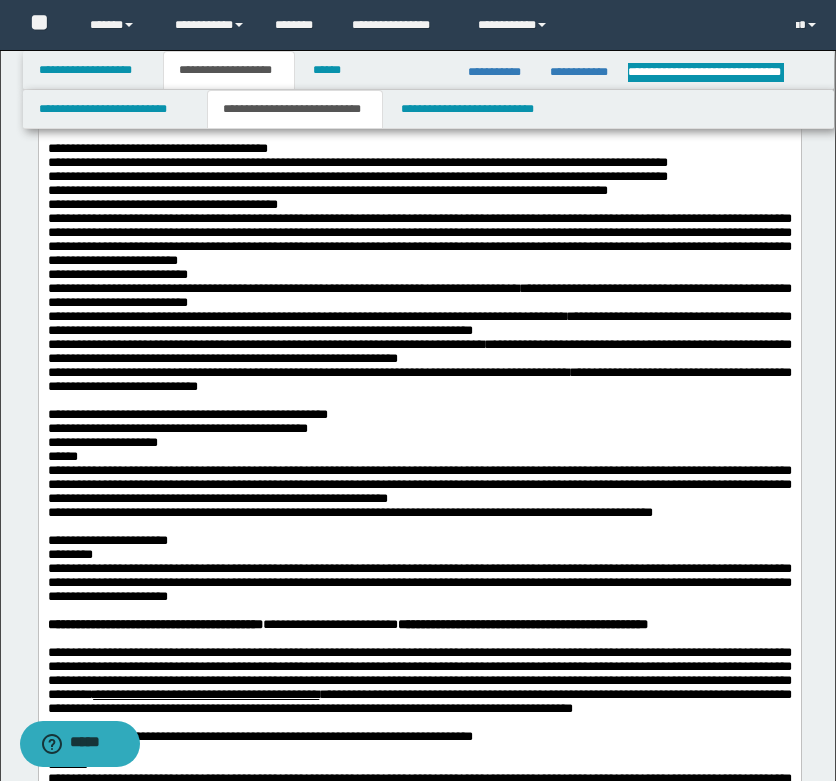 drag, startPoint x: 172, startPoint y: 218, endPoint x: 599, endPoint y: 236, distance: 427.3792 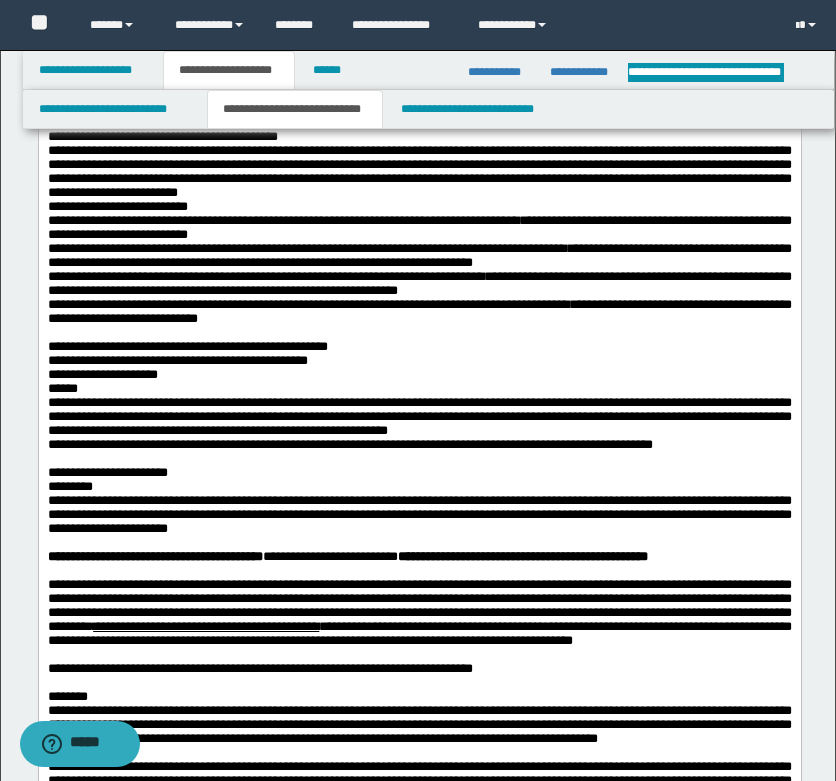 scroll, scrollTop: 1300, scrollLeft: 0, axis: vertical 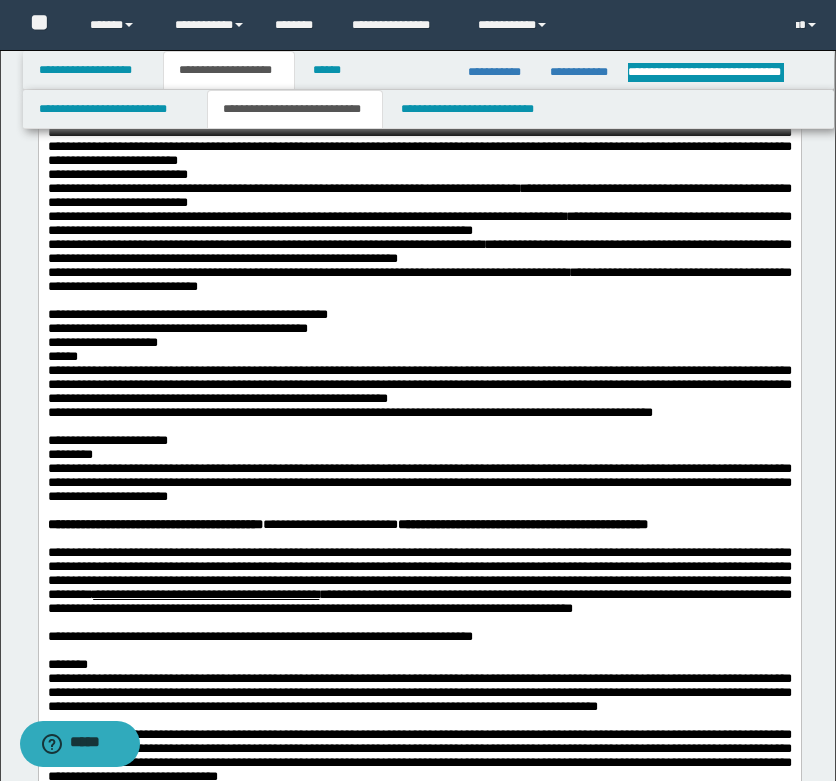 click at bounding box center (419, 35) 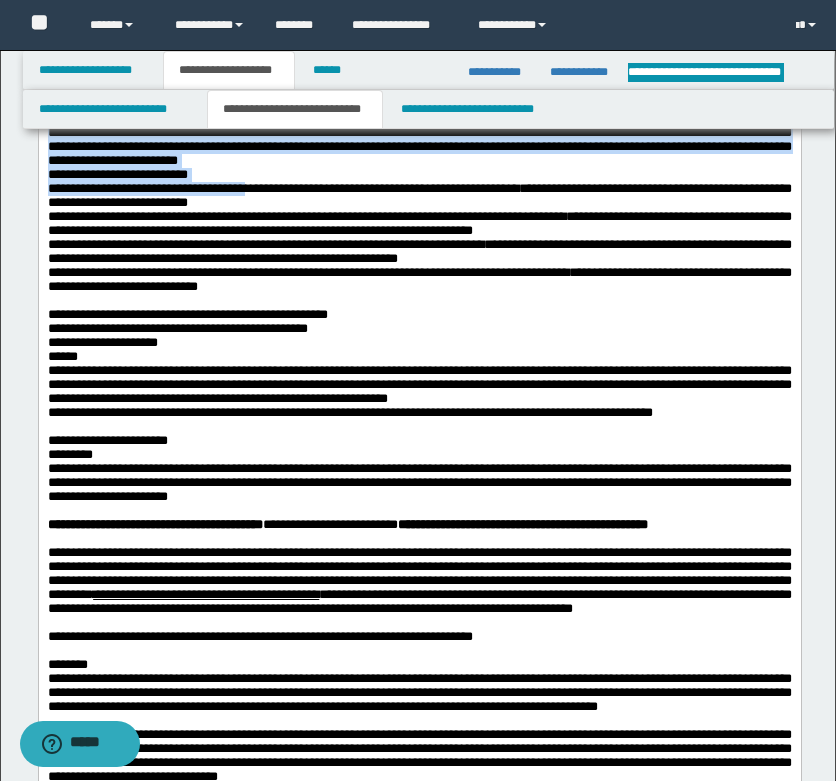 drag, startPoint x: 361, startPoint y: 332, endPoint x: 295, endPoint y: 398, distance: 93.3381 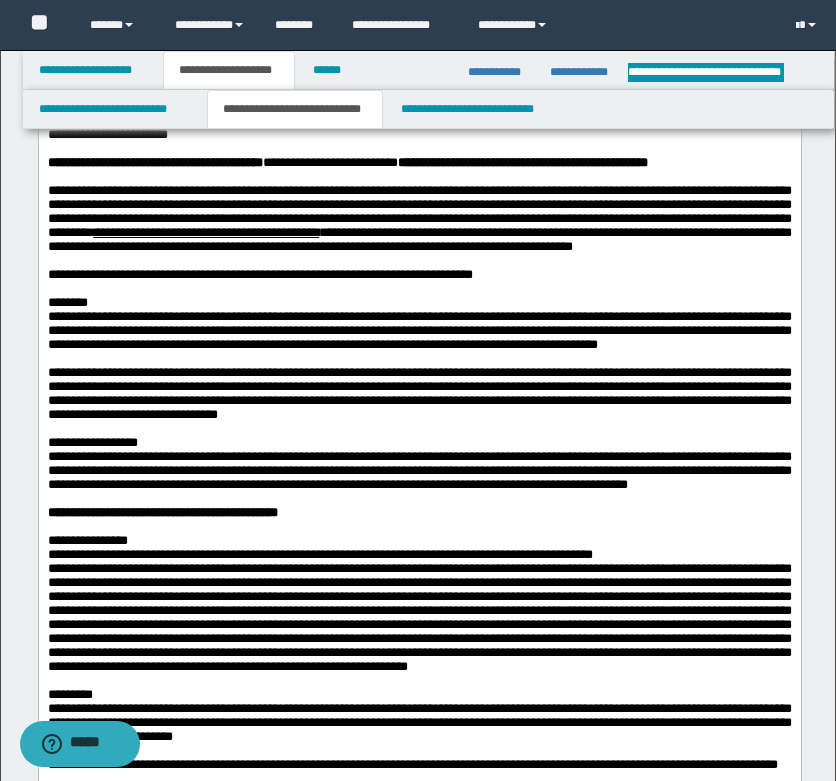 scroll, scrollTop: 1700, scrollLeft: 0, axis: vertical 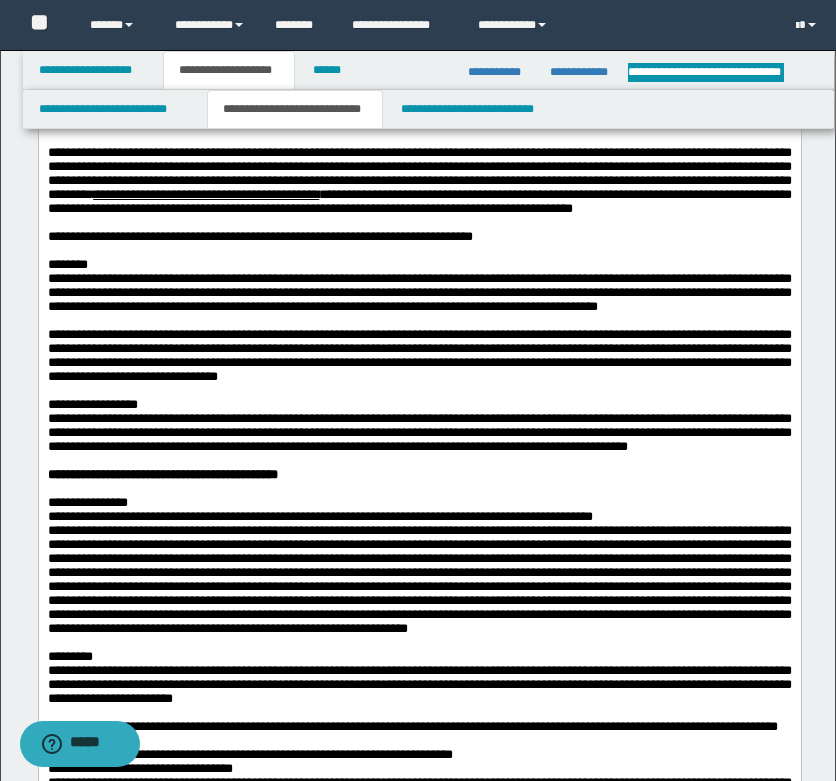 click on "**********" at bounding box center [419, 82] 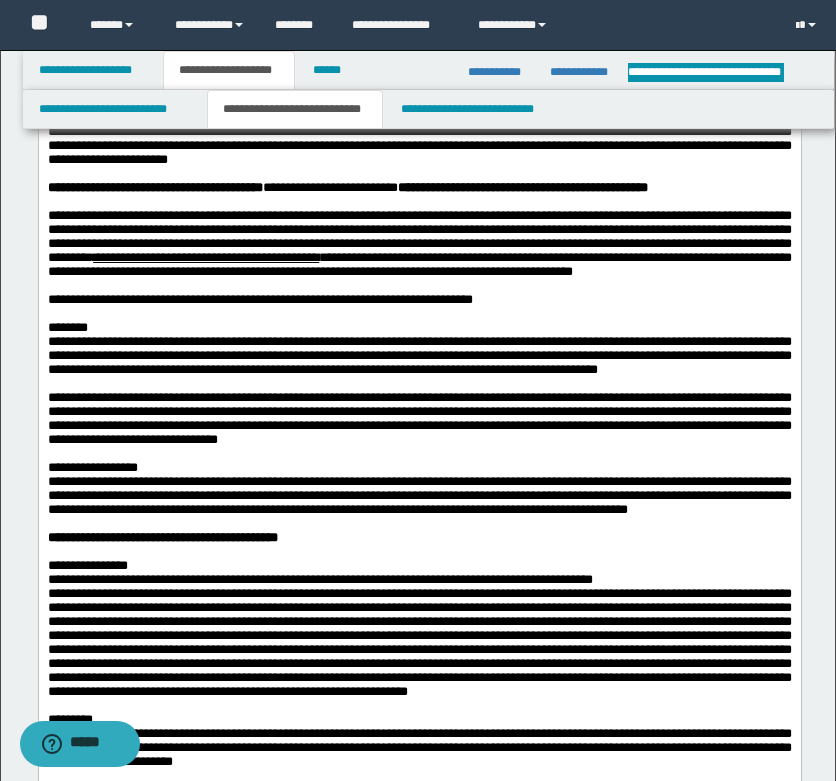 scroll, scrollTop: 1600, scrollLeft: 0, axis: vertical 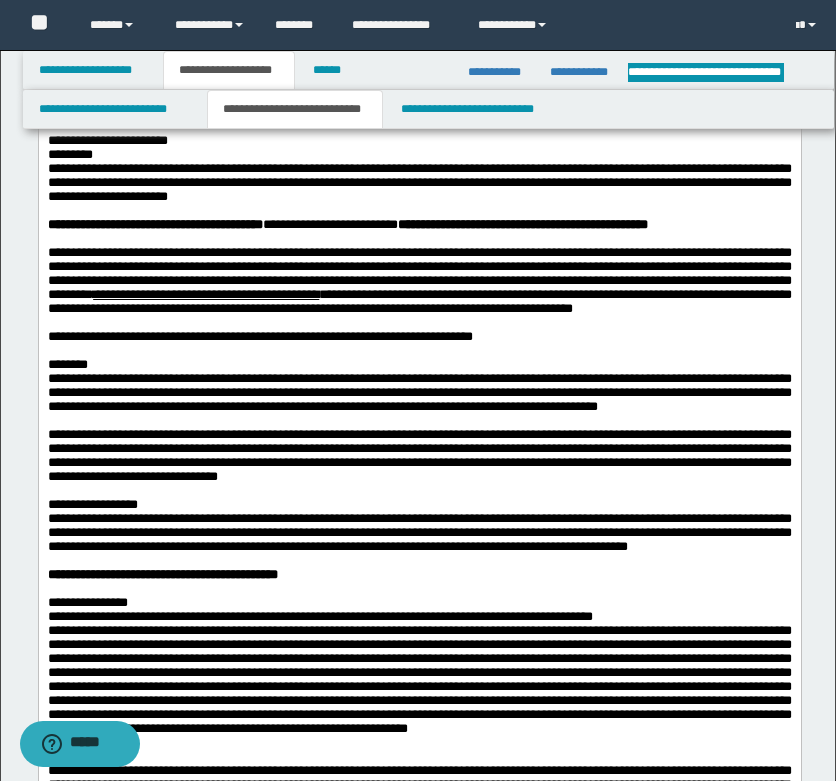 click on "**********" at bounding box center (419, 84) 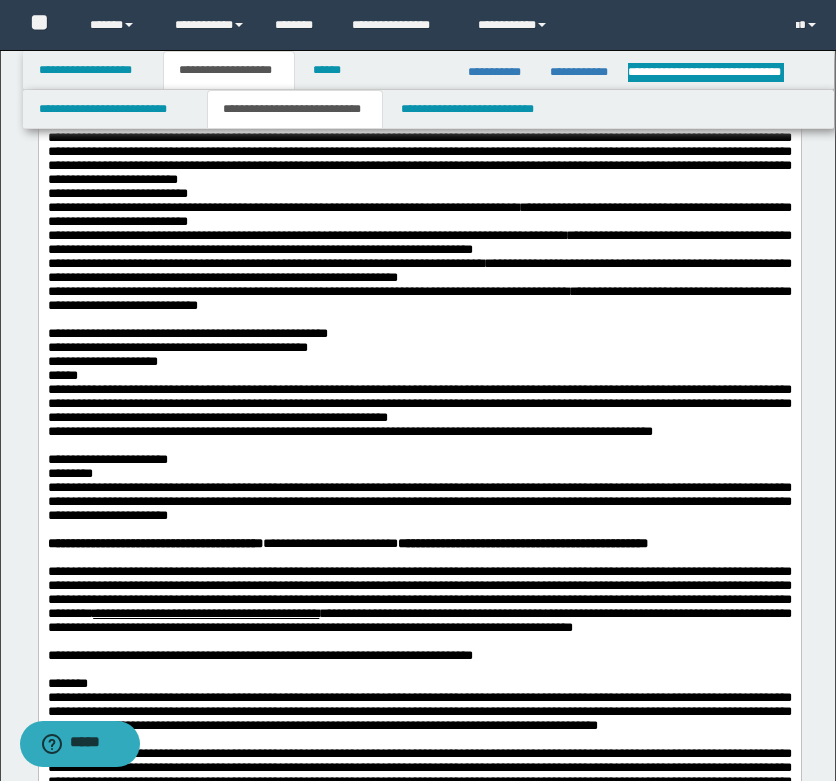 scroll, scrollTop: 1200, scrollLeft: 0, axis: vertical 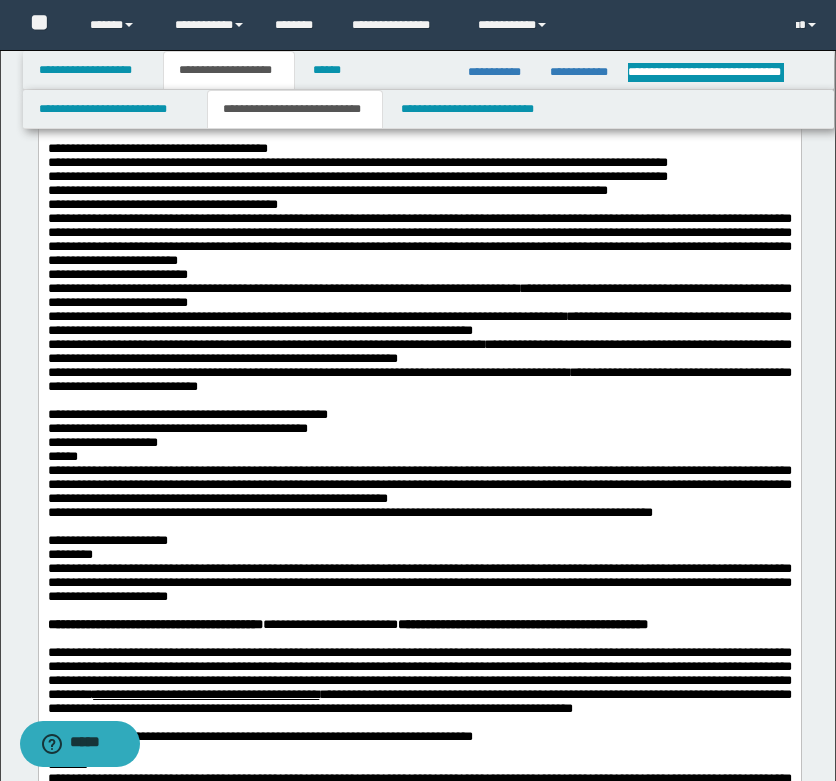 click on "**********" at bounding box center [327, 190] 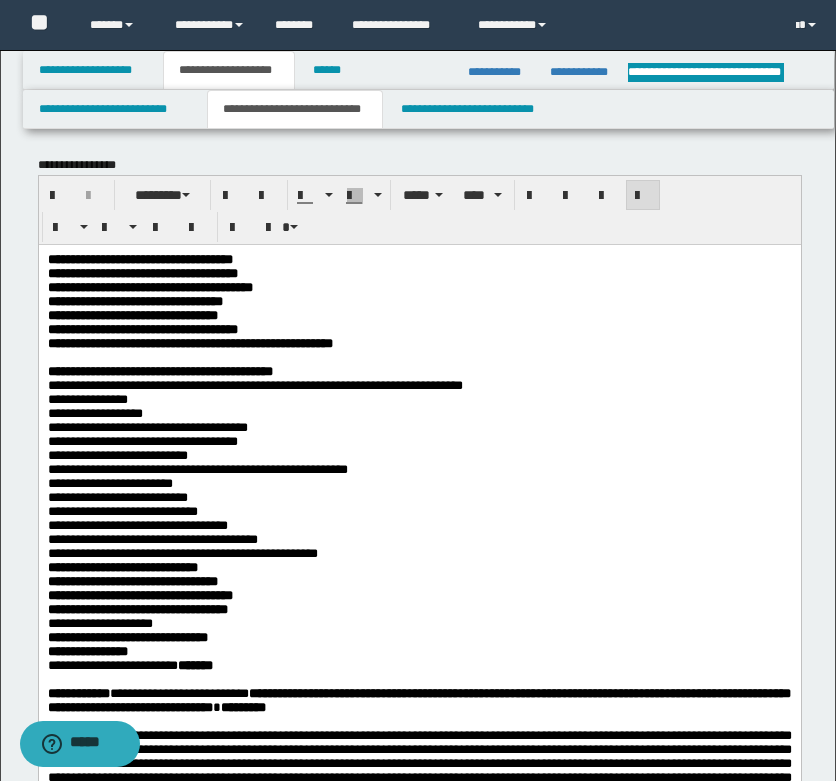 scroll, scrollTop: 0, scrollLeft: 0, axis: both 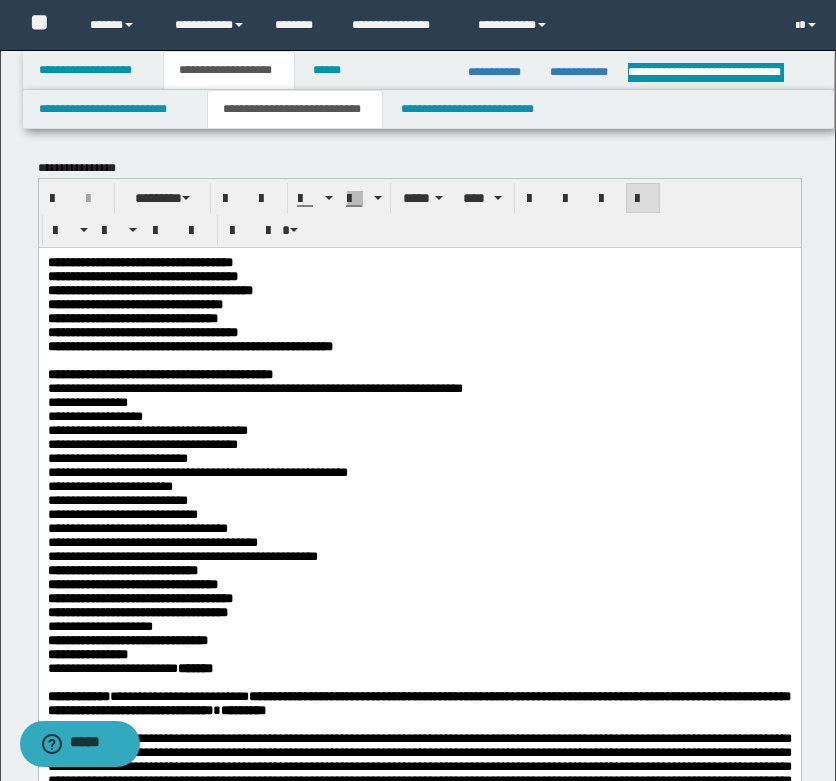 click on "**********" at bounding box center [419, 402] 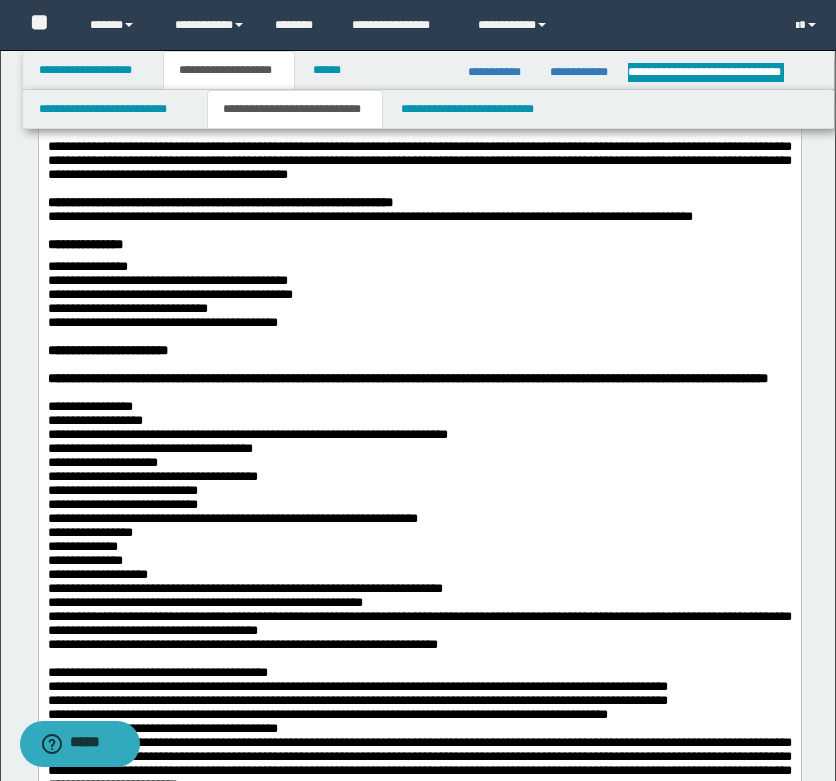 scroll, scrollTop: 700, scrollLeft: 0, axis: vertical 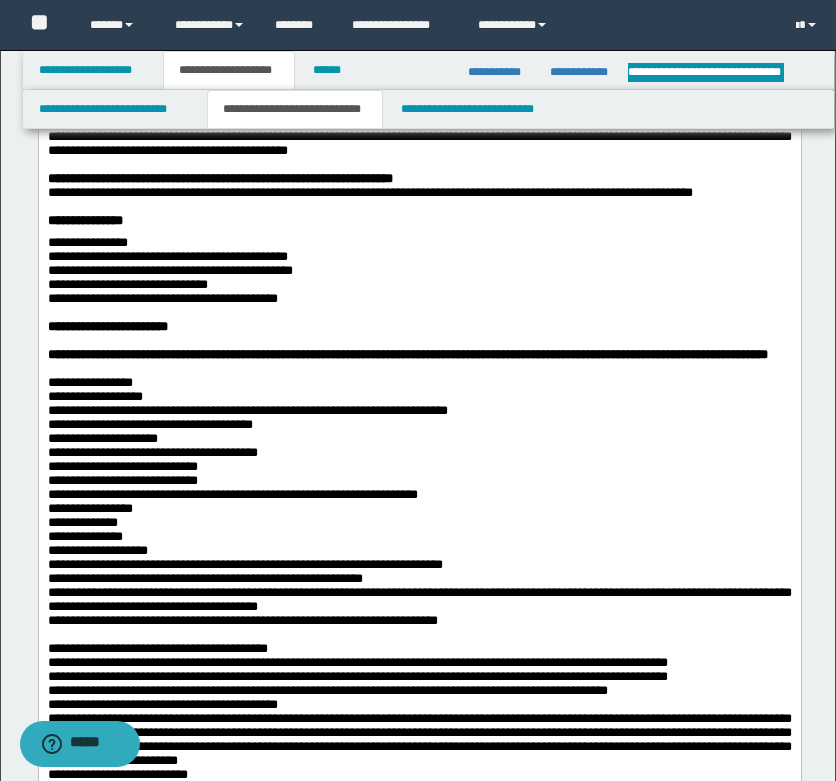 click at bounding box center [442, 207] 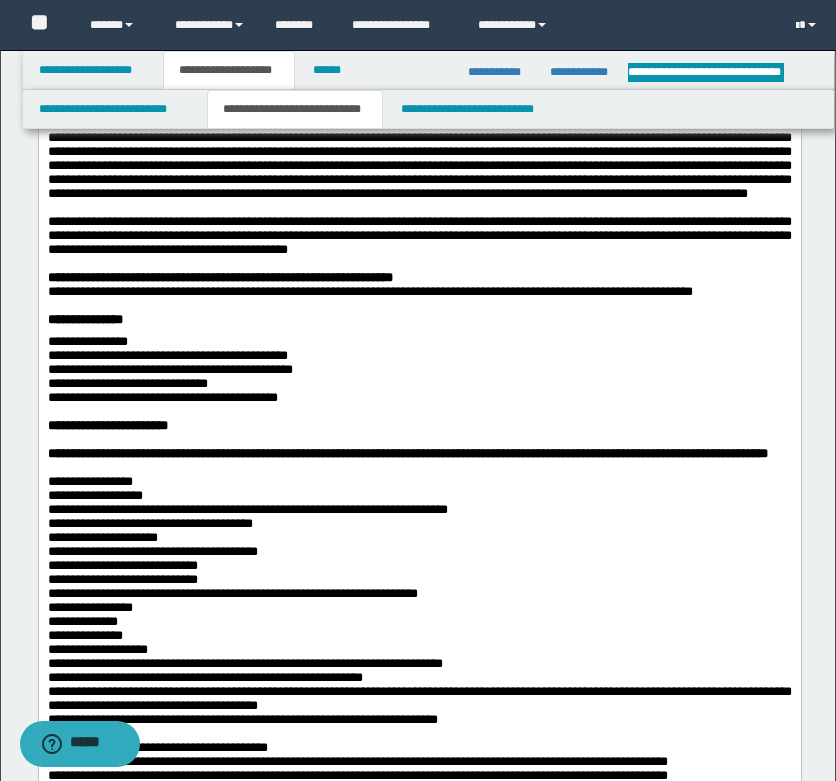 scroll, scrollTop: 600, scrollLeft: 0, axis: vertical 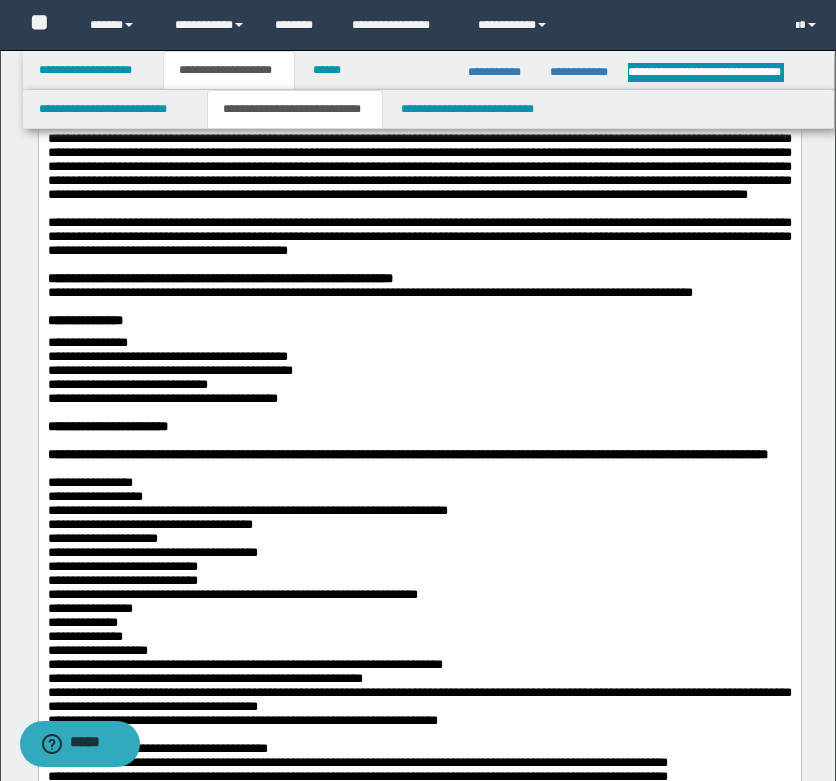 click at bounding box center [442, 307] 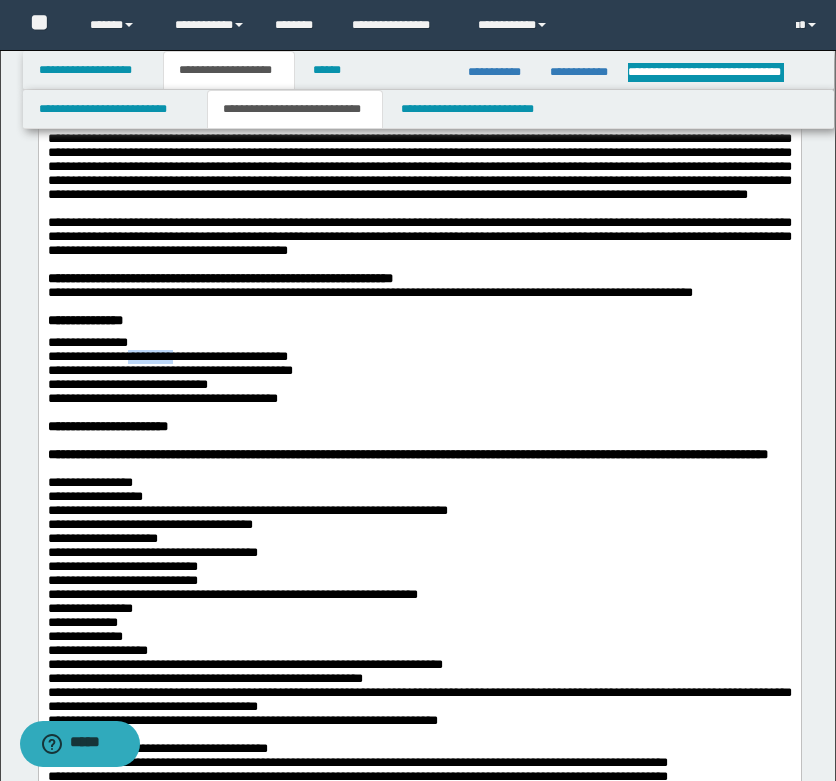 click on "**********" at bounding box center (167, 356) 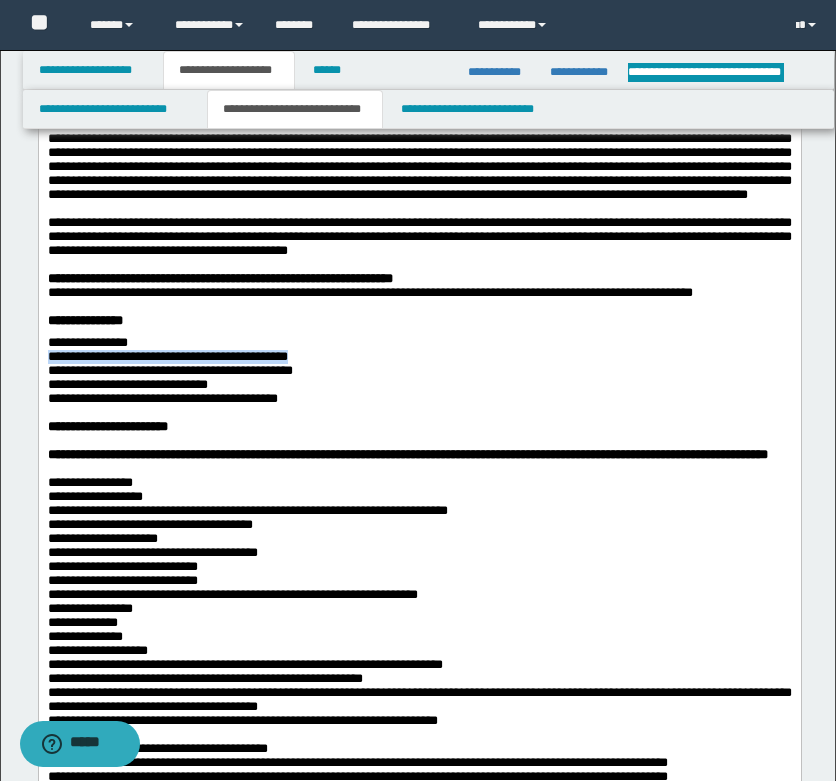 click on "**********" at bounding box center [167, 356] 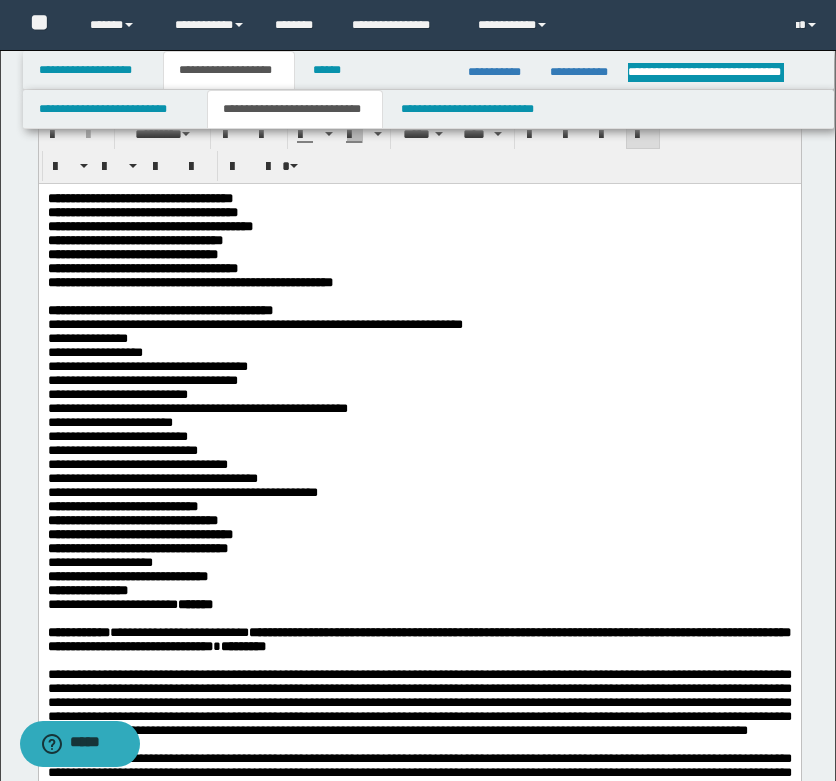 scroll, scrollTop: 100, scrollLeft: 0, axis: vertical 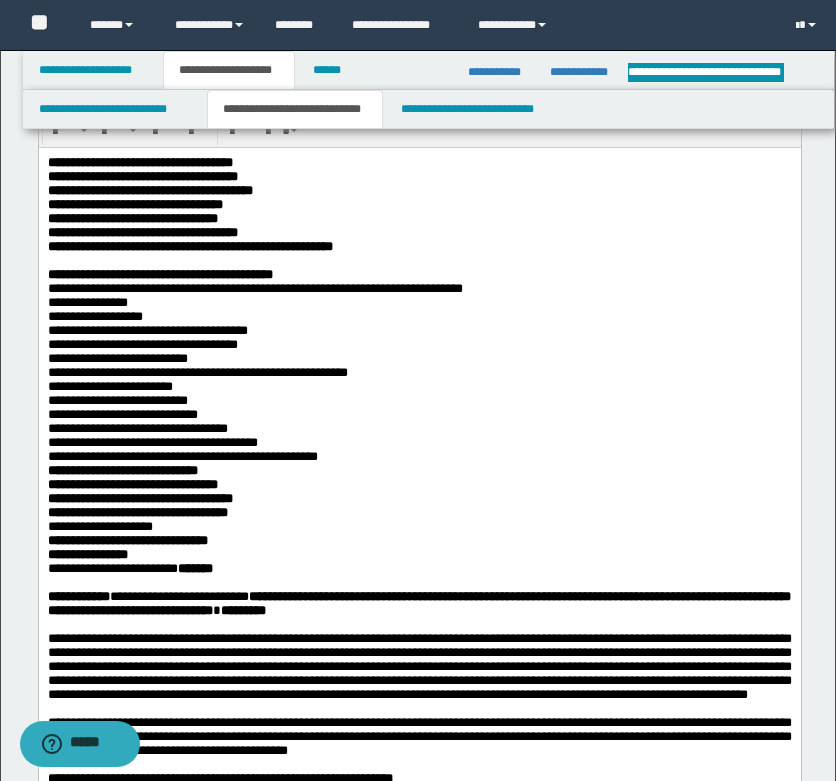 click on "**********" at bounding box center [419, 274] 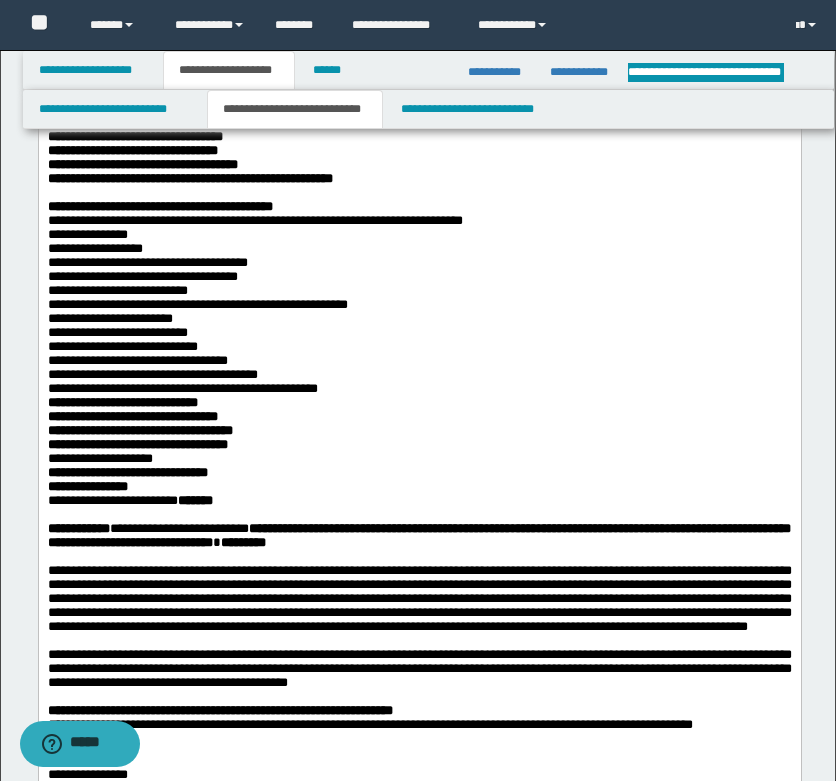 scroll, scrollTop: 200, scrollLeft: 0, axis: vertical 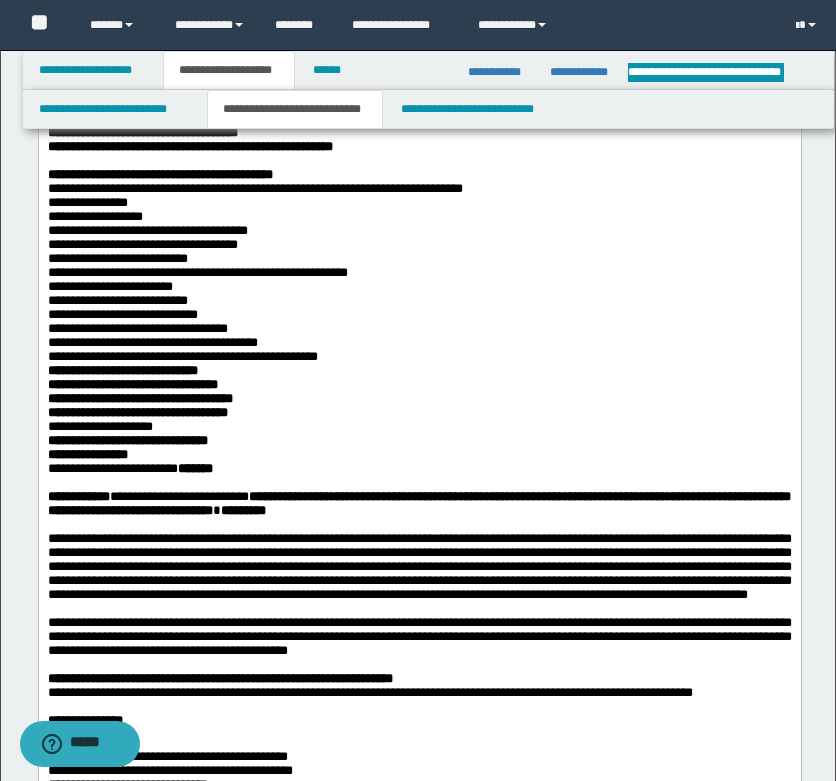 click on "**********" at bounding box center [419, 356] 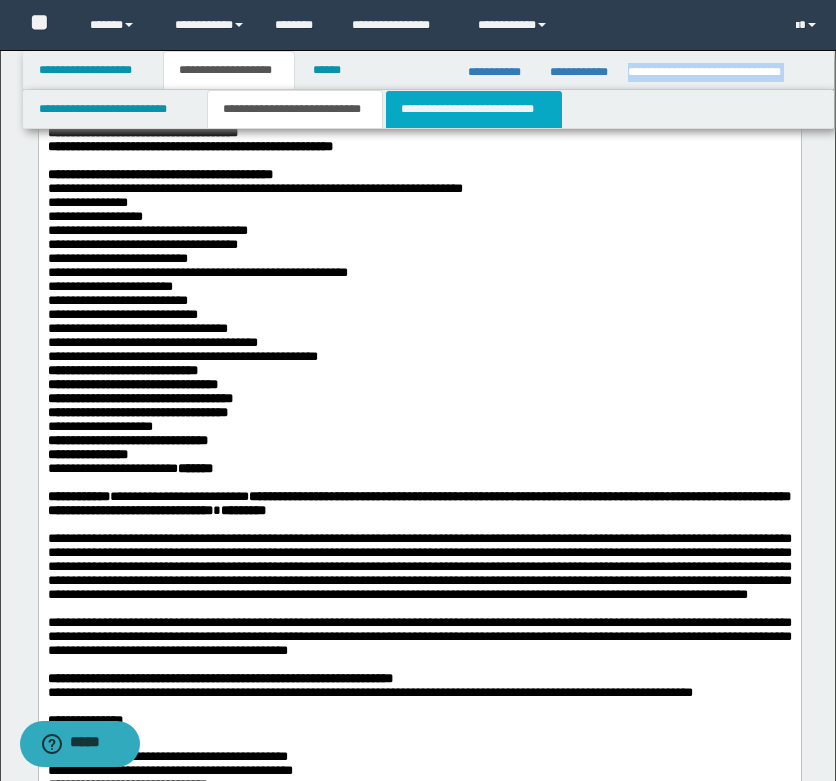 click on "**********" at bounding box center (474, 109) 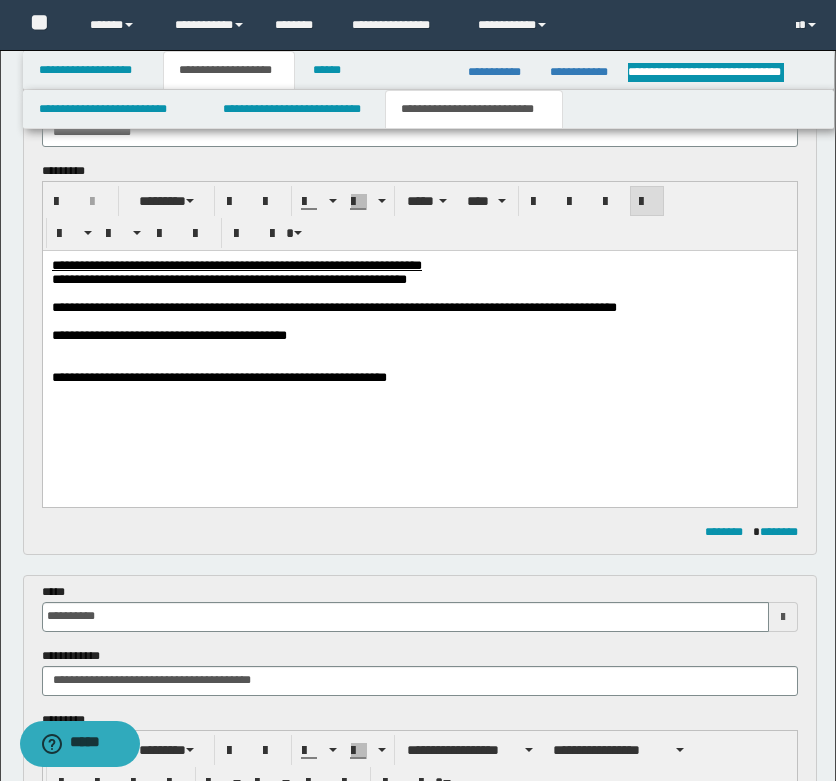click on "**********" at bounding box center [419, 347] 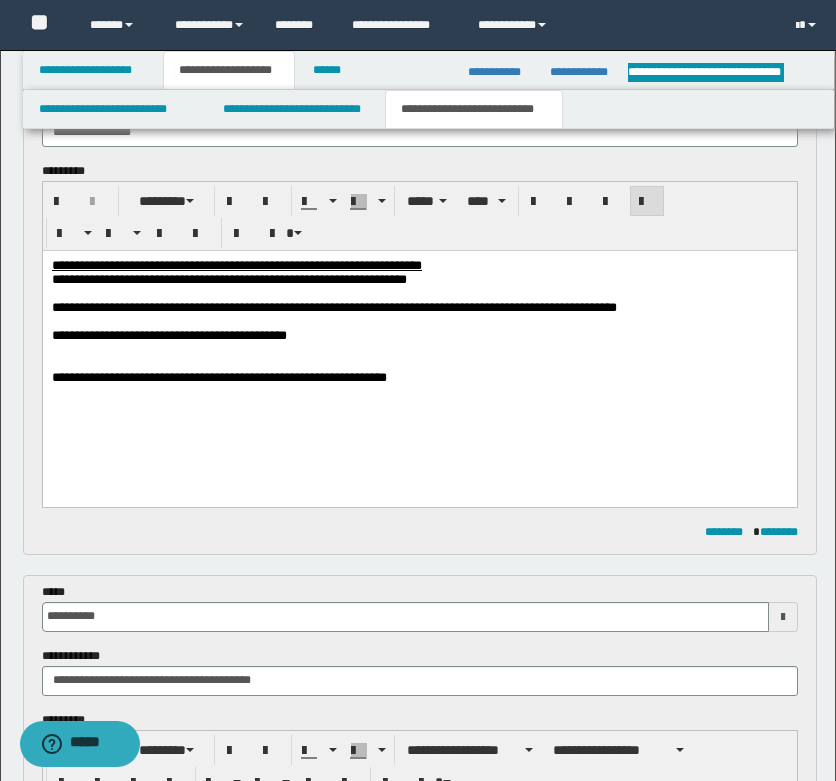 click on "**********" at bounding box center [419, 378] 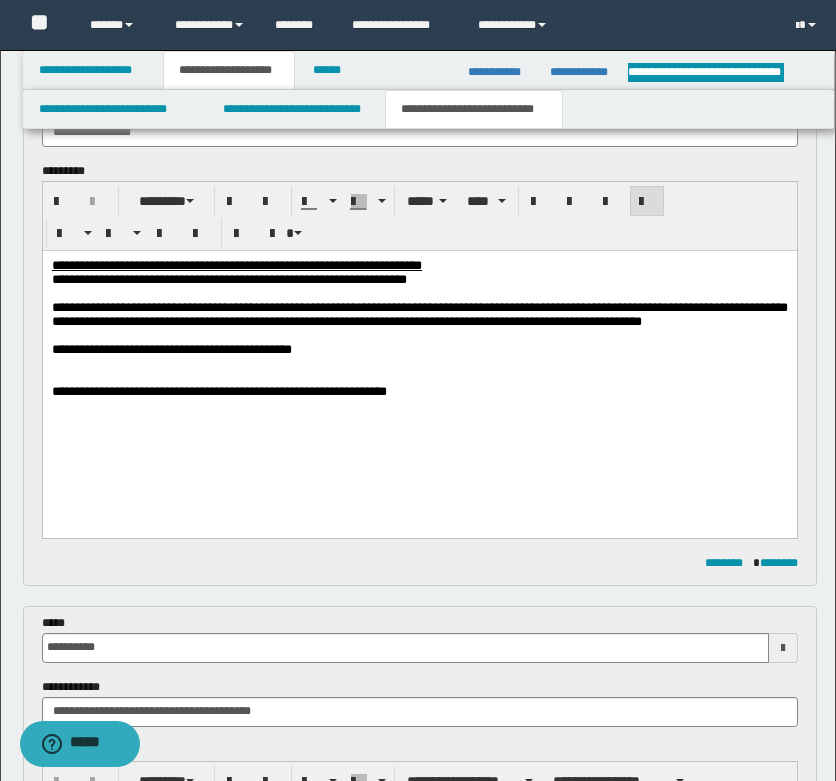 click at bounding box center [419, 364] 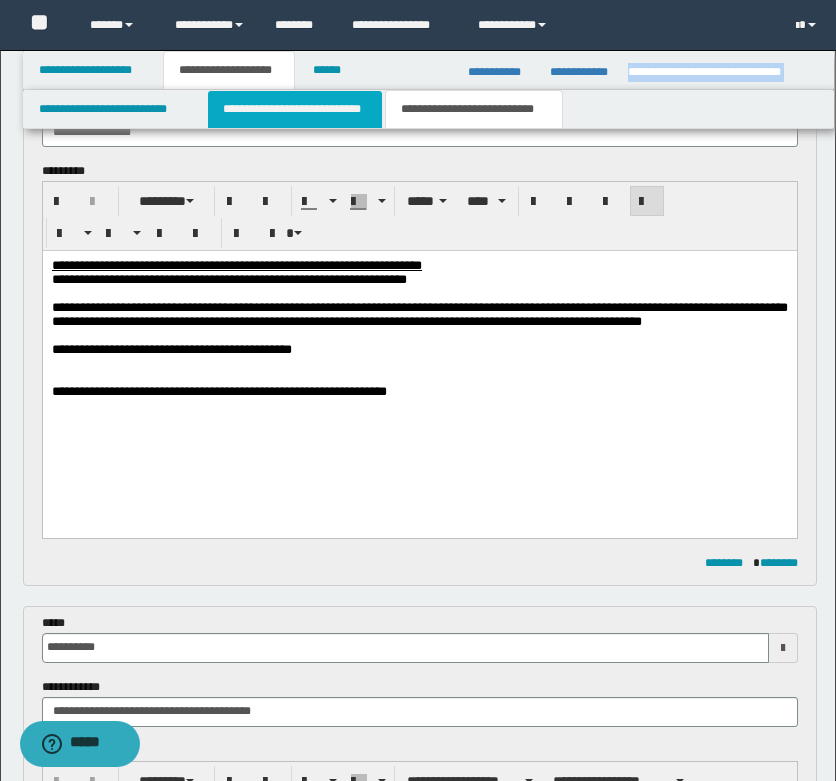 click on "**********" at bounding box center [295, 109] 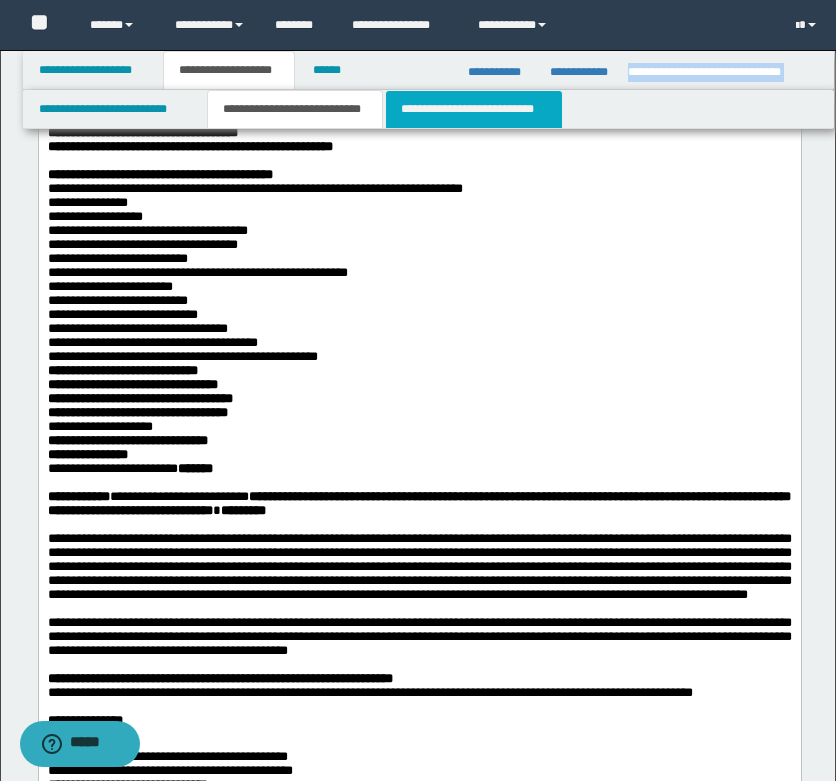click on "**********" at bounding box center [474, 109] 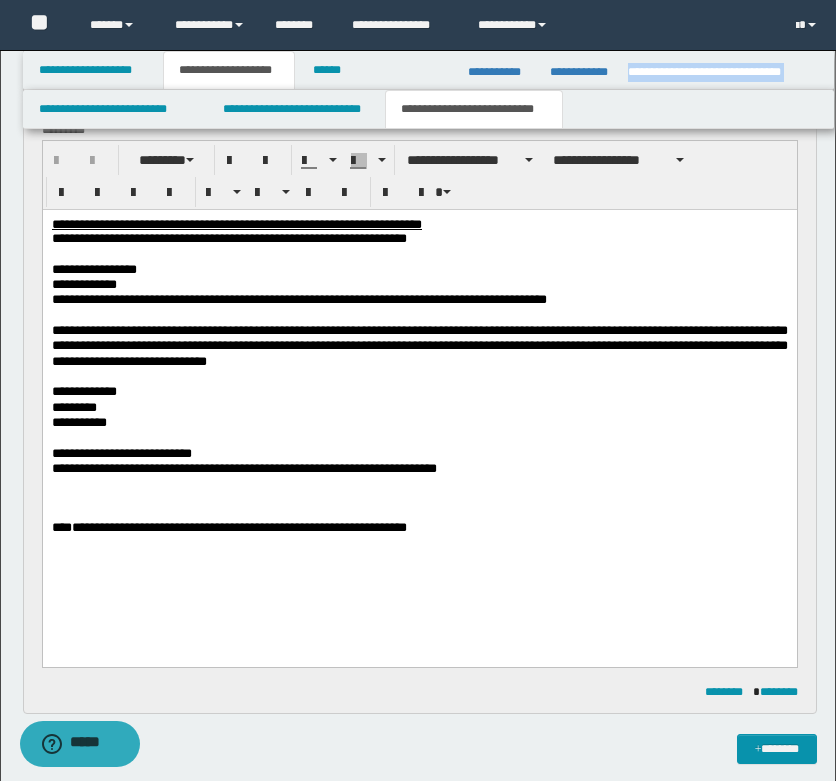 scroll, scrollTop: 1000, scrollLeft: 0, axis: vertical 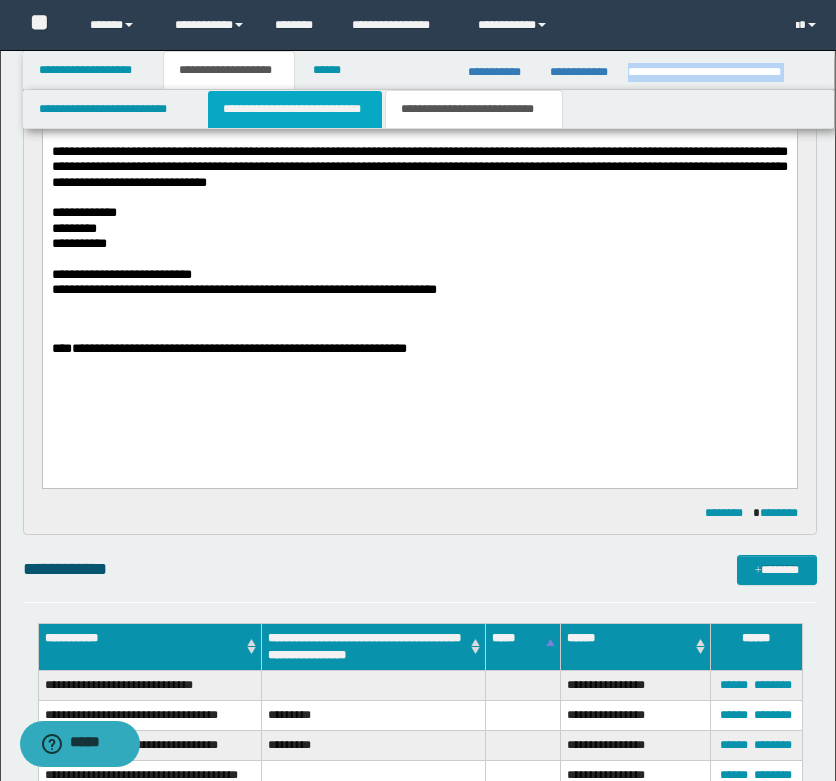 click on "**********" at bounding box center [295, 109] 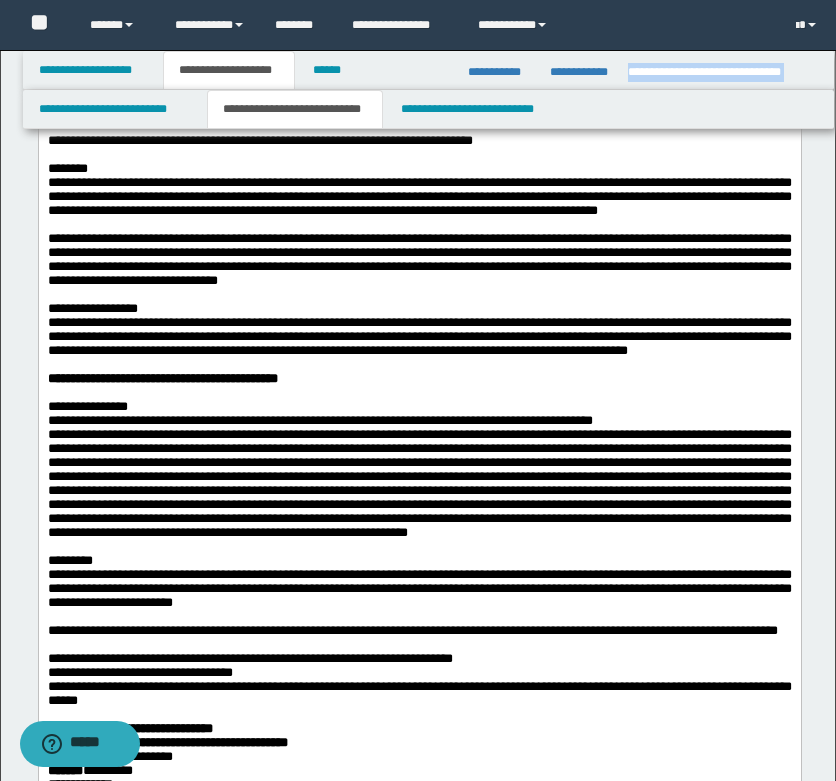 scroll, scrollTop: 1900, scrollLeft: 0, axis: vertical 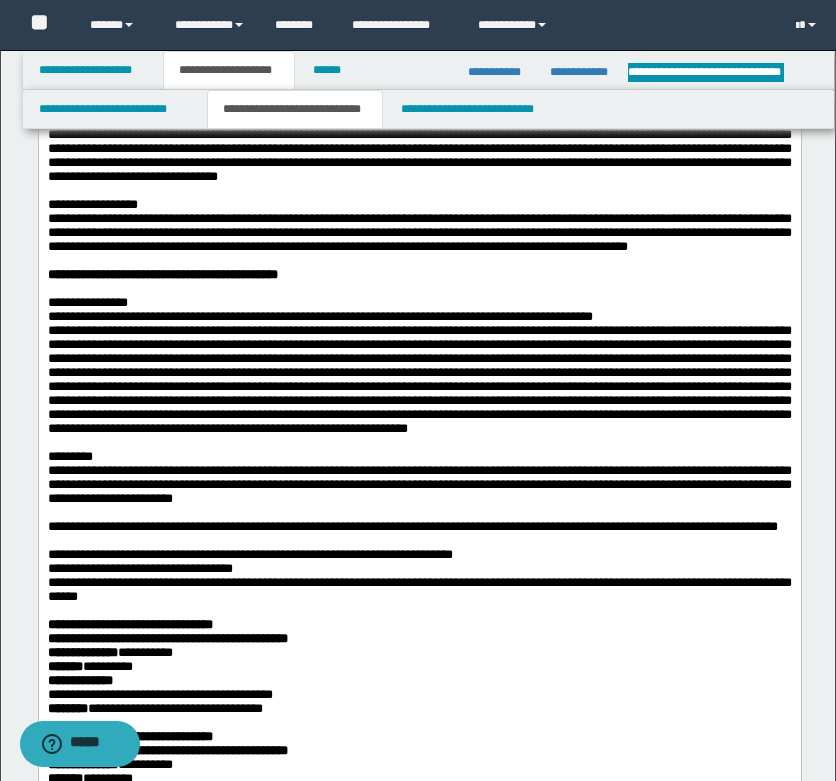 click on "**********" at bounding box center [419, 93] 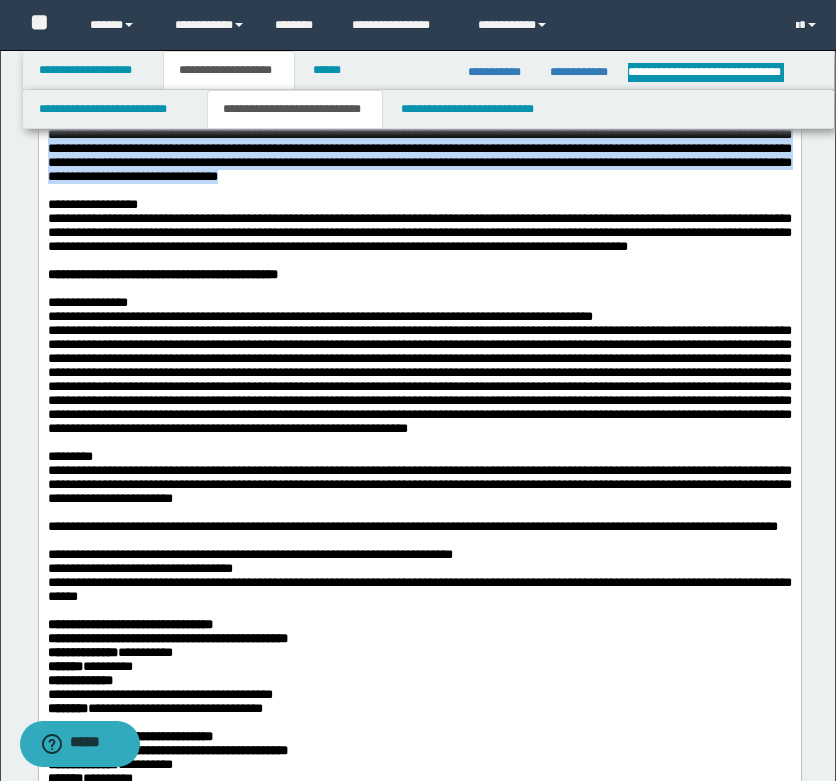drag, startPoint x: 392, startPoint y: 434, endPoint x: 564, endPoint y: 513, distance: 189.27493 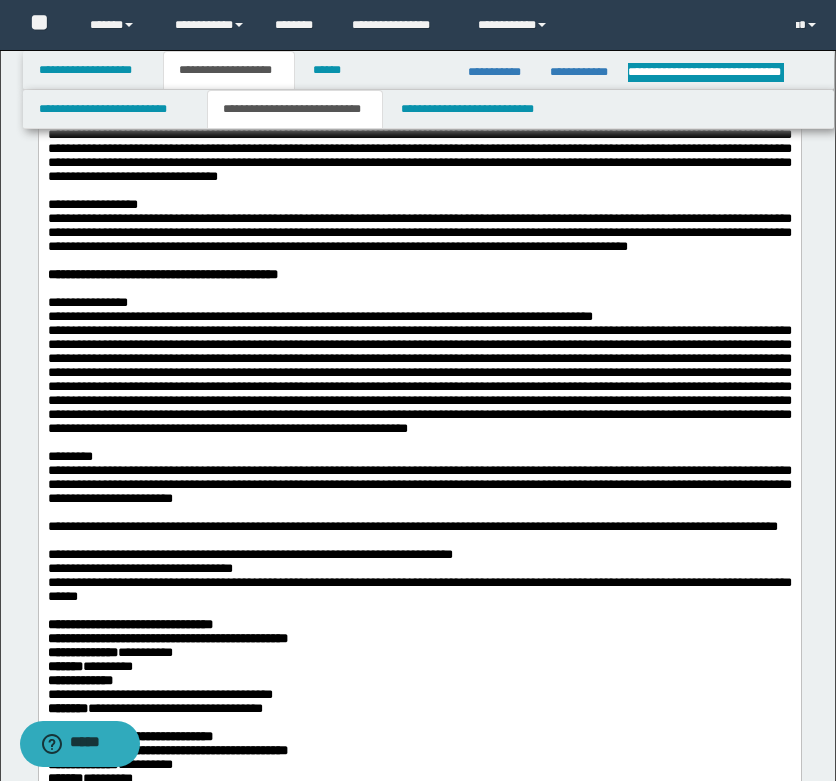 click at bounding box center (419, 191) 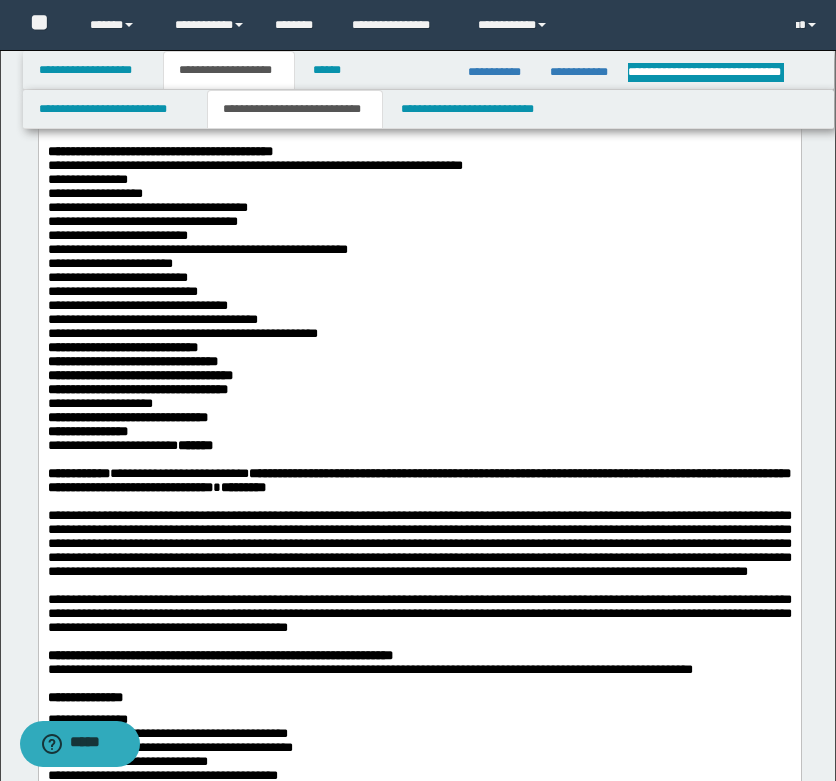 scroll, scrollTop: 200, scrollLeft: 0, axis: vertical 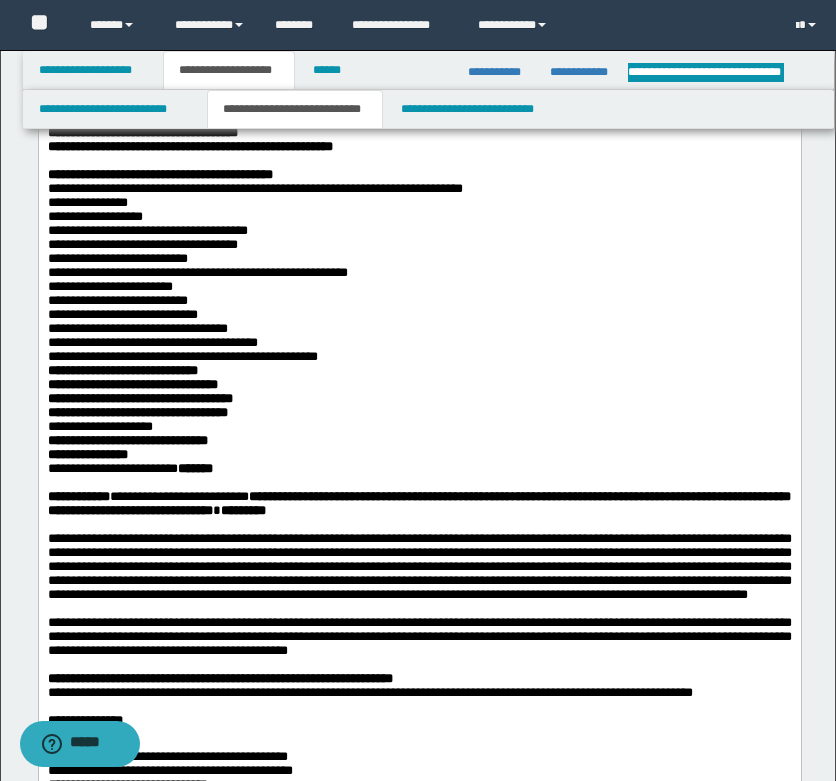 click on "**********" at bounding box center (419, 370) 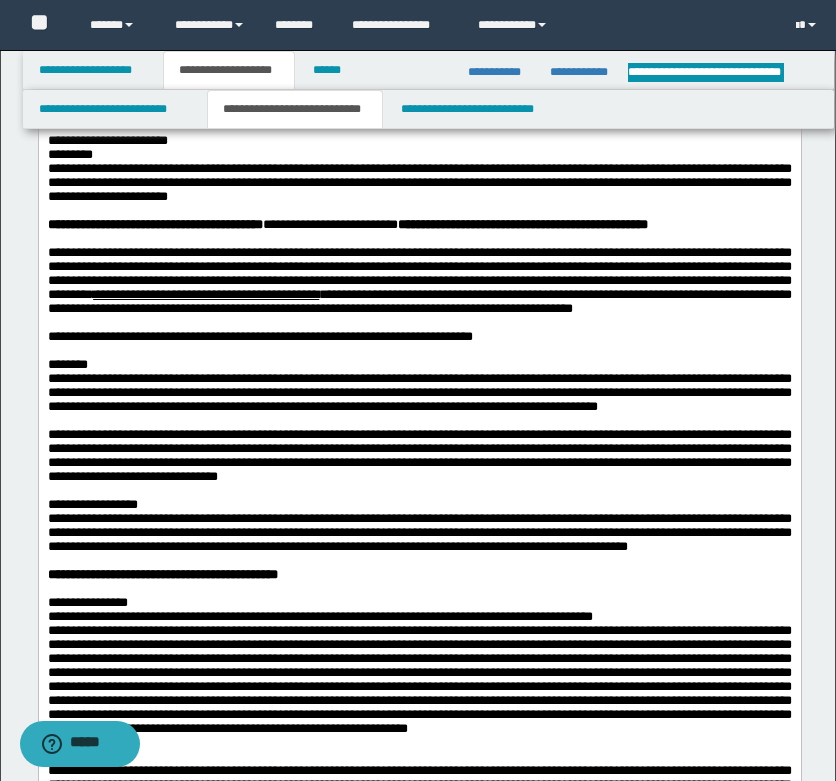 scroll, scrollTop: 1000, scrollLeft: 0, axis: vertical 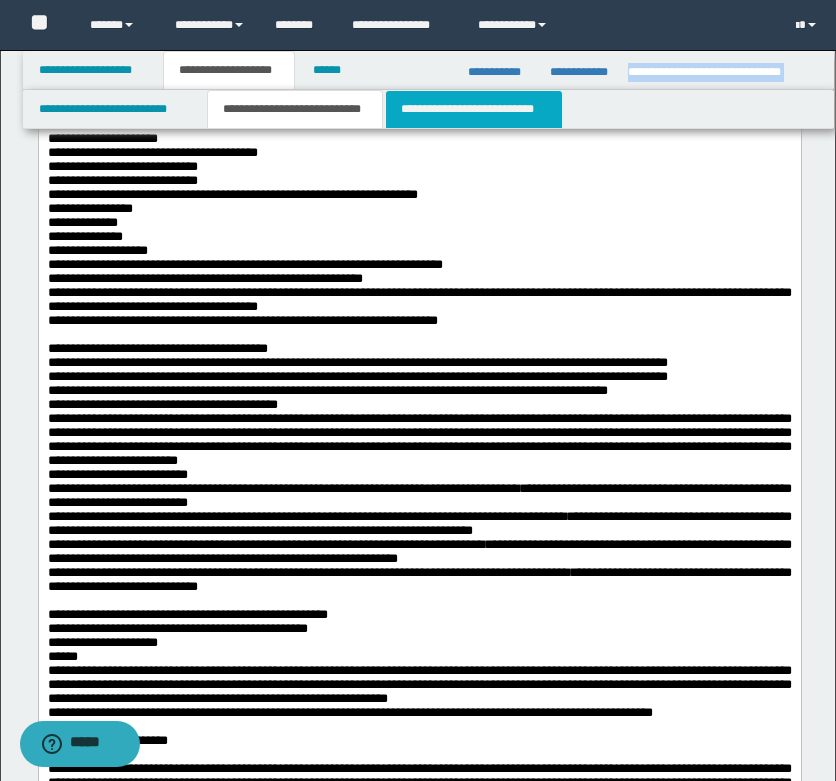 click on "**********" at bounding box center (474, 109) 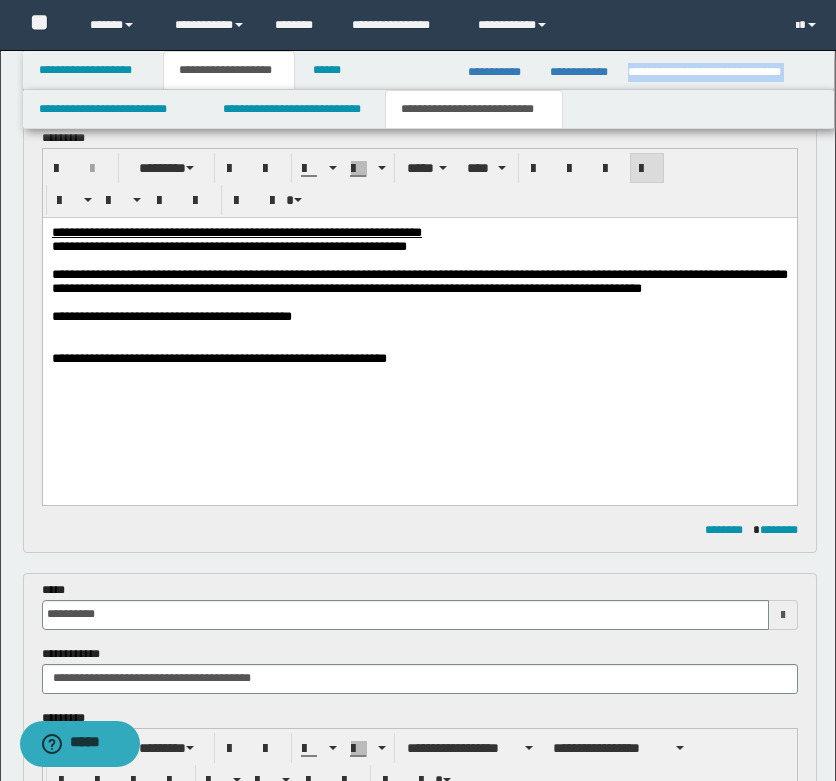 scroll, scrollTop: 200, scrollLeft: 0, axis: vertical 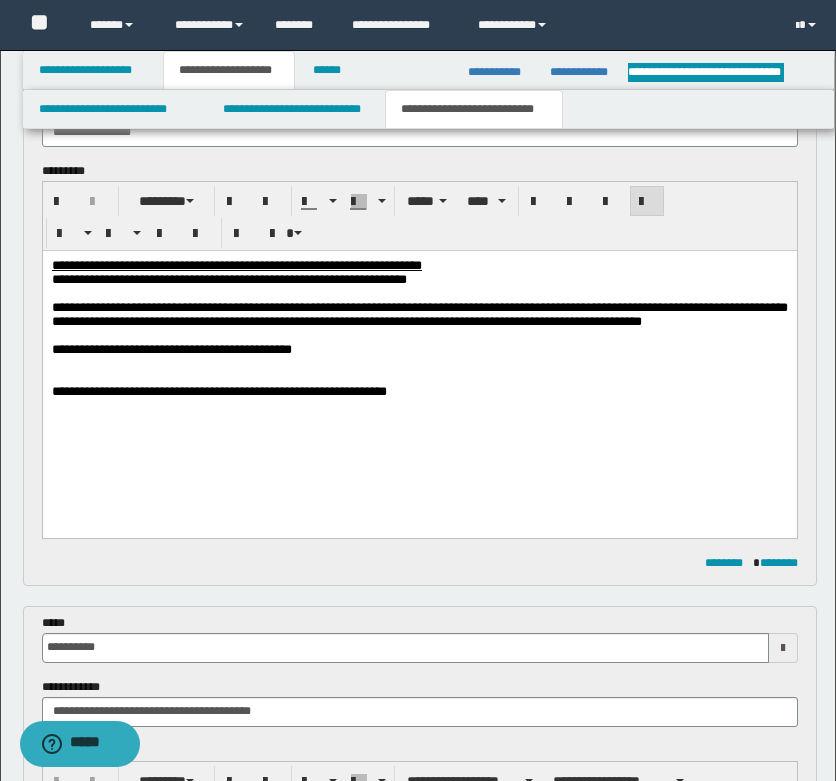 click on "**********" at bounding box center (419, 392) 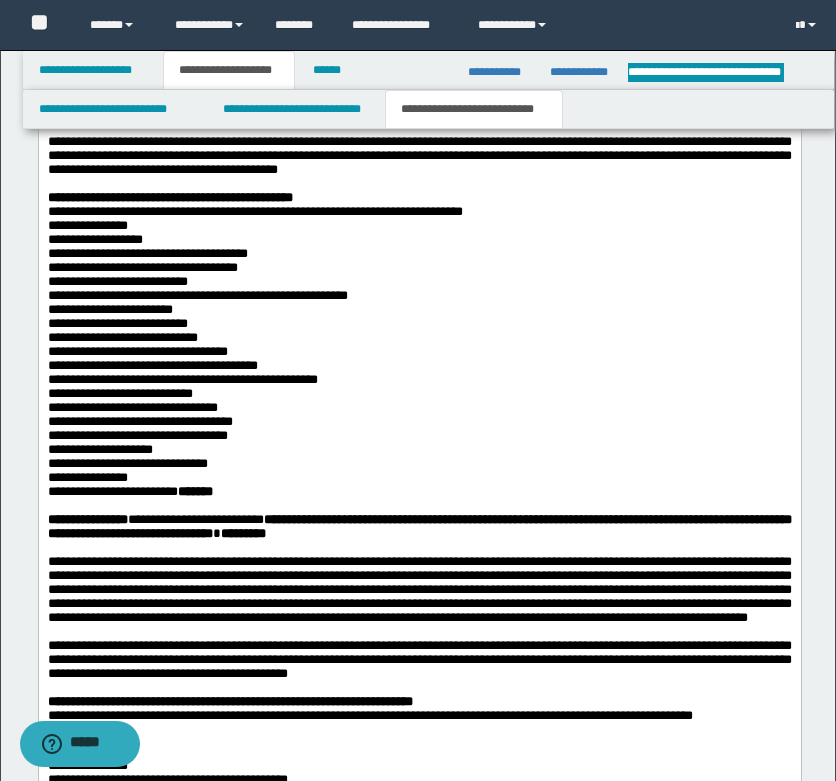 scroll, scrollTop: 1900, scrollLeft: 0, axis: vertical 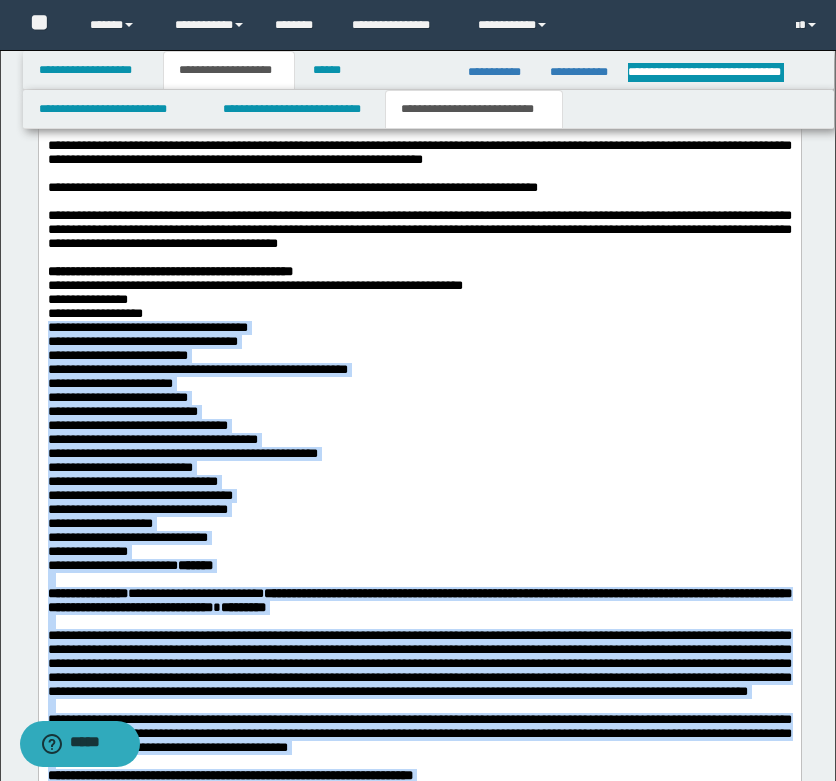drag, startPoint x: 570, startPoint y: 317, endPoint x: 574, endPoint y: 339, distance: 22.36068 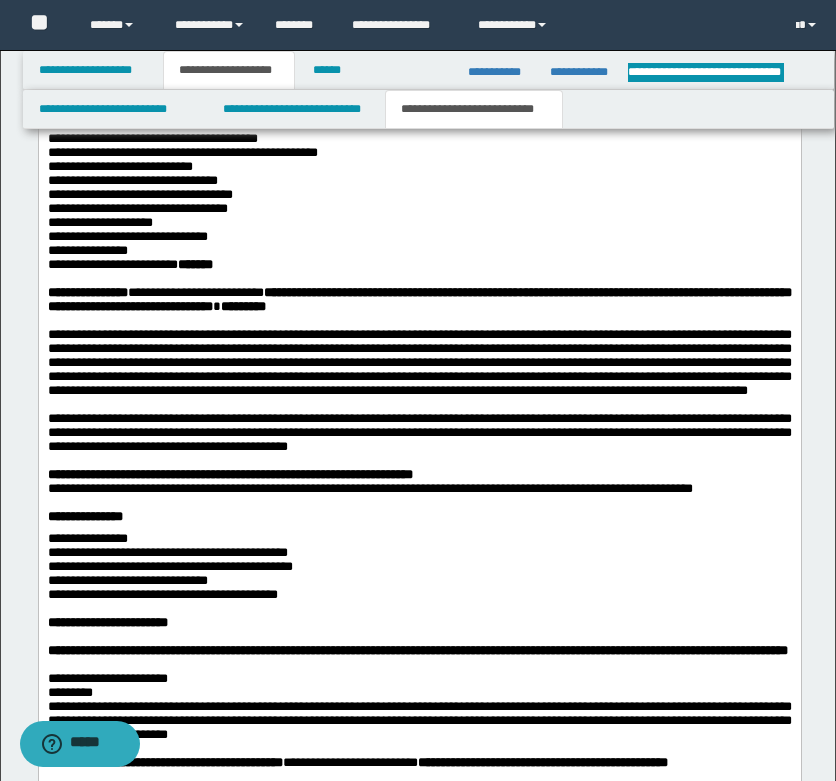 scroll, scrollTop: 2200, scrollLeft: 0, axis: vertical 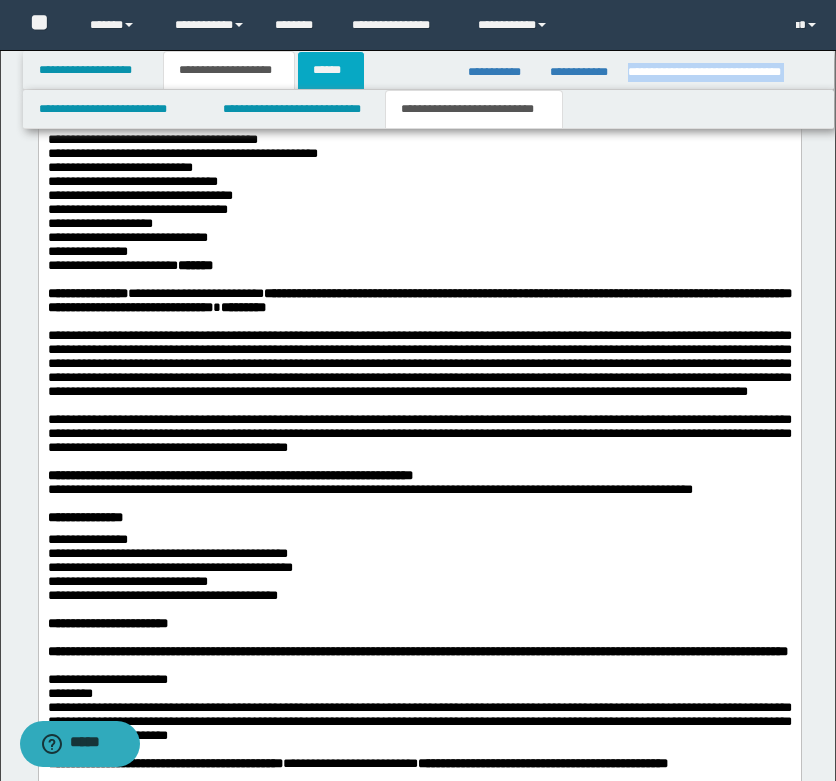 click on "******" at bounding box center (331, 70) 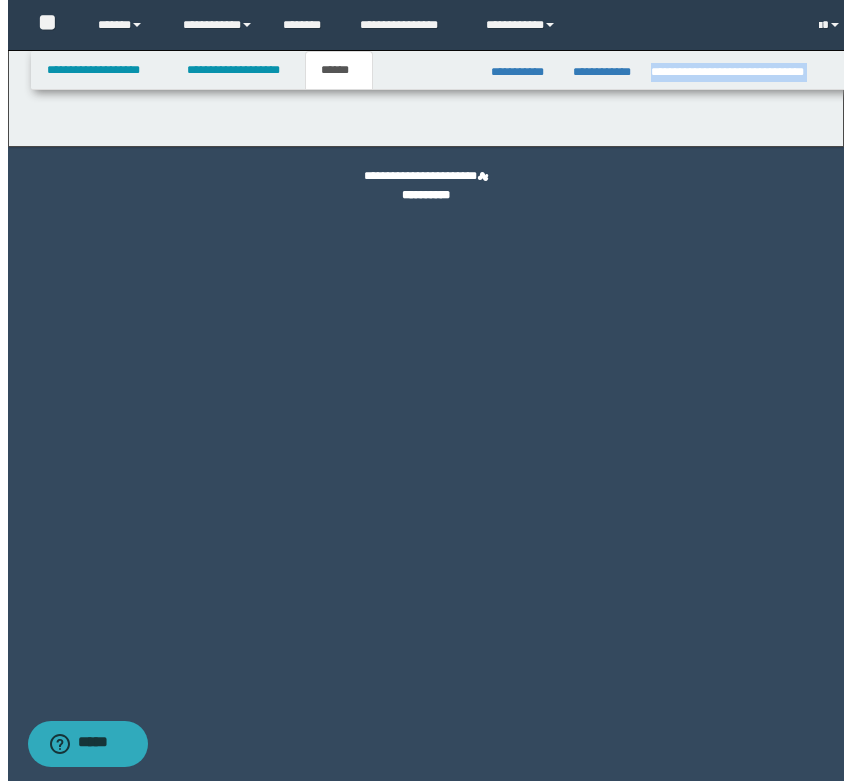 scroll, scrollTop: 0, scrollLeft: 0, axis: both 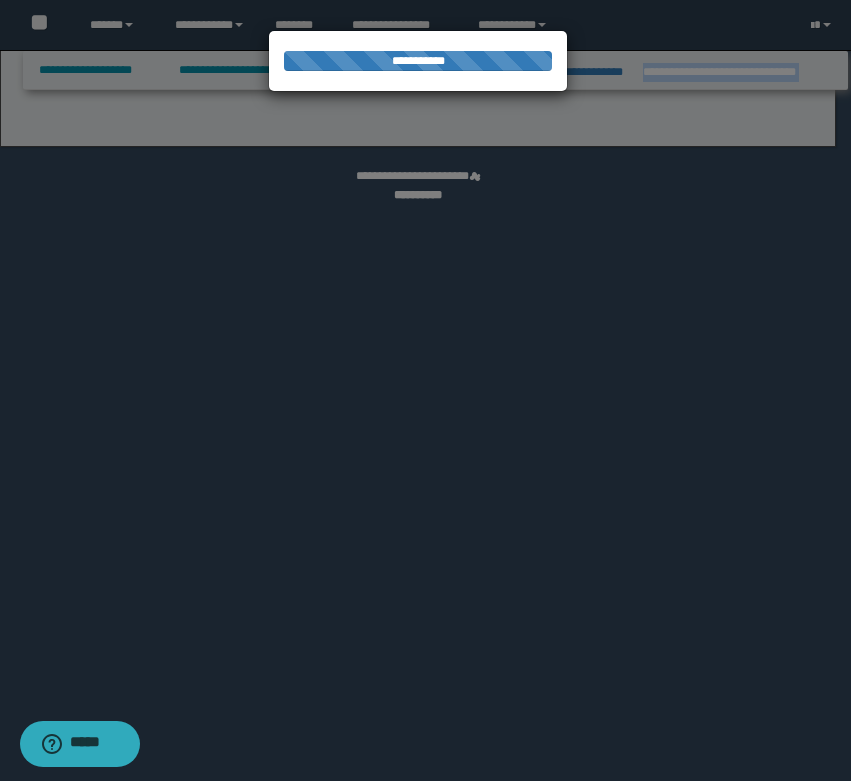 select on "*" 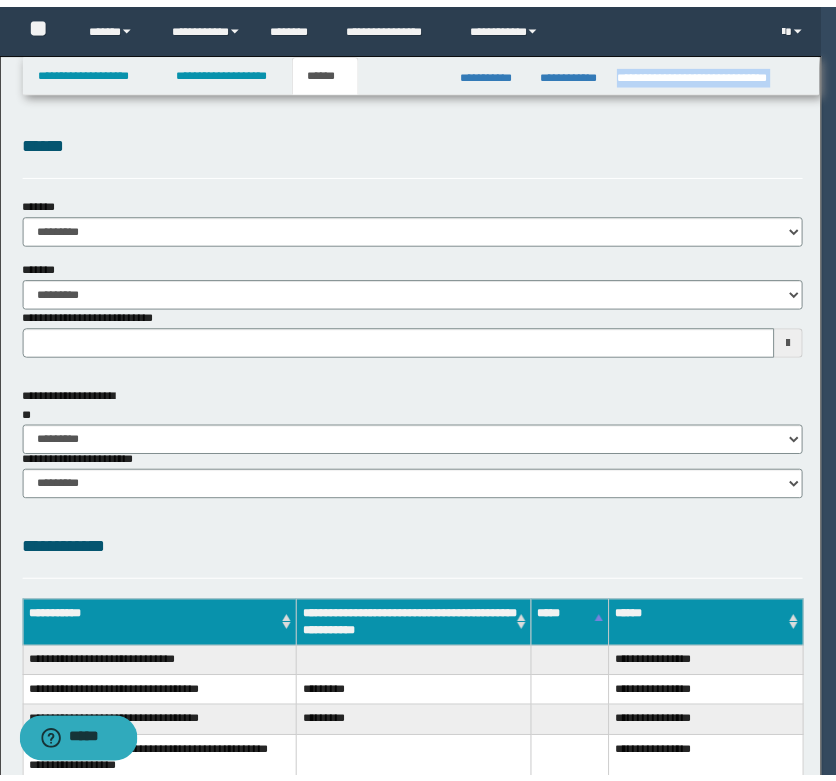 scroll, scrollTop: 0, scrollLeft: 0, axis: both 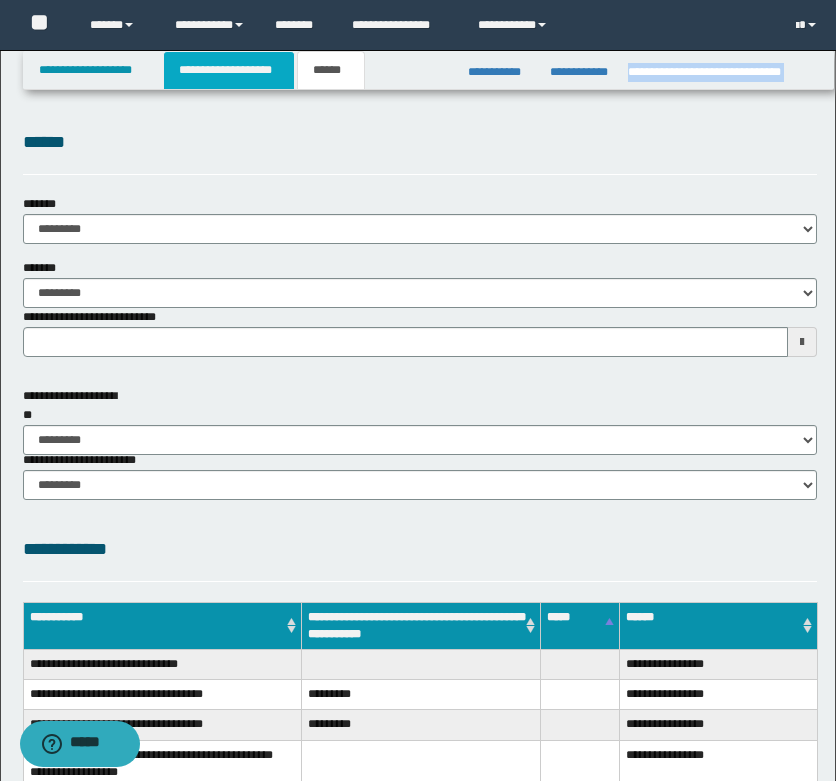 click on "**********" at bounding box center [229, 70] 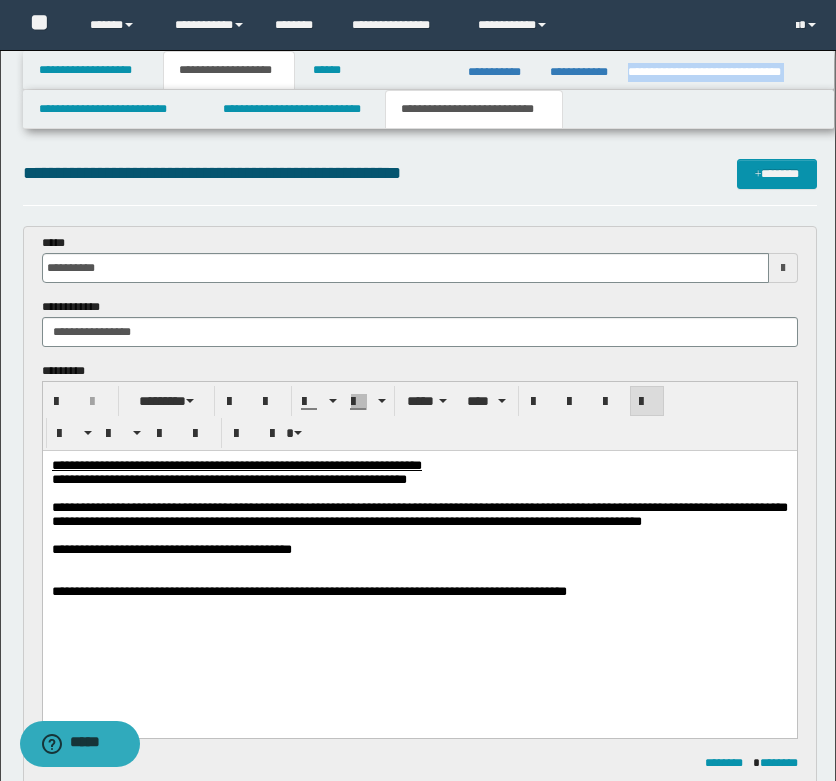 click on "**********" at bounding box center [474, 109] 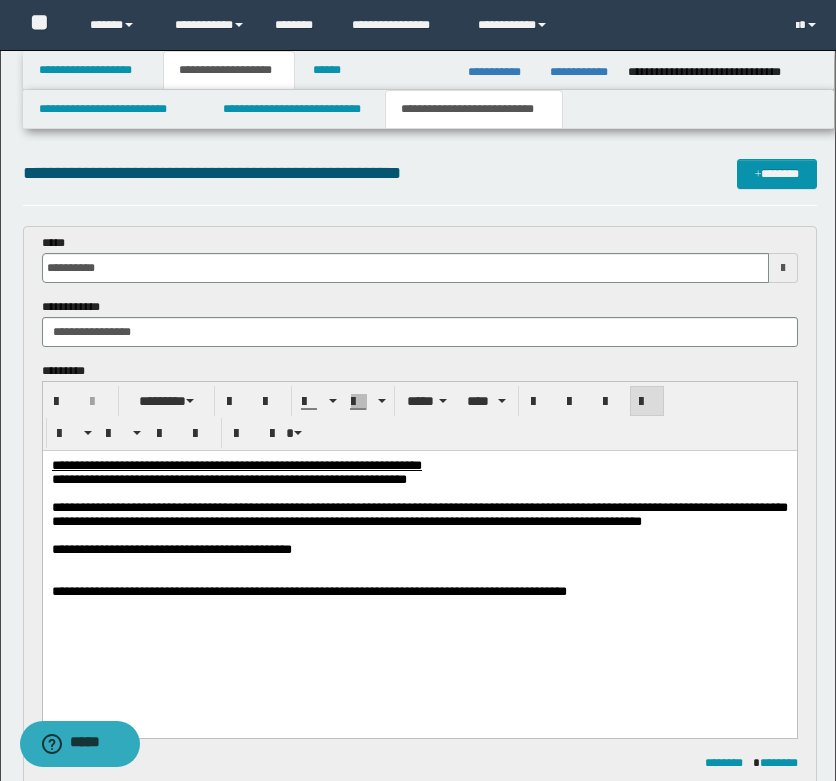 click on "**********" at bounding box center (420, 298) 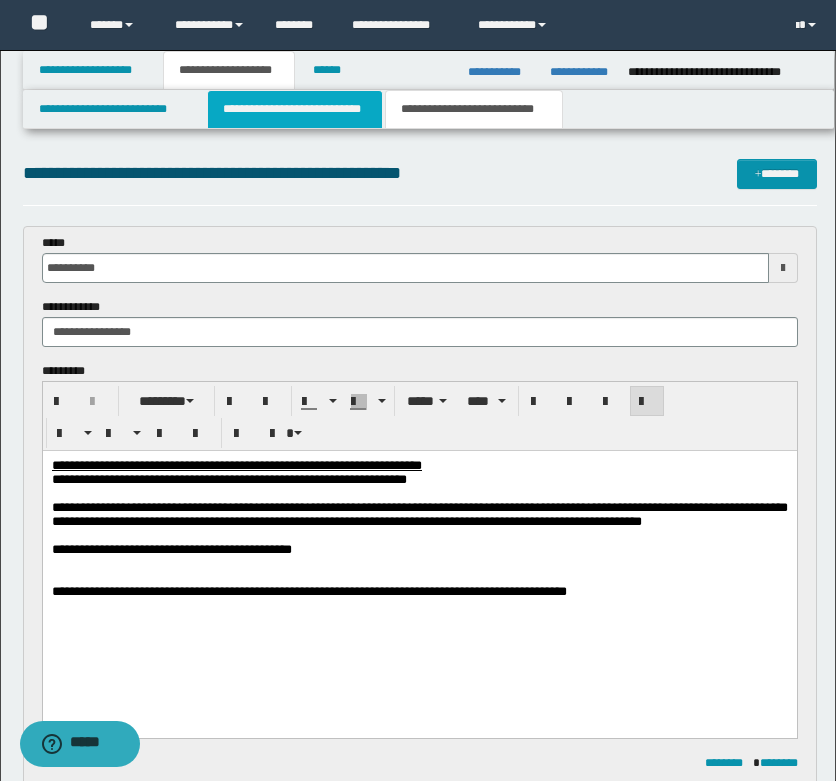 click on "**********" at bounding box center (295, 109) 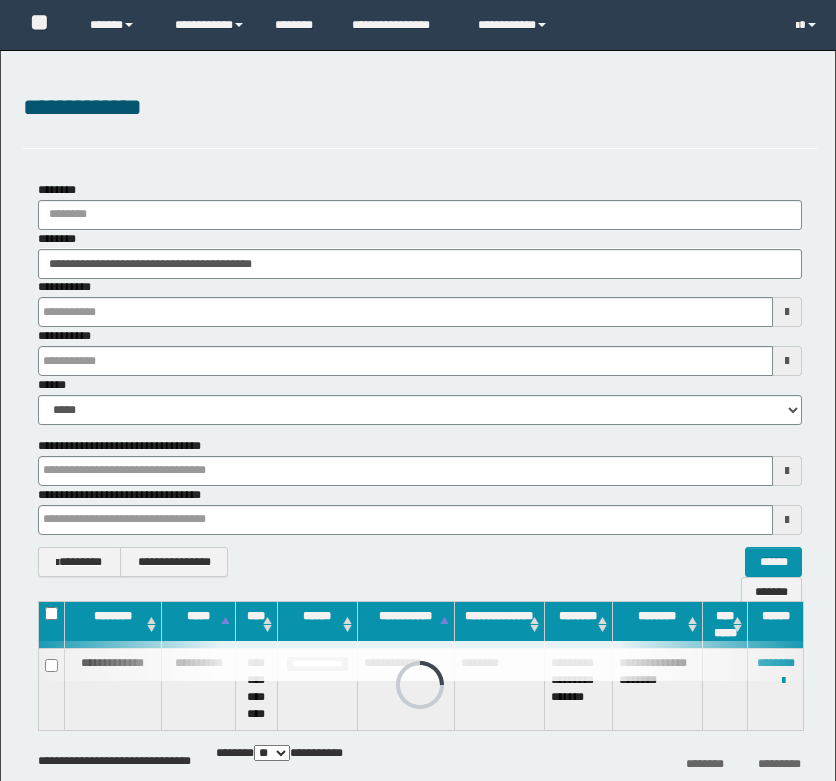 scroll, scrollTop: 108, scrollLeft: 0, axis: vertical 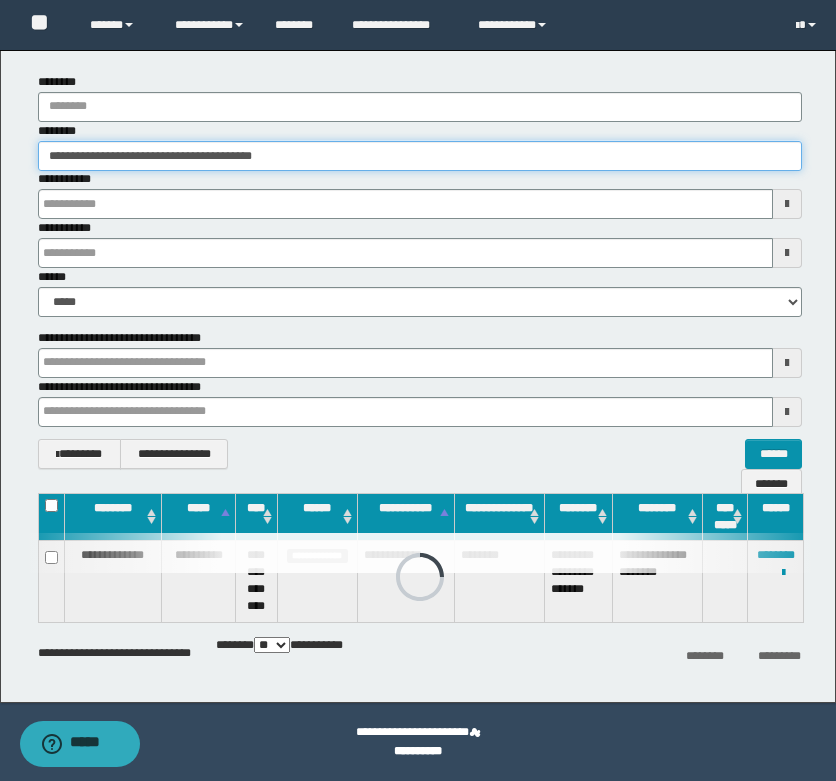 click on "**********" at bounding box center [420, 156] 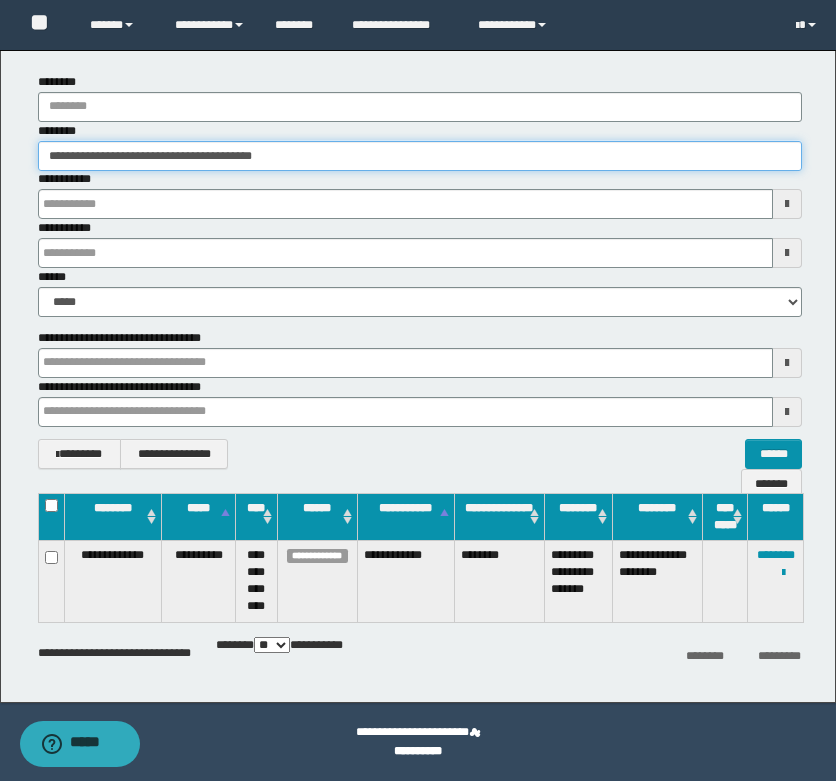 click on "**********" at bounding box center (420, 156) 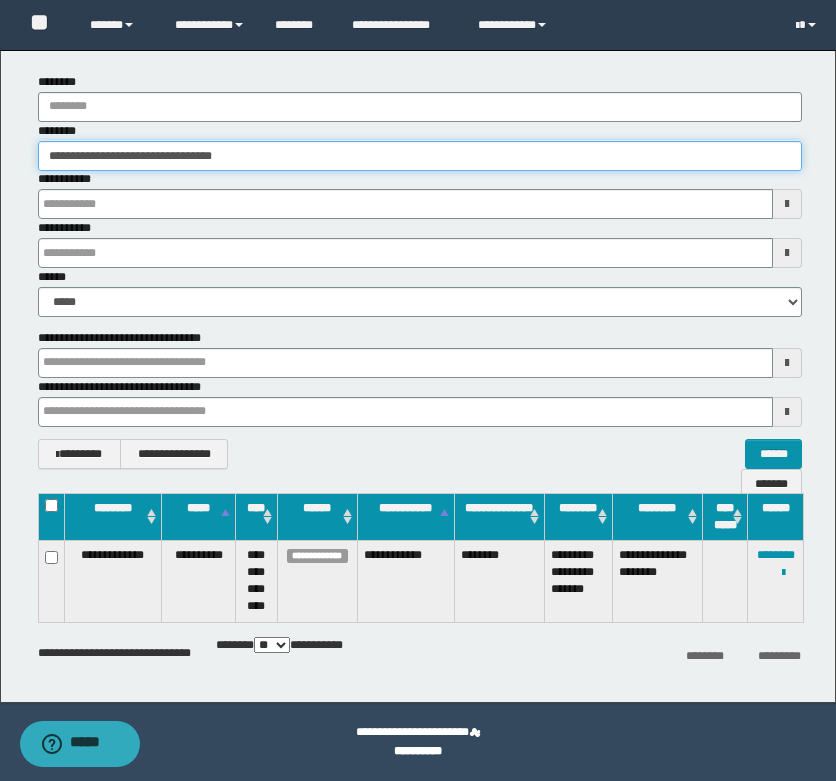 type on "**********" 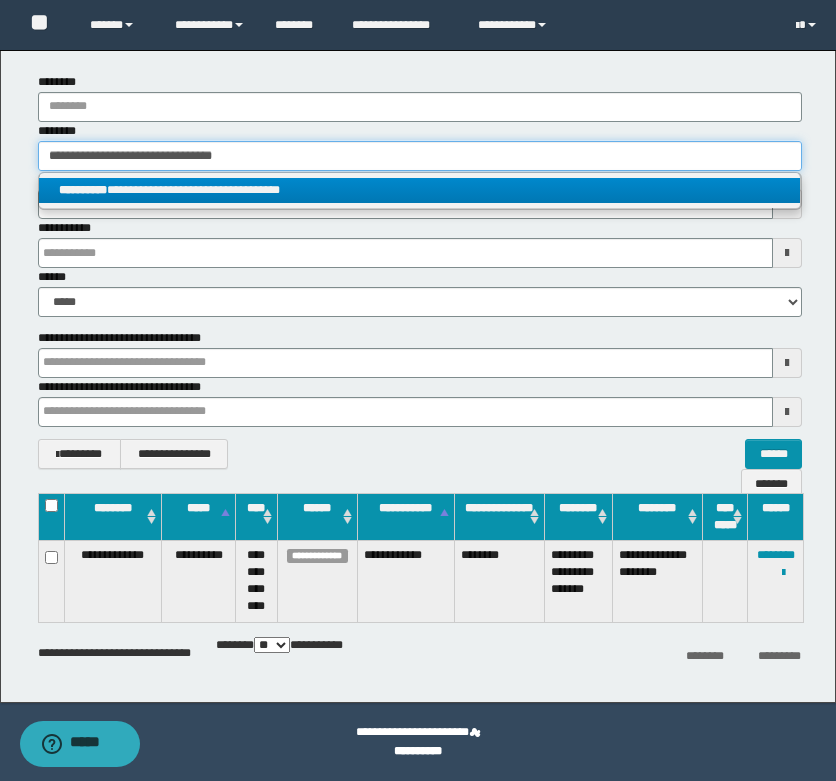 type on "**********" 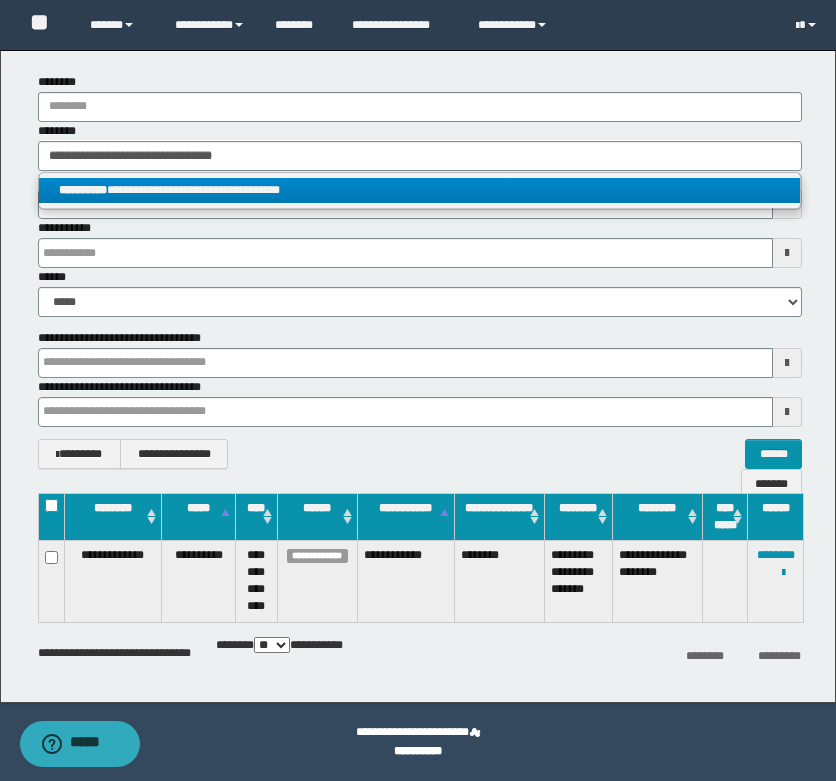click on "**********" at bounding box center [419, 190] 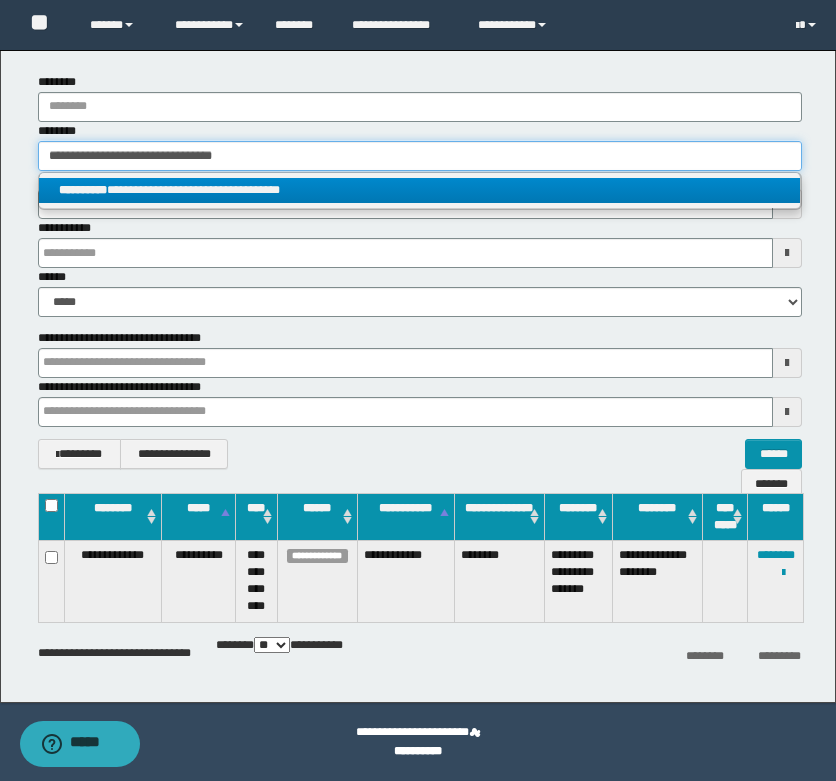 type 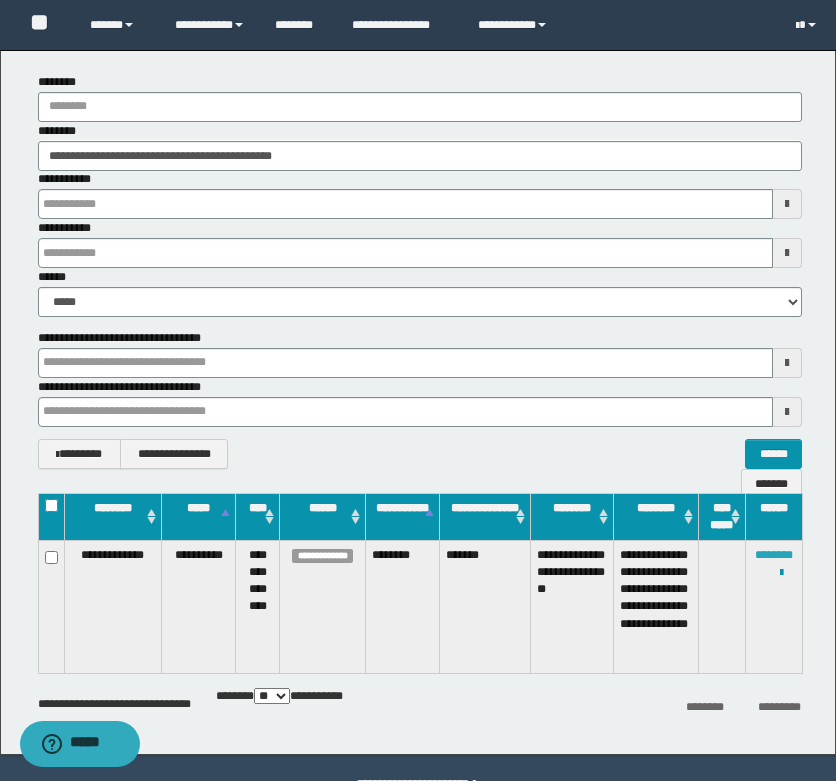 click on "********" at bounding box center [774, 555] 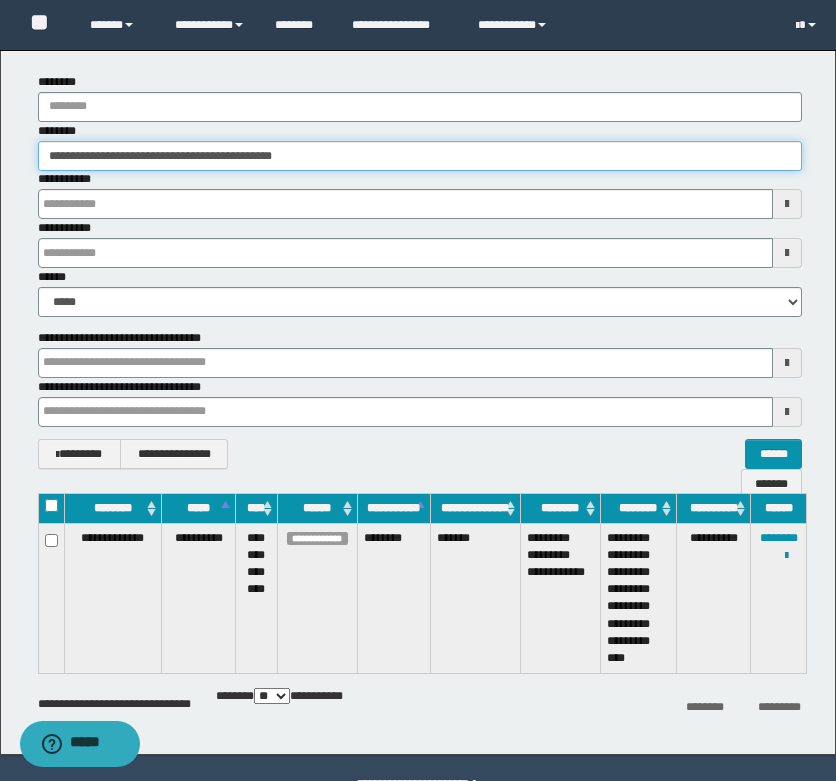 click on "**********" at bounding box center (420, 156) 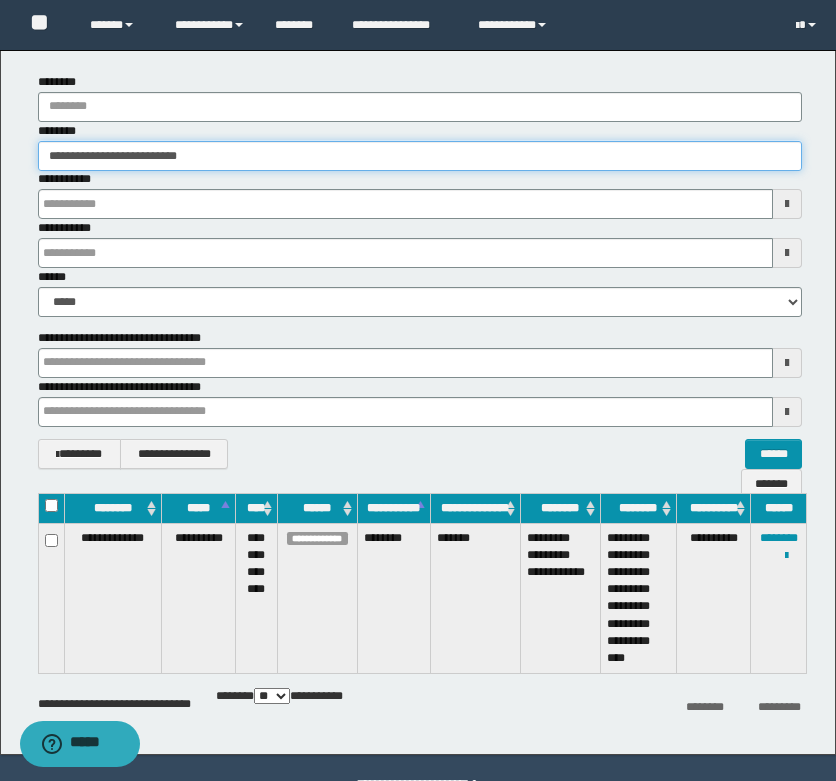 type on "**********" 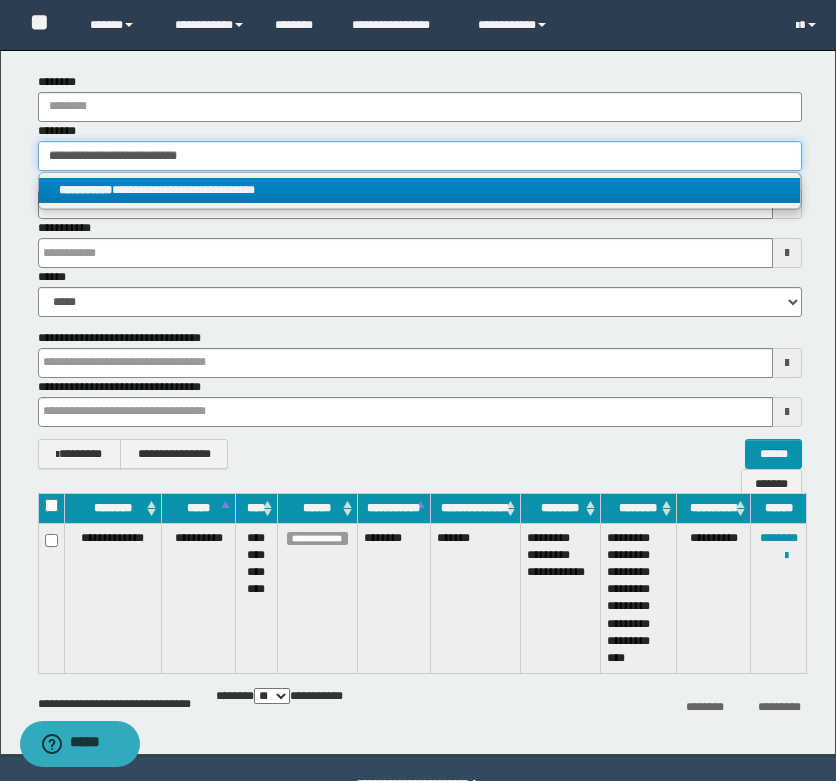 type on "**********" 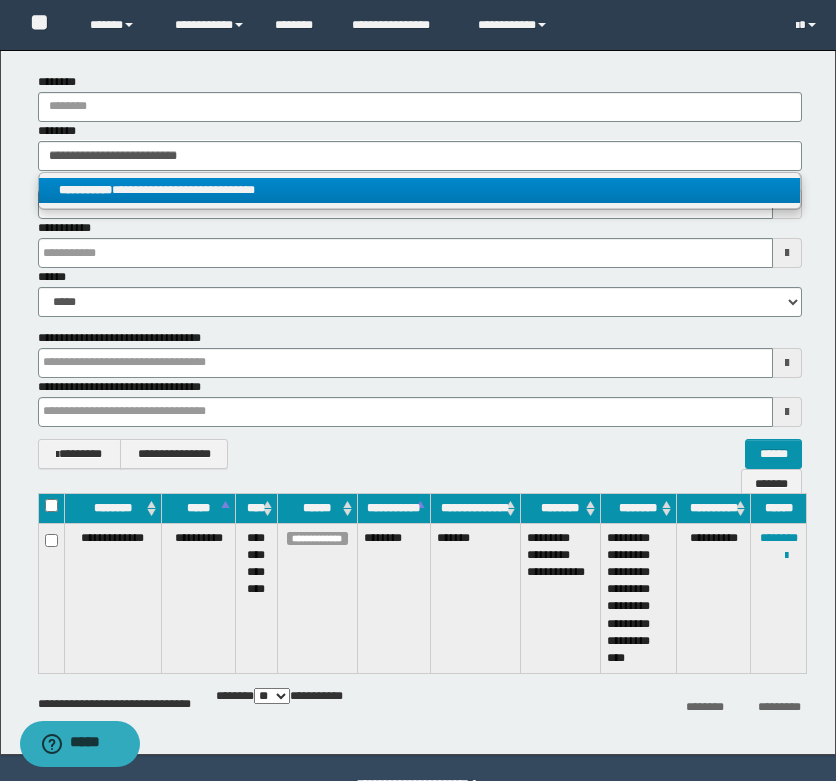 click on "**********" at bounding box center (419, 190) 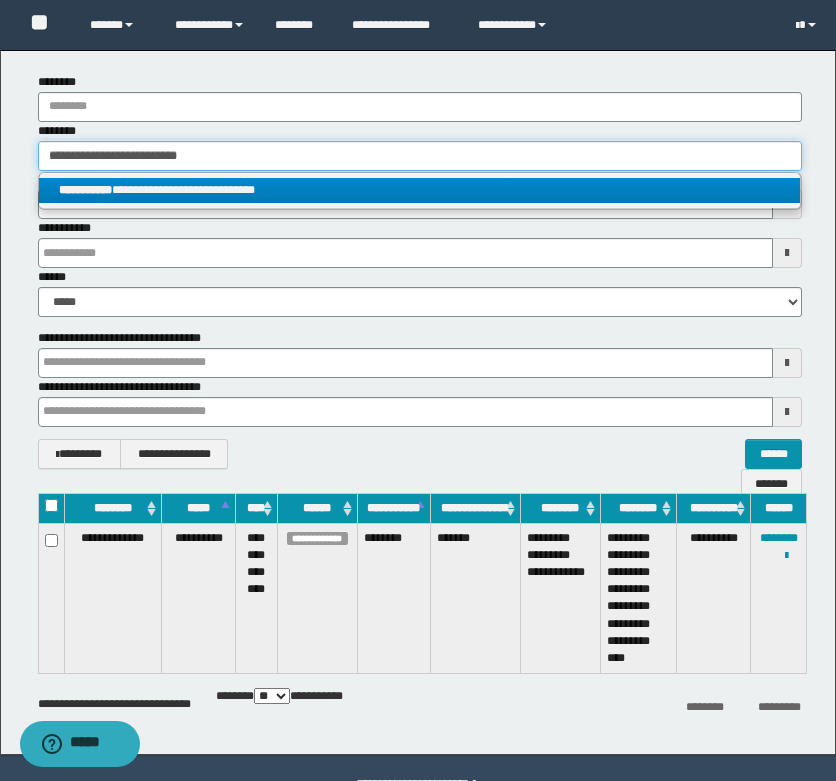 type 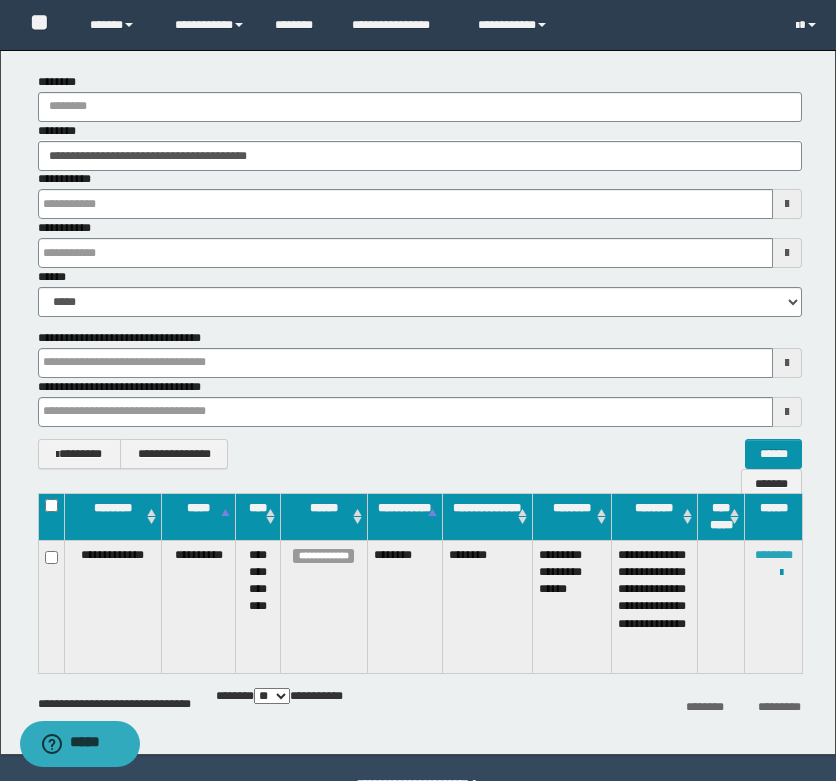 click on "********" at bounding box center [774, 555] 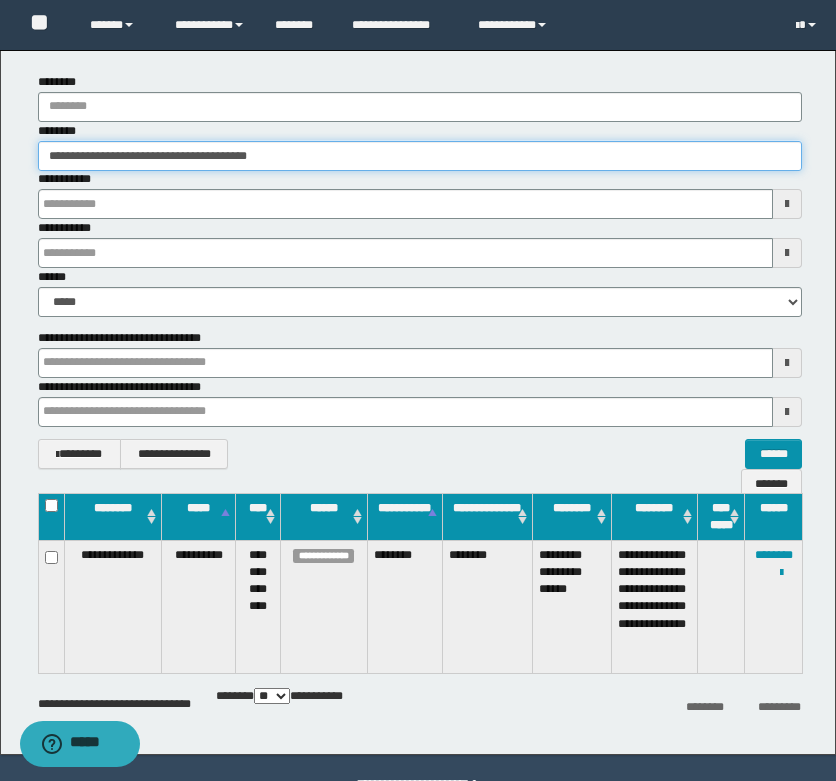click on "**********" at bounding box center [420, 156] 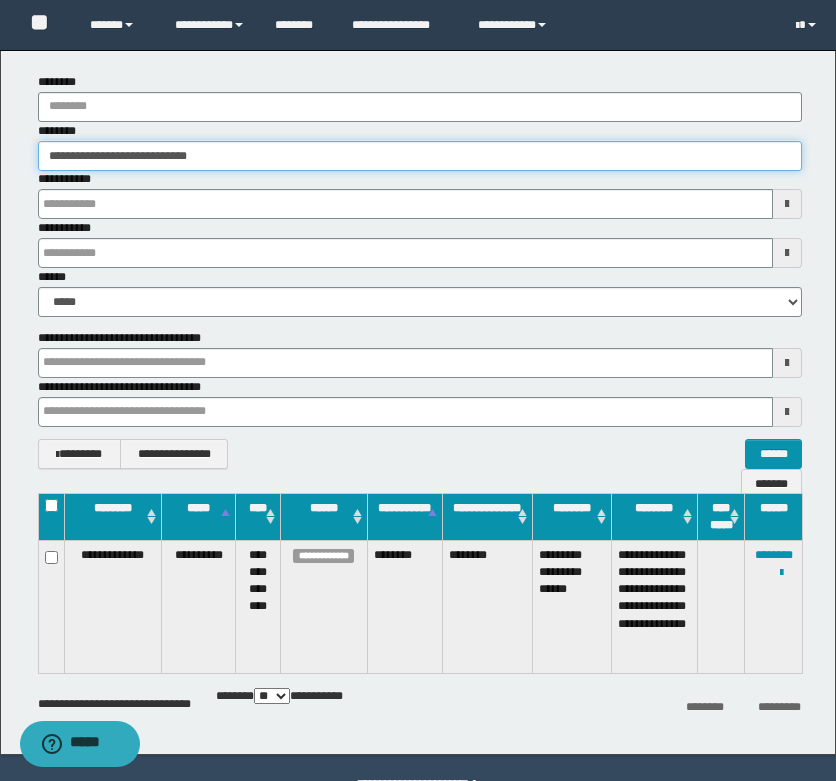type on "**********" 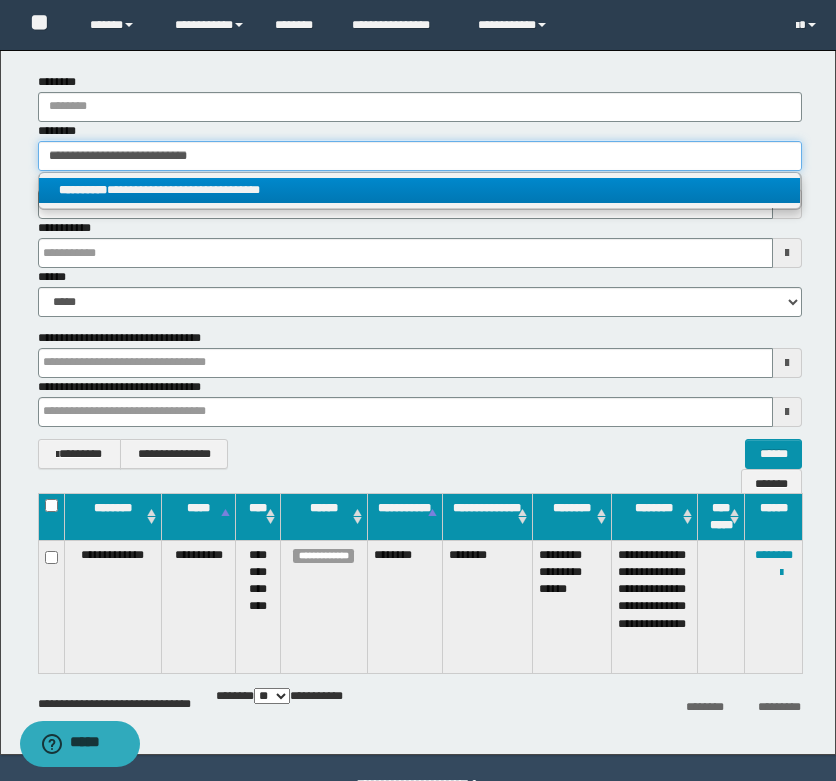 type on "**********" 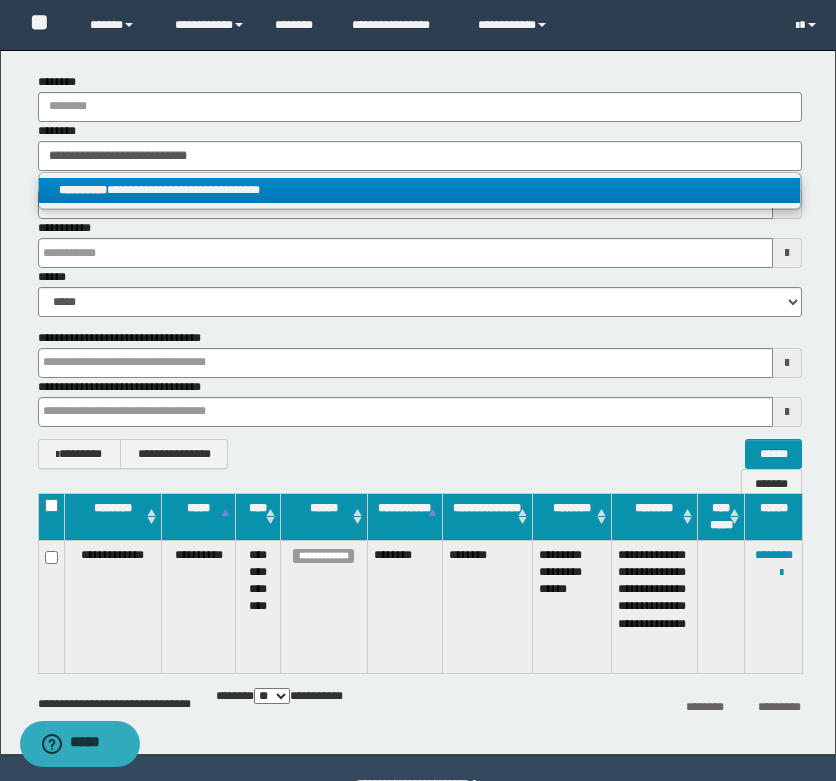 click on "**********" at bounding box center (419, 190) 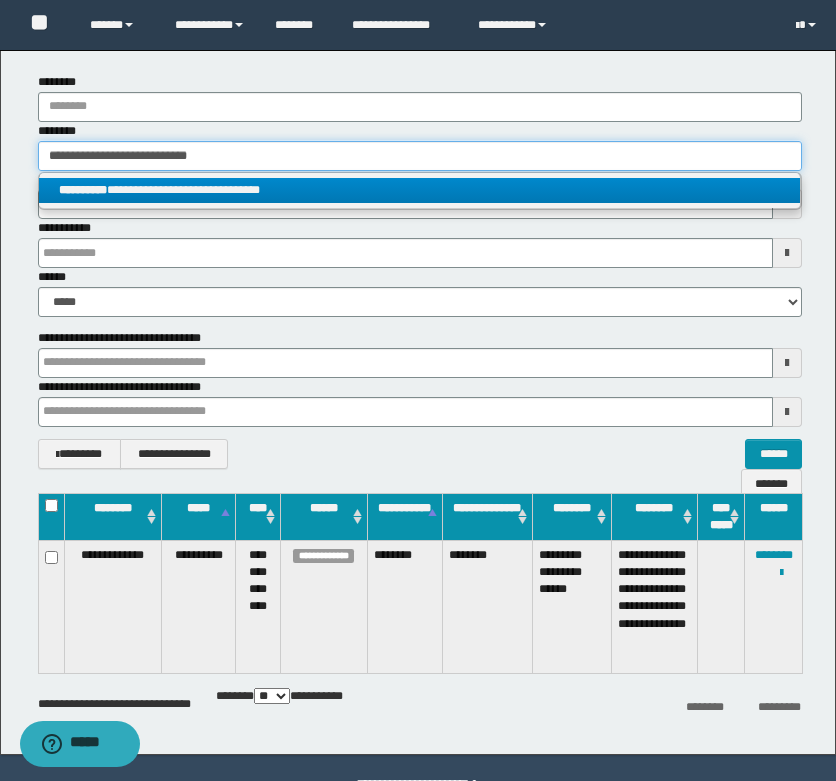 type 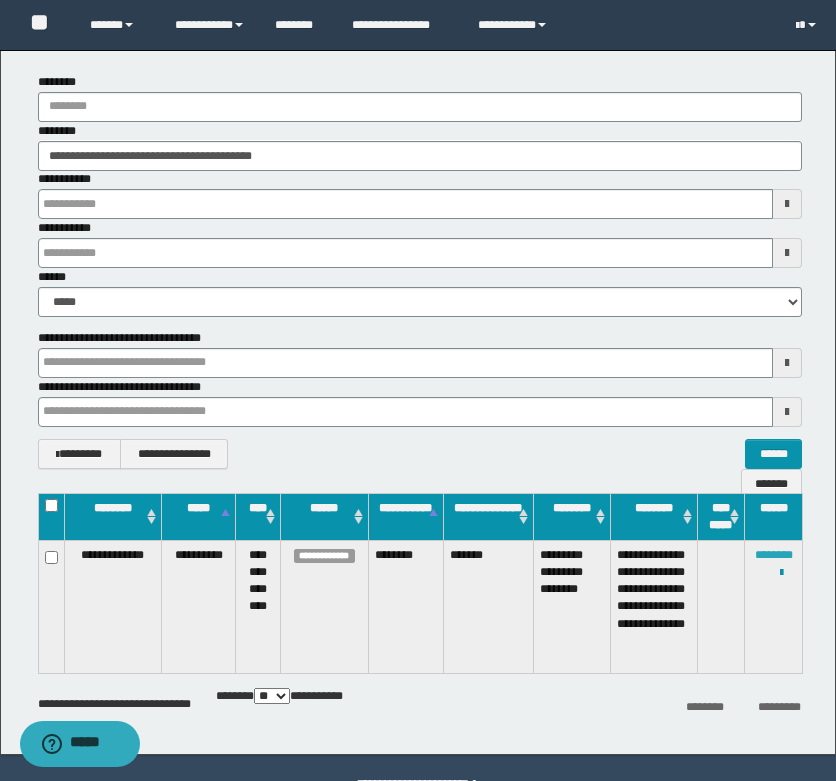 click on "********" at bounding box center (774, 555) 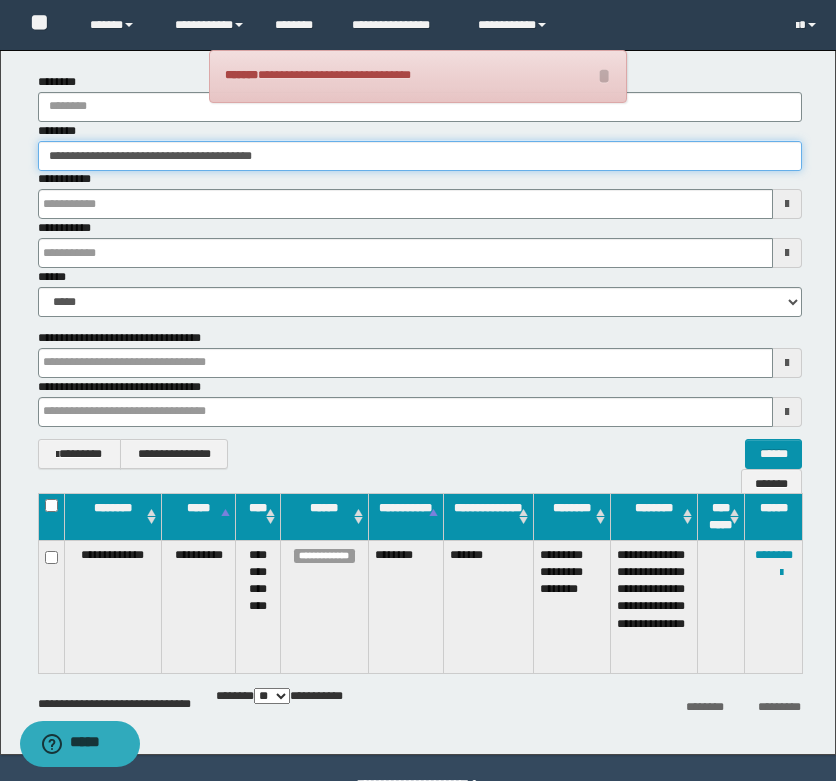 click on "**********" at bounding box center (420, 156) 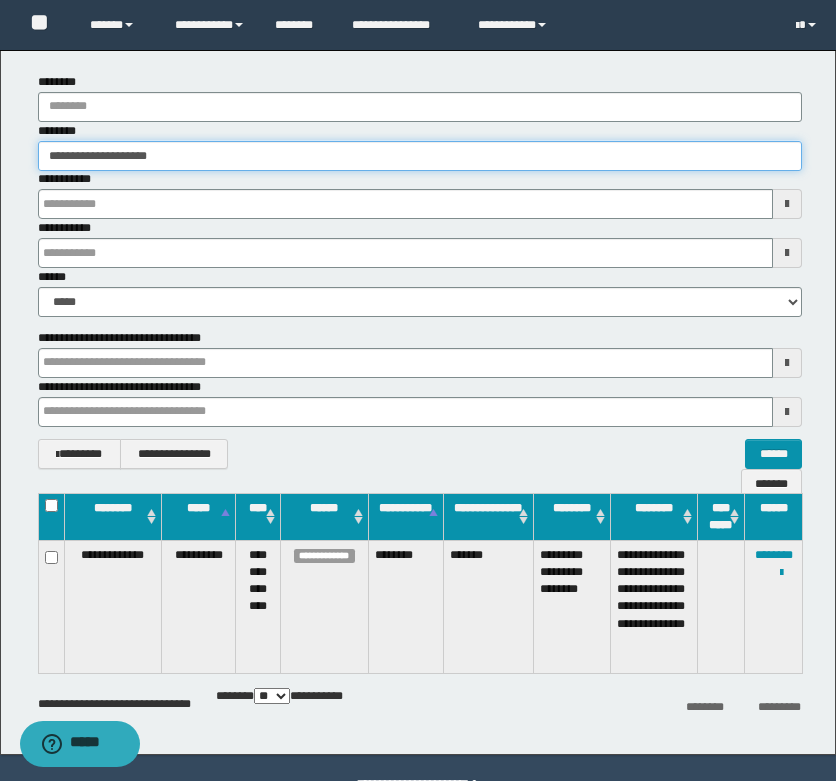 type on "**********" 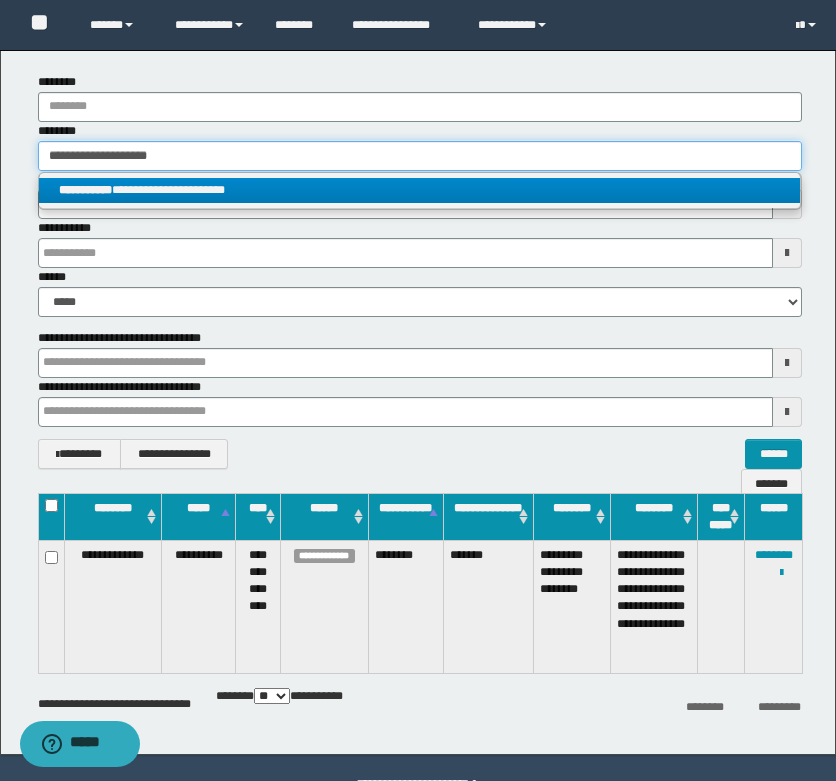 type on "**********" 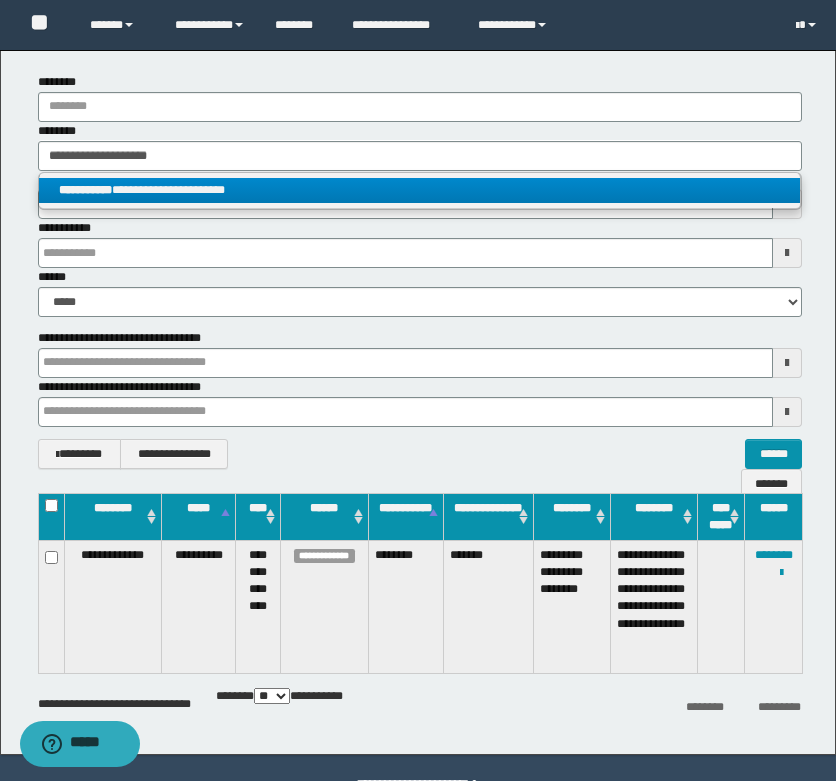 click on "**********" at bounding box center [419, 190] 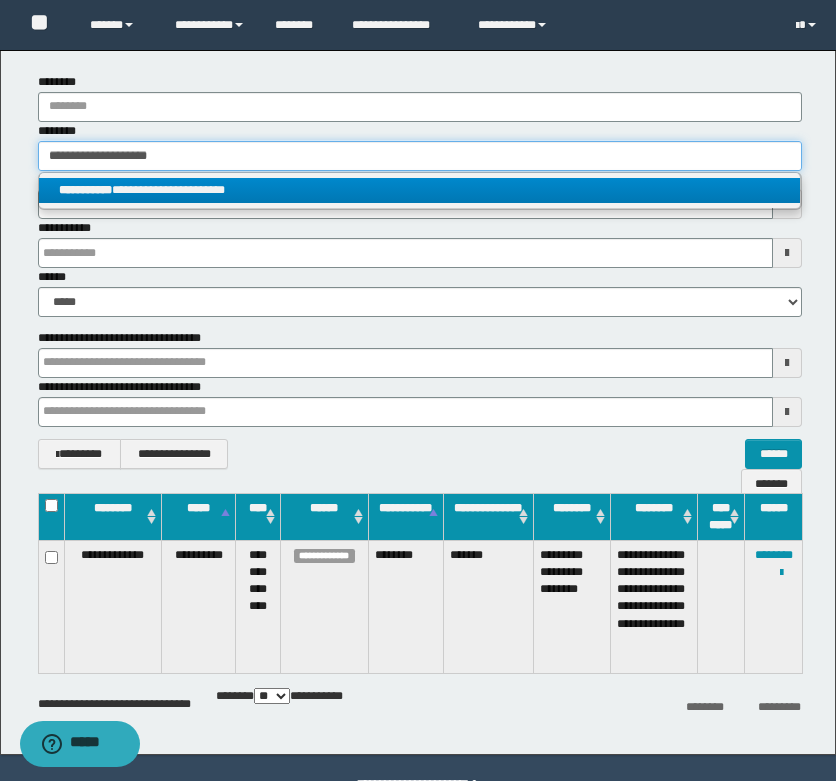 type 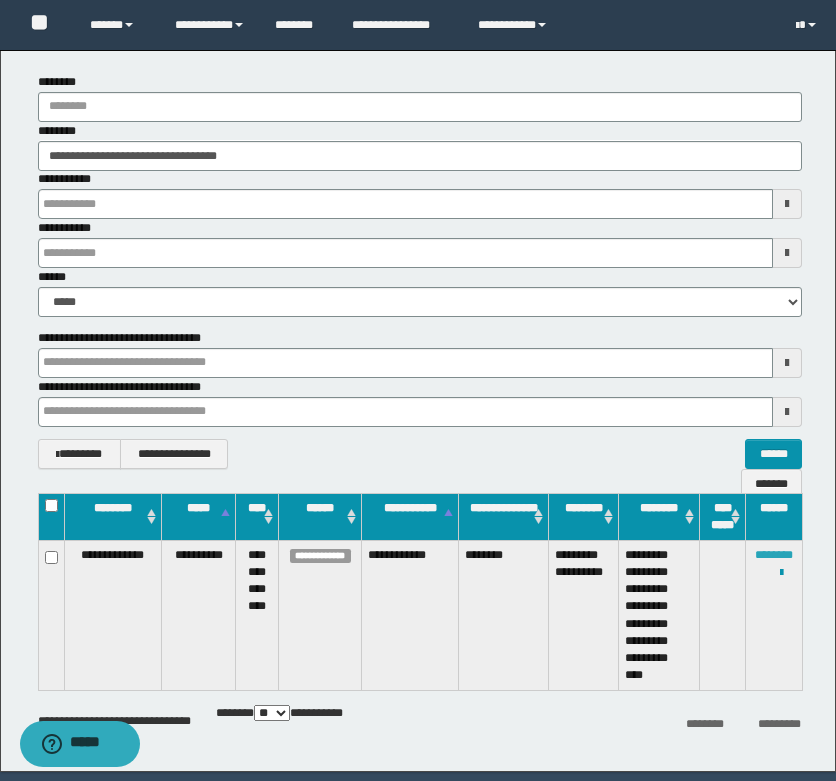 click on "********" at bounding box center [774, 555] 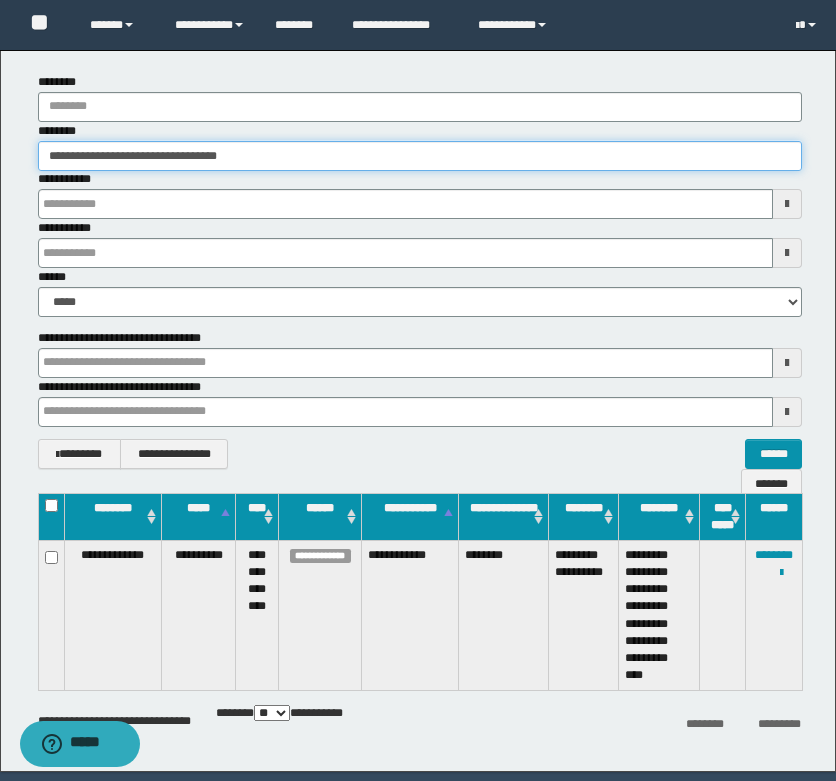 click on "**********" at bounding box center (420, 156) 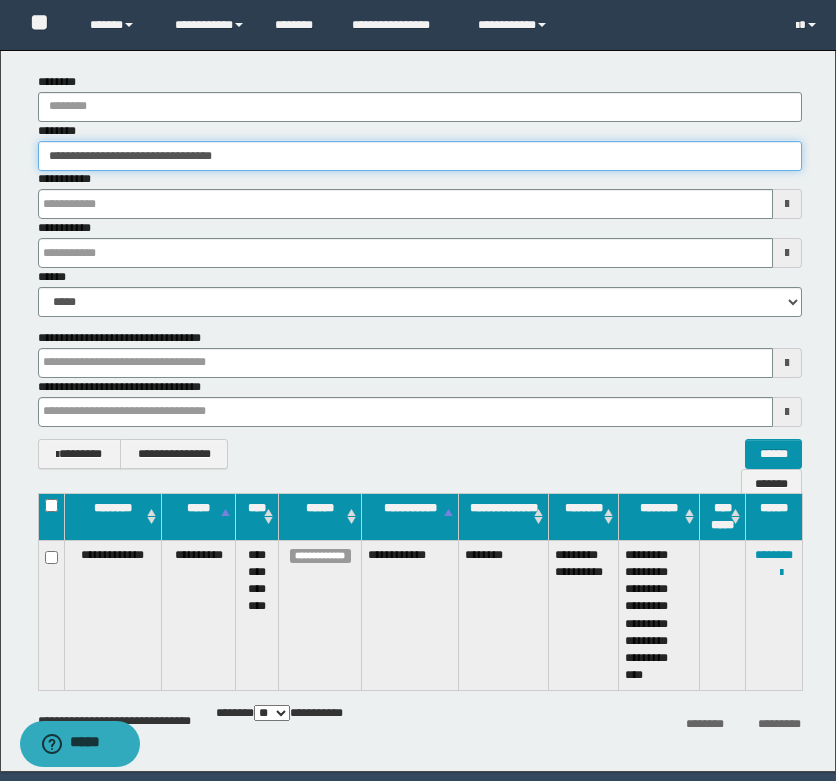 type on "**********" 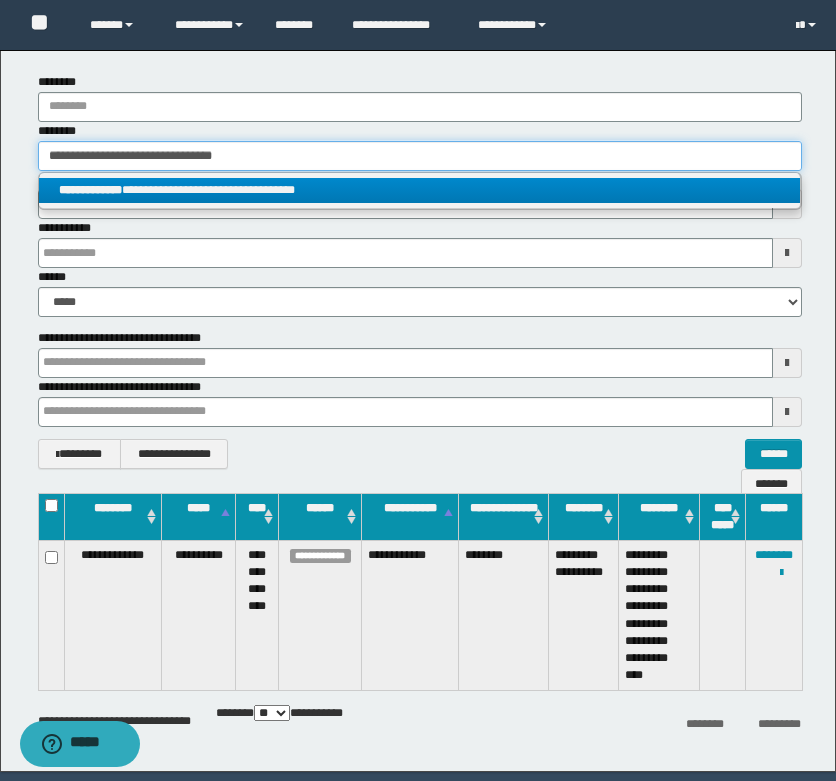 type on "**********" 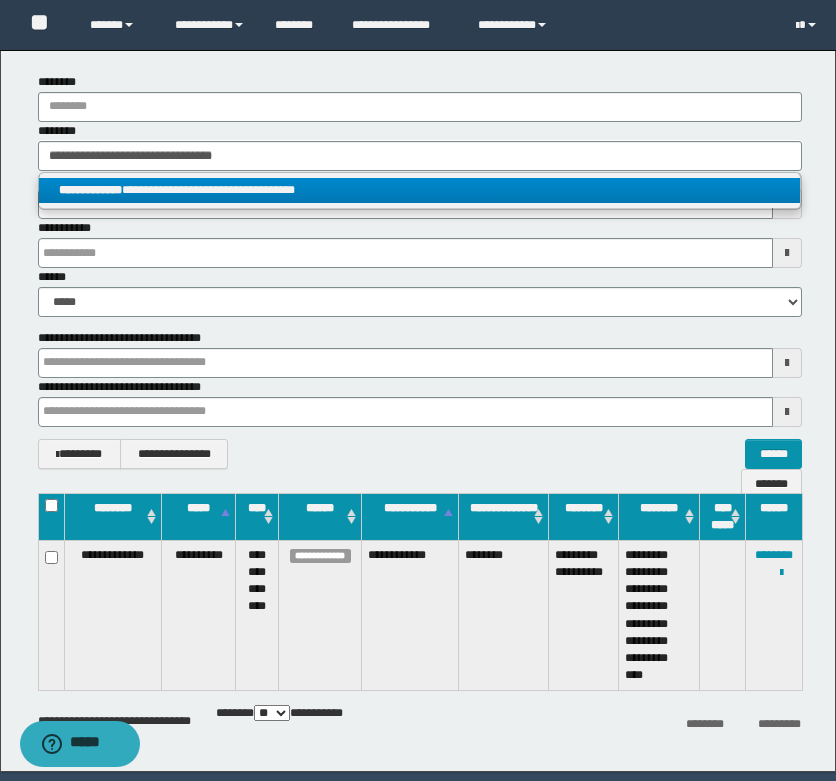 click on "**********" at bounding box center (419, 190) 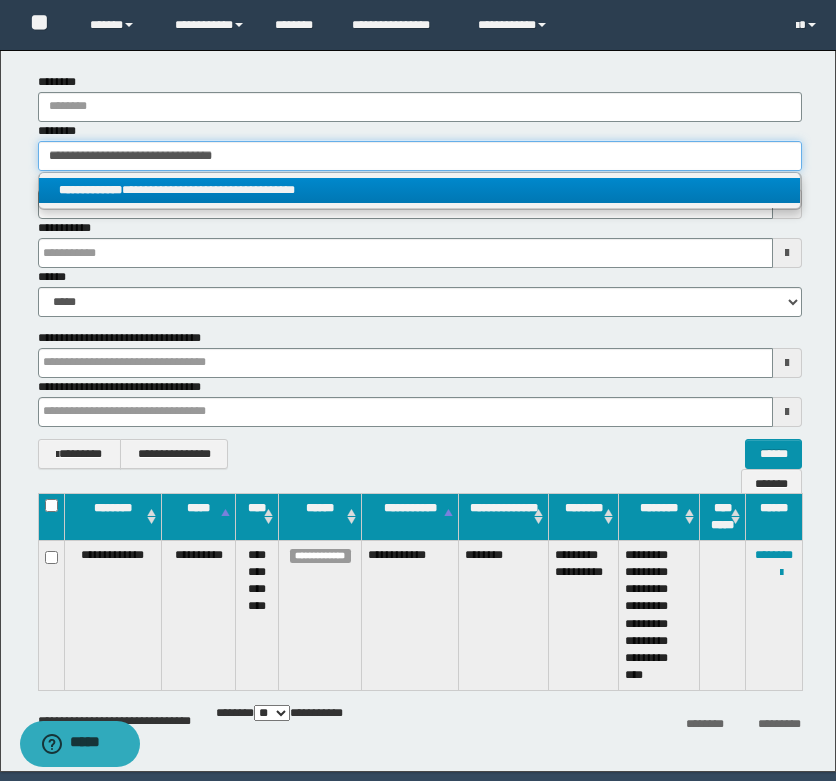type 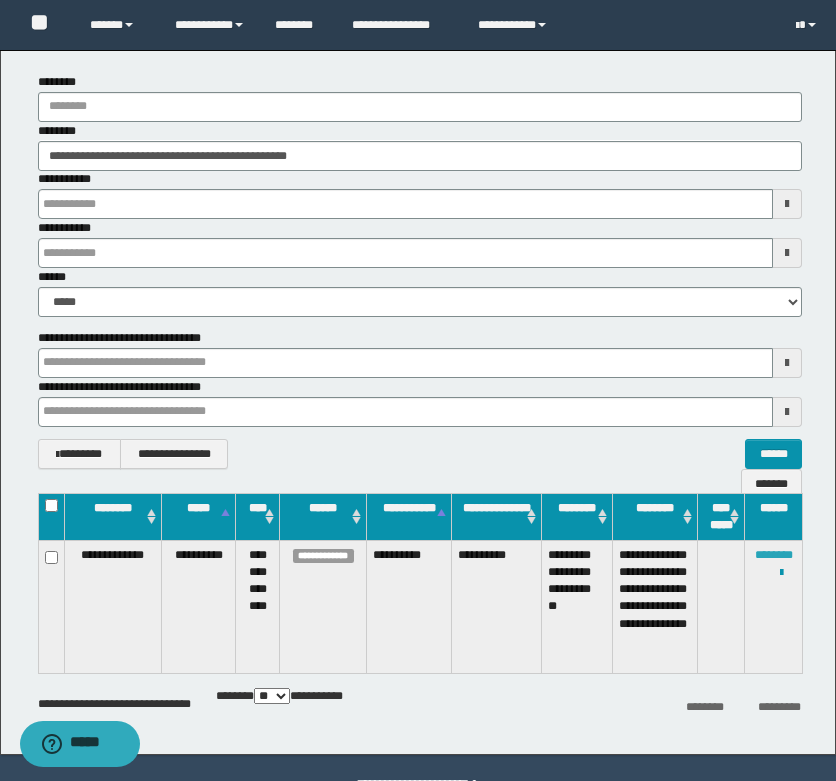 click on "********" at bounding box center [774, 555] 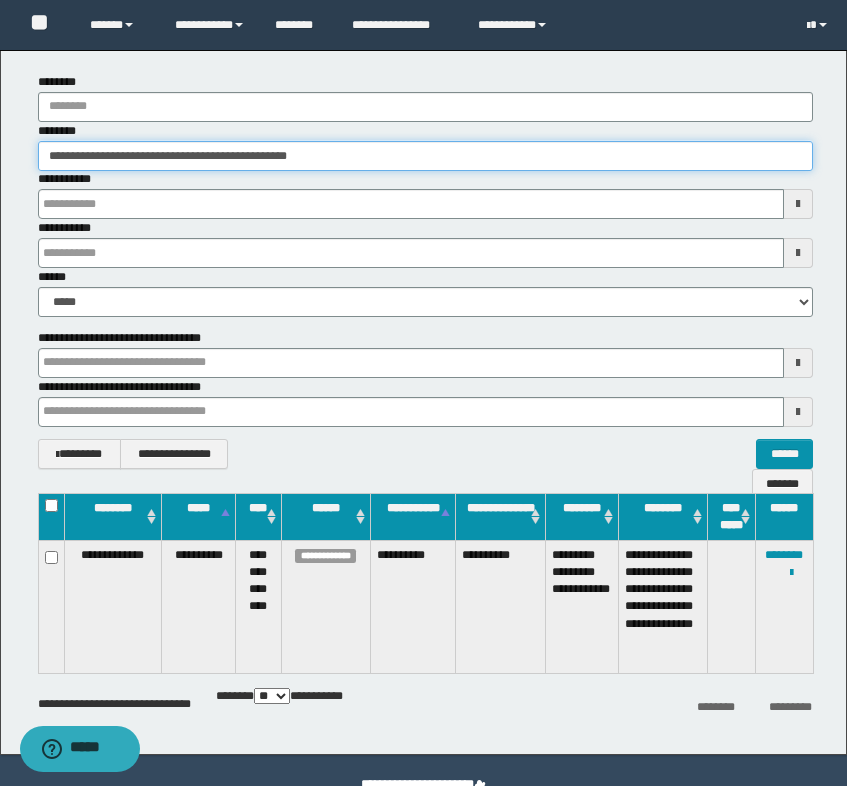 click on "**********" at bounding box center (425, 156) 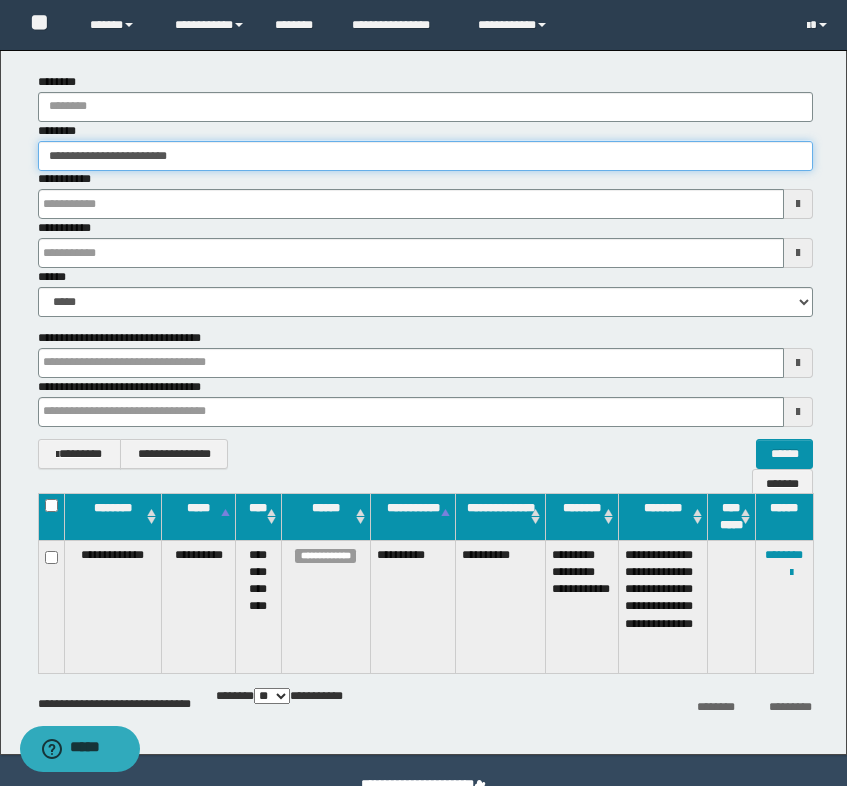 type on "**********" 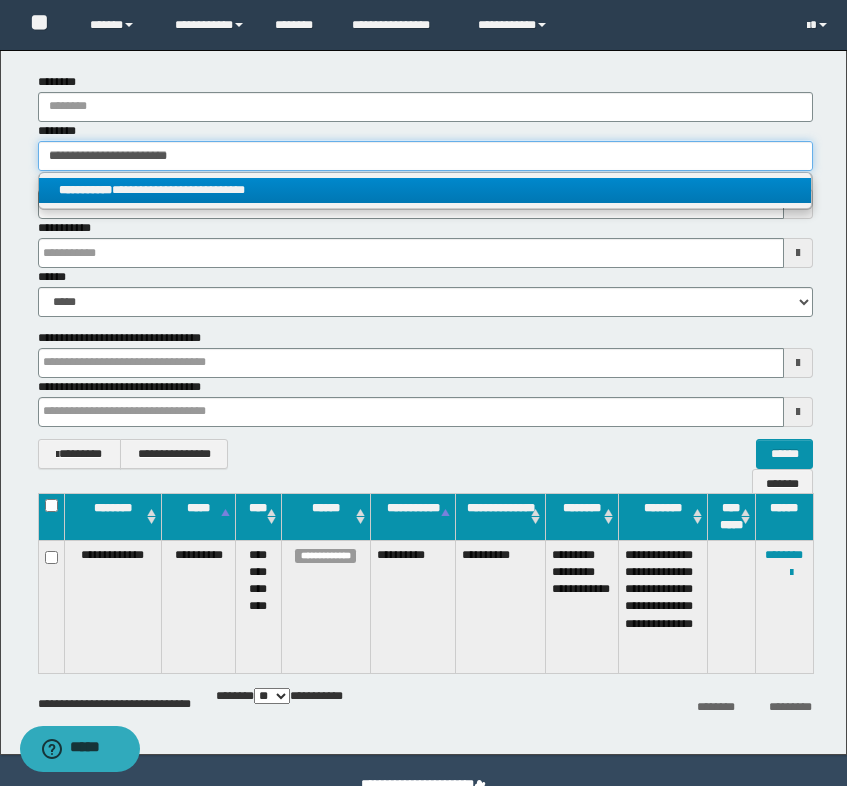 type on "**********" 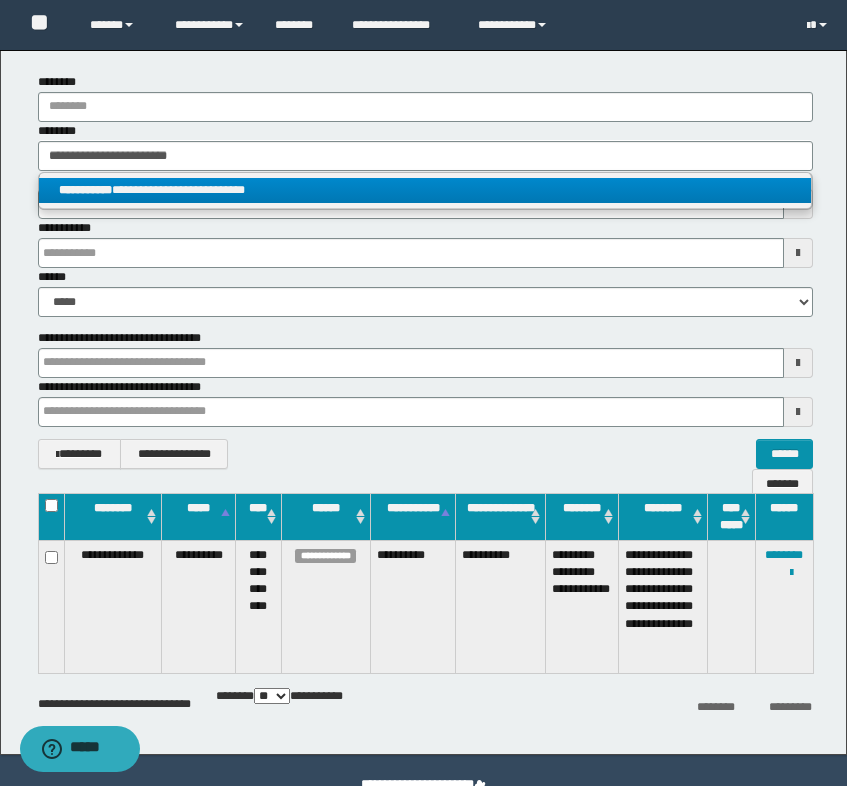 click on "**********" at bounding box center (425, 190) 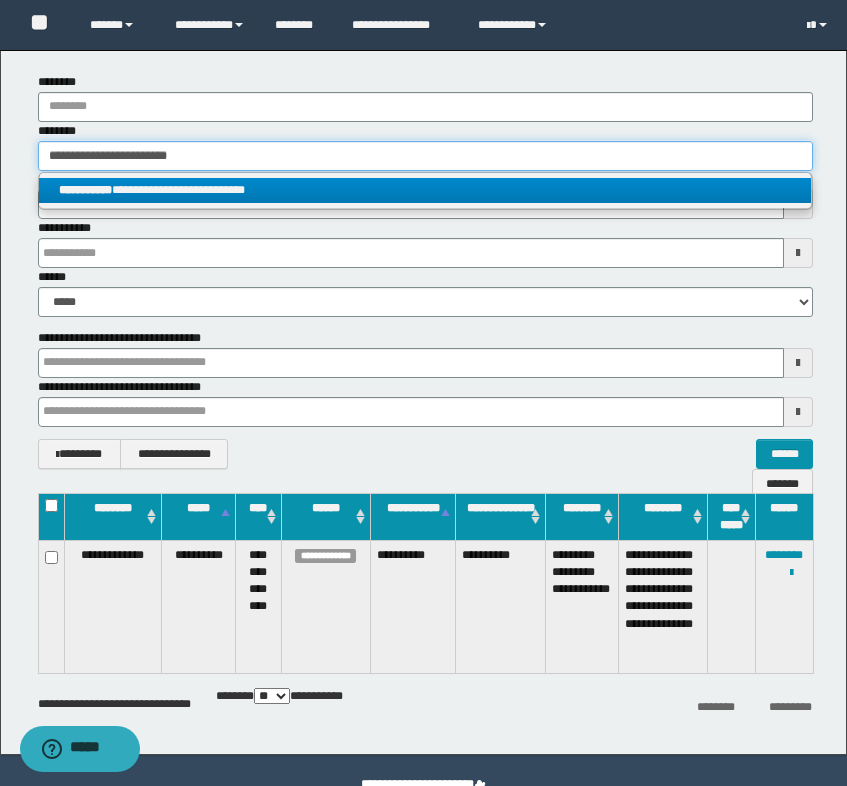 type 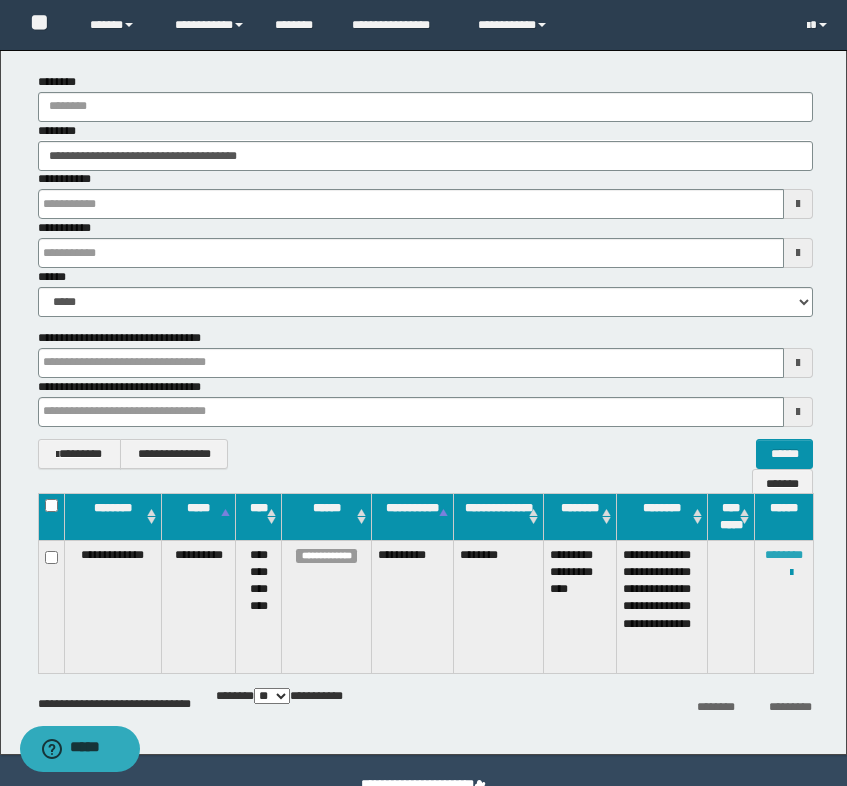 click on "********" at bounding box center [784, 555] 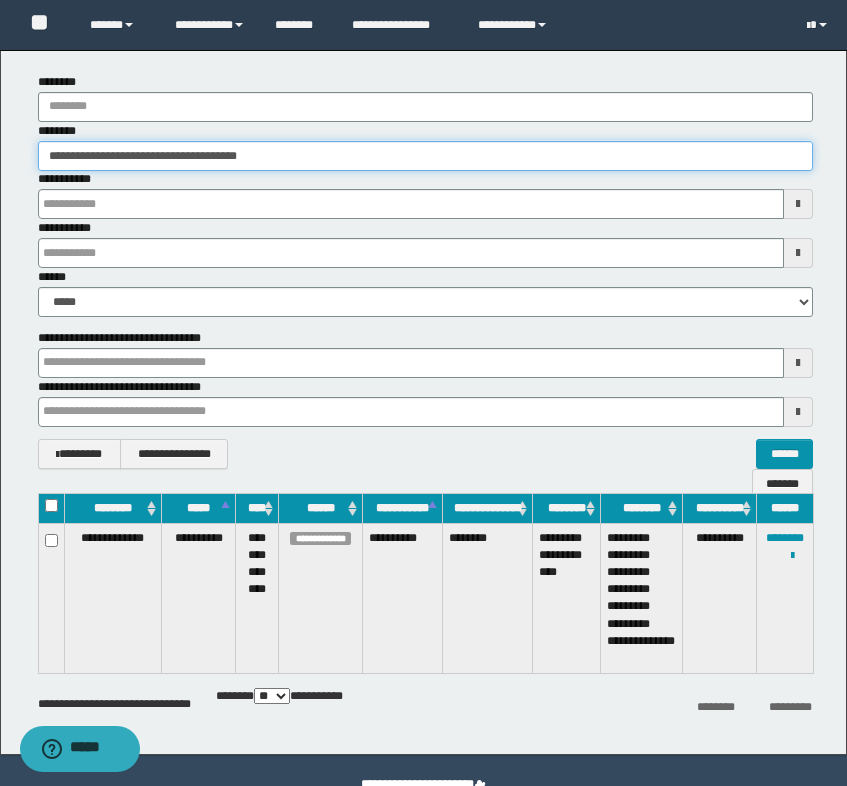 click on "**********" at bounding box center (425, 156) 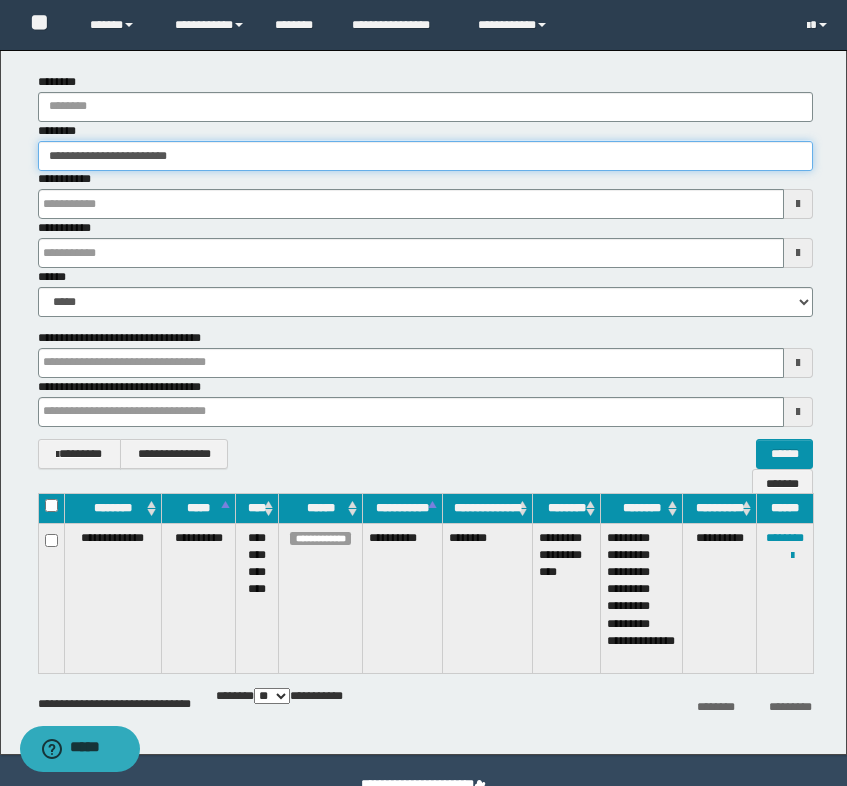 type on "**********" 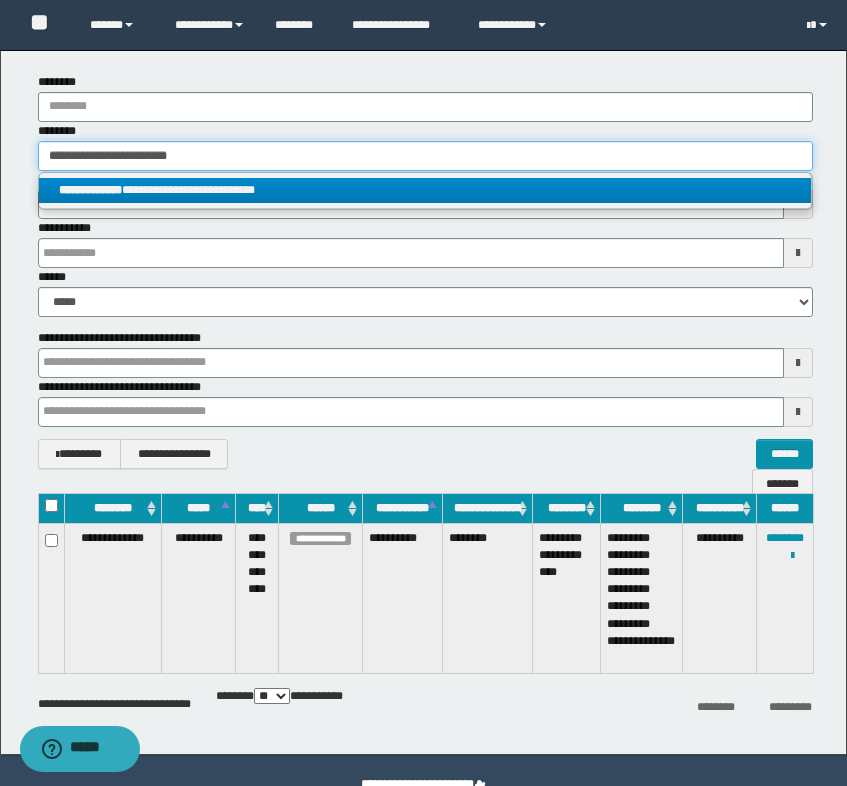 type on "**********" 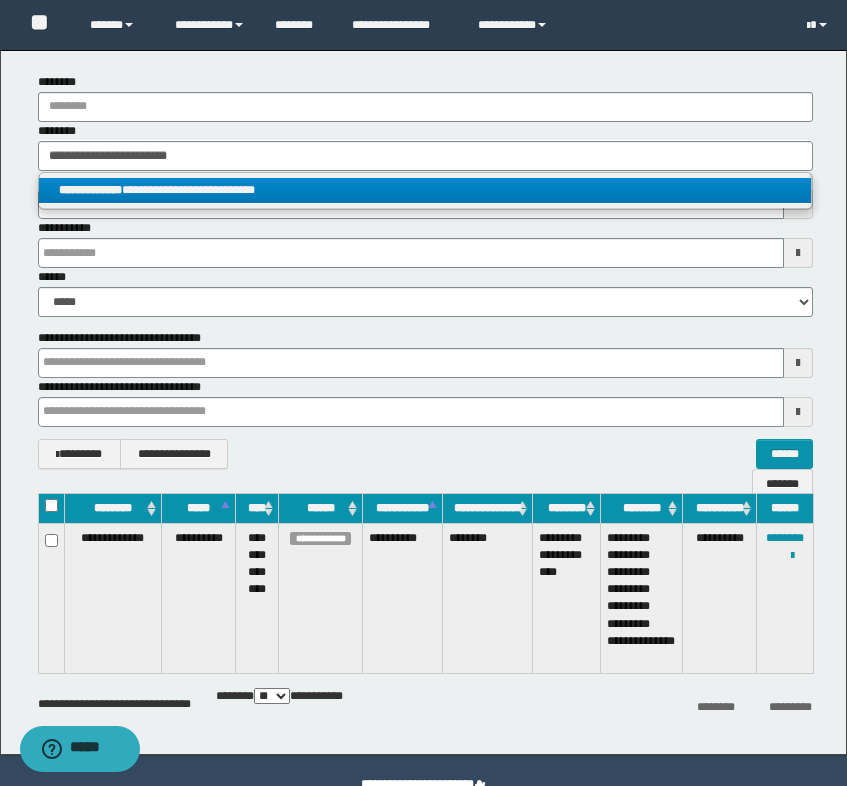 click on "**********" at bounding box center [425, 190] 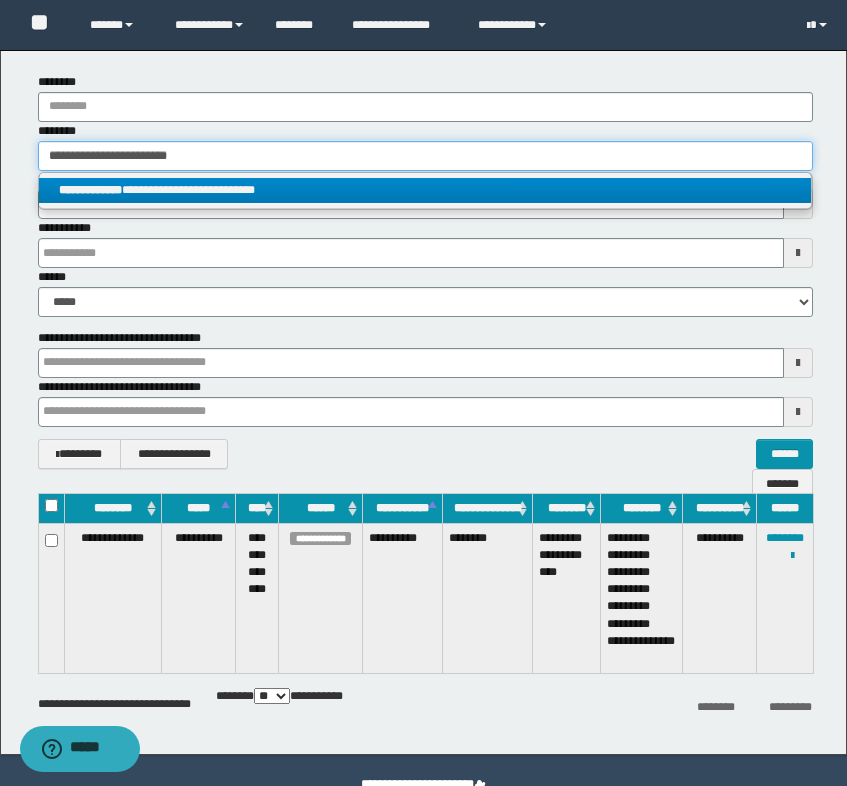 type 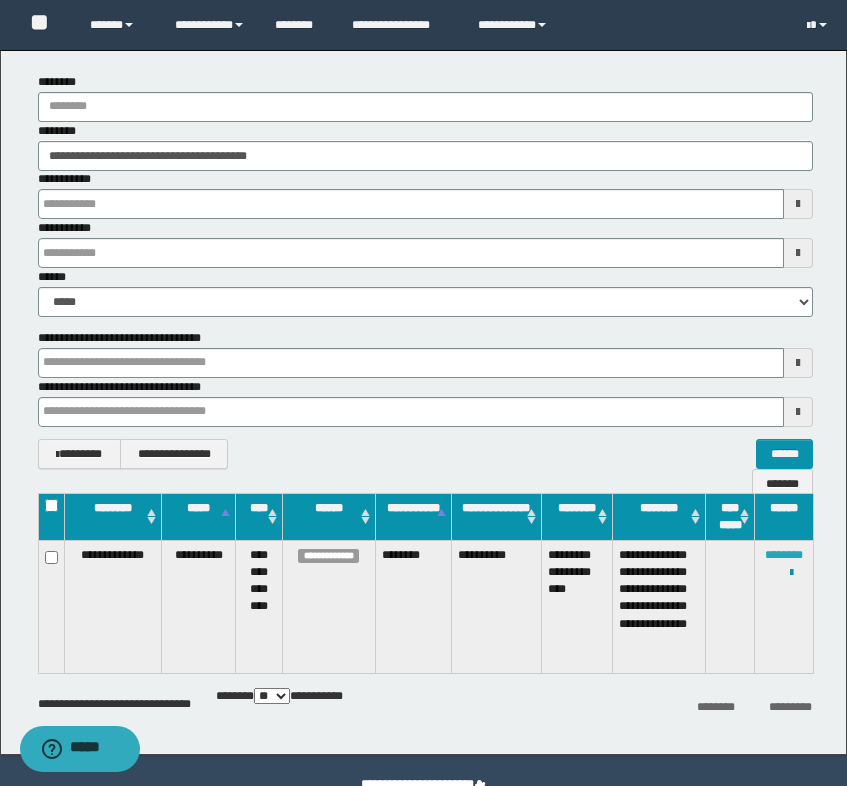 click on "********" at bounding box center (784, 555) 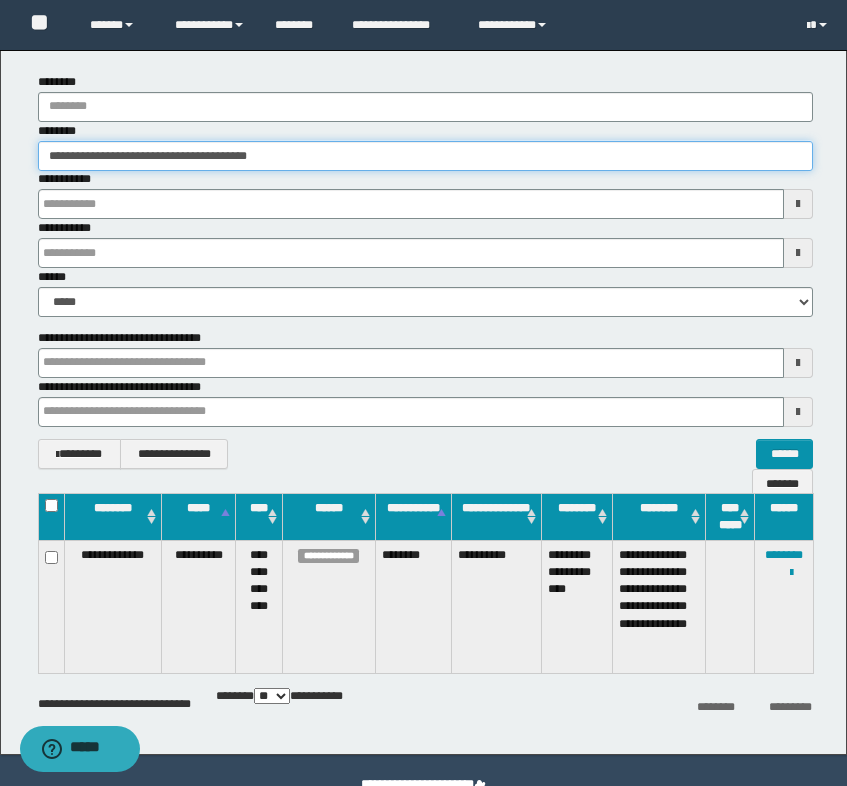 click on "**********" at bounding box center (425, 156) 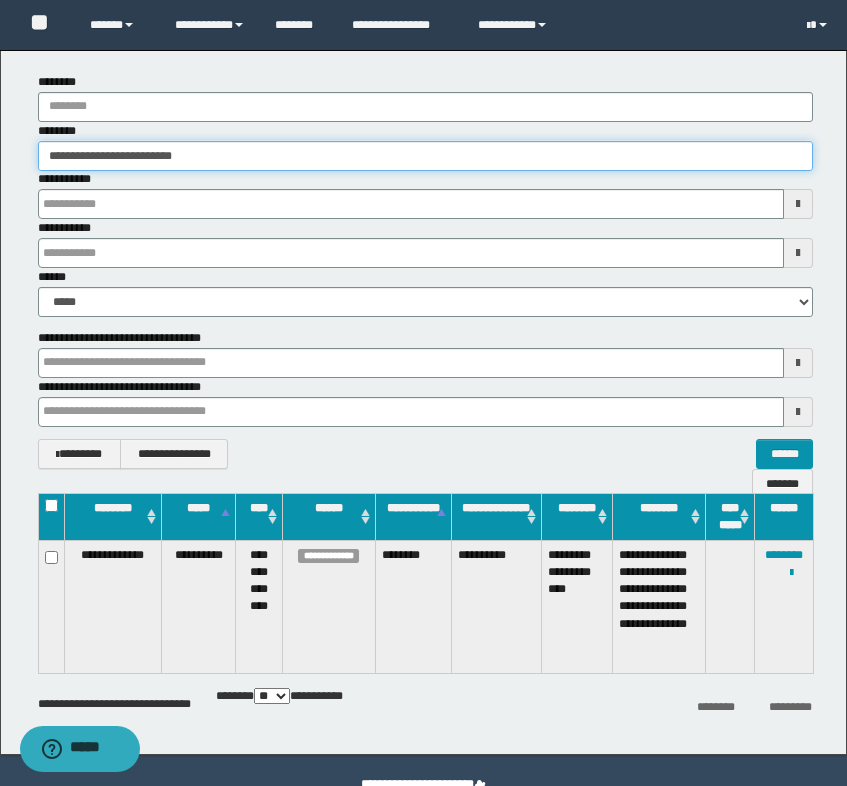 type on "**********" 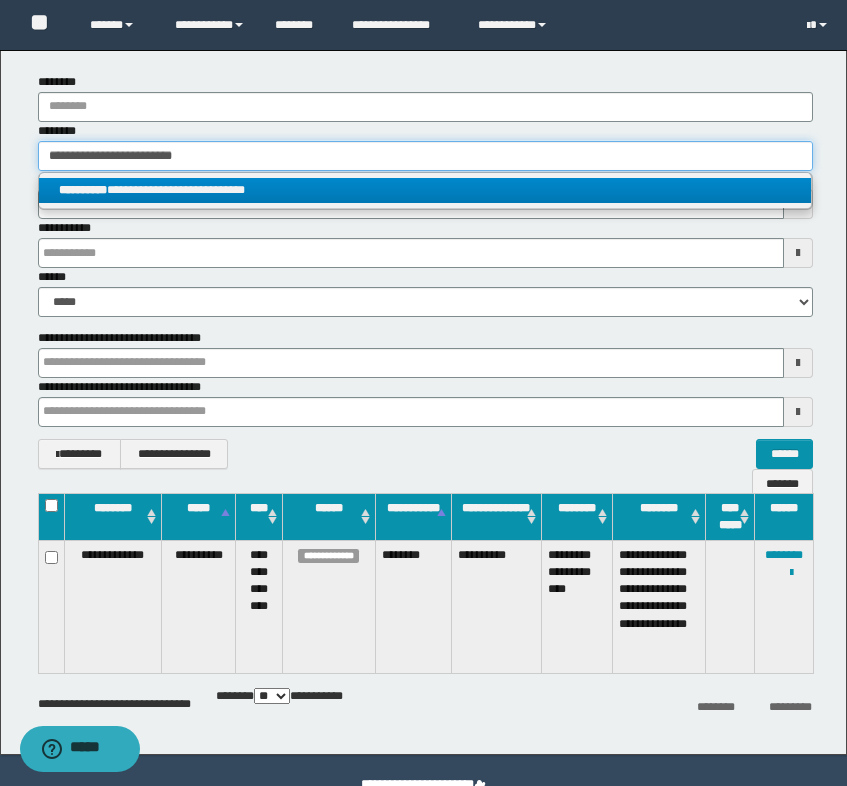 type on "**********" 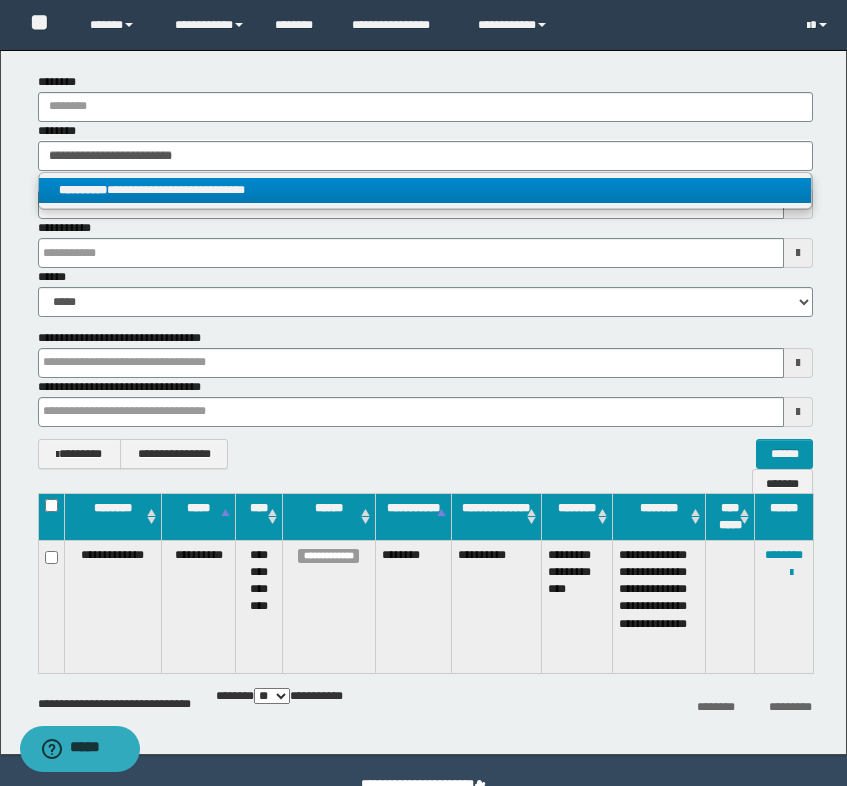 click on "**********" at bounding box center (425, 190) 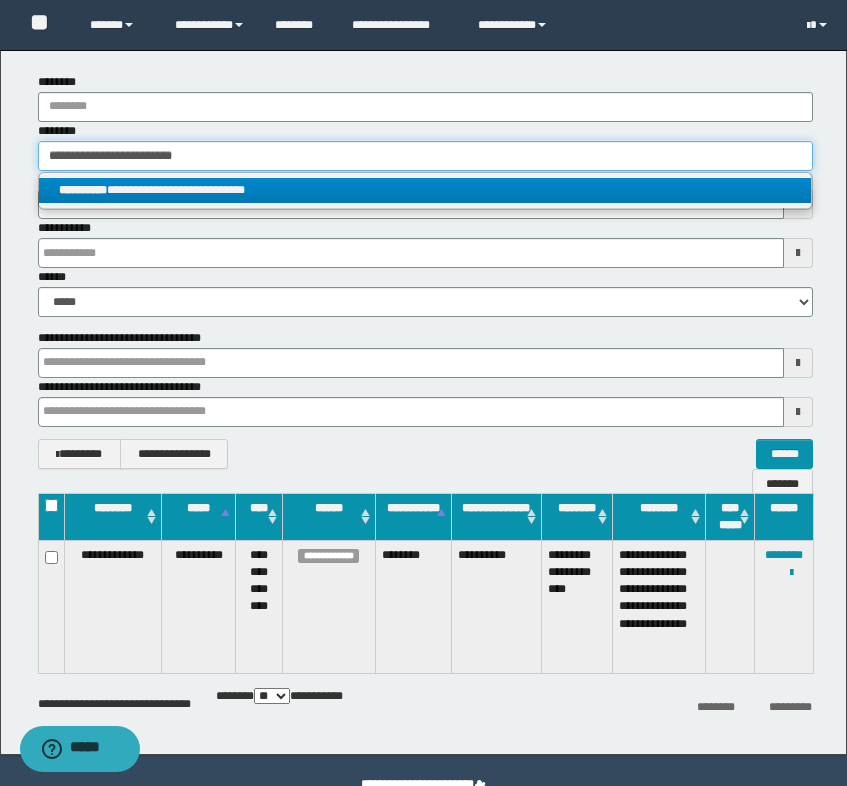 type 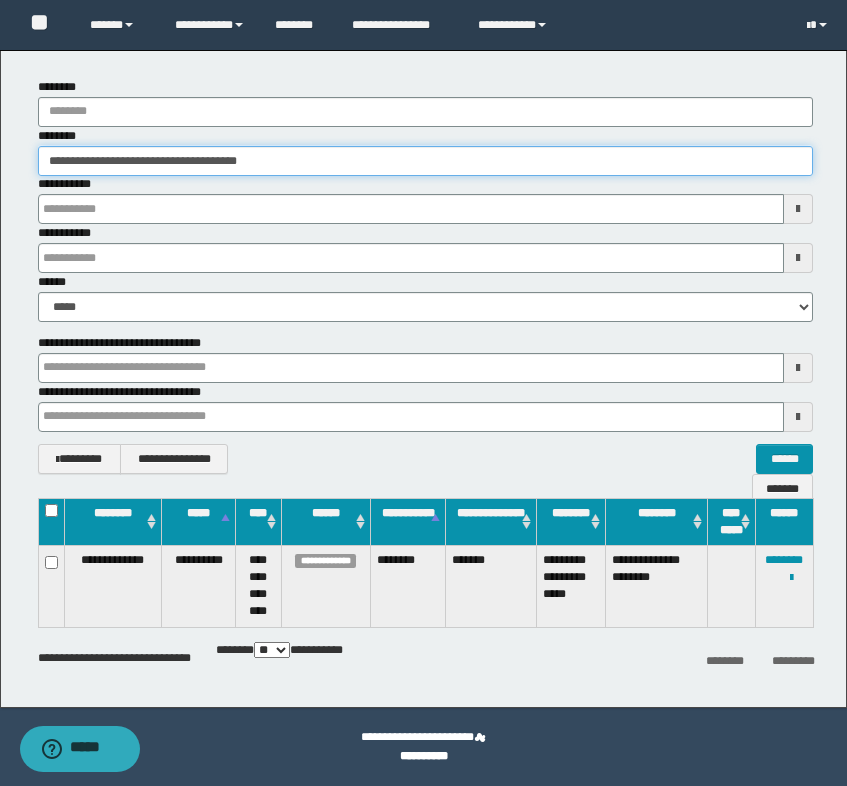 scroll, scrollTop: 103, scrollLeft: 0, axis: vertical 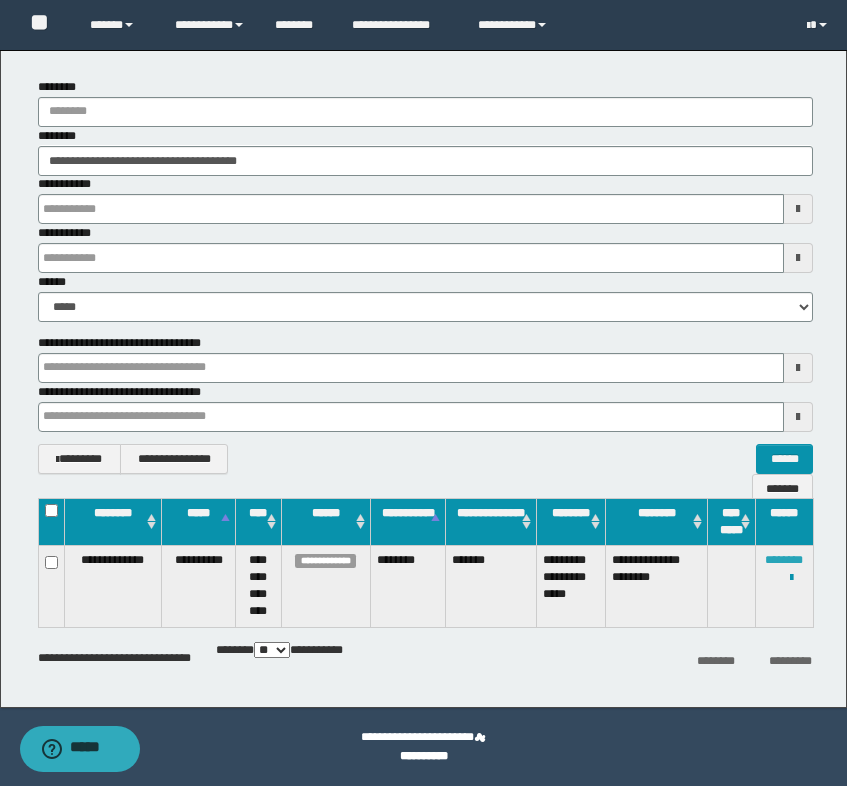 click on "********" at bounding box center (784, 560) 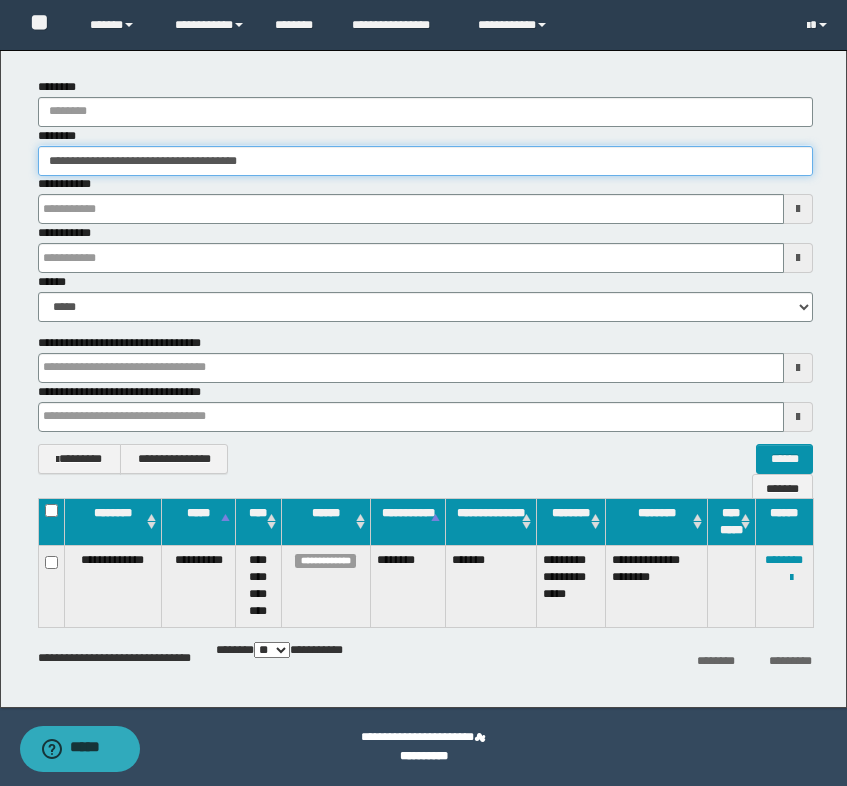 click on "**********" at bounding box center [425, 161] 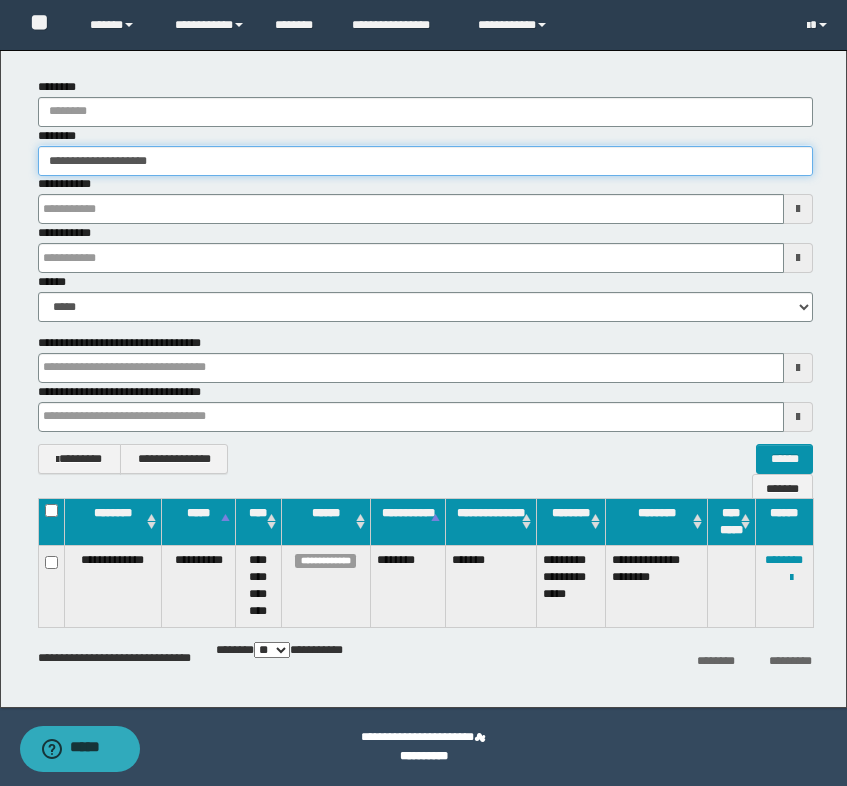click on "**********" at bounding box center [425, 161] 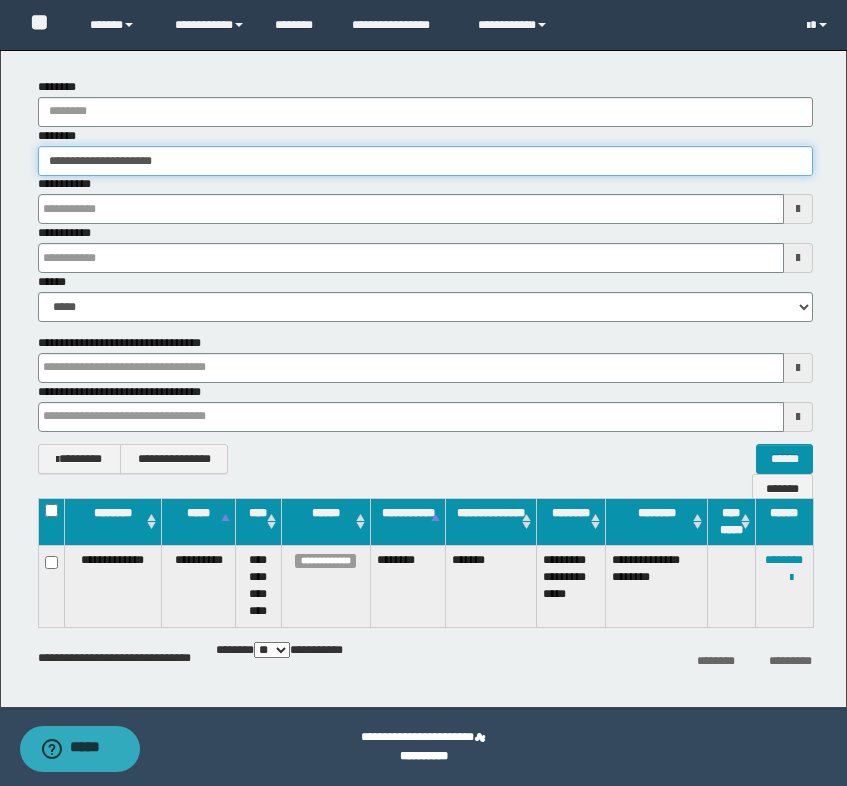 type on "**********" 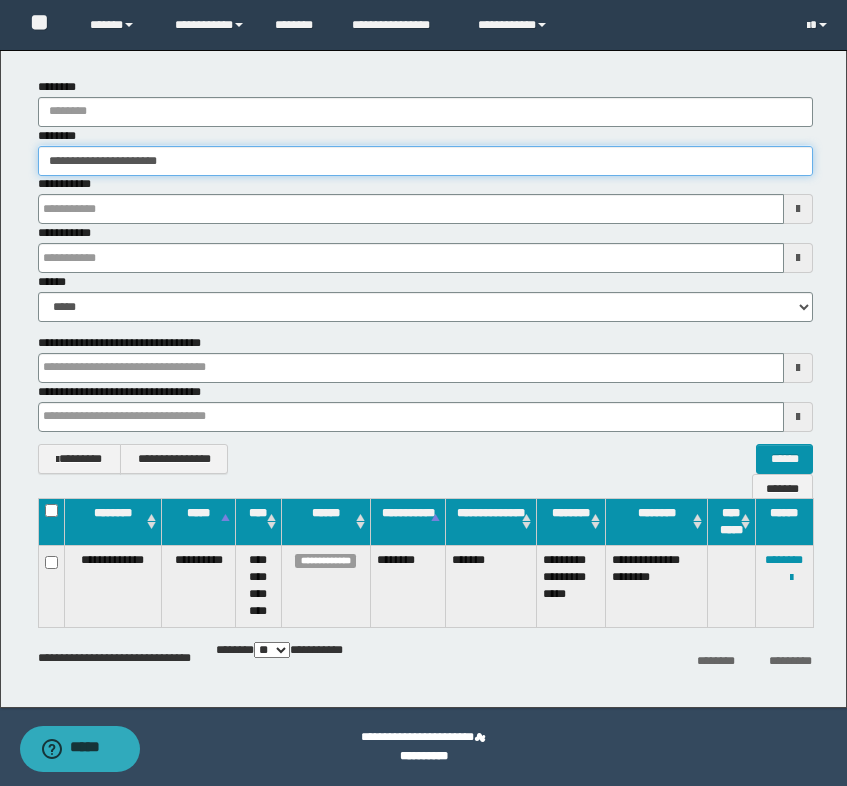 type on "**********" 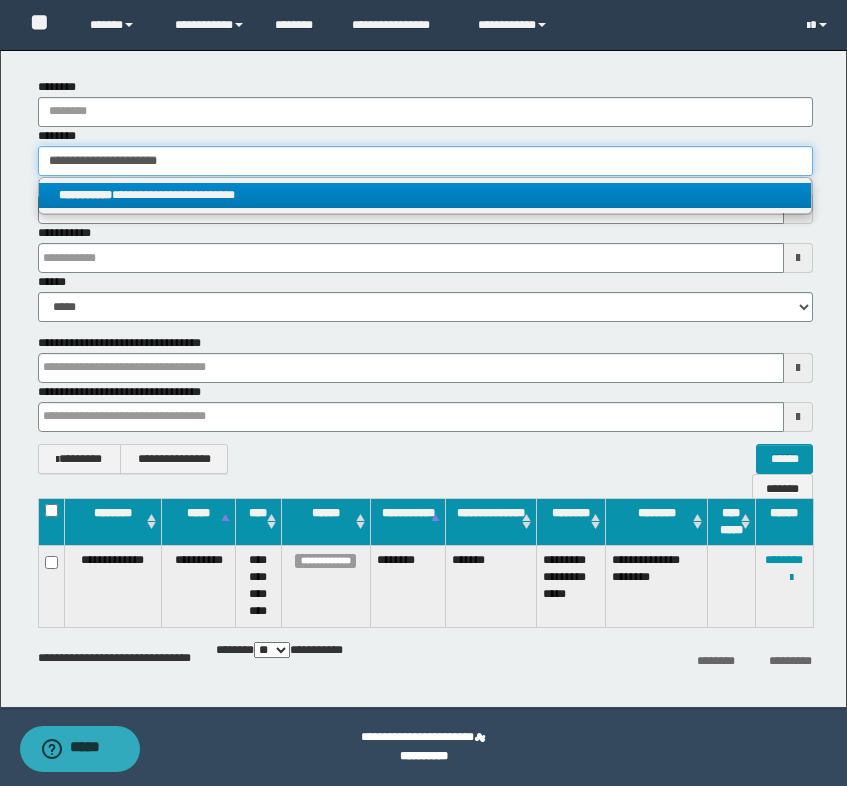 type on "**********" 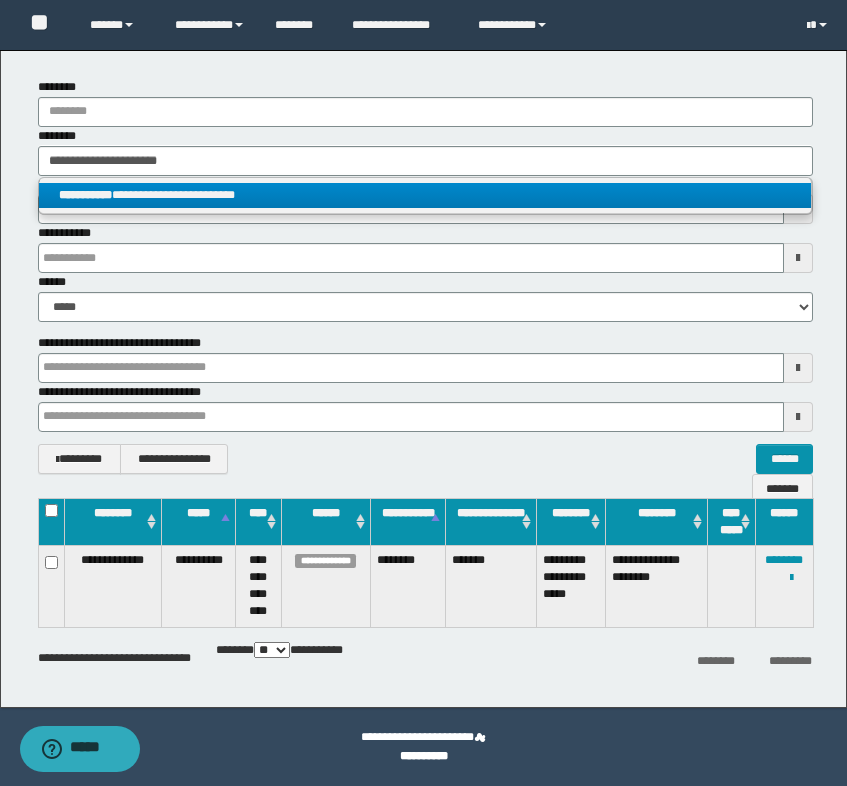 click on "**********" at bounding box center (425, 195) 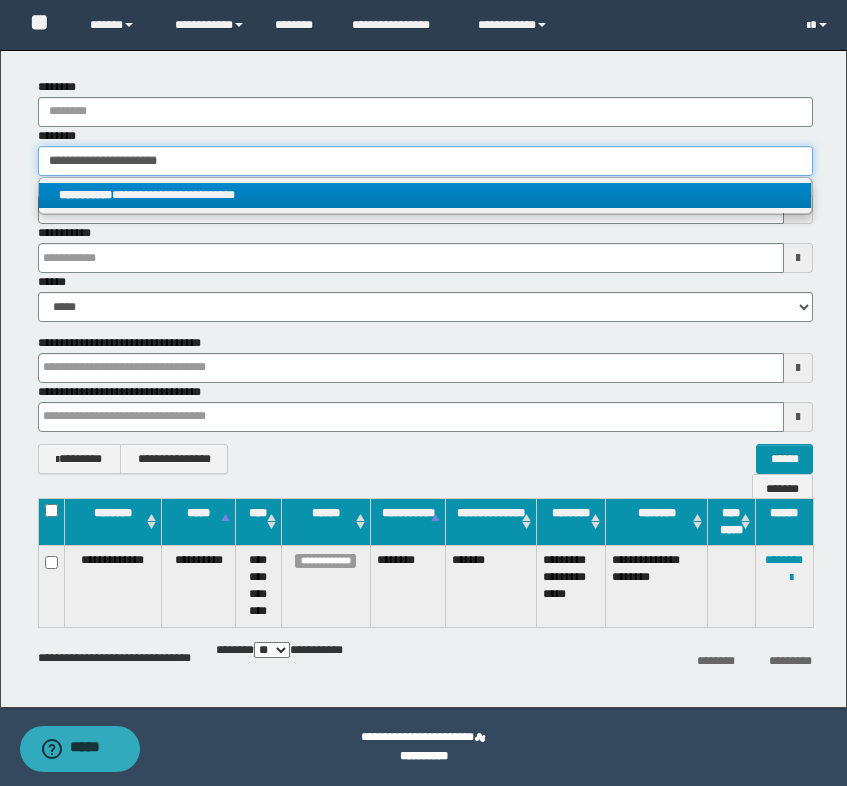 type 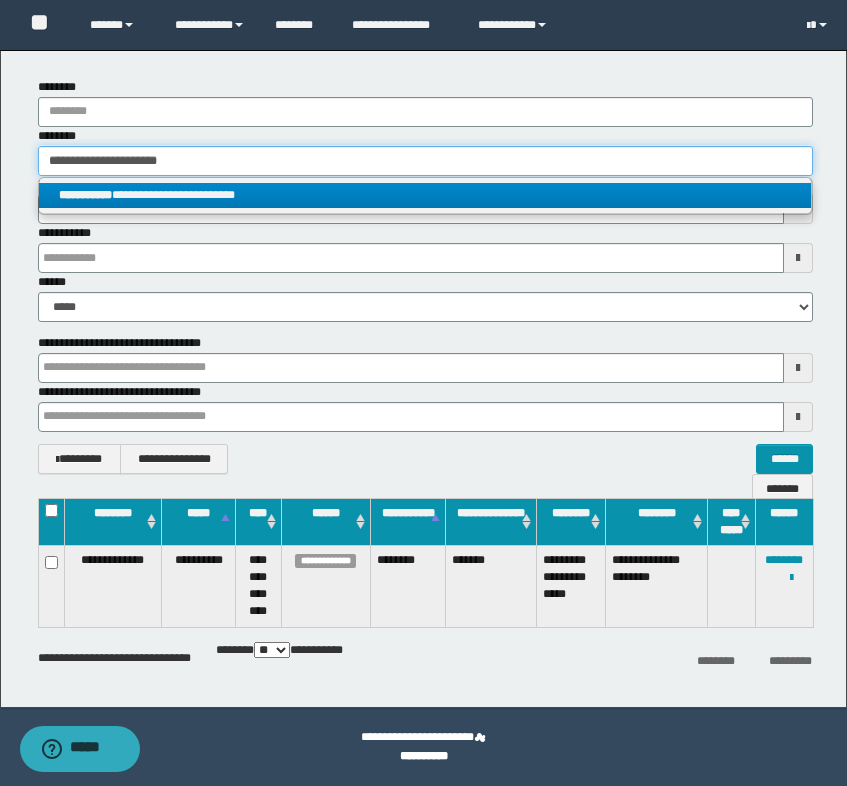 type on "**********" 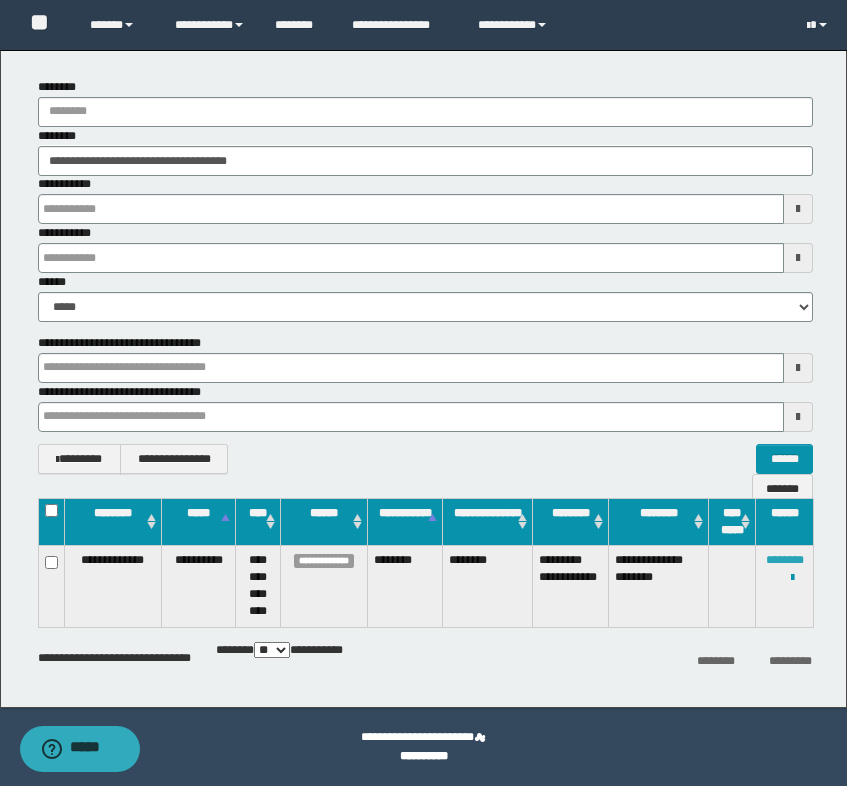 click on "********" at bounding box center [785, 560] 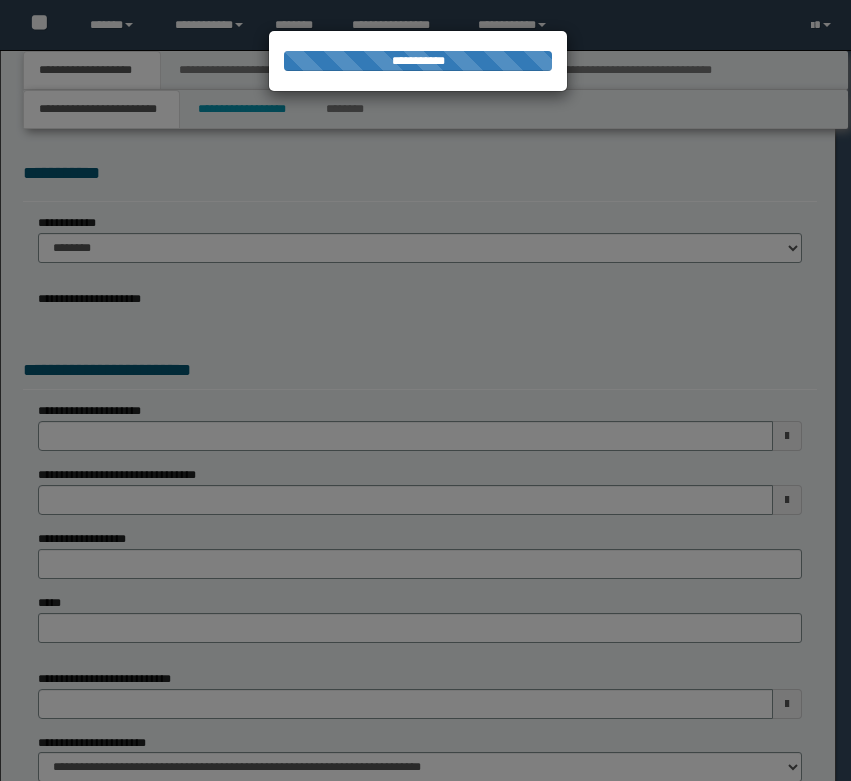 scroll, scrollTop: 0, scrollLeft: 0, axis: both 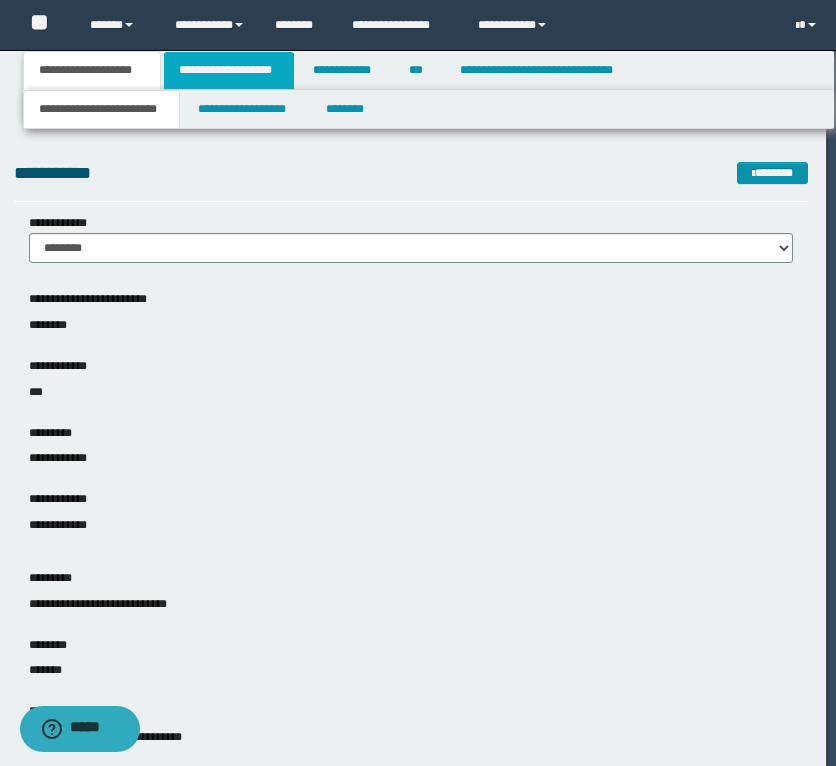 click on "**********" at bounding box center (229, 70) 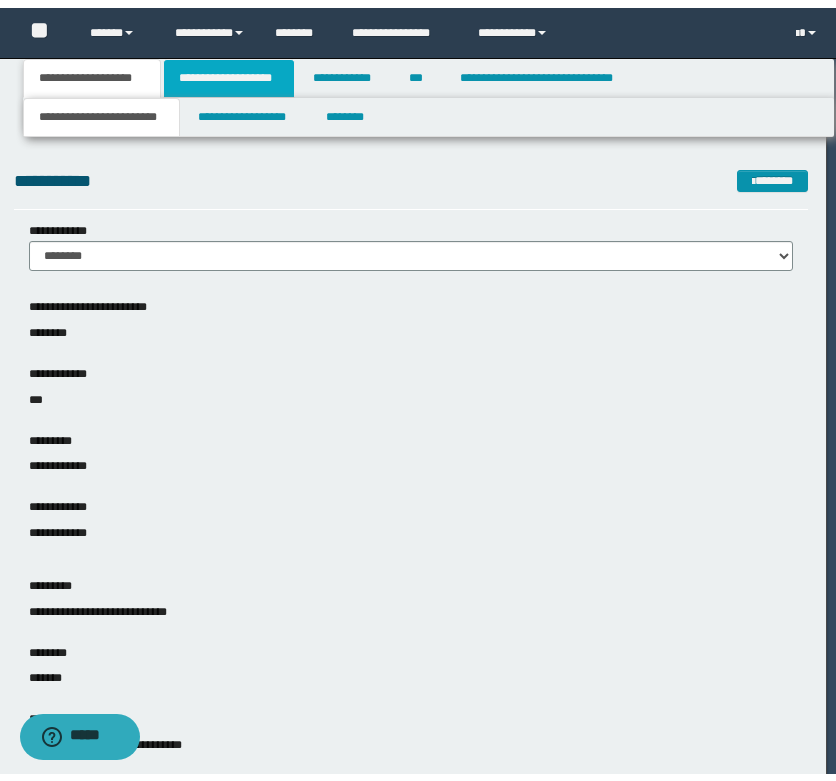 scroll, scrollTop: 0, scrollLeft: 0, axis: both 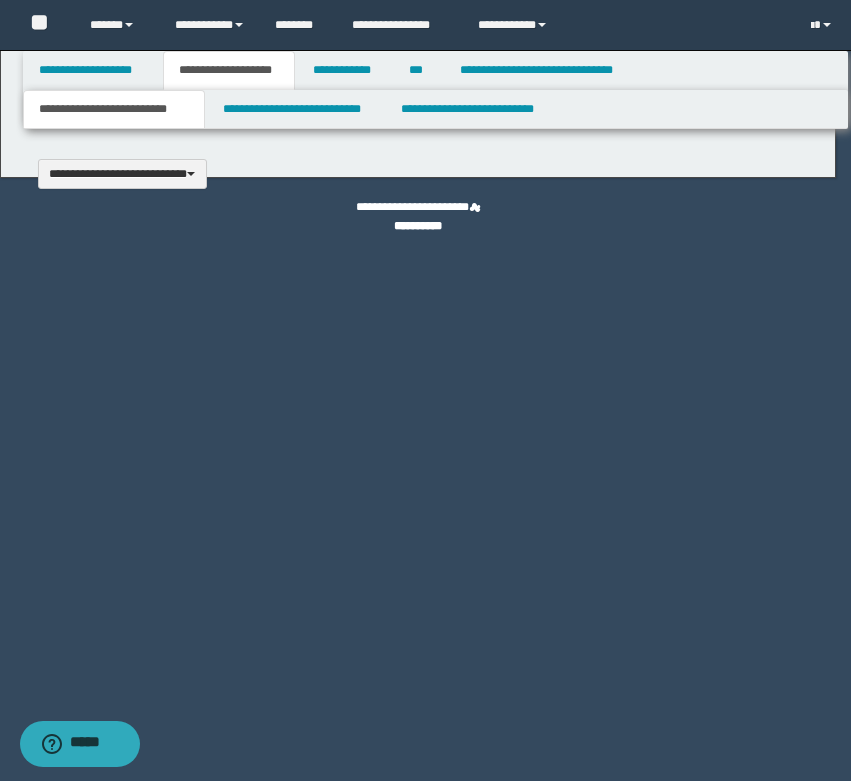 type 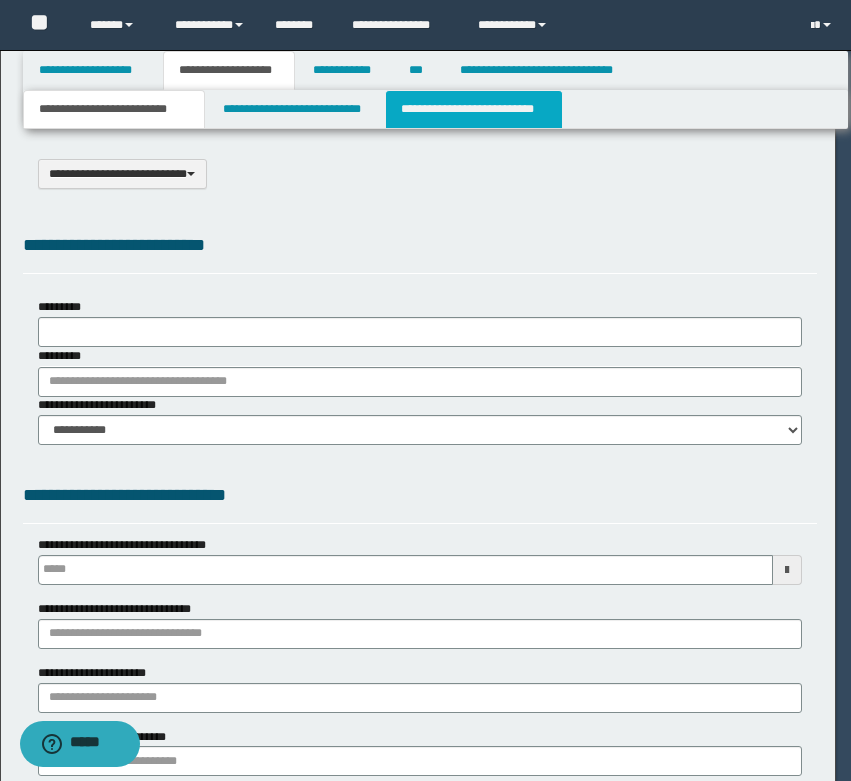 type on "**********" 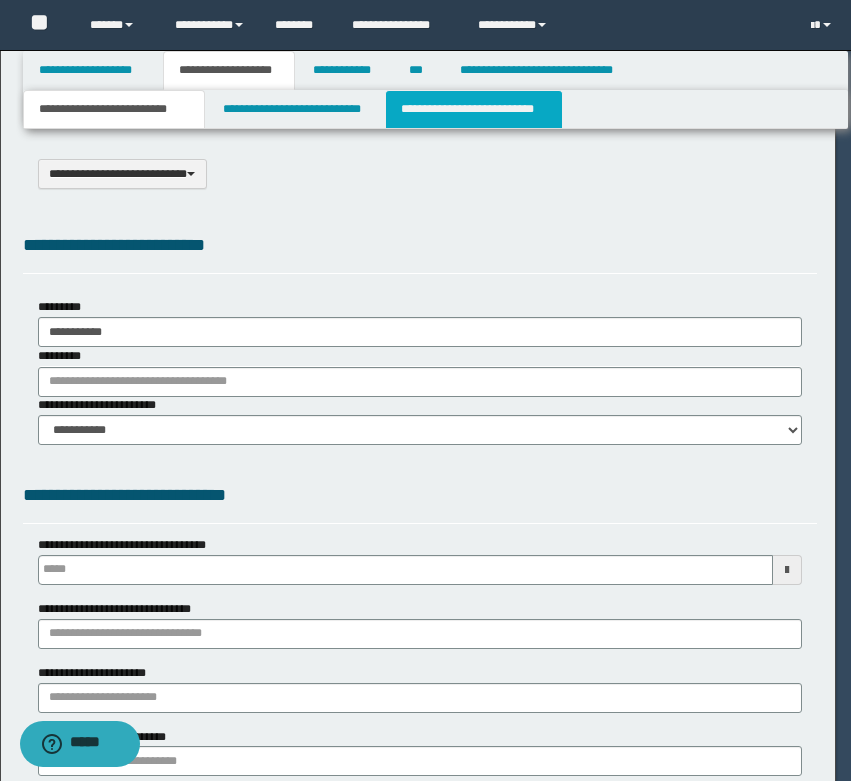scroll, scrollTop: 0, scrollLeft: 0, axis: both 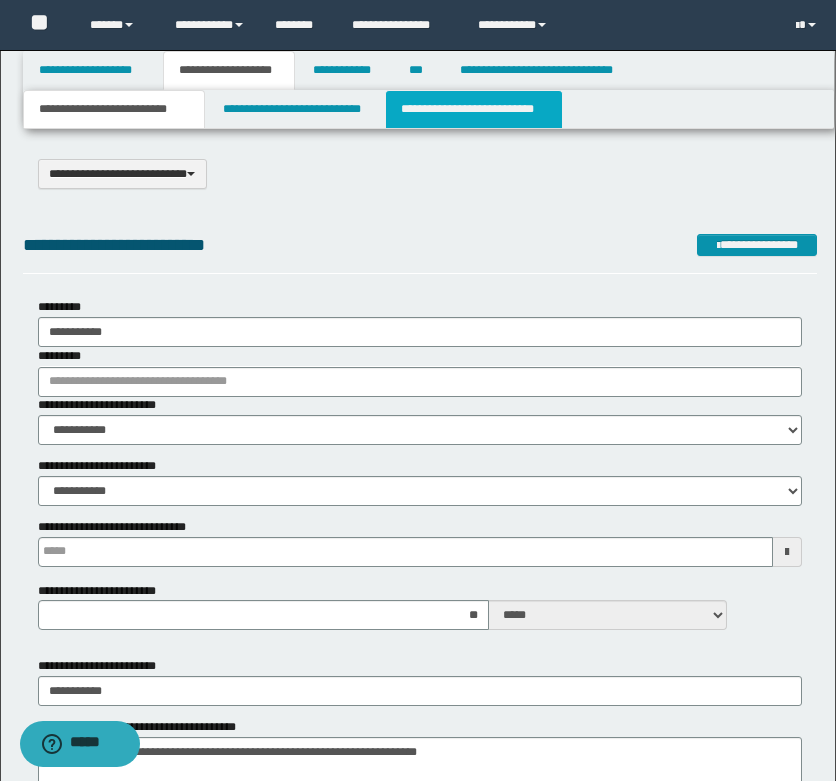 click on "**********" at bounding box center (474, 109) 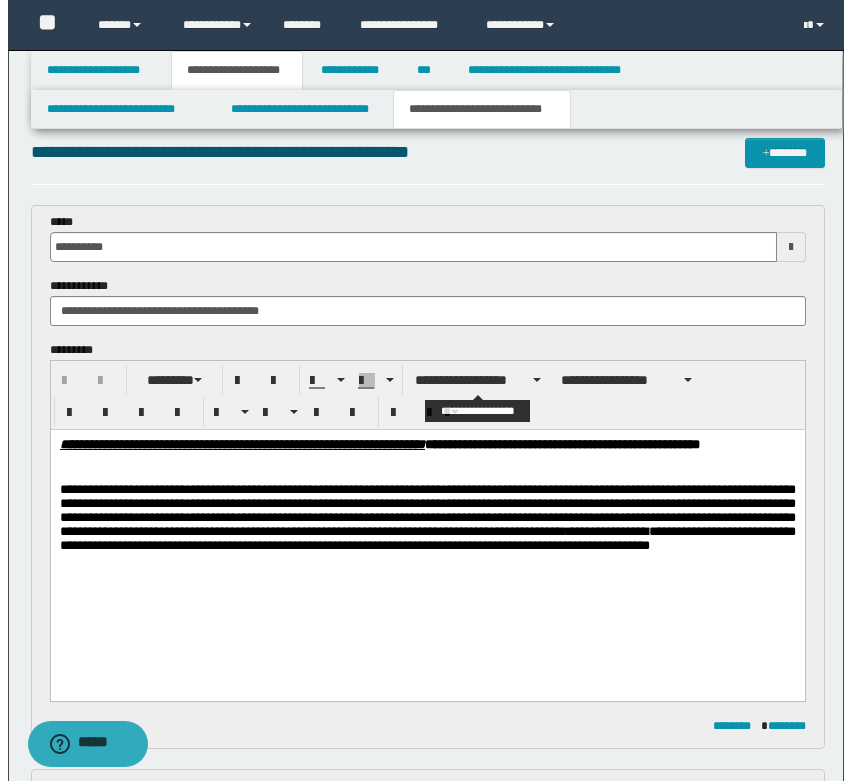 scroll, scrollTop: 0, scrollLeft: 0, axis: both 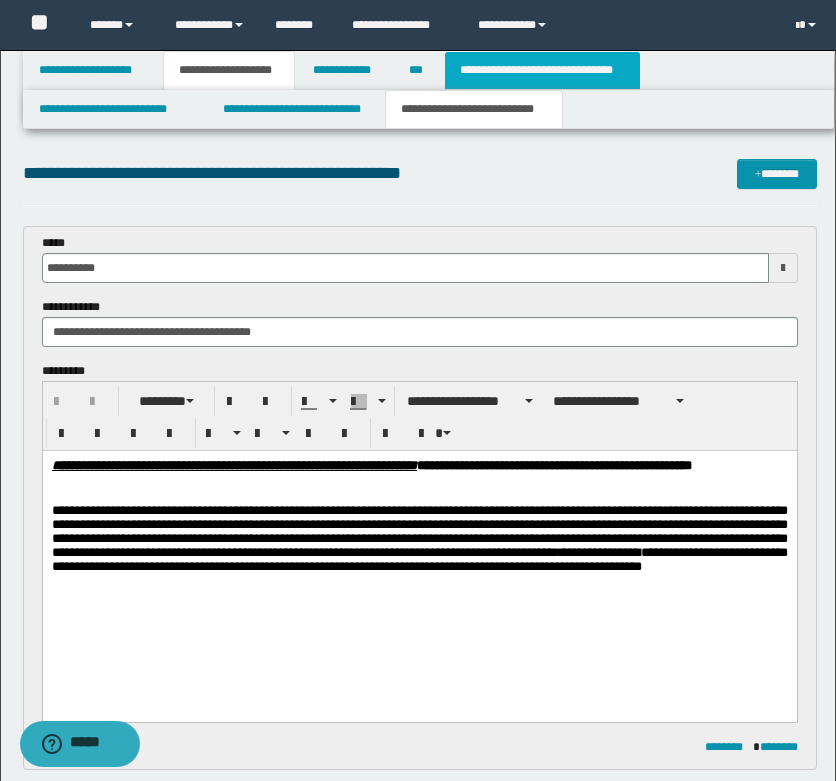click on "**********" at bounding box center [542, 70] 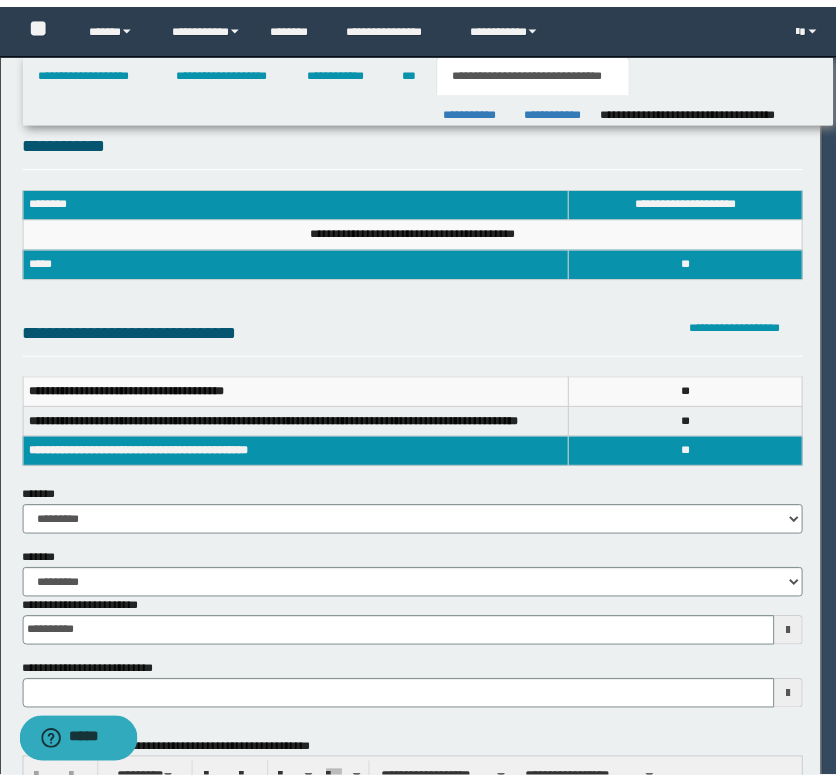scroll, scrollTop: 0, scrollLeft: 0, axis: both 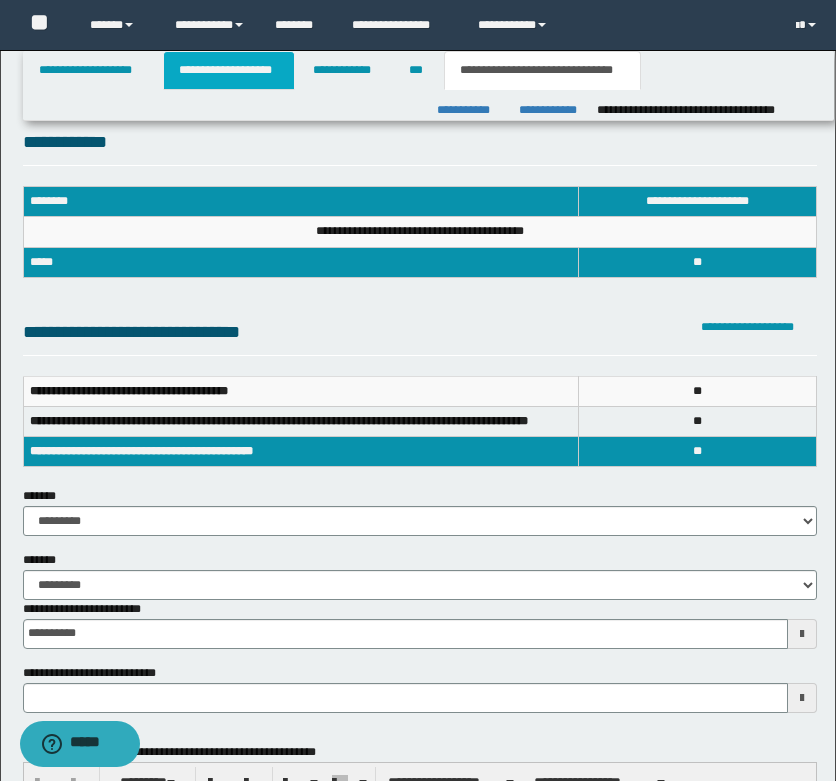 click on "**********" at bounding box center (229, 70) 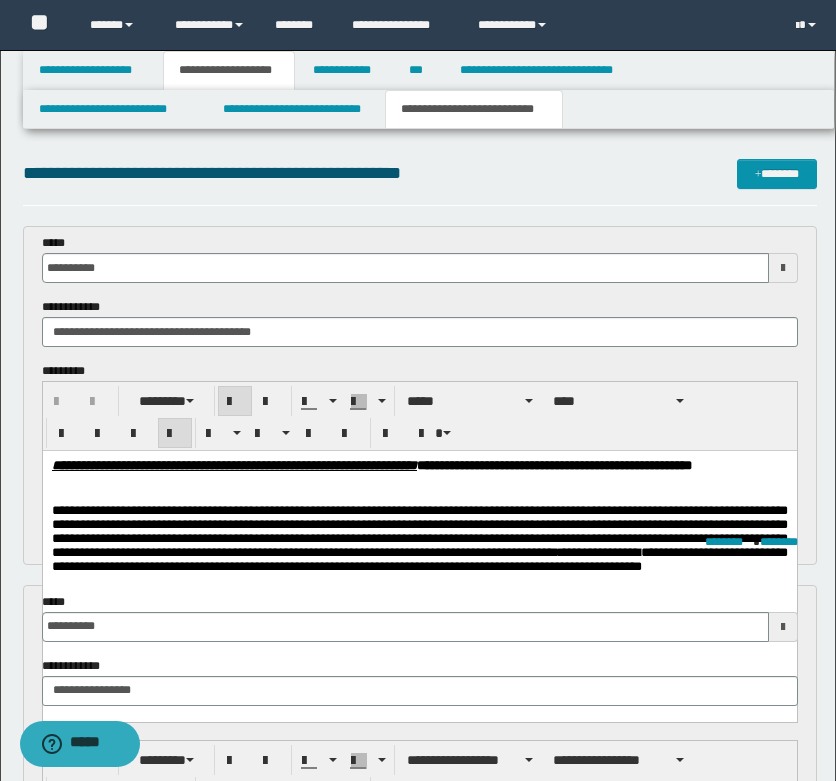 click on "**********" at bounding box center (419, 466) 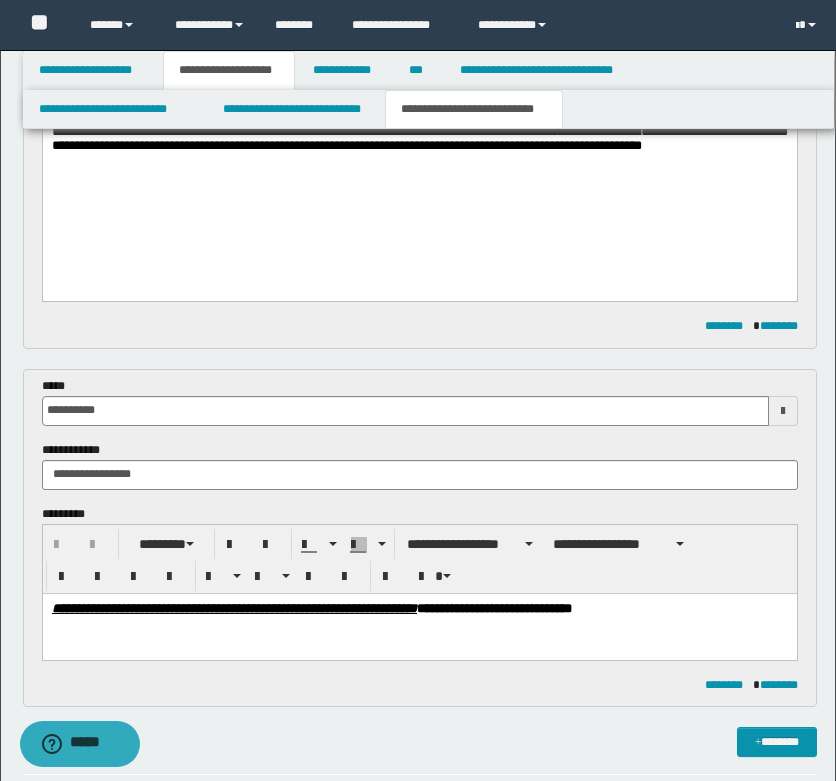 scroll, scrollTop: 700, scrollLeft: 0, axis: vertical 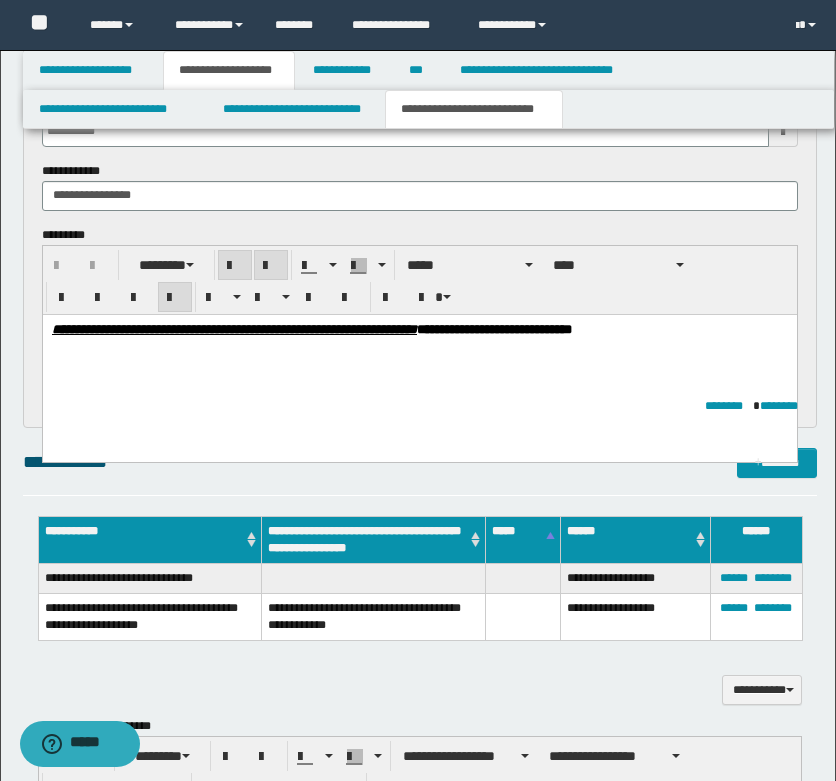 click on "**********" at bounding box center [233, 328] 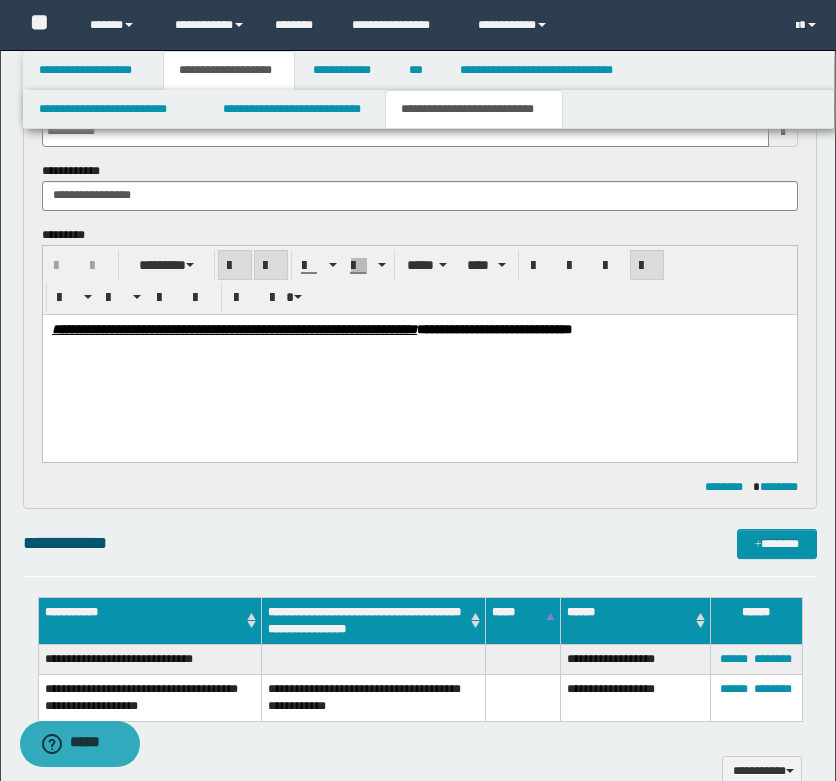 click on "**********" at bounding box center [419, 354] 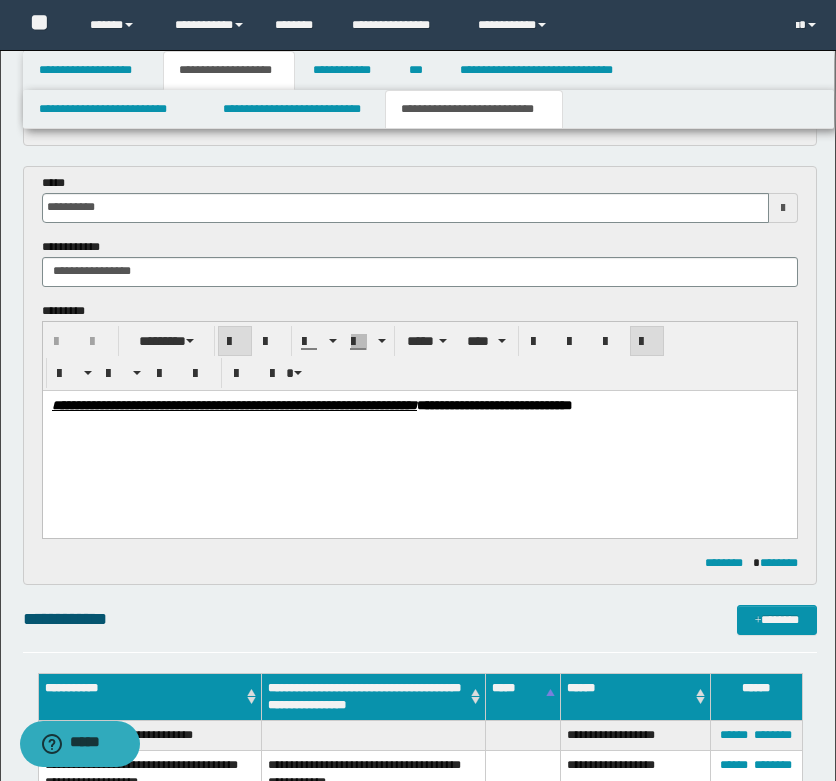 scroll, scrollTop: 600, scrollLeft: 0, axis: vertical 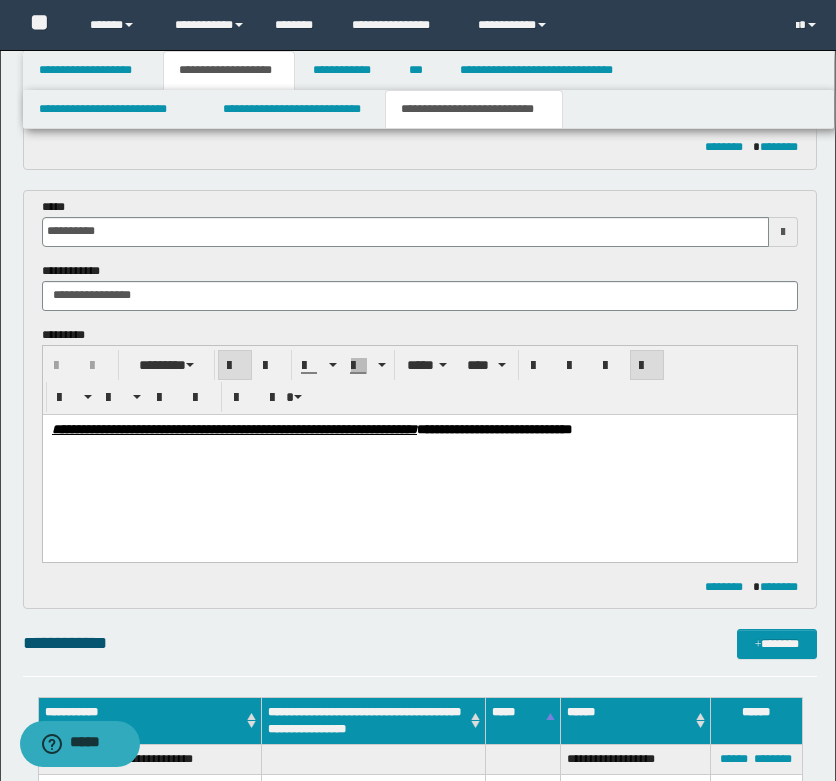 click on "**********" at bounding box center [420, 117] 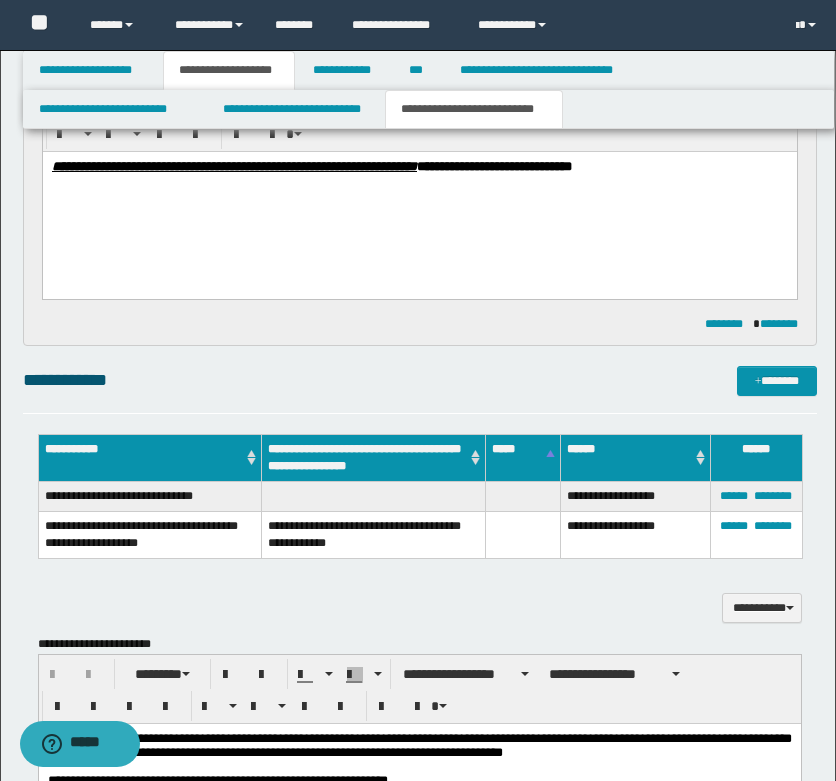 scroll, scrollTop: 900, scrollLeft: 0, axis: vertical 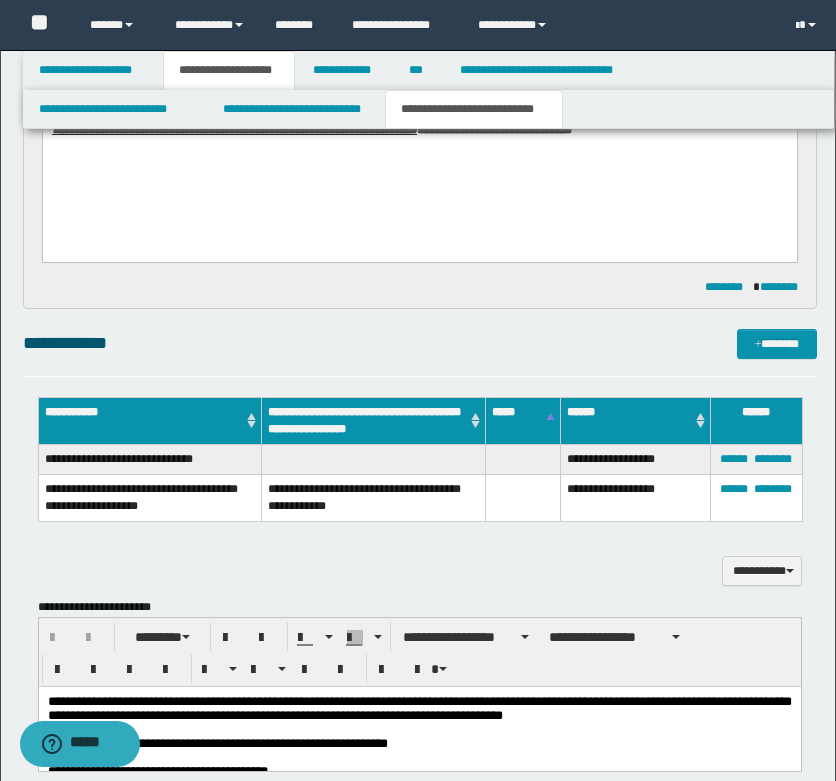 click on "**********" at bounding box center [150, 460] 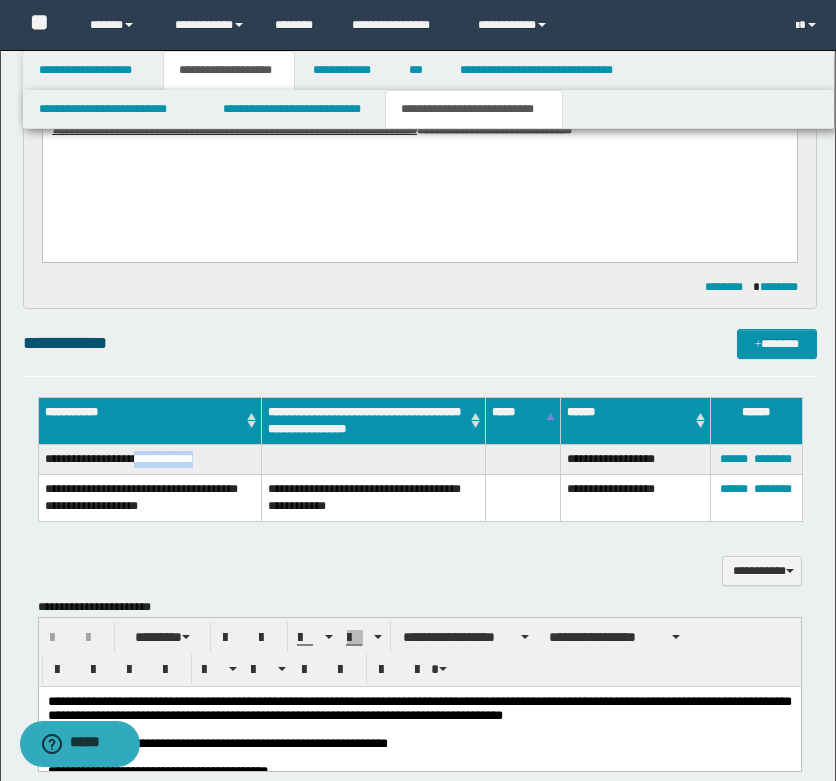 click on "**********" at bounding box center [150, 460] 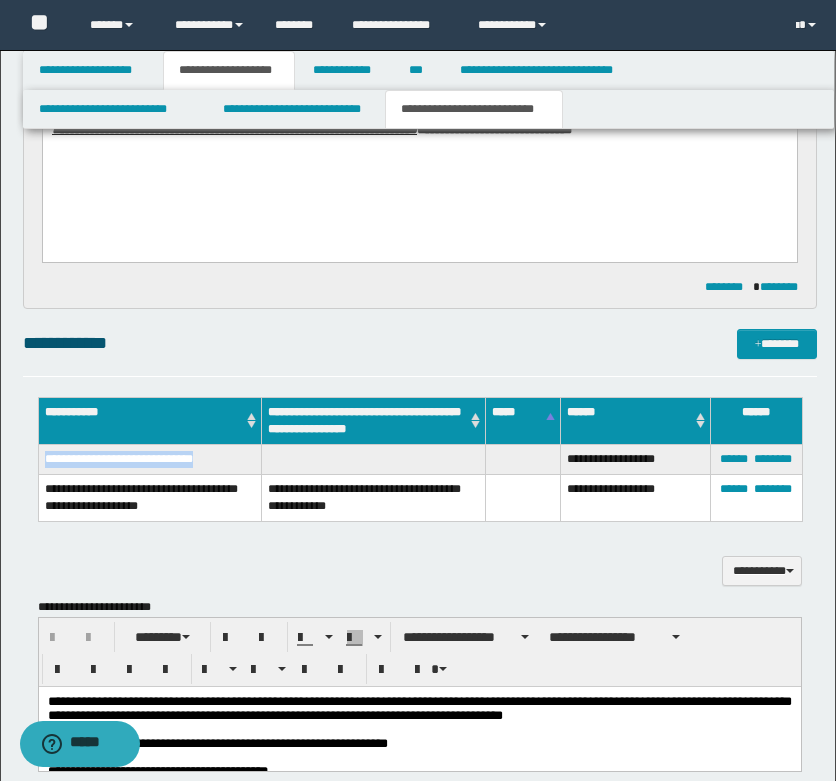 click on "**********" at bounding box center [150, 460] 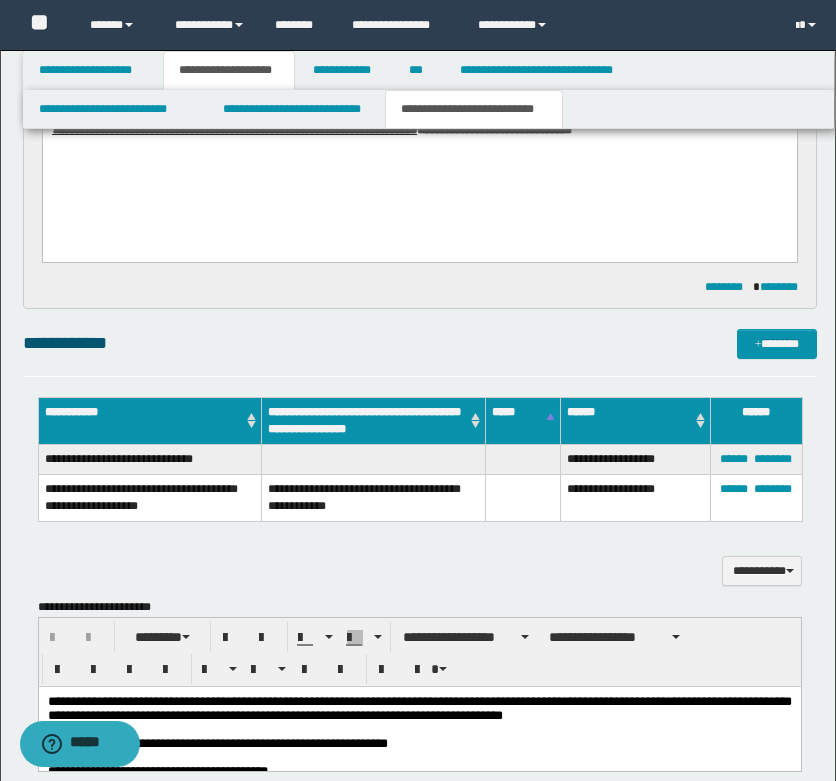 click on "**********" at bounding box center [150, 498] 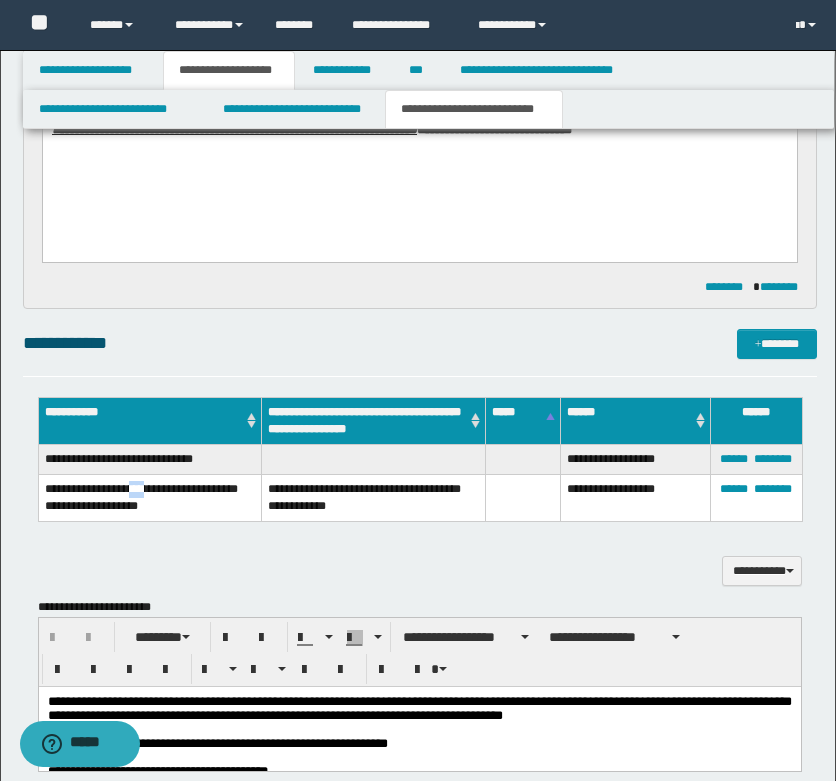 click on "**********" at bounding box center [150, 498] 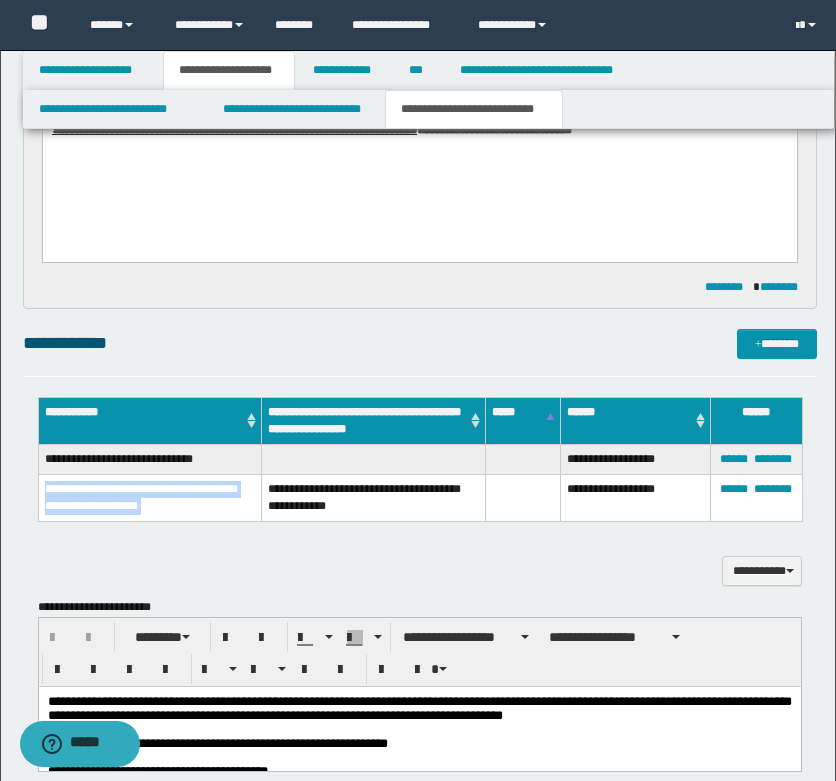 click on "**********" at bounding box center (150, 498) 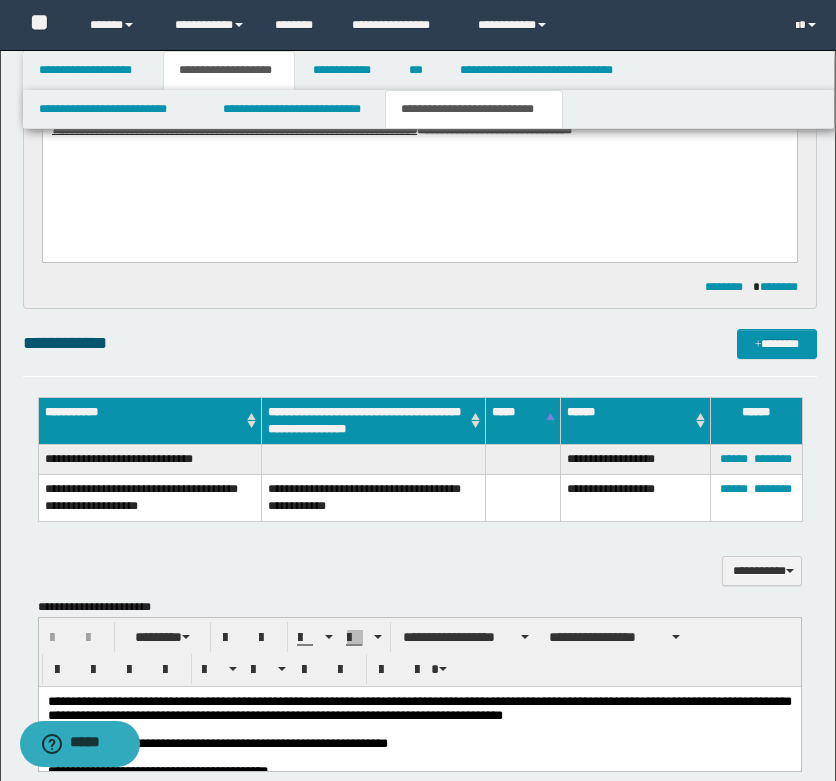 click on "**********" at bounding box center (420, 560) 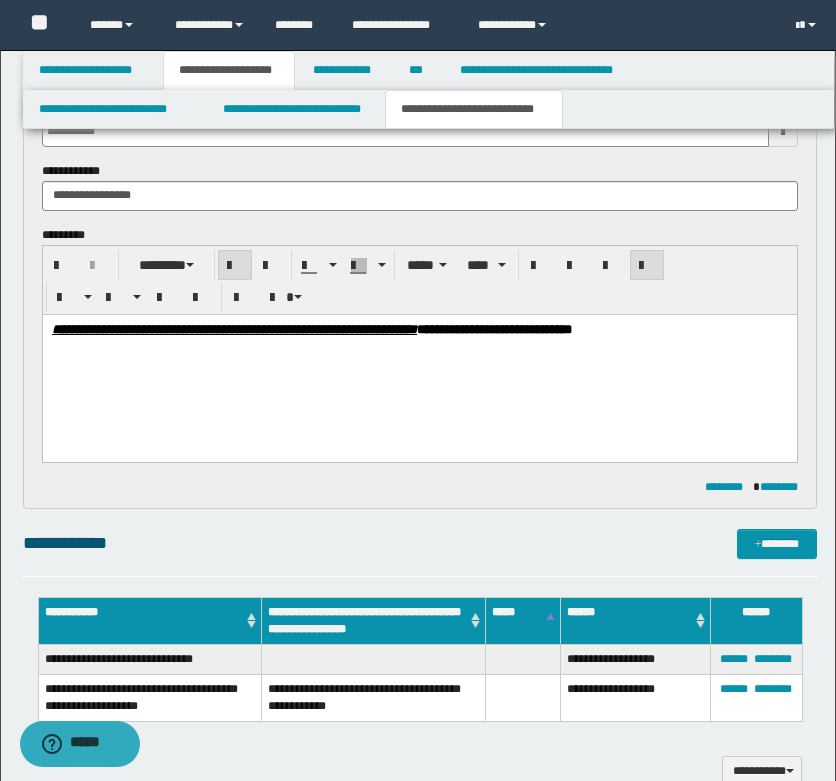 click on "**********" at bounding box center (419, 354) 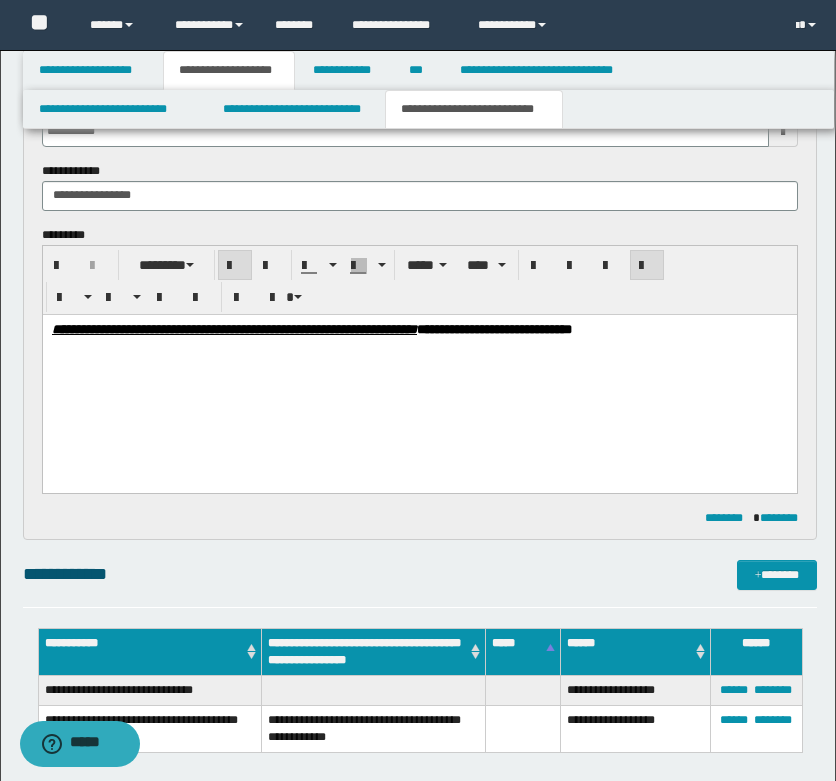 type 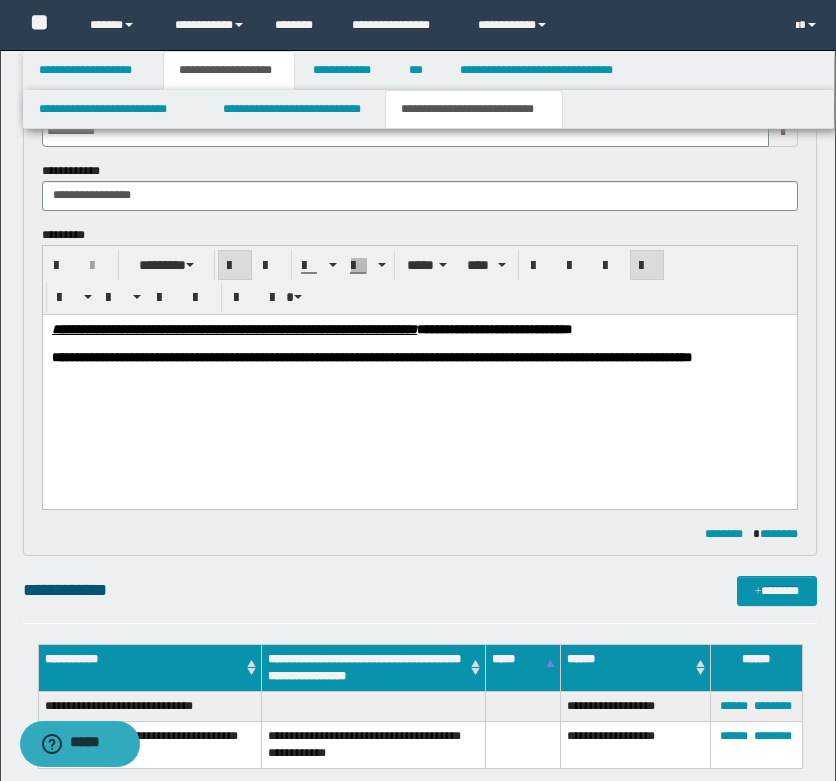 click on "**********" at bounding box center [420, 323] 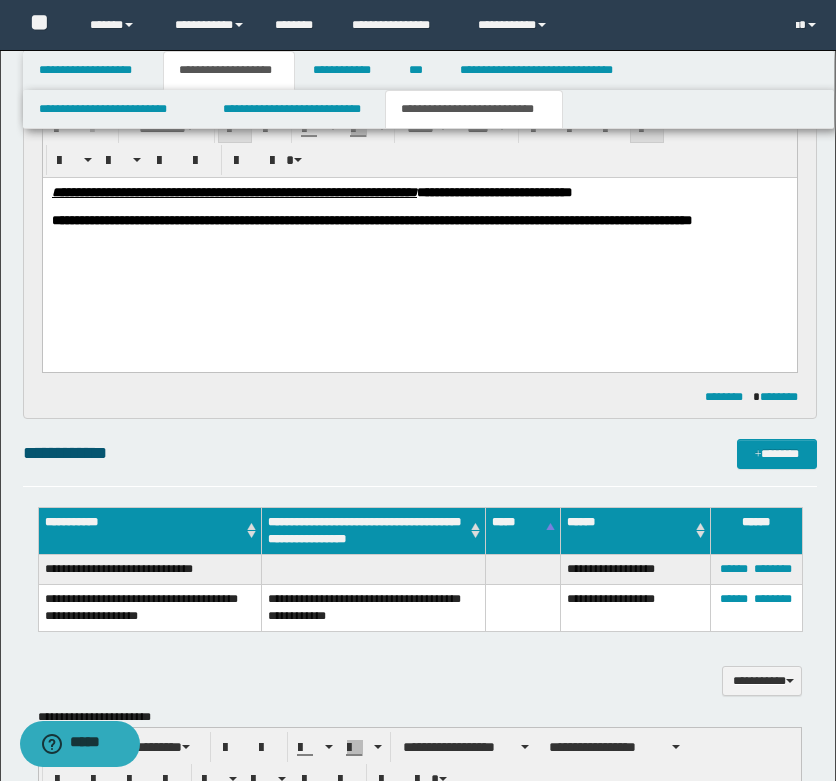 scroll, scrollTop: 800, scrollLeft: 0, axis: vertical 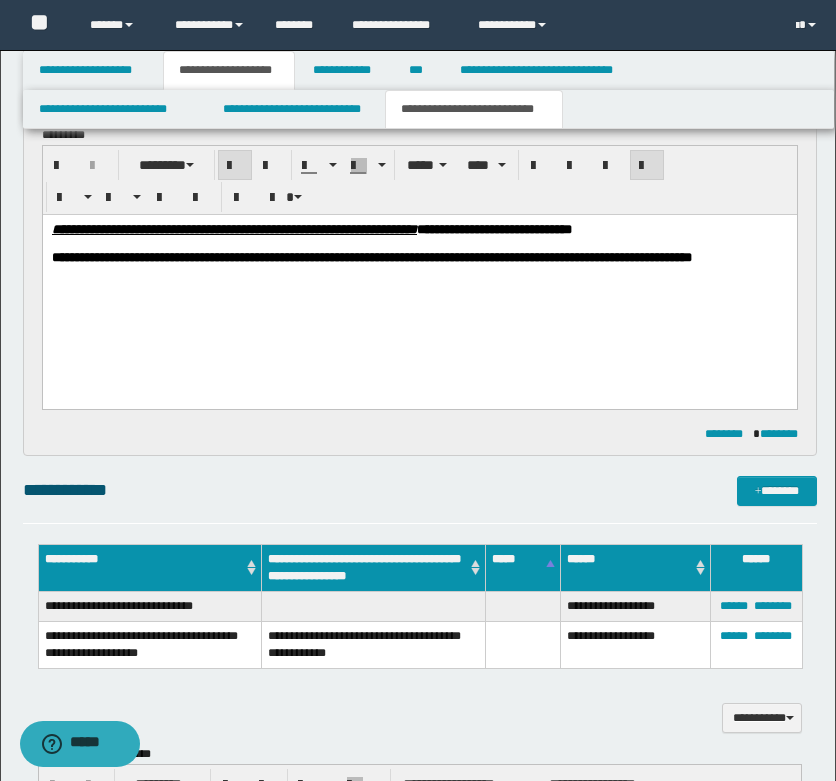 click on "**********" at bounding box center (419, 268) 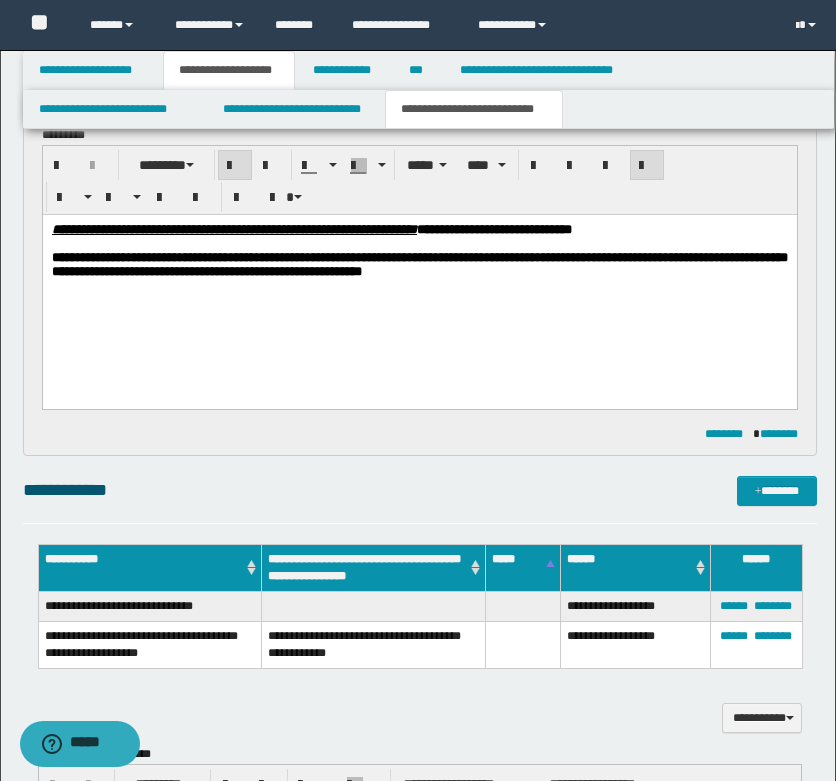 click on "**********" at bounding box center (419, 264) 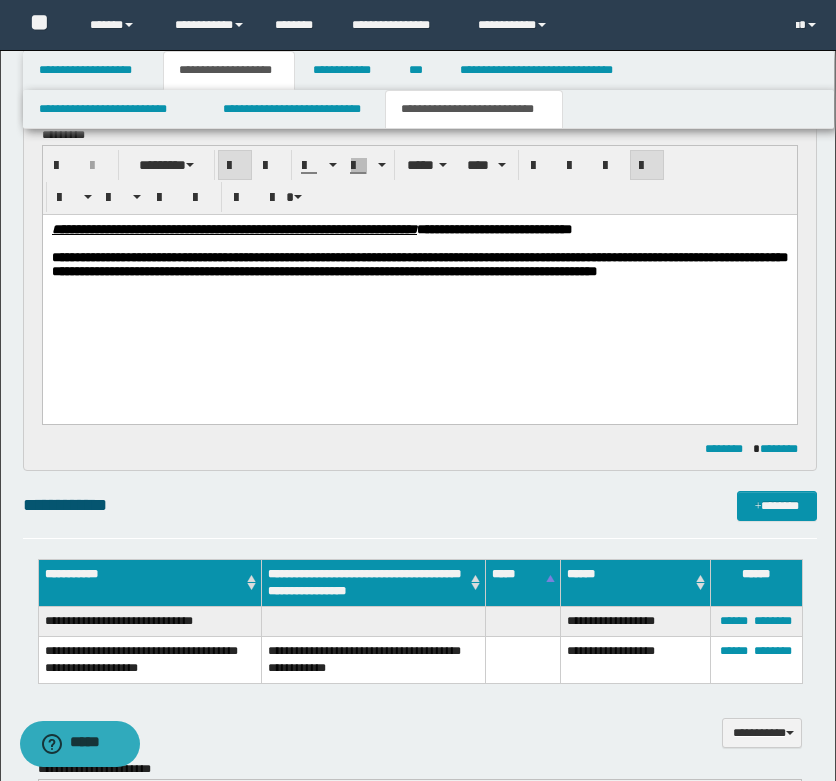 click on "**********" at bounding box center (419, 275) 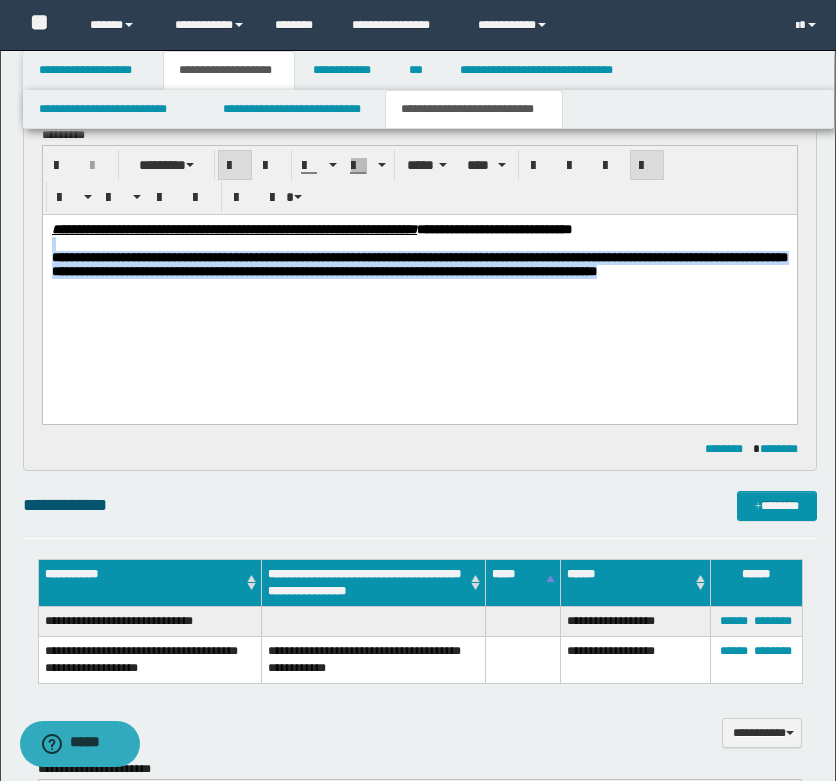 drag, startPoint x: 307, startPoint y: 306, endPoint x: 279, endPoint y: 256, distance: 57.306194 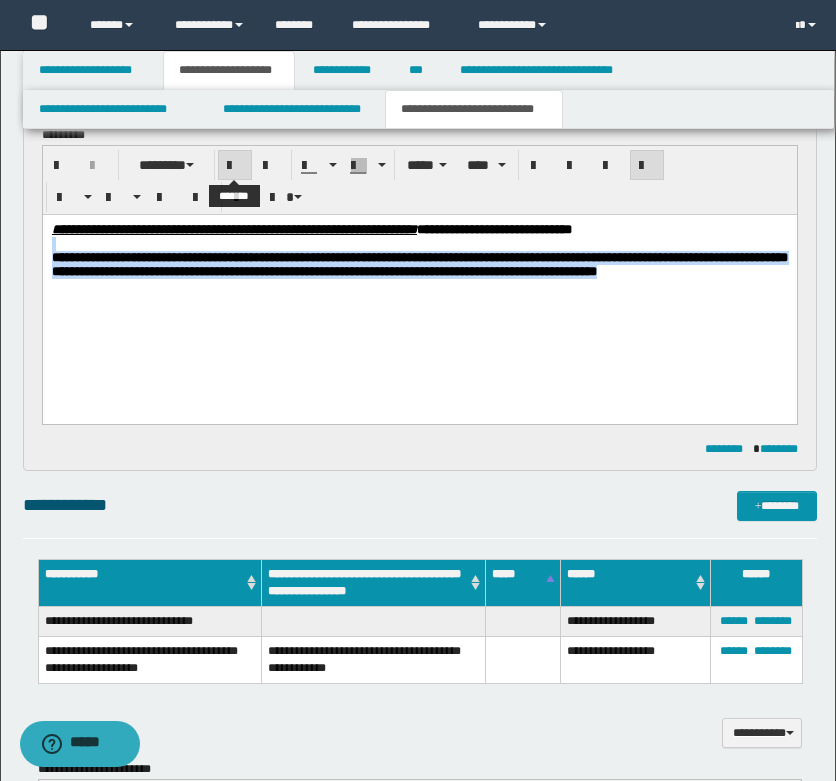 click at bounding box center (235, 166) 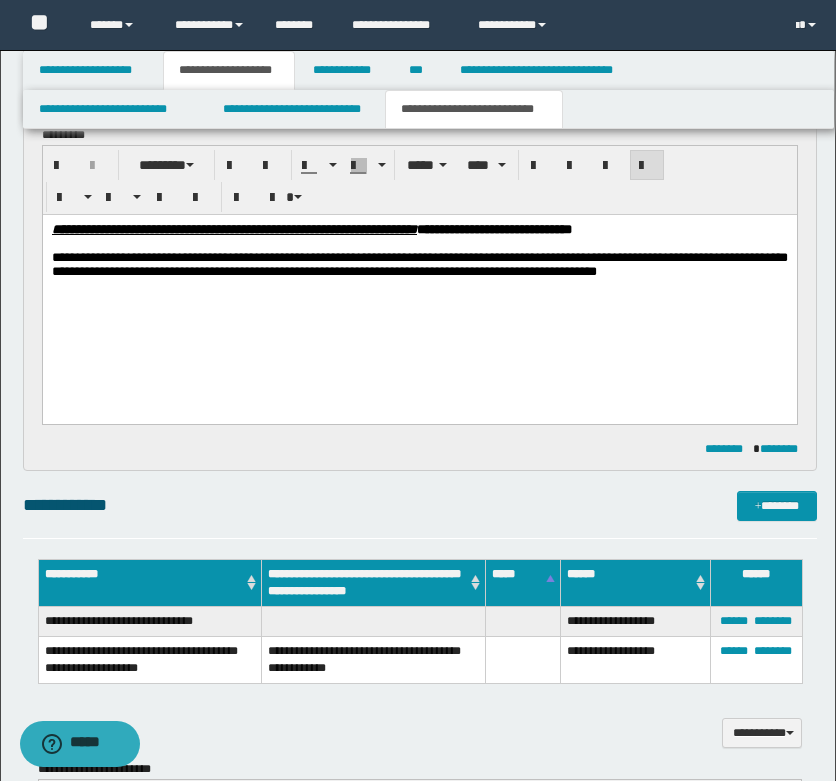 click on "**********" at bounding box center (419, 275) 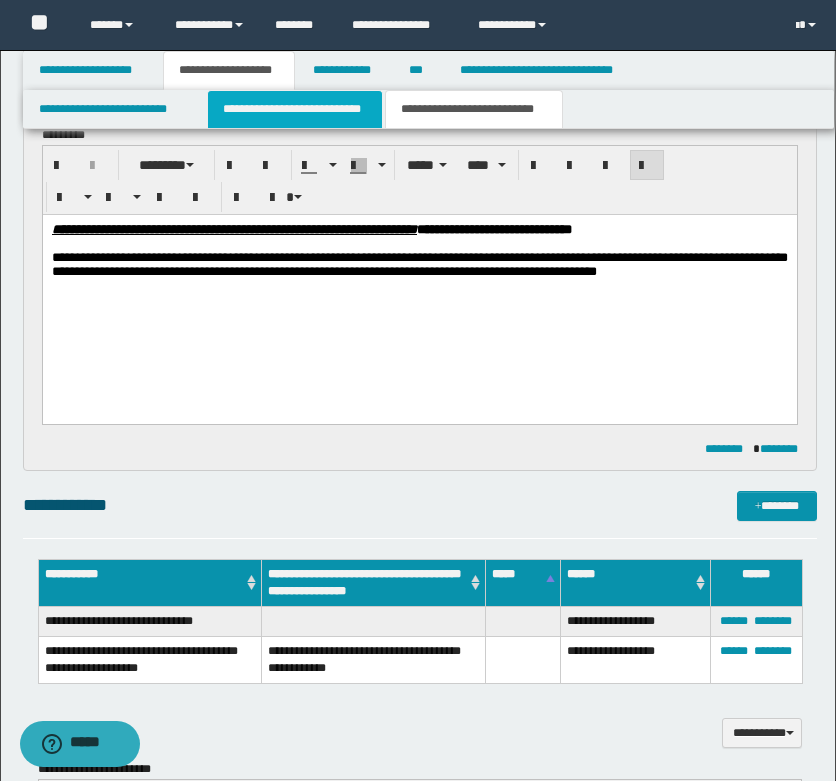 click on "**********" at bounding box center (295, 109) 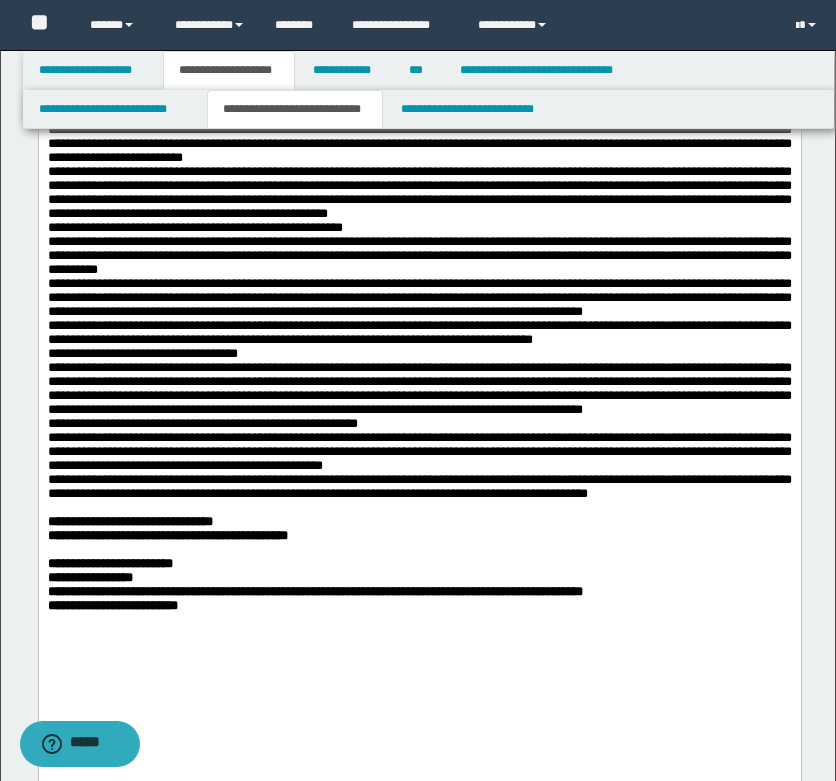 scroll, scrollTop: 1800, scrollLeft: 0, axis: vertical 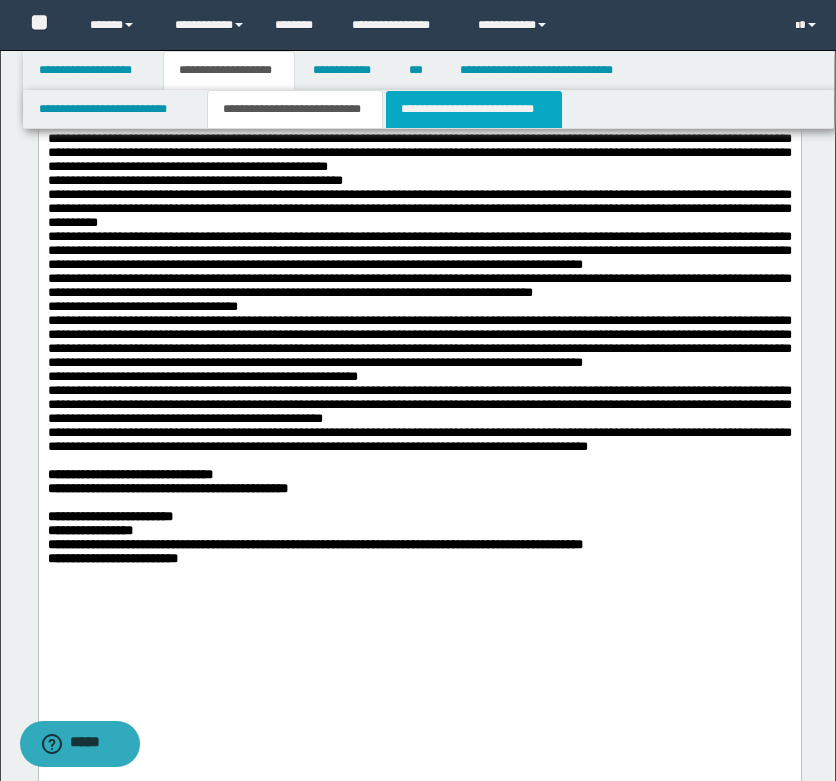 click on "**********" at bounding box center [474, 109] 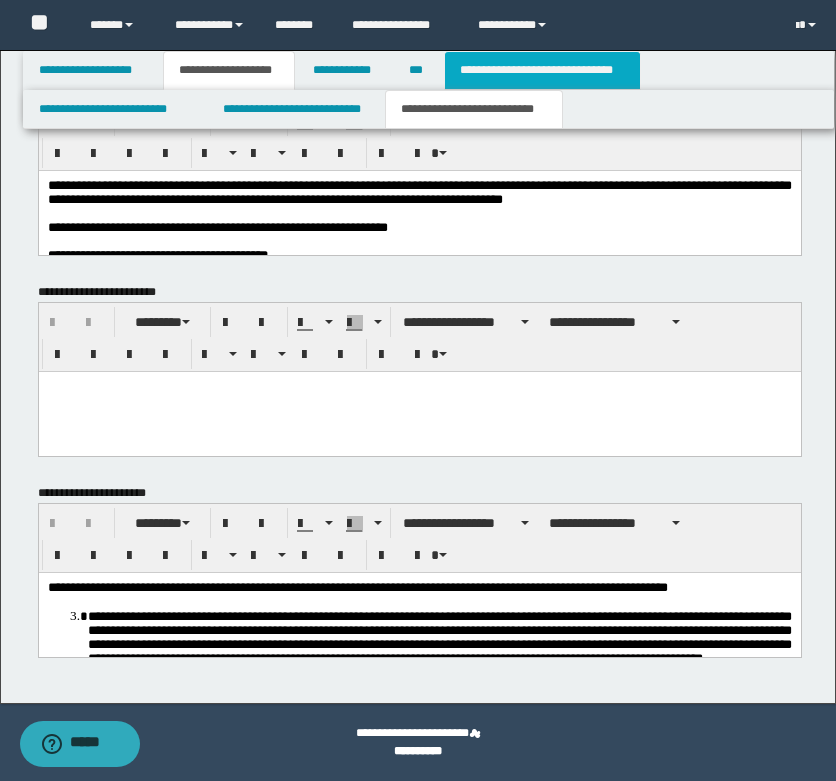 click on "**********" at bounding box center (542, 70) 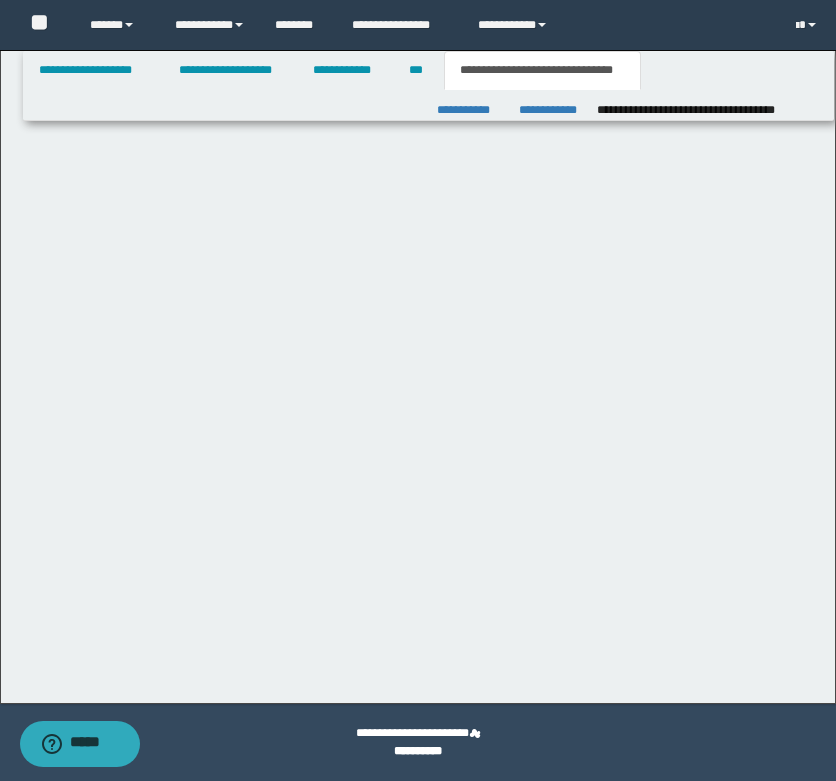type on "**********" 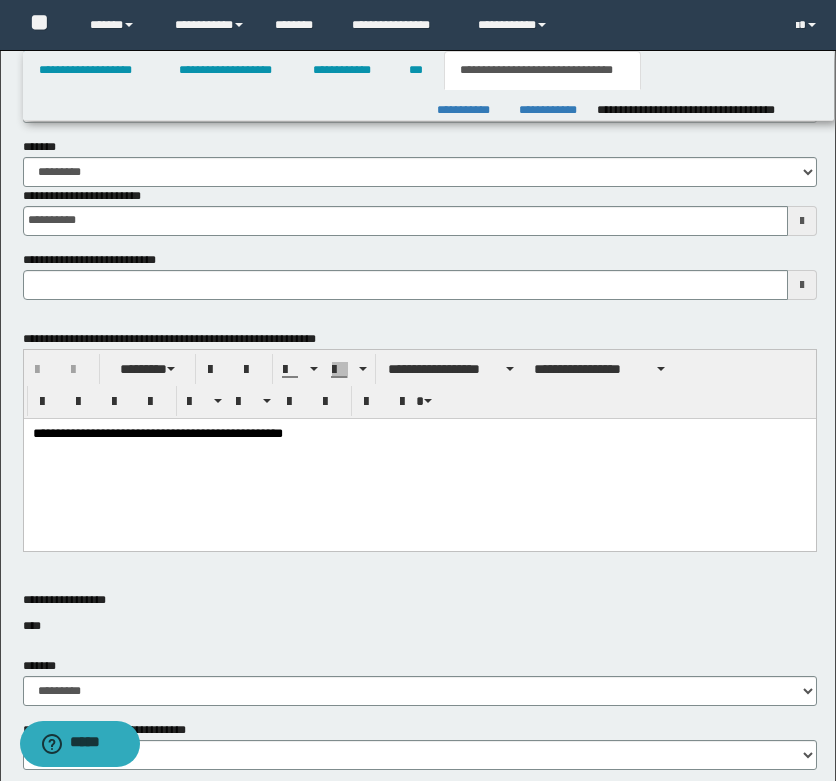 scroll, scrollTop: 270, scrollLeft: 0, axis: vertical 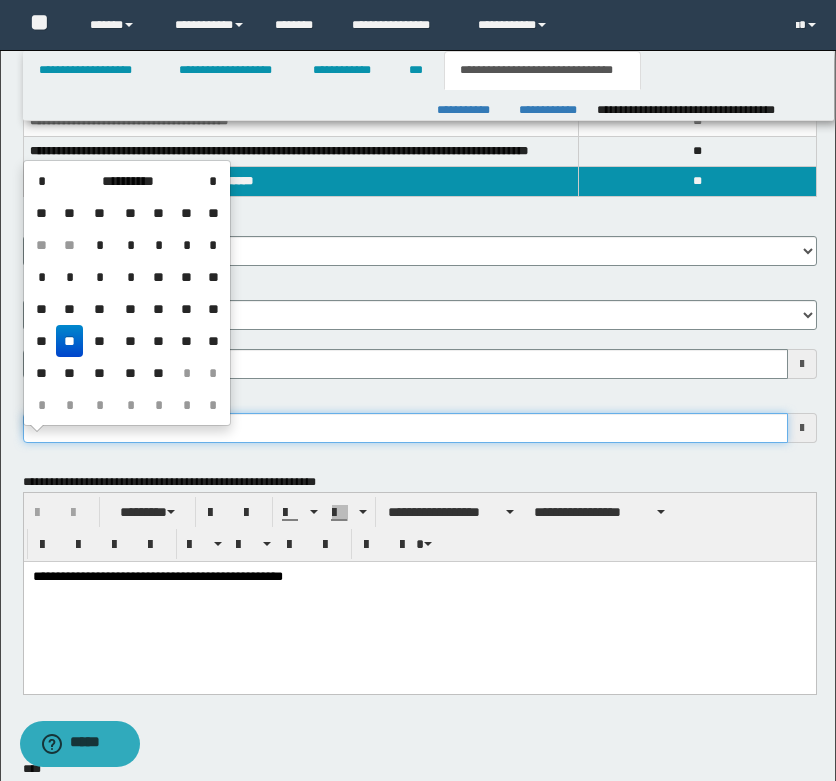 click on "**********" at bounding box center (405, 428) 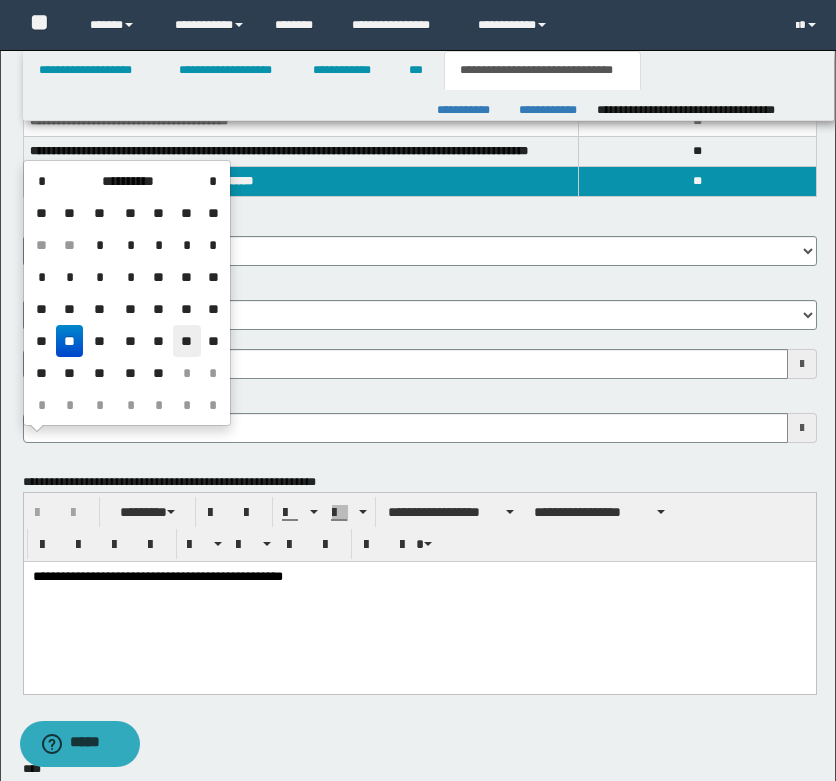 click on "**" at bounding box center [187, 341] 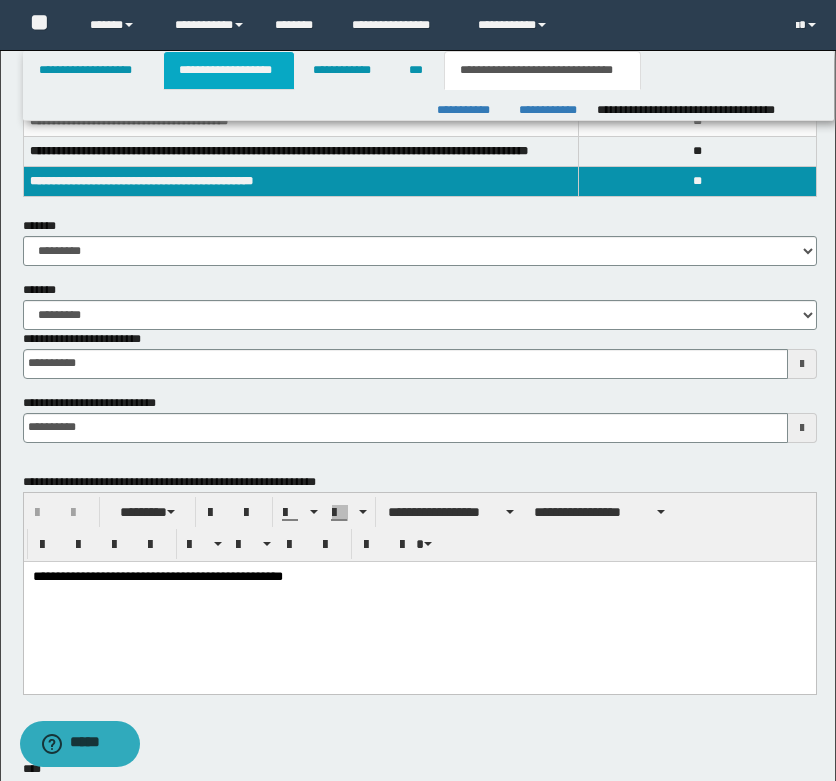 click on "**********" at bounding box center [229, 70] 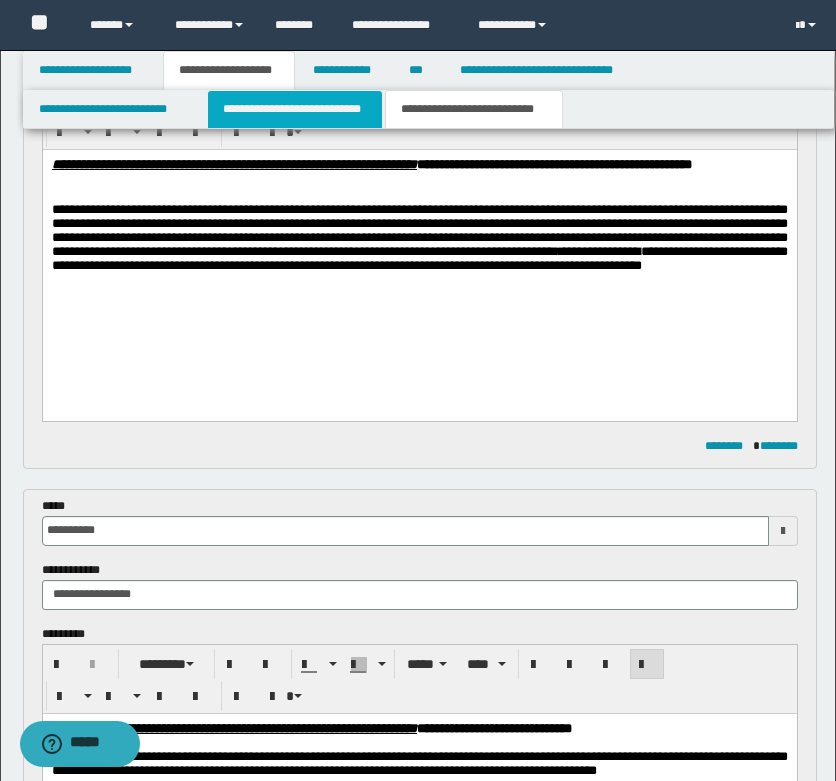 click on "**********" at bounding box center (295, 109) 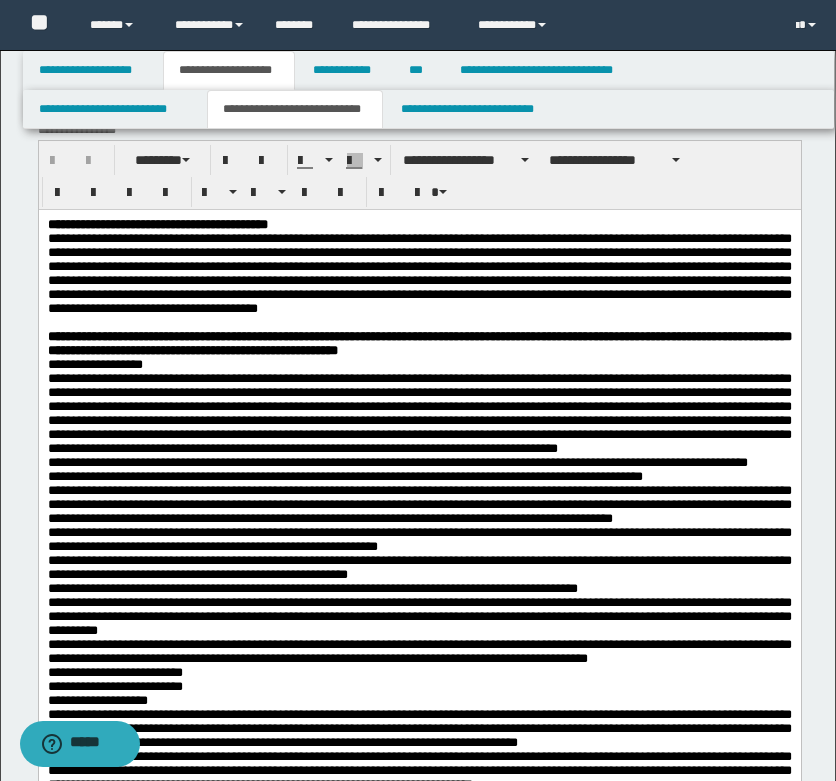 scroll, scrollTop: 0, scrollLeft: 0, axis: both 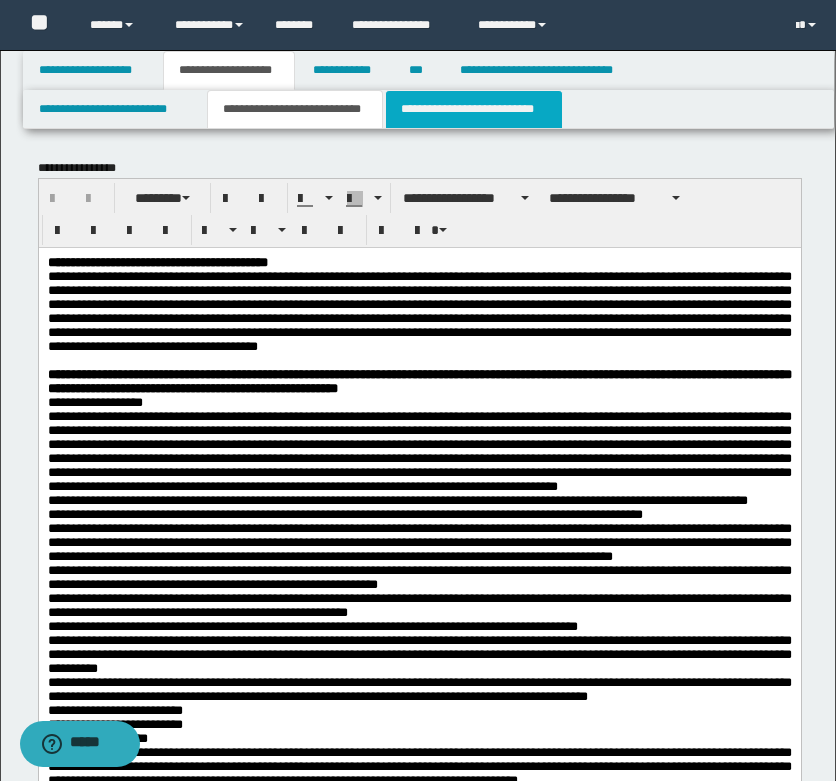click on "**********" at bounding box center (474, 109) 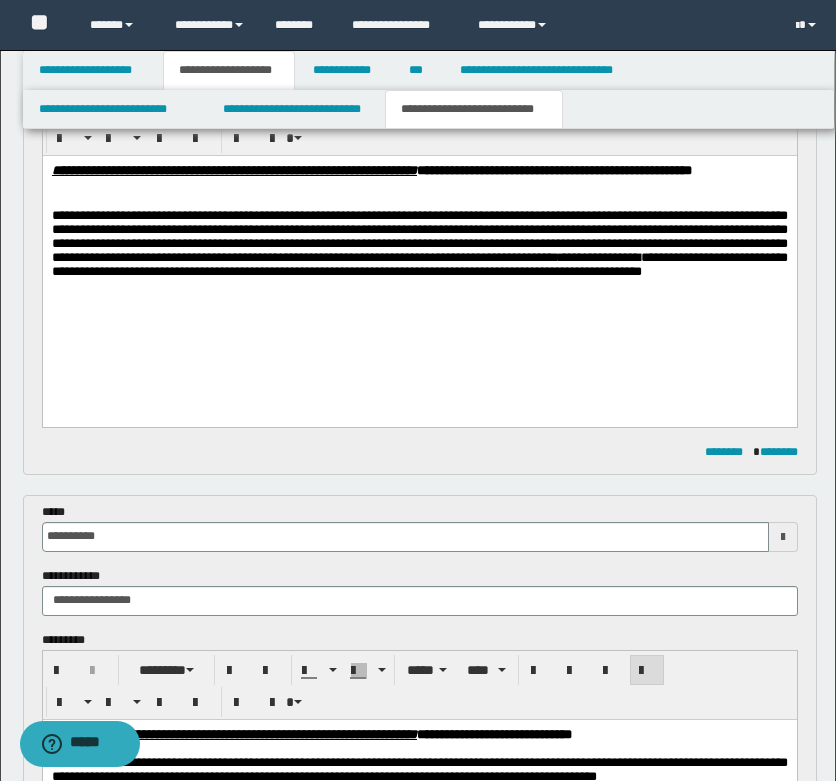 scroll, scrollTop: 200, scrollLeft: 0, axis: vertical 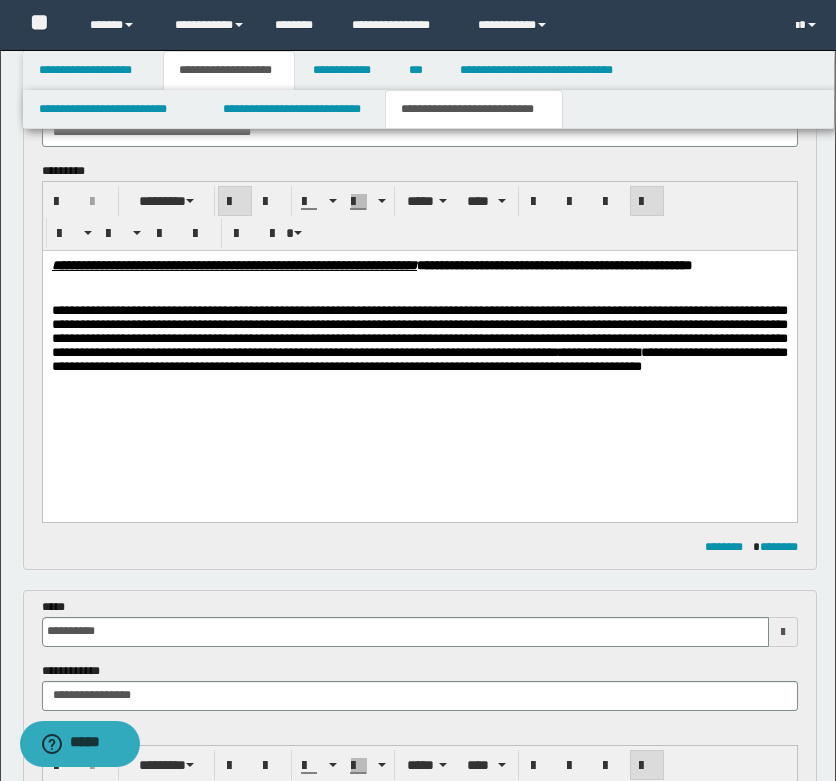 click on "**********" at bounding box center (419, 341) 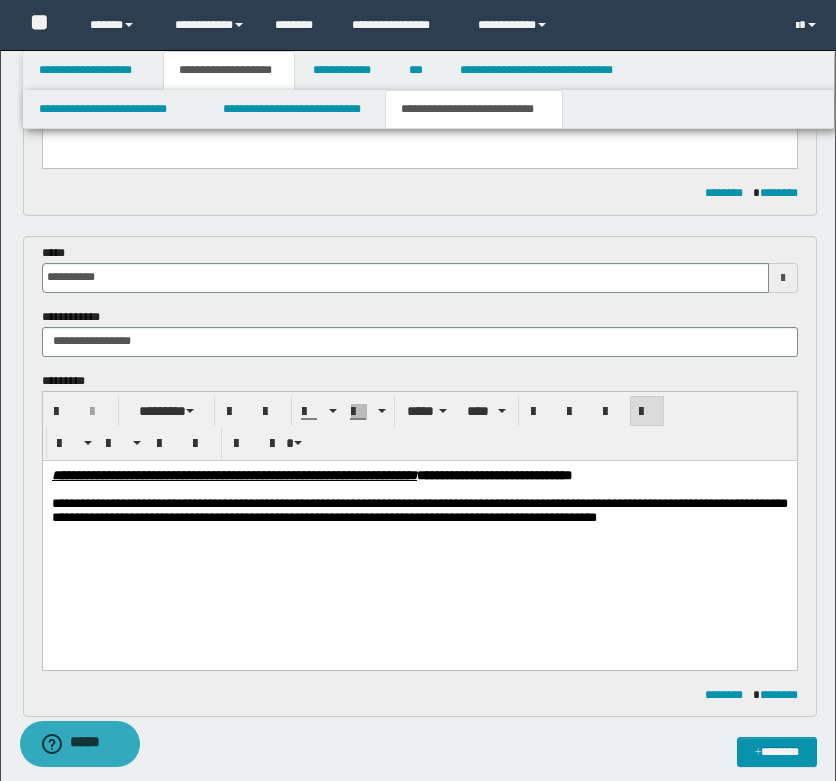 scroll, scrollTop: 800, scrollLeft: 0, axis: vertical 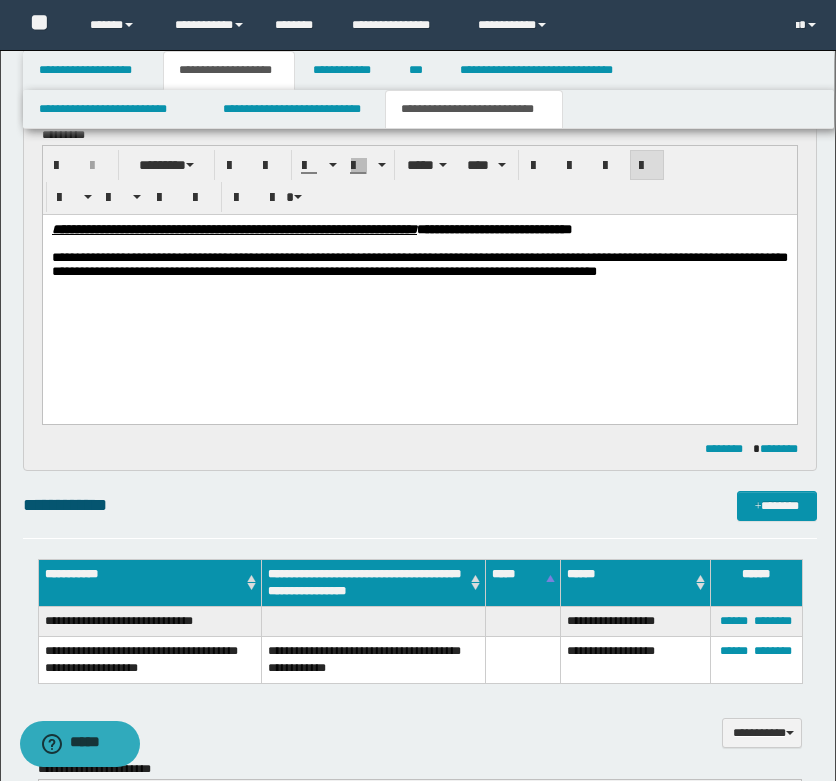 click on "**********" at bounding box center [419, 275] 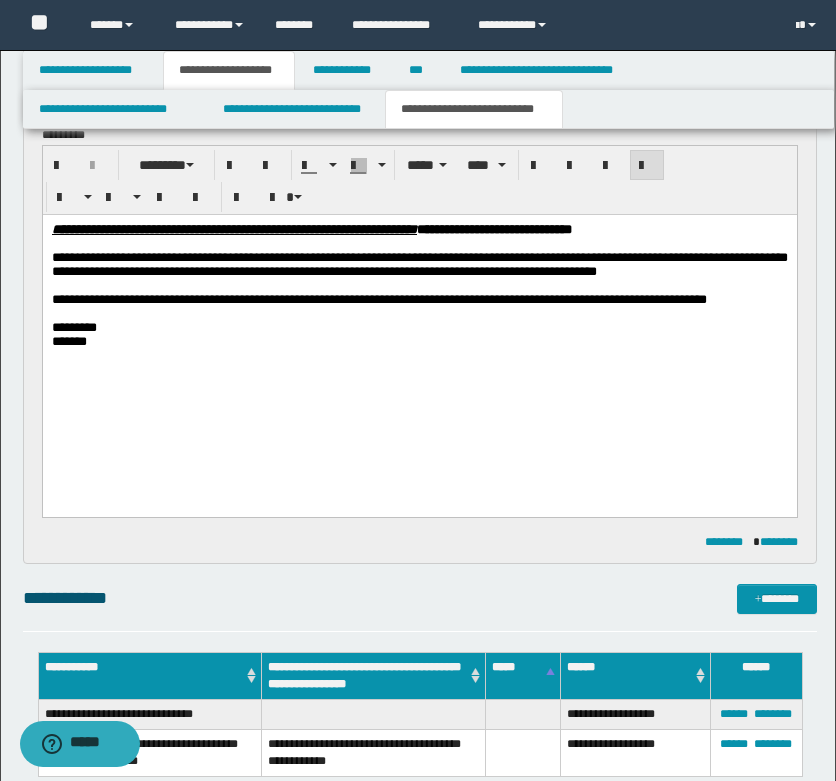click on "**********" at bounding box center (378, 298) 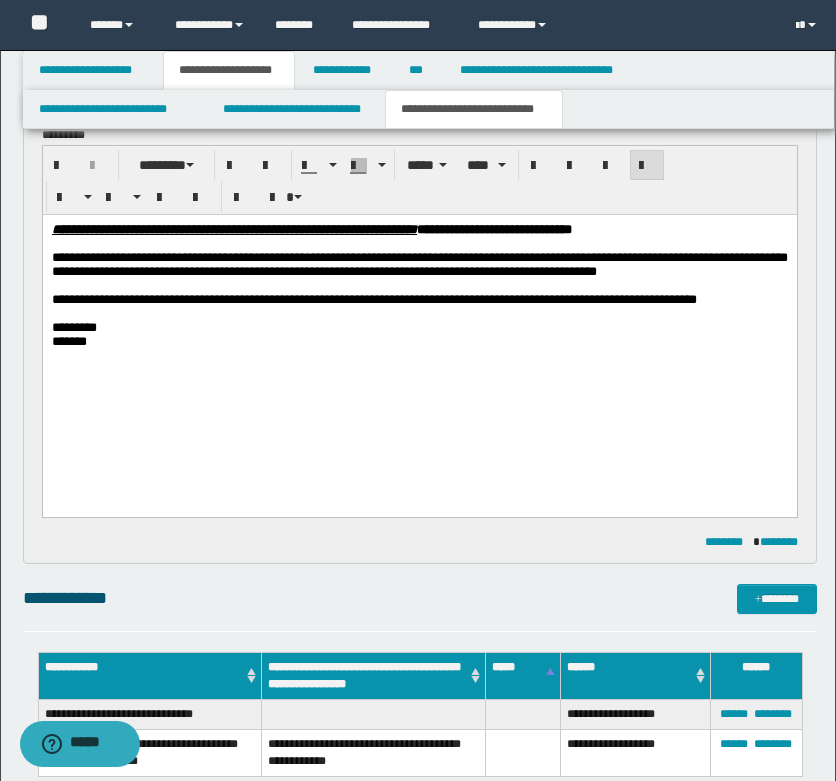 click on "*********" at bounding box center (419, 327) 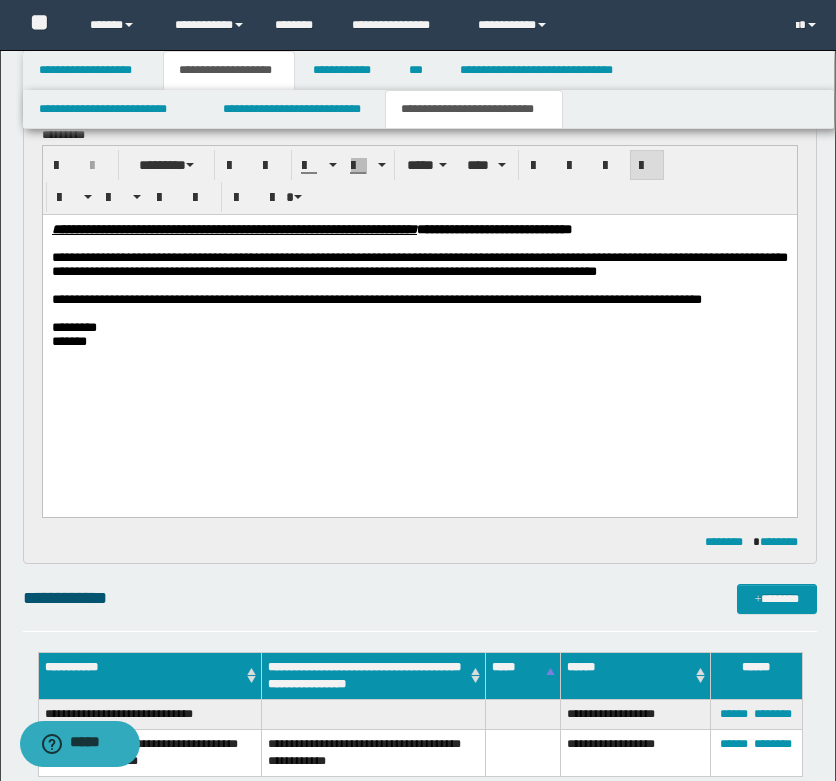 click on "**********" at bounding box center (419, 299) 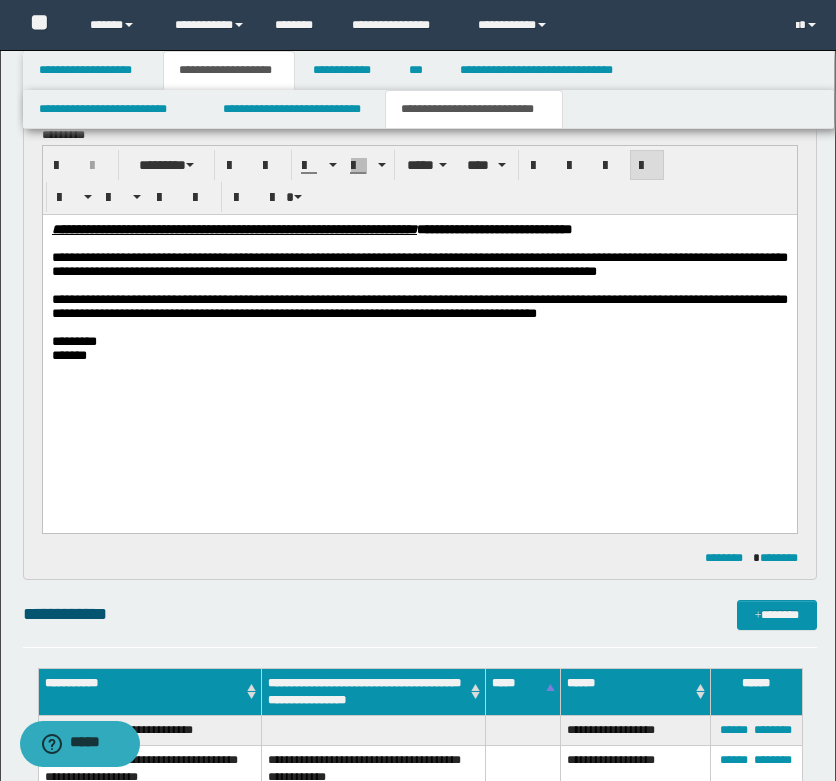 click at bounding box center (419, 327) 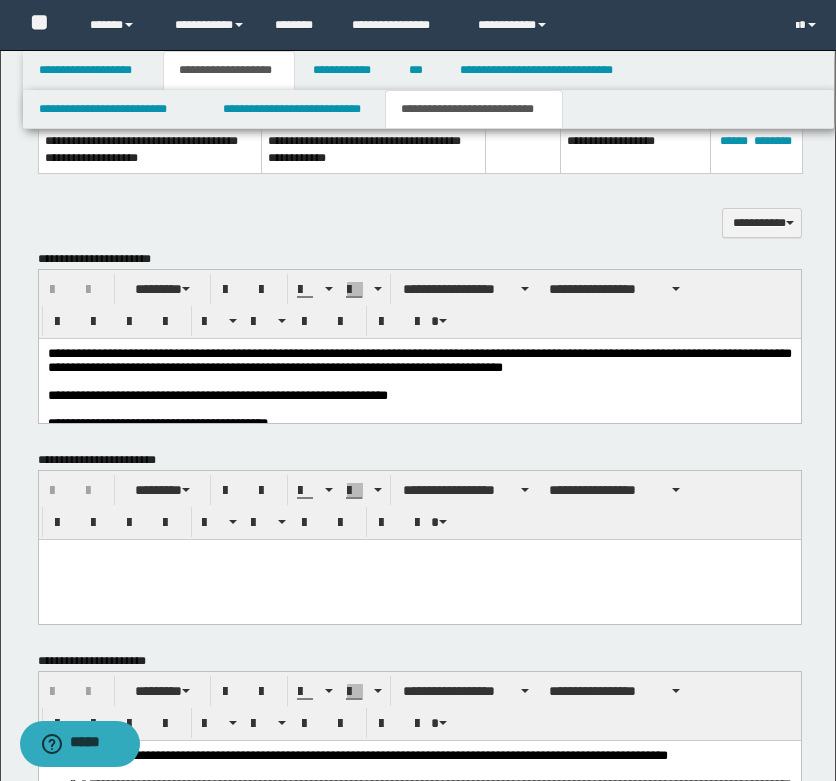 scroll, scrollTop: 1500, scrollLeft: 0, axis: vertical 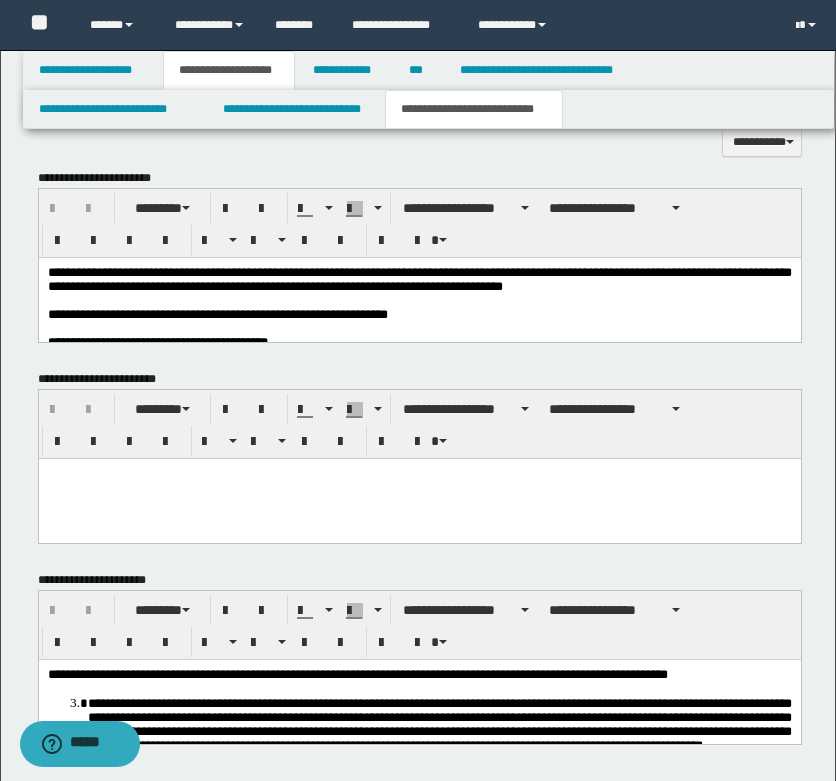 click at bounding box center [419, 300] 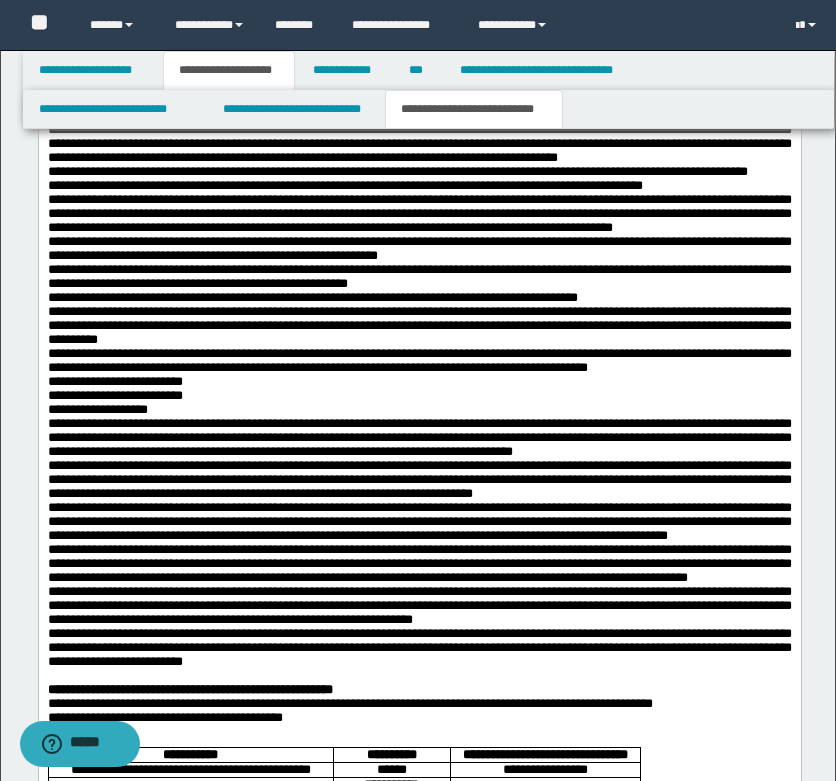 scroll, scrollTop: 1800, scrollLeft: 0, axis: vertical 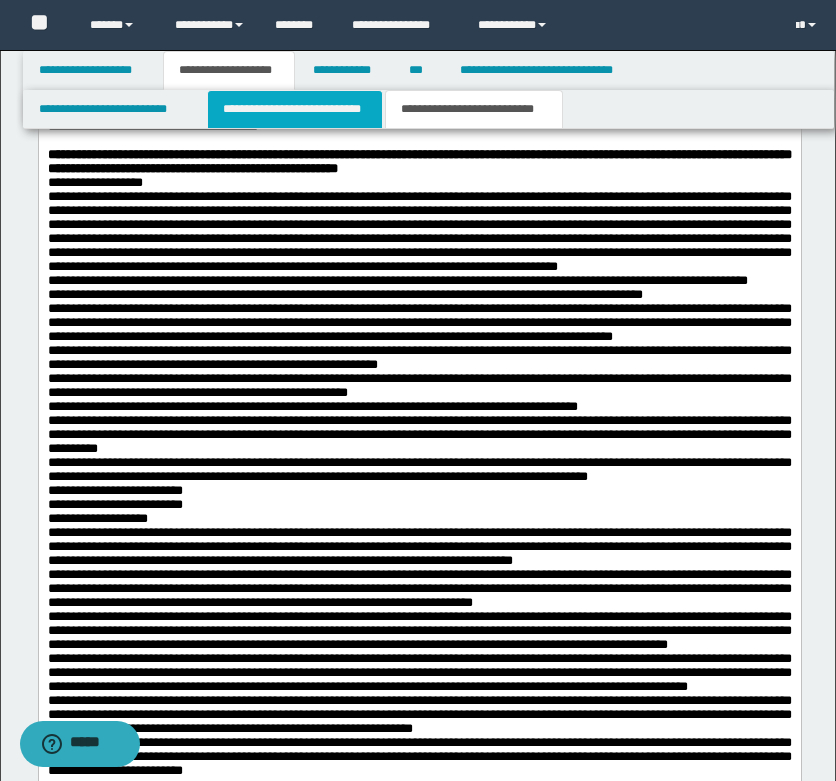 click on "**********" at bounding box center (295, 109) 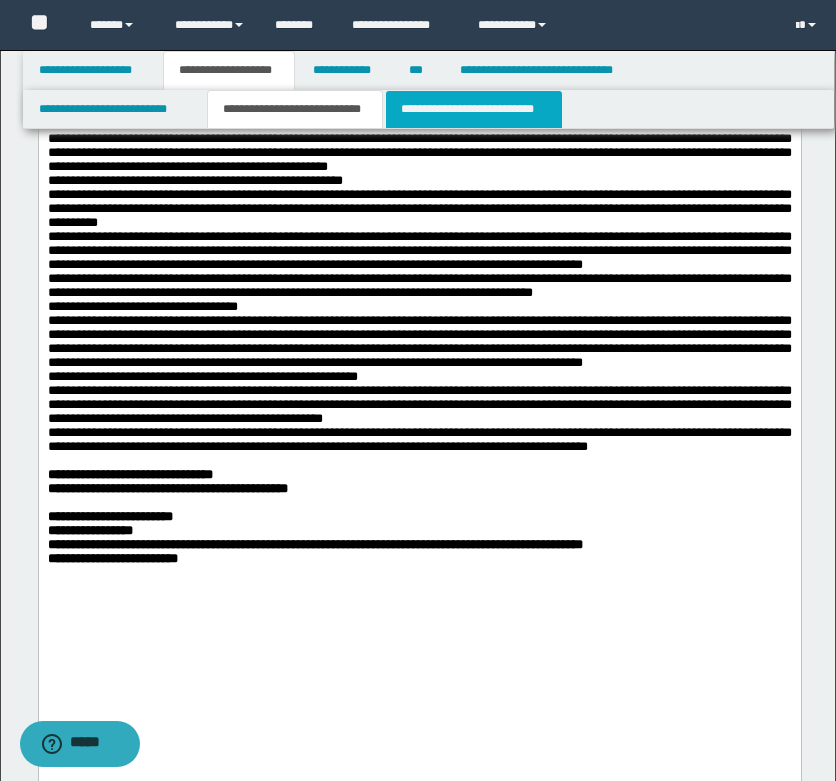 drag, startPoint x: 451, startPoint y: 114, endPoint x: 414, endPoint y: 187, distance: 81.84131 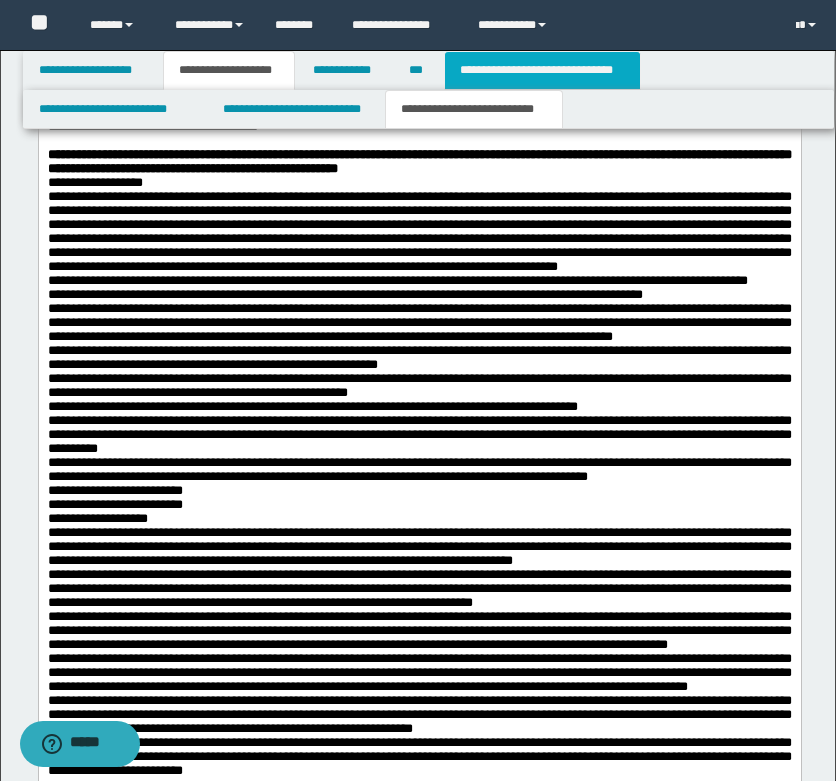 click on "**********" at bounding box center [542, 70] 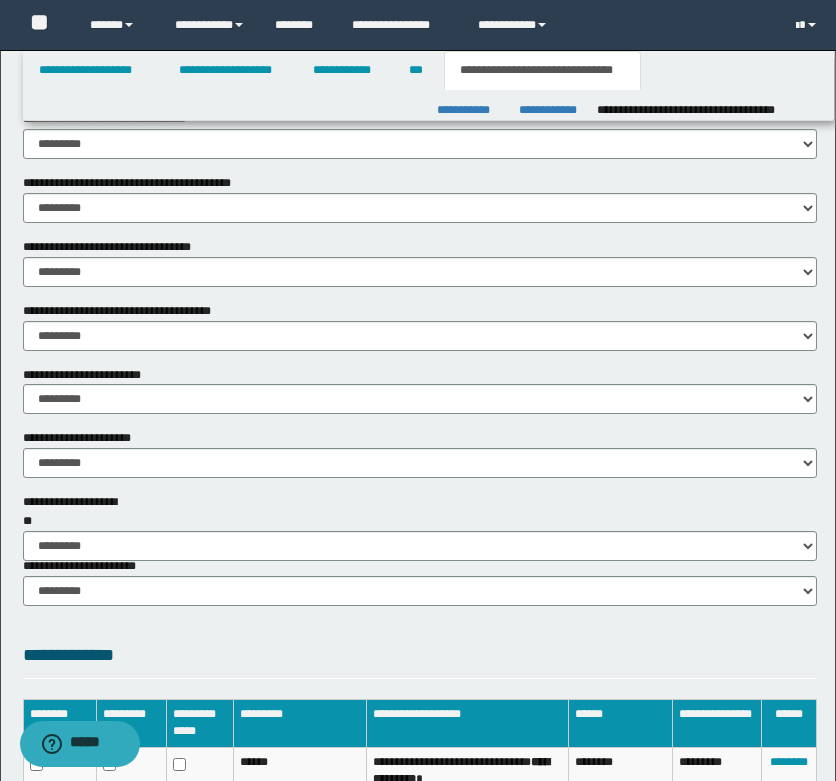 scroll, scrollTop: 870, scrollLeft: 0, axis: vertical 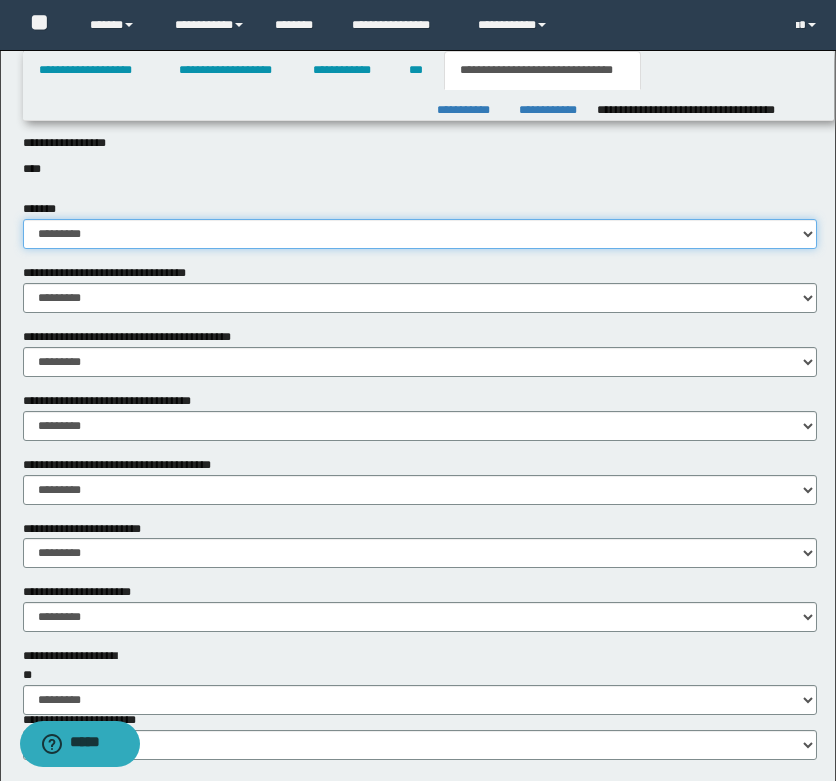 click on "*********
**
**" at bounding box center [420, 234] 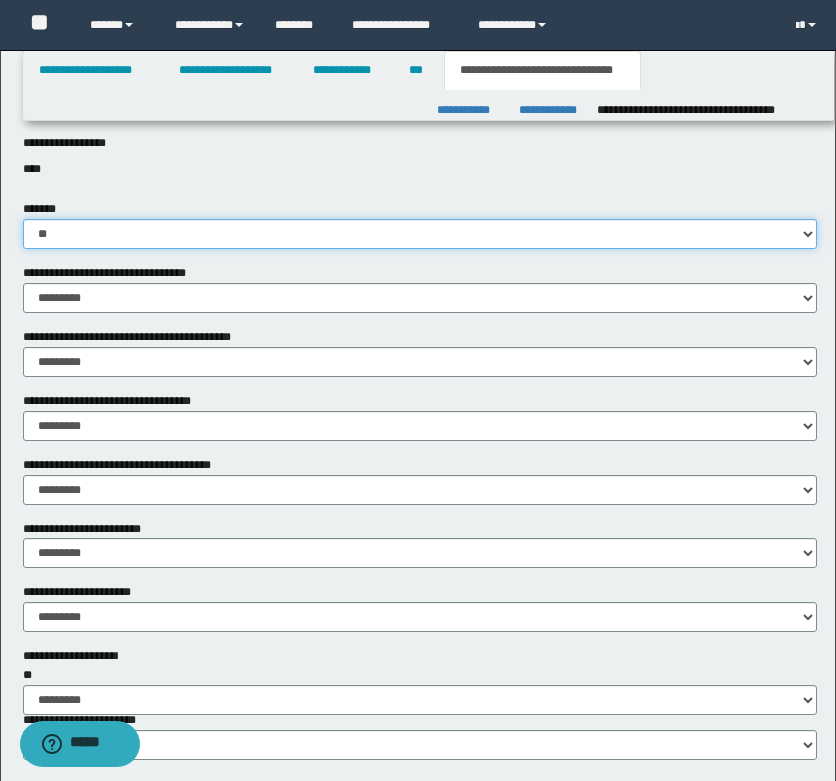 click on "*********
**
**" at bounding box center (420, 234) 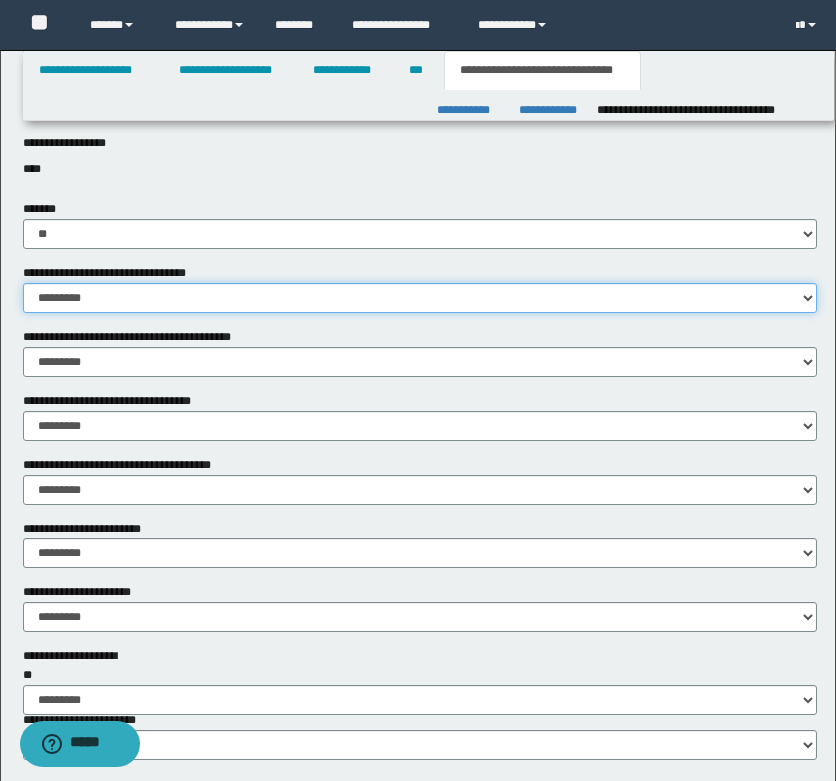 click on "*********
**
**" at bounding box center [420, 298] 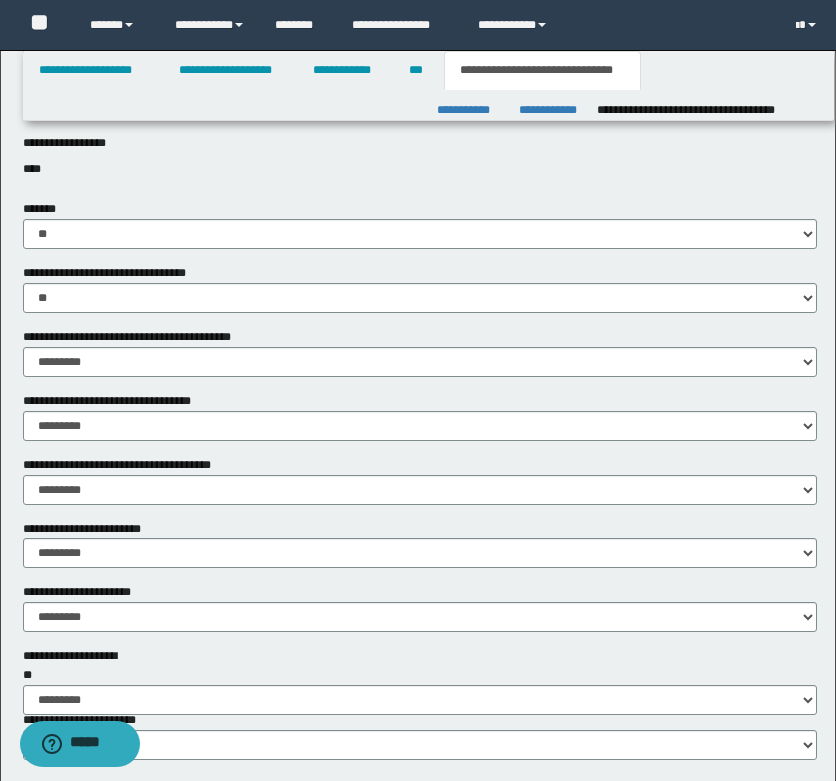 click on "****" at bounding box center [420, 169] 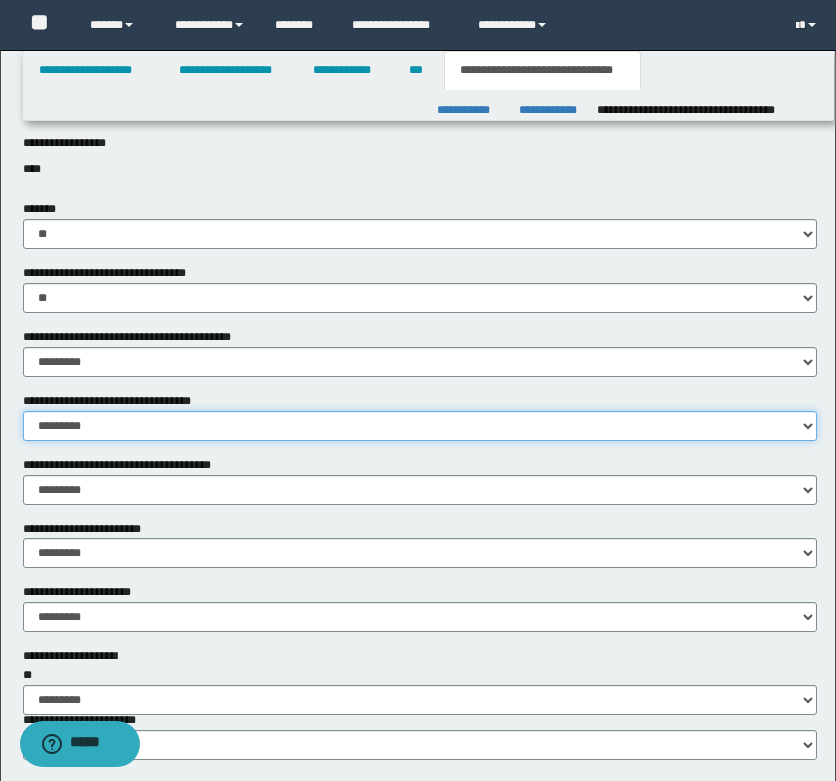 click on "*********
**
**" at bounding box center (420, 426) 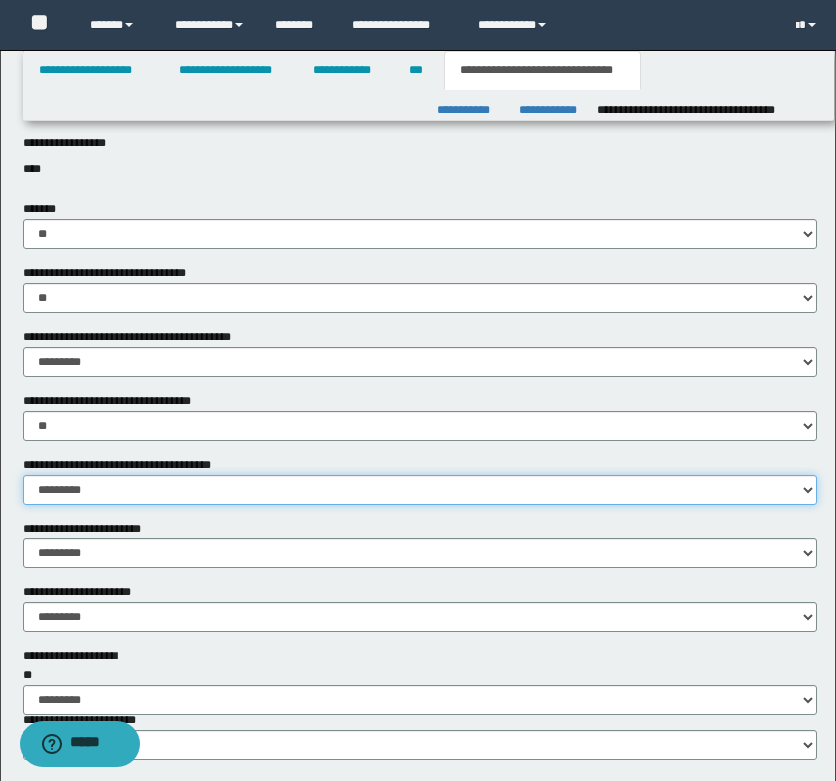 click on "*********
**
**" at bounding box center [420, 490] 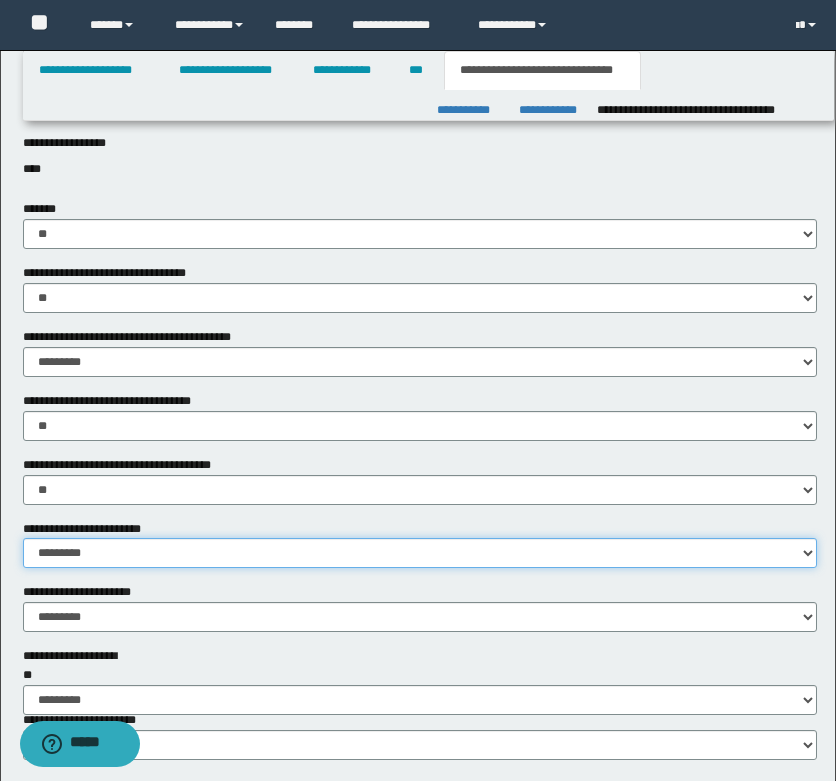 click on "*********
**
**" at bounding box center (420, 553) 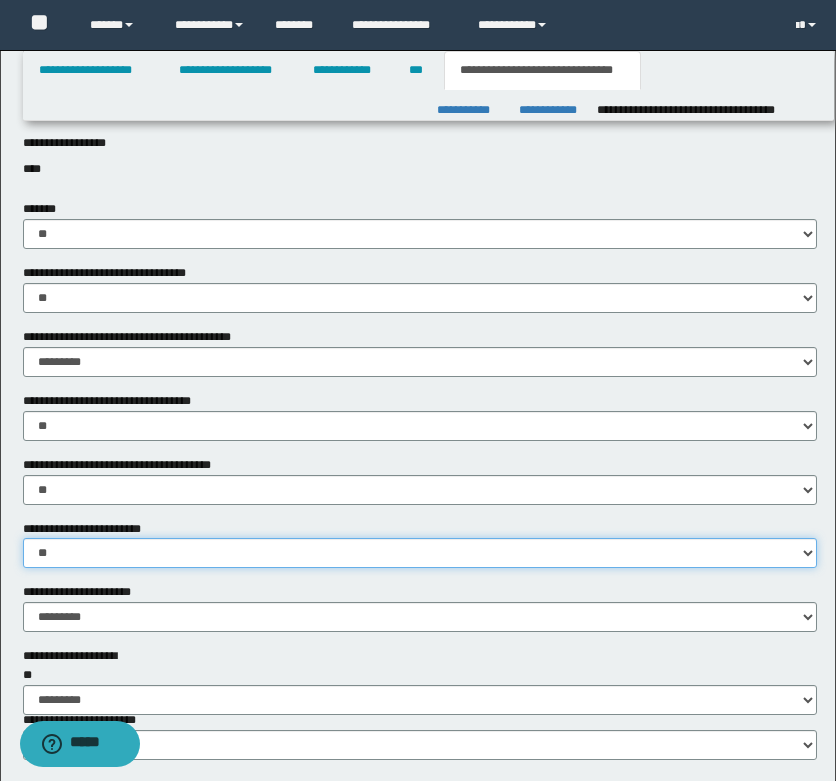 click on "*********
**
**" at bounding box center (420, 553) 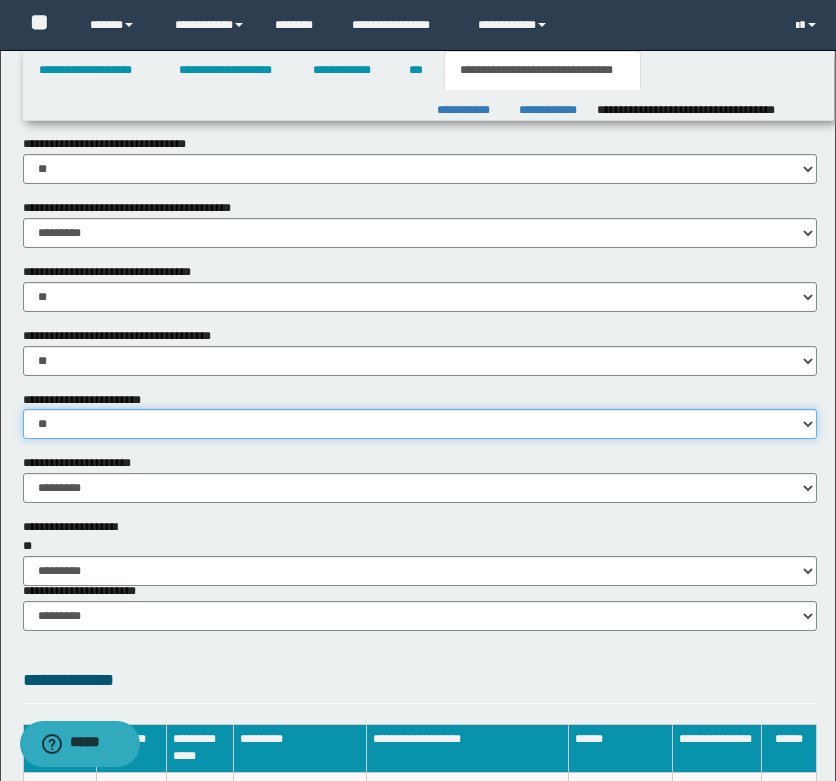 scroll, scrollTop: 1170, scrollLeft: 0, axis: vertical 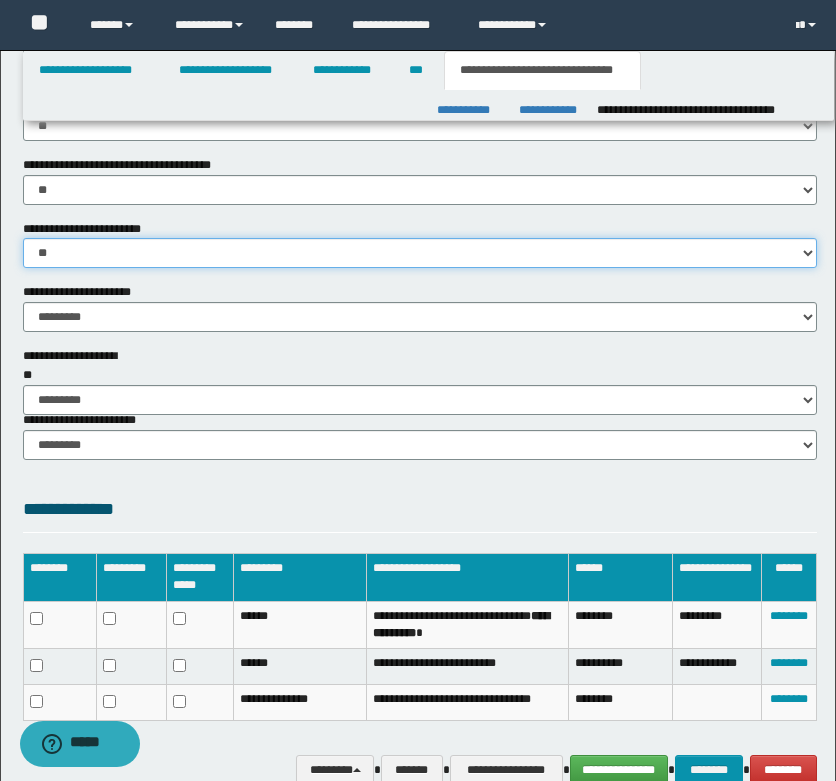 click on "*********
**
**" at bounding box center [420, 253] 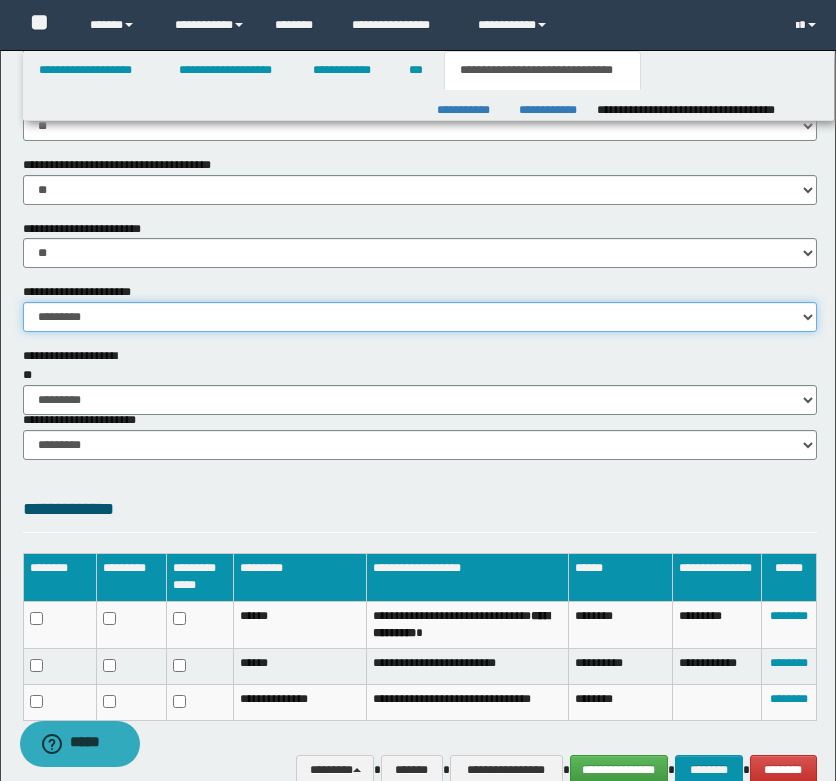 click on "*********
**
**" at bounding box center [420, 317] 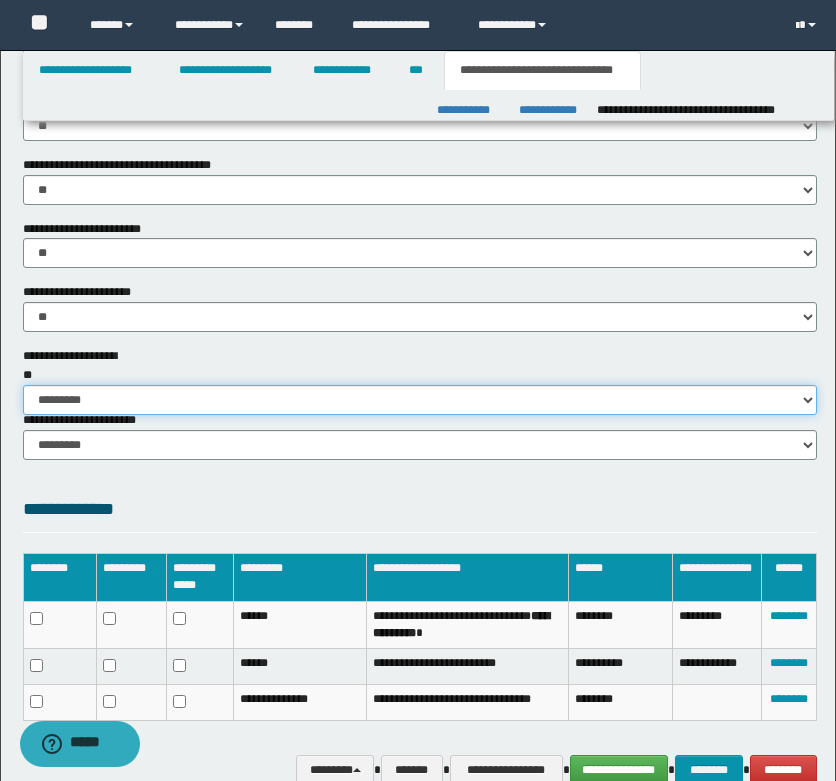 click on "*********
**
**" at bounding box center (420, 400) 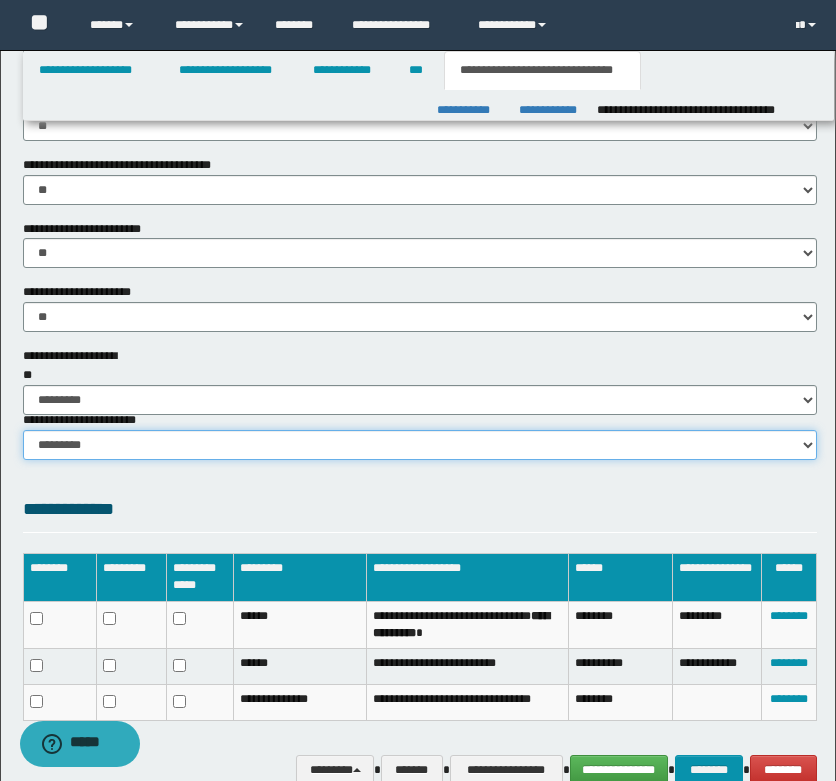 click on "*********
*********
*********" at bounding box center (420, 445) 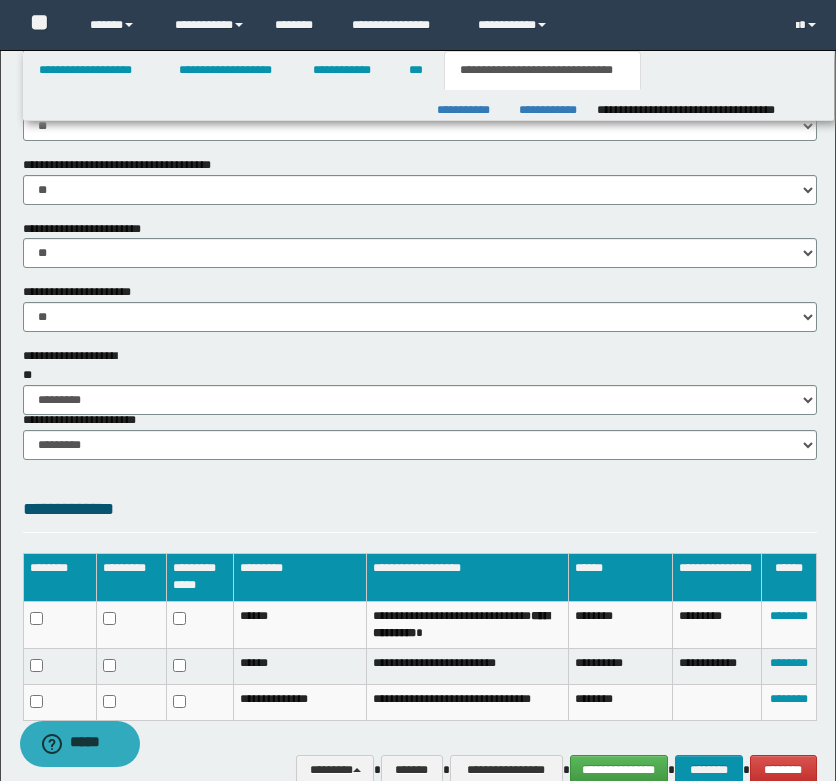 click on "**********" at bounding box center [420, 435] 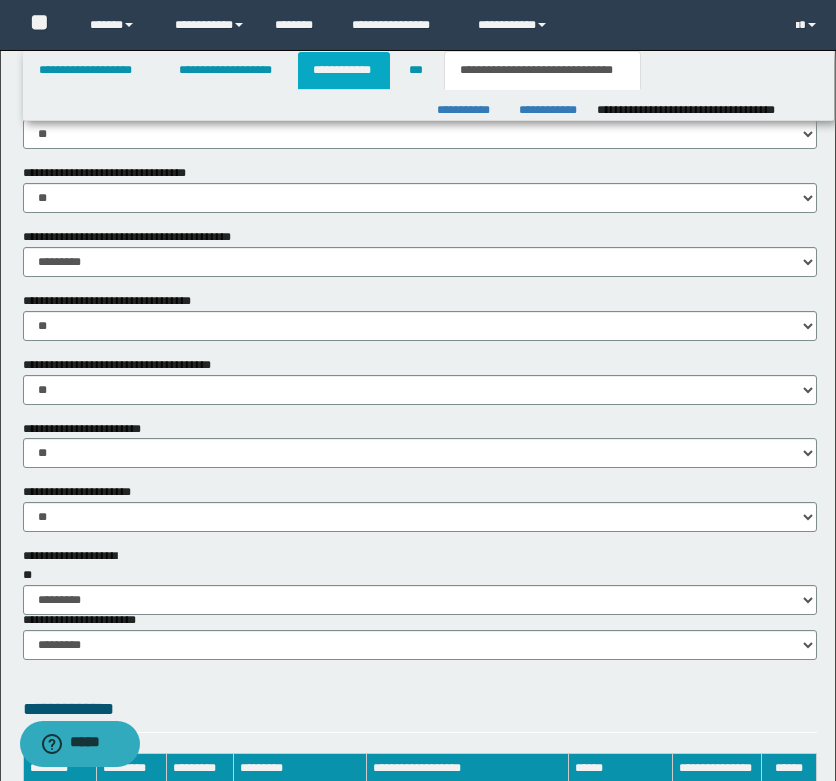 click on "**********" at bounding box center [344, 70] 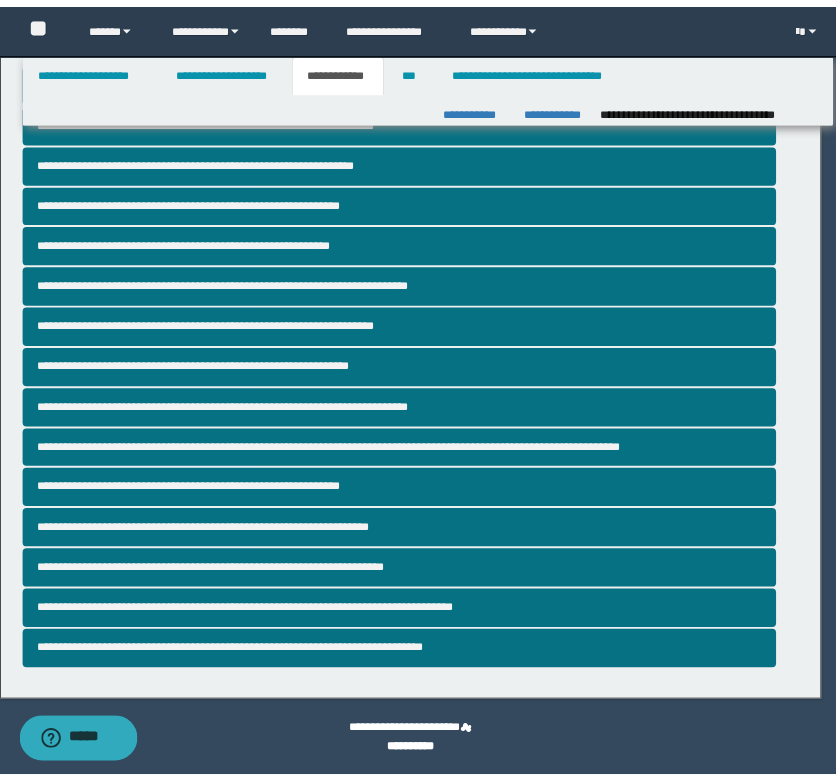 scroll, scrollTop: 709, scrollLeft: 0, axis: vertical 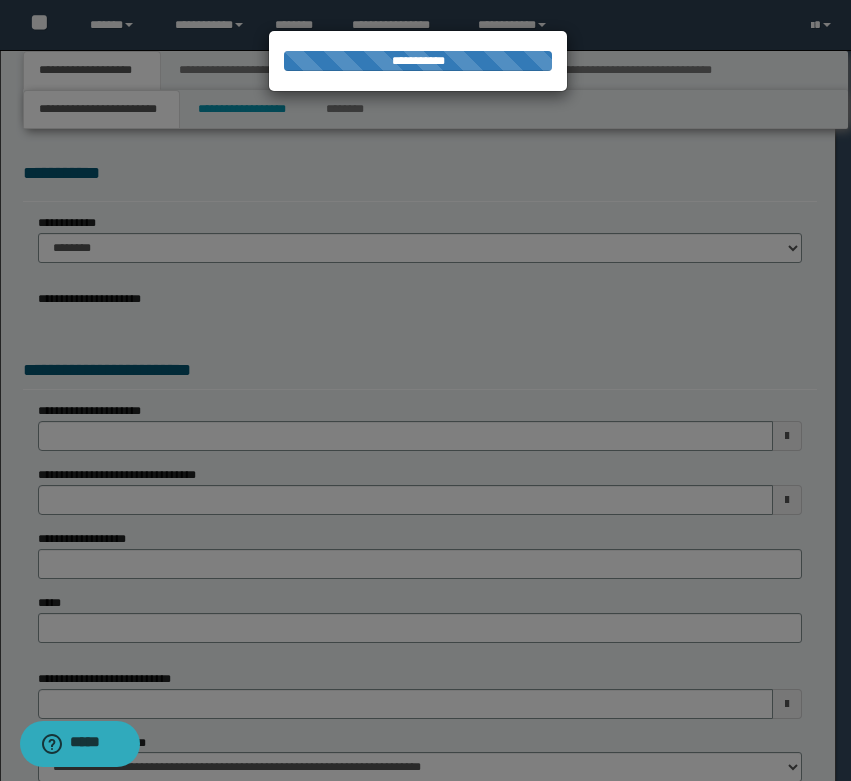 select on "*" 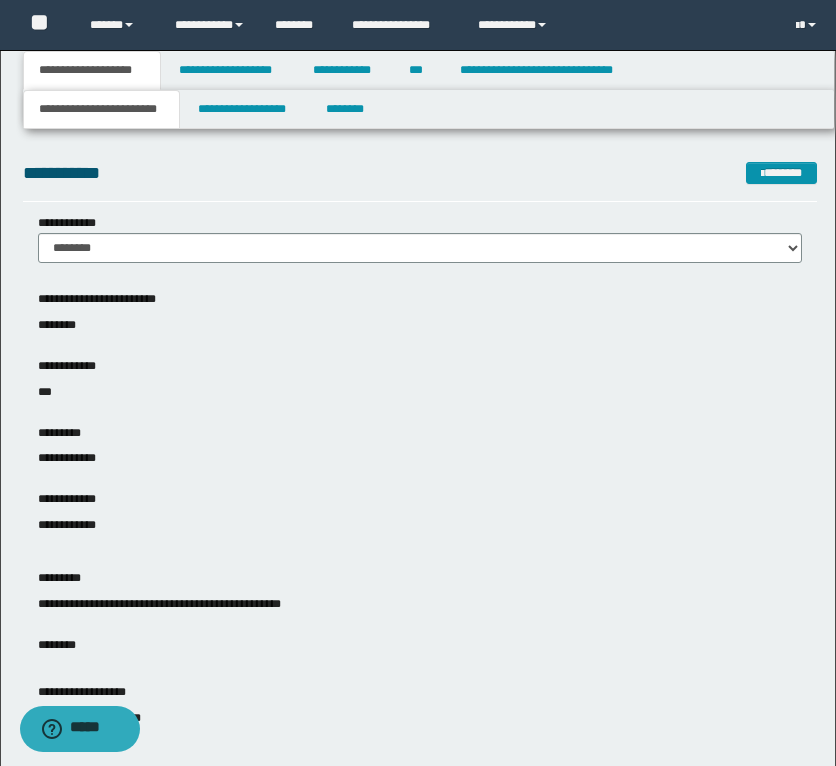 click on "**********" at bounding box center (418, 873) 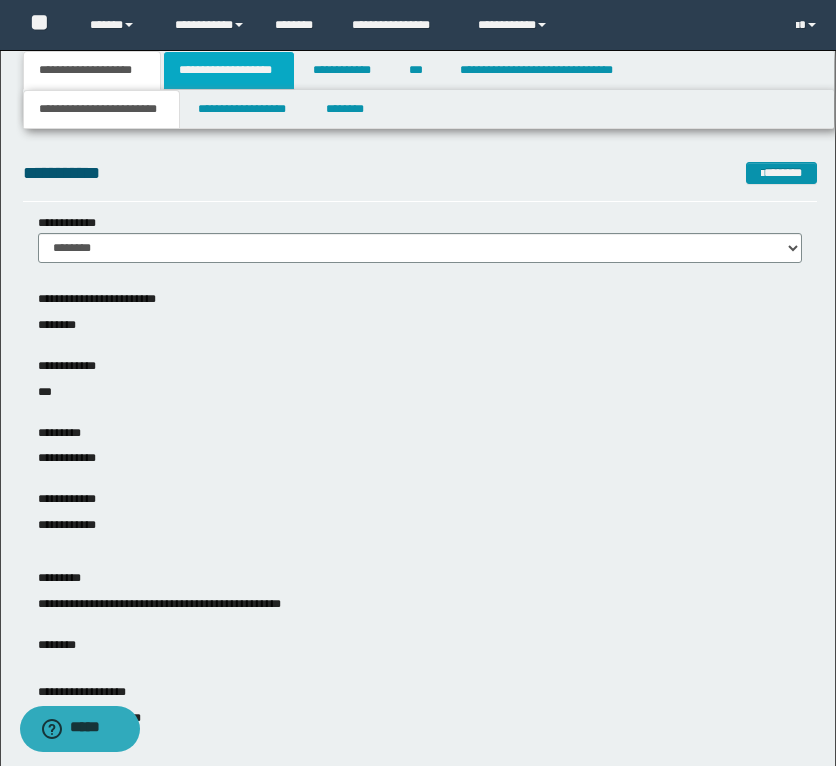 click on "**********" at bounding box center [229, 70] 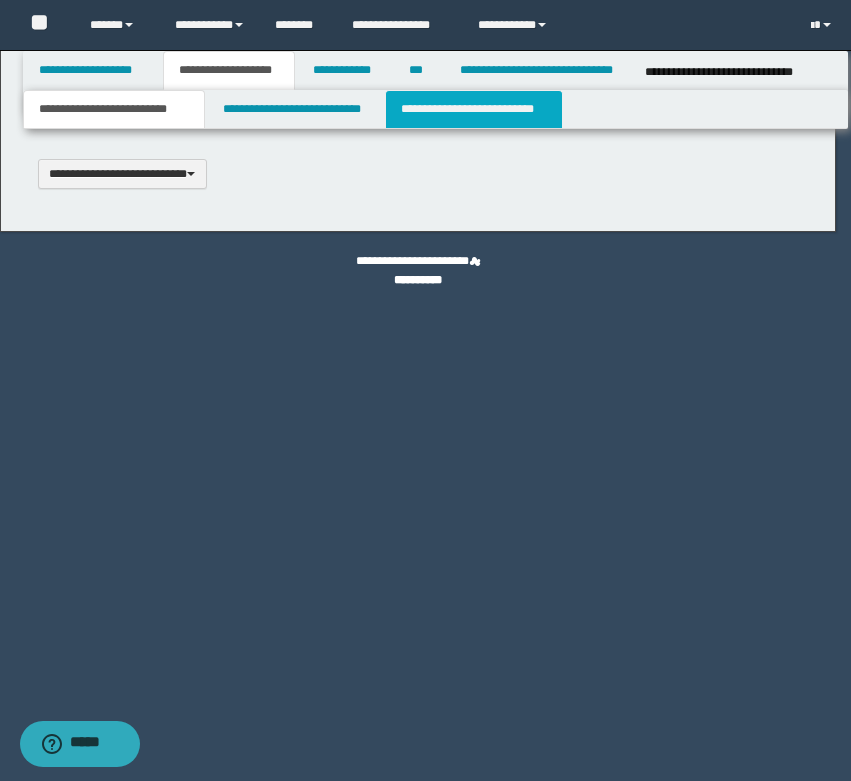 type on "**********" 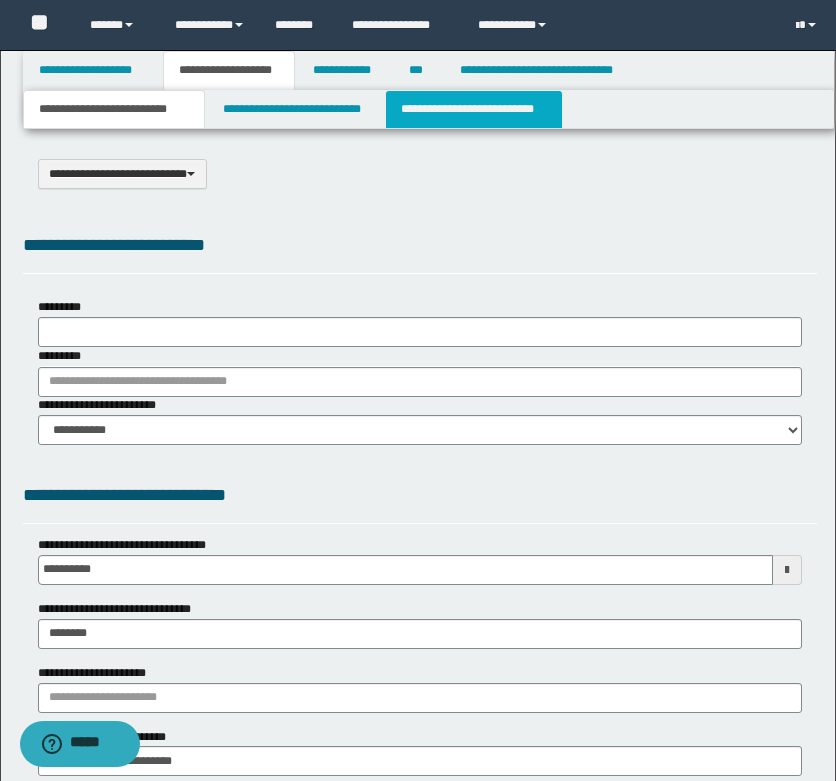 type on "********" 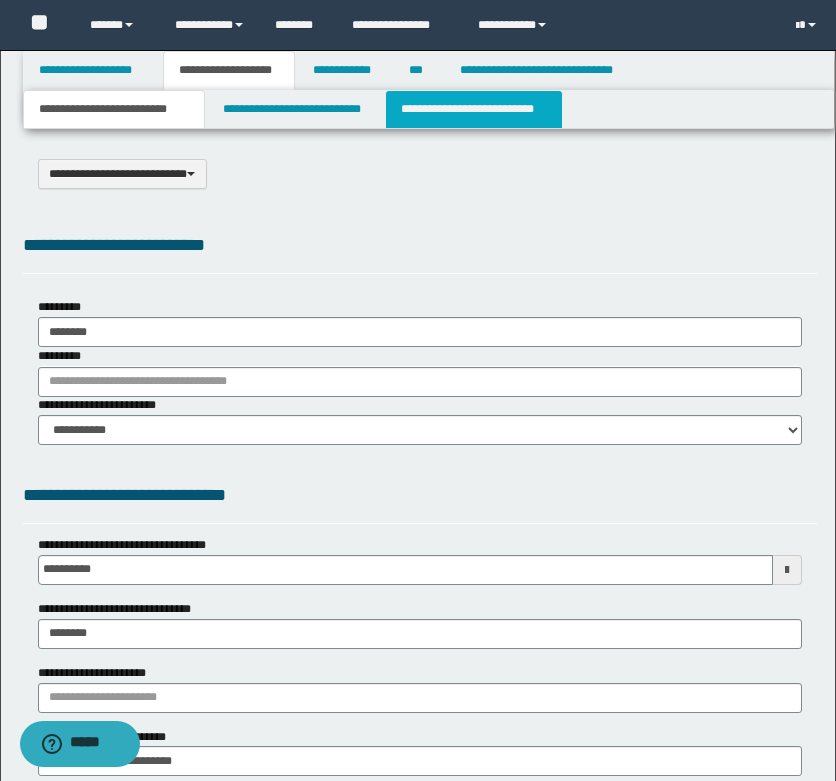 click on "**********" at bounding box center (474, 109) 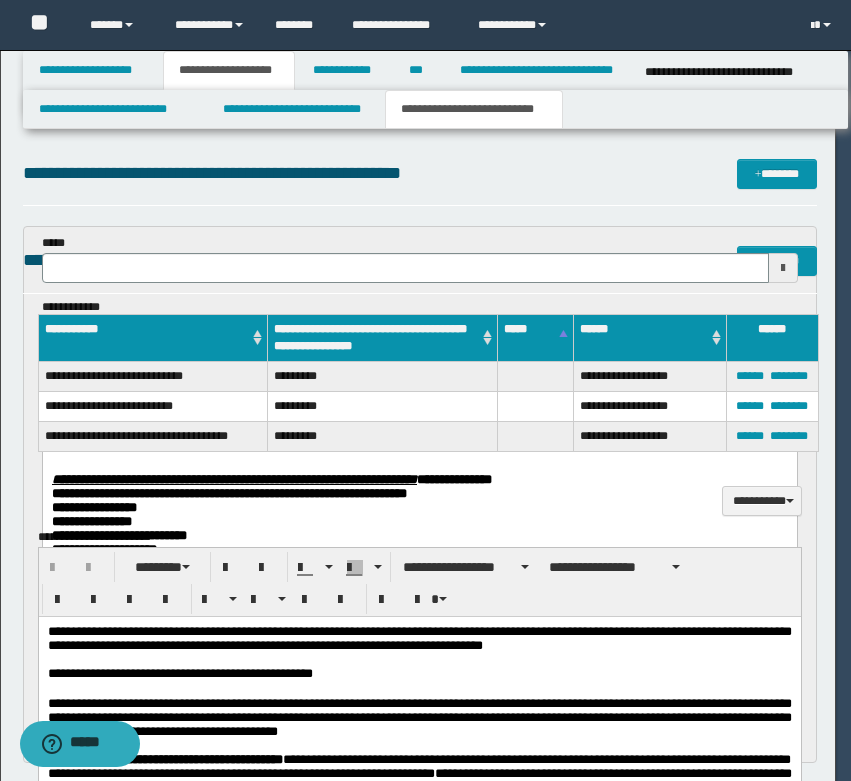 scroll, scrollTop: 0, scrollLeft: 0, axis: both 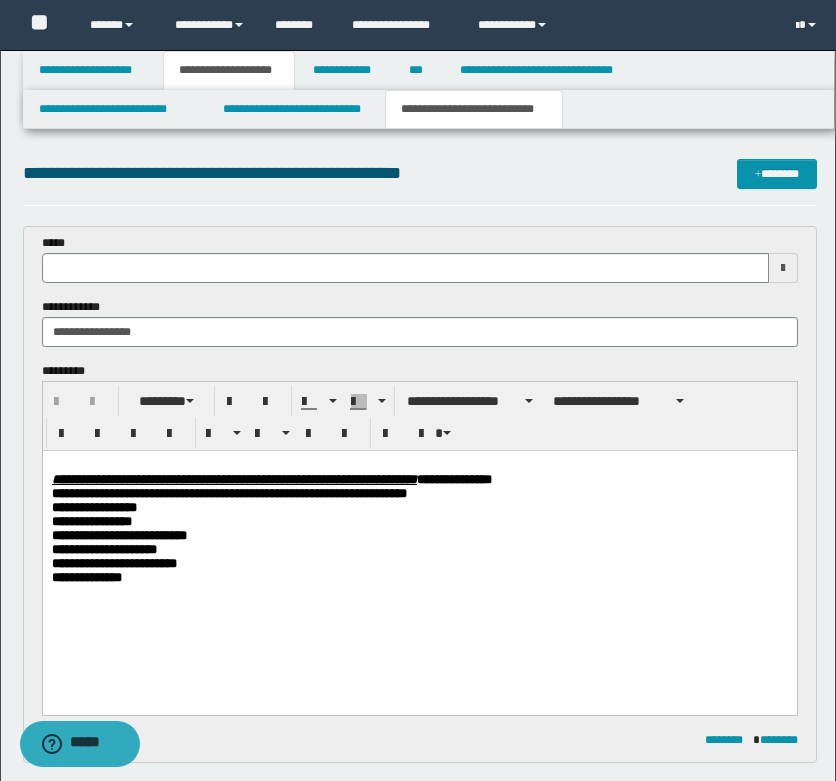 type 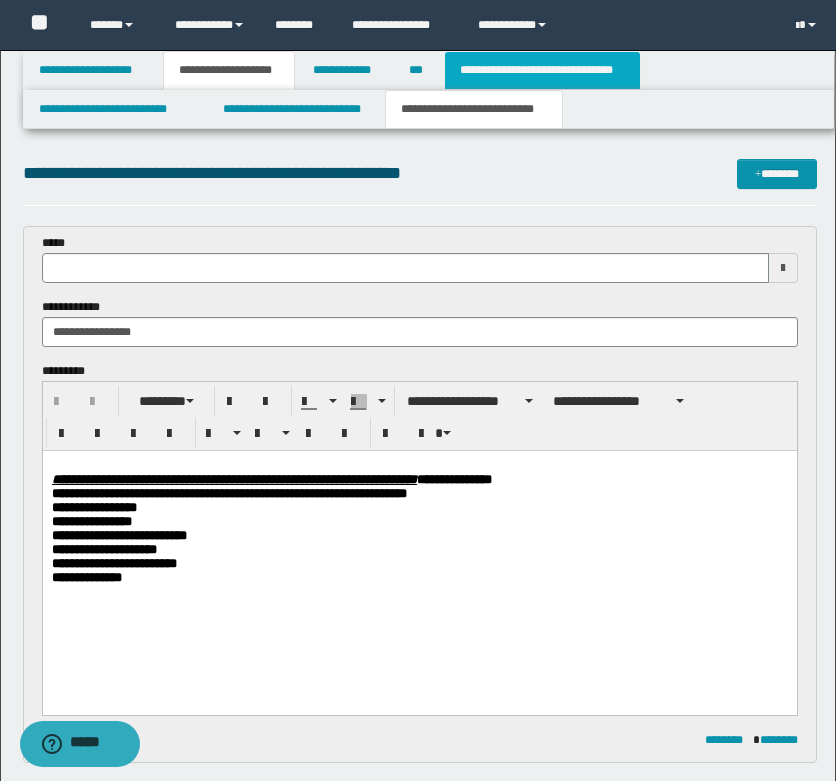 click on "**********" at bounding box center (542, 70) 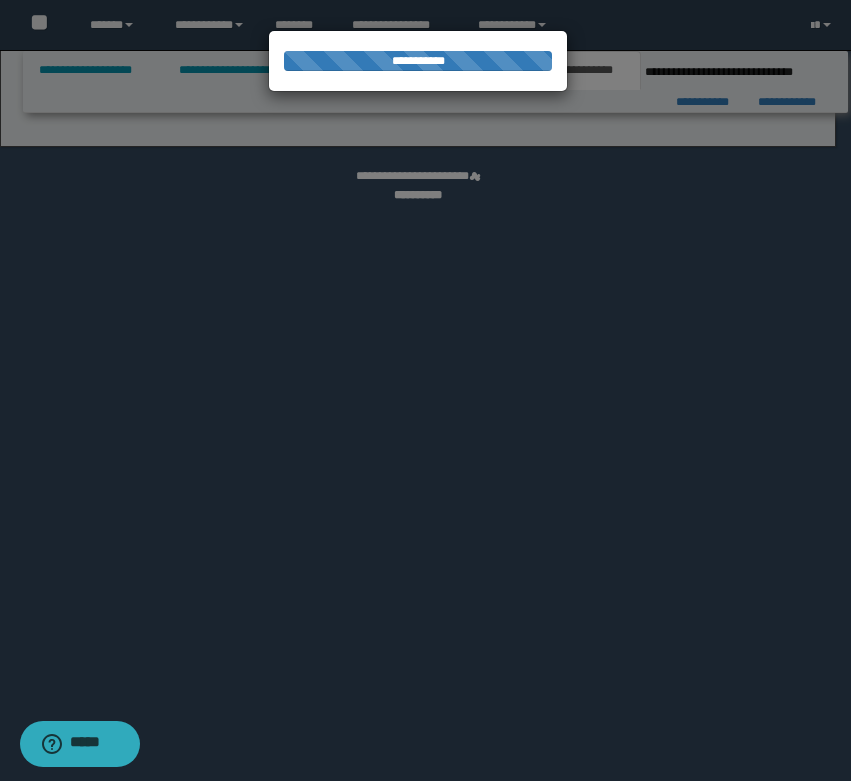 select on "*" 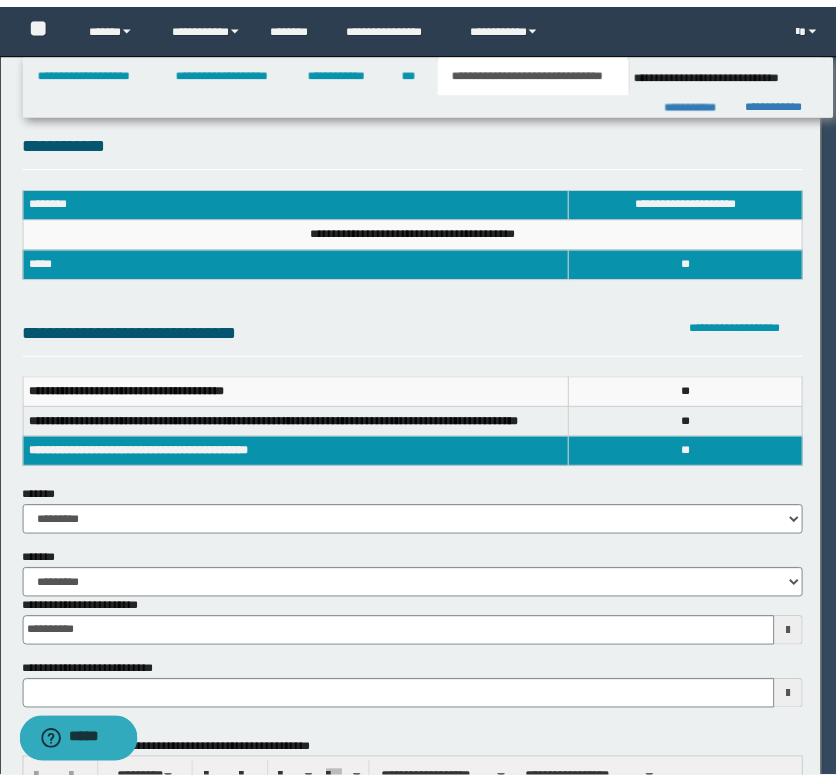 scroll, scrollTop: 0, scrollLeft: 0, axis: both 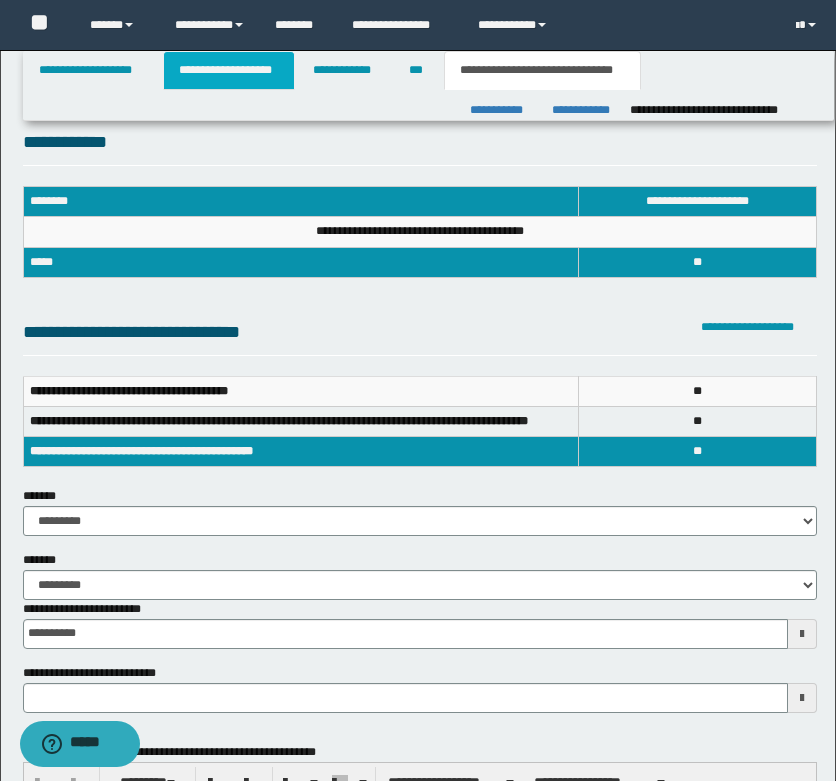 click on "**********" at bounding box center (229, 70) 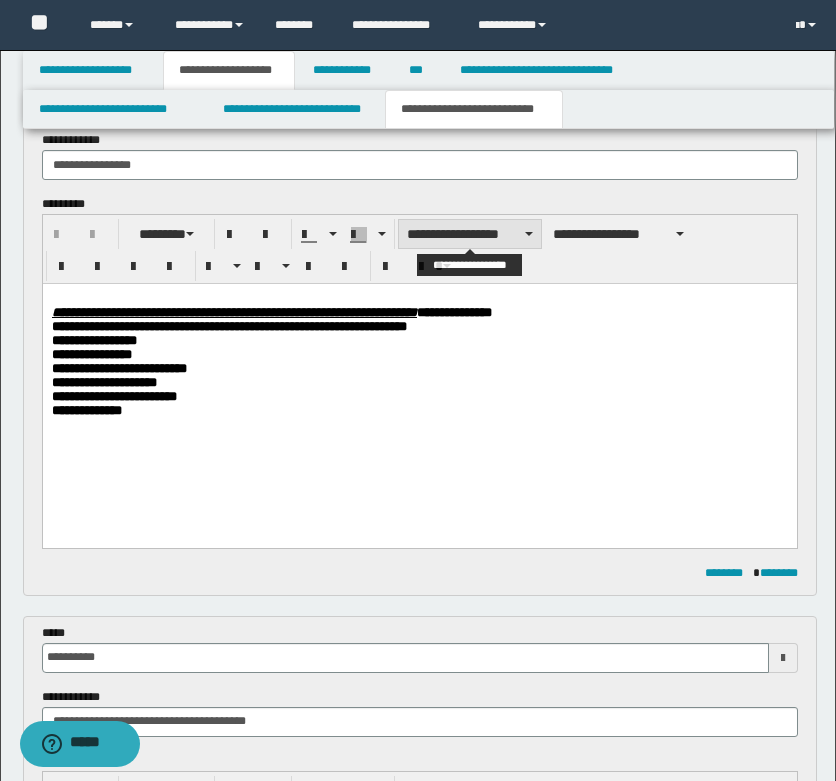 scroll, scrollTop: 0, scrollLeft: 0, axis: both 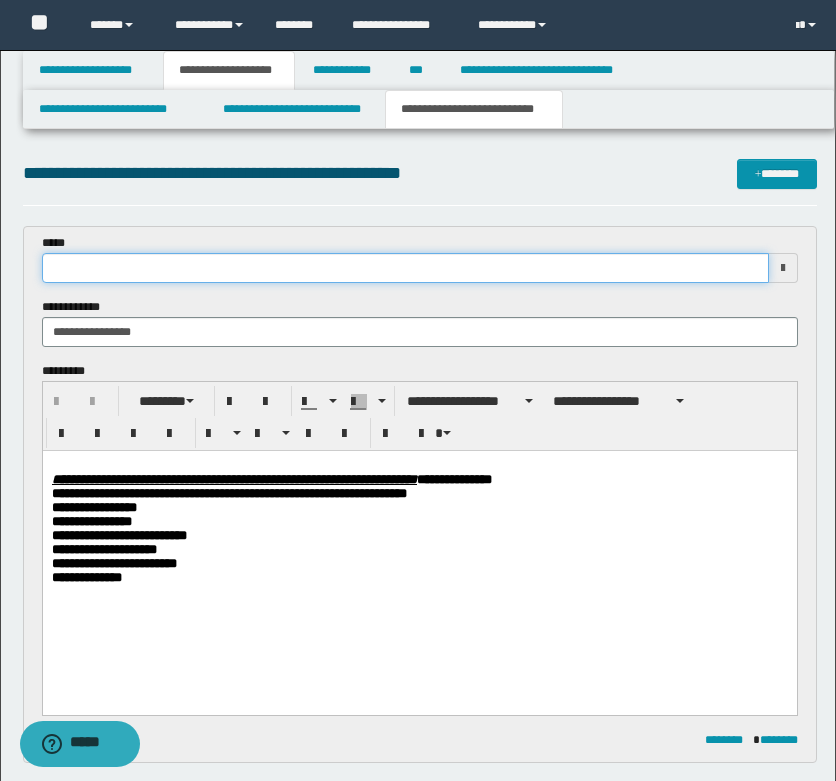 click at bounding box center [405, 268] 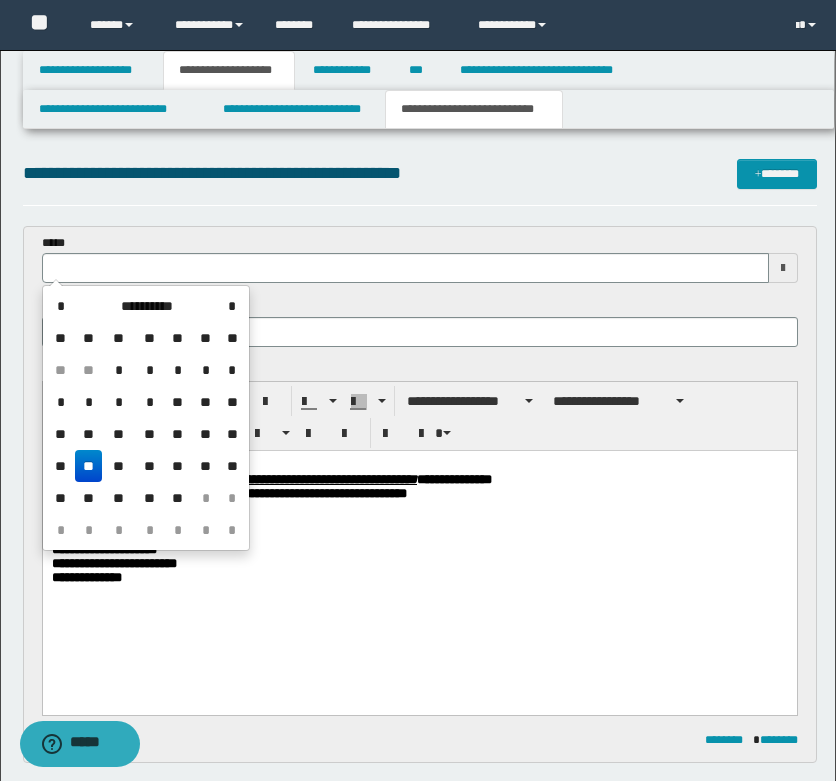 click on "**" at bounding box center (89, 466) 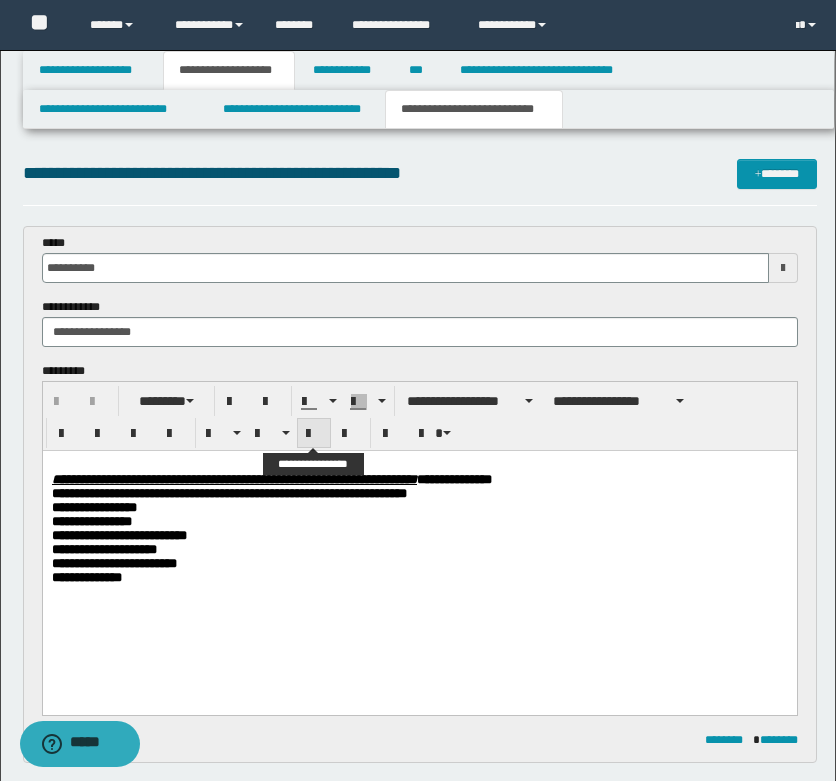 scroll, scrollTop: 200, scrollLeft: 0, axis: vertical 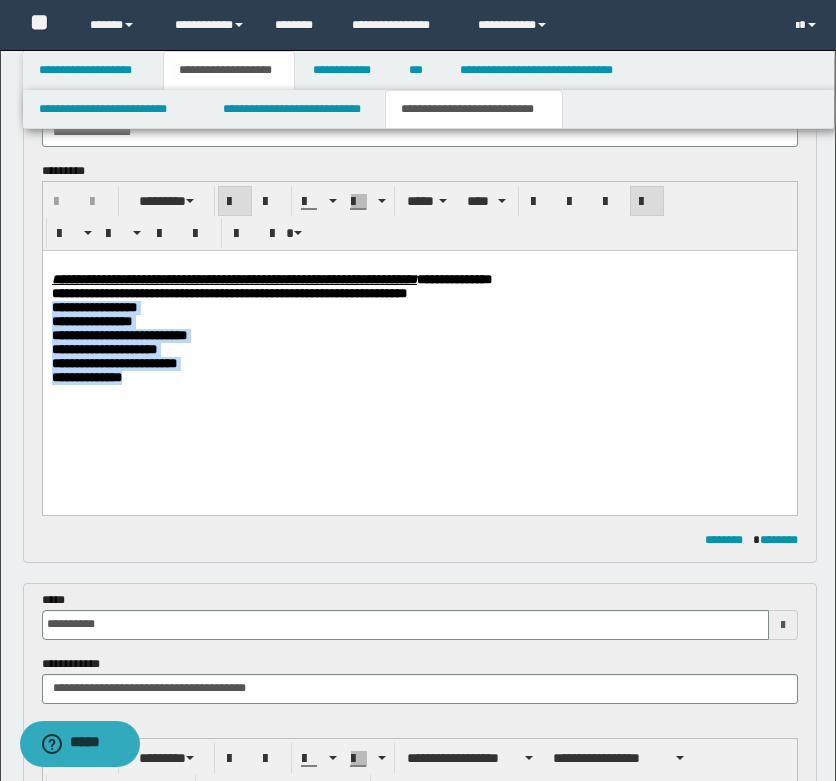 drag, startPoint x: 520, startPoint y: 294, endPoint x: 479, endPoint y: 431, distance: 143.0035 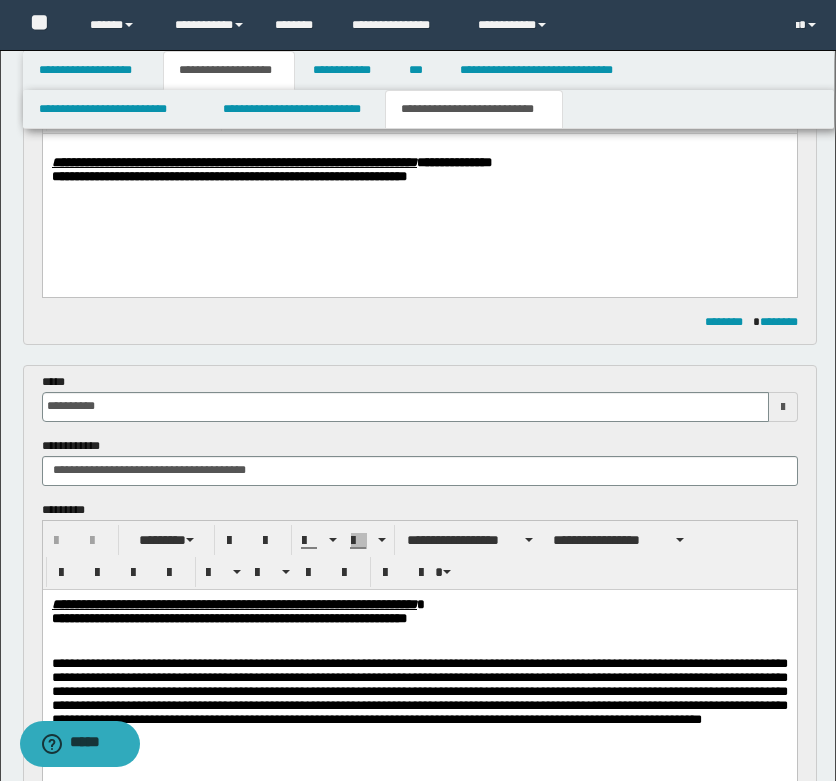 scroll, scrollTop: 200, scrollLeft: 0, axis: vertical 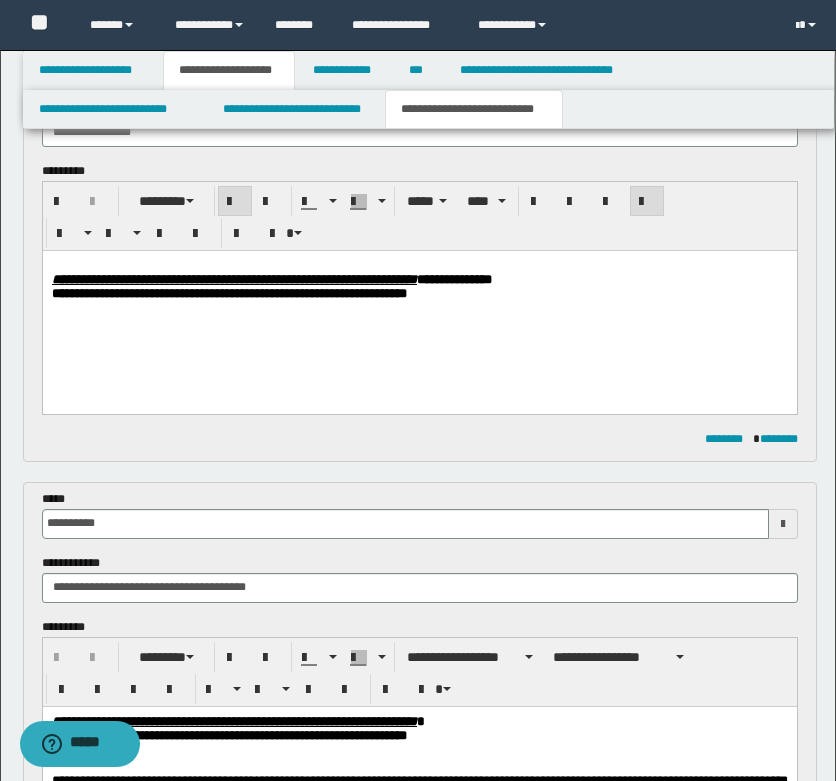 click on "**********" at bounding box center [419, 305] 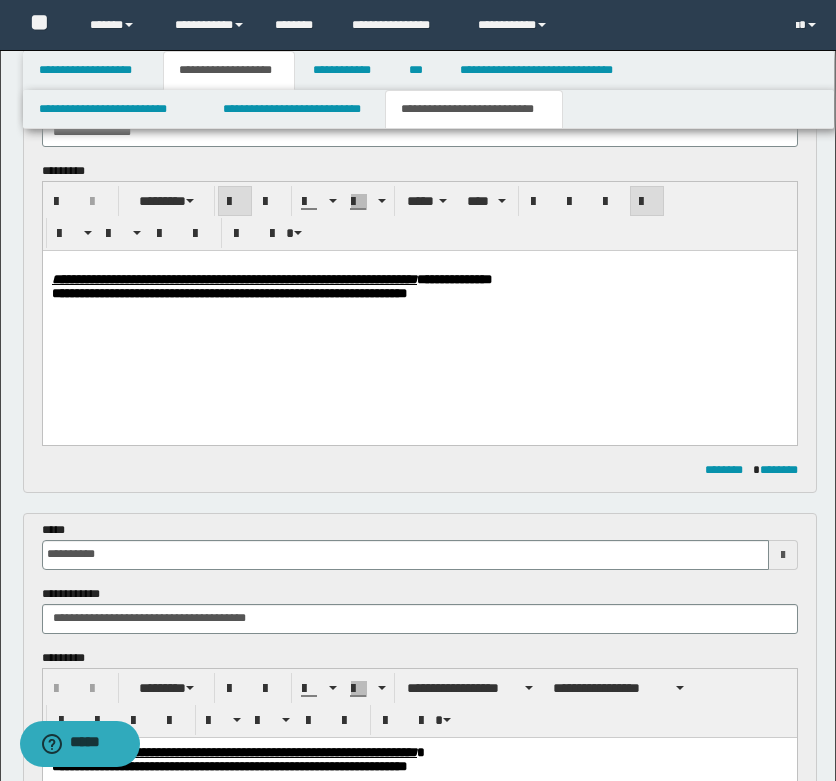 type 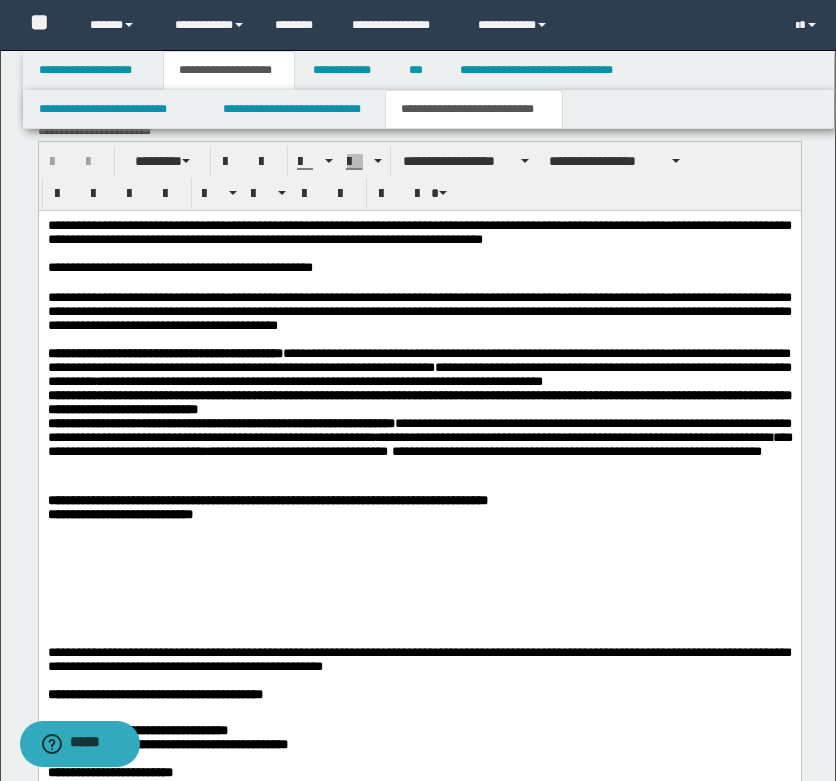 scroll, scrollTop: 1200, scrollLeft: 0, axis: vertical 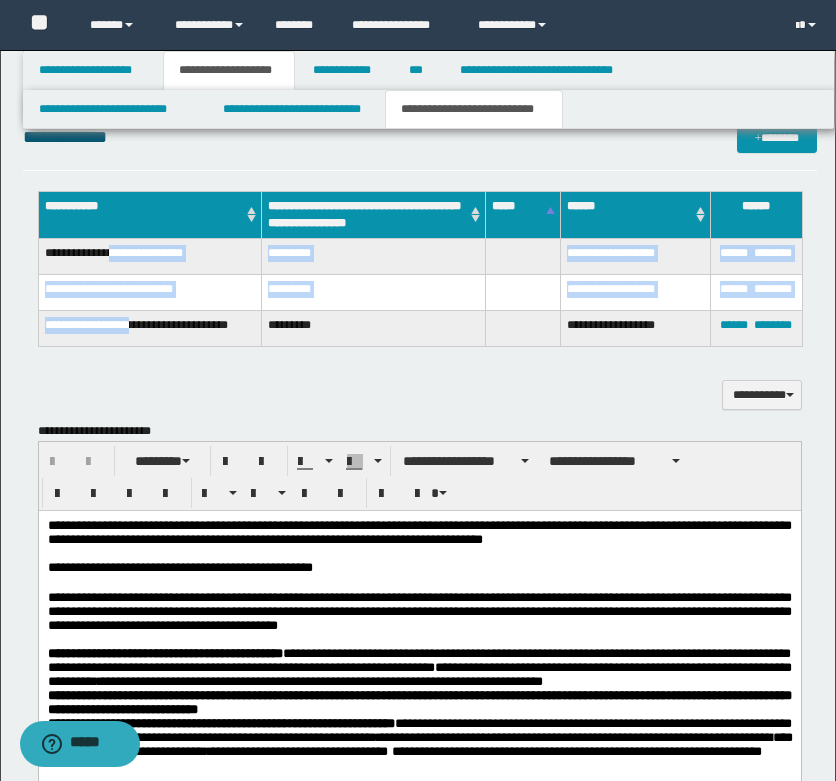 drag, startPoint x: 123, startPoint y: 260, endPoint x: 263, endPoint y: 359, distance: 171.4672 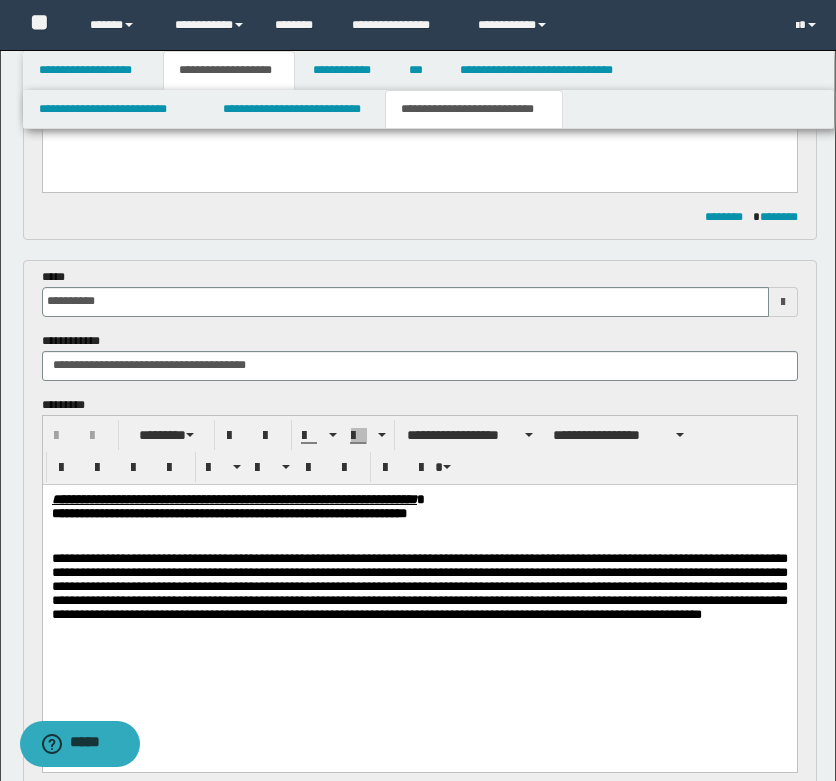 scroll, scrollTop: 300, scrollLeft: 0, axis: vertical 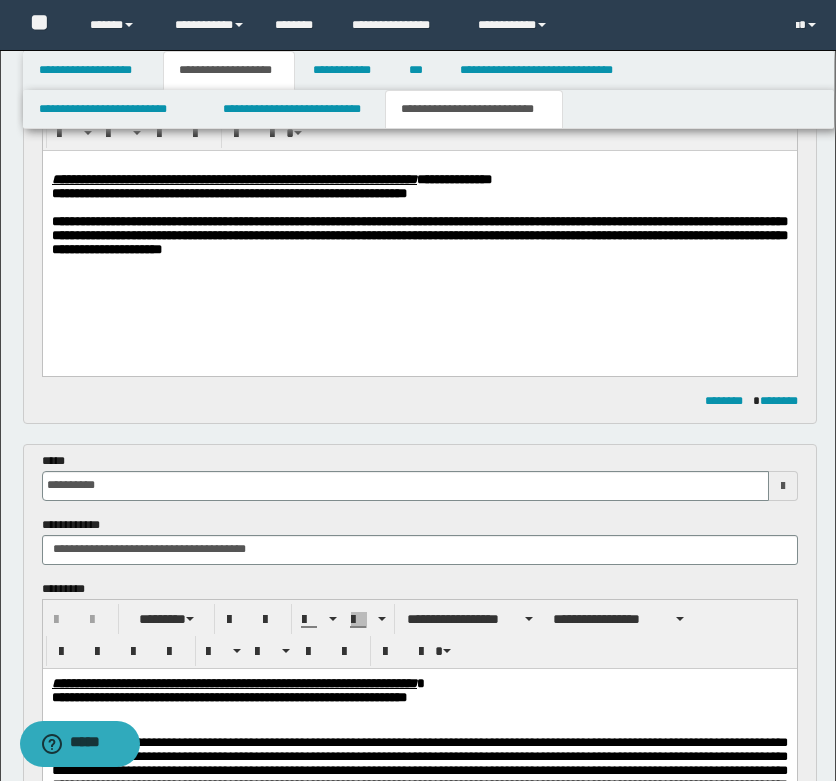 click on "**********" at bounding box center (419, 236) 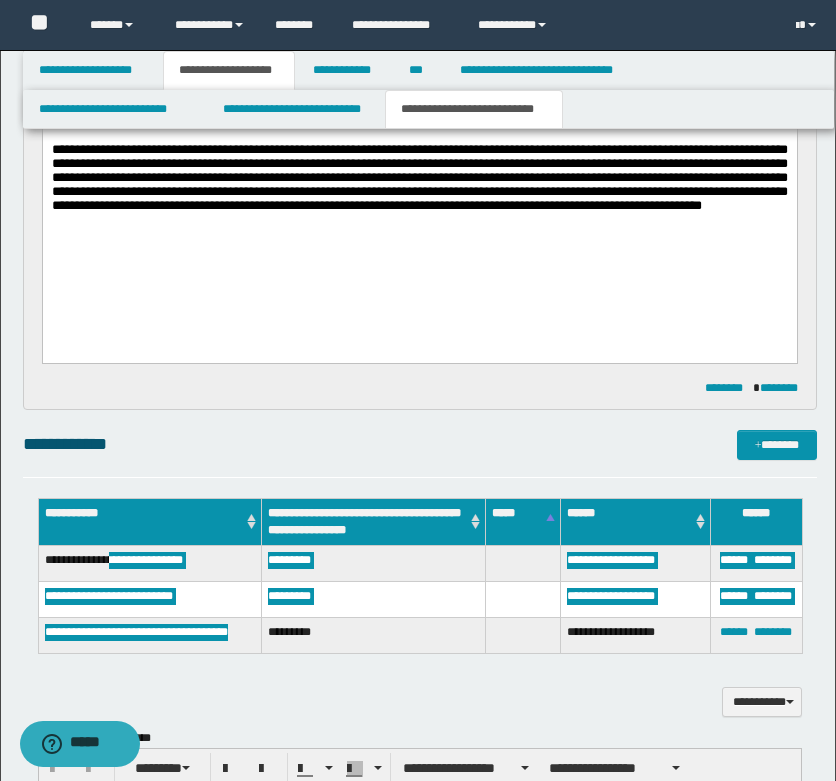 scroll, scrollTop: 1100, scrollLeft: 0, axis: vertical 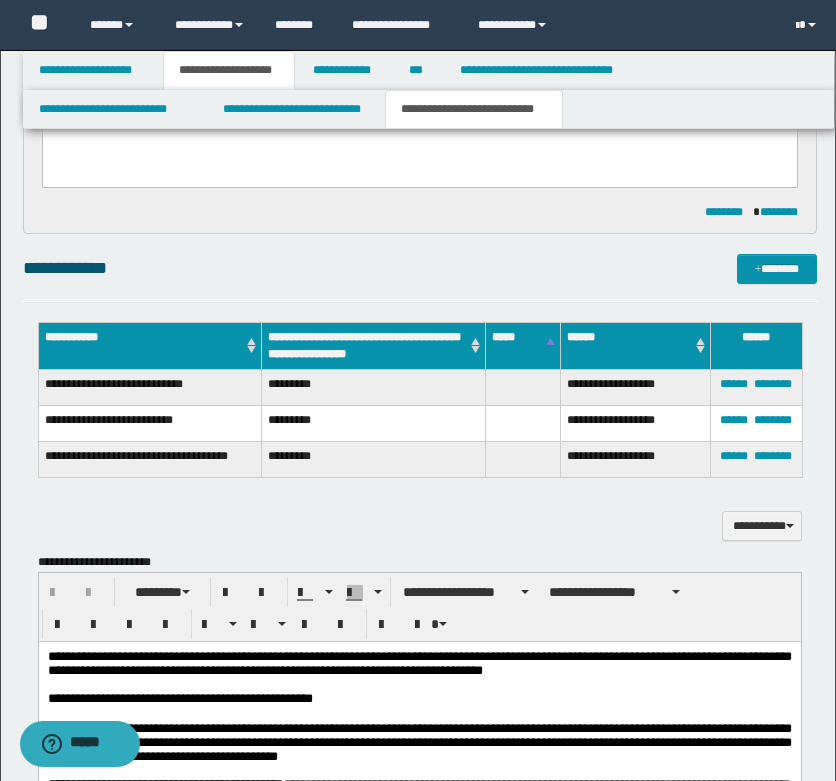 click on "**********" at bounding box center (420, 516) 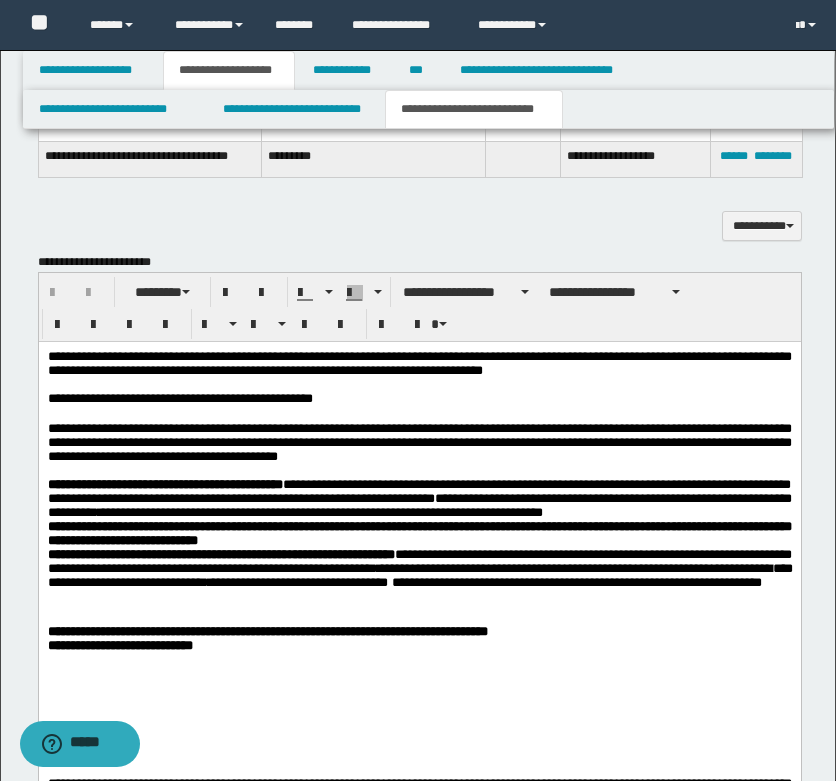 scroll, scrollTop: 1100, scrollLeft: 0, axis: vertical 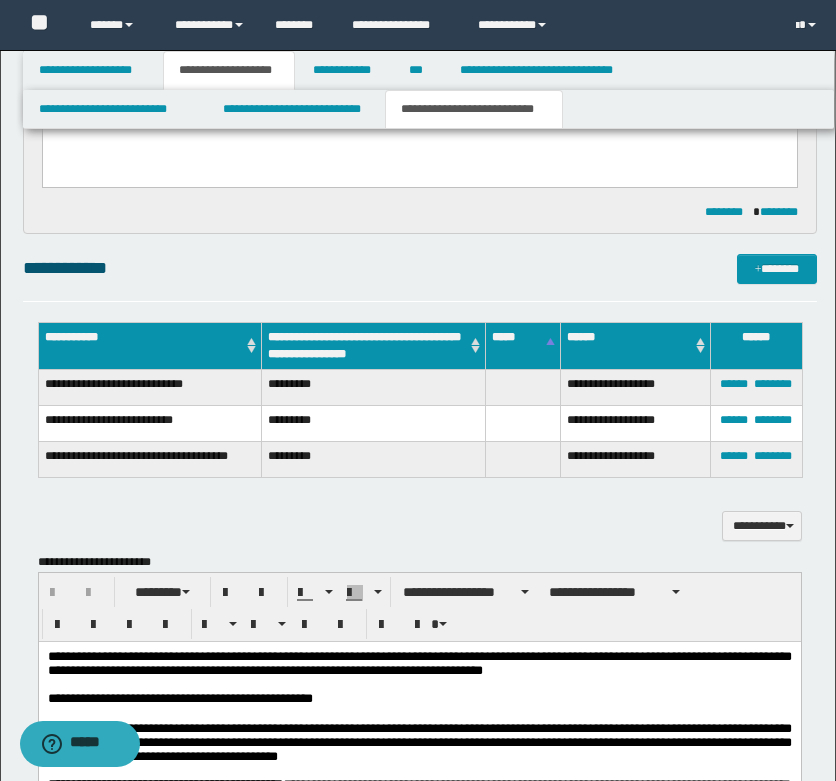 click on "**********" at bounding box center [420, 1172] 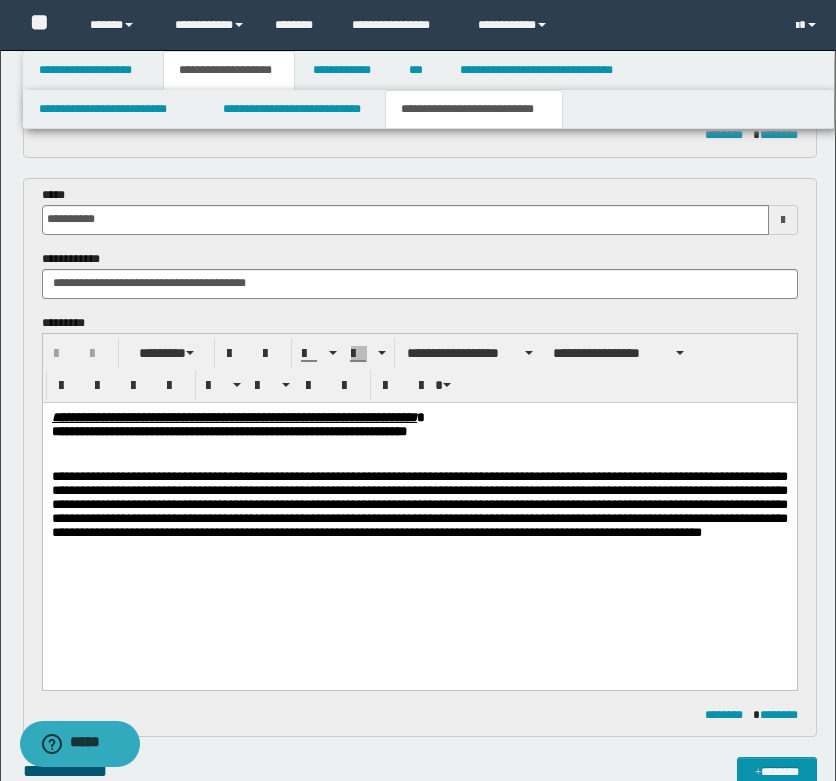 scroll, scrollTop: 300, scrollLeft: 0, axis: vertical 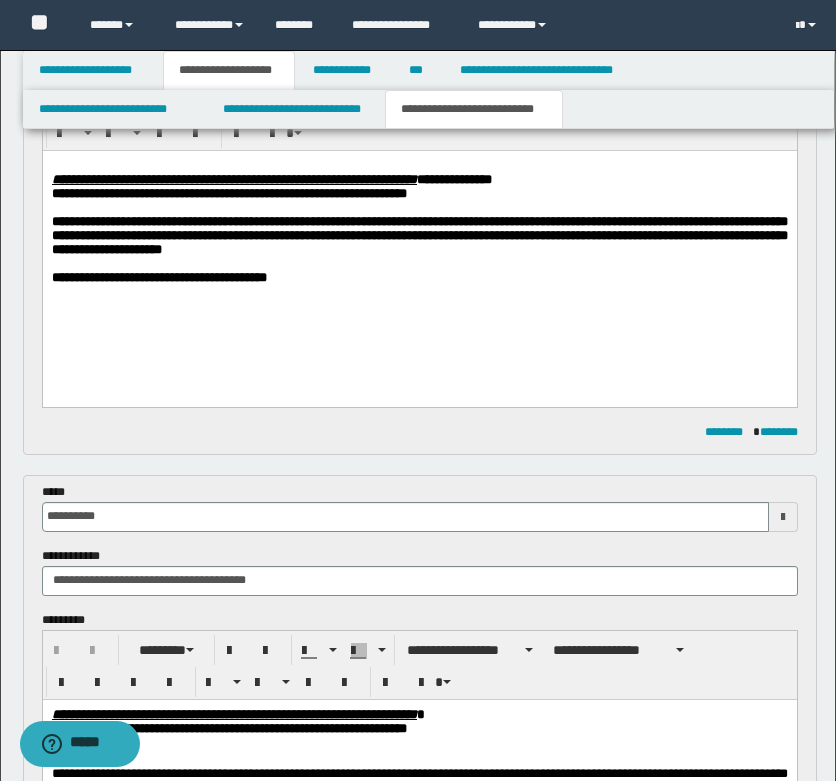 click on "**********" at bounding box center [419, 278] 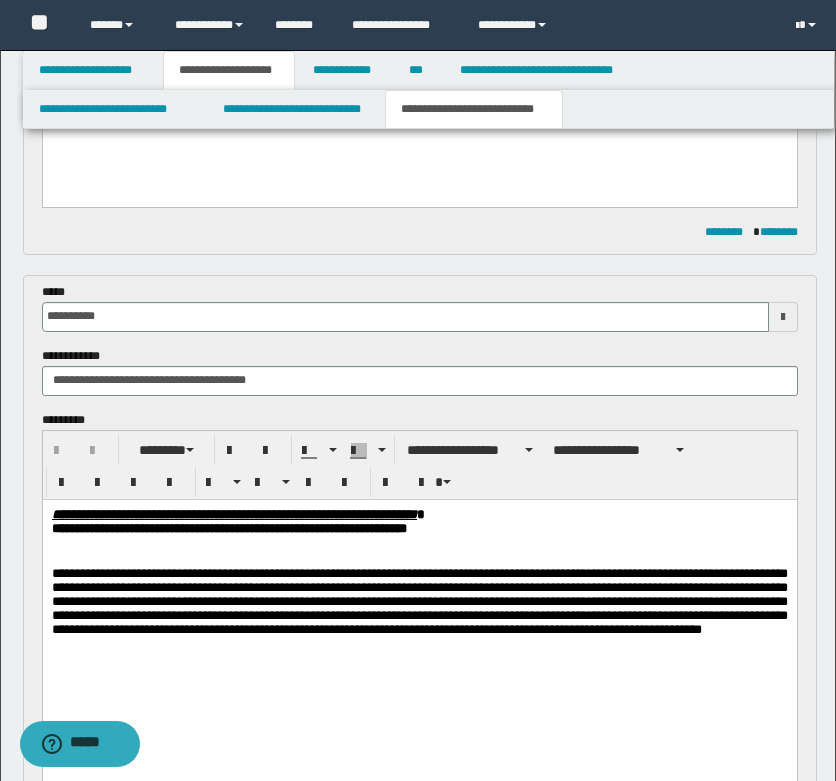 scroll, scrollTop: 300, scrollLeft: 0, axis: vertical 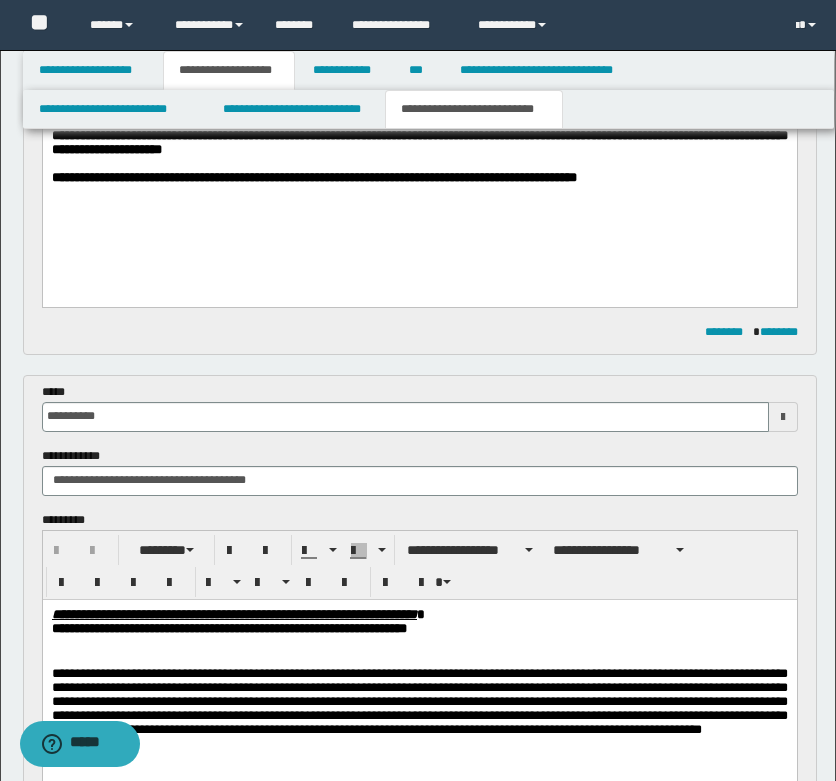 click on "**********" at bounding box center (419, 178) 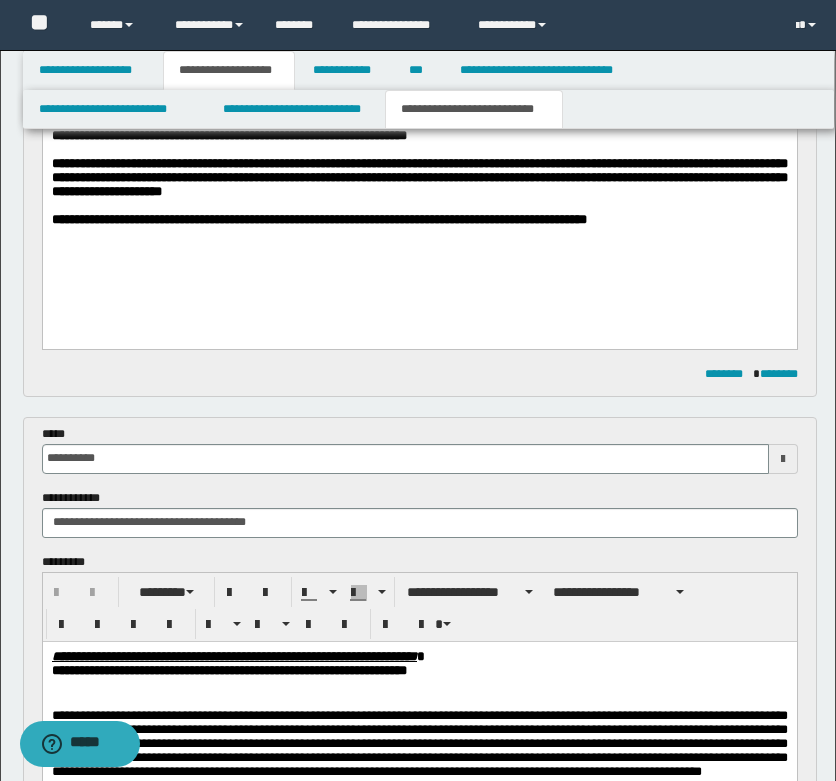 scroll, scrollTop: 300, scrollLeft: 0, axis: vertical 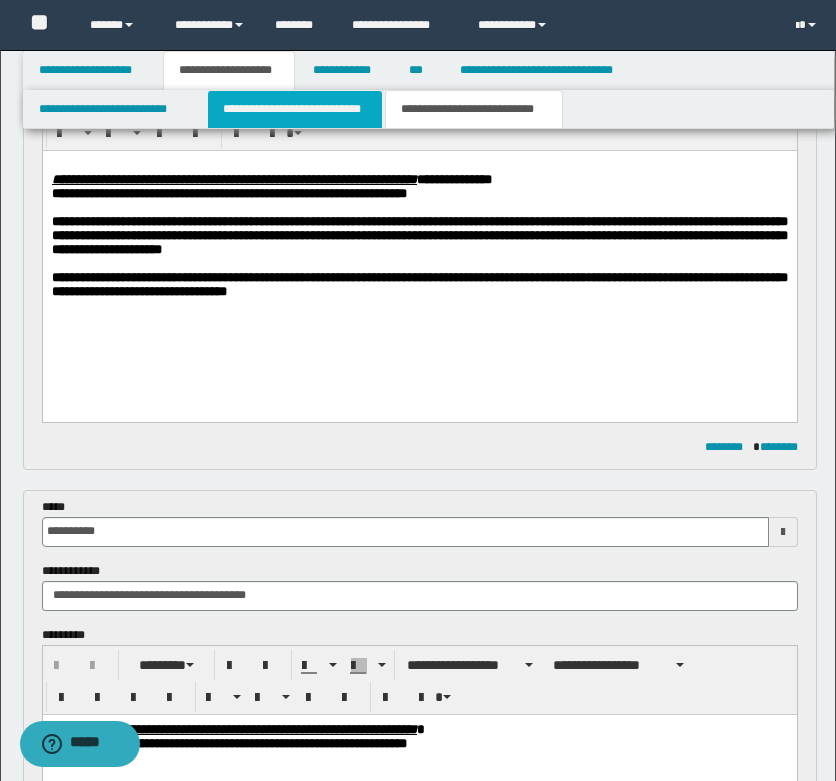 click on "**********" at bounding box center (295, 109) 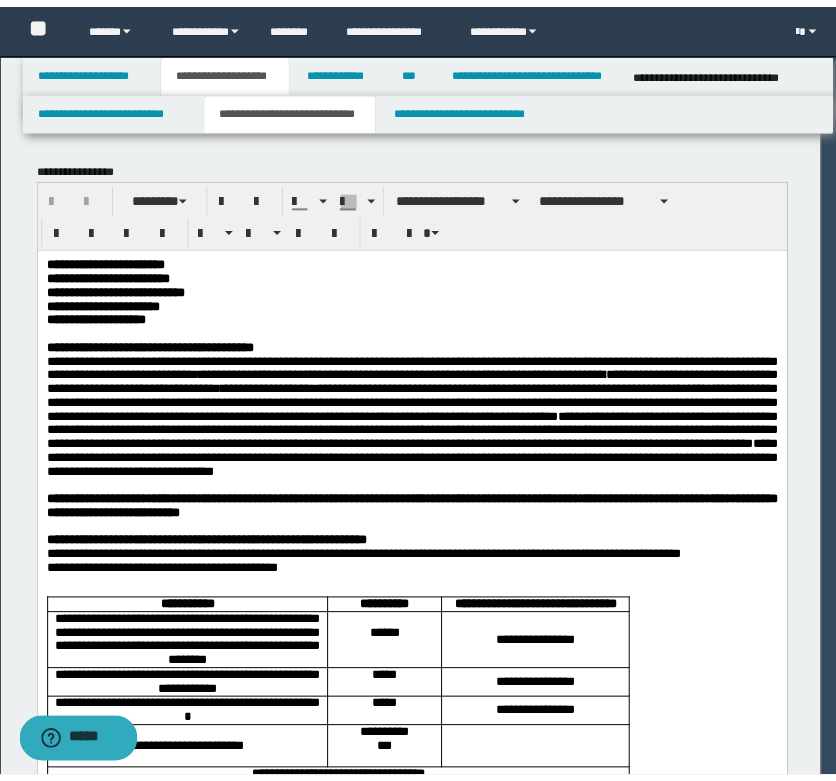 scroll, scrollTop: 0, scrollLeft: 0, axis: both 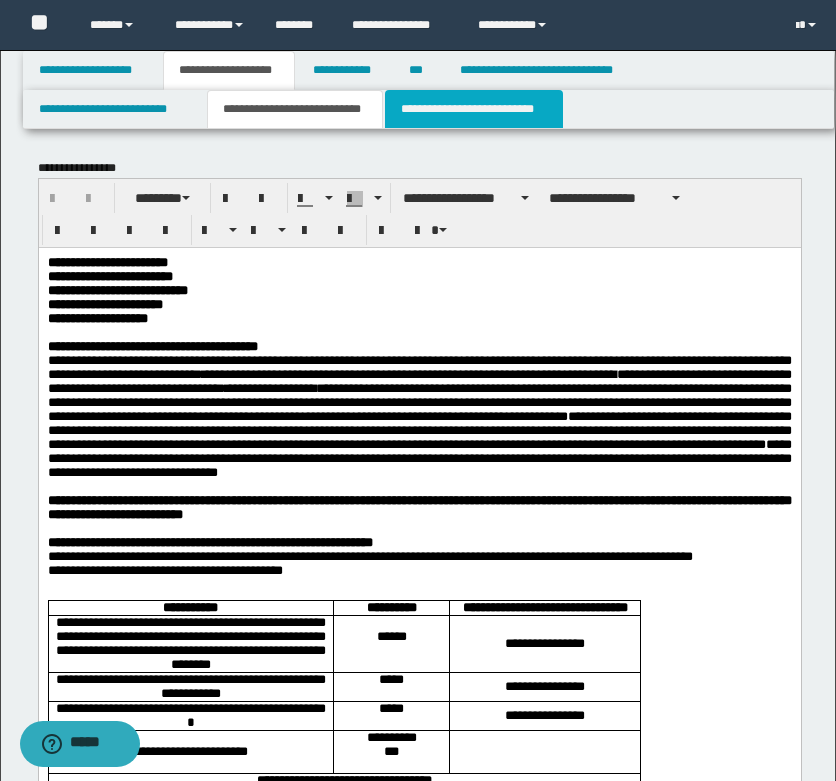 click on "**********" at bounding box center [474, 109] 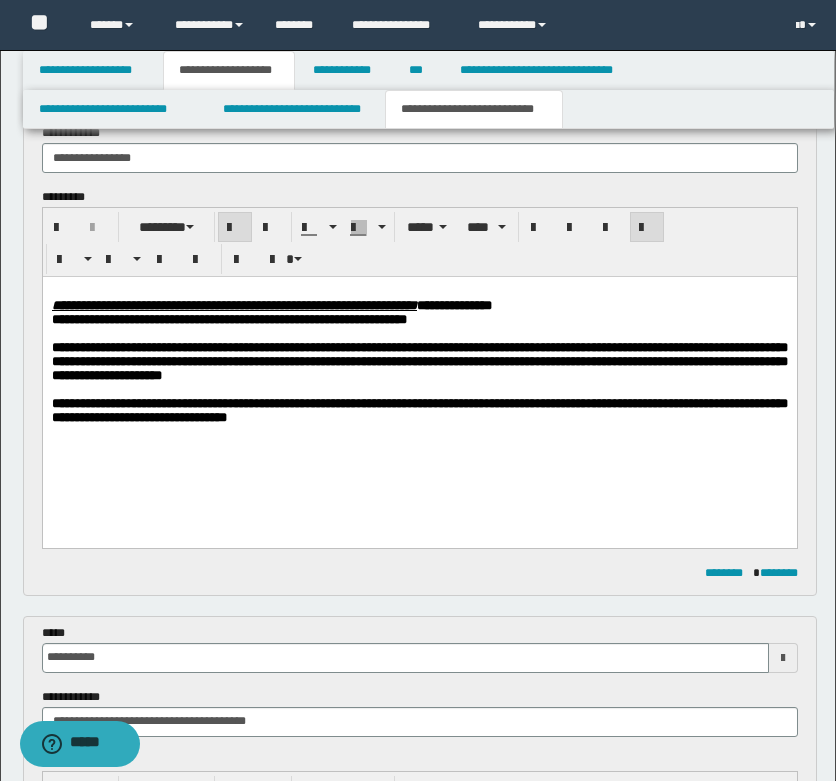 scroll, scrollTop: 100, scrollLeft: 0, axis: vertical 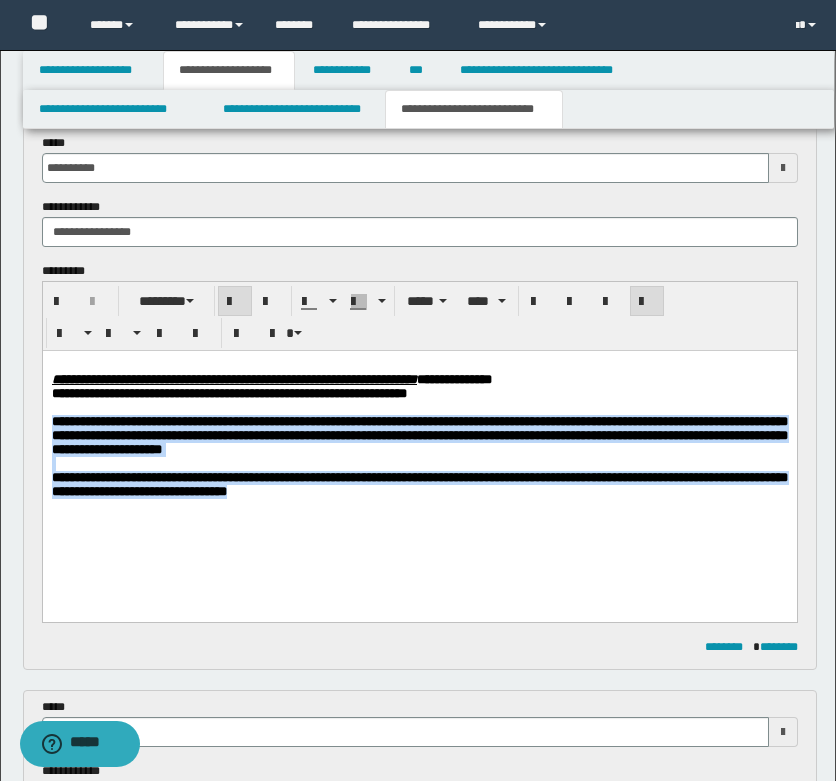 drag, startPoint x: 449, startPoint y: 507, endPoint x: -8, endPoint y: 422, distance: 464.83762 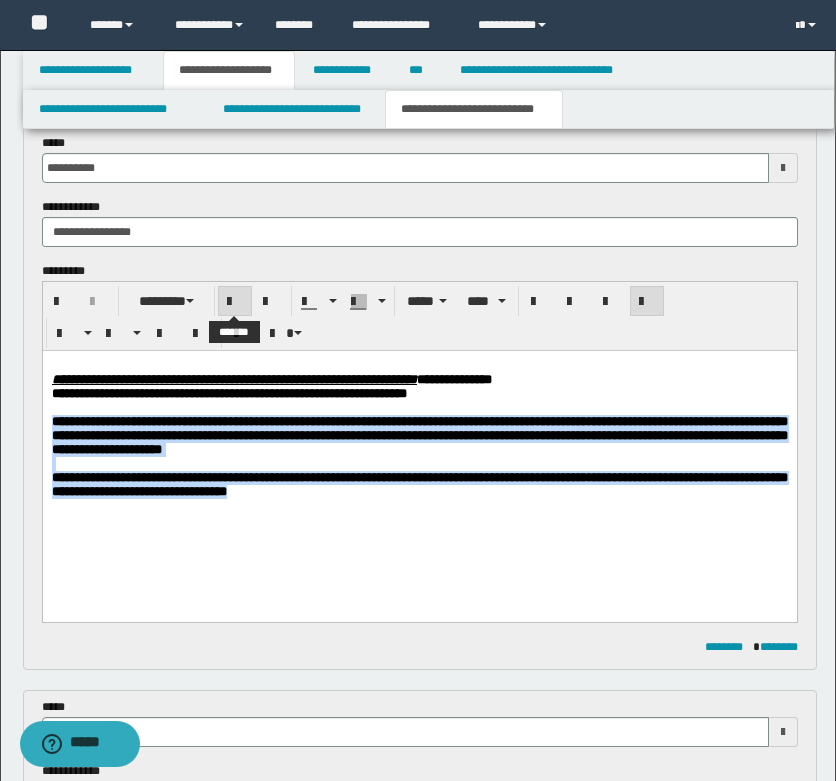 click at bounding box center [235, 302] 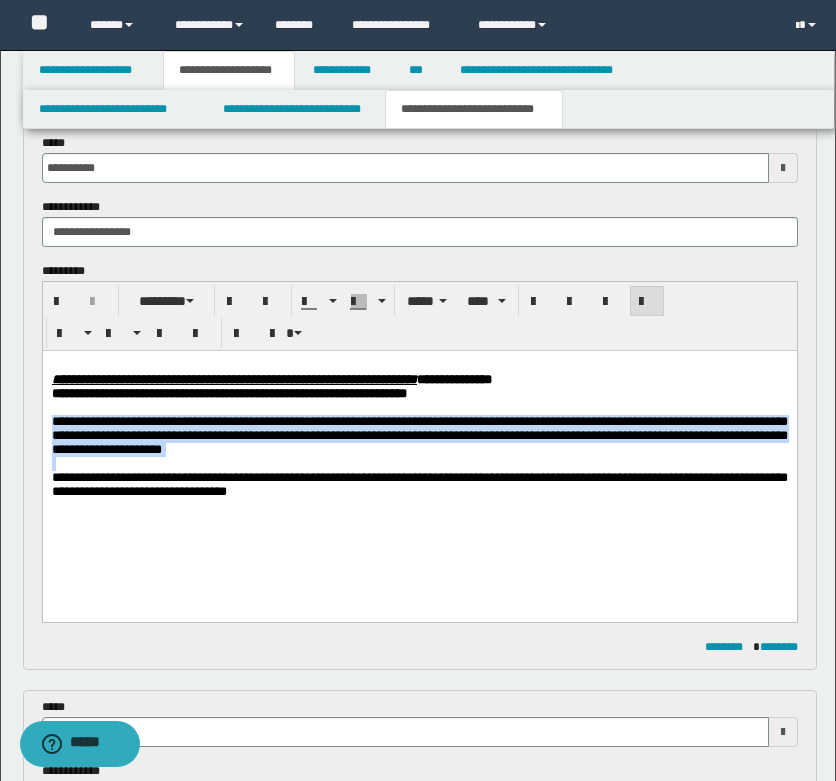 click on "**********" at bounding box center [419, 435] 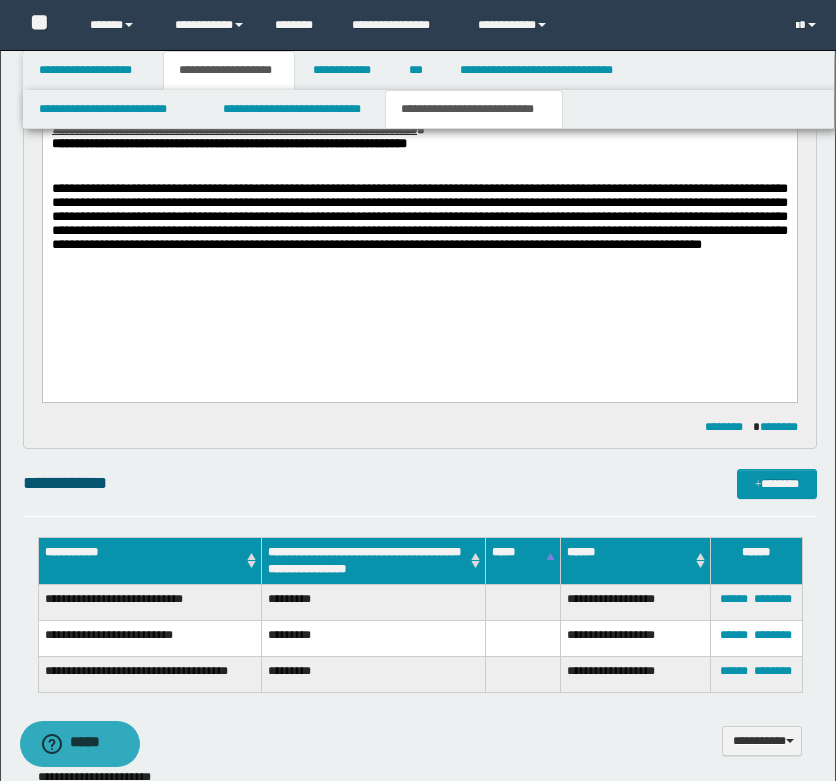 scroll, scrollTop: 1200, scrollLeft: 0, axis: vertical 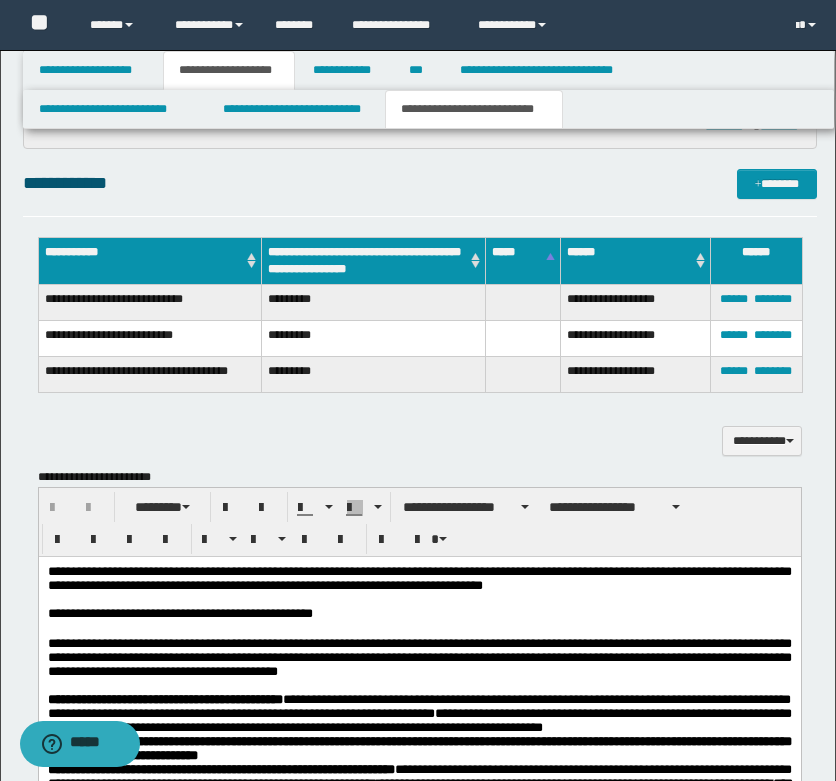 click on "**********" at bounding box center (420, 441) 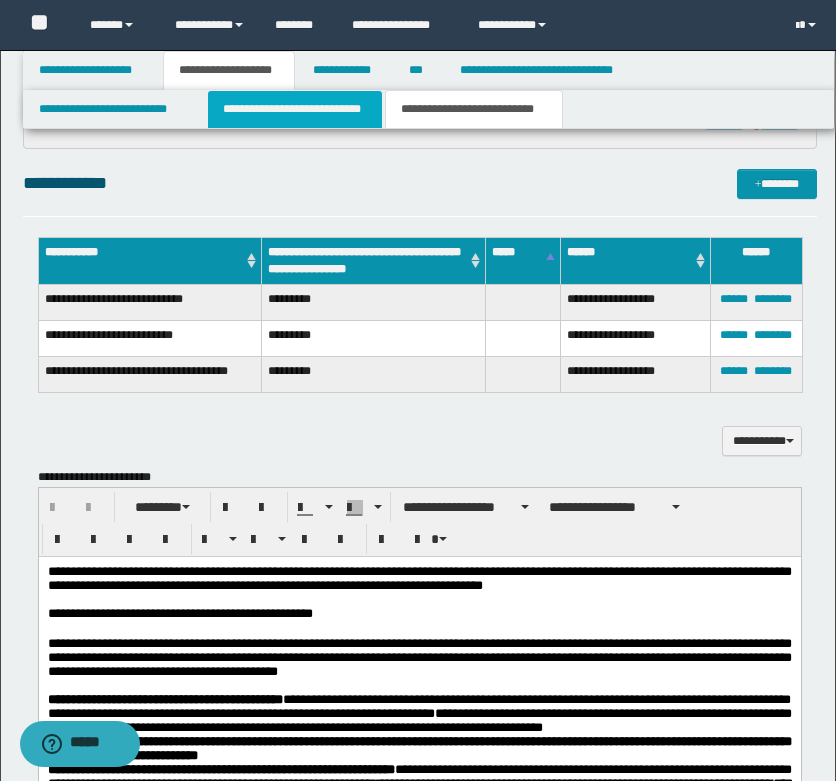 click on "**********" at bounding box center [295, 109] 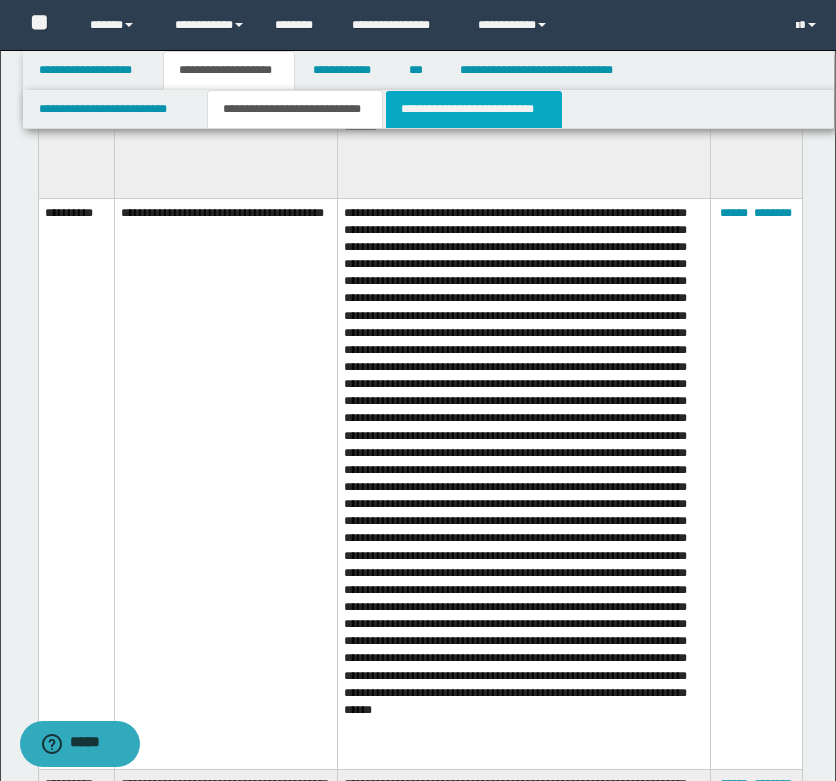 click on "**********" at bounding box center (474, 109) 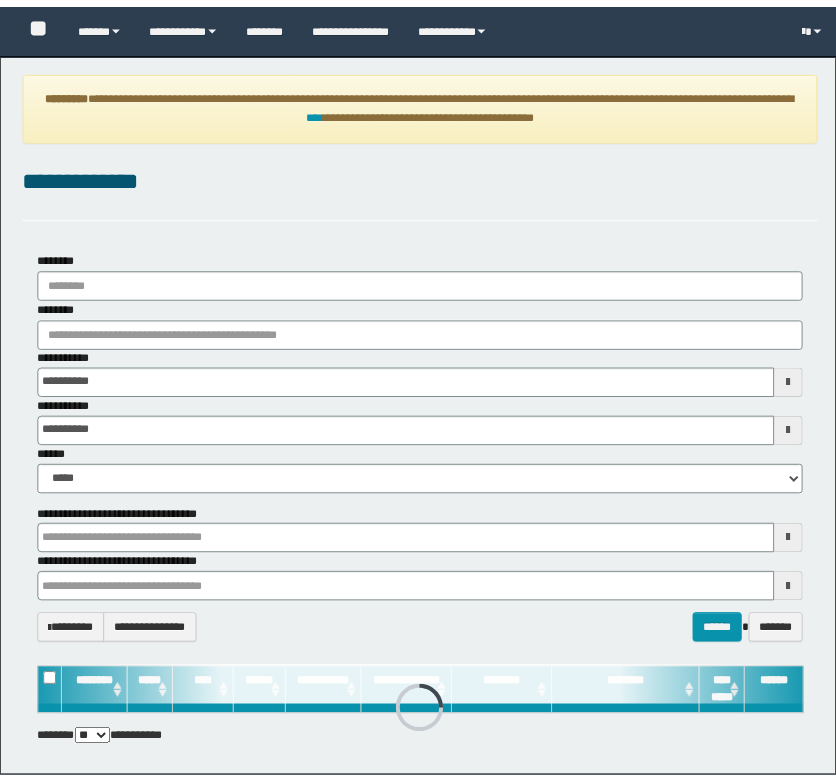 scroll, scrollTop: 0, scrollLeft: 0, axis: both 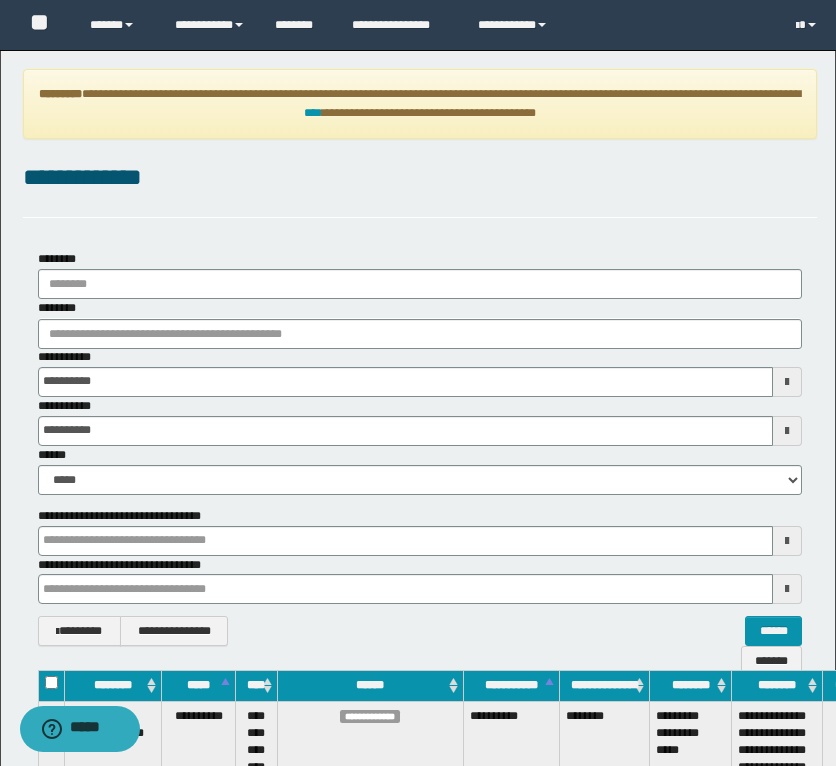 click on "**********" at bounding box center (420, 178) 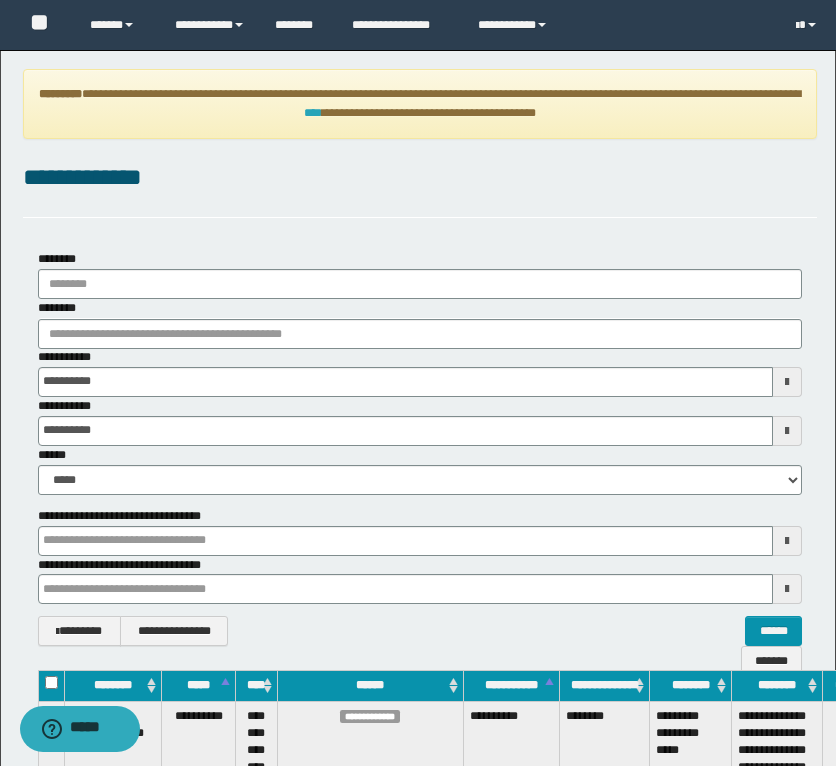 click on "****" at bounding box center (313, 113) 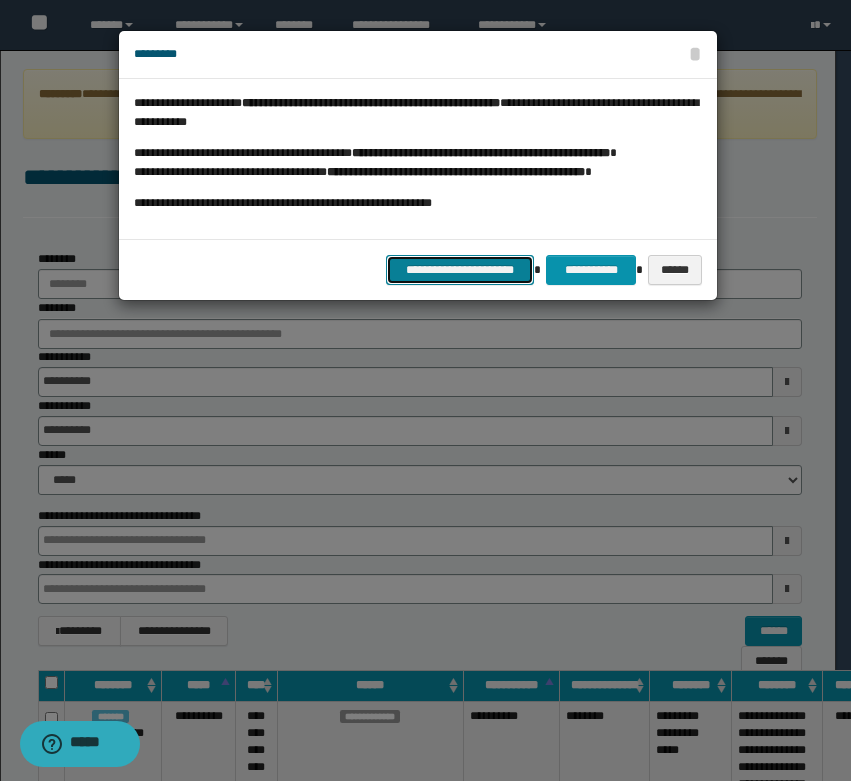 click on "**********" at bounding box center [460, 270] 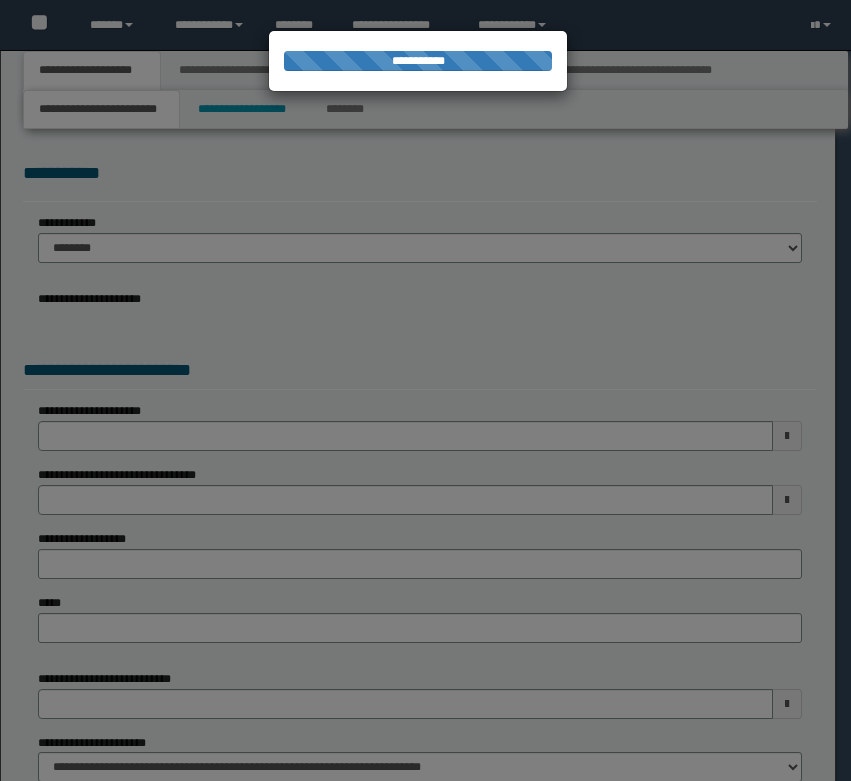 scroll, scrollTop: 0, scrollLeft: 0, axis: both 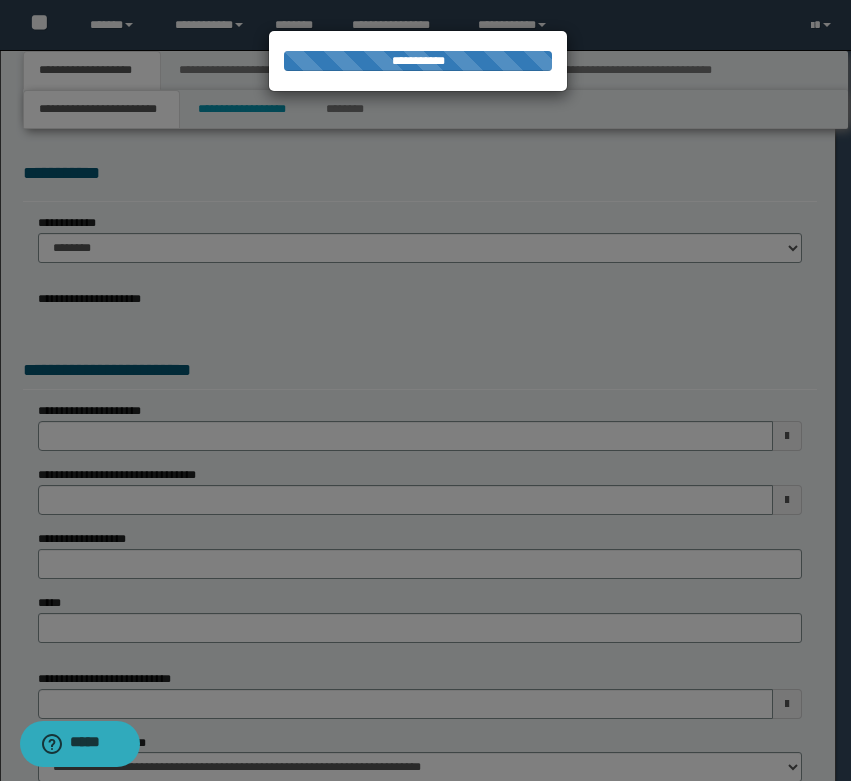 select on "*" 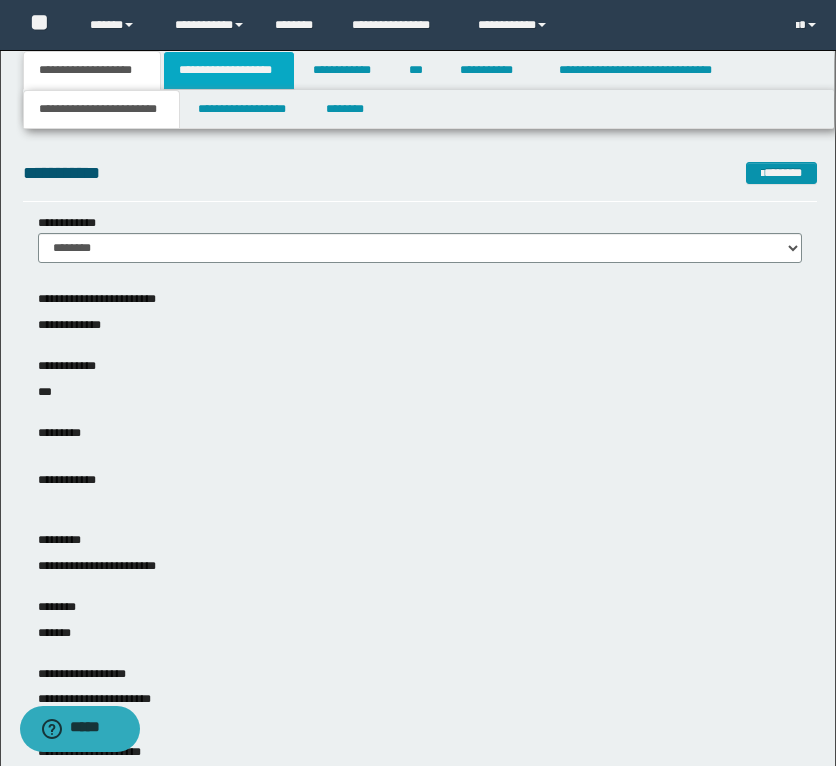 drag, startPoint x: 221, startPoint y: 62, endPoint x: 248, endPoint y: 70, distance: 28.160255 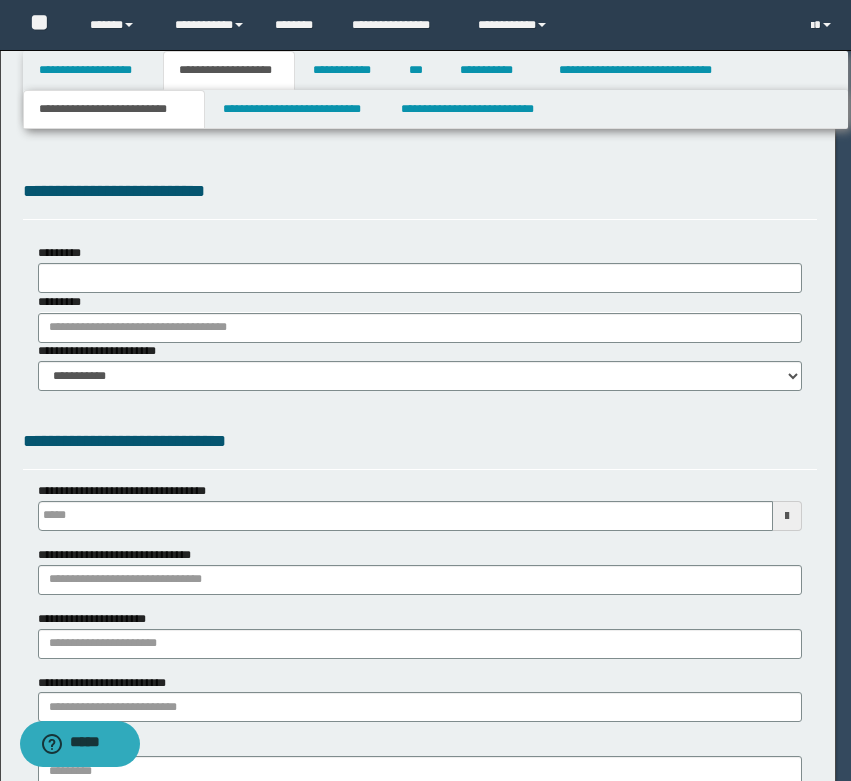 type on "**********" 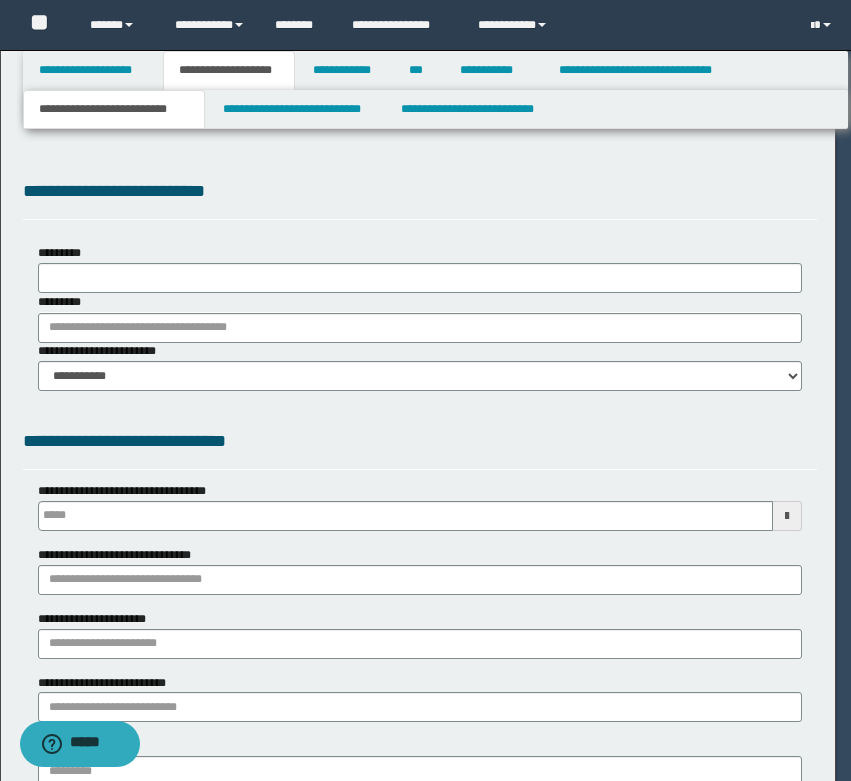 type on "**********" 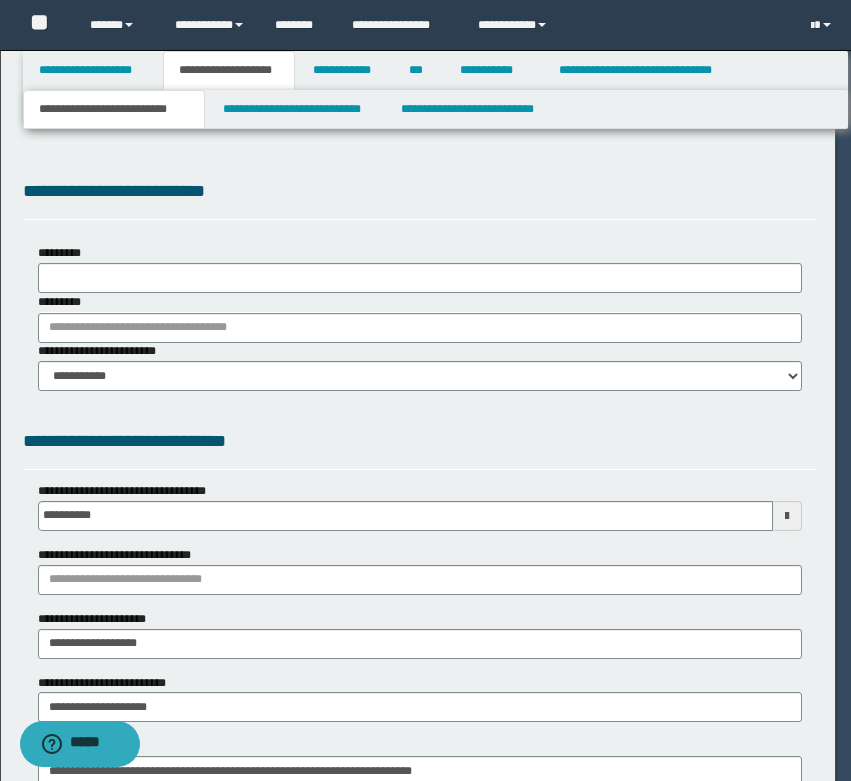 scroll, scrollTop: 0, scrollLeft: 0, axis: both 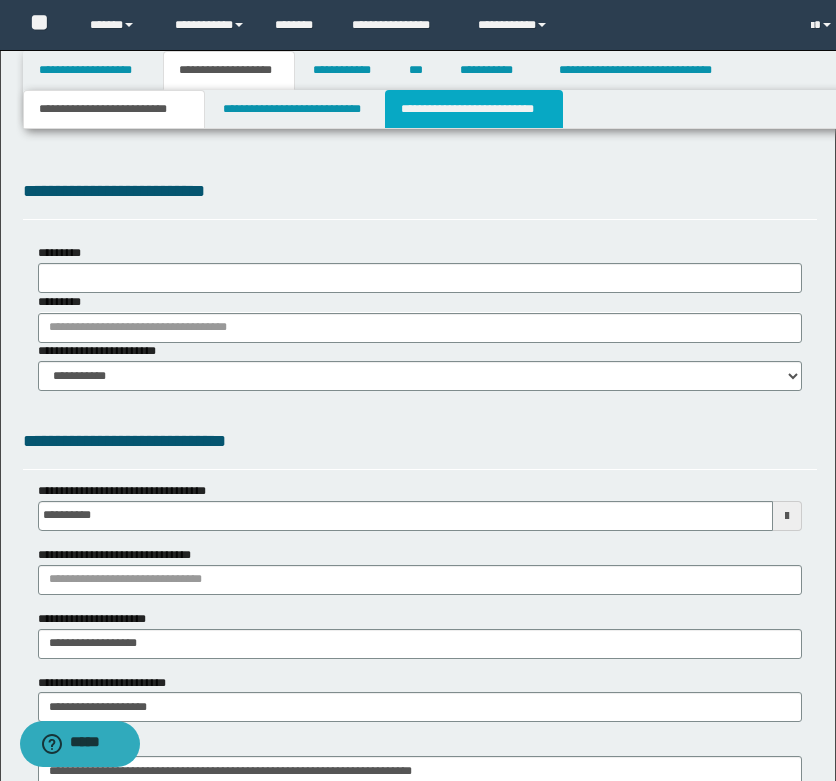 select on "*" 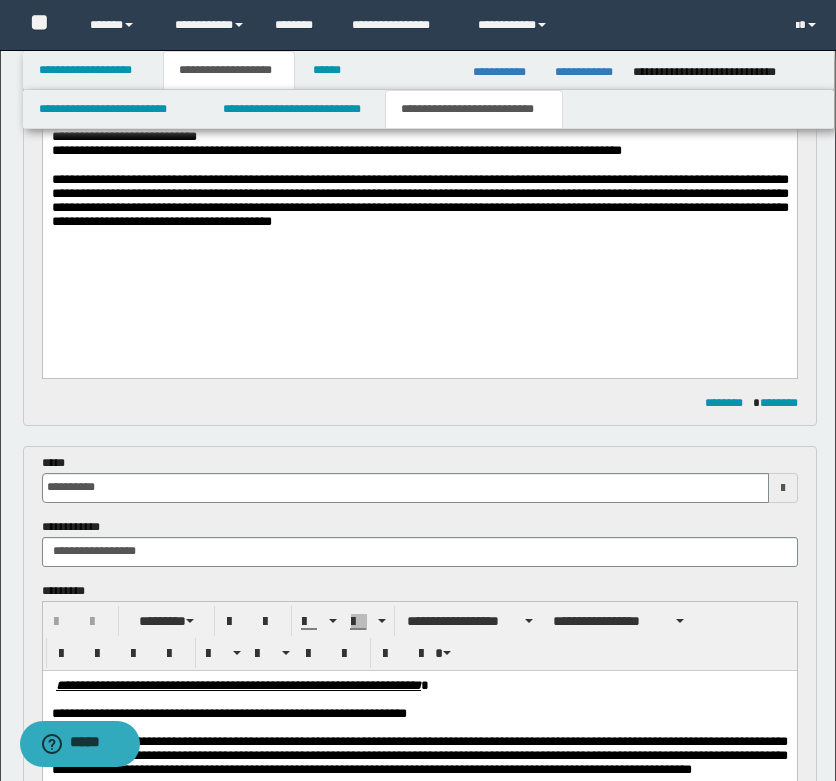 scroll, scrollTop: 500, scrollLeft: 0, axis: vertical 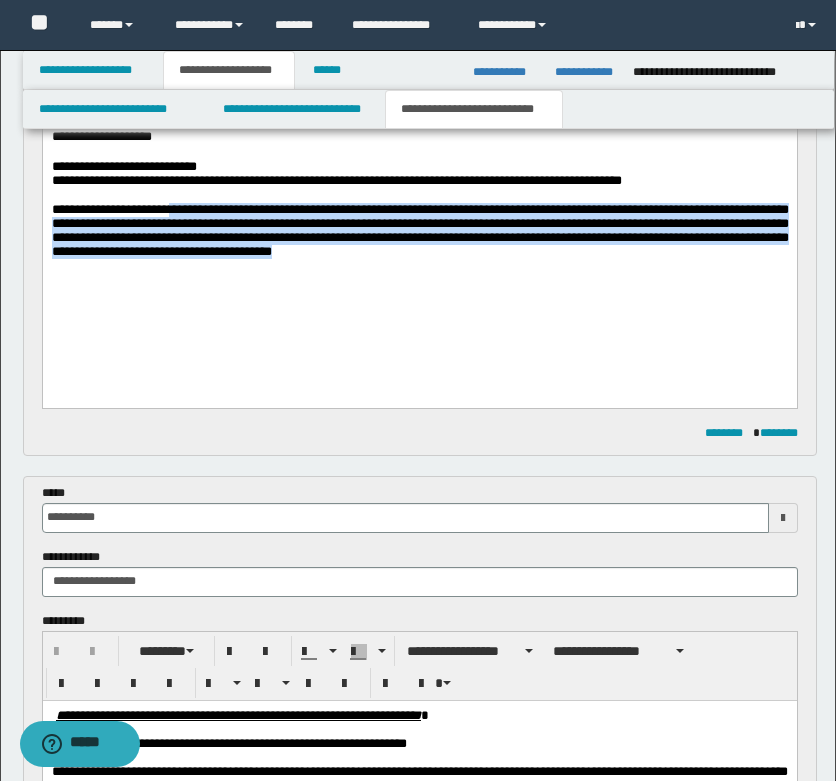 drag, startPoint x: 181, startPoint y: 245, endPoint x: 644, endPoint y: 294, distance: 465.58566 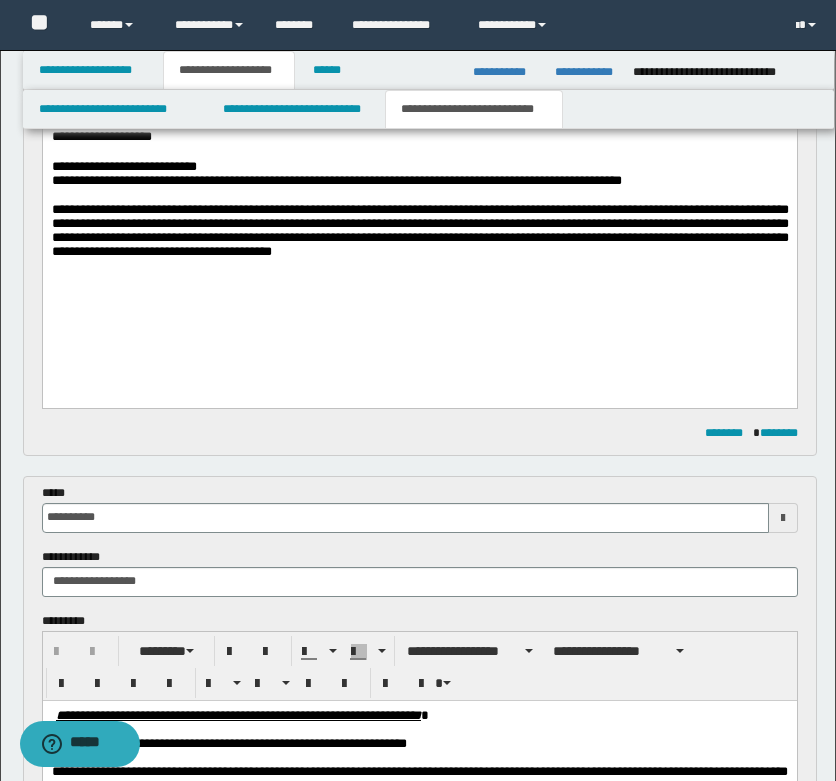 click on "**********" at bounding box center (419, 138) 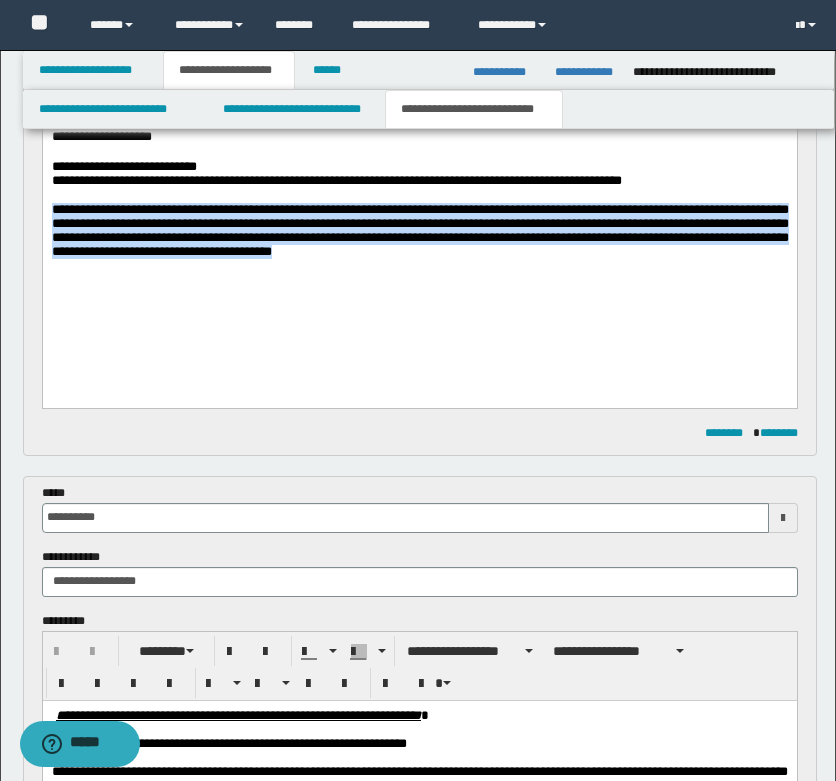 drag, startPoint x: 477, startPoint y: 288, endPoint x: 101, endPoint y: 229, distance: 380.60083 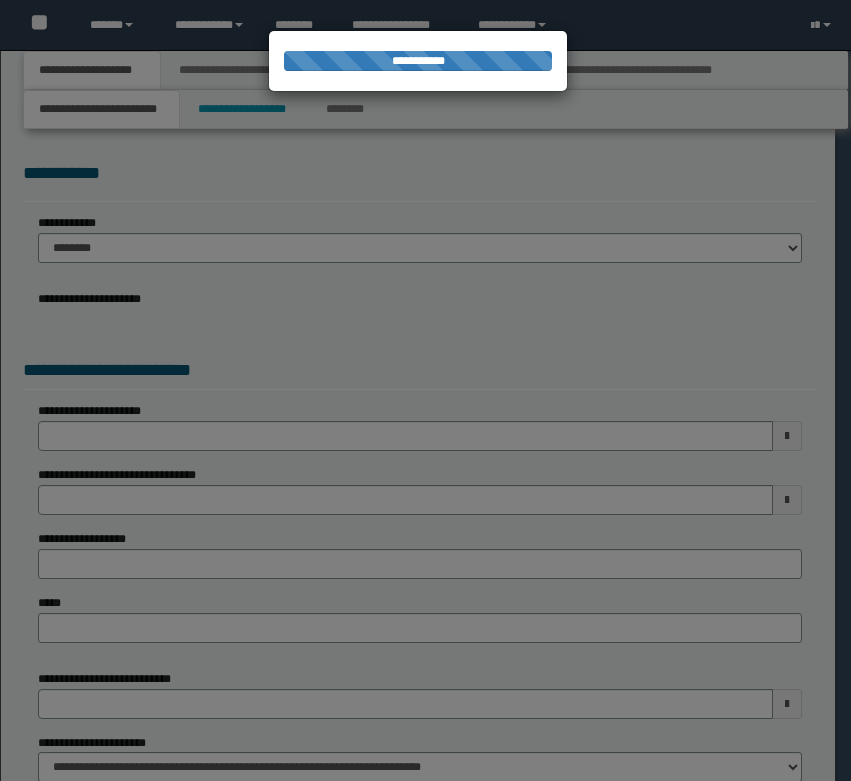 scroll, scrollTop: 0, scrollLeft: 0, axis: both 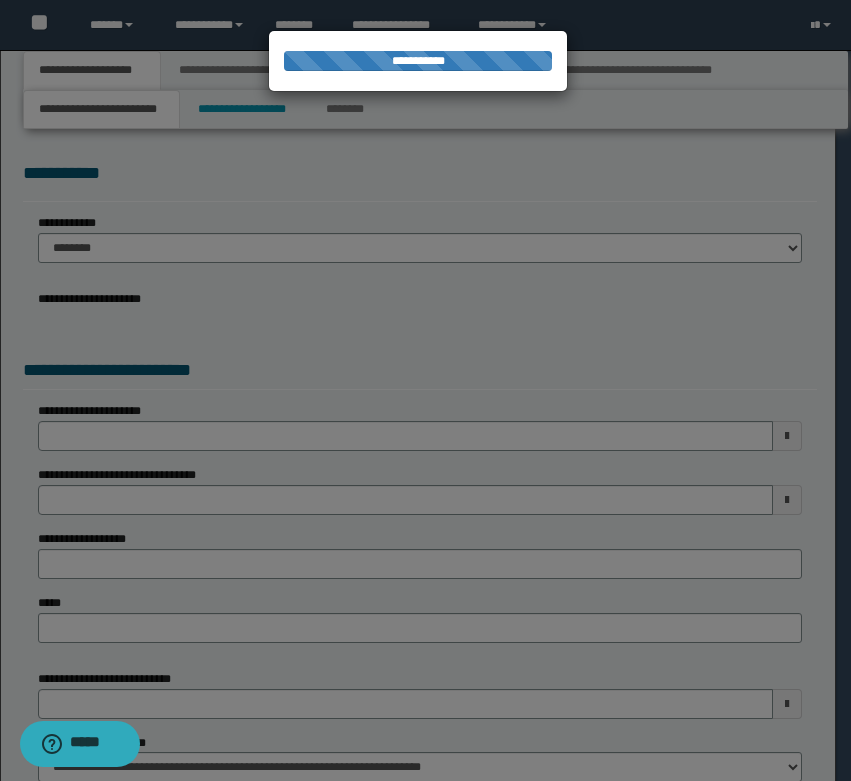 select on "*" 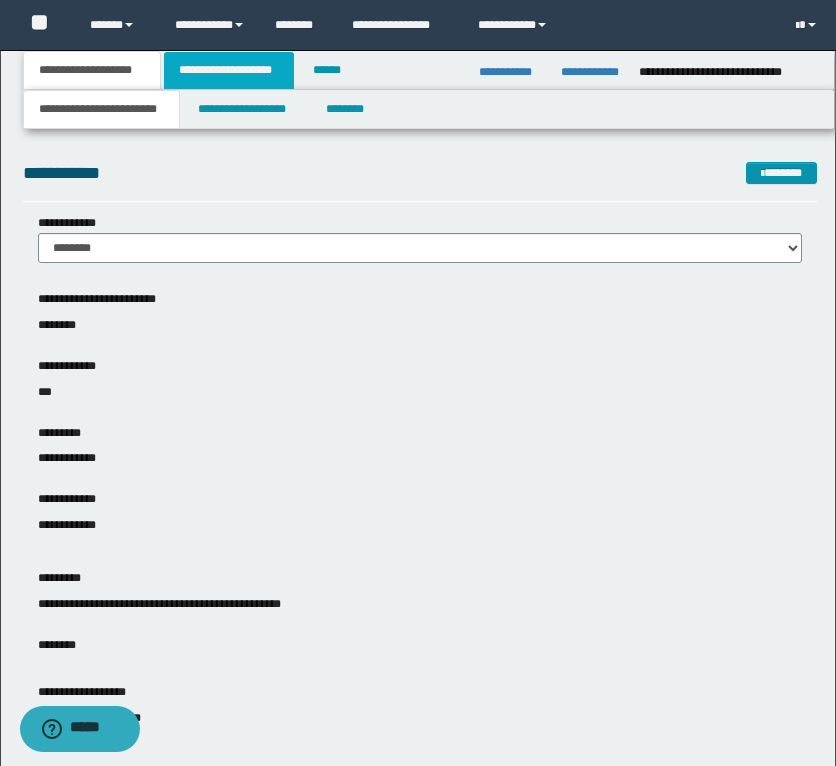 click on "**********" at bounding box center [229, 70] 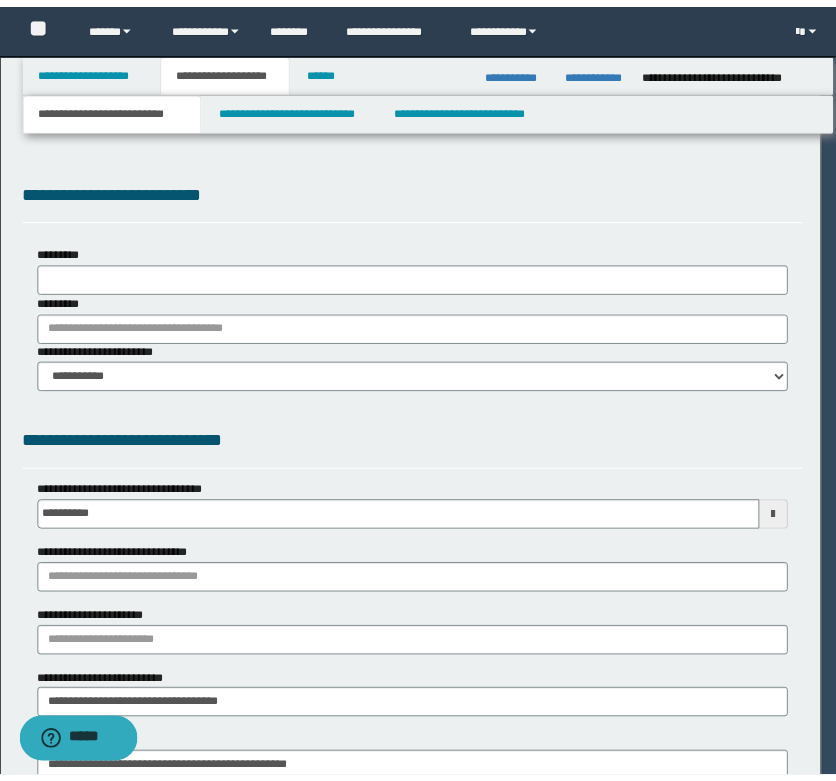 scroll, scrollTop: 0, scrollLeft: 0, axis: both 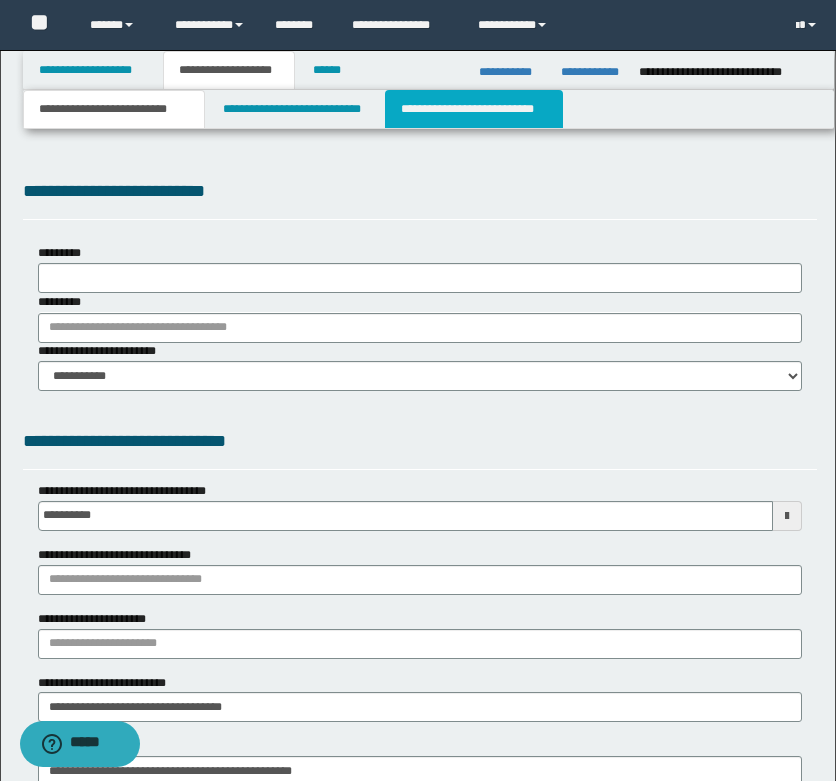 click on "**********" at bounding box center [474, 109] 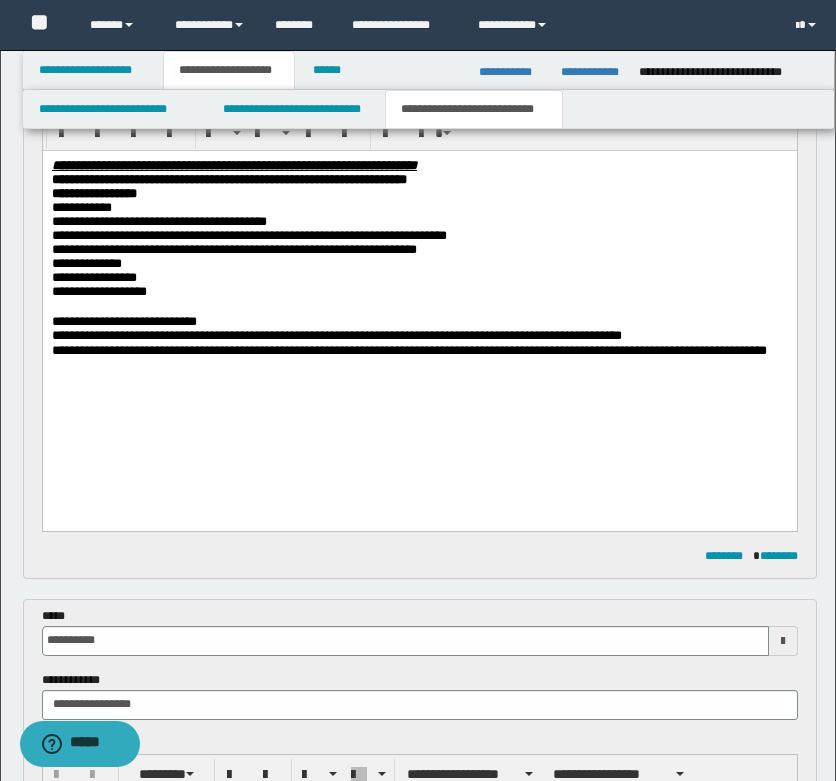 scroll, scrollTop: 400, scrollLeft: 0, axis: vertical 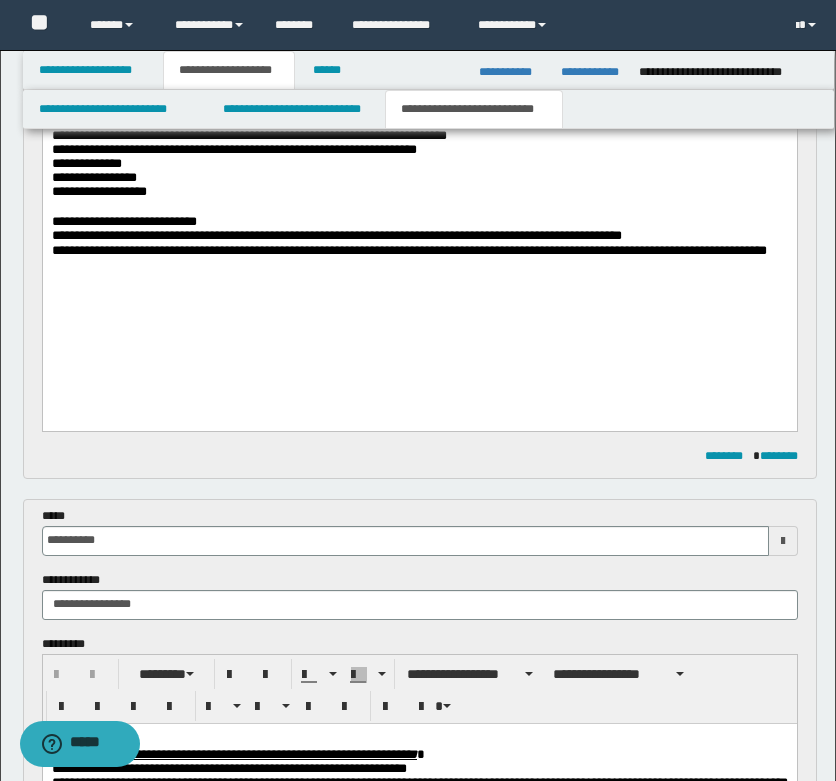 click on "**********" at bounding box center (336, 235) 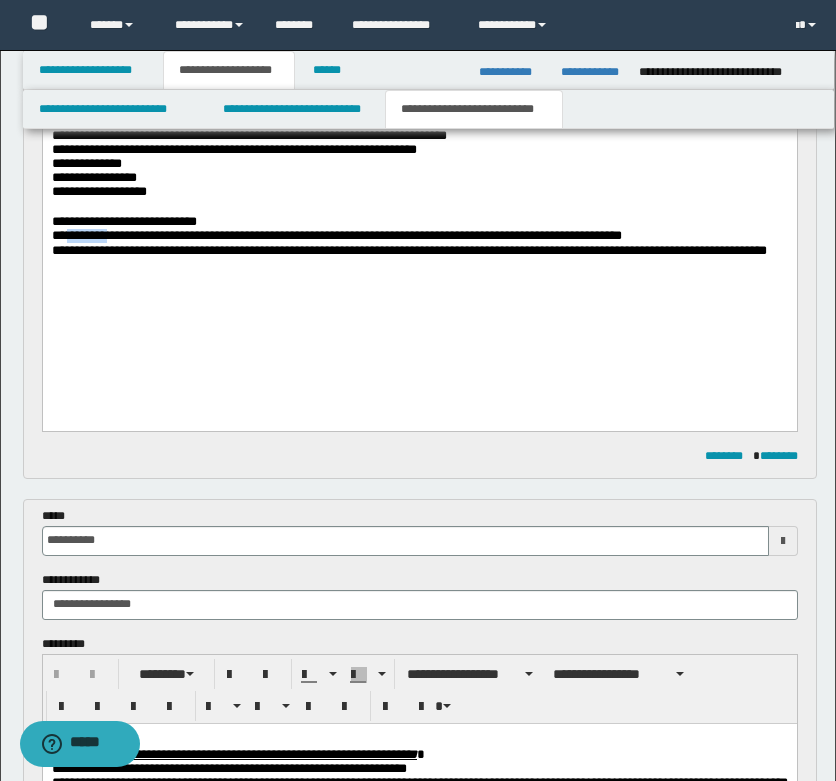 click on "**********" at bounding box center (336, 235) 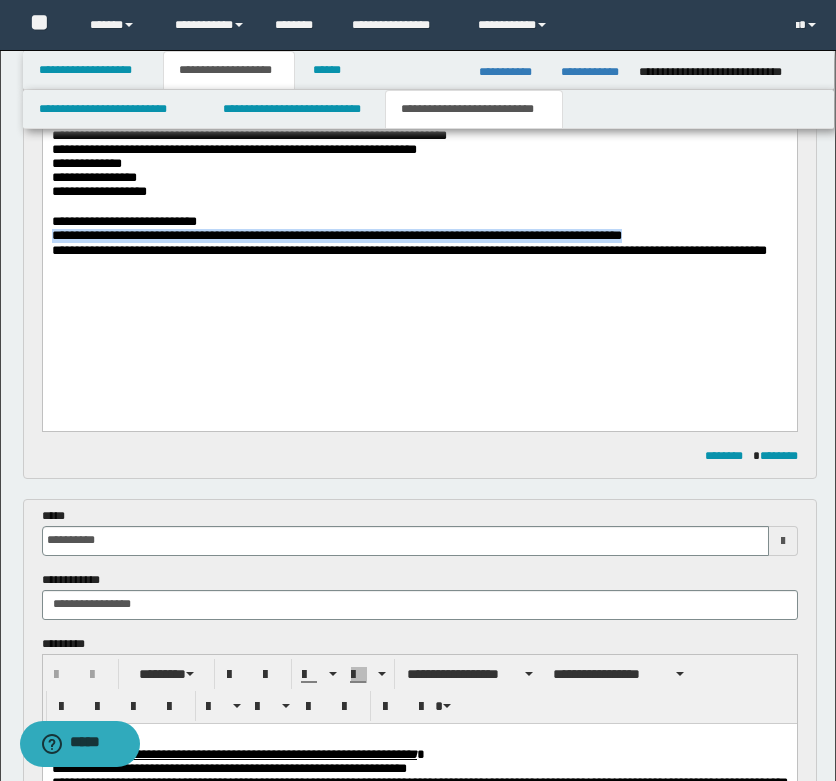 click on "**********" at bounding box center (336, 235) 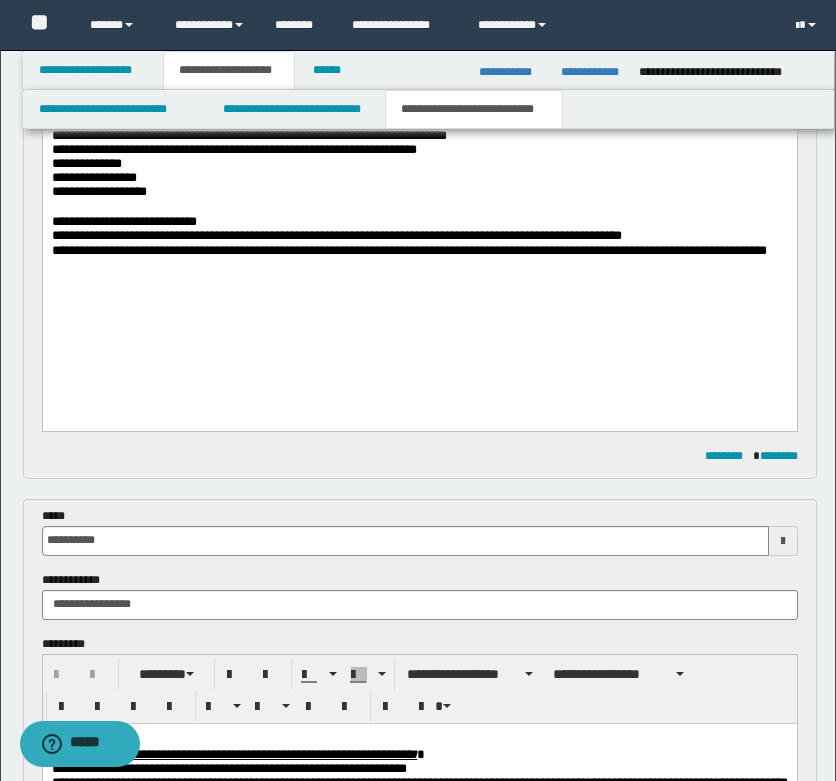 click on "**********" at bounding box center (408, 250) 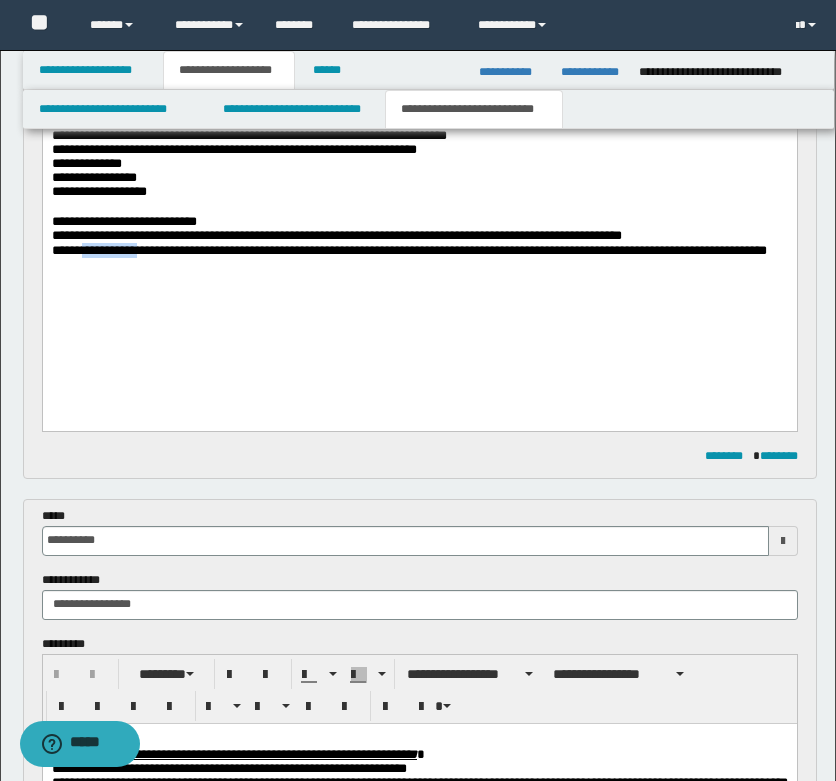 click on "**********" at bounding box center [408, 250] 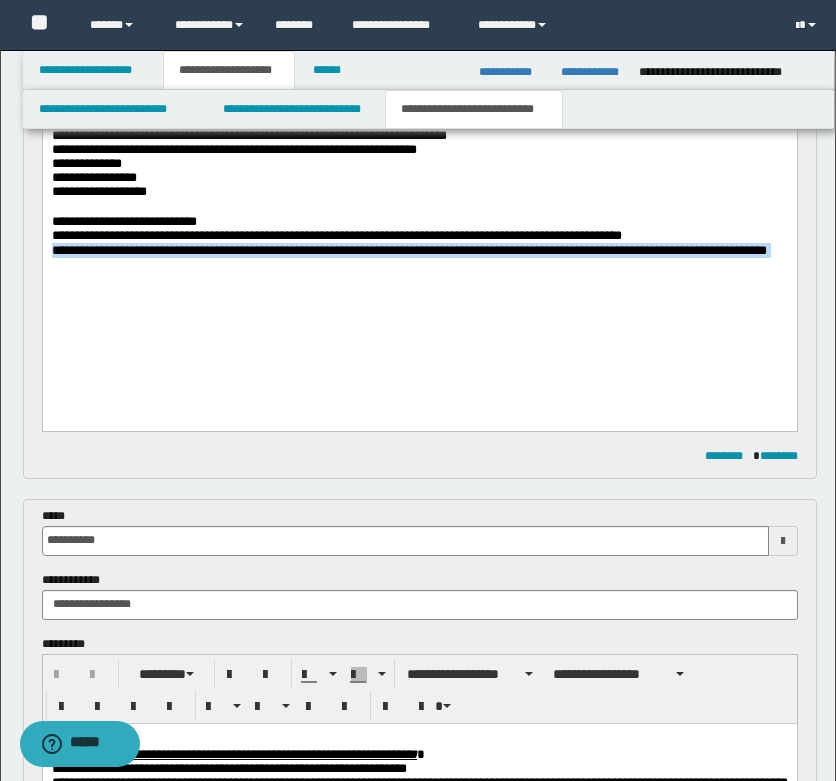 click on "**********" at bounding box center (408, 250) 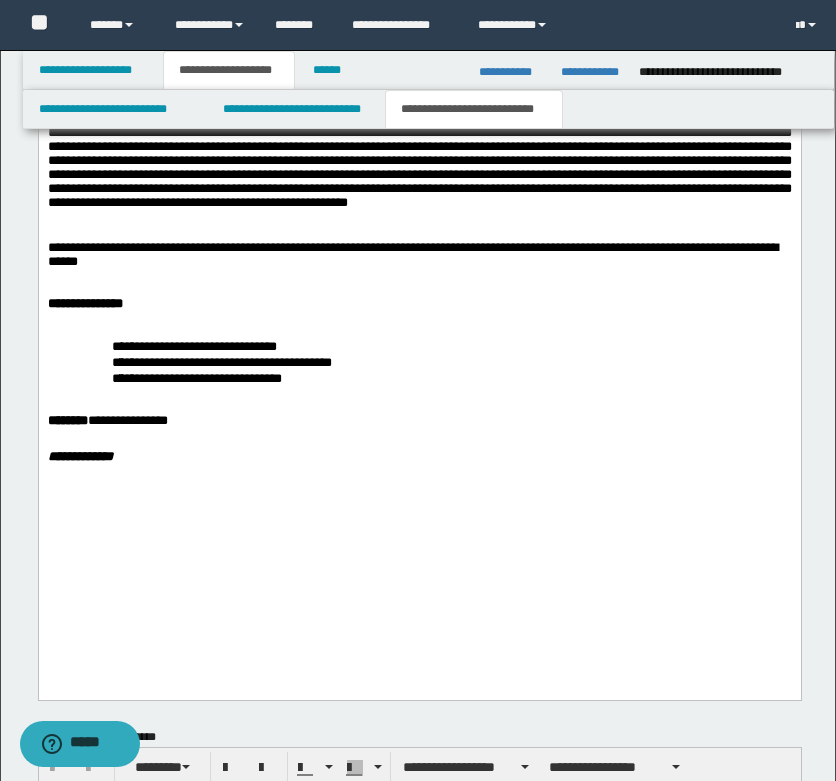 scroll, scrollTop: 2200, scrollLeft: 0, axis: vertical 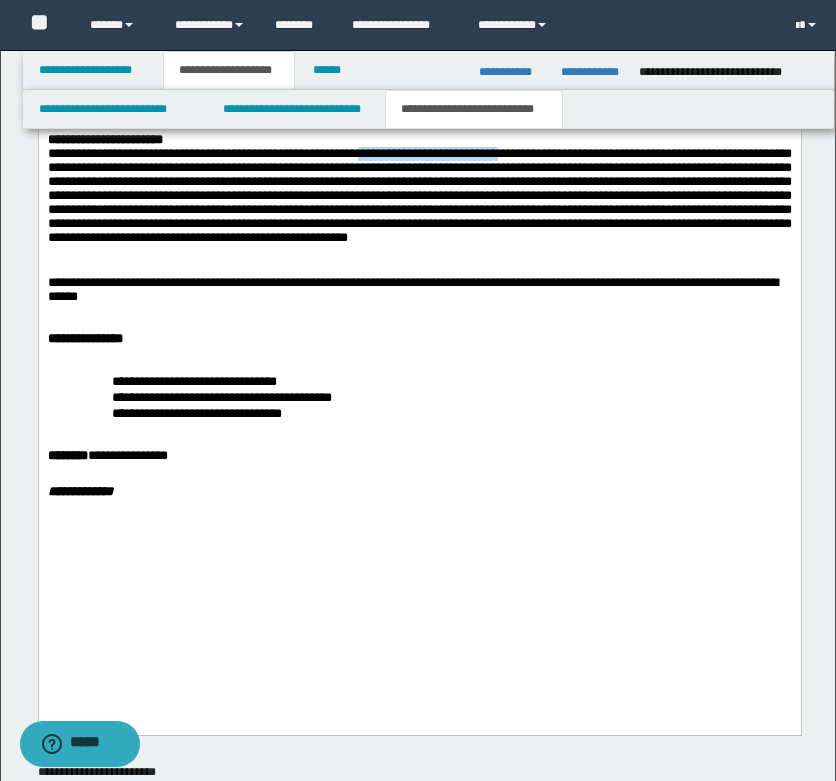 drag, startPoint x: 434, startPoint y: 240, endPoint x: 586, endPoint y: 243, distance: 152.0296 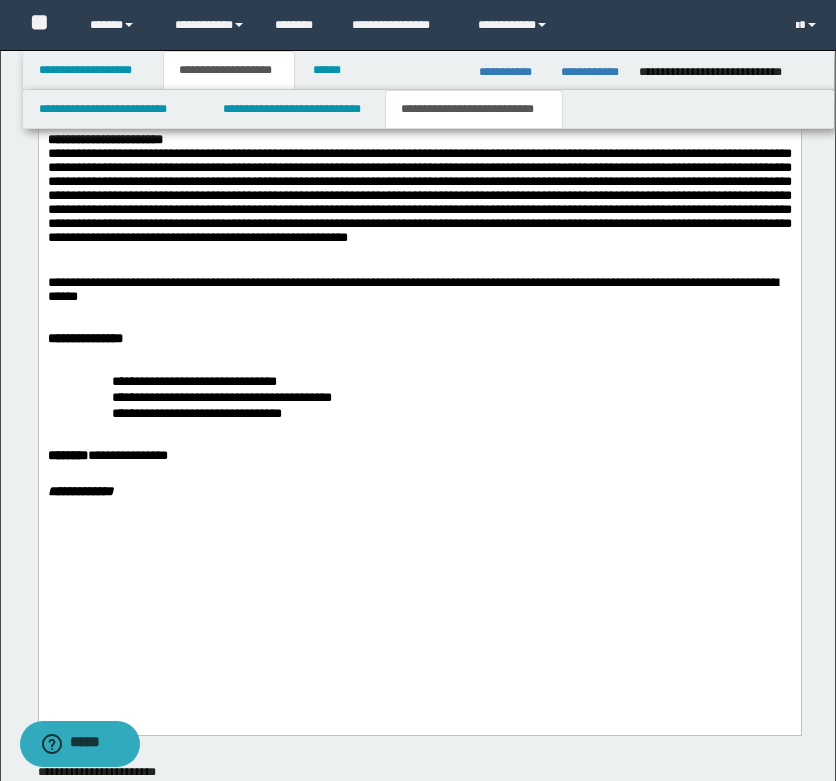 click on "**********" at bounding box center (419, 196) 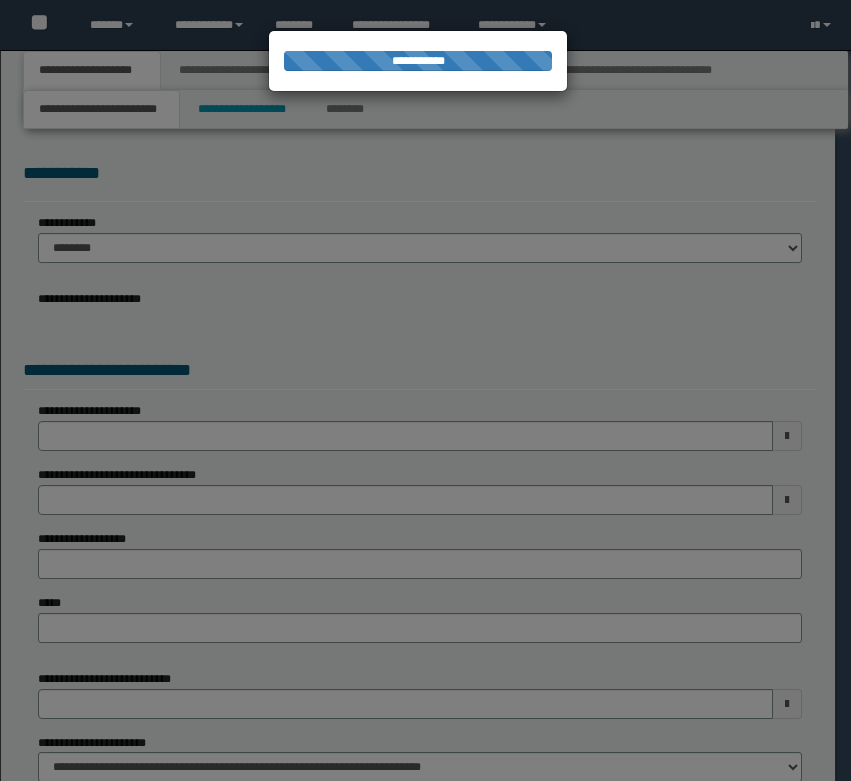 scroll, scrollTop: 0, scrollLeft: 0, axis: both 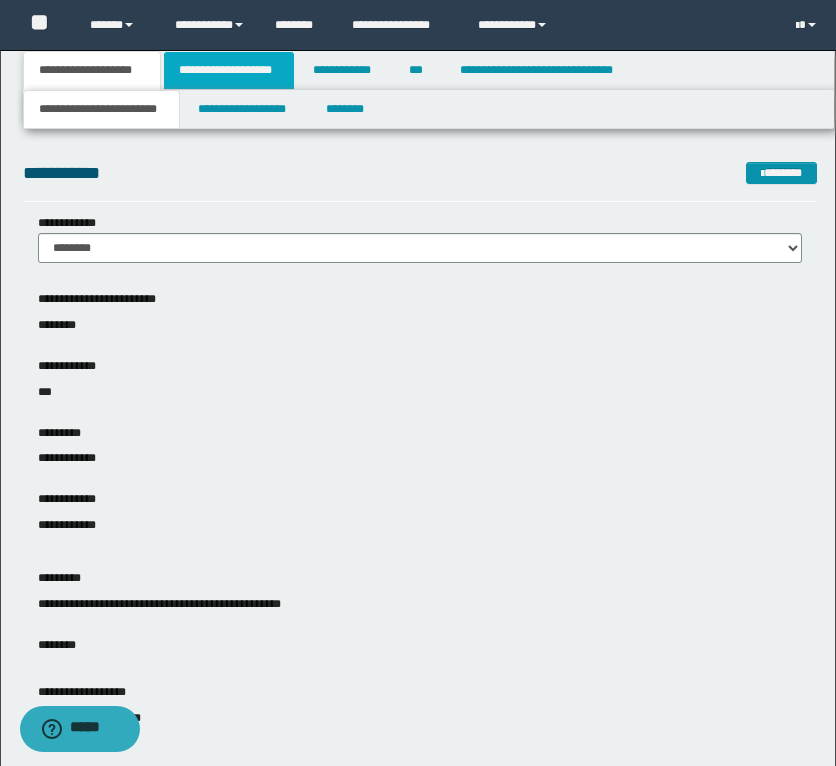 click on "**********" at bounding box center (229, 70) 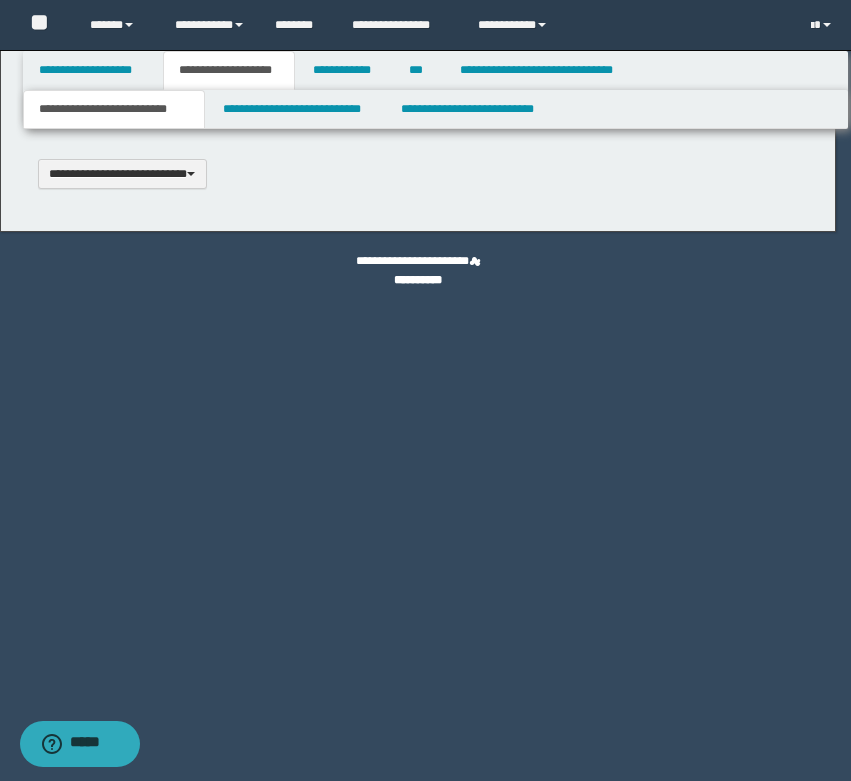 type 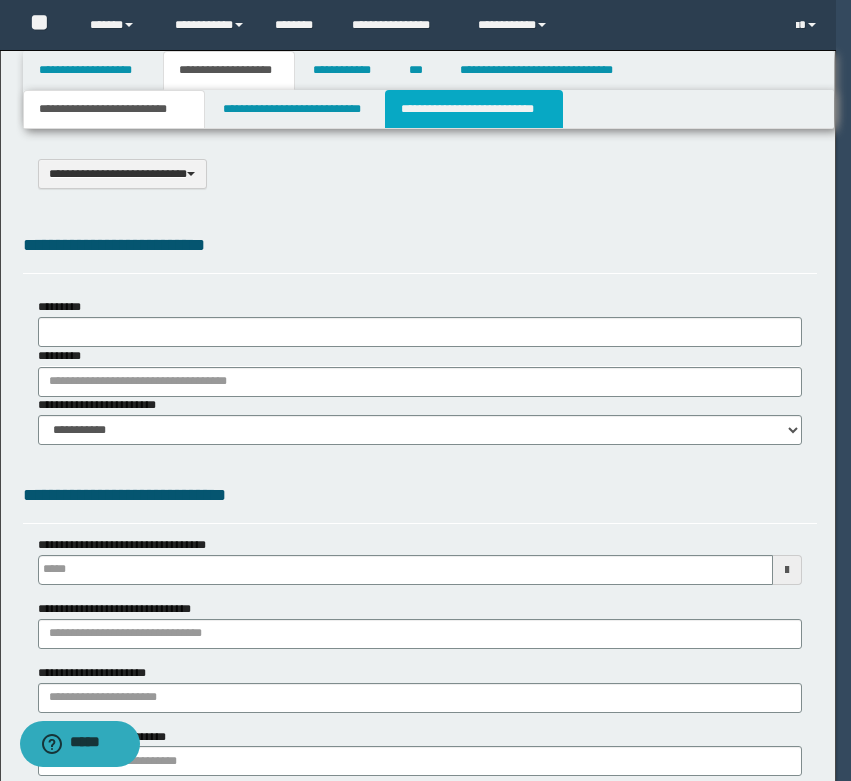 type on "**********" 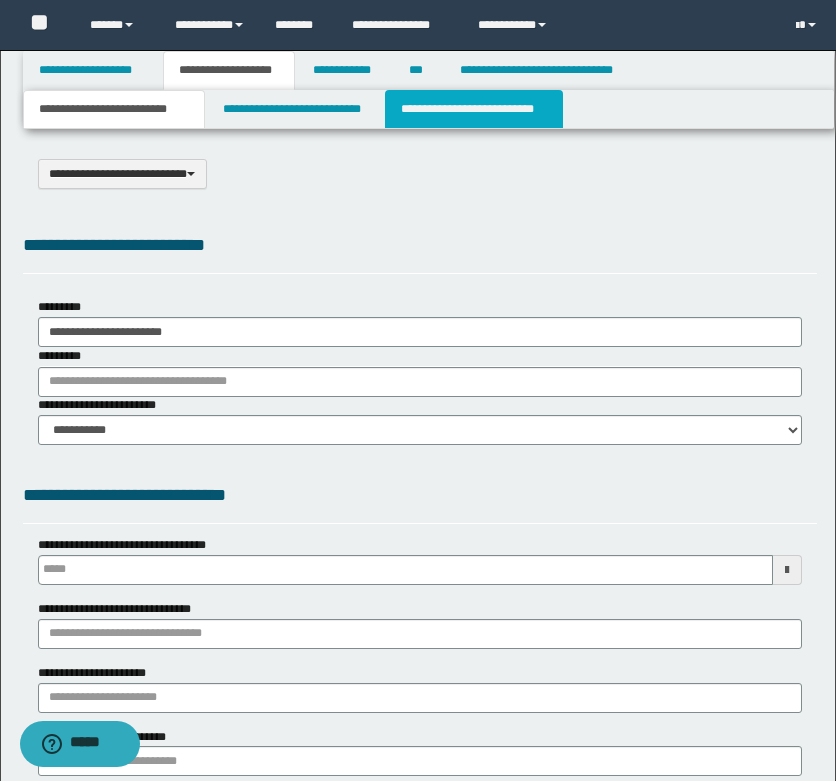 click on "**********" at bounding box center [474, 109] 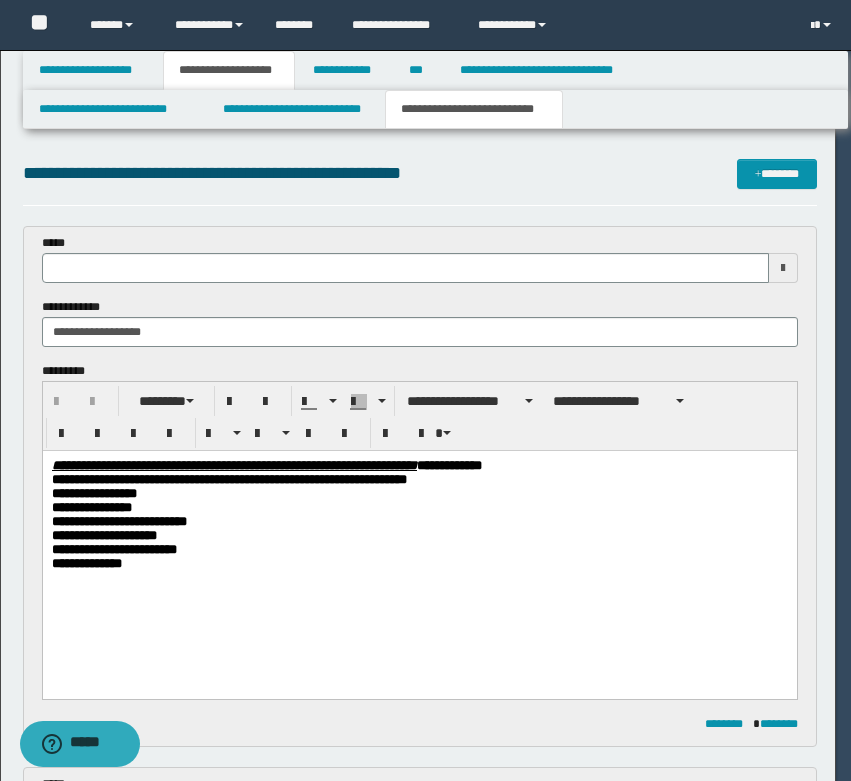 scroll, scrollTop: 0, scrollLeft: 0, axis: both 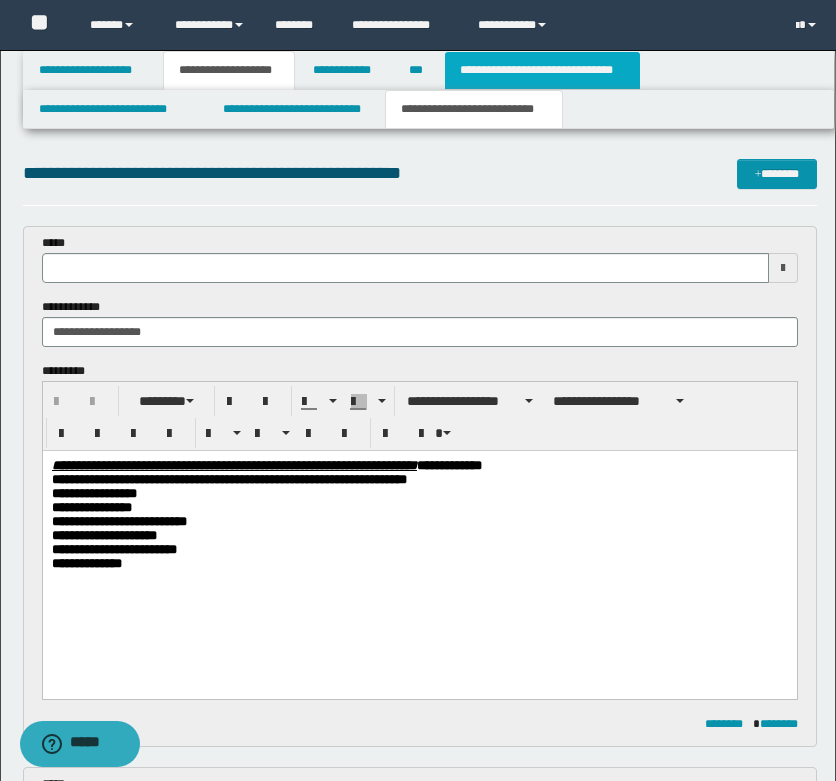 click on "**********" at bounding box center [542, 70] 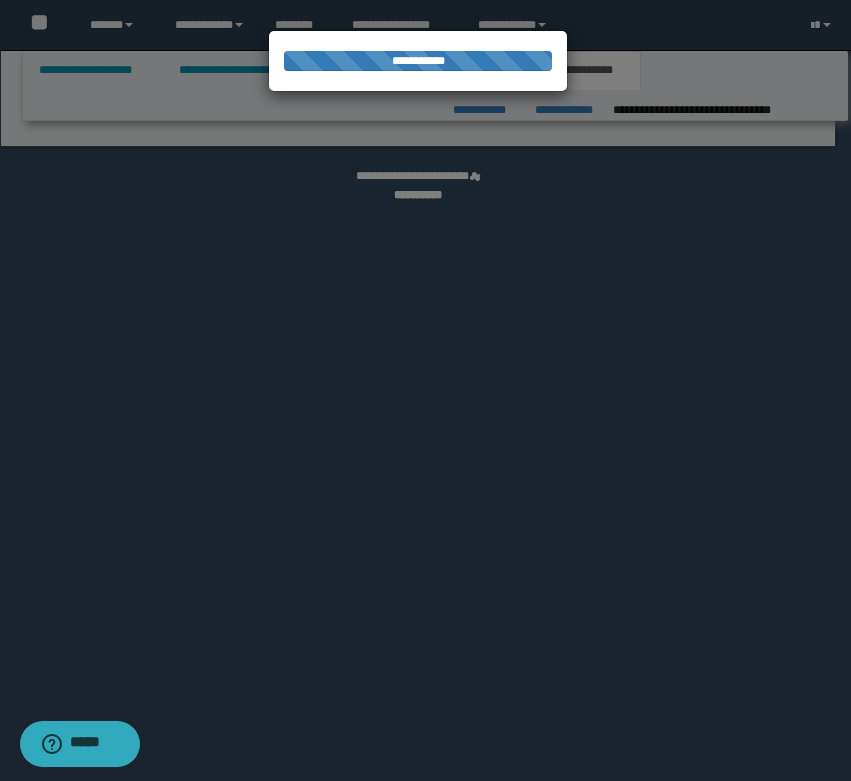 select on "*" 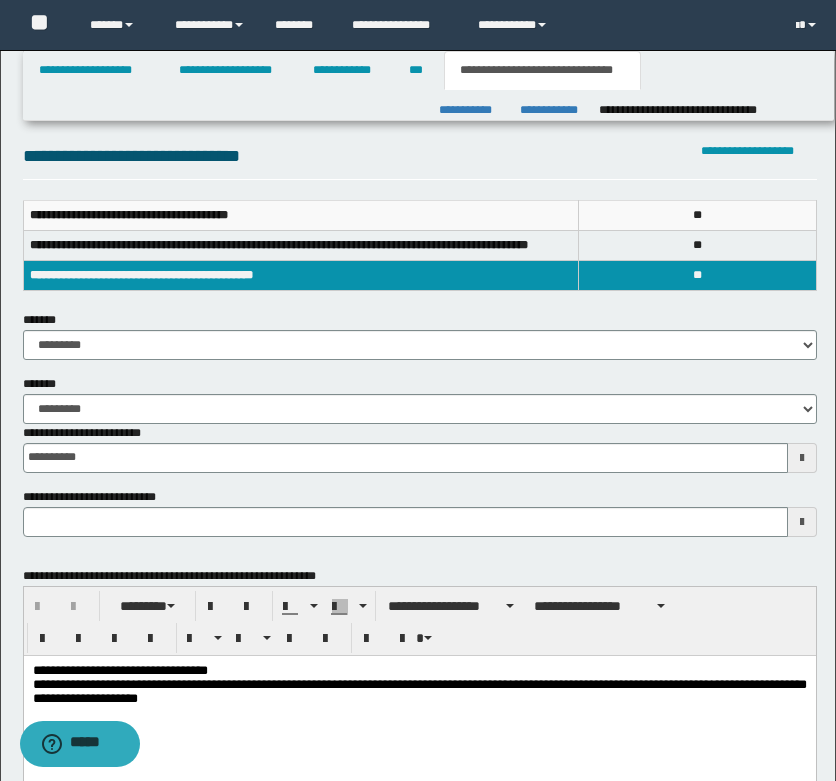 scroll, scrollTop: 0, scrollLeft: 0, axis: both 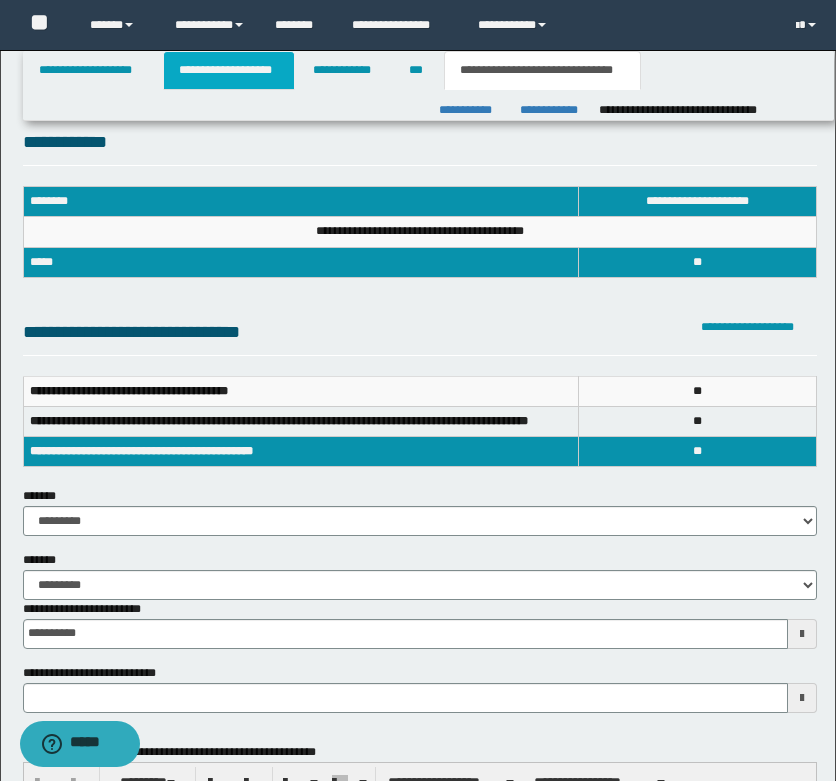 click on "**********" at bounding box center [229, 70] 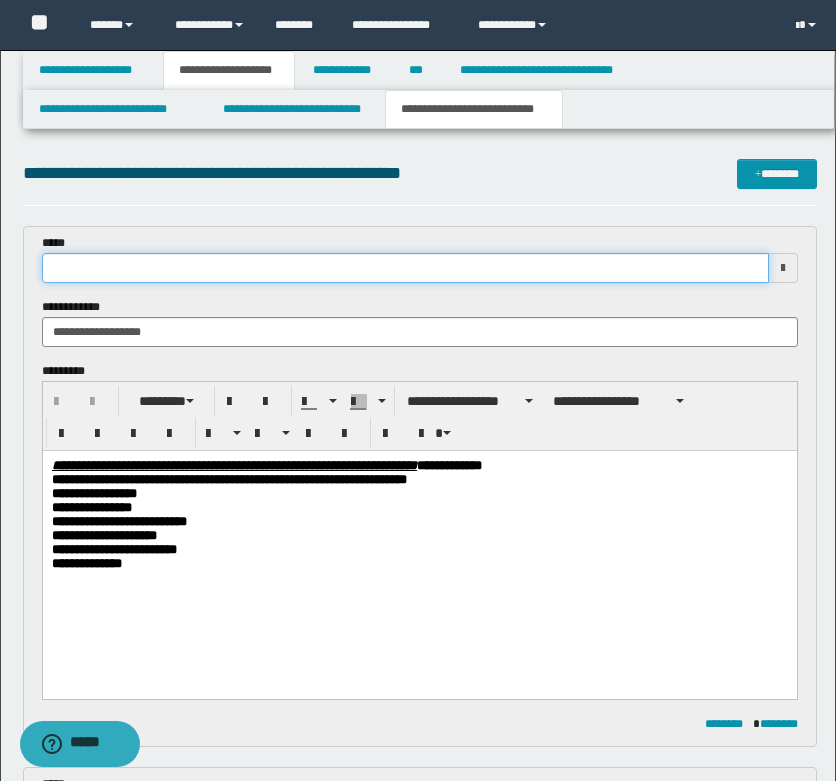 click at bounding box center [405, 268] 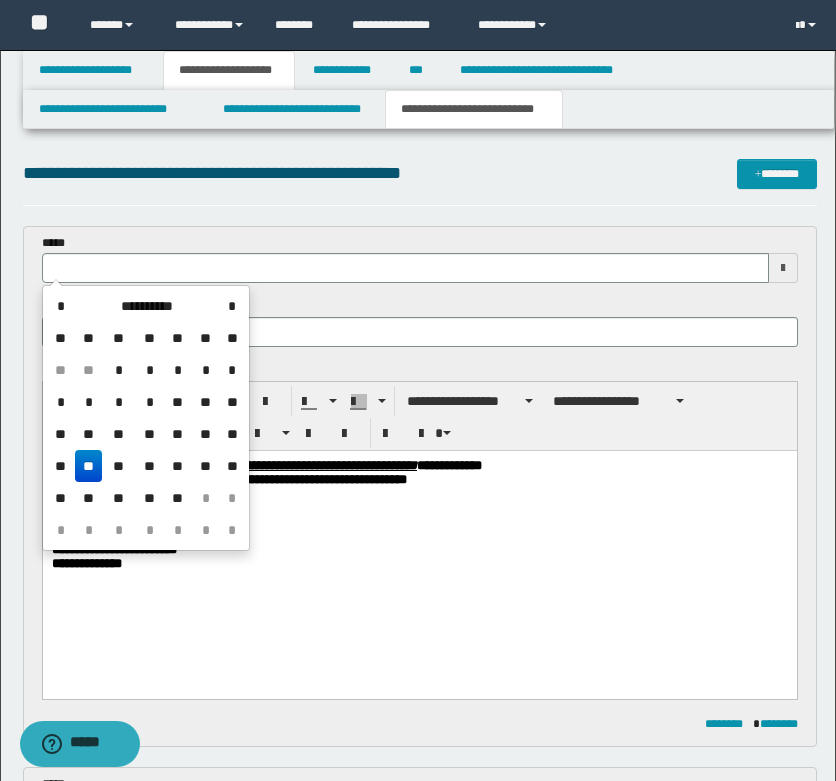 click on "**" at bounding box center (89, 466) 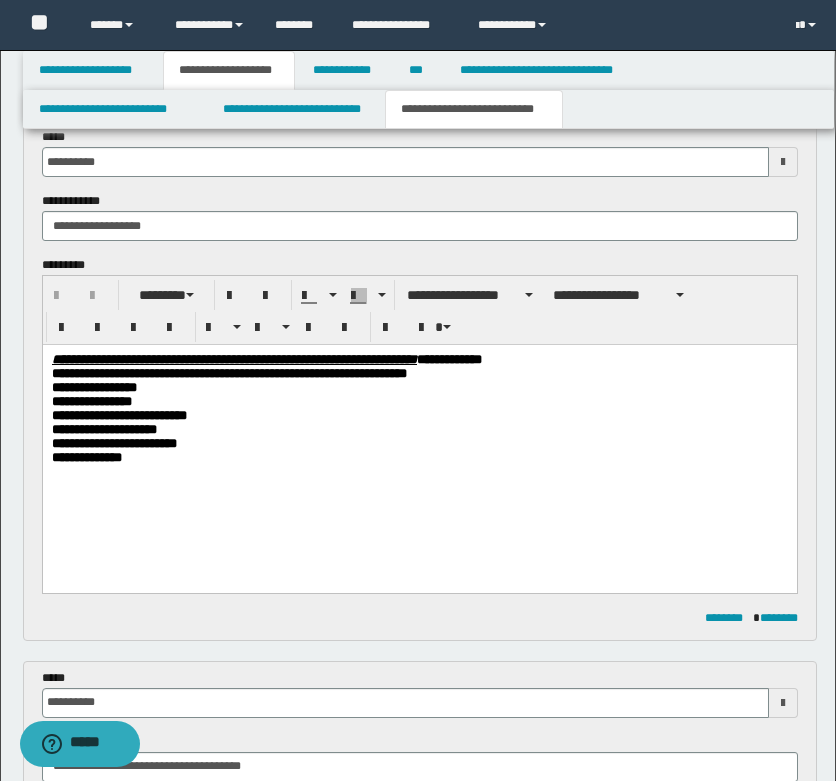 scroll, scrollTop: 300, scrollLeft: 0, axis: vertical 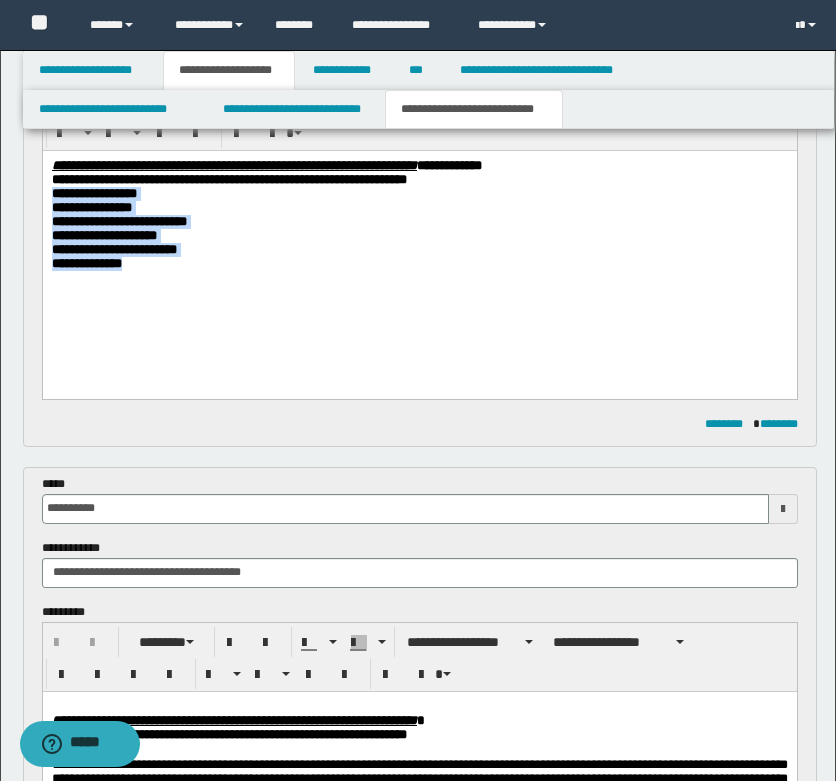 drag, startPoint x: 502, startPoint y: 182, endPoint x: 483, endPoint y: 275, distance: 94.92102 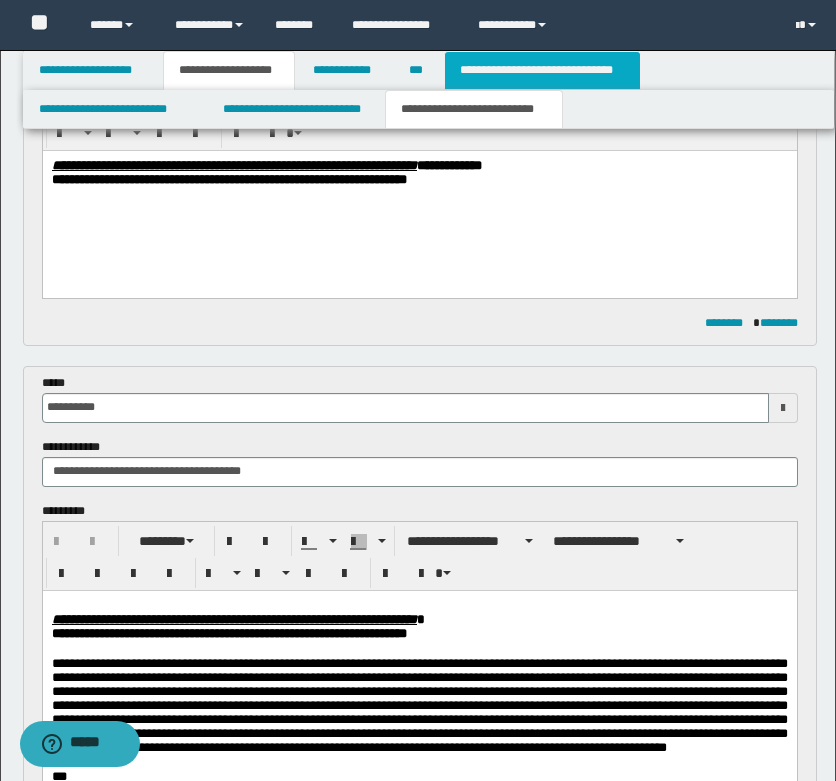click on "**********" at bounding box center [542, 70] 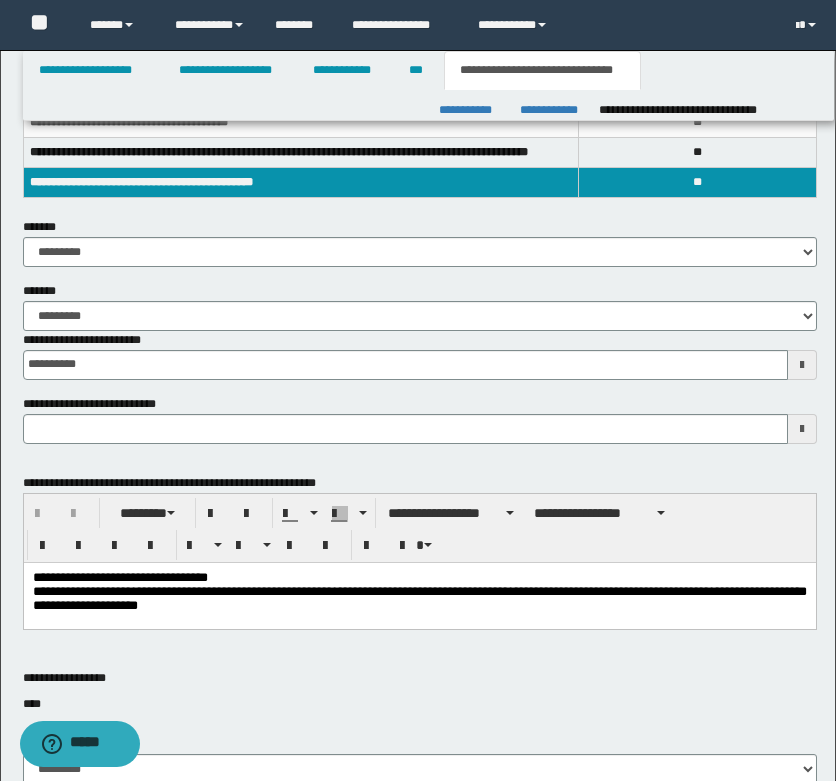 scroll, scrollTop: 0, scrollLeft: 0, axis: both 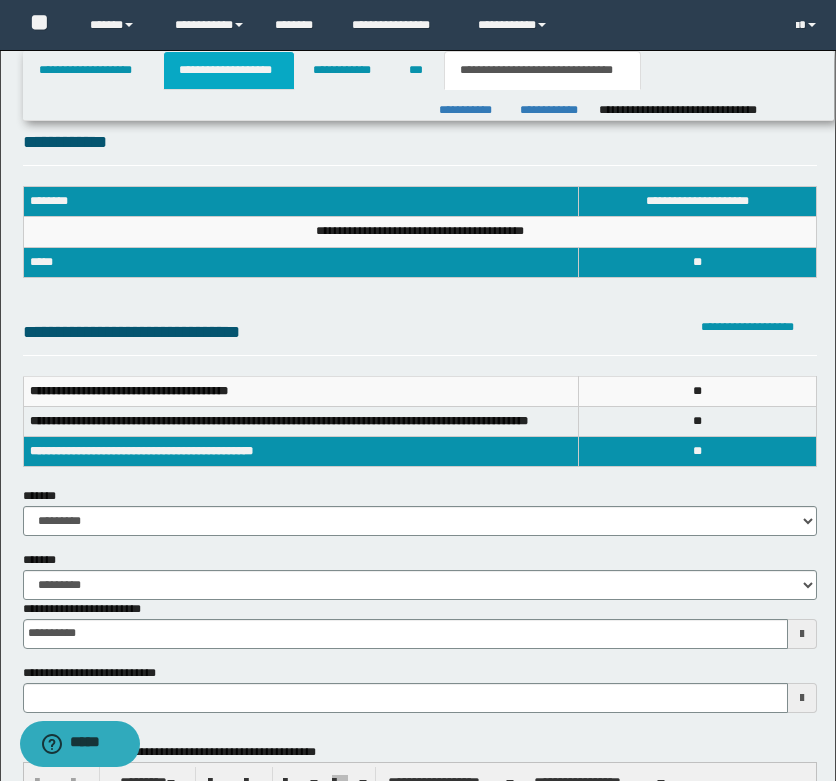 click on "**********" at bounding box center [229, 70] 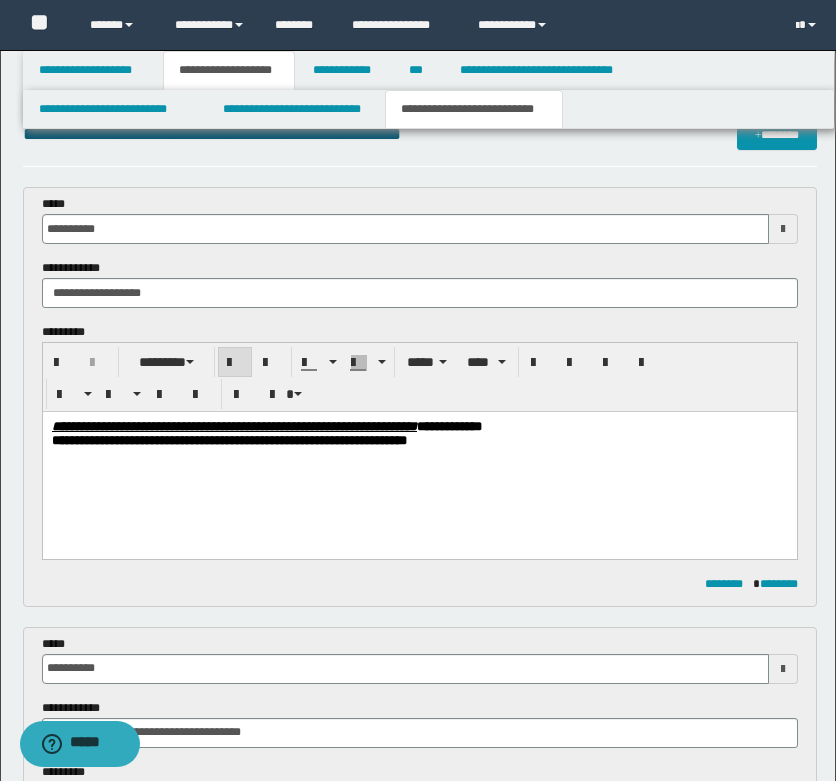 scroll, scrollTop: 0, scrollLeft: 0, axis: both 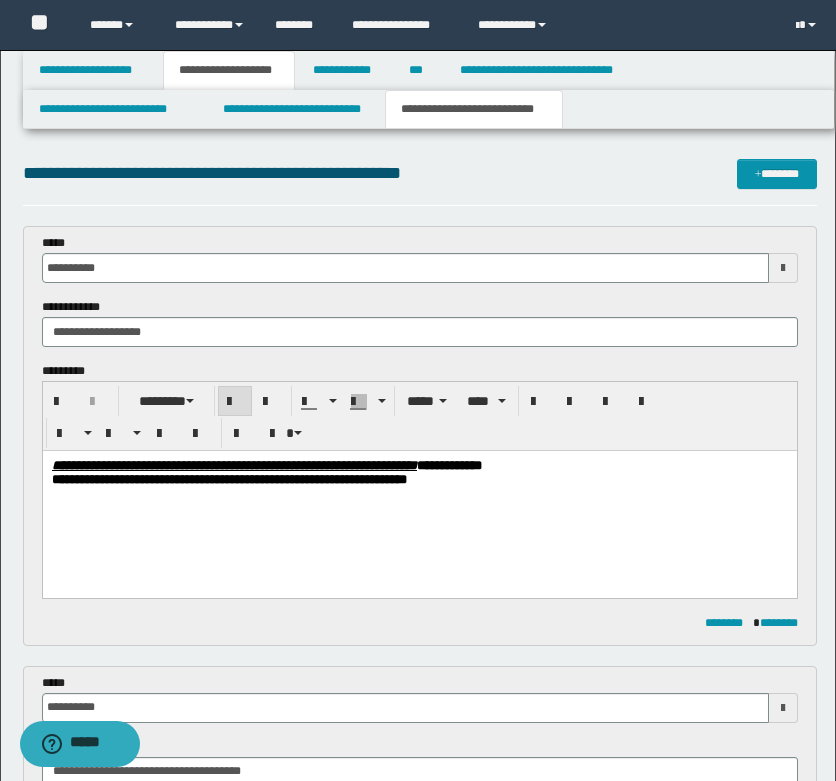 click on "**********" at bounding box center (419, 498) 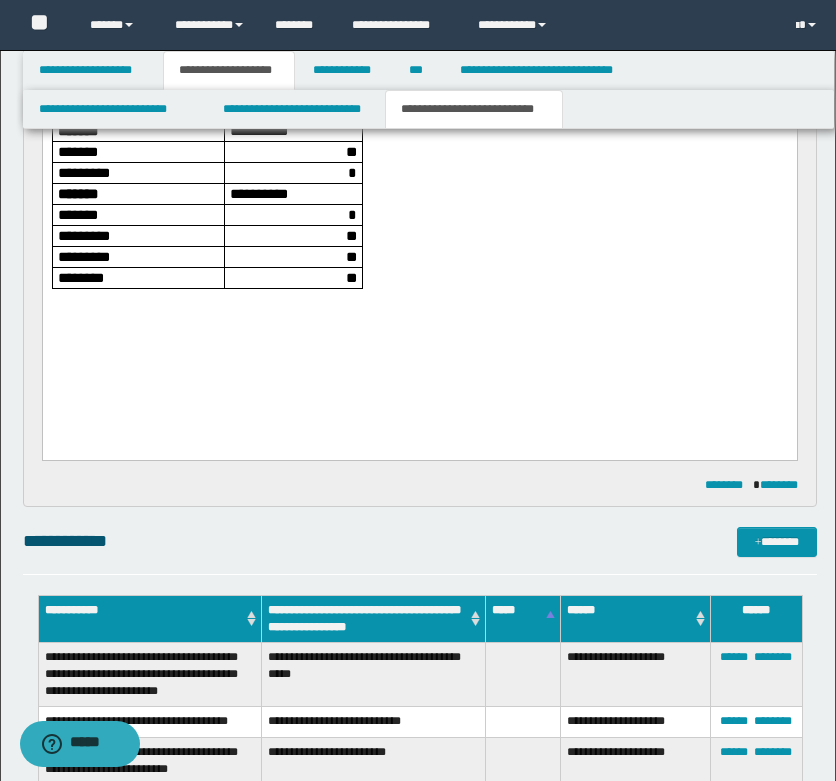 scroll, scrollTop: 1200, scrollLeft: 0, axis: vertical 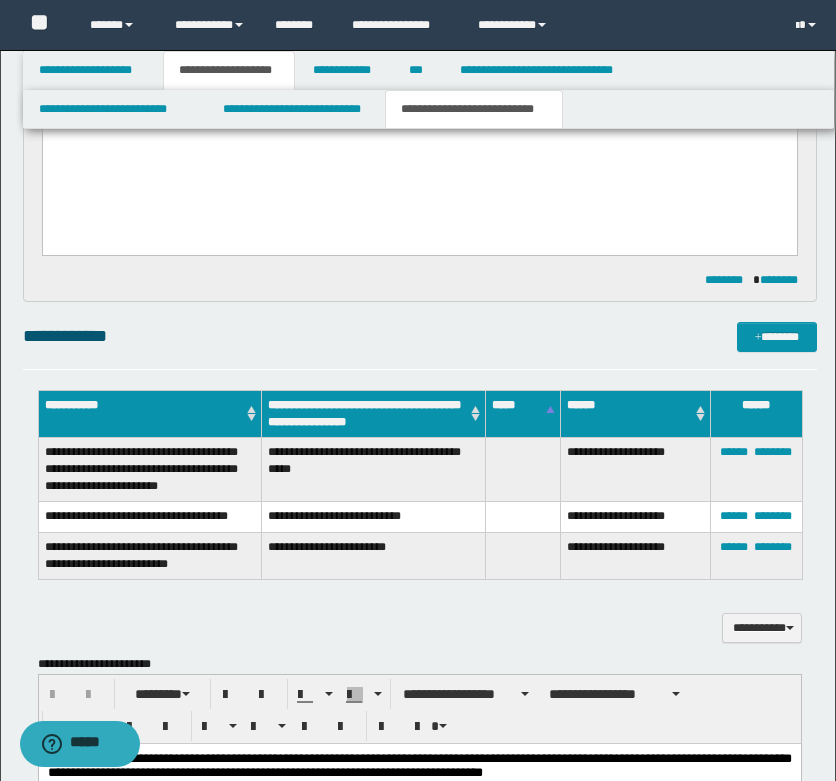 click on "**********" at bounding box center [420, 102] 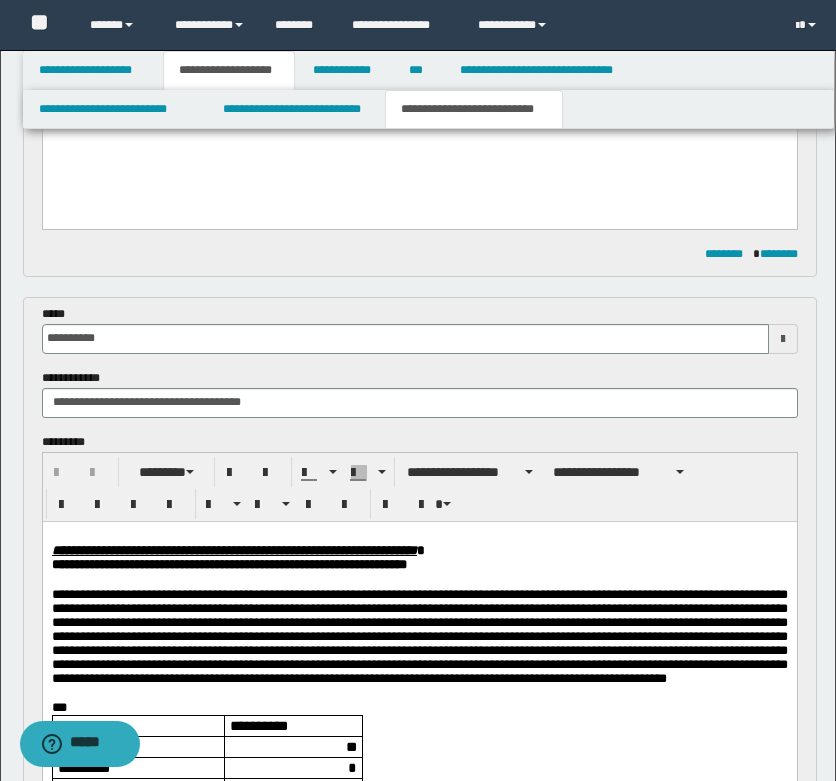 scroll, scrollTop: 0, scrollLeft: 0, axis: both 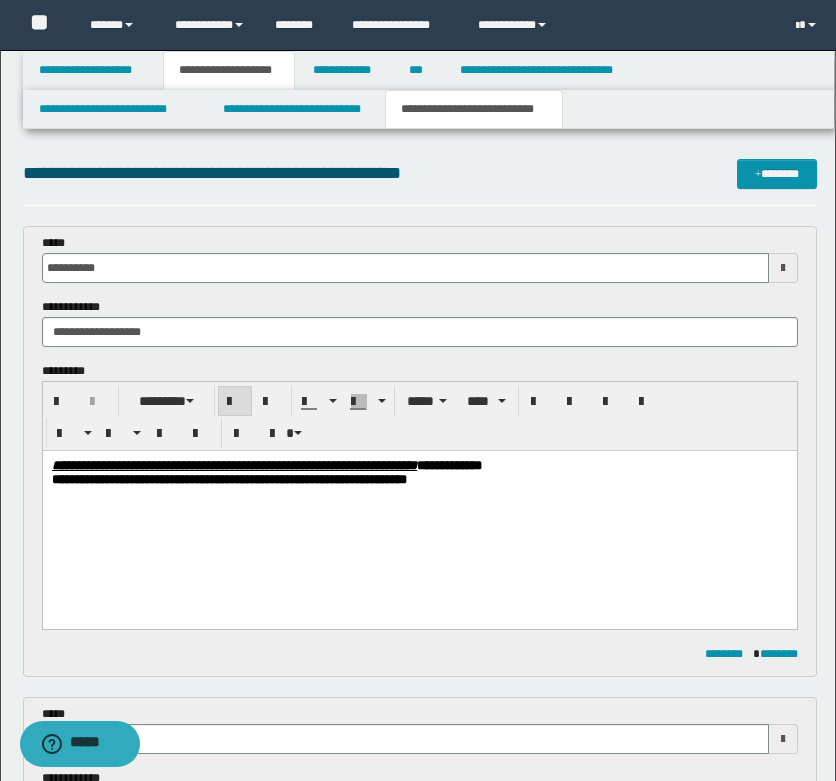 click on "**********" at bounding box center [419, 480] 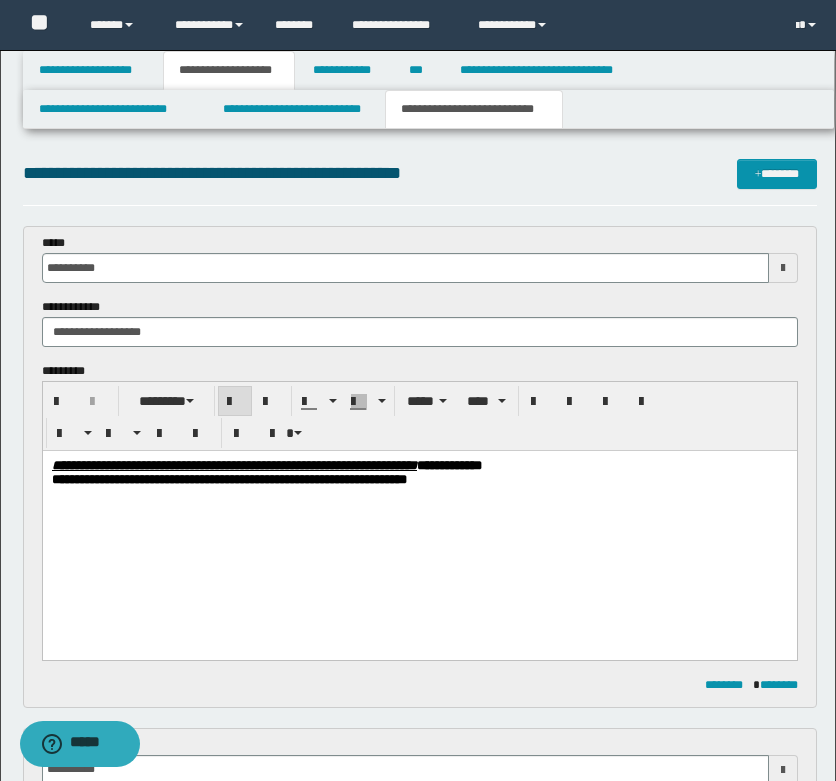 type 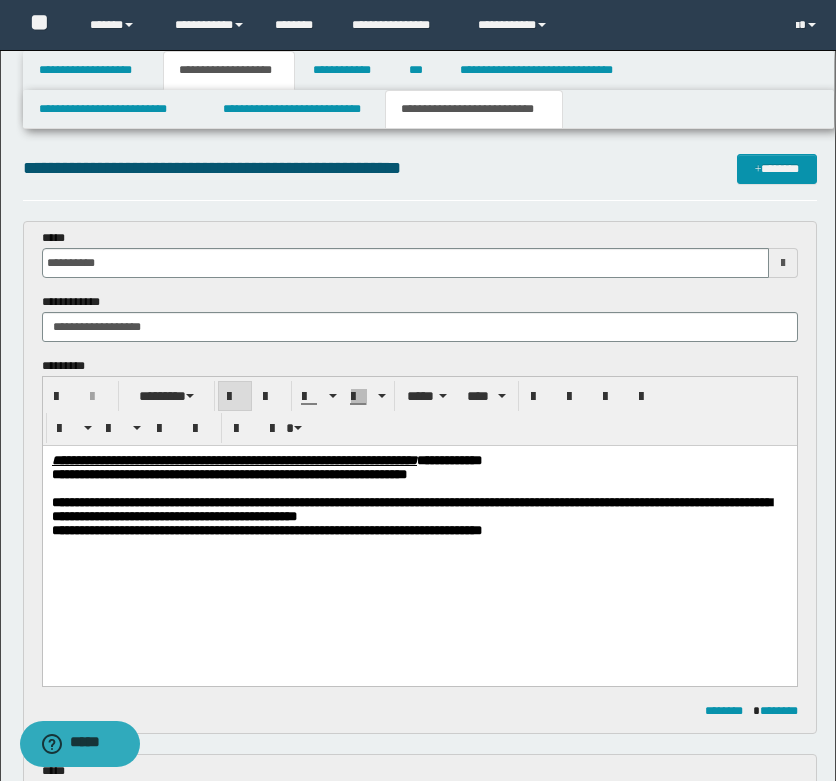 scroll, scrollTop: 0, scrollLeft: 0, axis: both 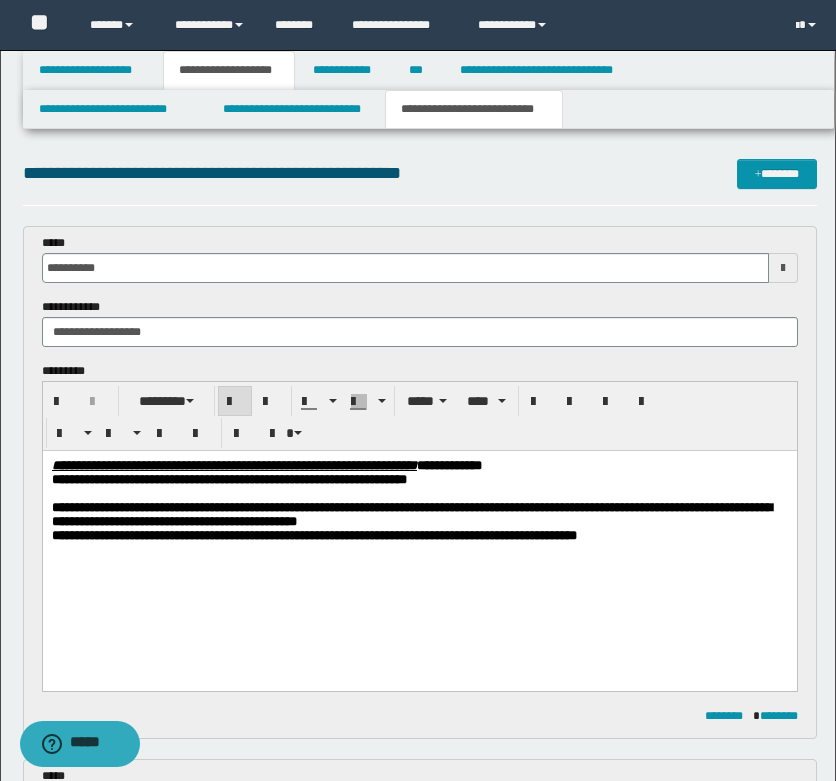 drag, startPoint x: 523, startPoint y: 504, endPoint x: 501, endPoint y: 550, distance: 50.990196 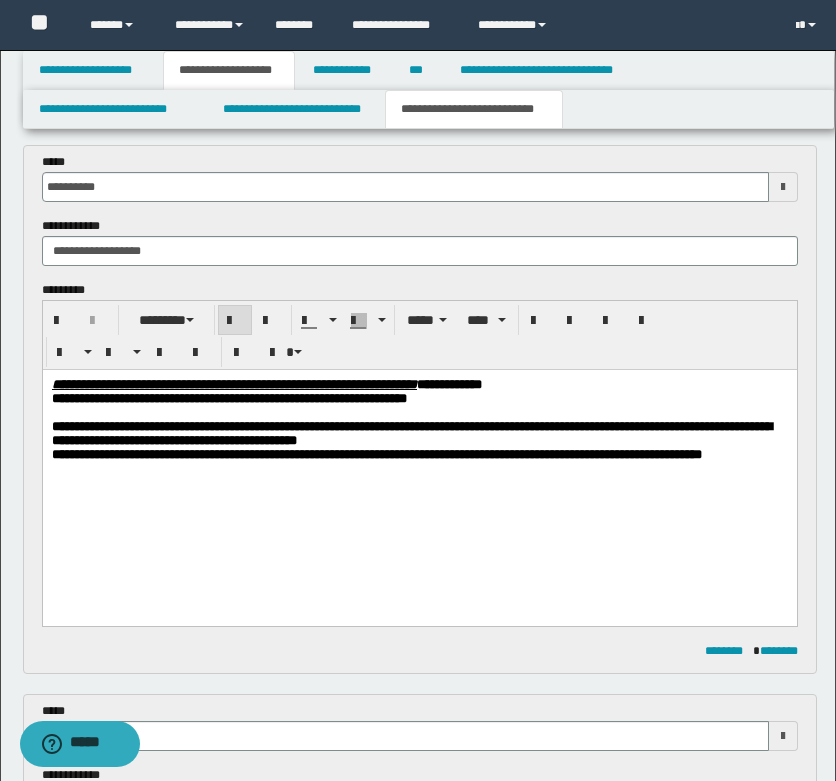 scroll, scrollTop: 100, scrollLeft: 0, axis: vertical 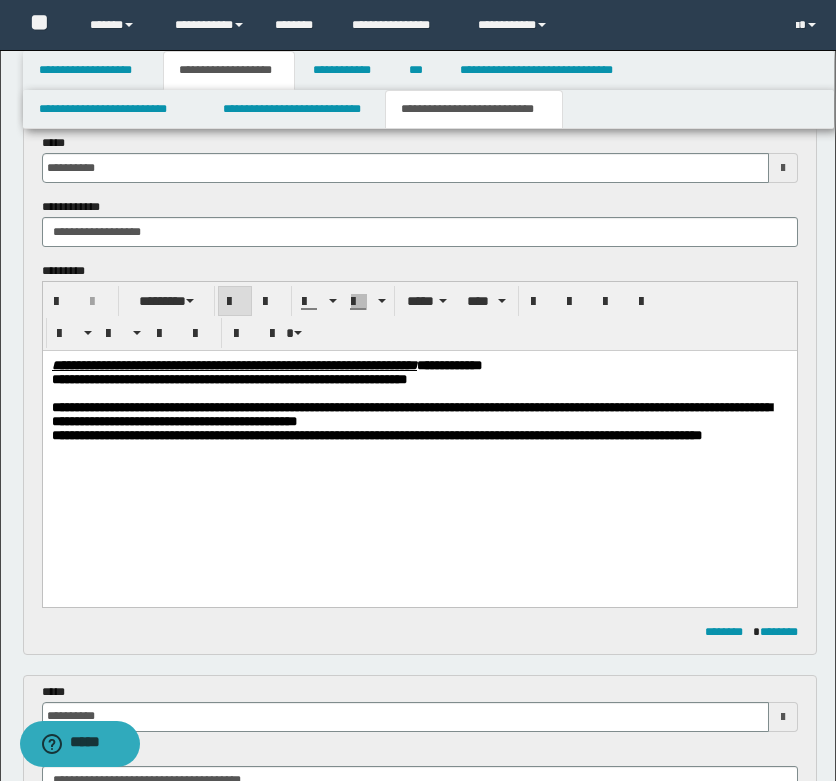 click on "**********" at bounding box center (419, 436) 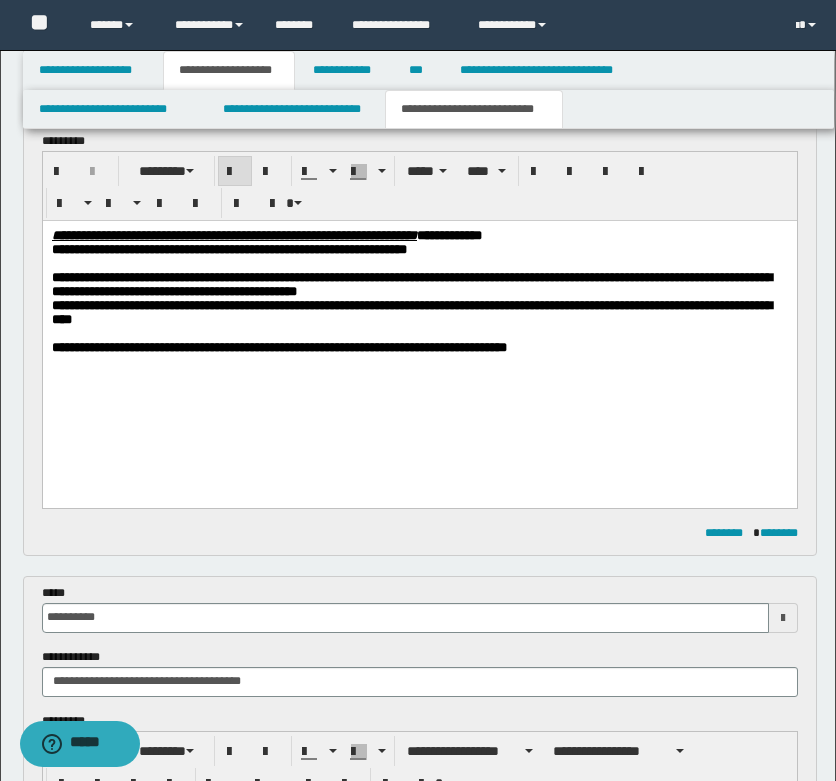 scroll, scrollTop: 300, scrollLeft: 0, axis: vertical 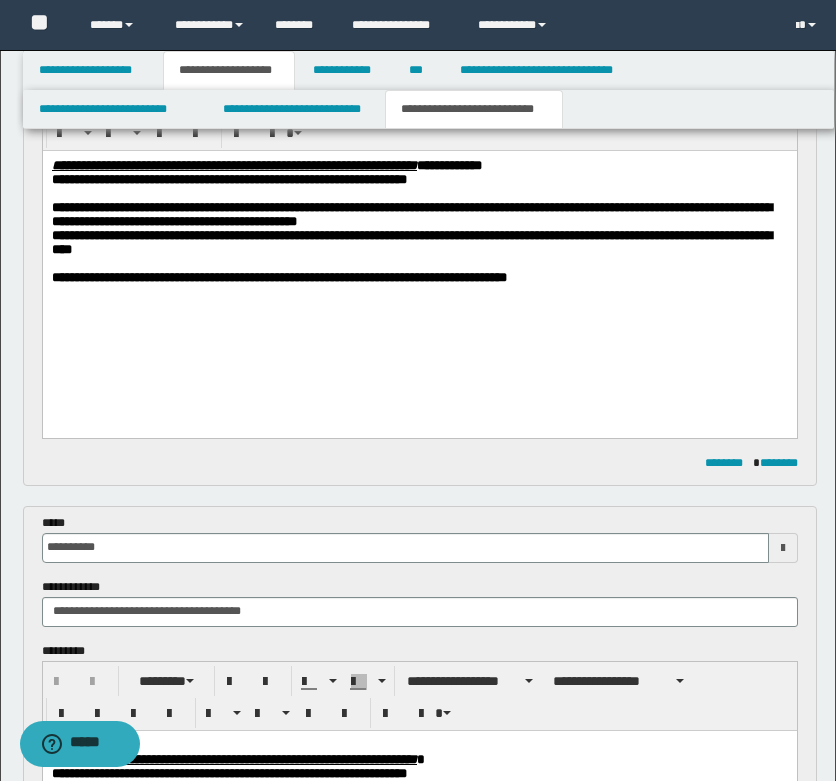 click on "**********" at bounding box center (419, 278) 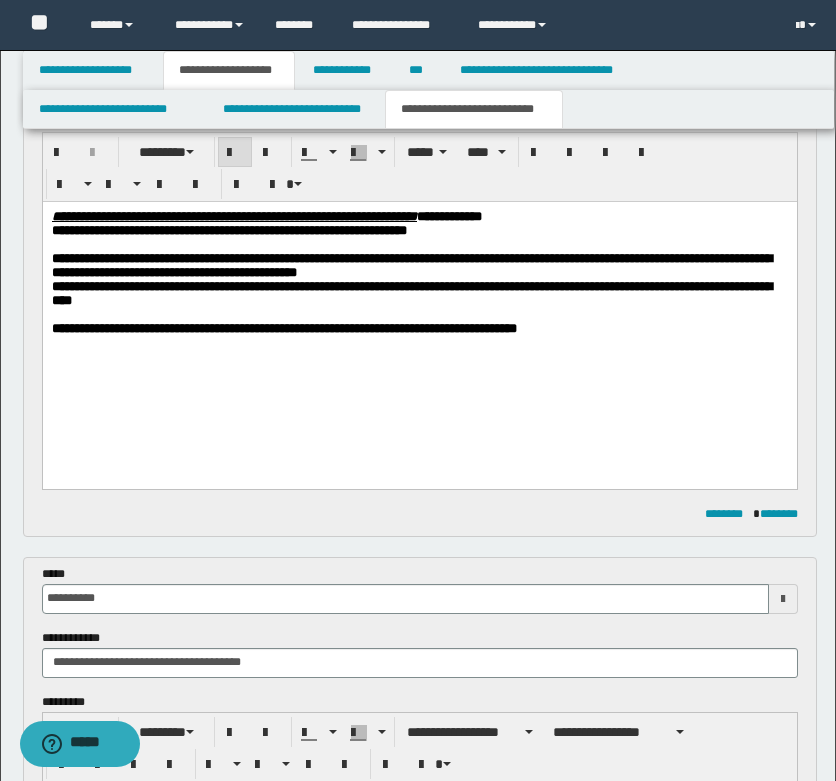 scroll, scrollTop: 200, scrollLeft: 0, axis: vertical 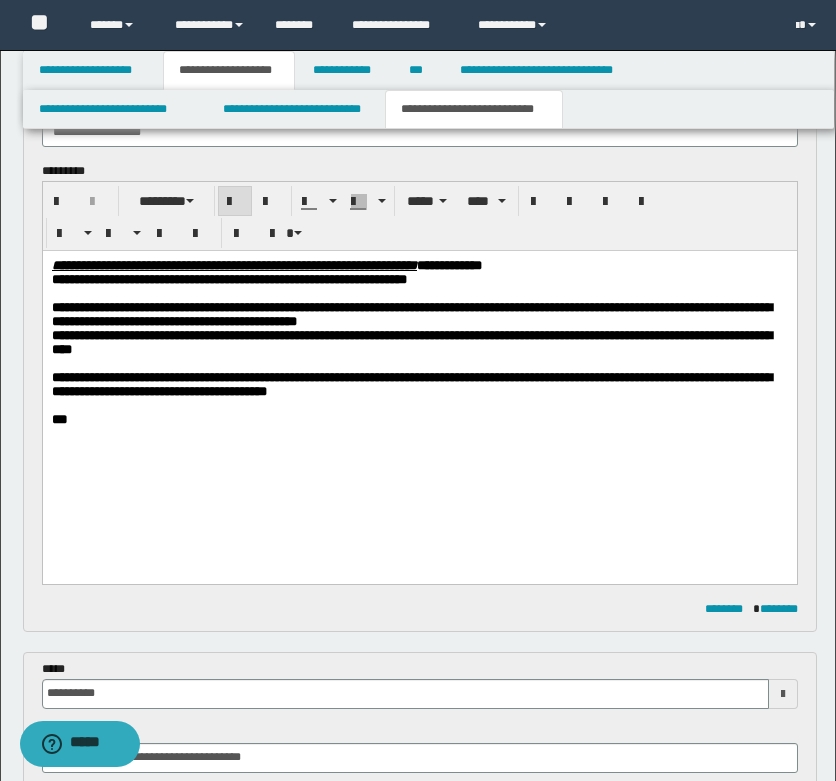 drag, startPoint x: 81, startPoint y: 407, endPoint x: 224, endPoint y: 444, distance: 147.70917 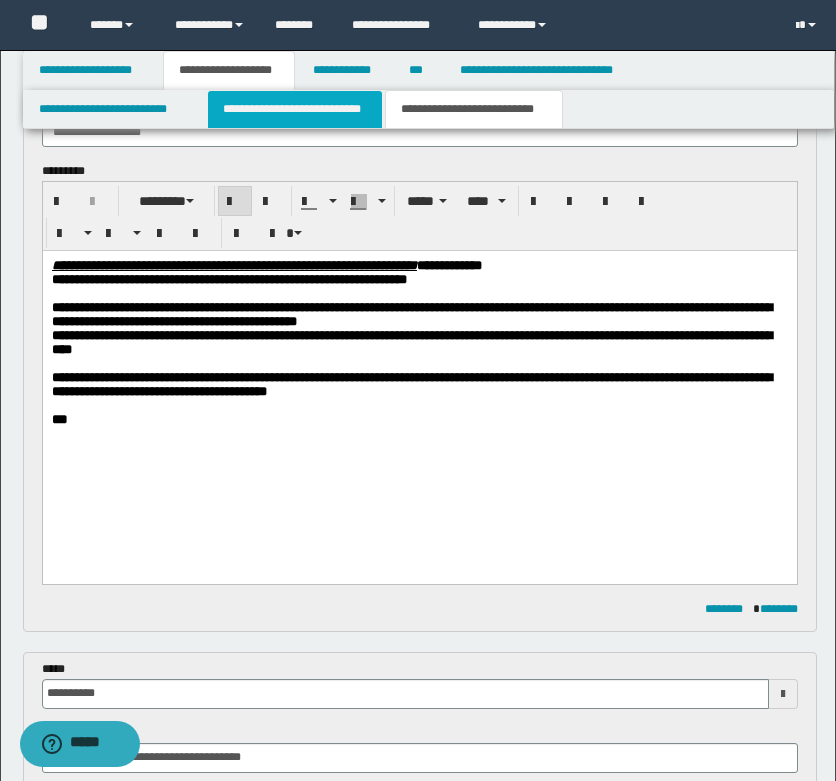 click on "**********" at bounding box center (295, 109) 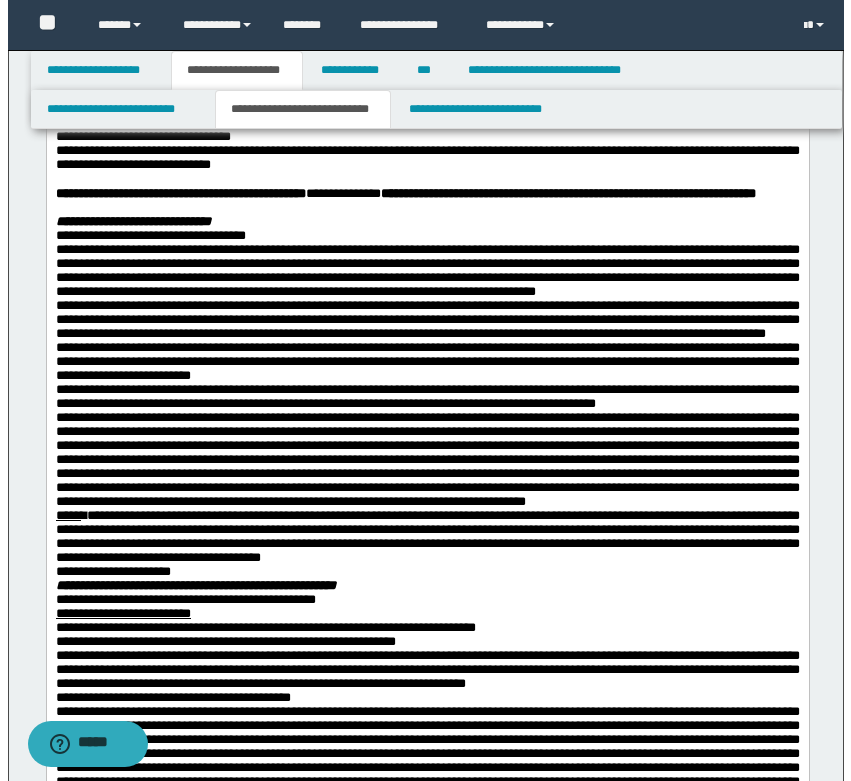 scroll, scrollTop: 700, scrollLeft: 0, axis: vertical 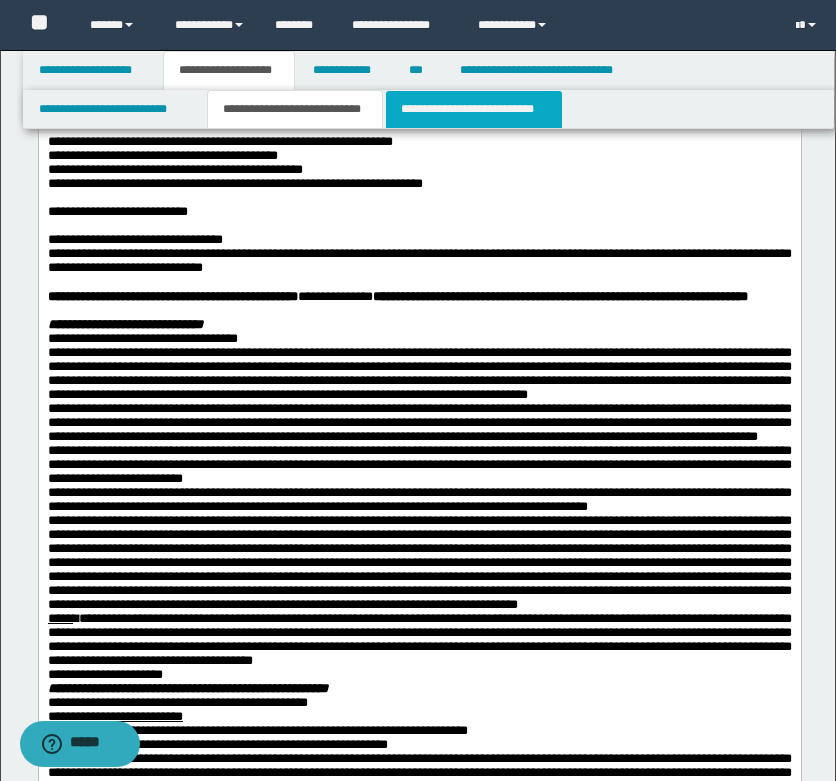 click on "**********" at bounding box center (474, 109) 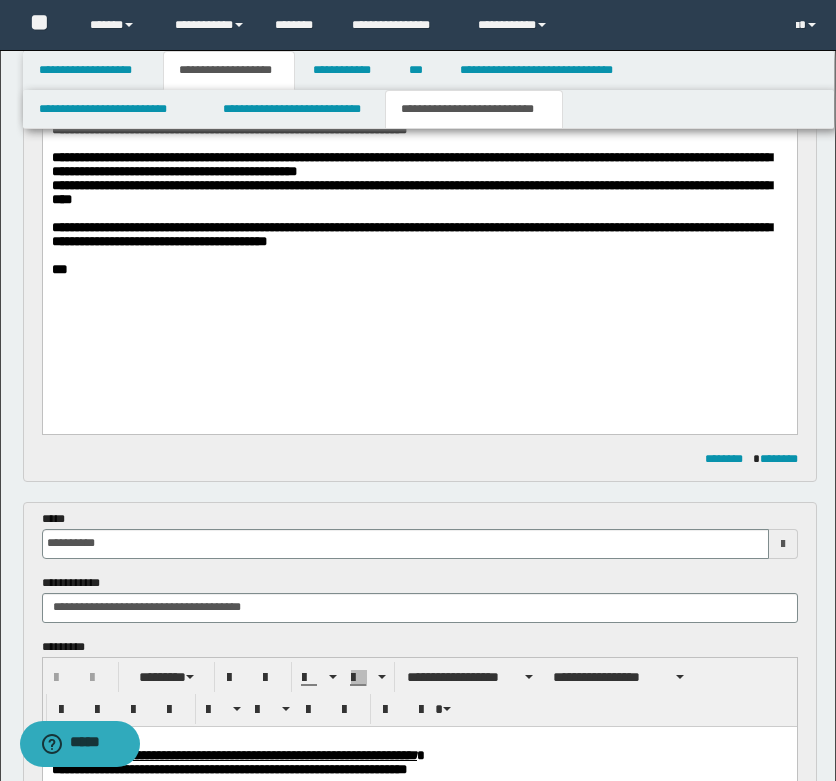 scroll, scrollTop: 300, scrollLeft: 0, axis: vertical 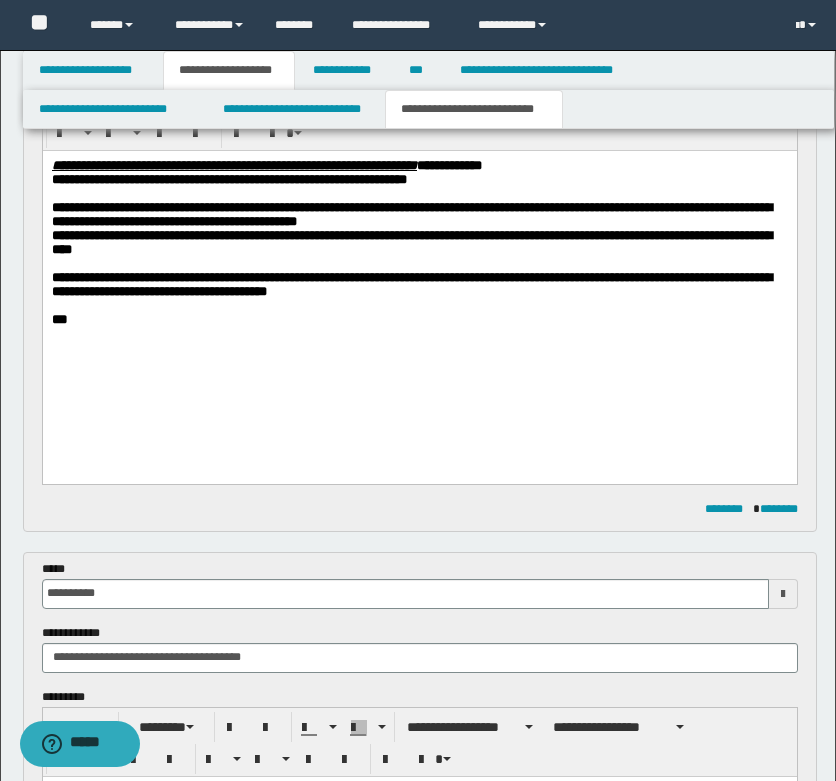 click on "**********" at bounding box center [419, 285] 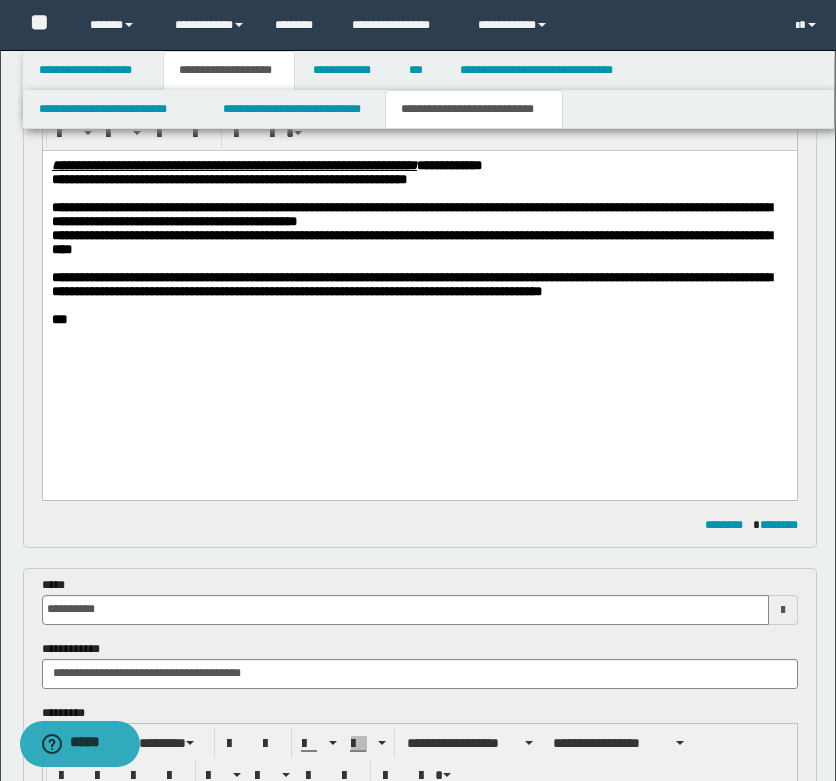 click on "**********" at bounding box center [419, 285] 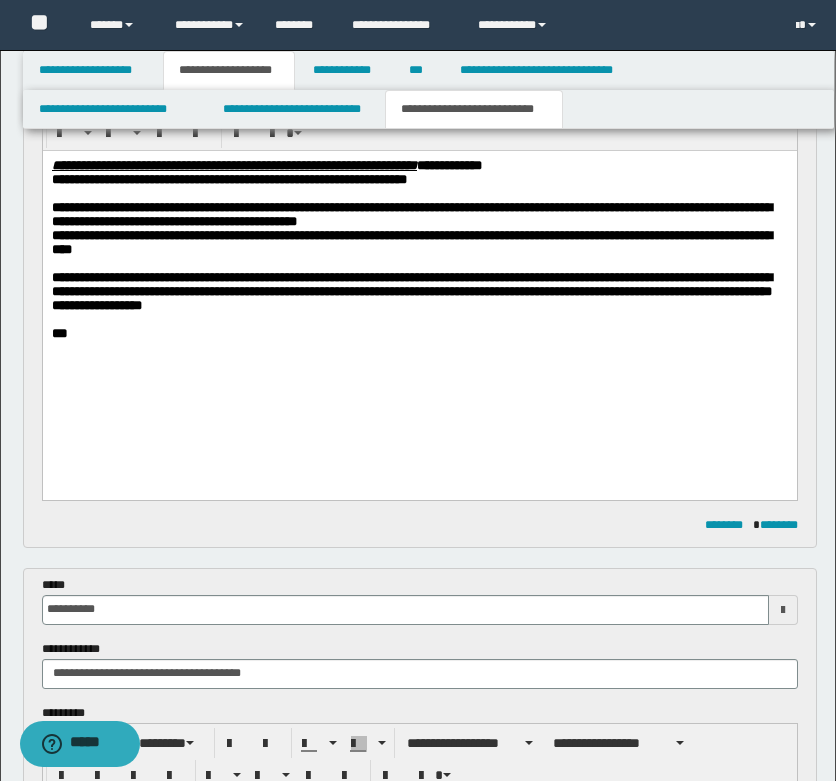 click on "**********" at bounding box center (419, 243) 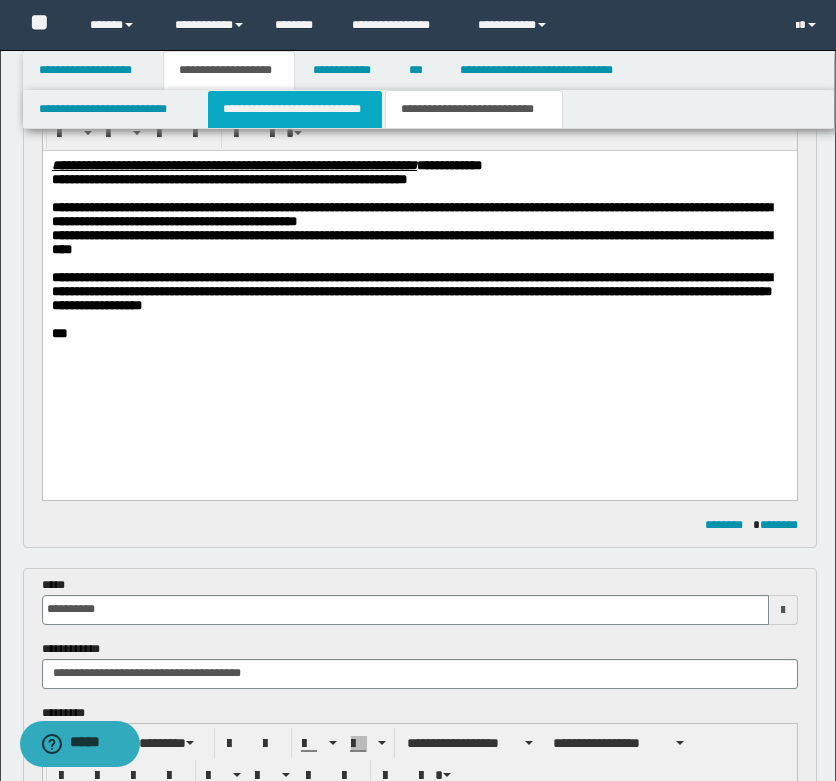 click on "**********" at bounding box center [295, 109] 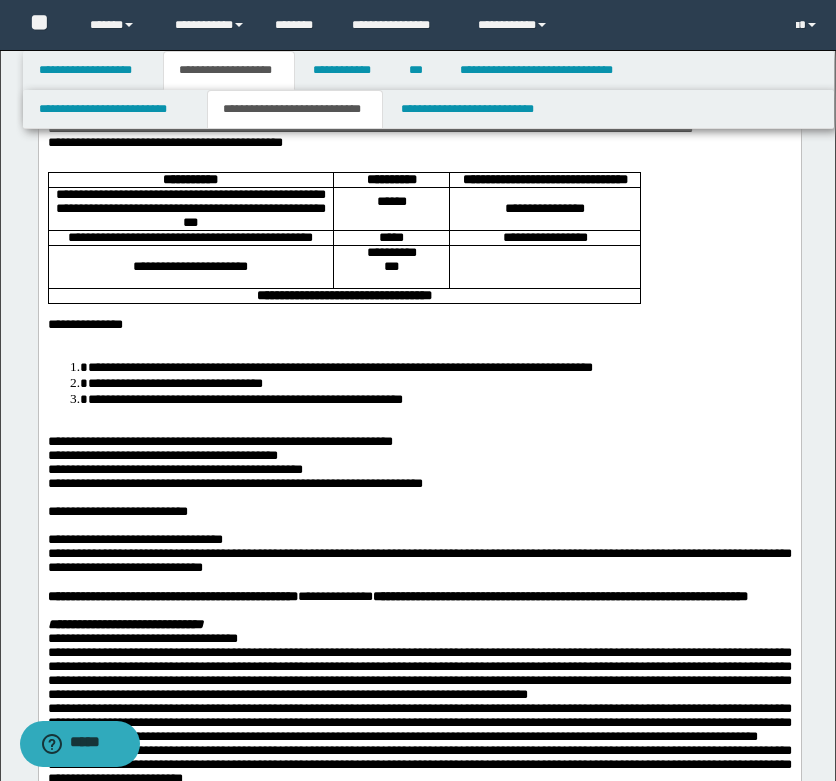 scroll, scrollTop: 300, scrollLeft: 0, axis: vertical 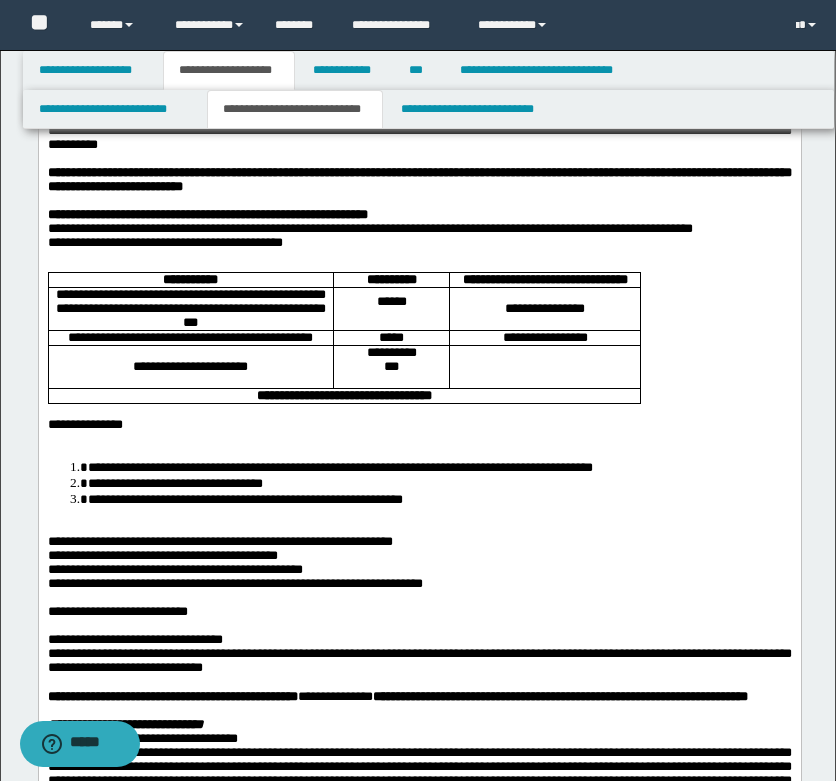 click at bounding box center (419, 201) 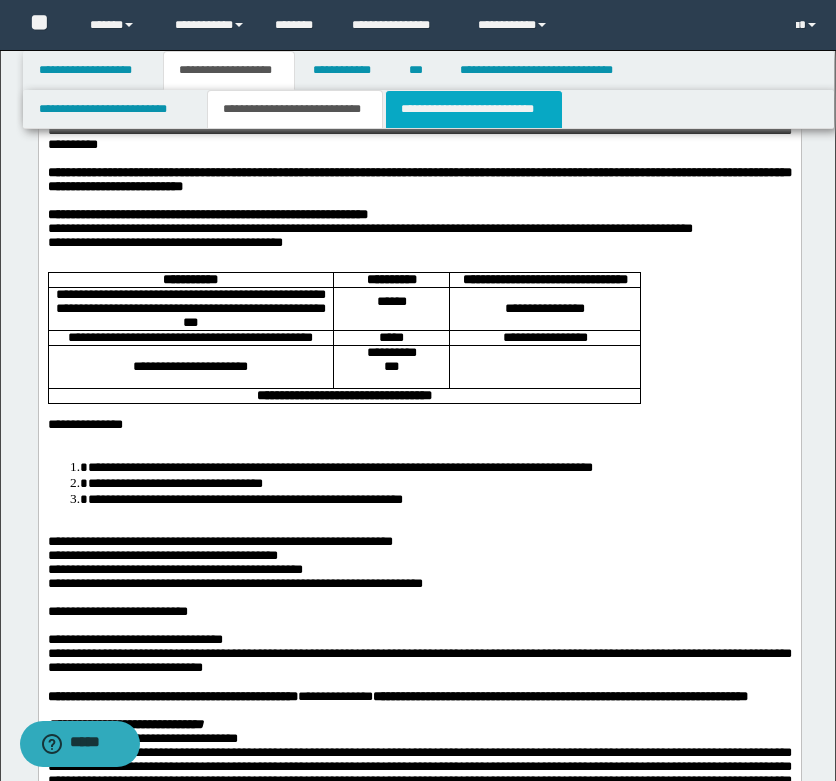 click on "**********" at bounding box center (474, 109) 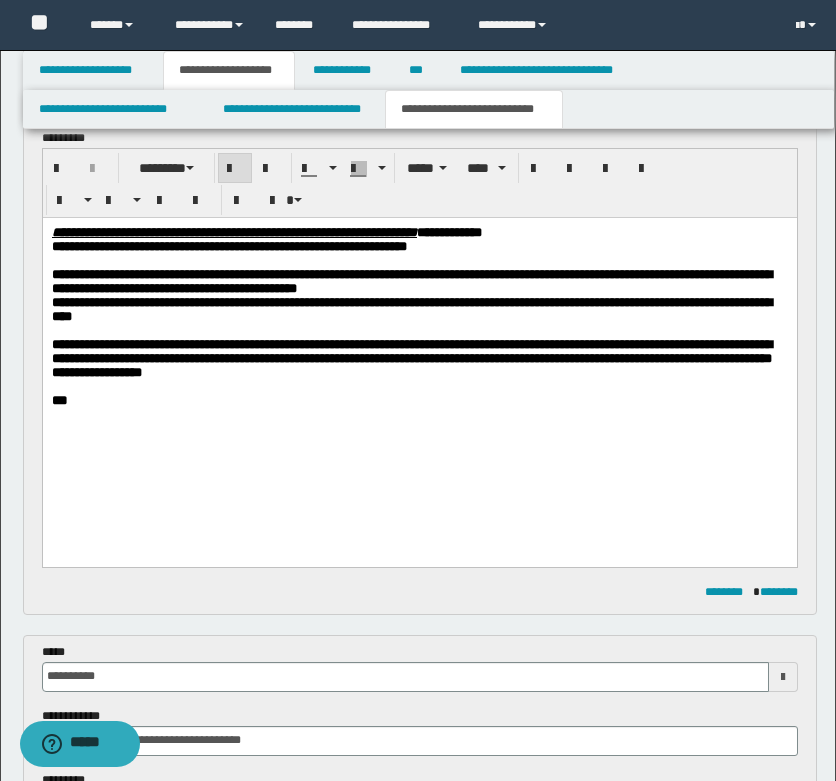 scroll, scrollTop: 200, scrollLeft: 0, axis: vertical 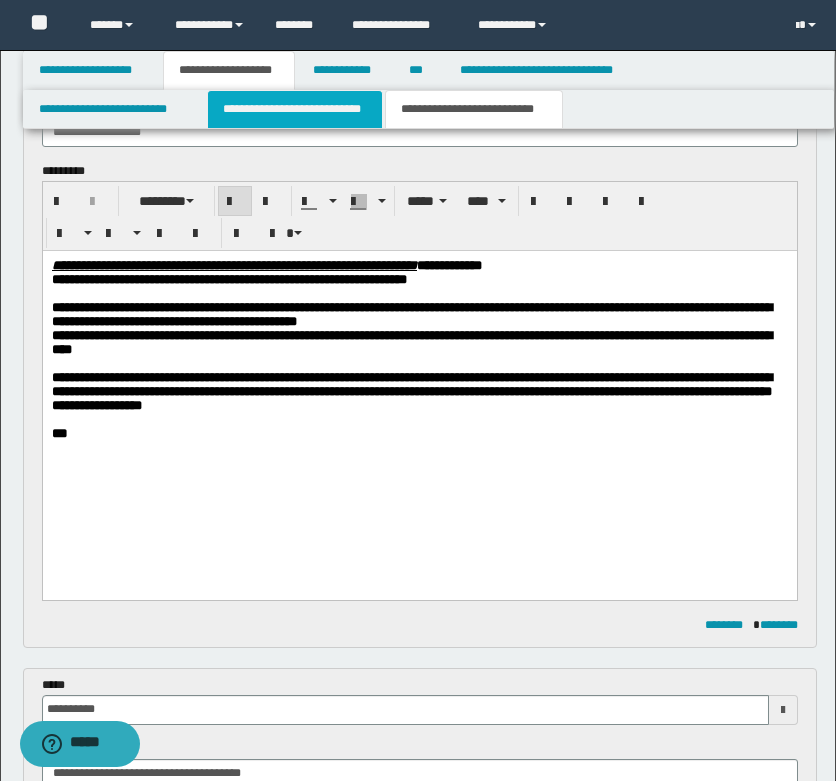 click on "**********" at bounding box center [295, 109] 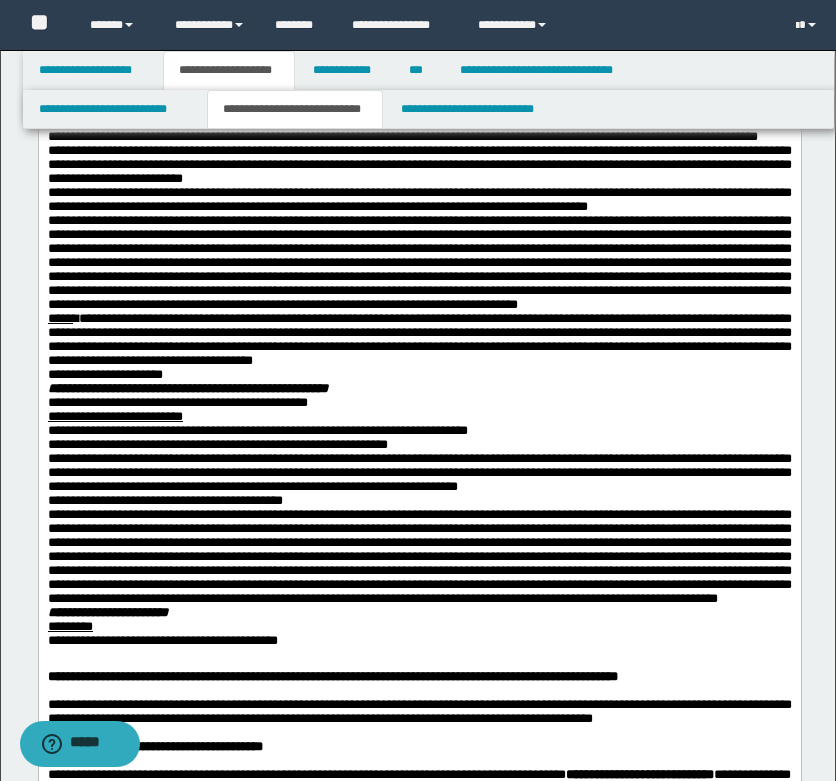 scroll, scrollTop: 600, scrollLeft: 0, axis: vertical 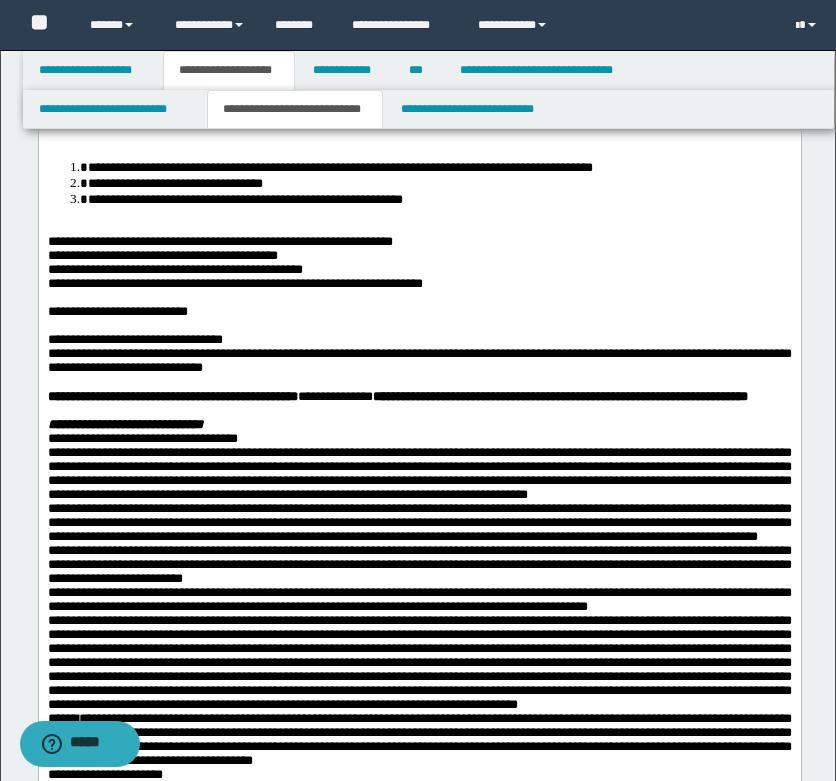 click on "**********" at bounding box center [419, 312] 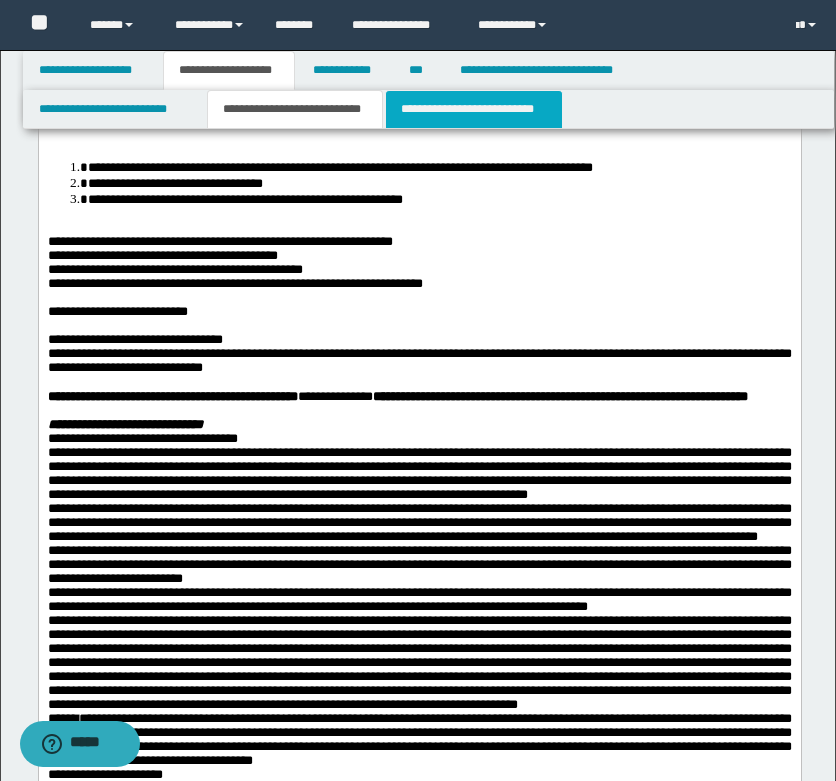 click on "**********" at bounding box center [474, 109] 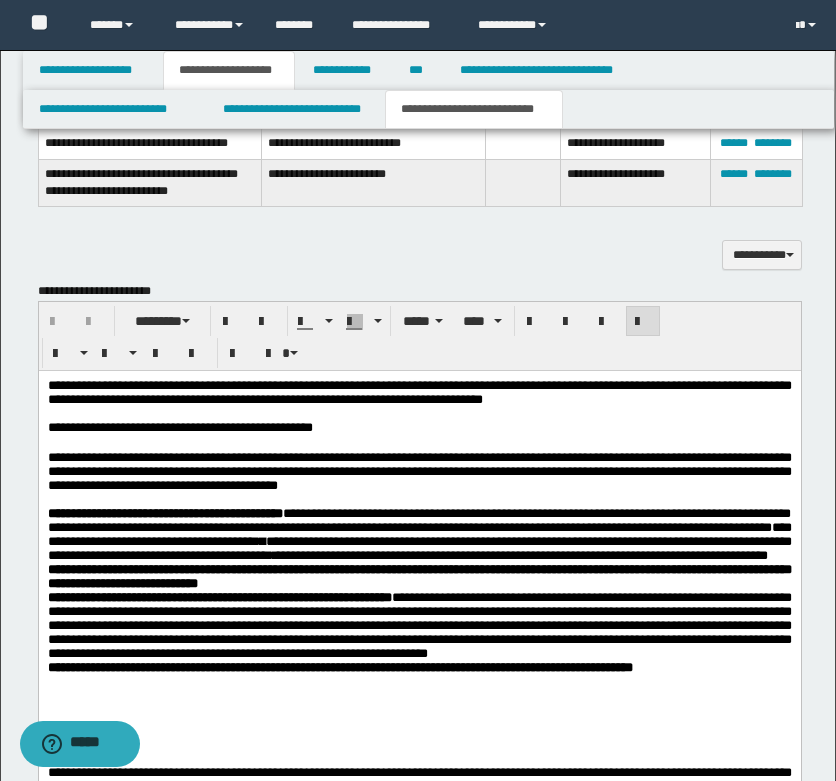 click at bounding box center [419, 414] 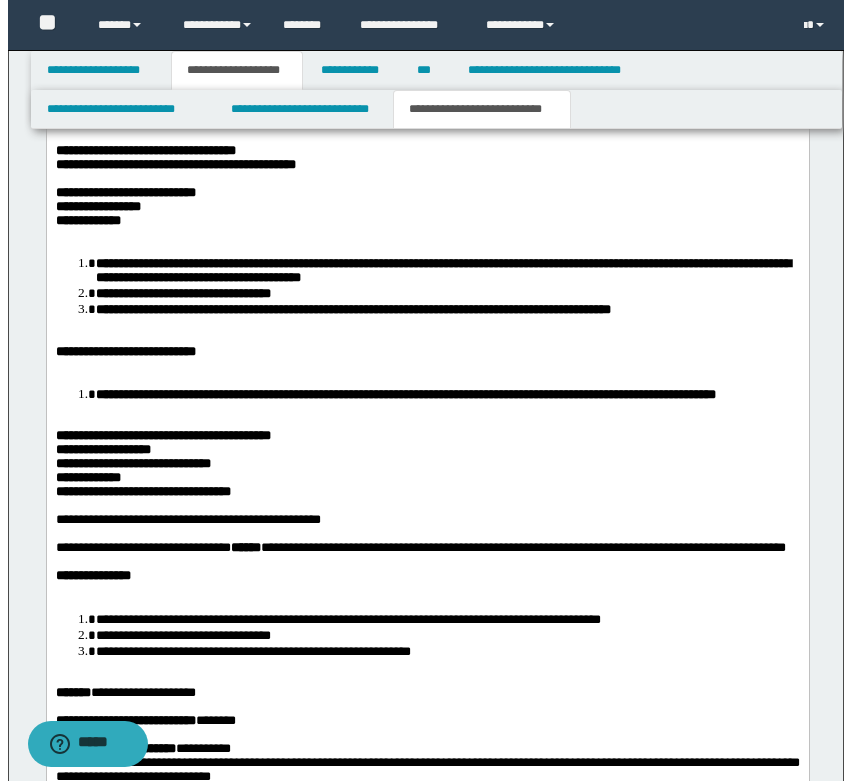 scroll, scrollTop: 2744, scrollLeft: 0, axis: vertical 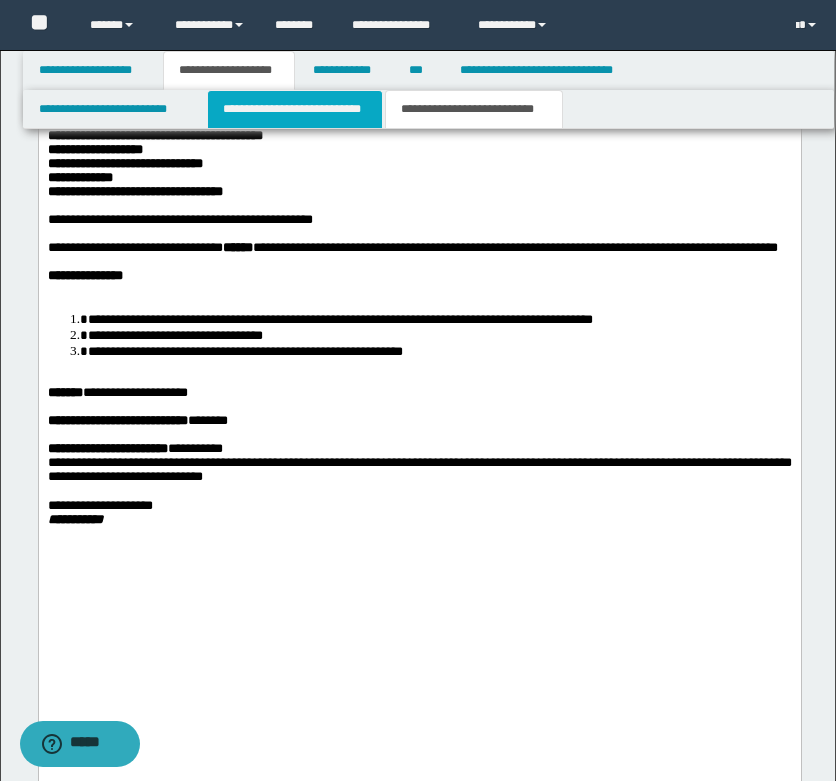 click on "**********" at bounding box center (295, 109) 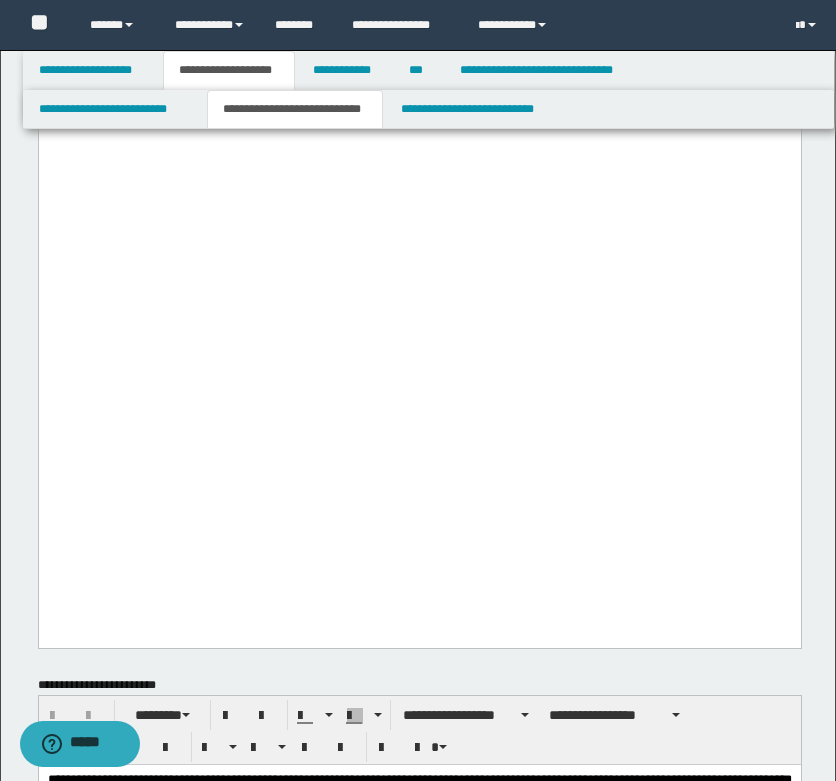 scroll, scrollTop: 2144, scrollLeft: 0, axis: vertical 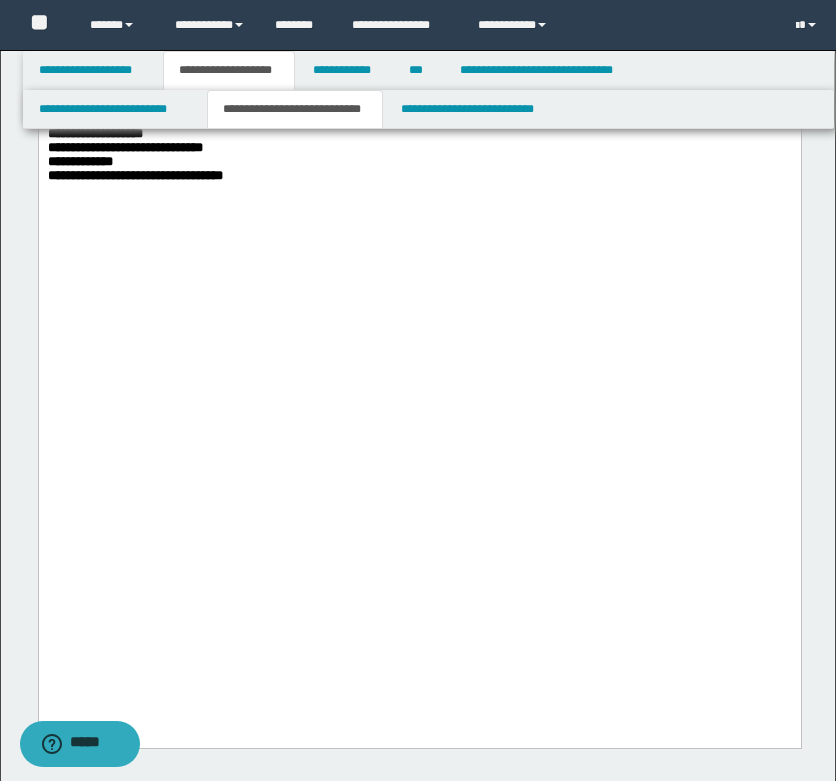 click at bounding box center [419, -187] 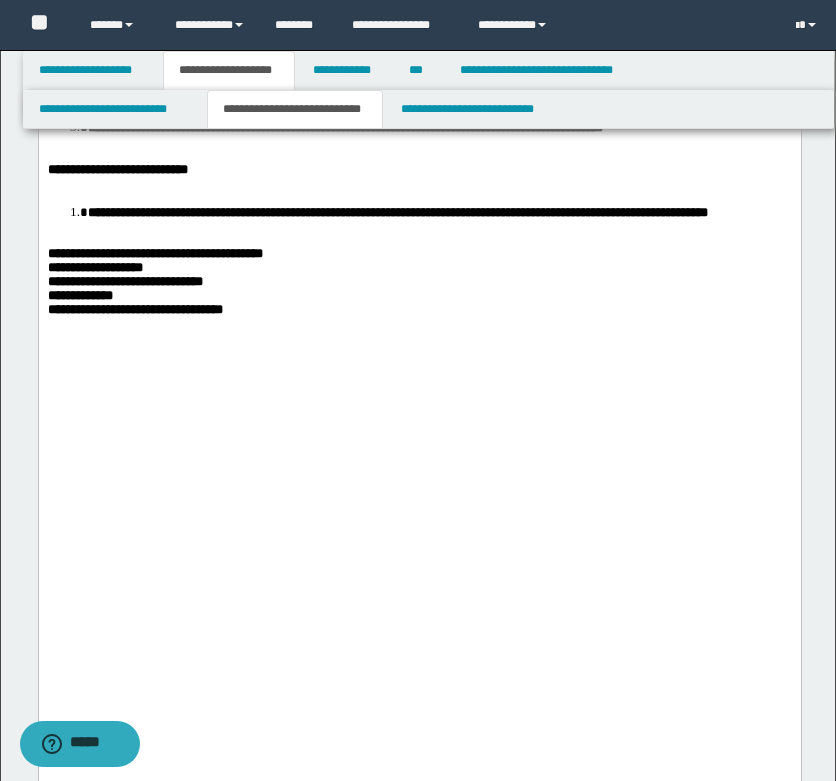 scroll, scrollTop: 2044, scrollLeft: 0, axis: vertical 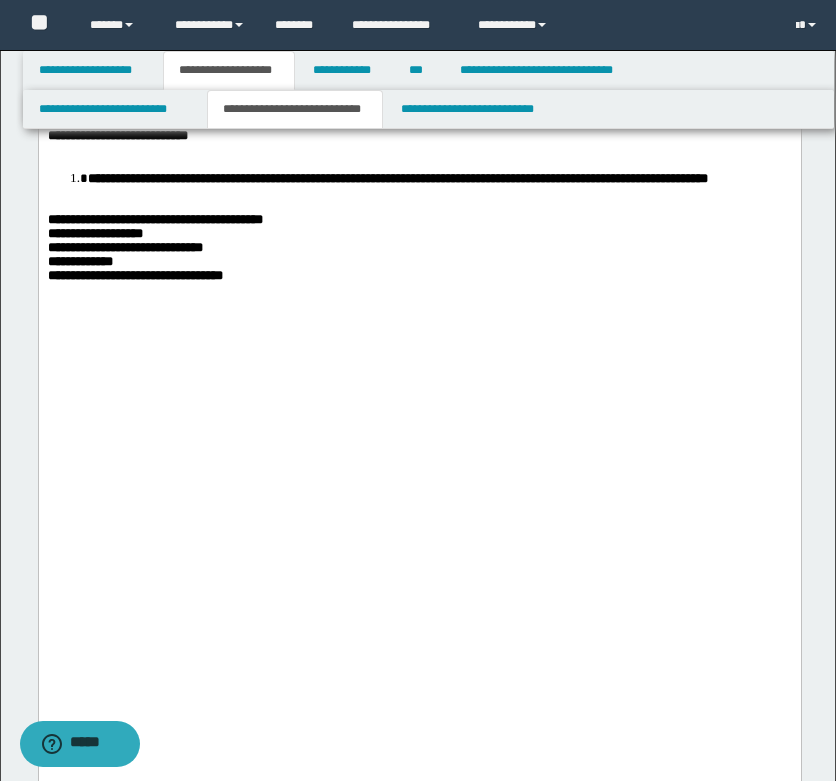 click at bounding box center [419, -87] 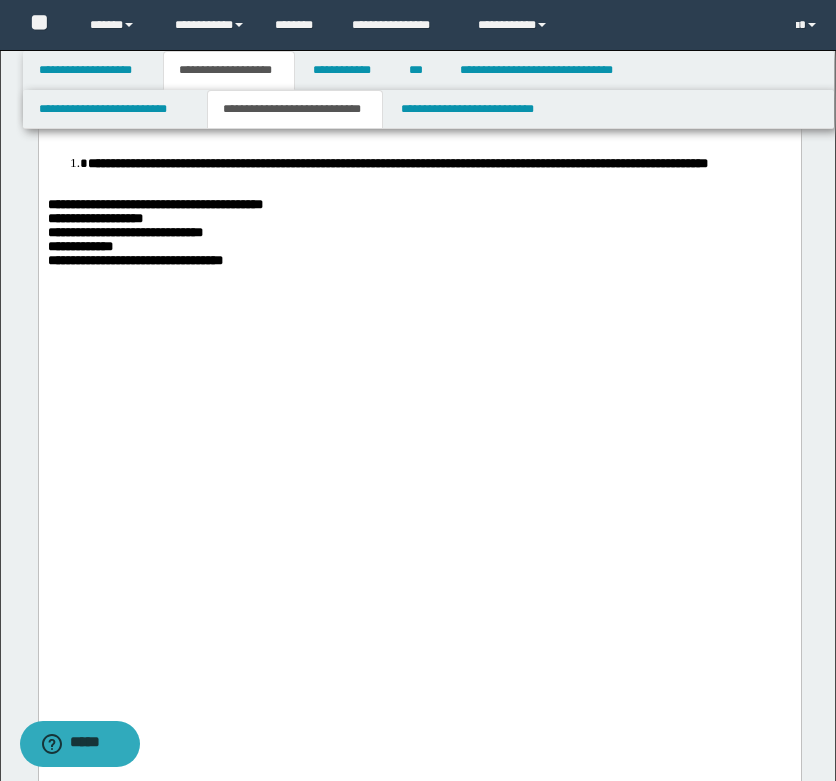 scroll, scrollTop: 2244, scrollLeft: 0, axis: vertical 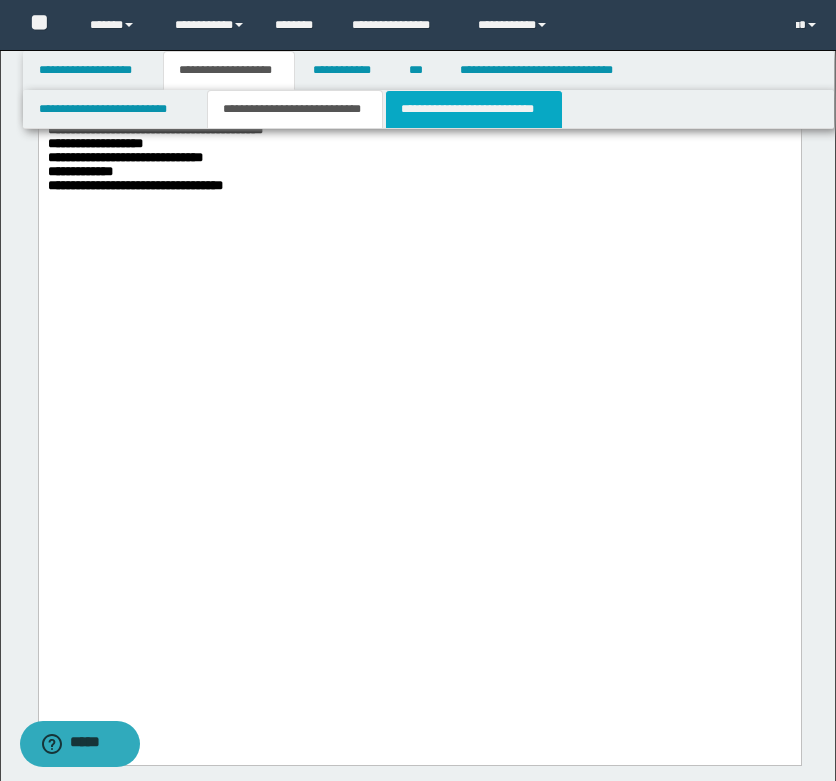 click on "**********" at bounding box center (474, 109) 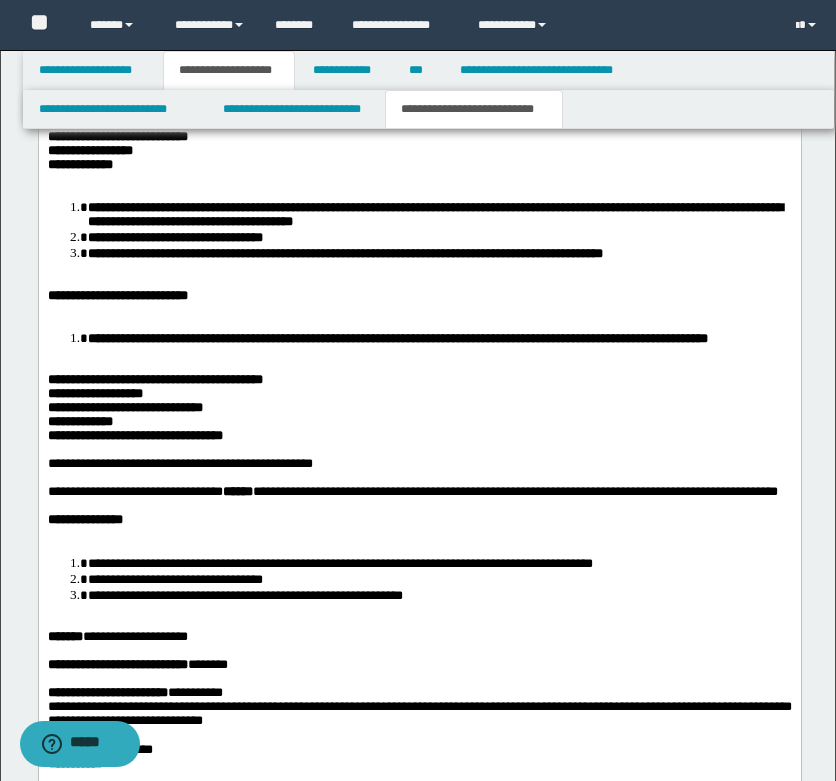 scroll, scrollTop: 2400, scrollLeft: 0, axis: vertical 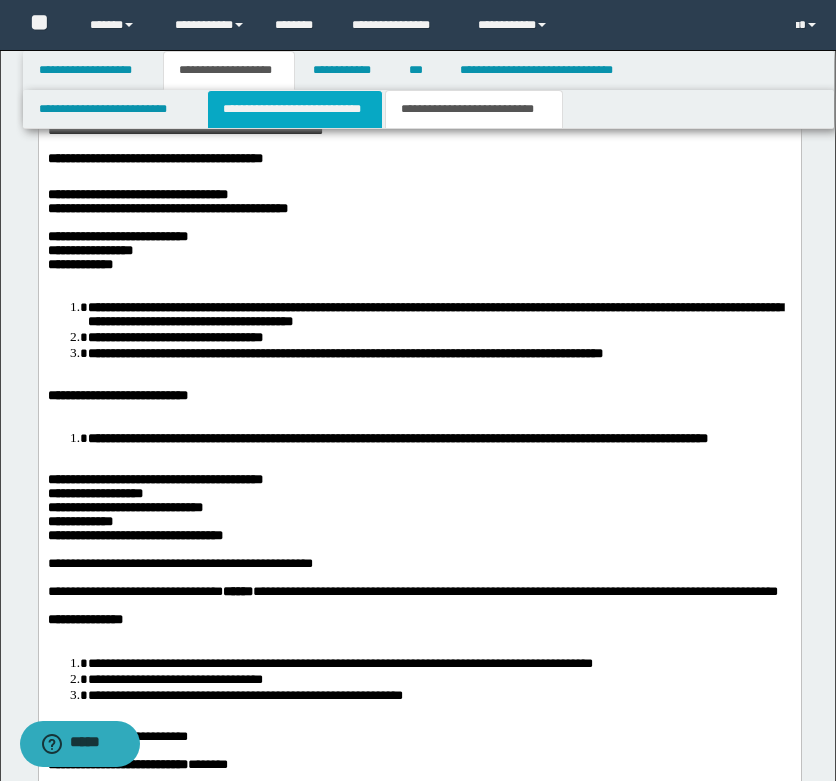 click on "**********" at bounding box center (295, 109) 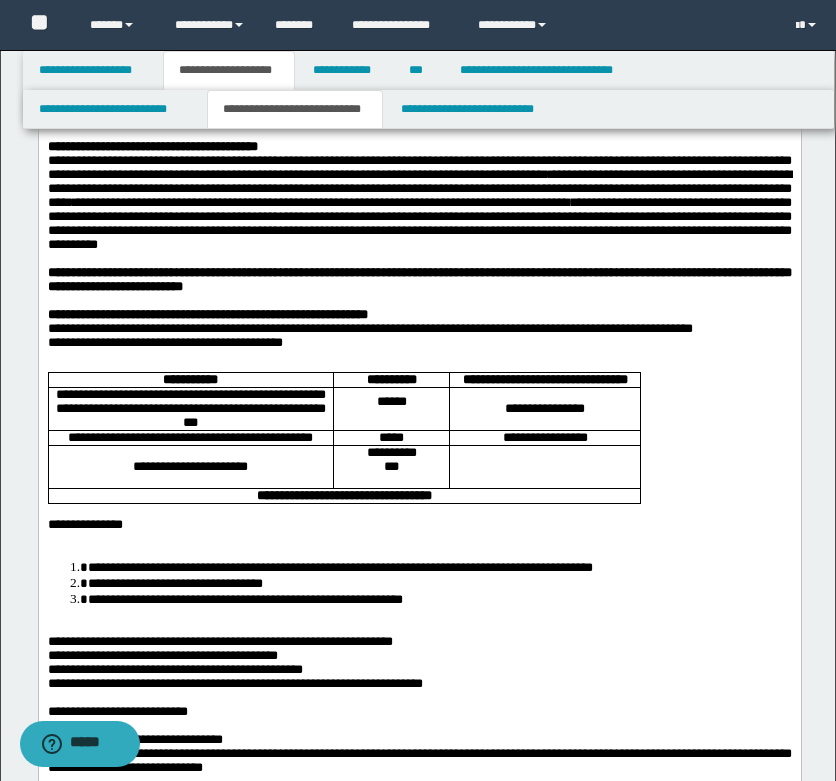 scroll, scrollTop: 0, scrollLeft: 0, axis: both 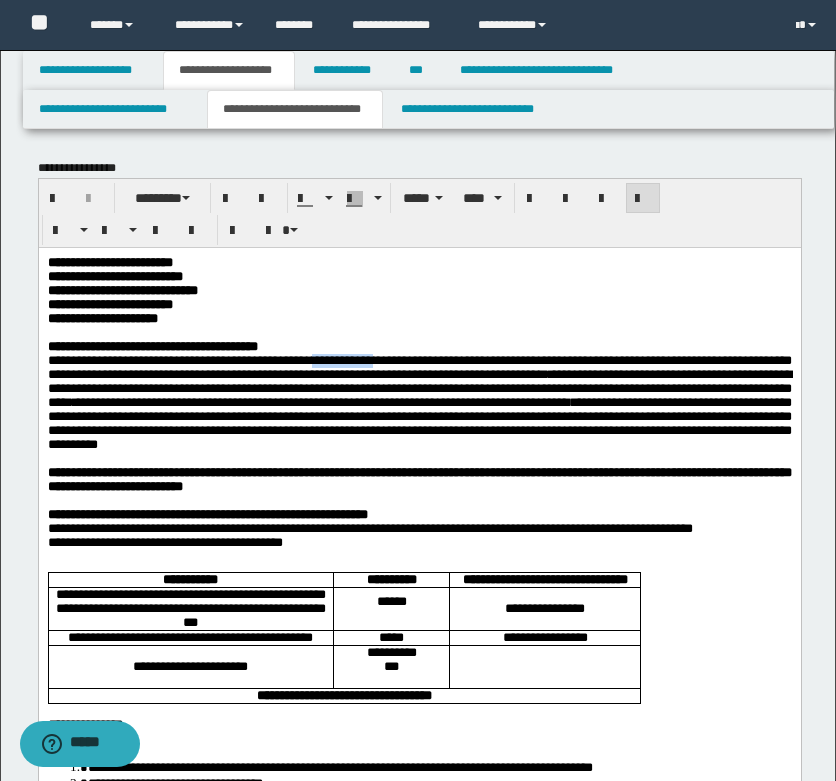 drag, startPoint x: 484, startPoint y: 372, endPoint x: 402, endPoint y: 372, distance: 82 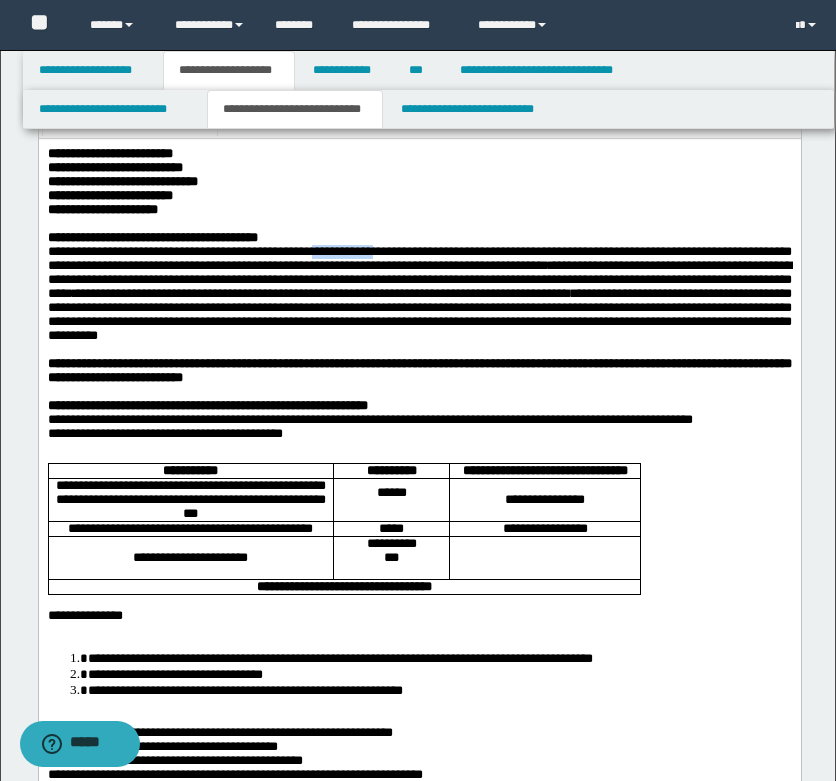 scroll, scrollTop: 200, scrollLeft: 0, axis: vertical 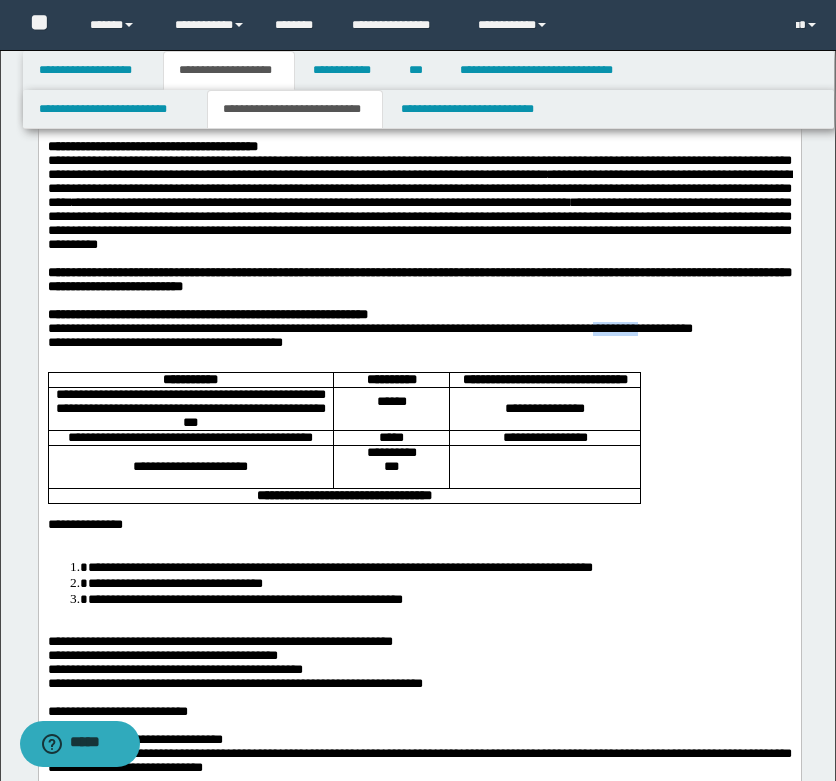 drag, startPoint x: 735, startPoint y: 371, endPoint x: 789, endPoint y: 370, distance: 54.00926 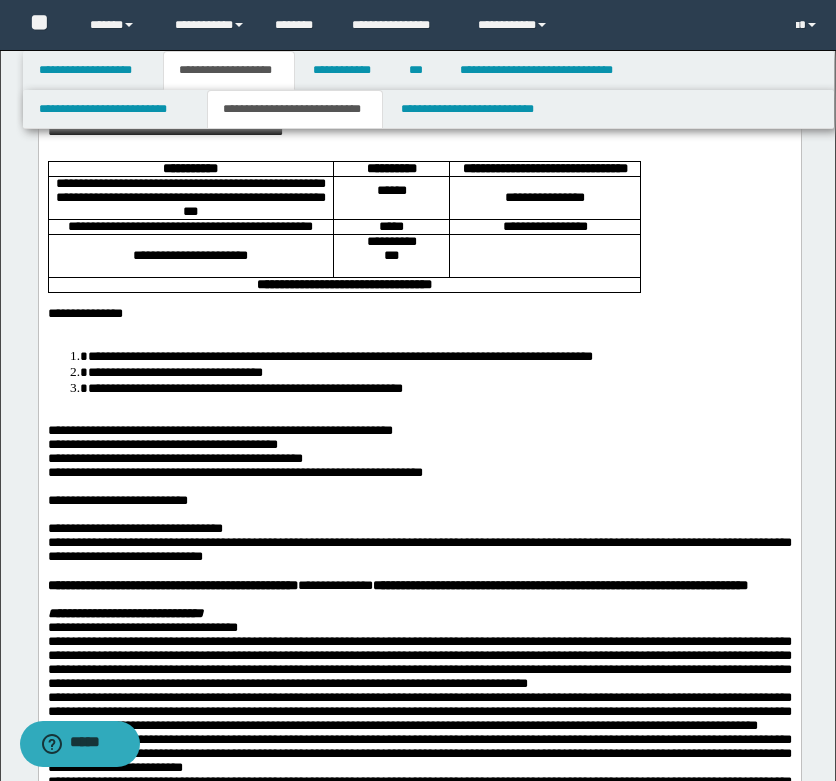 scroll, scrollTop: 300, scrollLeft: 0, axis: vertical 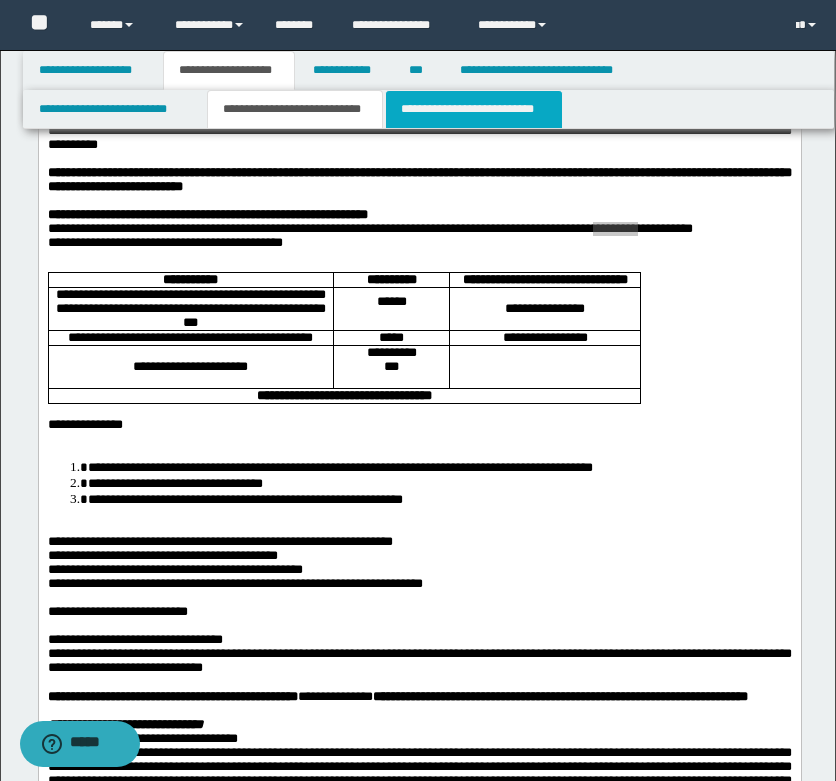 click on "**********" at bounding box center (474, 109) 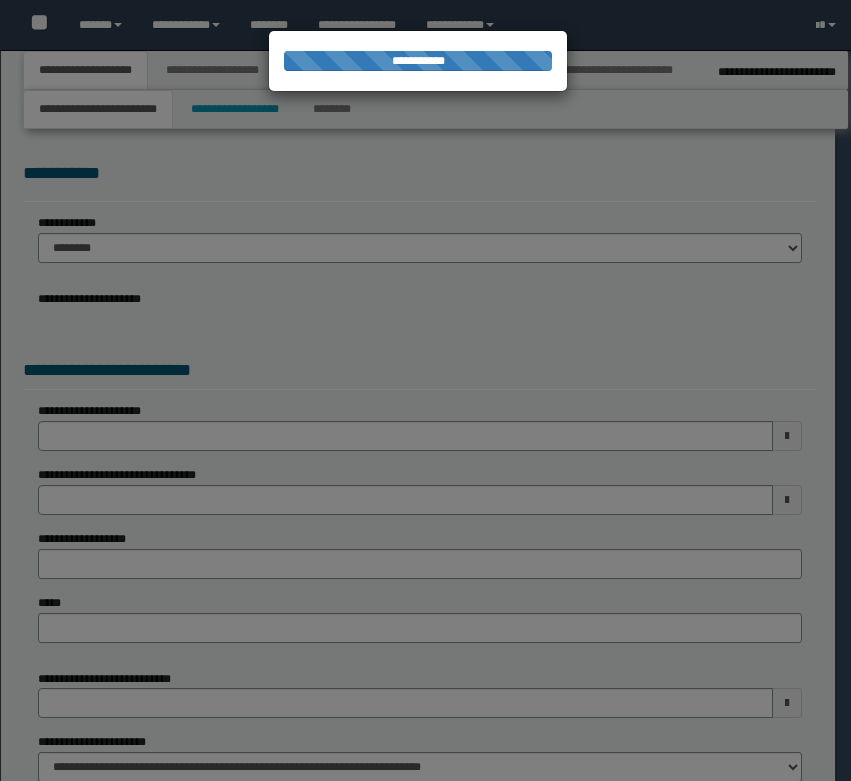 select on "*" 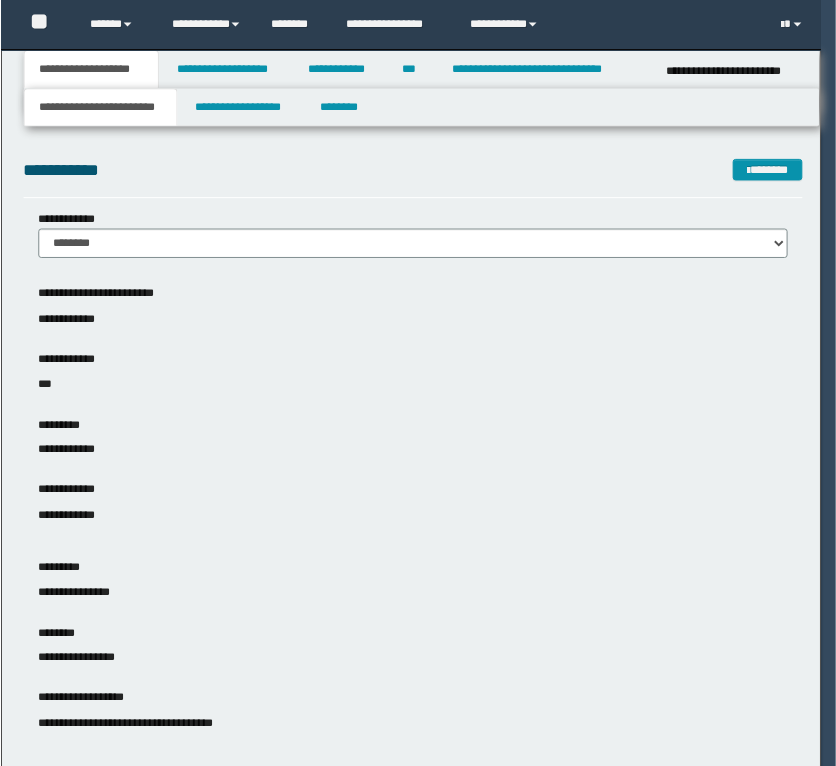 scroll, scrollTop: 0, scrollLeft: 0, axis: both 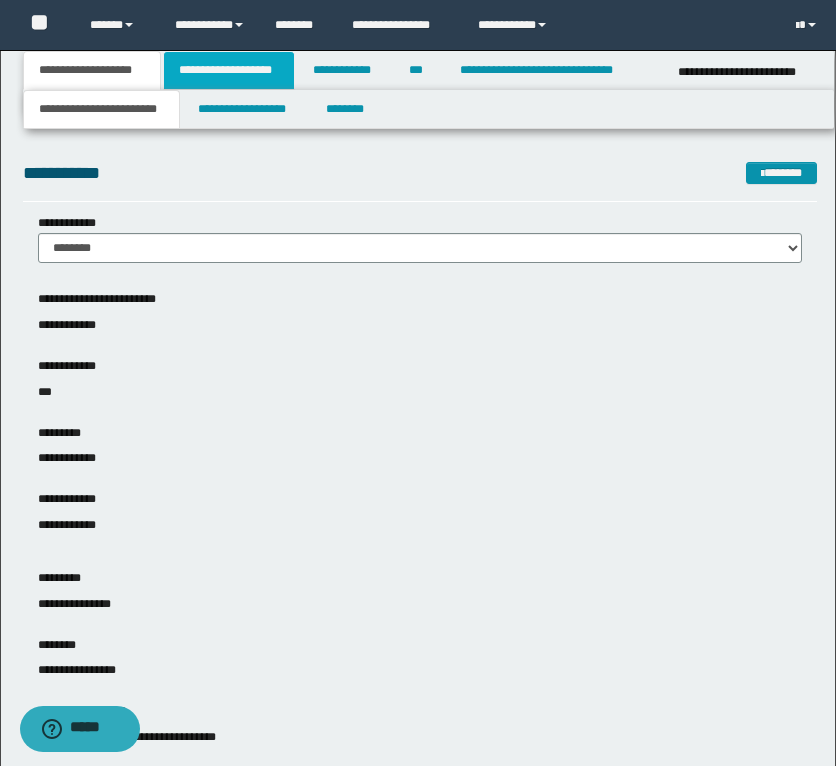 click on "**********" at bounding box center (229, 70) 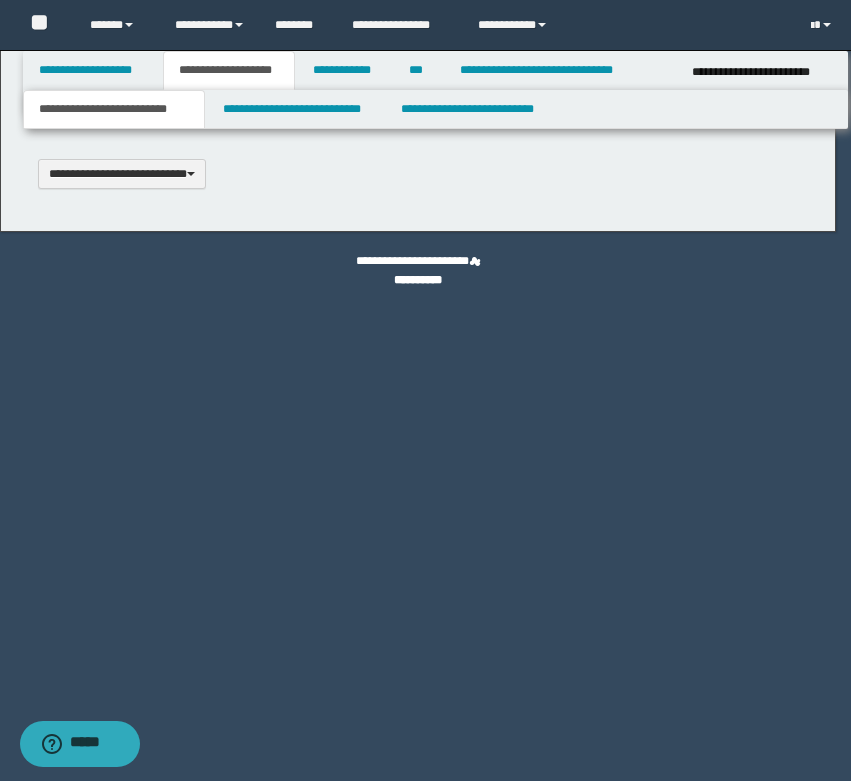 type 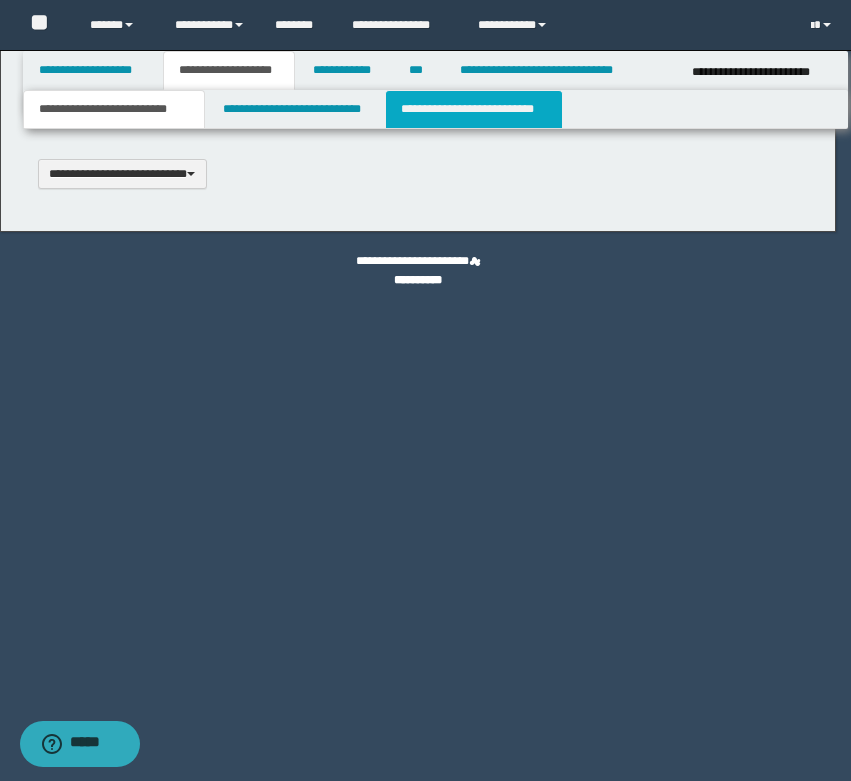 scroll, scrollTop: 0, scrollLeft: 0, axis: both 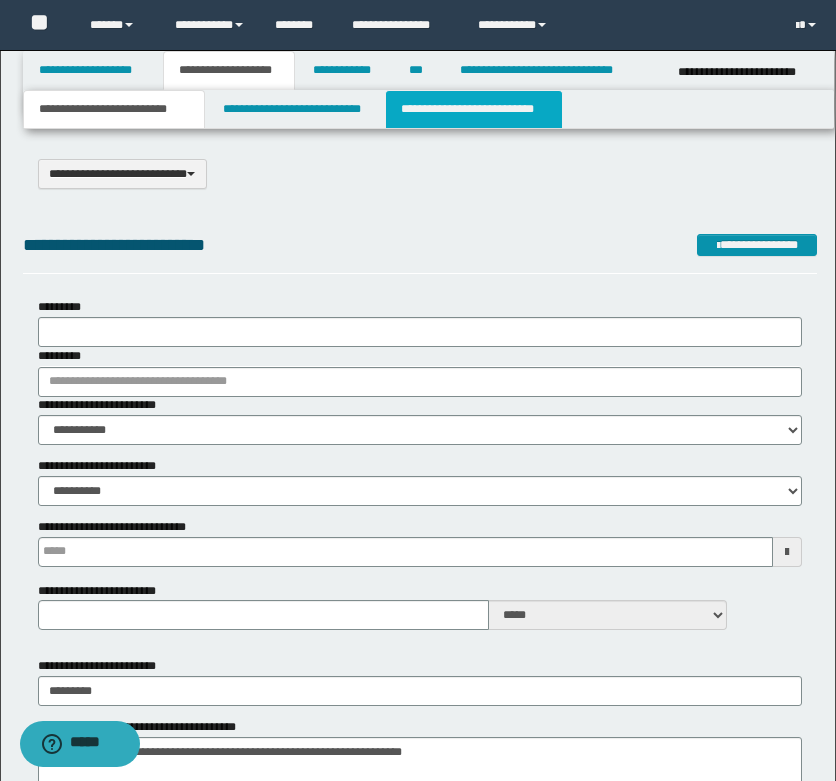 click on "**********" at bounding box center (474, 109) 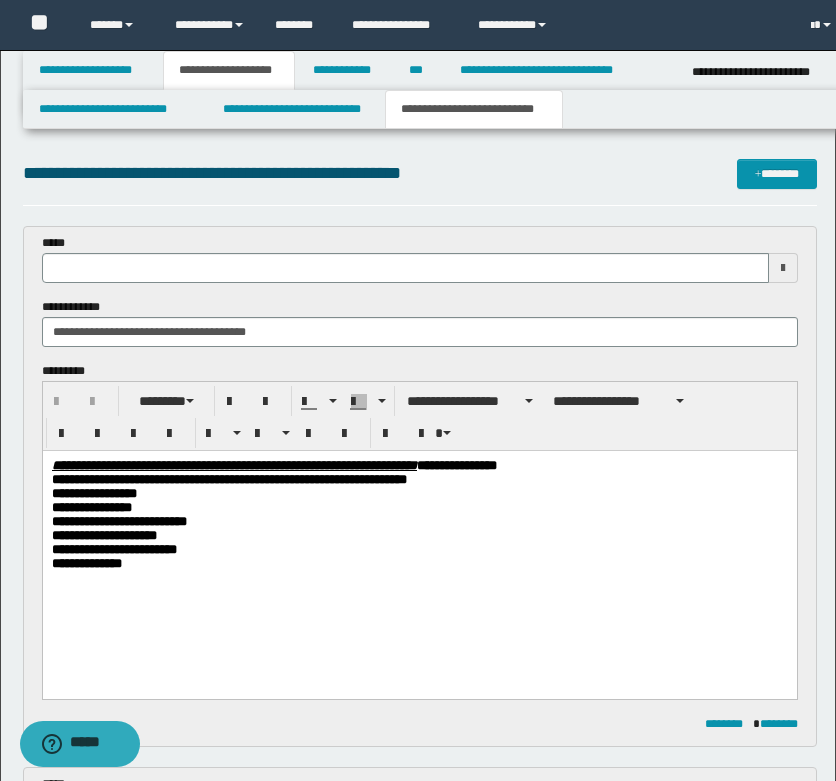scroll, scrollTop: 0, scrollLeft: 0, axis: both 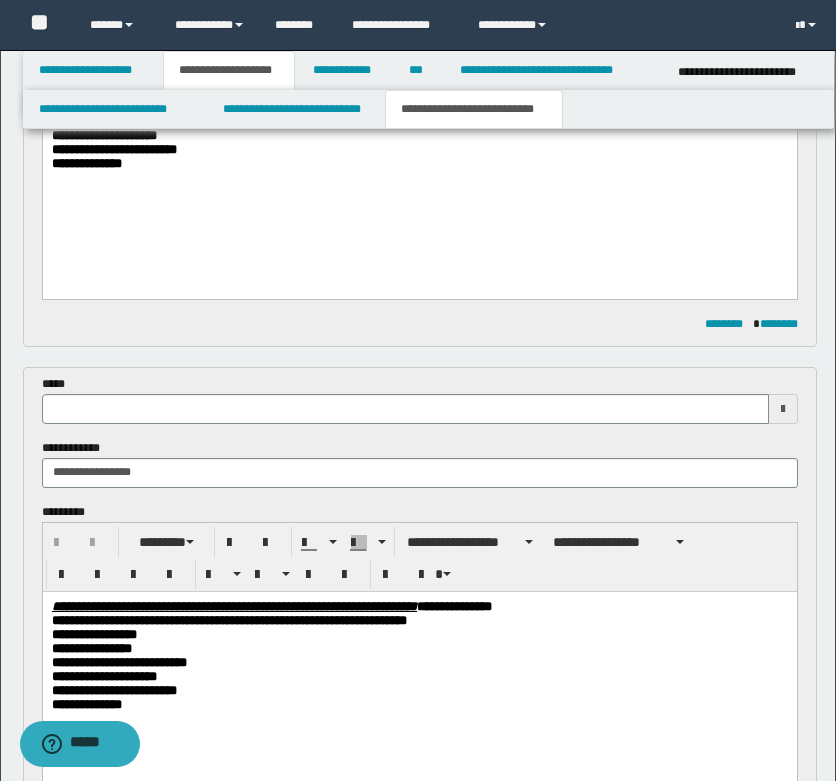 type 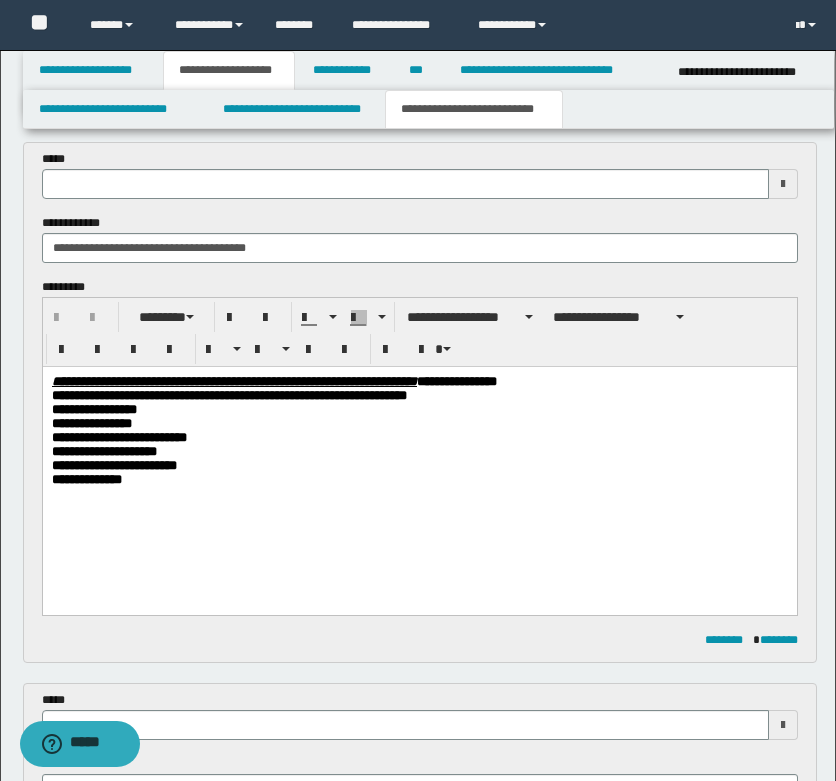 scroll, scrollTop: 0, scrollLeft: 0, axis: both 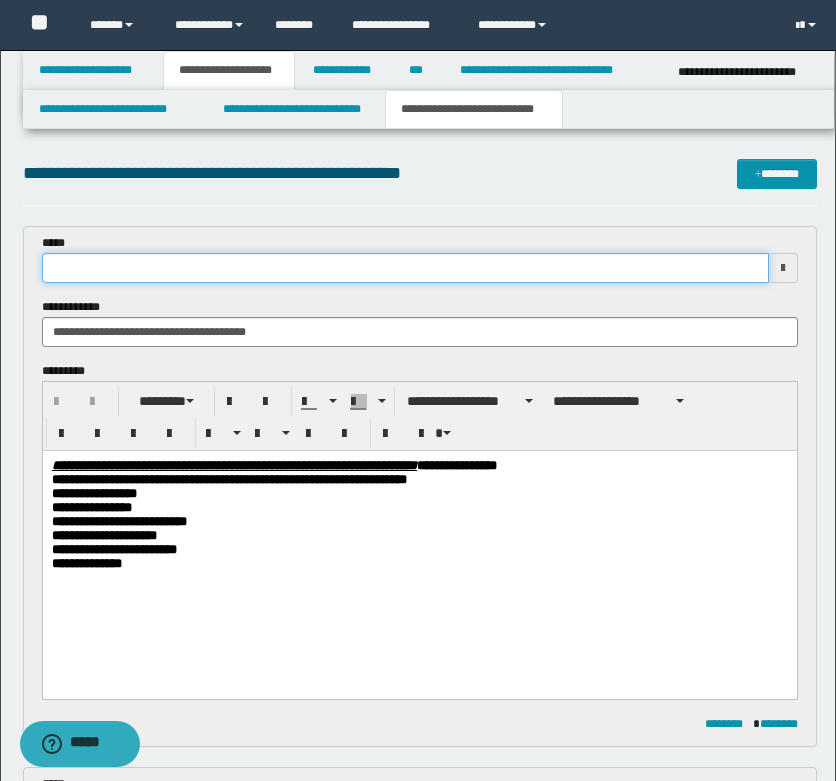 click at bounding box center [405, 268] 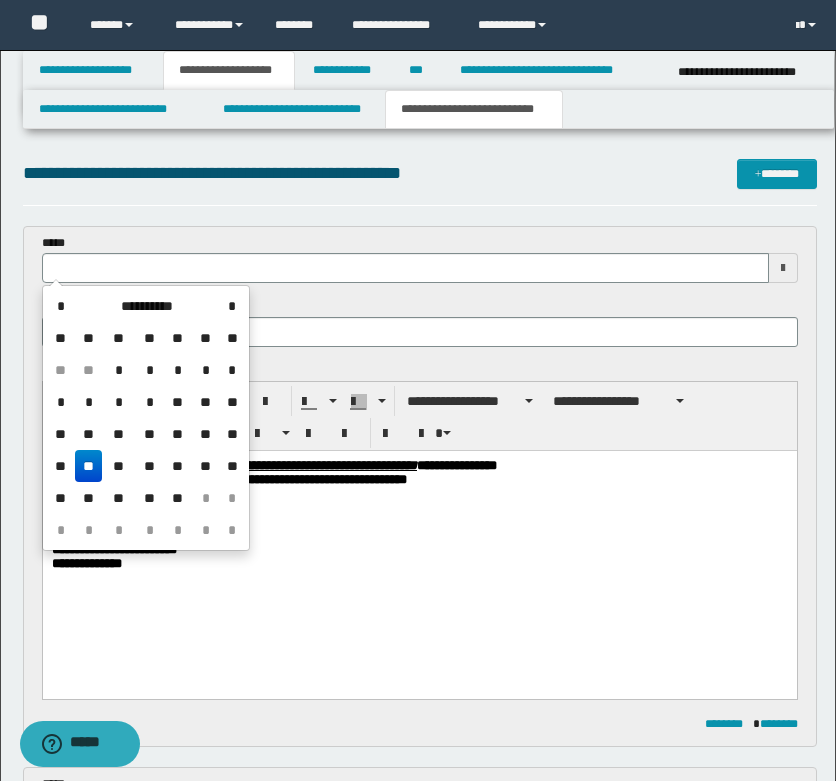click on "*****" at bounding box center [420, 258] 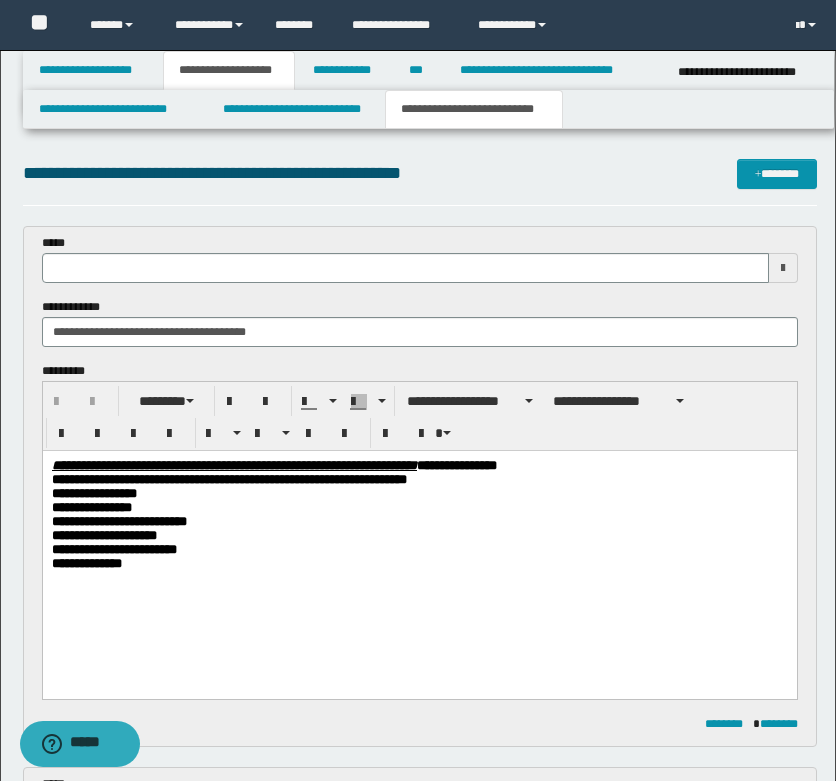 type 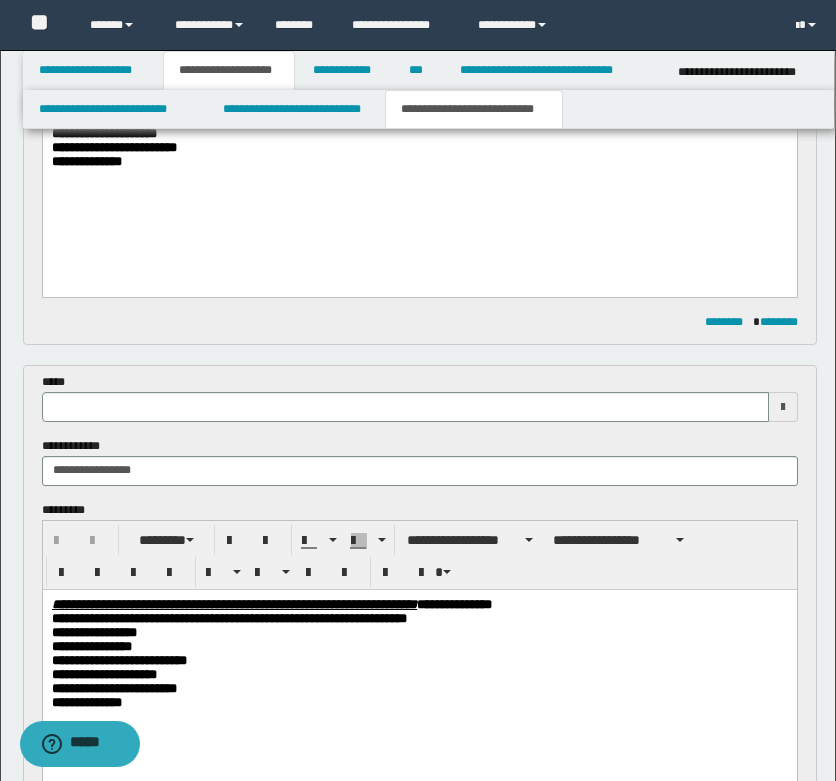 scroll, scrollTop: 400, scrollLeft: 0, axis: vertical 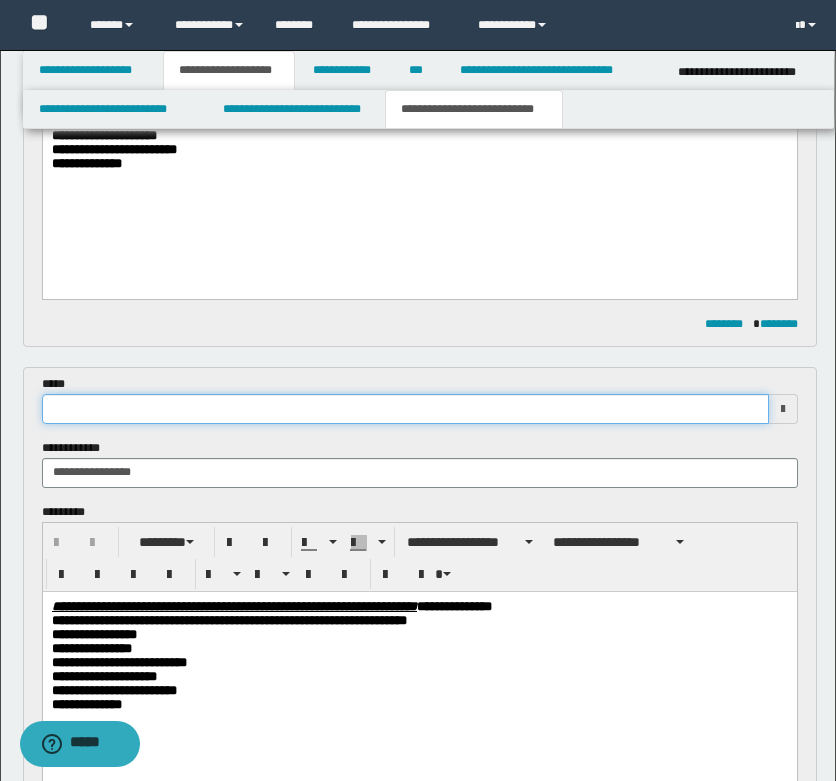 click at bounding box center (405, 409) 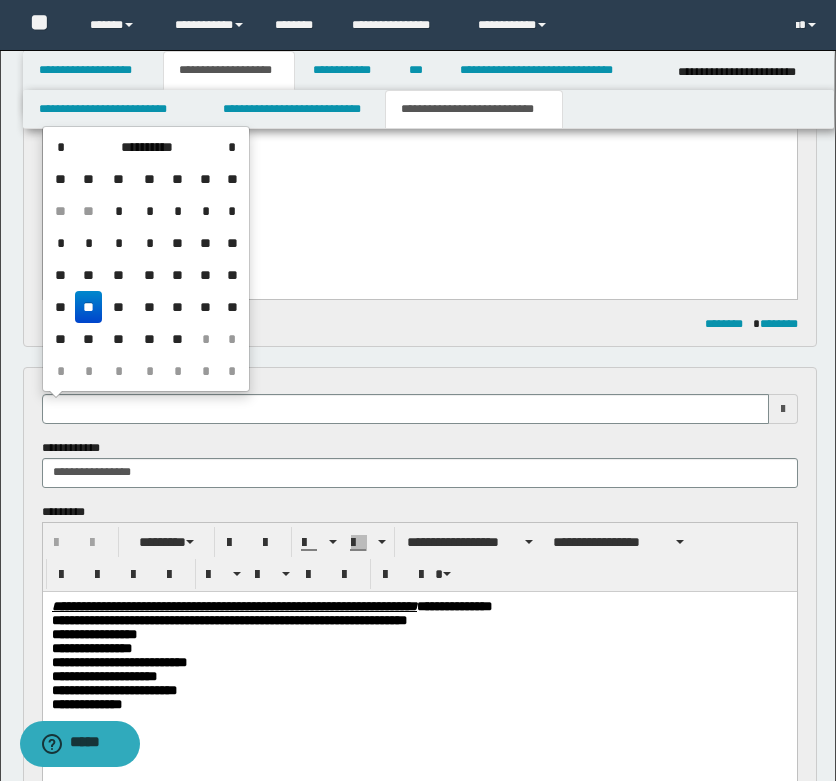 click on "**" at bounding box center [89, 307] 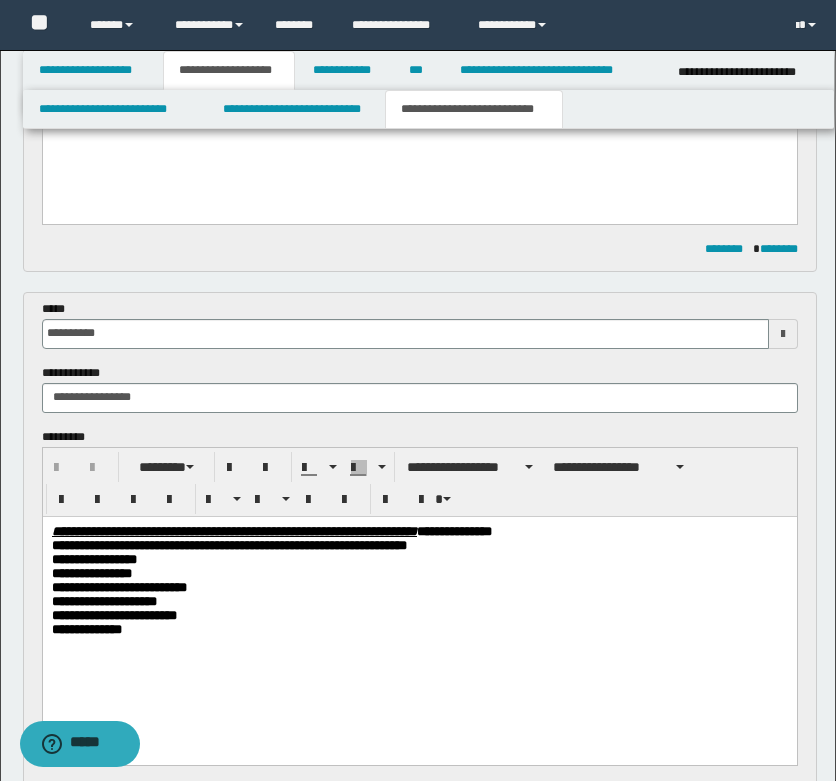 scroll, scrollTop: 500, scrollLeft: 0, axis: vertical 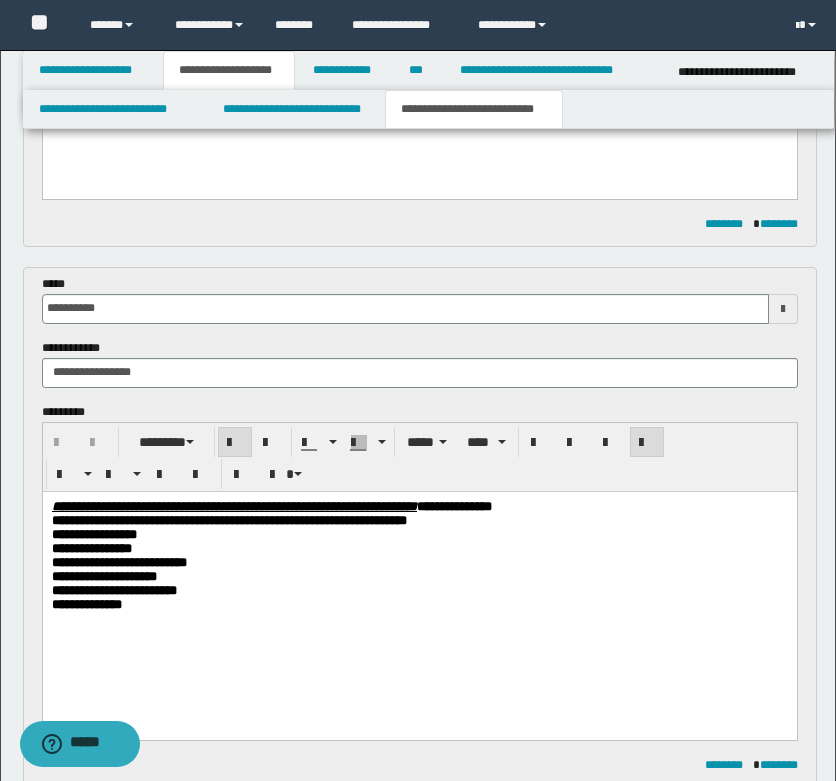 click on "**********" at bounding box center (419, 576) 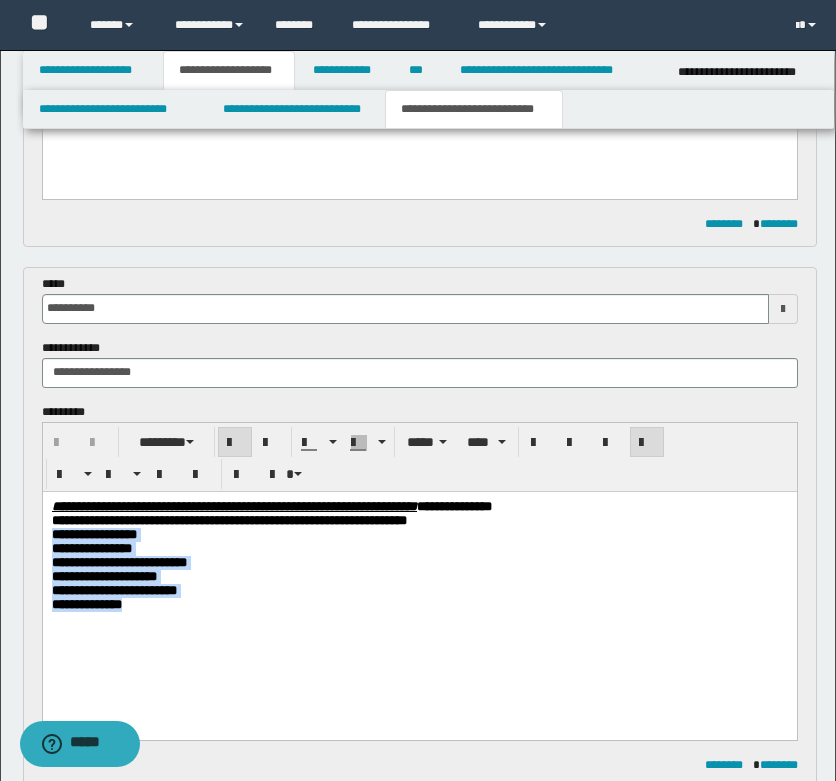 drag, startPoint x: 500, startPoint y: 524, endPoint x: 490, endPoint y: 621, distance: 97.5141 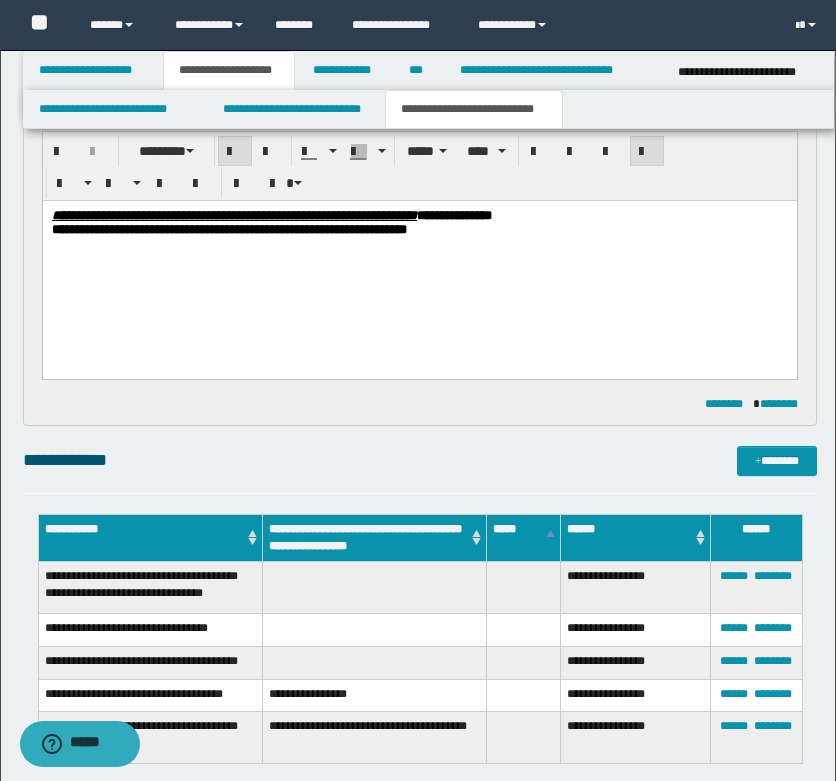 scroll, scrollTop: 900, scrollLeft: 0, axis: vertical 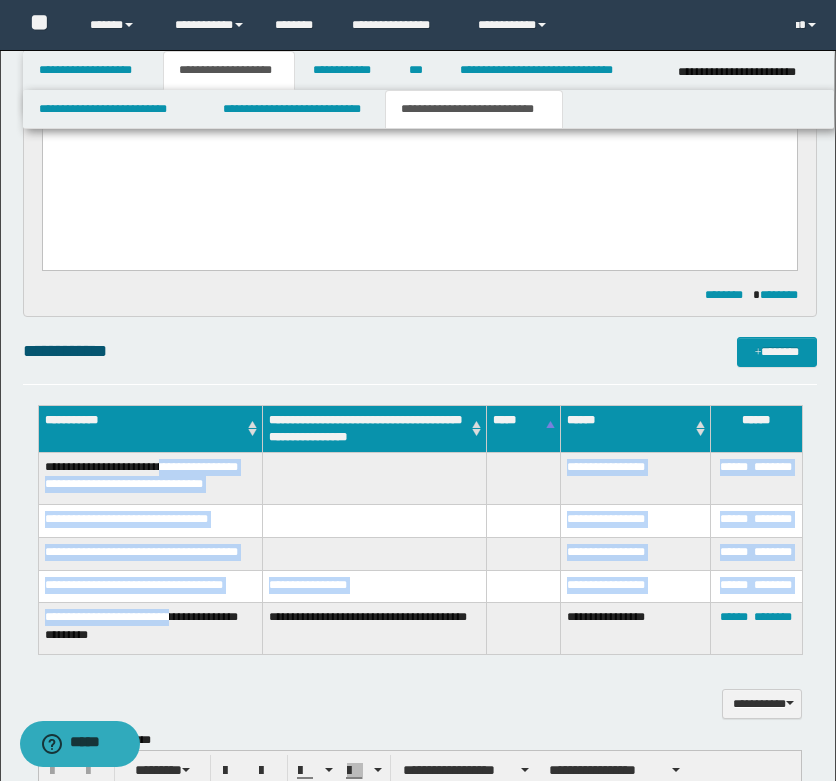 drag, startPoint x: 187, startPoint y: 627, endPoint x: 167, endPoint y: 475, distance: 153.31015 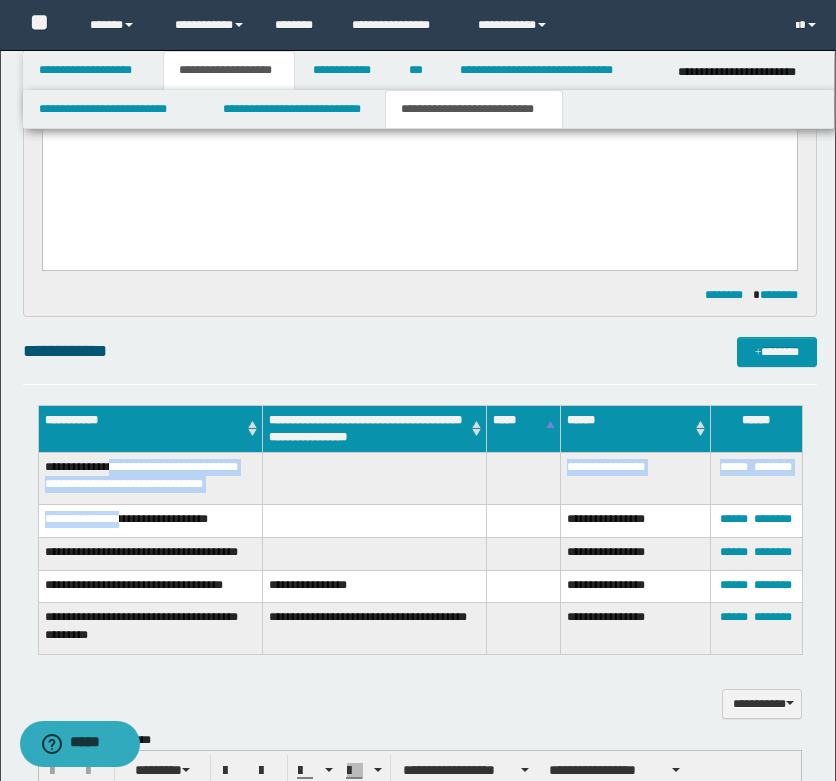 drag, startPoint x: 115, startPoint y: 470, endPoint x: 127, endPoint y: 527, distance: 58.249462 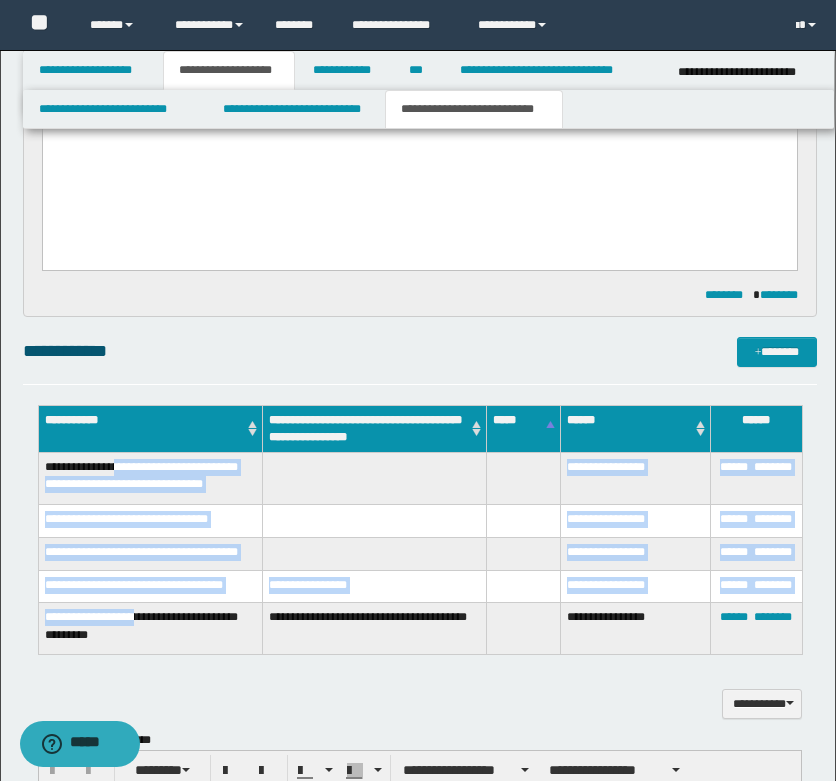 drag, startPoint x: 124, startPoint y: 472, endPoint x: 141, endPoint y: 629, distance: 157.9177 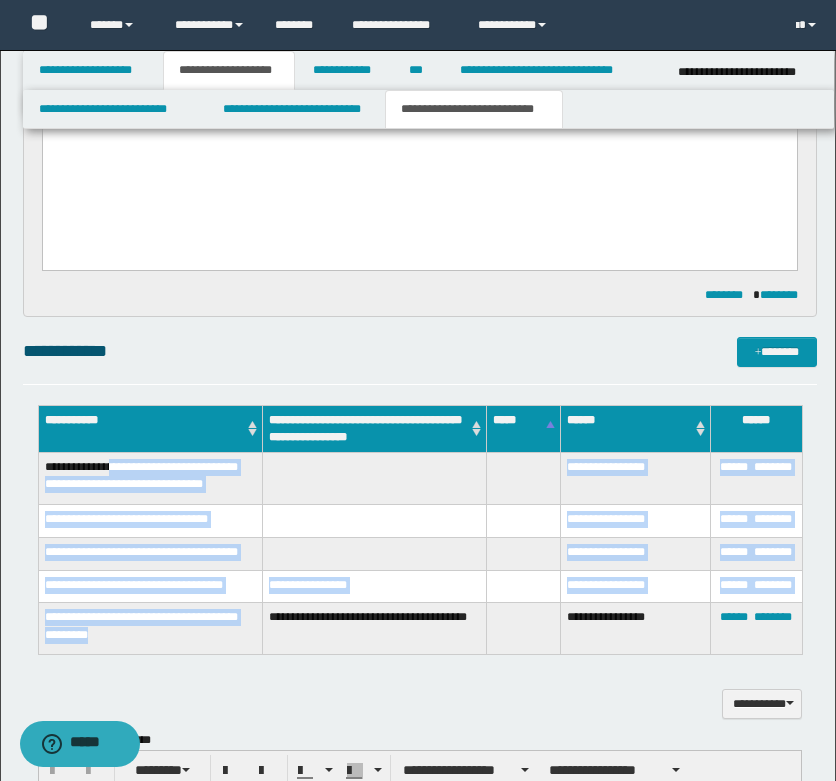 drag, startPoint x: 114, startPoint y: 470, endPoint x: 167, endPoint y: 583, distance: 124.81186 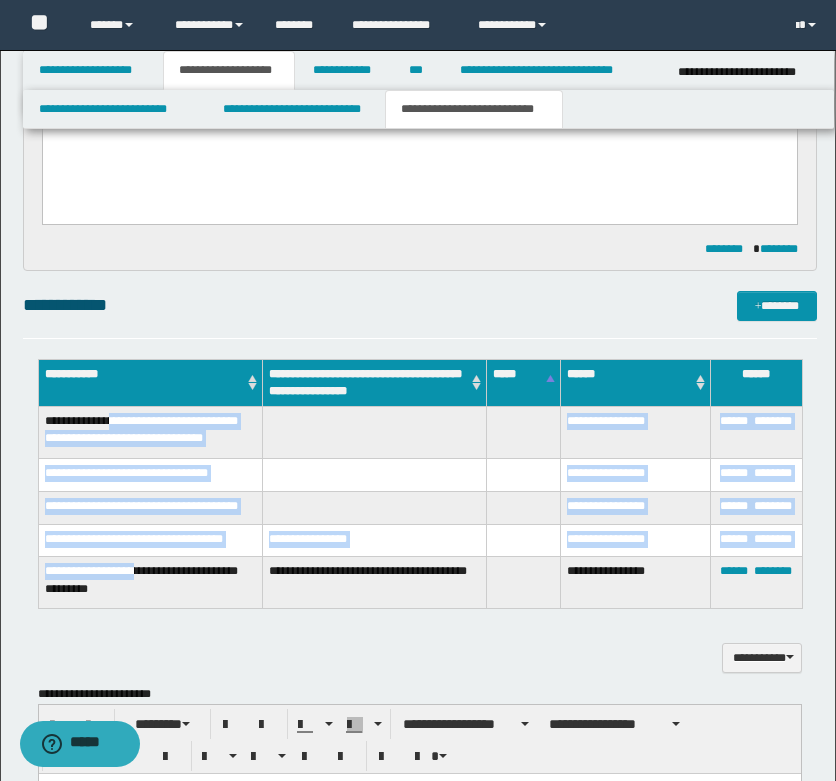 scroll, scrollTop: 1100, scrollLeft: 0, axis: vertical 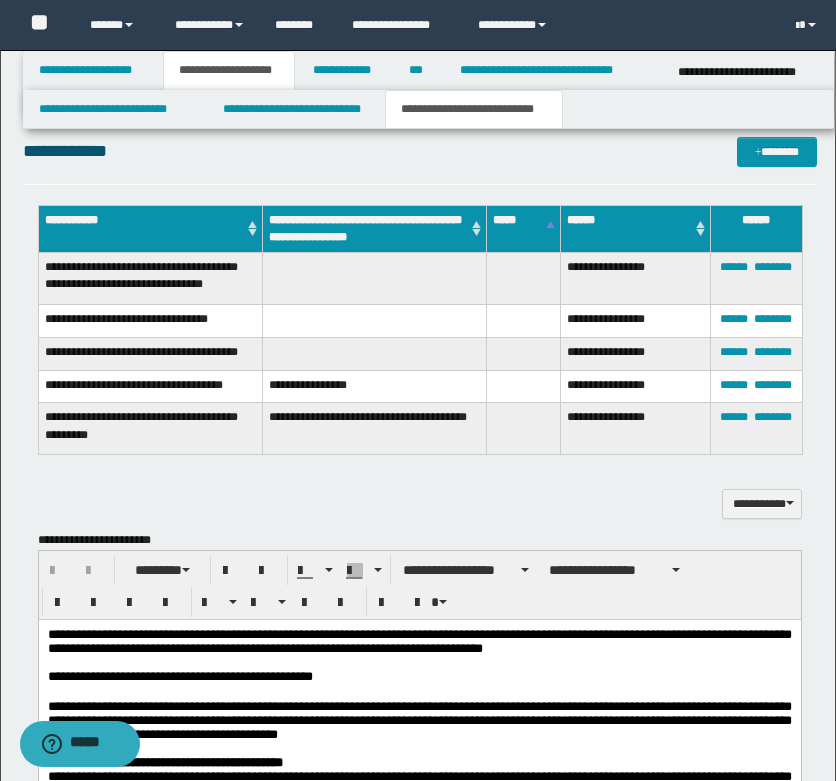 click on "**********" at bounding box center [150, 429] 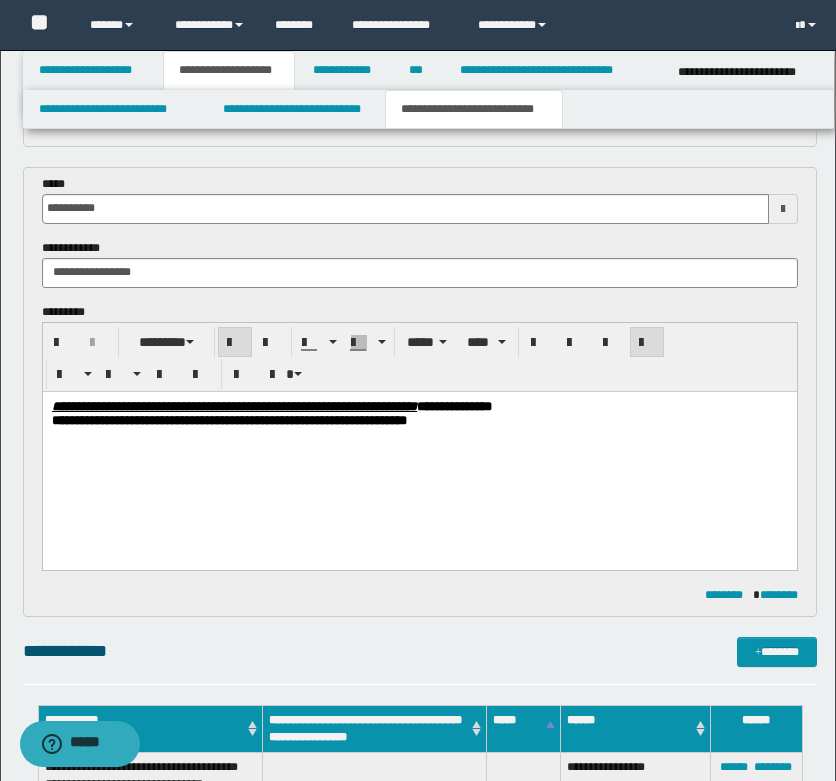scroll, scrollTop: 1100, scrollLeft: 0, axis: vertical 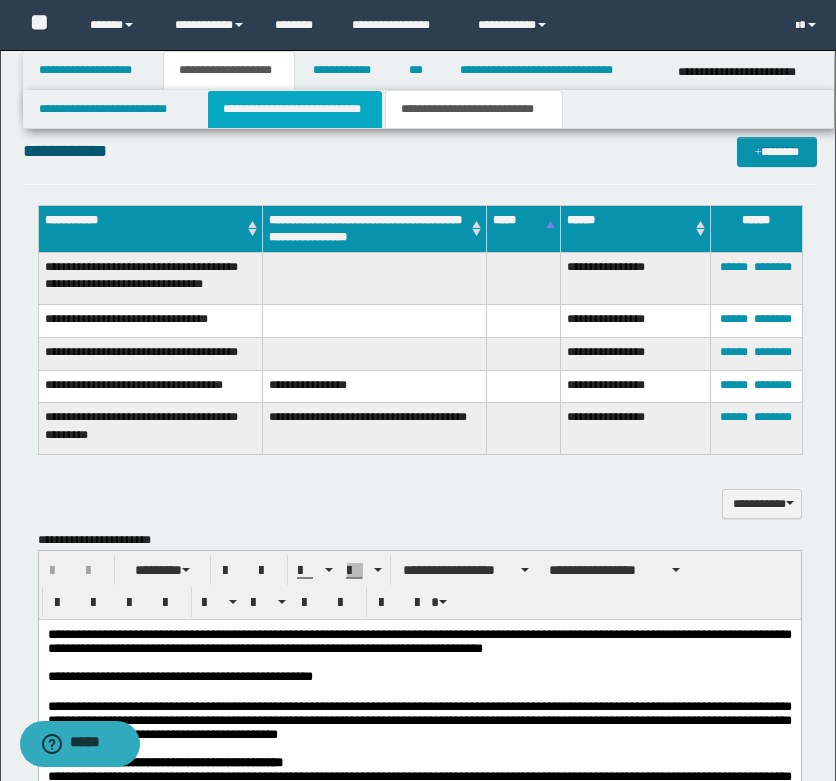 click on "**********" at bounding box center [295, 109] 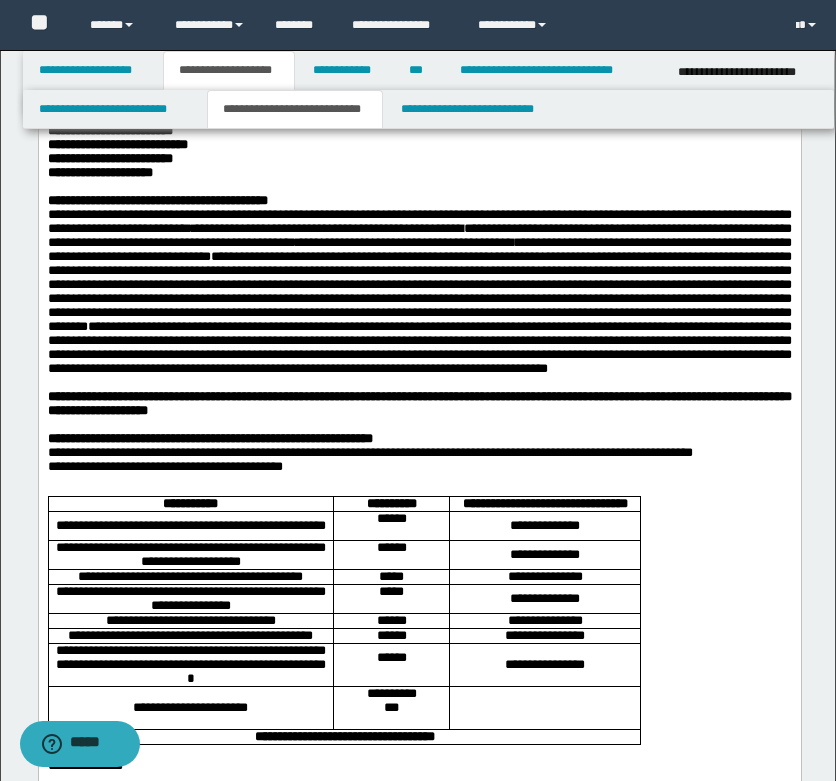 scroll, scrollTop: 0, scrollLeft: 0, axis: both 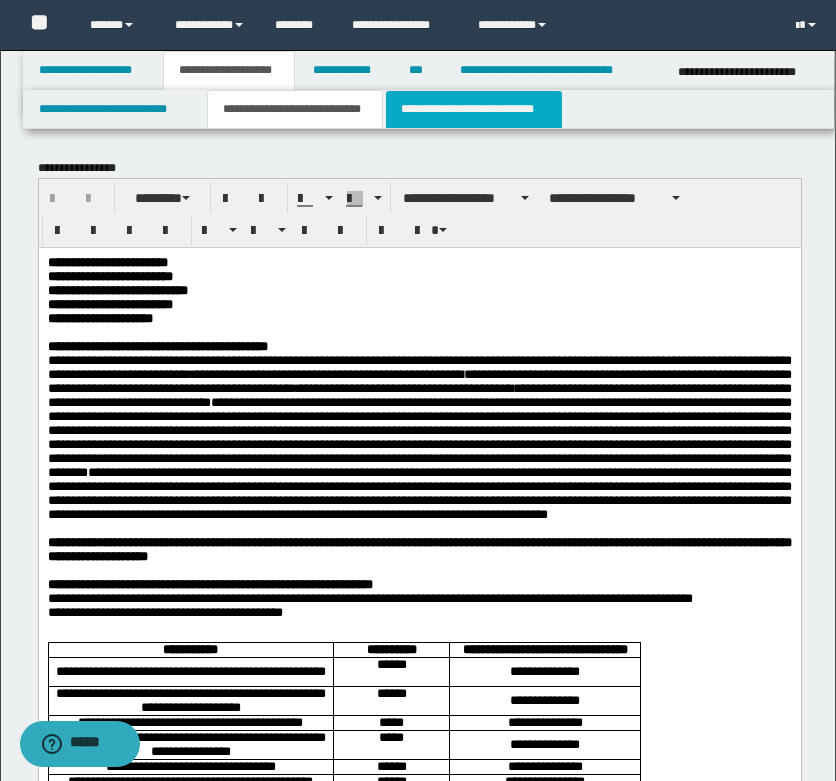 click on "**********" at bounding box center (474, 109) 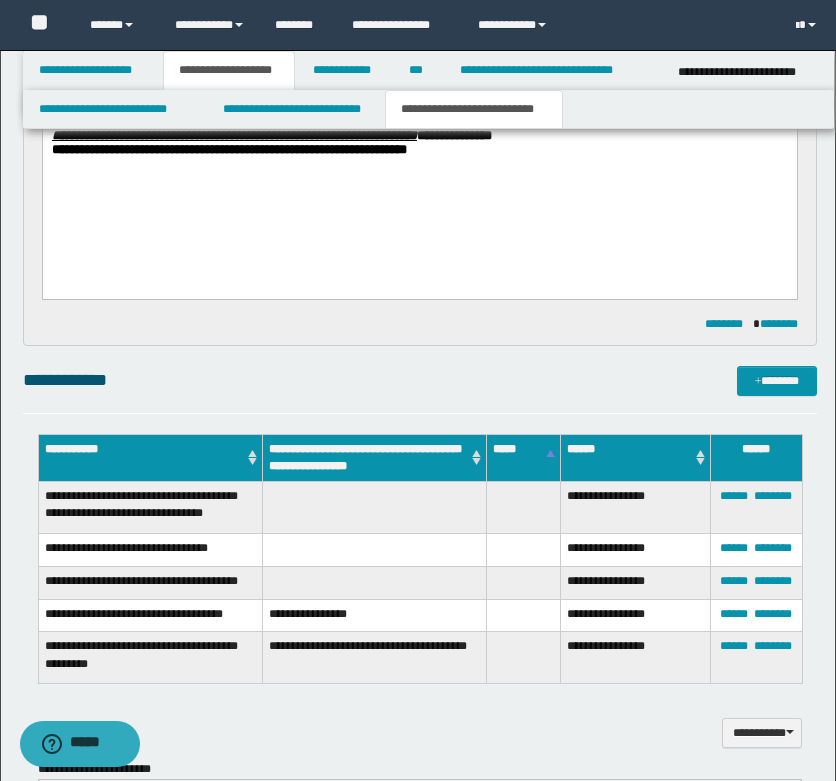 scroll, scrollTop: 600, scrollLeft: 0, axis: vertical 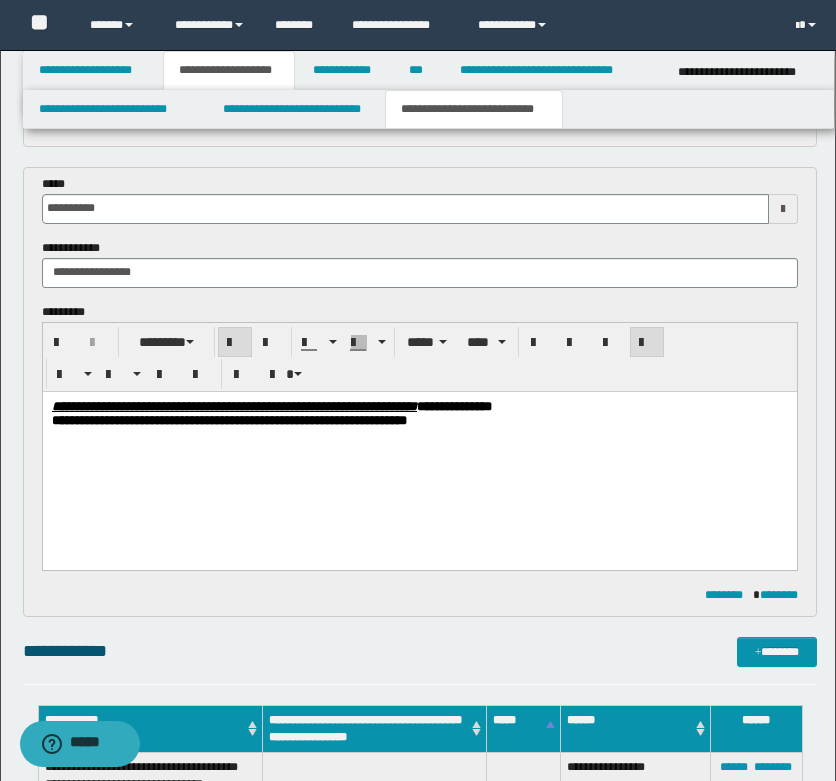 click on "**********" at bounding box center (419, 452) 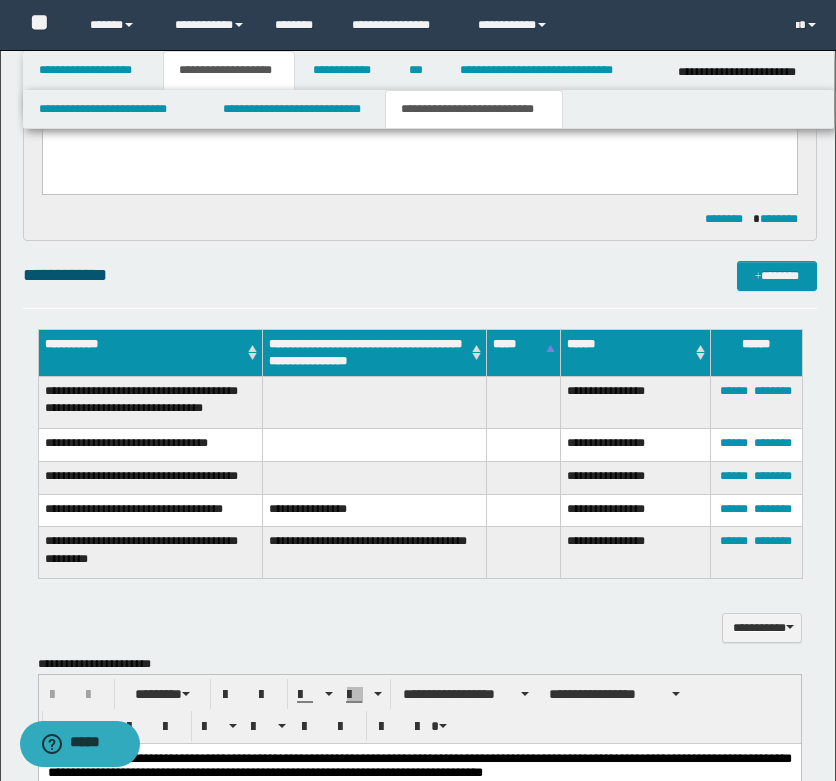 scroll, scrollTop: 1000, scrollLeft: 0, axis: vertical 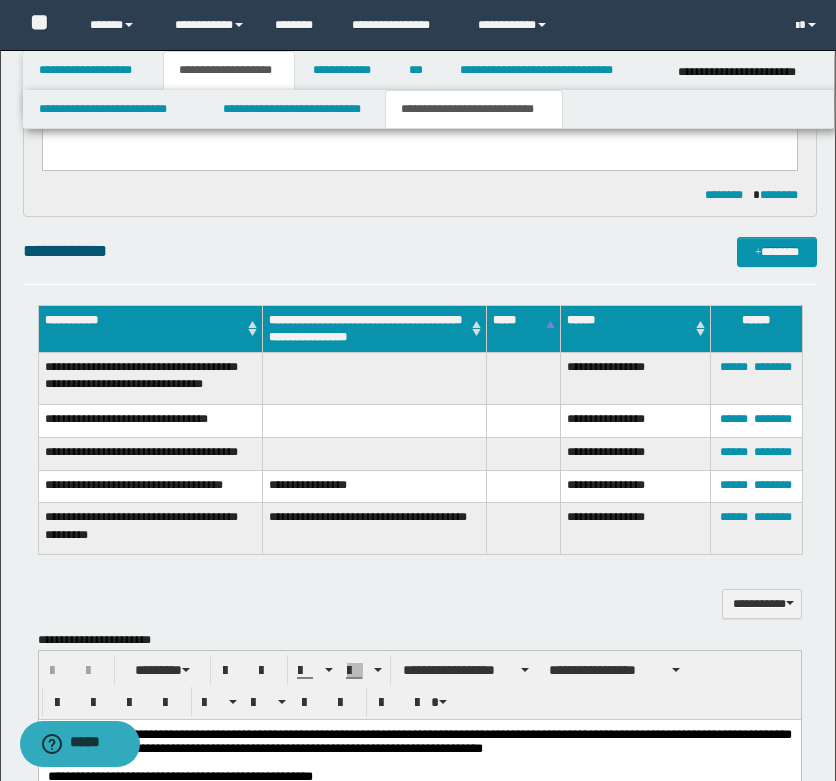 click on "**********" at bounding box center [150, 379] 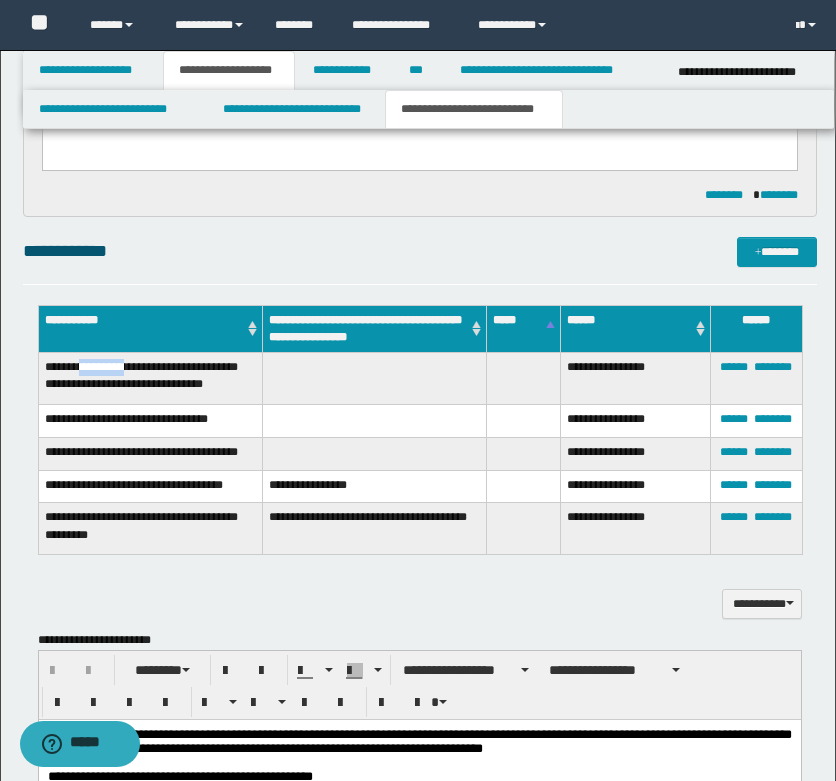 click on "**********" at bounding box center (150, 379) 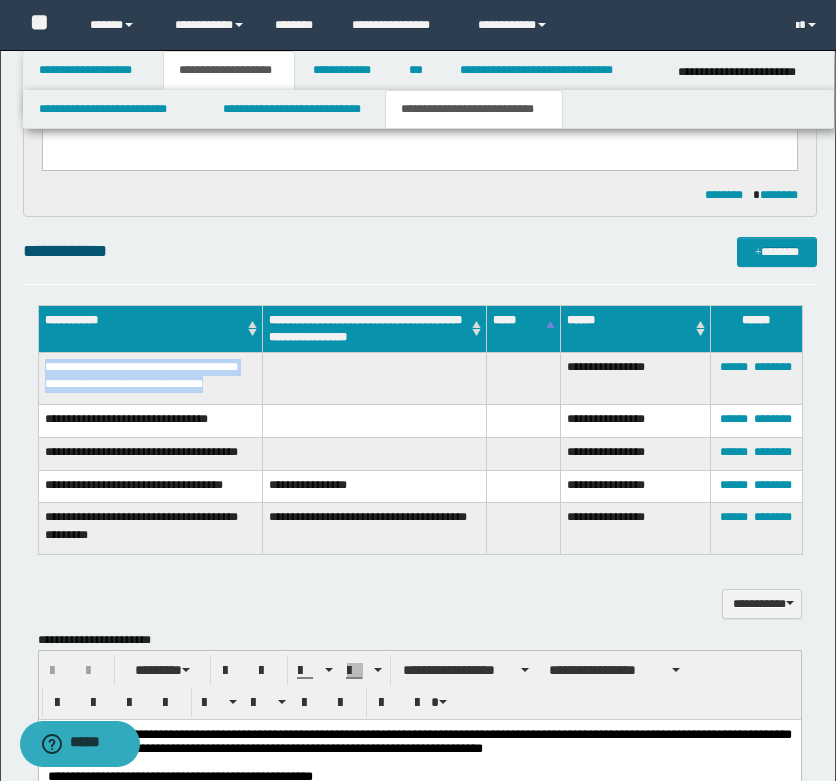 click on "**********" at bounding box center [150, 379] 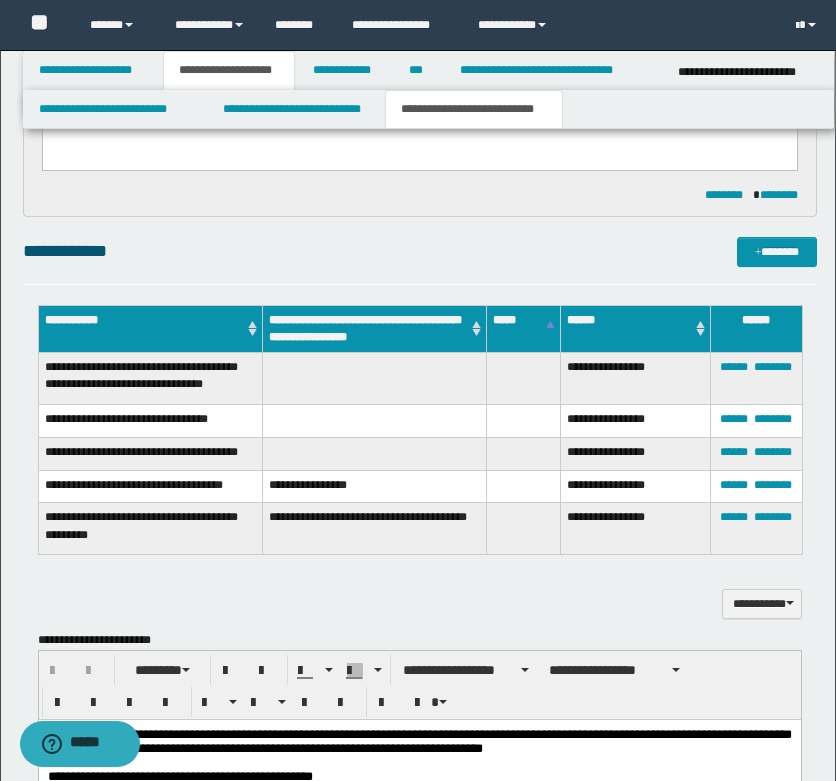 click on "**********" at bounding box center [150, 420] 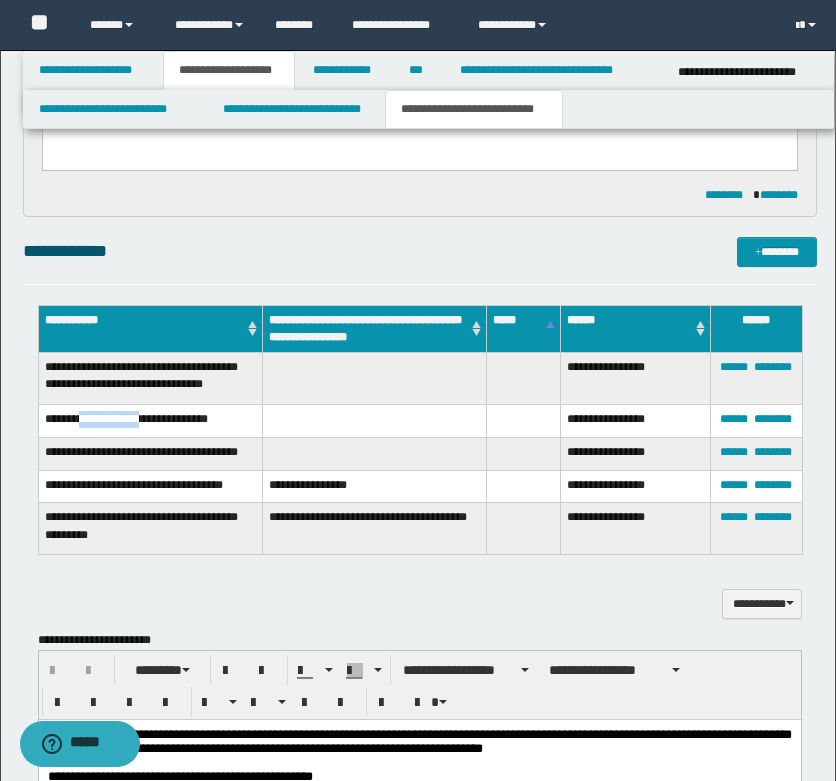 click on "**********" at bounding box center (150, 420) 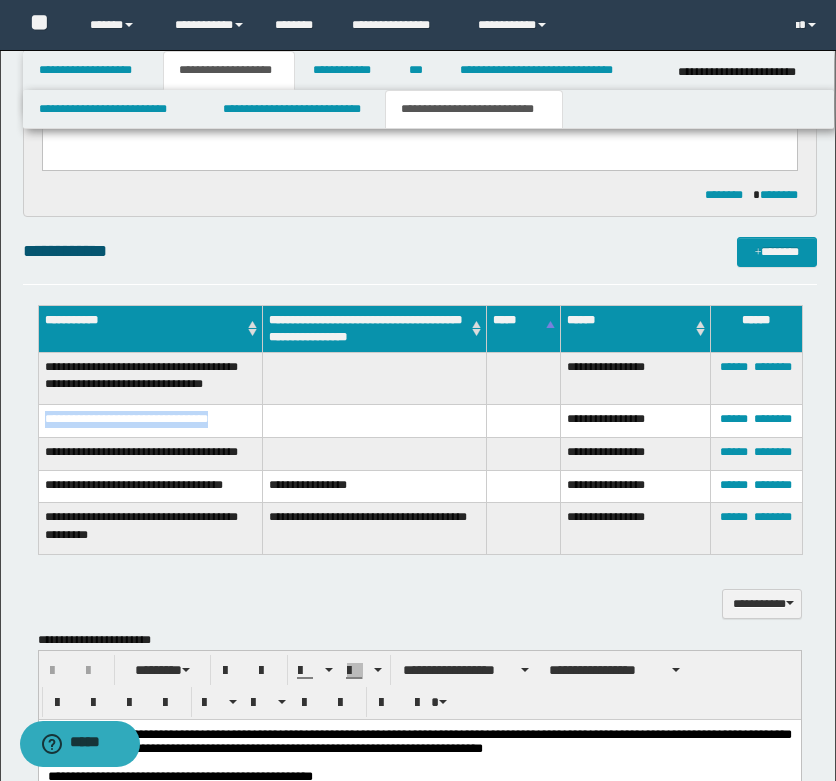 click on "**********" at bounding box center [150, 420] 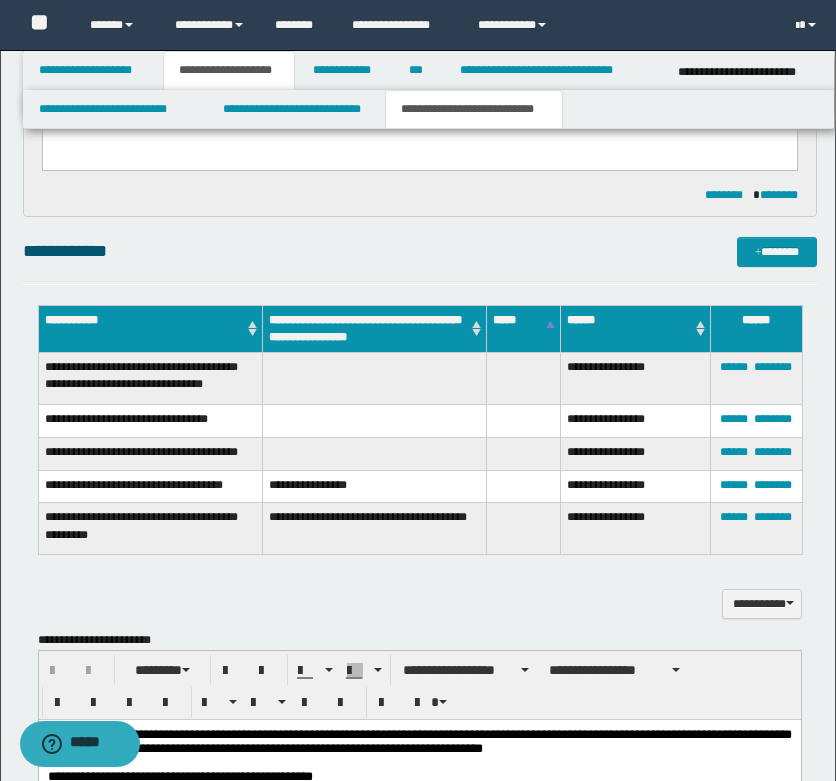 click on "**********" at bounding box center (150, 453) 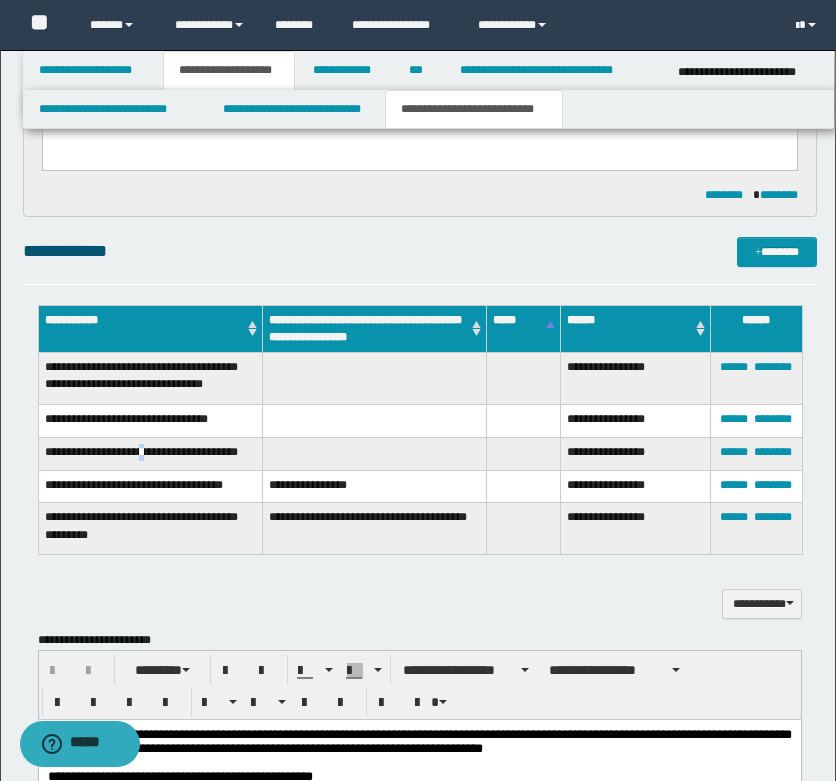 click on "**********" at bounding box center [150, 453] 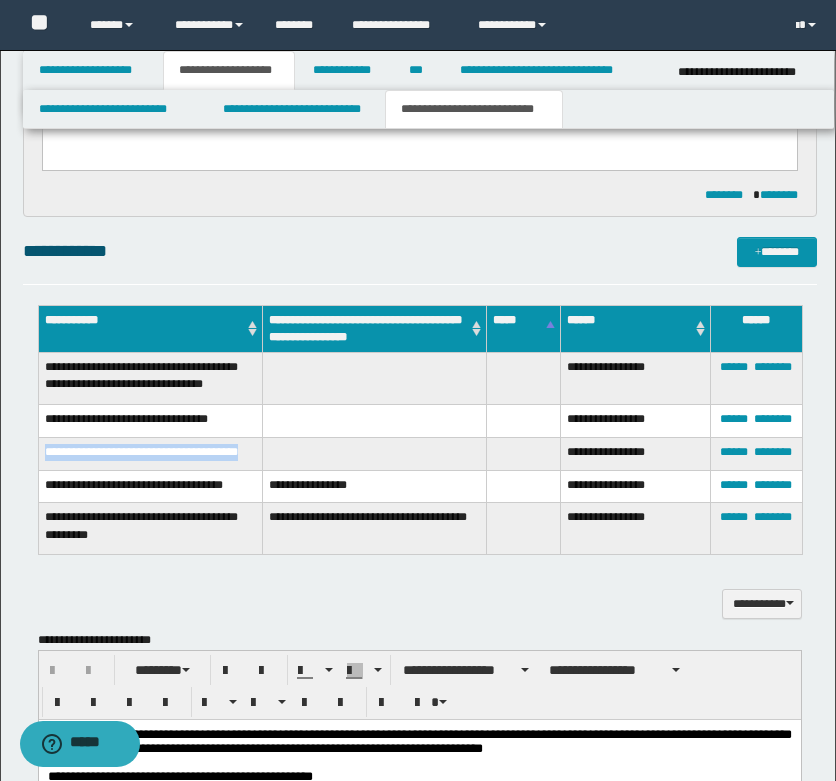 click on "**********" at bounding box center (150, 453) 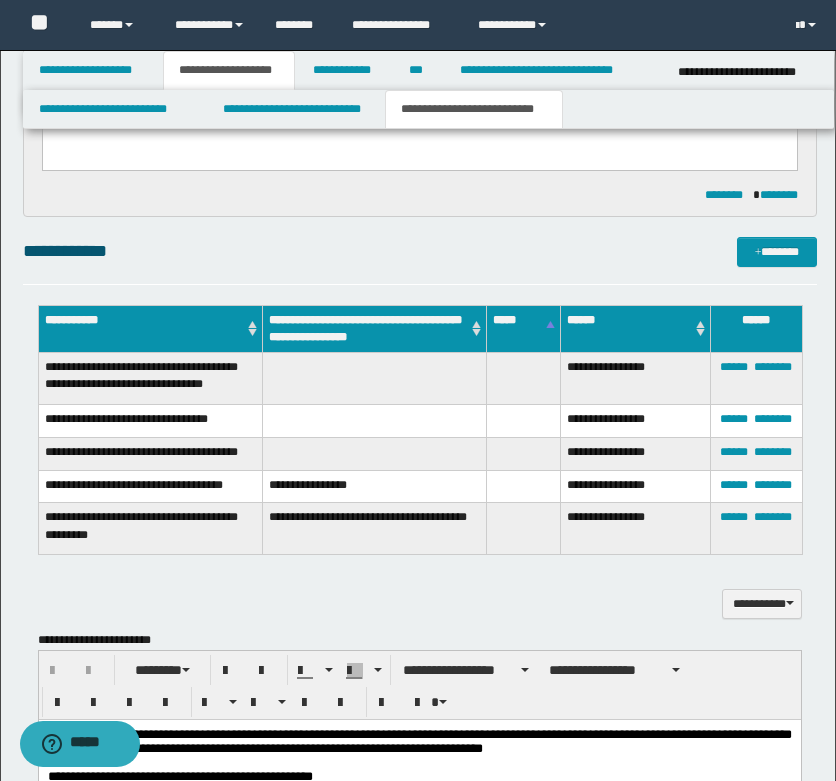 click on "**********" at bounding box center [150, 486] 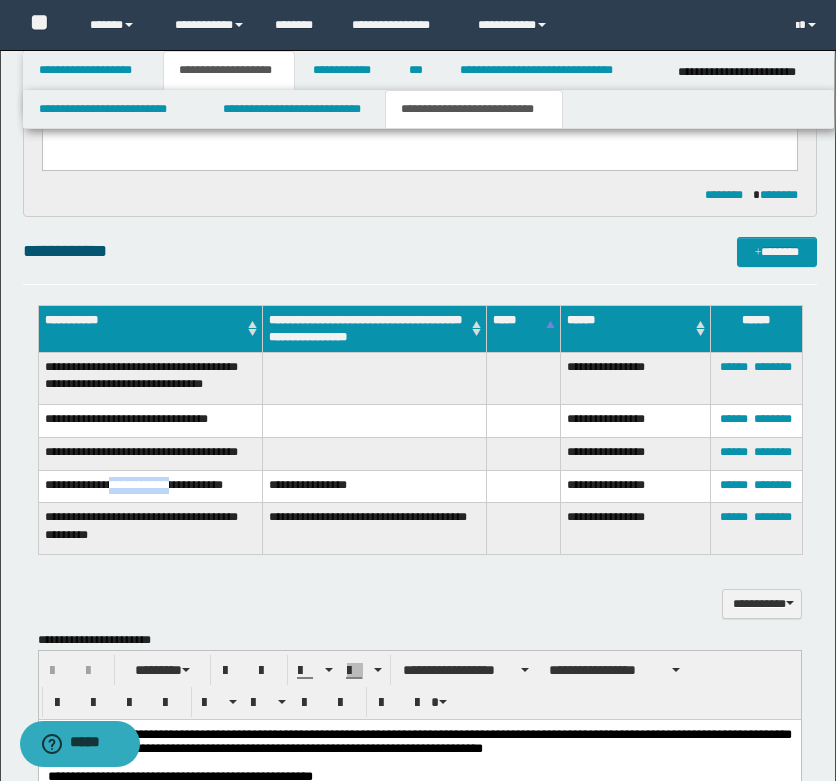 click on "**********" at bounding box center [150, 486] 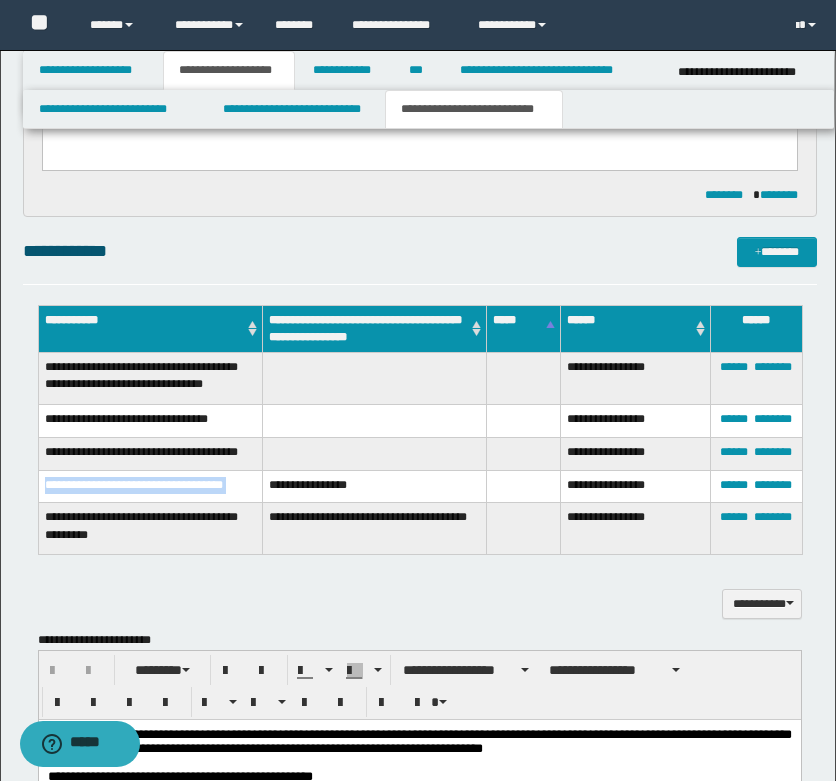 click on "**********" at bounding box center [150, 486] 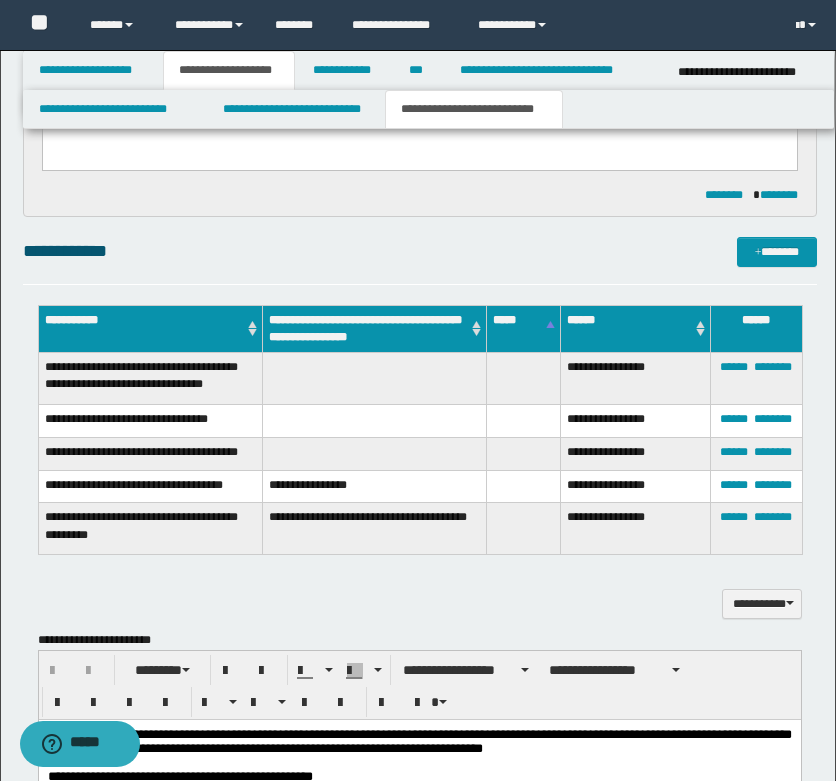 click on "**********" at bounding box center [150, 529] 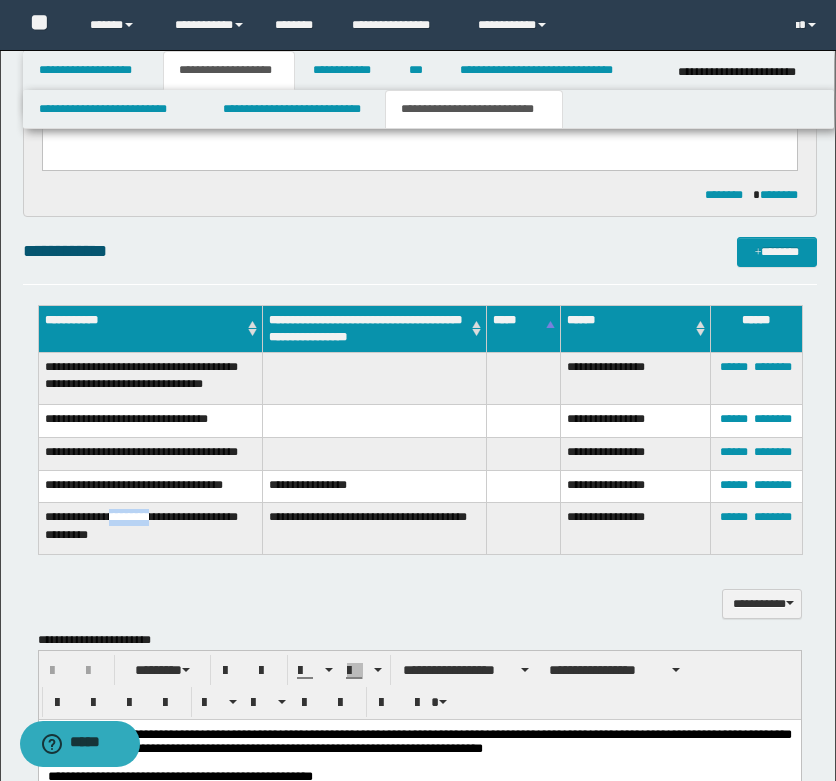 click on "**********" at bounding box center [150, 529] 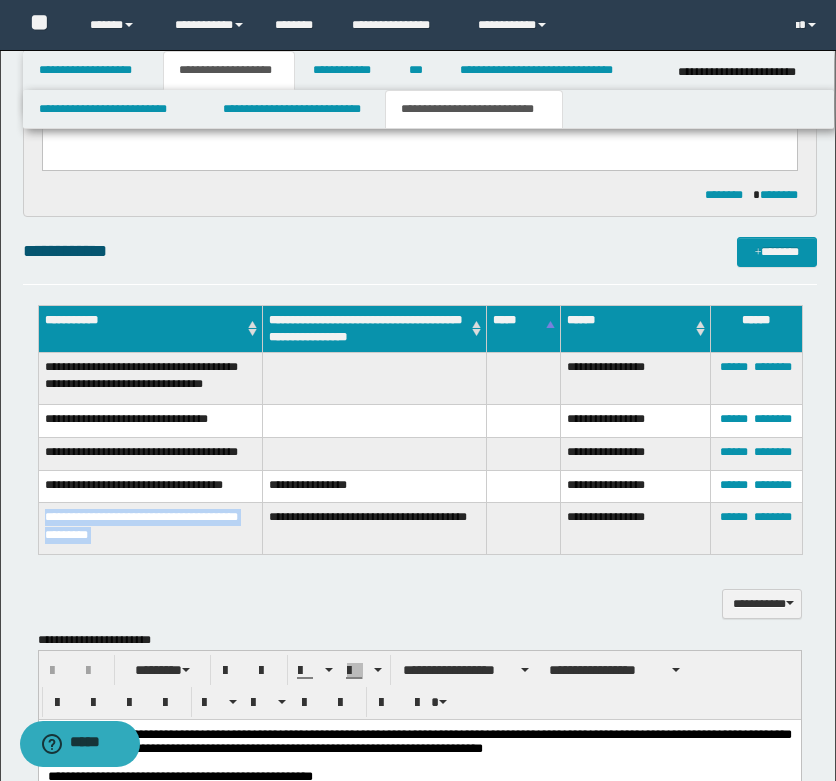 click on "**********" at bounding box center (150, 529) 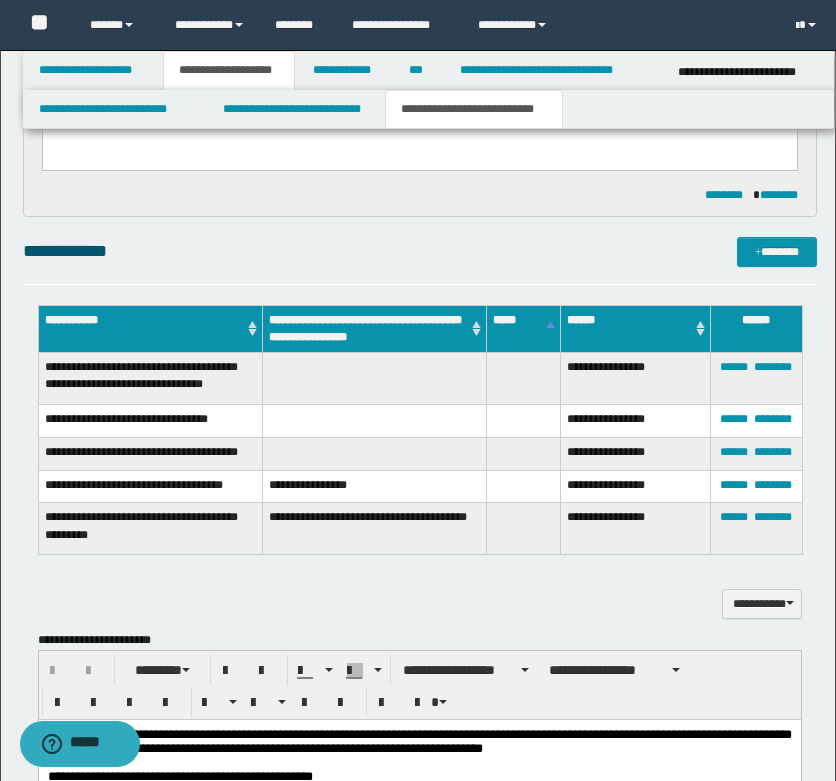 click on "**********" at bounding box center (420, 593) 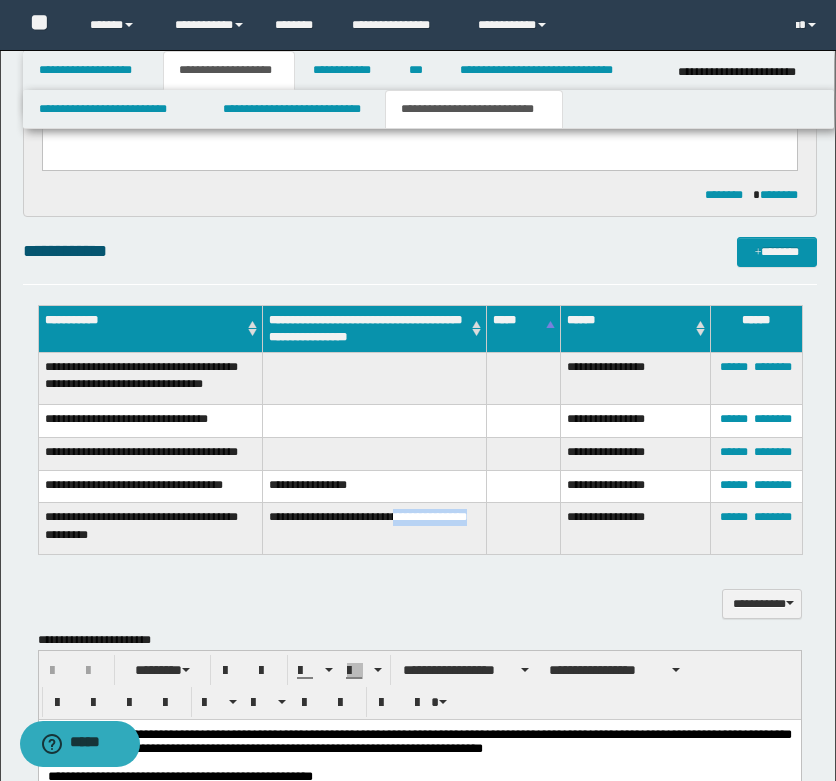 click on "**********" at bounding box center [374, 529] 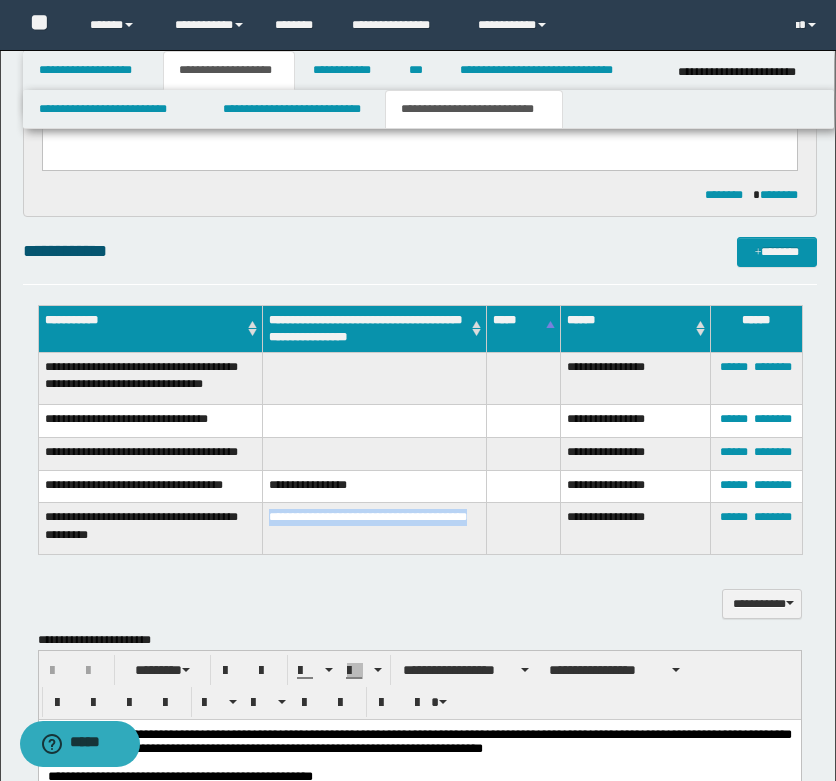 click on "**********" at bounding box center [374, 529] 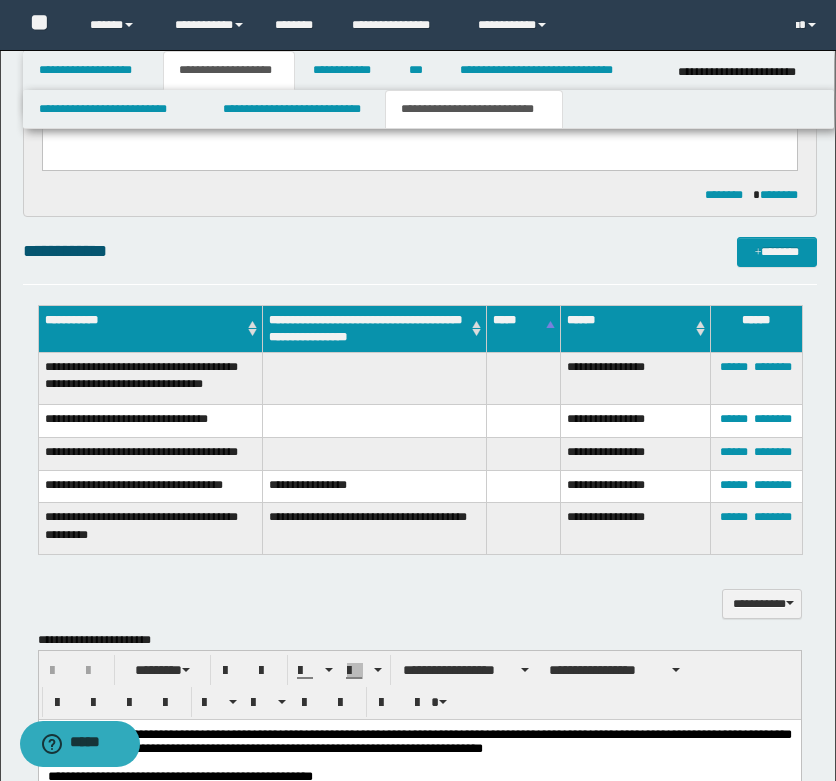 click on "**********" at bounding box center [420, 593] 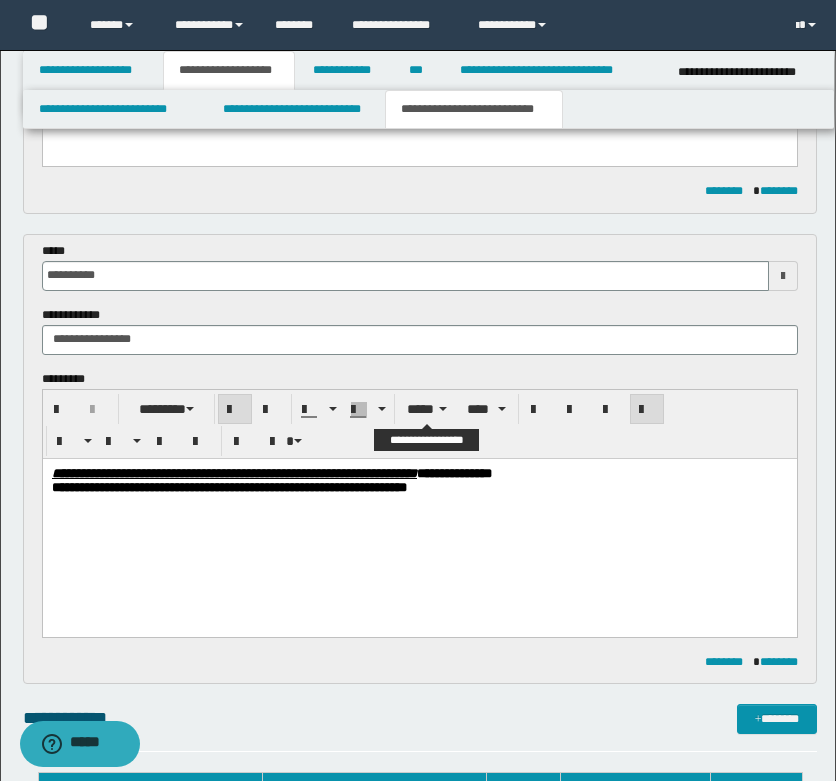 scroll, scrollTop: 600, scrollLeft: 0, axis: vertical 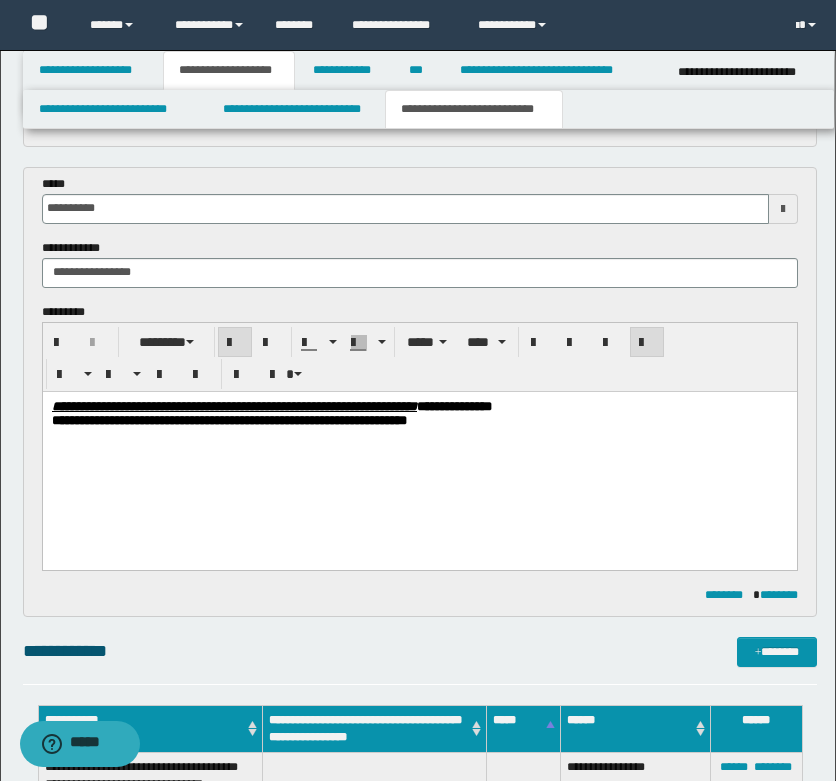 click on "**********" at bounding box center [419, 452] 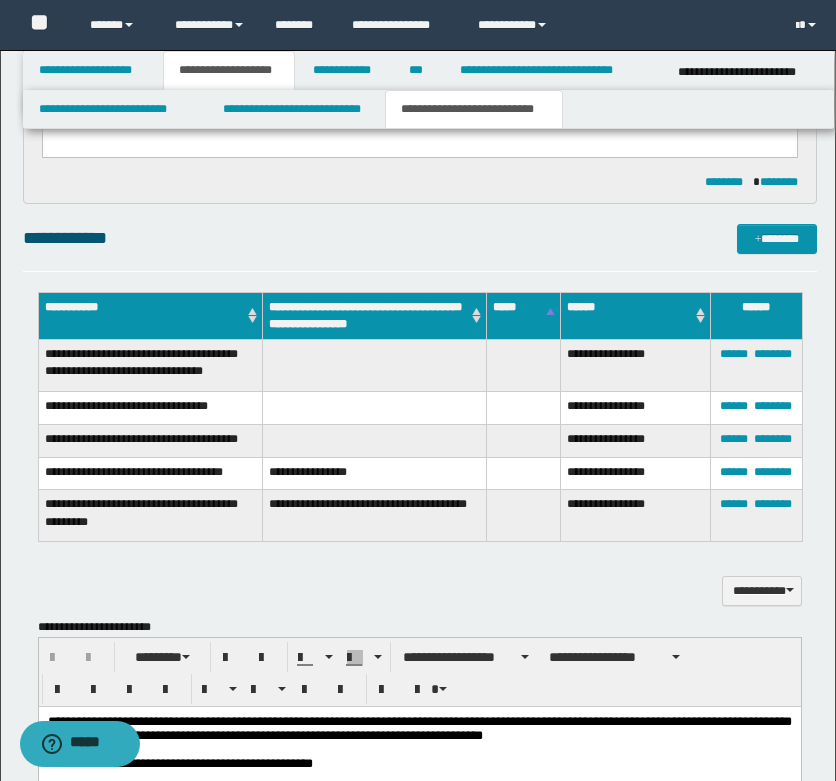 scroll, scrollTop: 1100, scrollLeft: 0, axis: vertical 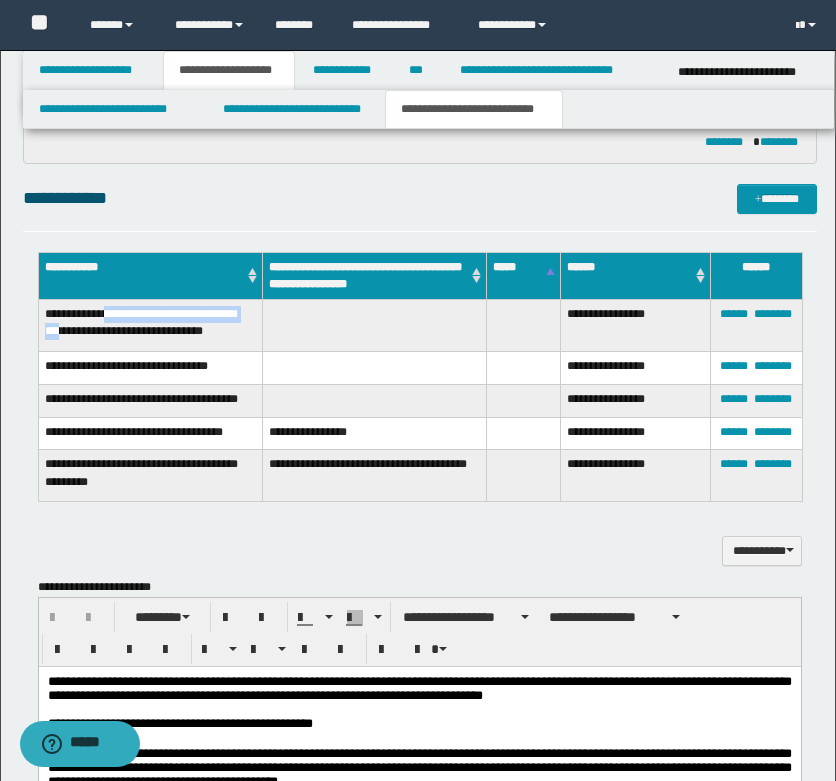 drag, startPoint x: 111, startPoint y: 310, endPoint x: 172, endPoint y: 343, distance: 69.354164 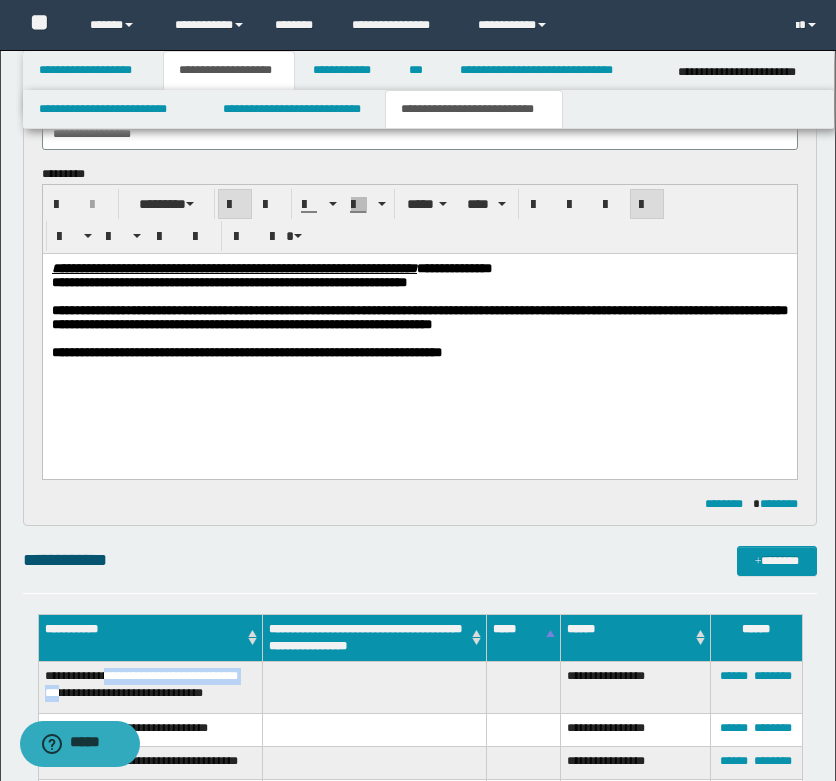 scroll, scrollTop: 700, scrollLeft: 0, axis: vertical 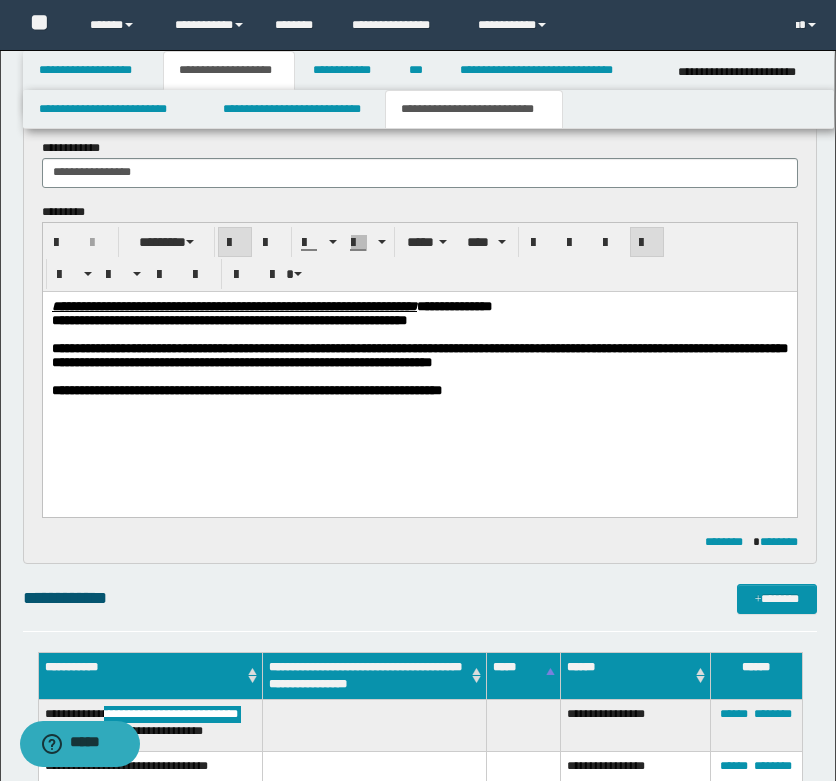 click on "**********" at bounding box center [419, 390] 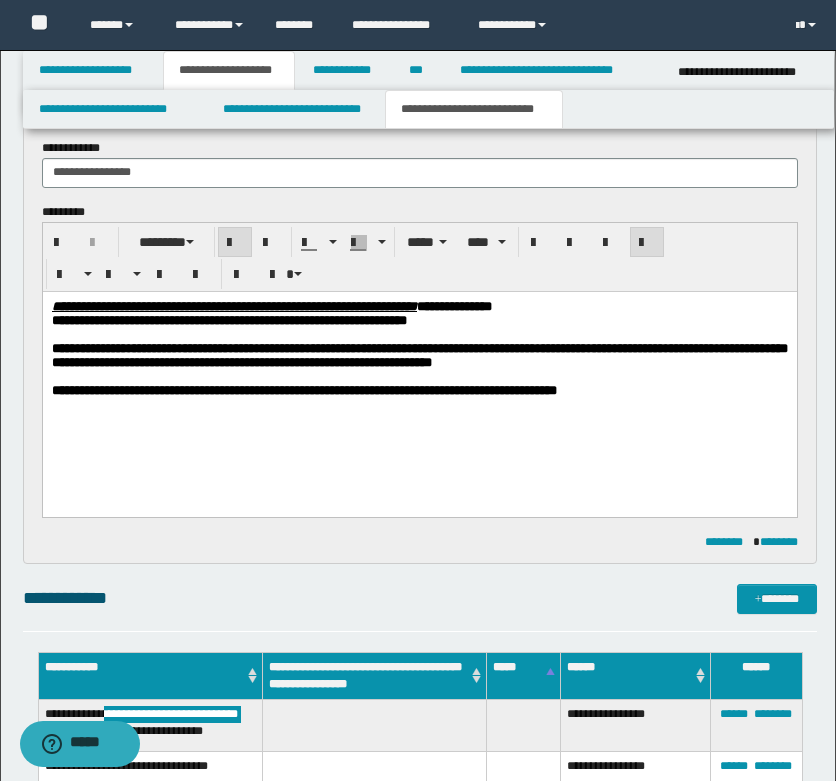 scroll, scrollTop: 1000, scrollLeft: 0, axis: vertical 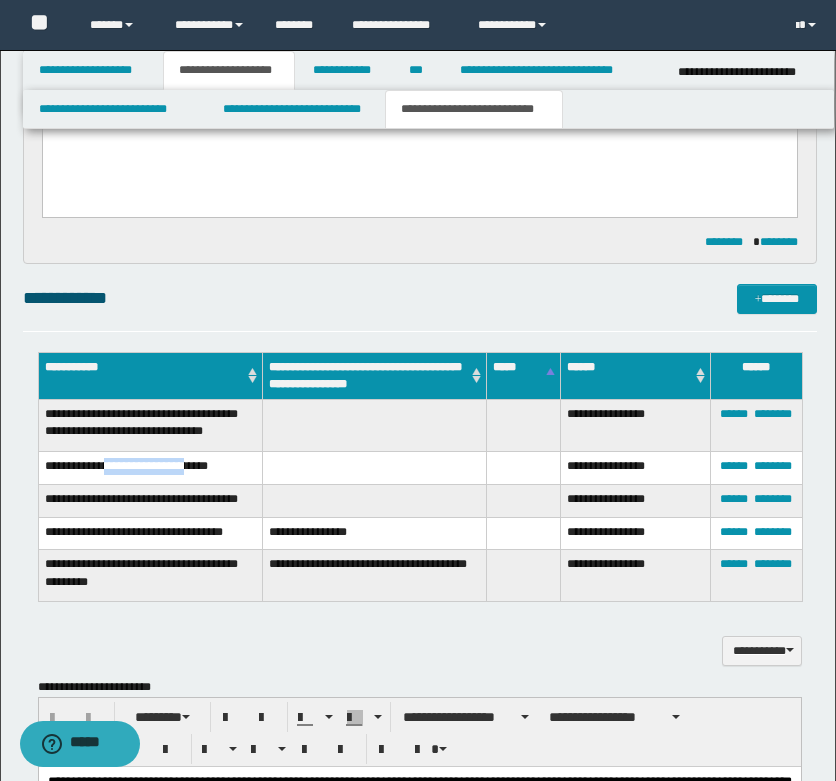 drag, startPoint x: 194, startPoint y: 477, endPoint x: 116, endPoint y: 475, distance: 78.025635 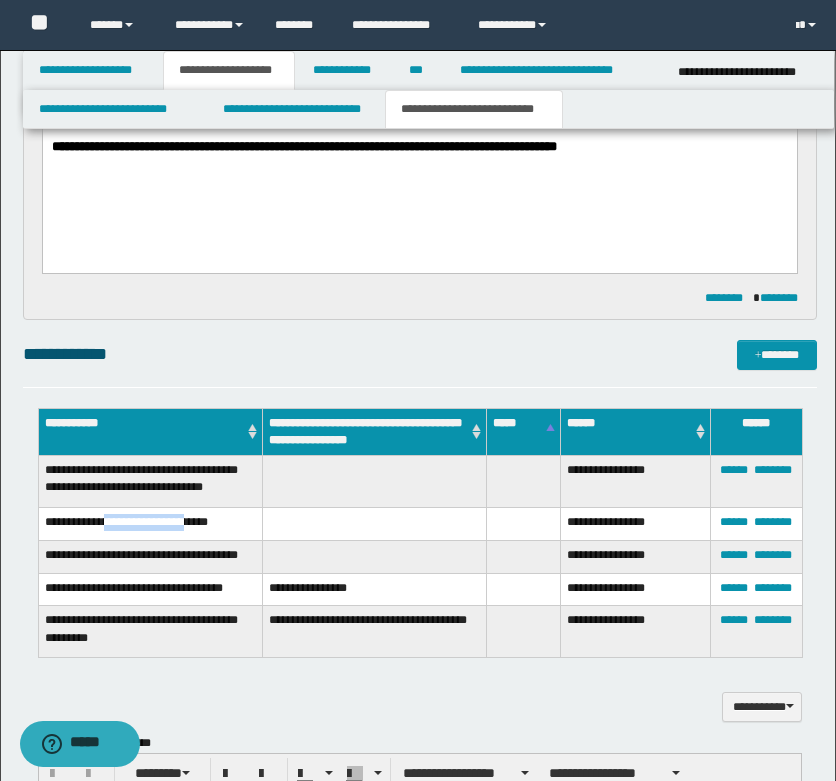 scroll, scrollTop: 900, scrollLeft: 0, axis: vertical 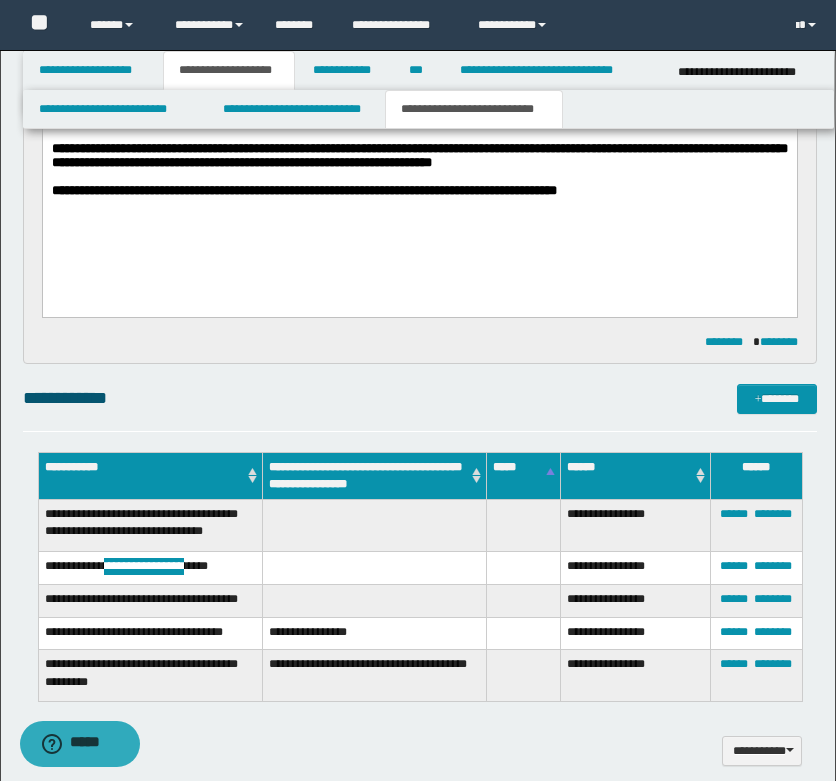 click on "**********" at bounding box center (419, 190) 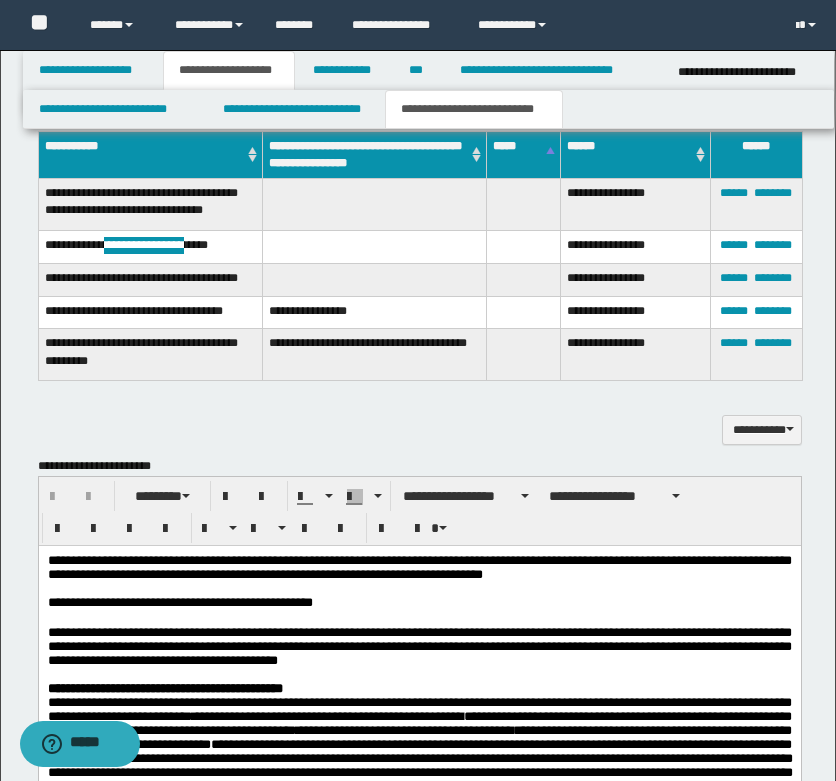 scroll, scrollTop: 1200, scrollLeft: 0, axis: vertical 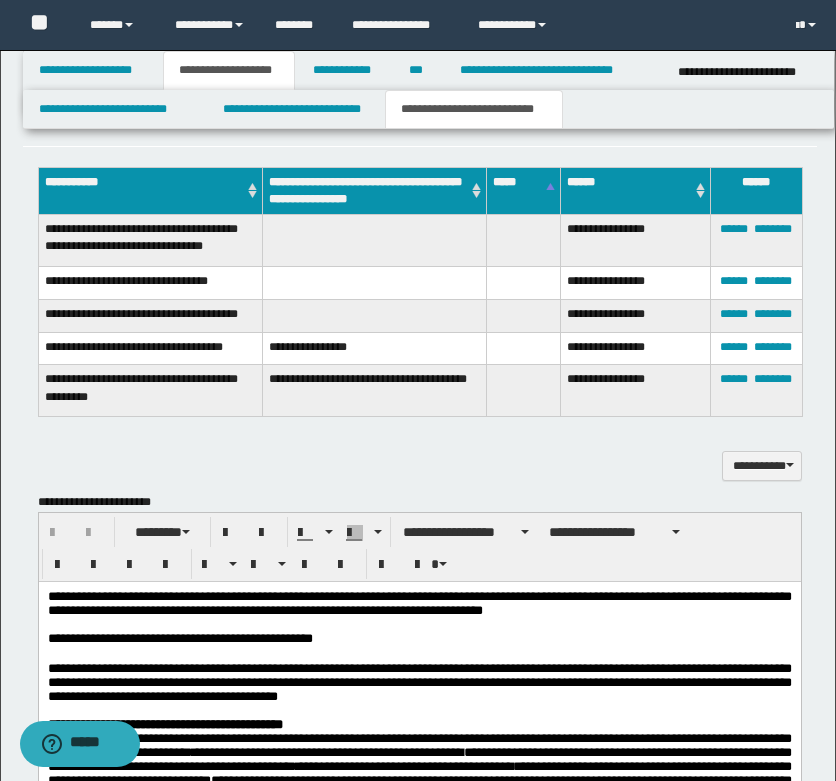 click on "**********" at bounding box center [150, 315] 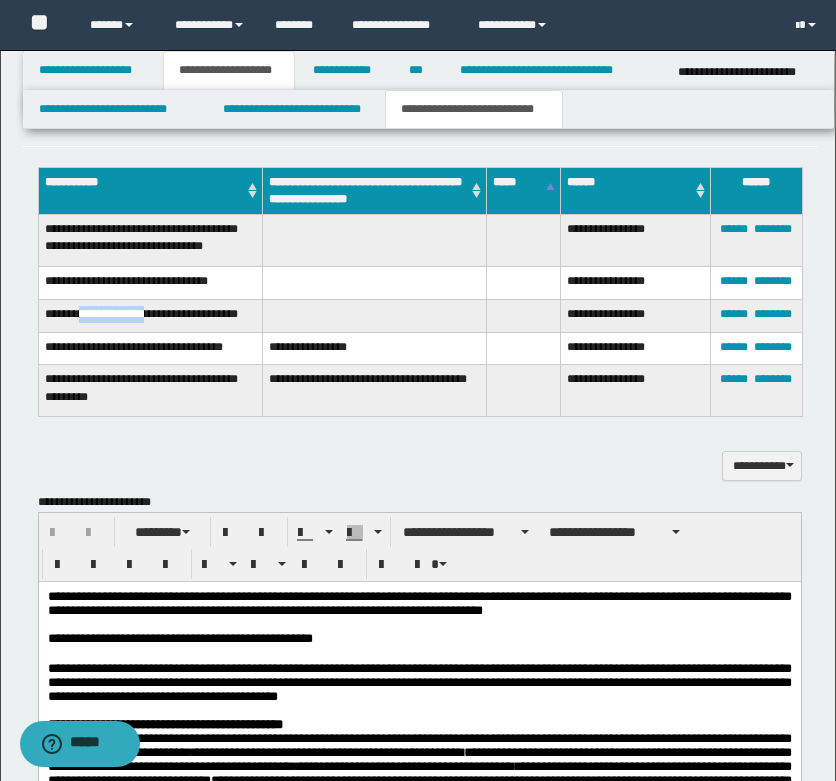 click on "**********" at bounding box center [150, 315] 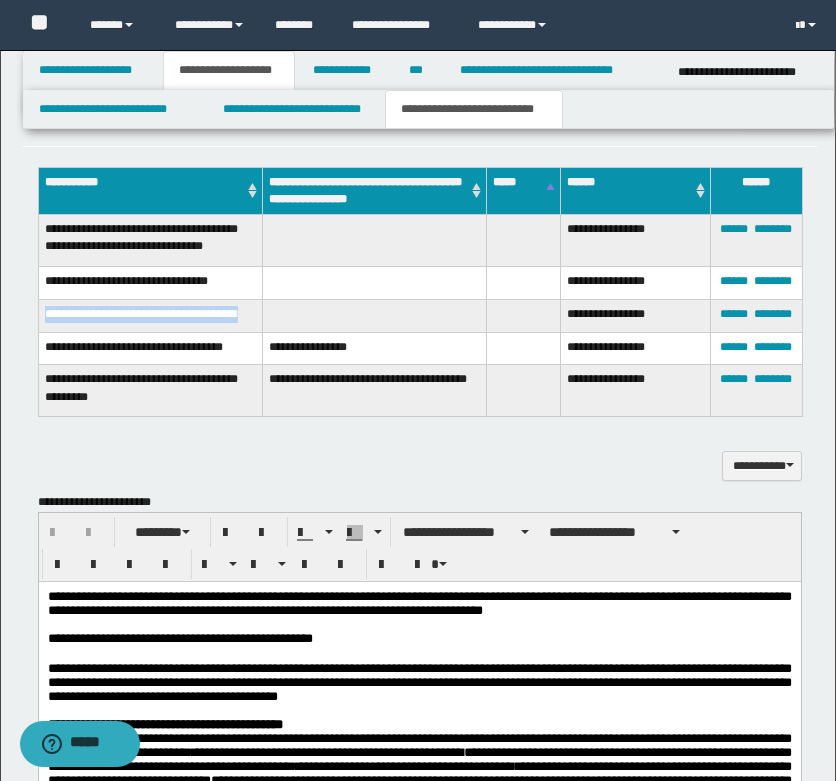 click on "**********" at bounding box center (150, 315) 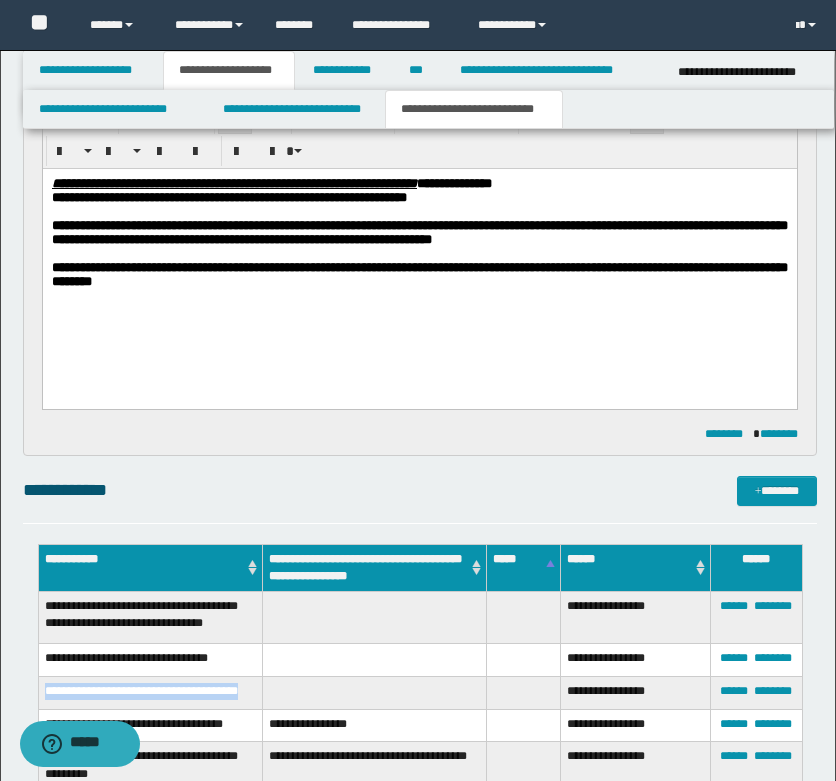scroll, scrollTop: 800, scrollLeft: 0, axis: vertical 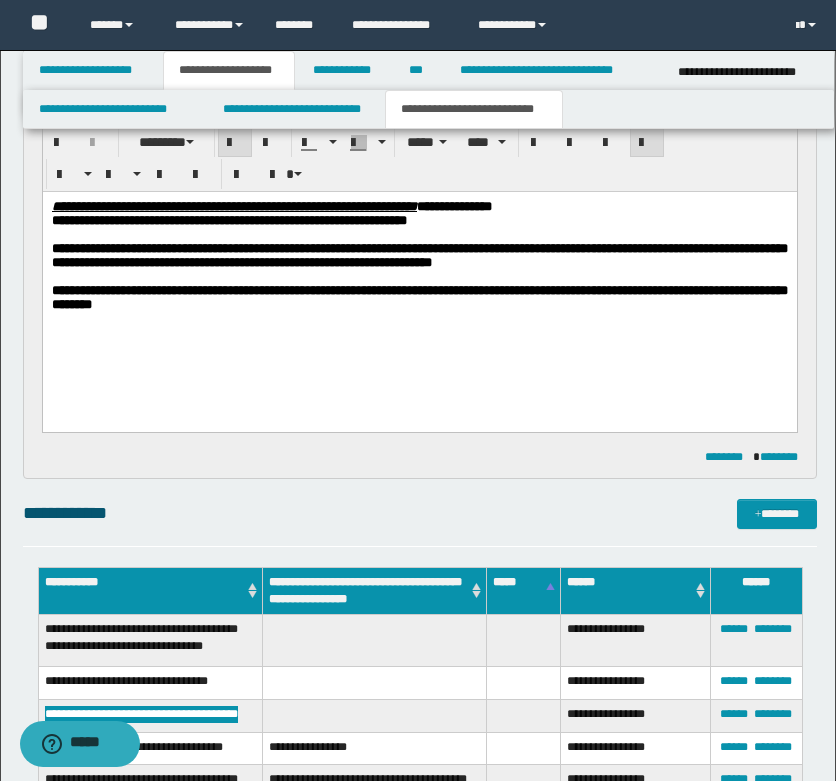 click on "**********" at bounding box center (419, 297) 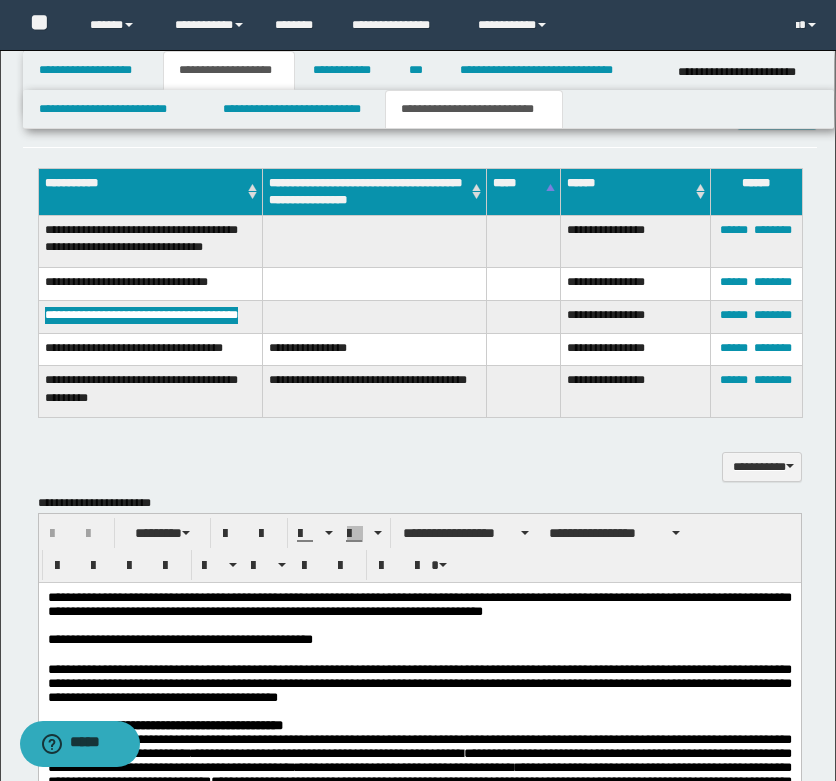 scroll, scrollTop: 1200, scrollLeft: 0, axis: vertical 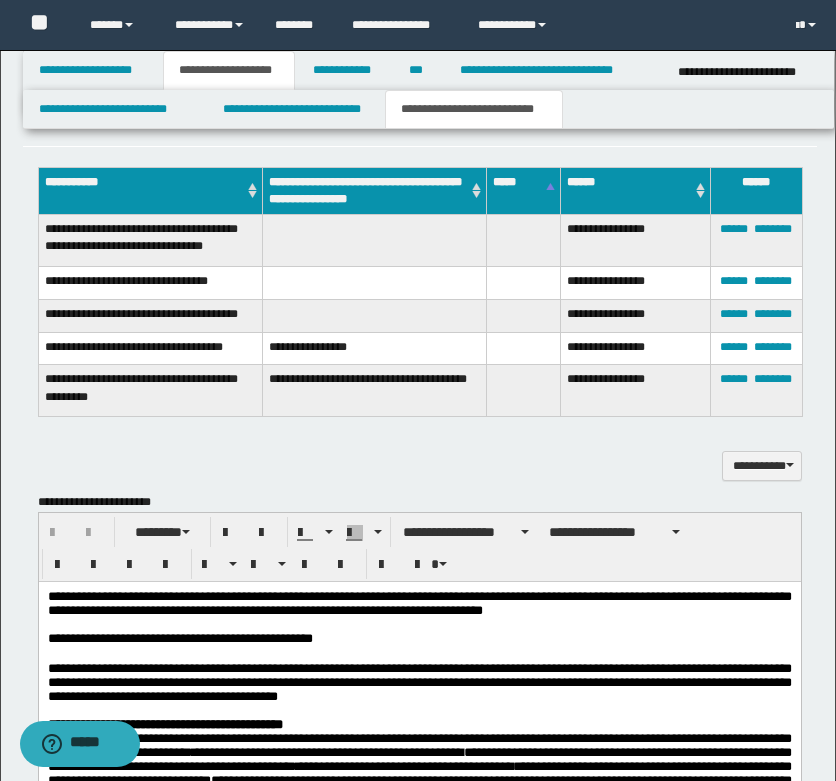 click on "**********" at bounding box center (150, 391) 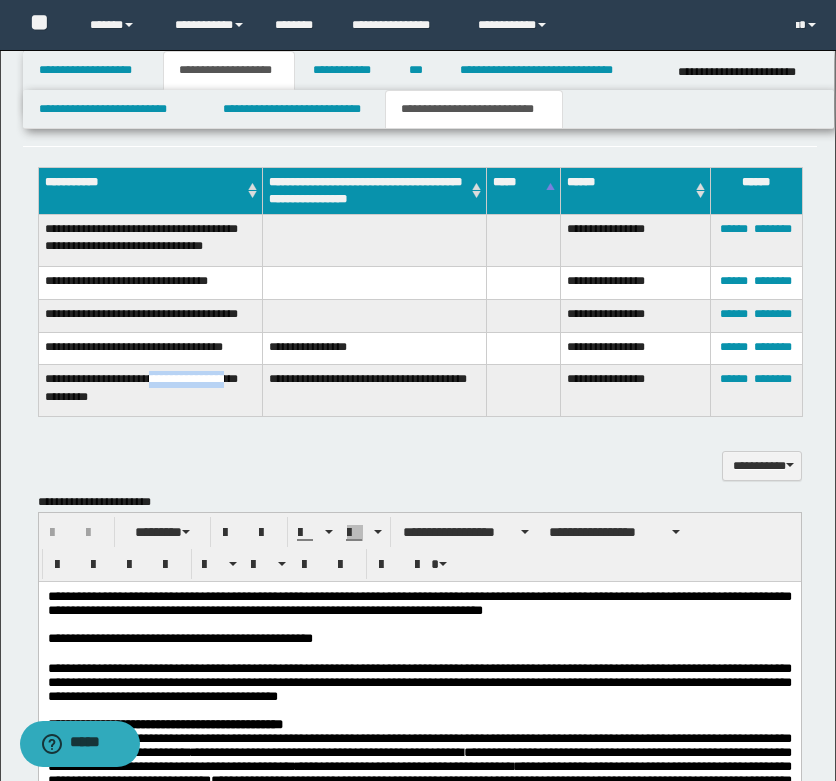 click on "**********" at bounding box center [150, 391] 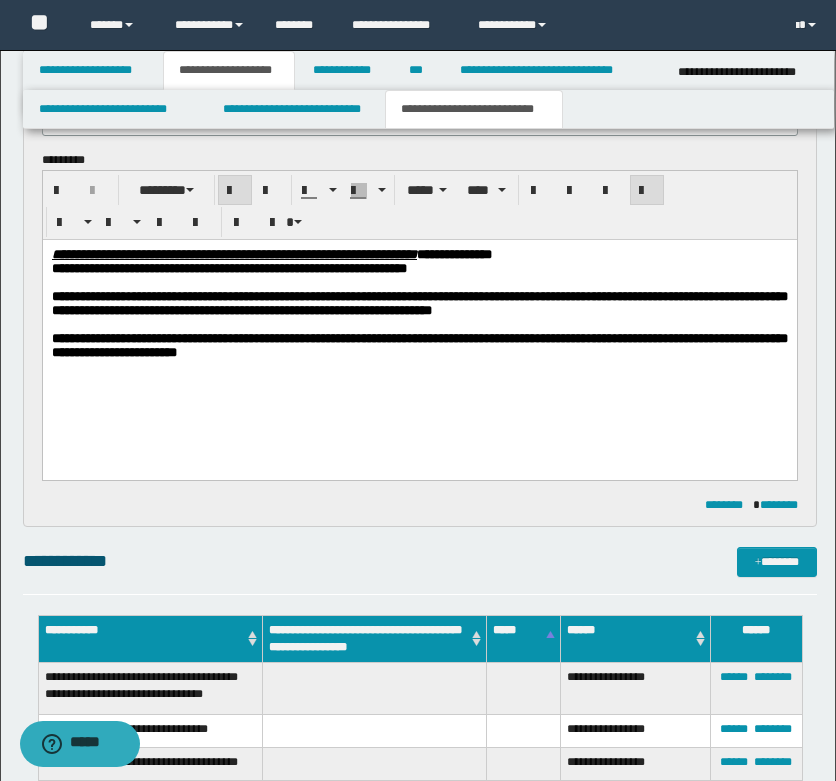 scroll, scrollTop: 700, scrollLeft: 0, axis: vertical 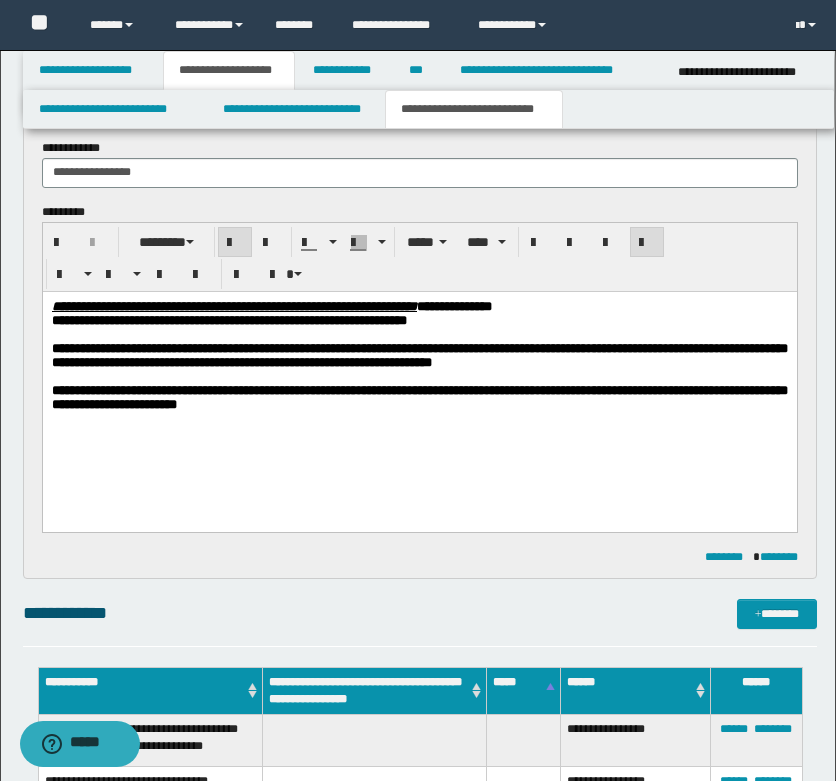 click on "**********" at bounding box center [419, 397] 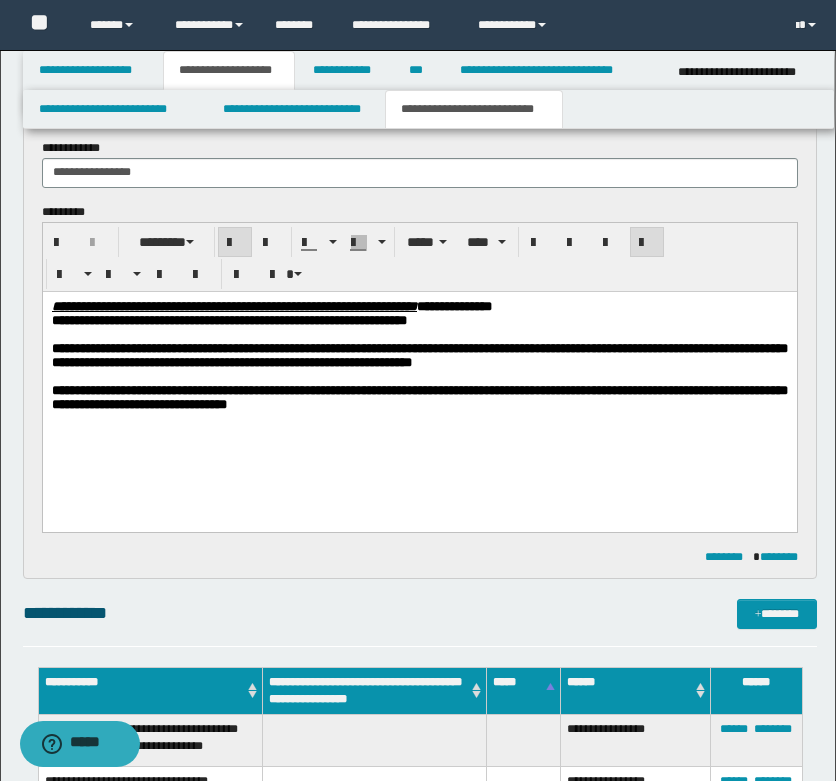 click on "**********" at bounding box center (419, 397) 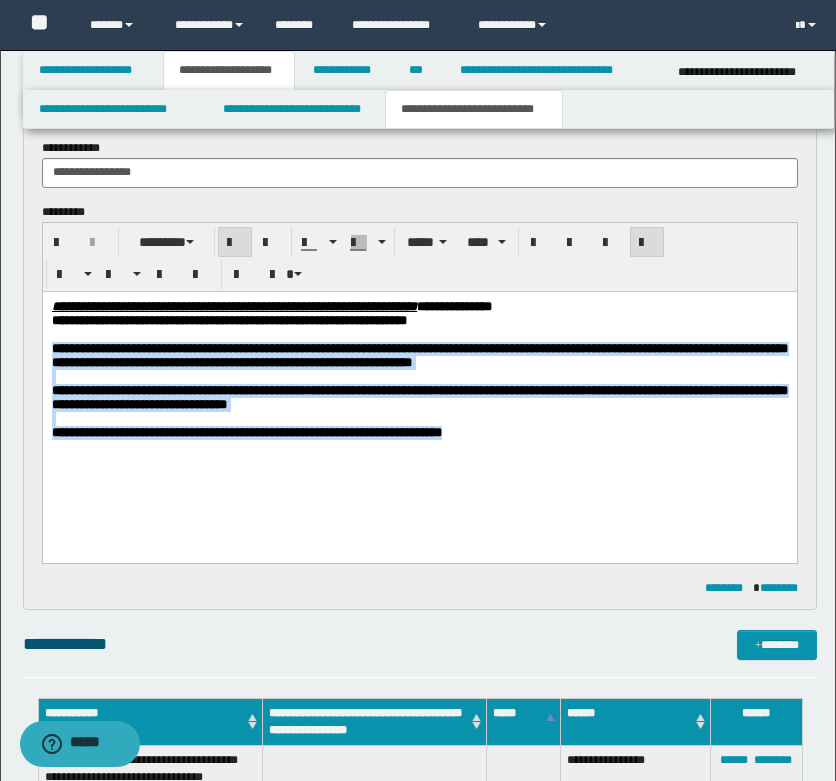 drag, startPoint x: 342, startPoint y: 411, endPoint x: 29, endPoint y: 353, distance: 318.32846 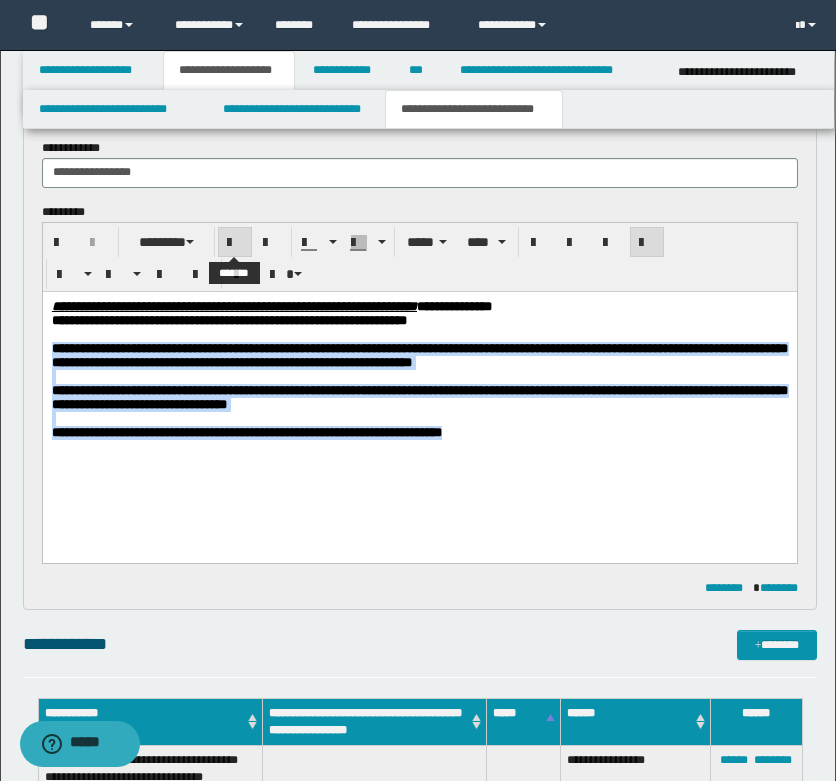 click at bounding box center (235, 243) 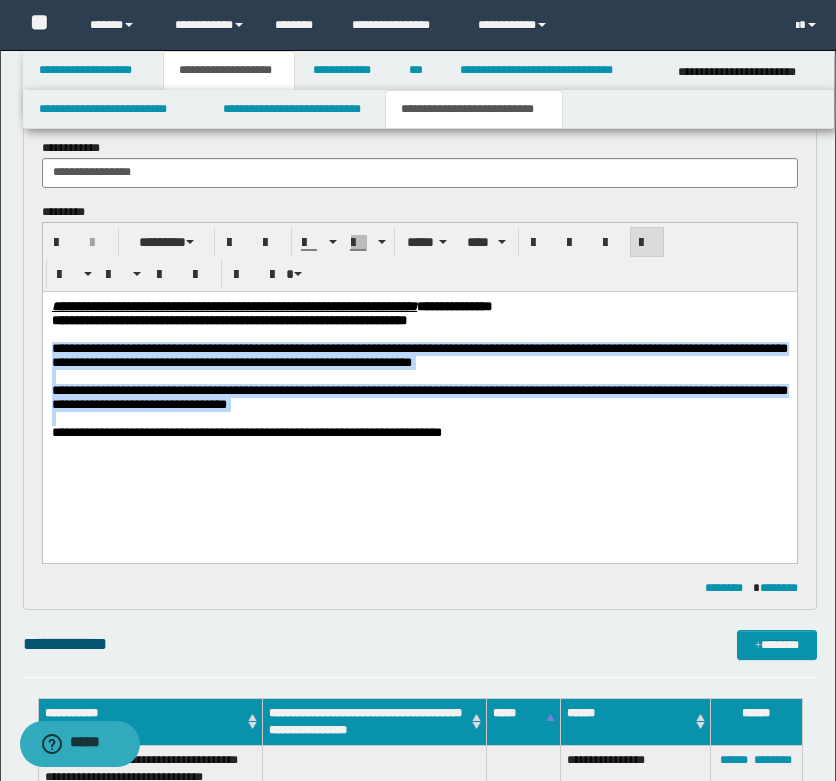 click on "**********" at bounding box center (419, 394) 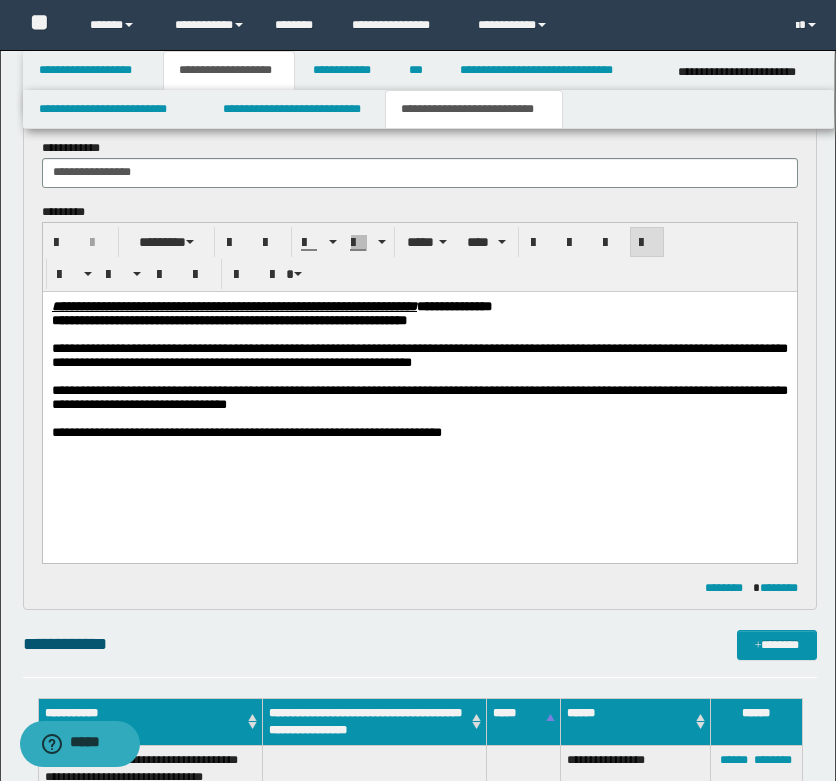 click on "**********" at bounding box center [419, 432] 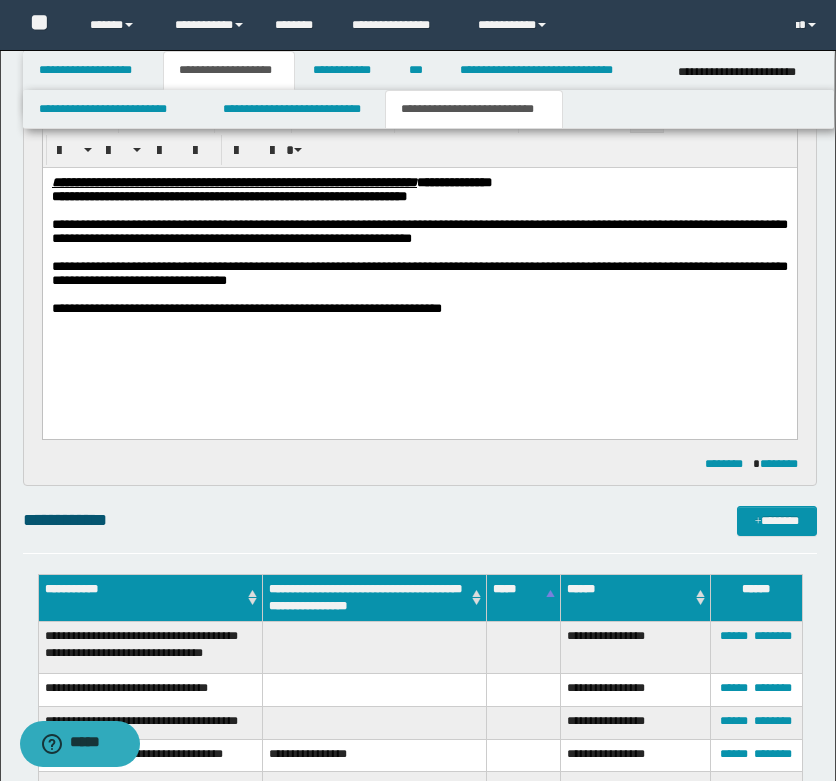 scroll, scrollTop: 800, scrollLeft: 0, axis: vertical 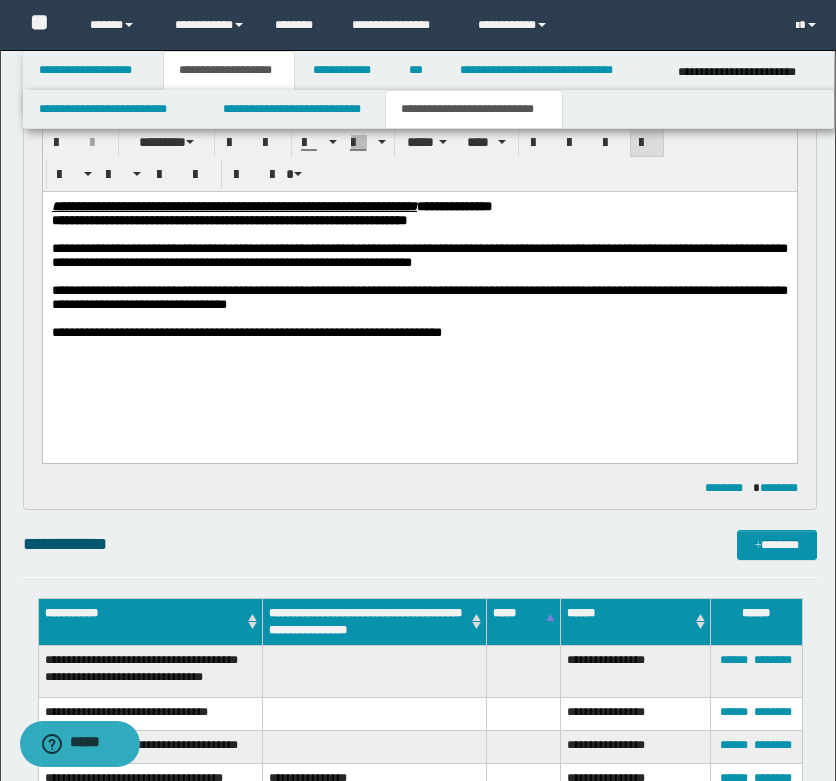 click on "**********" at bounding box center (419, 294) 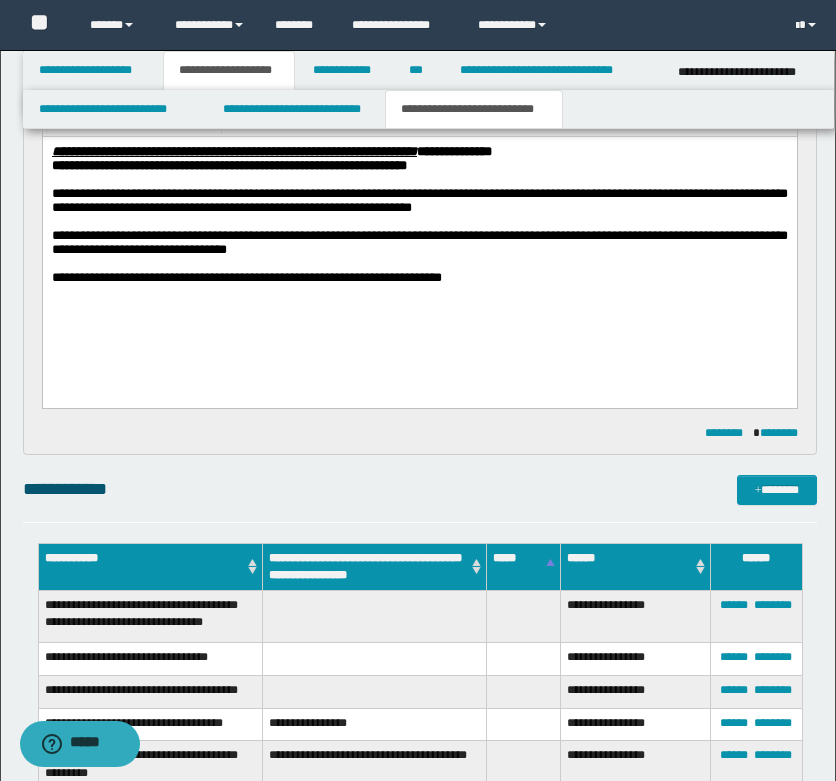 scroll, scrollTop: 800, scrollLeft: 0, axis: vertical 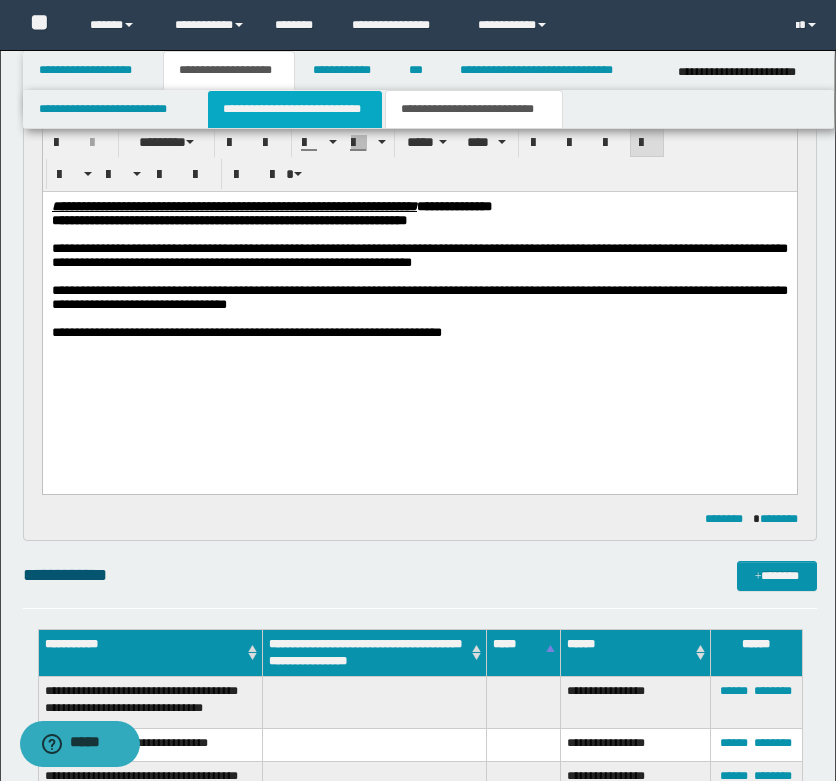 click on "**********" at bounding box center (295, 109) 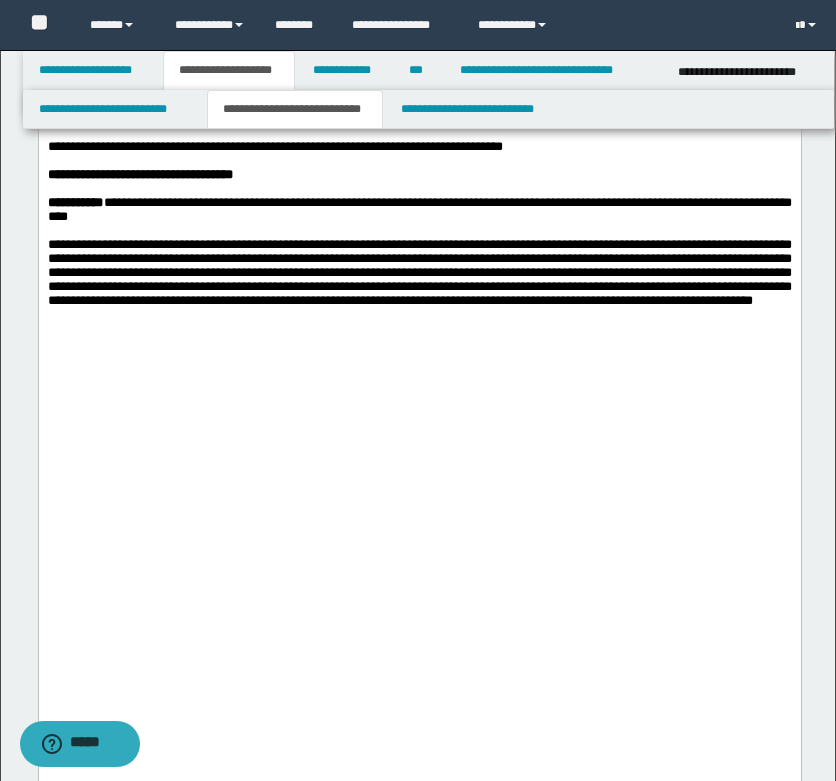scroll, scrollTop: 4400, scrollLeft: 0, axis: vertical 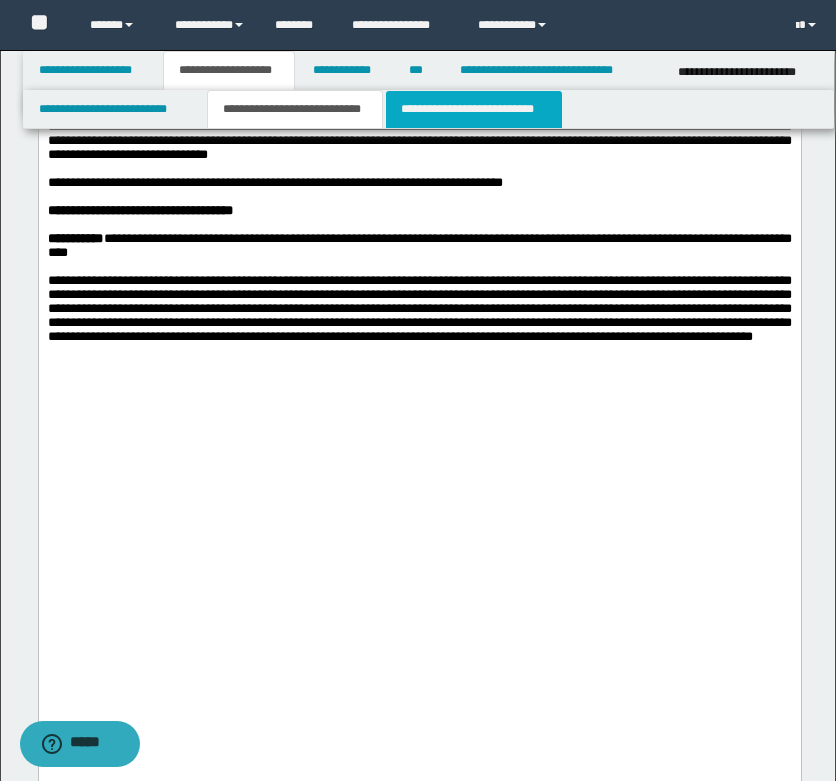 click on "**********" at bounding box center [474, 109] 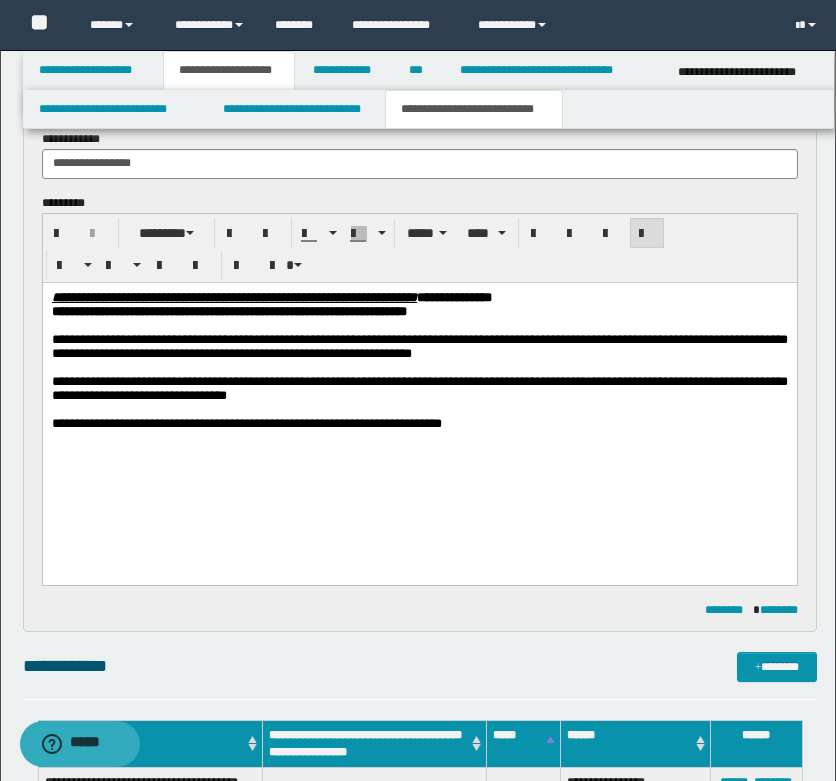 scroll, scrollTop: 800, scrollLeft: 0, axis: vertical 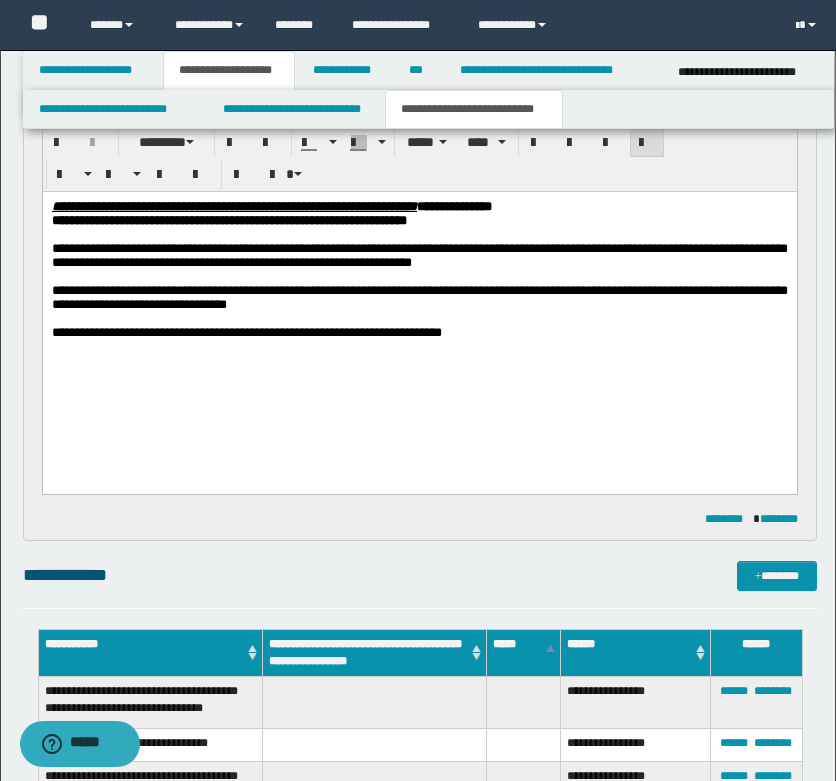 click at bounding box center [419, 346] 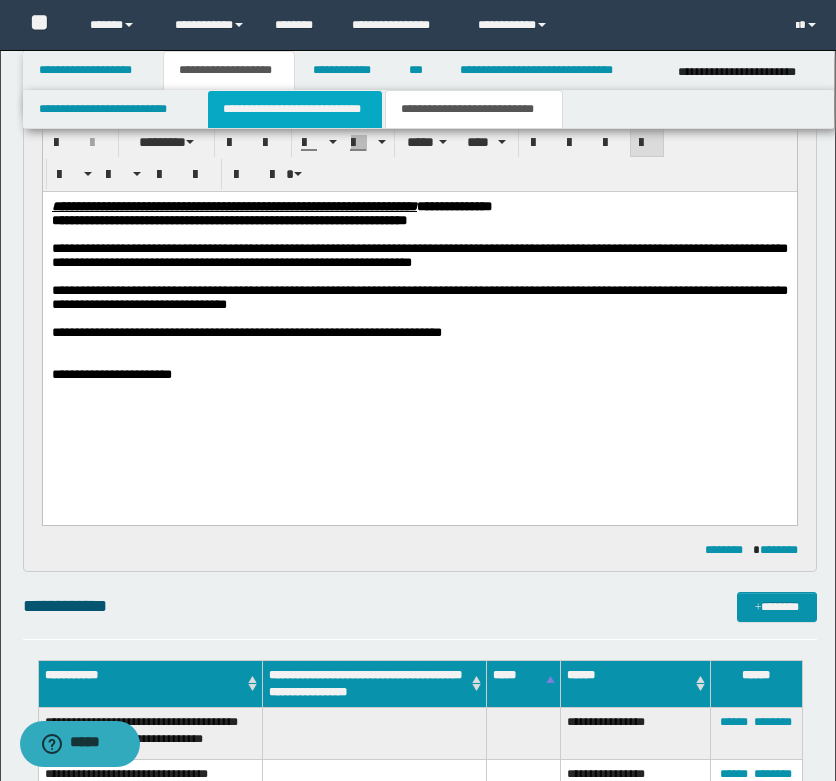 click on "**********" at bounding box center [295, 109] 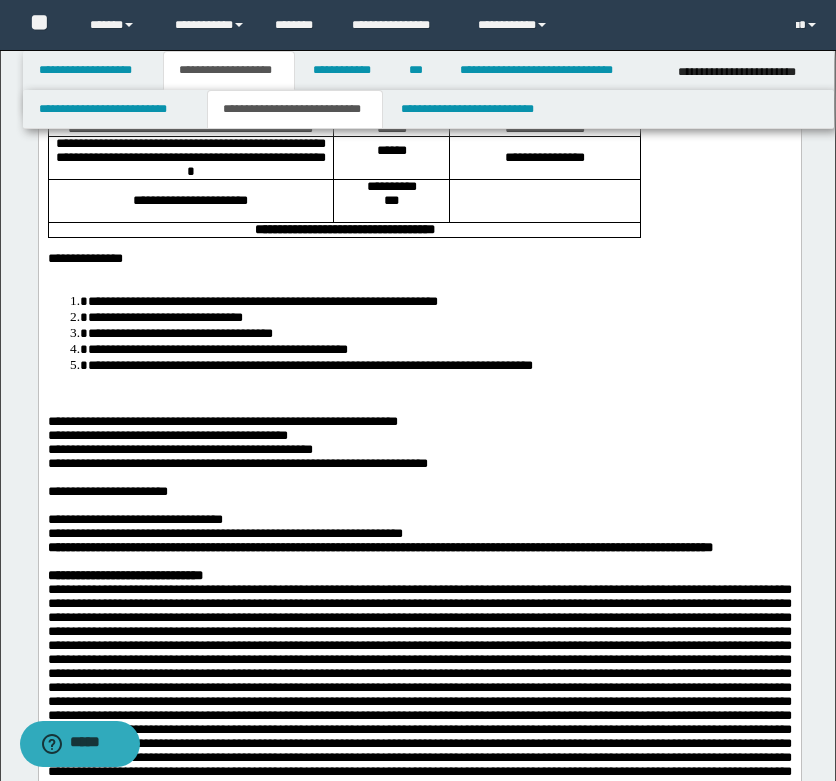 scroll, scrollTop: 500, scrollLeft: 0, axis: vertical 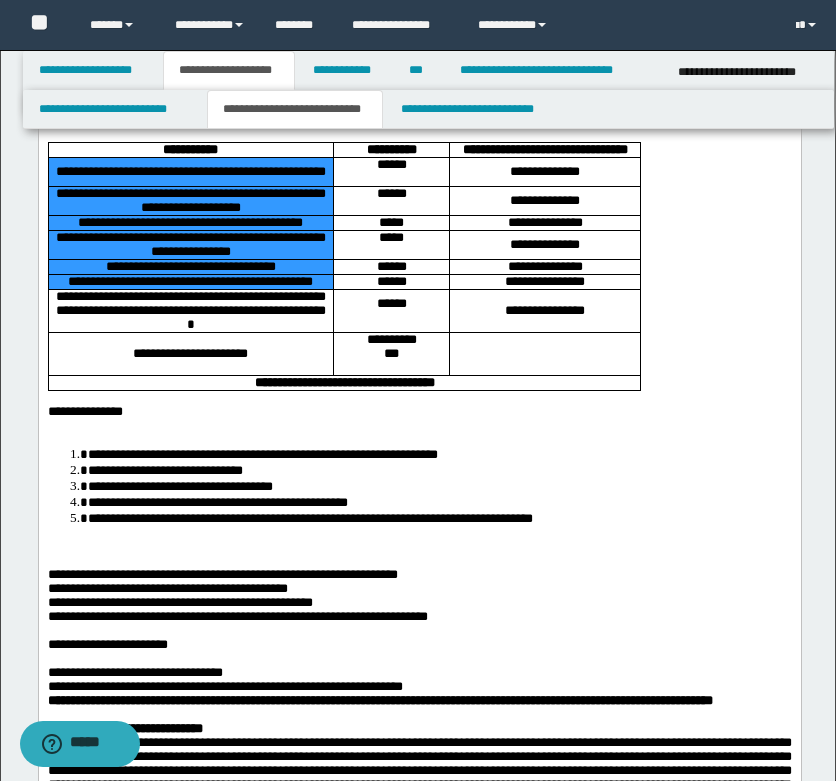 drag, startPoint x: 197, startPoint y: 291, endPoint x: 242, endPoint y: 458, distance: 172.95663 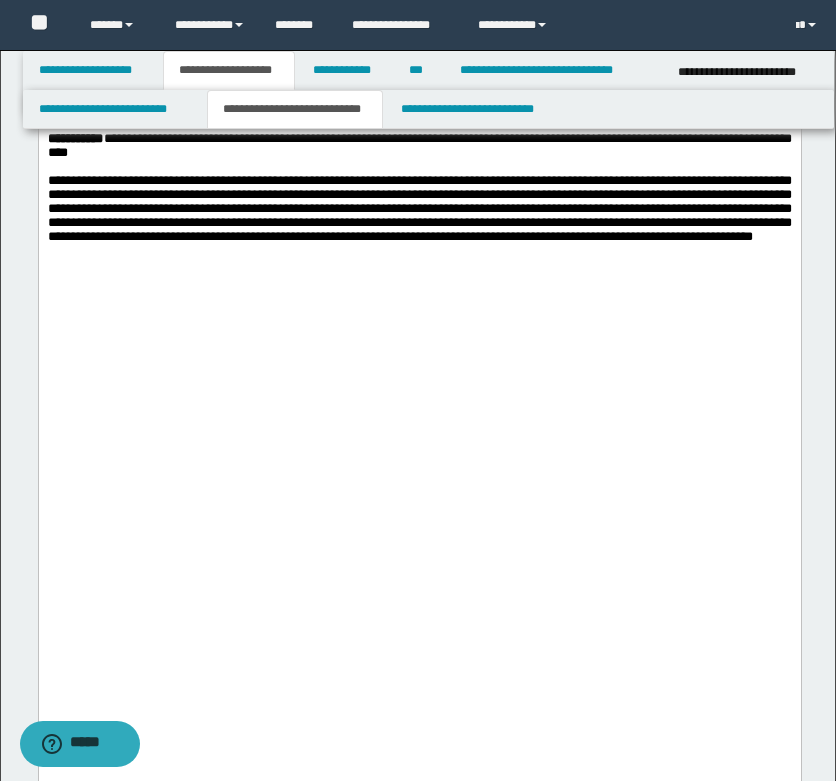 scroll, scrollTop: 4600, scrollLeft: 0, axis: vertical 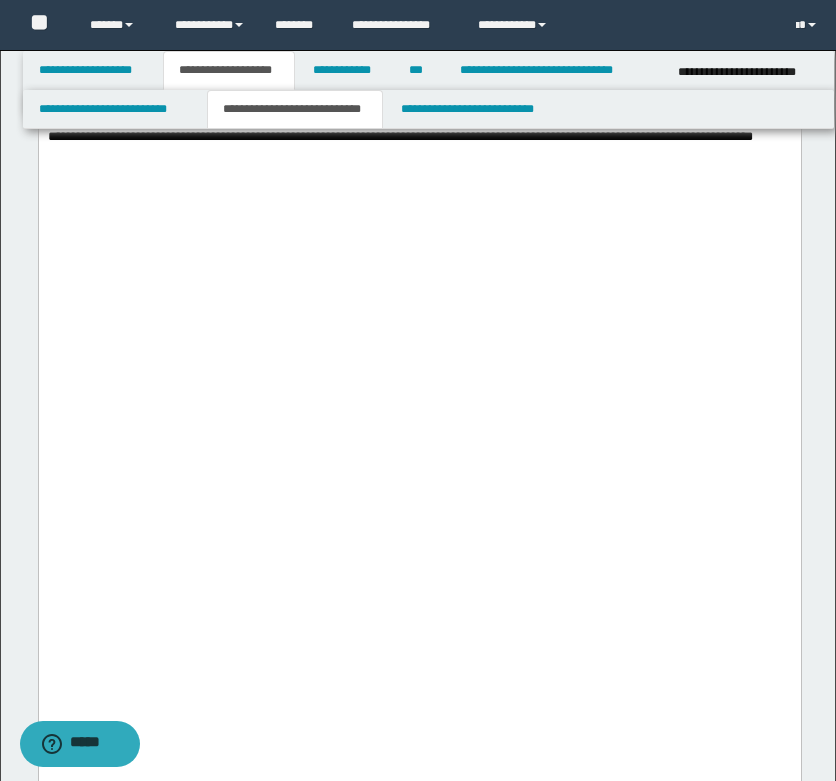 click on "**********" at bounding box center (419, -683) 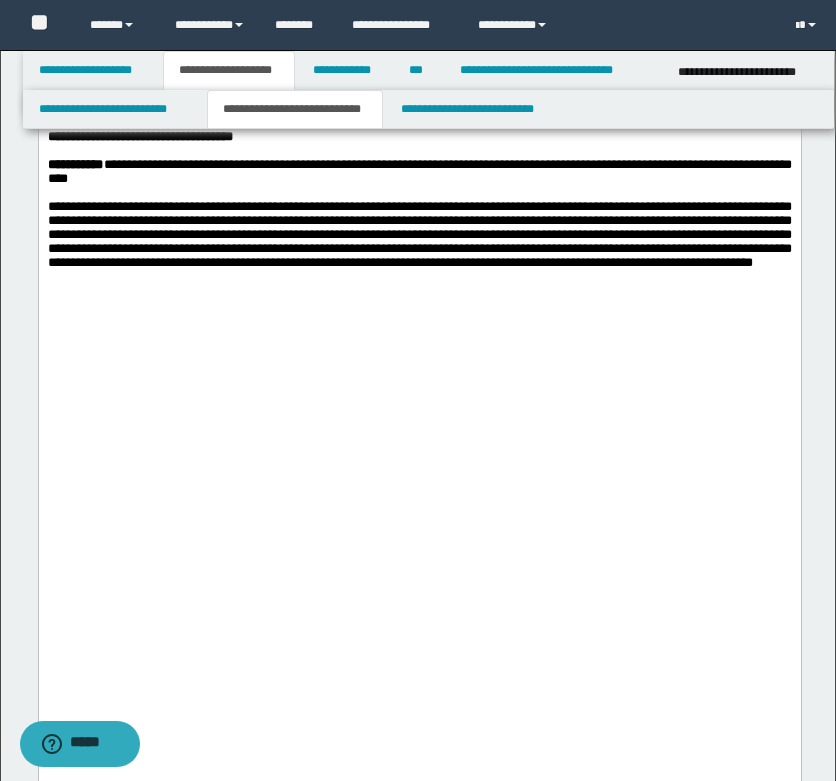 scroll, scrollTop: 4400, scrollLeft: 0, axis: vertical 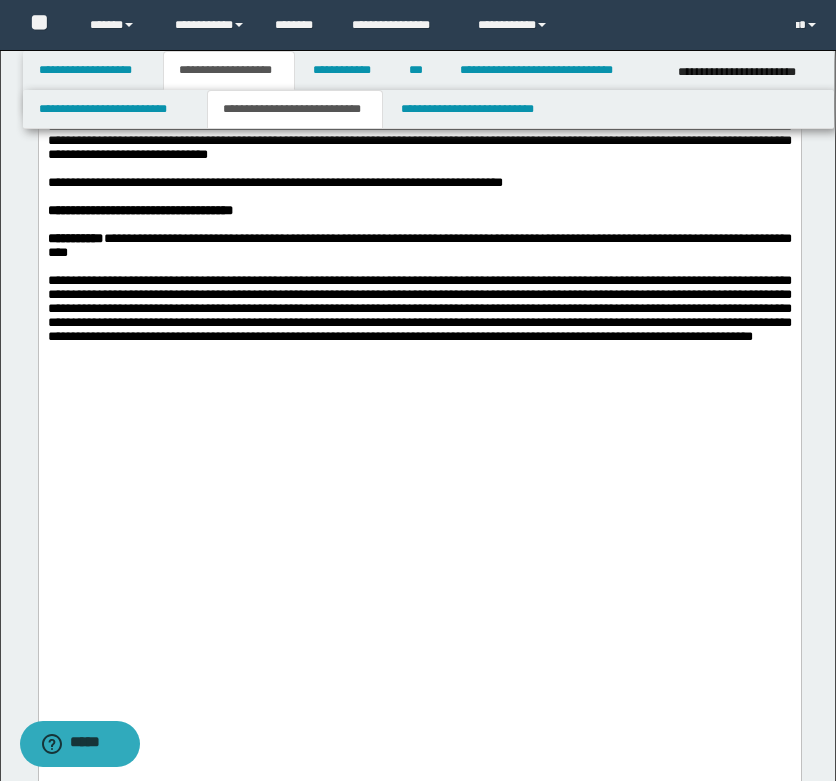 click on "**********" at bounding box center [419, -567] 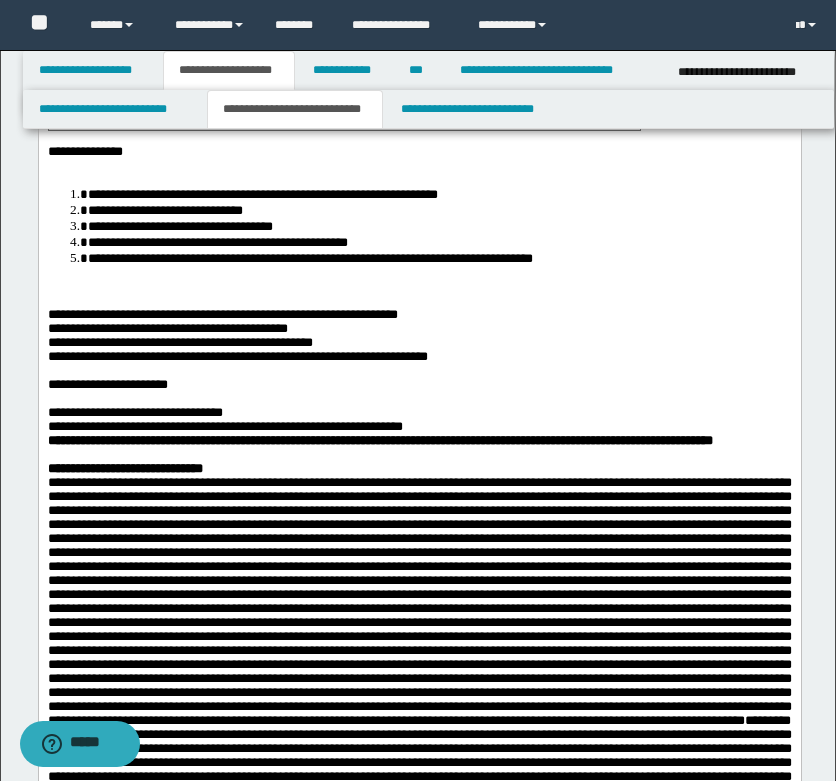 scroll, scrollTop: 800, scrollLeft: 0, axis: vertical 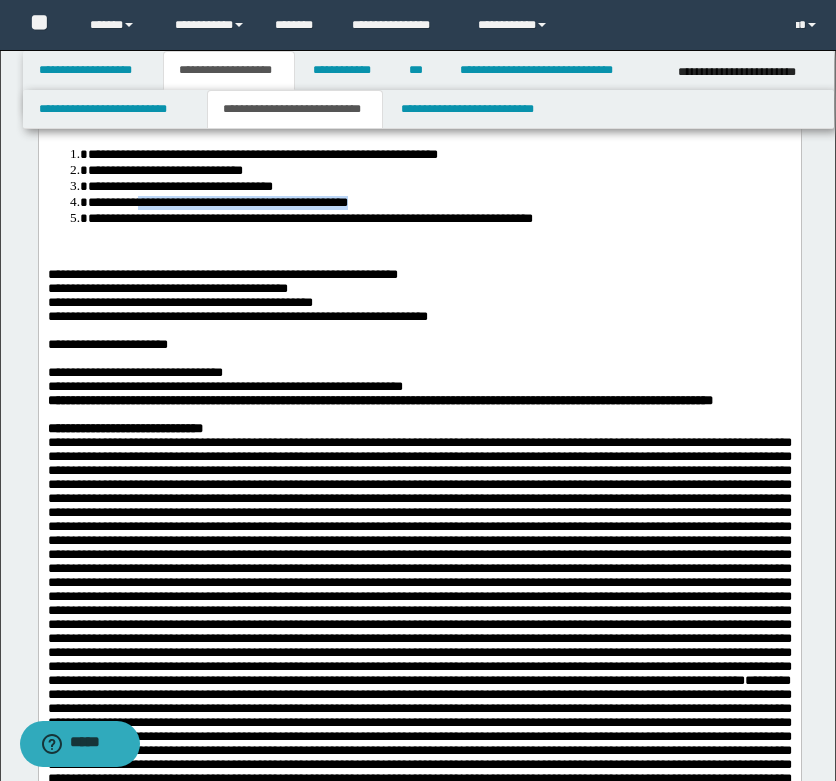 drag, startPoint x: 454, startPoint y: 360, endPoint x: 157, endPoint y: 370, distance: 297.1683 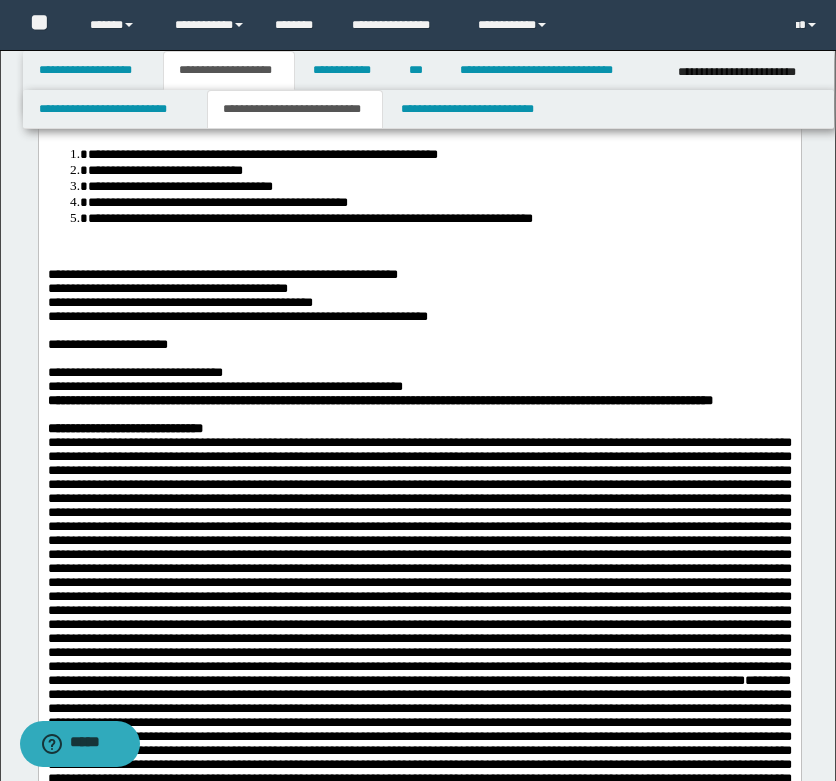 click at bounding box center (443, 247) 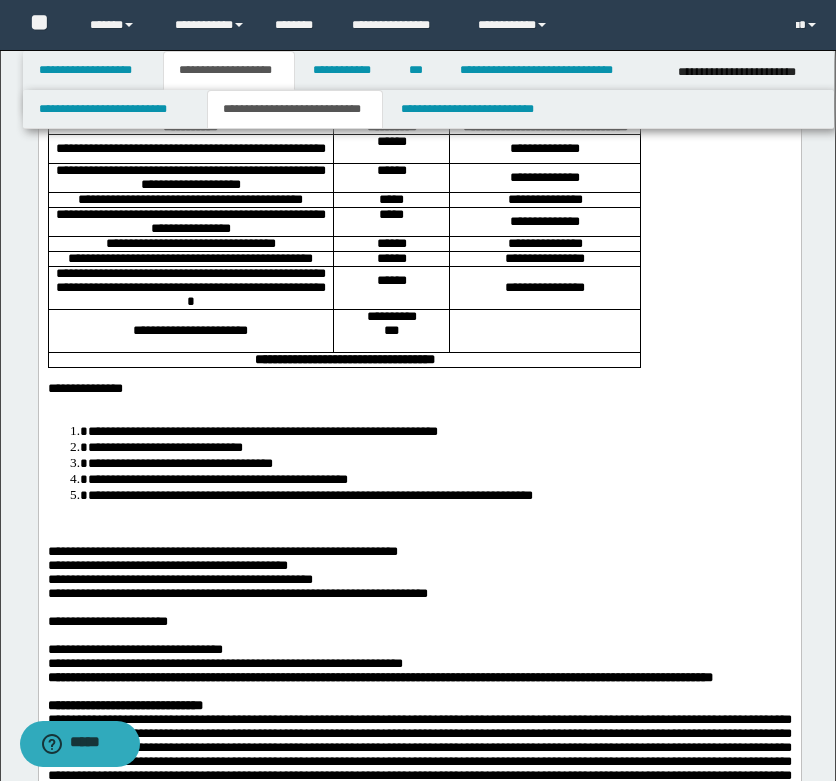 scroll, scrollTop: 500, scrollLeft: 0, axis: vertical 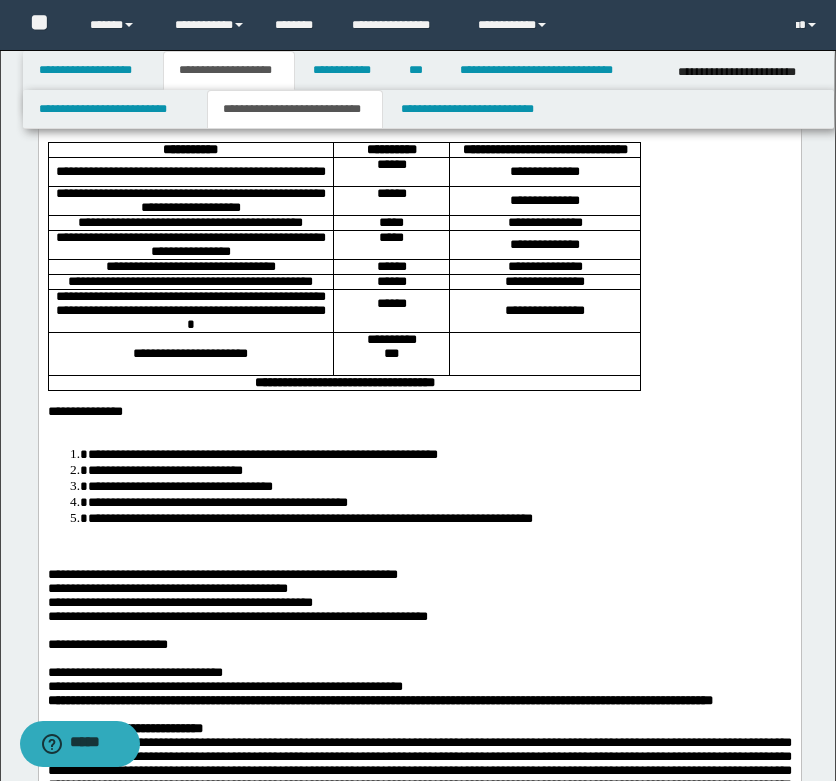 click on "**********" at bounding box center (190, 310) 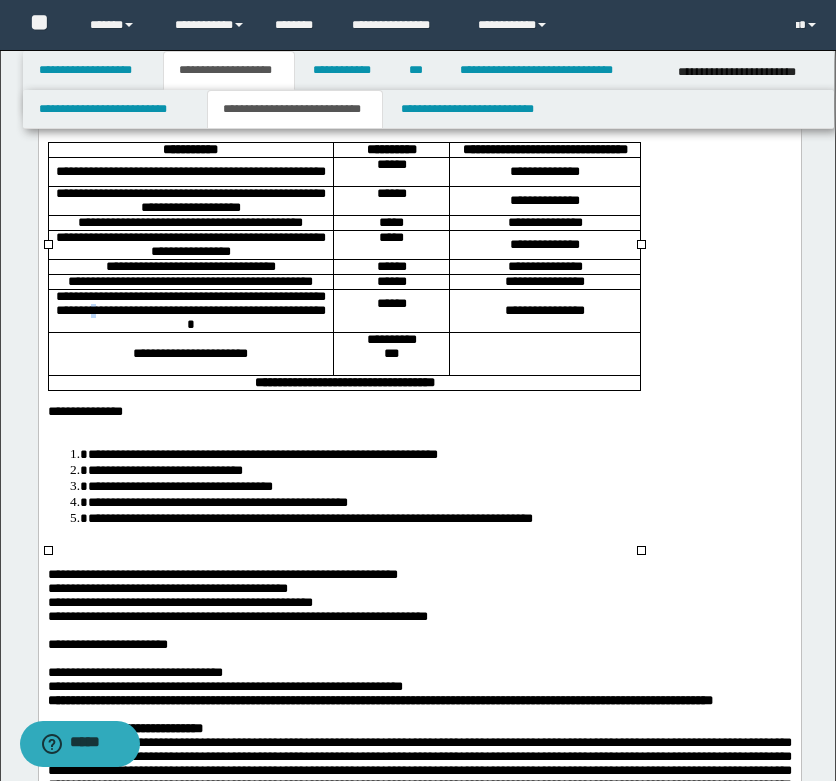 click on "**********" at bounding box center (190, 310) 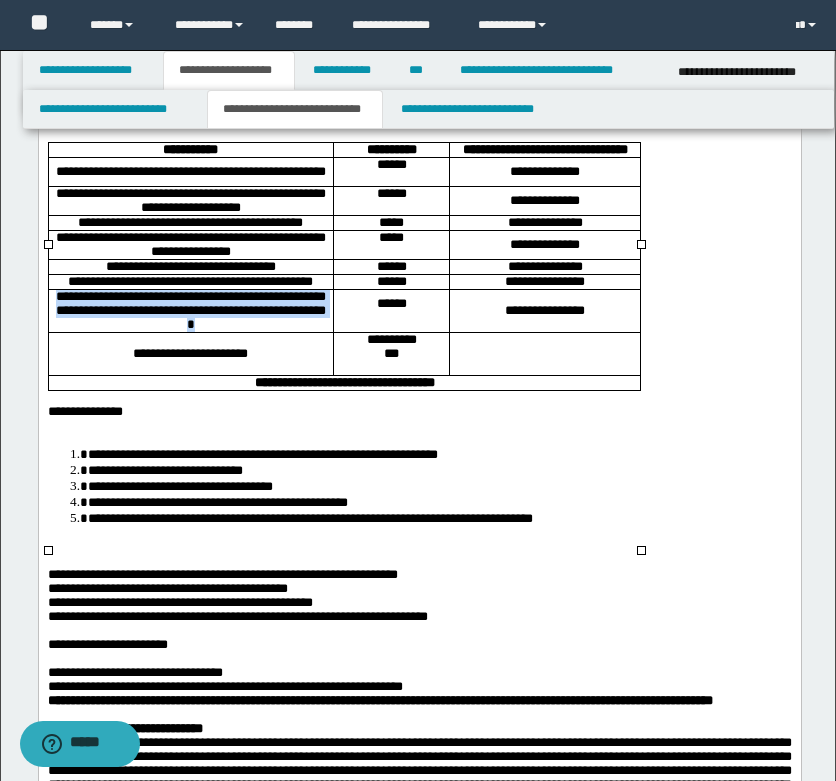 click on "**********" at bounding box center (190, 310) 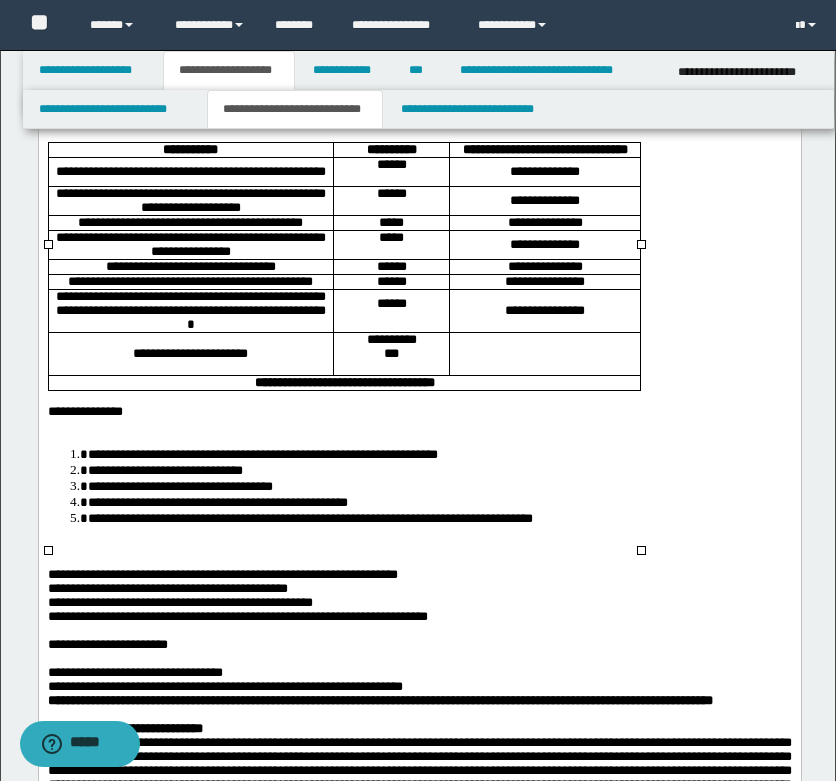 click on "**********" at bounding box center (190, 310) 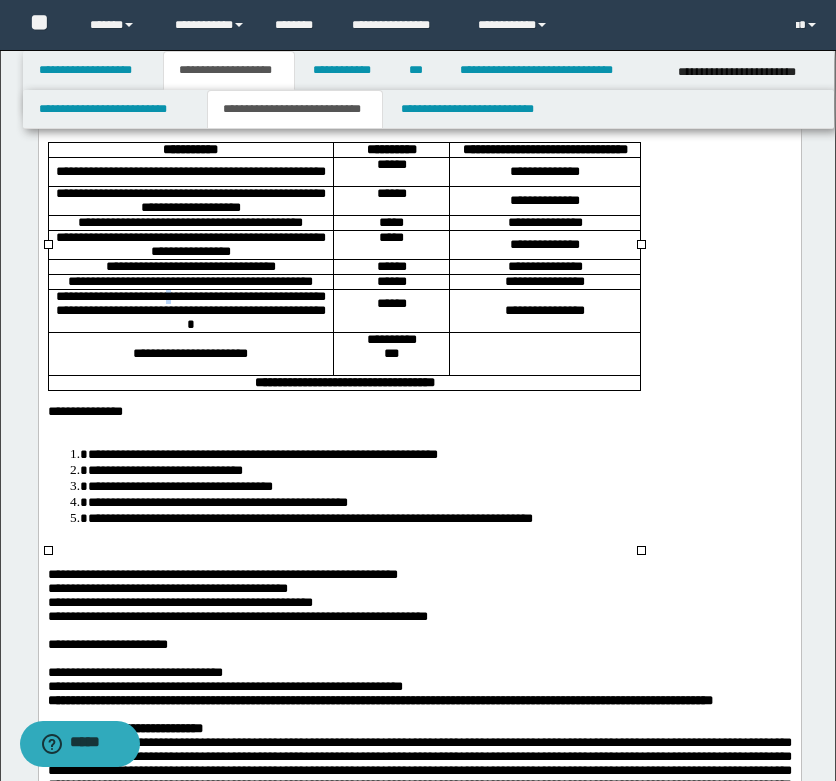 click on "**********" at bounding box center (190, 310) 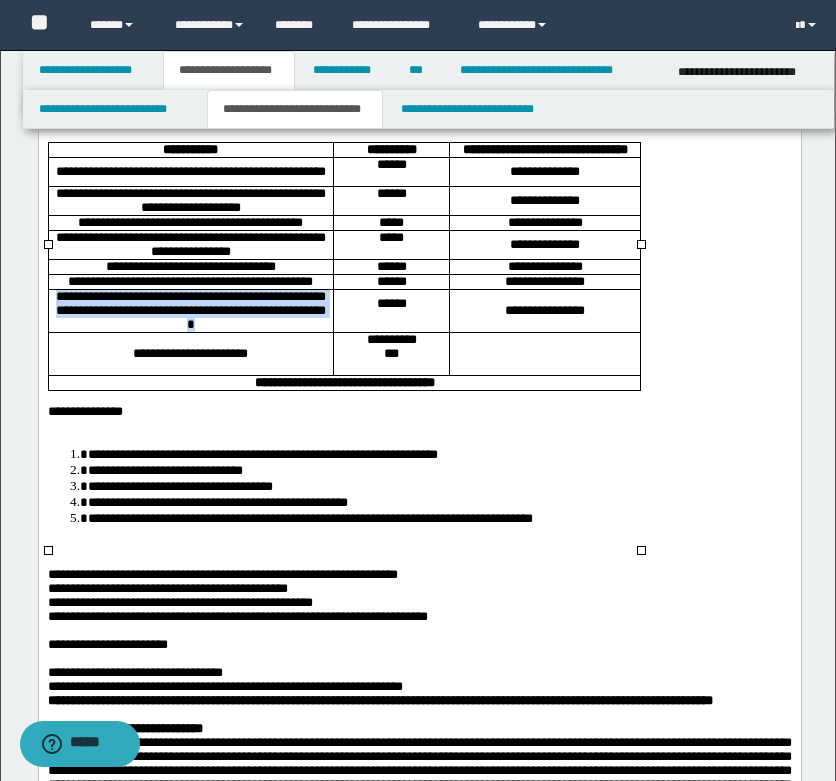 click on "**********" at bounding box center (190, 310) 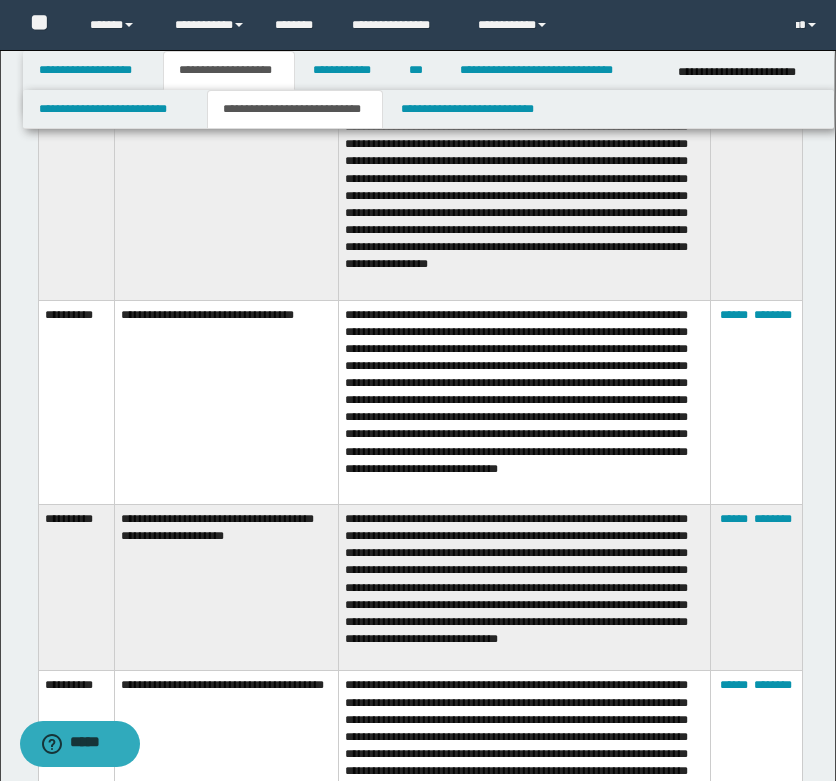 scroll, scrollTop: 6800, scrollLeft: 0, axis: vertical 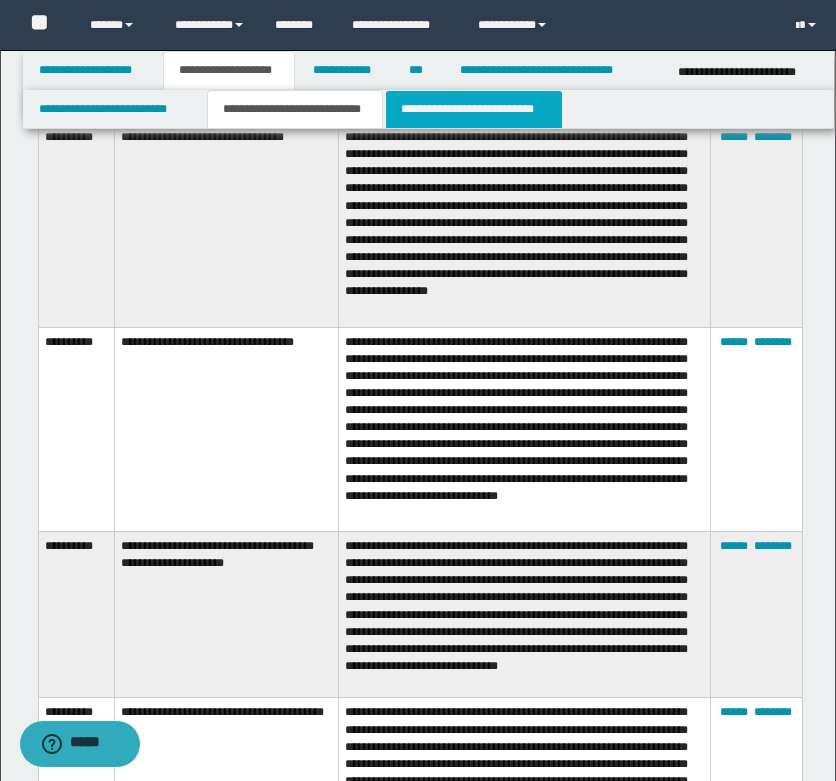 click on "**********" at bounding box center [474, 109] 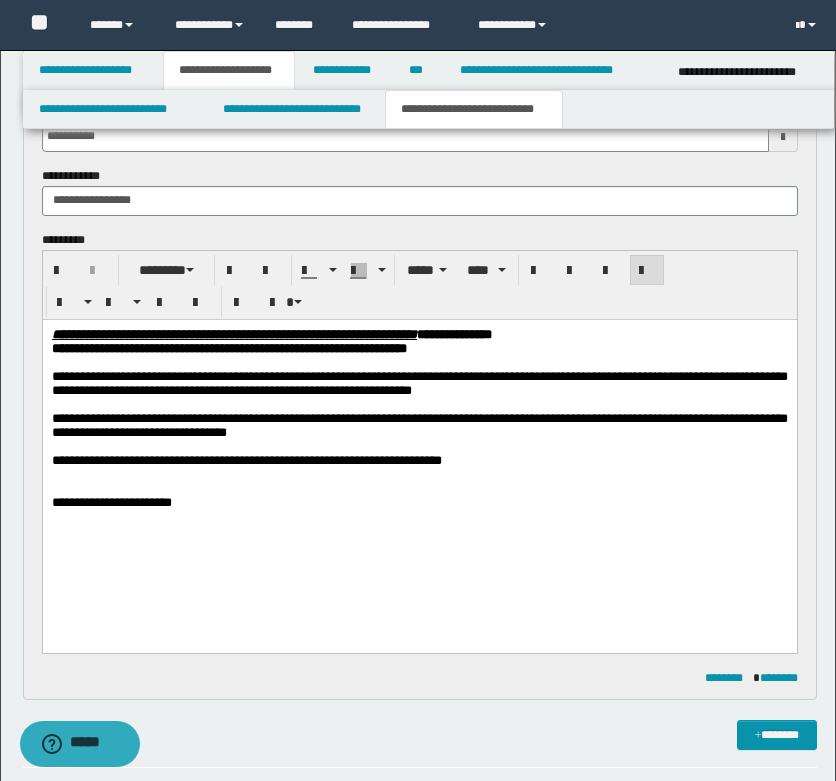 scroll, scrollTop: 780, scrollLeft: 0, axis: vertical 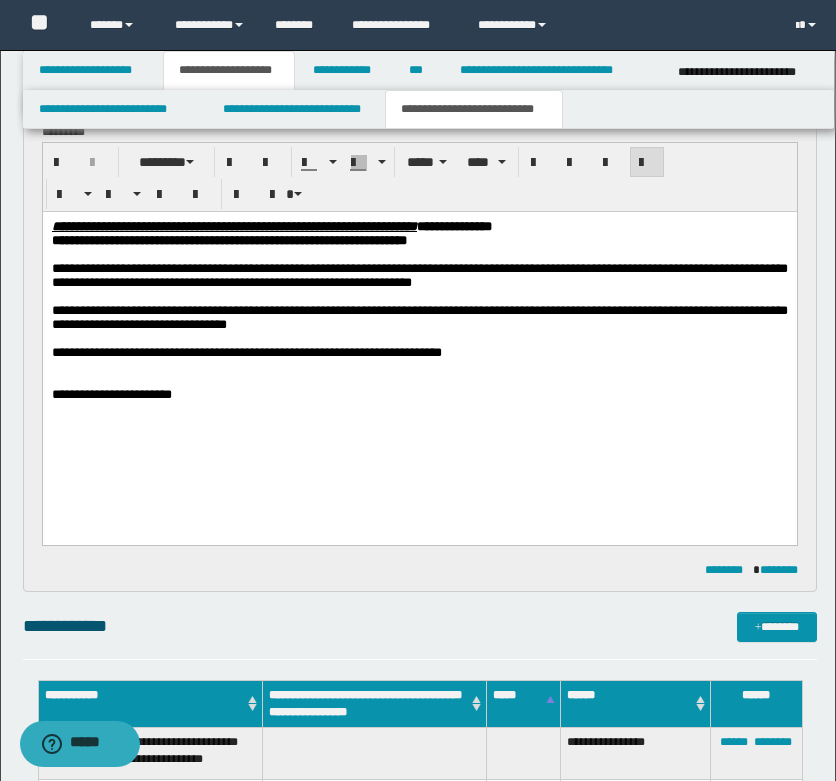 click on "**********" at bounding box center [419, 394] 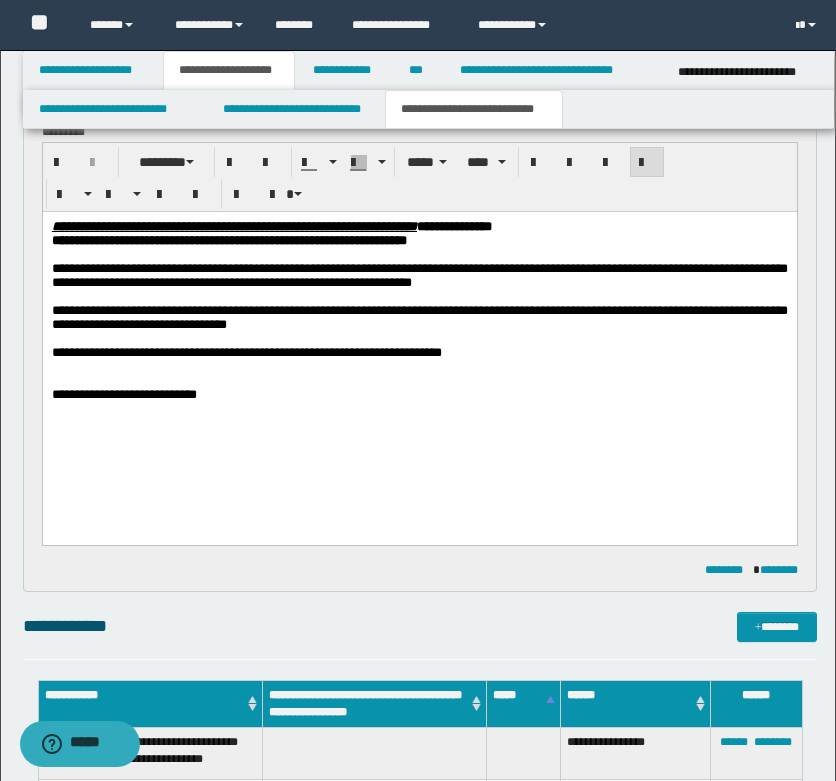 click on "**********" at bounding box center [419, 352] 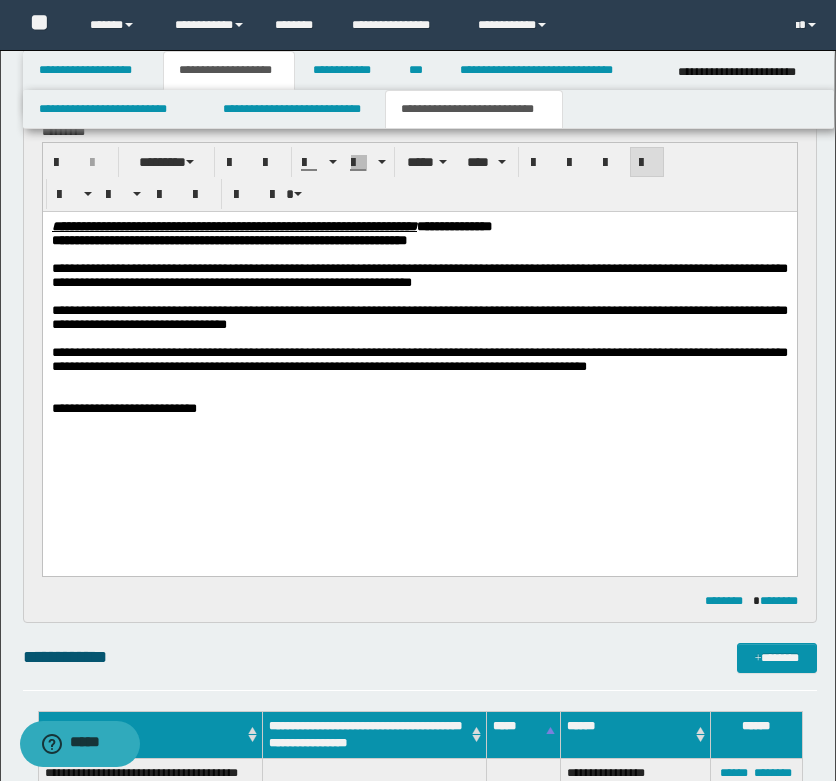 click on "**********" at bounding box center [419, 359] 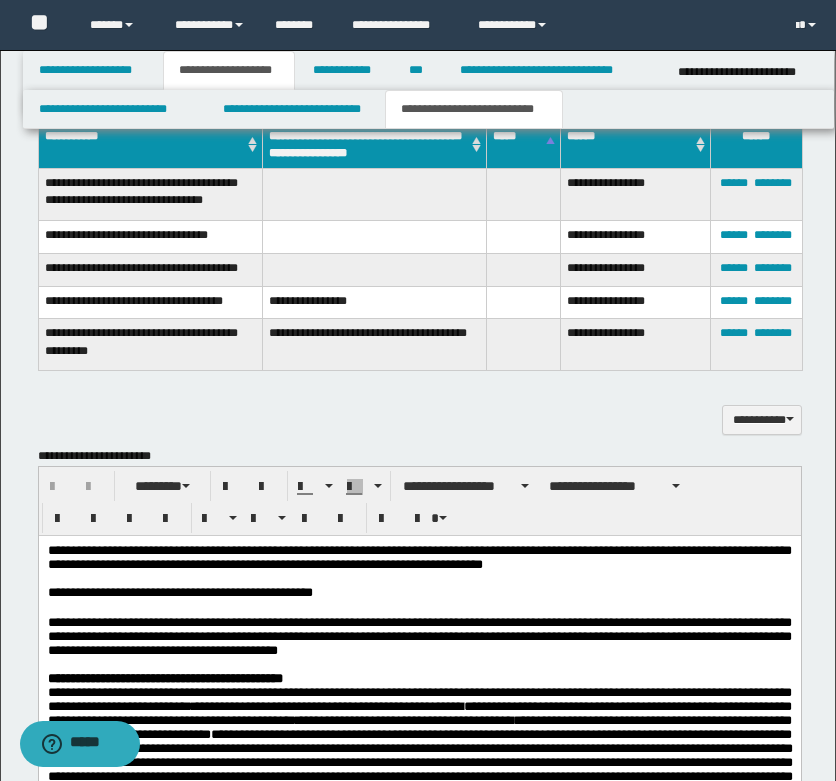 scroll, scrollTop: 1380, scrollLeft: 0, axis: vertical 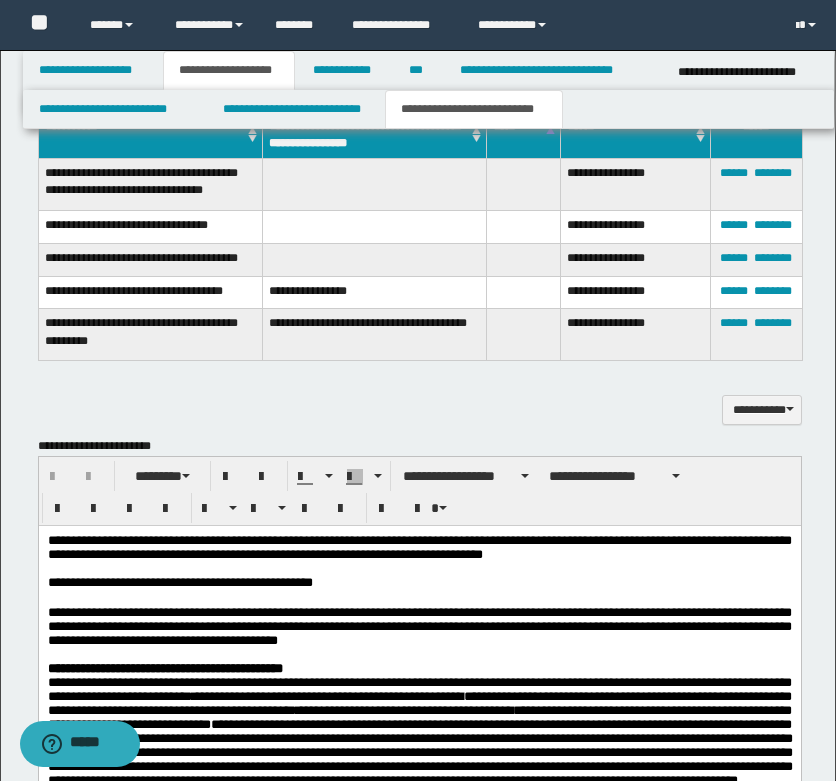 click on "**********" at bounding box center [150, 185] 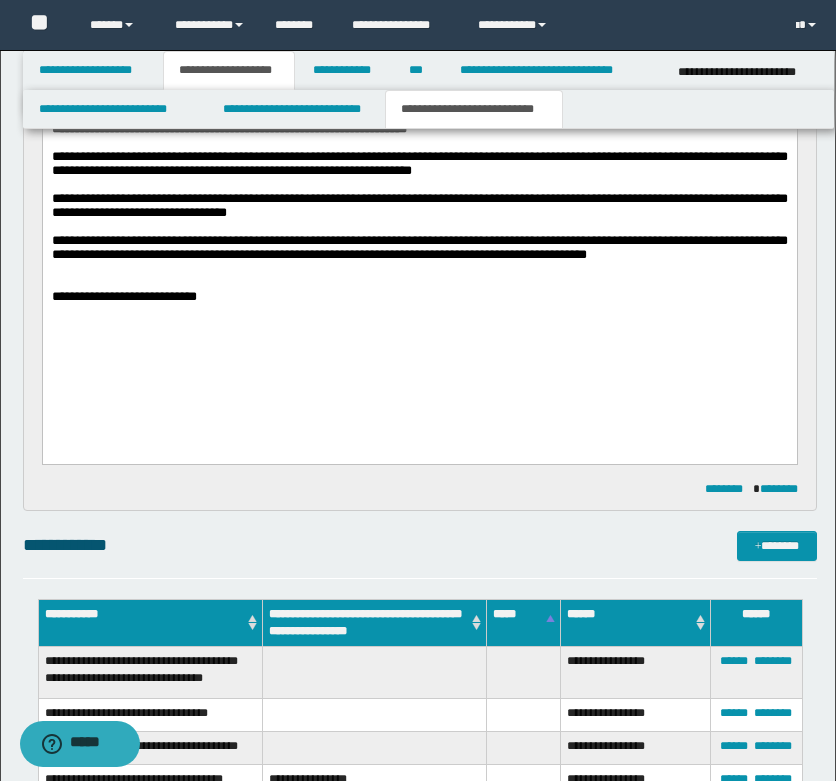 scroll, scrollTop: 780, scrollLeft: 0, axis: vertical 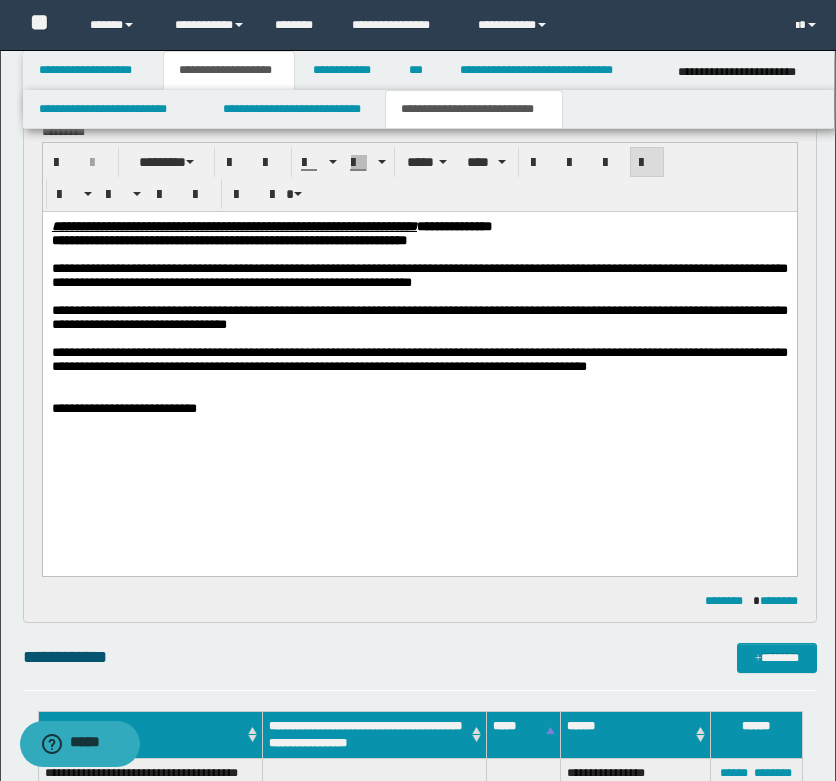 click at bounding box center (419, 380) 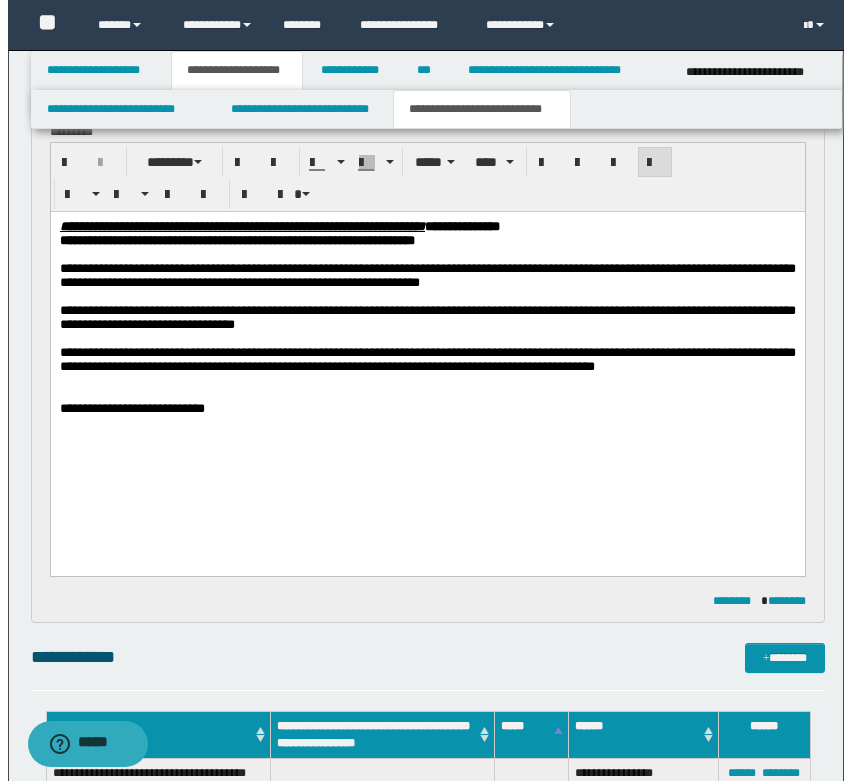 scroll, scrollTop: 1380, scrollLeft: 0, axis: vertical 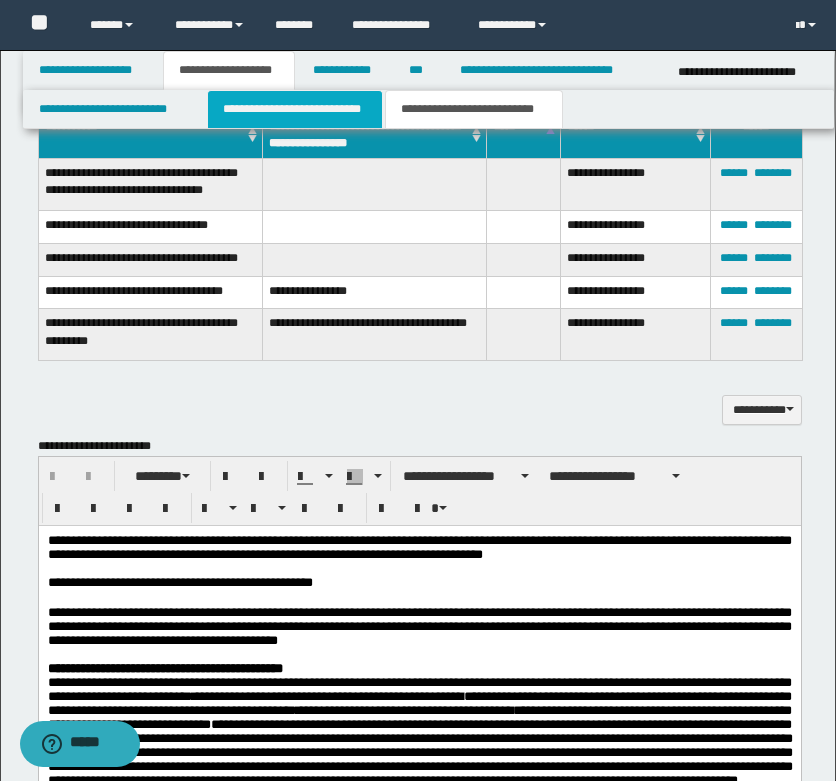 click on "**********" at bounding box center [295, 109] 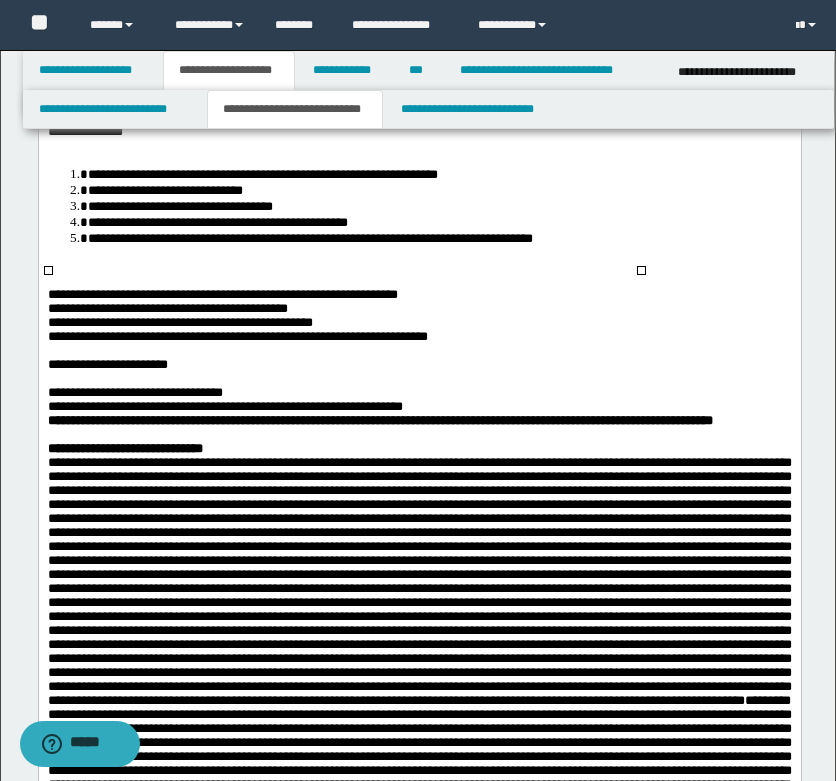 scroll, scrollTop: 480, scrollLeft: 0, axis: vertical 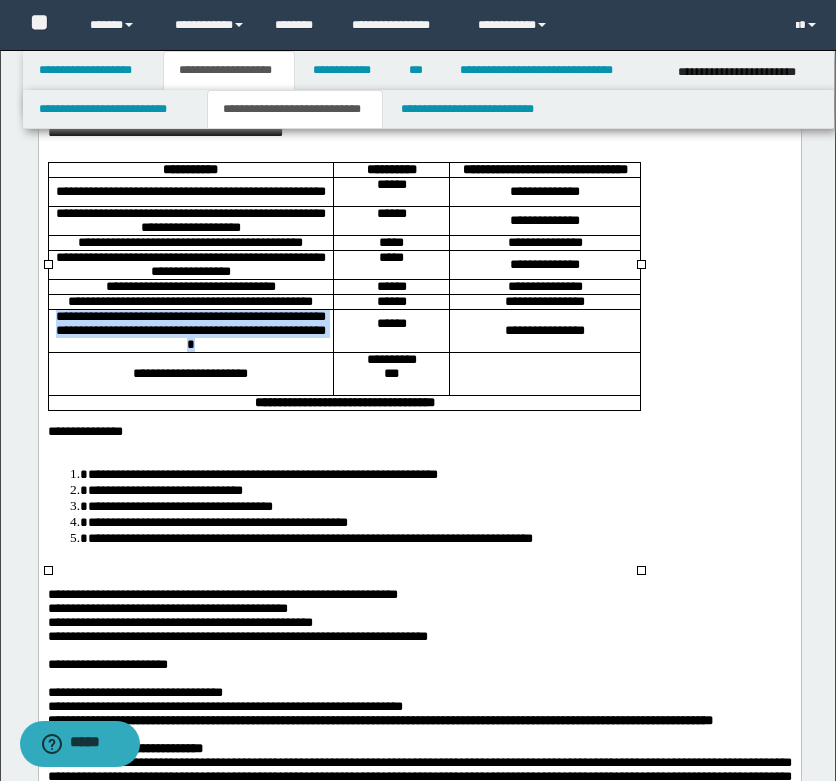 click on "**********" at bounding box center [190, 330] 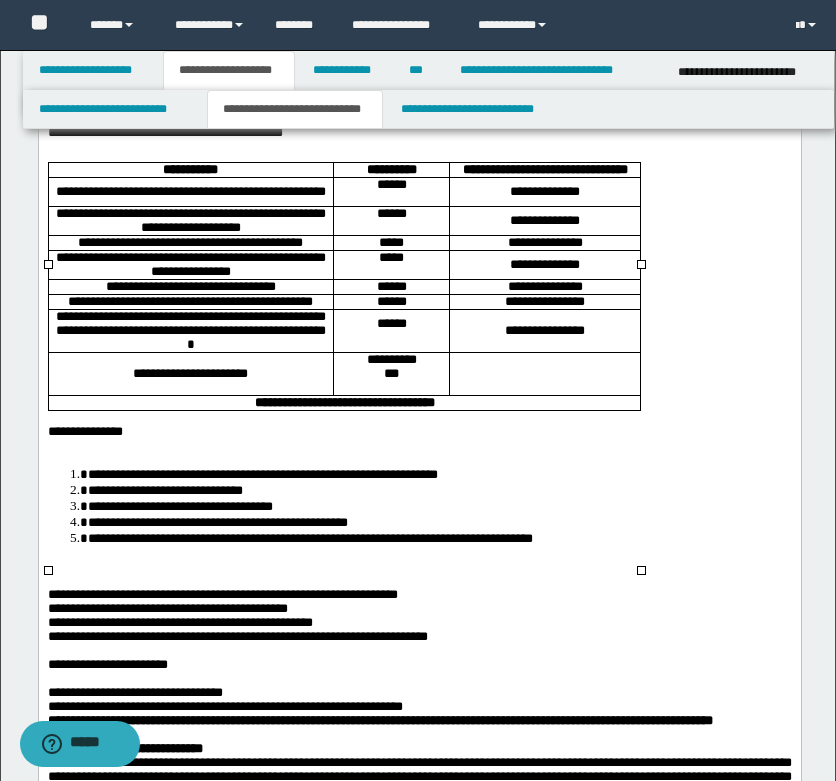 click on "**********" at bounding box center [189, 242] 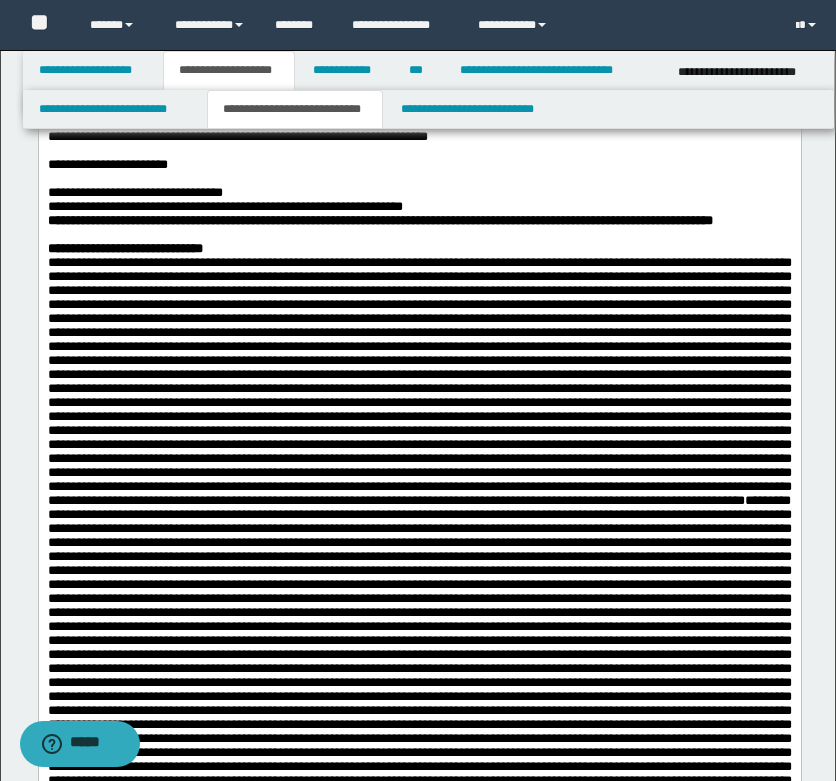 scroll, scrollTop: 580, scrollLeft: 0, axis: vertical 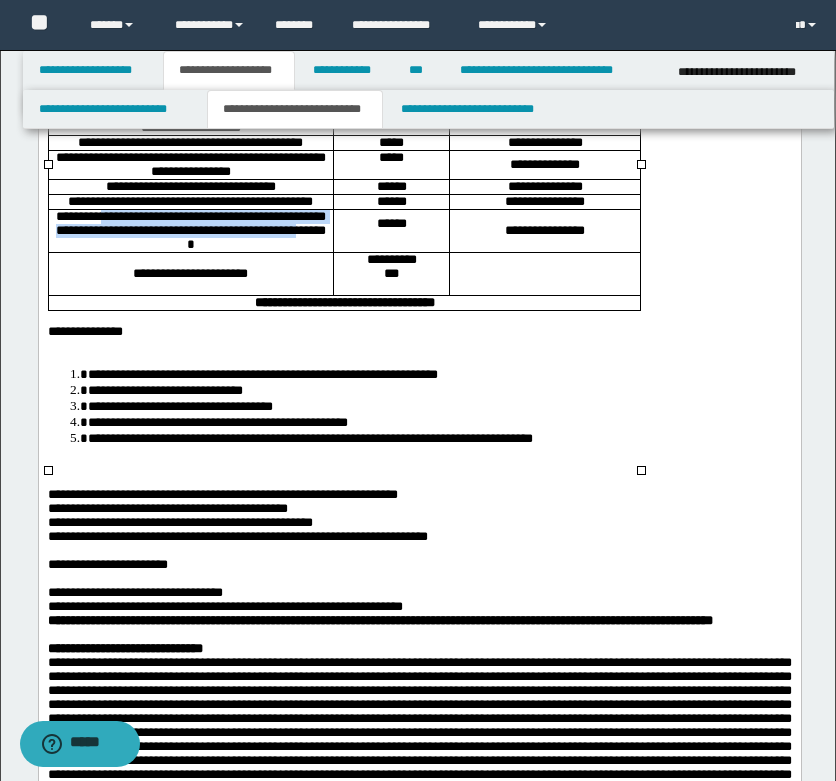 drag, startPoint x: 136, startPoint y: 366, endPoint x: 238, endPoint y: 391, distance: 105.01904 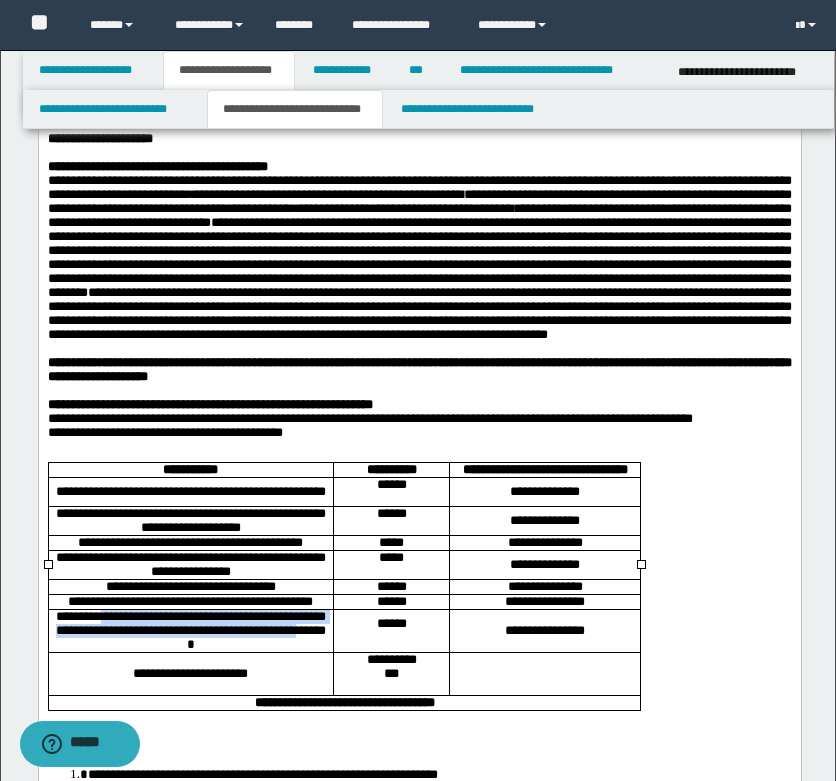 scroll, scrollTop: 0, scrollLeft: 0, axis: both 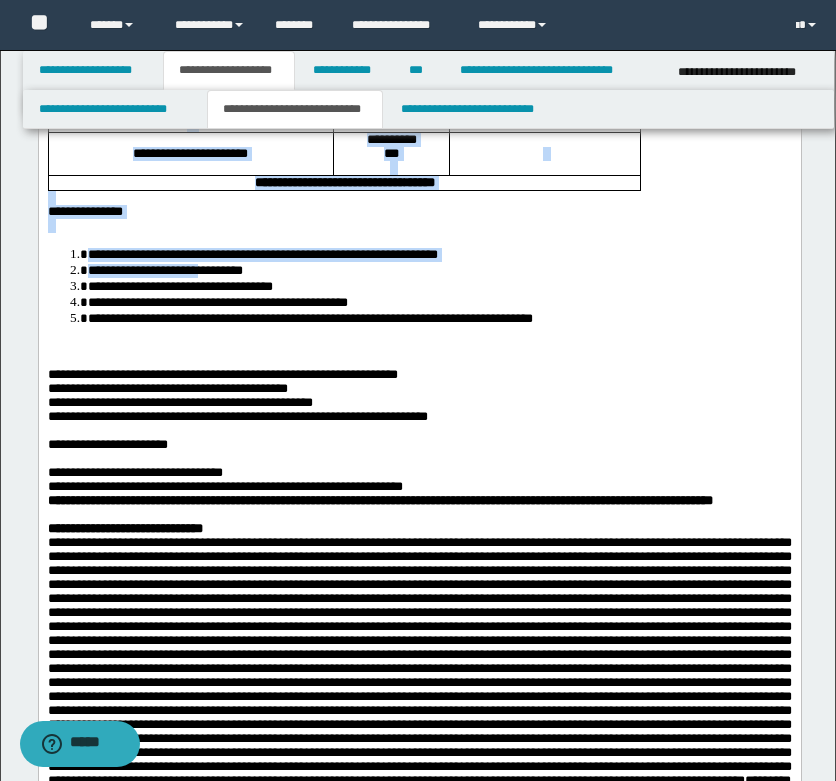 drag, startPoint x: 210, startPoint y: 412, endPoint x: 222, endPoint y: 434, distance: 25.059929 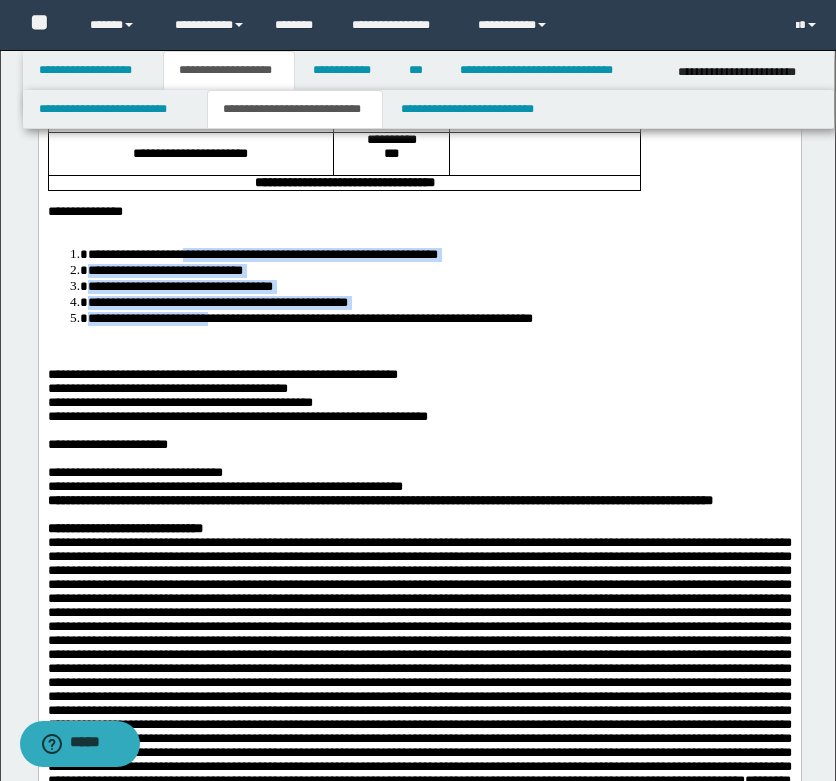 drag, startPoint x: 204, startPoint y: 419, endPoint x: 253, endPoint y: 497, distance: 92.11406 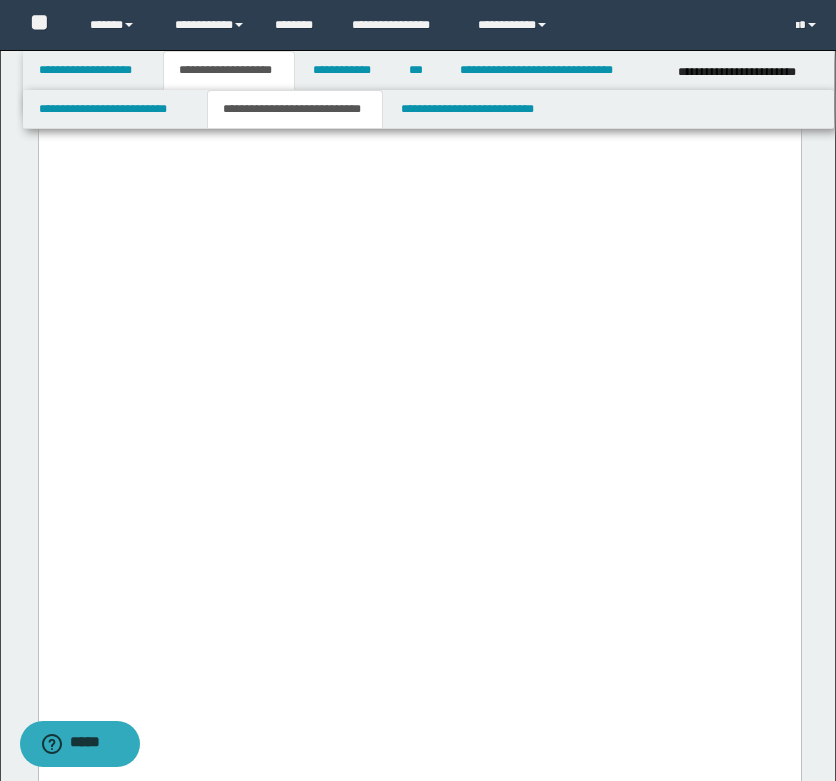 scroll, scrollTop: 4600, scrollLeft: 0, axis: vertical 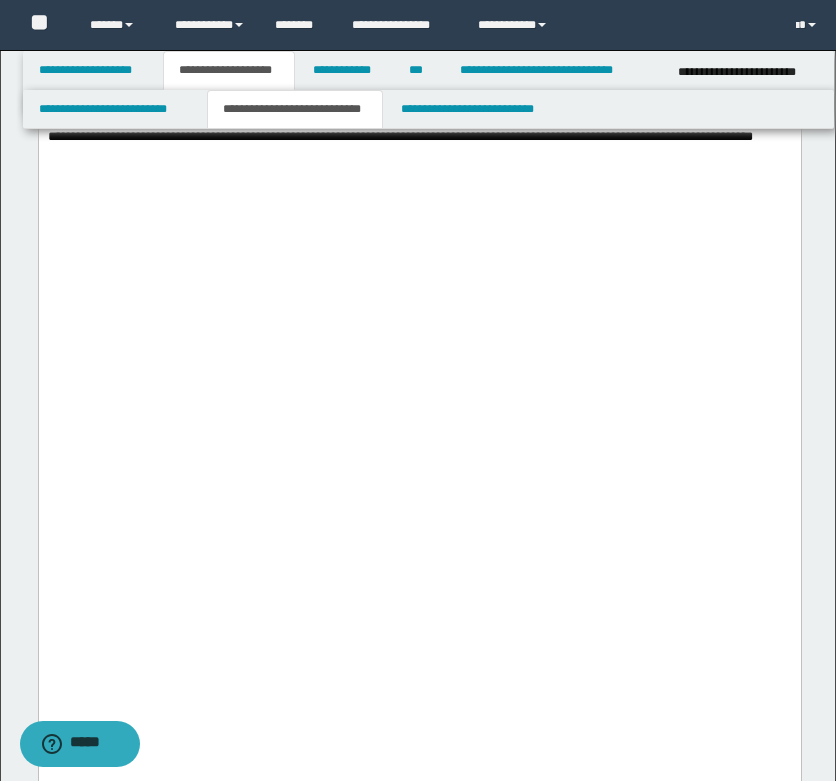 click on "**********" at bounding box center [419, -683] 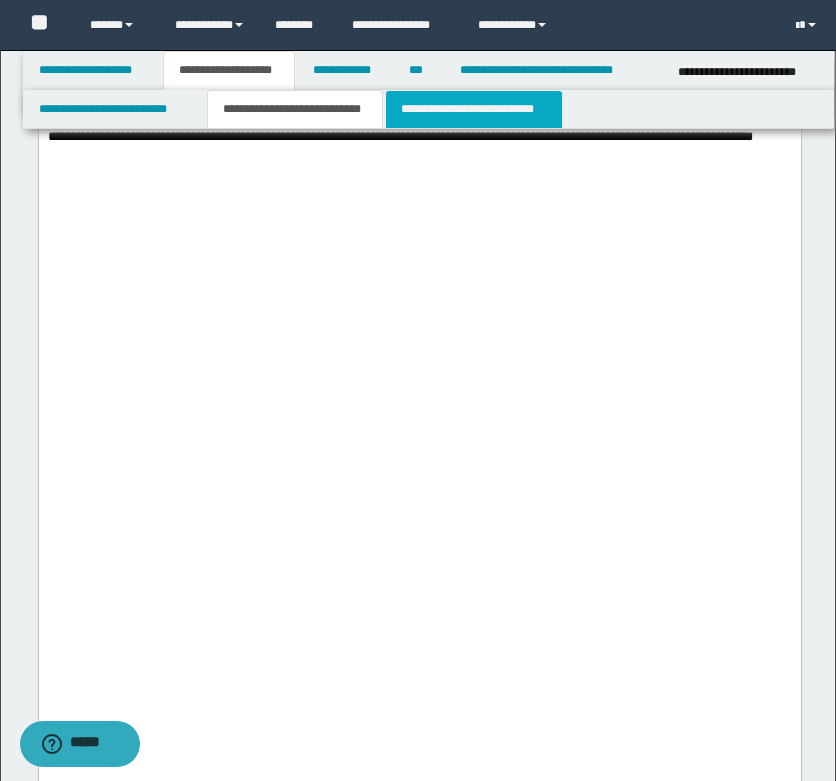 click on "**********" at bounding box center (474, 109) 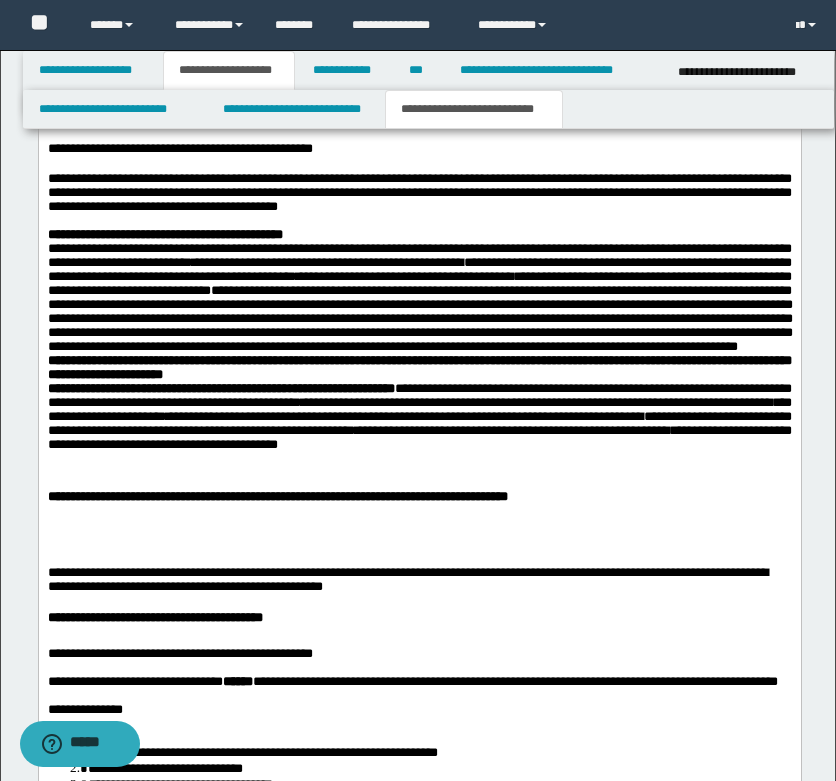 scroll, scrollTop: 1811, scrollLeft: 0, axis: vertical 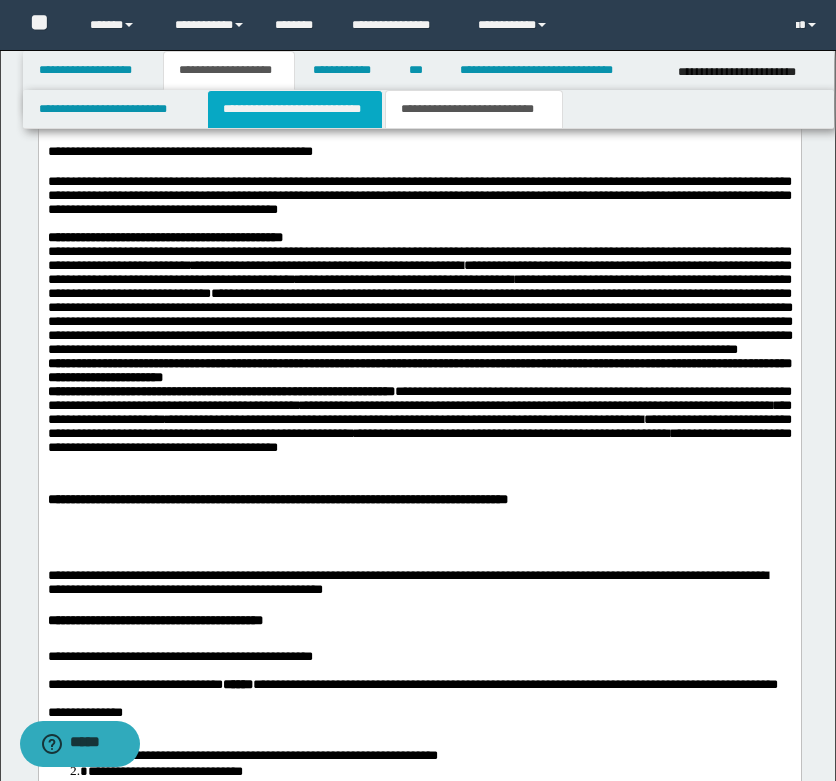click on "**********" at bounding box center (295, 109) 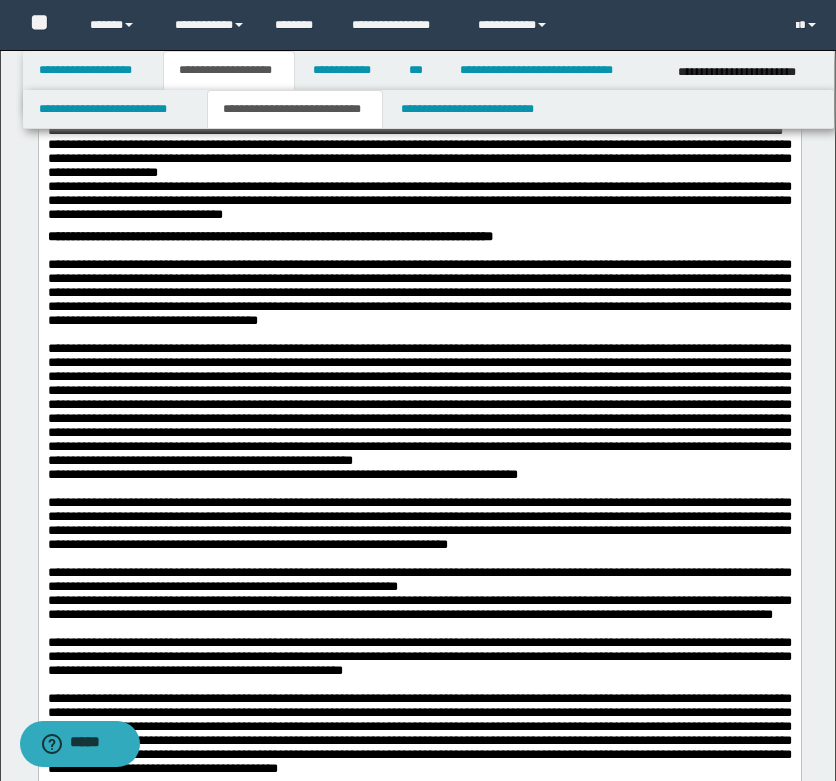 scroll, scrollTop: 3311, scrollLeft: 0, axis: vertical 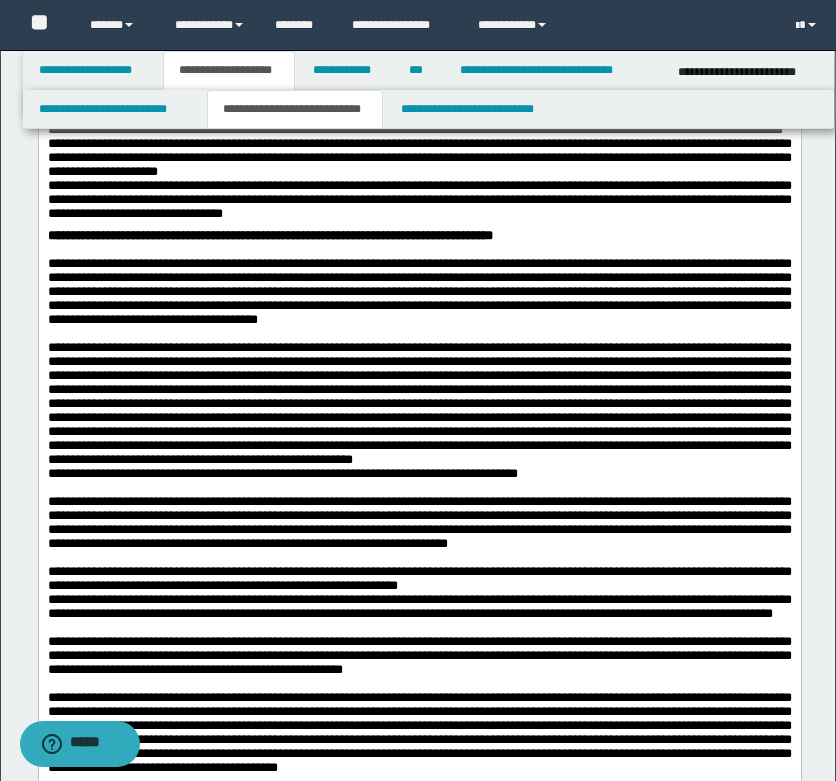 click at bounding box center (419, -424) 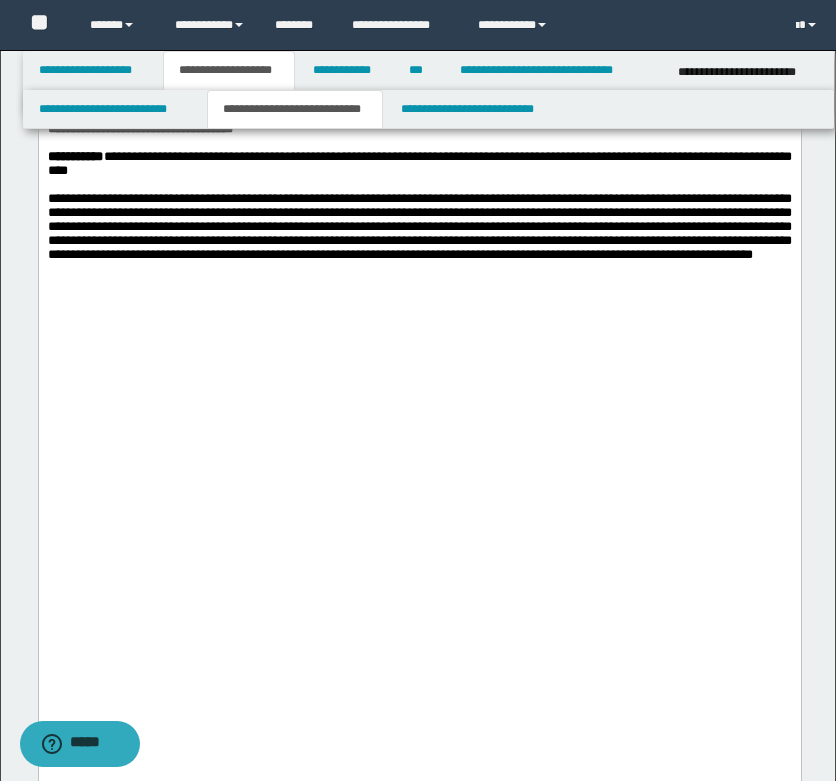 scroll, scrollTop: 4411, scrollLeft: 0, axis: vertical 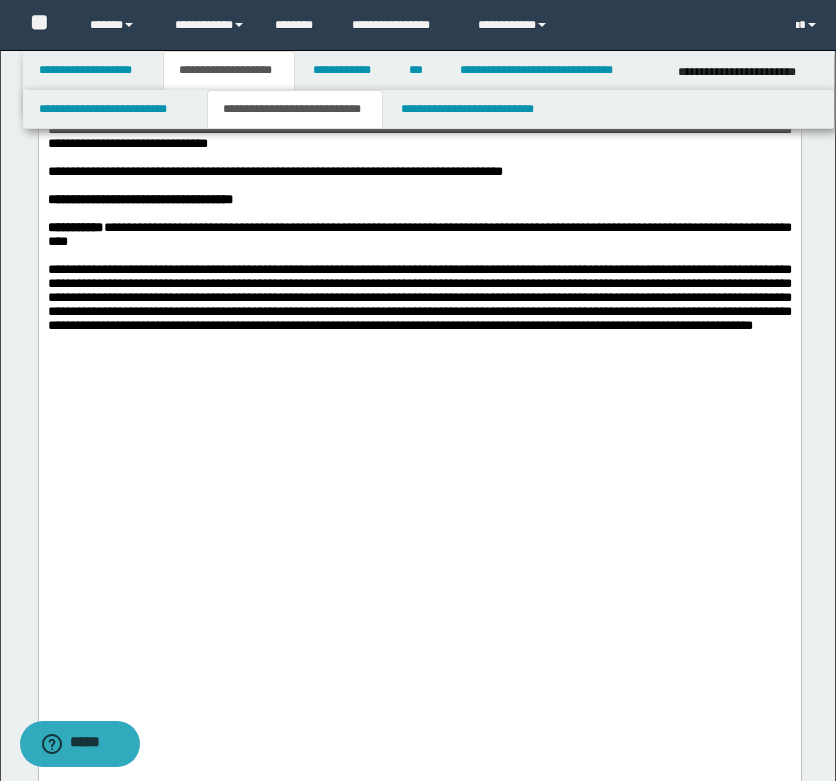 click on "**********" at bounding box center [419, -578] 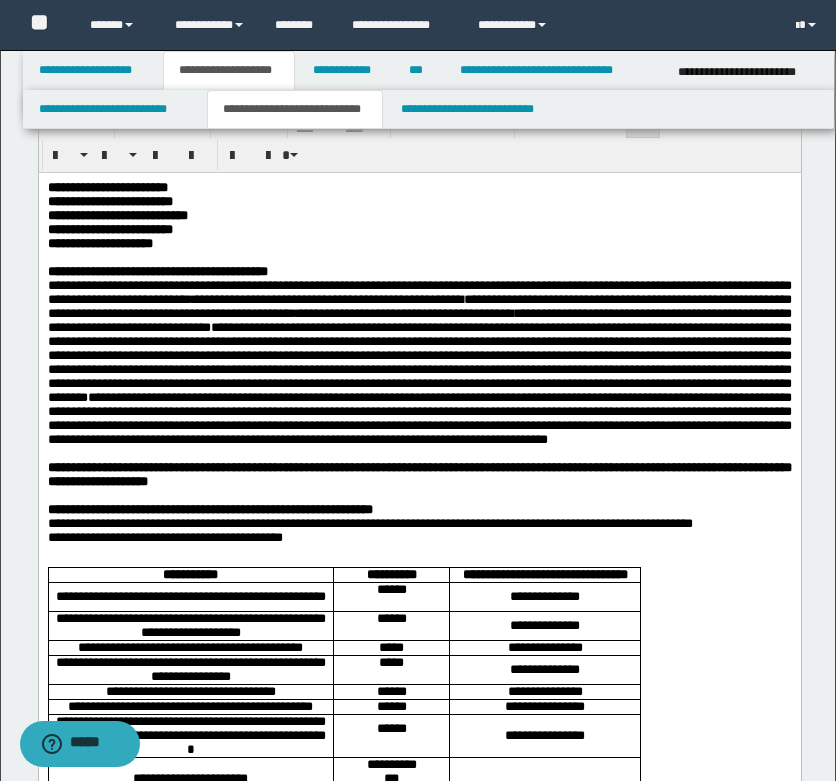 scroll, scrollTop: 0, scrollLeft: 0, axis: both 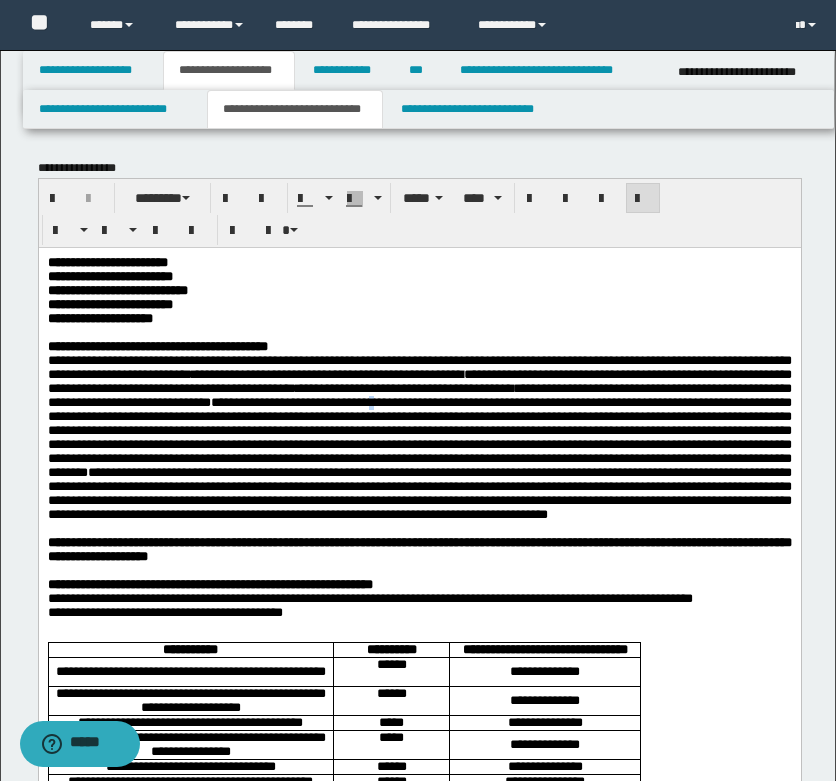 click on "**********" at bounding box center [419, 436] 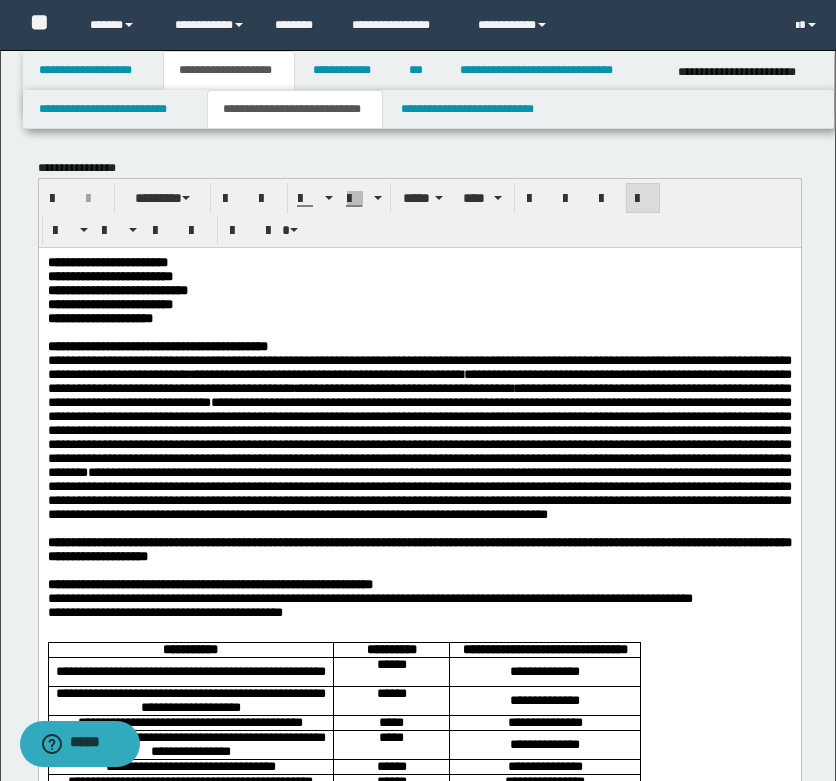 click on "**********" at bounding box center [419, 394] 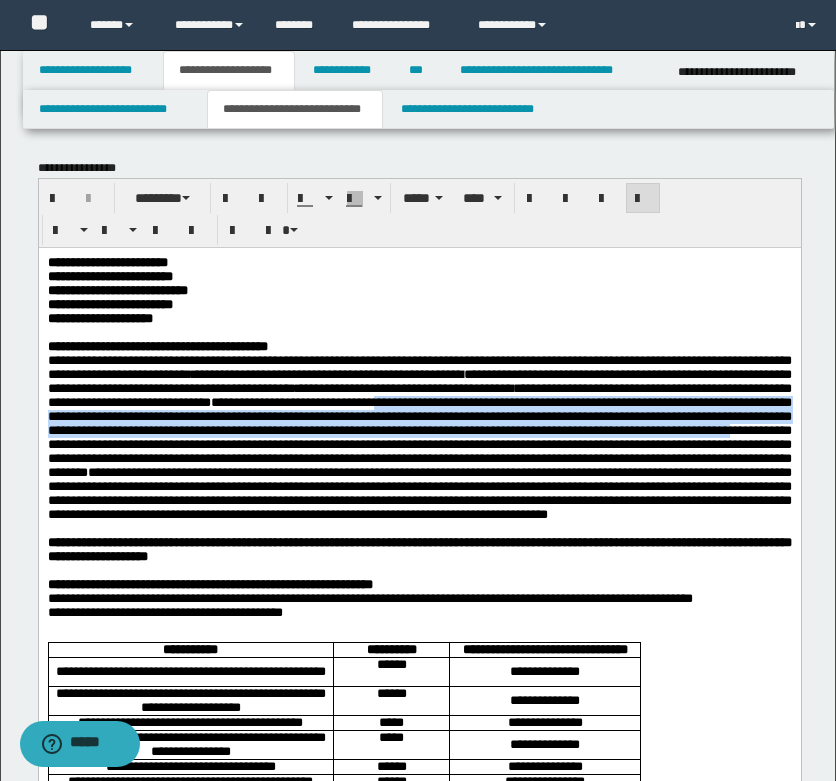 drag, startPoint x: 404, startPoint y: 426, endPoint x: 412, endPoint y: 485, distance: 59.5399 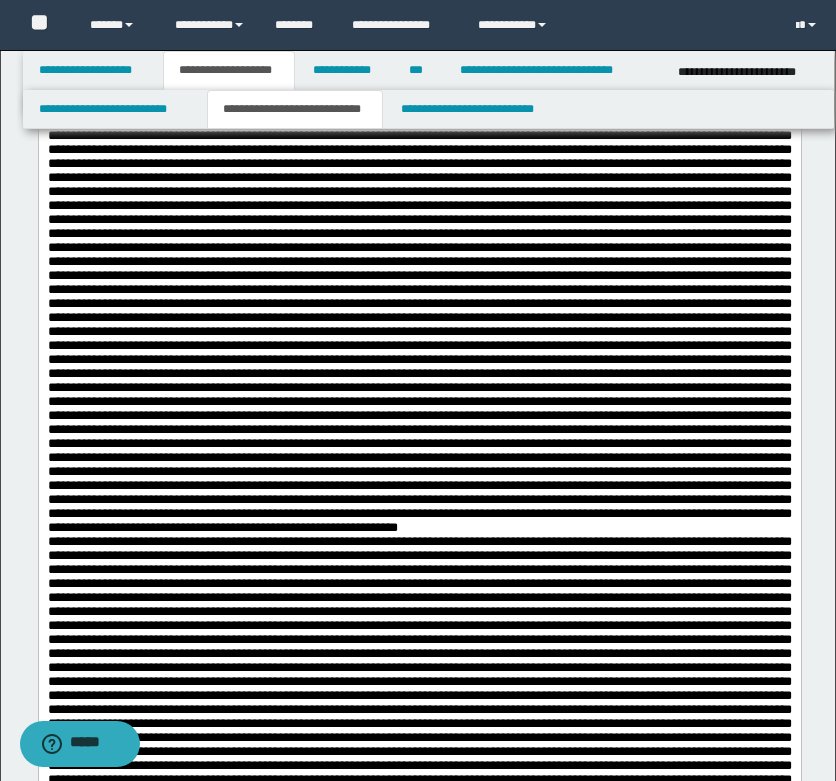 scroll, scrollTop: 1600, scrollLeft: 0, axis: vertical 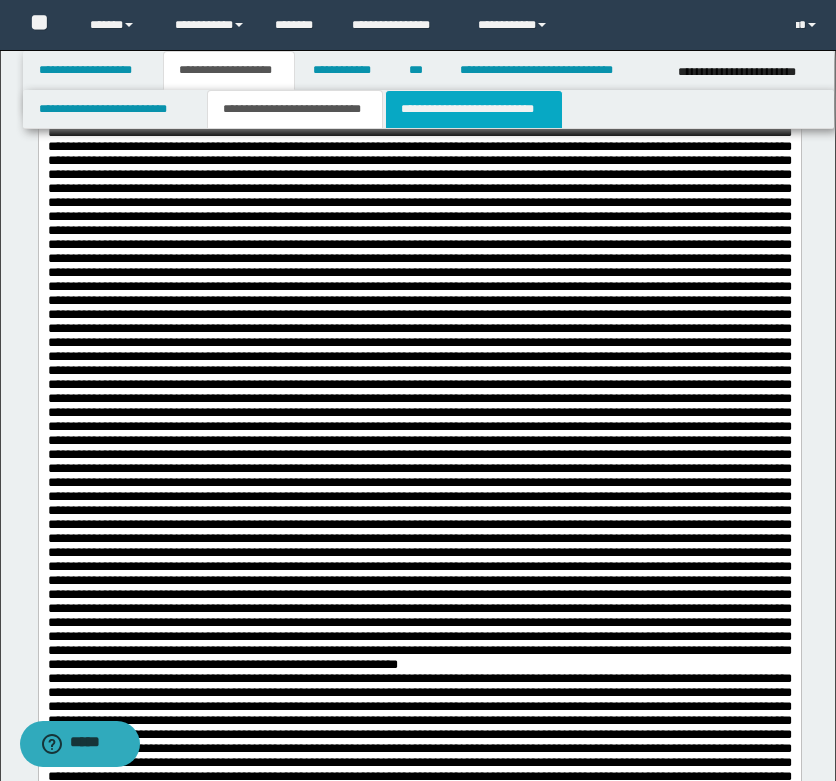 click on "**********" at bounding box center (474, 109) 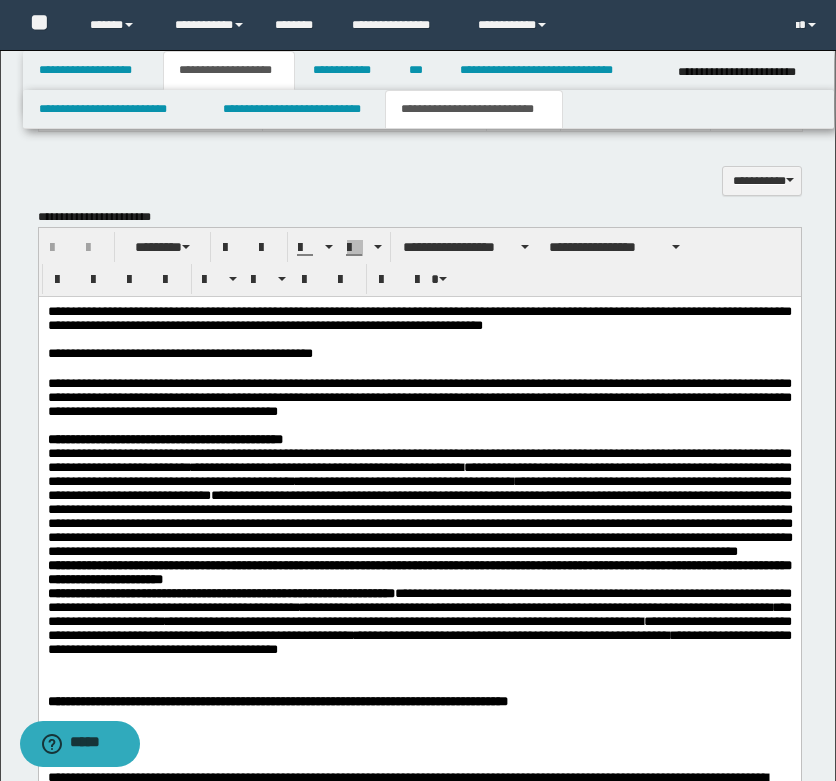 scroll, scrollTop: 1600, scrollLeft: 0, axis: vertical 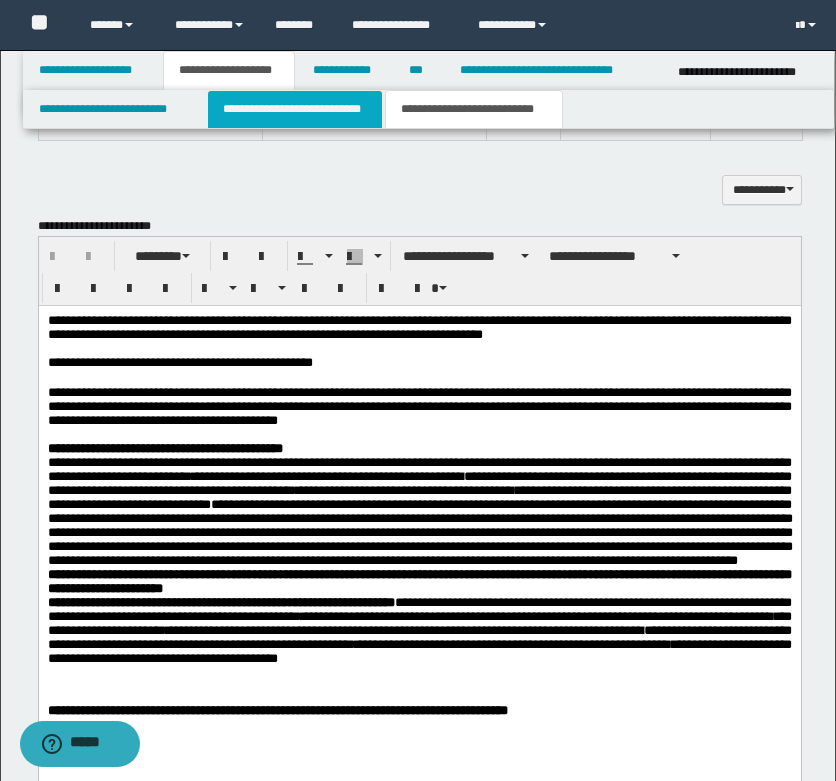 click on "**********" at bounding box center [295, 109] 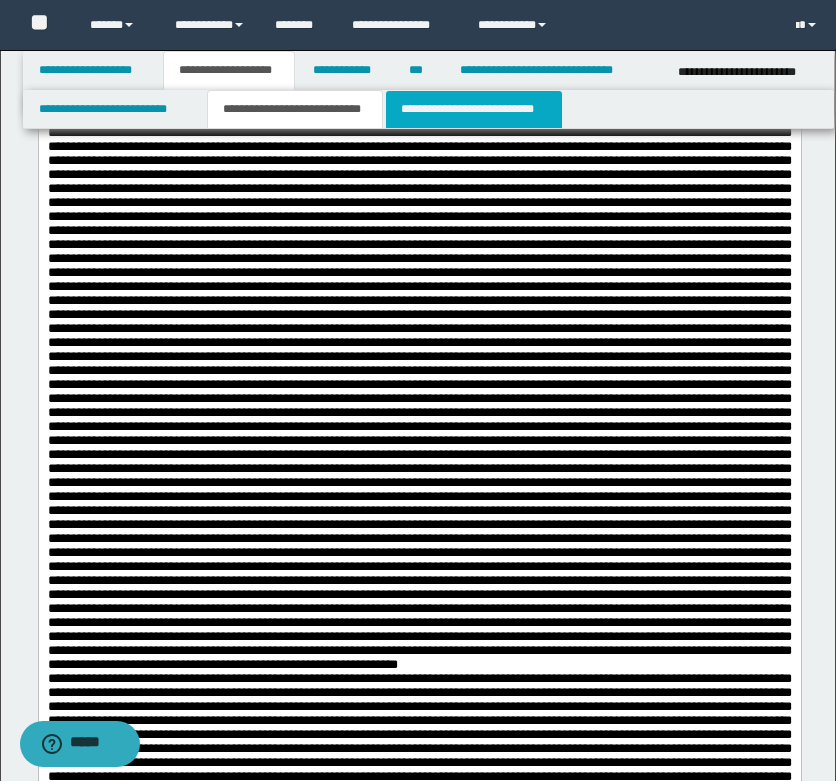 click on "**********" at bounding box center [474, 109] 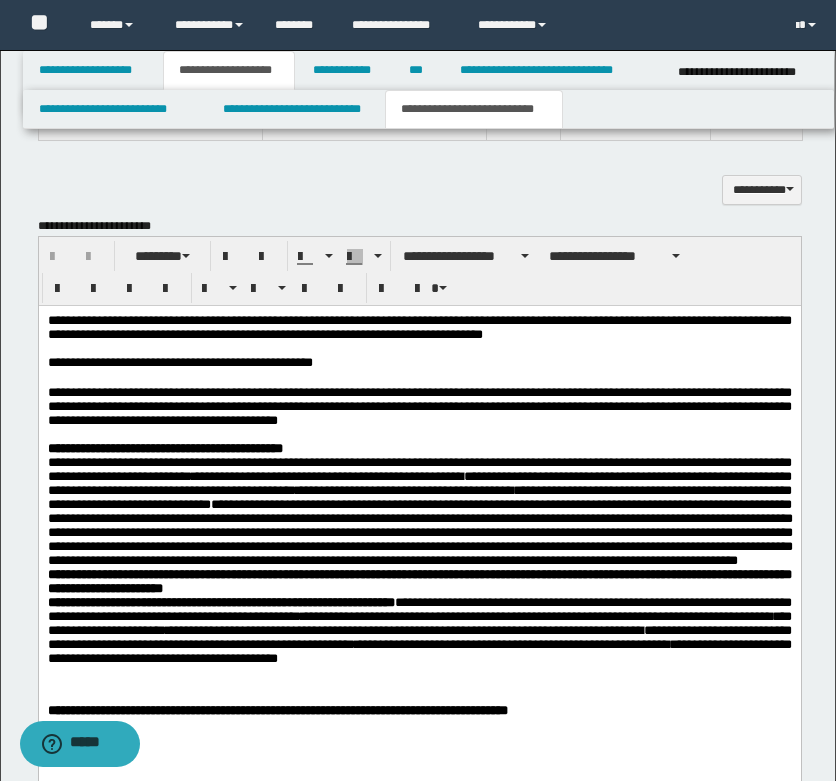 scroll, scrollTop: 1400, scrollLeft: 0, axis: vertical 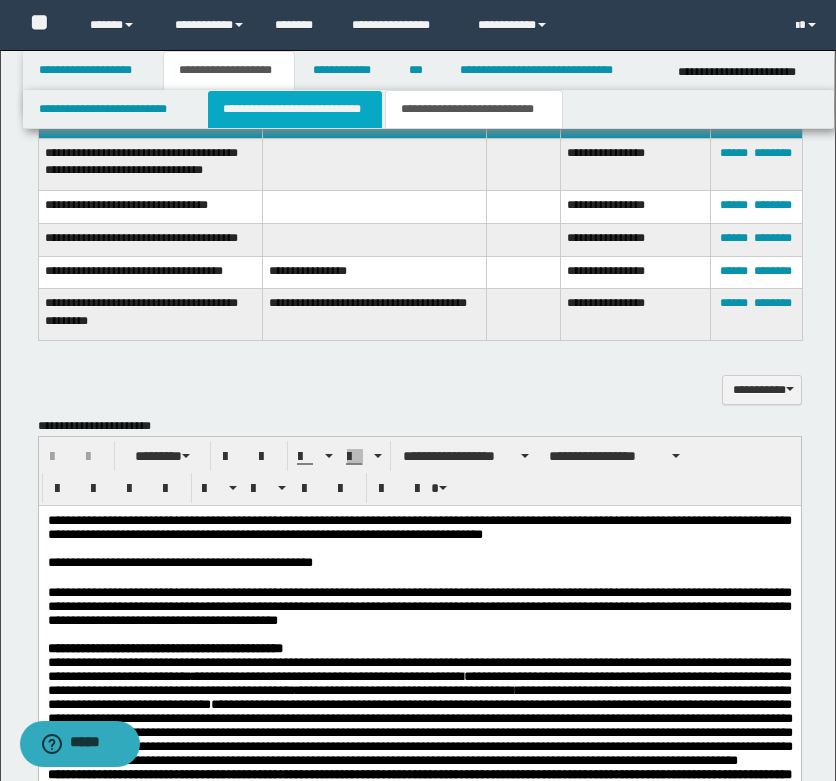 click on "**********" at bounding box center (295, 109) 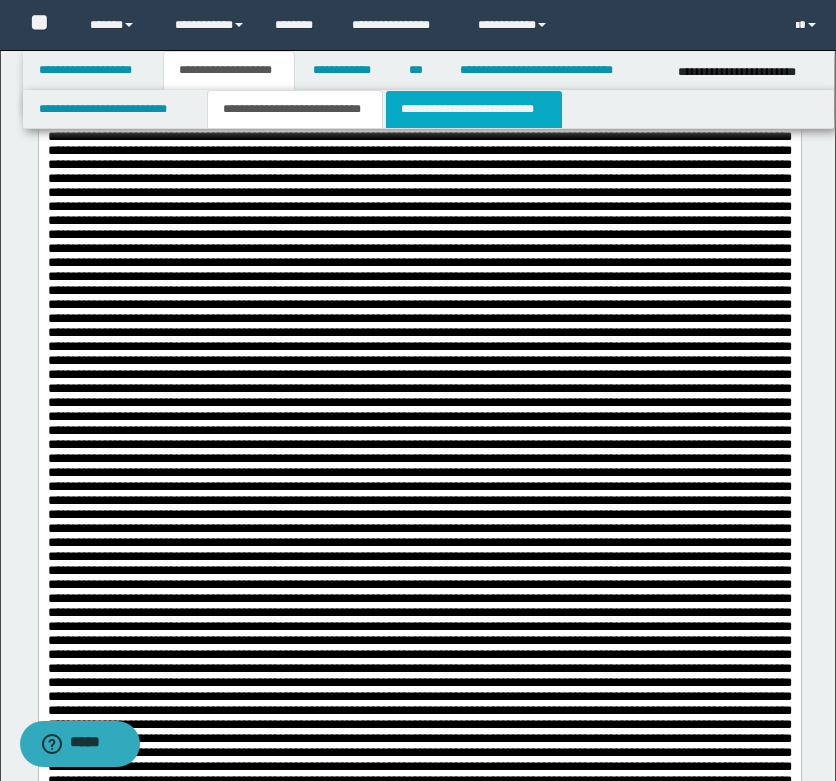 click on "**********" at bounding box center (474, 109) 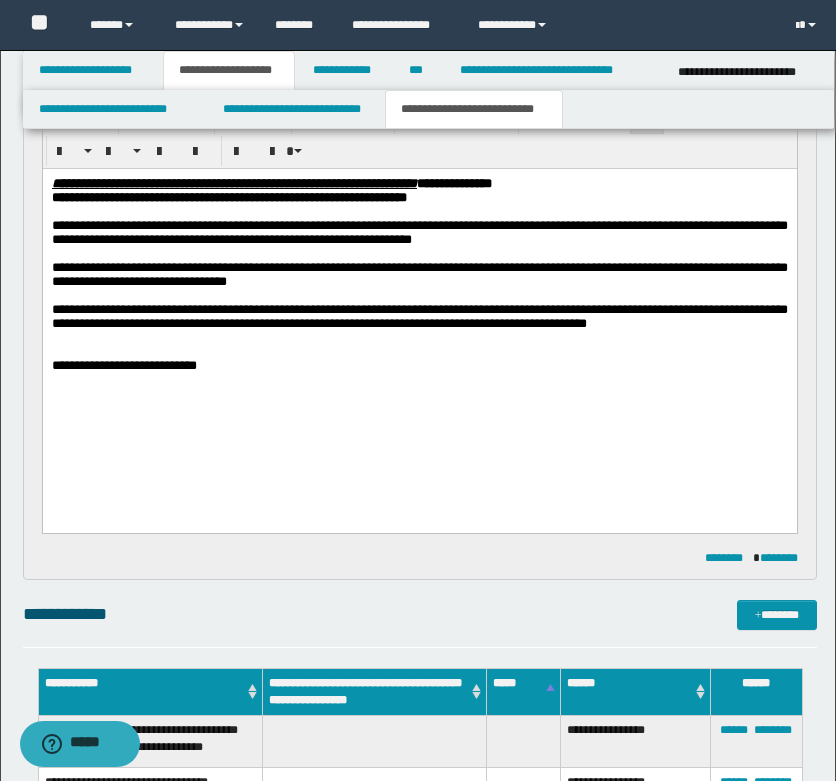 scroll, scrollTop: 700, scrollLeft: 0, axis: vertical 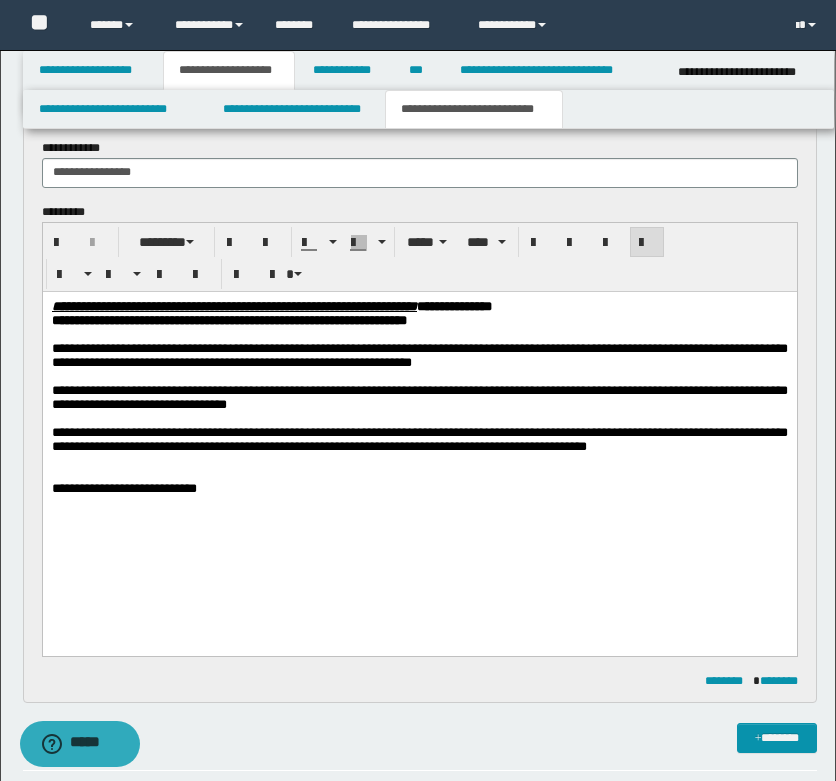 click on "**********" at bounding box center (419, 429) 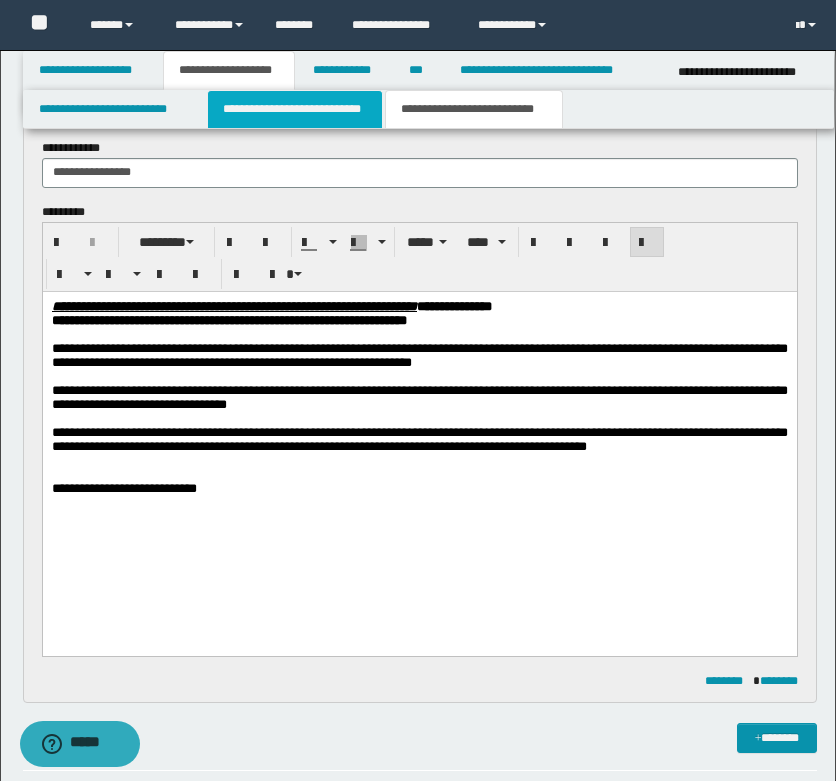 click on "**********" at bounding box center [295, 109] 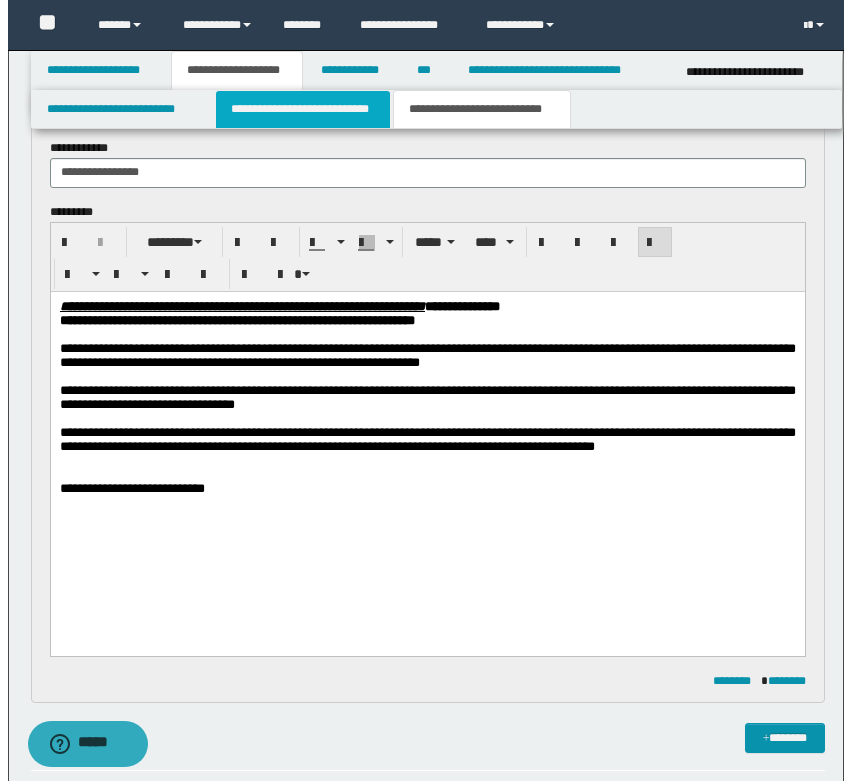 type 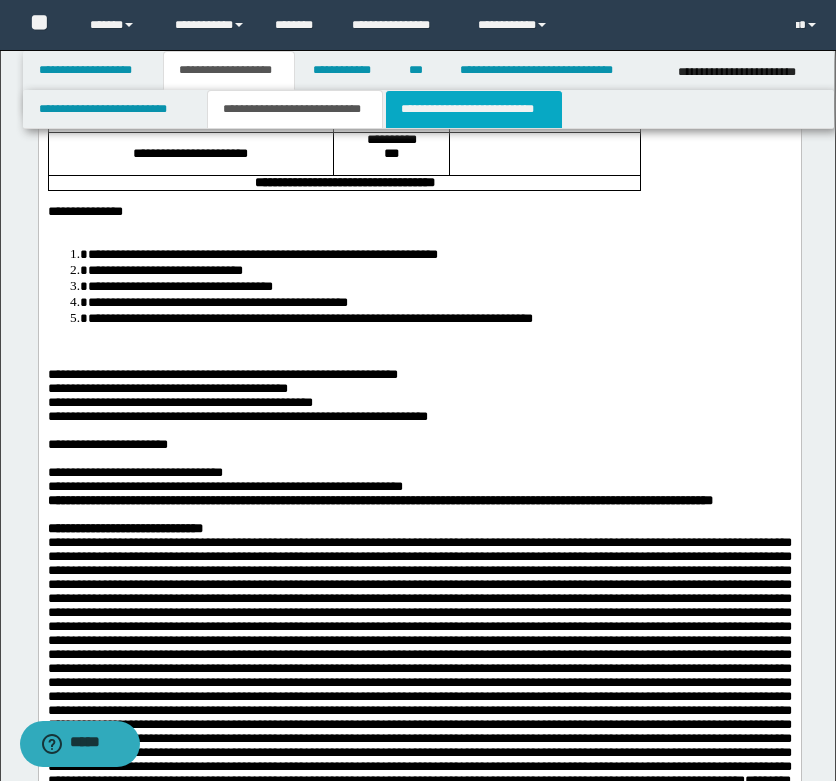 click on "**********" at bounding box center (474, 109) 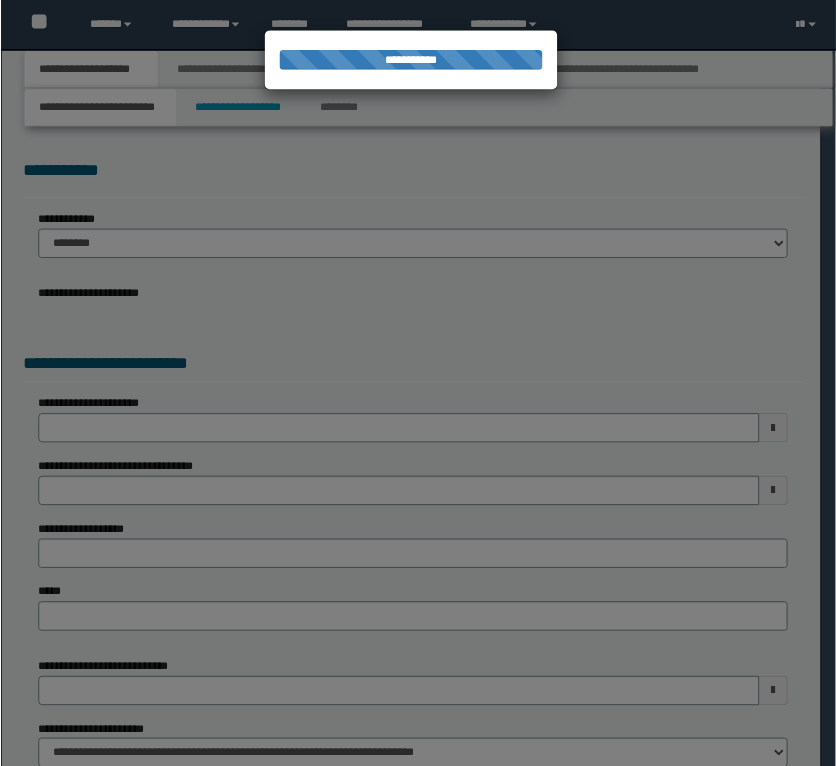 scroll, scrollTop: 0, scrollLeft: 0, axis: both 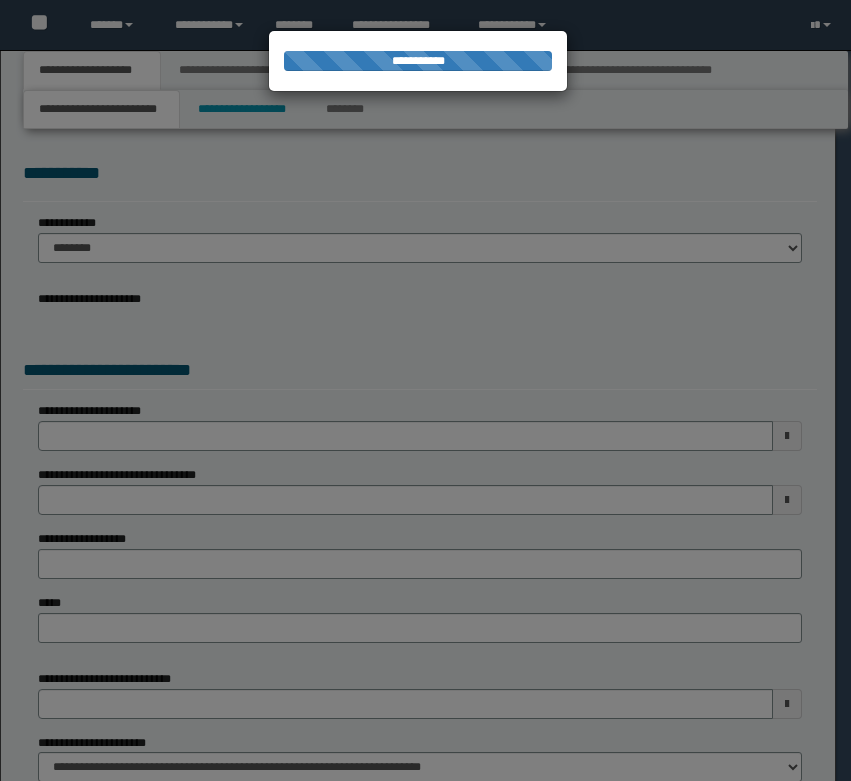 select on "*" 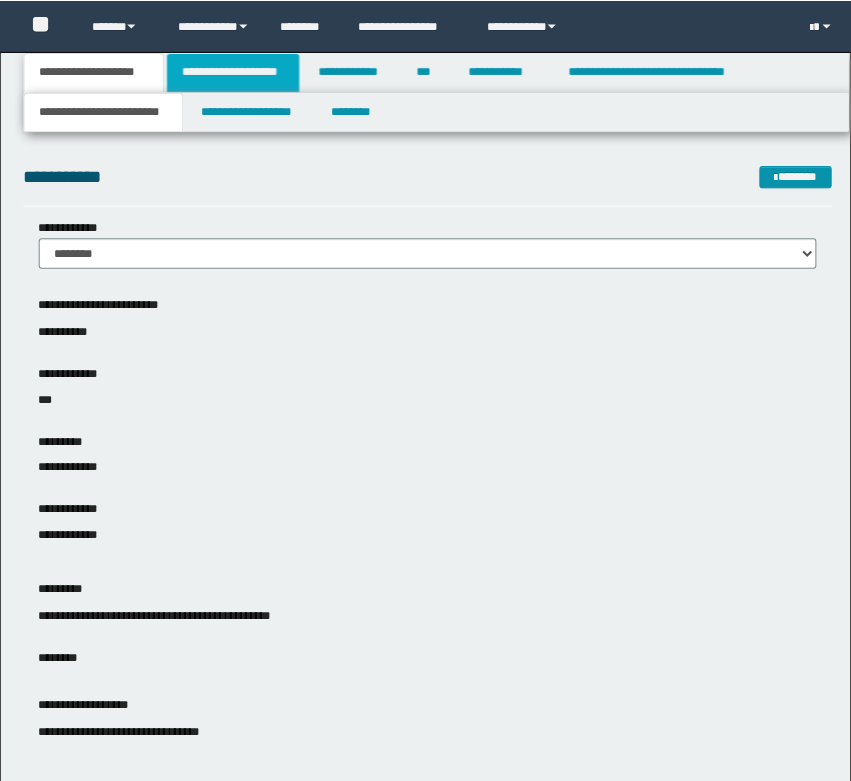 scroll, scrollTop: 0, scrollLeft: 0, axis: both 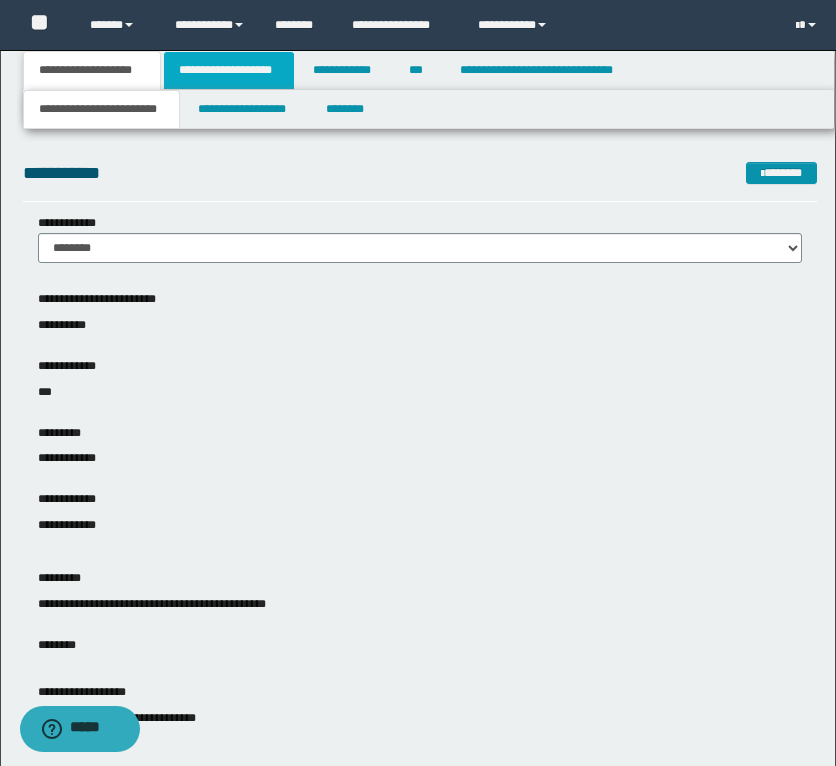 click on "**********" at bounding box center [229, 70] 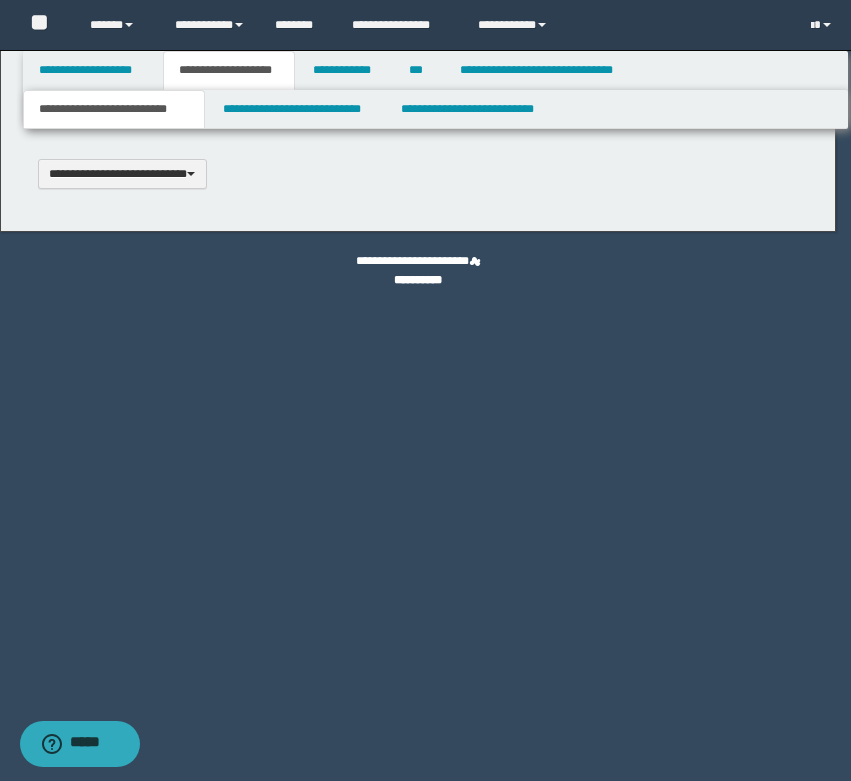 scroll, scrollTop: 0, scrollLeft: 0, axis: both 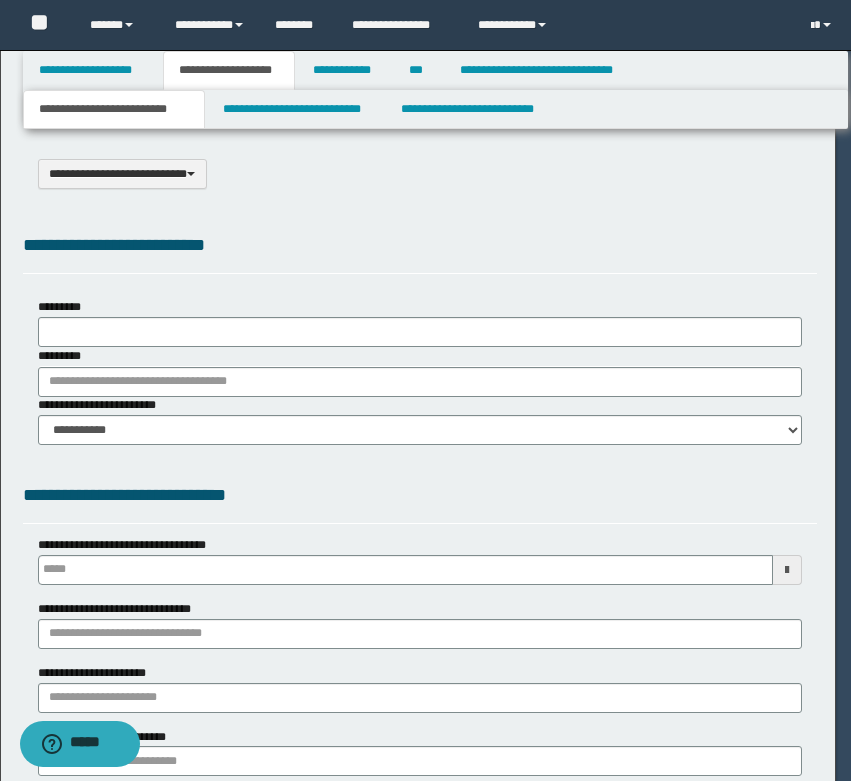 select on "*" 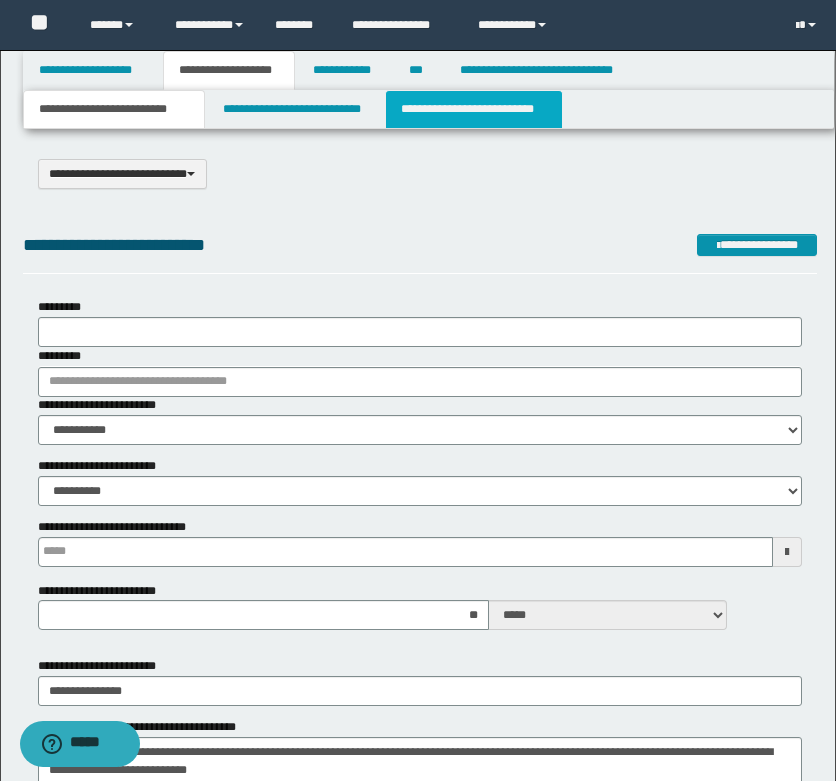 click on "**********" at bounding box center (474, 109) 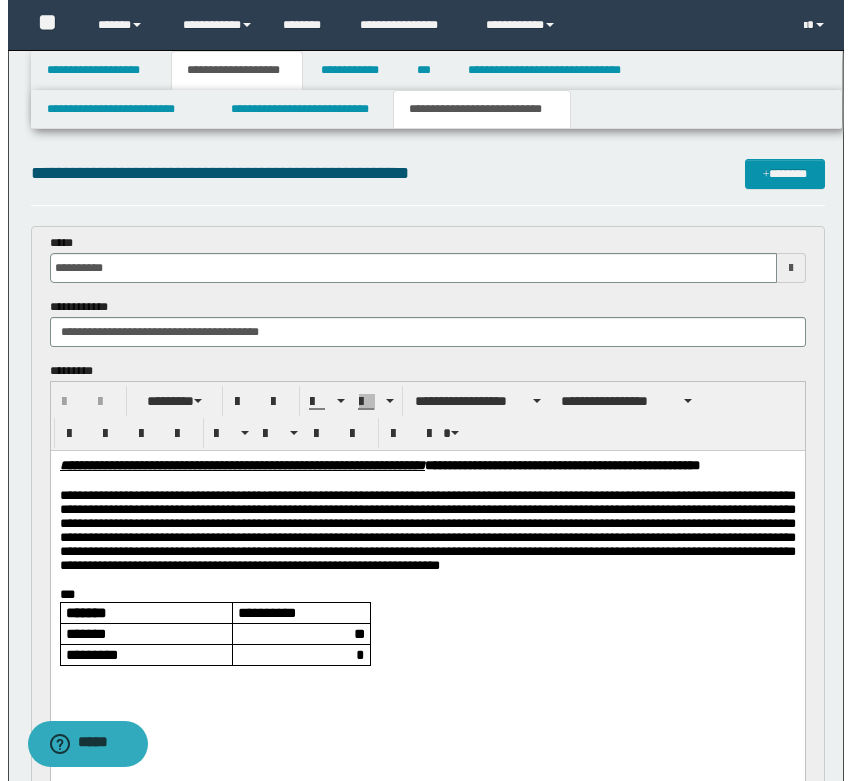 scroll, scrollTop: 0, scrollLeft: 0, axis: both 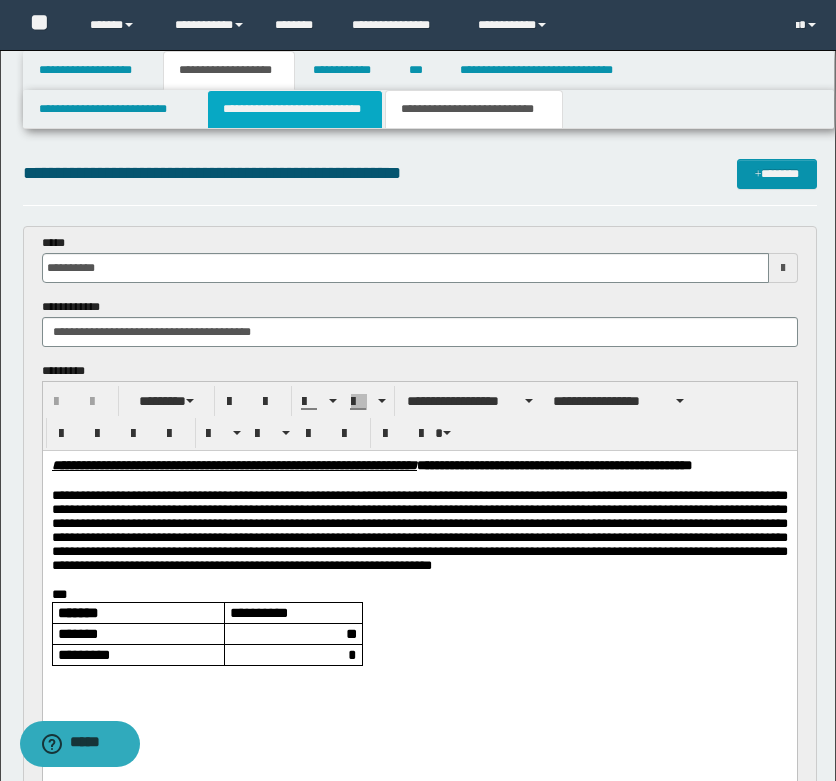 click on "**********" at bounding box center (295, 109) 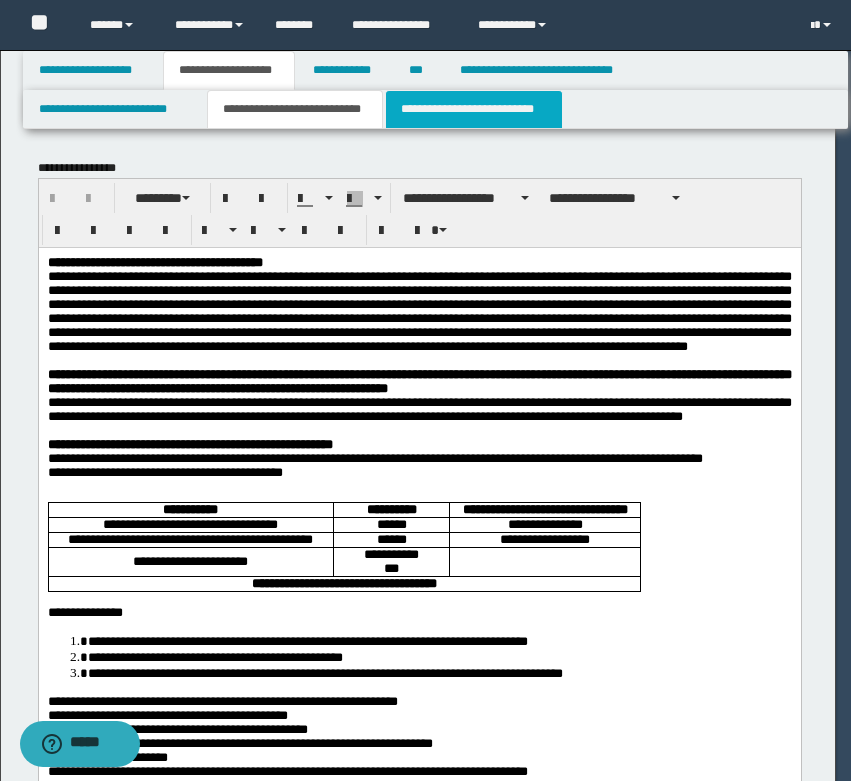 scroll, scrollTop: 0, scrollLeft: 0, axis: both 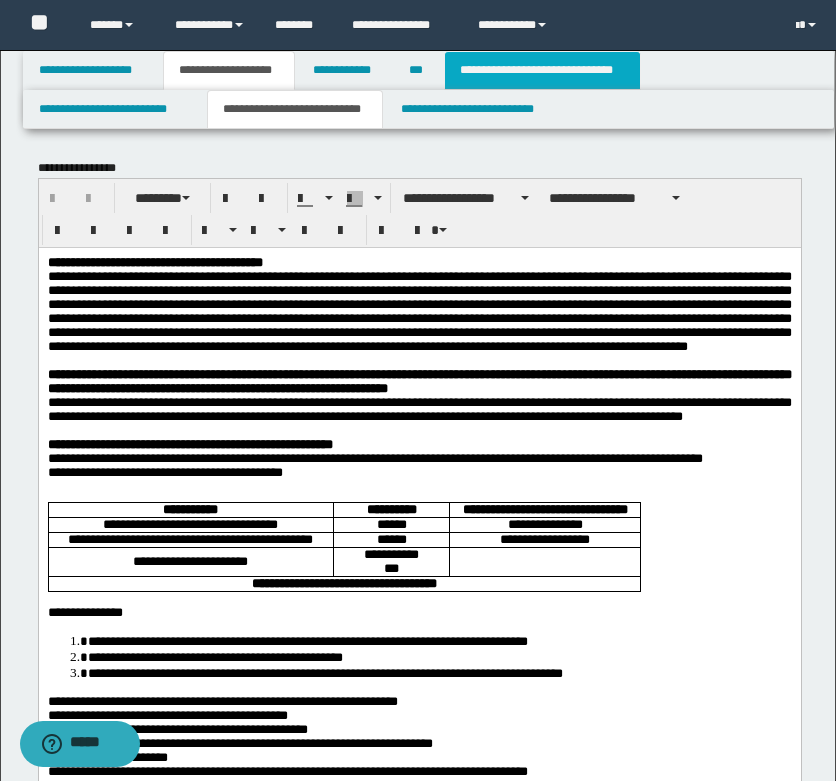 click on "**********" at bounding box center (542, 70) 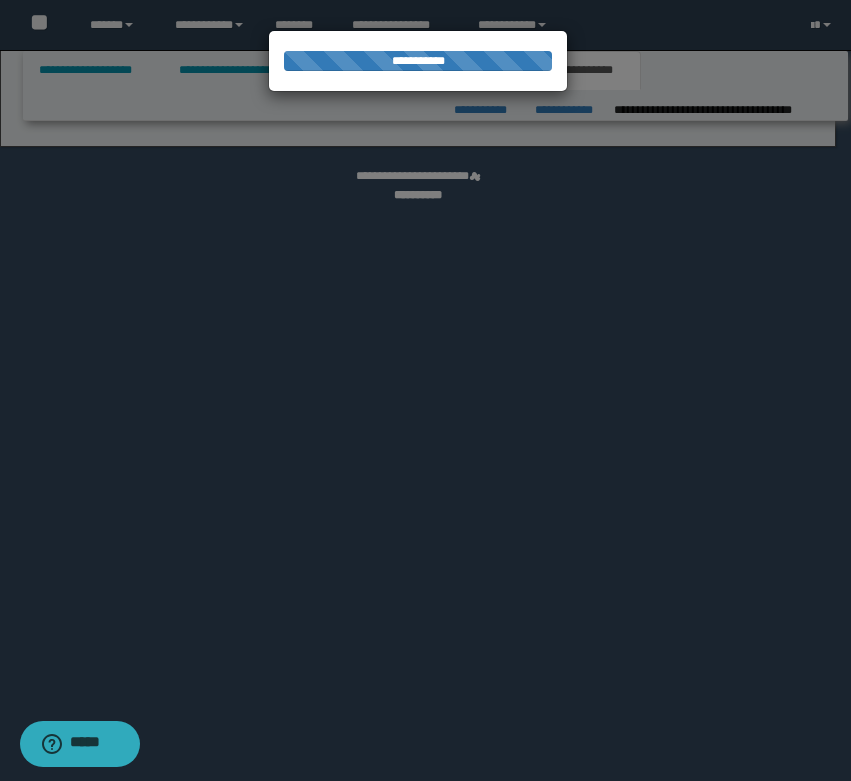 select on "*" 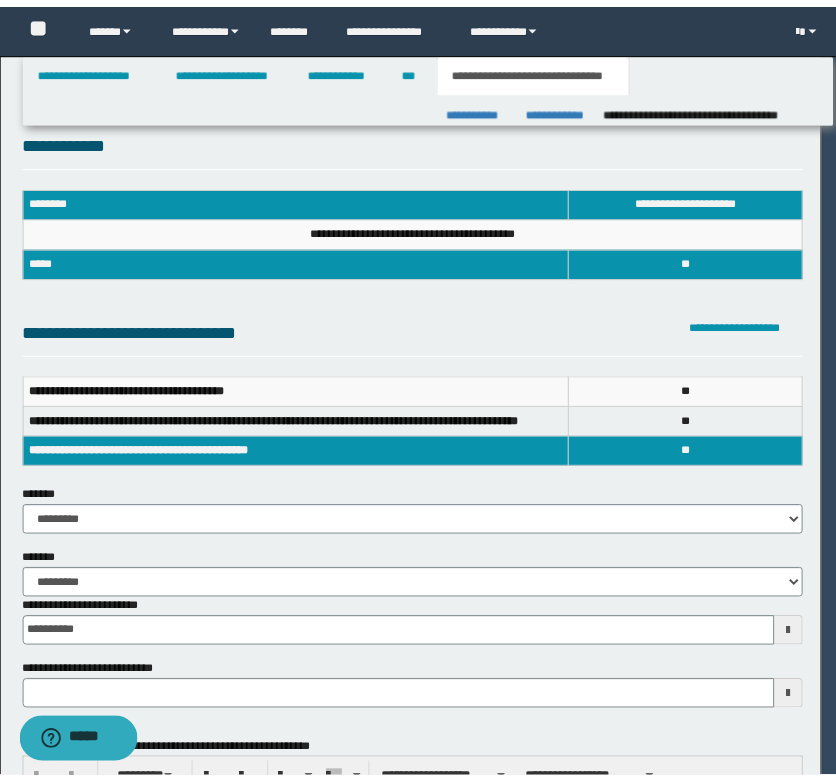scroll, scrollTop: 0, scrollLeft: 0, axis: both 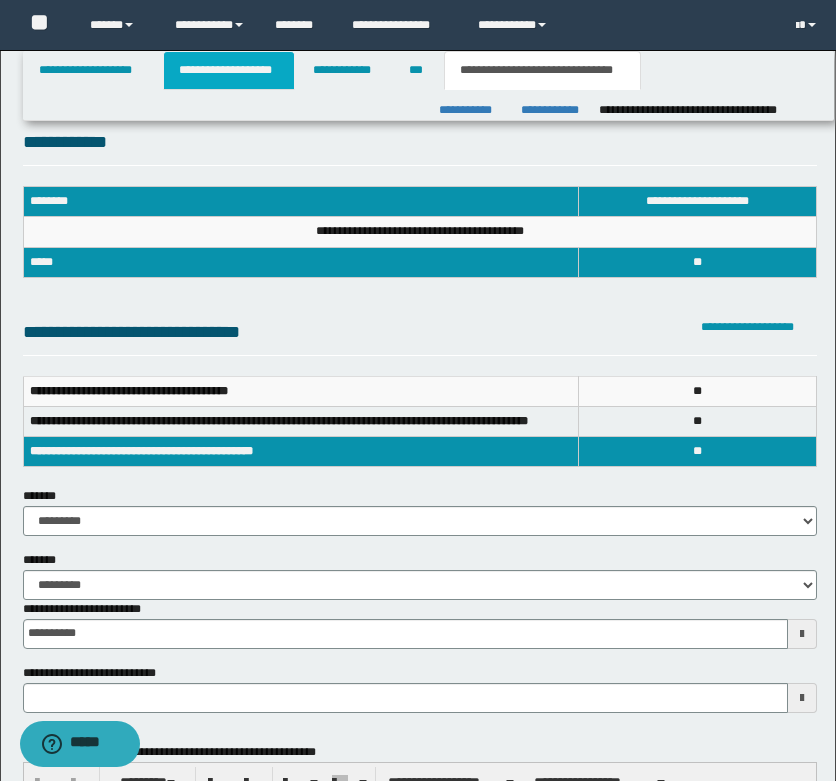 click on "**********" at bounding box center [229, 70] 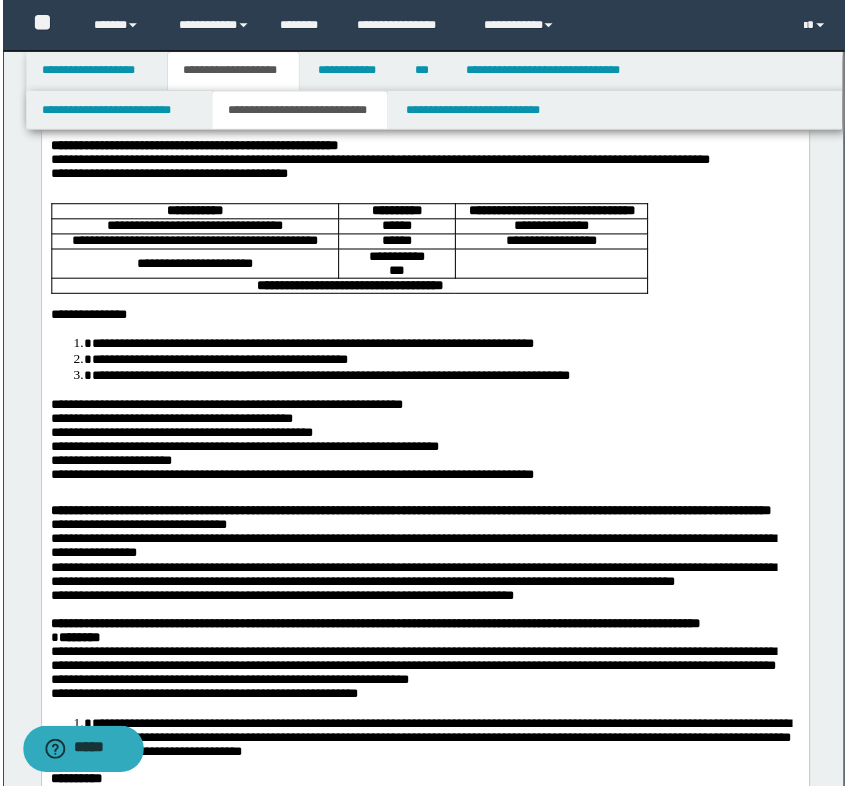 scroll, scrollTop: 0, scrollLeft: 0, axis: both 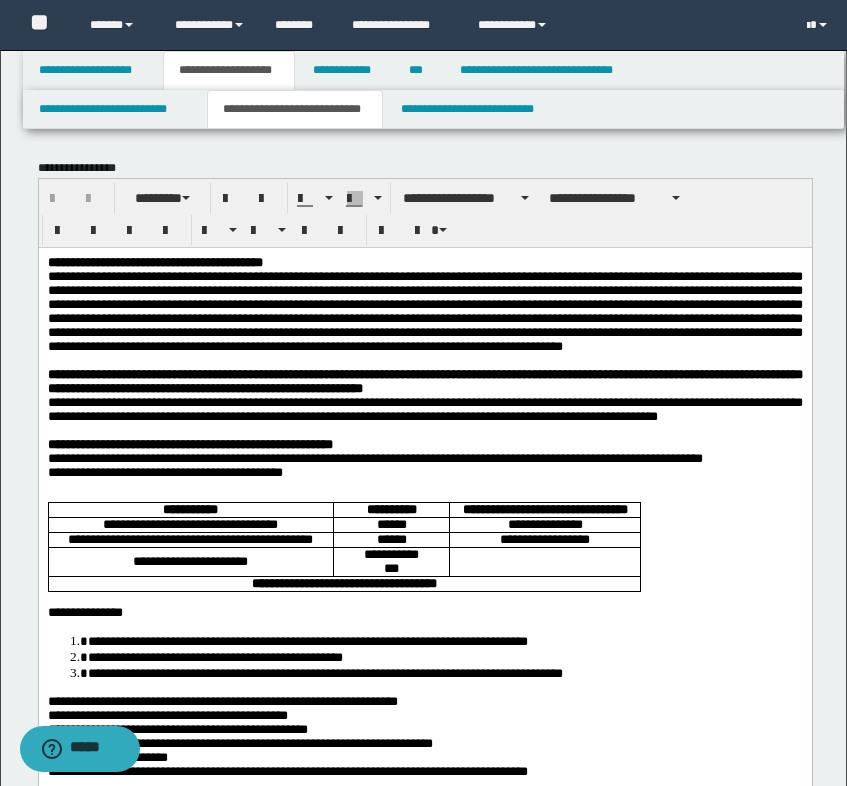 click on "**********" at bounding box center [424, 310] 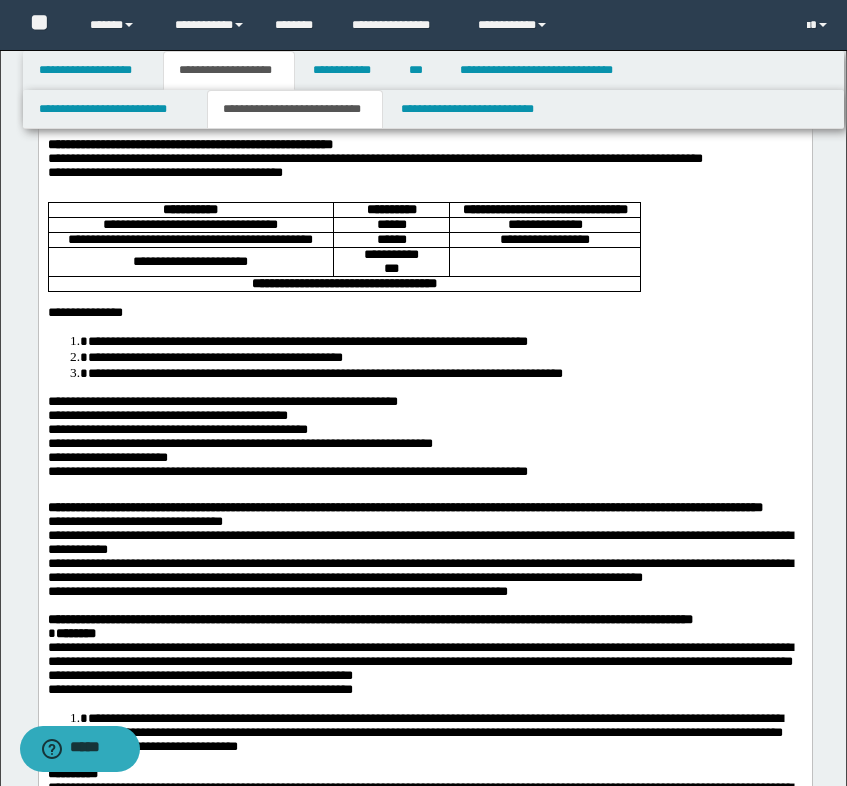scroll, scrollTop: 0, scrollLeft: 0, axis: both 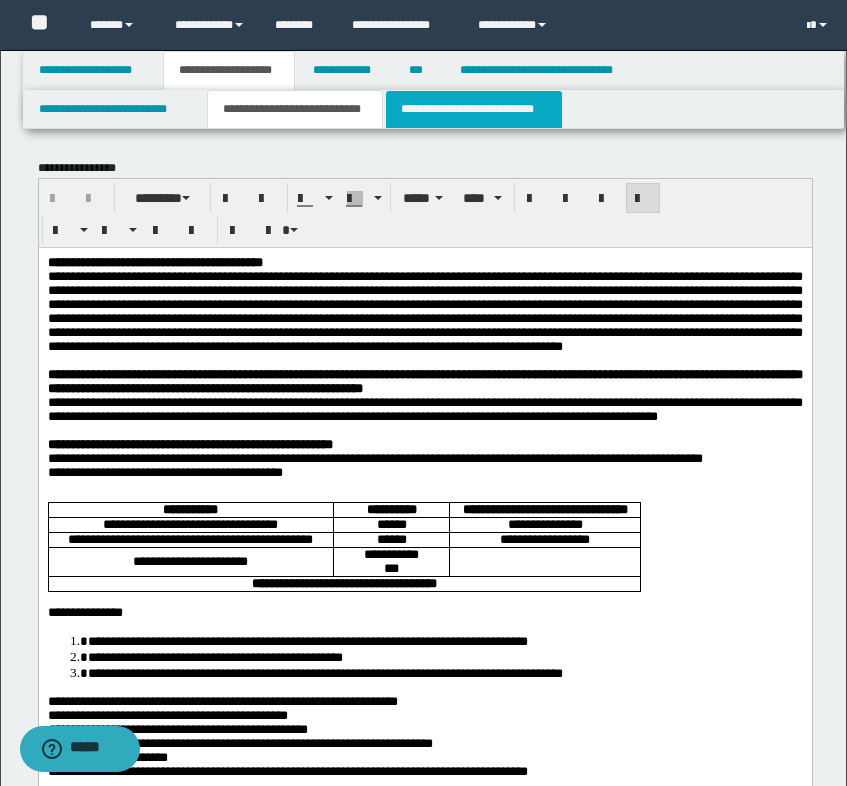 click on "**********" at bounding box center [474, 109] 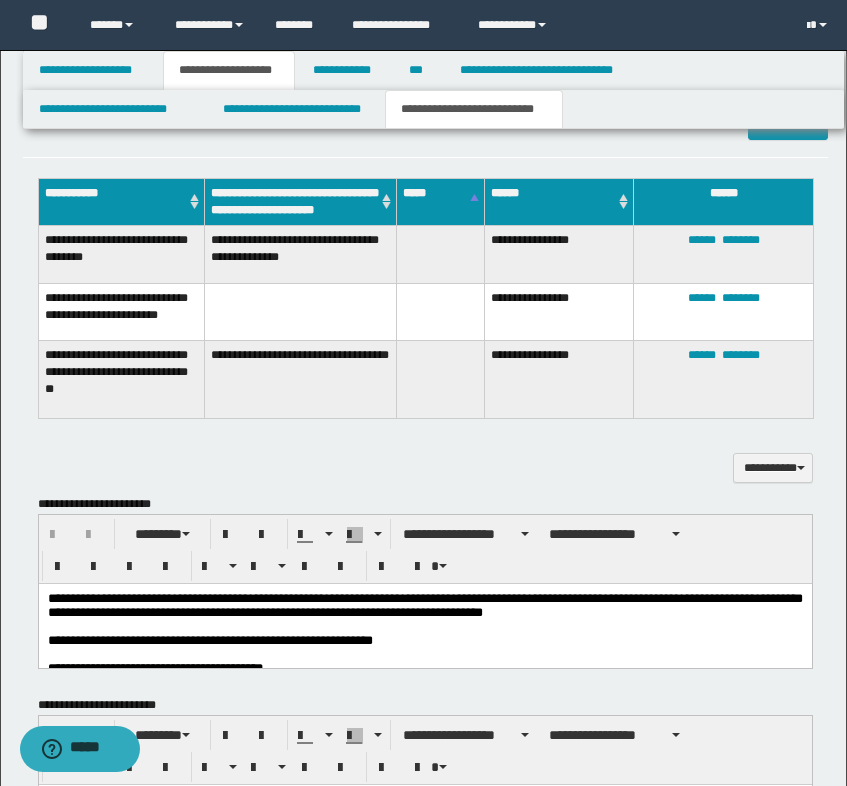 scroll, scrollTop: 900, scrollLeft: 0, axis: vertical 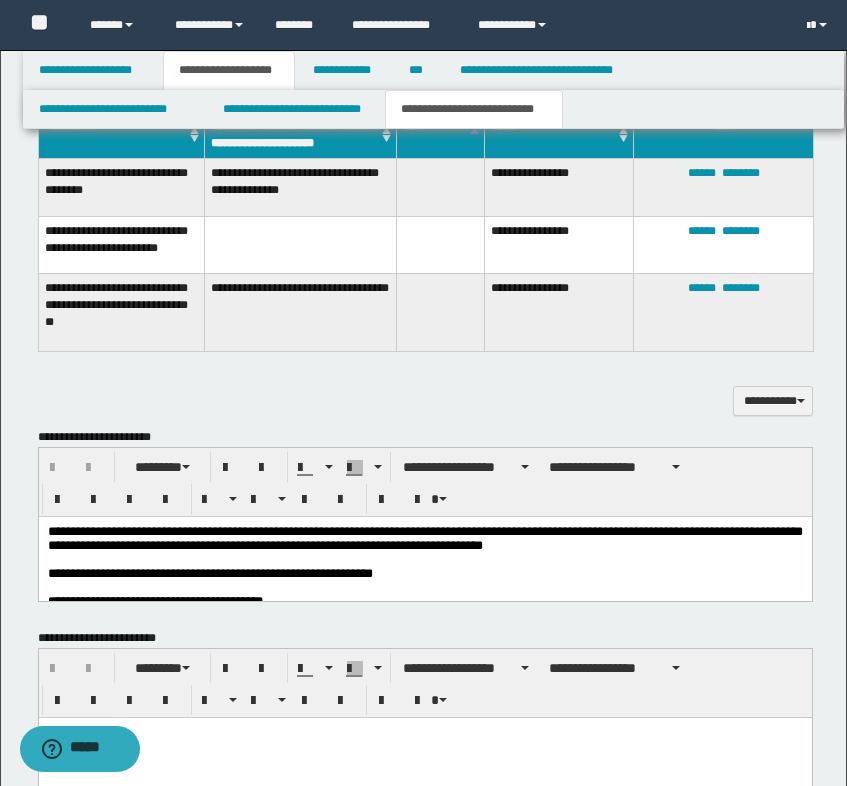 click on "**********" at bounding box center (425, 390) 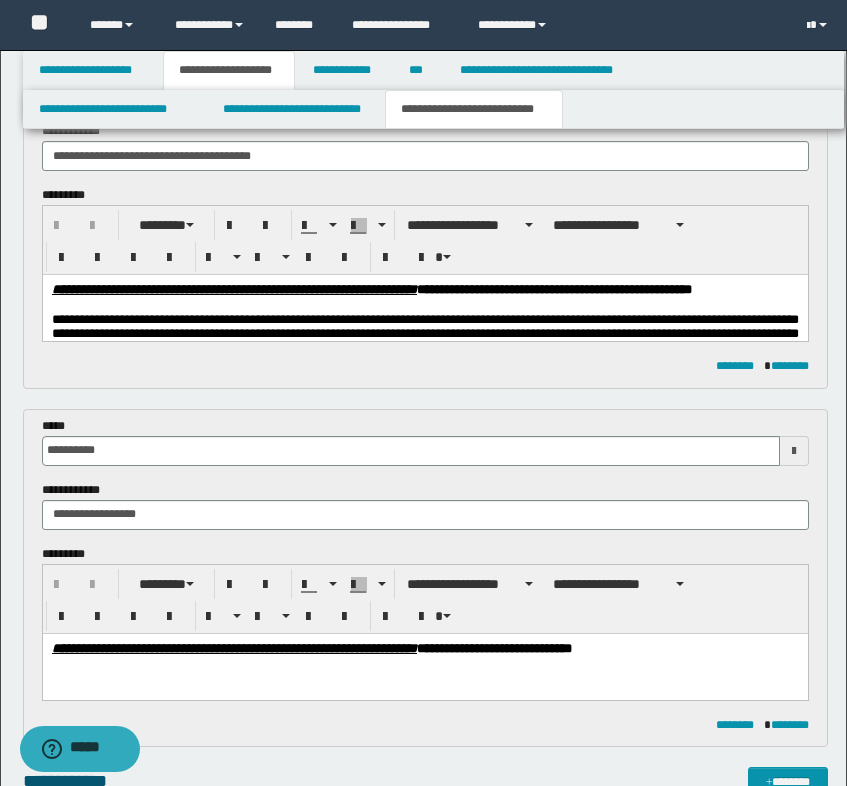 scroll, scrollTop: 100, scrollLeft: 0, axis: vertical 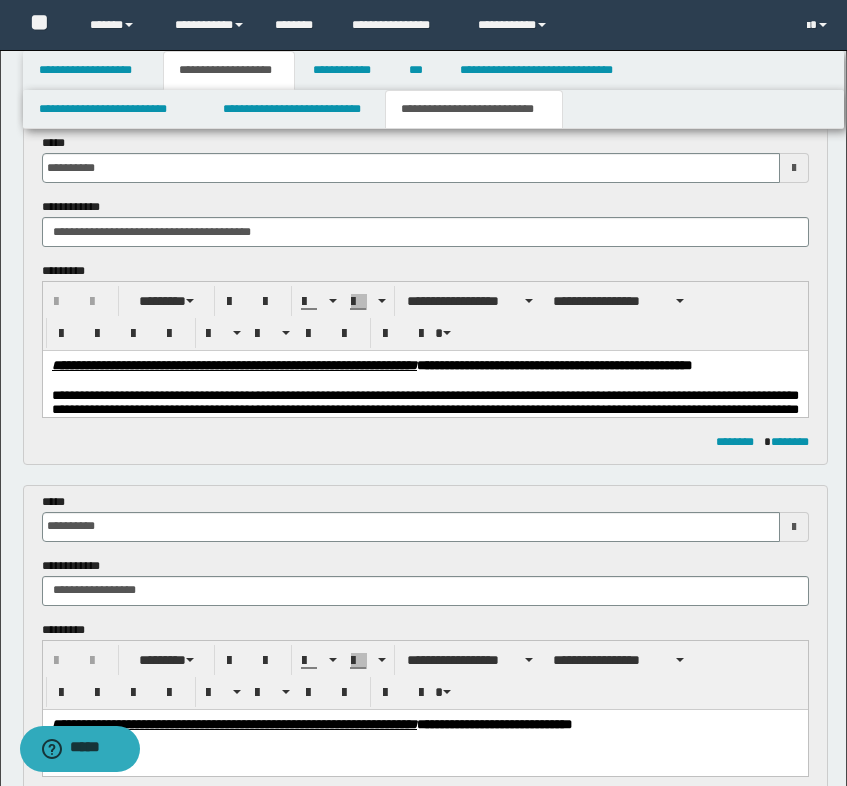click on "**********" at bounding box center [424, 366] 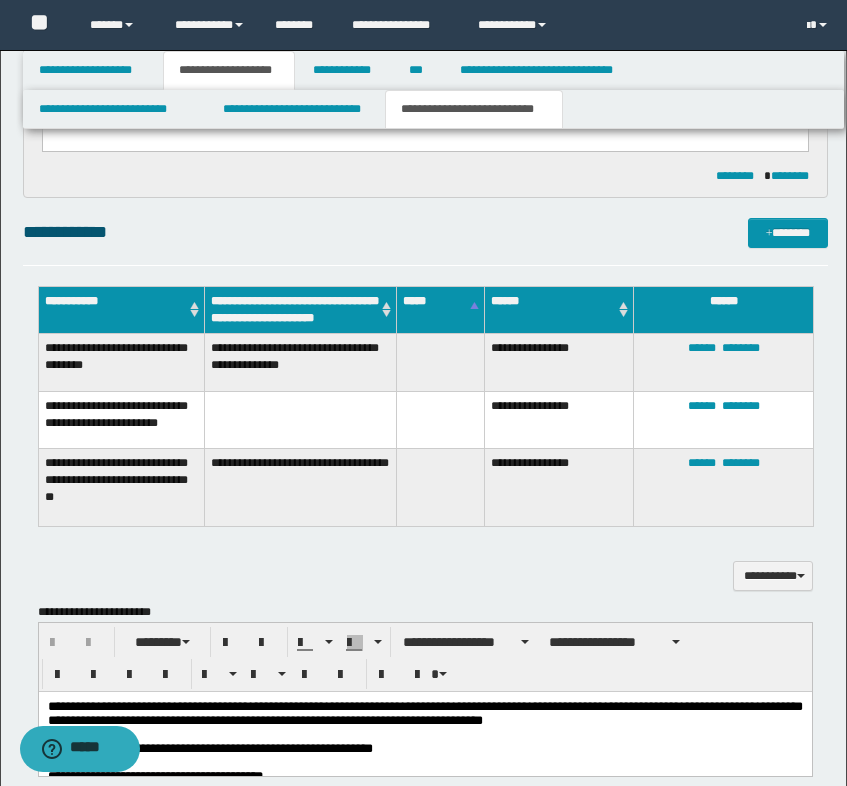 scroll, scrollTop: 1200, scrollLeft: 0, axis: vertical 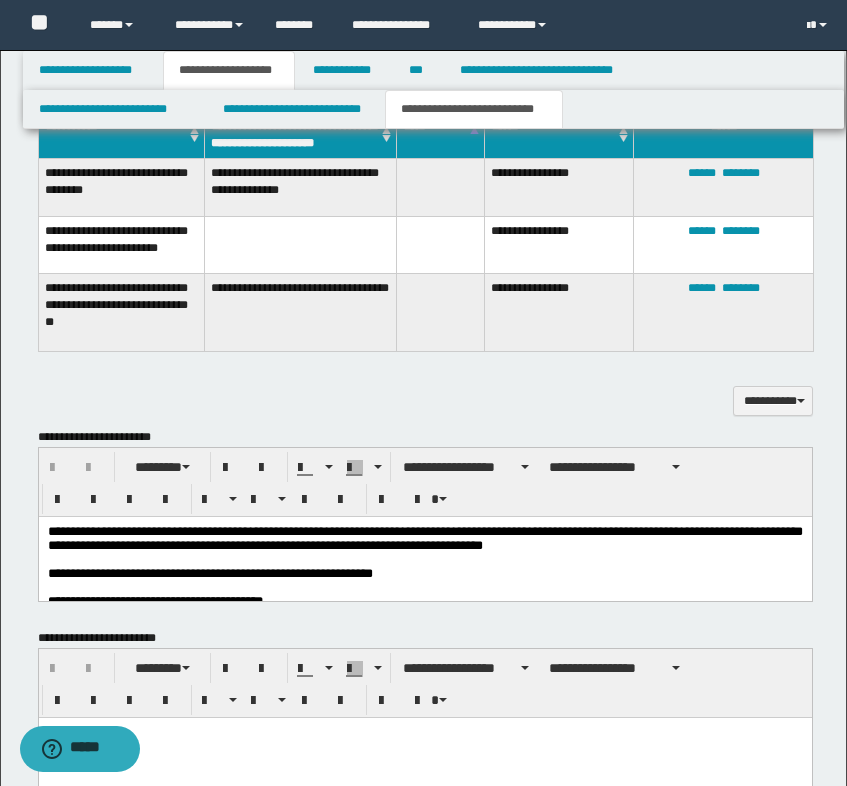 click on "**********" at bounding box center (425, 390) 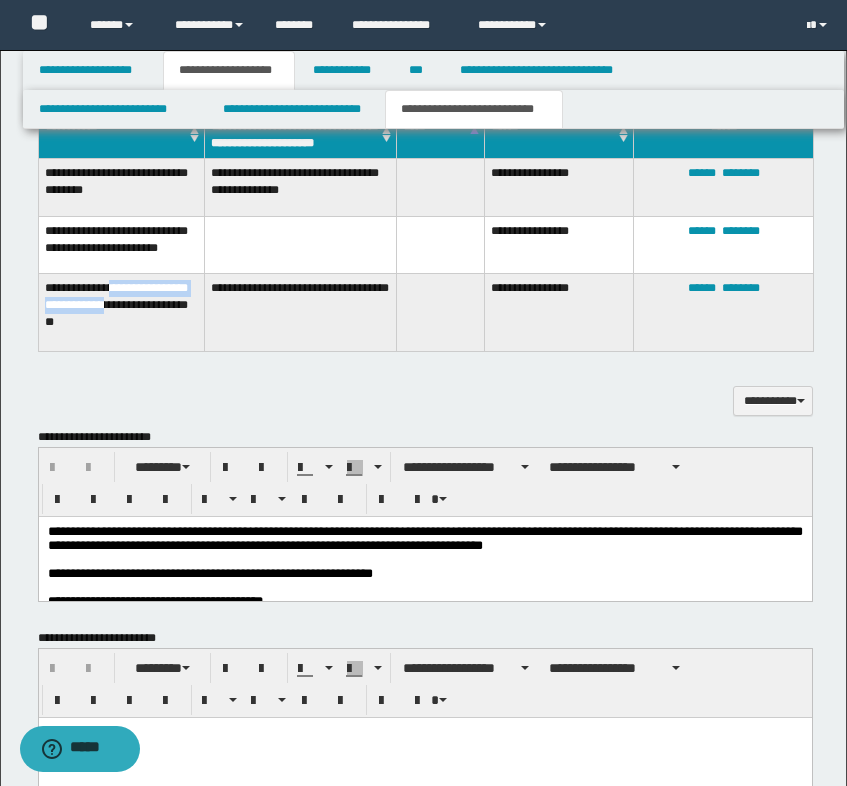 drag, startPoint x: 138, startPoint y: 327, endPoint x: 119, endPoint y: 300, distance: 33.01515 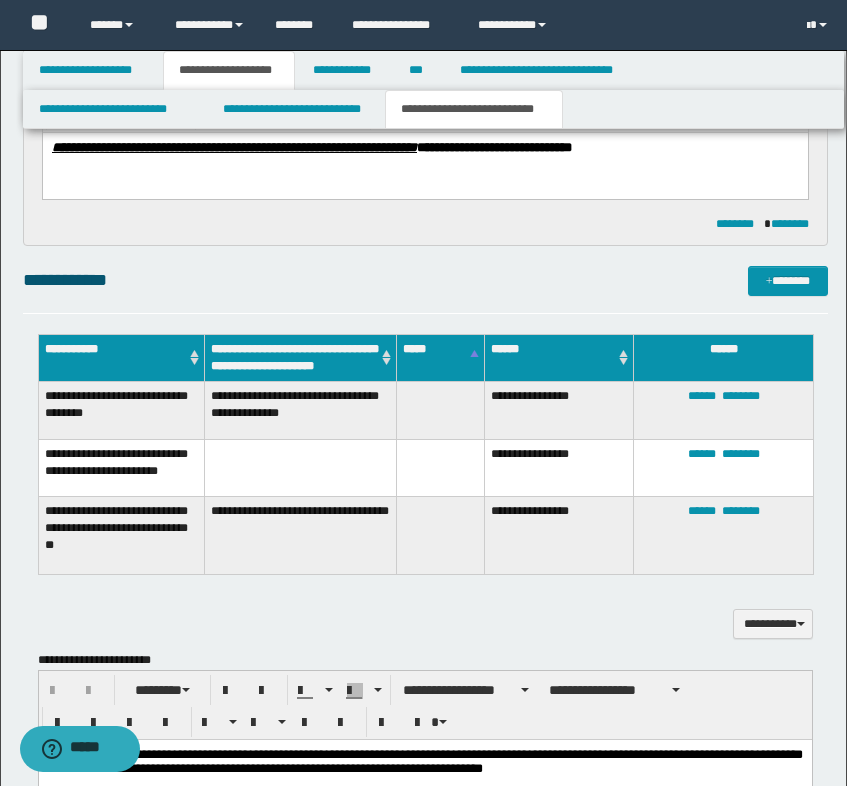 scroll, scrollTop: 900, scrollLeft: 0, axis: vertical 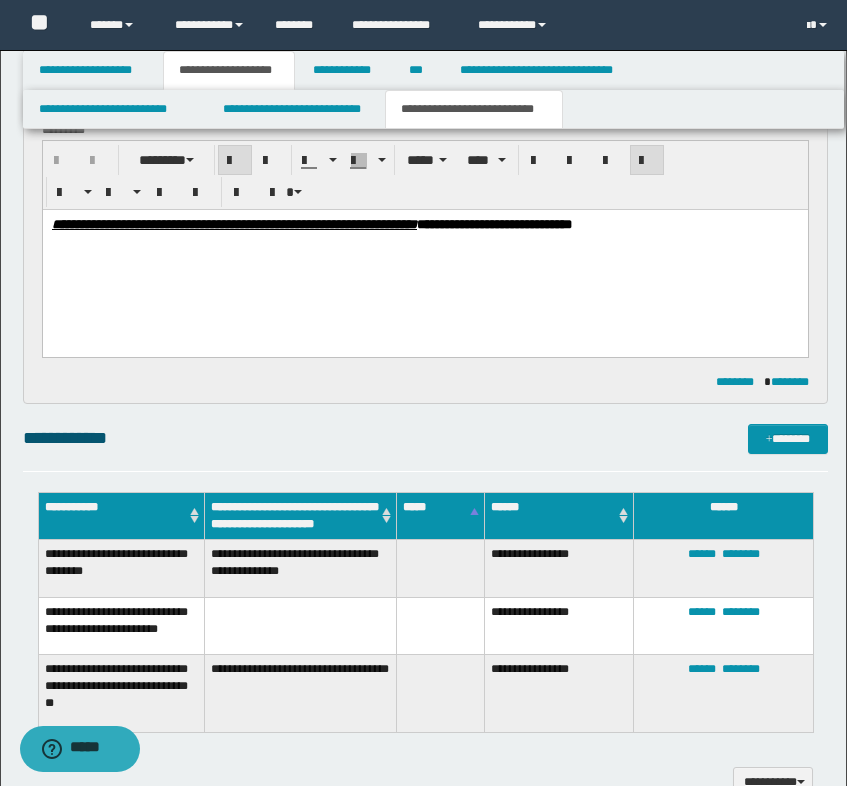 click on "**********" at bounding box center [424, 249] 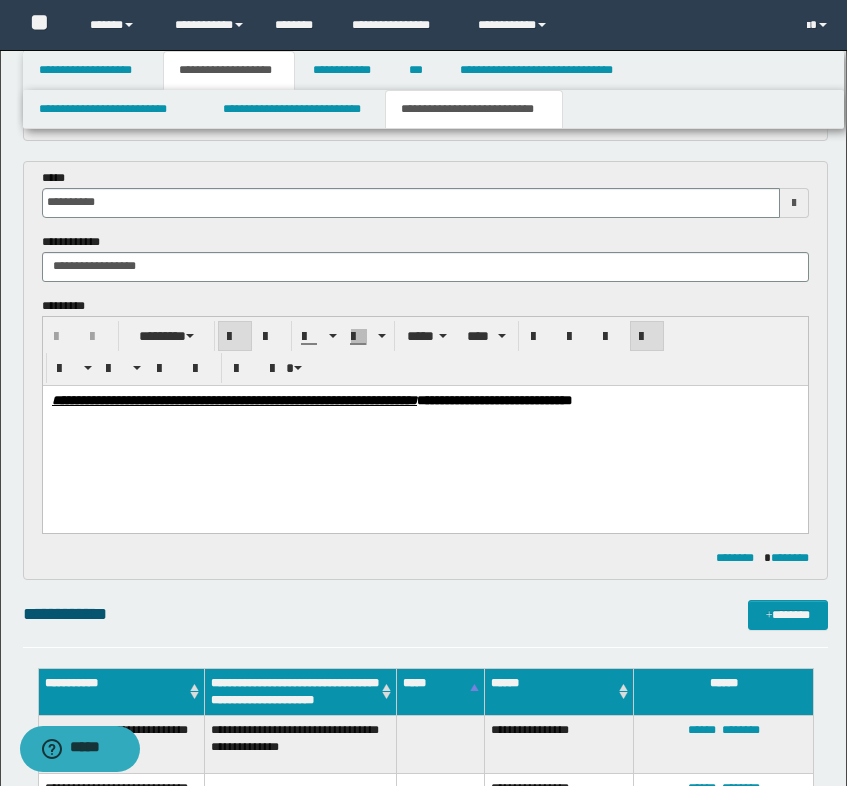 scroll, scrollTop: 700, scrollLeft: 0, axis: vertical 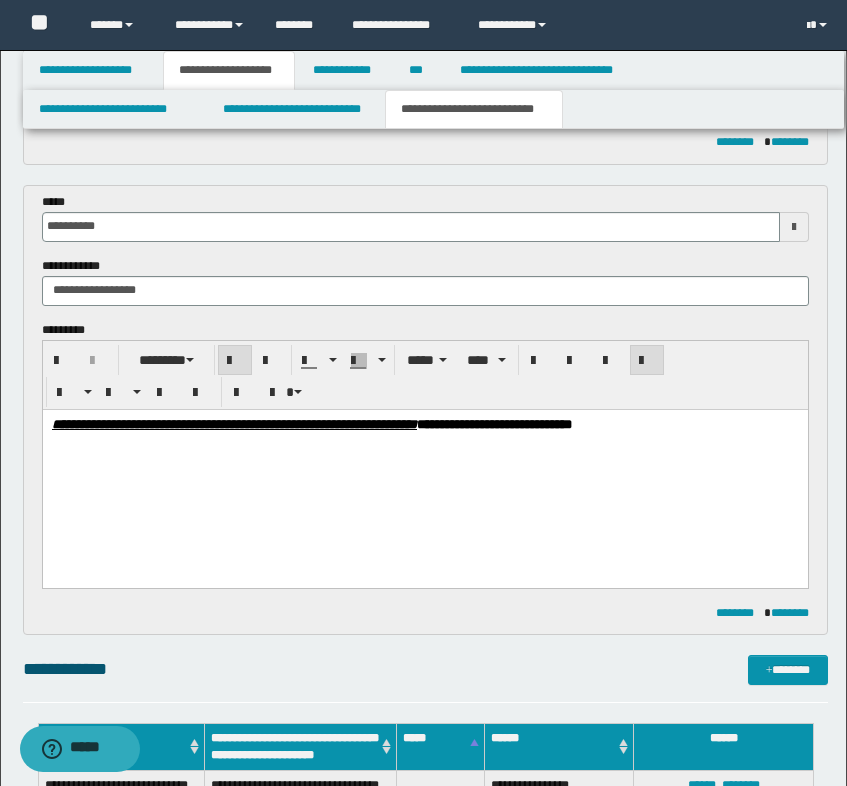 type 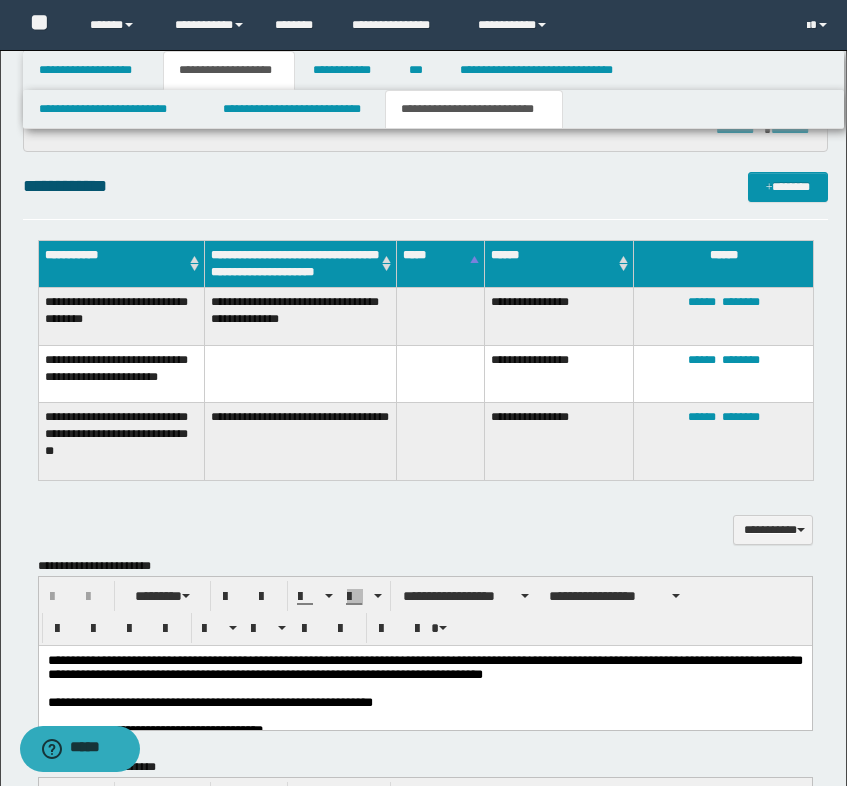 scroll, scrollTop: 1200, scrollLeft: 0, axis: vertical 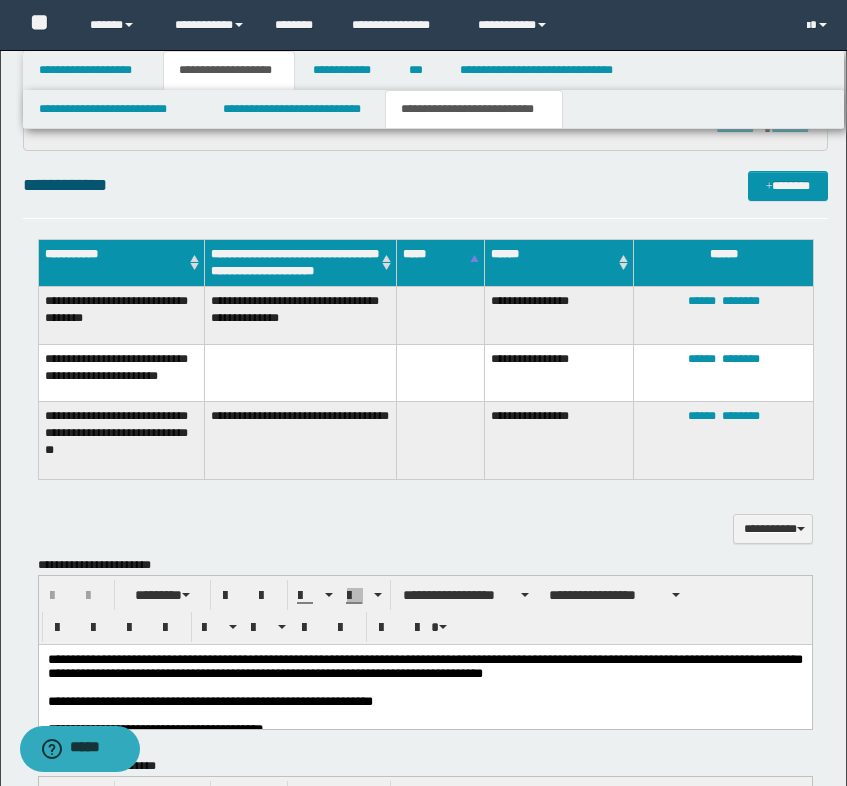click on "**********" at bounding box center [121, 315] 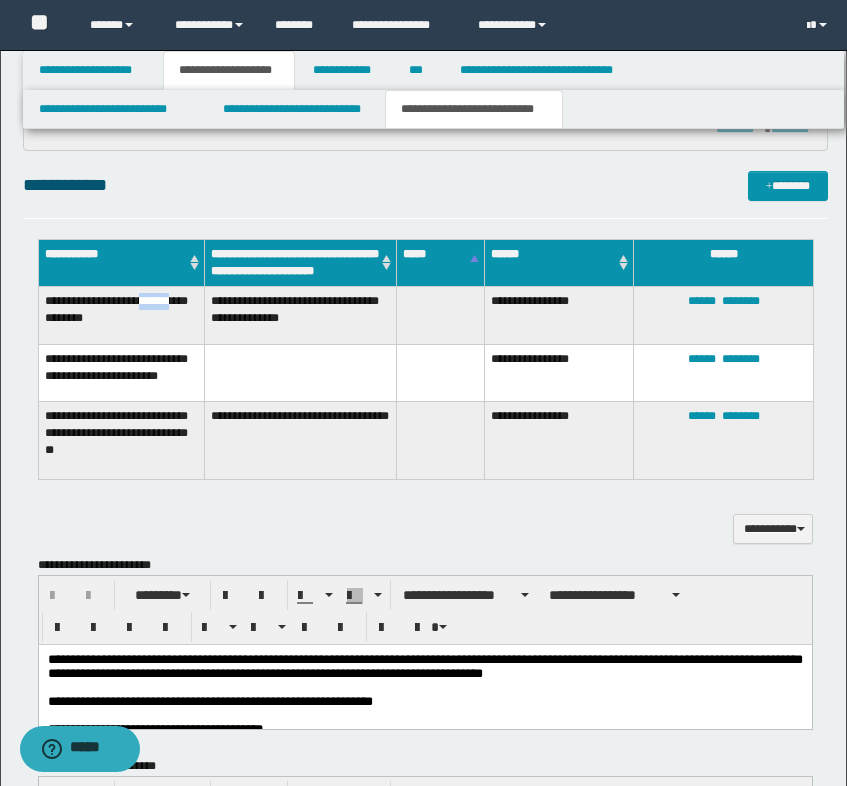 click on "**********" at bounding box center [121, 315] 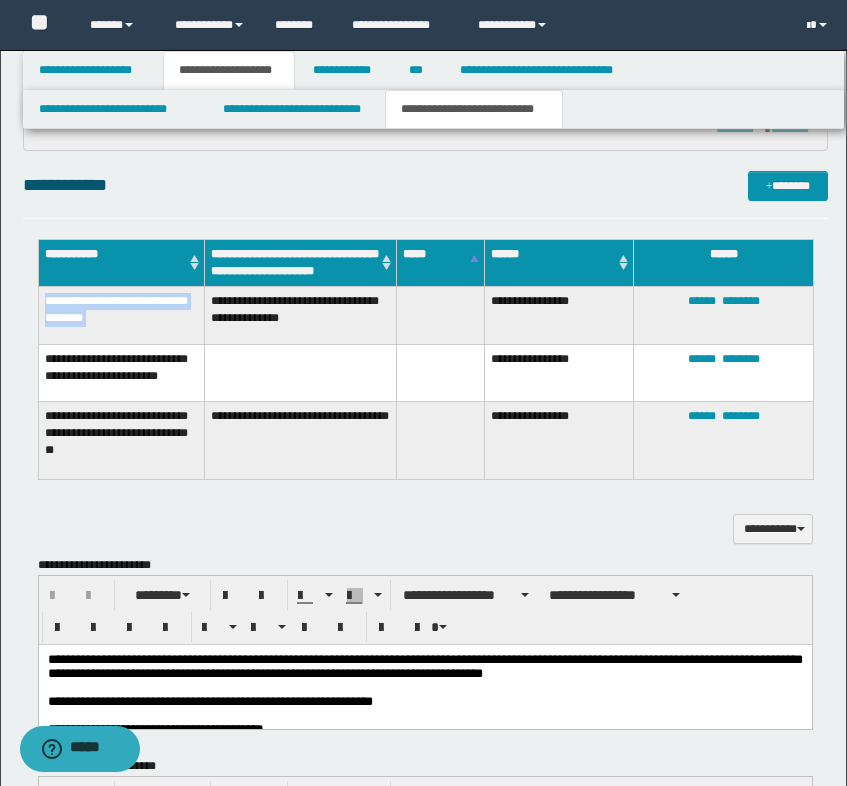 click on "**********" at bounding box center (121, 315) 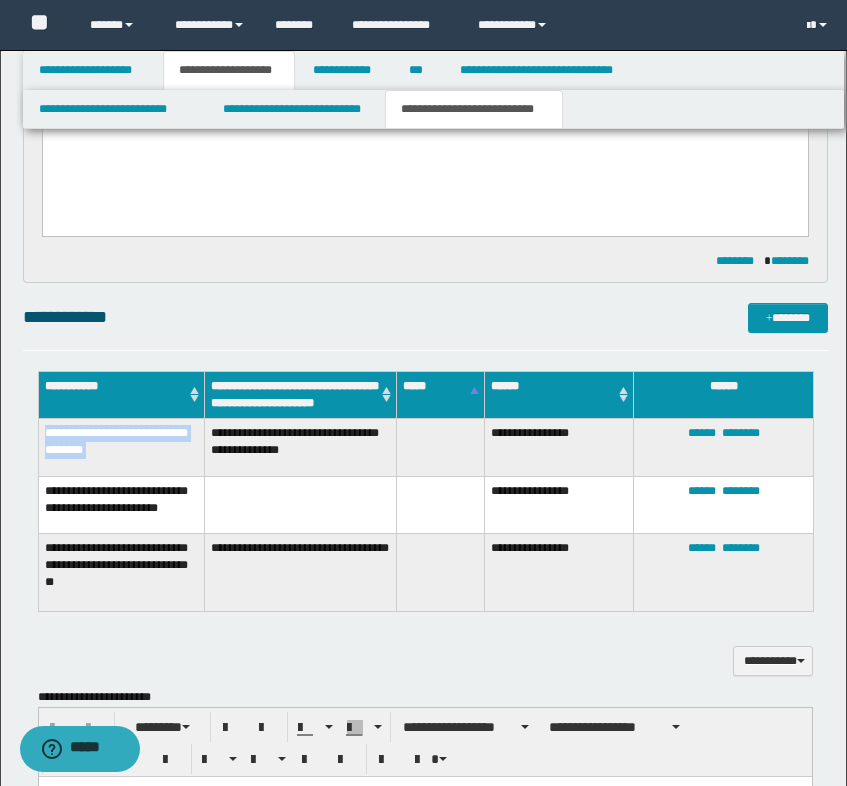 scroll, scrollTop: 1000, scrollLeft: 0, axis: vertical 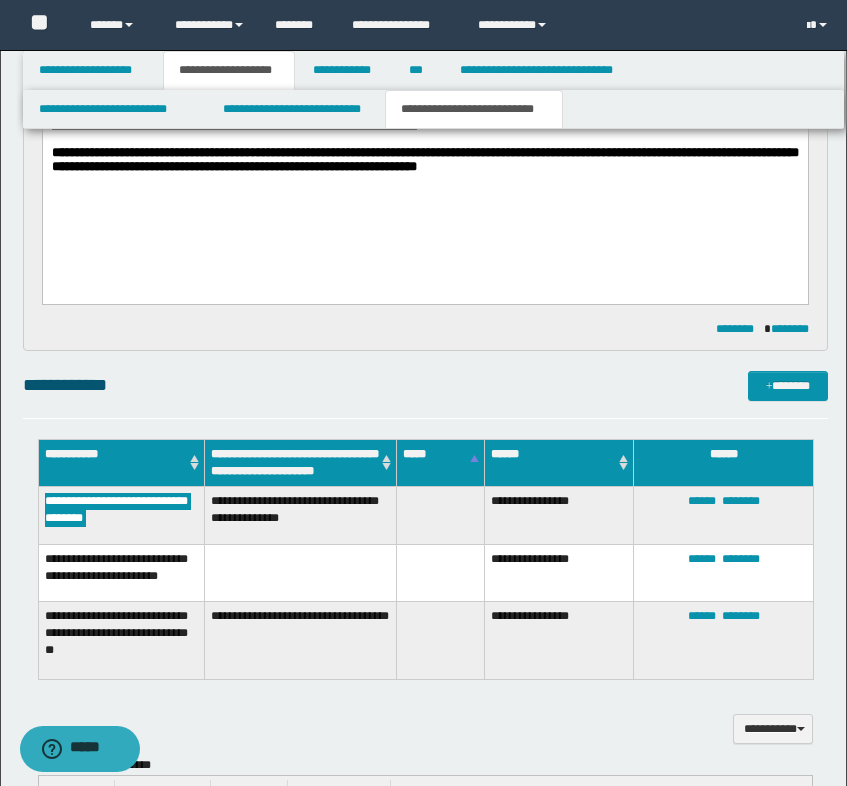 click on "**********" at bounding box center [424, 159] 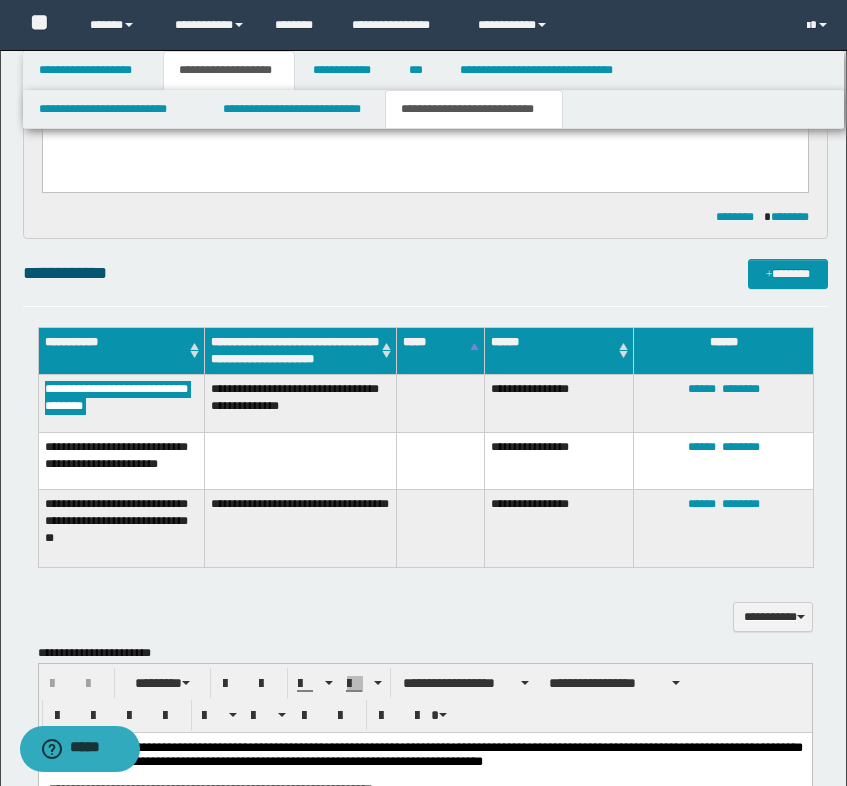 scroll, scrollTop: 1300, scrollLeft: 0, axis: vertical 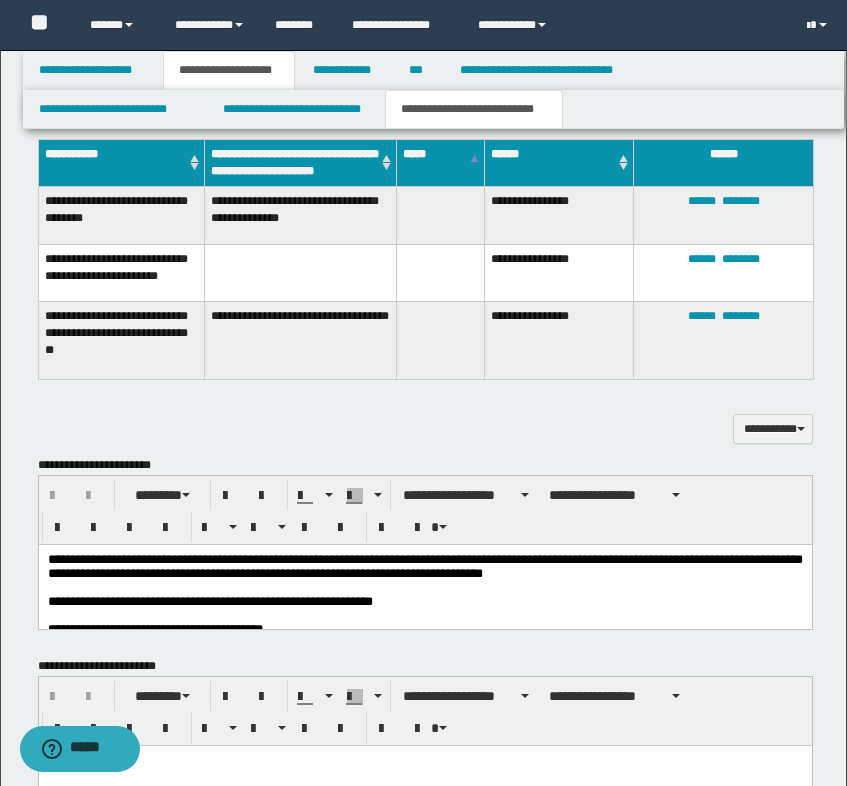 click on "**********" at bounding box center (300, 340) 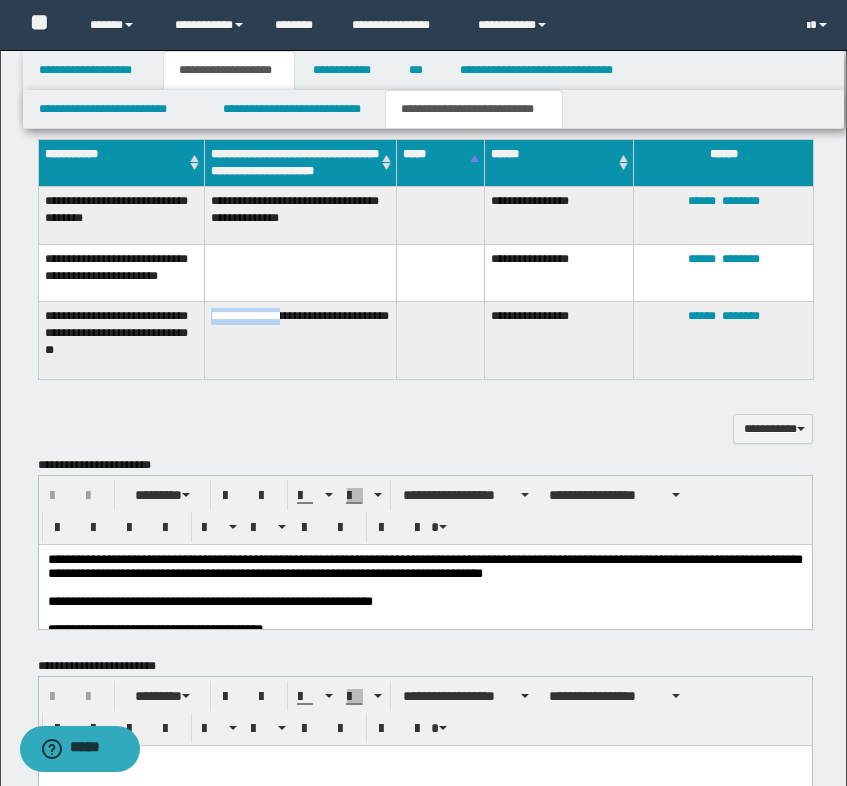 click on "**********" at bounding box center (300, 340) 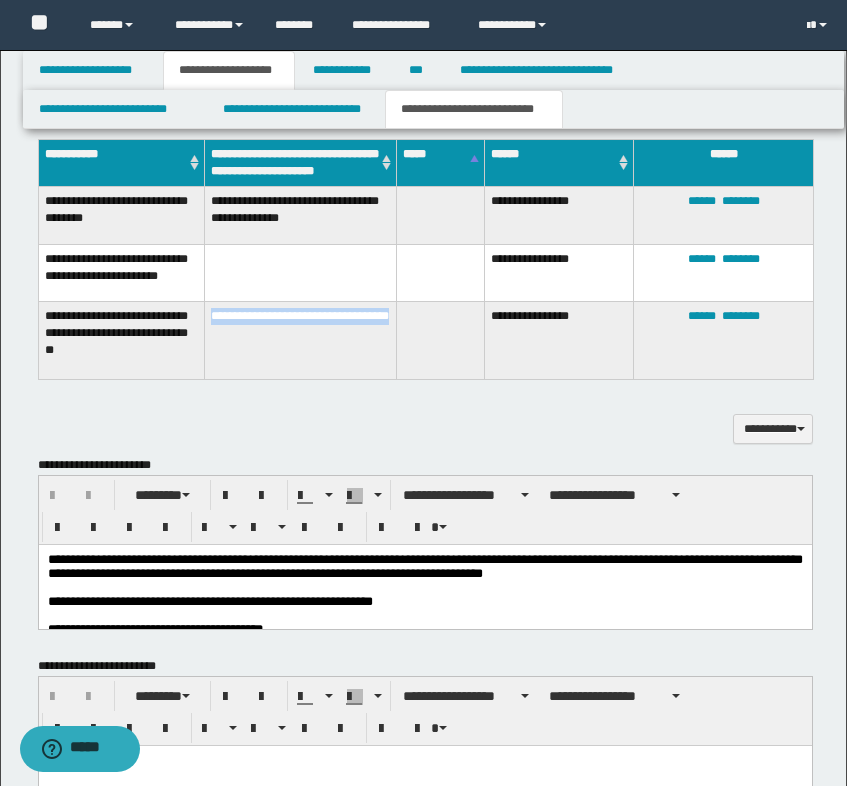 click on "**********" at bounding box center [300, 340] 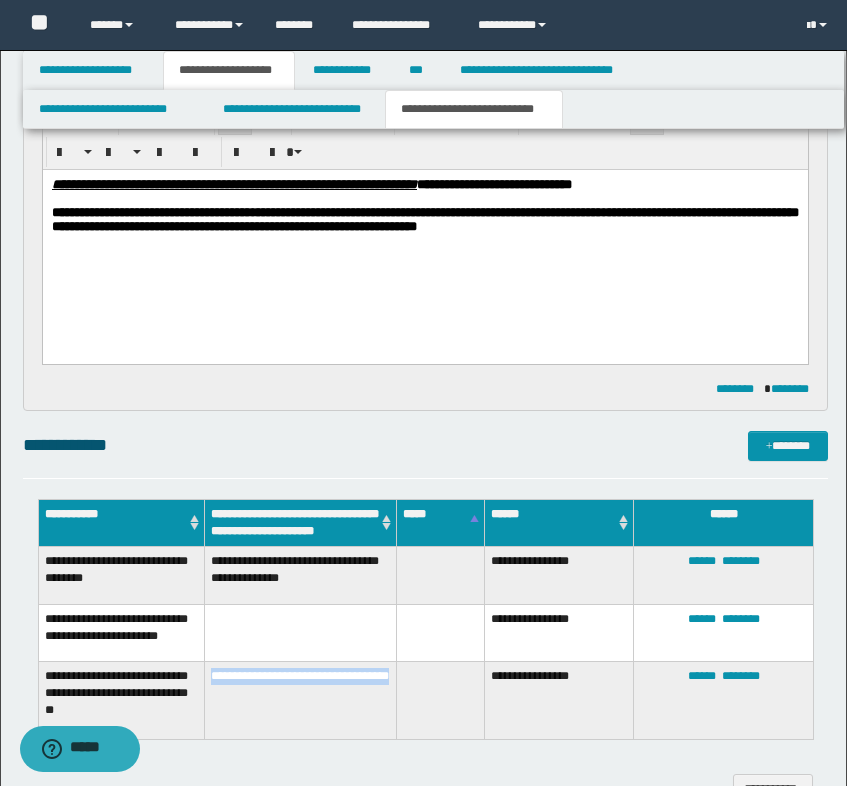 scroll, scrollTop: 900, scrollLeft: 0, axis: vertical 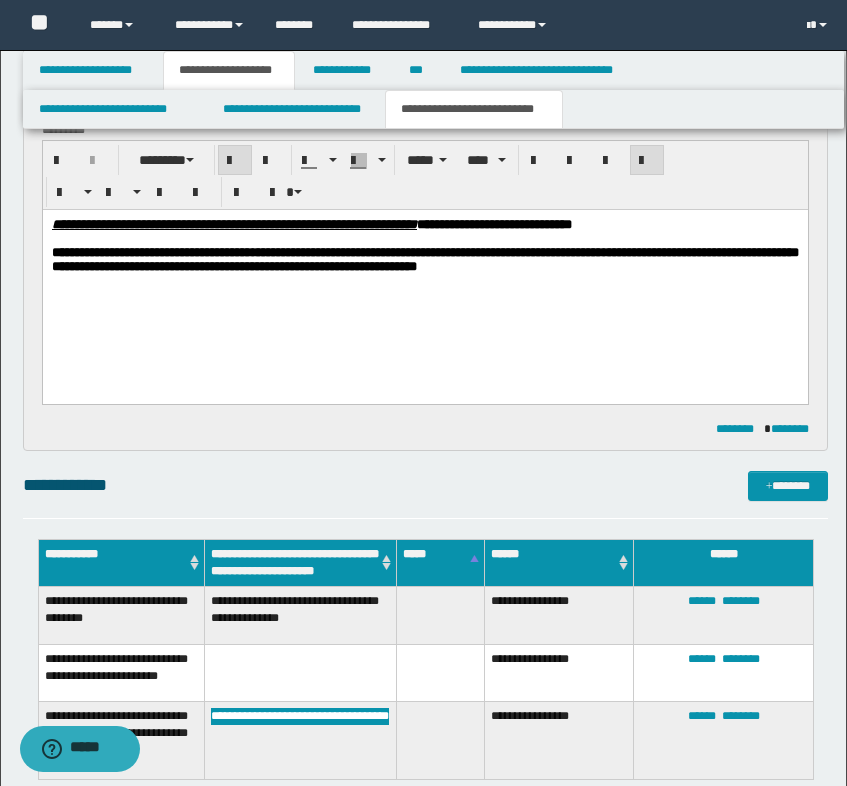 click on "**********" at bounding box center [424, 259] 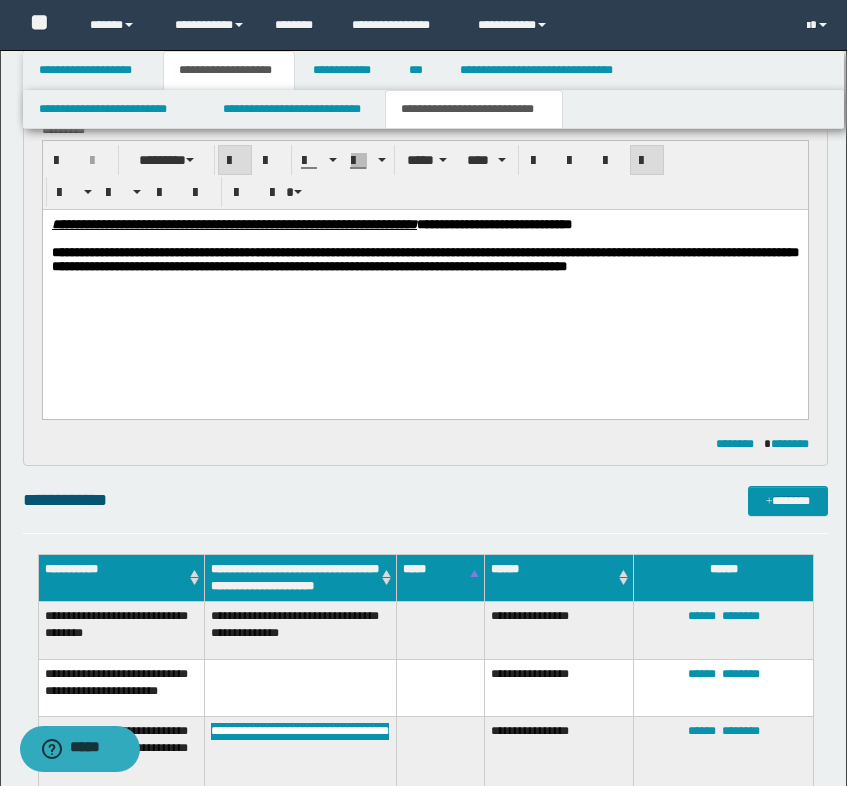 drag, startPoint x: 496, startPoint y: 285, endPoint x: 462, endPoint y: 334, distance: 59.64059 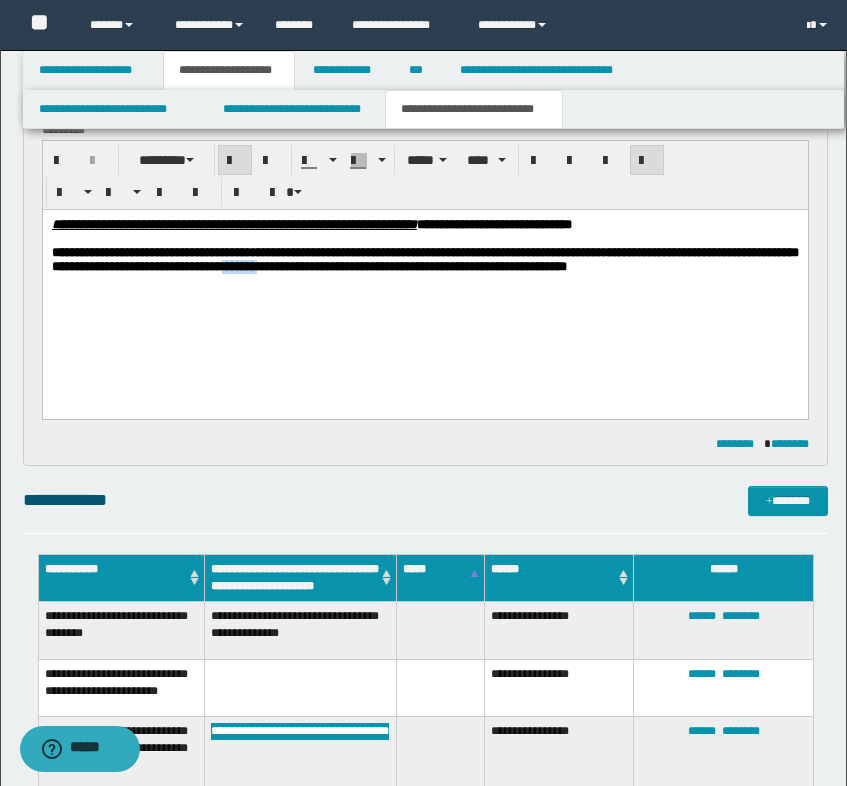 click on "**********" at bounding box center (424, 258) 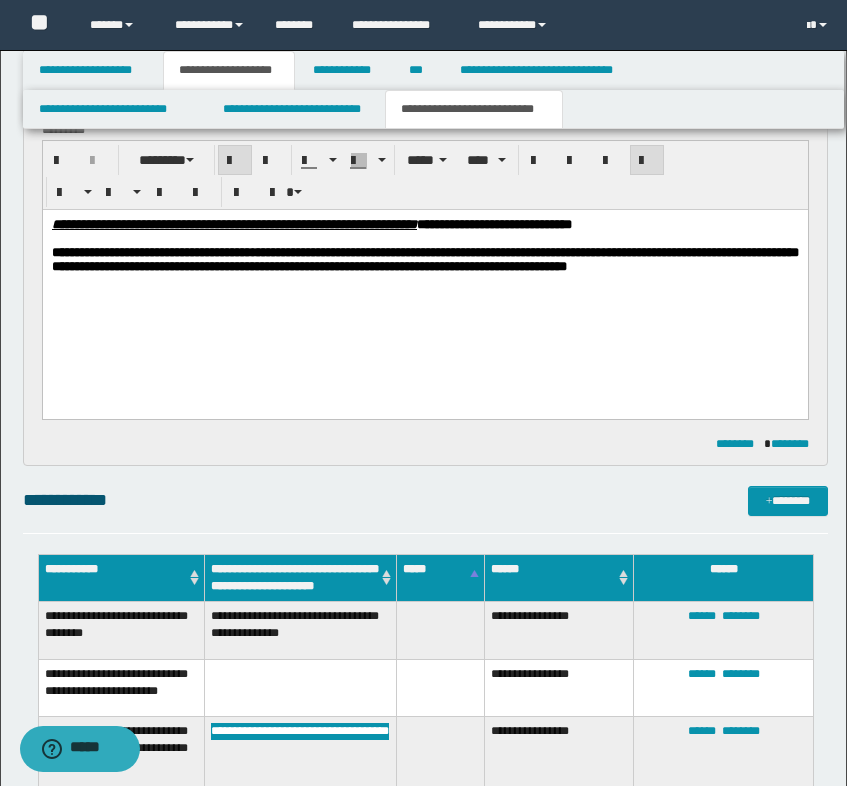 click on "**********" at bounding box center (424, 270) 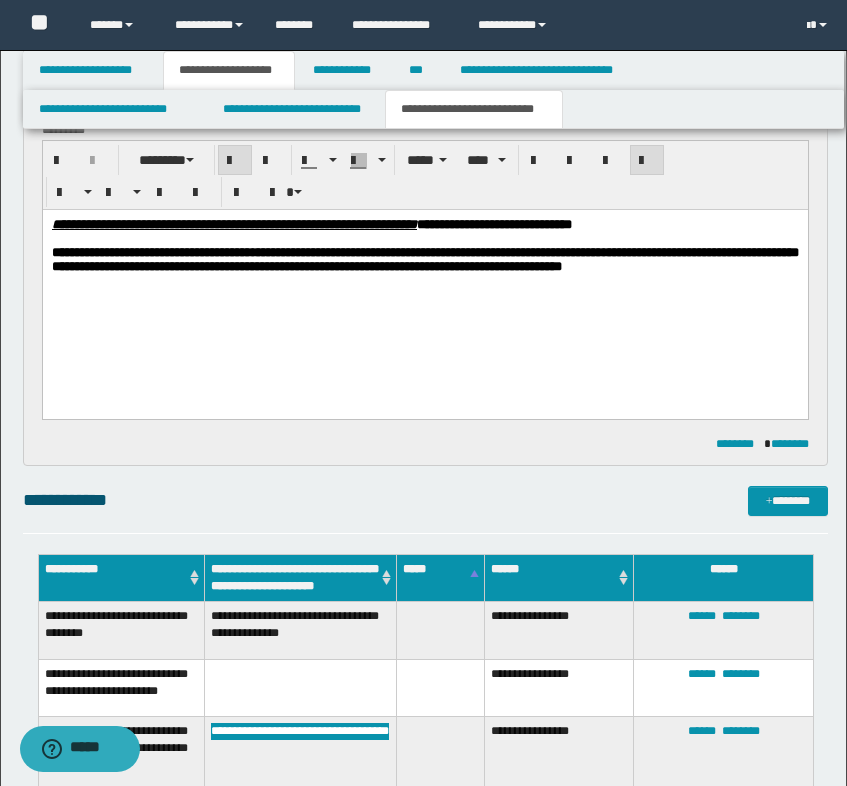 click on "**********" at bounding box center [424, 270] 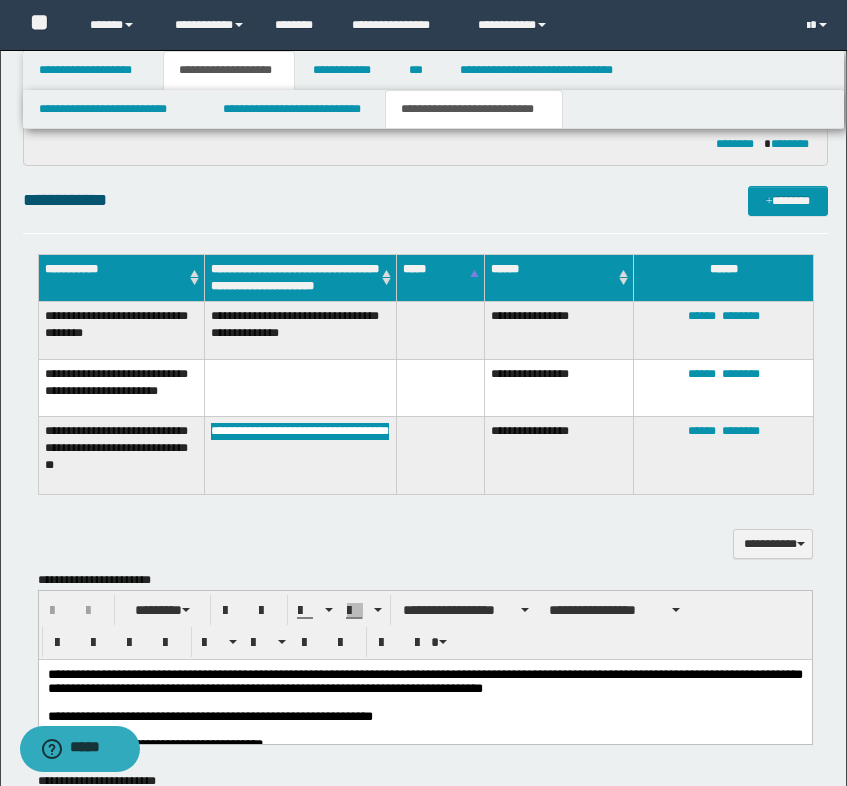 scroll, scrollTop: 1300, scrollLeft: 0, axis: vertical 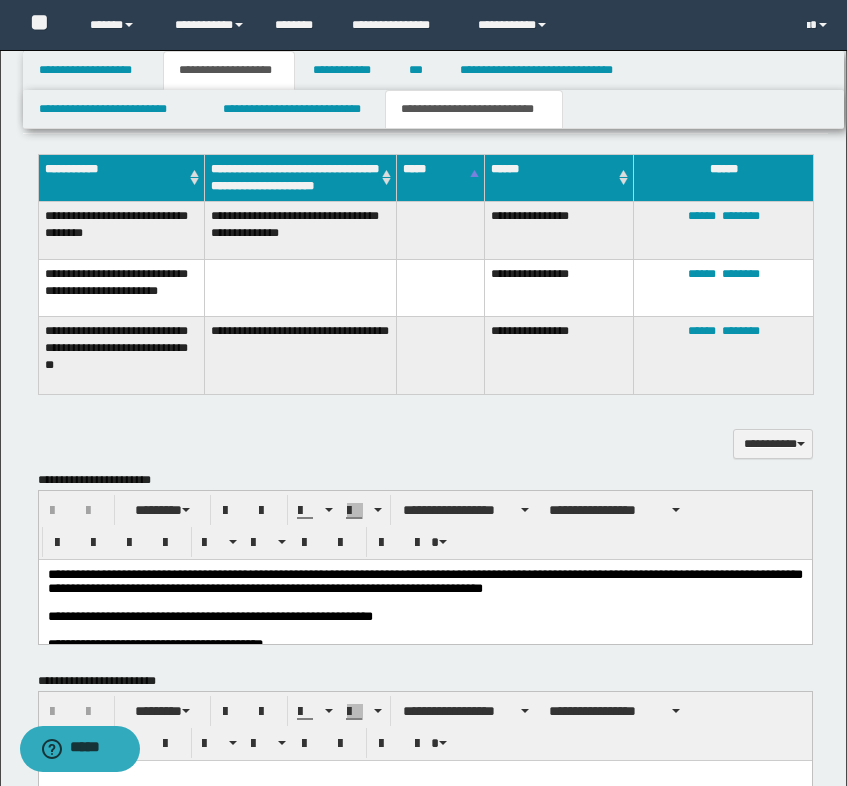 click on "**********" at bounding box center (425, 444) 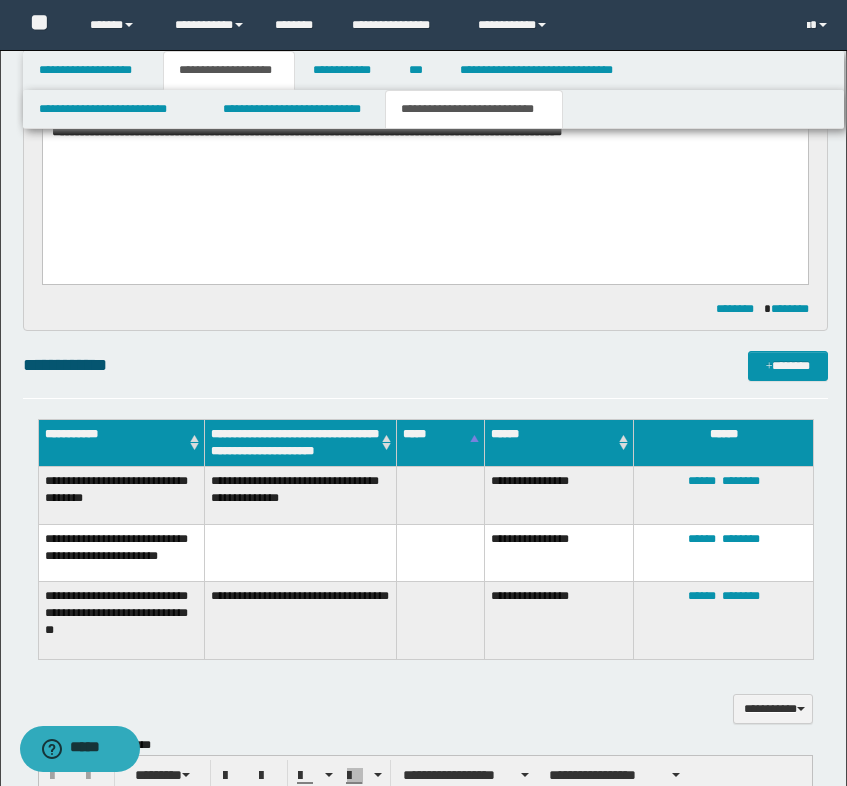 scroll, scrollTop: 1000, scrollLeft: 0, axis: vertical 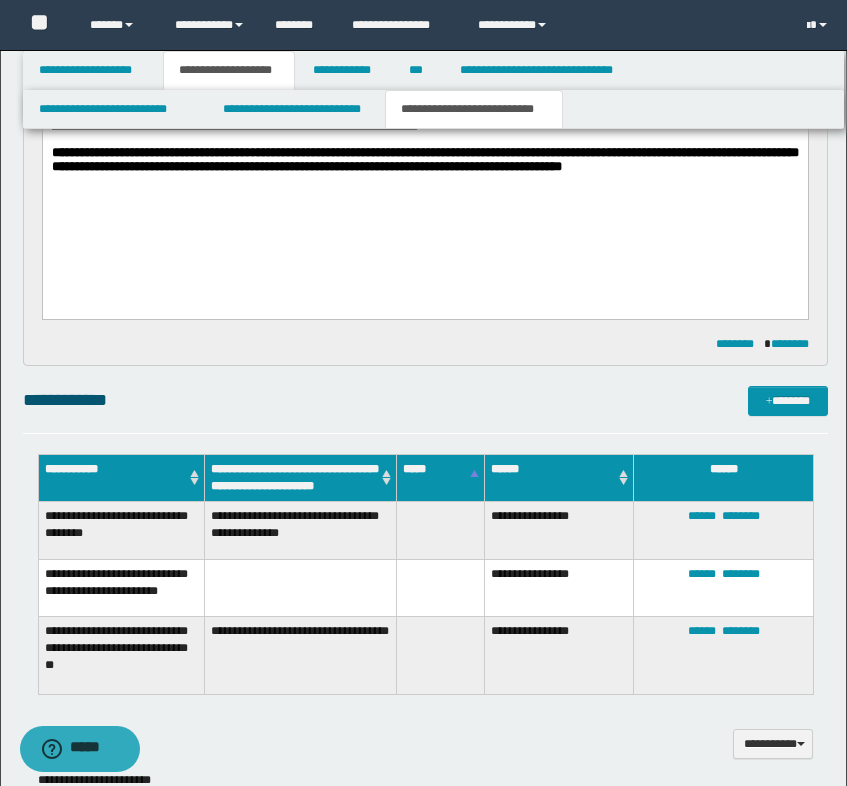 click on "**********" at bounding box center [424, 159] 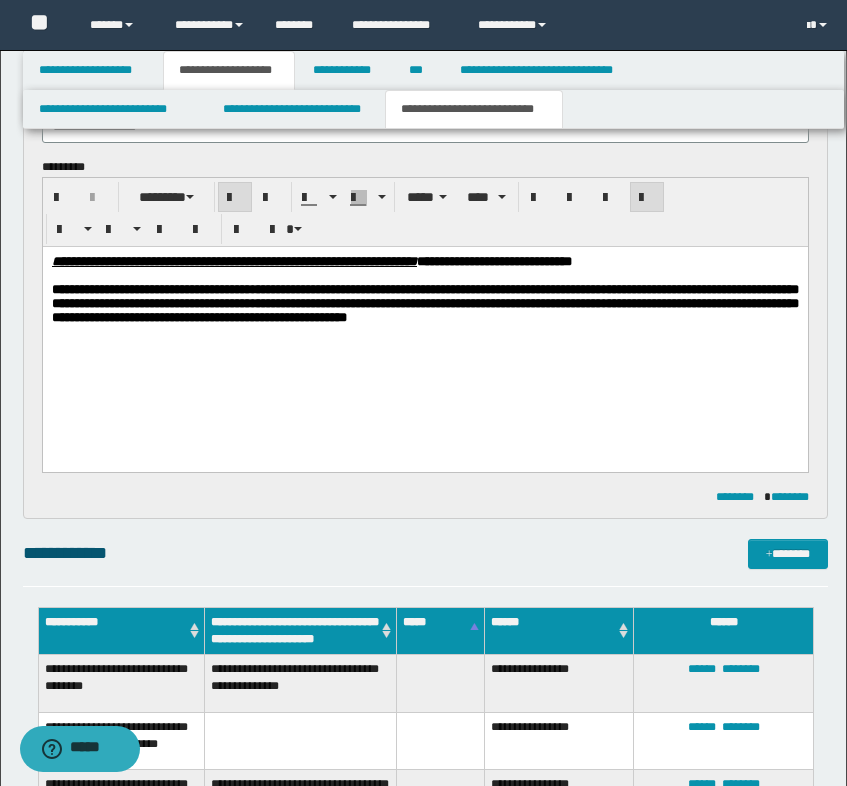scroll, scrollTop: 900, scrollLeft: 0, axis: vertical 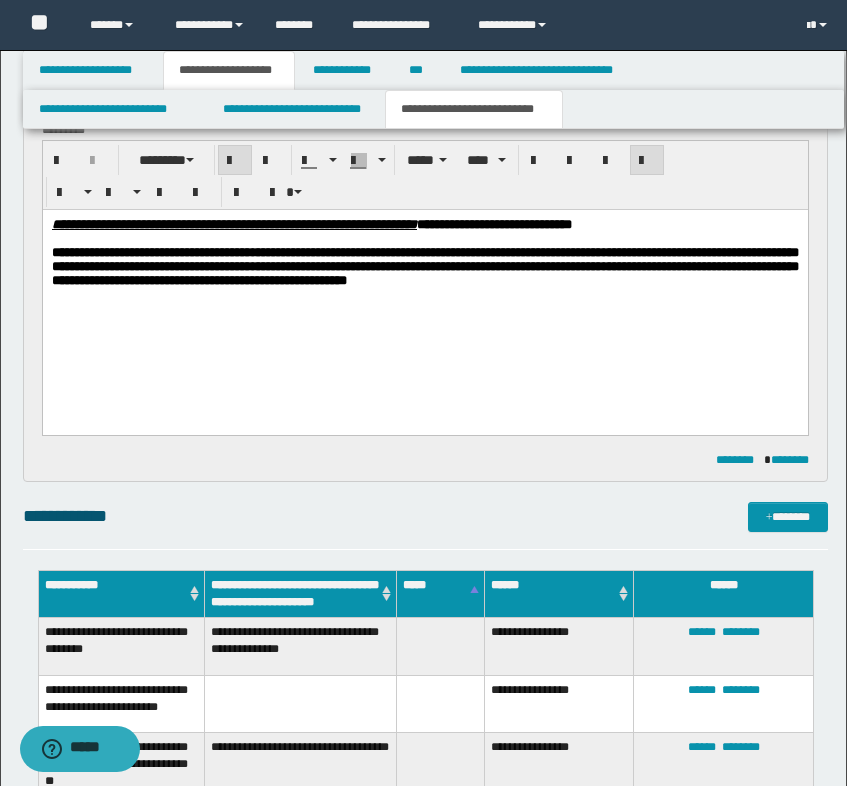 click on "**********" at bounding box center (424, 266) 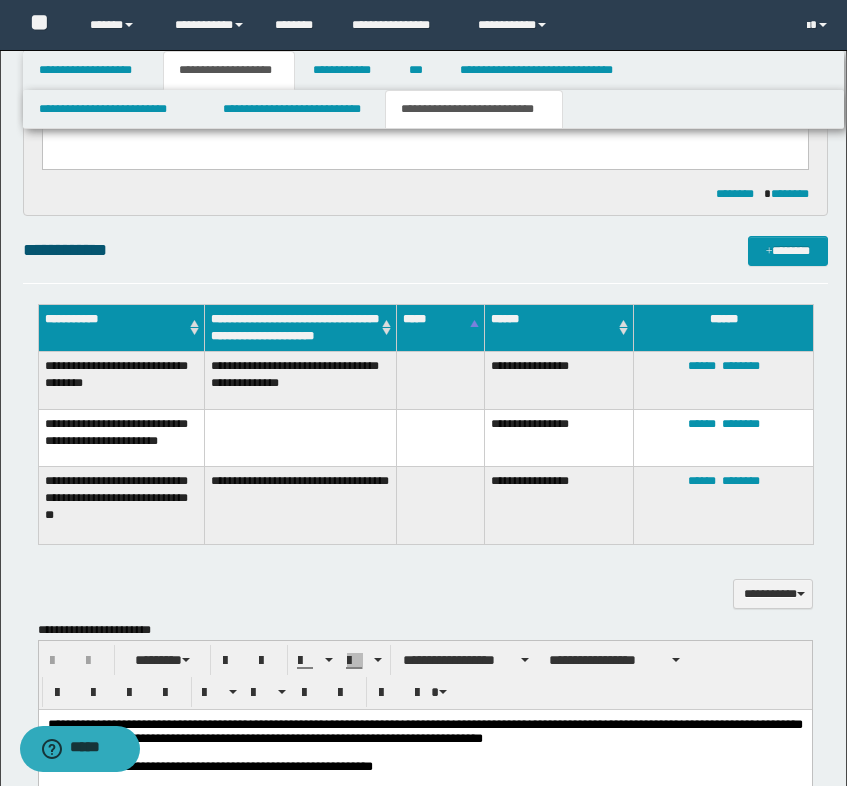 scroll, scrollTop: 1200, scrollLeft: 0, axis: vertical 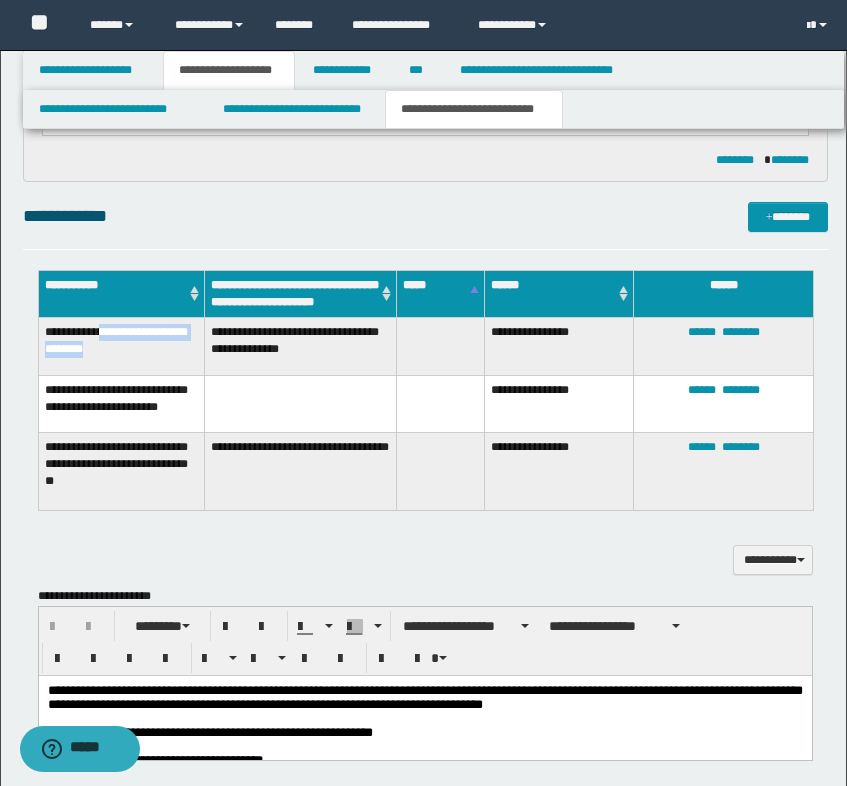 drag, startPoint x: 101, startPoint y: 329, endPoint x: 166, endPoint y: 349, distance: 68.007355 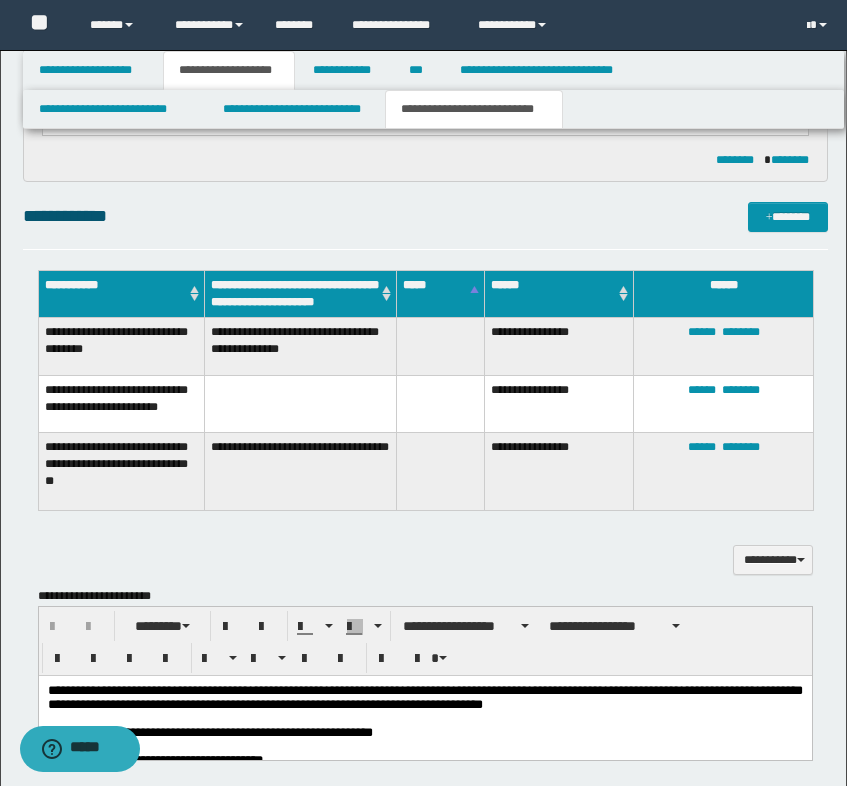 click on "**********" at bounding box center (121, 346) 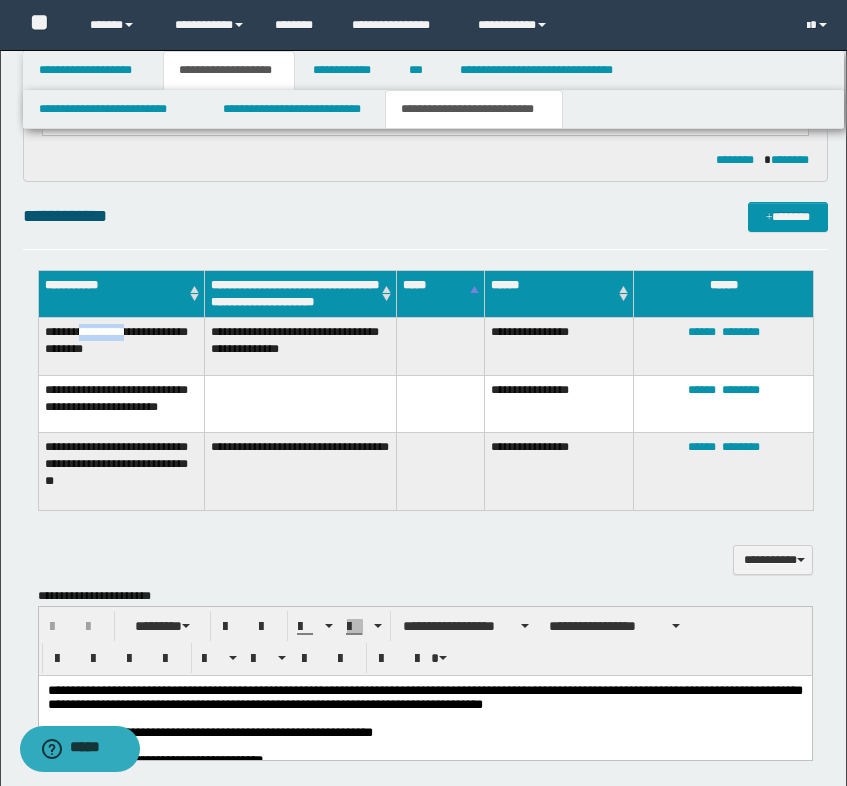 click on "**********" at bounding box center [121, 346] 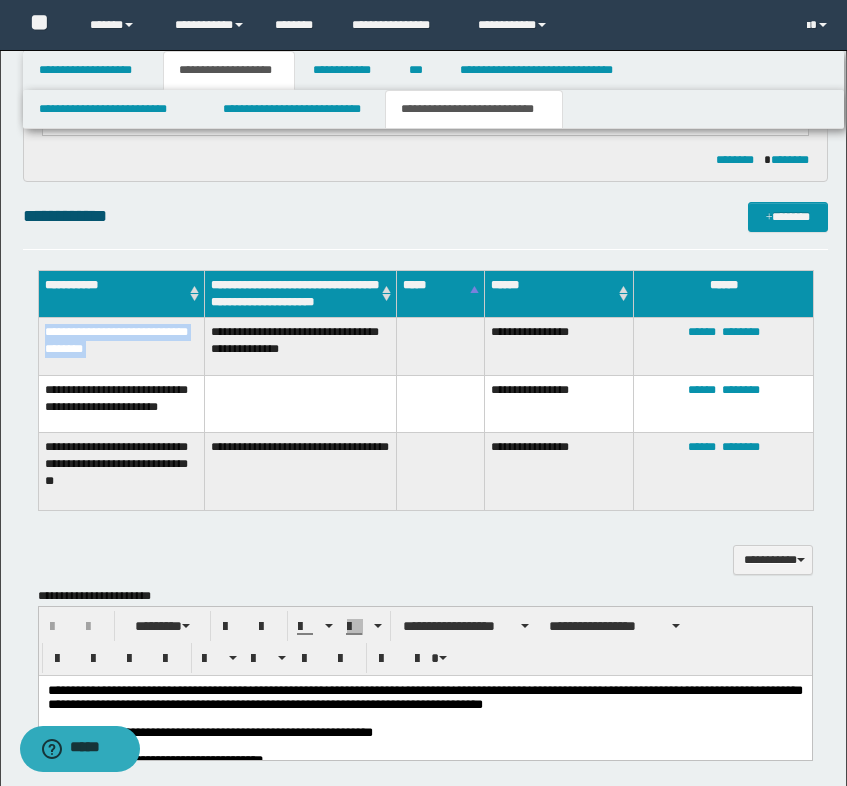 click on "**********" at bounding box center (121, 346) 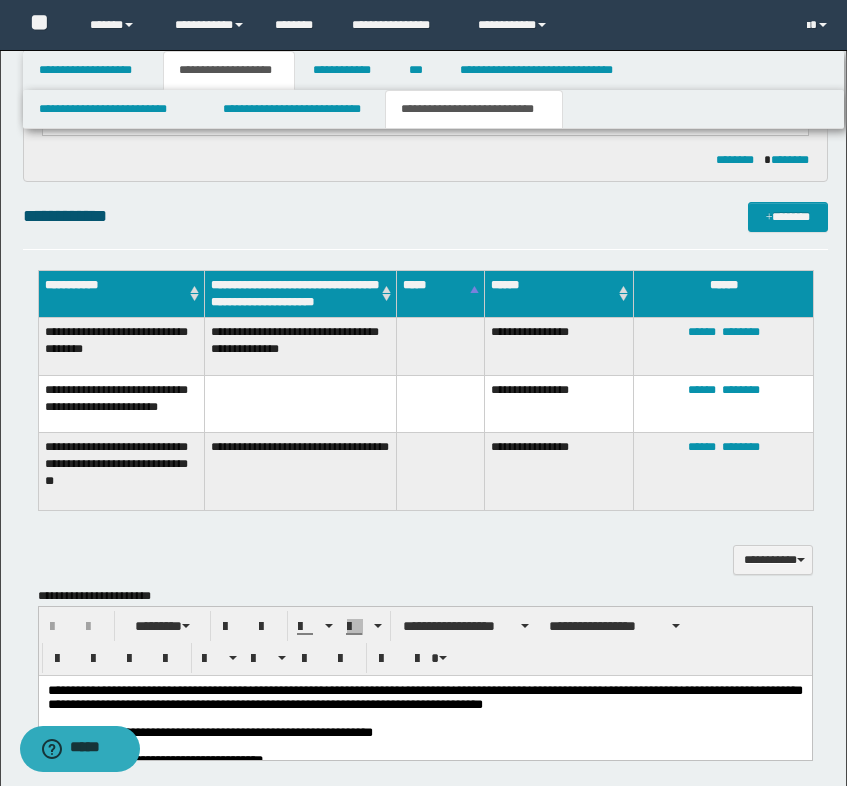 click on "**********" at bounding box center (300, 346) 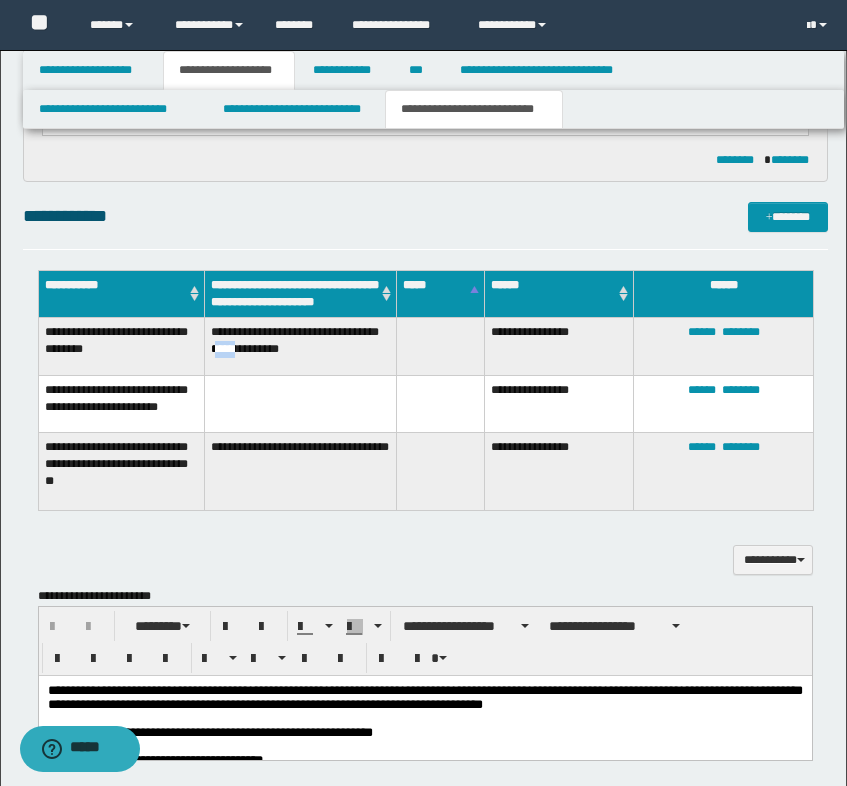 click on "**********" at bounding box center (300, 346) 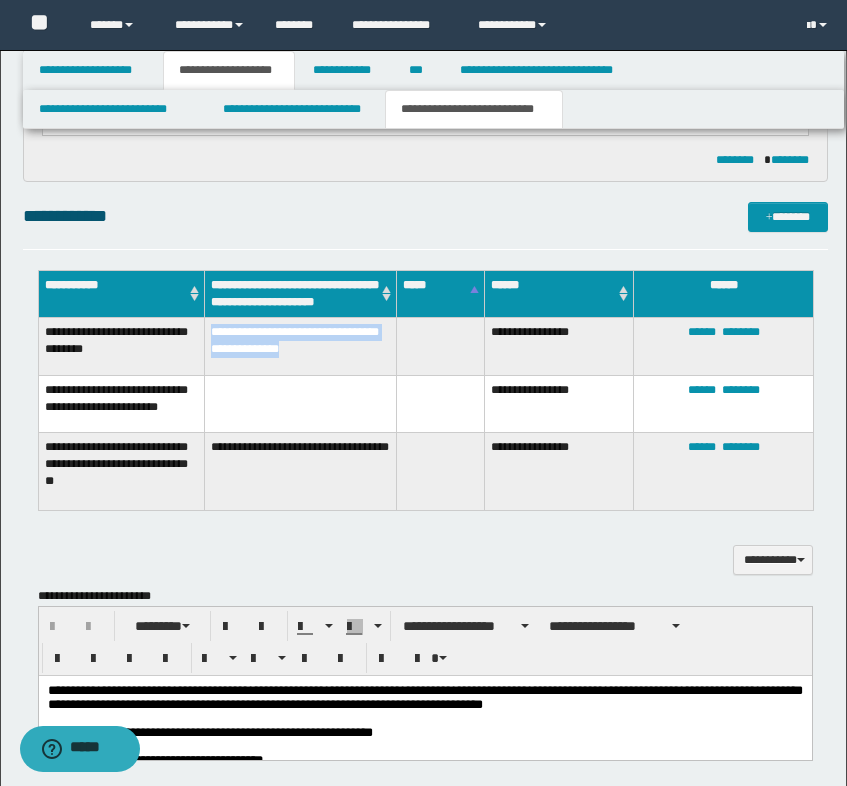 click on "**********" at bounding box center [300, 346] 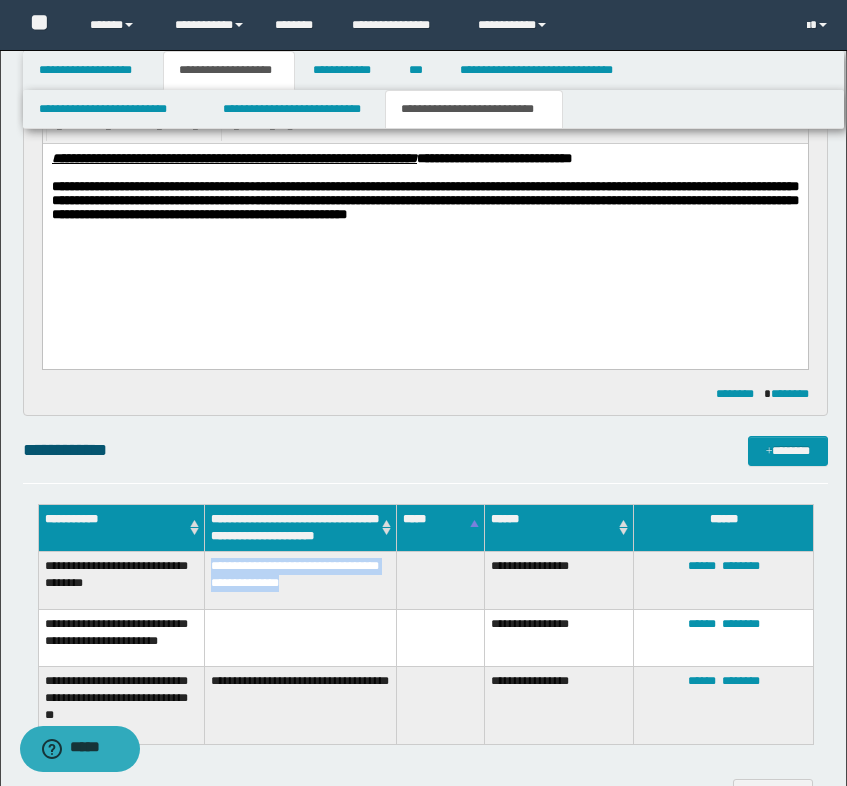 scroll, scrollTop: 900, scrollLeft: 0, axis: vertical 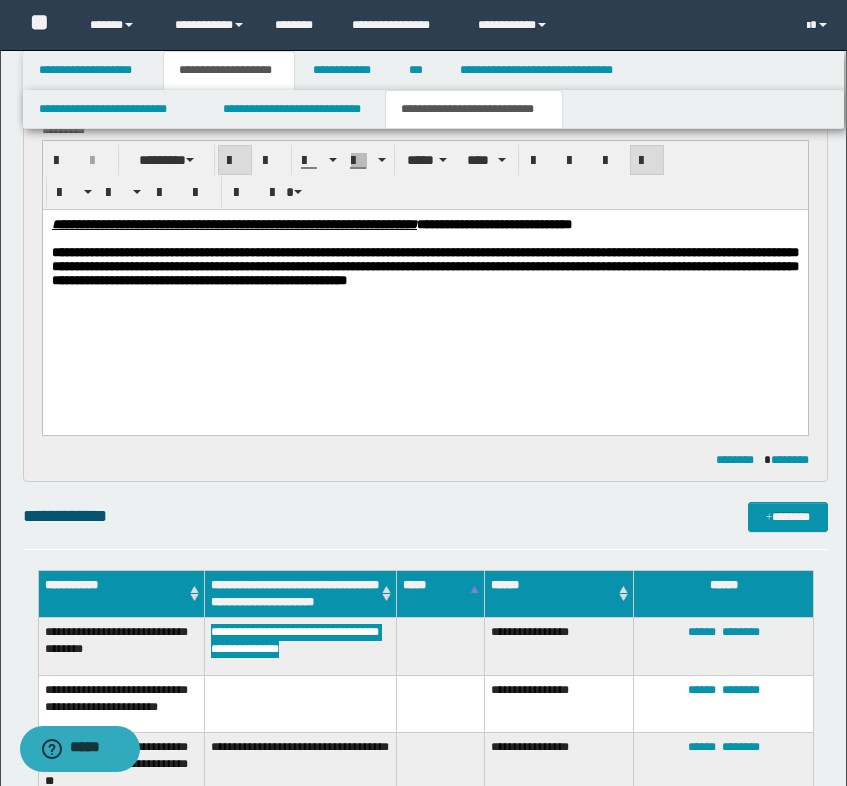 click on "**********" at bounding box center (424, 266) 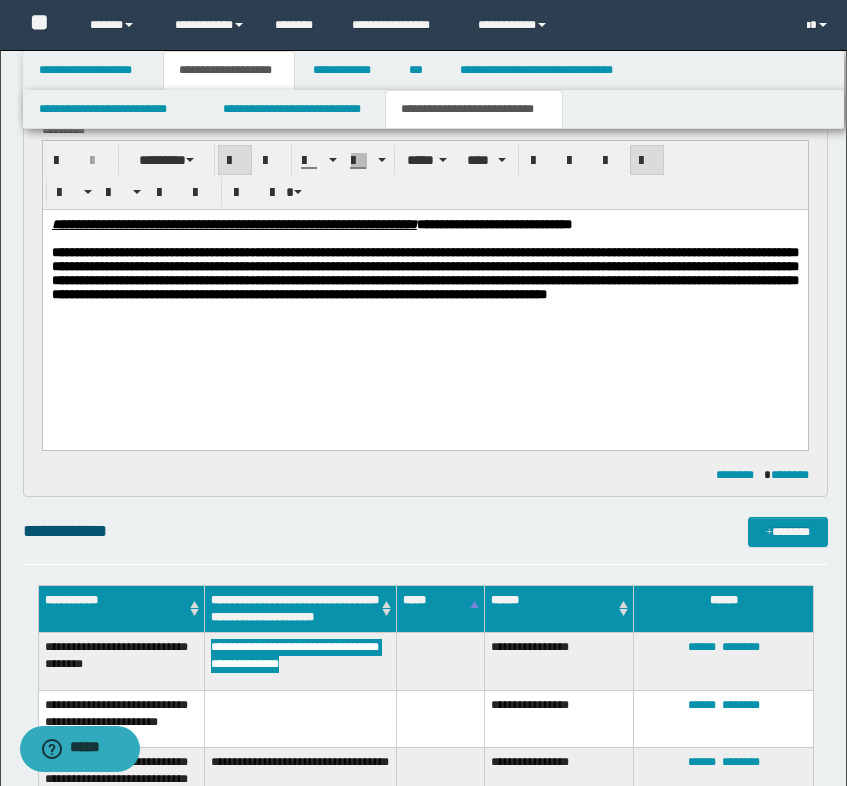 scroll, scrollTop: 1300, scrollLeft: 0, axis: vertical 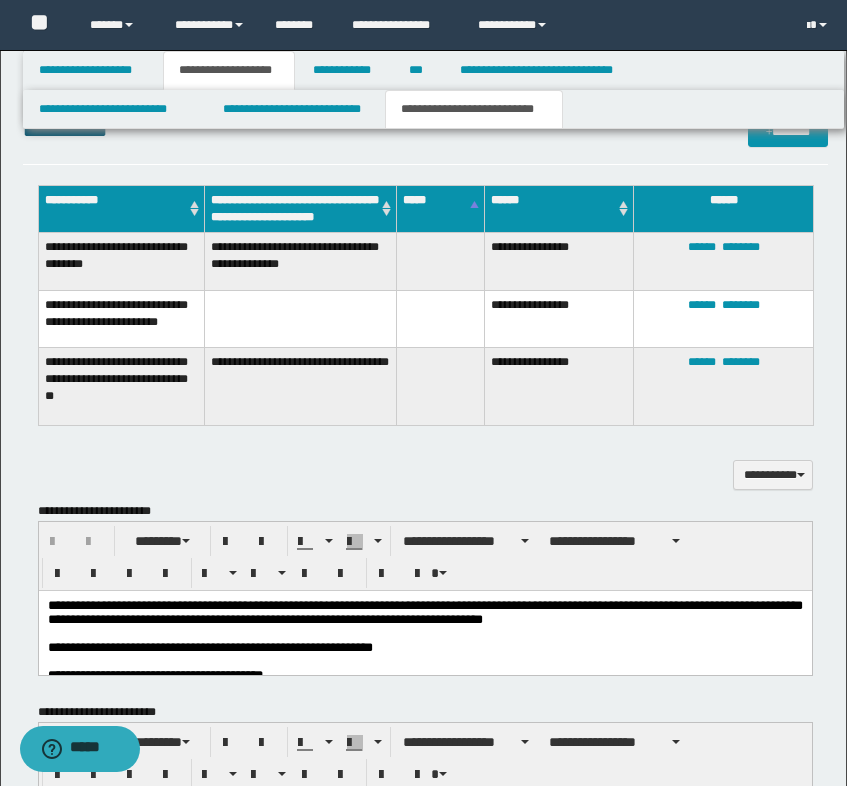 click on "**********" at bounding box center (121, 318) 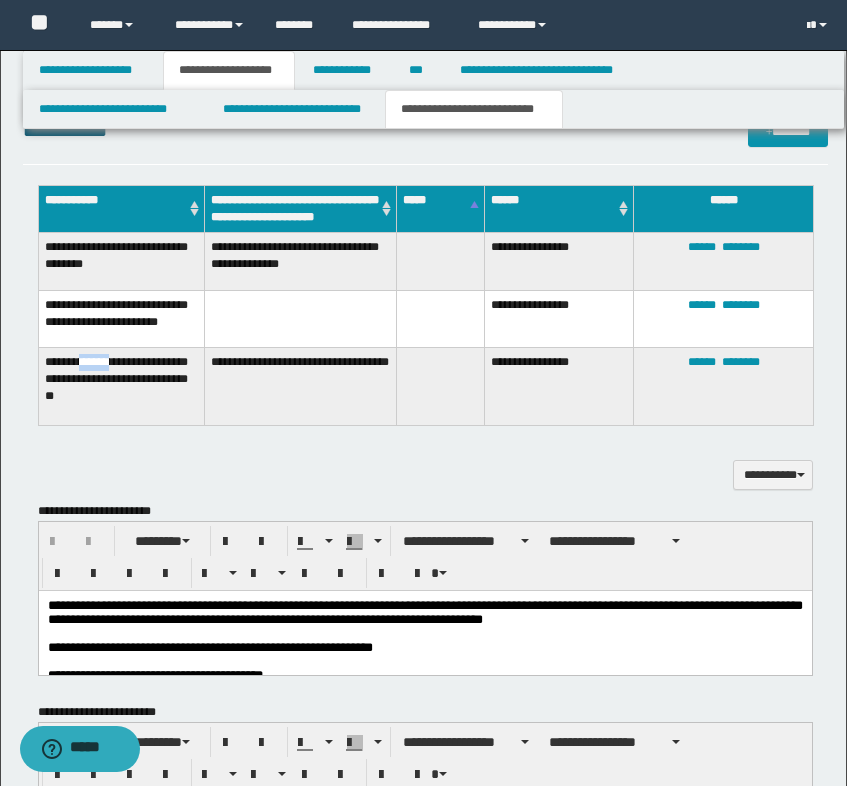 click on "**********" at bounding box center (121, 386) 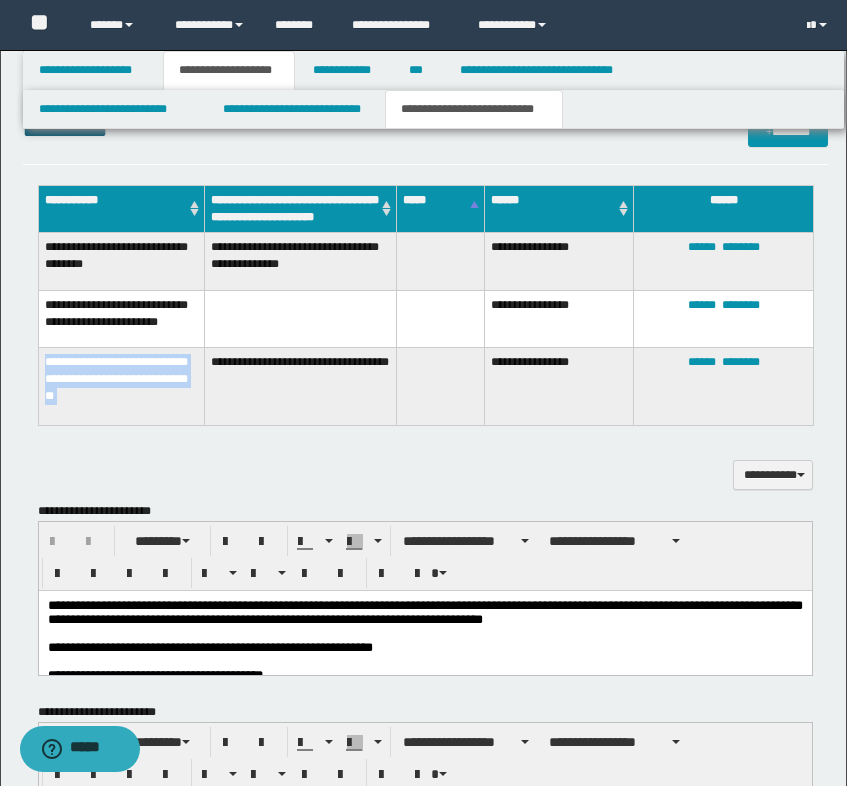 click on "**********" at bounding box center [121, 386] 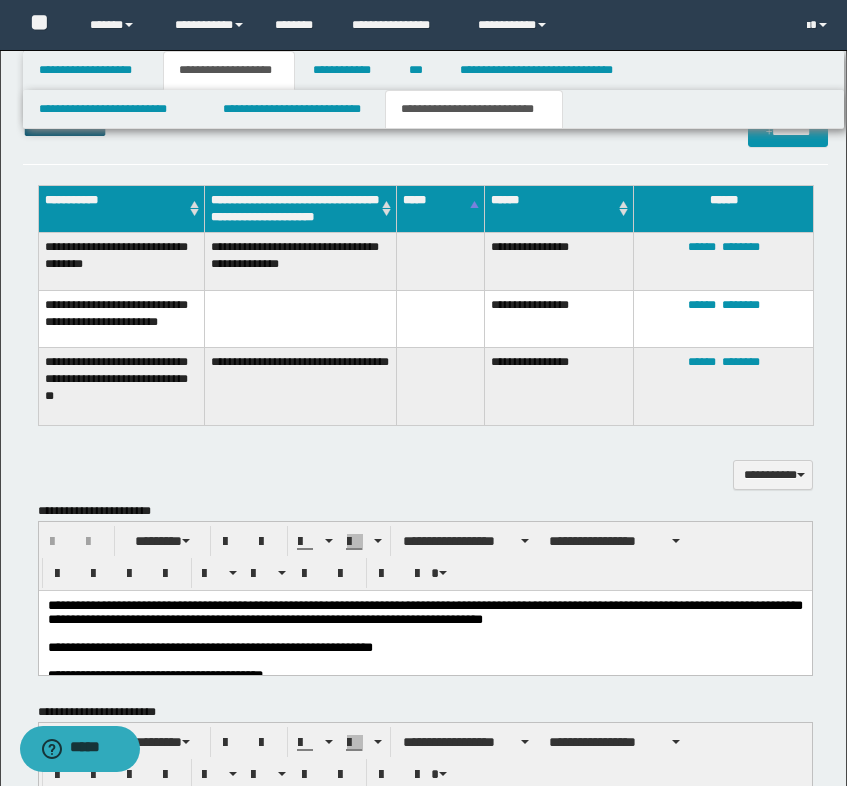 click on "**********" at bounding box center [300, 261] 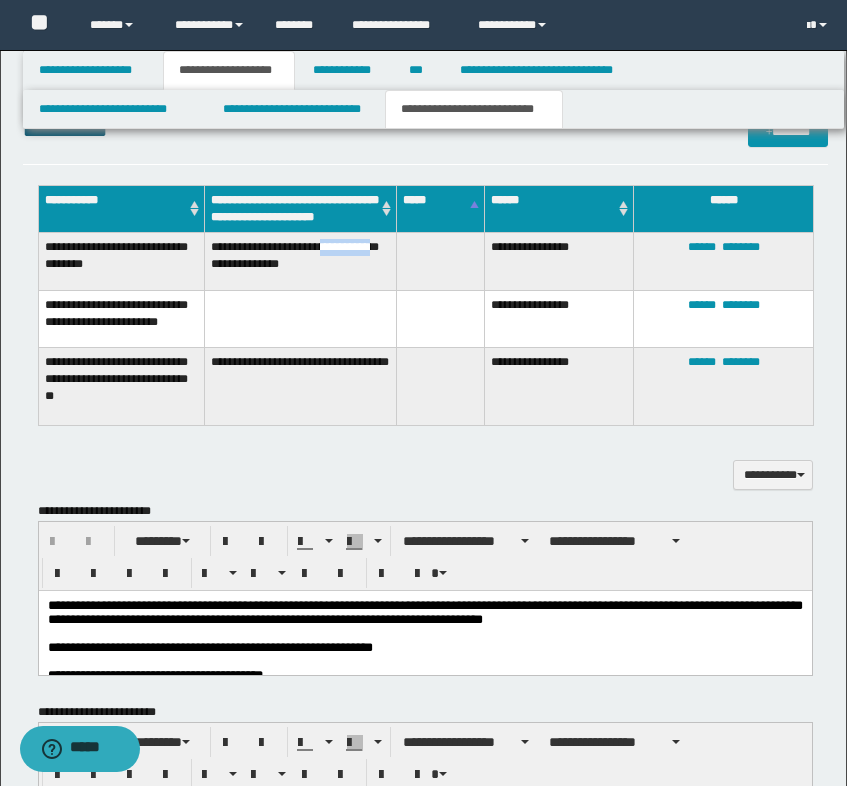 click on "**********" at bounding box center [300, 261] 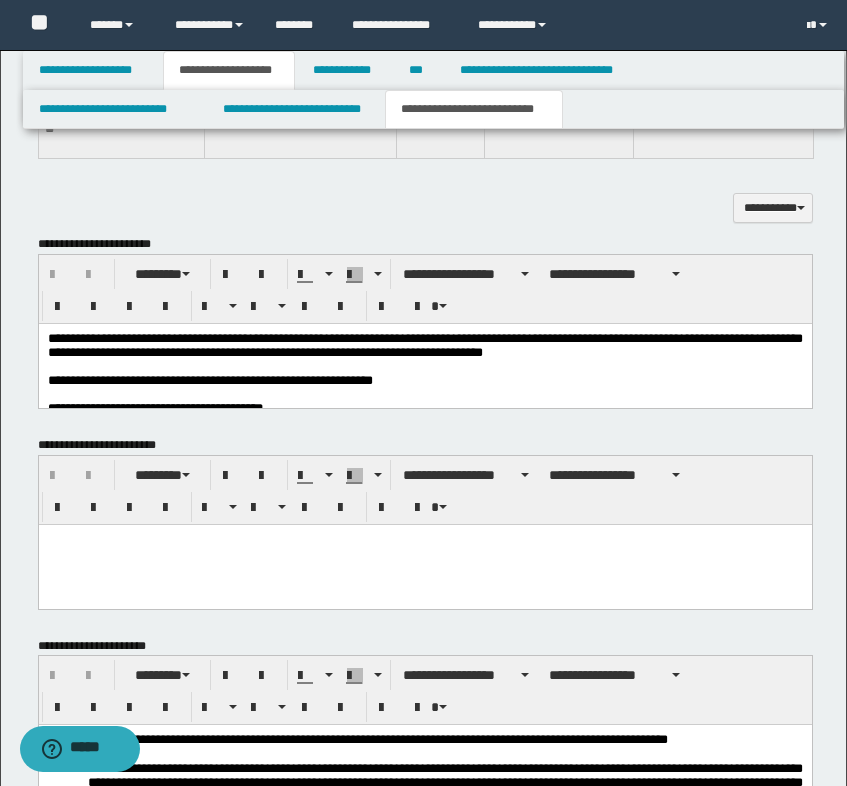 scroll, scrollTop: 1600, scrollLeft: 0, axis: vertical 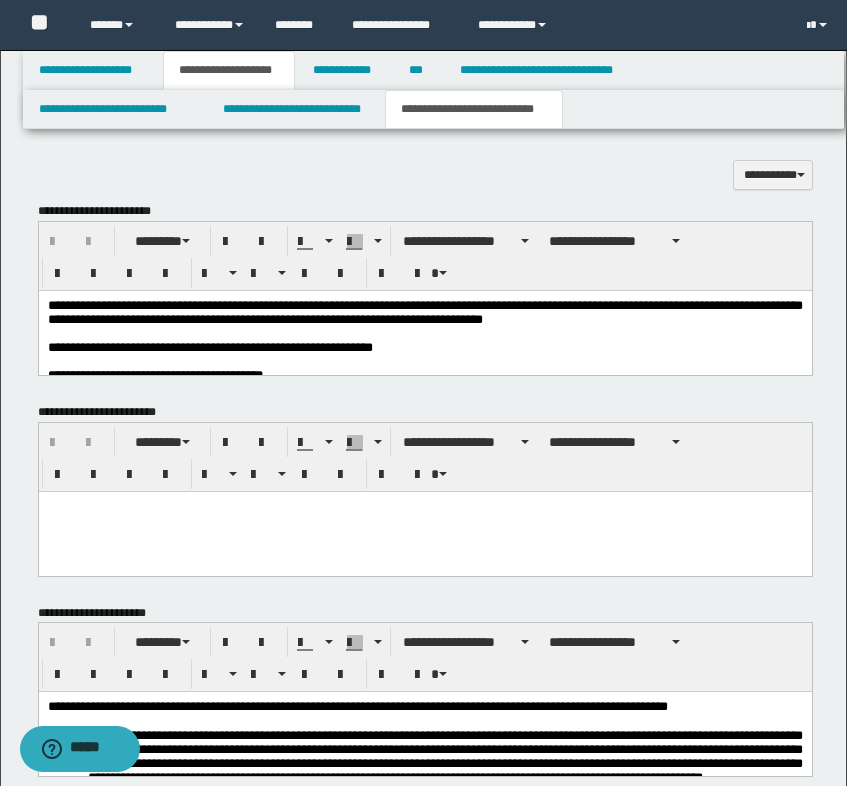 click on "**********" at bounding box center [209, 346] 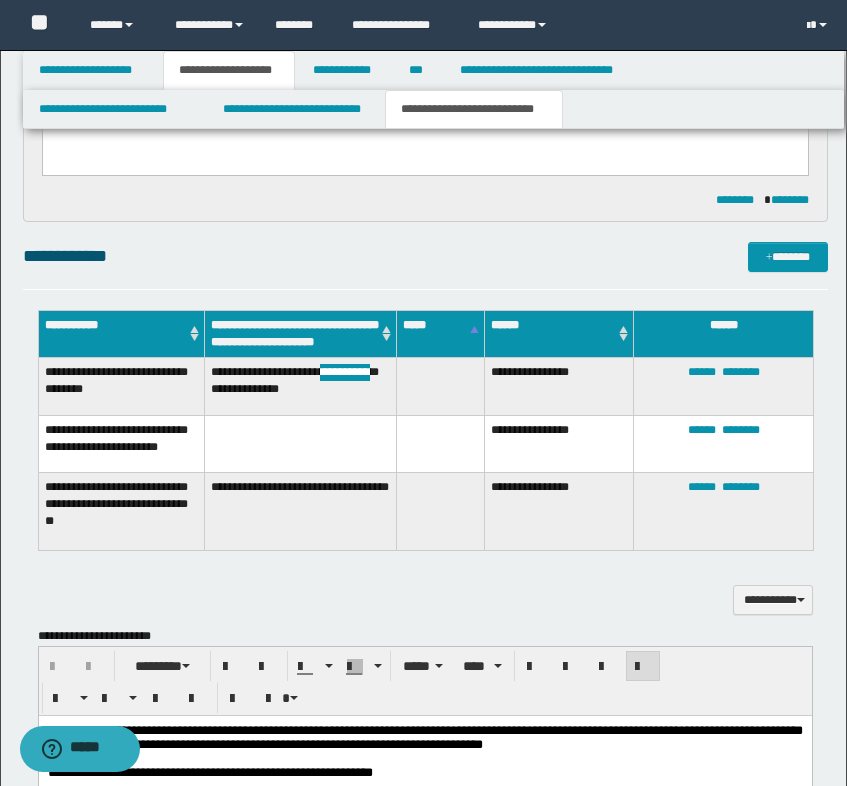 scroll, scrollTop: 1100, scrollLeft: 0, axis: vertical 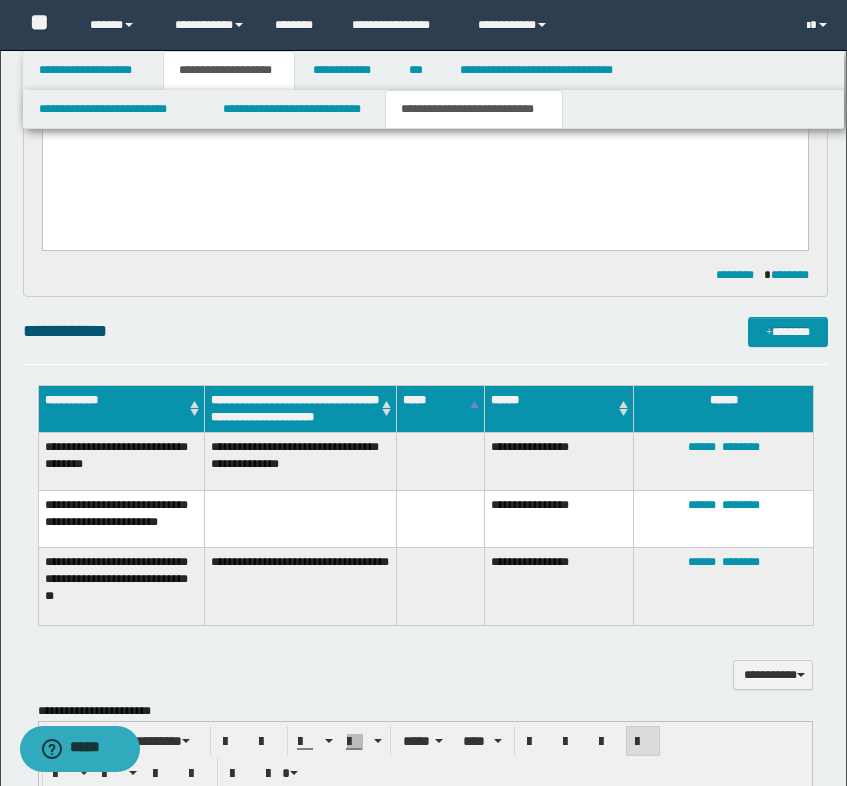 click on "**********" at bounding box center (425, 331) 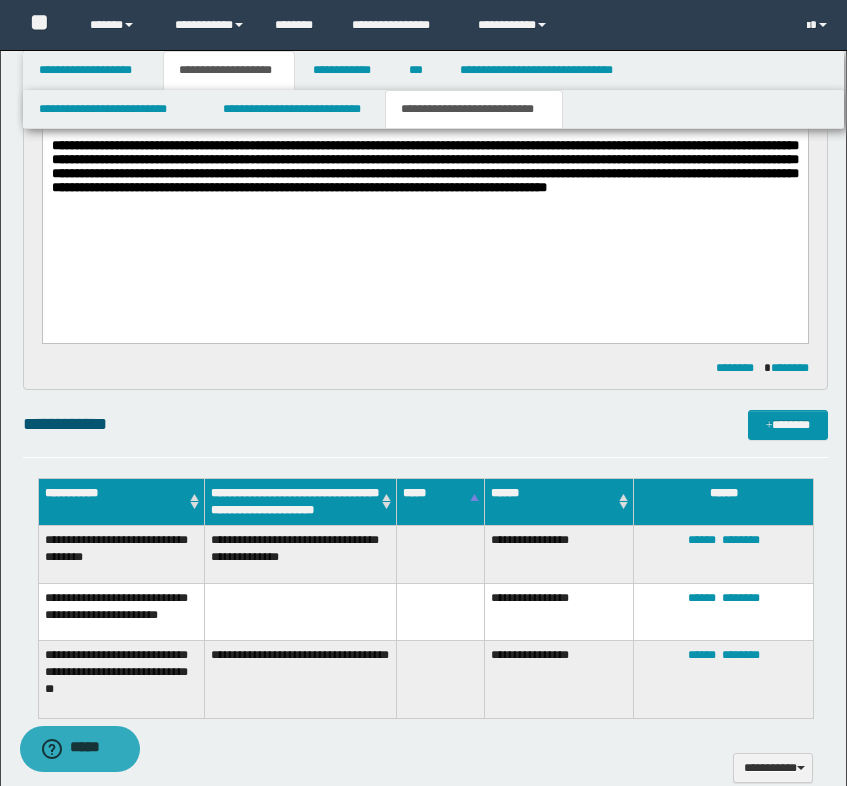 scroll, scrollTop: 900, scrollLeft: 0, axis: vertical 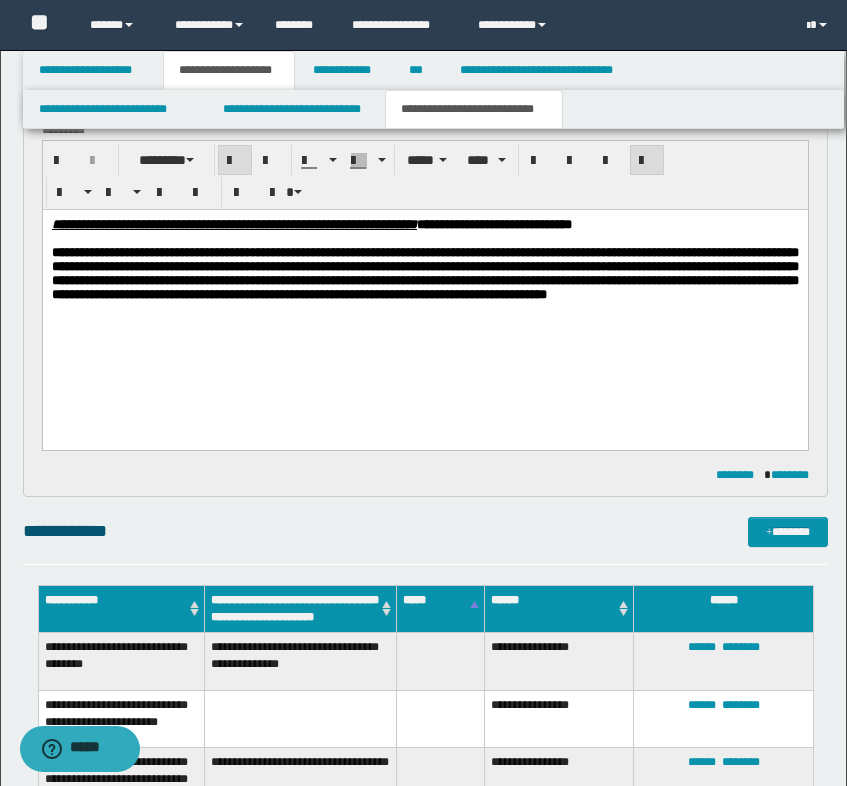 click on "**********" at bounding box center (424, 284) 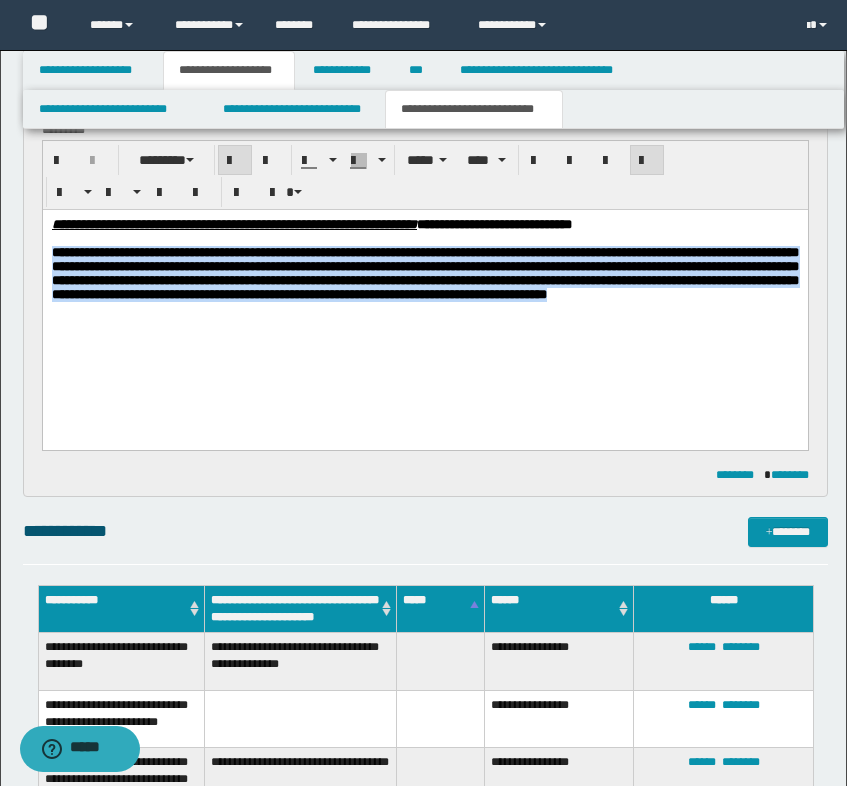drag, startPoint x: 634, startPoint y: 332, endPoint x: 6, endPoint y: 271, distance: 630.9556 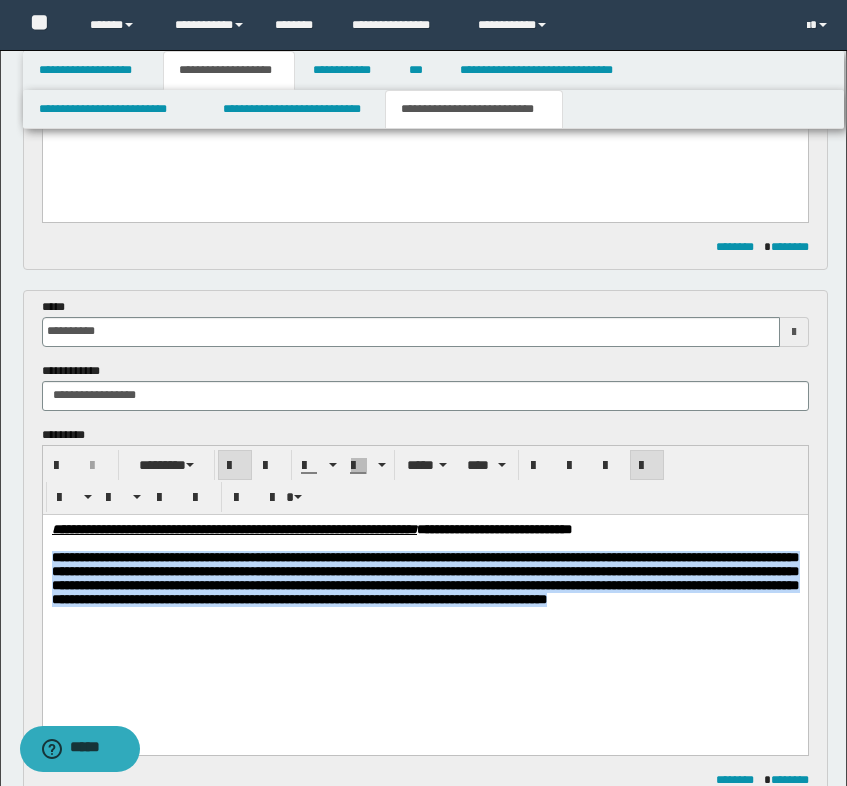 scroll, scrollTop: 700, scrollLeft: 0, axis: vertical 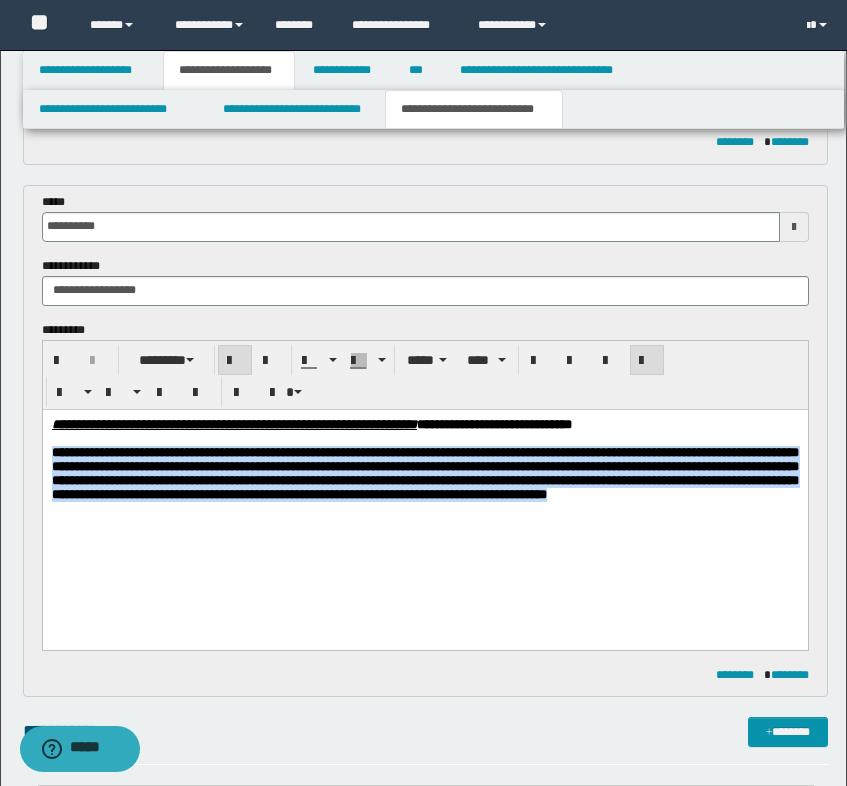 click at bounding box center [235, 361] 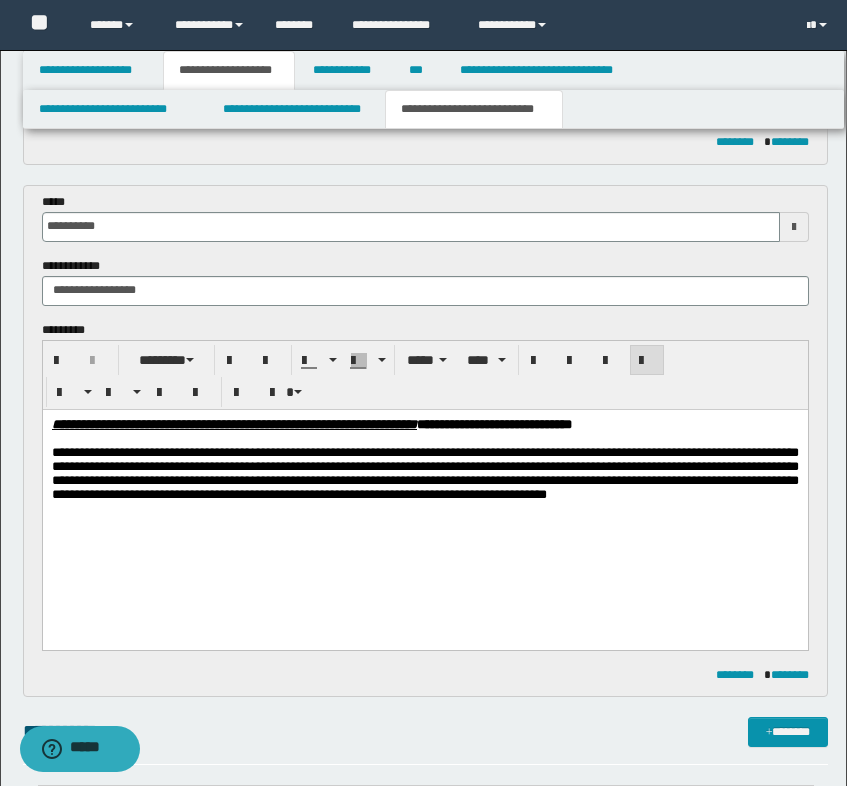 click on "**********" at bounding box center (424, 472) 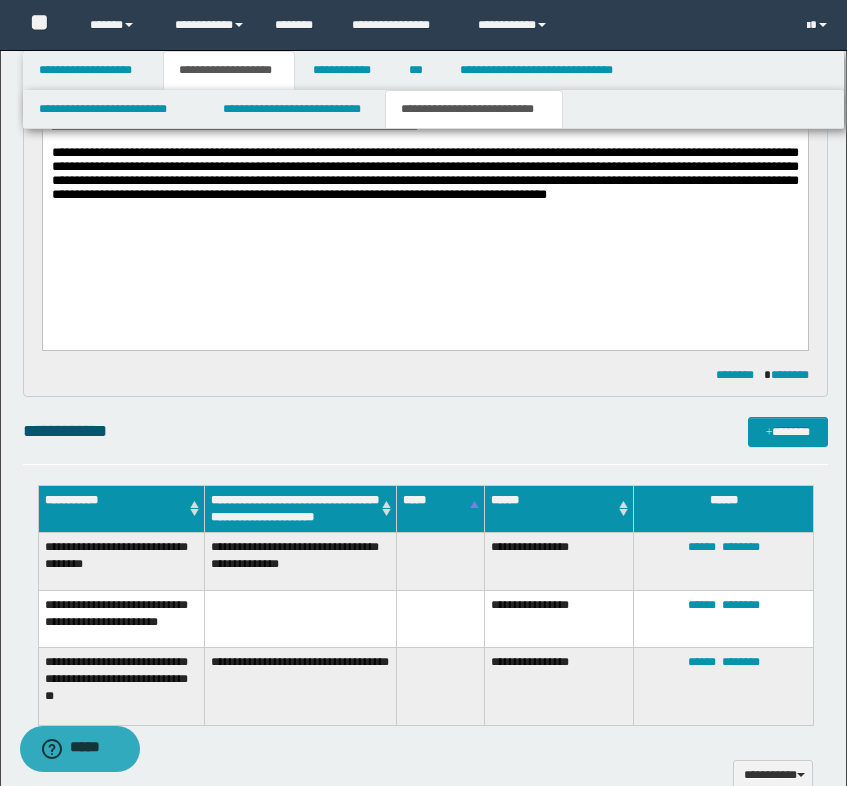 scroll, scrollTop: 1200, scrollLeft: 0, axis: vertical 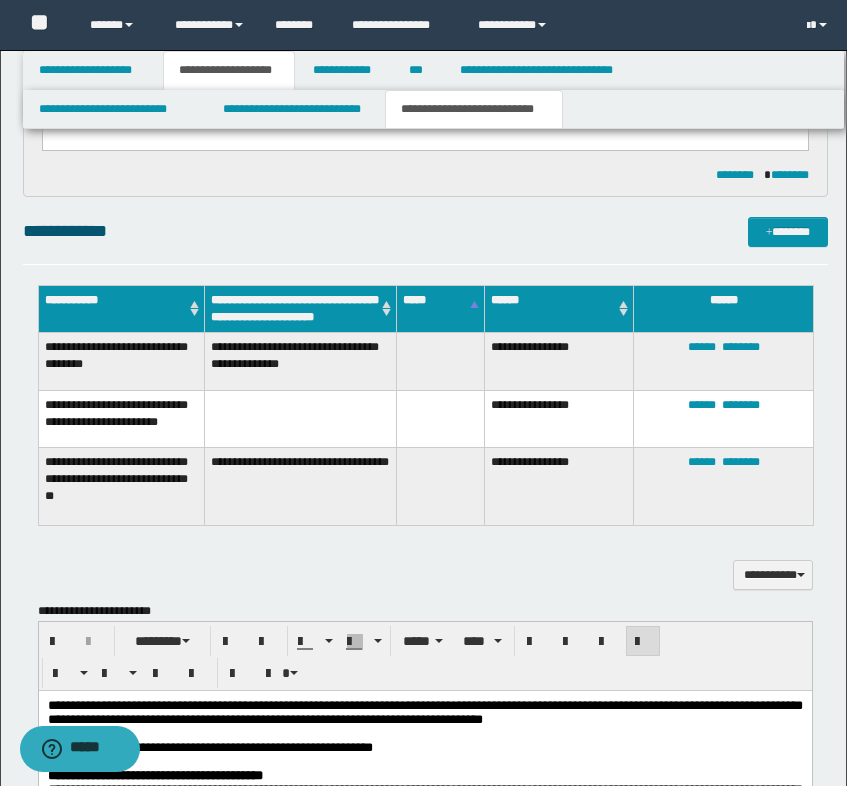 click on "**********" at bounding box center [121, 361] 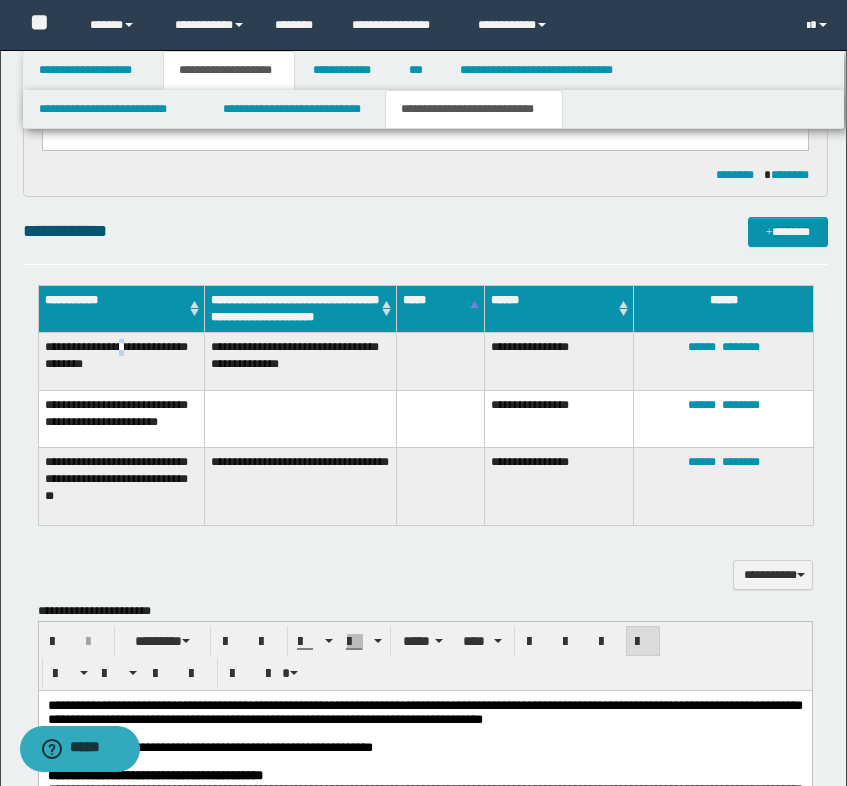 click on "**********" at bounding box center [121, 361] 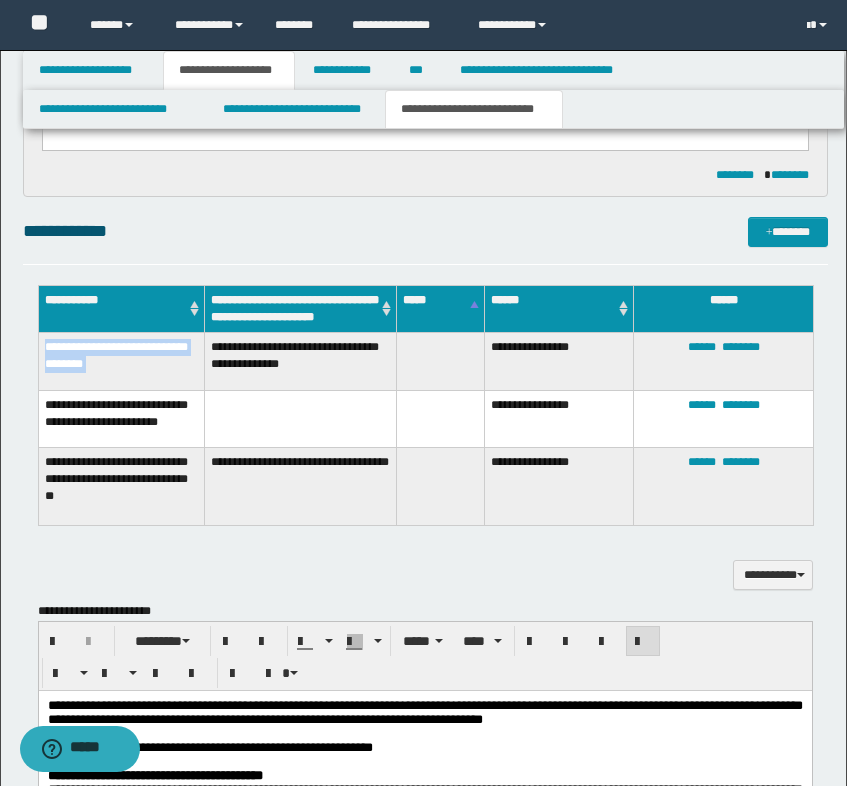 click on "**********" at bounding box center (121, 361) 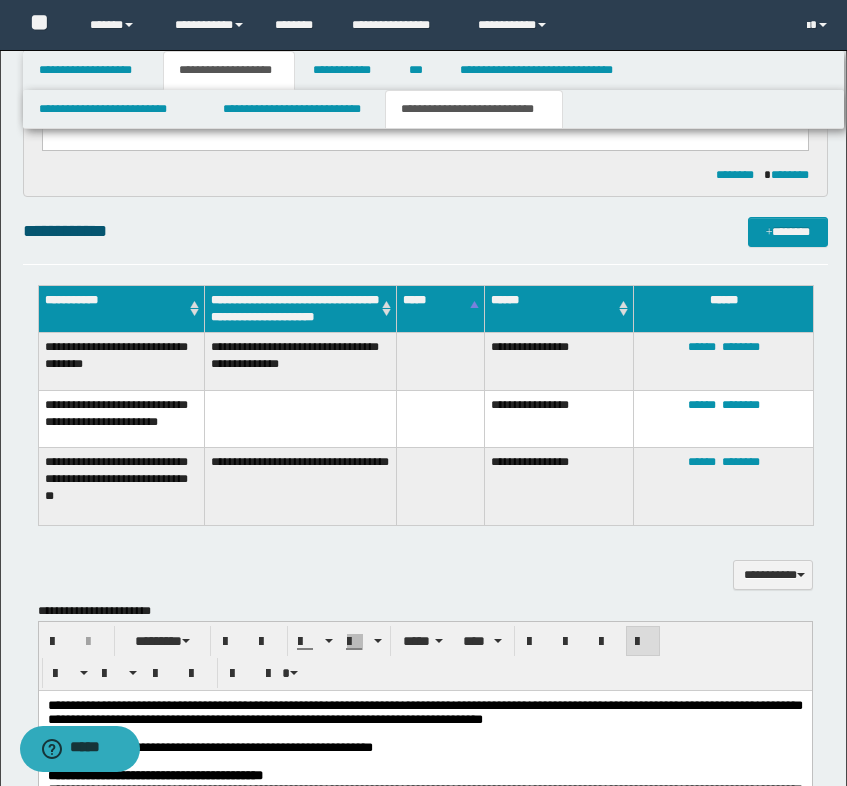 click on "**********" at bounding box center [121, 486] 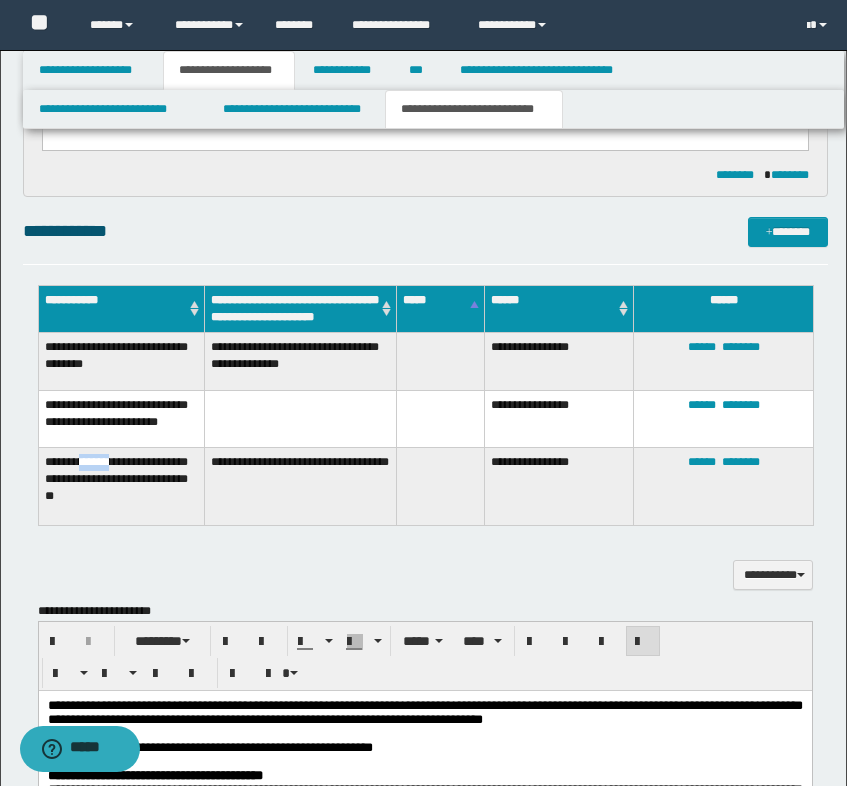 click on "**********" at bounding box center [121, 486] 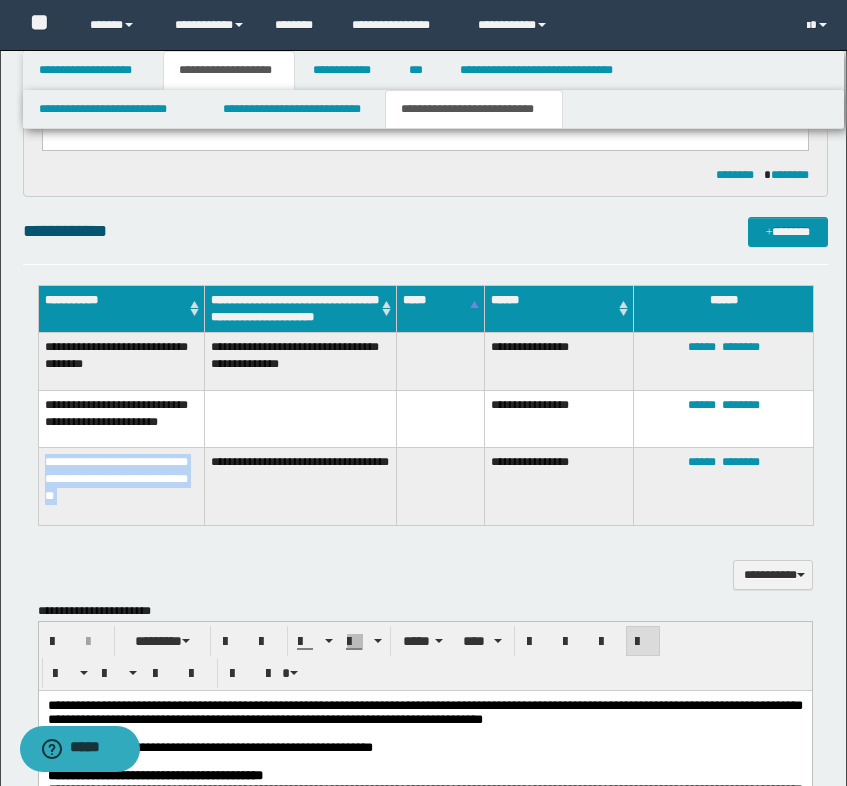 click on "**********" at bounding box center [121, 486] 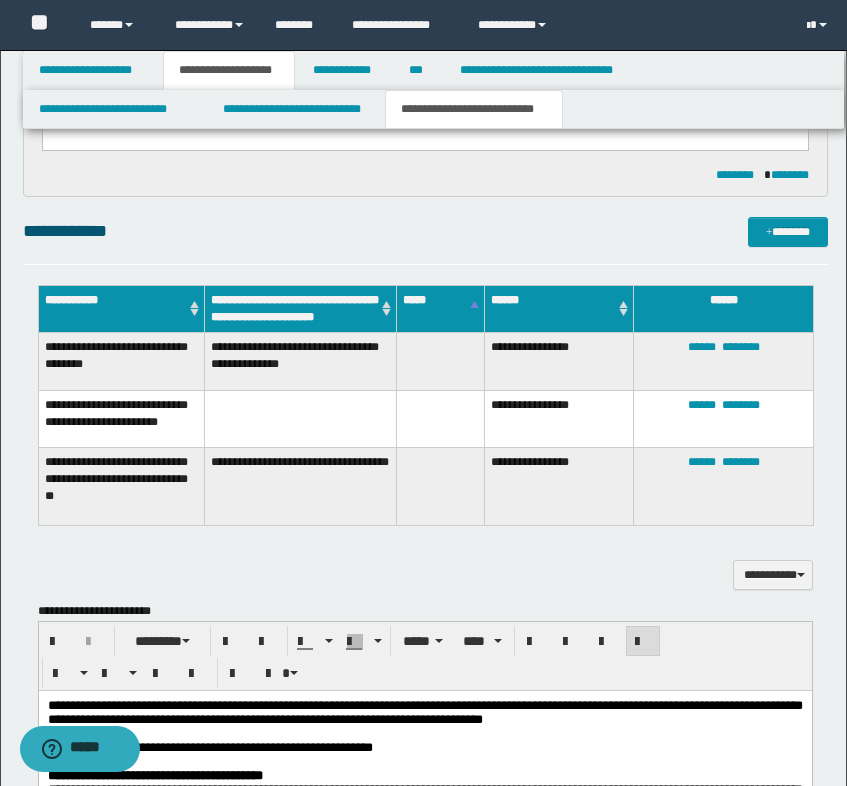 click on "**********" at bounding box center (300, 486) 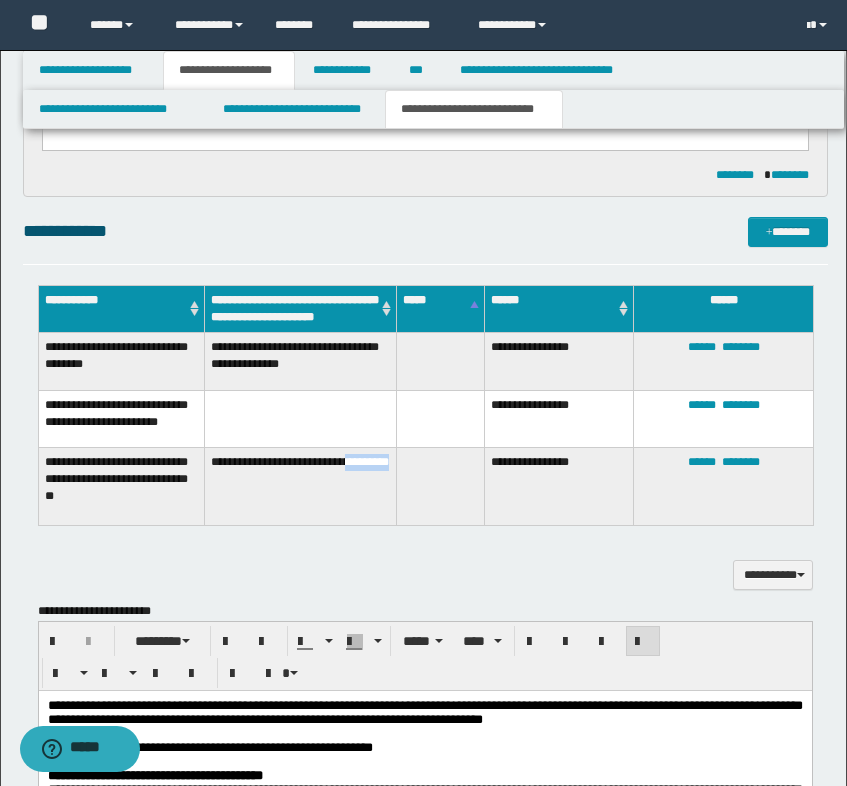 click on "**********" at bounding box center (300, 486) 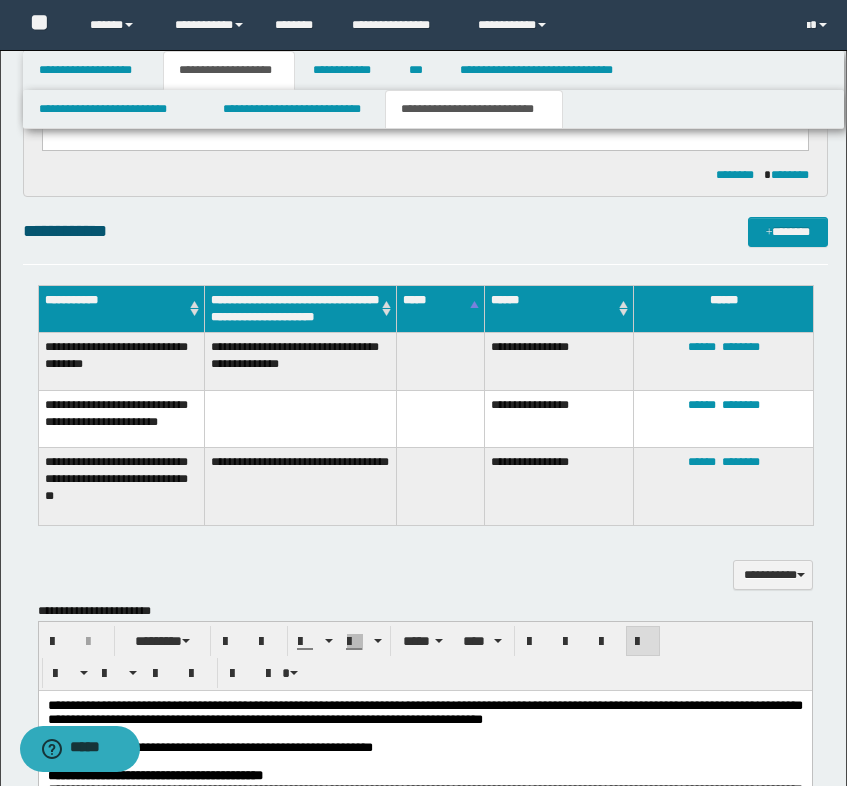 click on "**********" at bounding box center (300, 486) 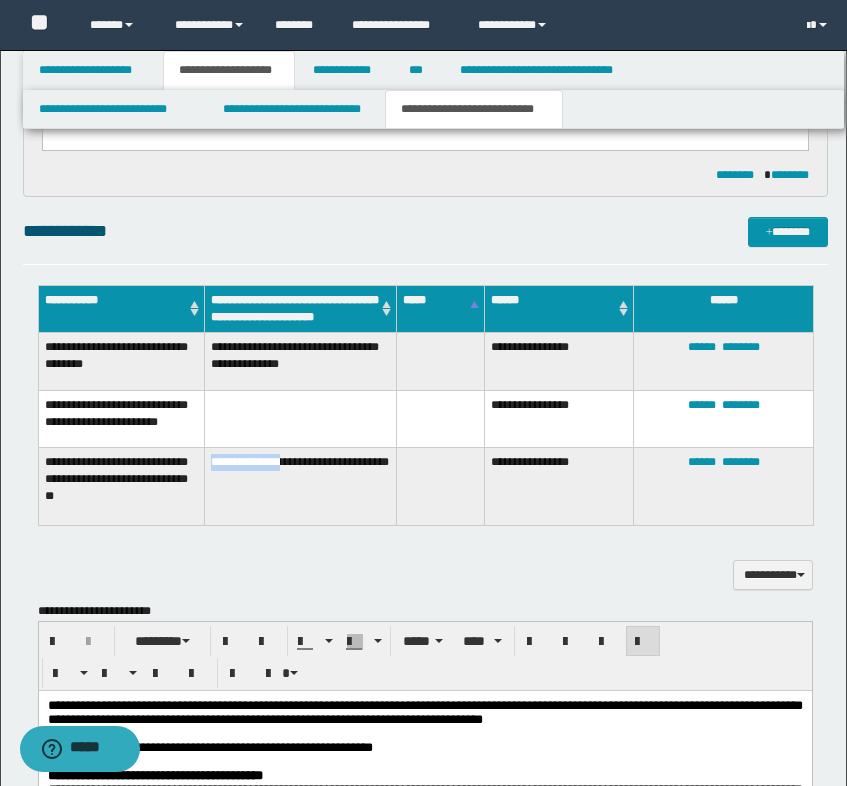 click on "**********" at bounding box center [300, 486] 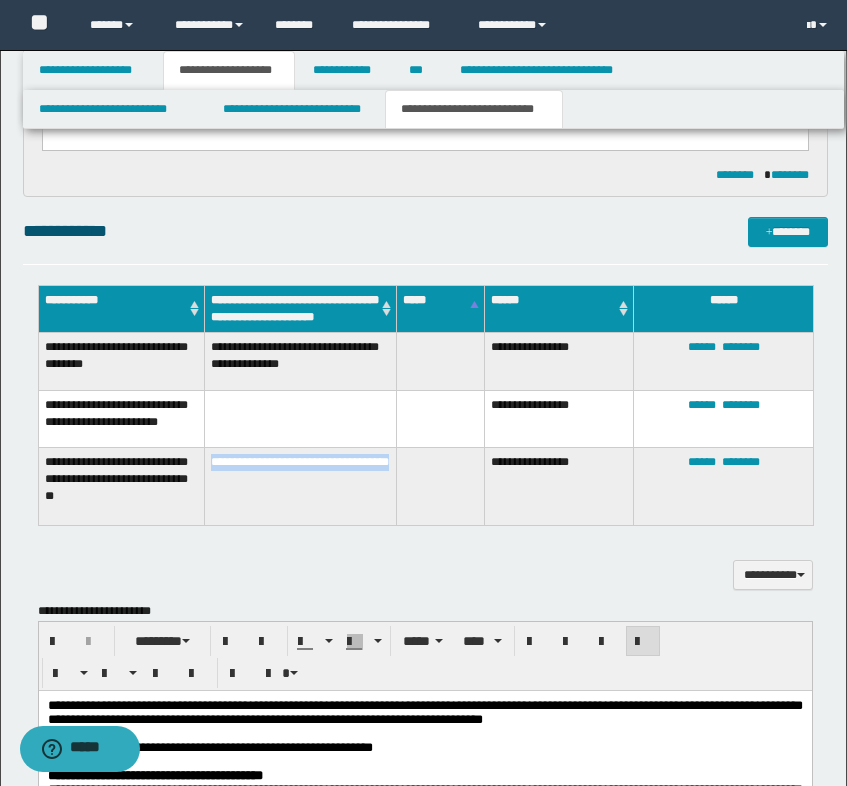 click on "**********" at bounding box center [300, 486] 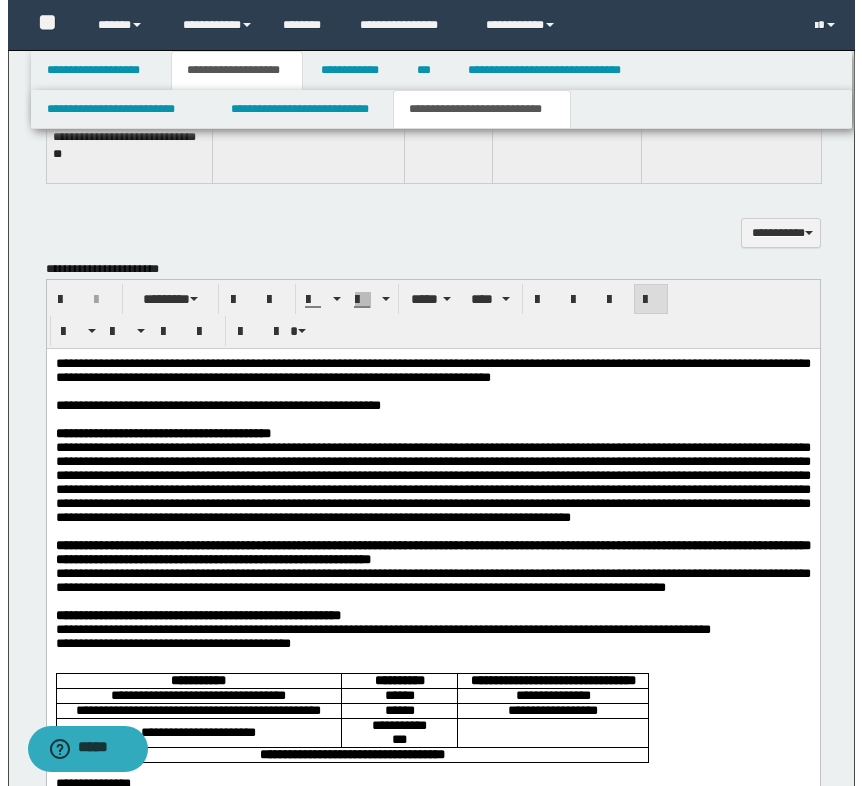 scroll, scrollTop: 1300, scrollLeft: 0, axis: vertical 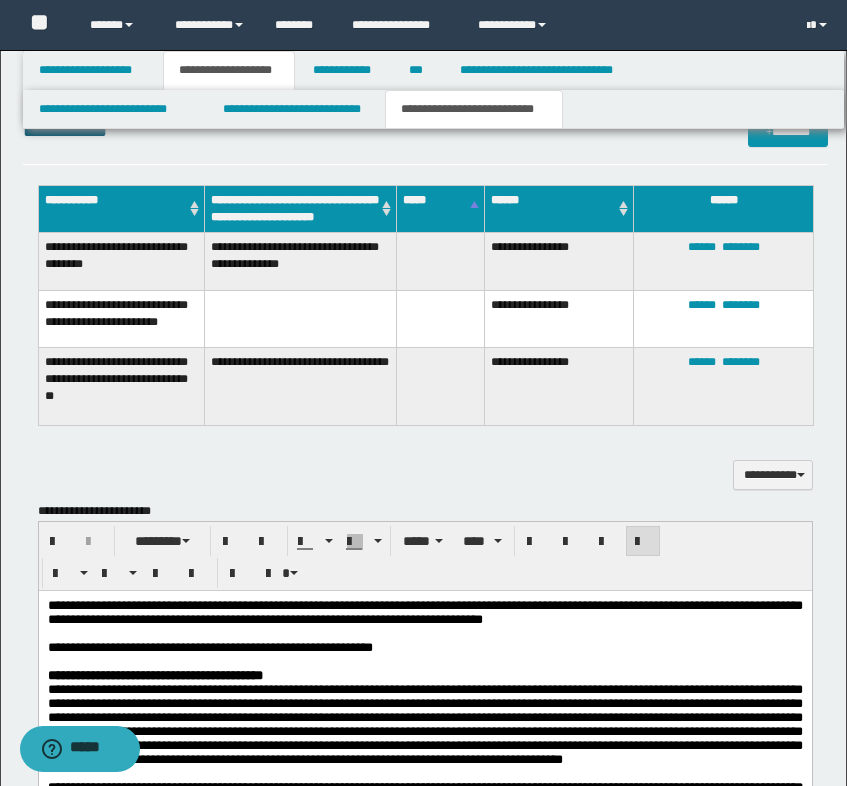 click on "**********" at bounding box center [425, 475] 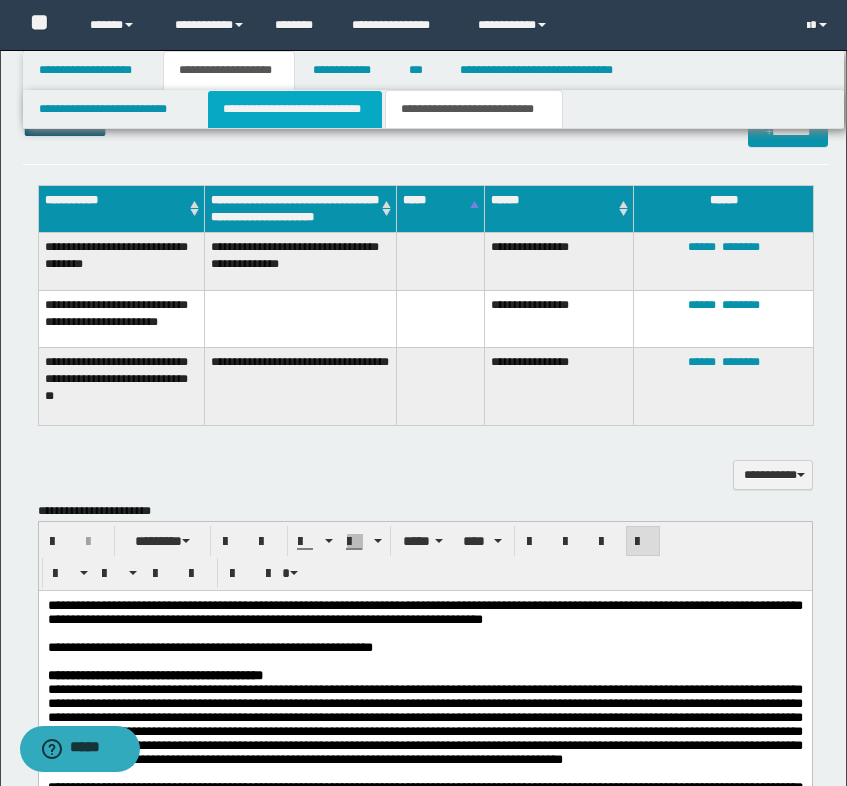 click on "**********" at bounding box center [295, 109] 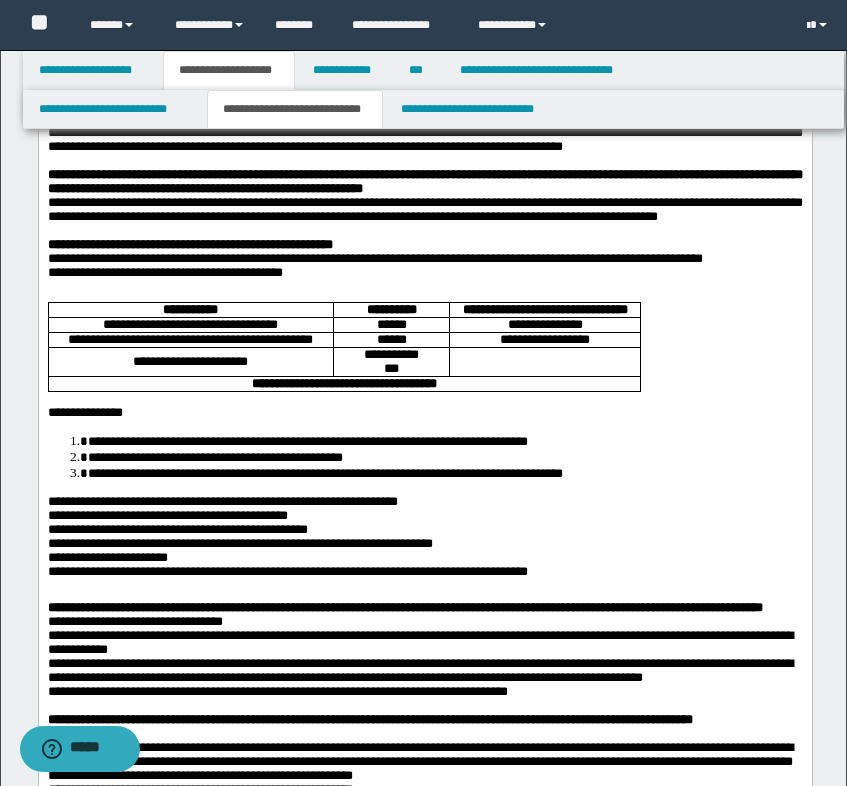 scroll, scrollTop: 0, scrollLeft: 0, axis: both 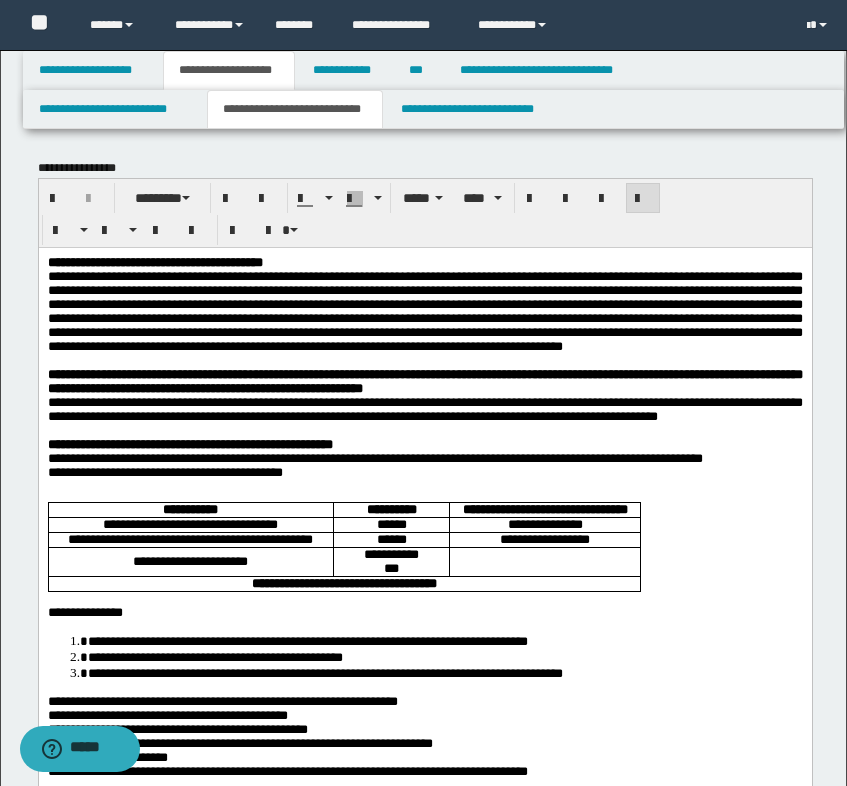 click on "**********" at bounding box center (424, 310) 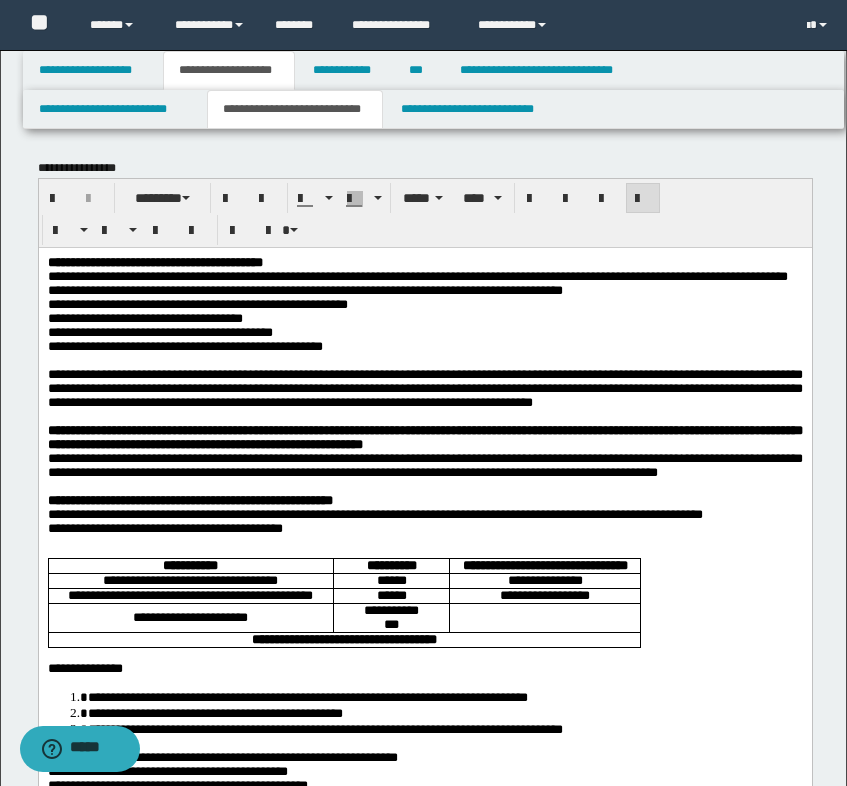 click on "**********" at bounding box center (424, 387) 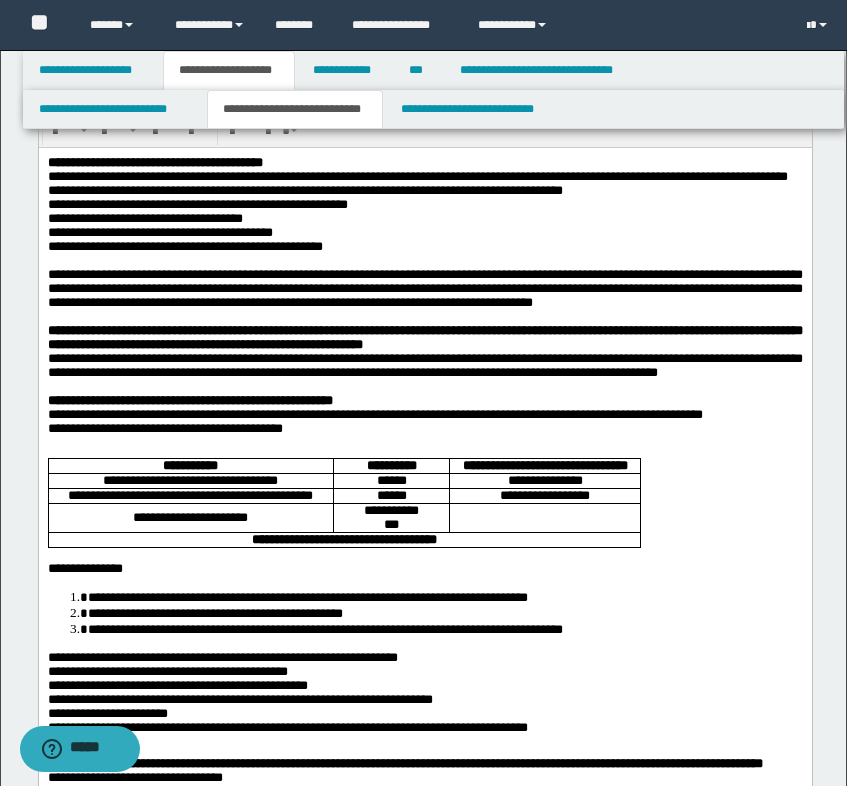 scroll, scrollTop: 200, scrollLeft: 0, axis: vertical 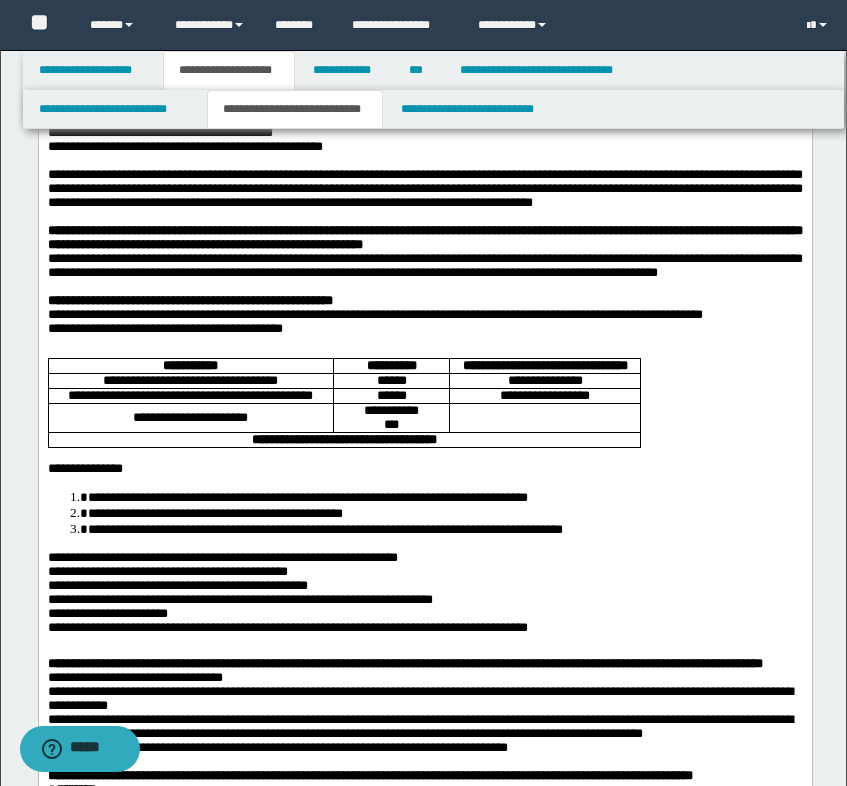 click on "**********" at bounding box center [189, 379] 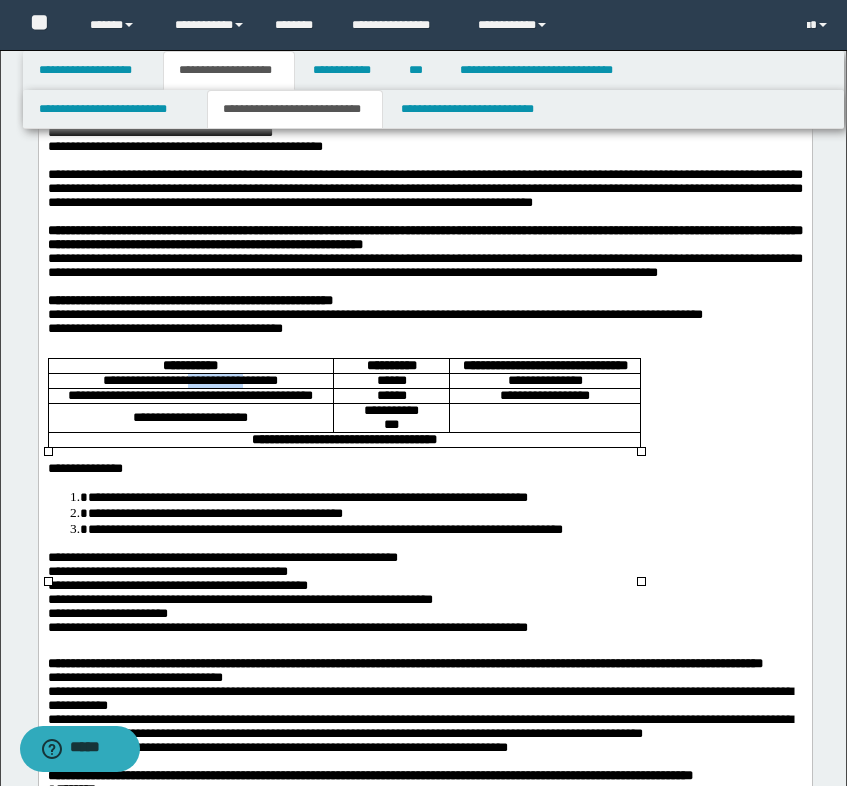 click on "**********" at bounding box center (189, 379) 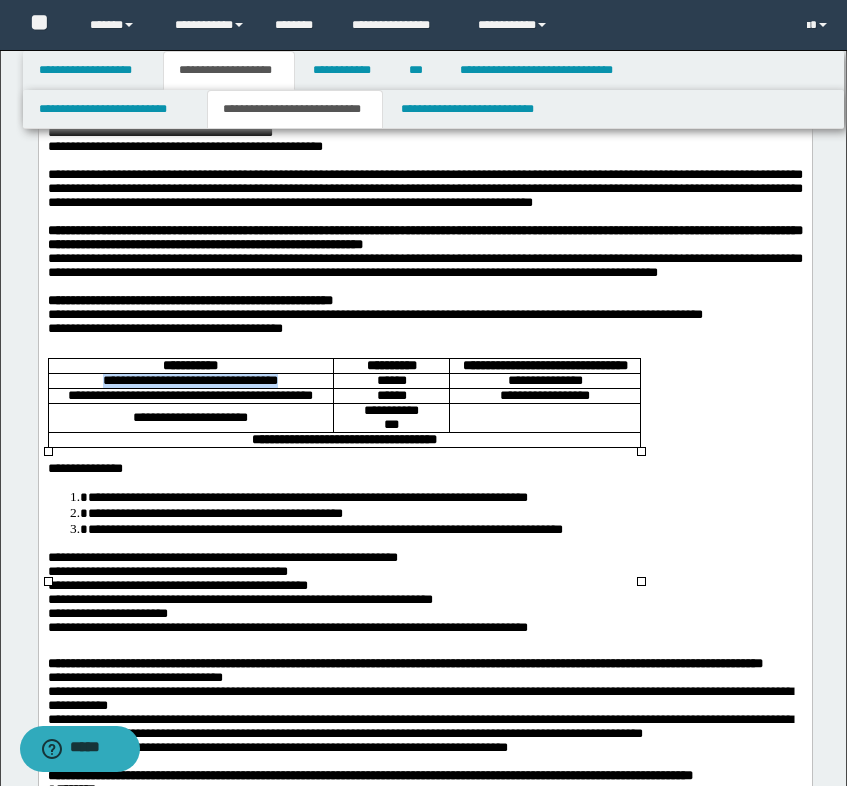 click on "**********" at bounding box center [189, 379] 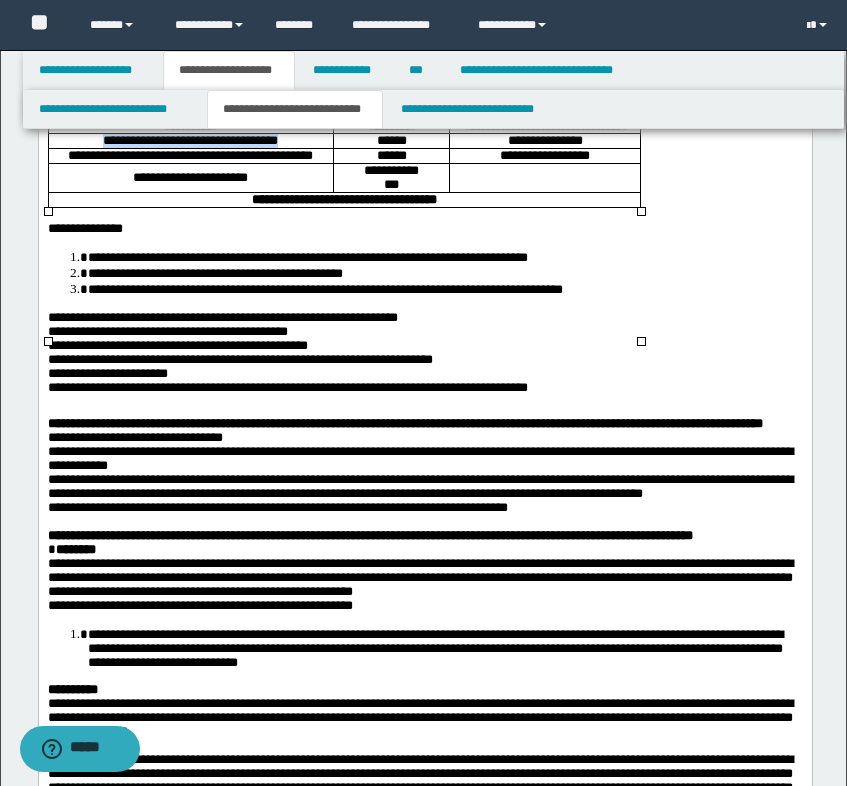 scroll, scrollTop: 300, scrollLeft: 0, axis: vertical 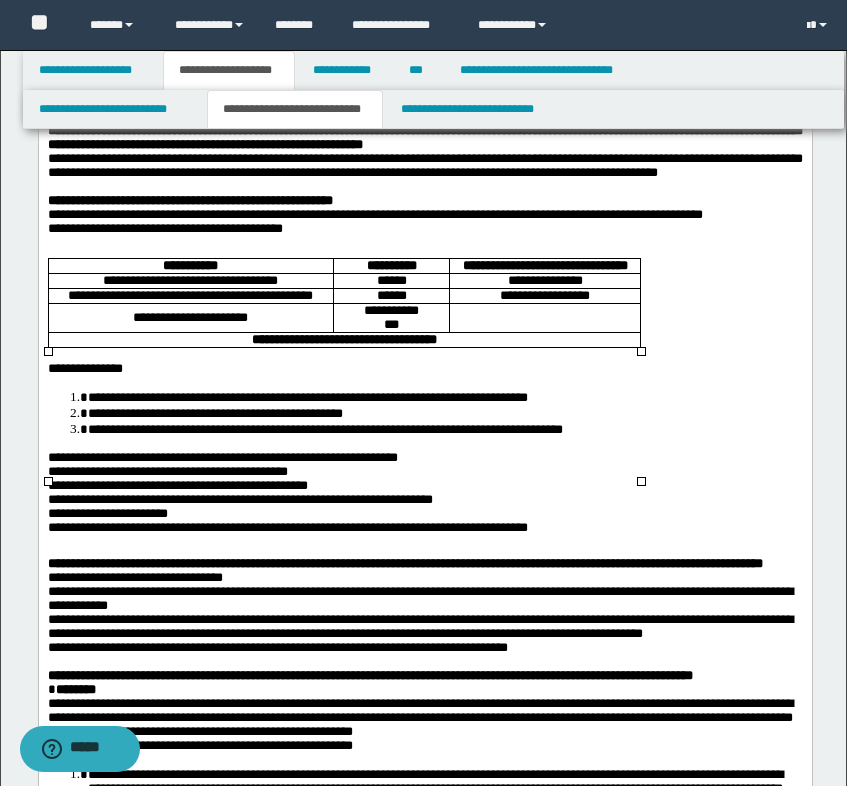 click on "**********" at bounding box center (189, 295) 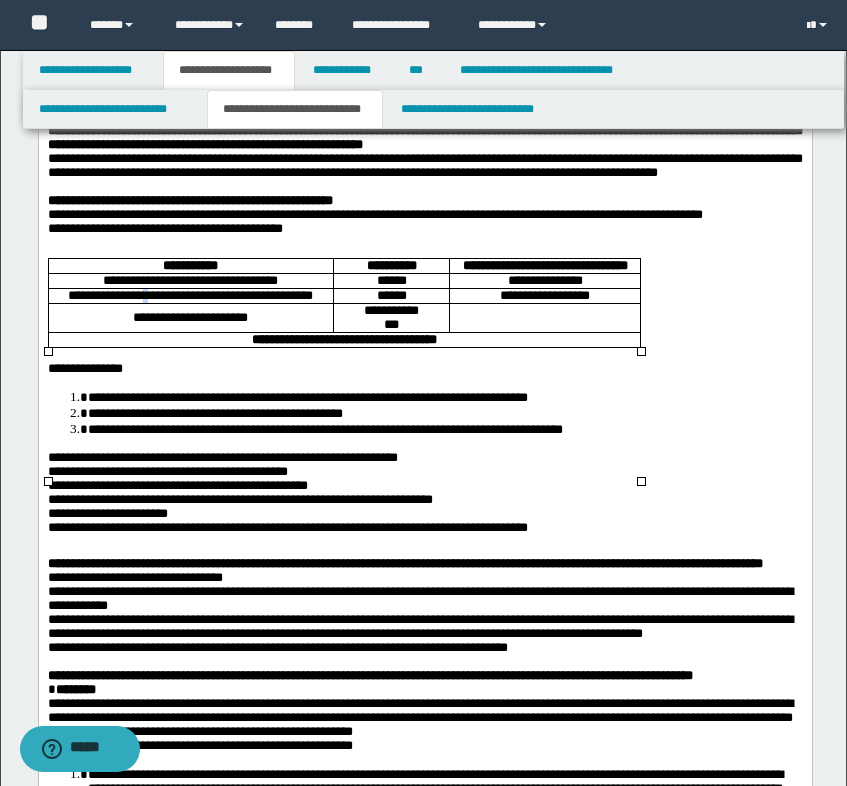 click on "**********" at bounding box center (189, 295) 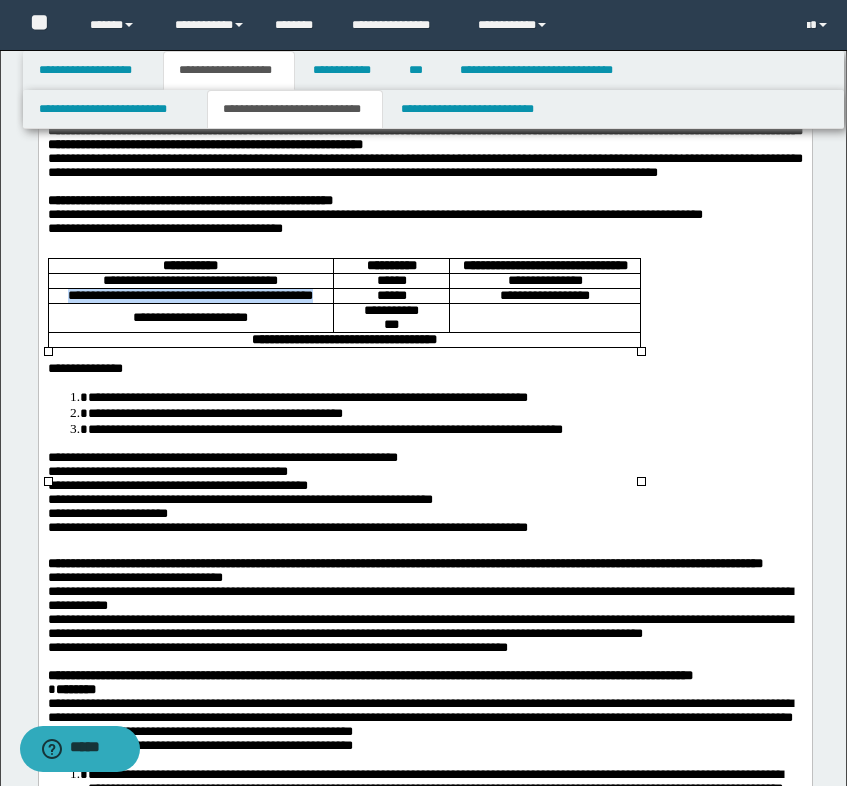 click on "**********" at bounding box center (189, 295) 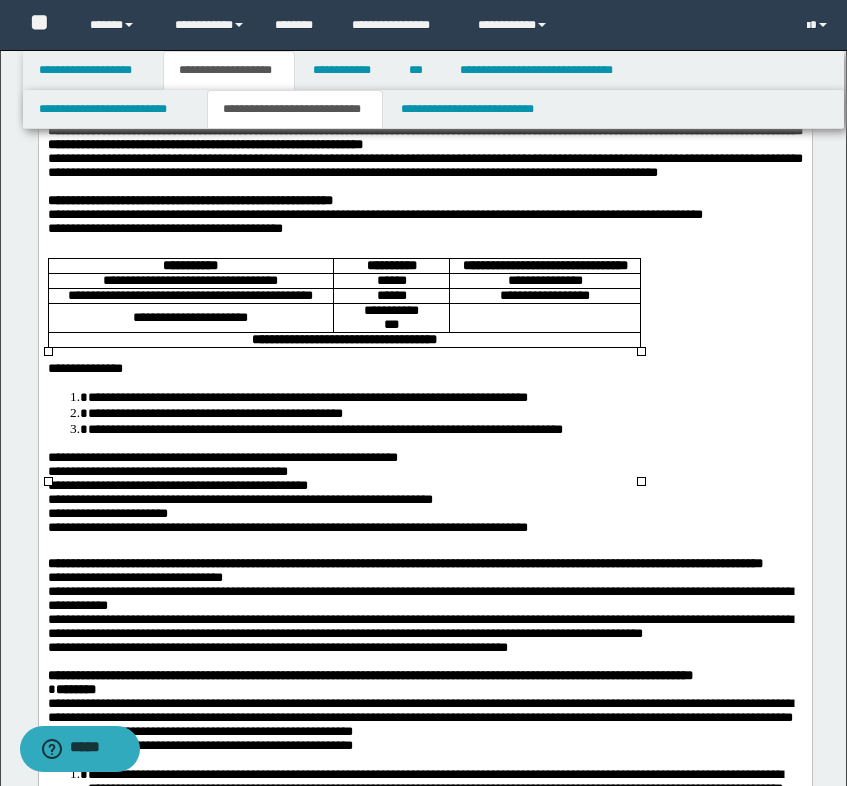 click on "**********" at bounding box center [424, 137] 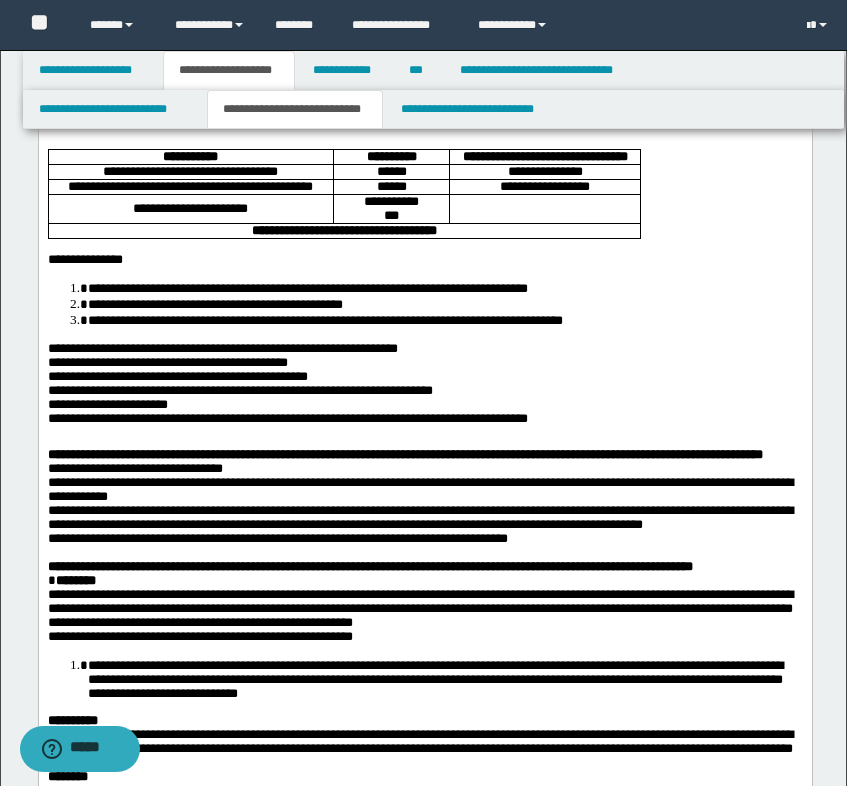 scroll, scrollTop: 500, scrollLeft: 0, axis: vertical 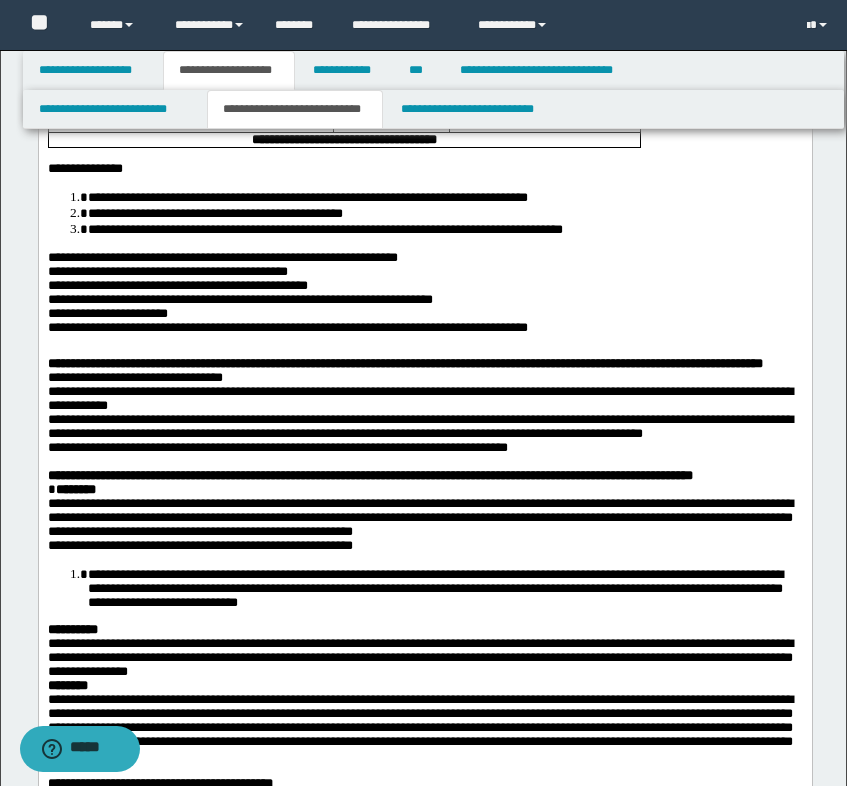 click on "**********" at bounding box center [189, 80] 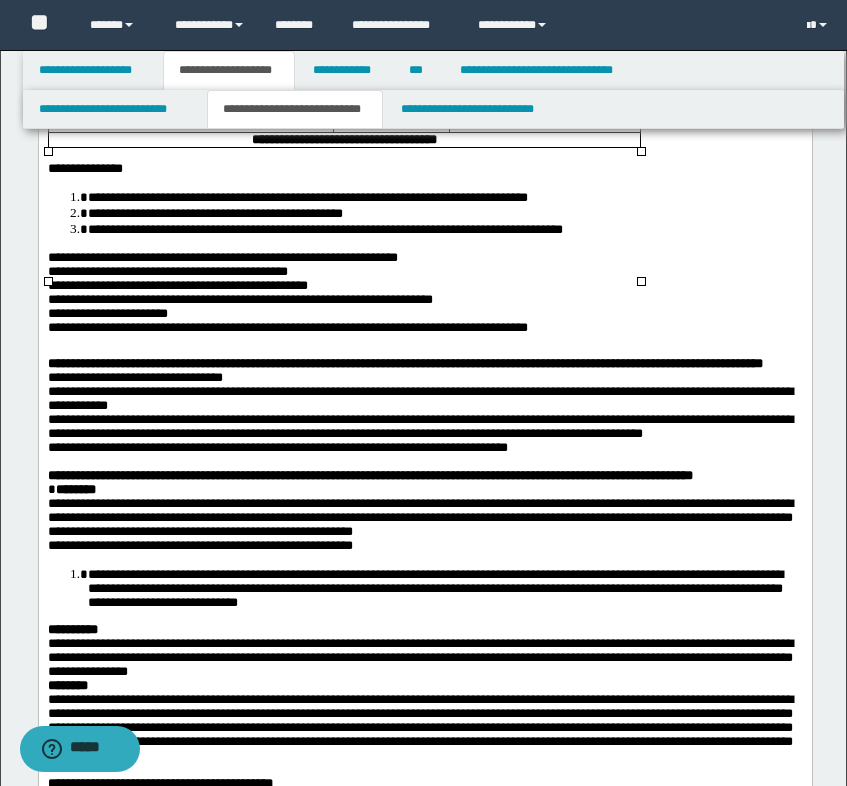 click on "**********" at bounding box center (189, 80) 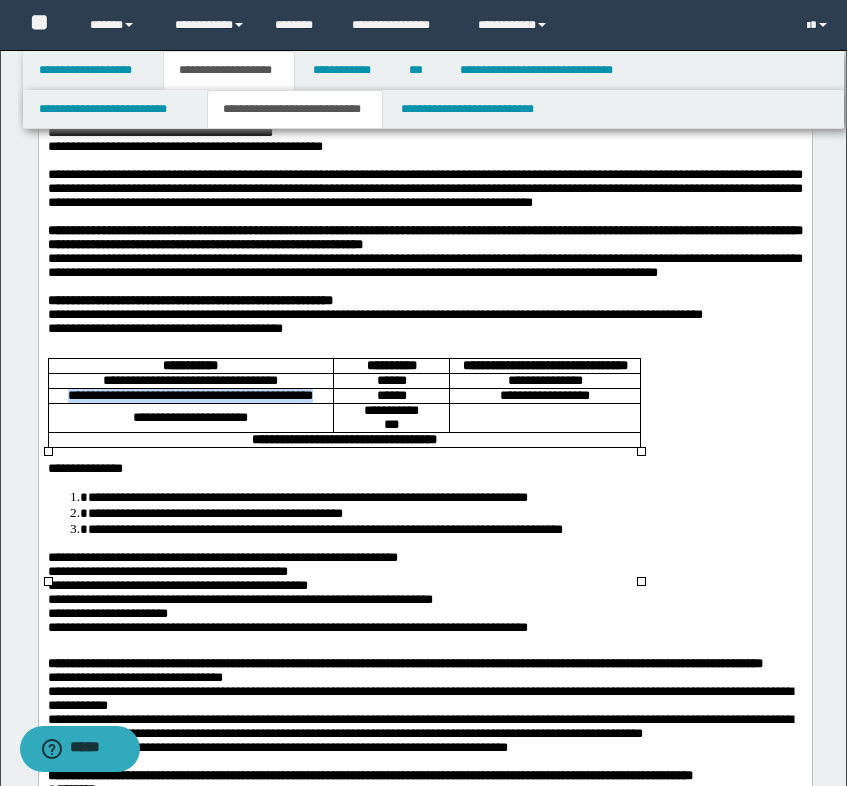 scroll, scrollTop: 0, scrollLeft: 0, axis: both 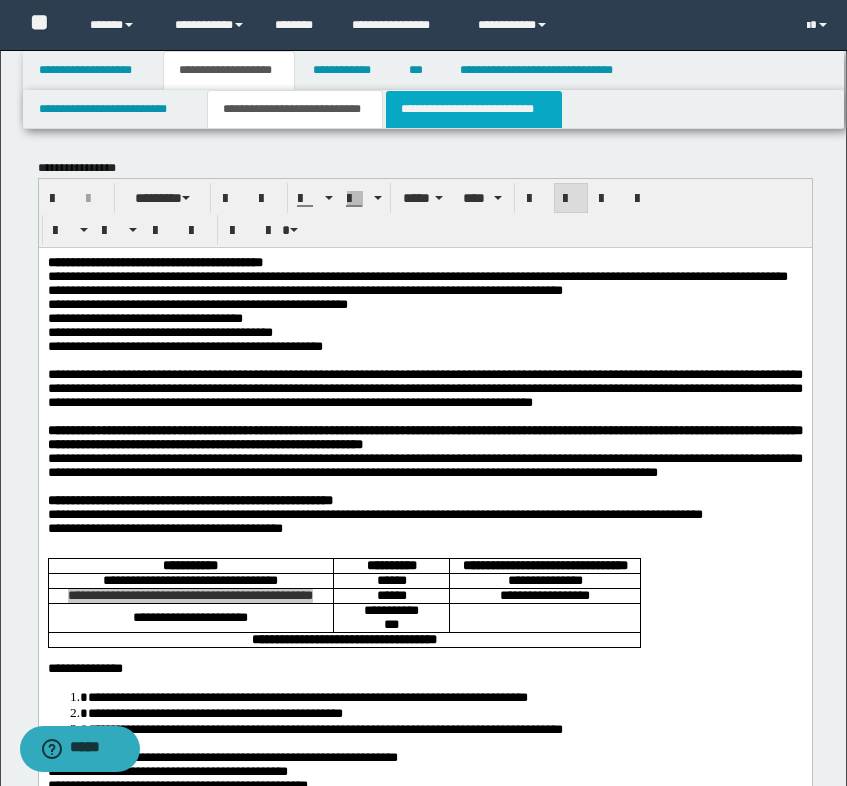 click on "**********" at bounding box center [474, 109] 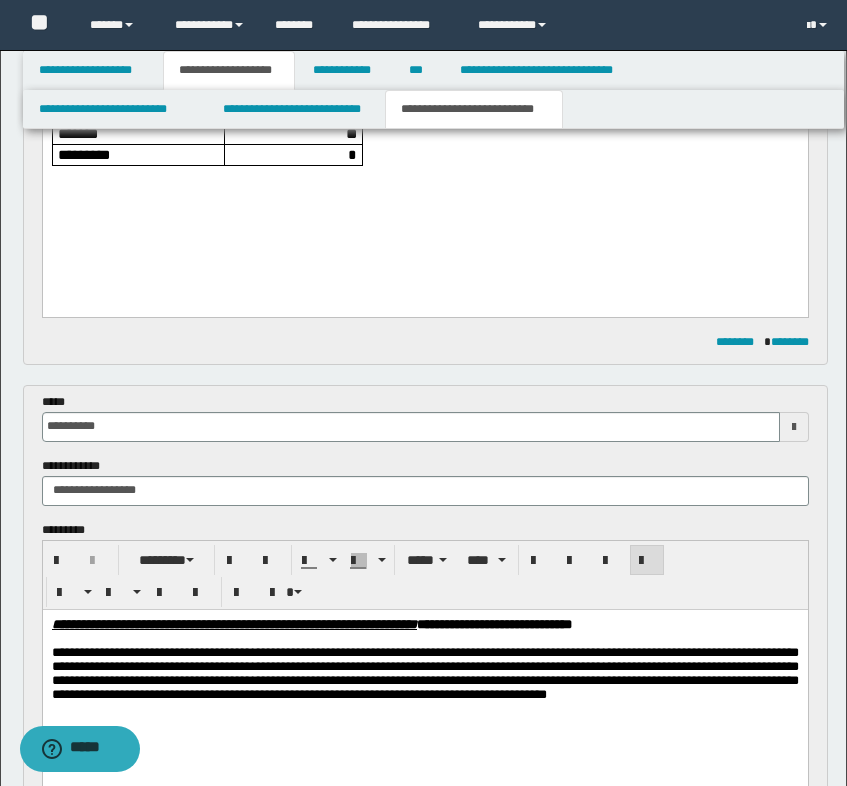 scroll, scrollTop: 800, scrollLeft: 0, axis: vertical 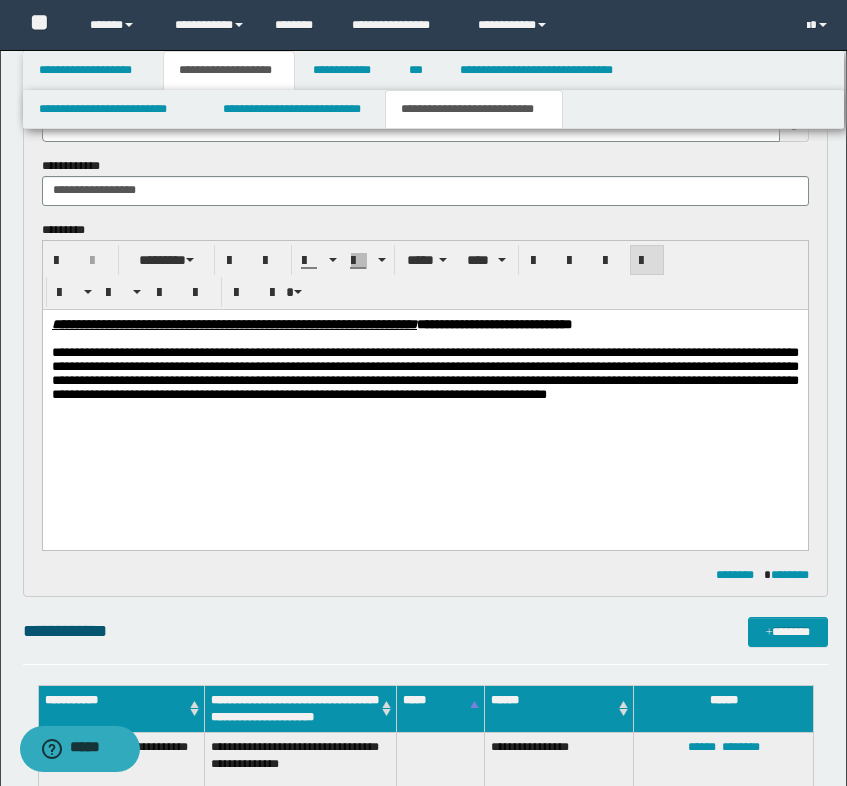 click on "**********" at bounding box center (424, 373) 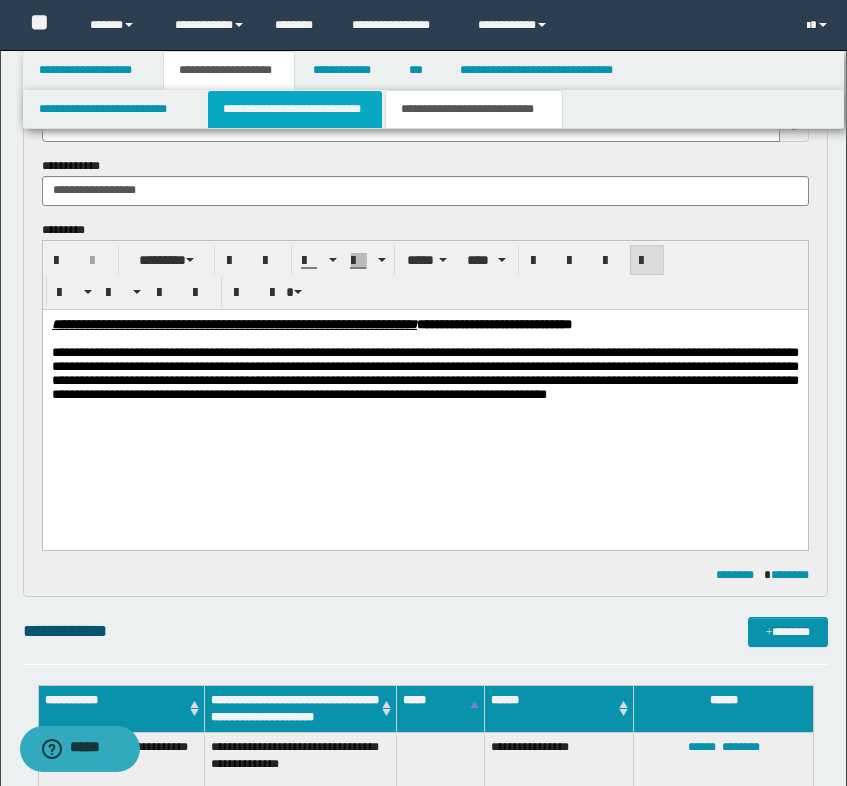 click on "**********" at bounding box center (295, 109) 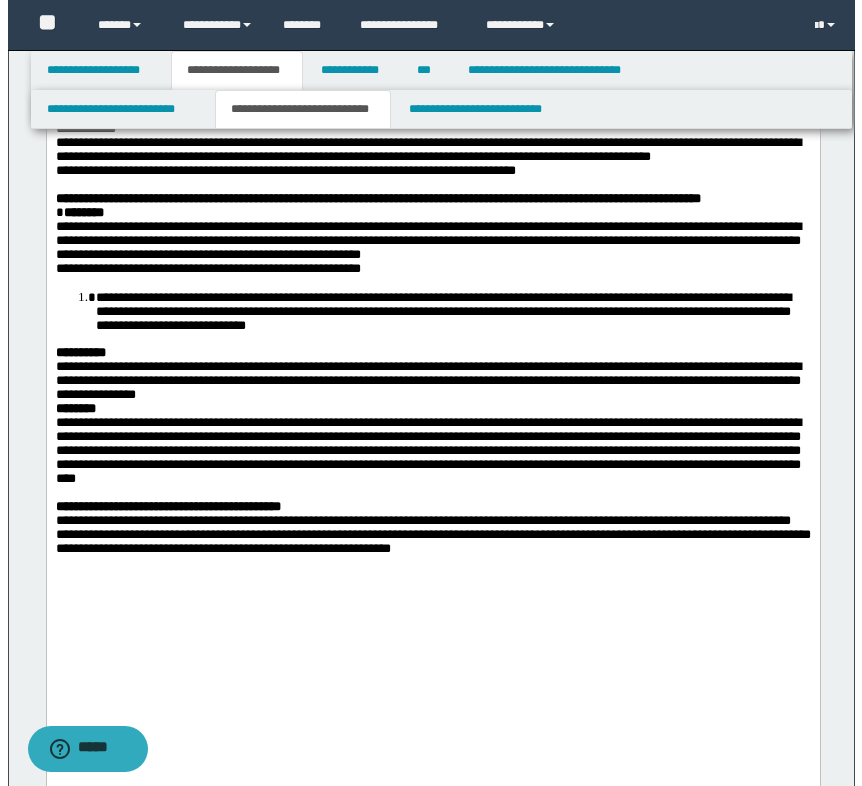 scroll, scrollTop: 700, scrollLeft: 0, axis: vertical 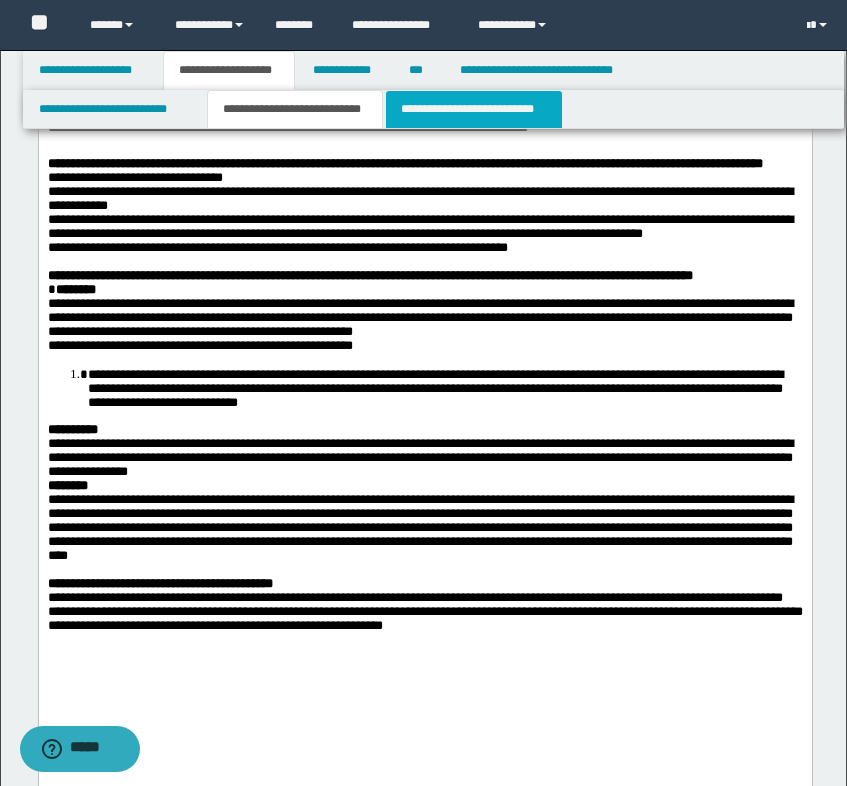 click on "**********" at bounding box center (474, 109) 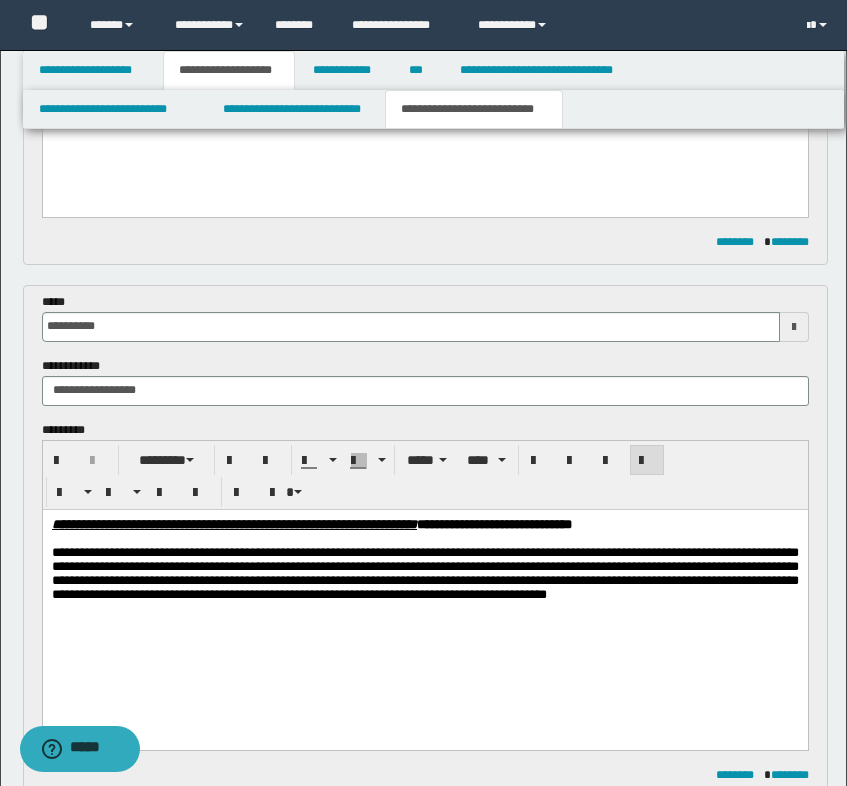 scroll, scrollTop: 900, scrollLeft: 0, axis: vertical 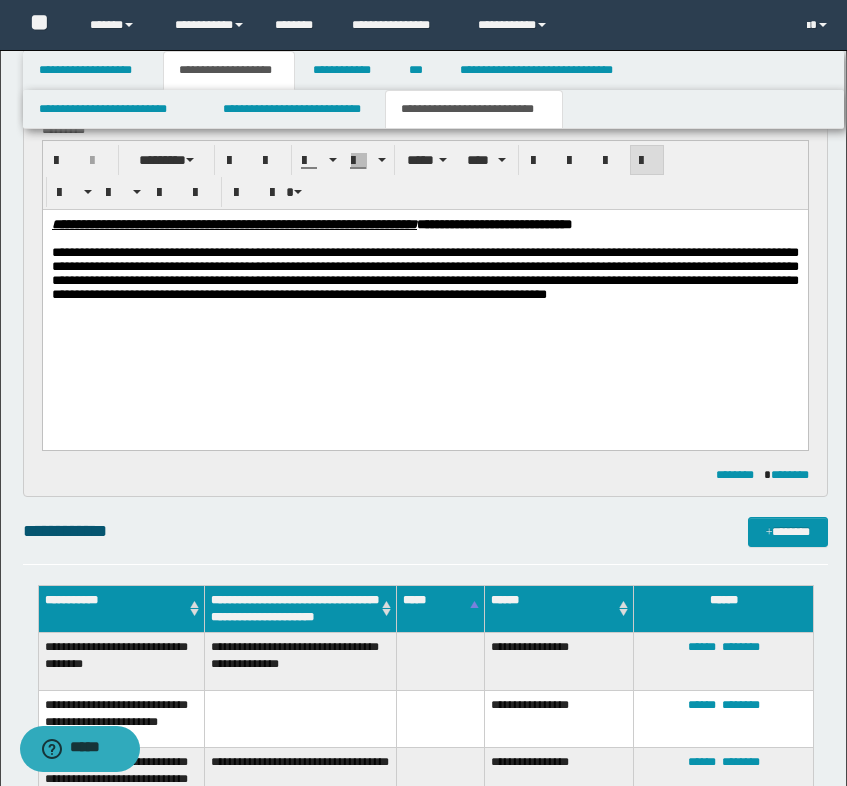 click on "**********" at bounding box center [424, 284] 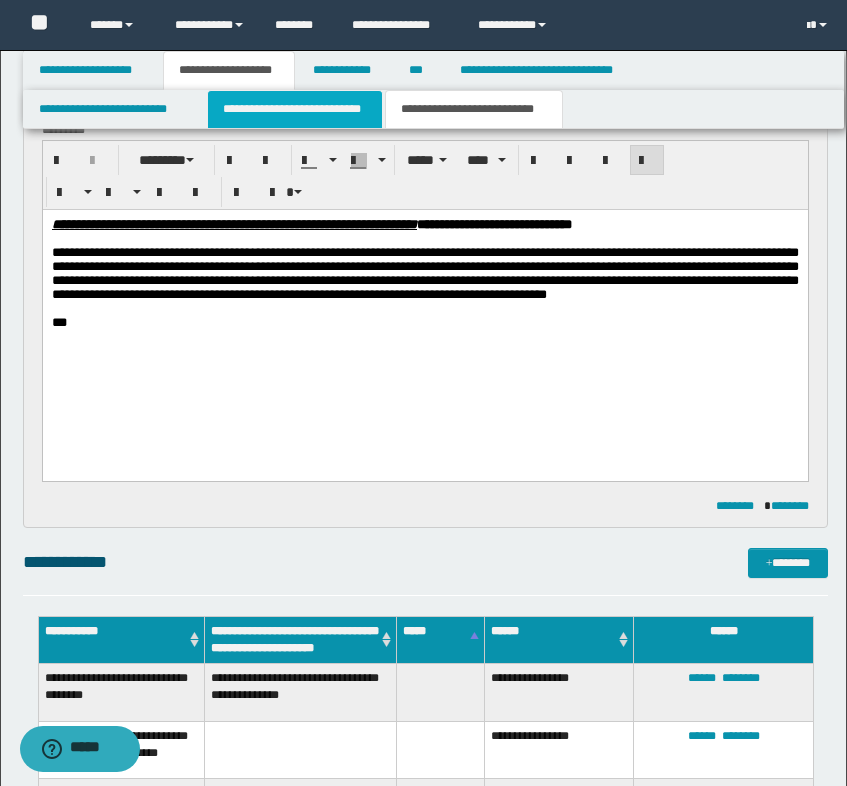 click on "**********" at bounding box center (295, 109) 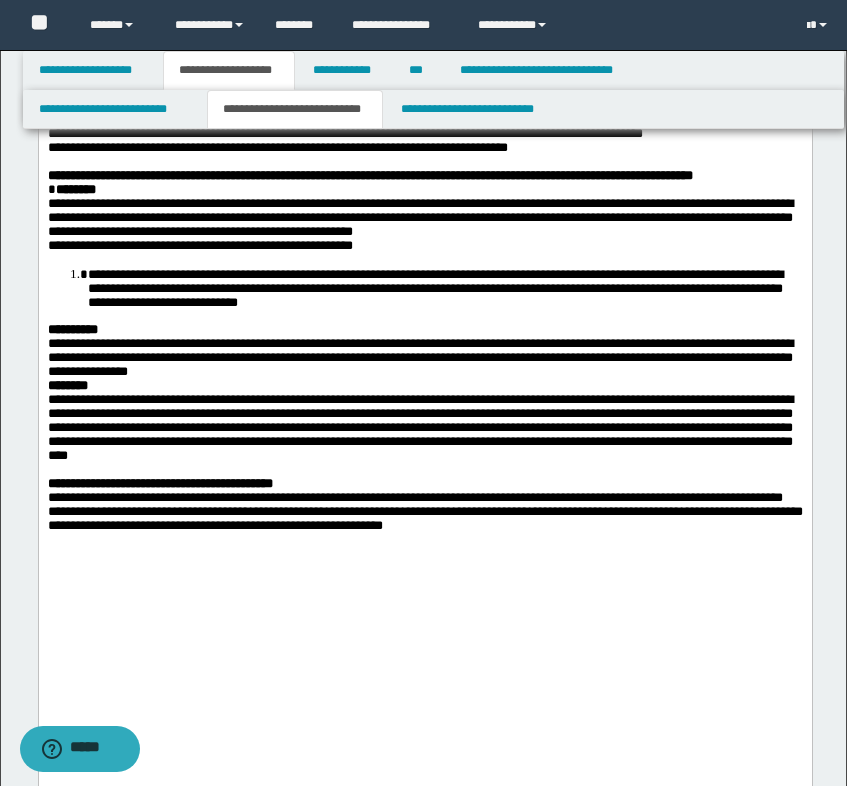 scroll, scrollTop: 900, scrollLeft: 0, axis: vertical 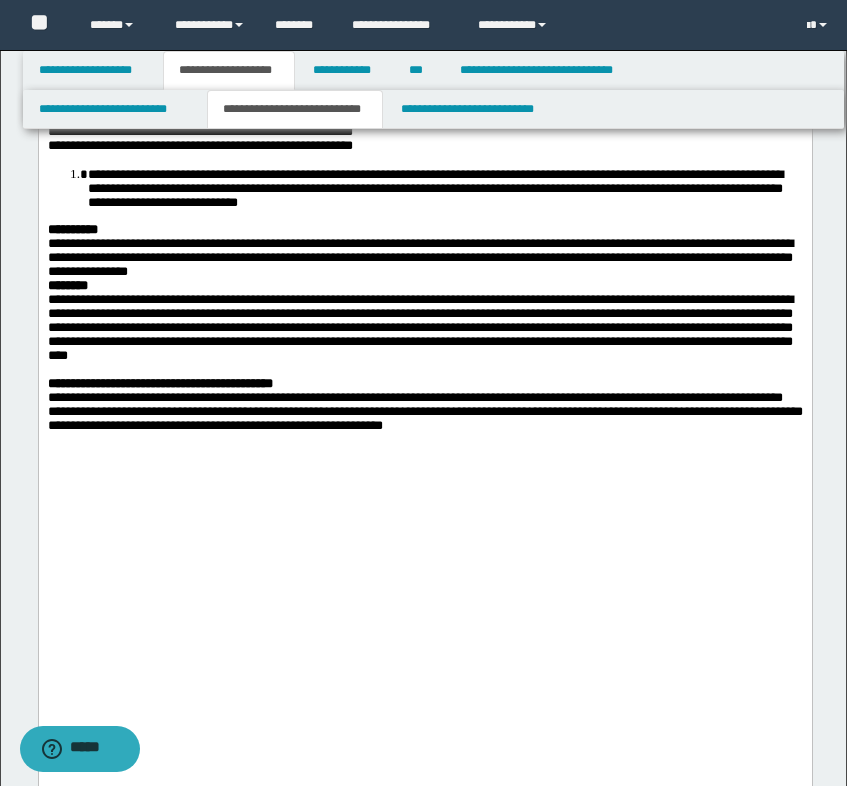 click on "**********" at bounding box center (434, 188) 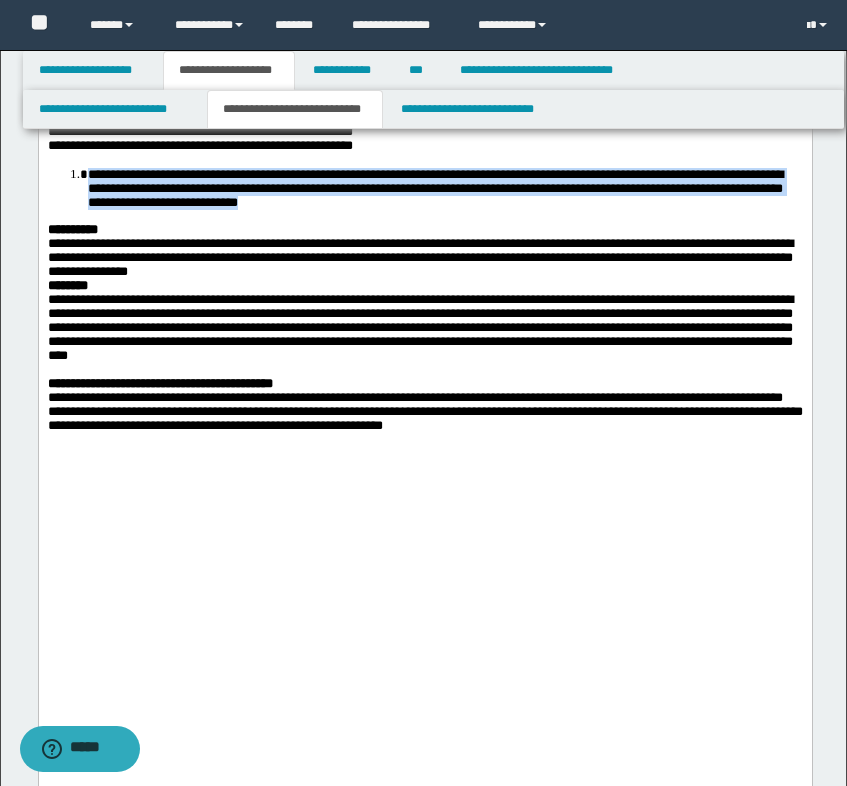 click on "**********" at bounding box center (434, 188) 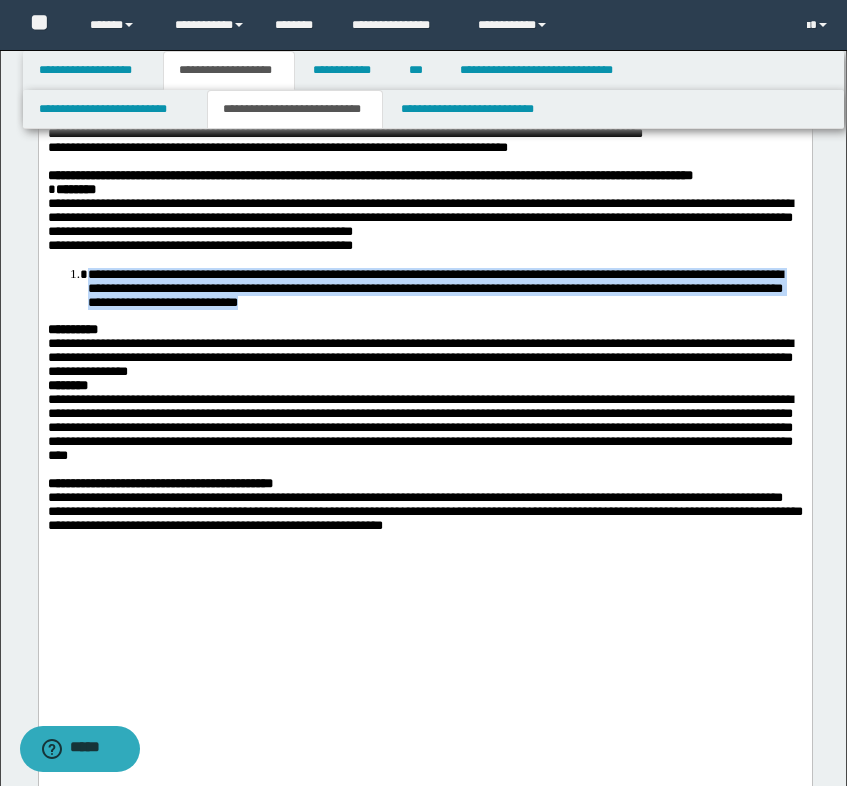 scroll, scrollTop: 900, scrollLeft: 0, axis: vertical 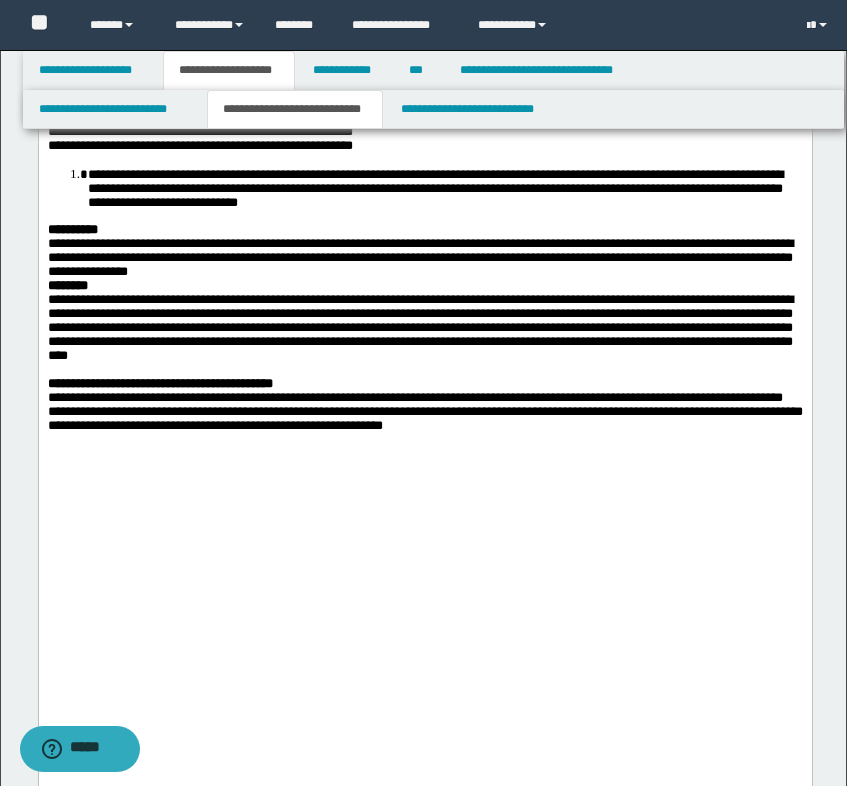 click on "**********" at bounding box center [424, -77] 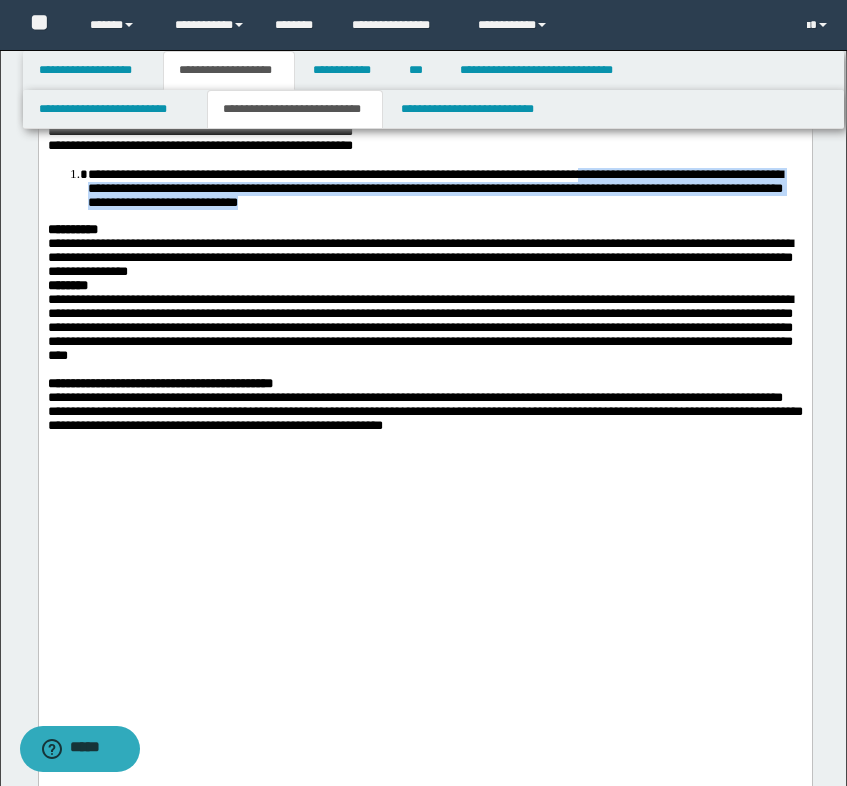 drag, startPoint x: 610, startPoint y: 439, endPoint x: 684, endPoint y: 407, distance: 80.622574 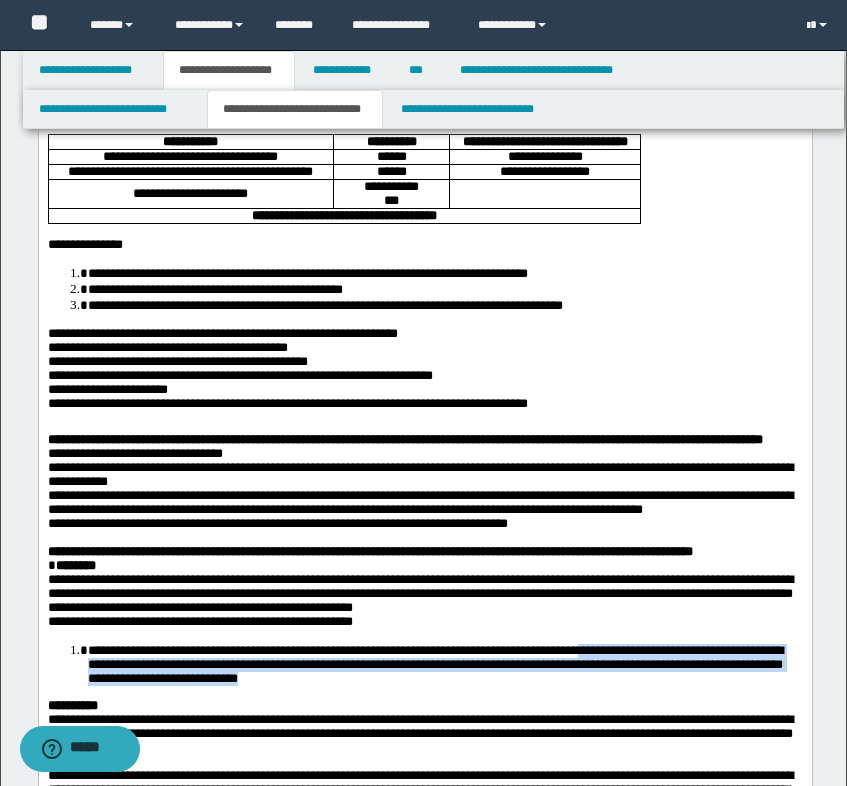 scroll, scrollTop: 400, scrollLeft: 0, axis: vertical 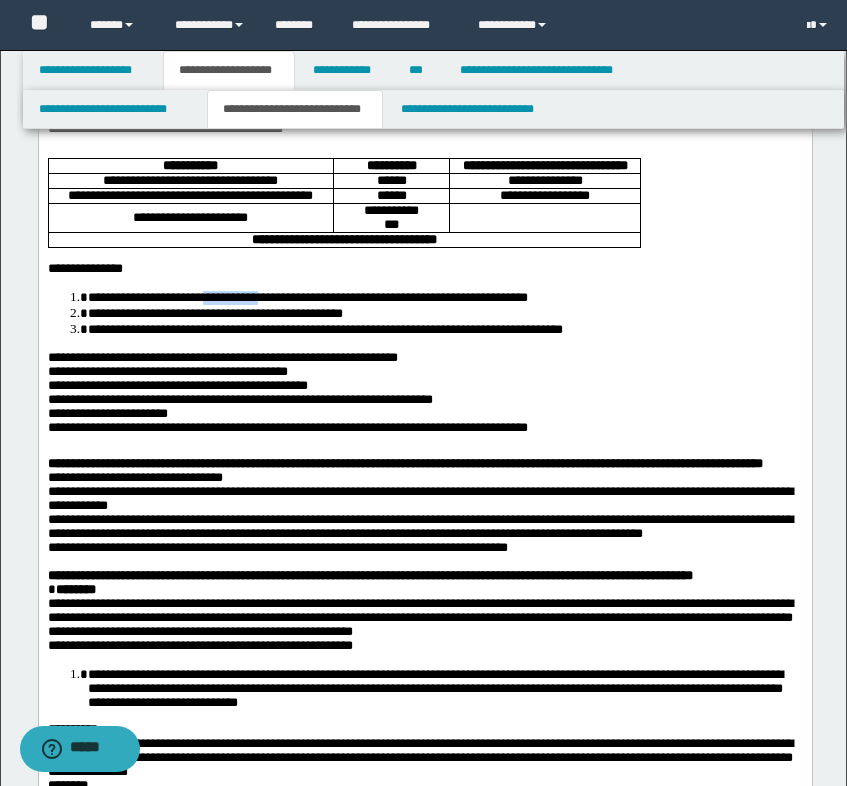 drag, startPoint x: 234, startPoint y: 436, endPoint x: 301, endPoint y: 436, distance: 67 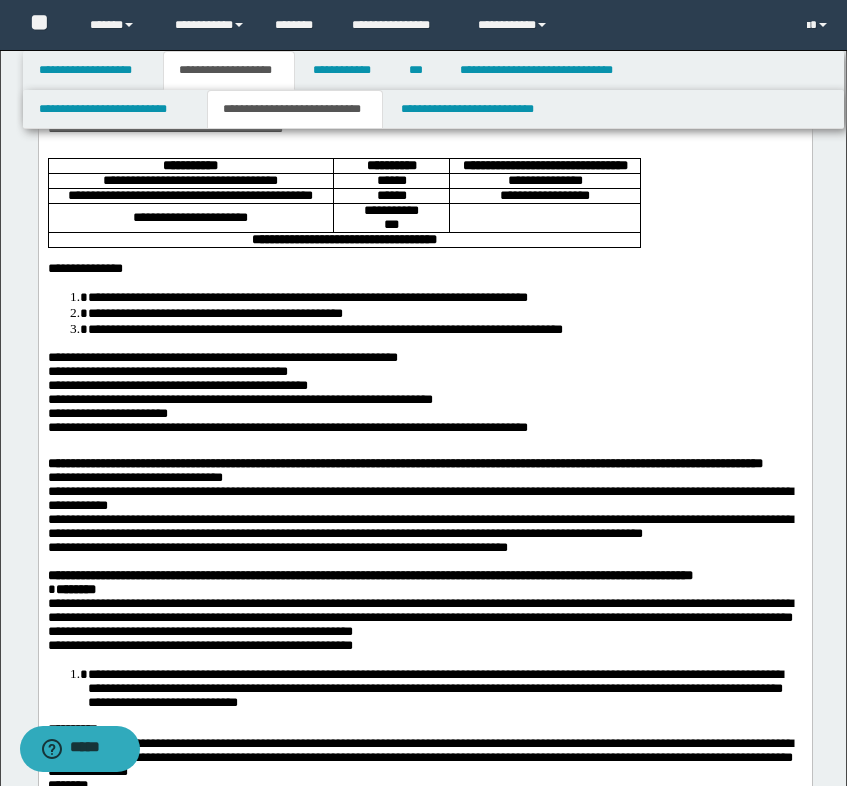 click on "**********" at bounding box center (214, 313) 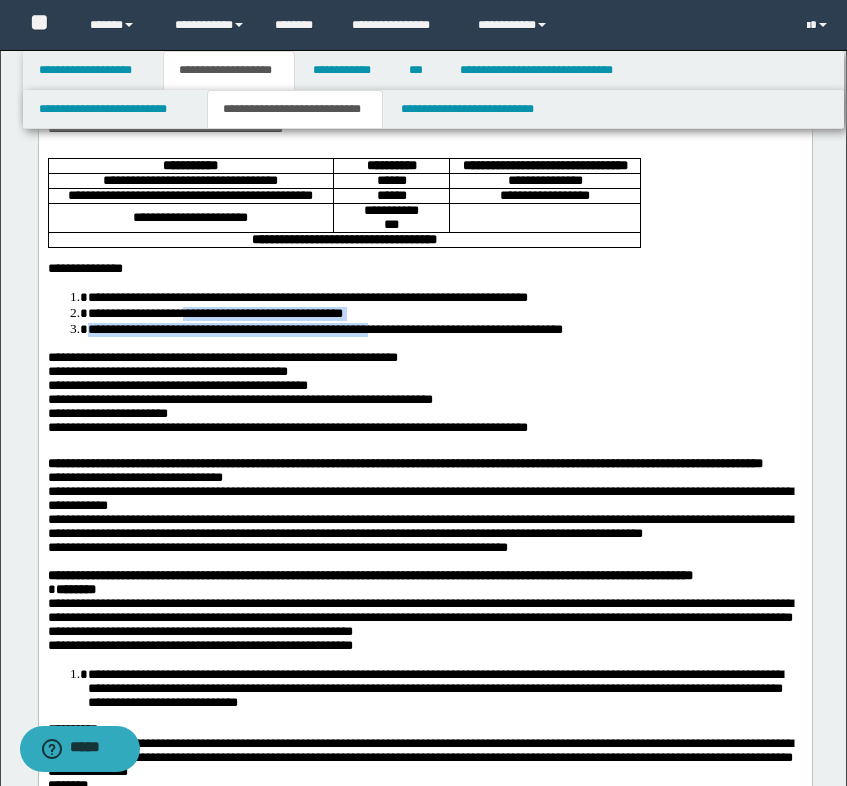 drag, startPoint x: 211, startPoint y: 448, endPoint x: 437, endPoint y: 465, distance: 226.63847 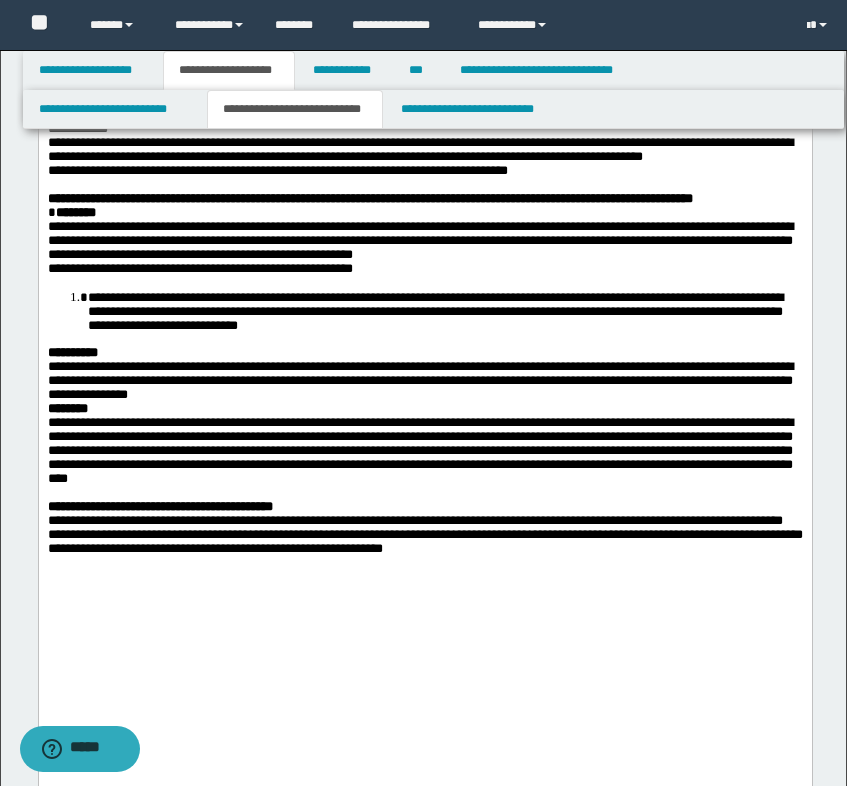 scroll, scrollTop: 900, scrollLeft: 0, axis: vertical 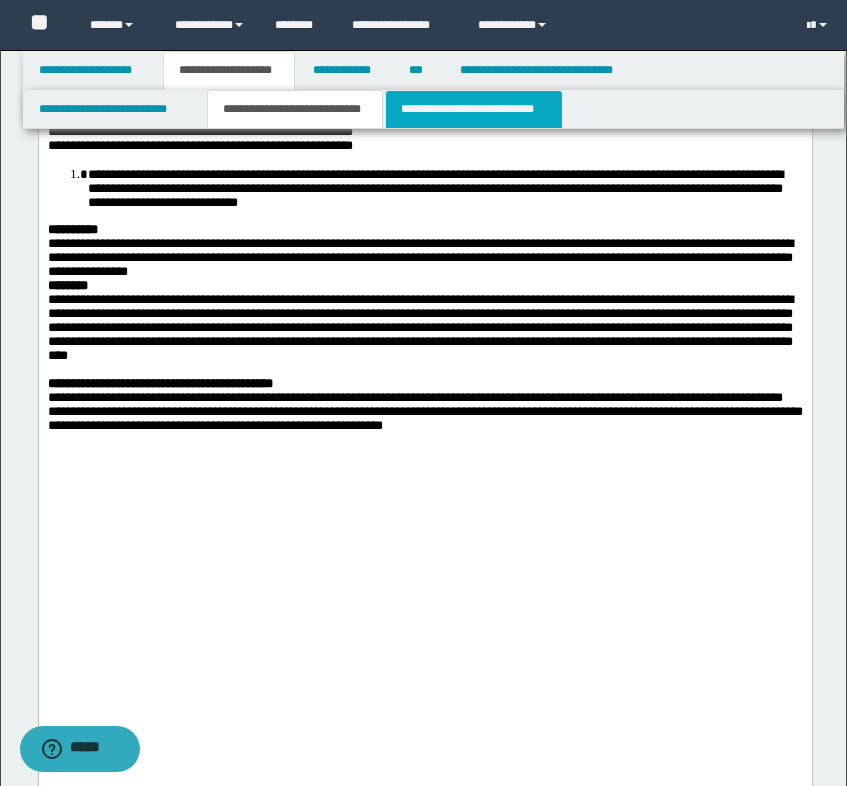 click on "**********" at bounding box center [474, 109] 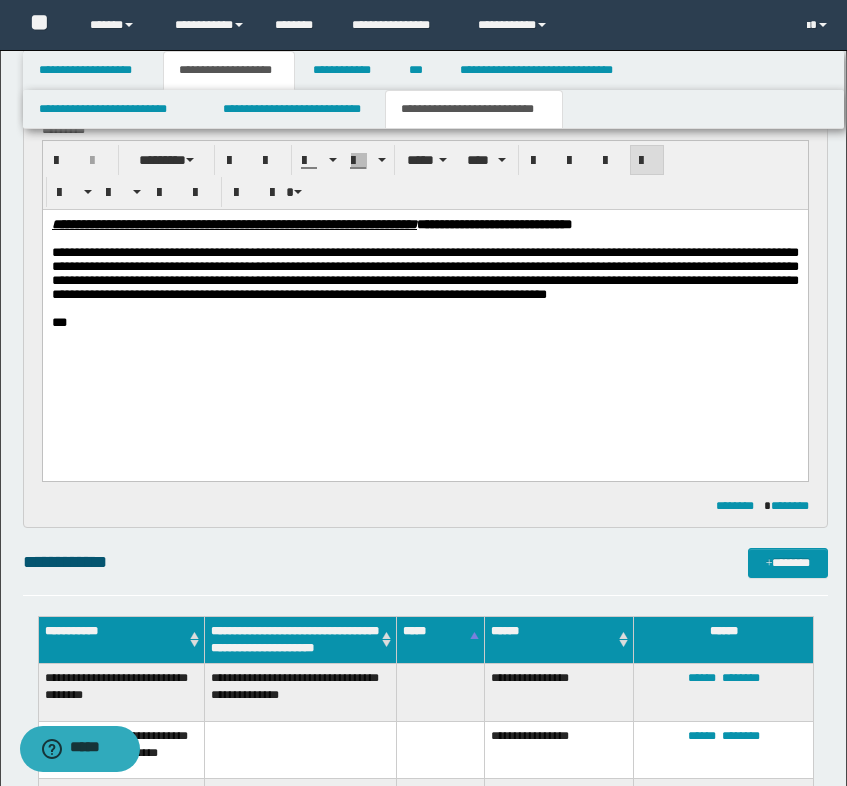 click on "**********" at bounding box center [424, 273] 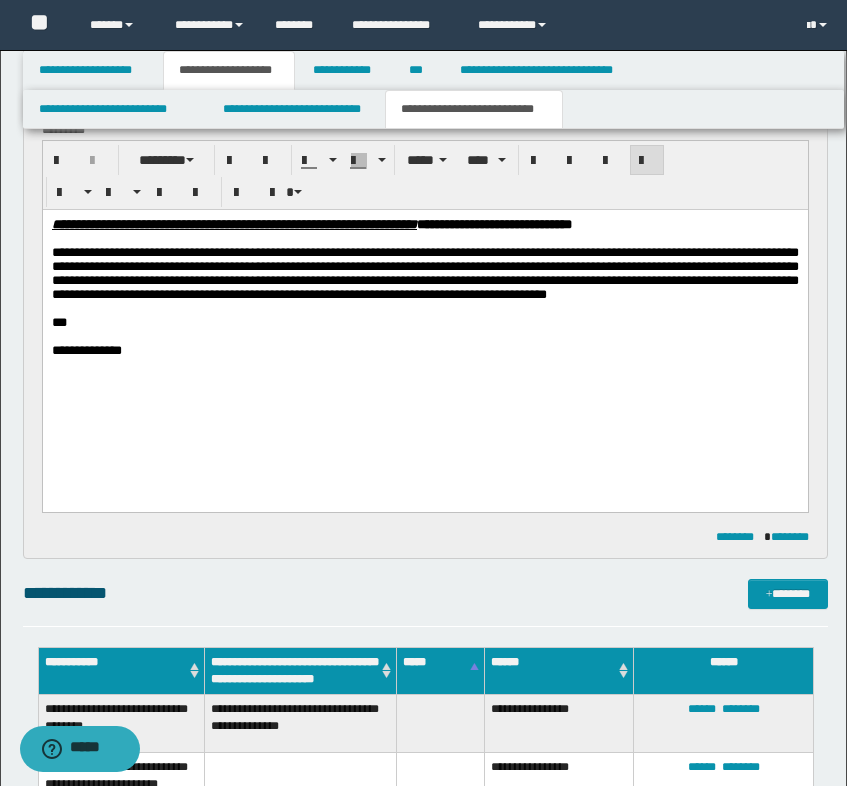 click on "**********" at bounding box center [424, 350] 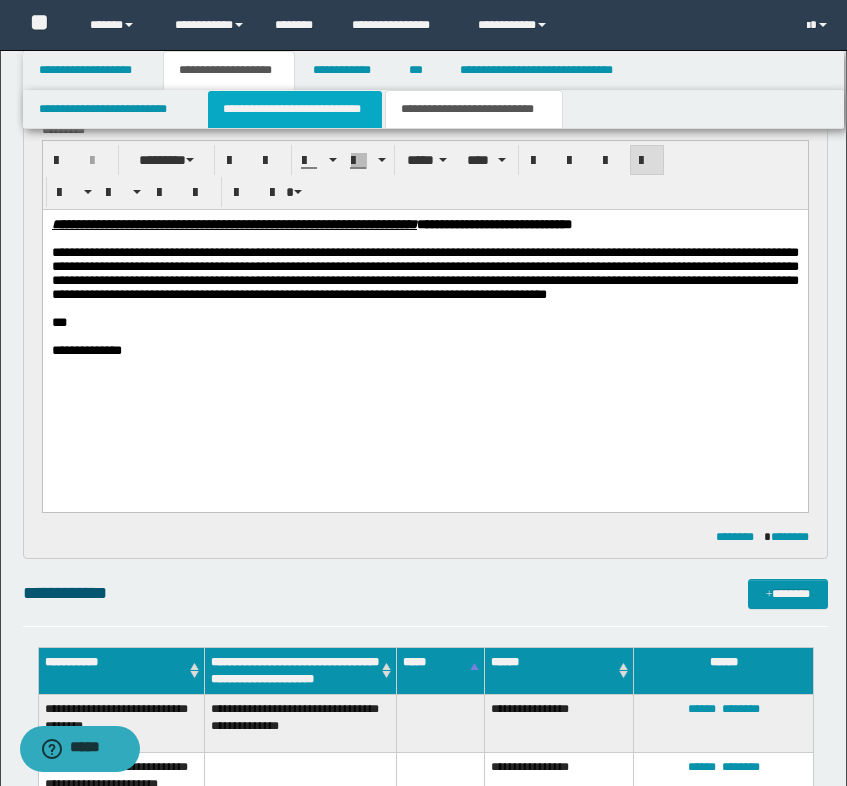 click on "**********" at bounding box center (295, 109) 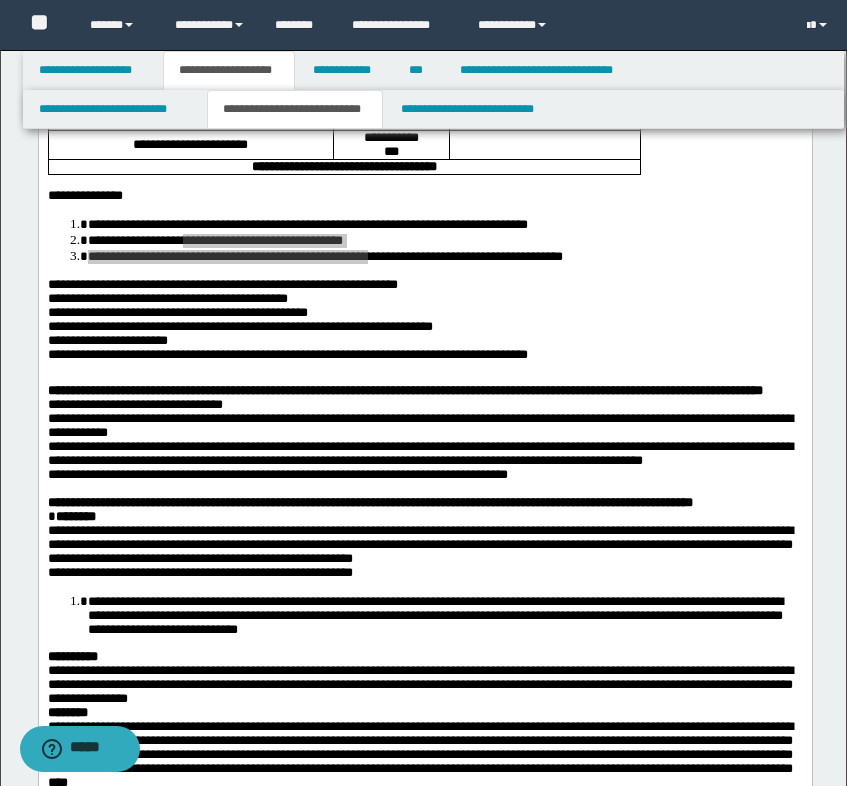 scroll, scrollTop: 400, scrollLeft: 0, axis: vertical 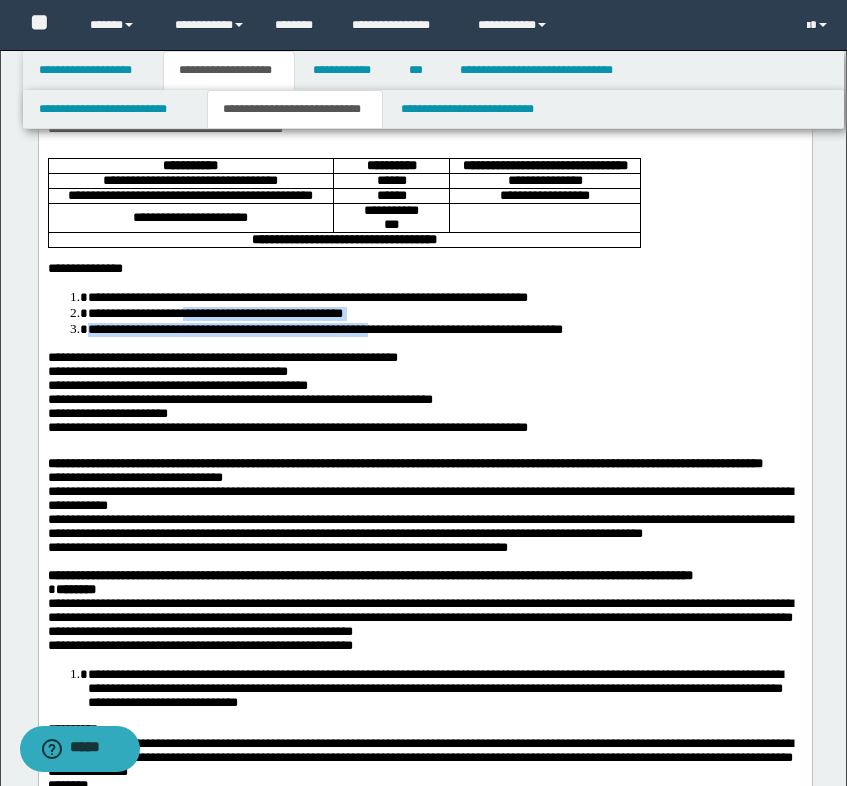 drag, startPoint x: 411, startPoint y: 533, endPoint x: 431, endPoint y: 560, distance: 33.600594 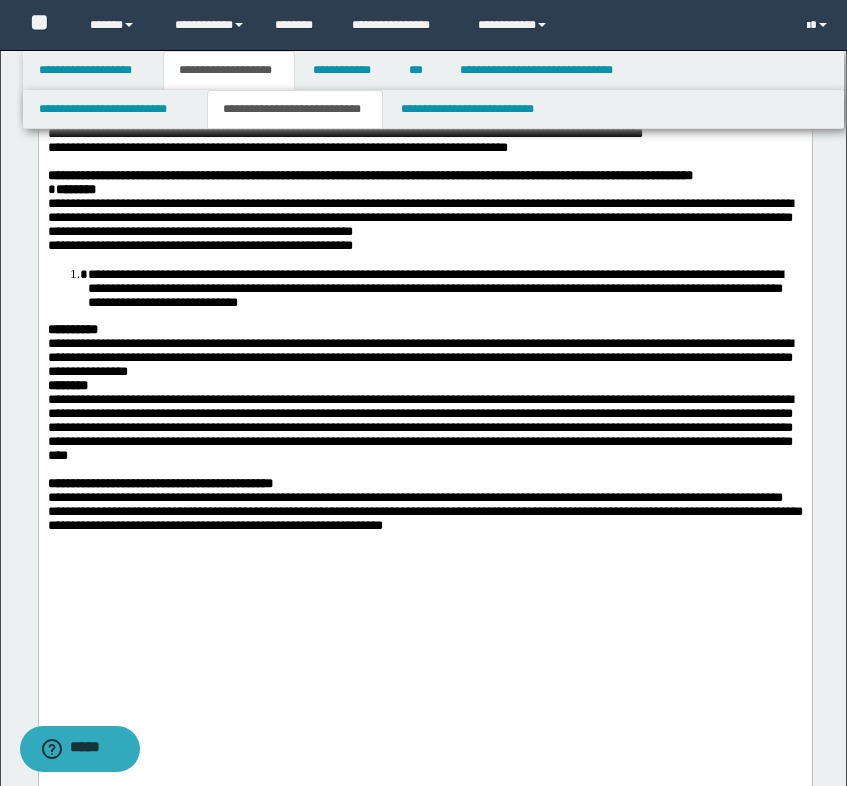 click on "**********" at bounding box center [199, 245] 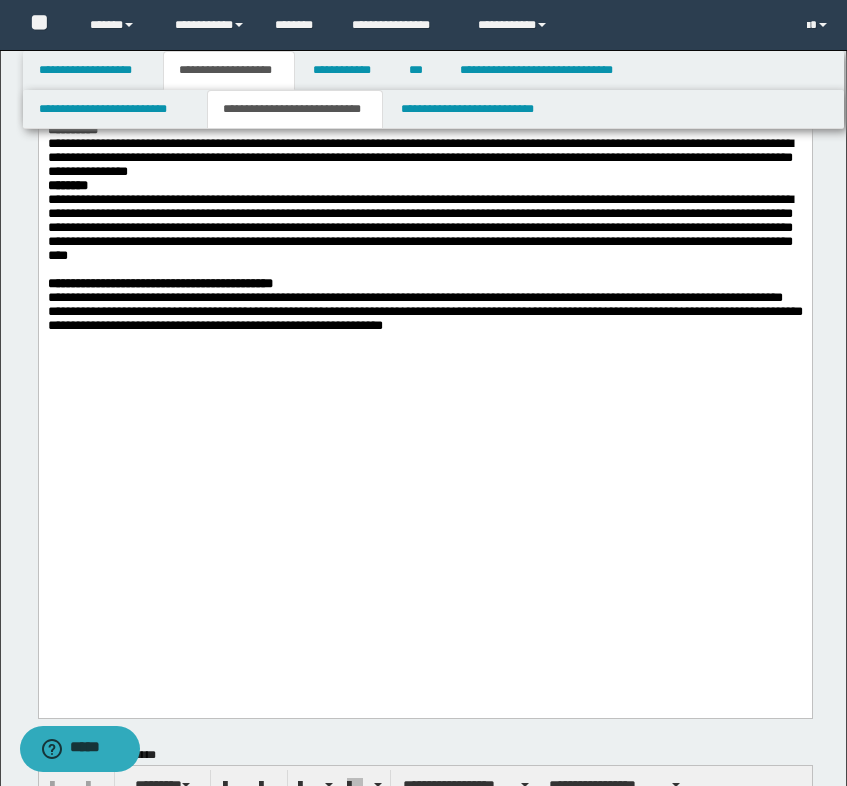 drag, startPoint x: 356, startPoint y: 449, endPoint x: 368, endPoint y: 450, distance: 12.0415945 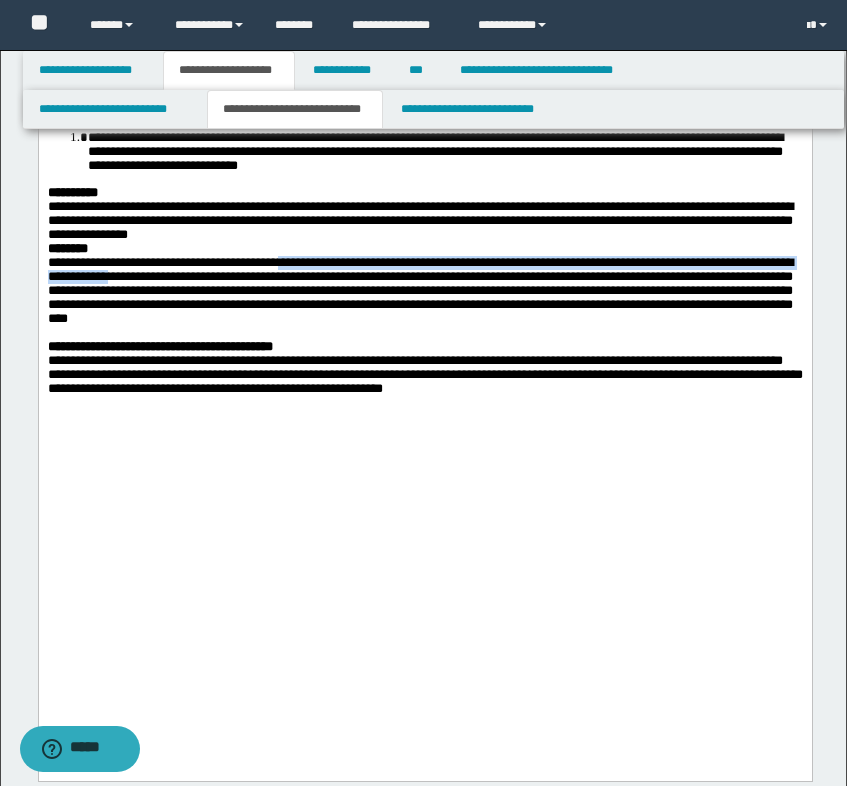 scroll, scrollTop: 900, scrollLeft: 0, axis: vertical 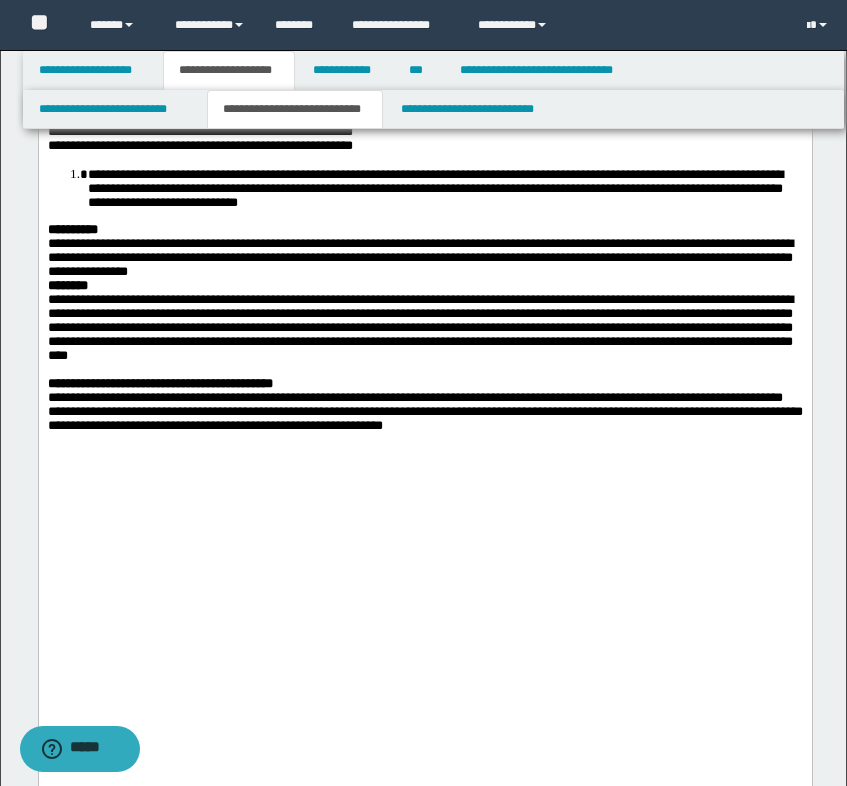 click on "**********" at bounding box center (434, 188) 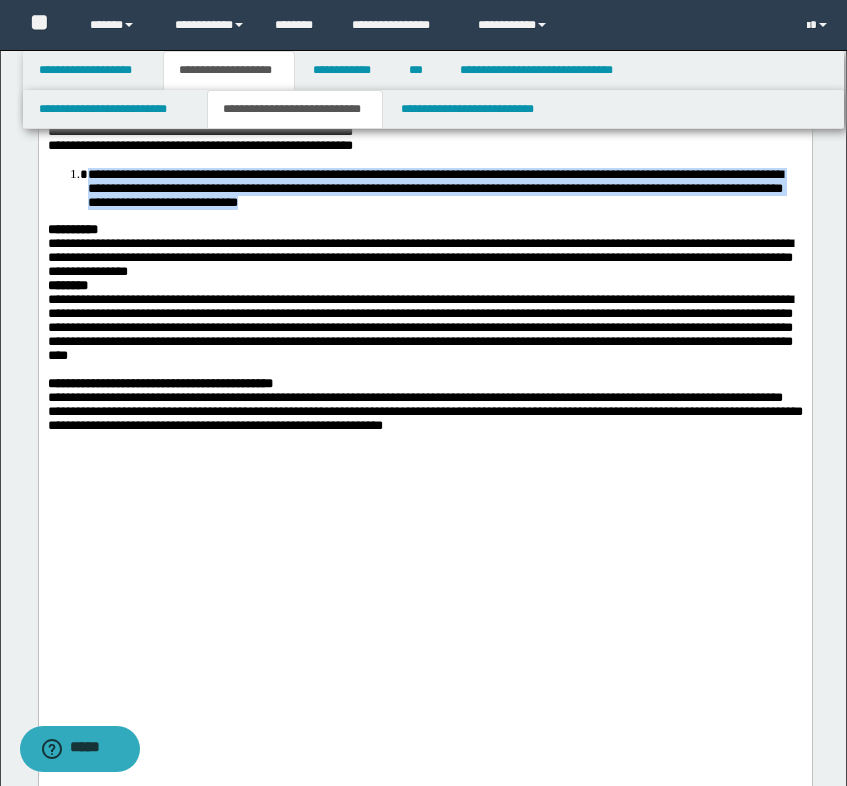 click on "**********" at bounding box center (434, 188) 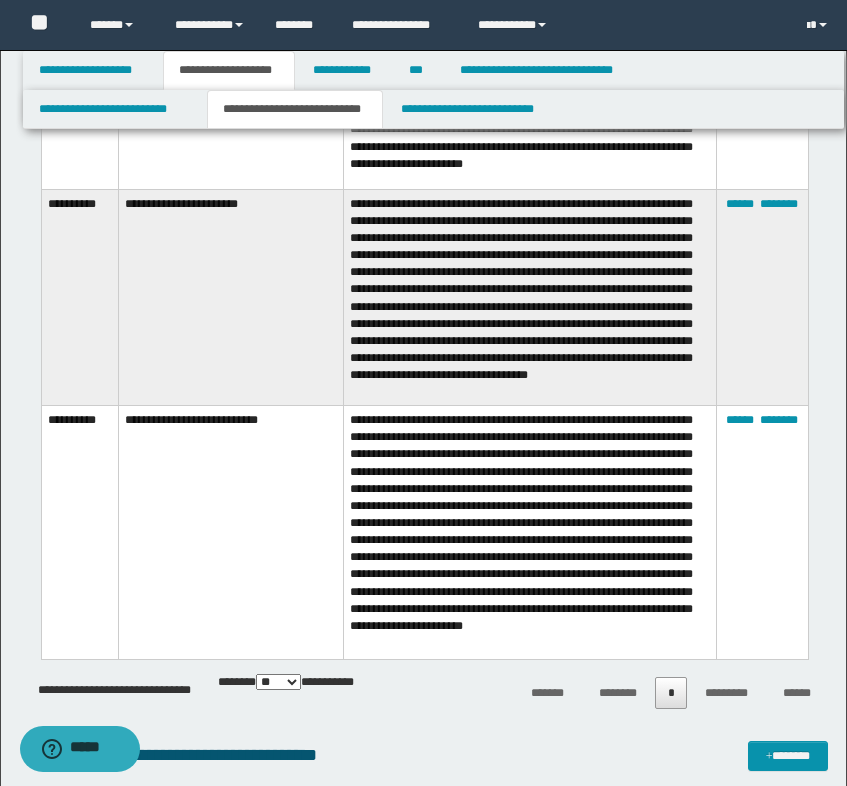 scroll, scrollTop: 2900, scrollLeft: 0, axis: vertical 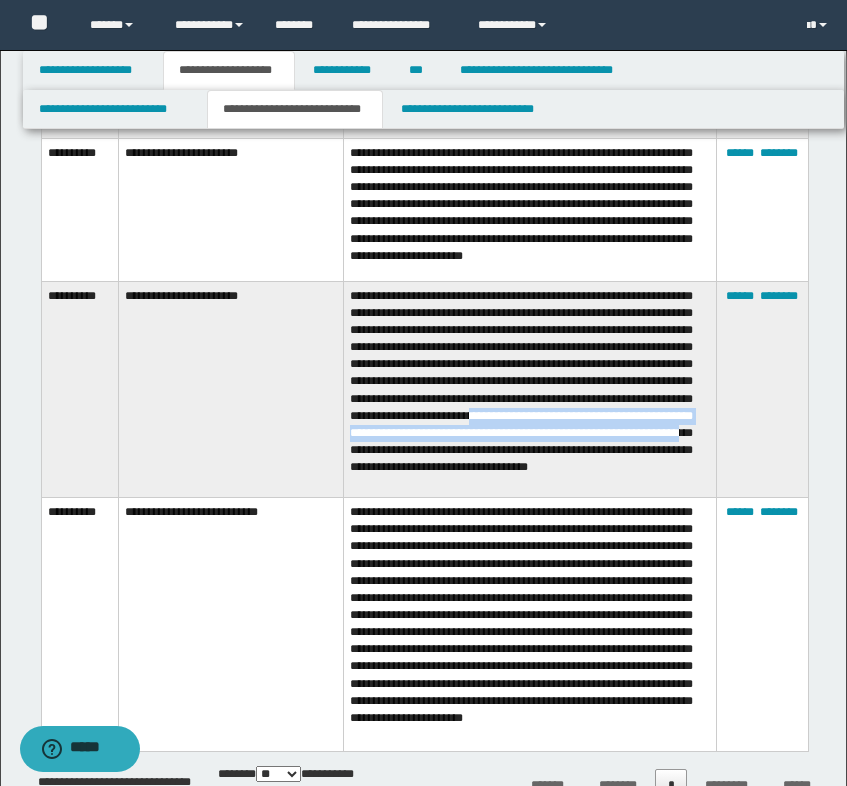 drag, startPoint x: 387, startPoint y: 436, endPoint x: 629, endPoint y: 447, distance: 242.24988 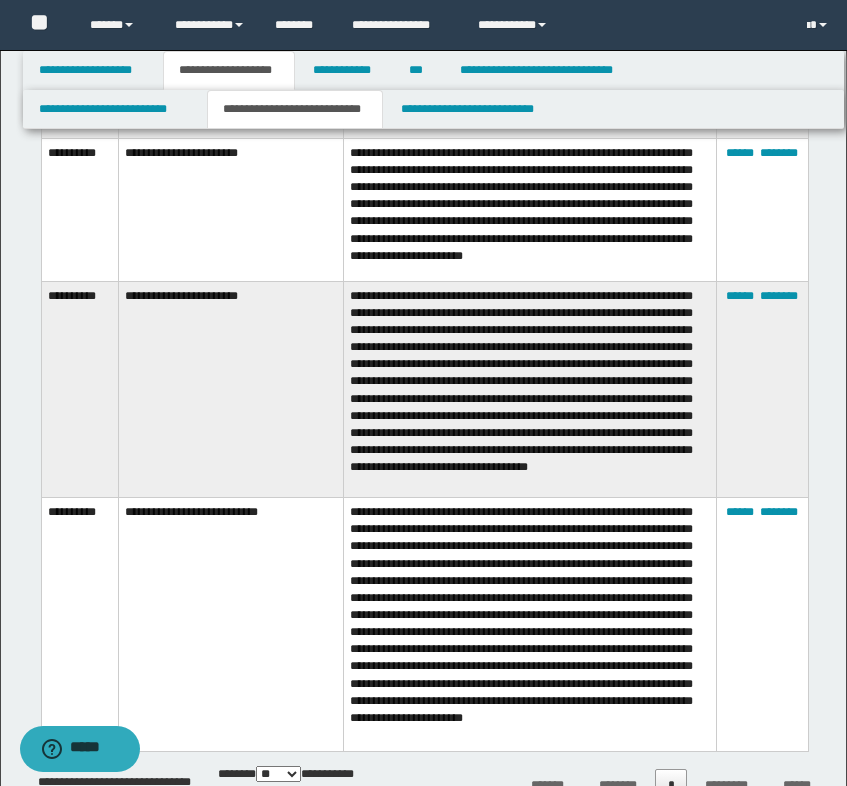 click on "**********" at bounding box center (529, 389) 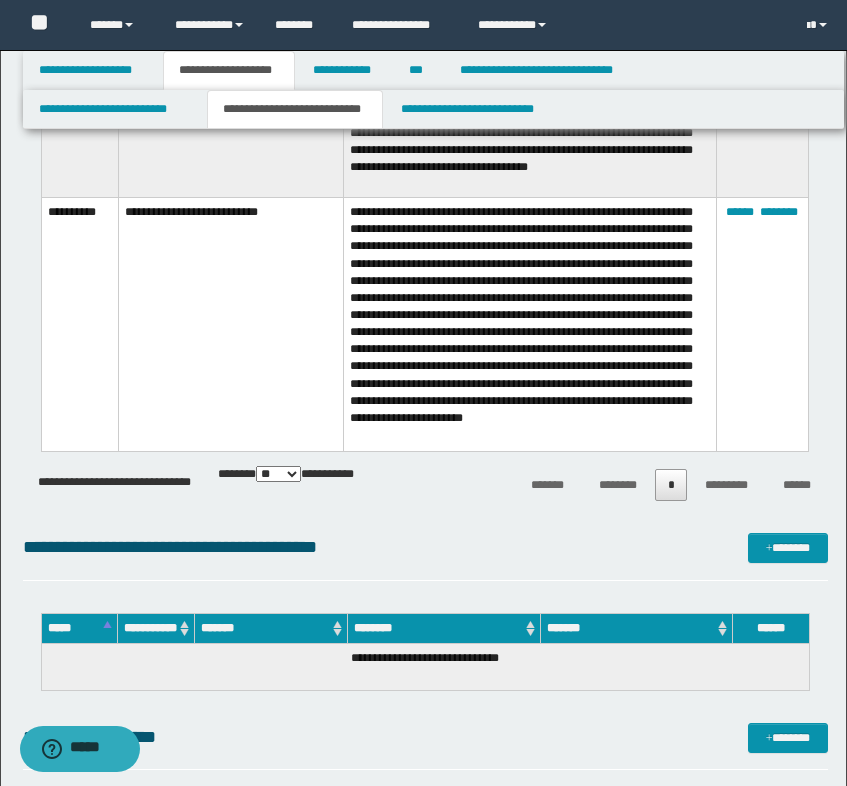 scroll, scrollTop: 3100, scrollLeft: 0, axis: vertical 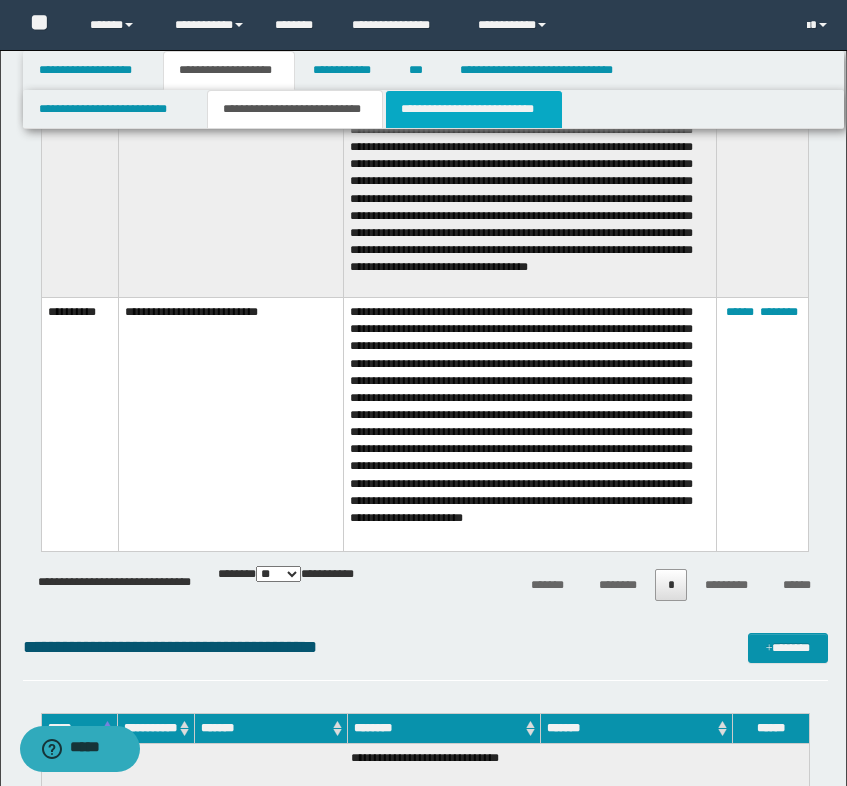 click on "**********" at bounding box center [474, 109] 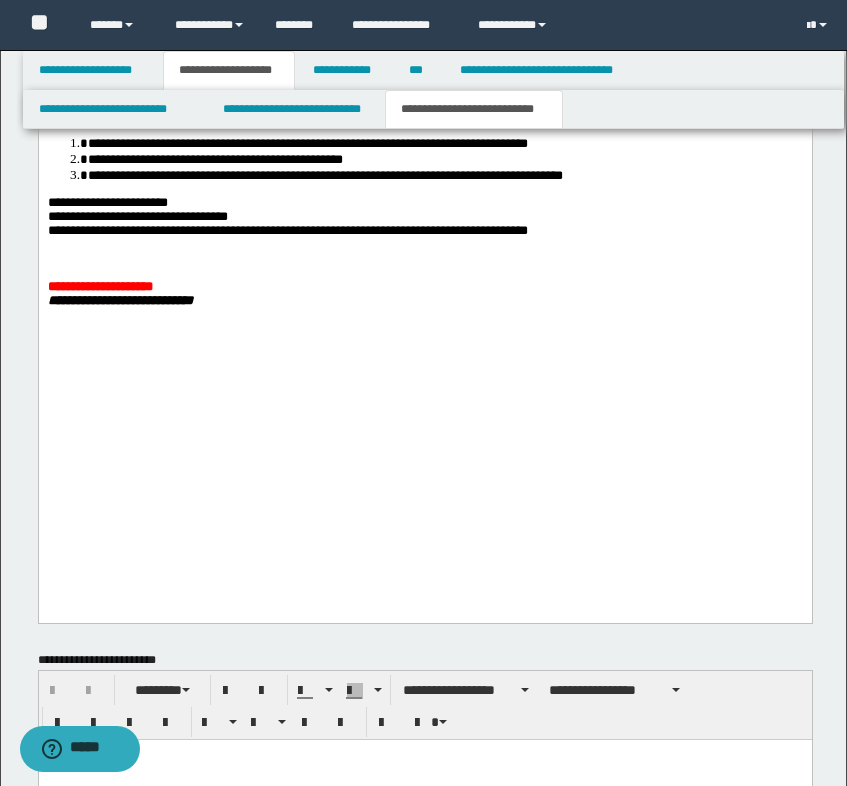 scroll, scrollTop: 2693, scrollLeft: 0, axis: vertical 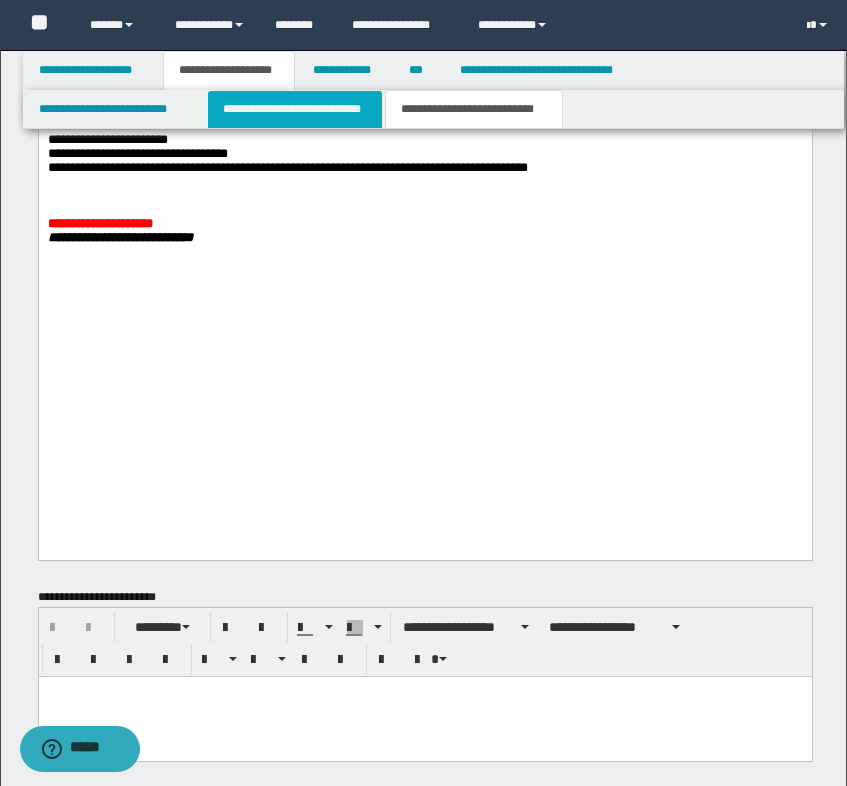 click on "**********" at bounding box center (295, 109) 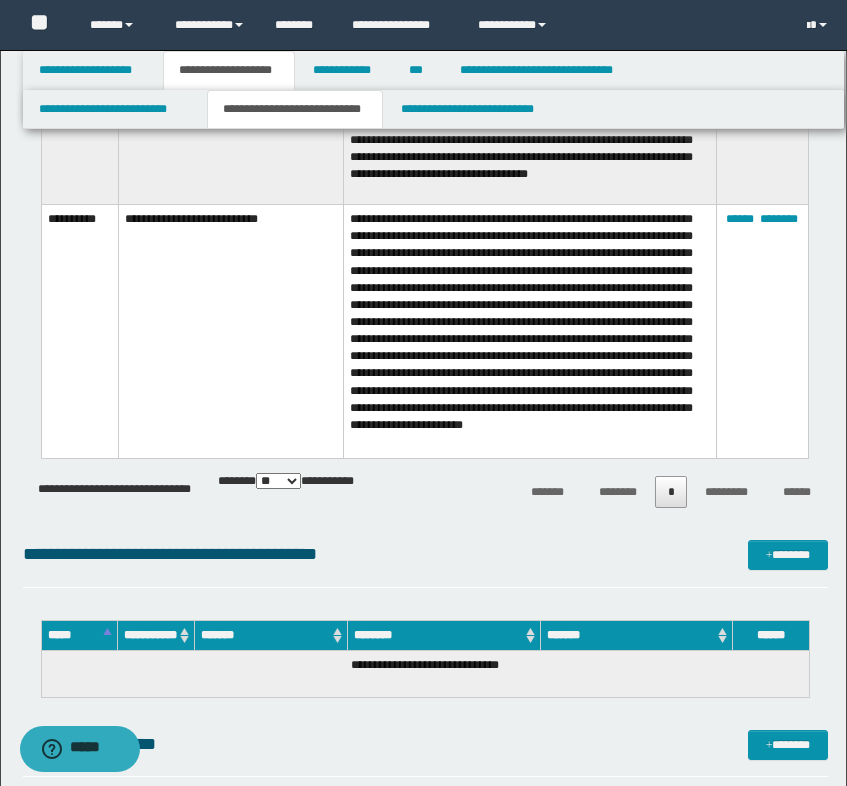 scroll, scrollTop: 2893, scrollLeft: 0, axis: vertical 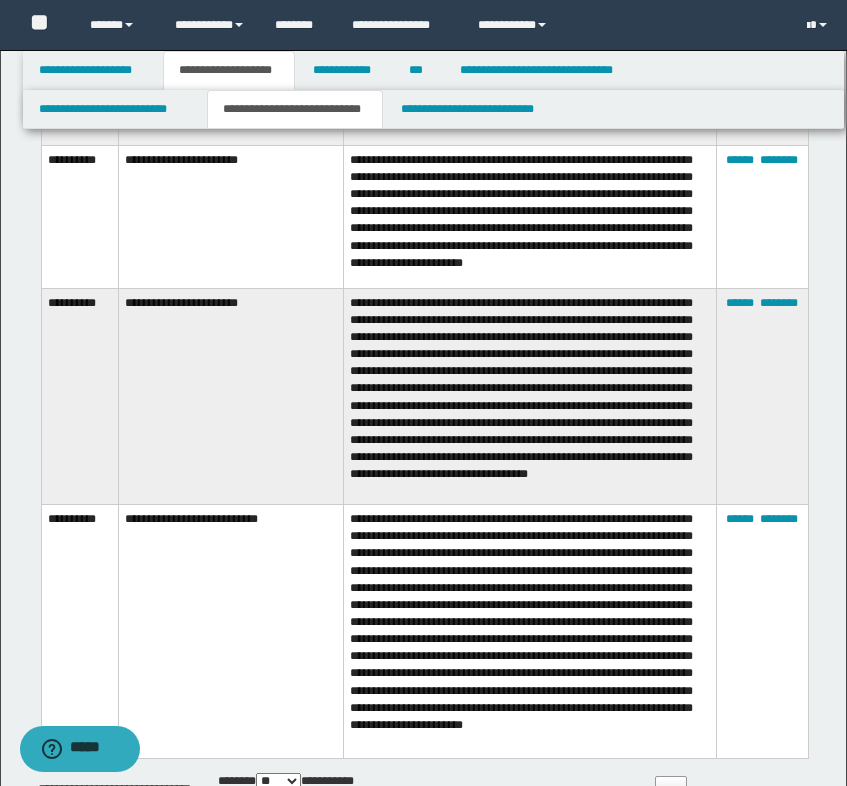 click on "**********" at bounding box center (230, 631) 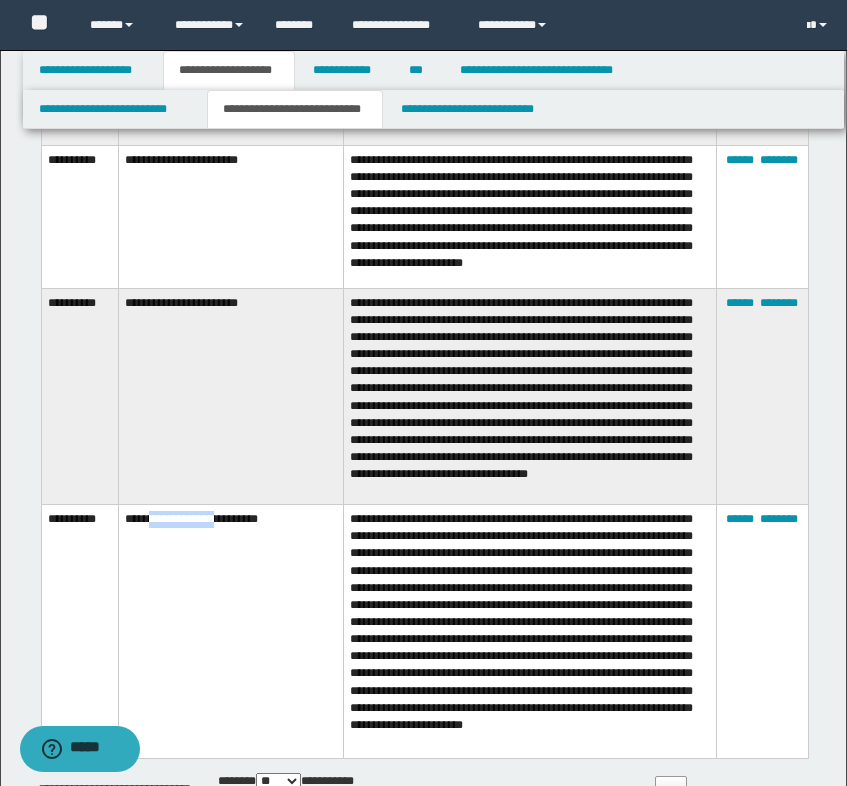 drag, startPoint x: 225, startPoint y: 518, endPoint x: 158, endPoint y: 517, distance: 67.00746 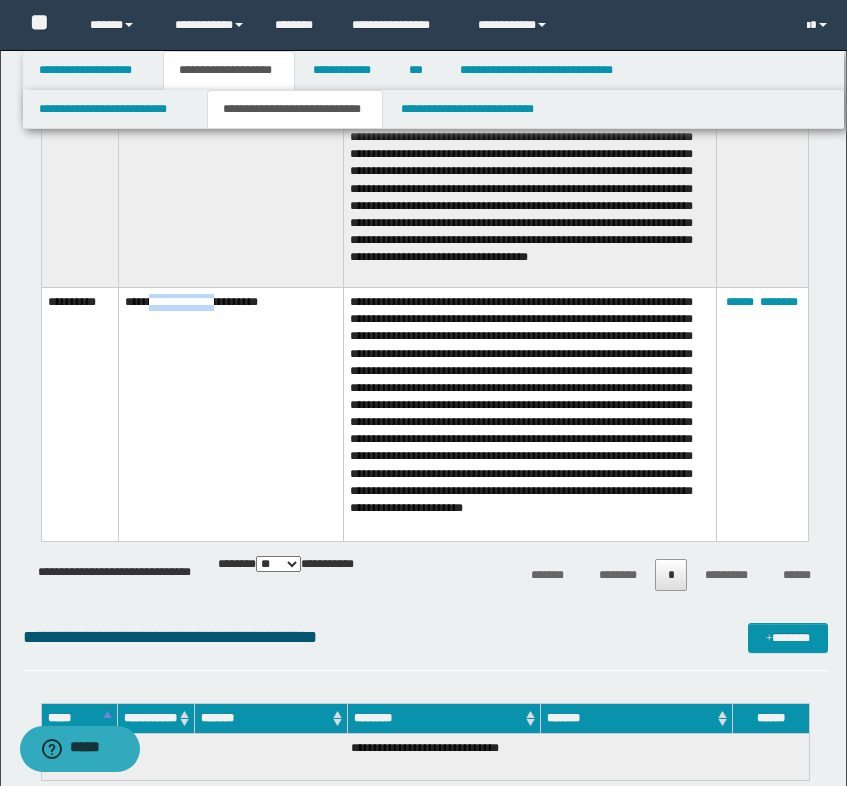 scroll, scrollTop: 2893, scrollLeft: 0, axis: vertical 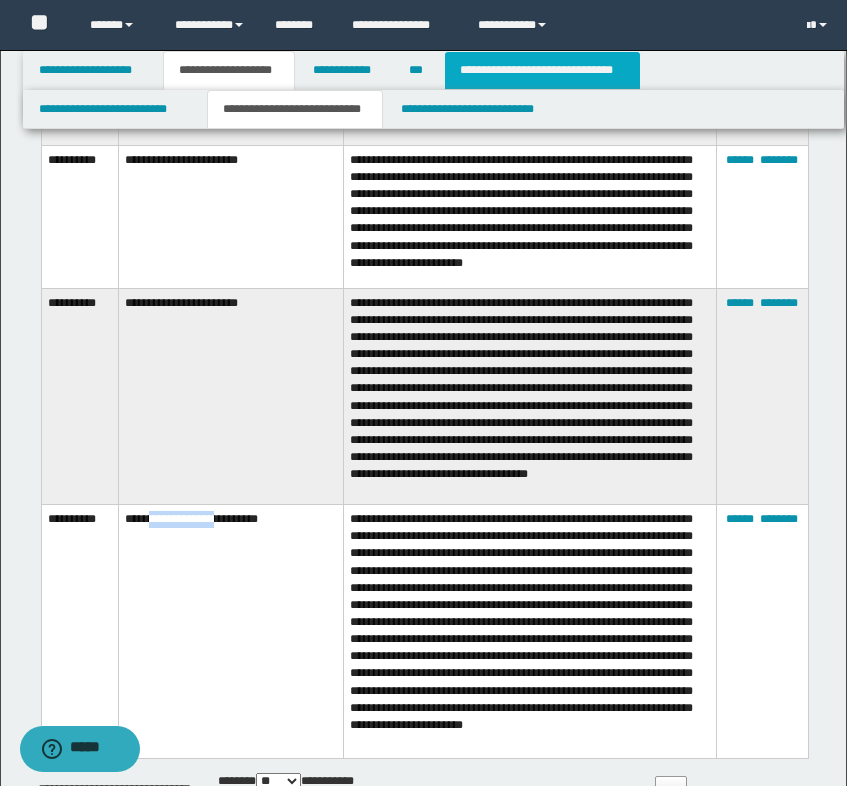 click on "**********" at bounding box center (542, 70) 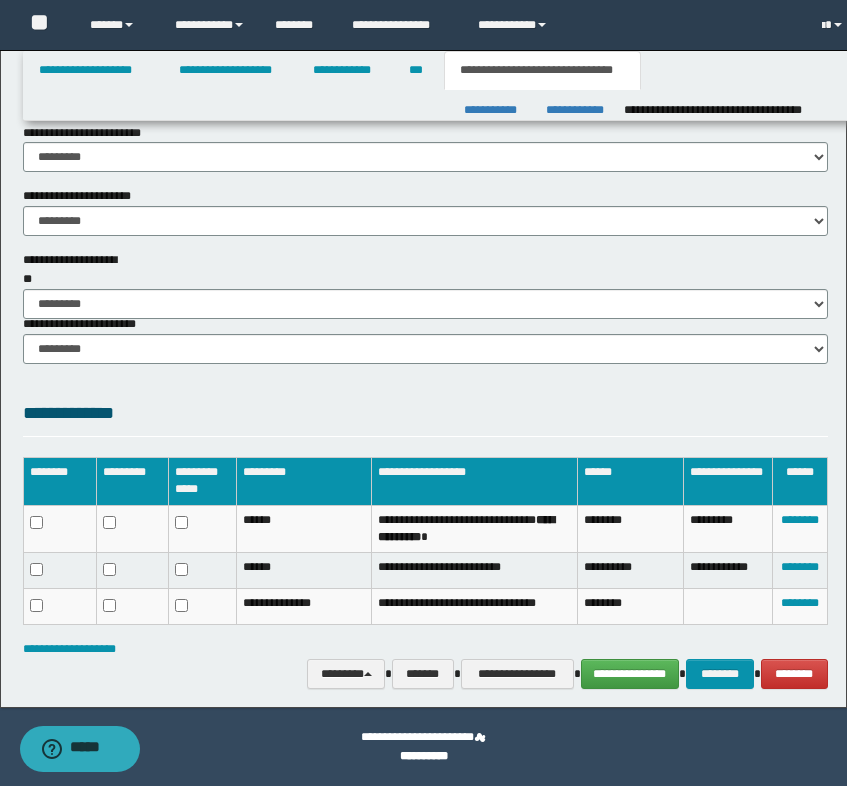 scroll, scrollTop: 1199, scrollLeft: 0, axis: vertical 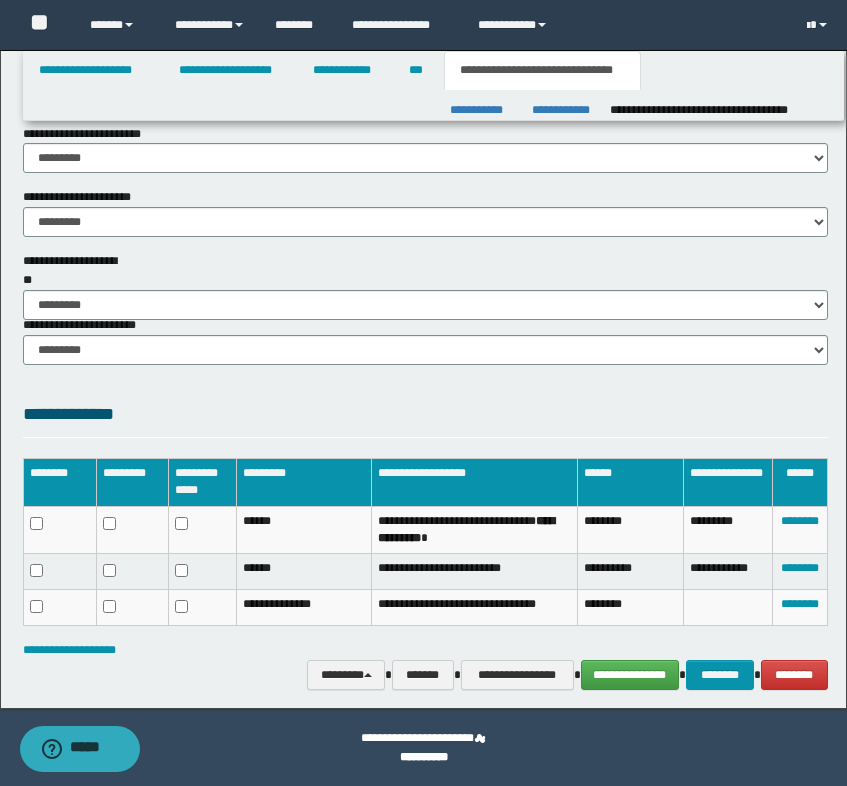 click on "**********" at bounding box center [721, 110] 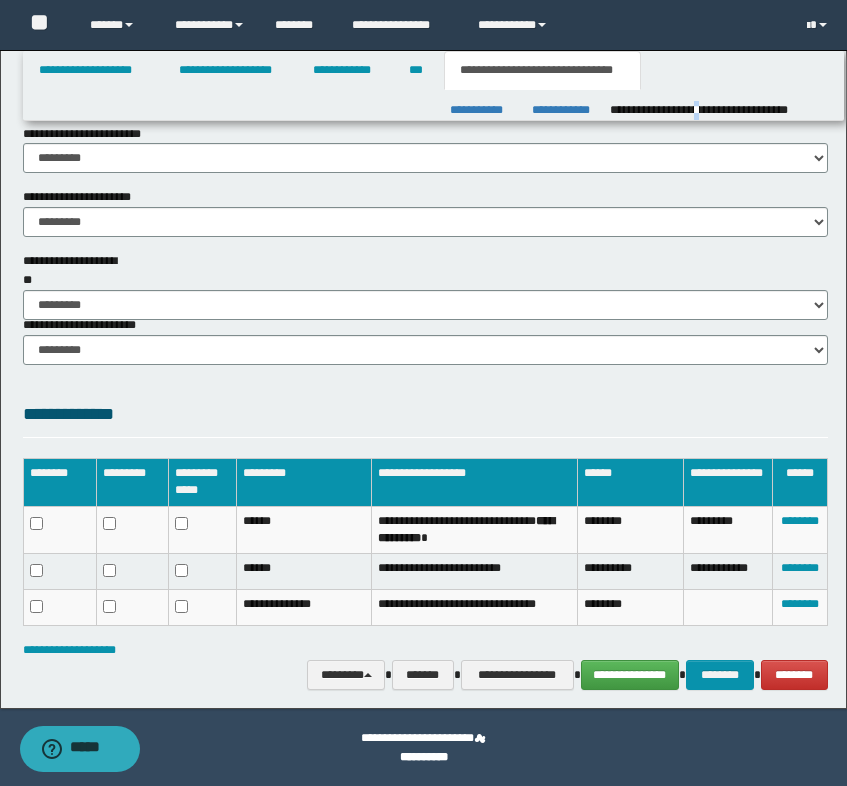 click on "**********" at bounding box center [721, 110] 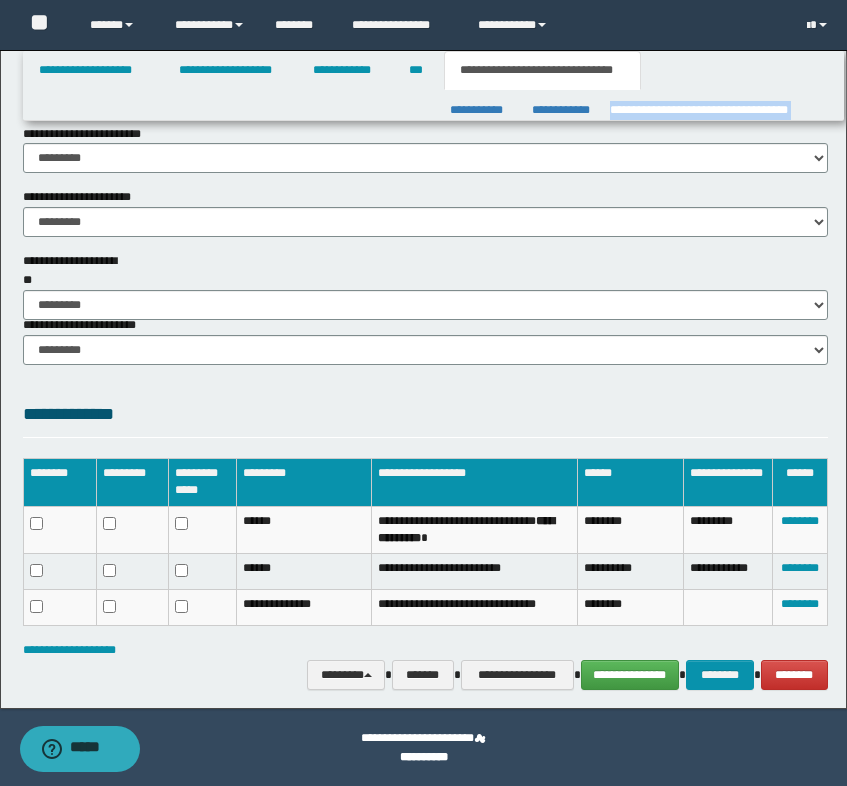 click on "**********" at bounding box center [721, 110] 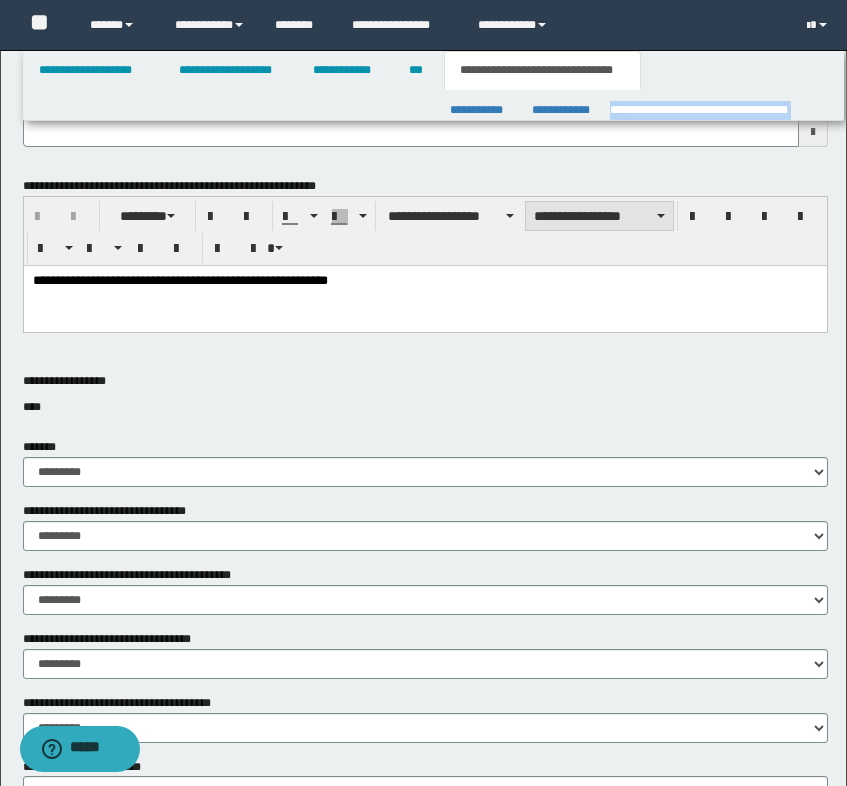 scroll, scrollTop: 399, scrollLeft: 0, axis: vertical 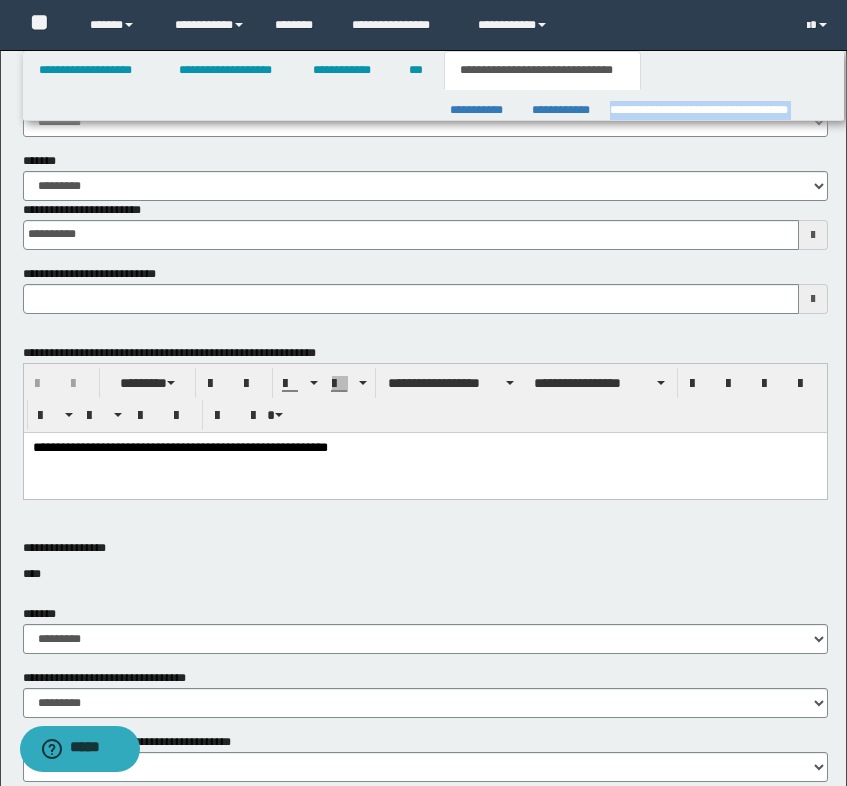 type 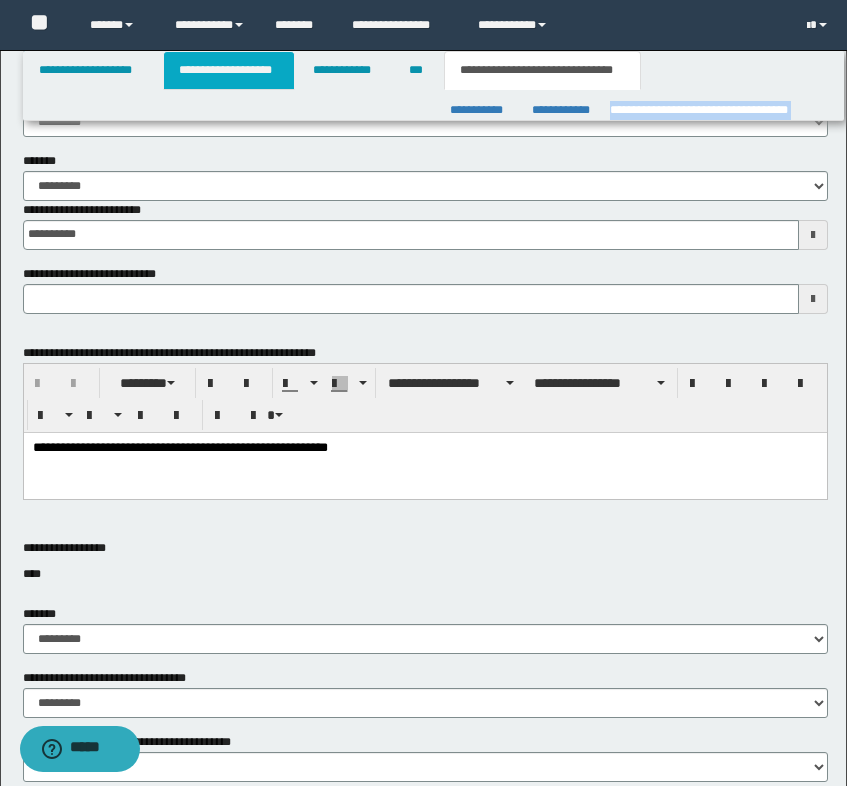click on "**********" at bounding box center (229, 70) 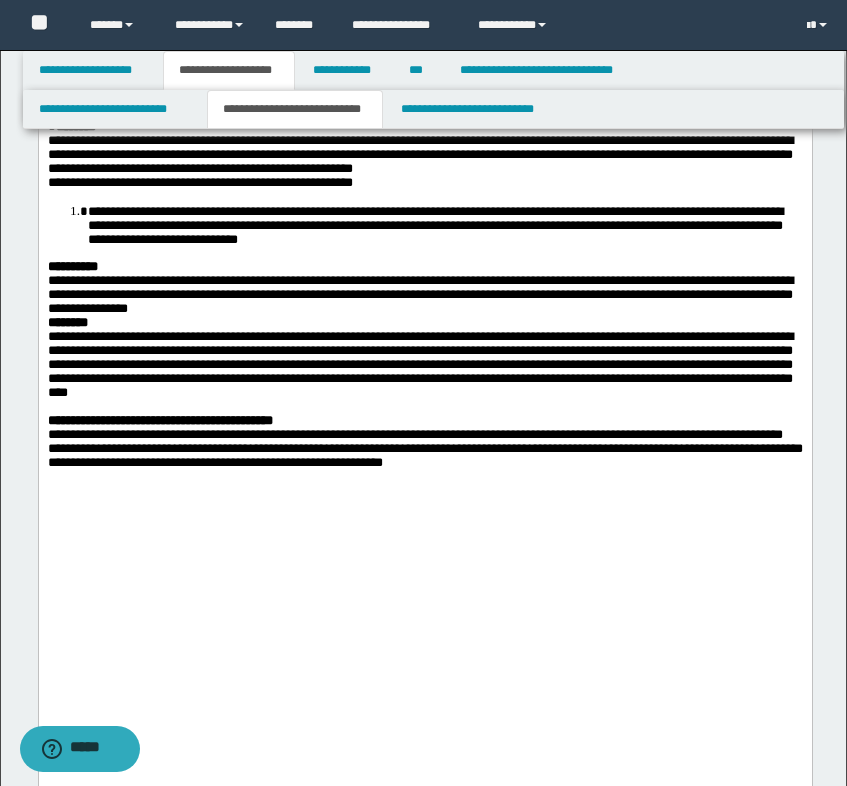 scroll, scrollTop: 830, scrollLeft: 0, axis: vertical 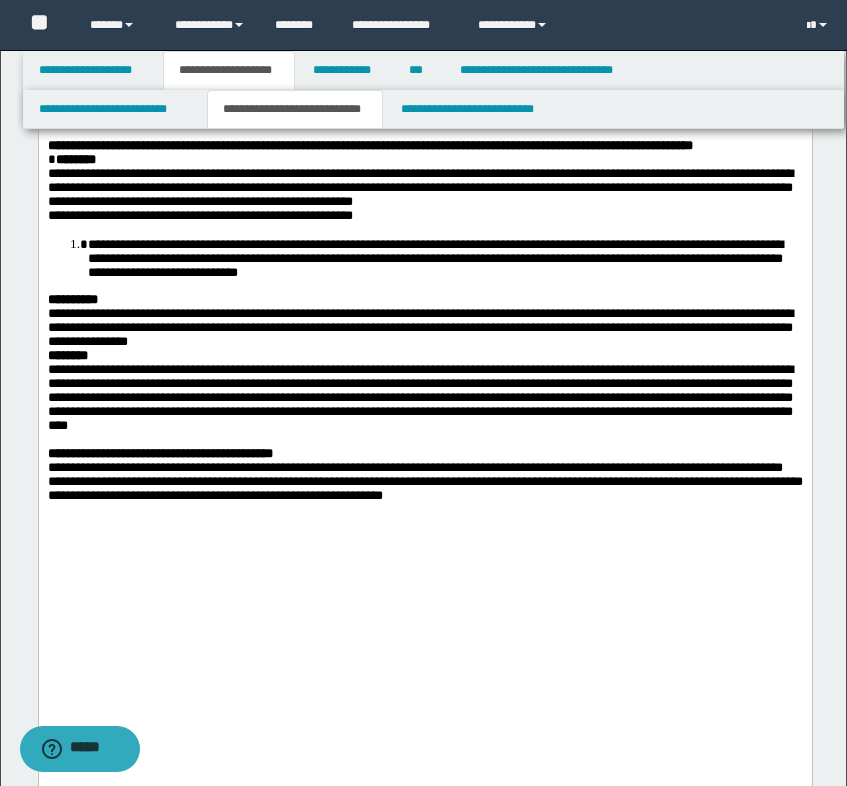 click on "**********" at bounding box center (434, 258) 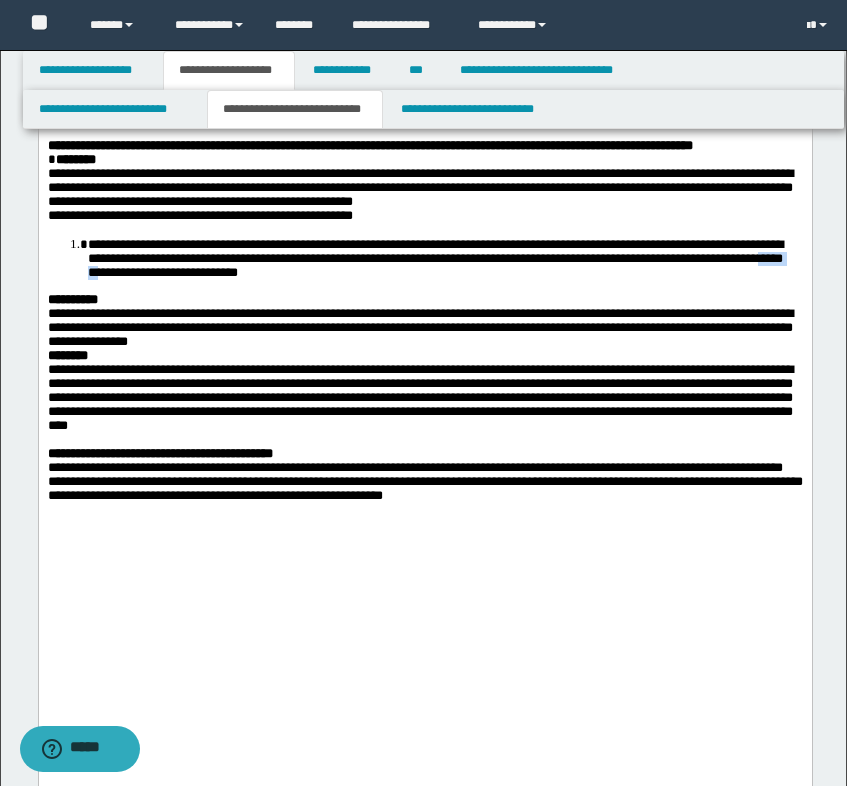 click on "**********" at bounding box center [434, 258] 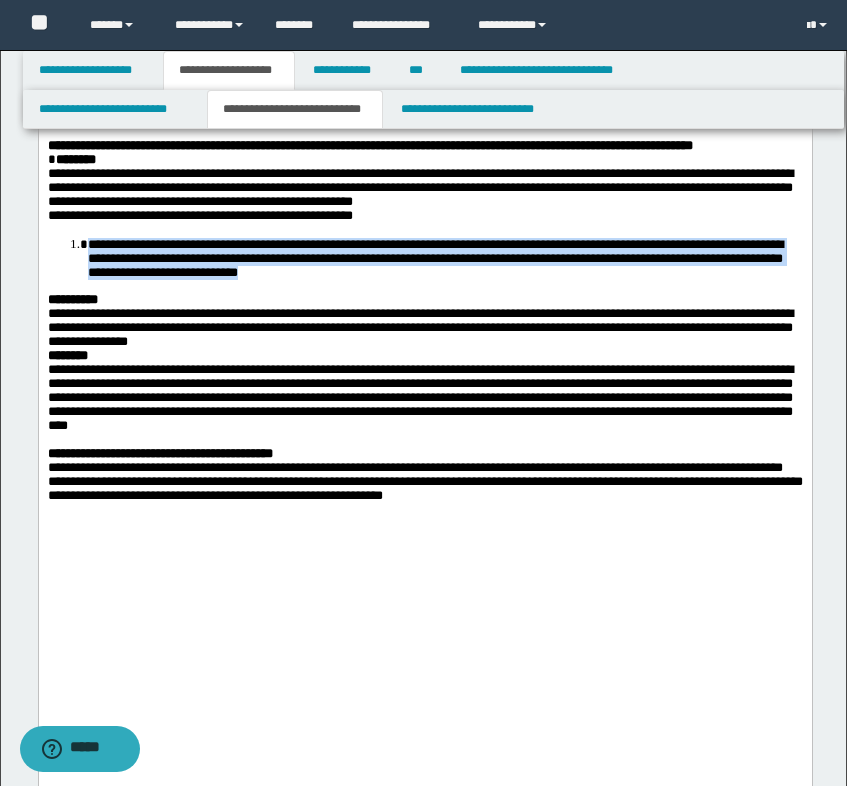 click on "**********" at bounding box center (434, 258) 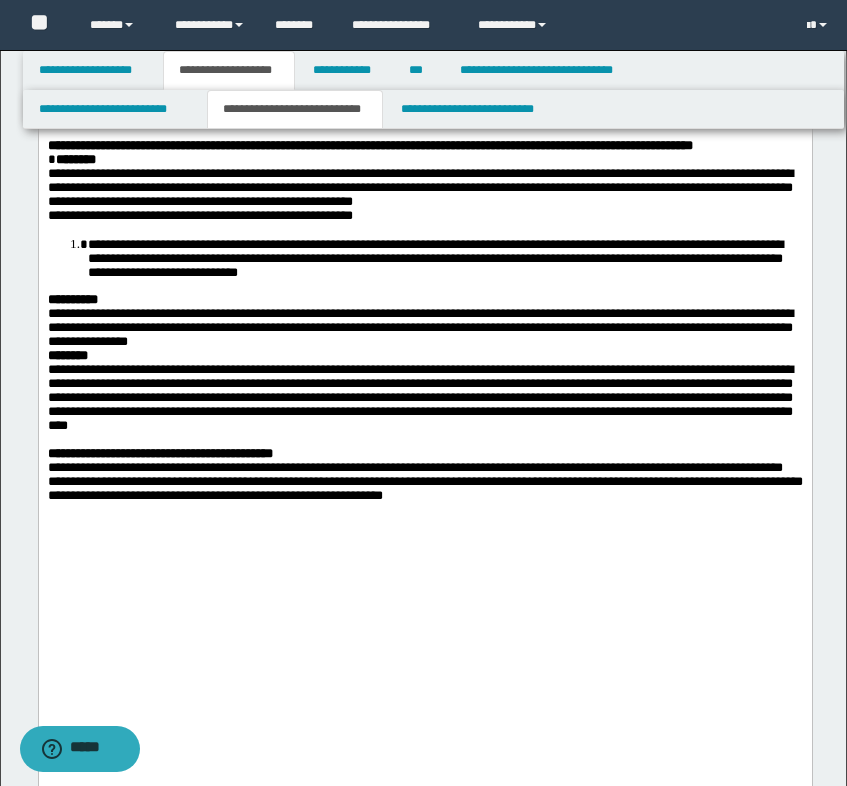 click on "* ********" at bounding box center (424, 160) 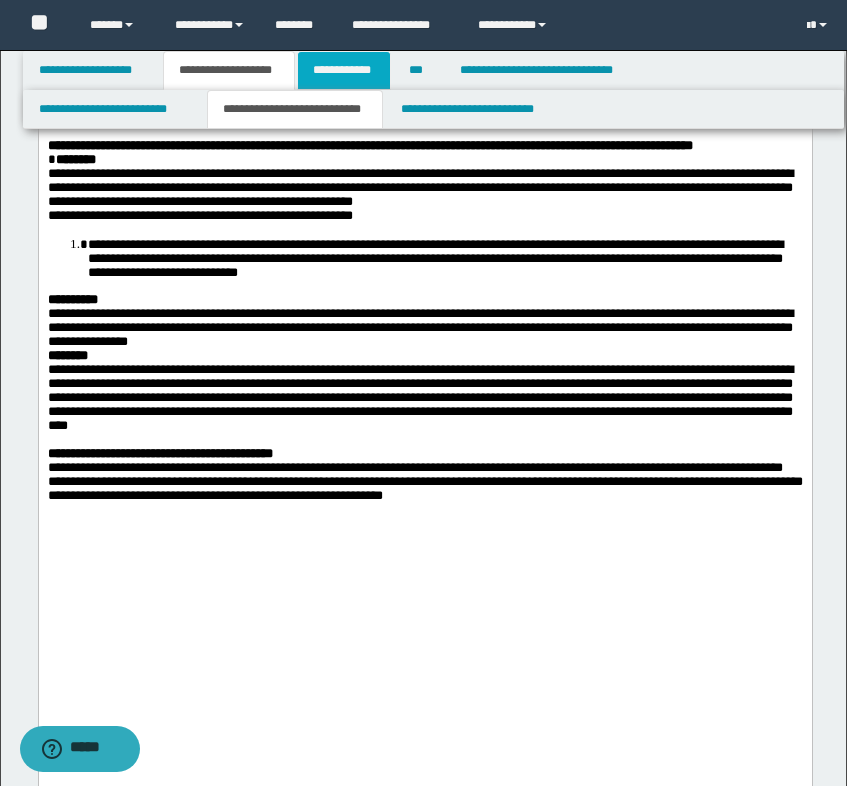click on "**********" at bounding box center (344, 70) 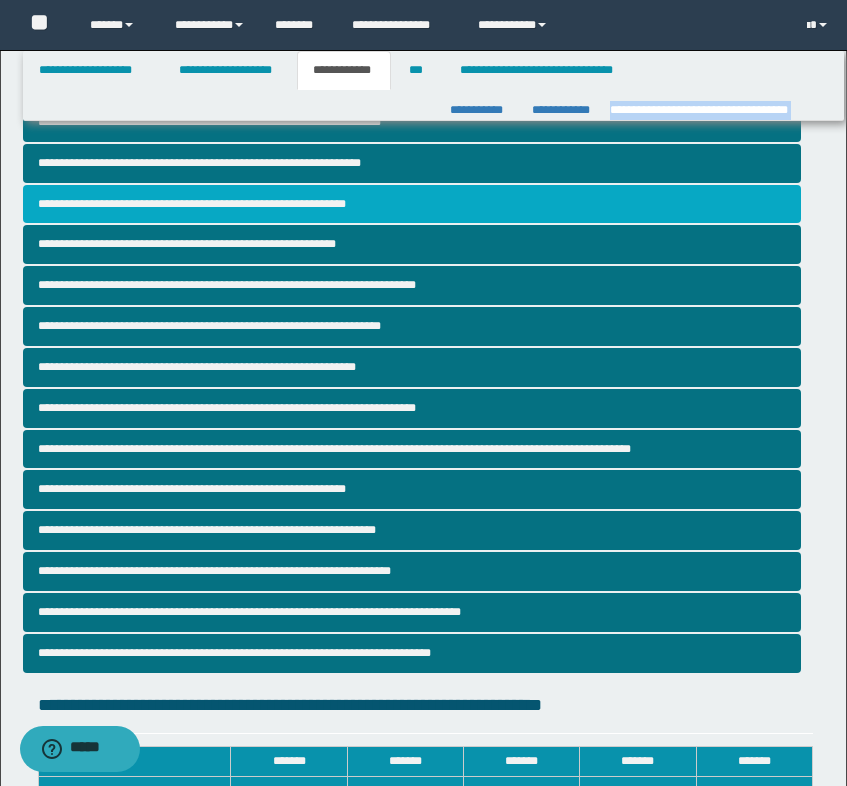 scroll, scrollTop: 0, scrollLeft: 0, axis: both 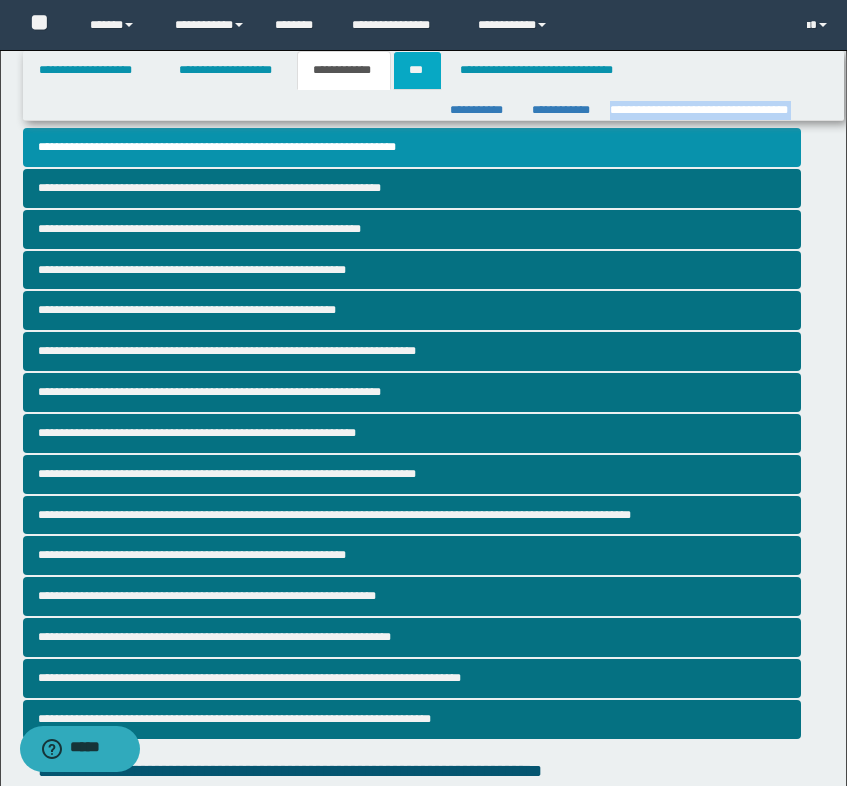 click on "***" at bounding box center (417, 70) 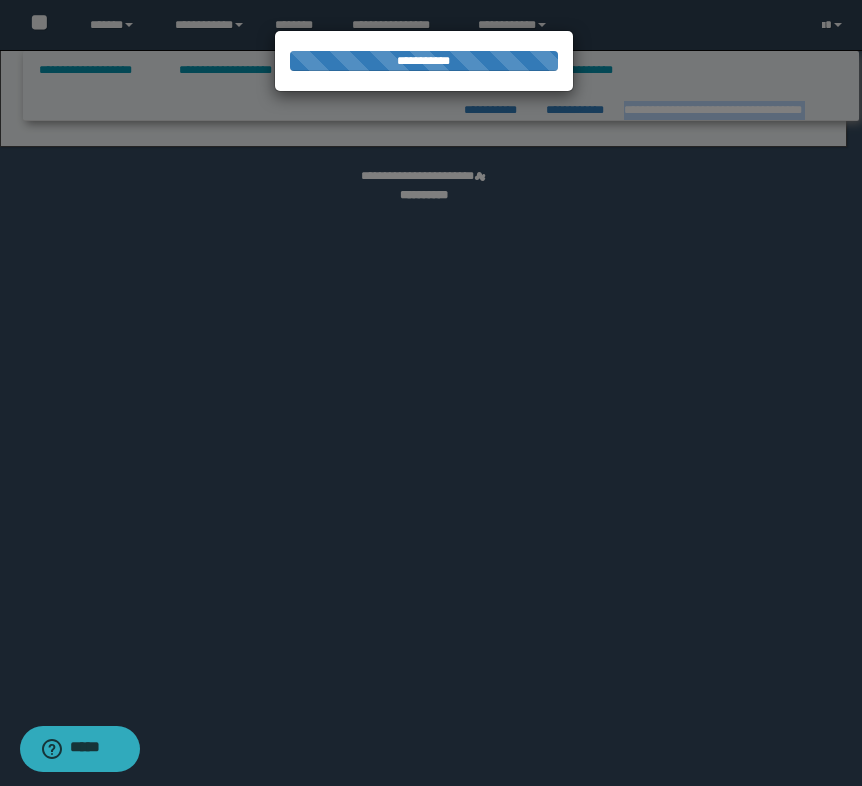 select on "**" 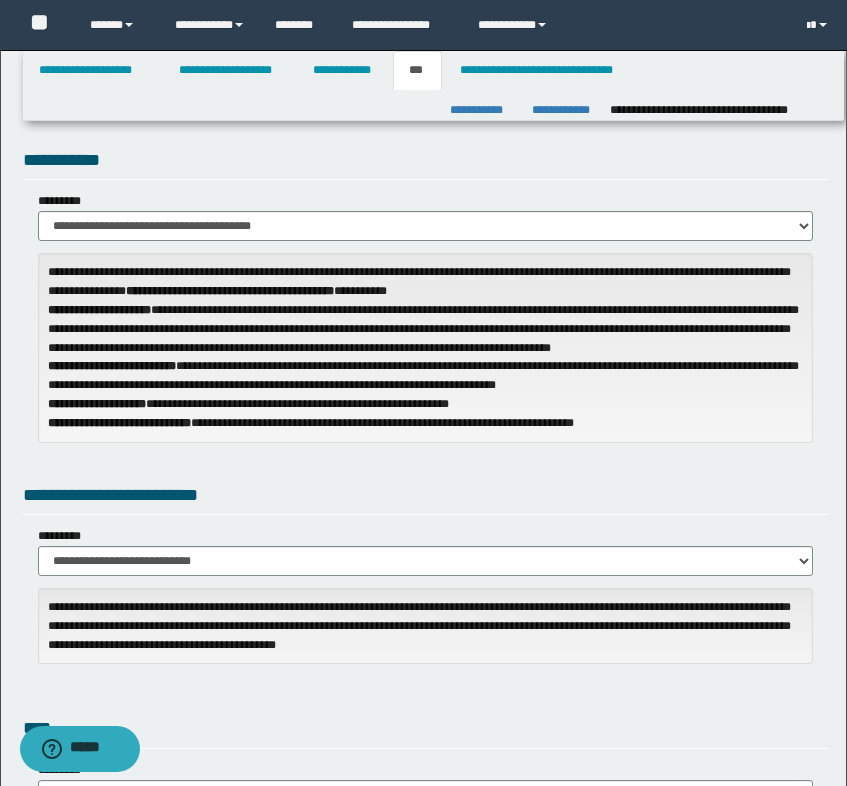 click on "**********" at bounding box center (425, 163) 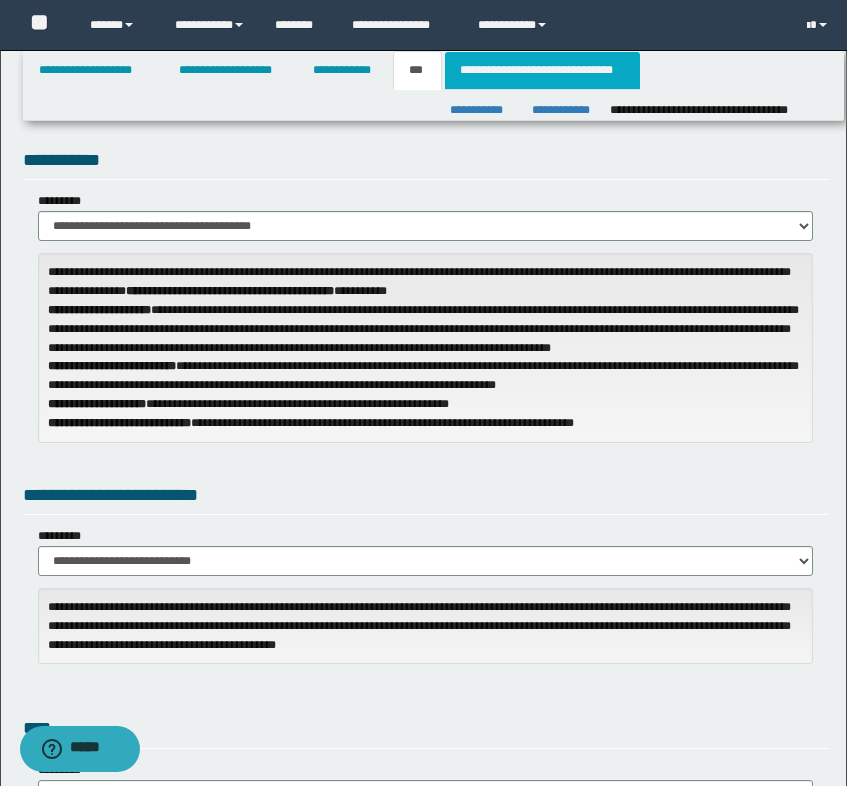 click on "**********" at bounding box center (542, 70) 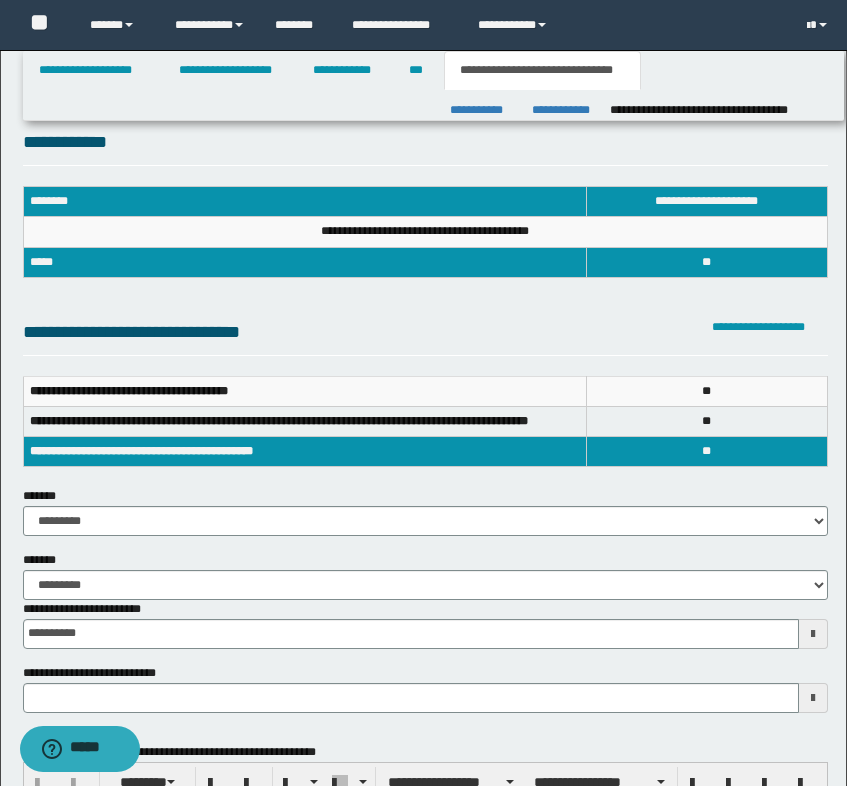 drag, startPoint x: 439, startPoint y: 350, endPoint x: 441, endPoint y: 340, distance: 10.198039 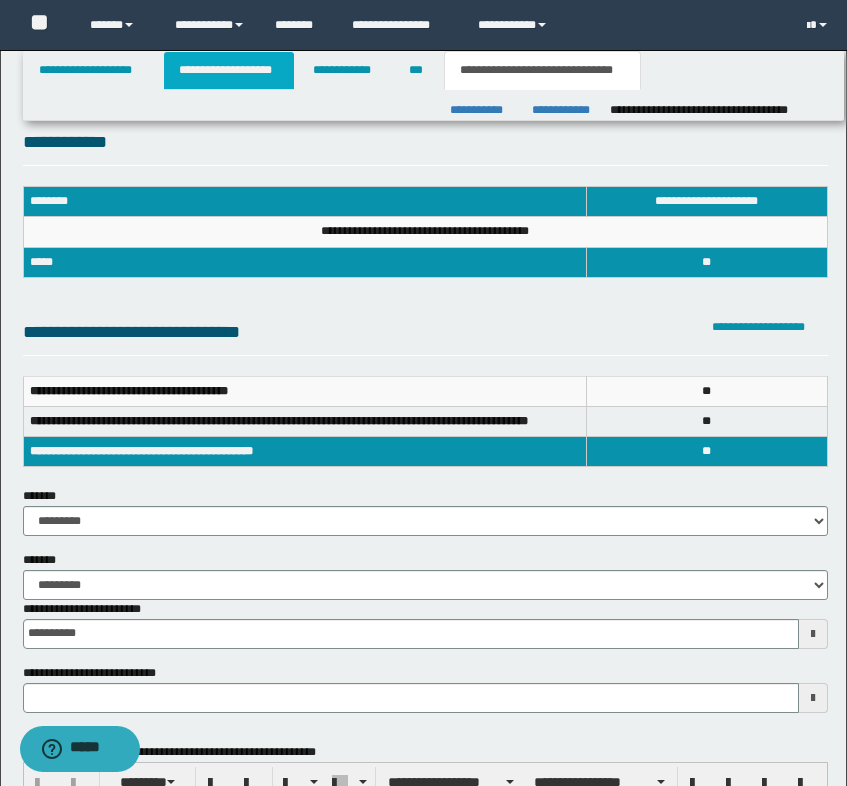click on "**********" at bounding box center [229, 70] 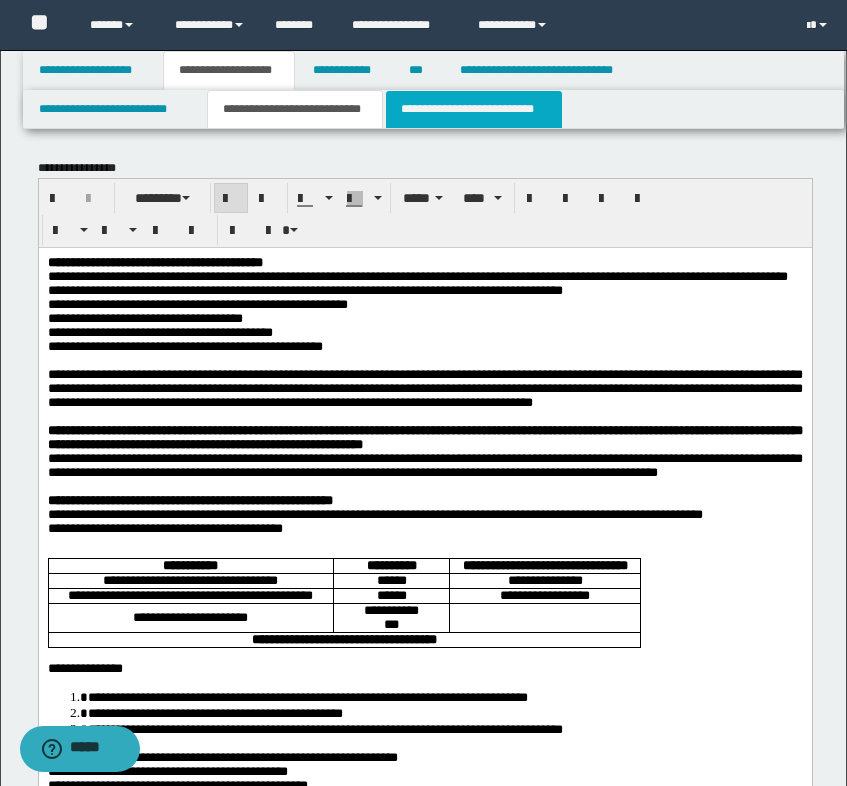 click on "**********" at bounding box center (474, 109) 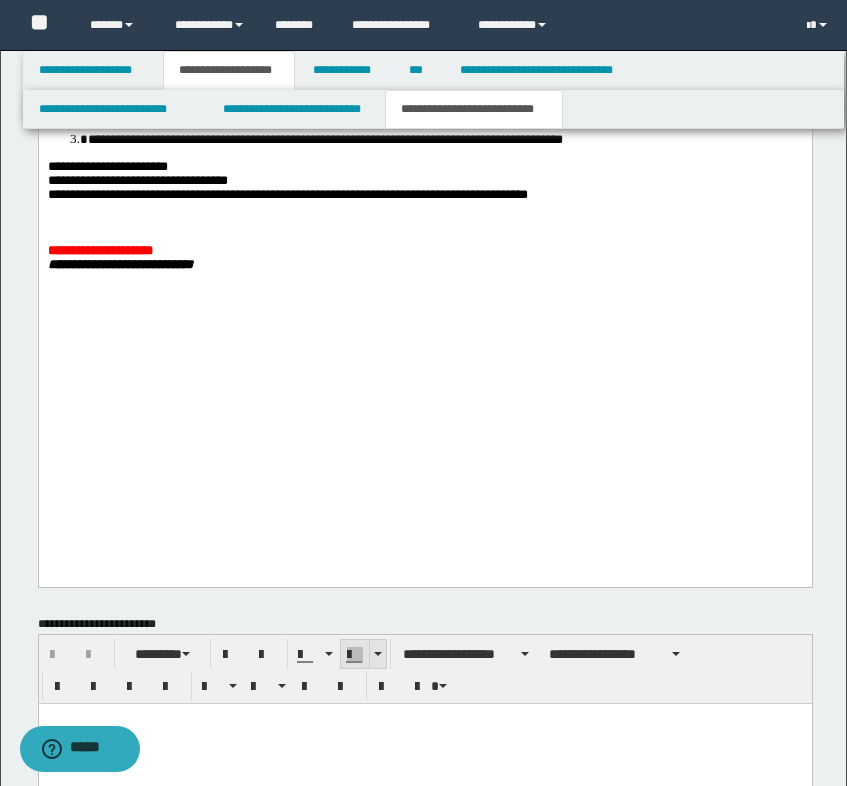 scroll, scrollTop: 2600, scrollLeft: 0, axis: vertical 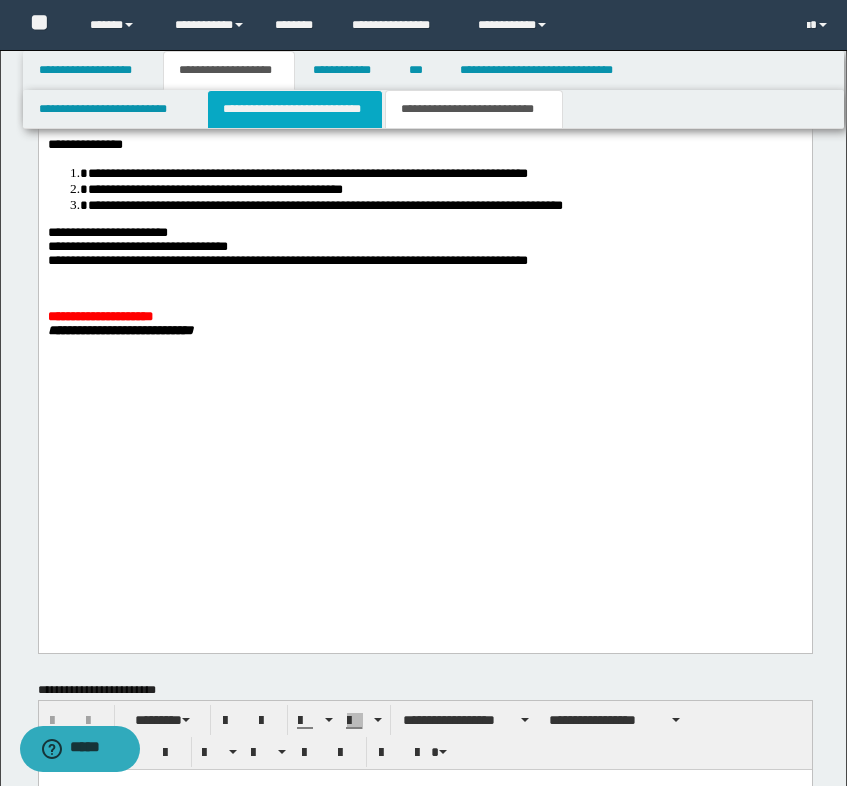 click on "**********" at bounding box center (295, 109) 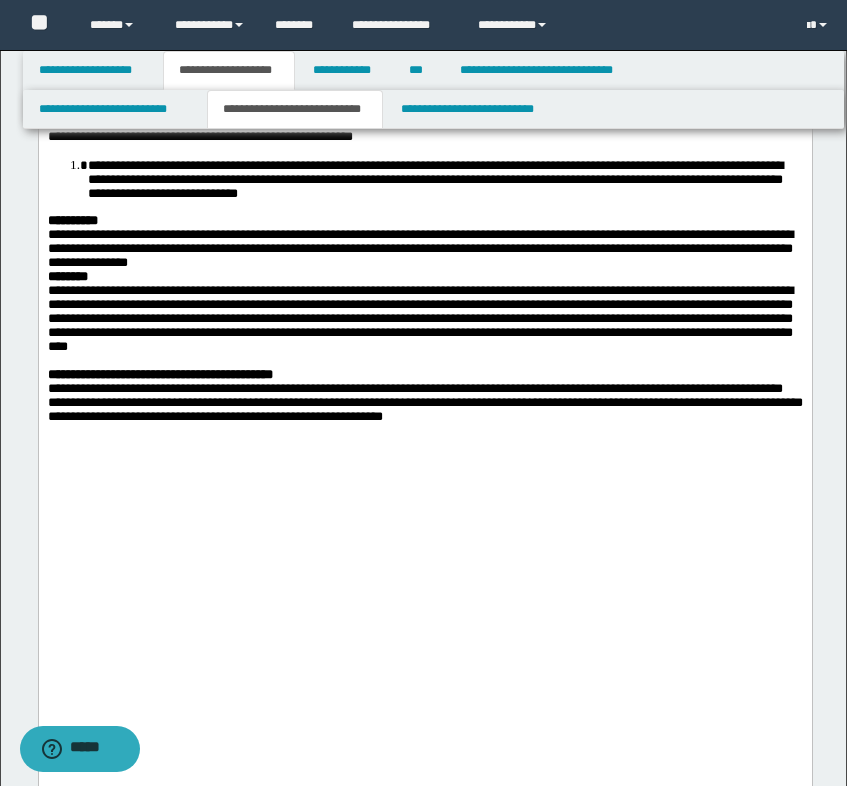 scroll, scrollTop: 800, scrollLeft: 0, axis: vertical 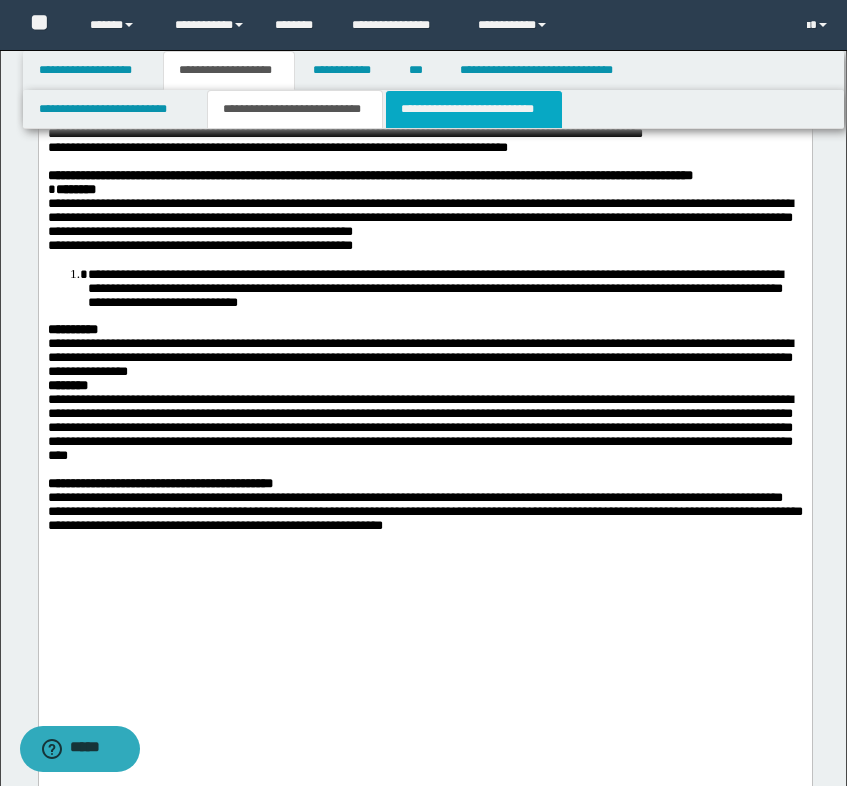 click on "**********" at bounding box center [474, 109] 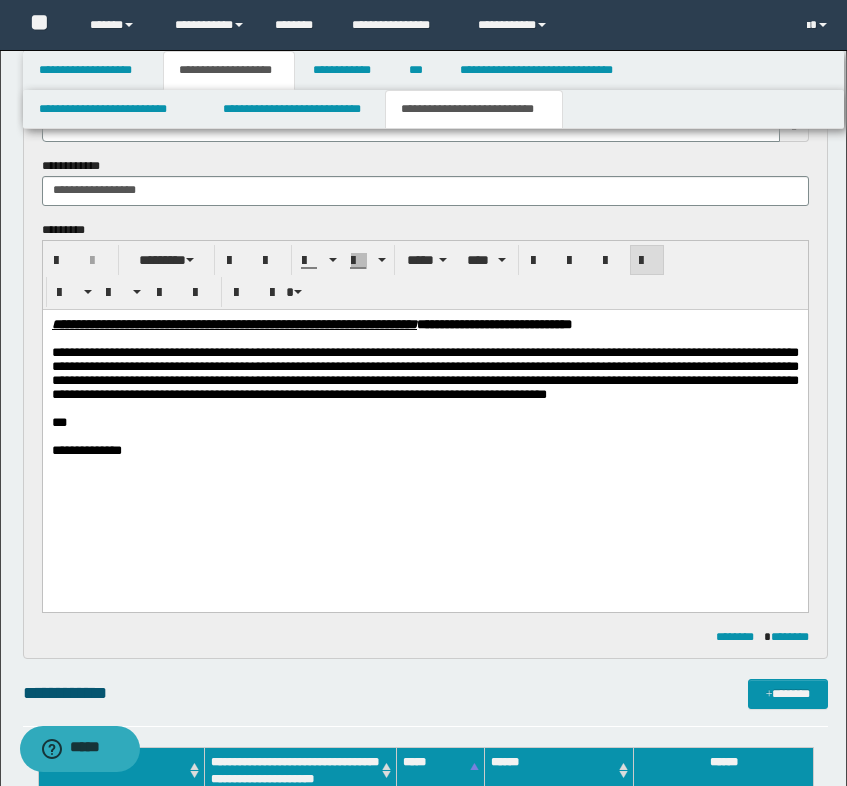 click at bounding box center (424, 408) 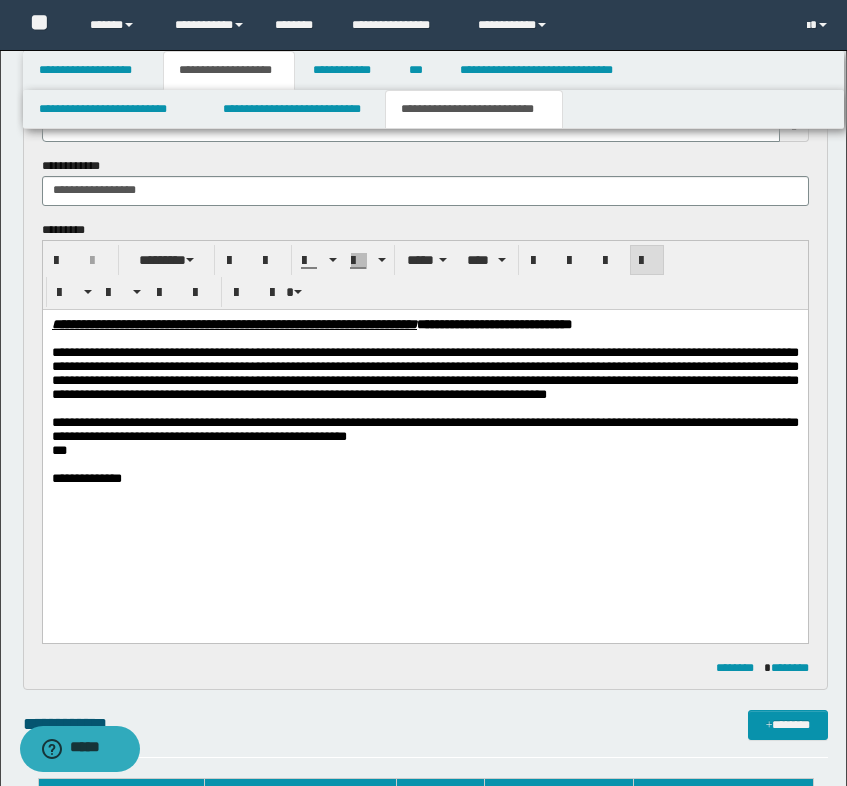 click on "**********" at bounding box center [424, 429] 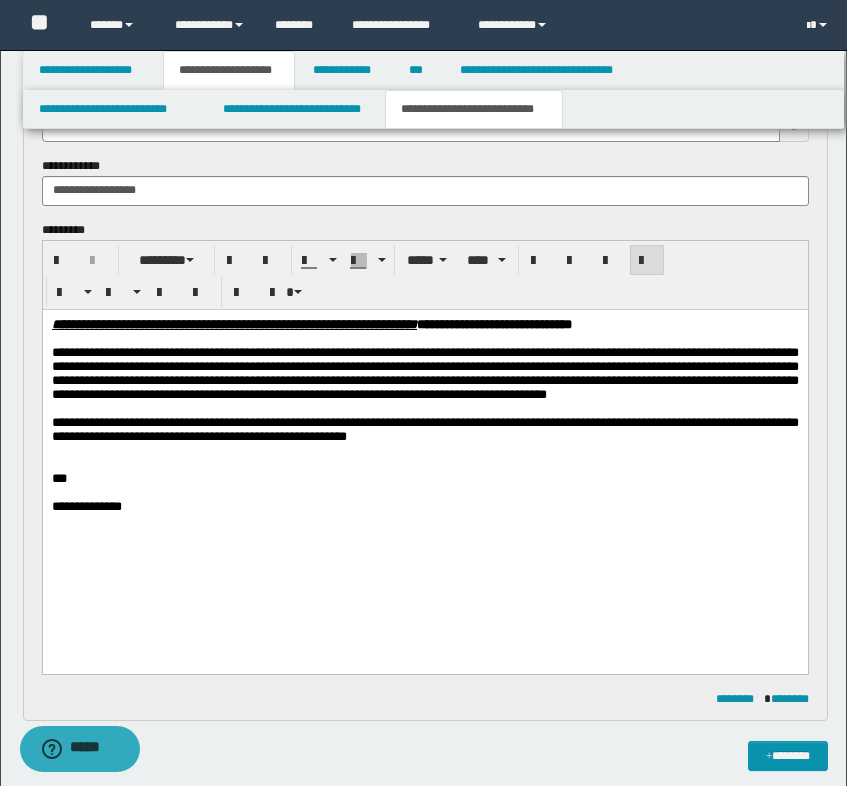 click on "**********" at bounding box center [424, 372] 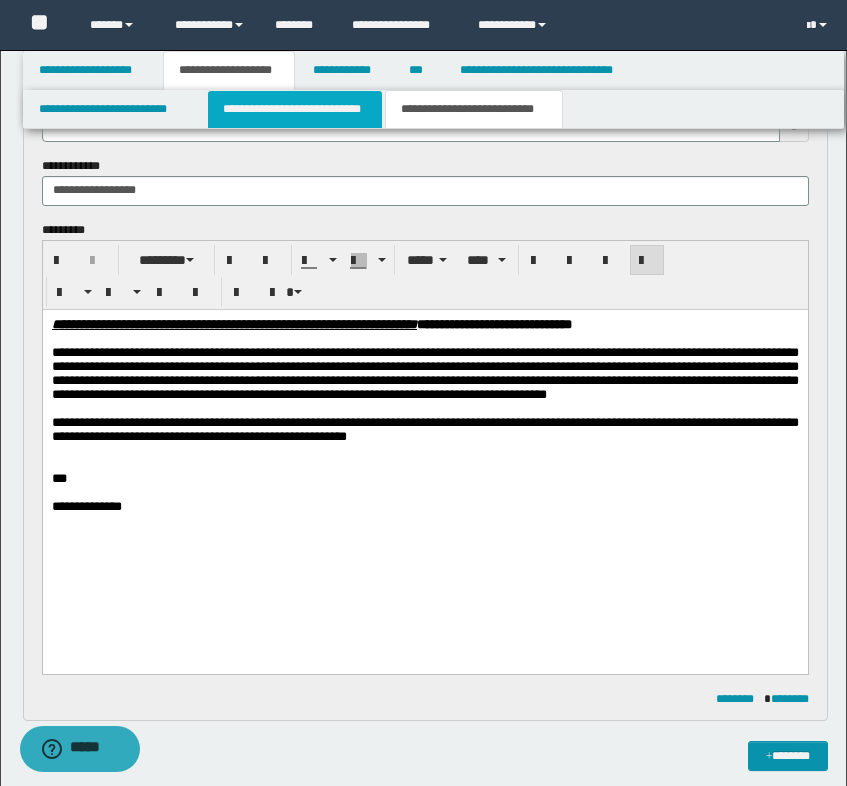 click on "**********" at bounding box center [295, 109] 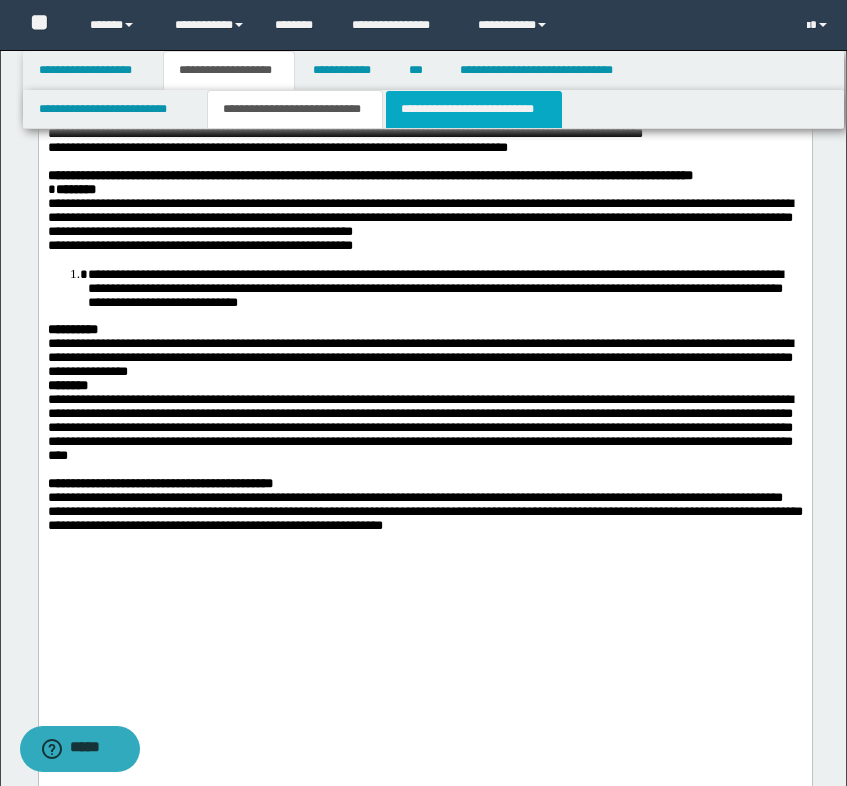 click on "**********" at bounding box center (474, 109) 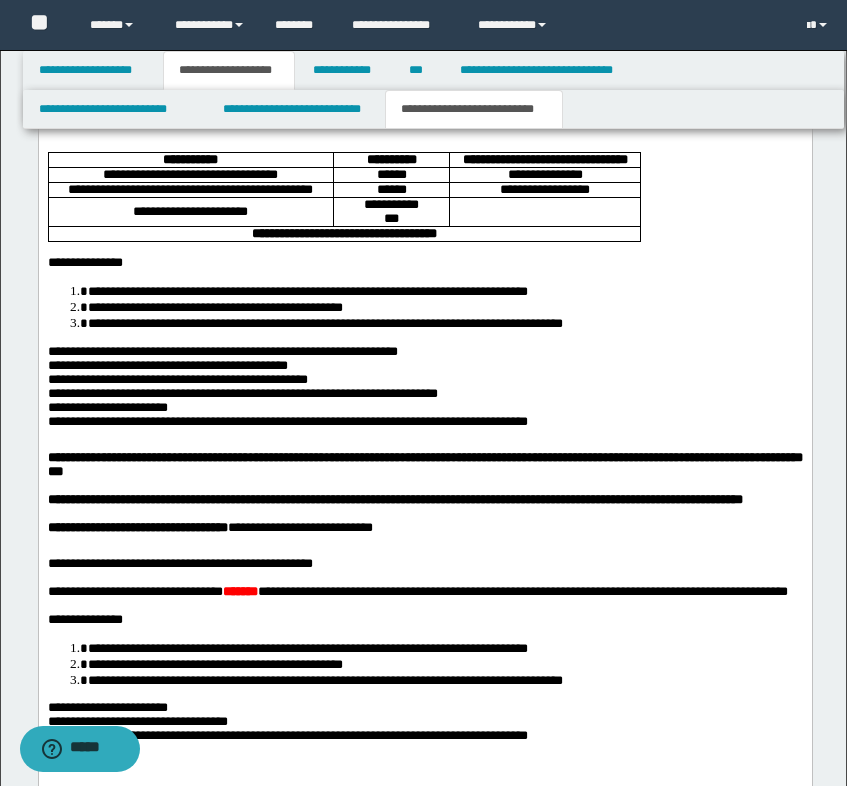 scroll, scrollTop: 2200, scrollLeft: 0, axis: vertical 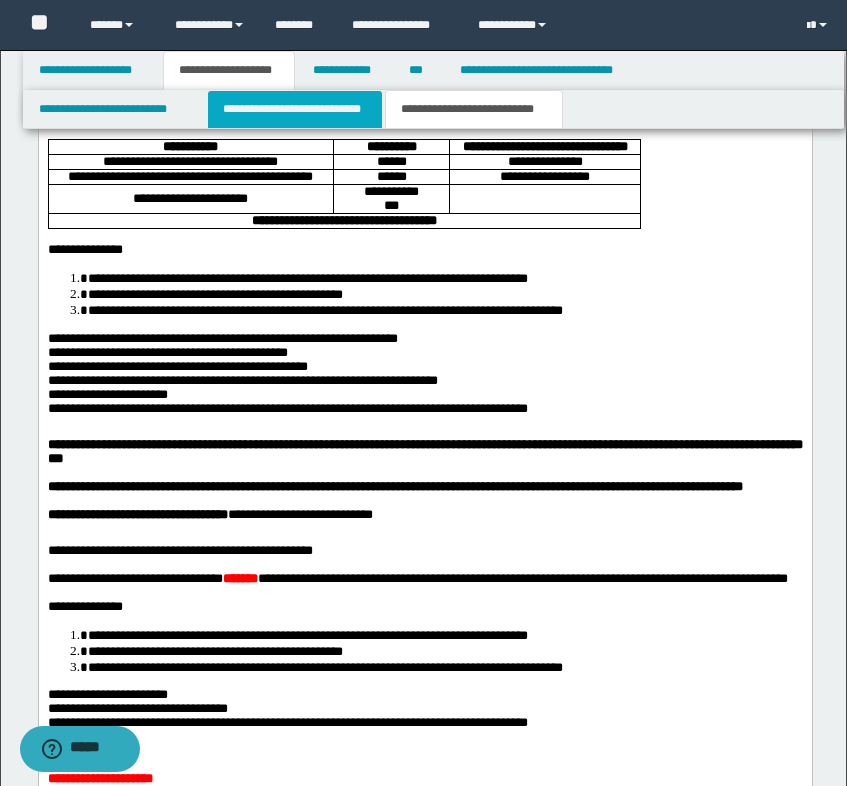 click on "**********" at bounding box center (295, 109) 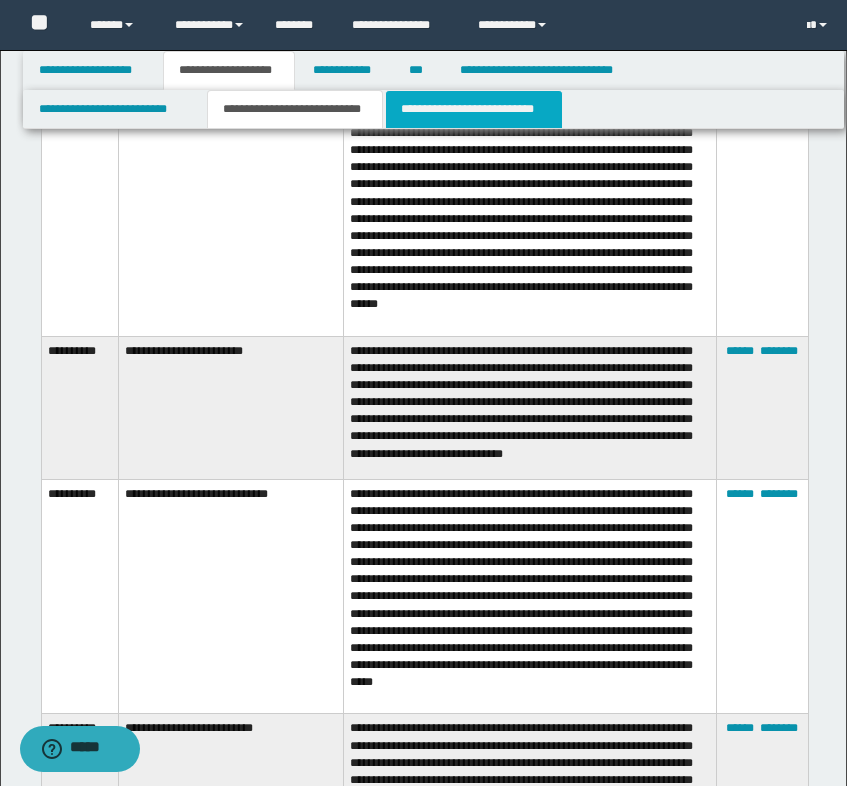 click on "**********" at bounding box center (474, 109) 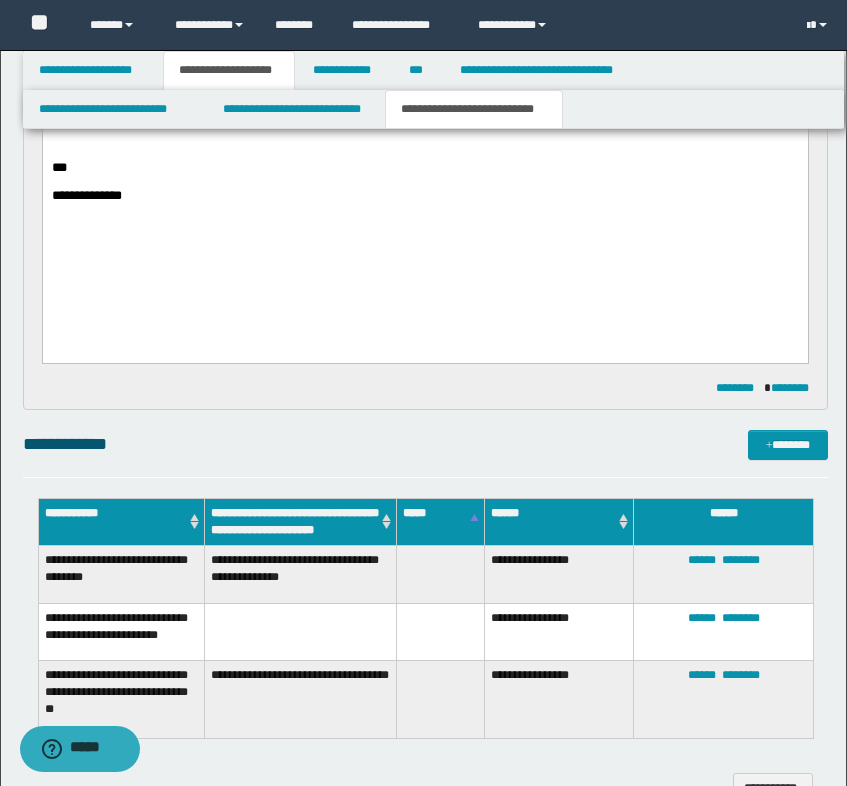 scroll, scrollTop: 800, scrollLeft: 0, axis: vertical 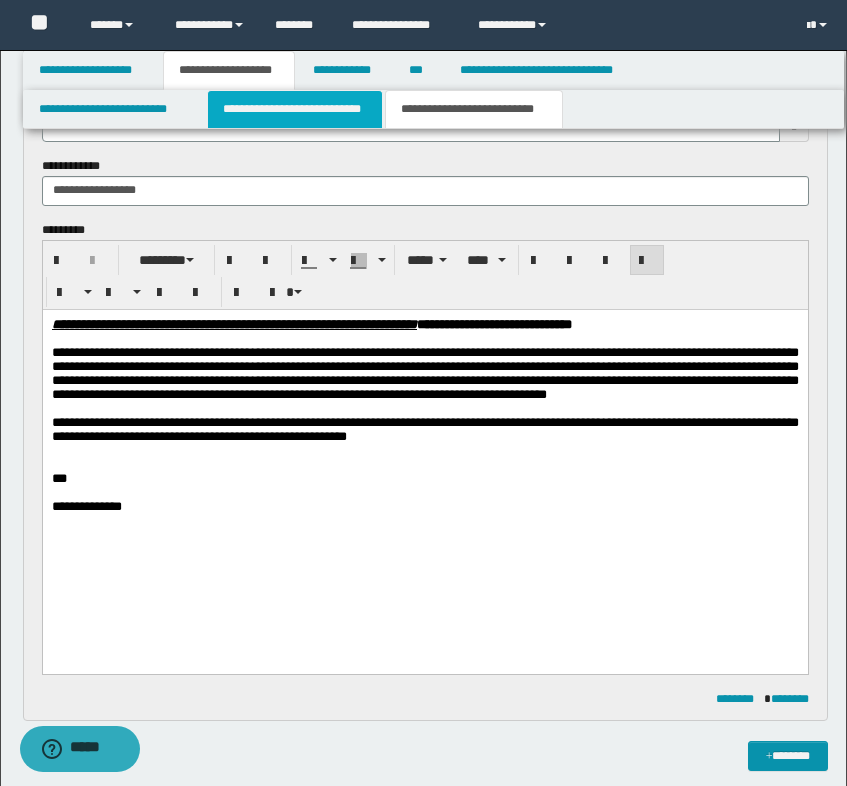 click on "**********" at bounding box center (295, 109) 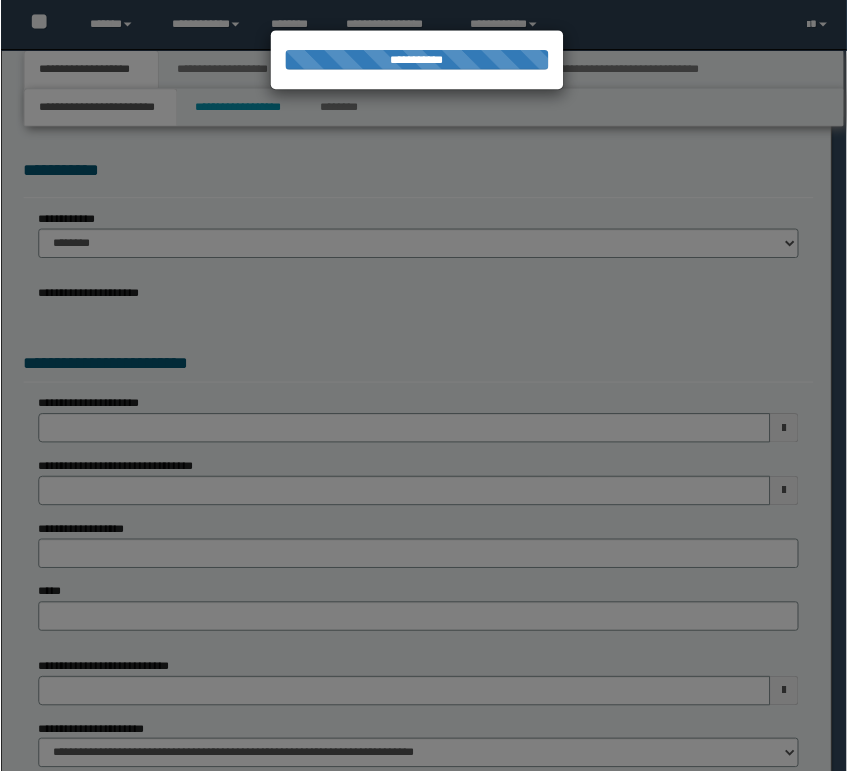 scroll, scrollTop: 0, scrollLeft: 0, axis: both 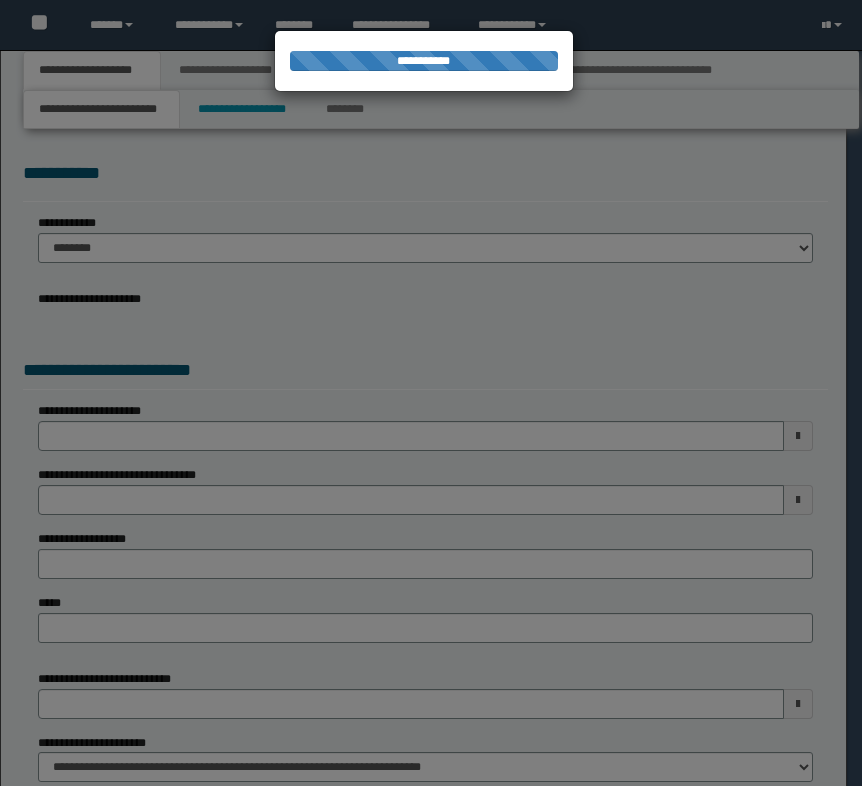 select on "*" 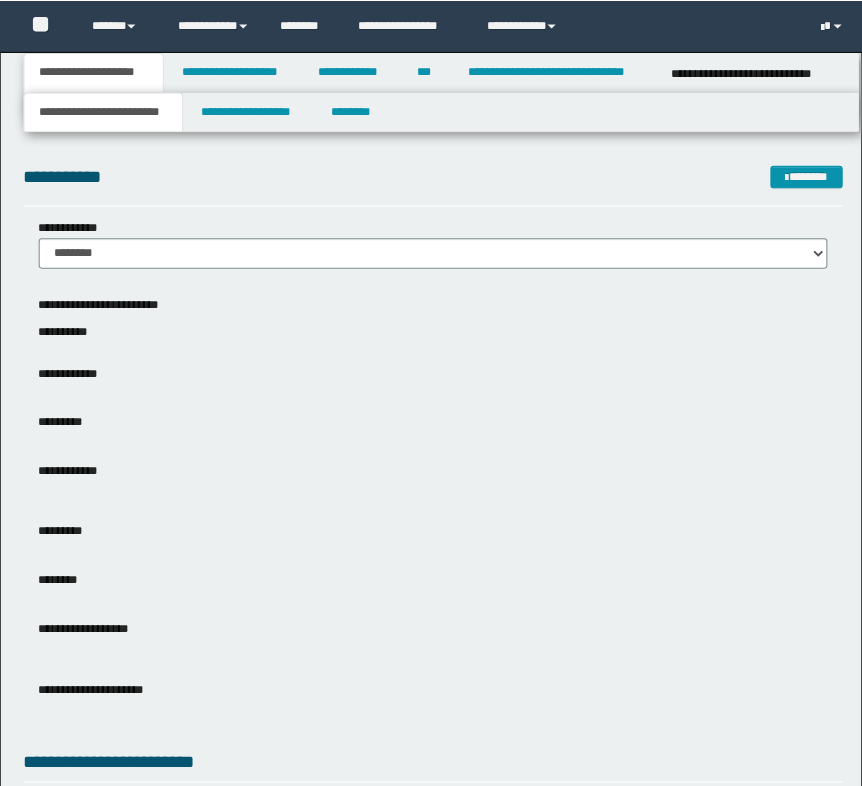 scroll, scrollTop: 0, scrollLeft: 0, axis: both 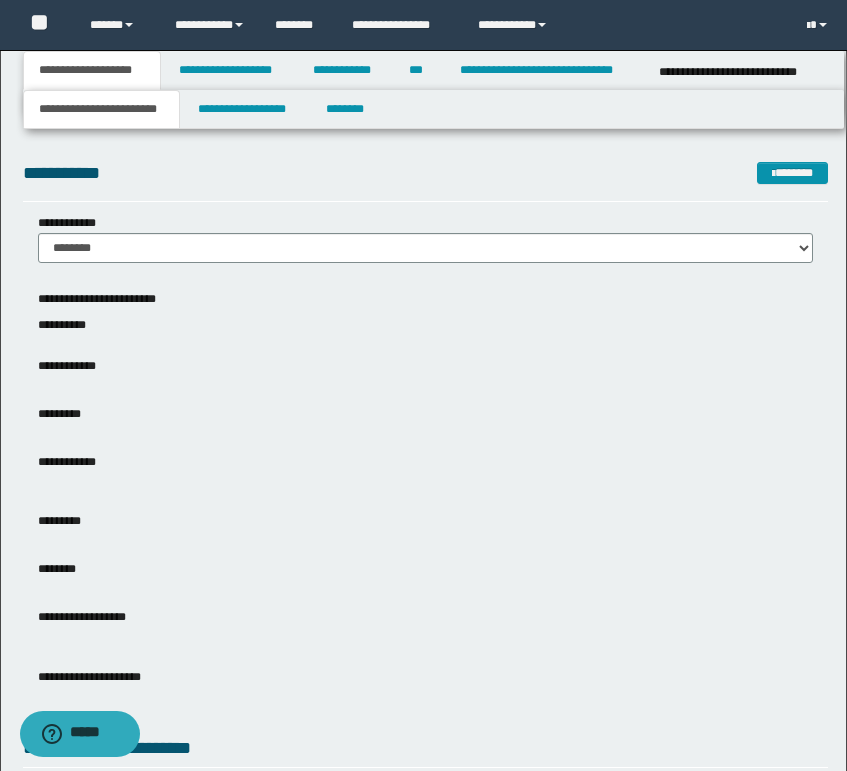 drag, startPoint x: 498, startPoint y: 163, endPoint x: 434, endPoint y: 191, distance: 69.856995 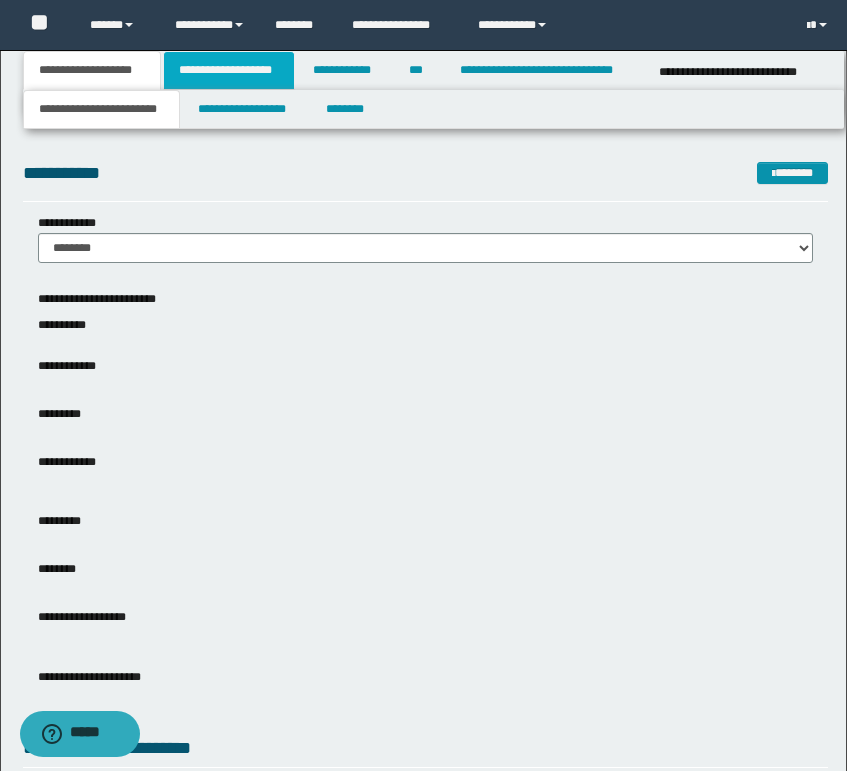 click on "**********" at bounding box center [229, 70] 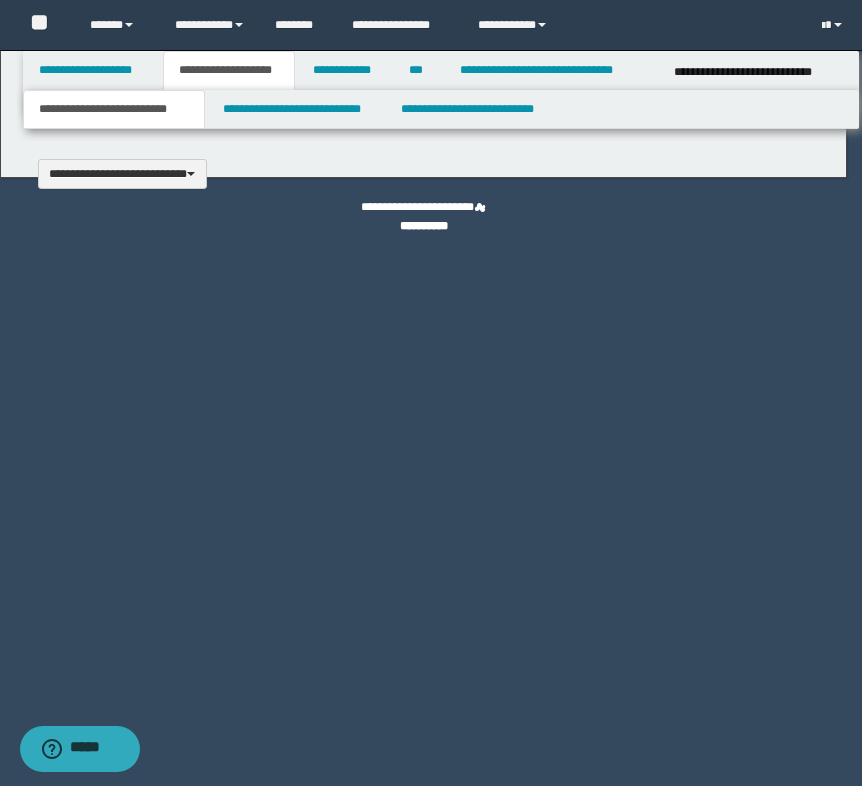 type 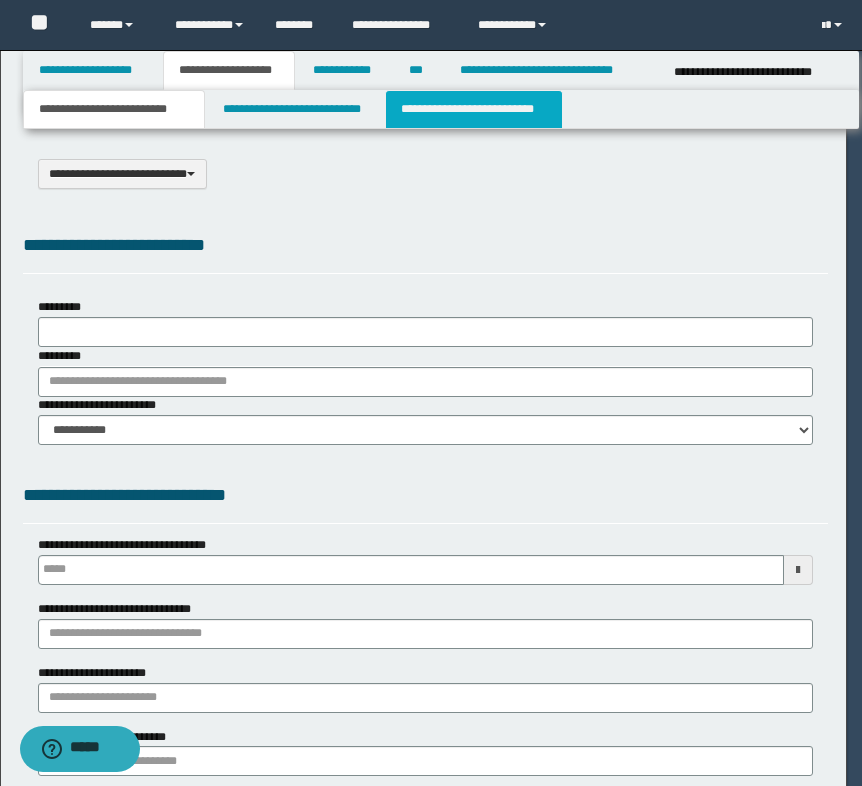 scroll, scrollTop: 0, scrollLeft: 0, axis: both 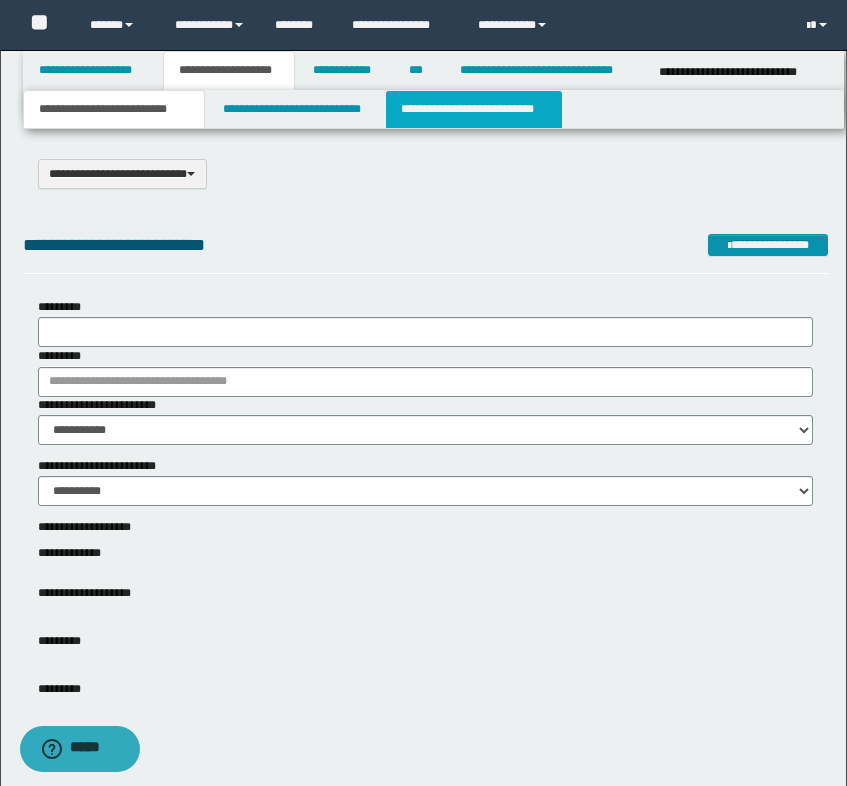 click on "**********" at bounding box center [474, 109] 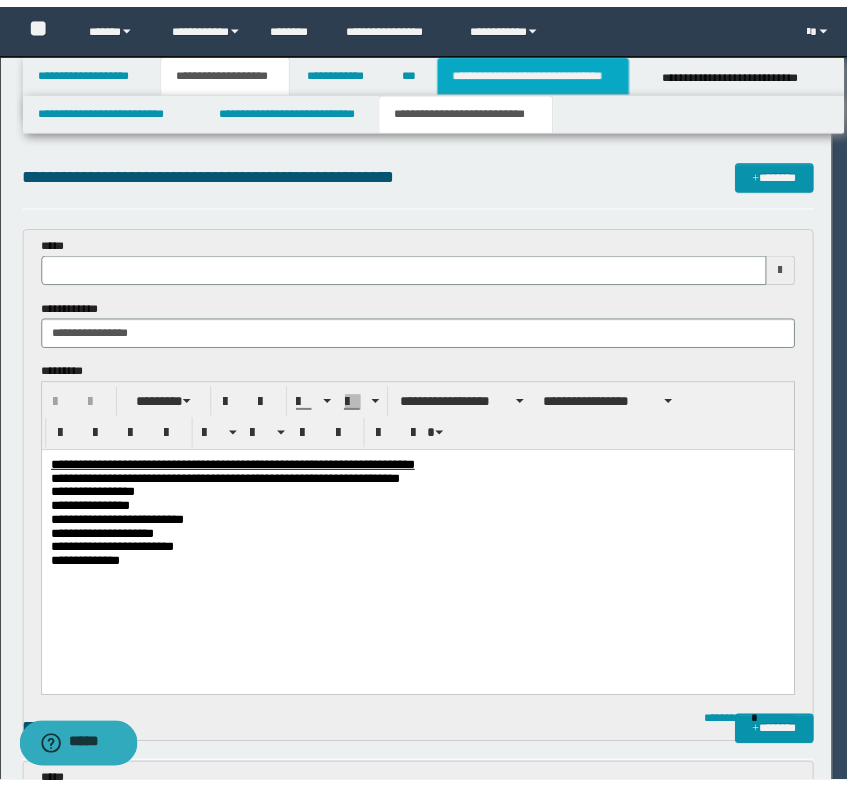scroll, scrollTop: 0, scrollLeft: 0, axis: both 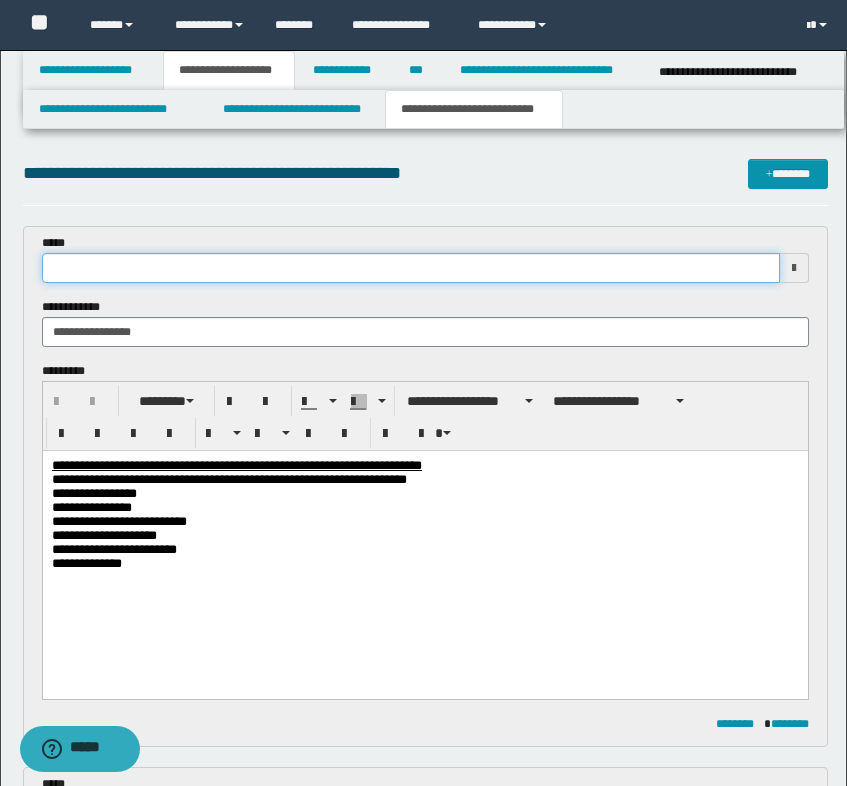 click at bounding box center [411, 268] 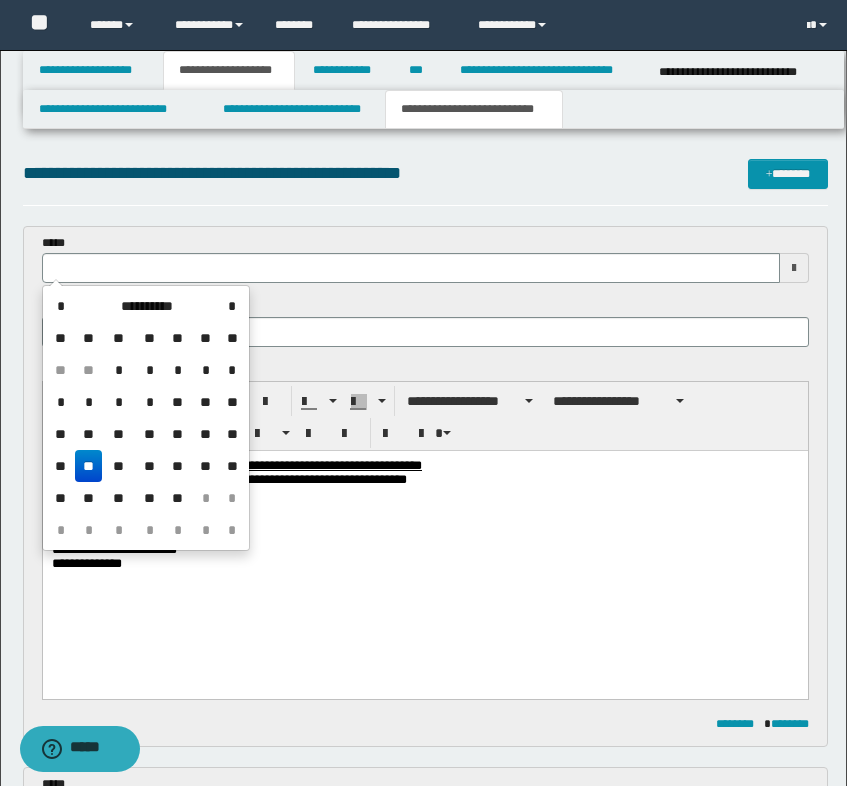 click on "**" at bounding box center [89, 466] 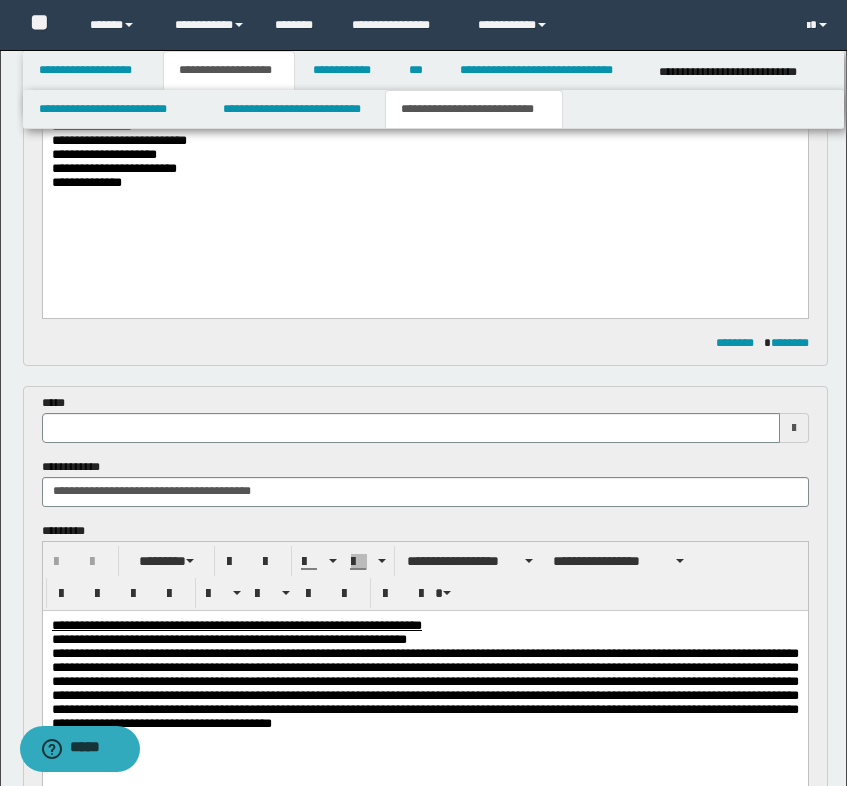 scroll, scrollTop: 100, scrollLeft: 0, axis: vertical 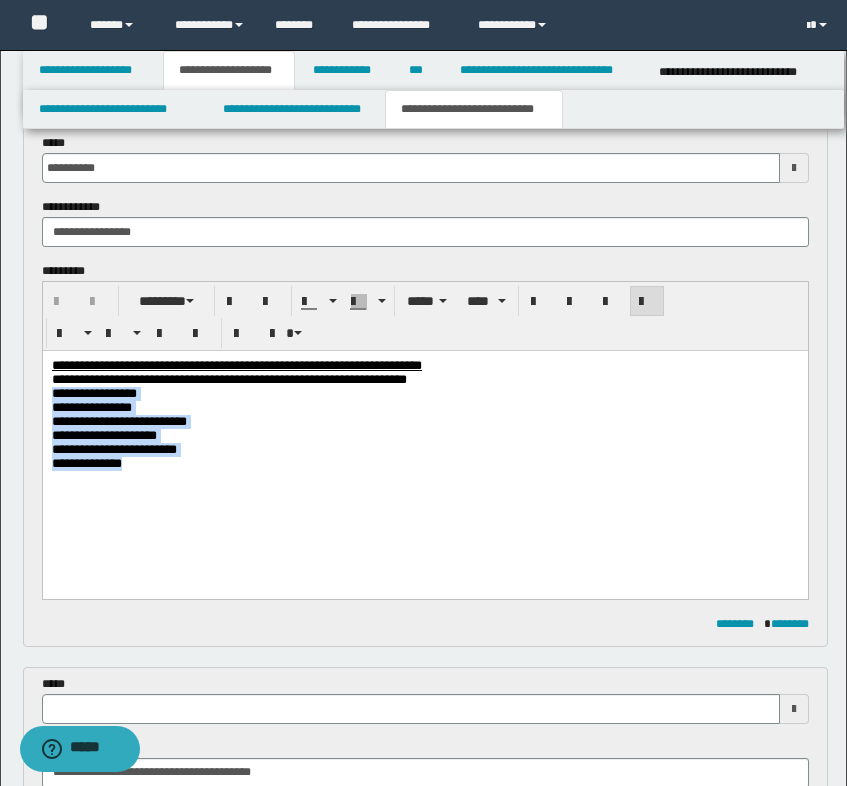 drag, startPoint x: 473, startPoint y: 379, endPoint x: 479, endPoint y: 521, distance: 142.12671 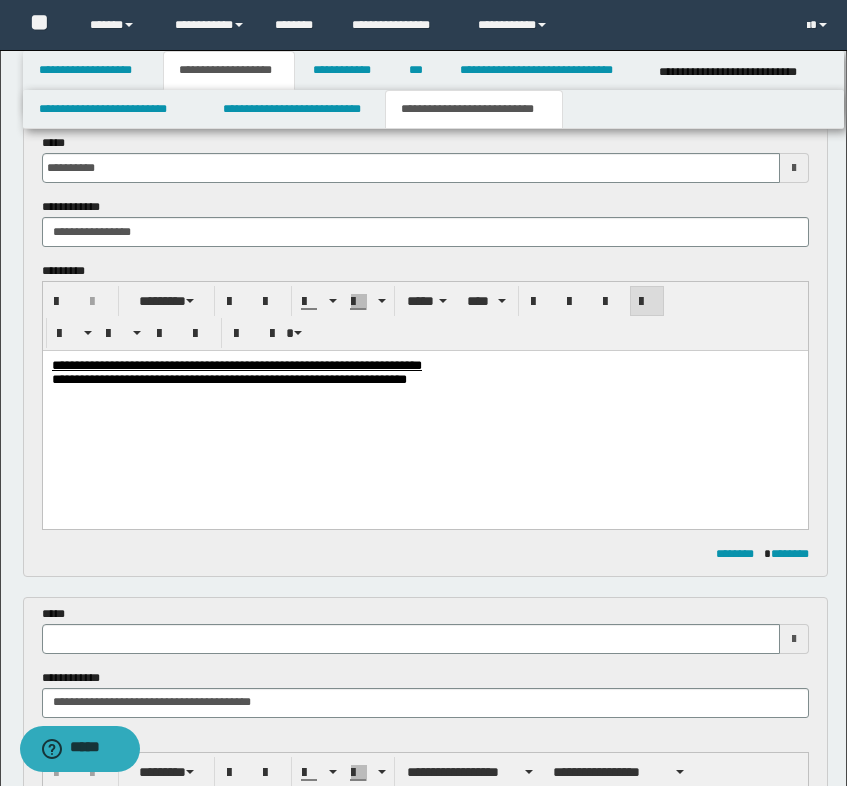 type 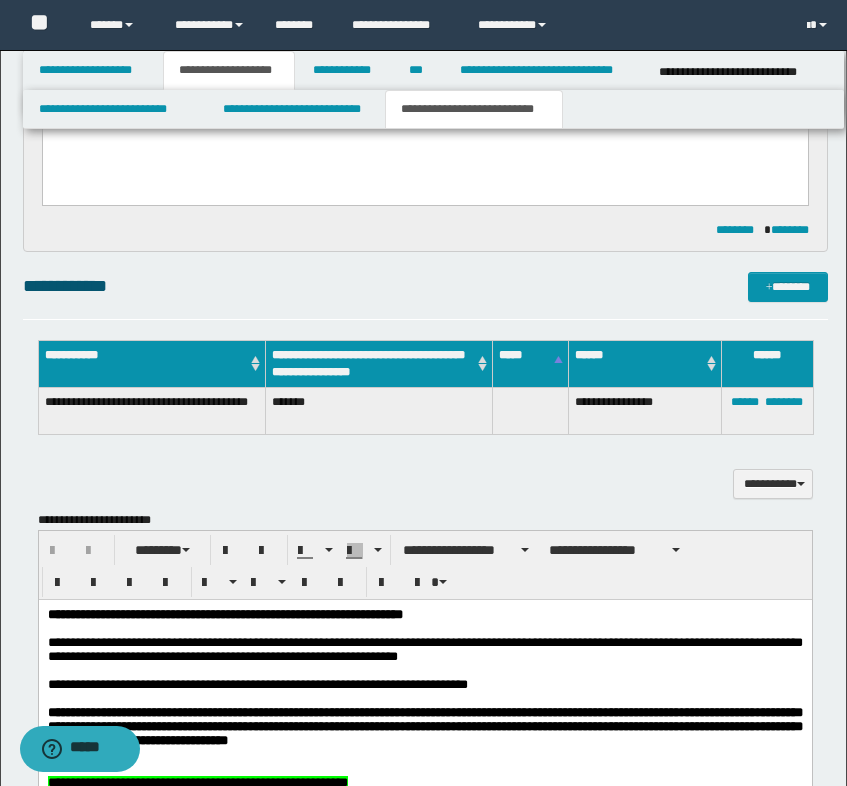 scroll, scrollTop: 1100, scrollLeft: 0, axis: vertical 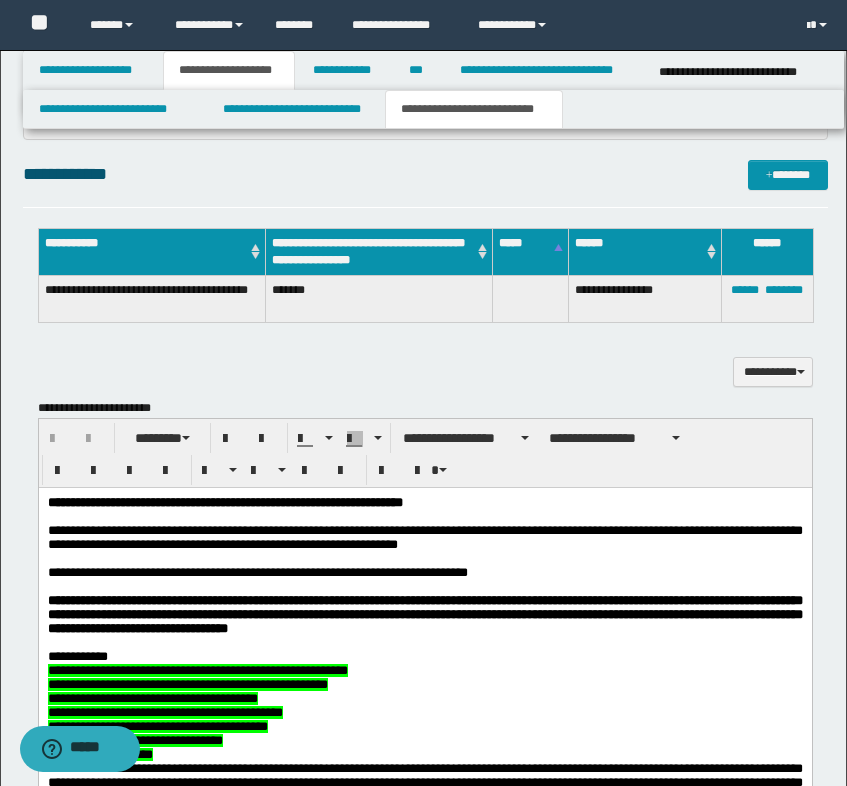 click on "**********" at bounding box center [152, 299] 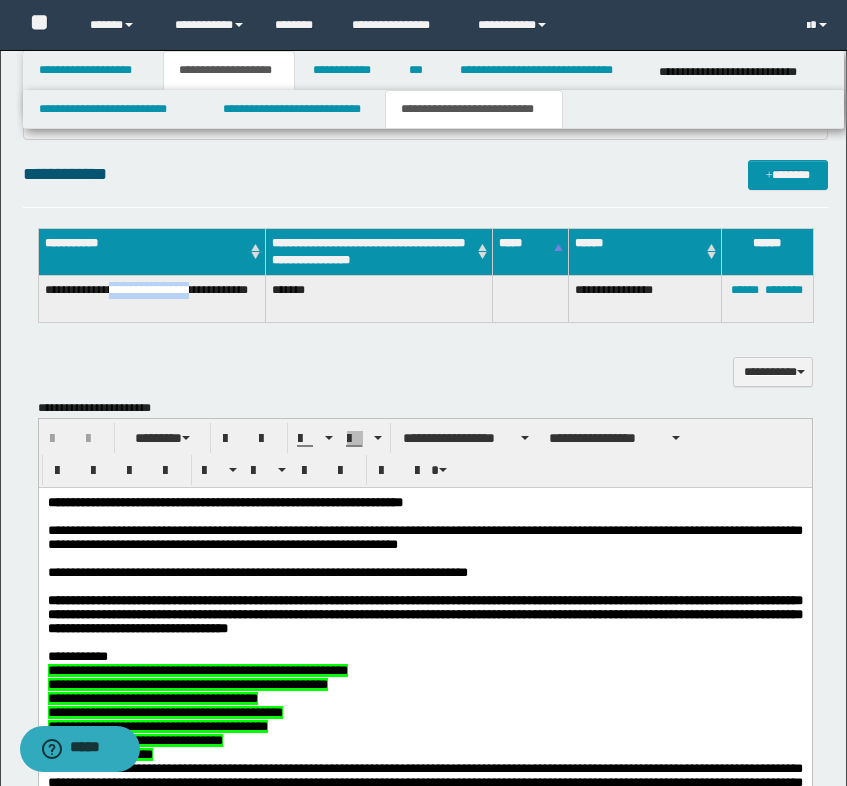 click on "**********" at bounding box center (152, 299) 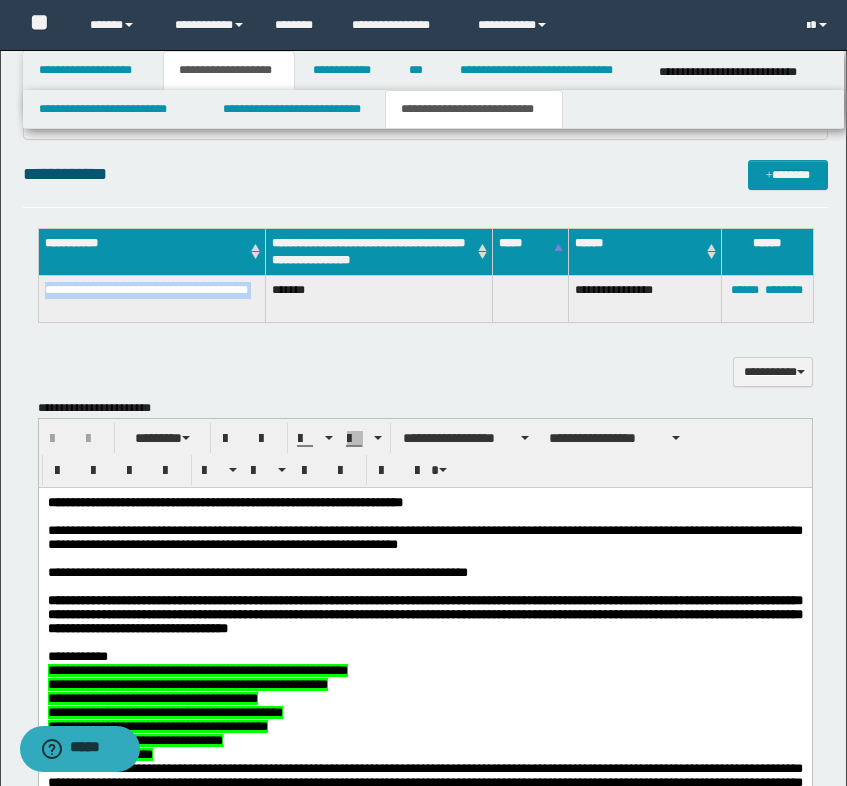 click on "**********" at bounding box center [152, 299] 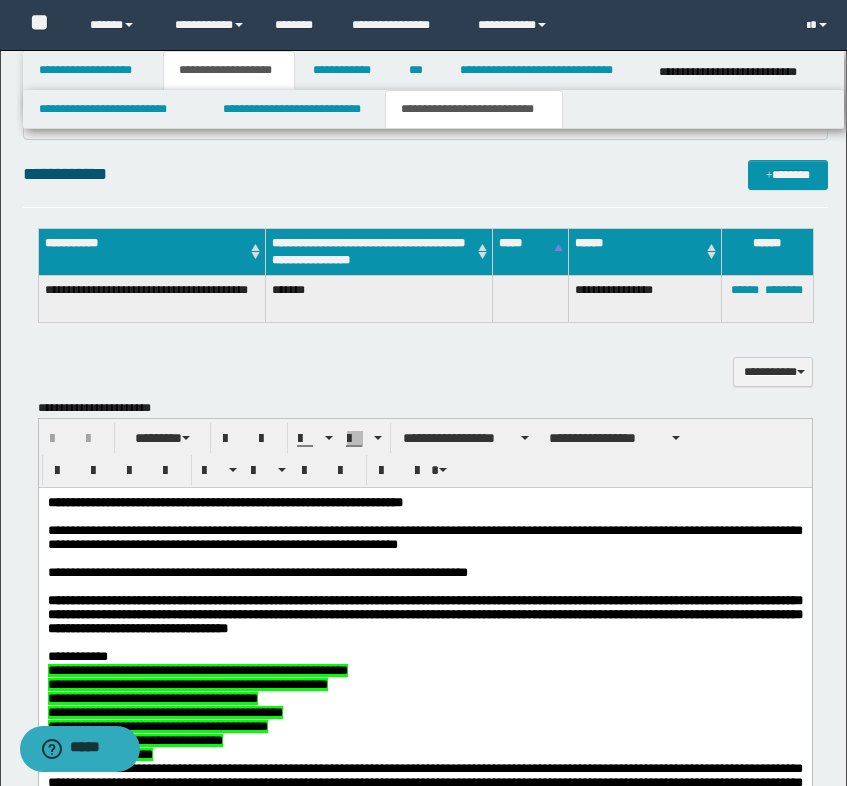 click on "**********" at bounding box center (425, 361) 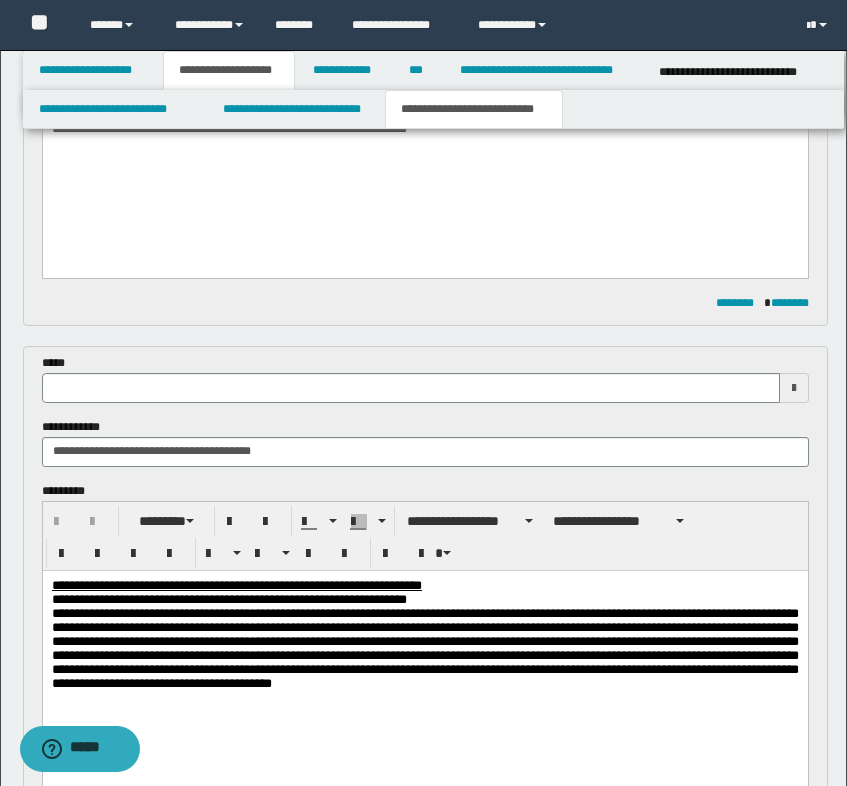 scroll, scrollTop: 200, scrollLeft: 0, axis: vertical 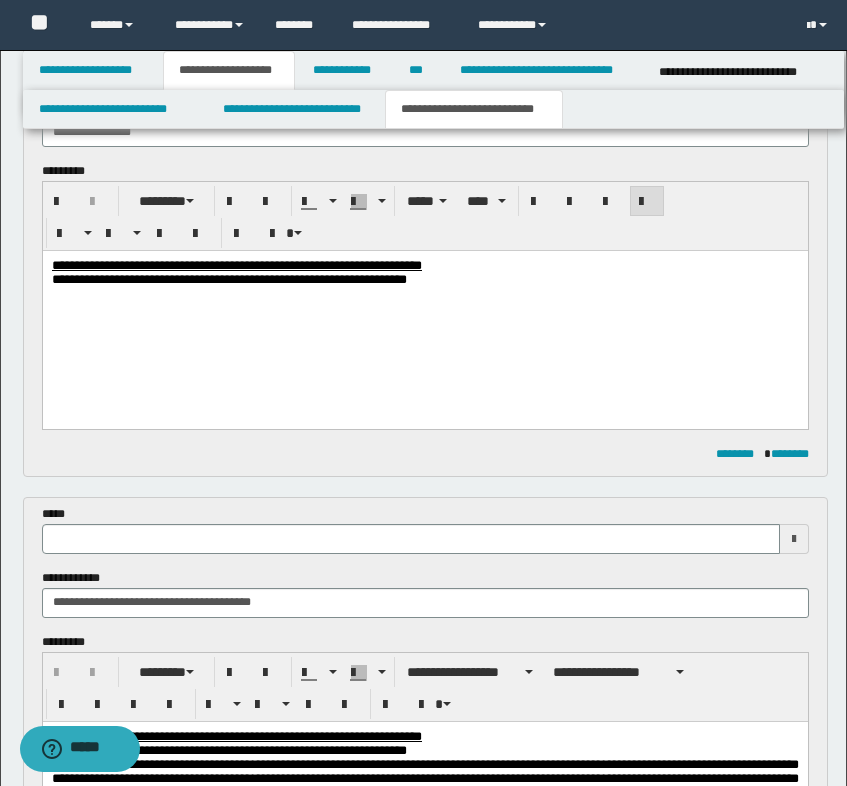 click on "**********" at bounding box center [424, 312] 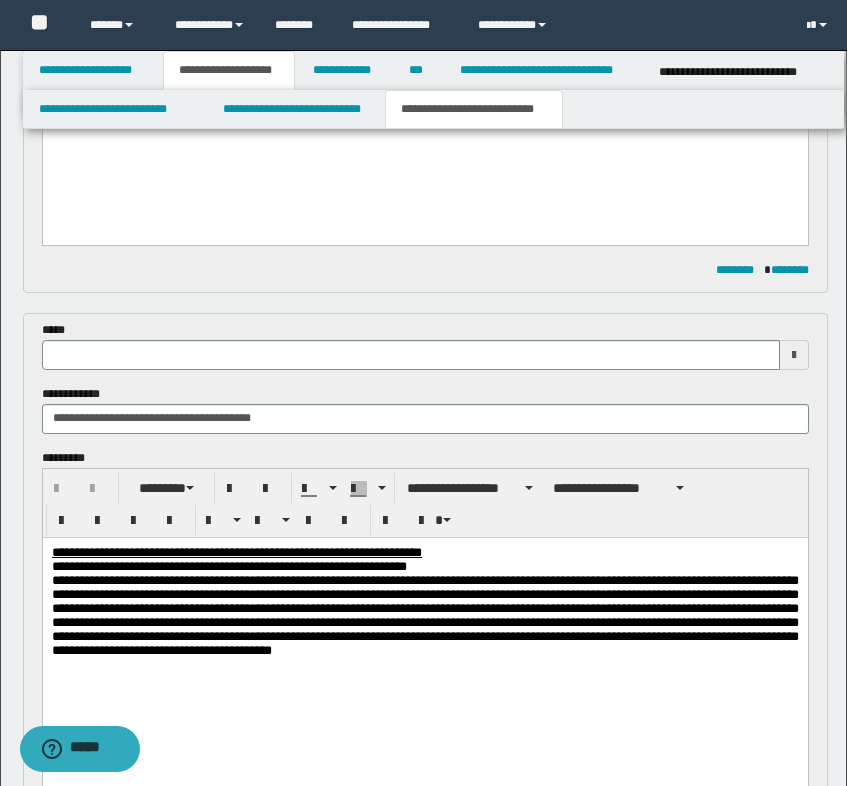 type 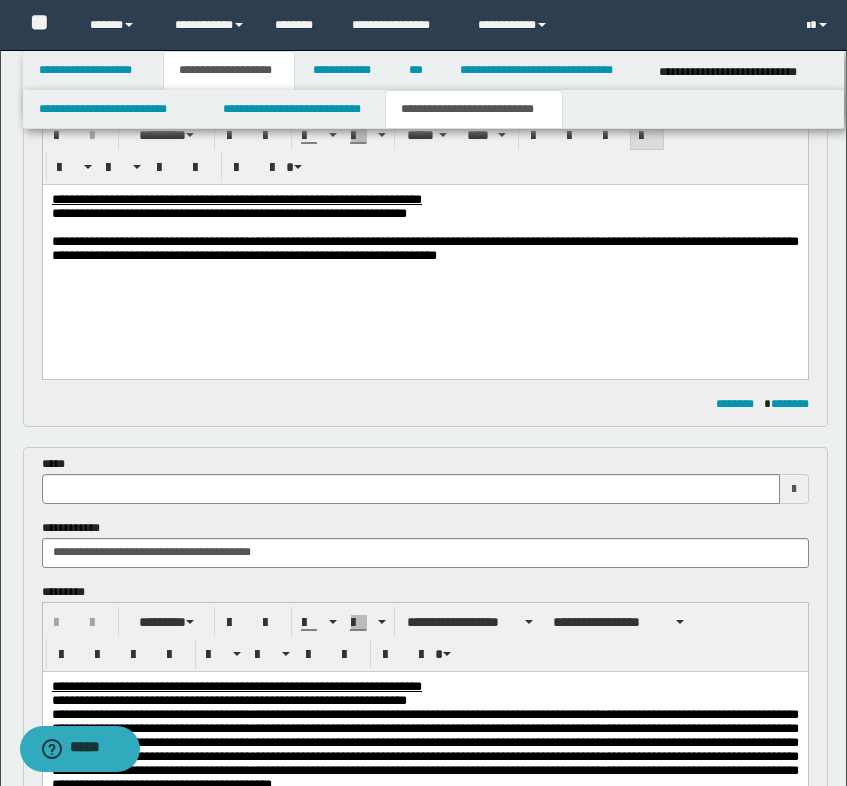 scroll, scrollTop: 200, scrollLeft: 0, axis: vertical 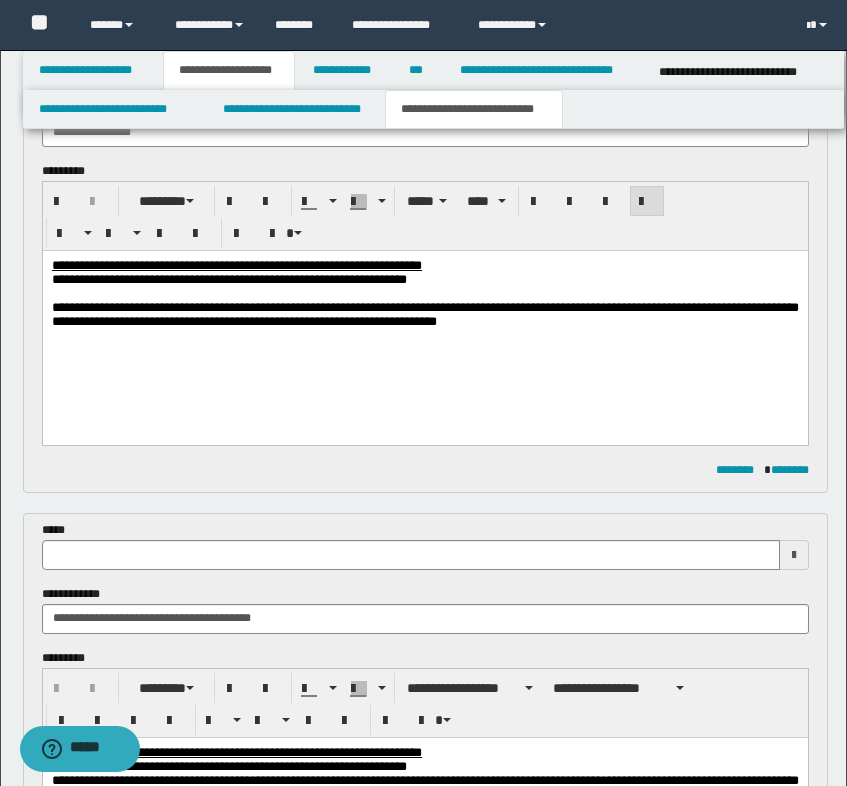 click on "**********" at bounding box center [424, 315] 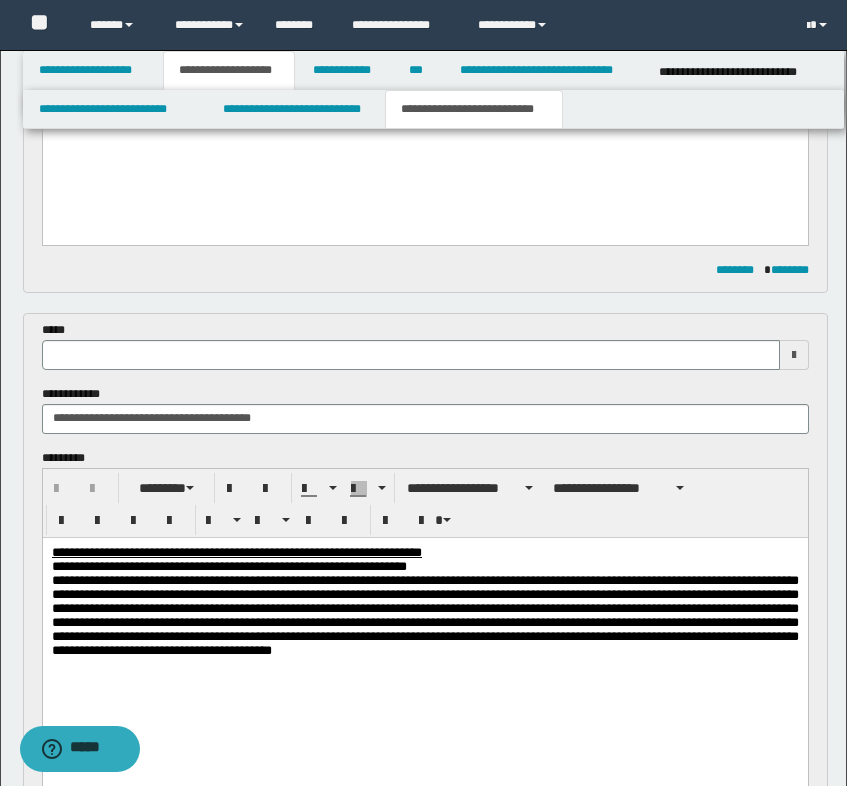 scroll, scrollTop: 200, scrollLeft: 0, axis: vertical 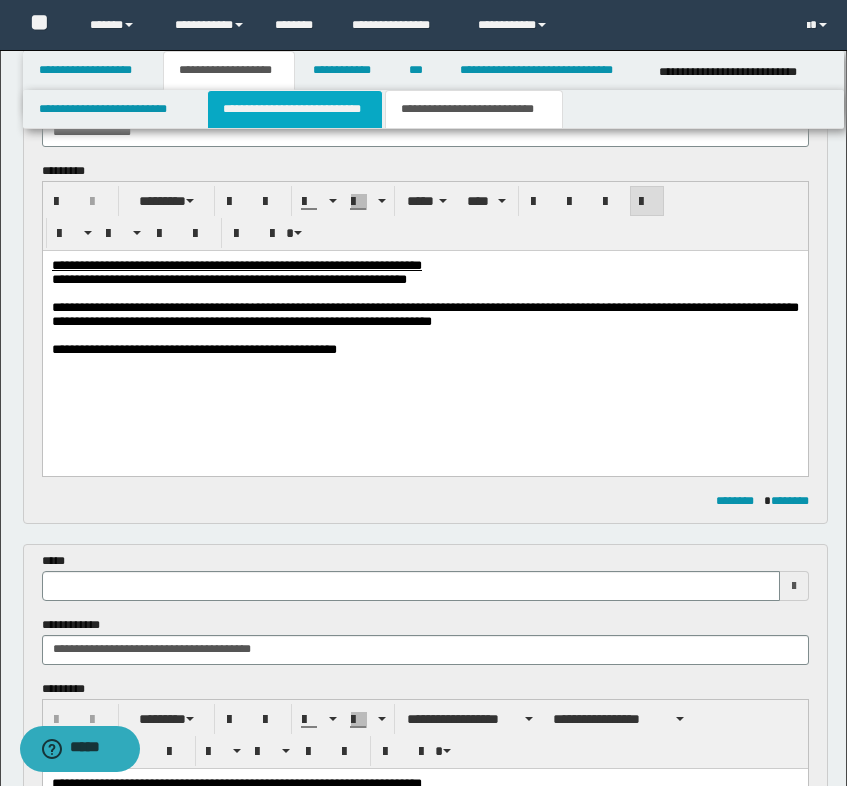 click on "**********" at bounding box center [295, 109] 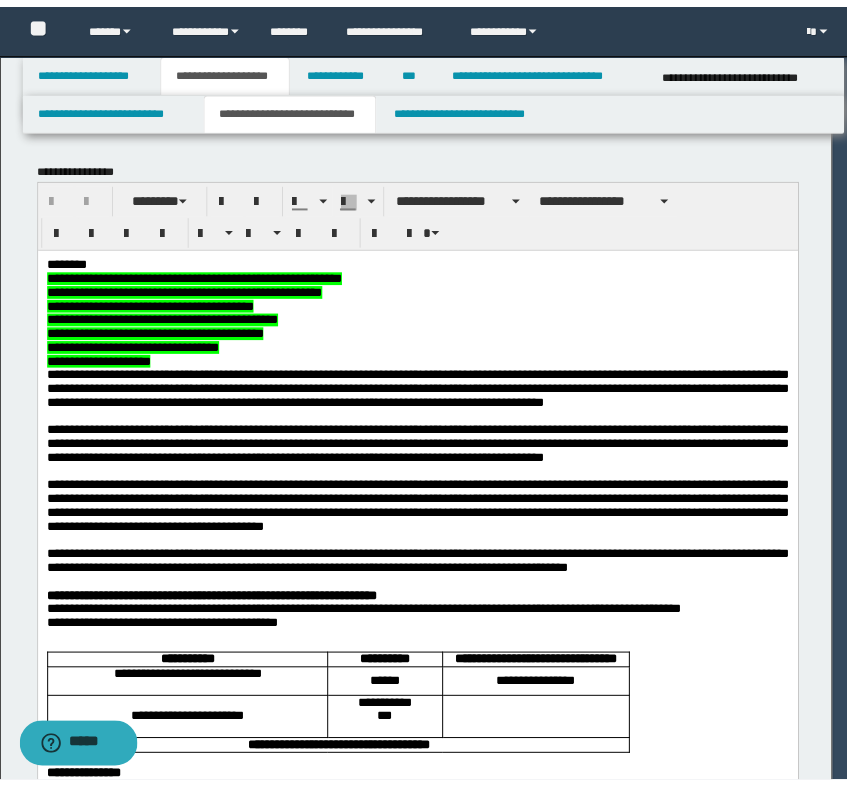 scroll, scrollTop: 0, scrollLeft: 0, axis: both 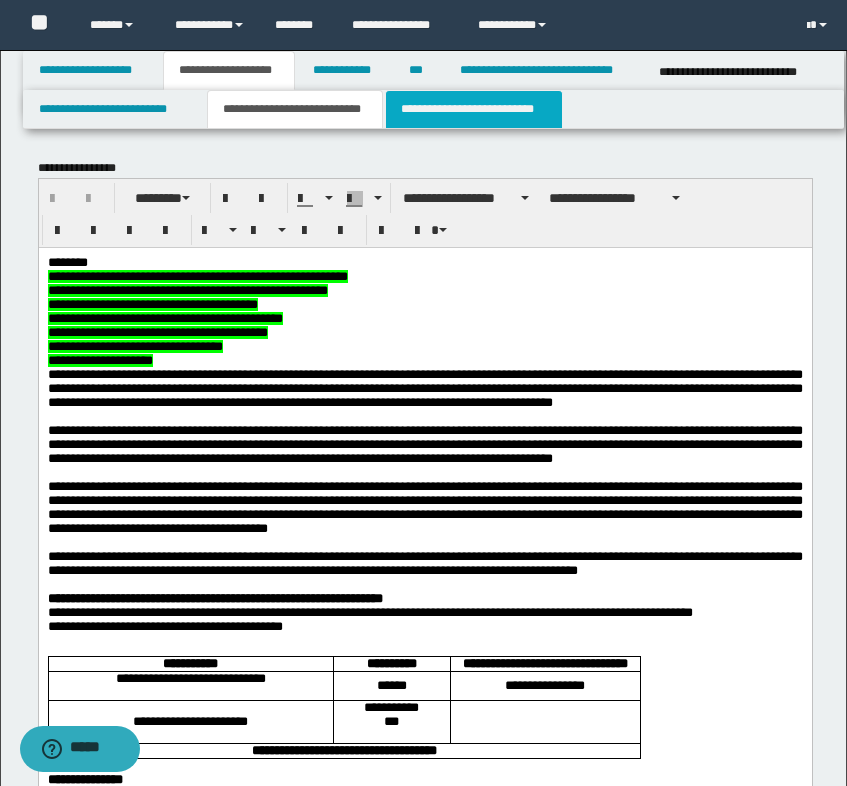 click on "**********" at bounding box center (474, 109) 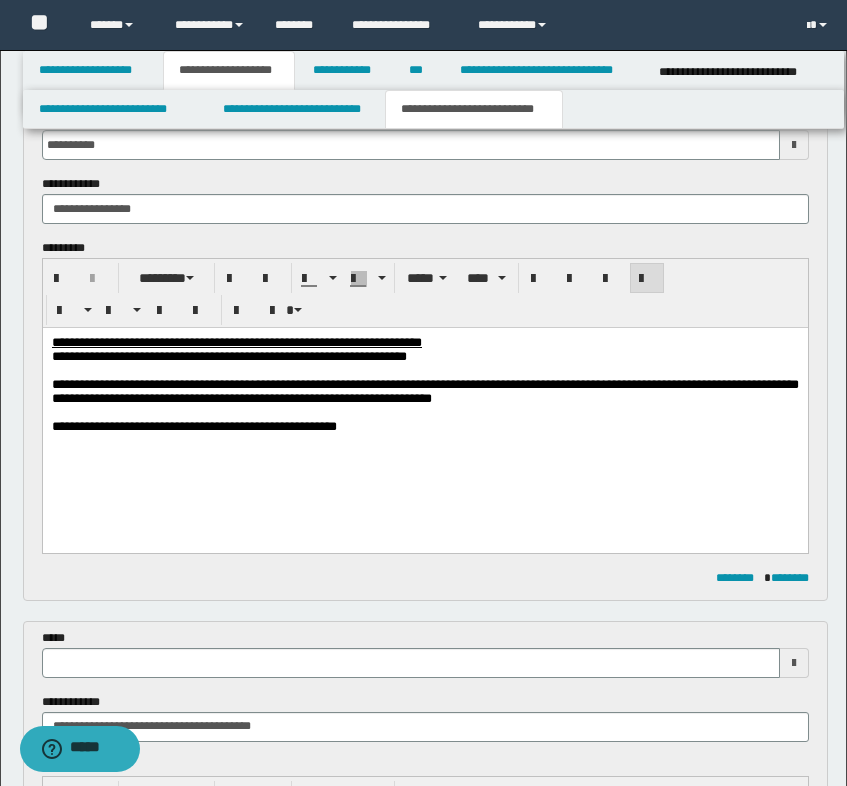 scroll, scrollTop: 200, scrollLeft: 0, axis: vertical 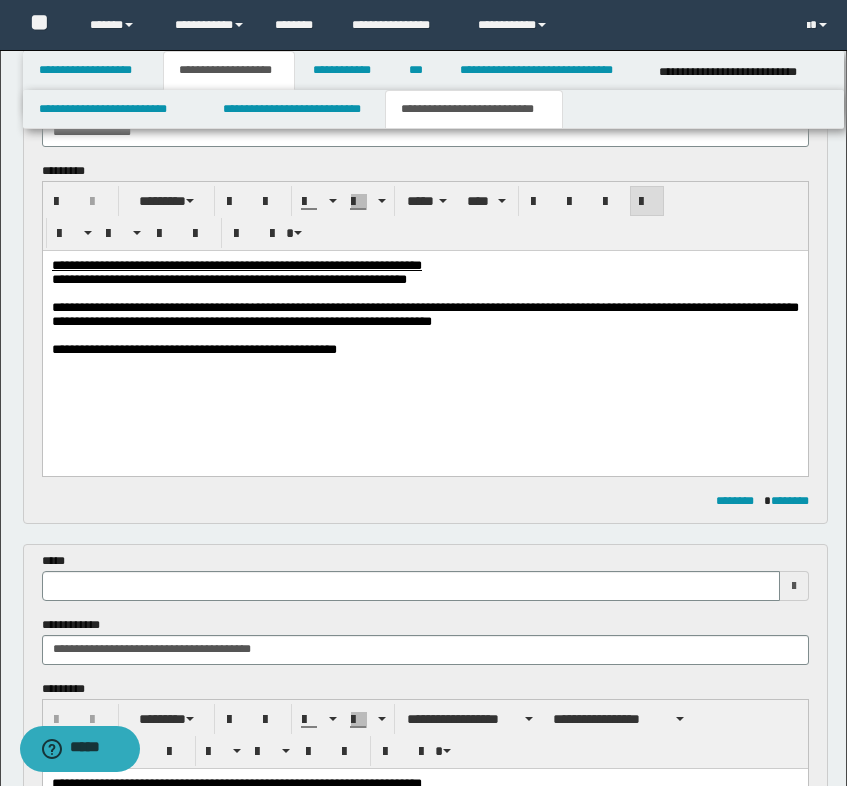 click on "**********" at bounding box center (424, 315) 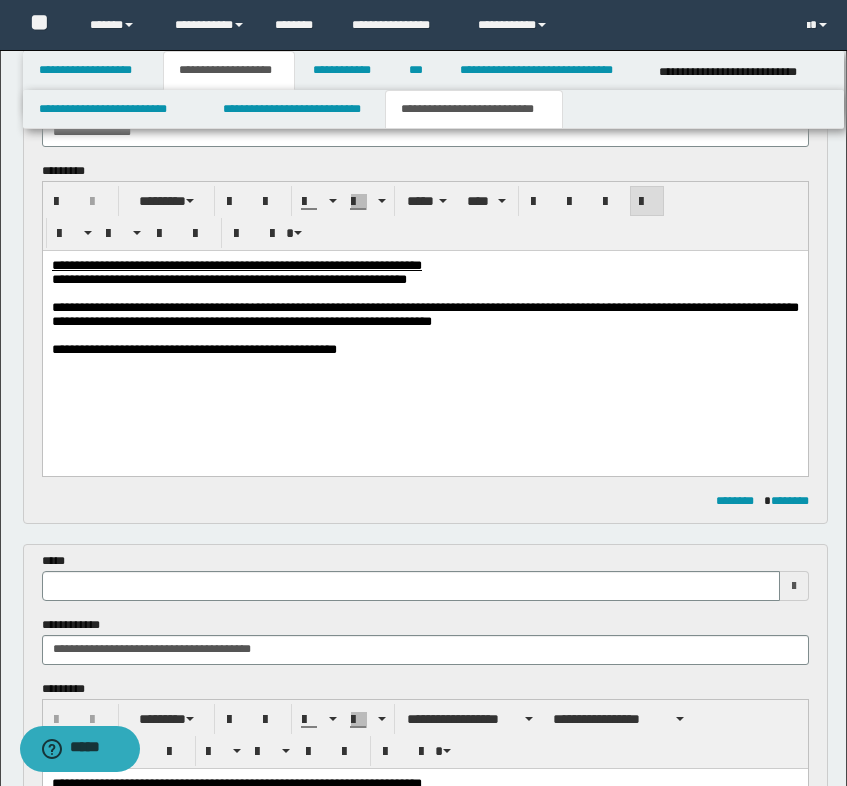 click on "**********" at bounding box center [424, 350] 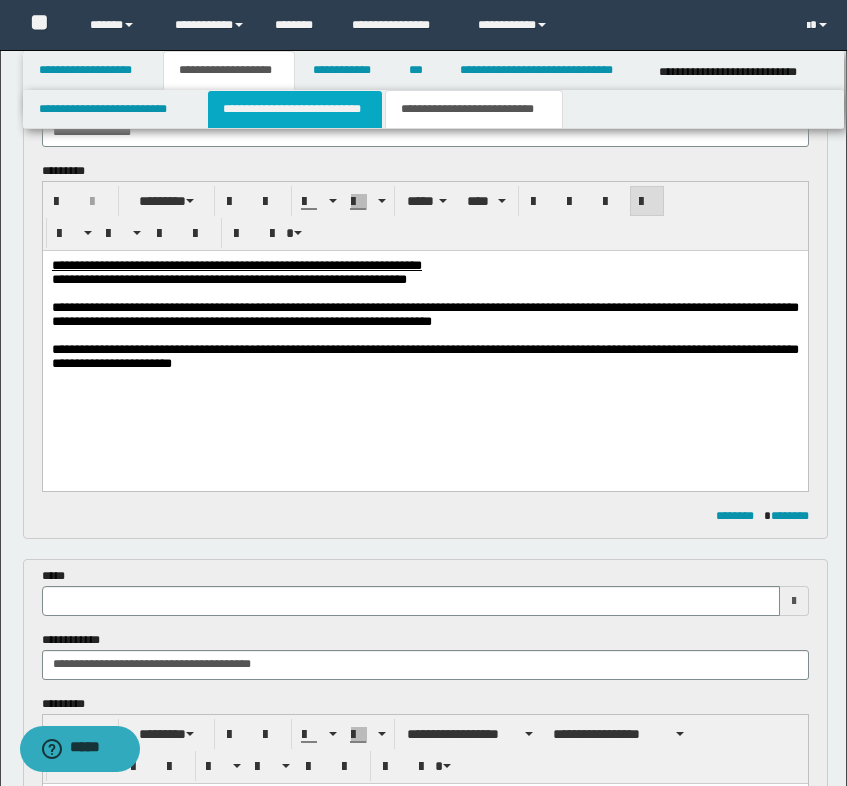 click on "**********" at bounding box center [295, 109] 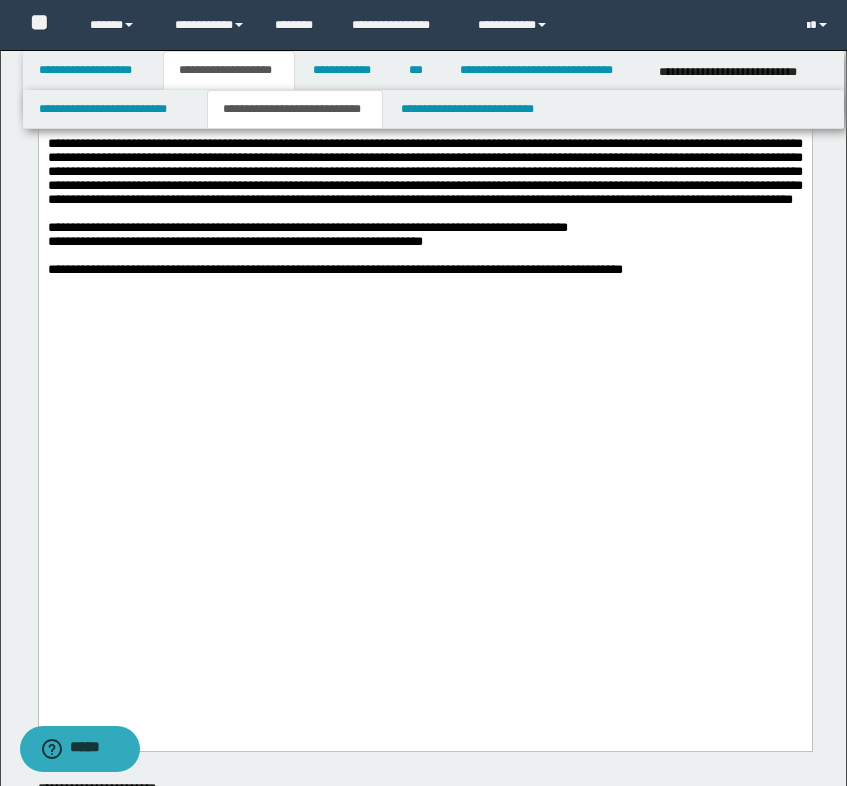 scroll, scrollTop: 1200, scrollLeft: 0, axis: vertical 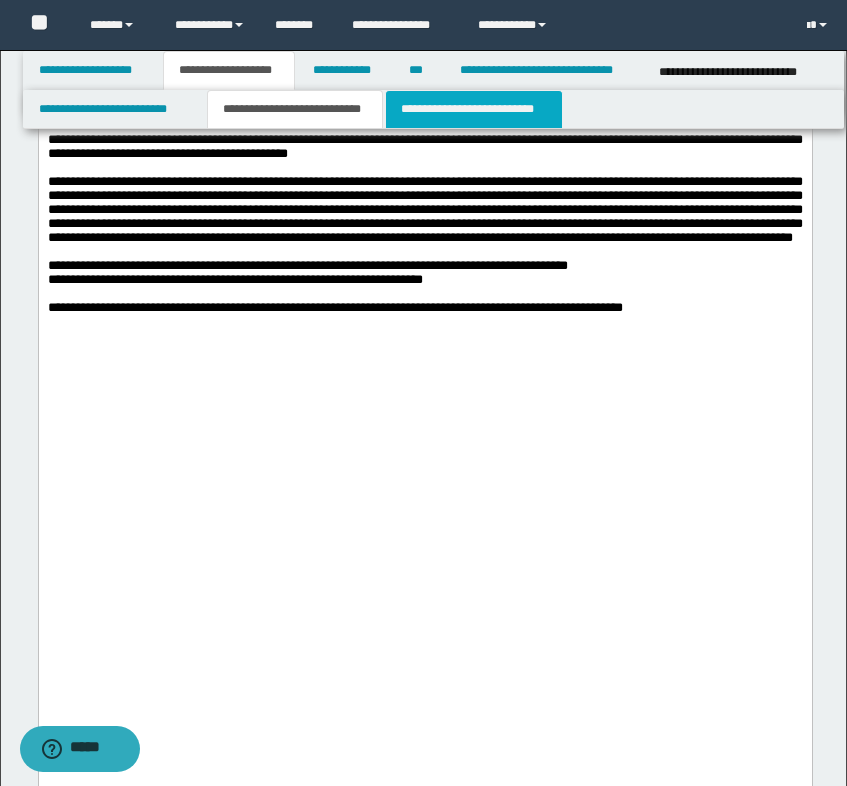 click on "**********" at bounding box center [474, 109] 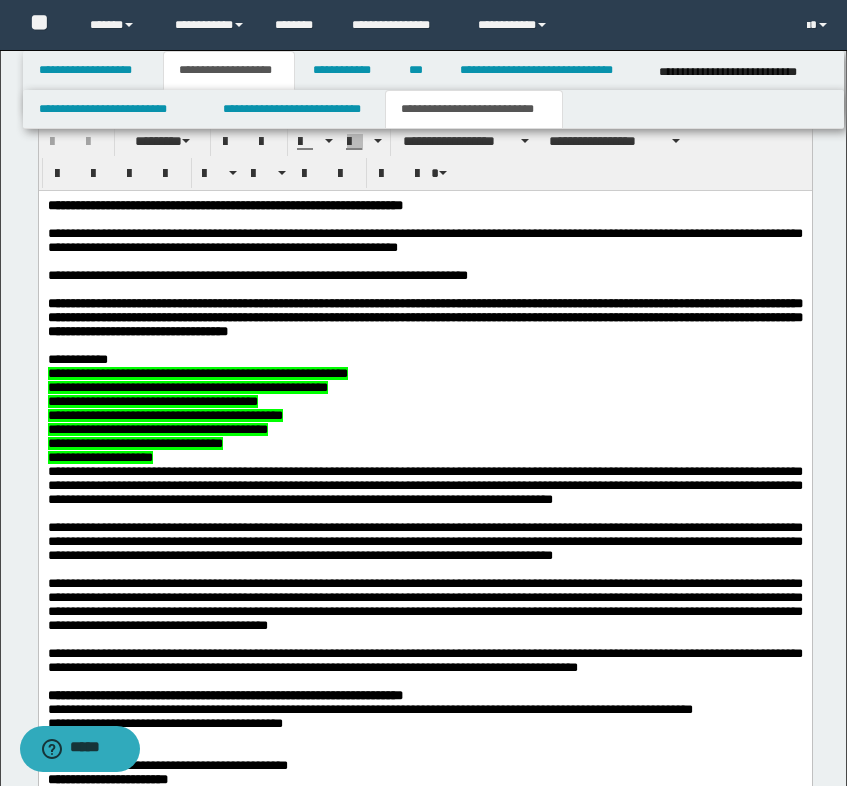 scroll, scrollTop: 1500, scrollLeft: 0, axis: vertical 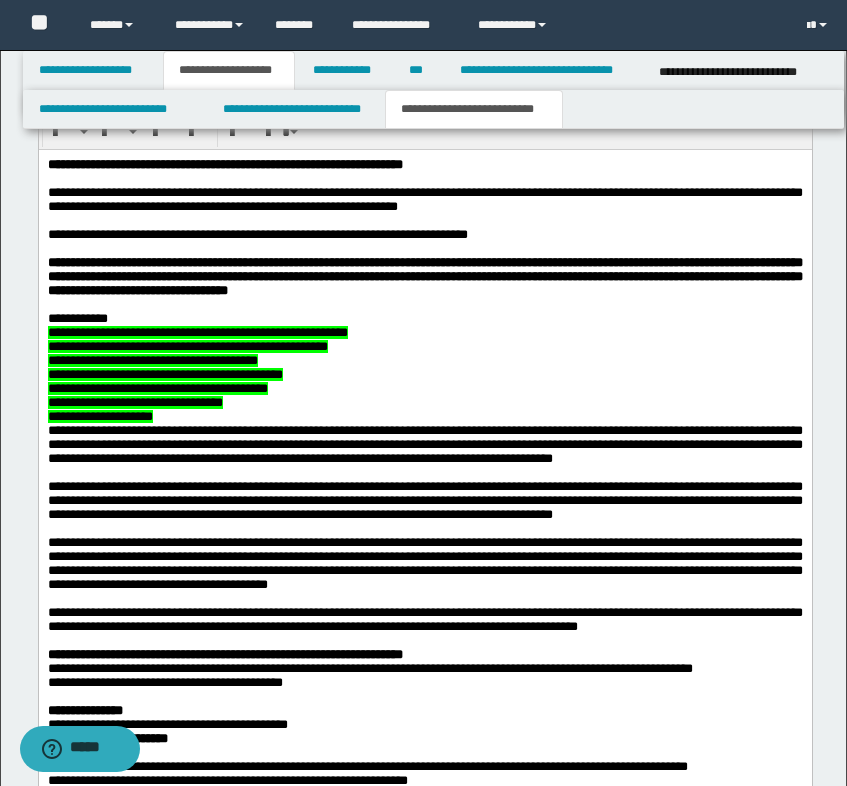 click on "**********" at bounding box center (424, 416) 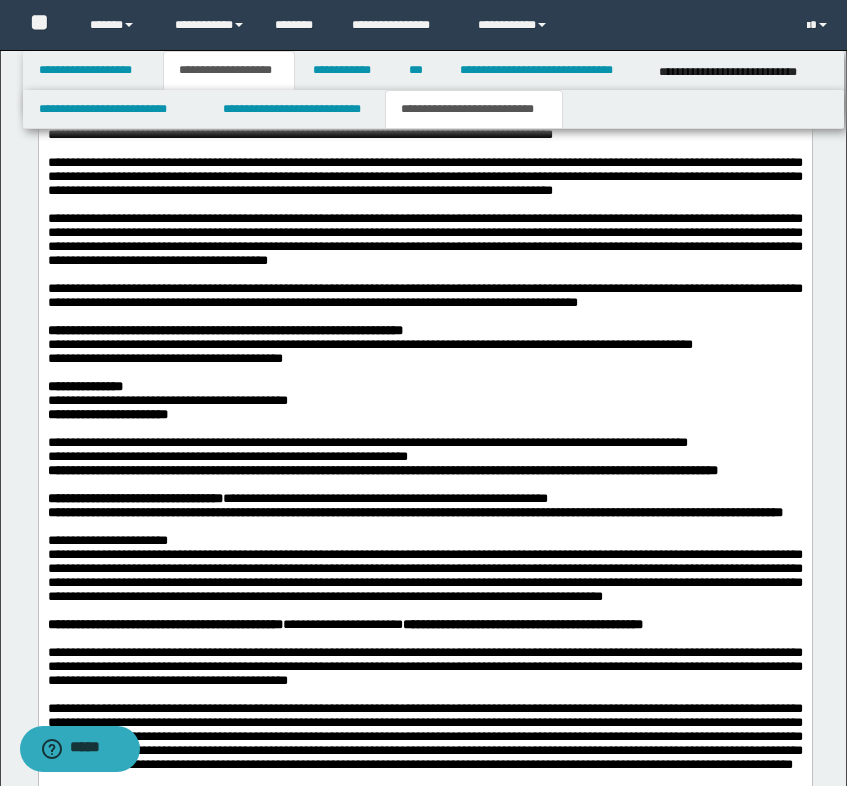 scroll, scrollTop: 1800, scrollLeft: 0, axis: vertical 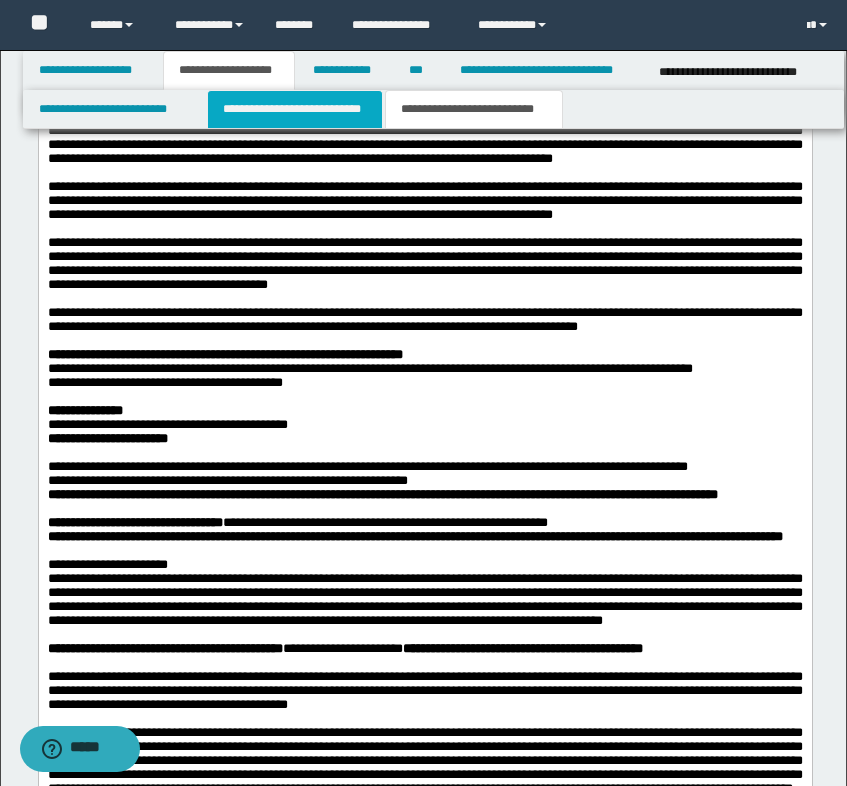 click on "**********" at bounding box center [295, 109] 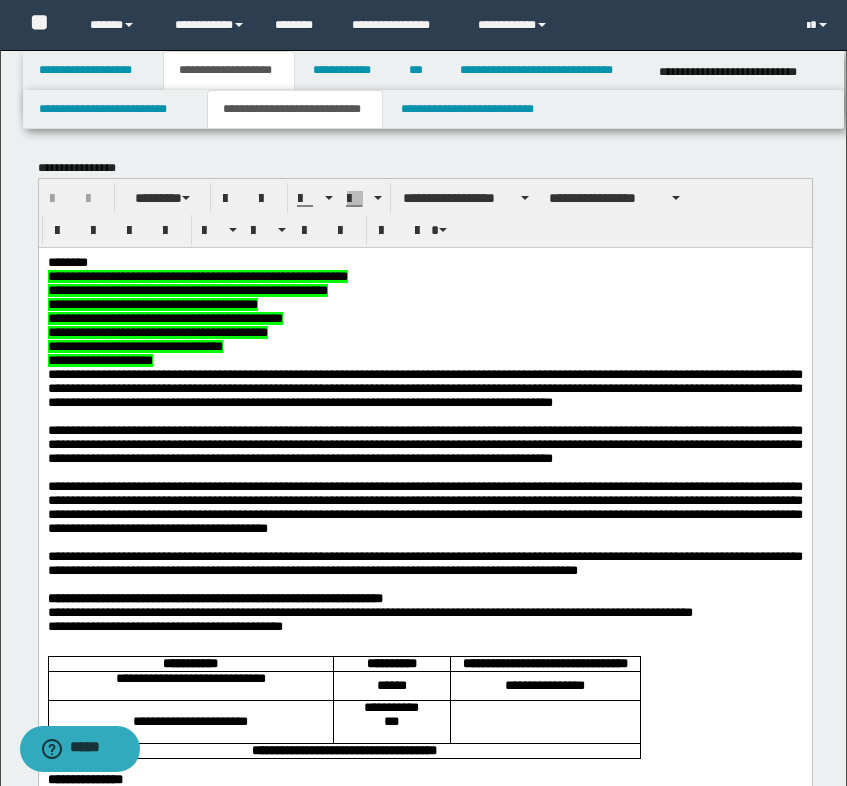 scroll, scrollTop: 200, scrollLeft: 0, axis: vertical 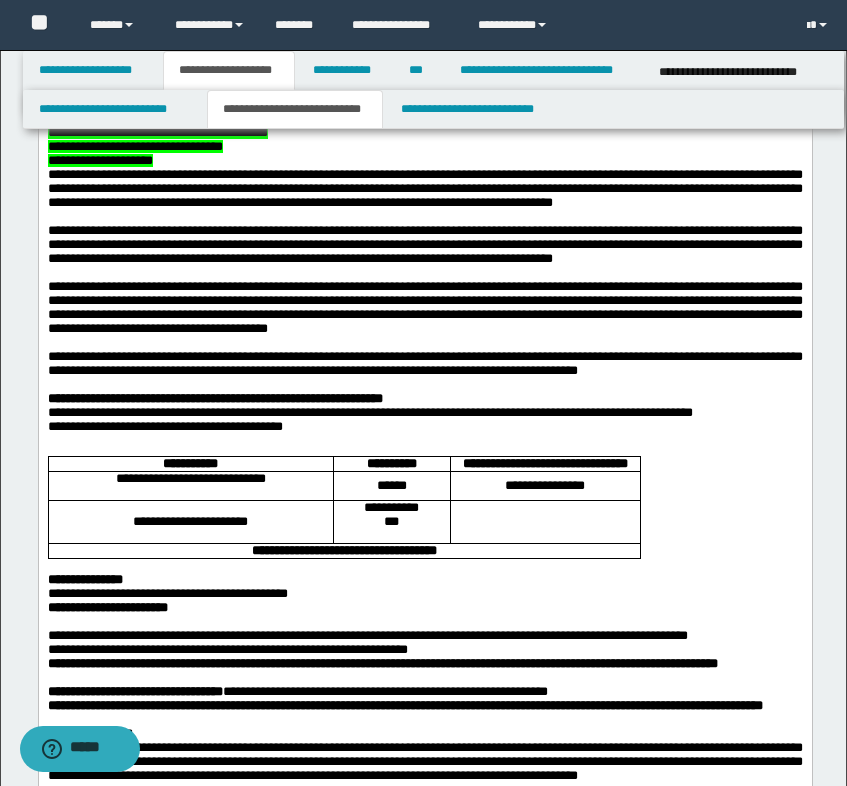 click on "**********" at bounding box center [424, 306] 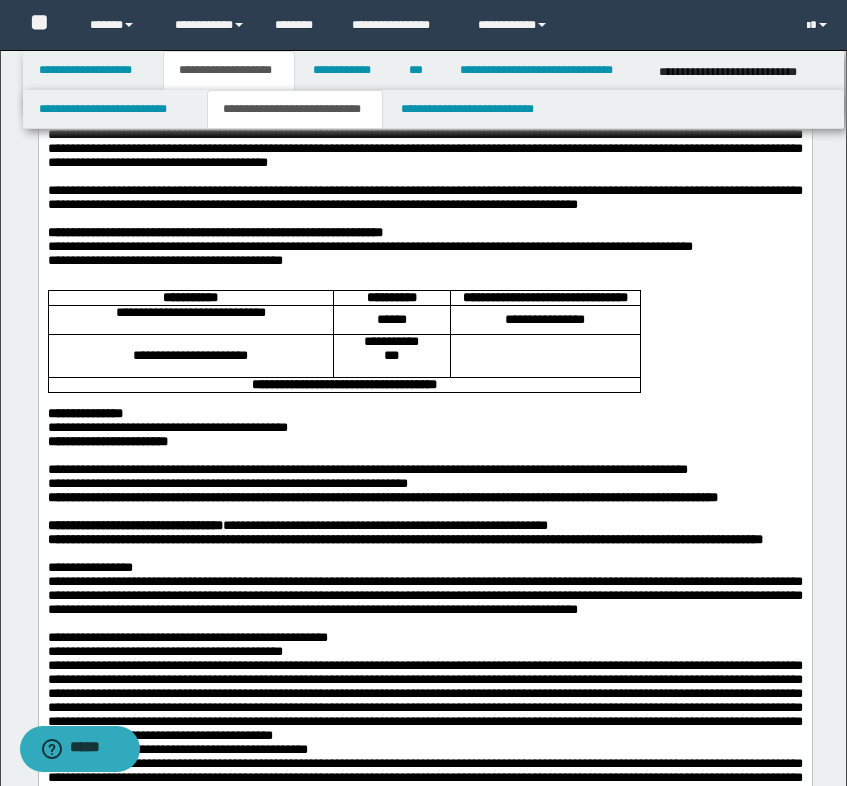 scroll, scrollTop: 400, scrollLeft: 0, axis: vertical 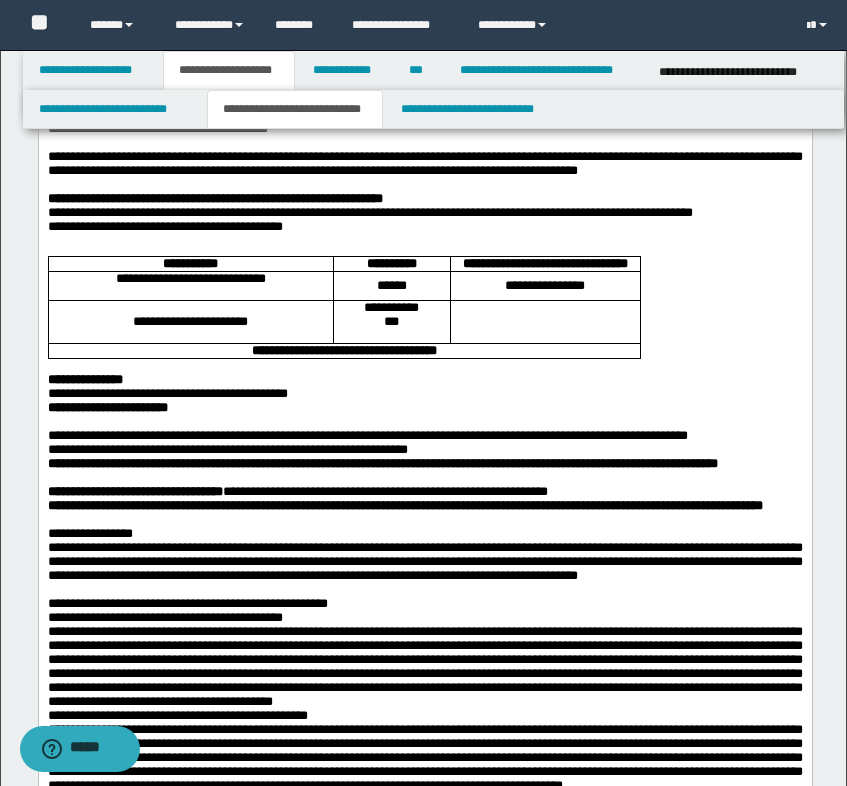 click on "**********" at bounding box center (167, 393) 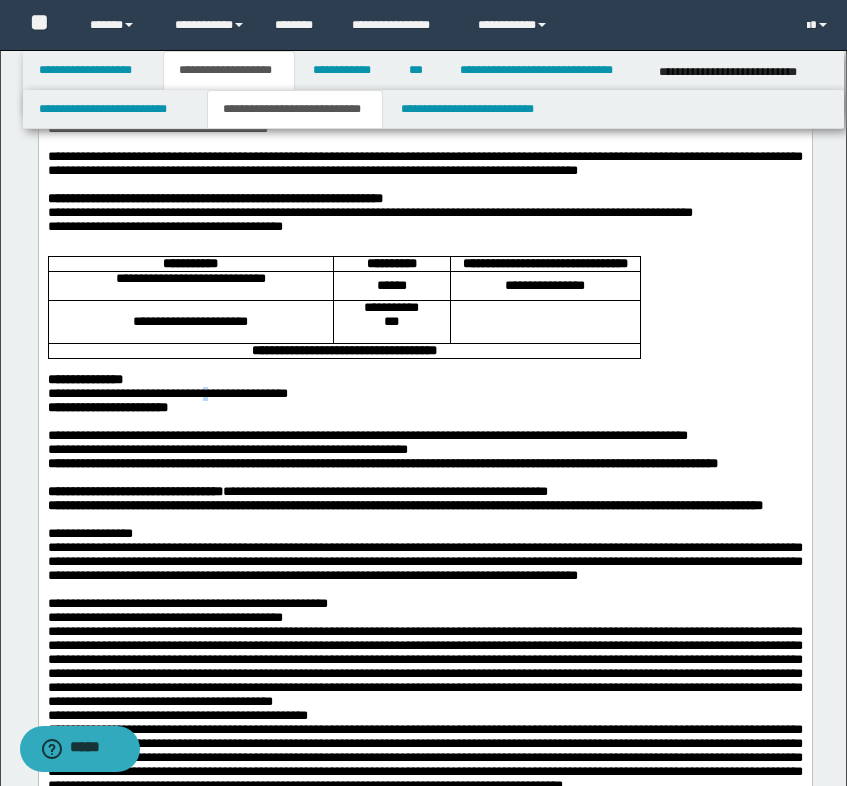click on "**********" at bounding box center (167, 393) 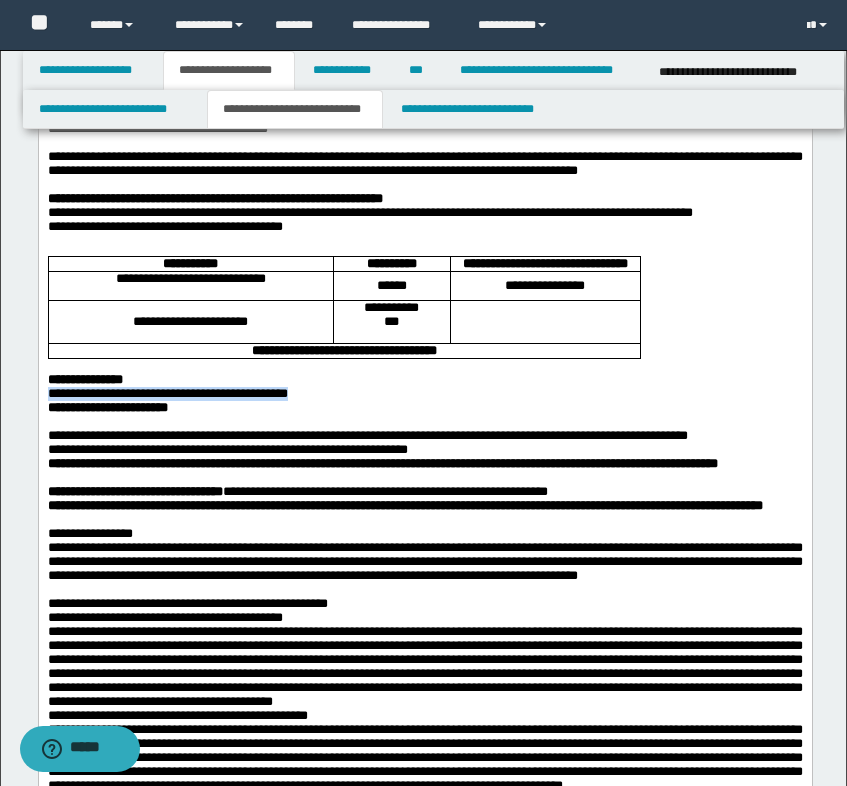 click on "**********" at bounding box center [167, 393] 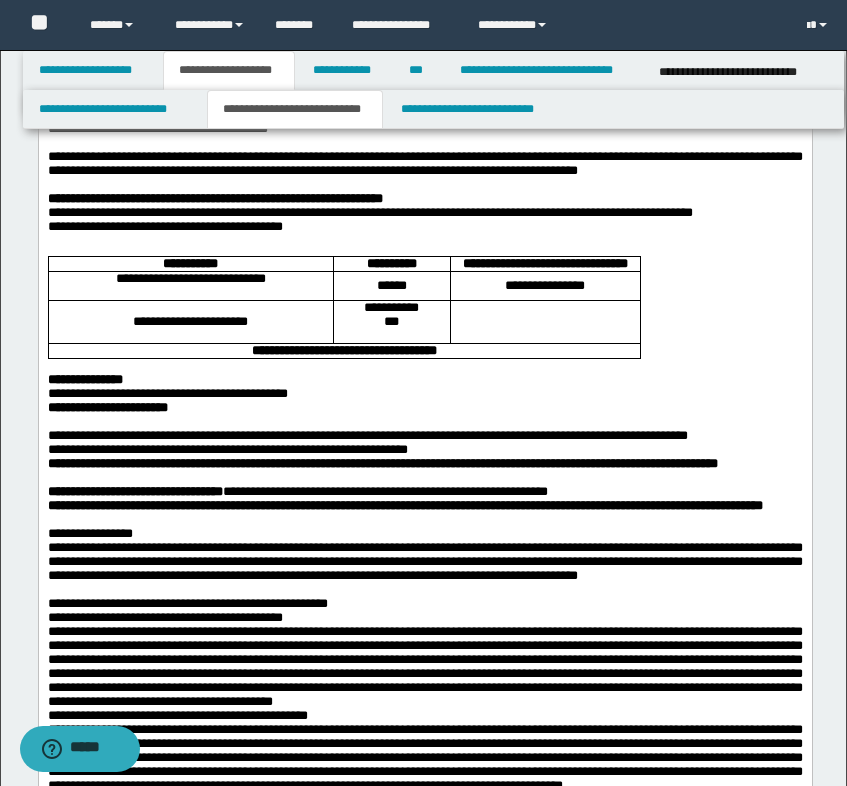 click on "**********" at bounding box center (424, 394) 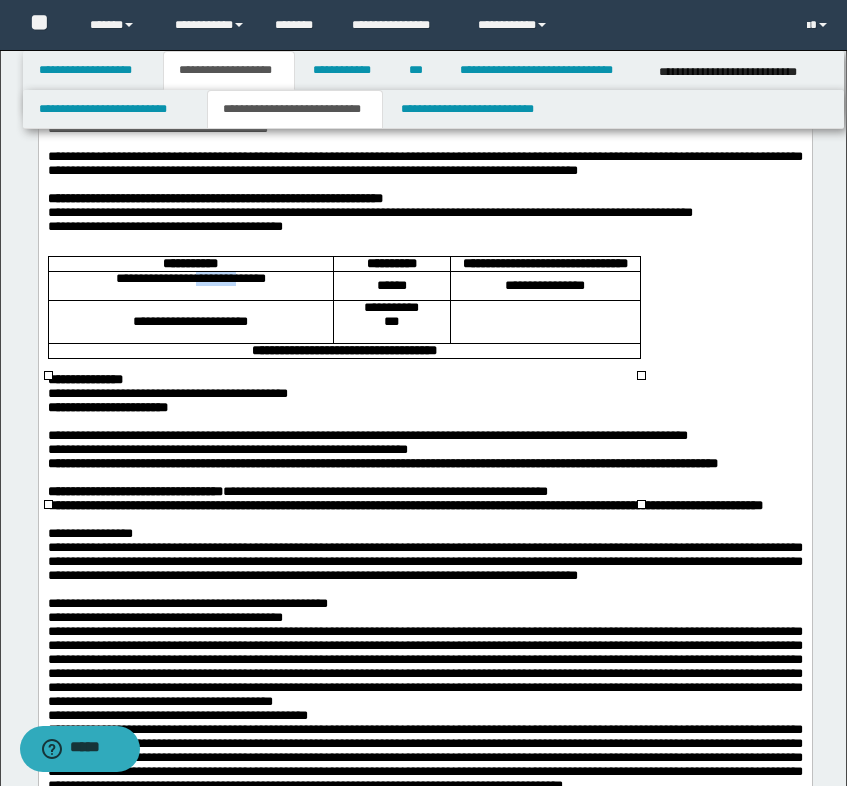 click on "**********" at bounding box center [190, 278] 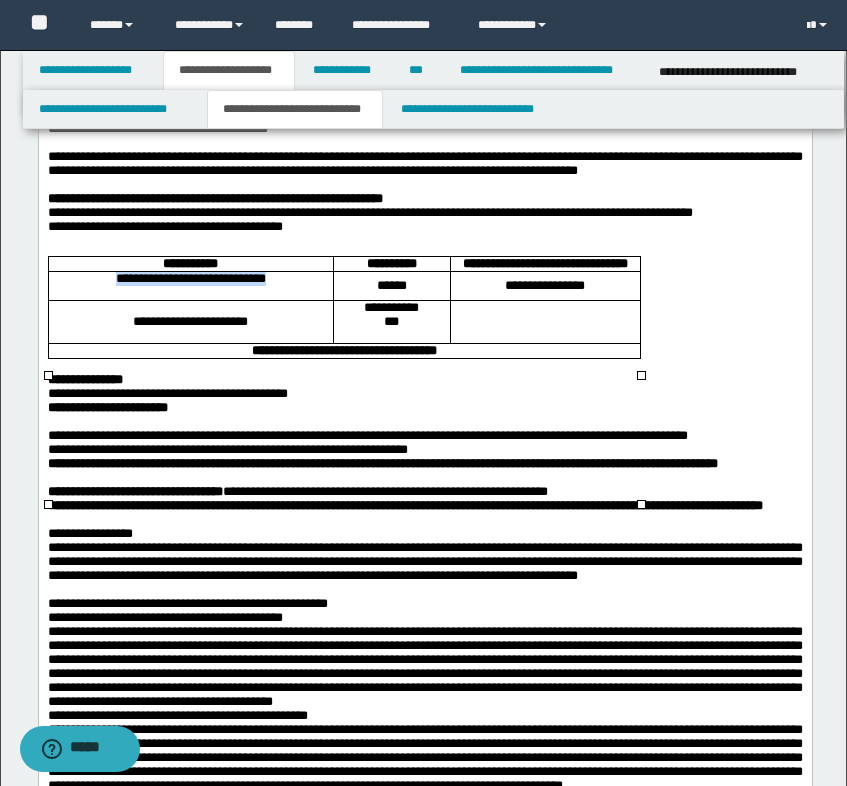 click on "**********" at bounding box center (190, 278) 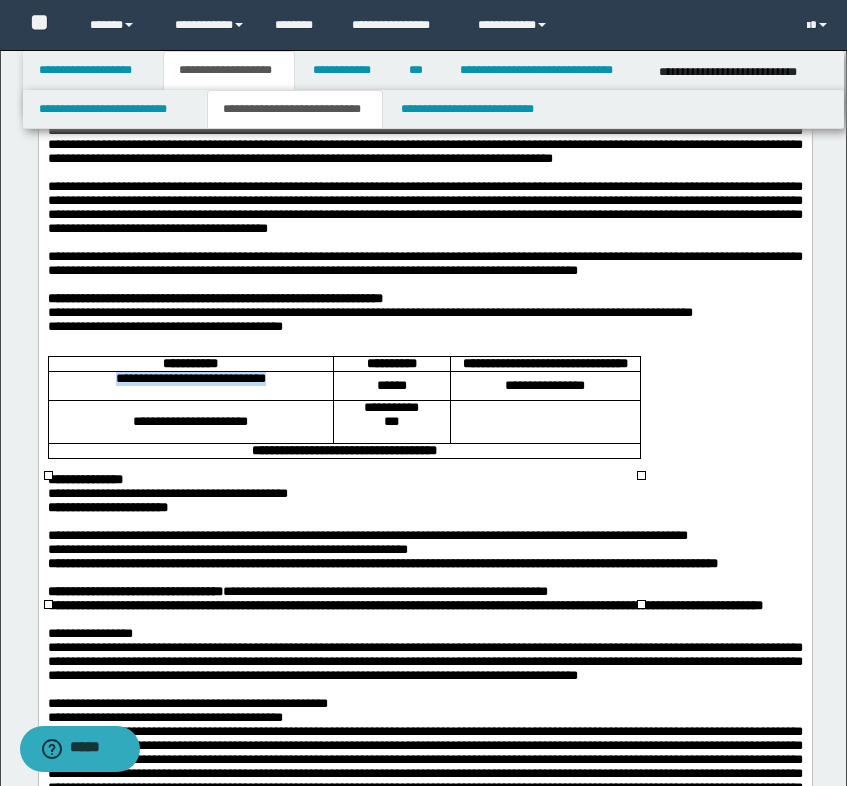 scroll, scrollTop: 0, scrollLeft: 0, axis: both 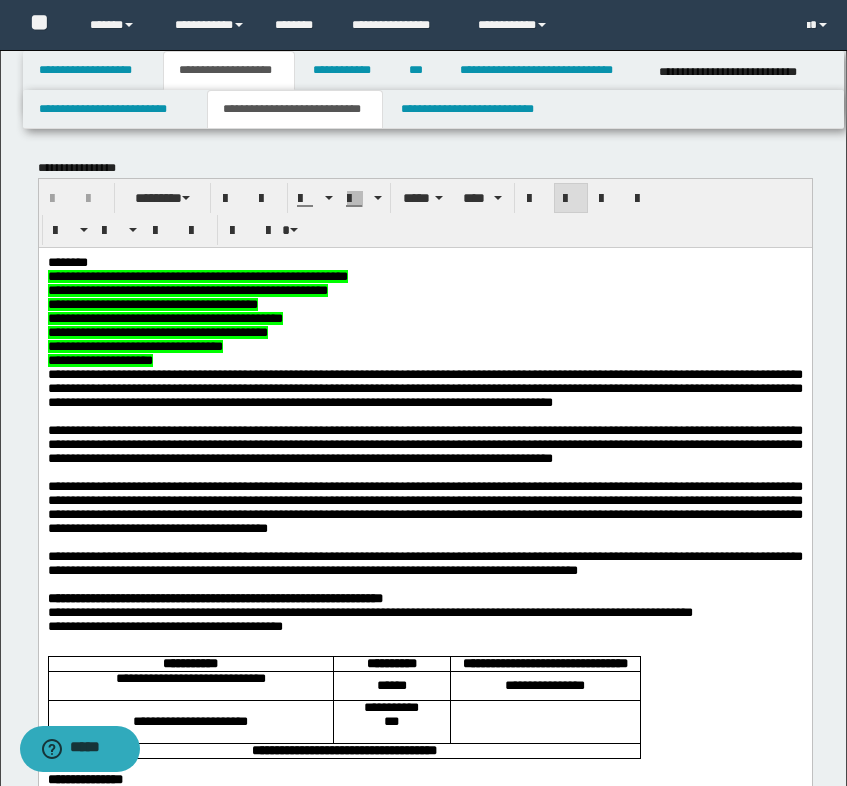 click on "**********" at bounding box center [424, 360] 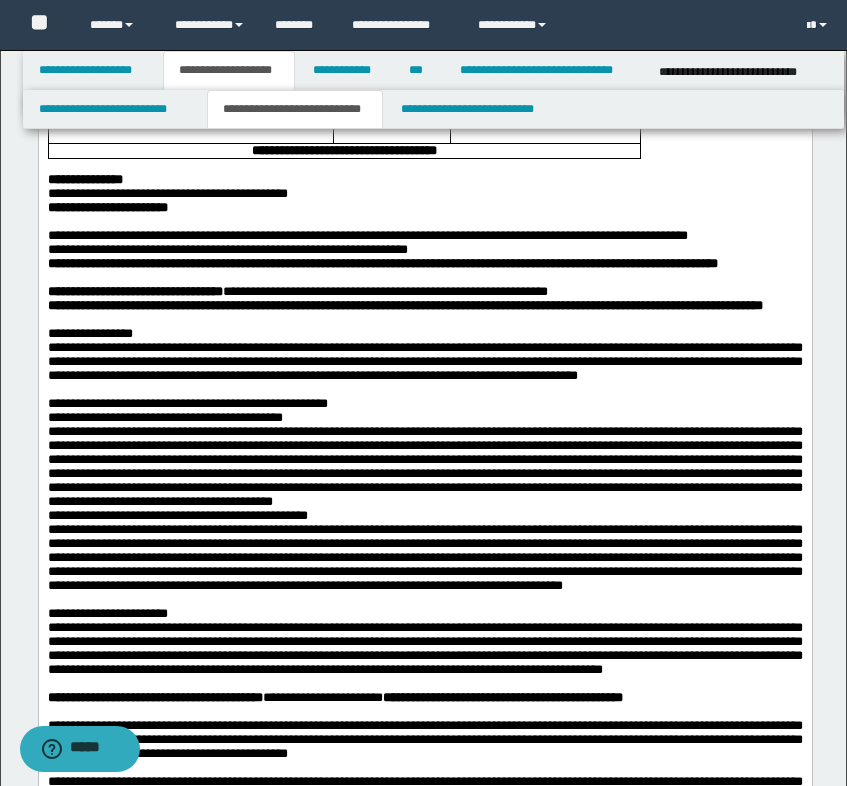 scroll, scrollTop: 100, scrollLeft: 0, axis: vertical 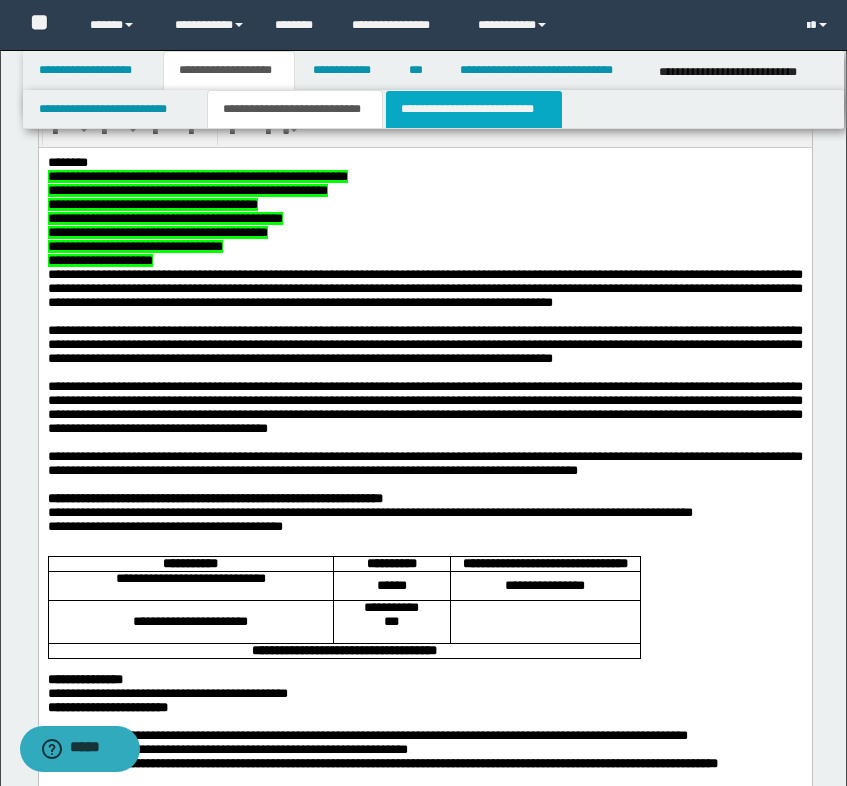 click on "**********" at bounding box center (474, 109) 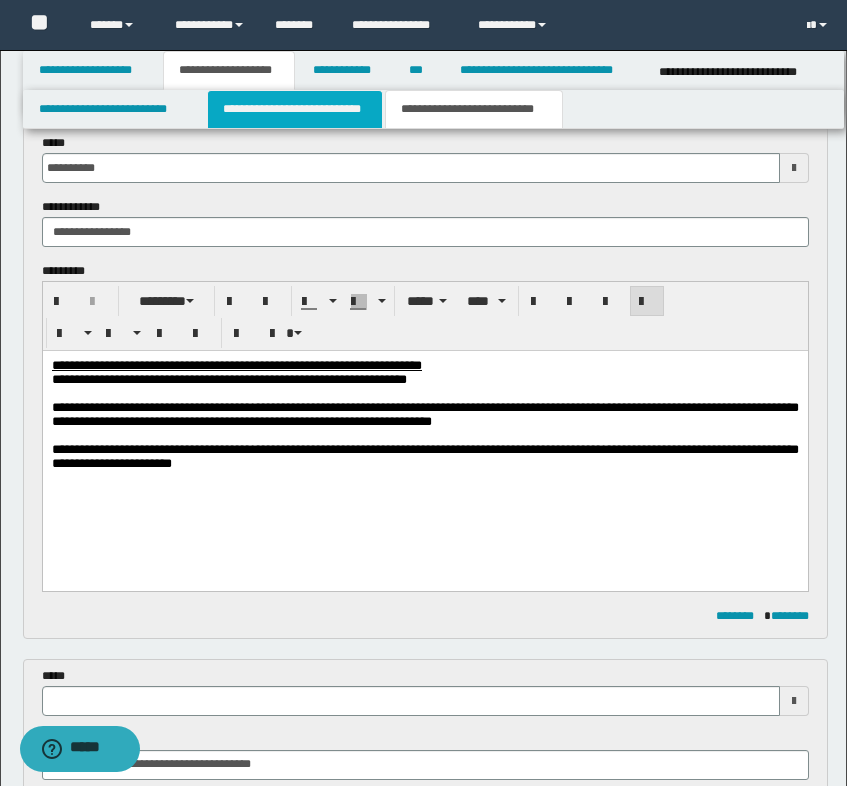 click on "**********" at bounding box center (295, 109) 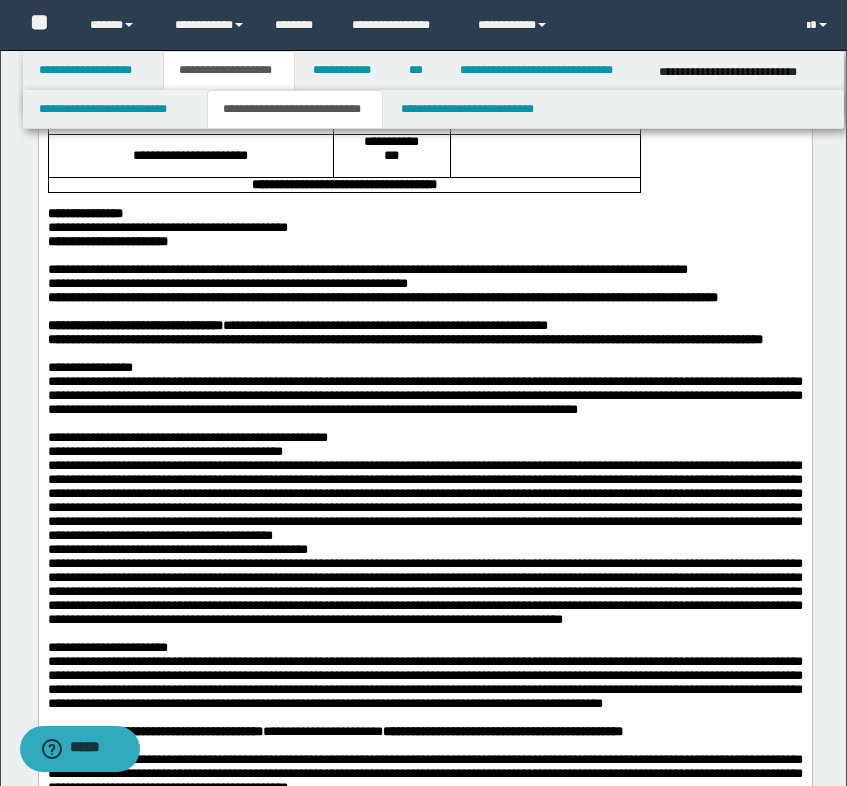 scroll, scrollTop: 600, scrollLeft: 0, axis: vertical 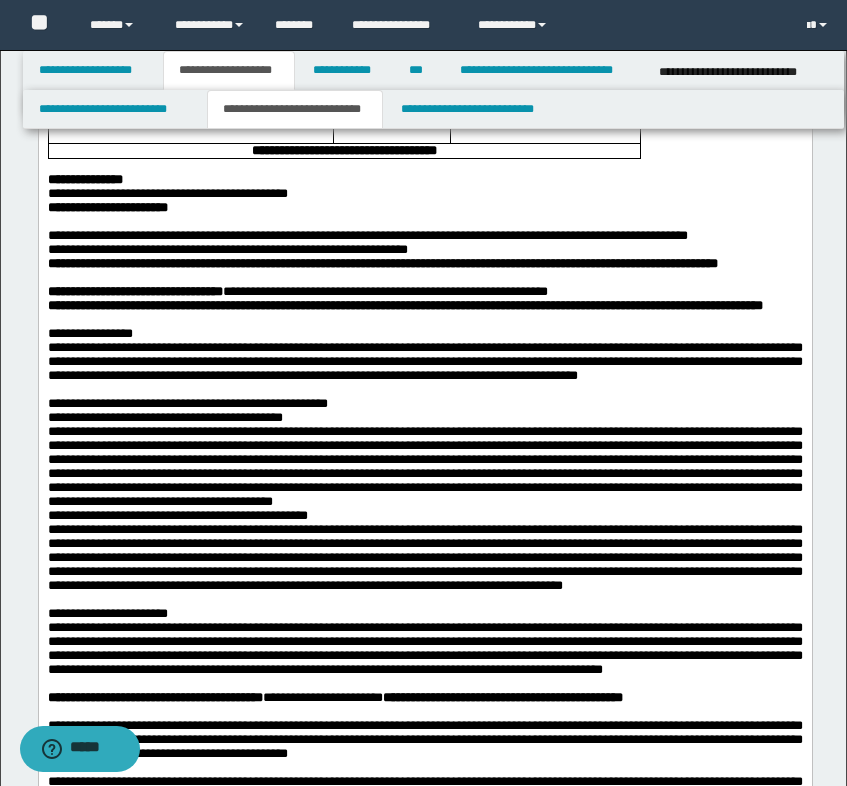 click on "**********" at bounding box center (227, 249) 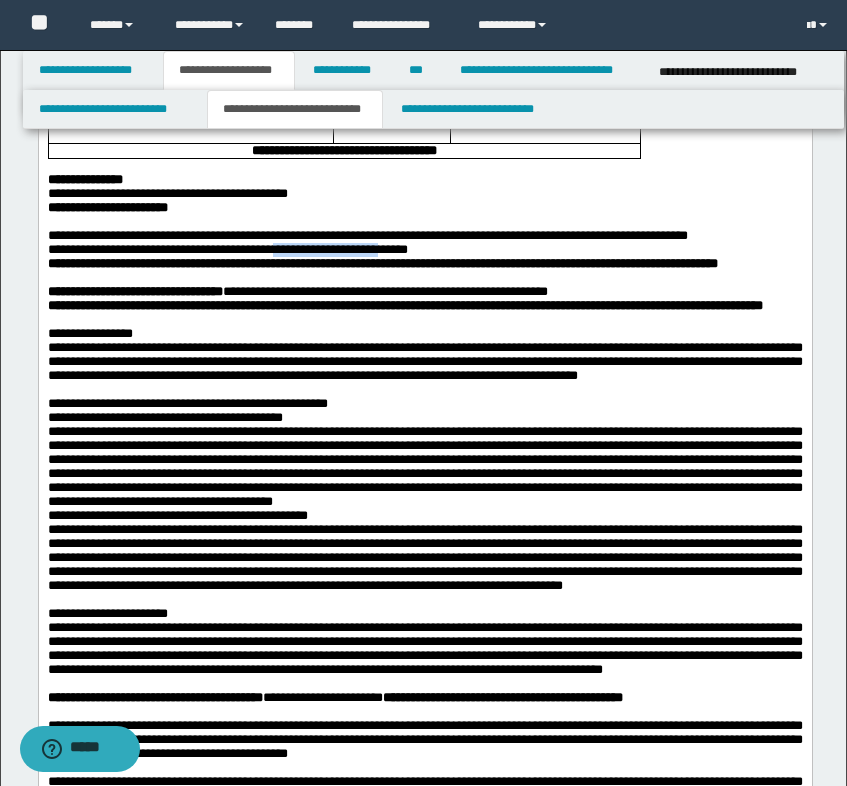 click on "**********" at bounding box center [227, 249] 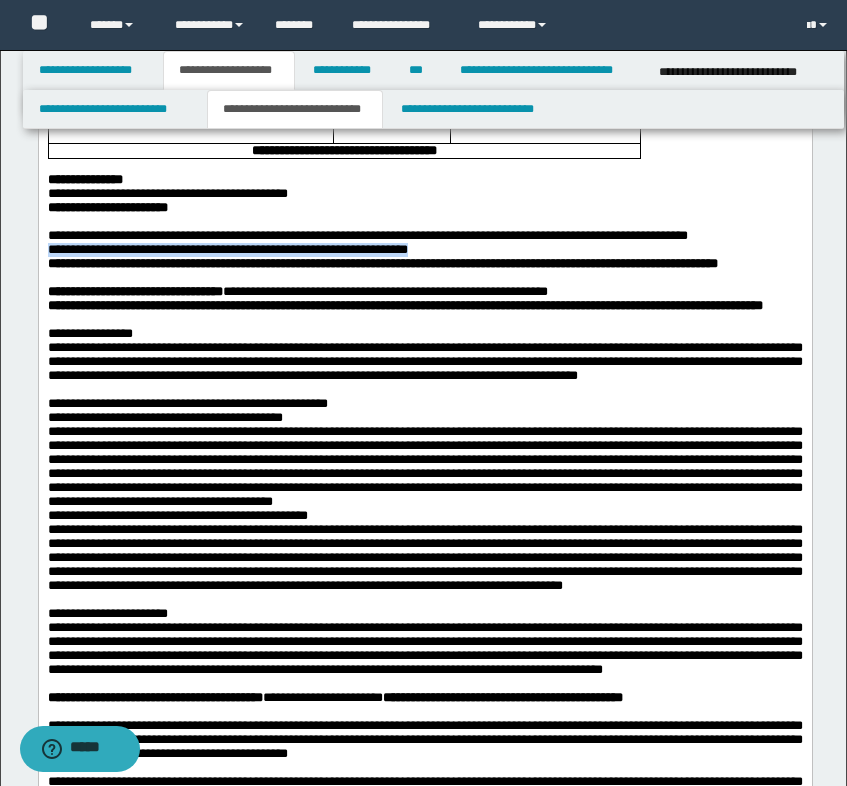 click on "**********" at bounding box center [227, 249] 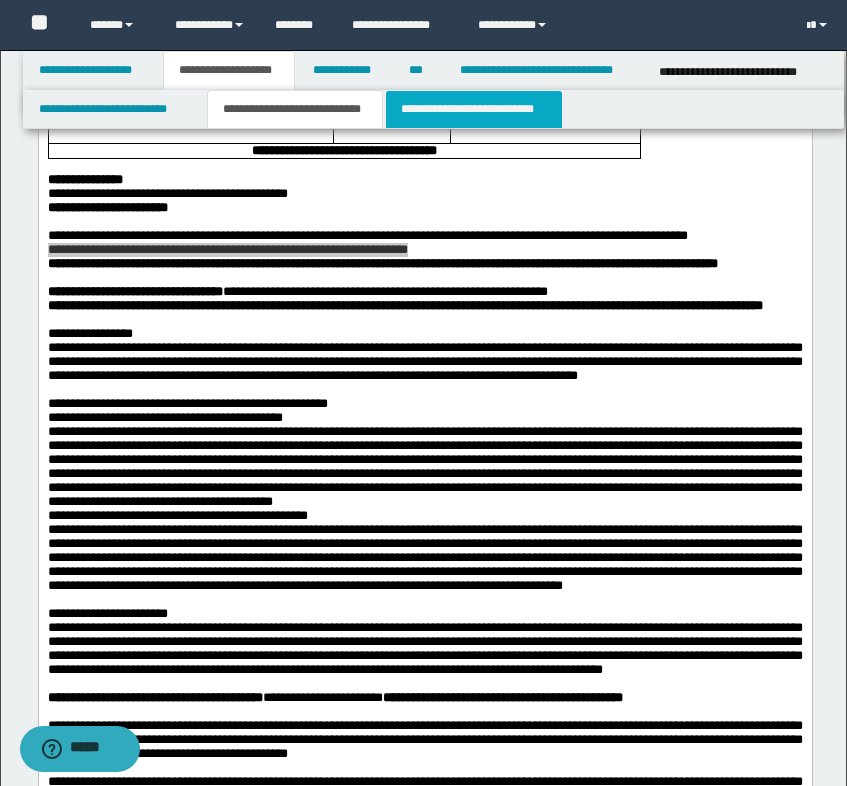 click on "**********" at bounding box center (474, 109) 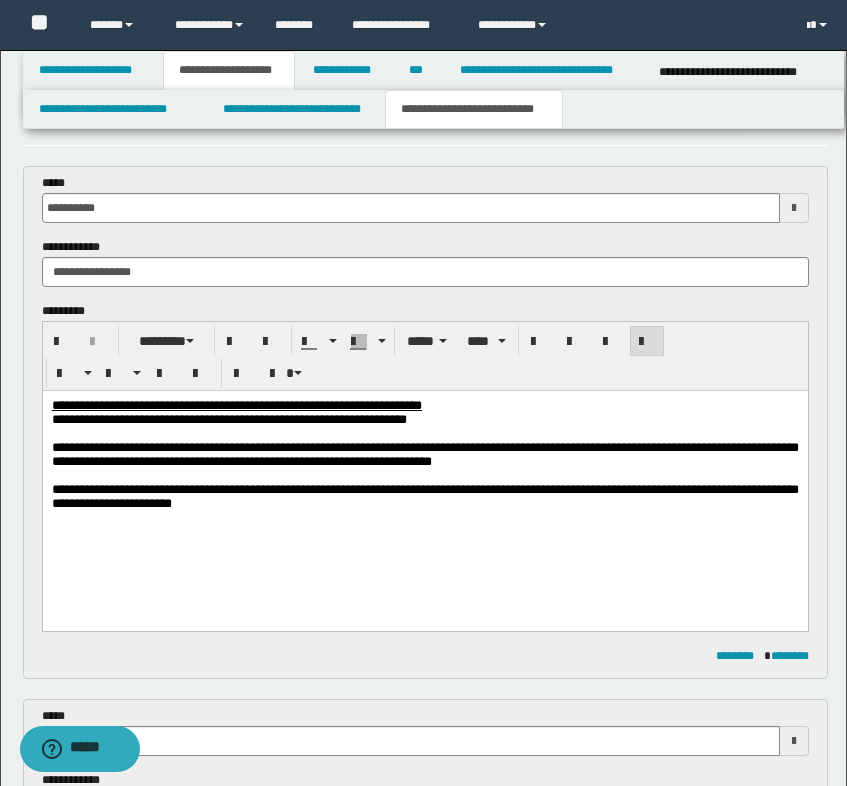 scroll, scrollTop: 0, scrollLeft: 0, axis: both 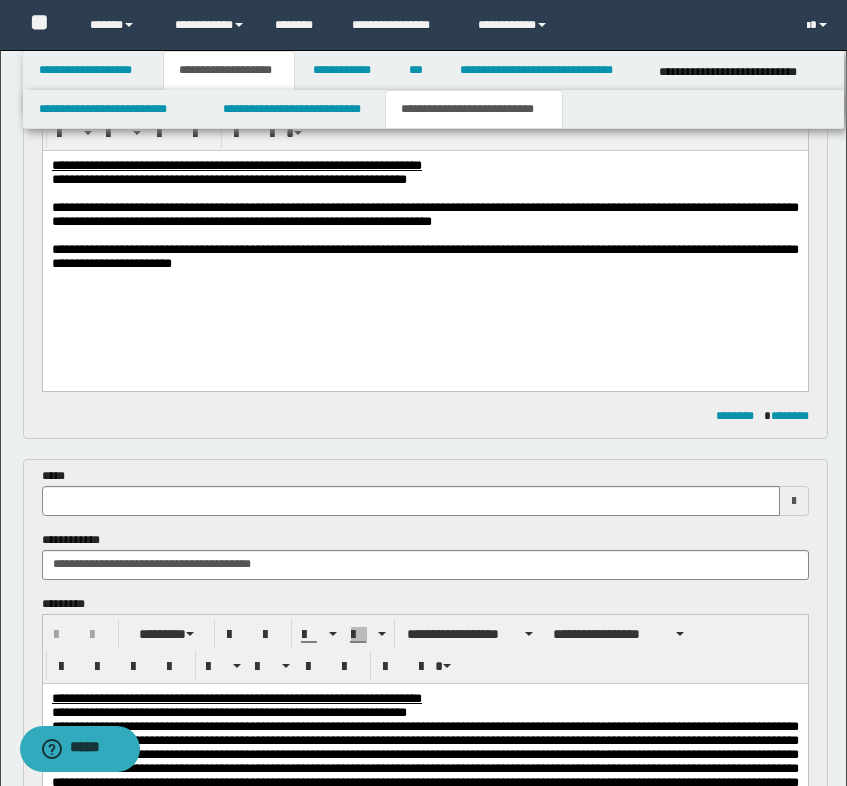 type 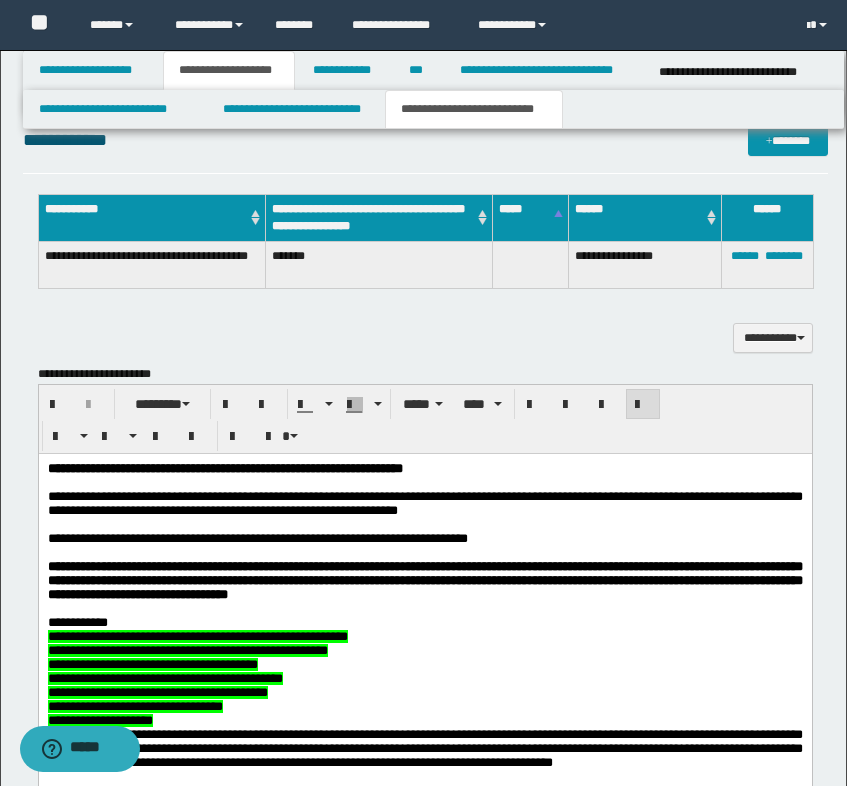 scroll, scrollTop: 1200, scrollLeft: 0, axis: vertical 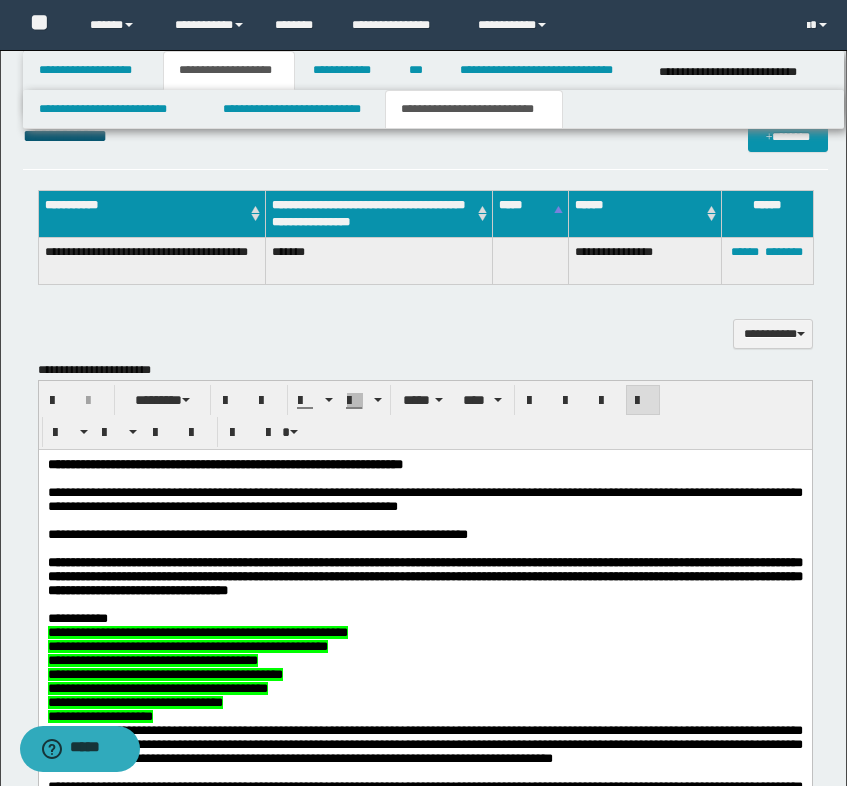 click on "**********" at bounding box center [425, 334] 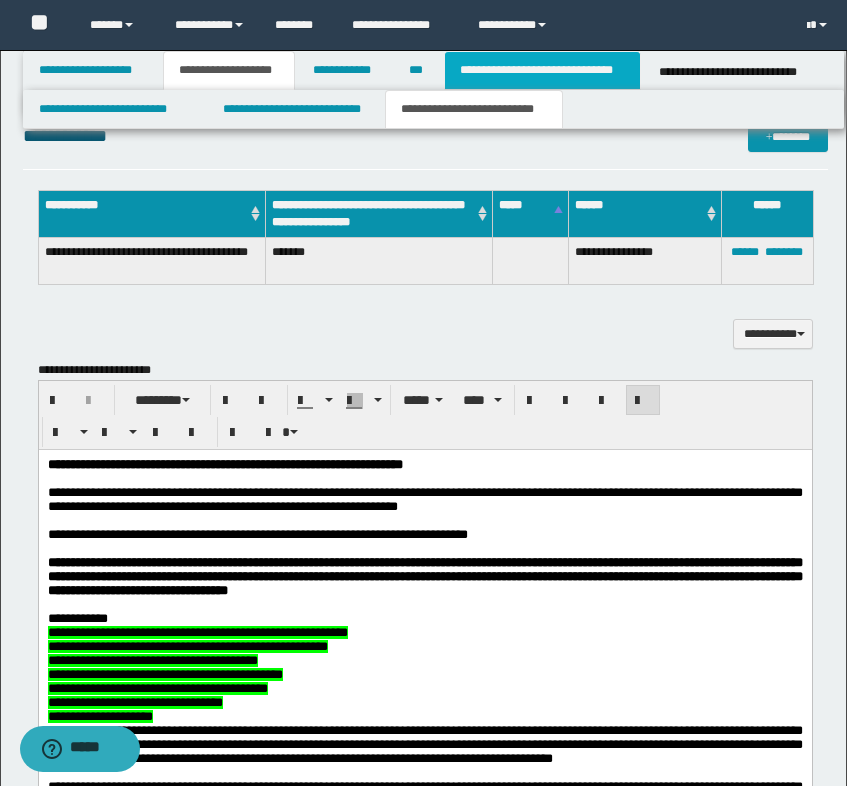 click on "**********" at bounding box center (542, 70) 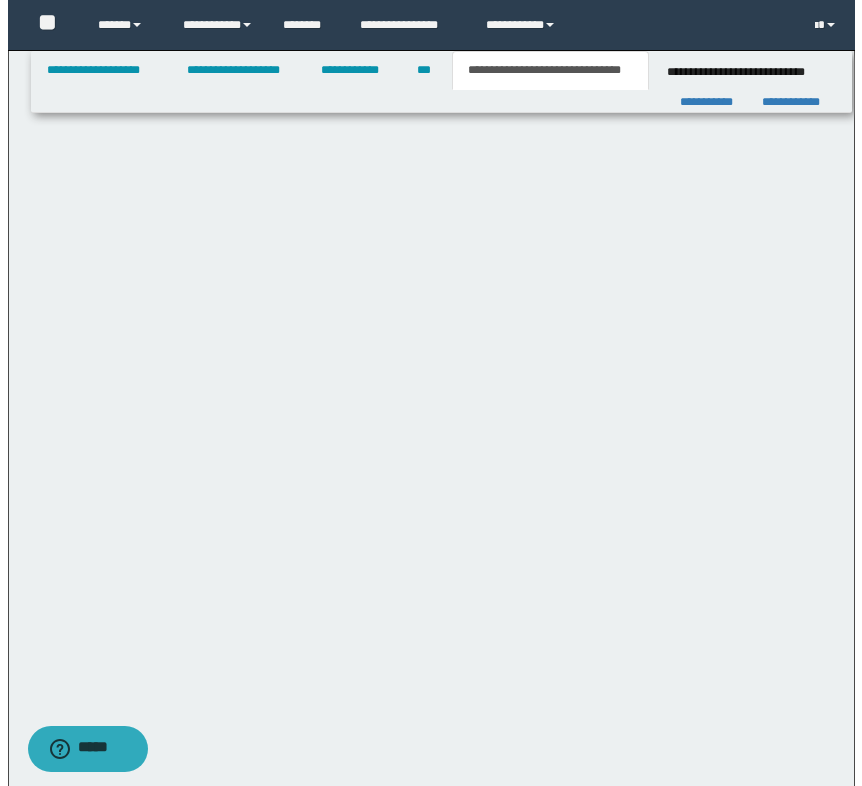 scroll, scrollTop: 0, scrollLeft: 0, axis: both 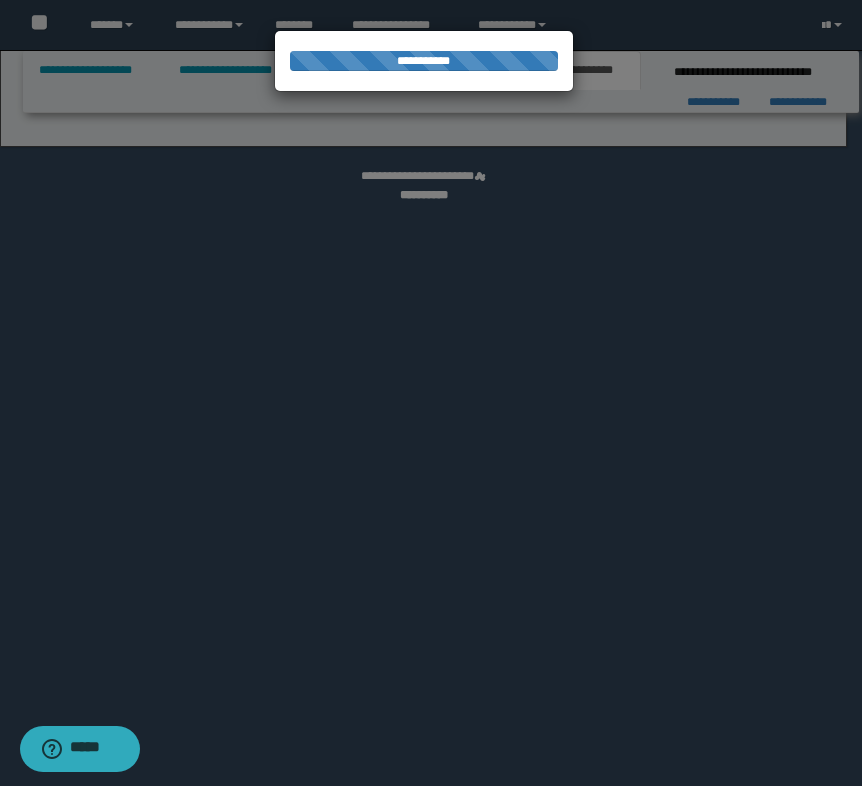 select on "*" 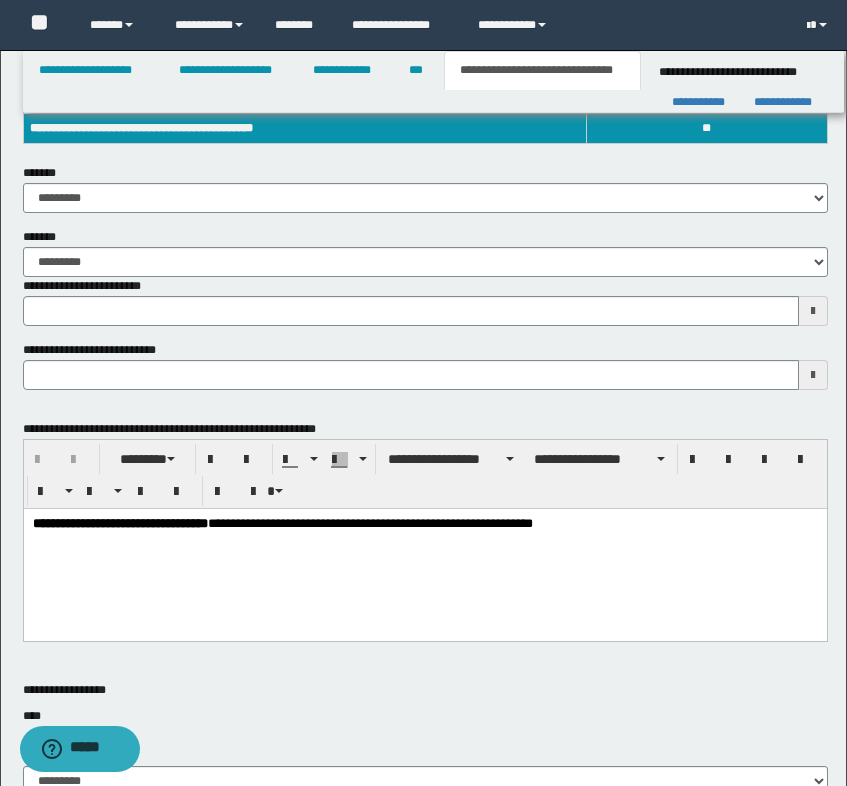 scroll, scrollTop: 400, scrollLeft: 0, axis: vertical 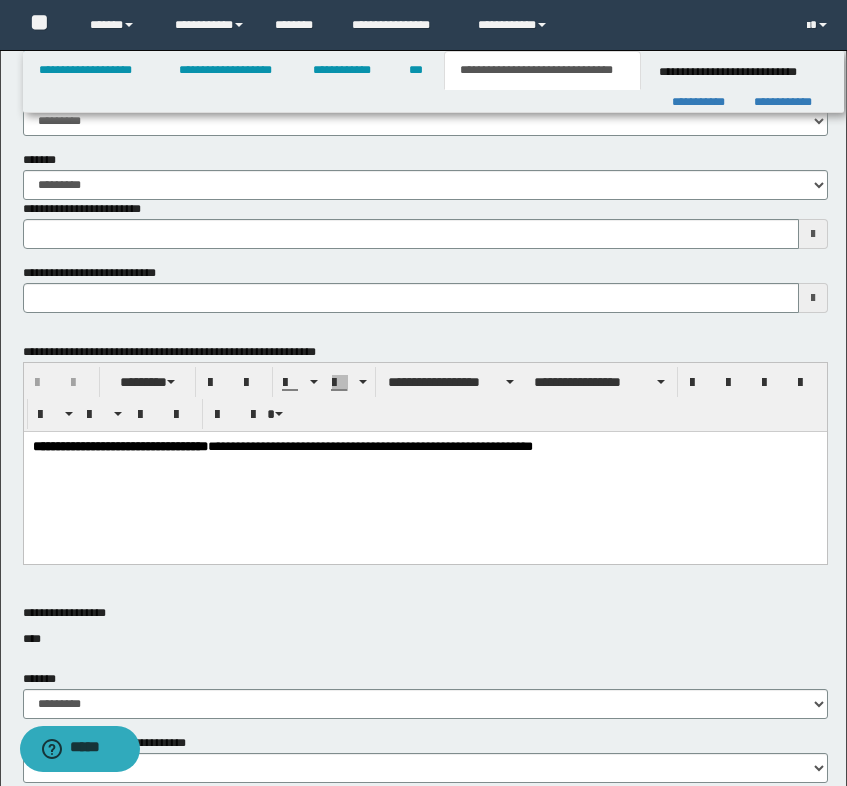 type 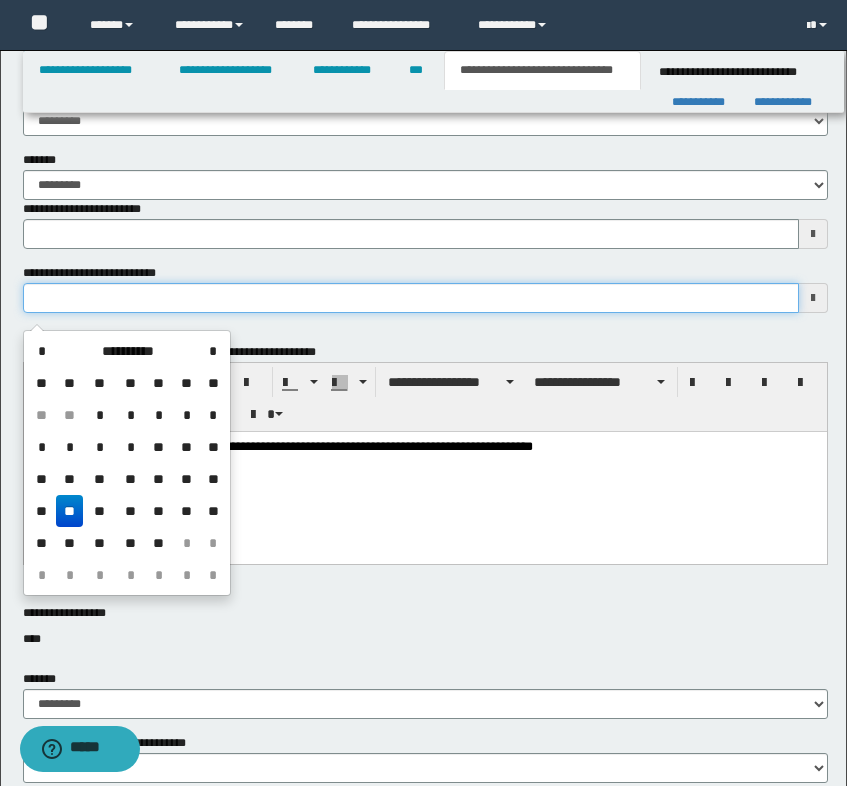 click on "**********" at bounding box center [411, 298] 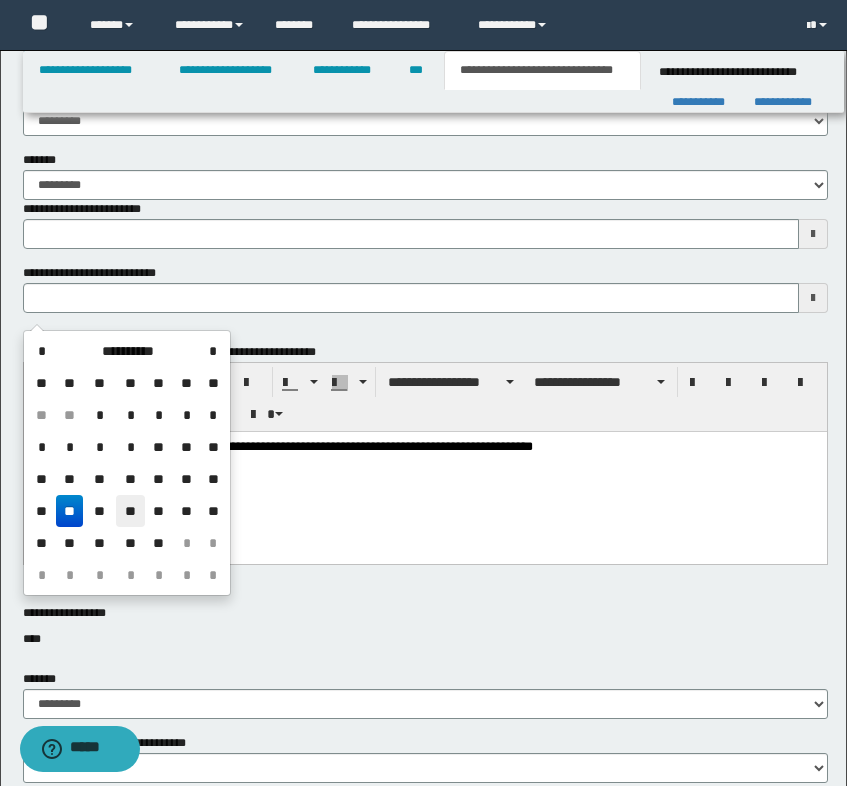 click on "**" at bounding box center (130, 511) 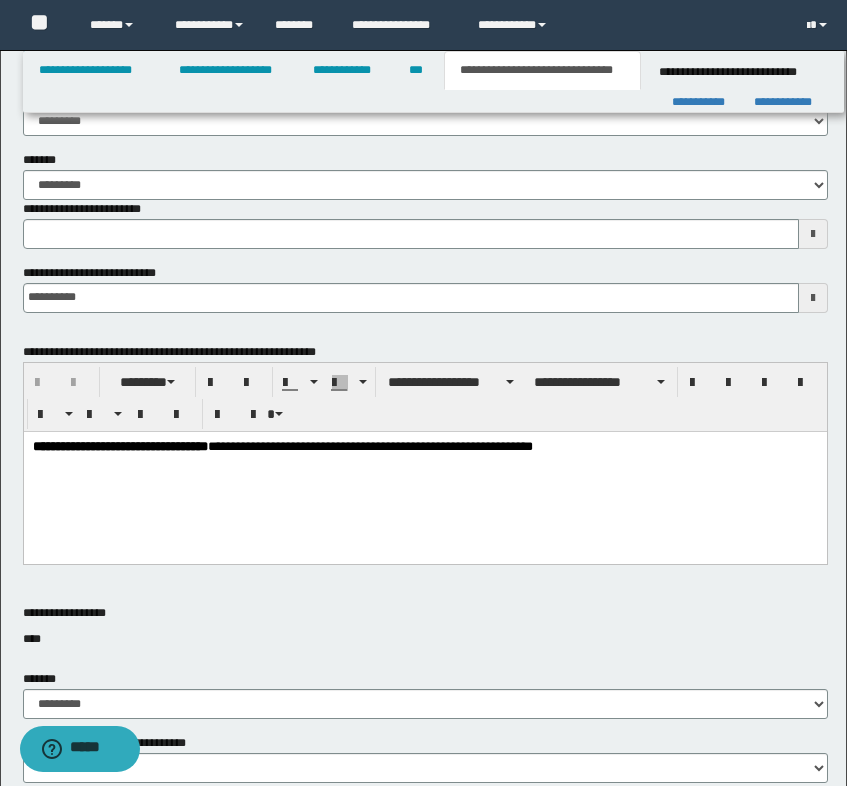 type 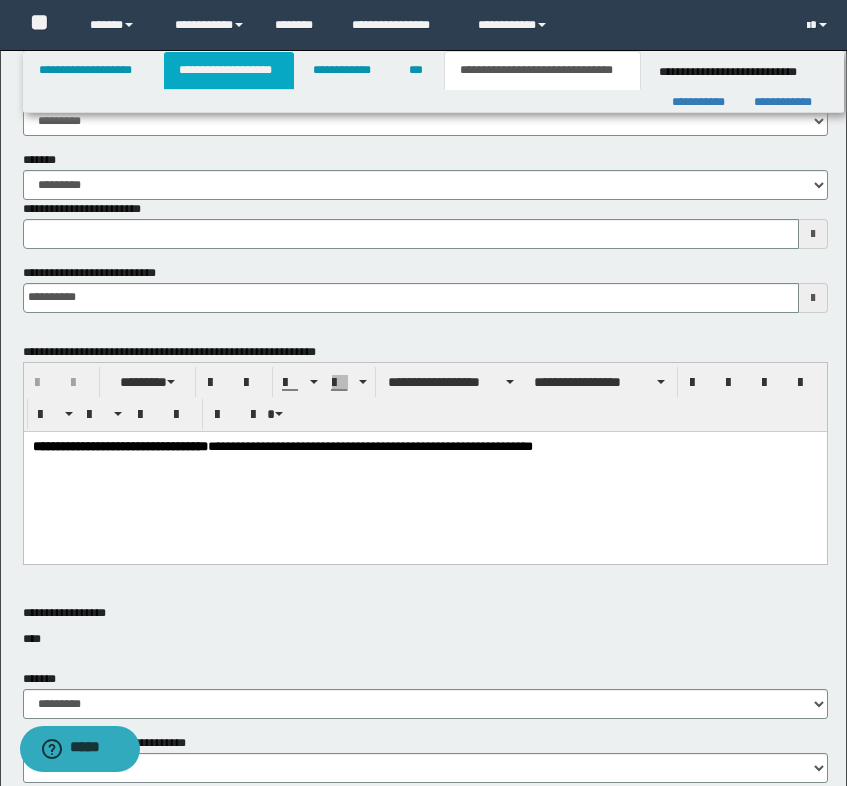 click on "**********" at bounding box center (229, 70) 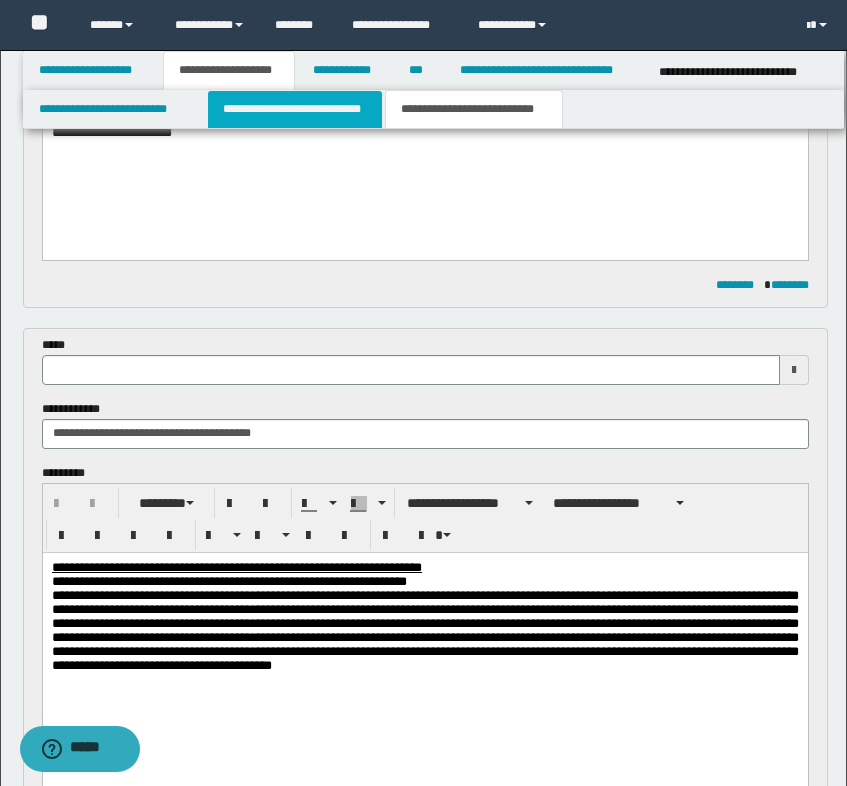 click on "**********" at bounding box center (295, 109) 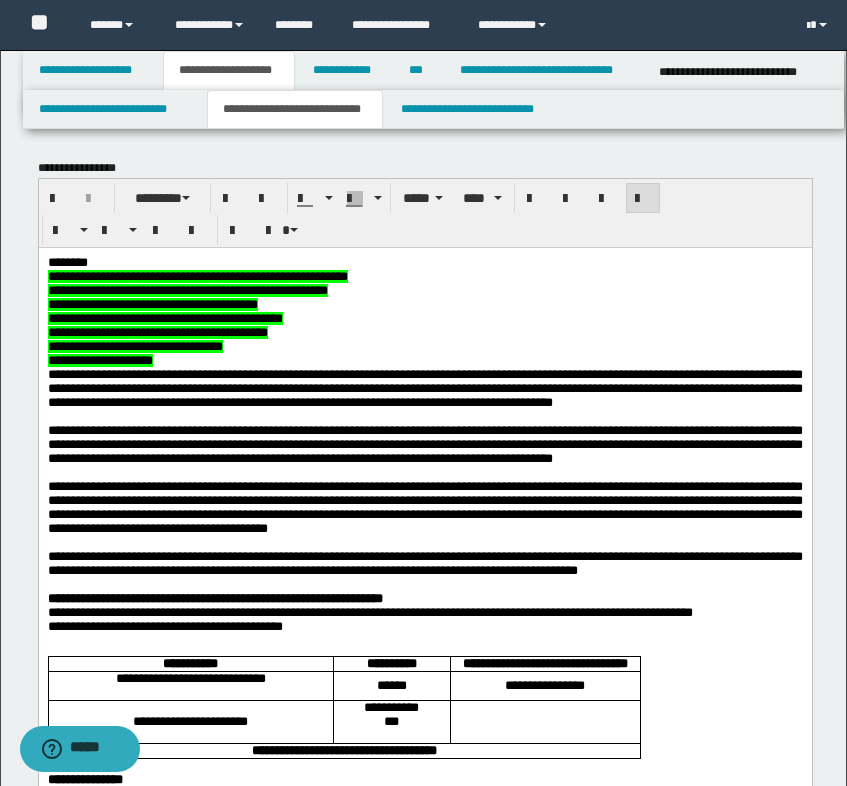 scroll, scrollTop: 100, scrollLeft: 0, axis: vertical 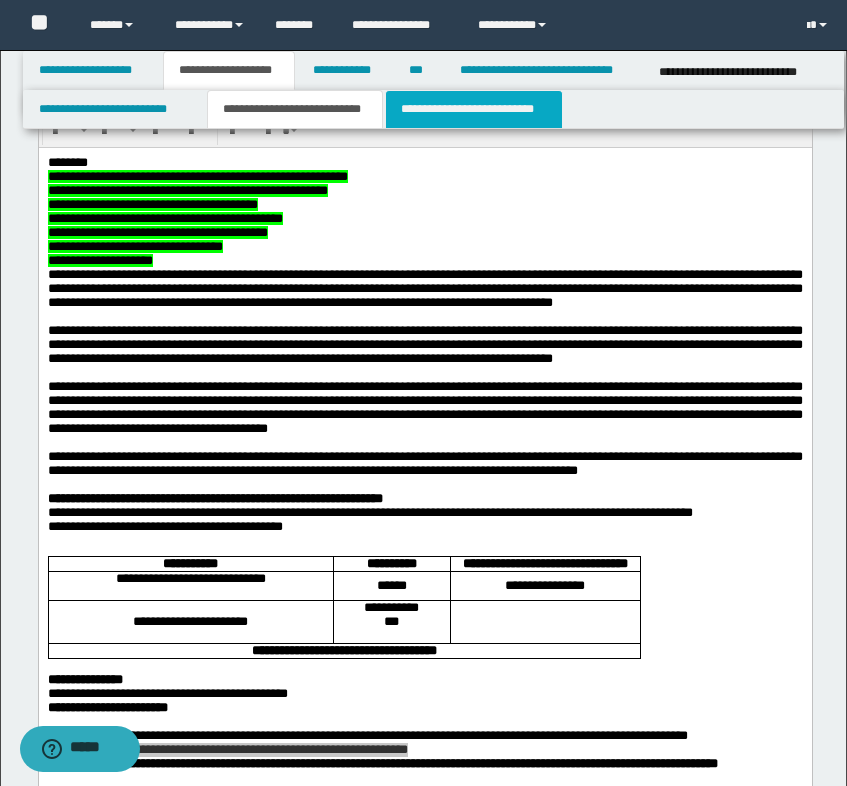 click on "**********" at bounding box center [474, 109] 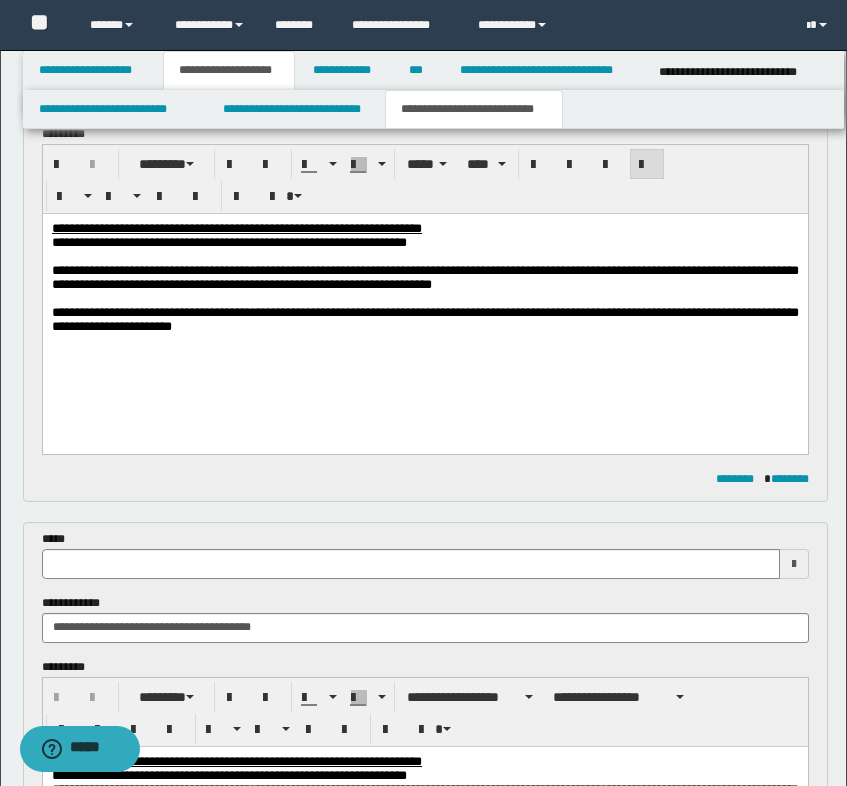 scroll, scrollTop: 200, scrollLeft: 0, axis: vertical 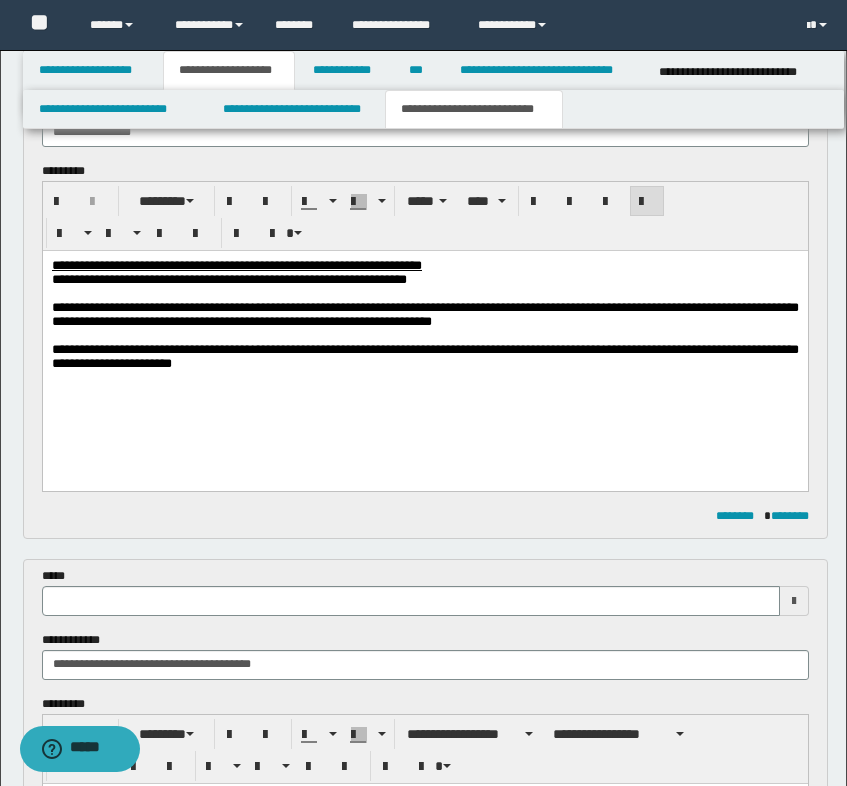 click on "**********" at bounding box center [424, 357] 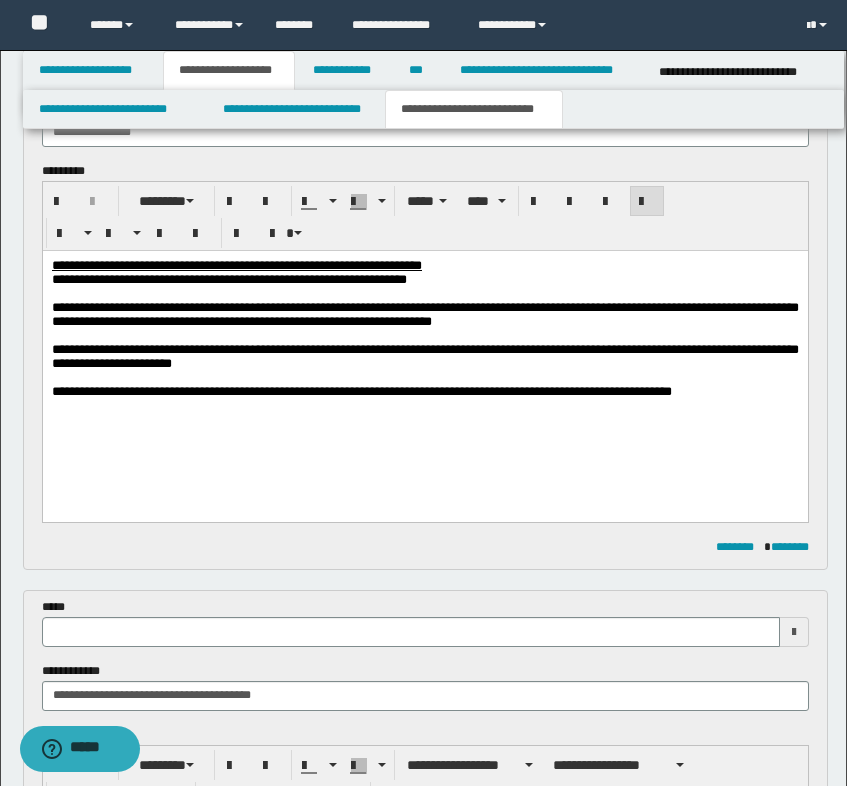click on "**********" at bounding box center (424, 392) 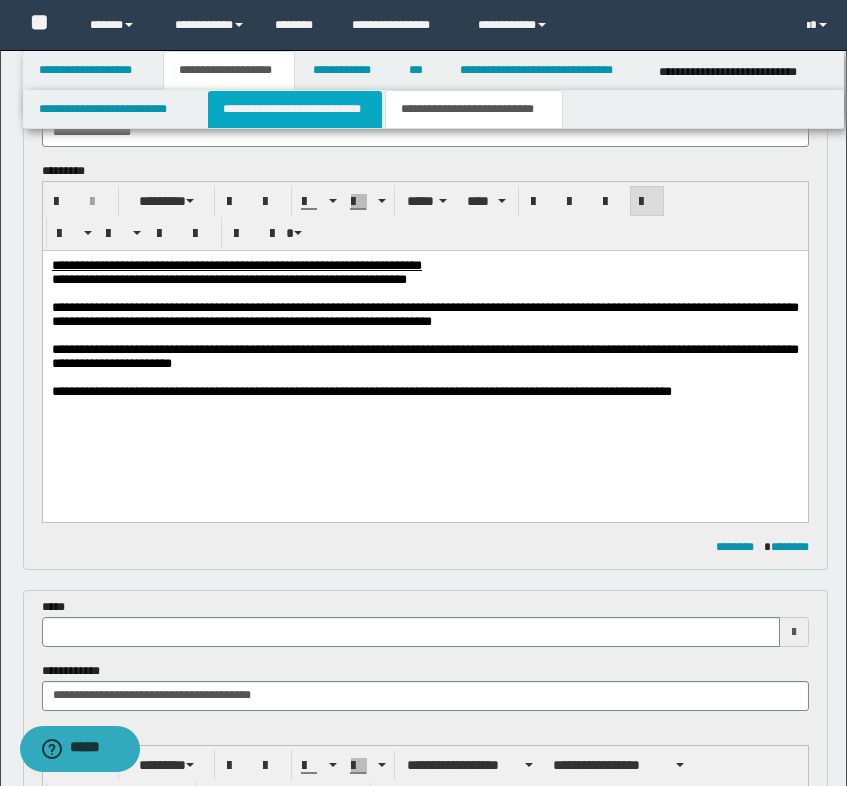 click on "**********" at bounding box center [295, 109] 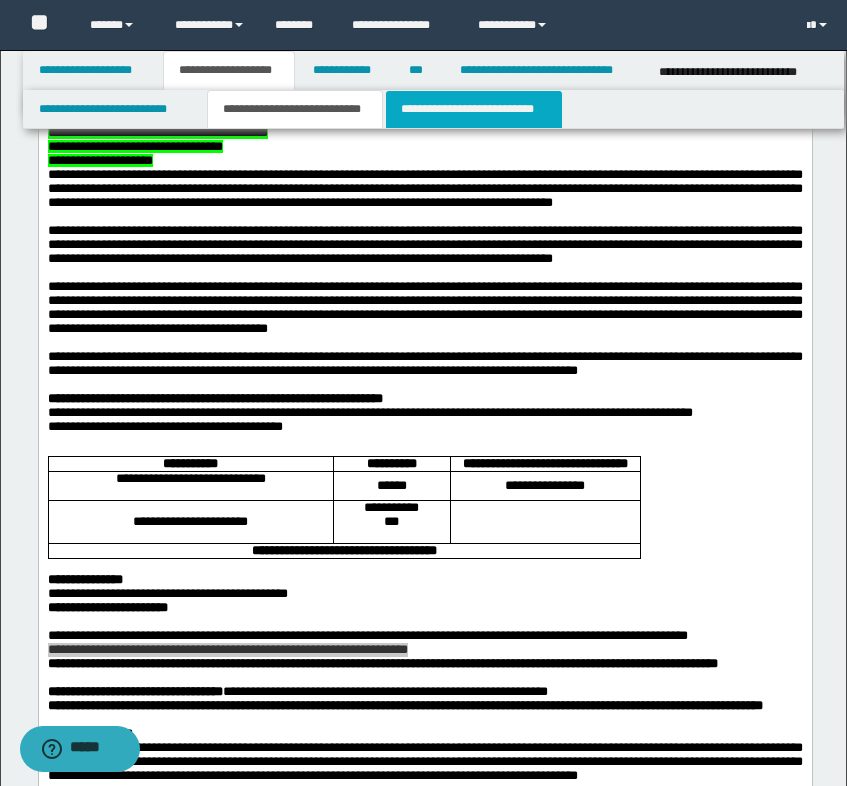 click on "**********" at bounding box center (474, 109) 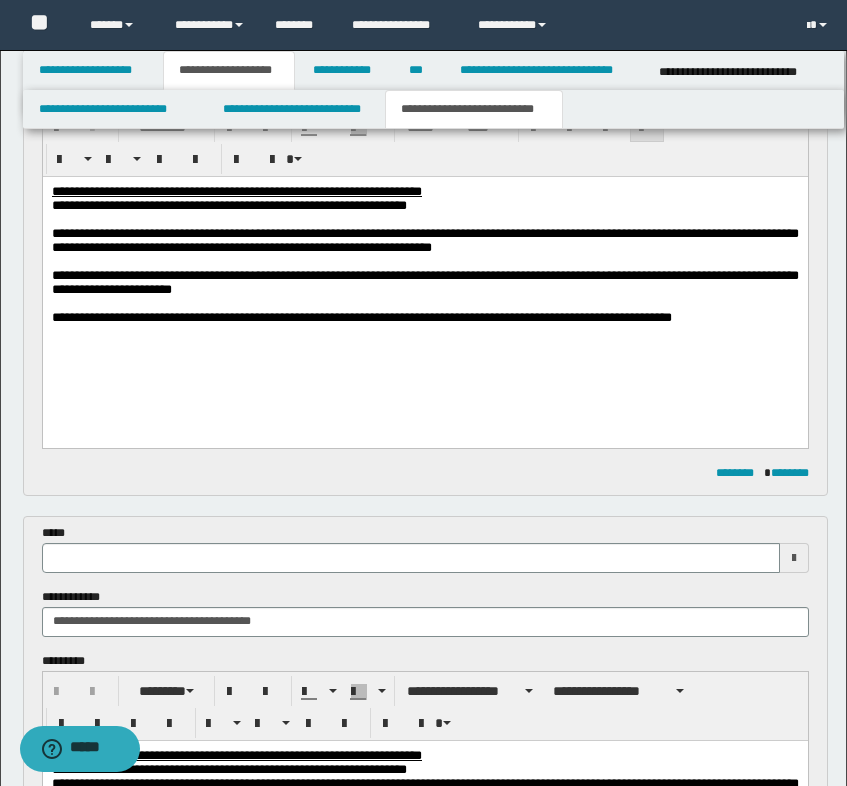 scroll, scrollTop: 400, scrollLeft: 0, axis: vertical 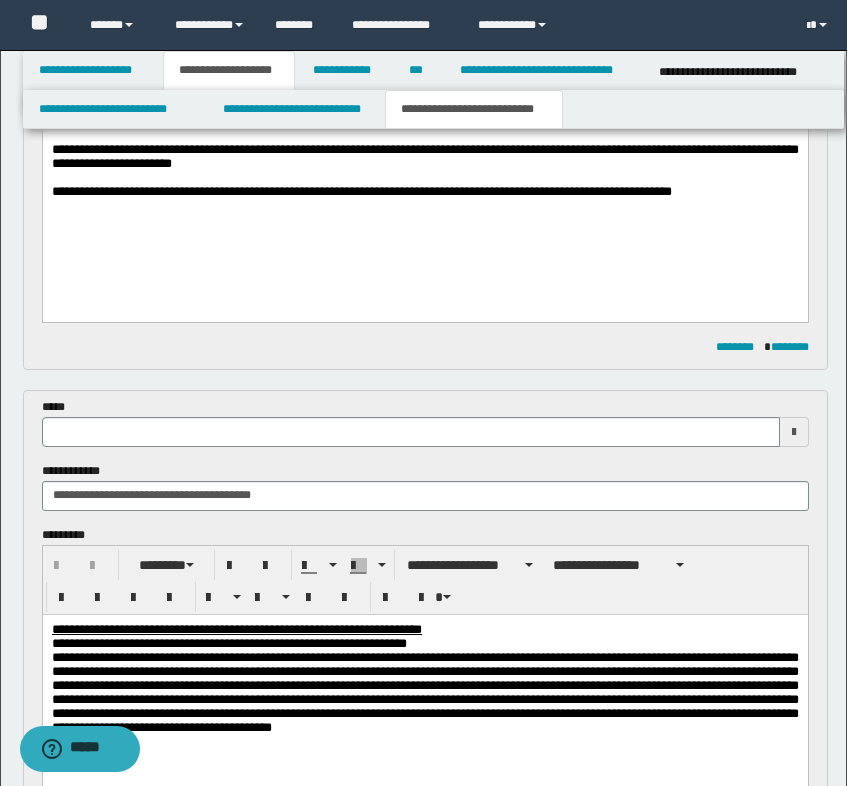 type 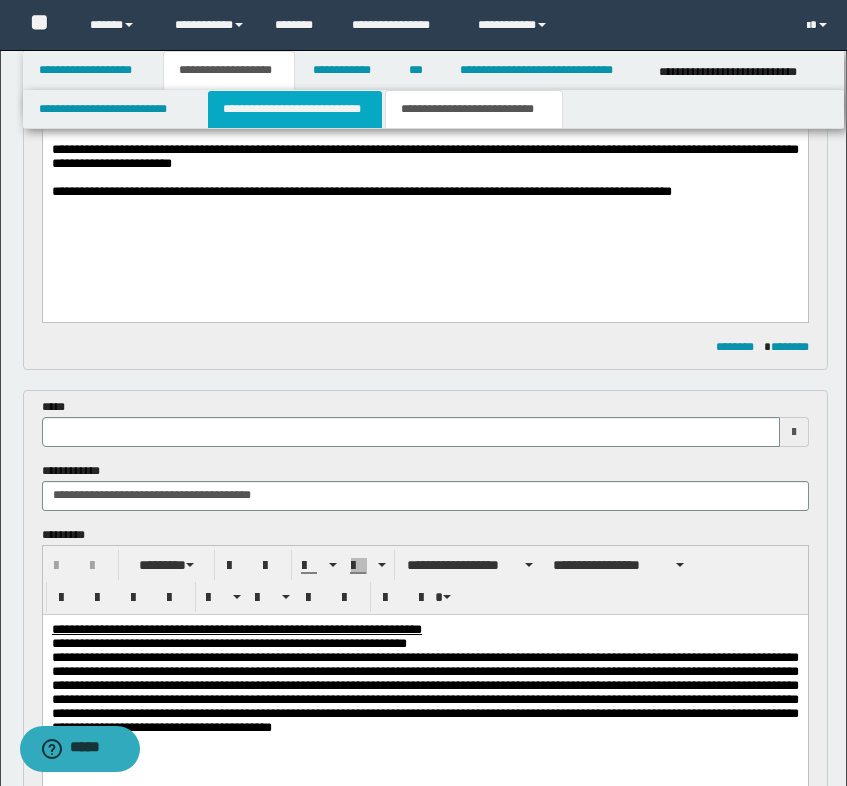 click on "**********" at bounding box center (295, 109) 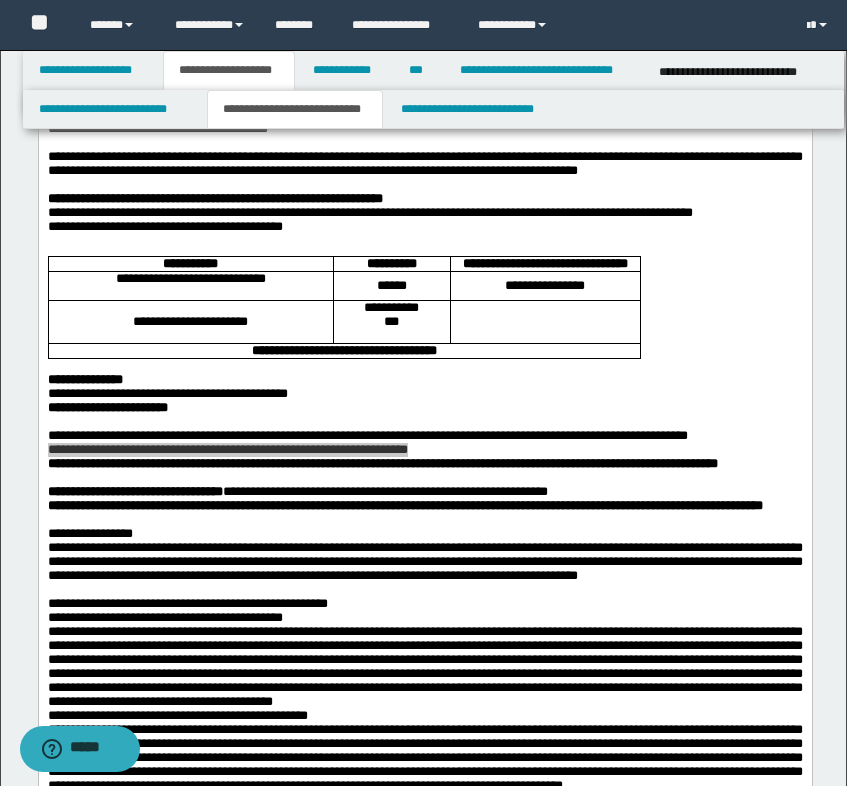 scroll, scrollTop: 600, scrollLeft: 0, axis: vertical 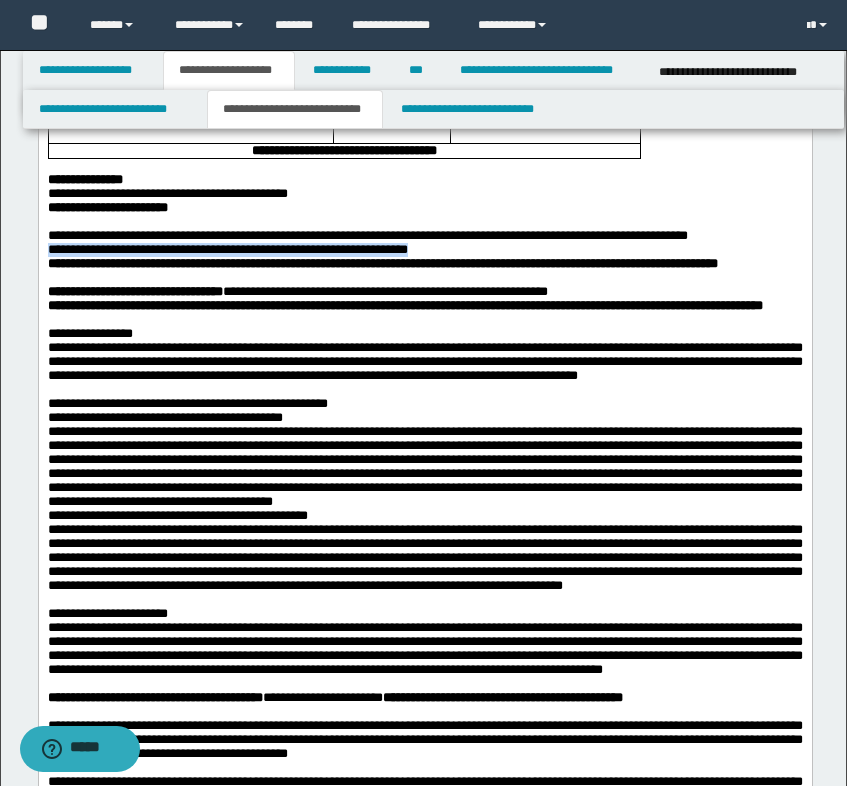 click on "**********" at bounding box center (382, 263) 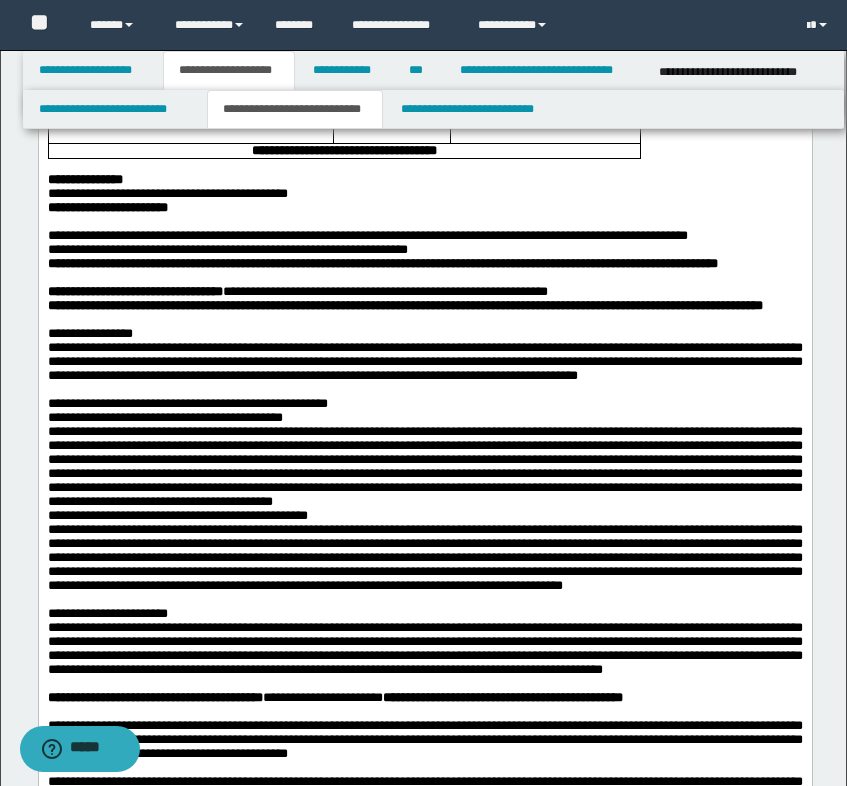 click at bounding box center [424, 278] 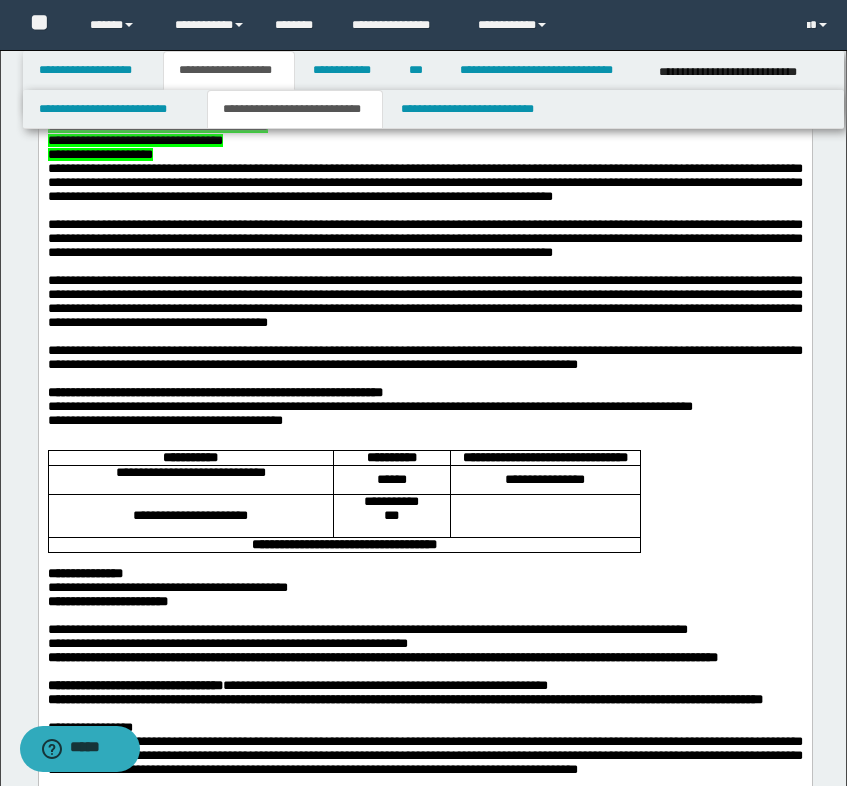 scroll, scrollTop: 0, scrollLeft: 0, axis: both 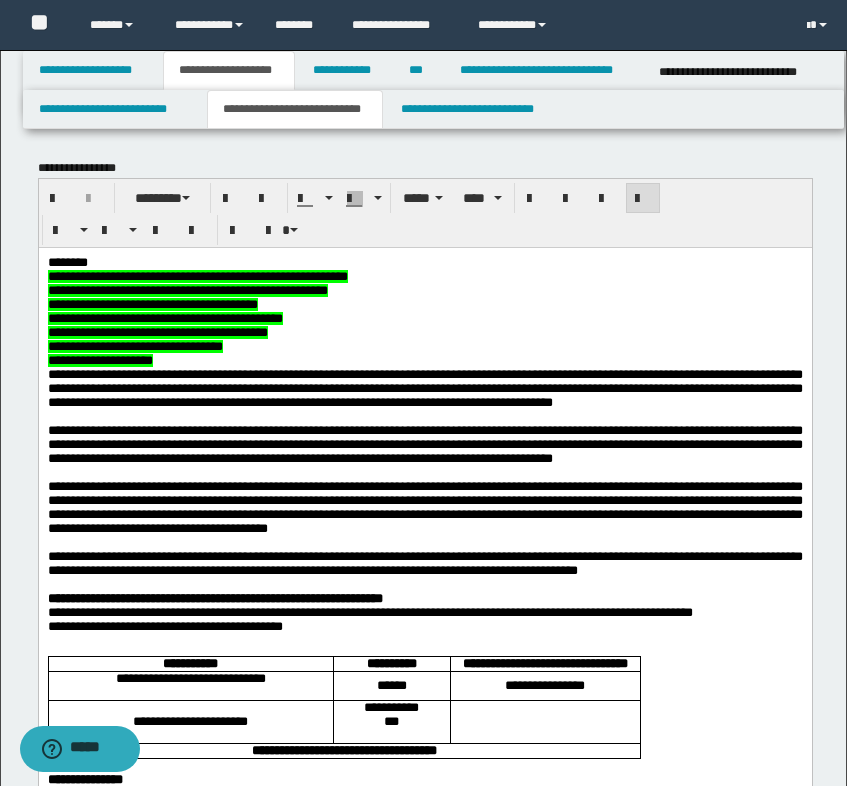 click on "**********" at bounding box center (424, 360) 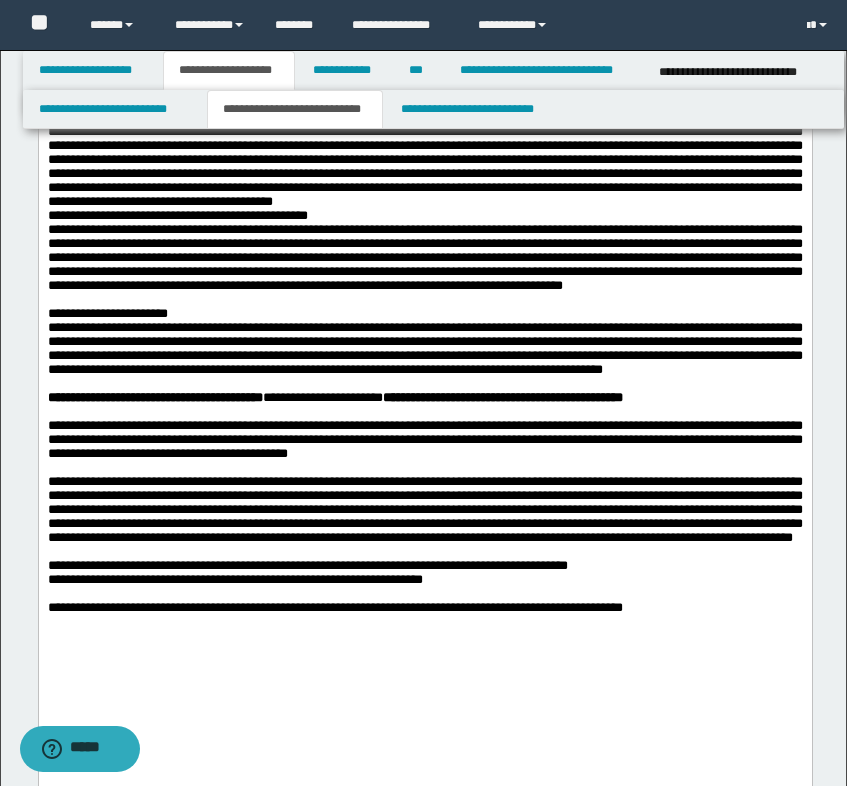 scroll, scrollTop: 1300, scrollLeft: 0, axis: vertical 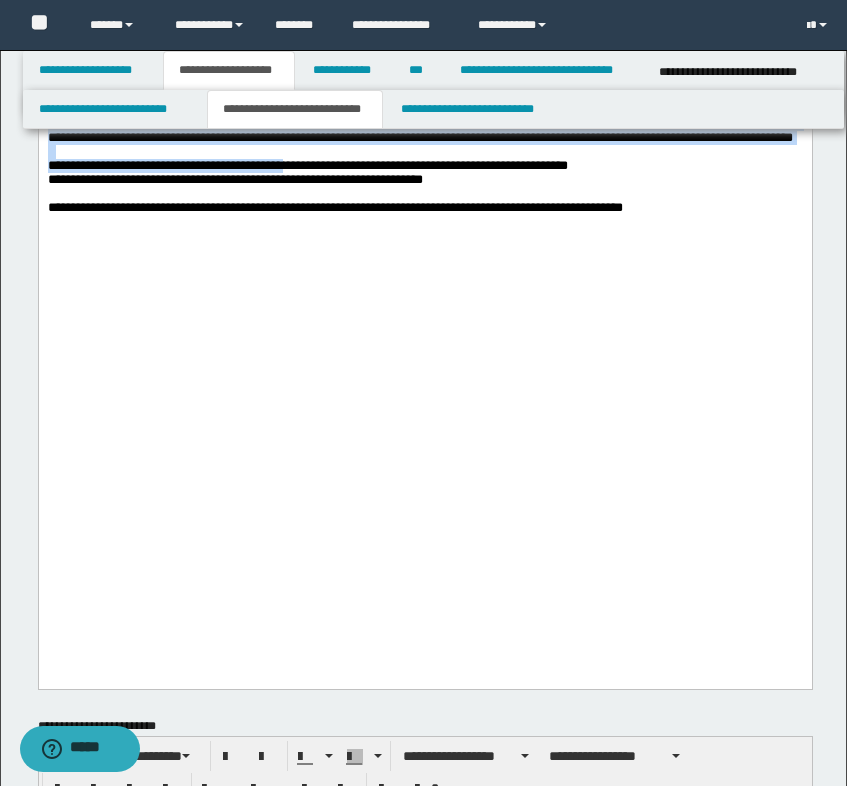 drag, startPoint x: 248, startPoint y: 306, endPoint x: 341, endPoint y: 518, distance: 231.50162 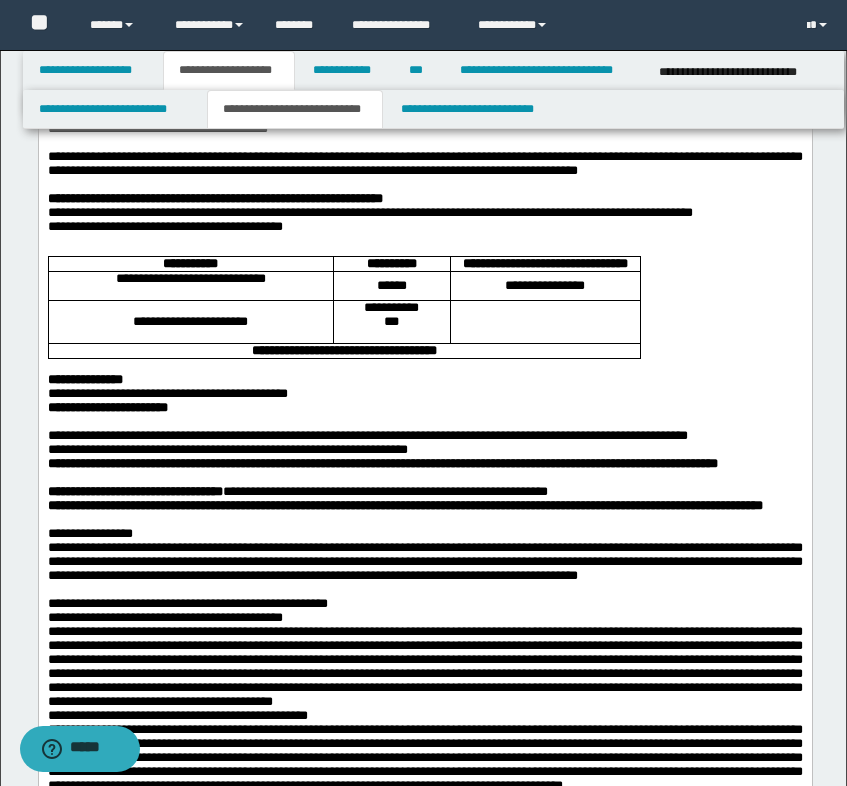 scroll, scrollTop: 600, scrollLeft: 0, axis: vertical 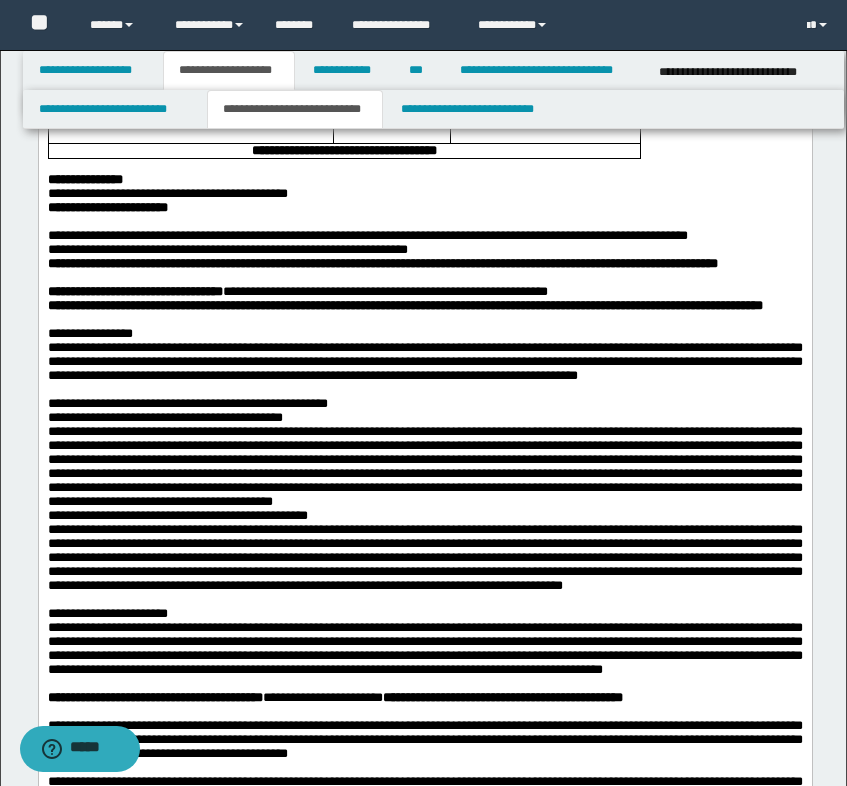 click on "**********" at bounding box center [382, 263] 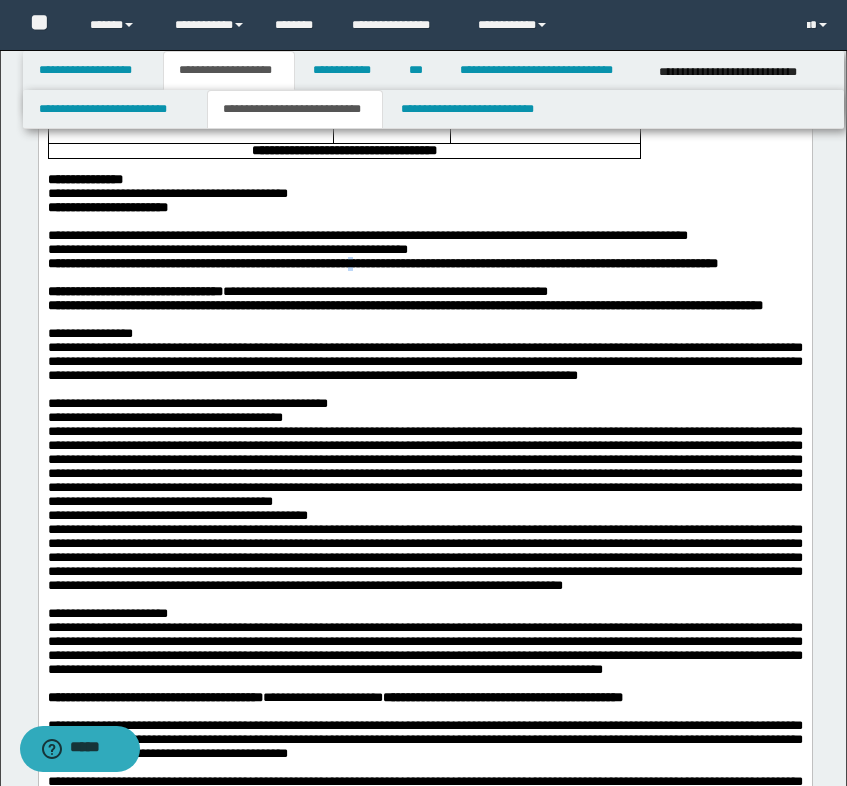 click on "**********" at bounding box center [382, 263] 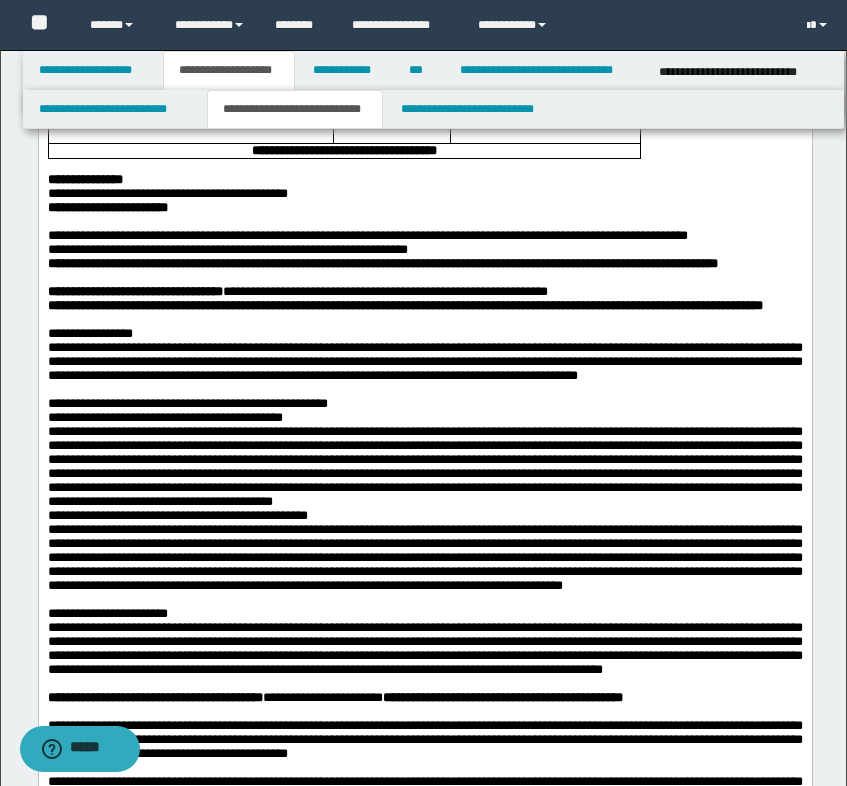 click at bounding box center [424, 278] 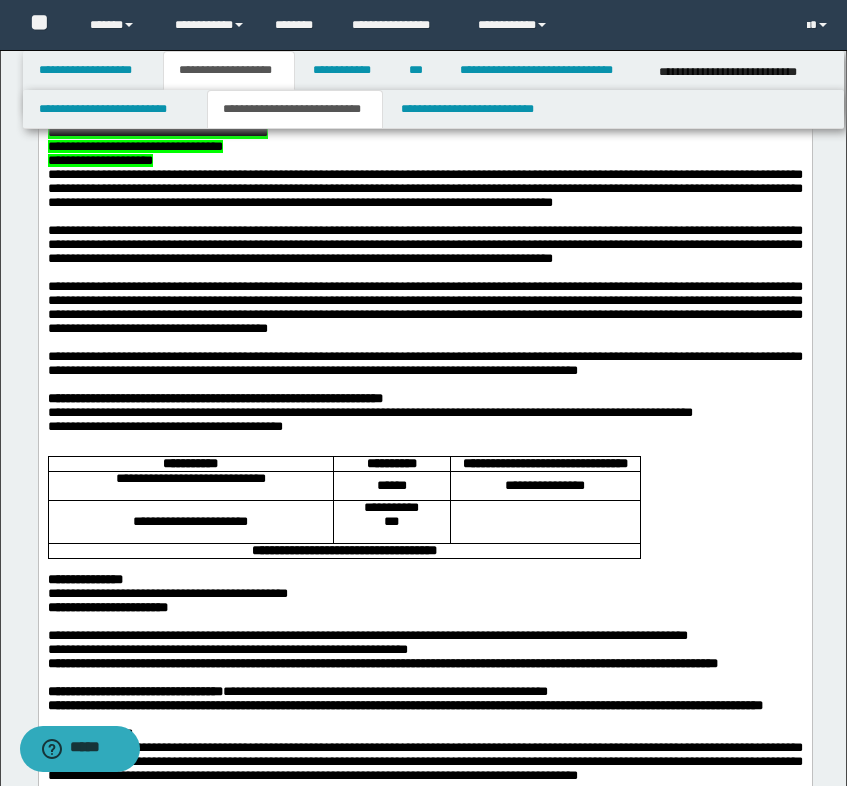 scroll, scrollTop: 600, scrollLeft: 0, axis: vertical 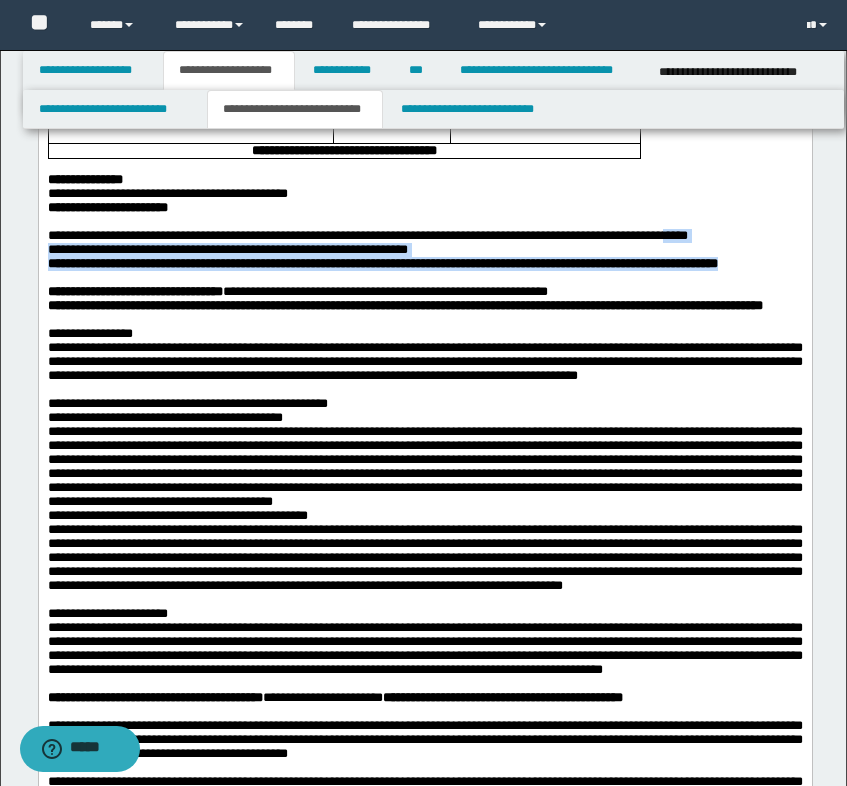 drag, startPoint x: 612, startPoint y: 422, endPoint x: 558, endPoint y: 386, distance: 64.899925 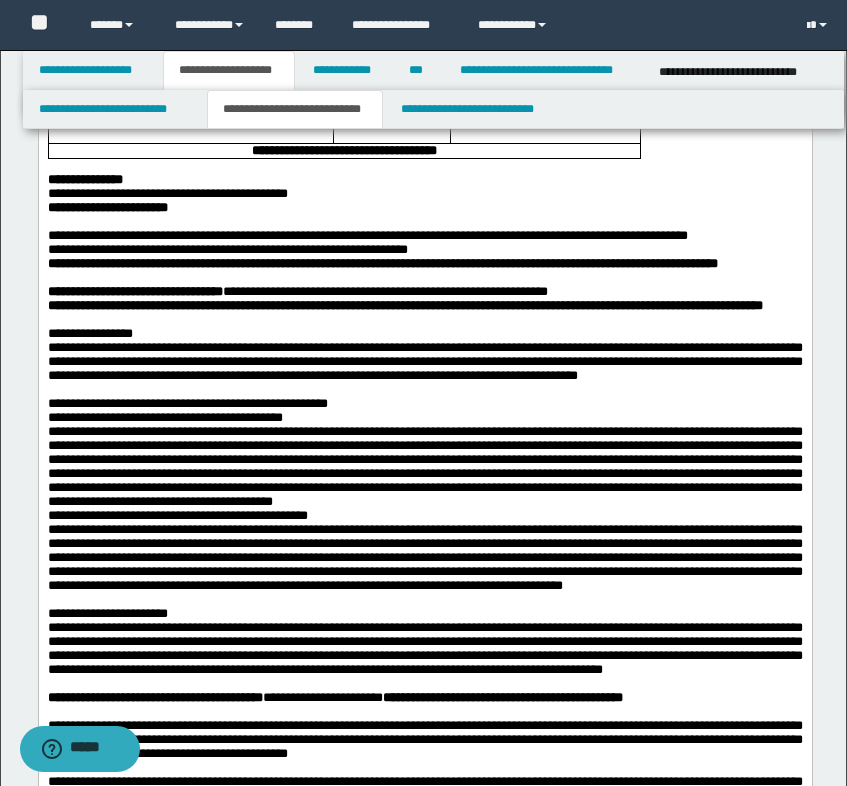 click on "**********" at bounding box center (382, 263) 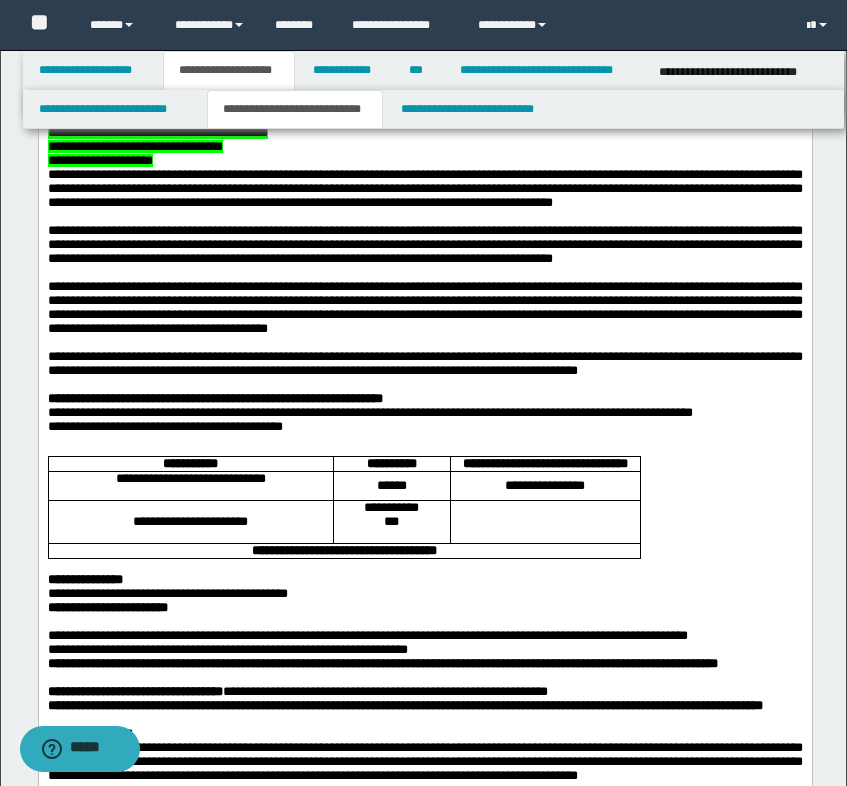 scroll, scrollTop: 0, scrollLeft: 0, axis: both 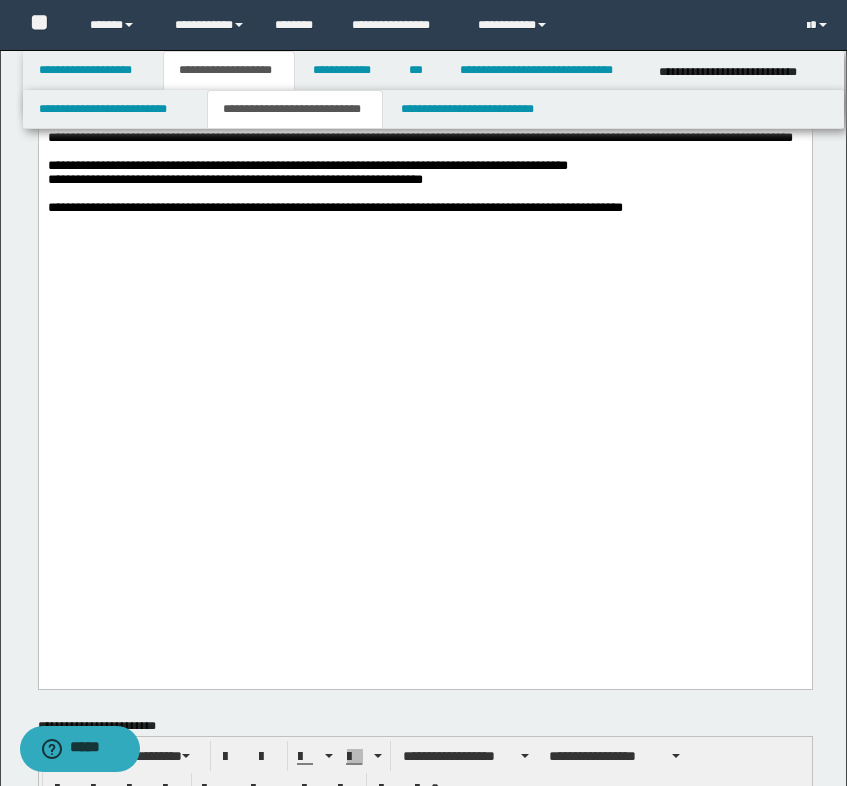 drag, startPoint x: 456, startPoint y: 305, endPoint x: 463, endPoint y: 289, distance: 17.464249 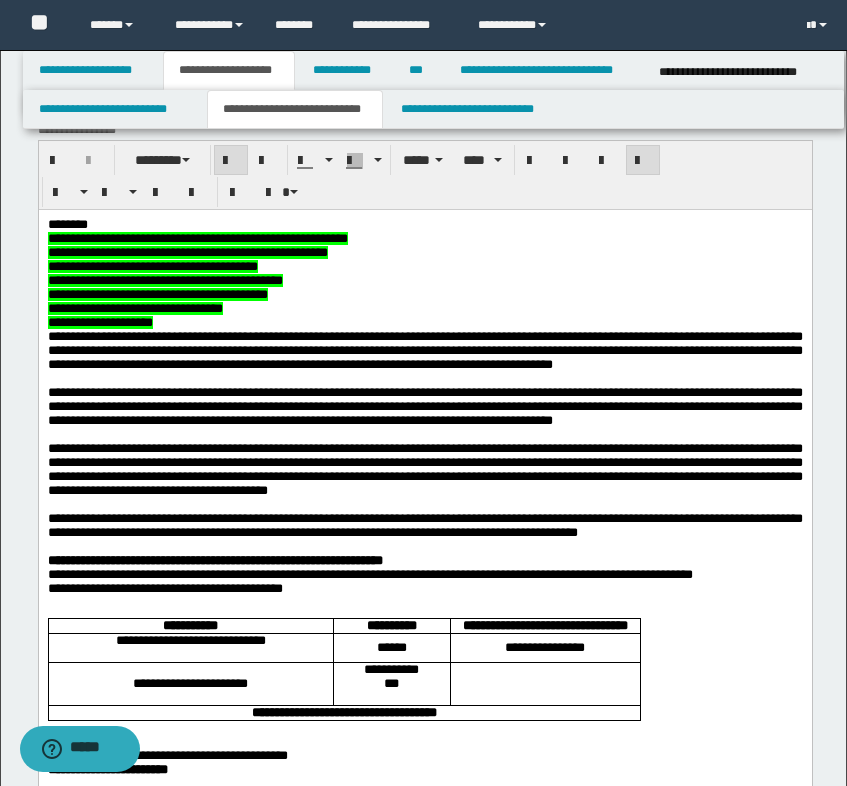 scroll, scrollTop: 0, scrollLeft: 0, axis: both 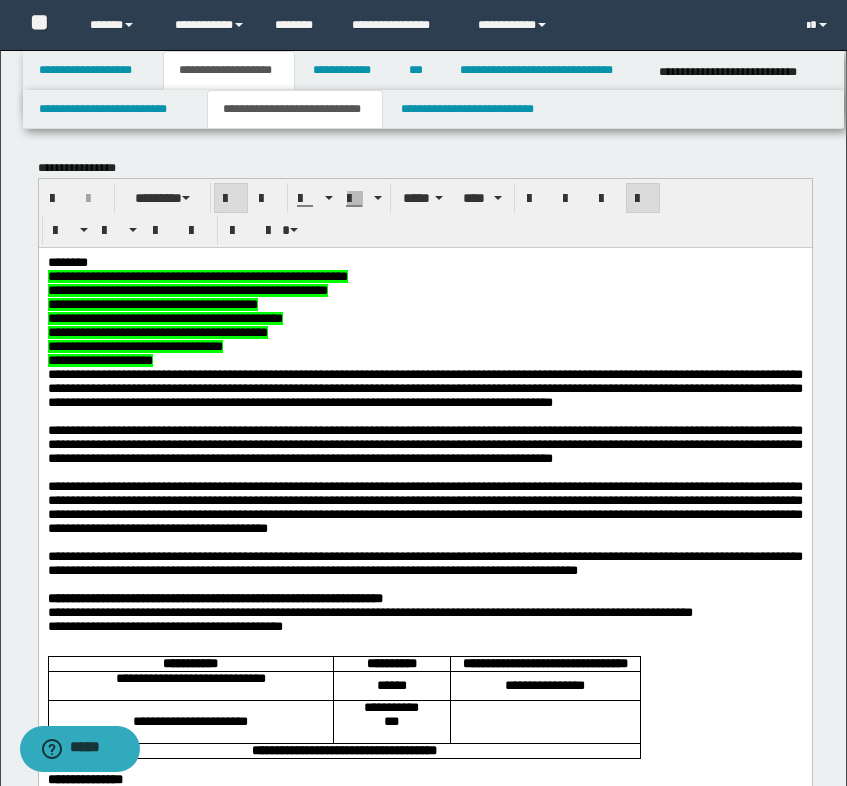 drag, startPoint x: 459, startPoint y: 480, endPoint x: 453, endPoint y: 452, distance: 28.635643 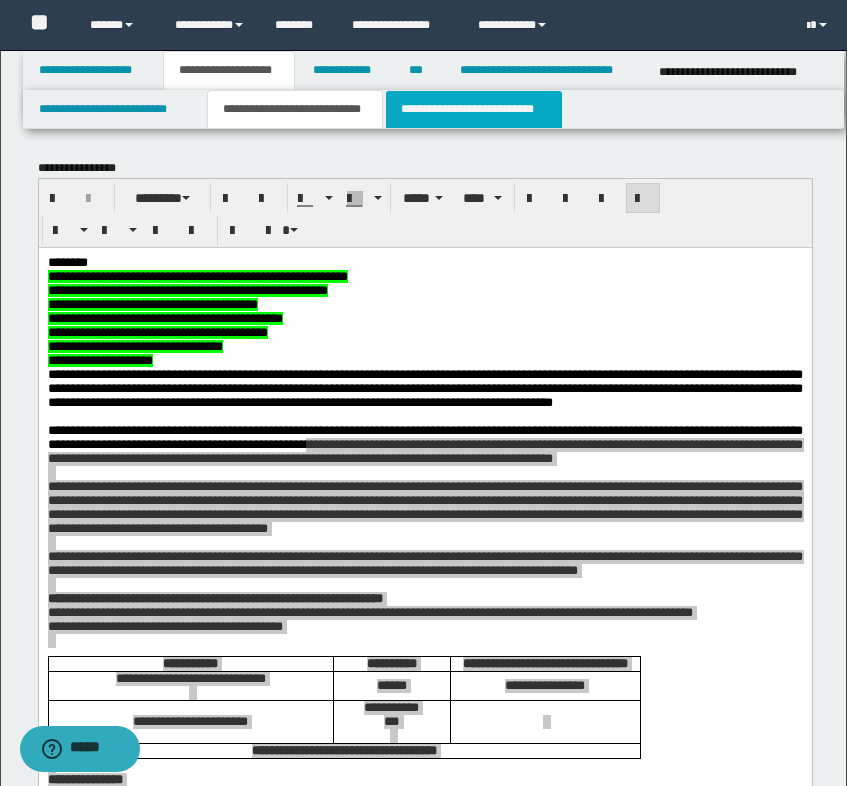 click on "**********" at bounding box center (474, 109) 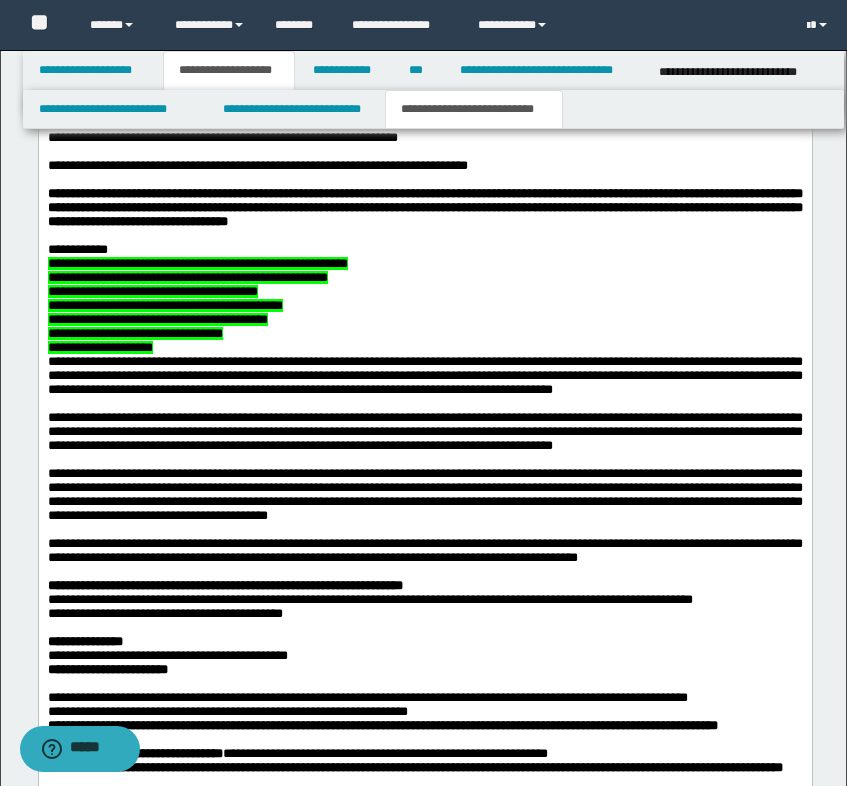 scroll, scrollTop: 1100, scrollLeft: 0, axis: vertical 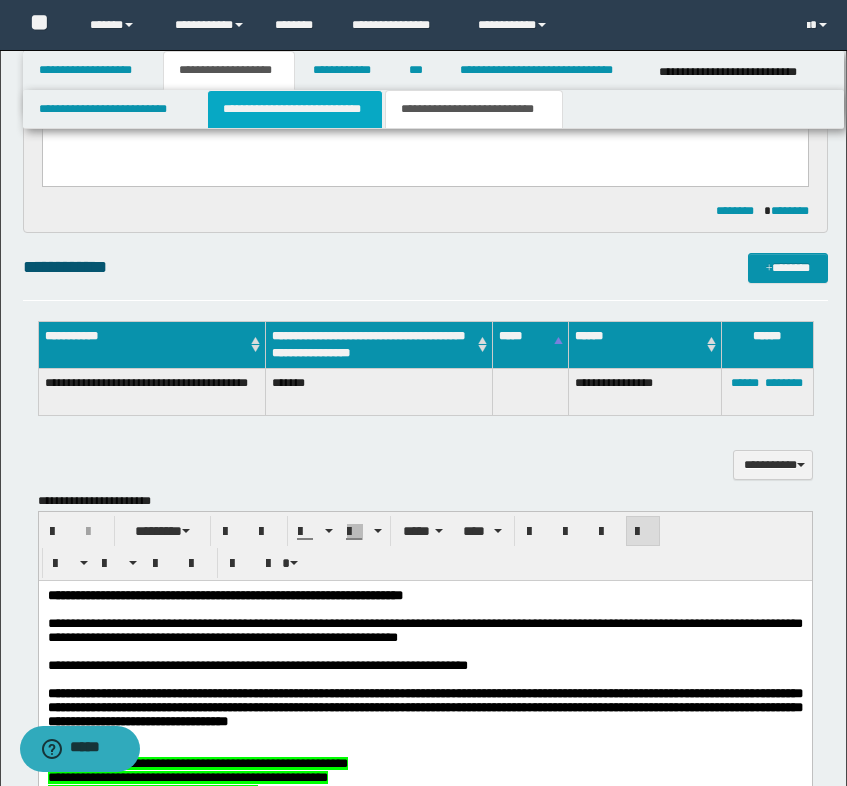 click on "**********" at bounding box center [295, 109] 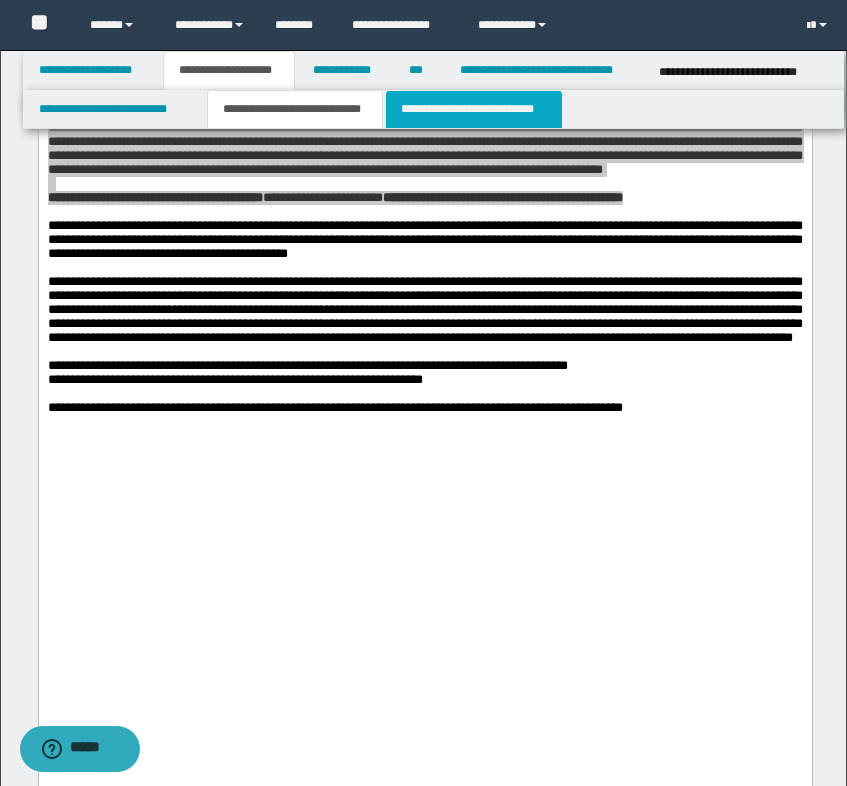 click on "**********" at bounding box center (474, 109) 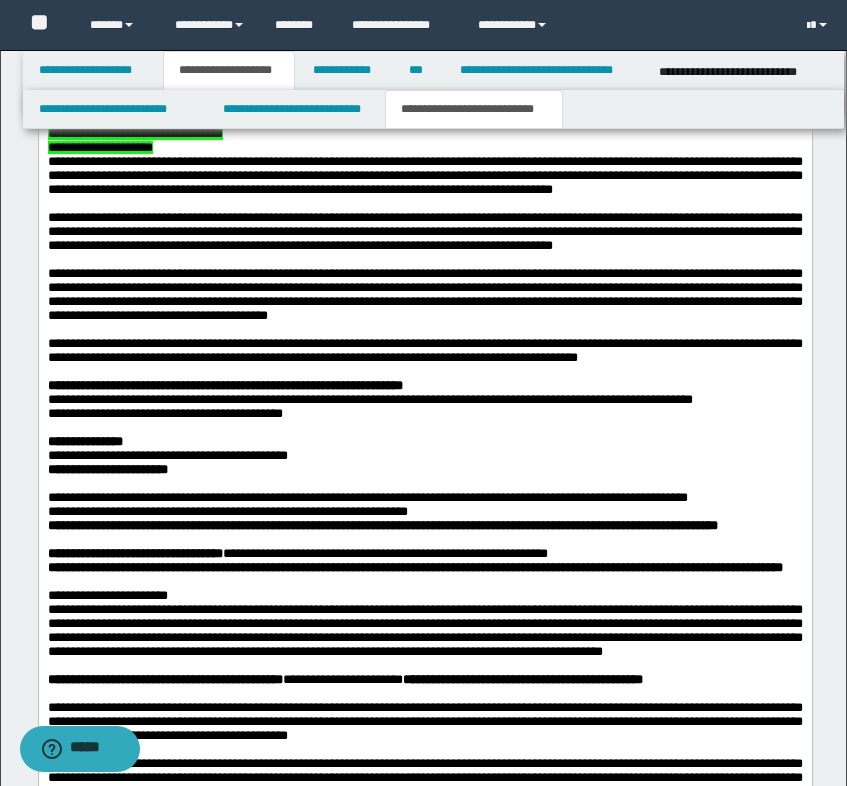 scroll, scrollTop: 2100, scrollLeft: 0, axis: vertical 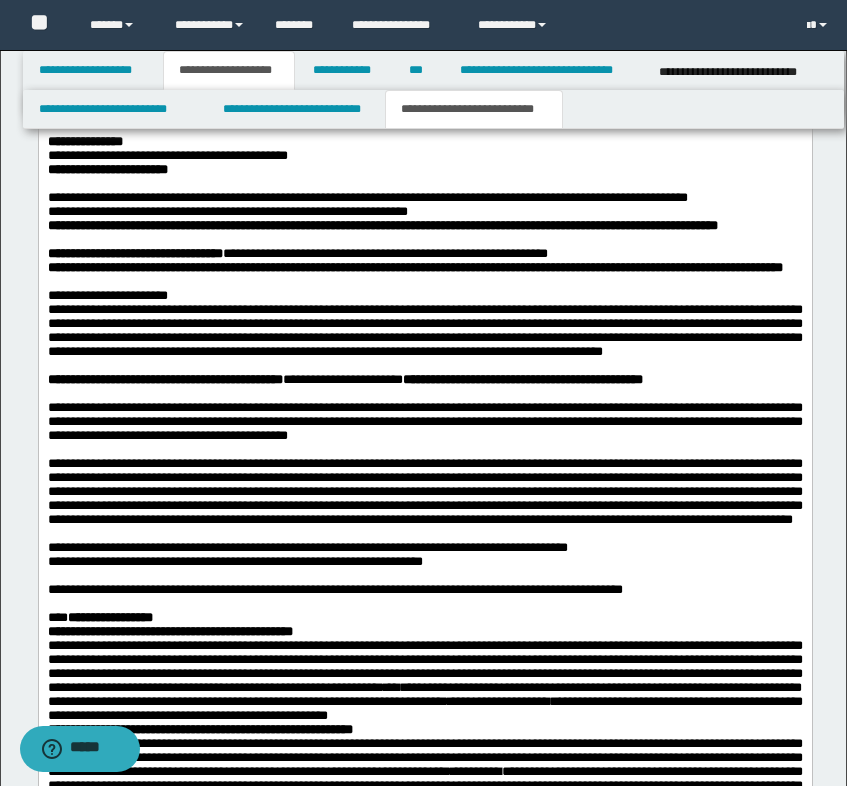 click at bounding box center (424, 240) 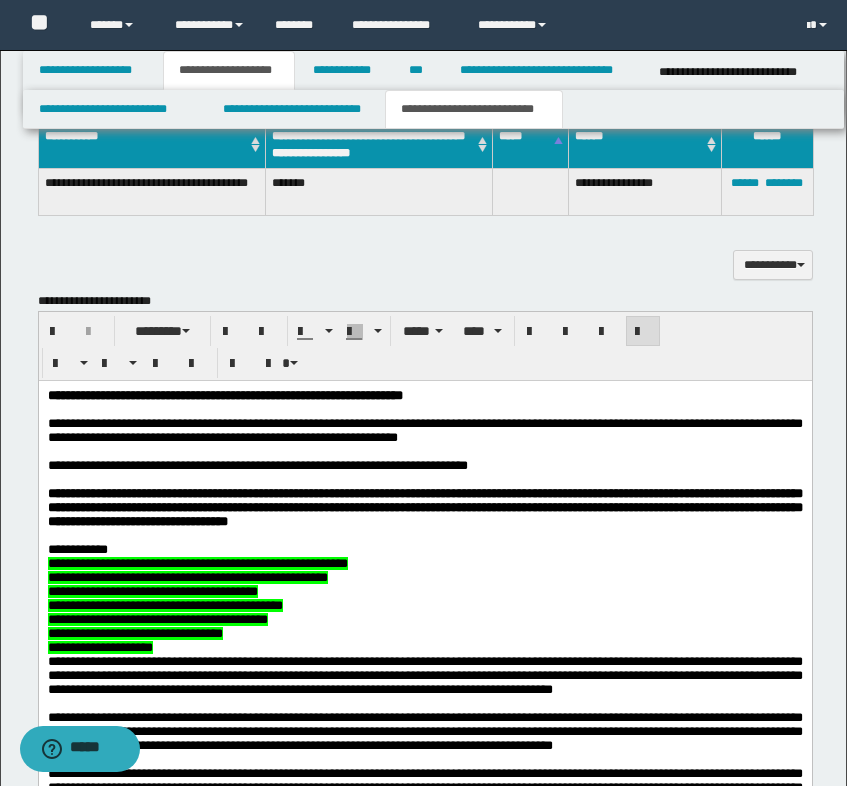 scroll, scrollTop: 1500, scrollLeft: 0, axis: vertical 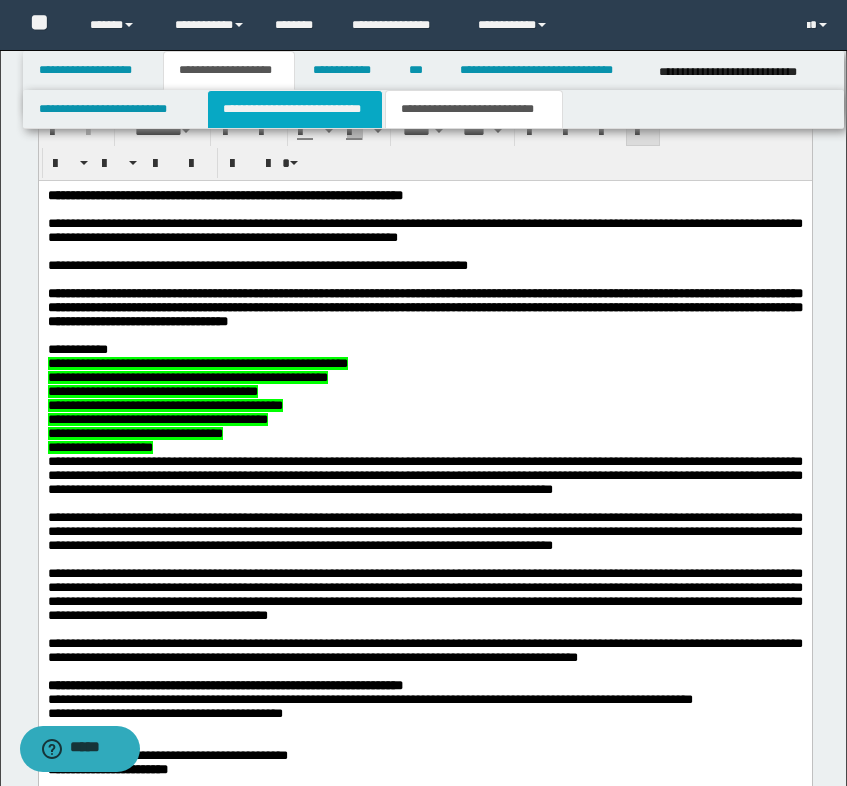 click on "**********" at bounding box center [295, 109] 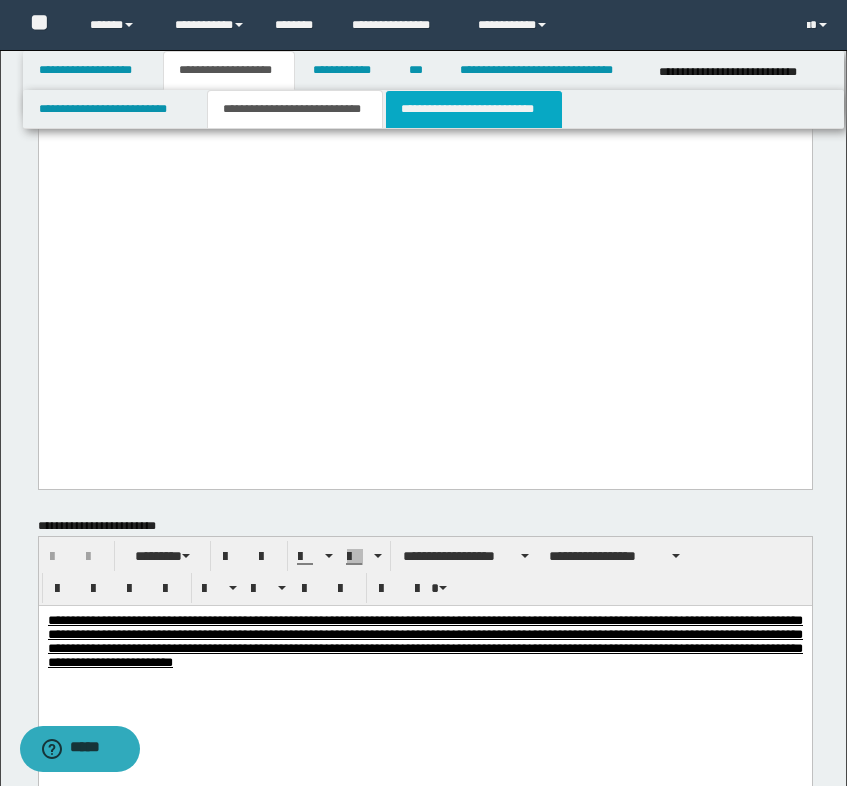 click on "**********" at bounding box center (474, 109) 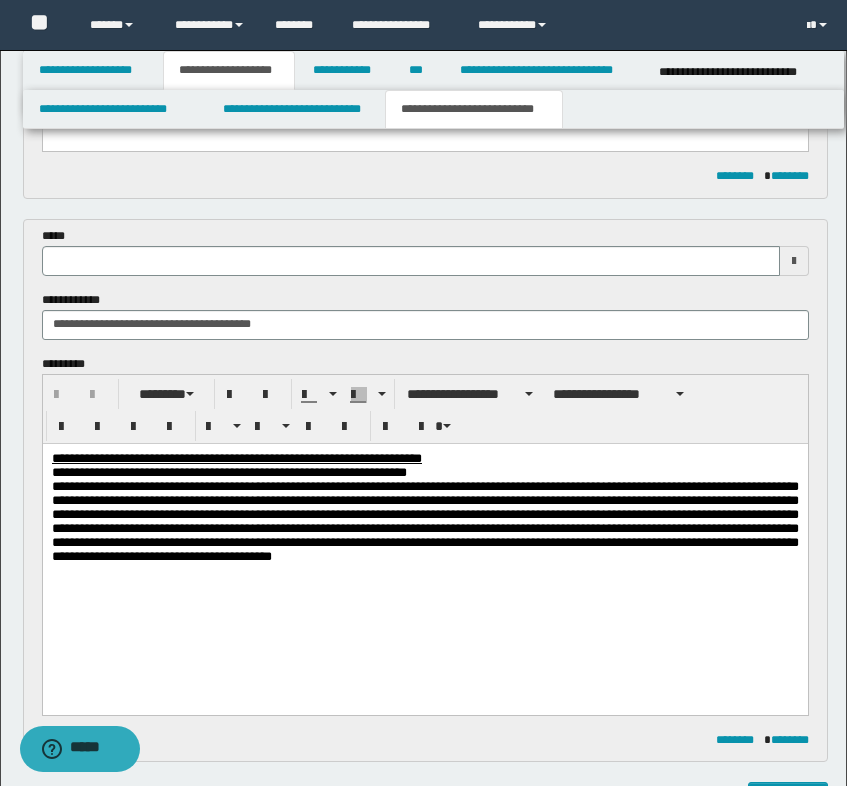 scroll, scrollTop: 700, scrollLeft: 0, axis: vertical 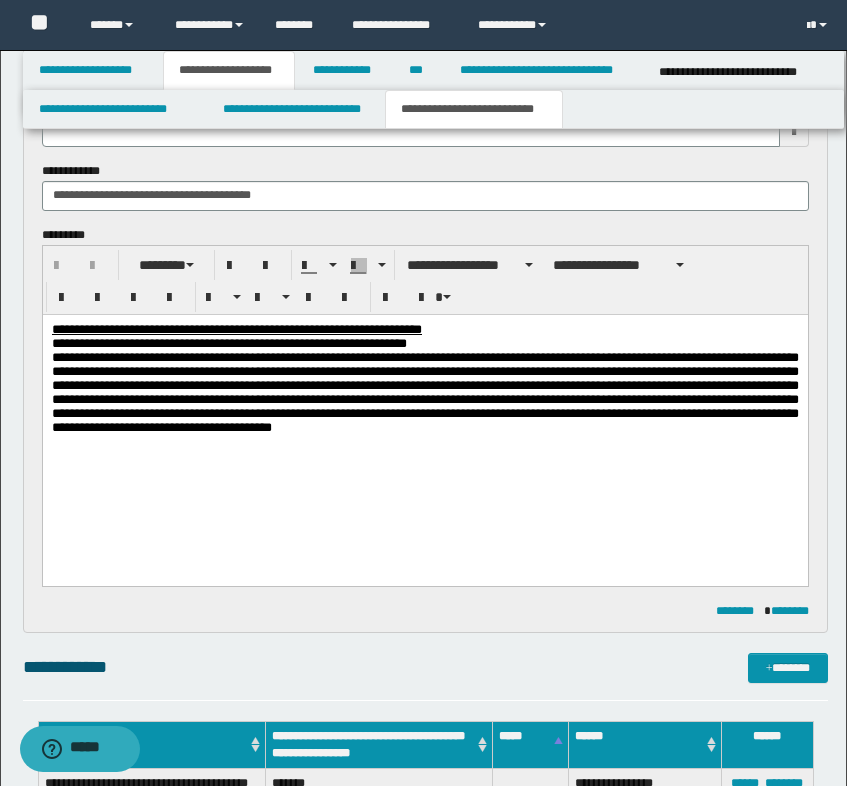 click on "**********" at bounding box center [424, 392] 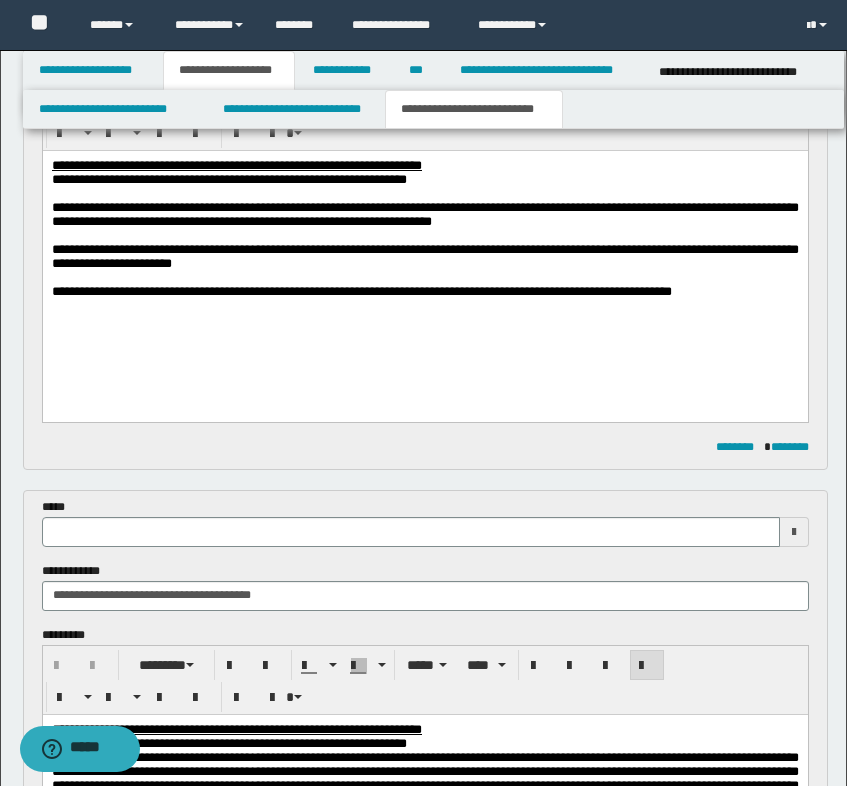 scroll, scrollTop: 200, scrollLeft: 0, axis: vertical 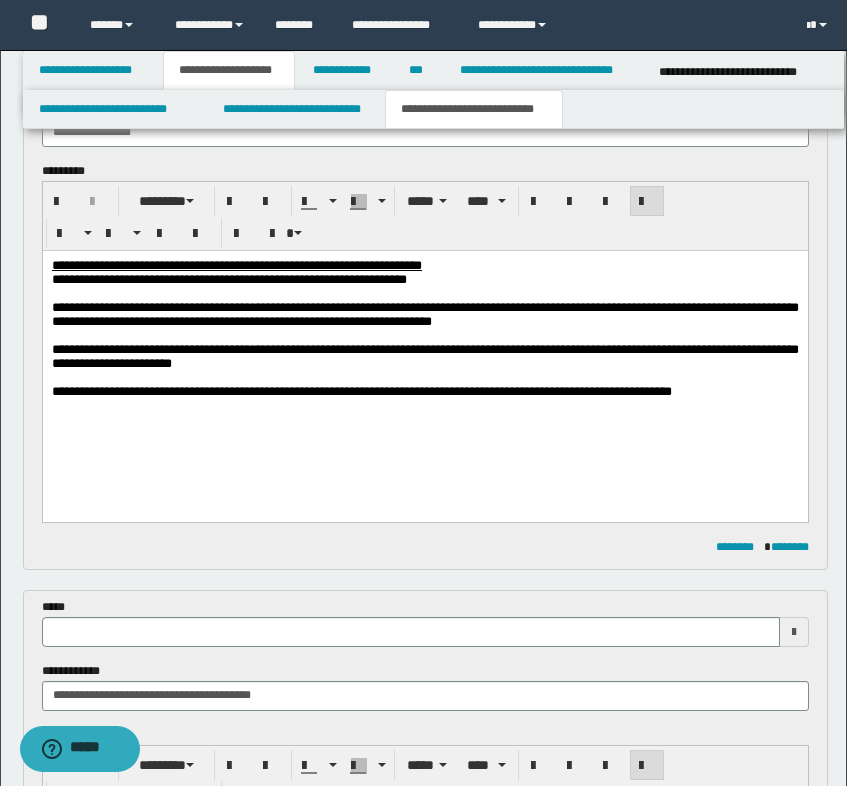 click on "**********" at bounding box center (424, 354) 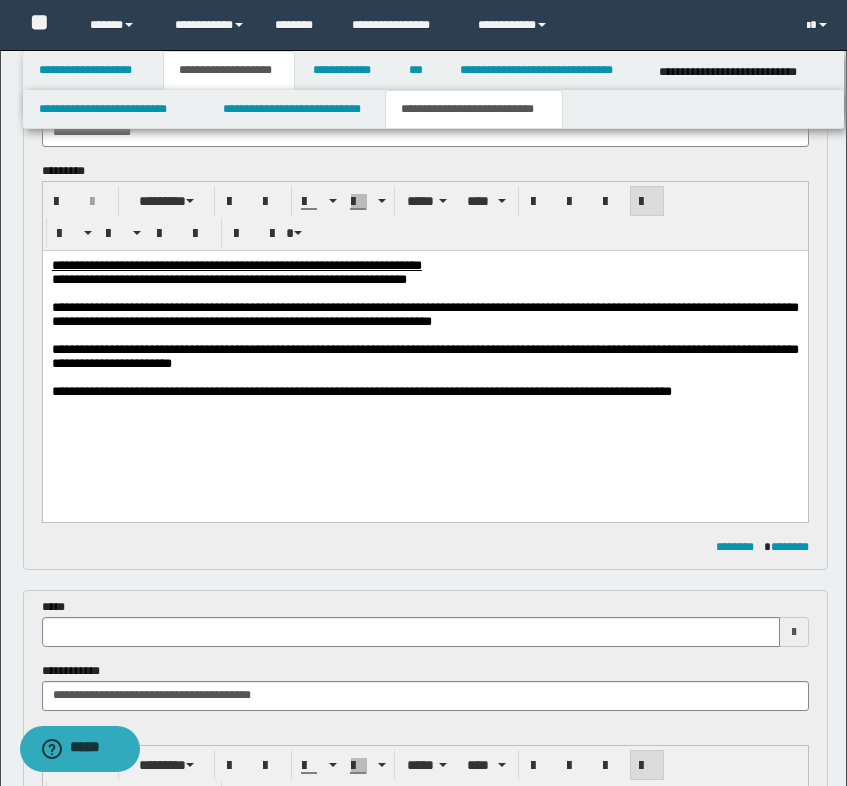click on "**********" at bounding box center [361, 391] 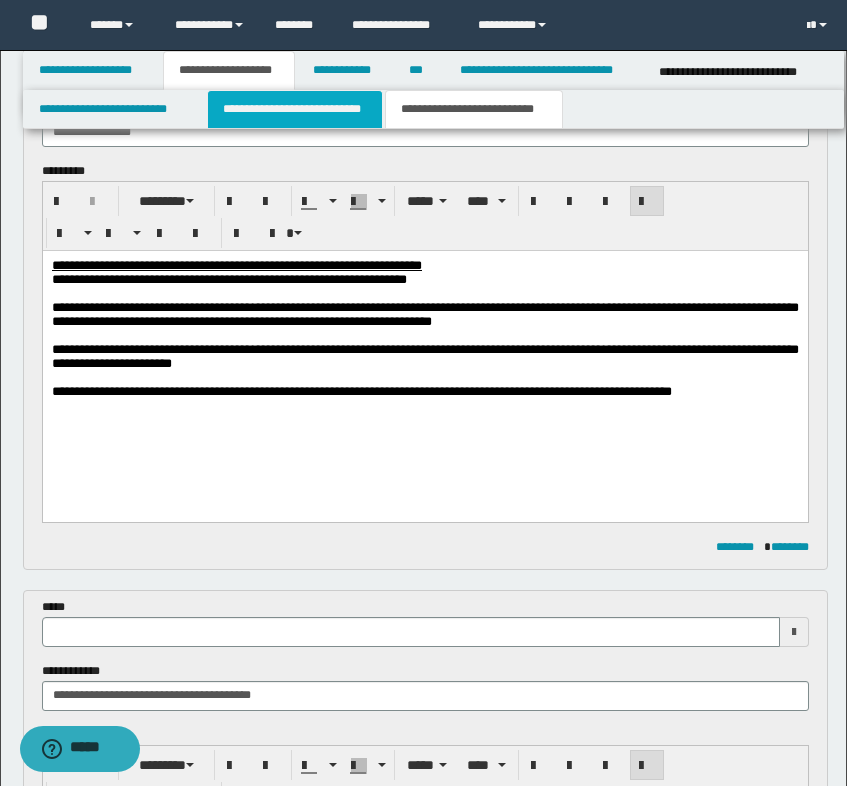 click on "**********" at bounding box center [295, 109] 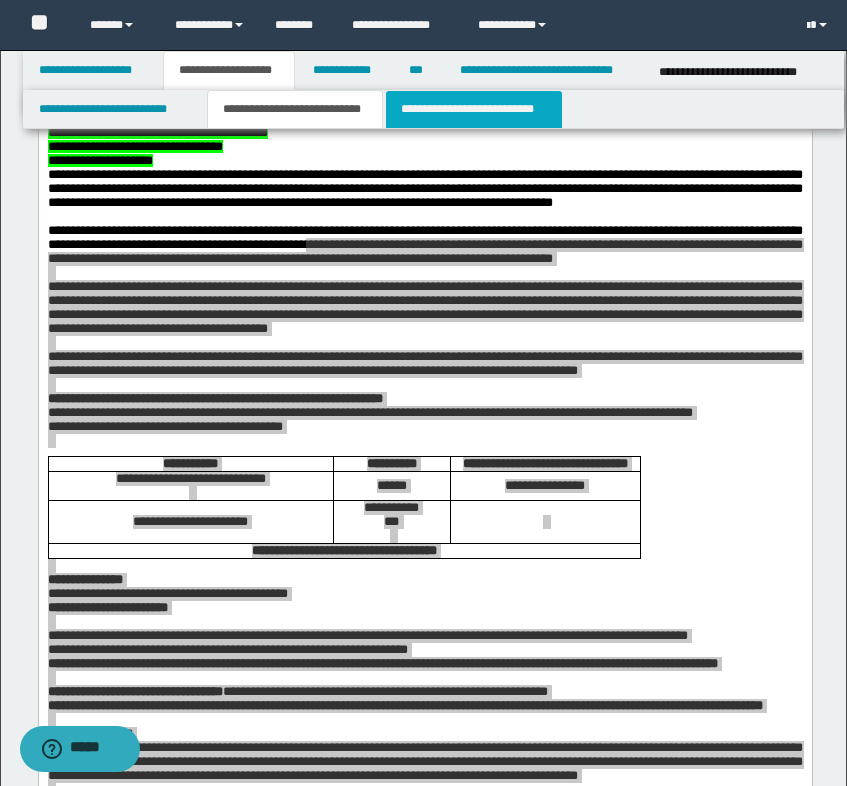 click on "**********" at bounding box center [474, 109] 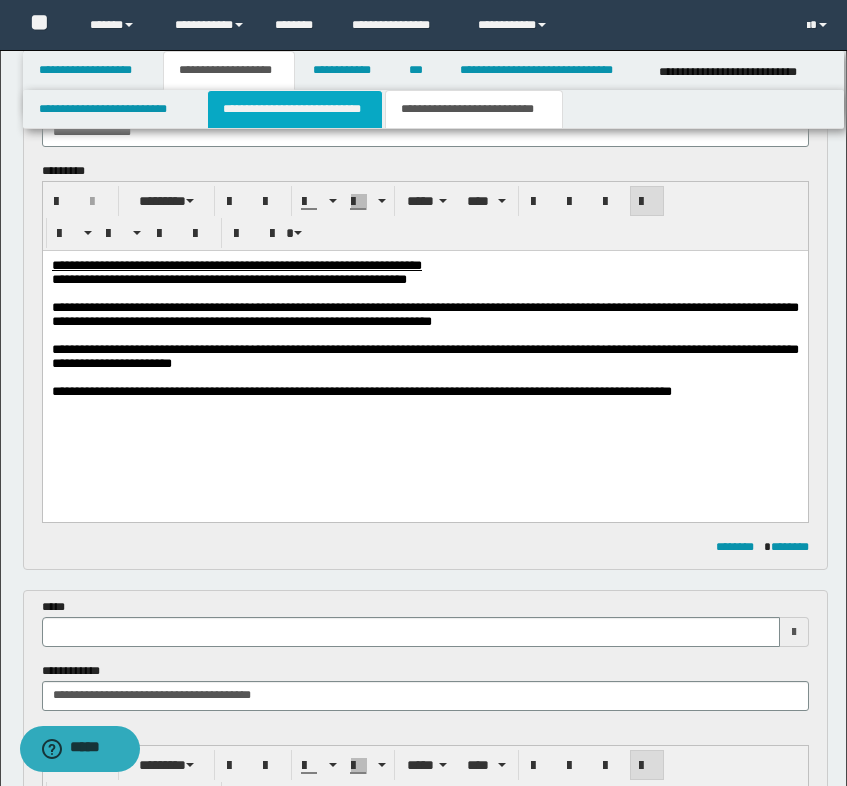 click on "**********" at bounding box center [295, 109] 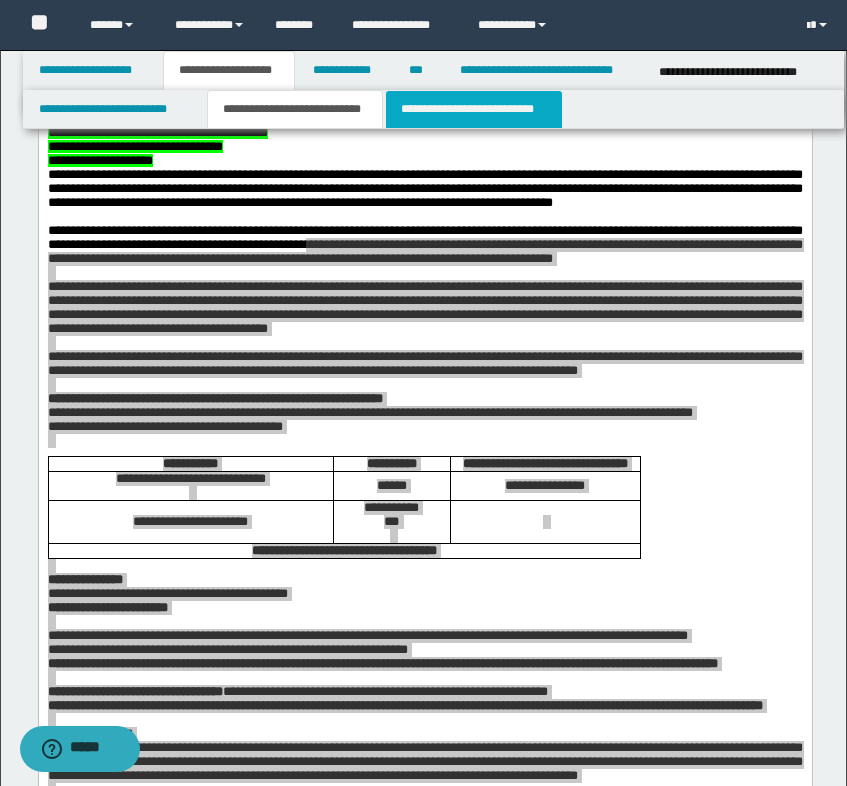 click on "**********" at bounding box center [474, 109] 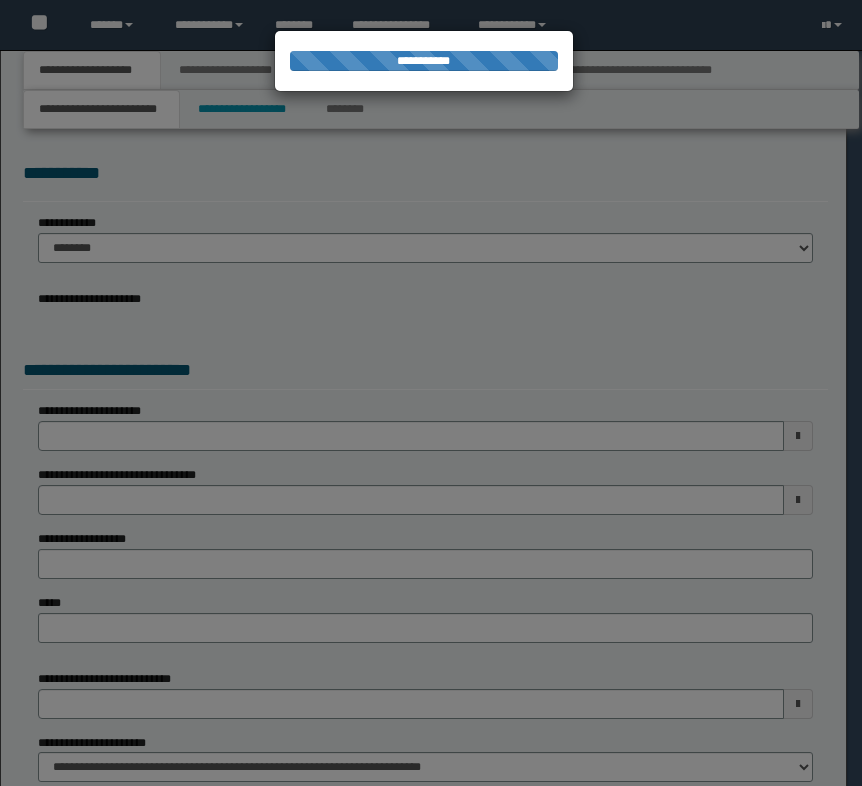 scroll, scrollTop: 0, scrollLeft: 0, axis: both 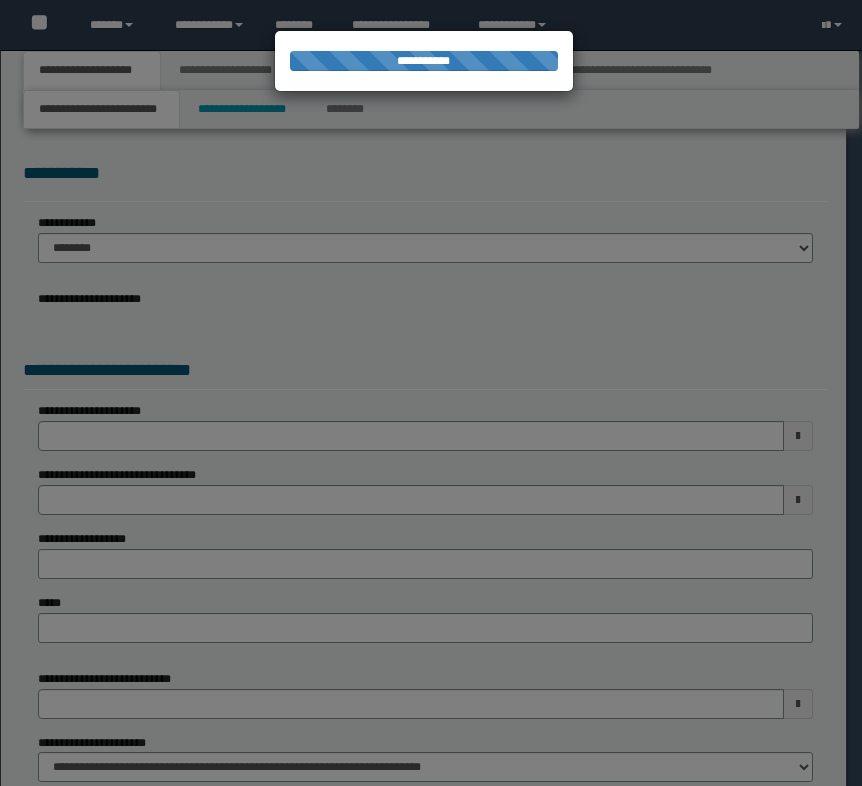 select on "*" 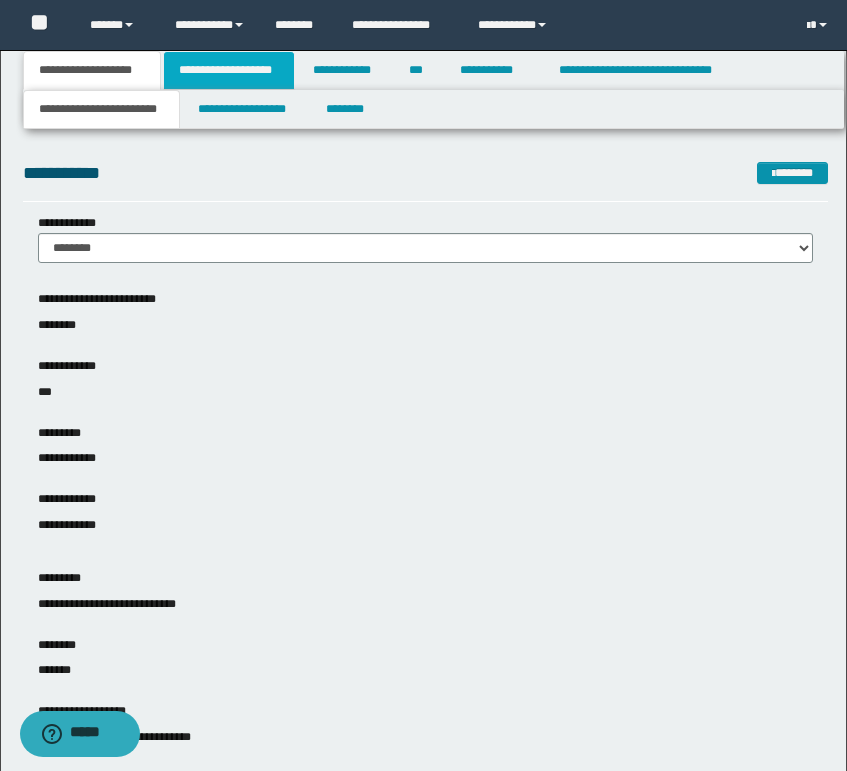 click on "**********" at bounding box center (229, 70) 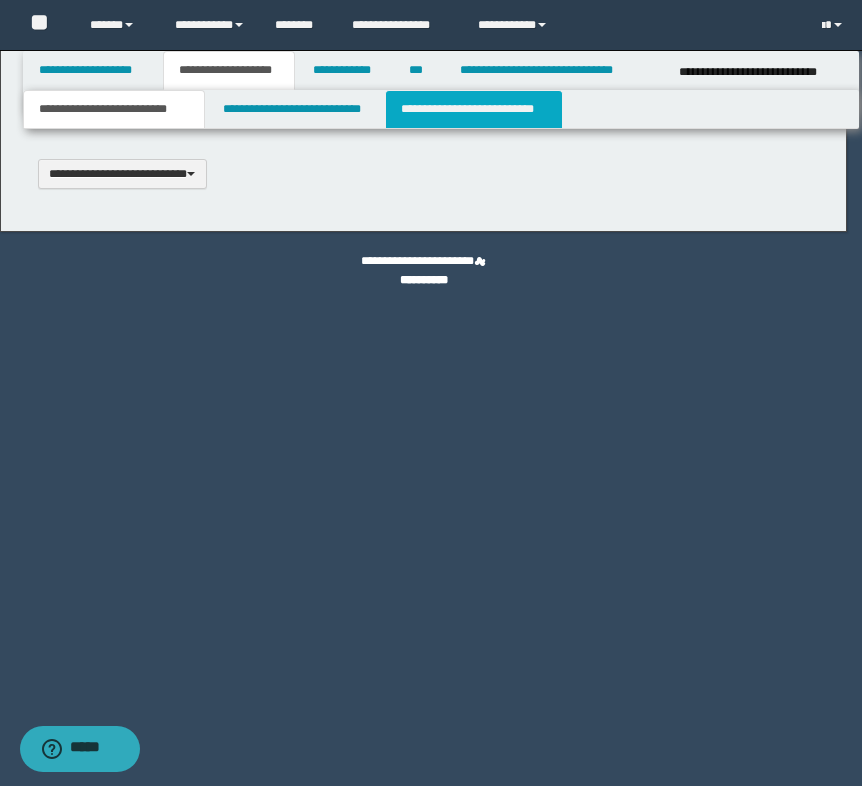 type 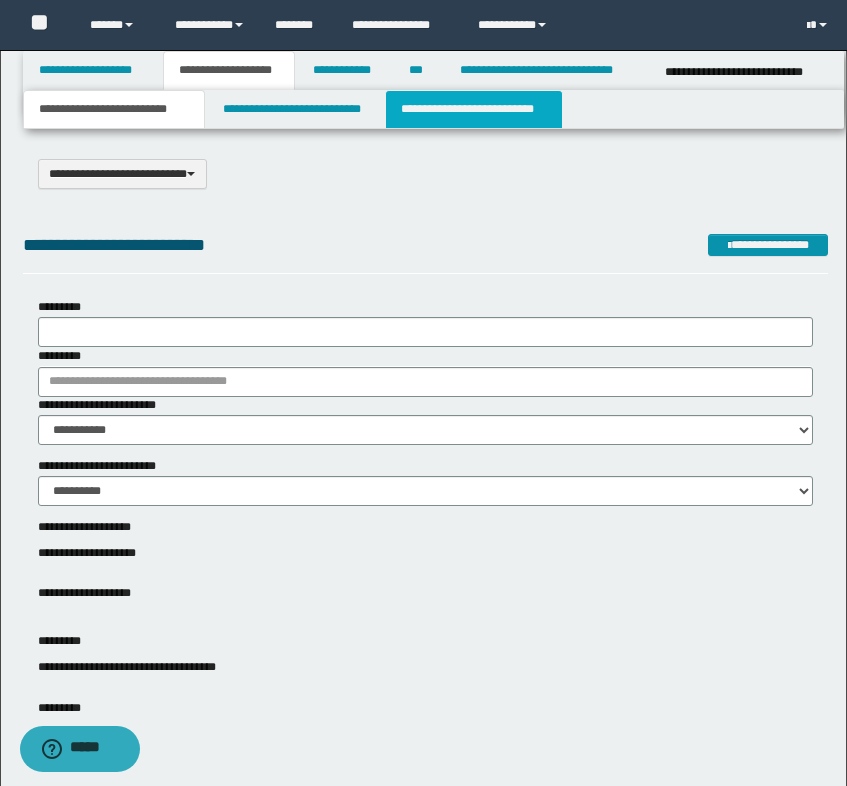 click on "**********" at bounding box center (474, 109) 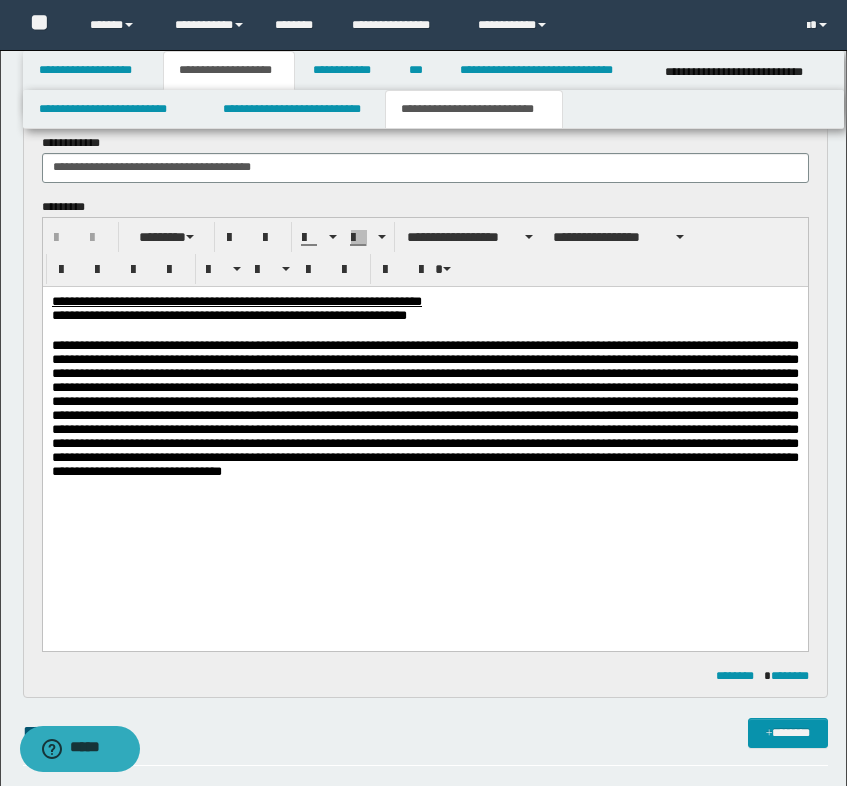 scroll, scrollTop: 600, scrollLeft: 0, axis: vertical 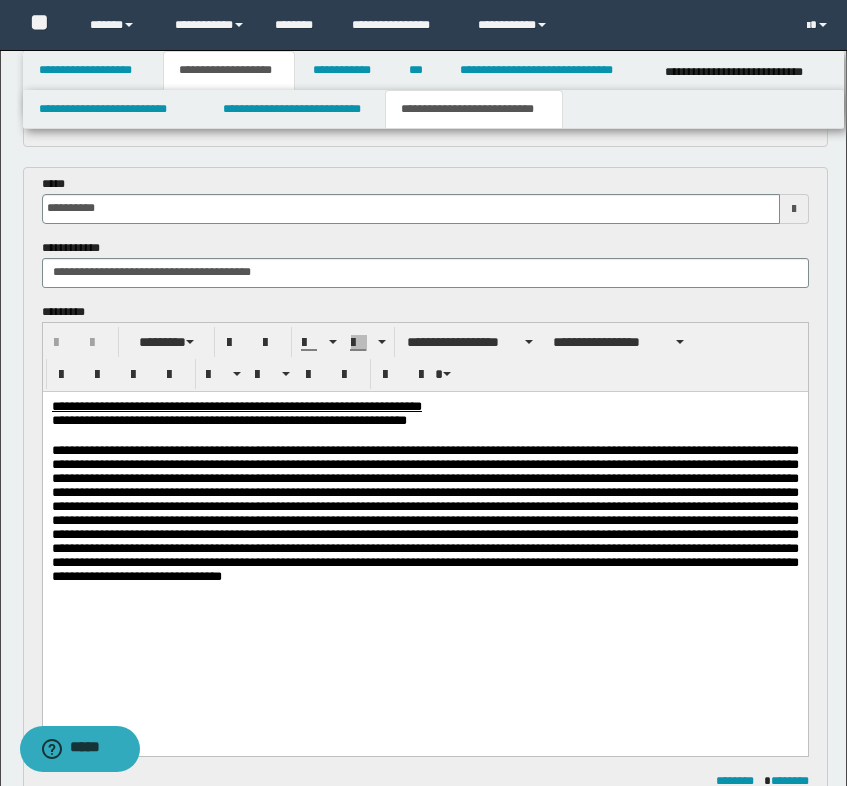 click on "**********" at bounding box center [425, 199] 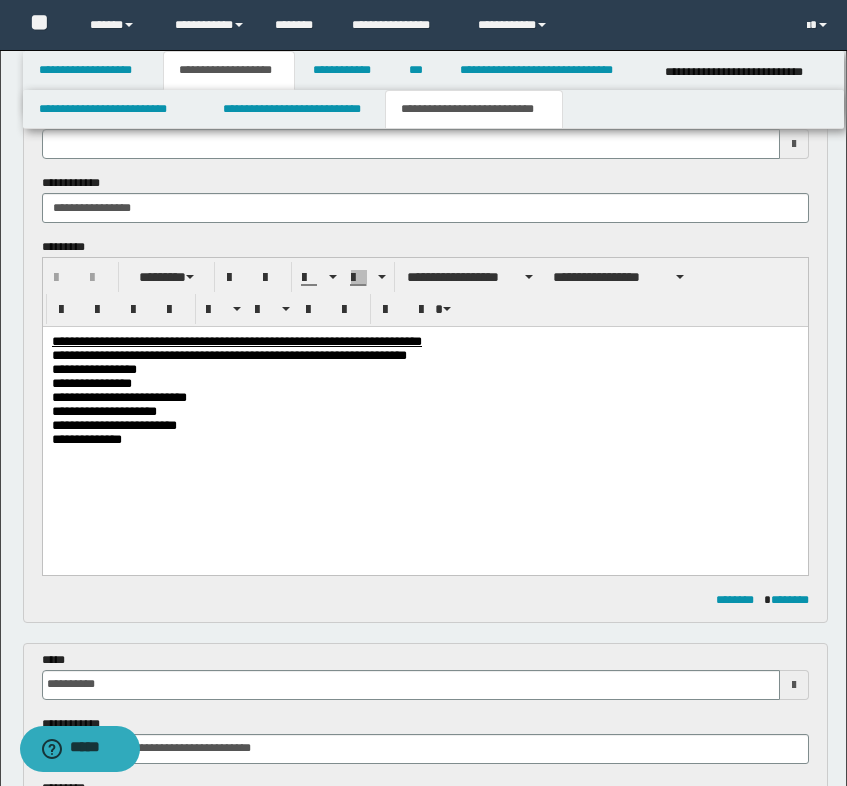scroll, scrollTop: 100, scrollLeft: 0, axis: vertical 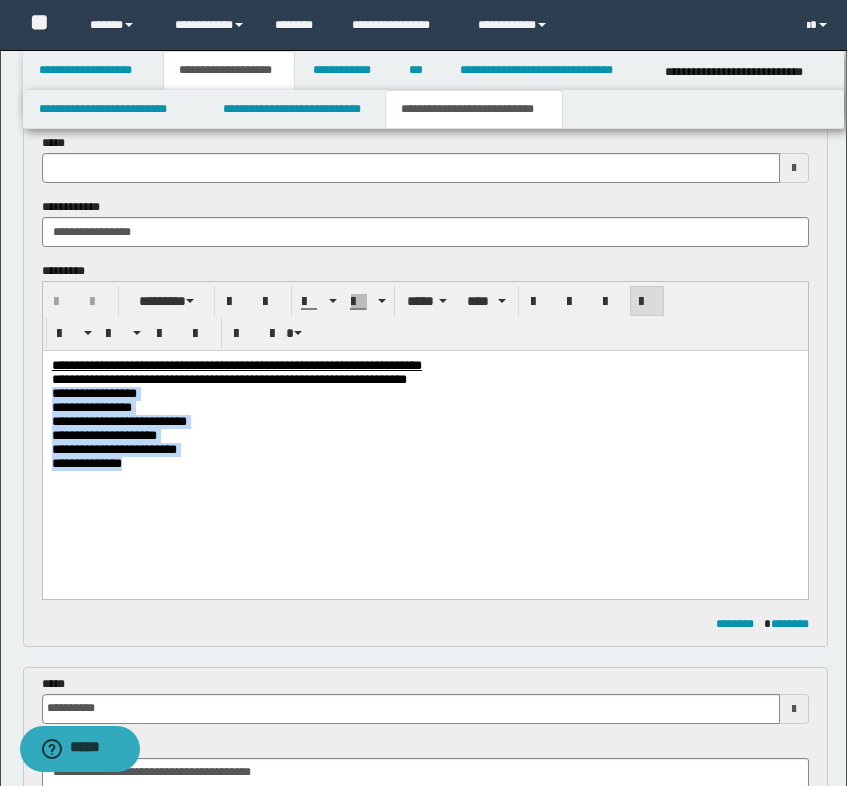 drag, startPoint x: 480, startPoint y: 382, endPoint x: 477, endPoint y: 491, distance: 109.041275 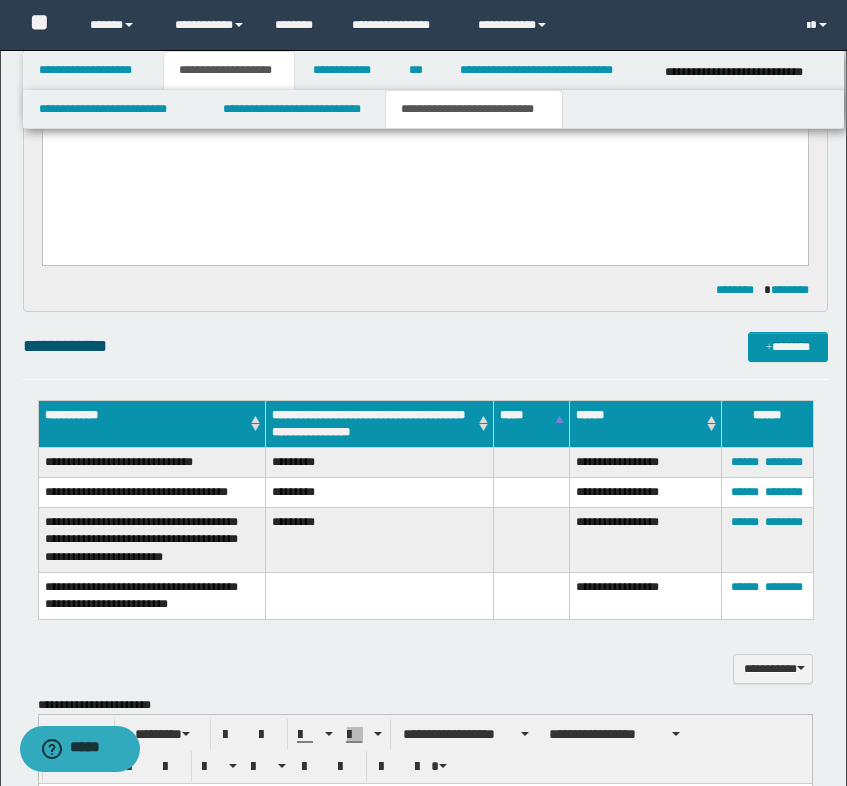 scroll, scrollTop: 1100, scrollLeft: 0, axis: vertical 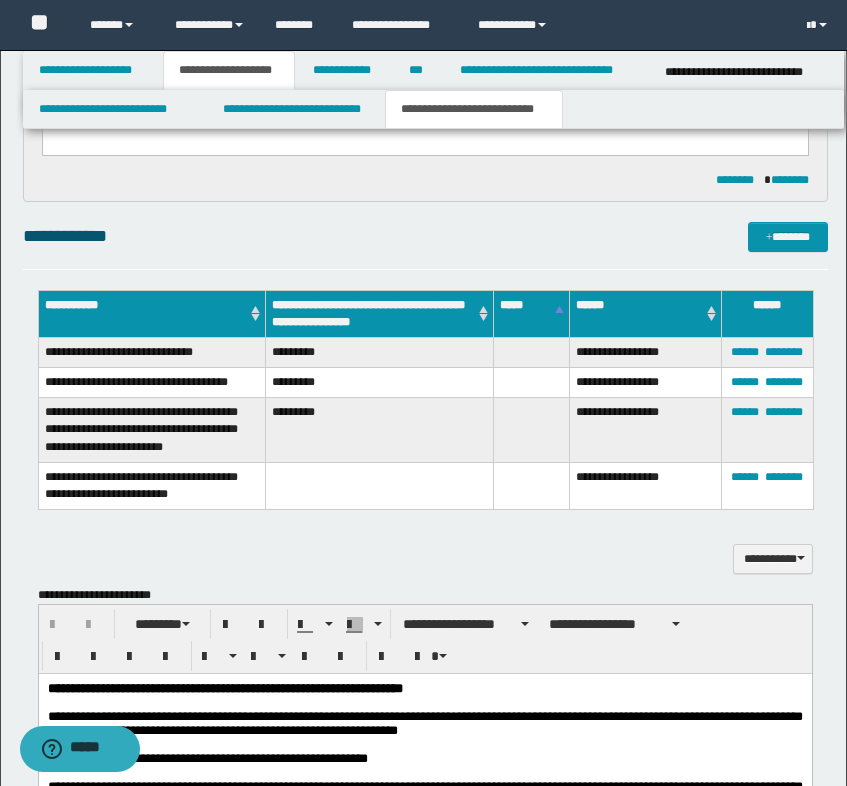 click on "**********" at bounding box center (152, 353) 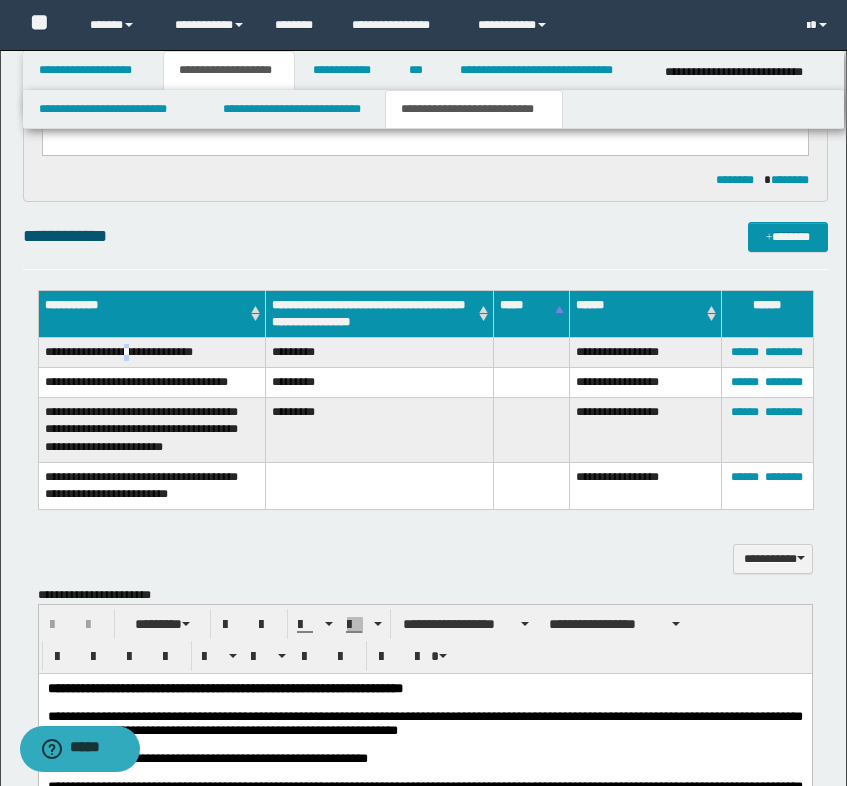 click on "**********" at bounding box center [152, 353] 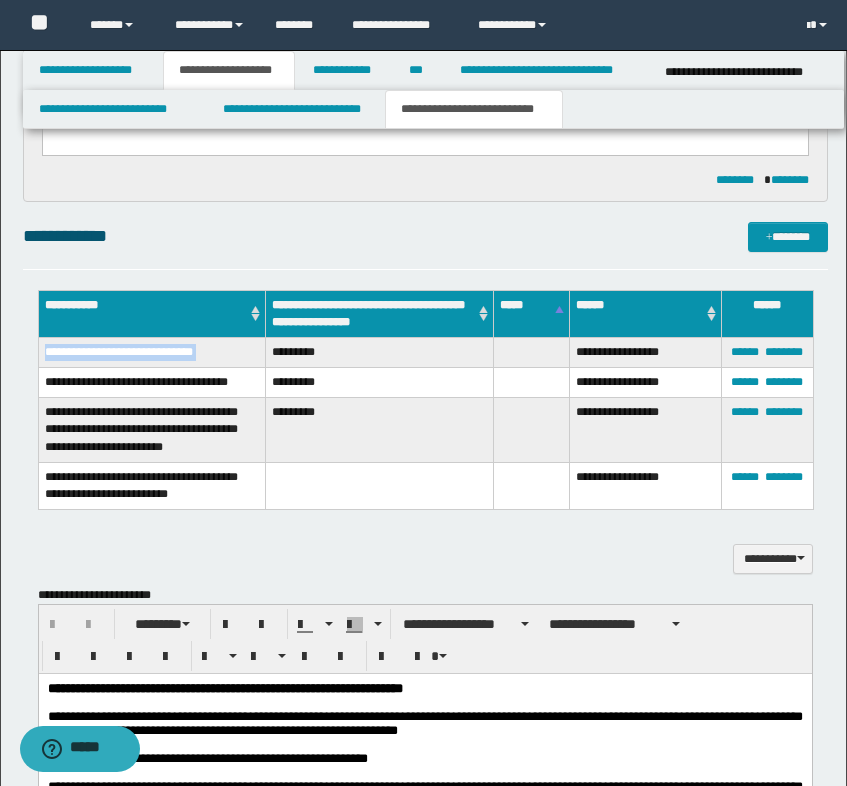 click on "**********" at bounding box center [152, 353] 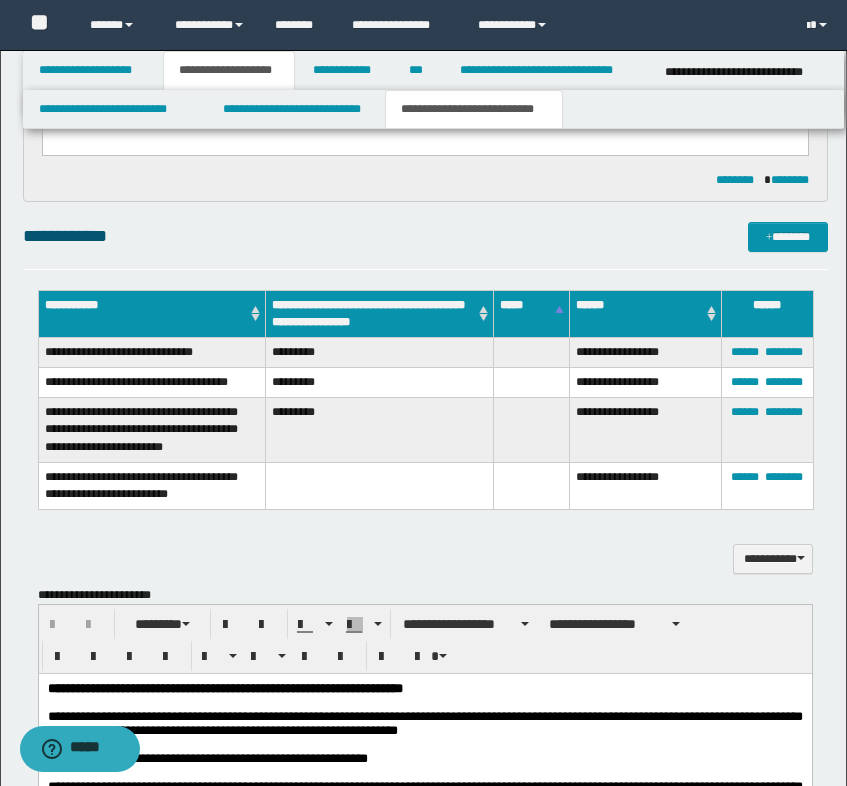 click on "**********" at bounding box center (152, 383) 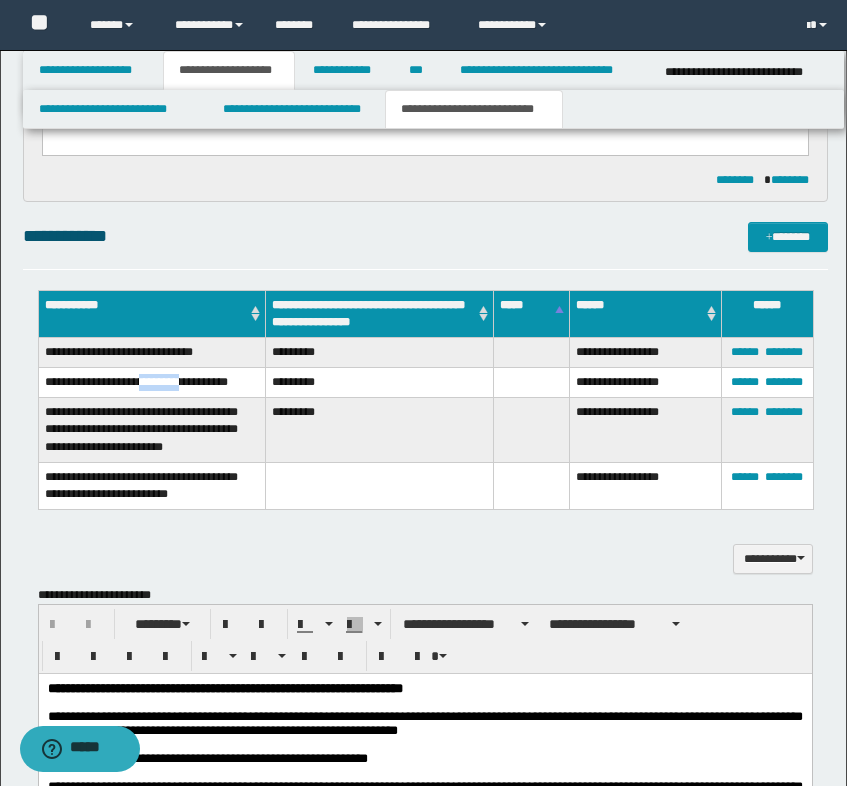 click on "**********" at bounding box center (152, 383) 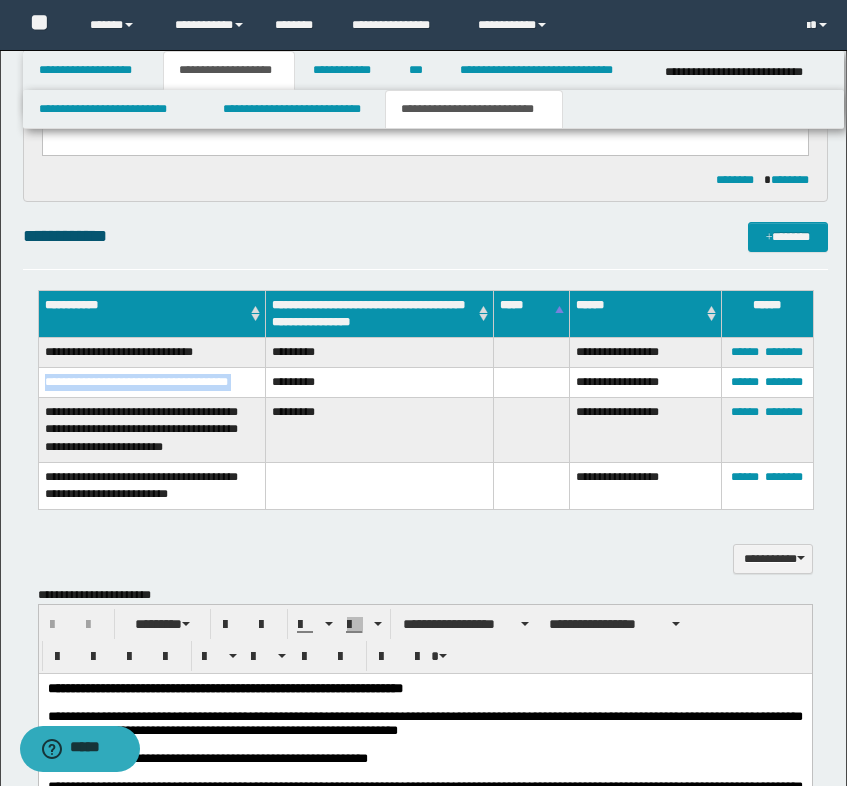 click on "**********" at bounding box center (152, 383) 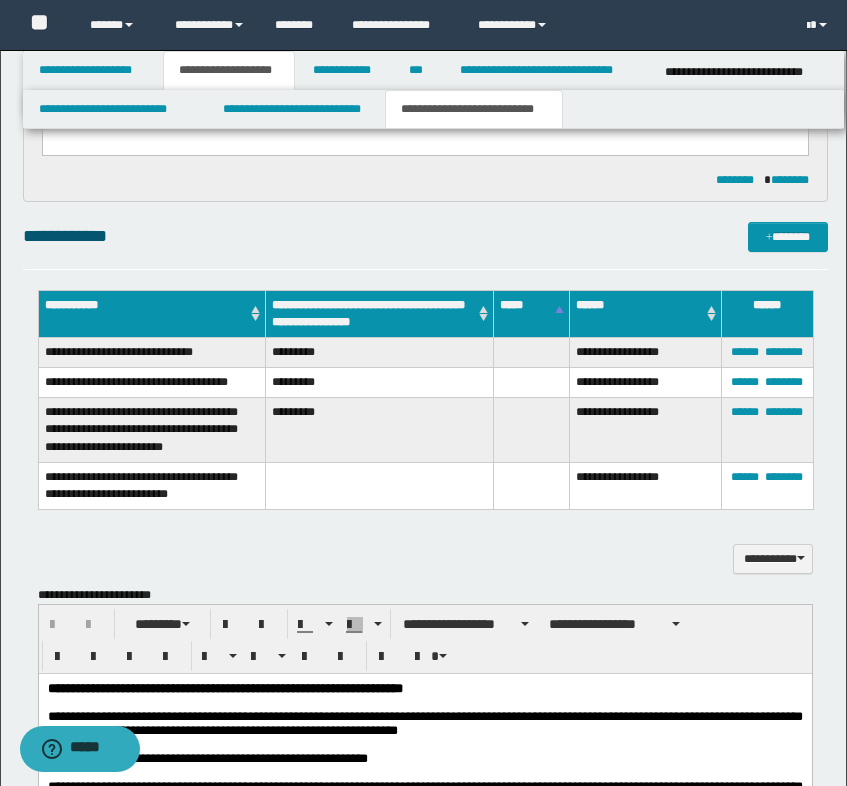 click on "**********" at bounding box center (152, 430) 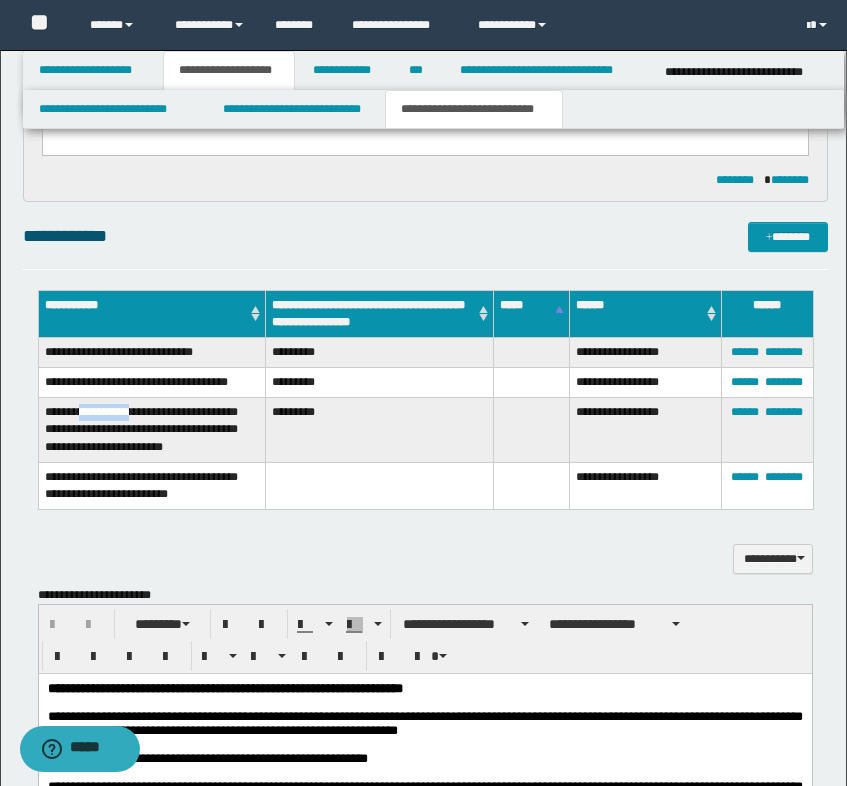 click on "**********" at bounding box center [152, 430] 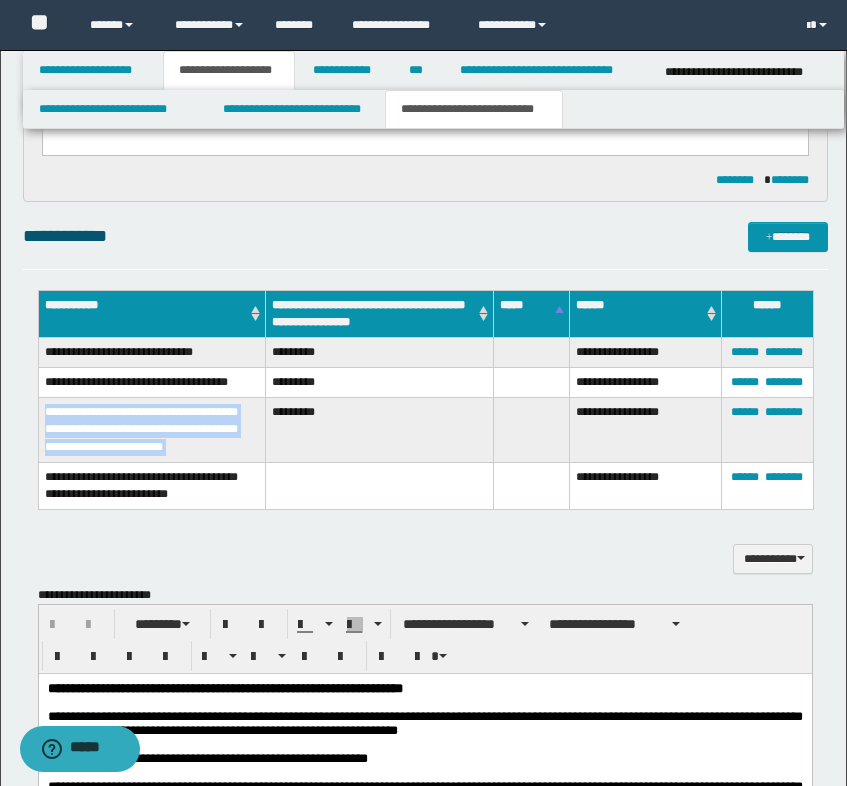 click on "**********" at bounding box center (152, 430) 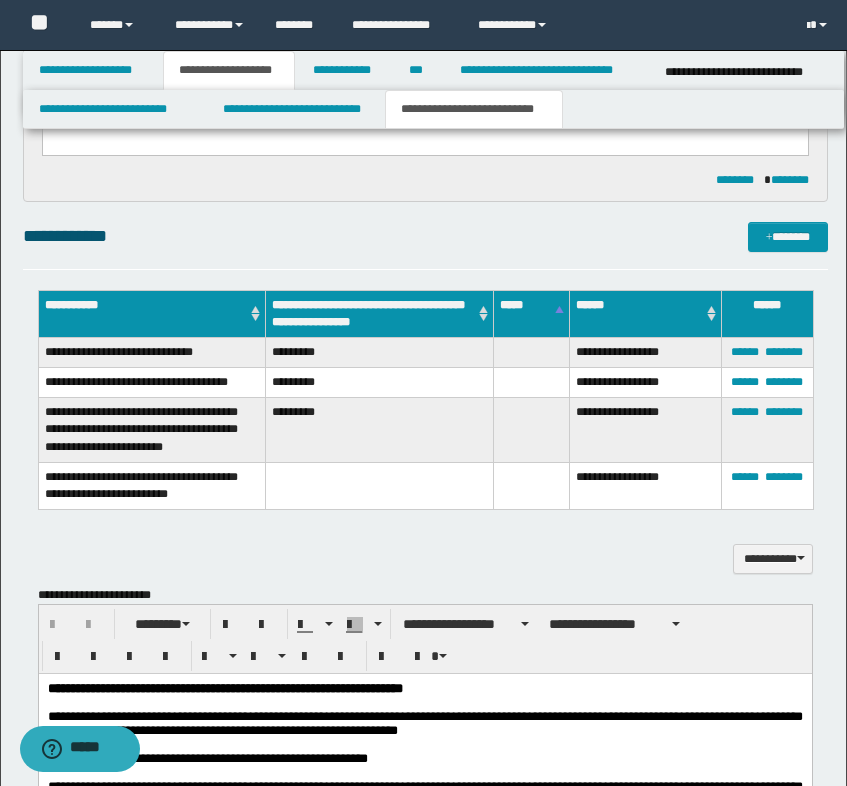 click on "**********" at bounding box center [152, 485] 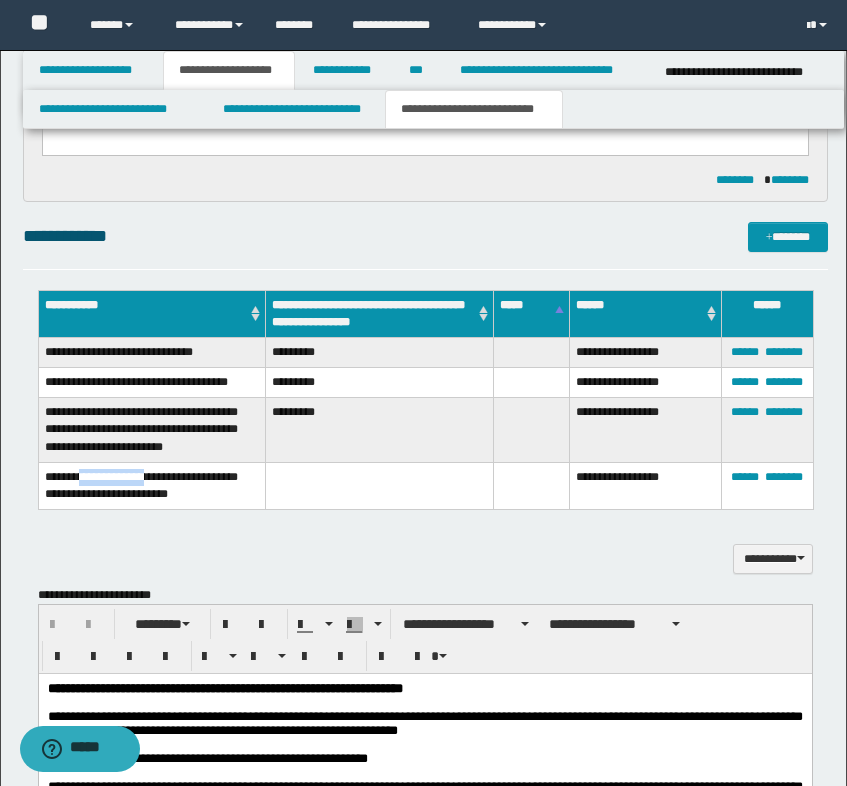 click on "**********" at bounding box center [152, 485] 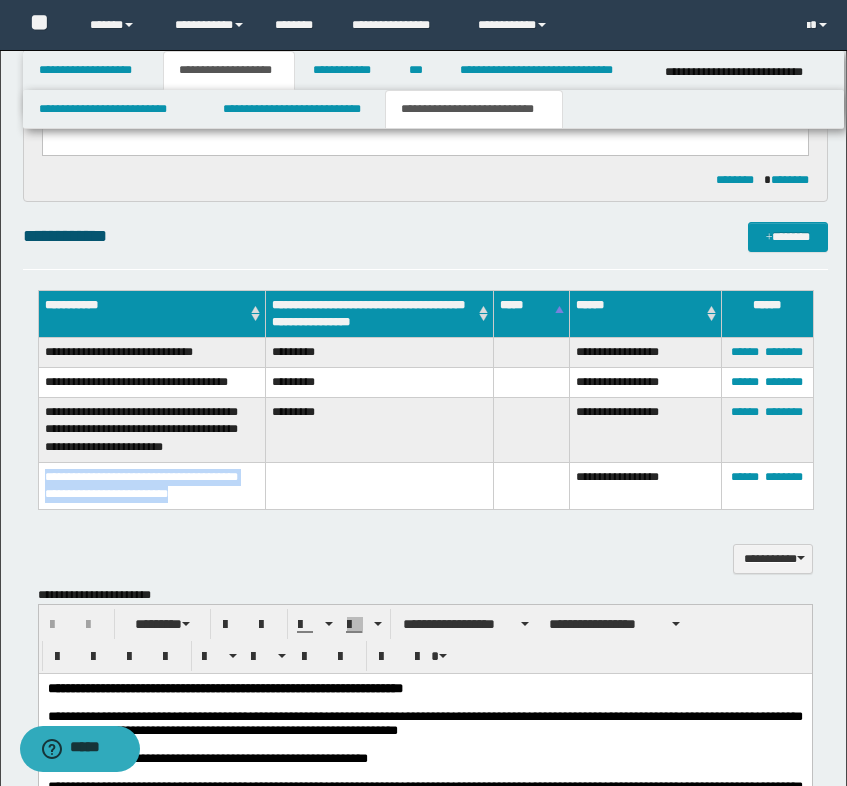click on "**********" at bounding box center [152, 485] 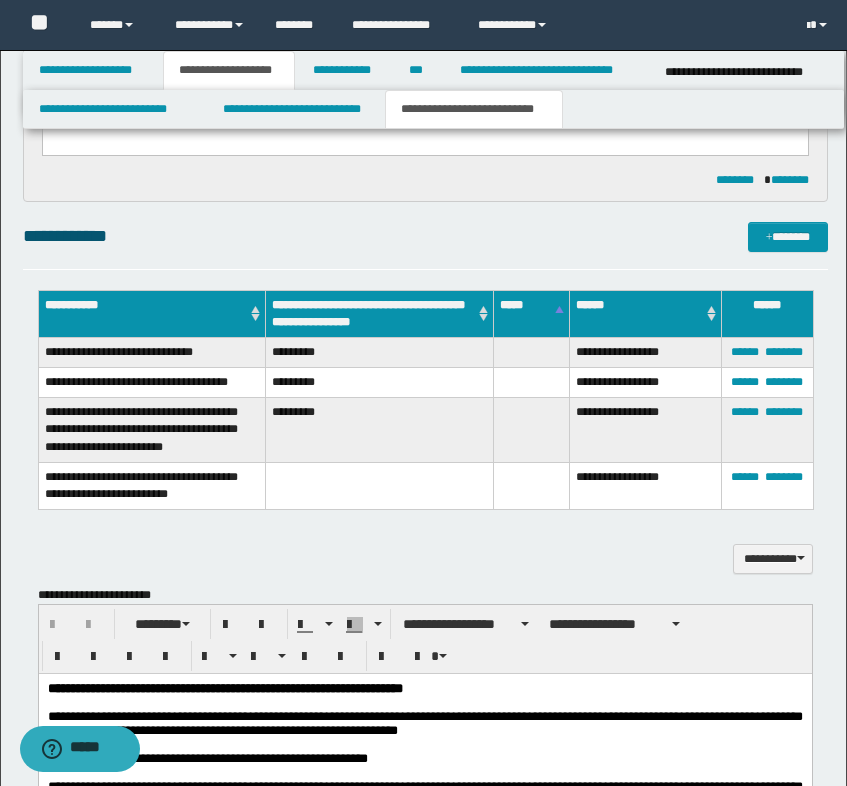 click on "**********" at bounding box center [425, 548] 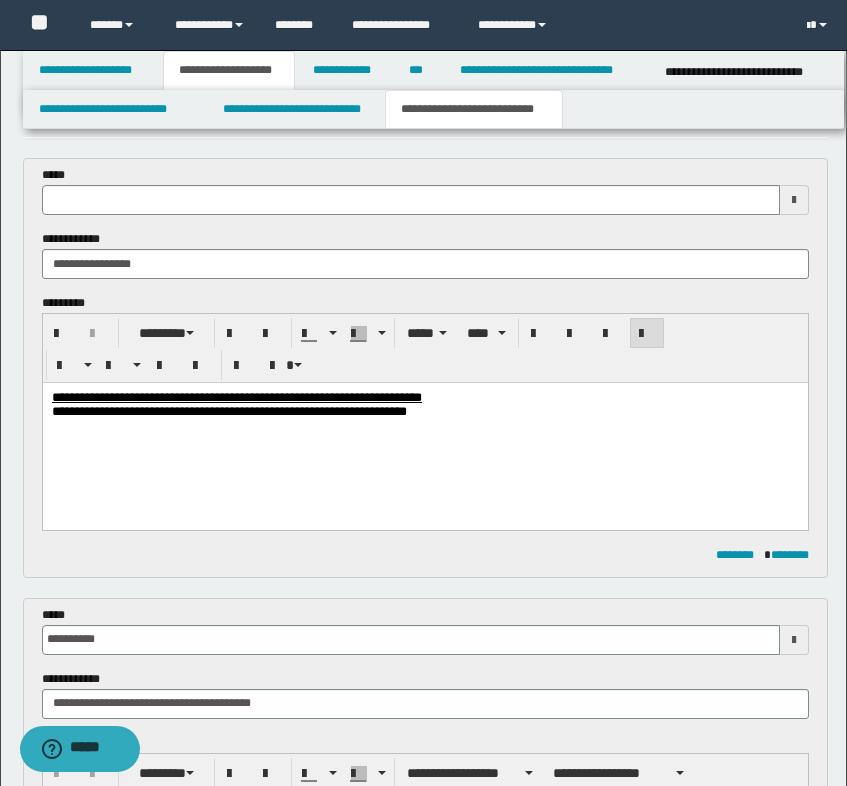 scroll, scrollTop: 0, scrollLeft: 0, axis: both 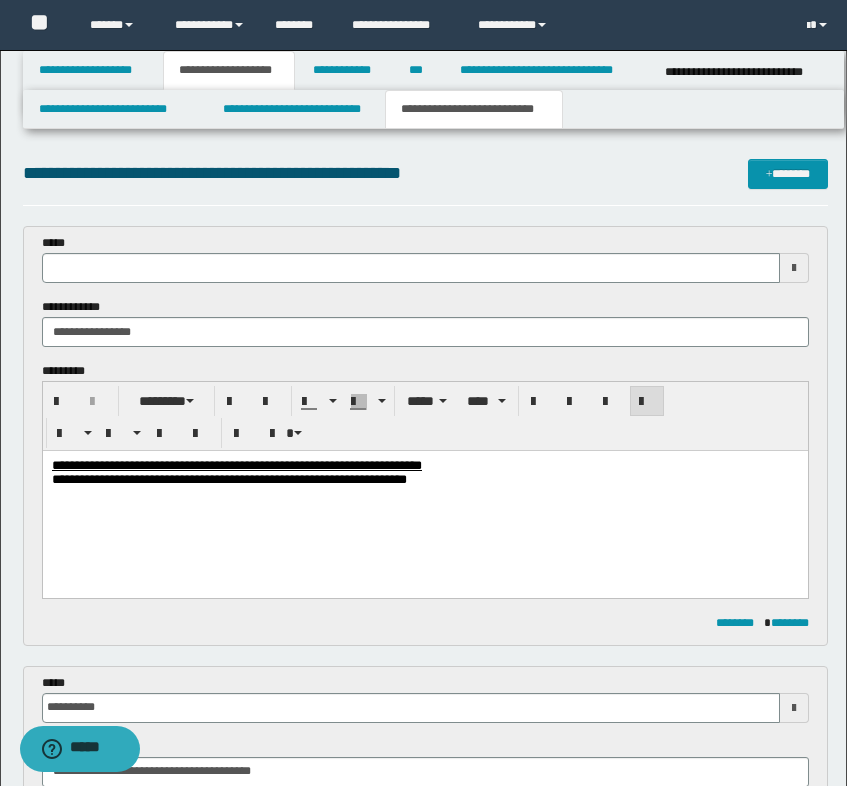 click on "**********" at bounding box center (424, 498) 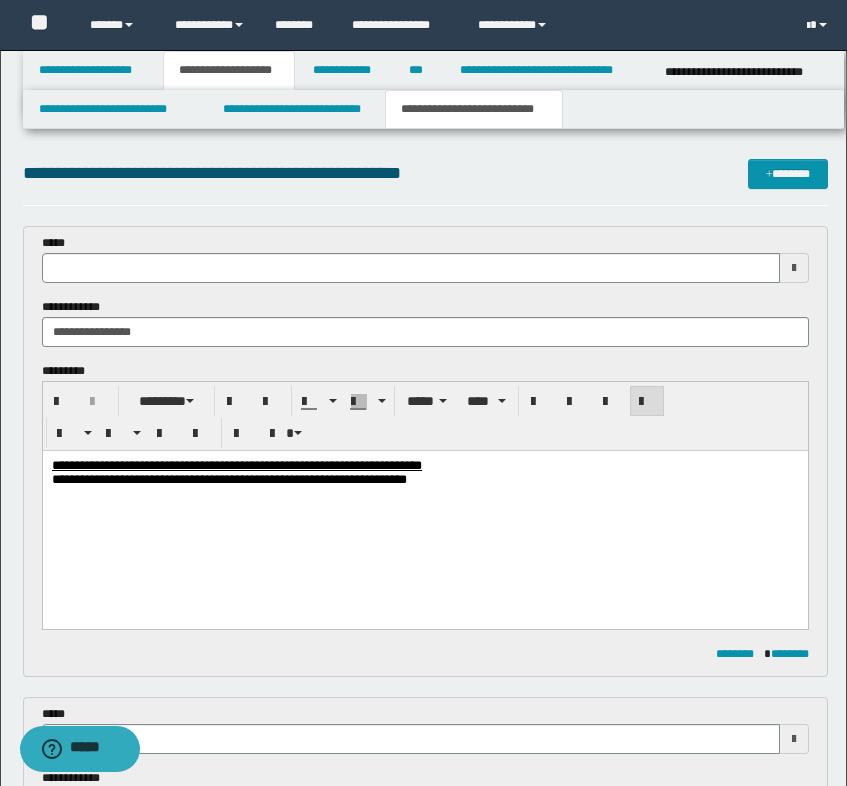 type 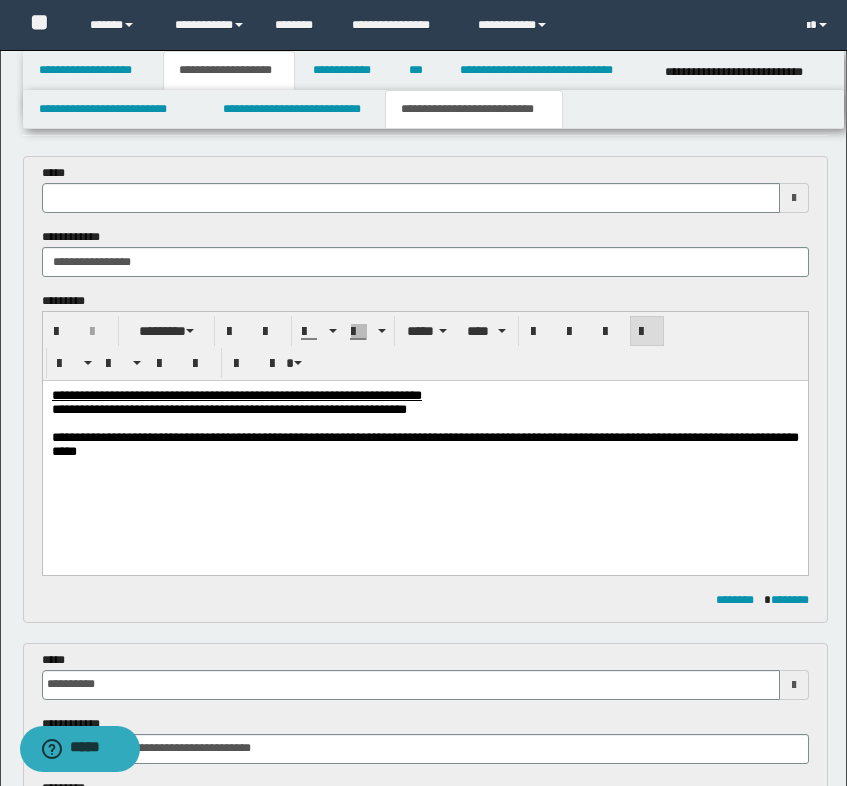 scroll, scrollTop: 0, scrollLeft: 0, axis: both 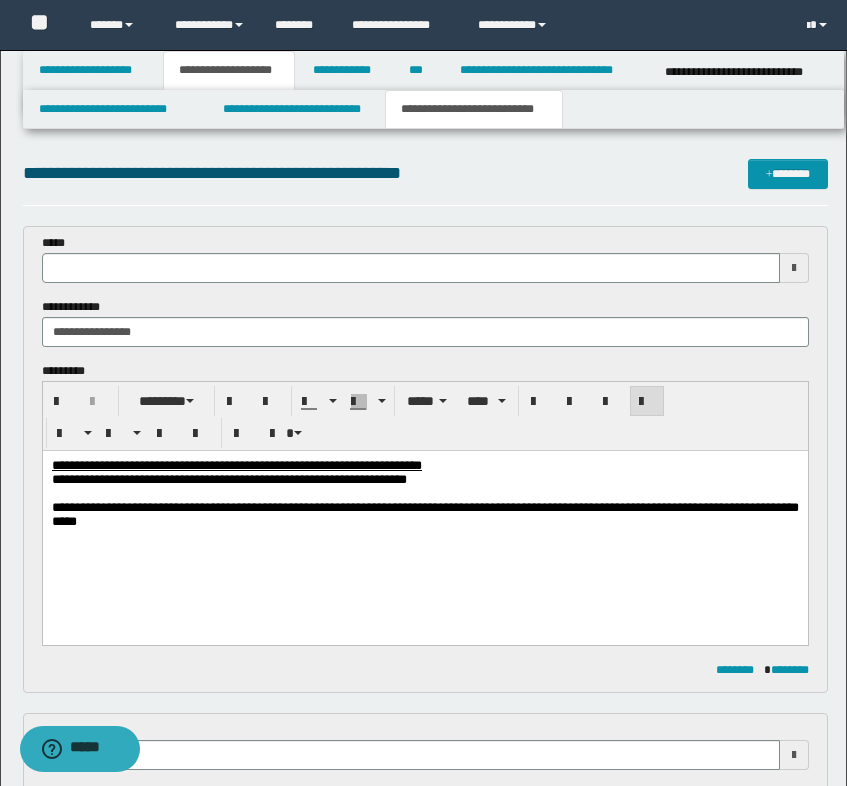 click on "**********" at bounding box center (424, 515) 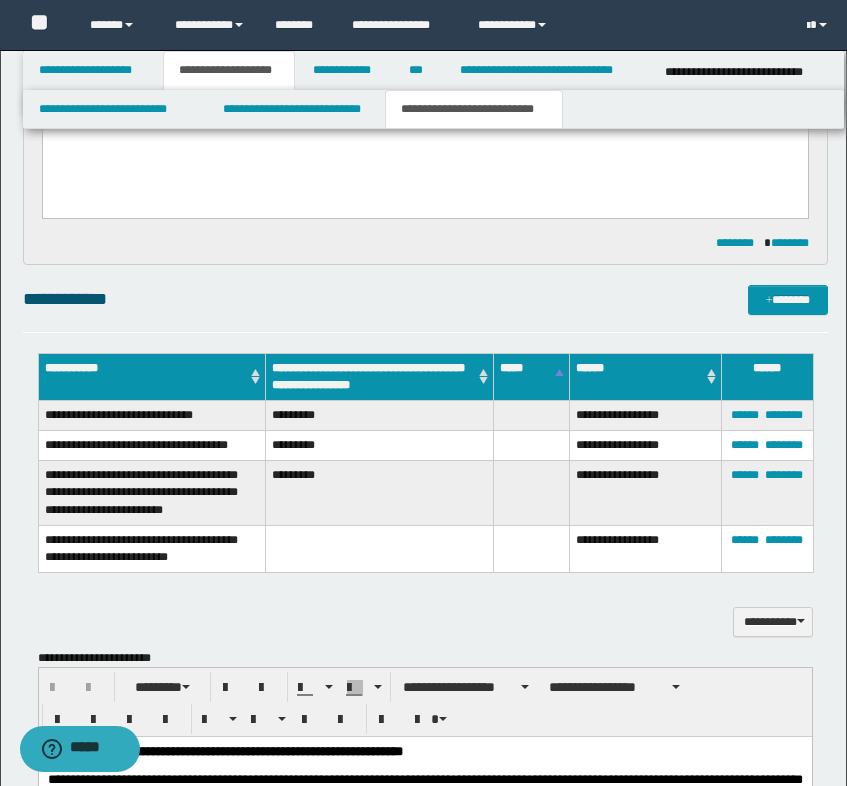 scroll, scrollTop: 1100, scrollLeft: 0, axis: vertical 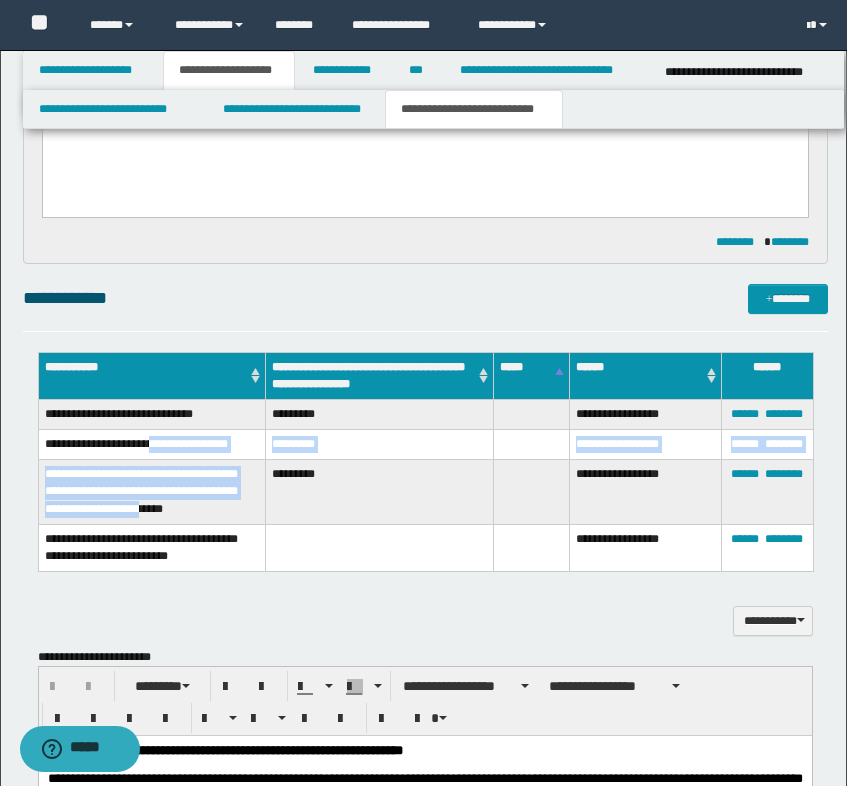 drag, startPoint x: 164, startPoint y: 443, endPoint x: 187, endPoint y: 514, distance: 74.63243 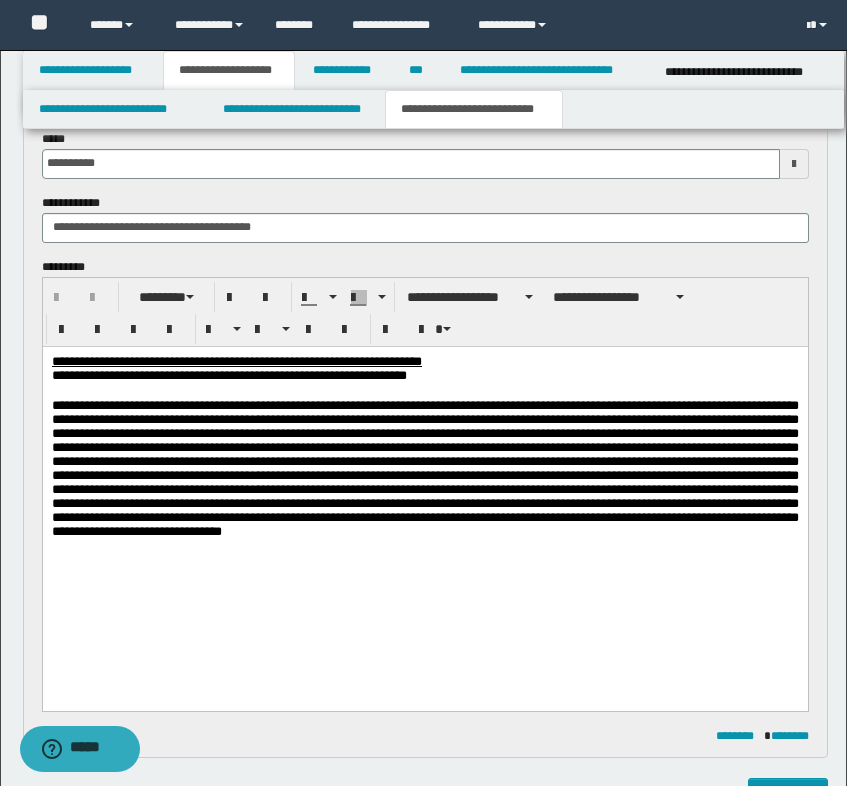 scroll, scrollTop: 300, scrollLeft: 0, axis: vertical 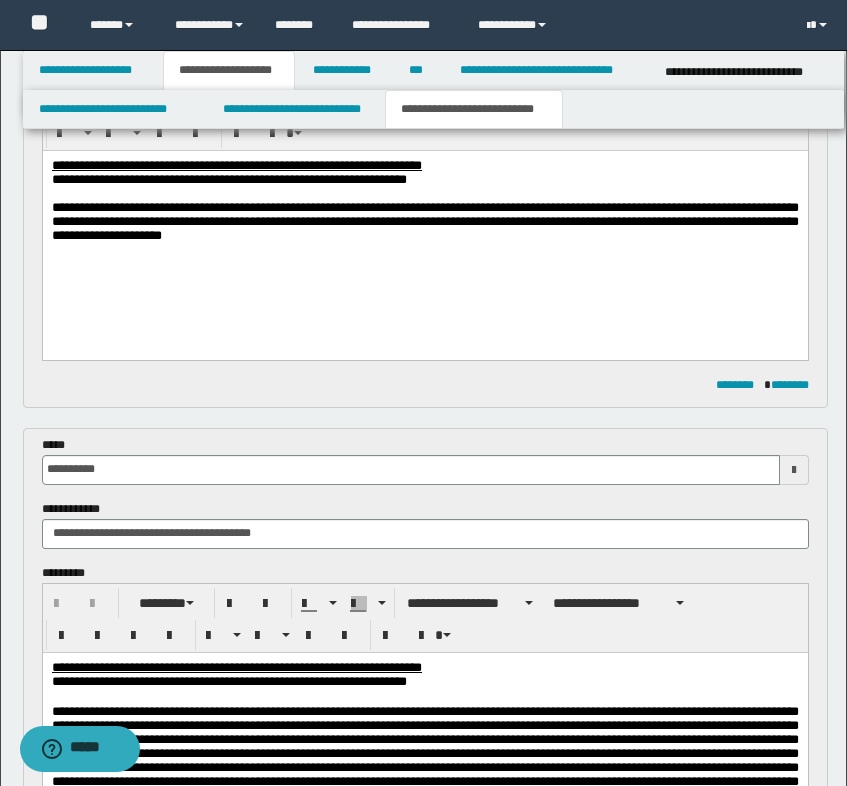 click on "**********" at bounding box center [424, 222] 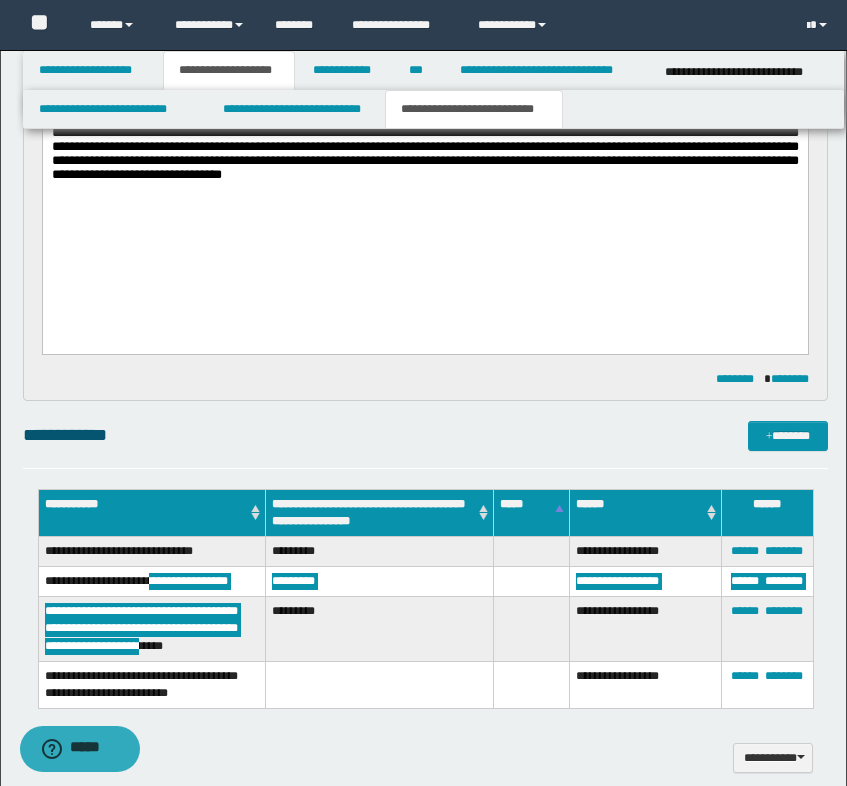 scroll, scrollTop: 1000, scrollLeft: 0, axis: vertical 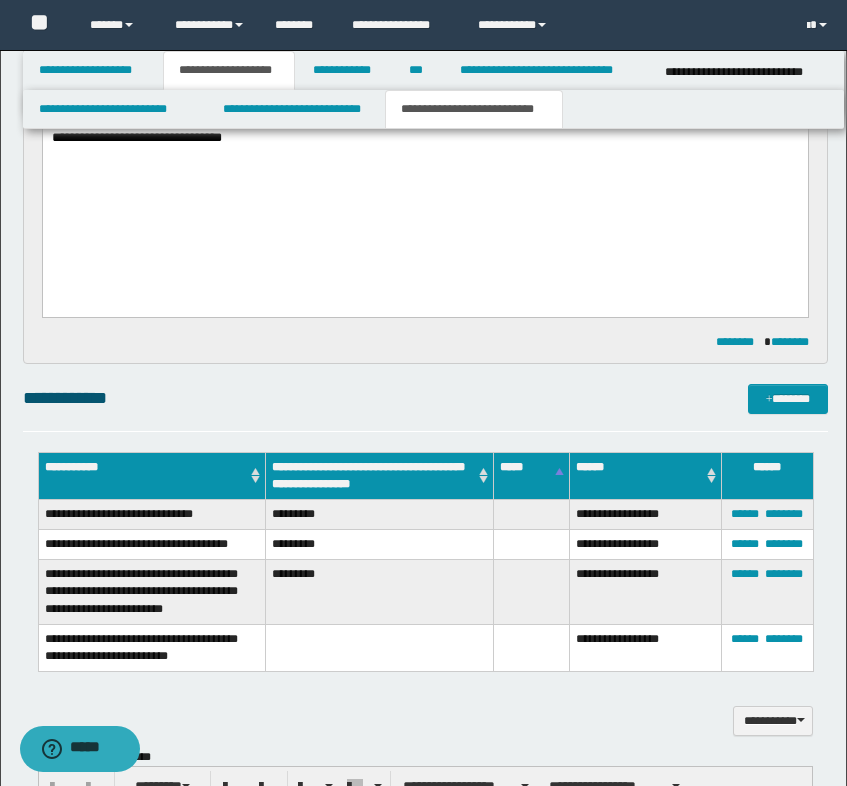 click on "**********" at bounding box center (152, 545) 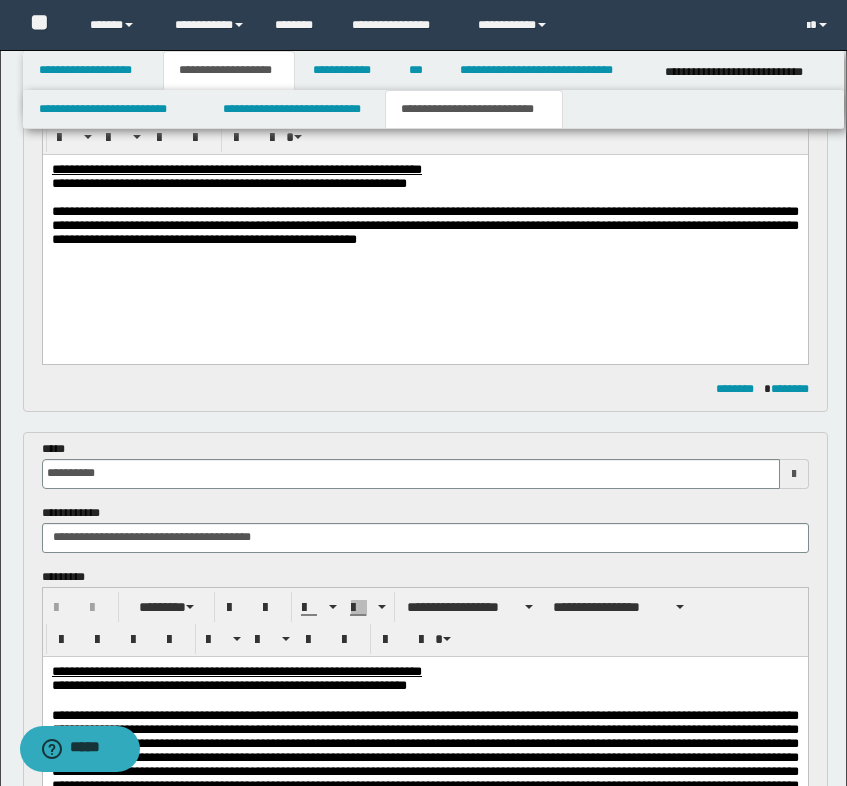 scroll, scrollTop: 200, scrollLeft: 0, axis: vertical 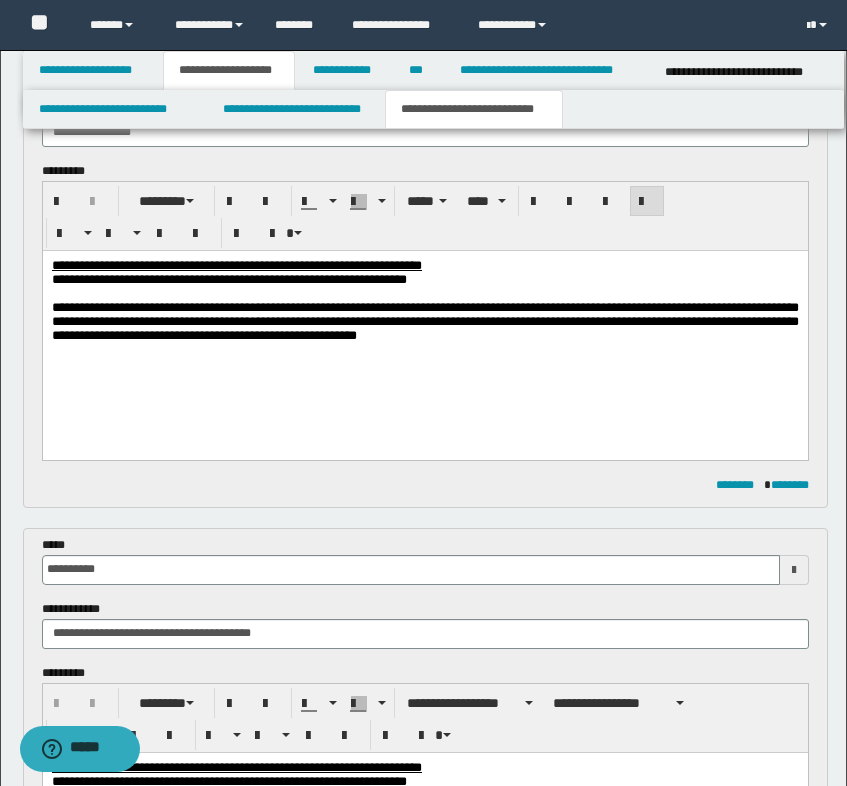 click on "**********" at bounding box center [424, 322] 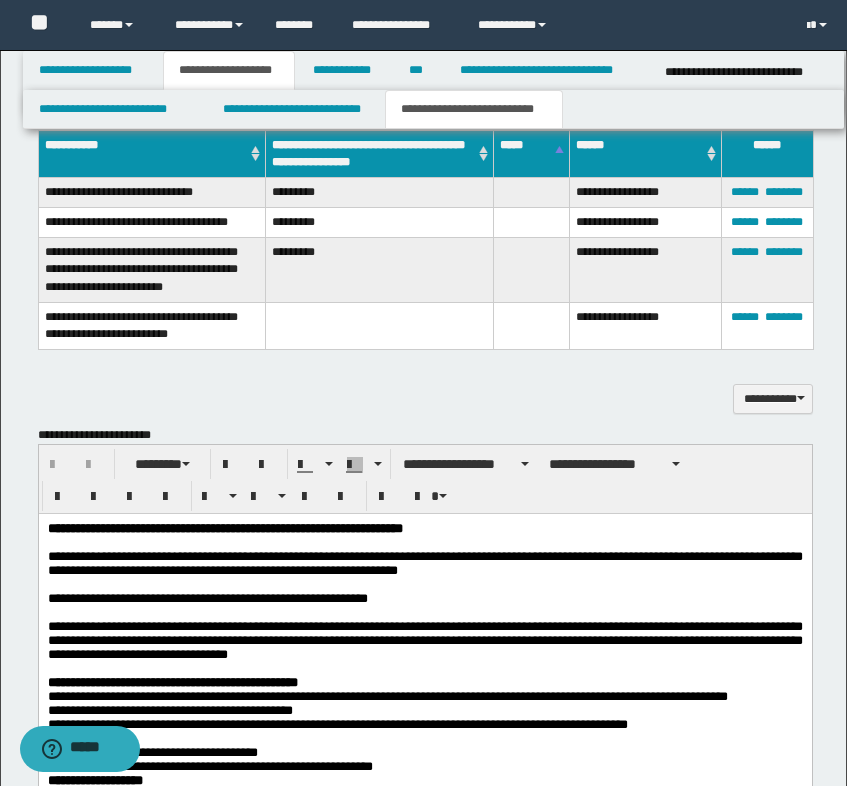 scroll, scrollTop: 1300, scrollLeft: 0, axis: vertical 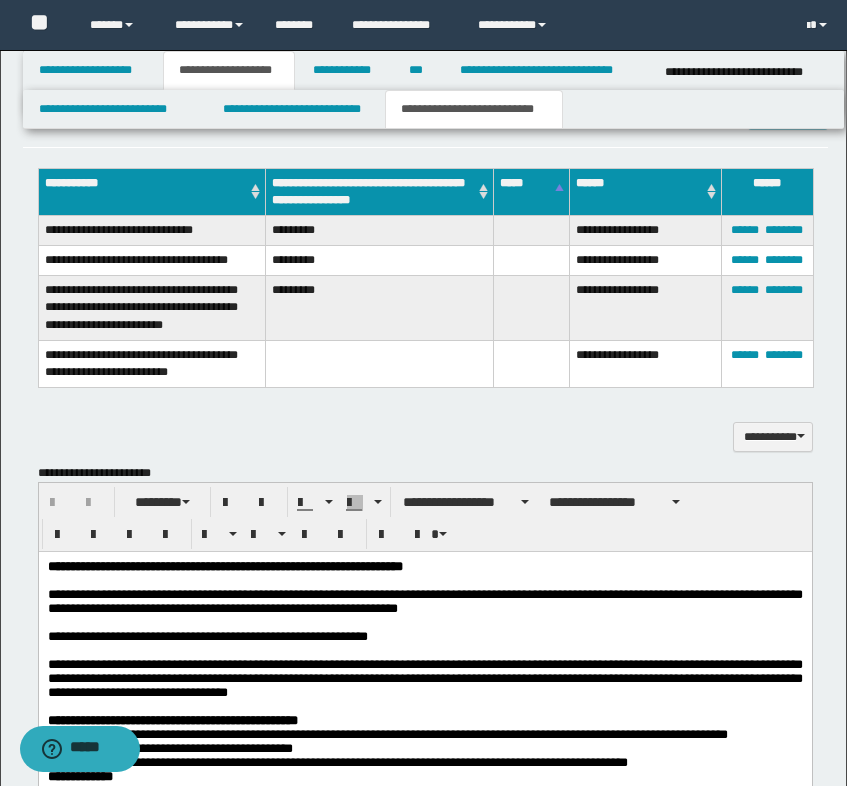 click on "**********" at bounding box center (152, 261) 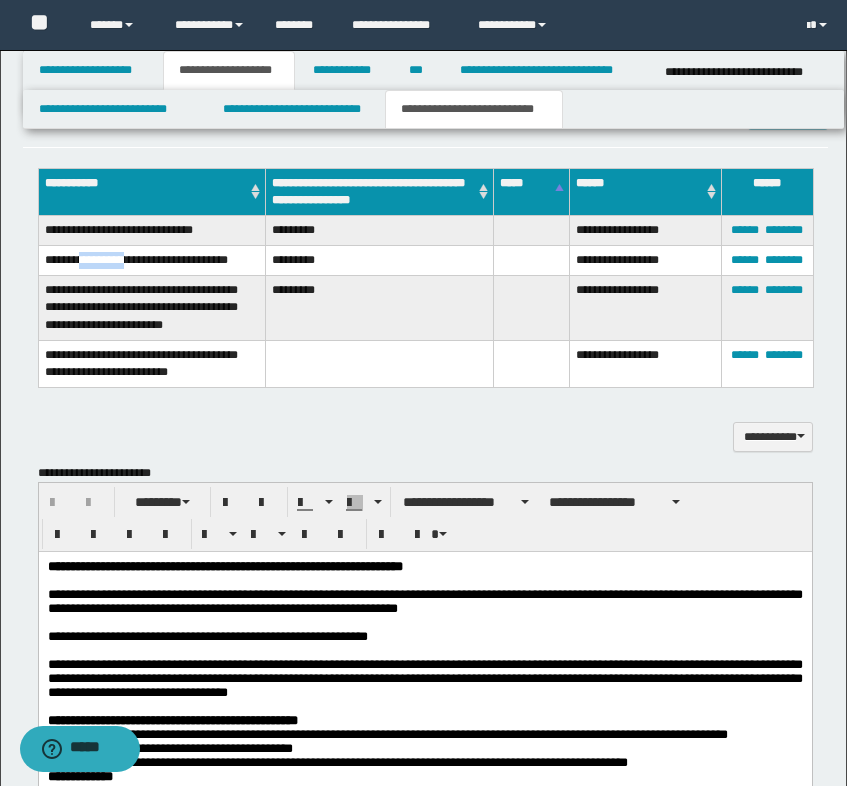 click on "**********" at bounding box center (152, 261) 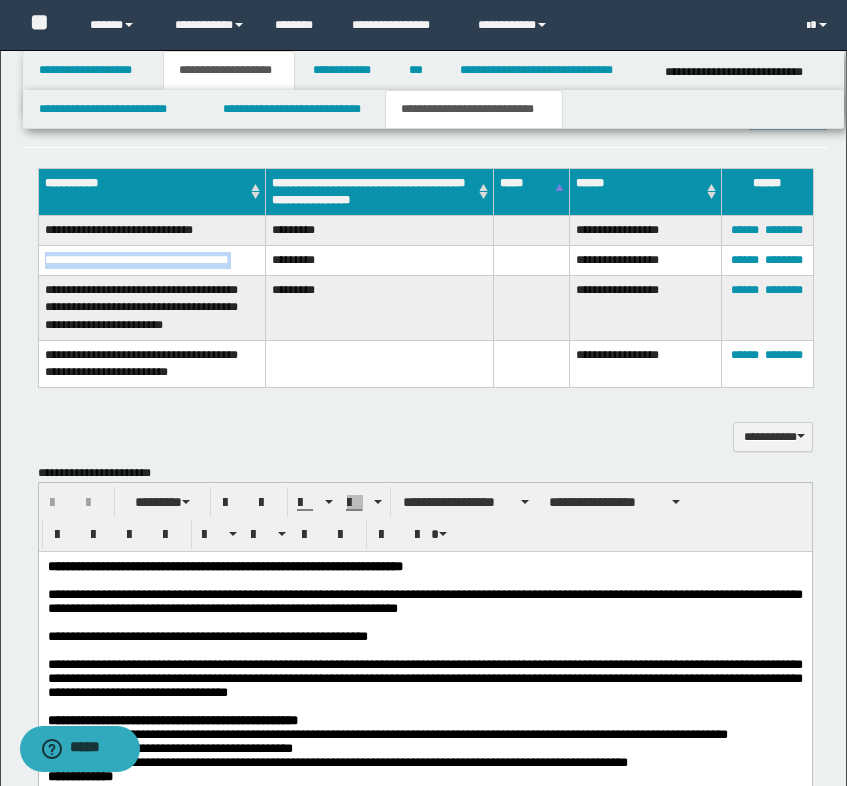 click on "**********" at bounding box center [152, 261] 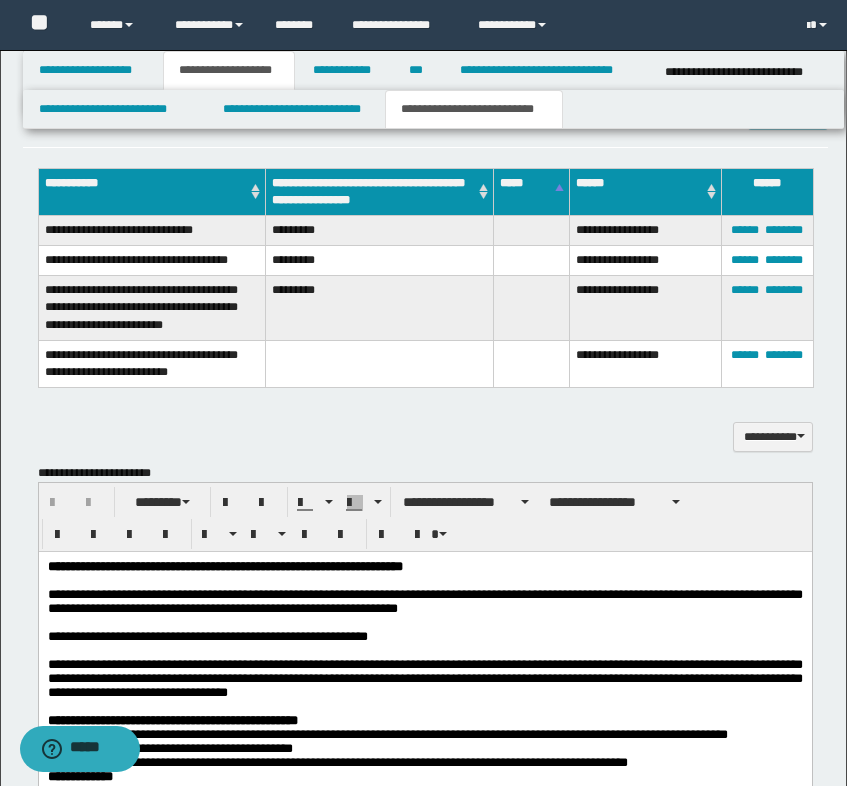 click on "**********" at bounding box center [152, 308] 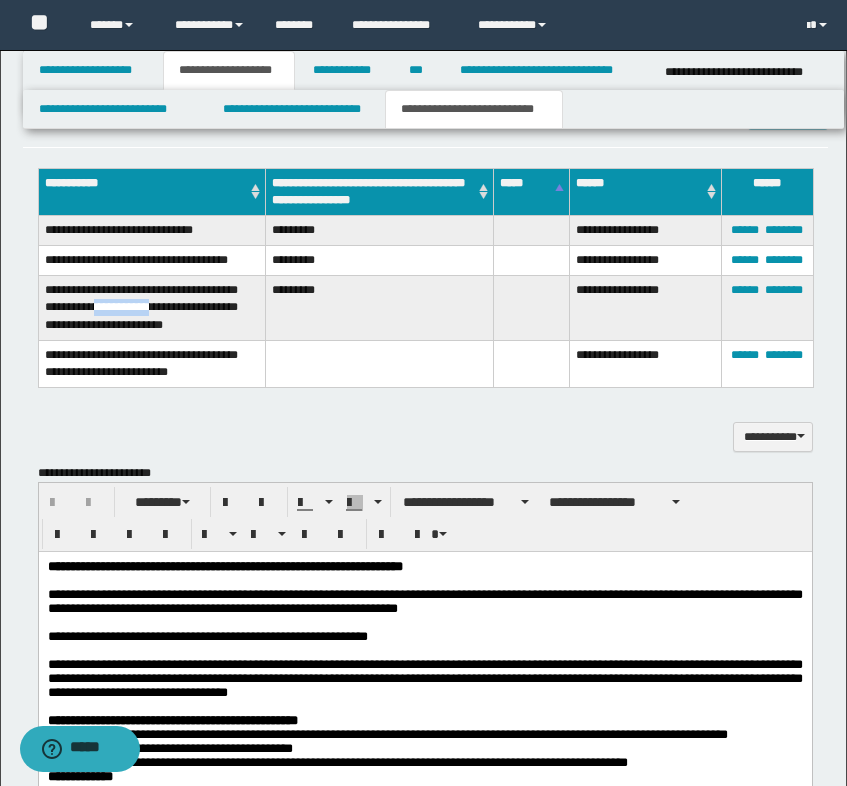 click on "**********" at bounding box center [152, 308] 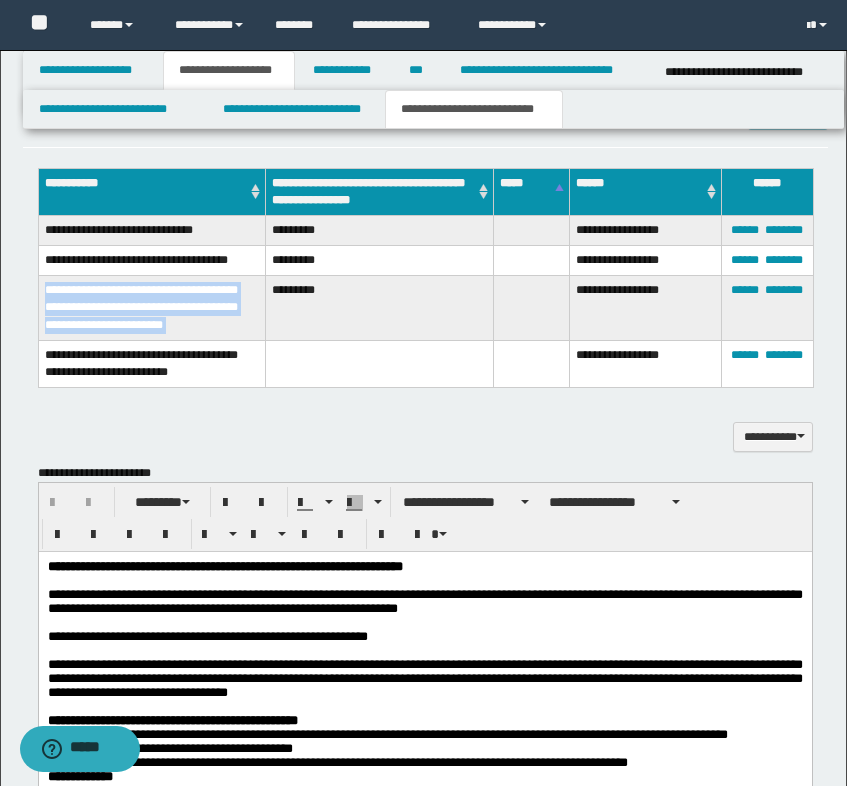 click on "**********" at bounding box center (152, 308) 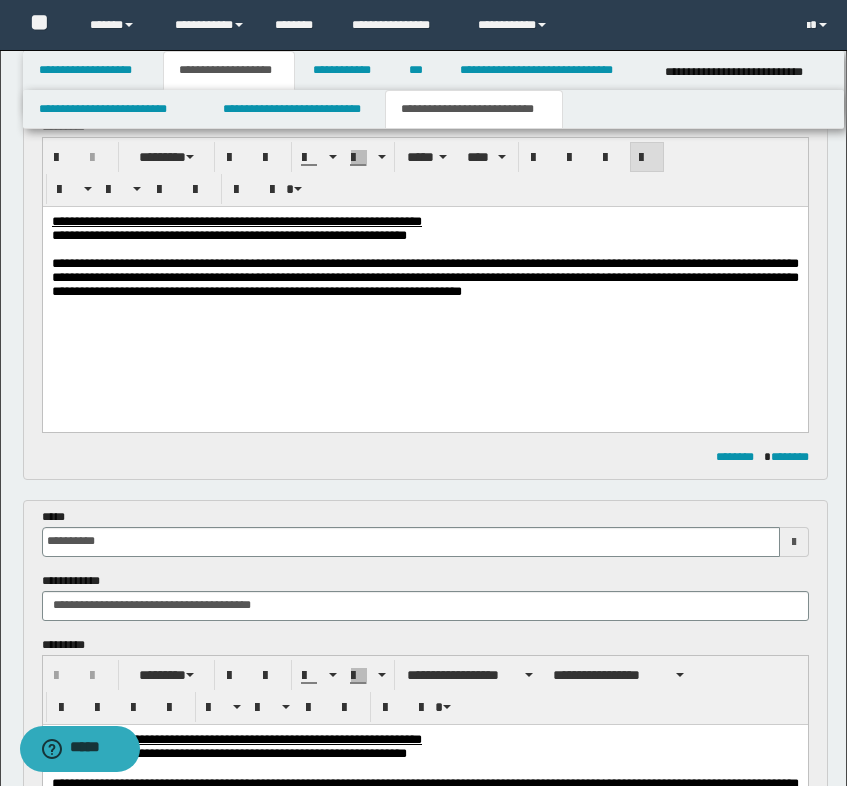 scroll, scrollTop: 100, scrollLeft: 0, axis: vertical 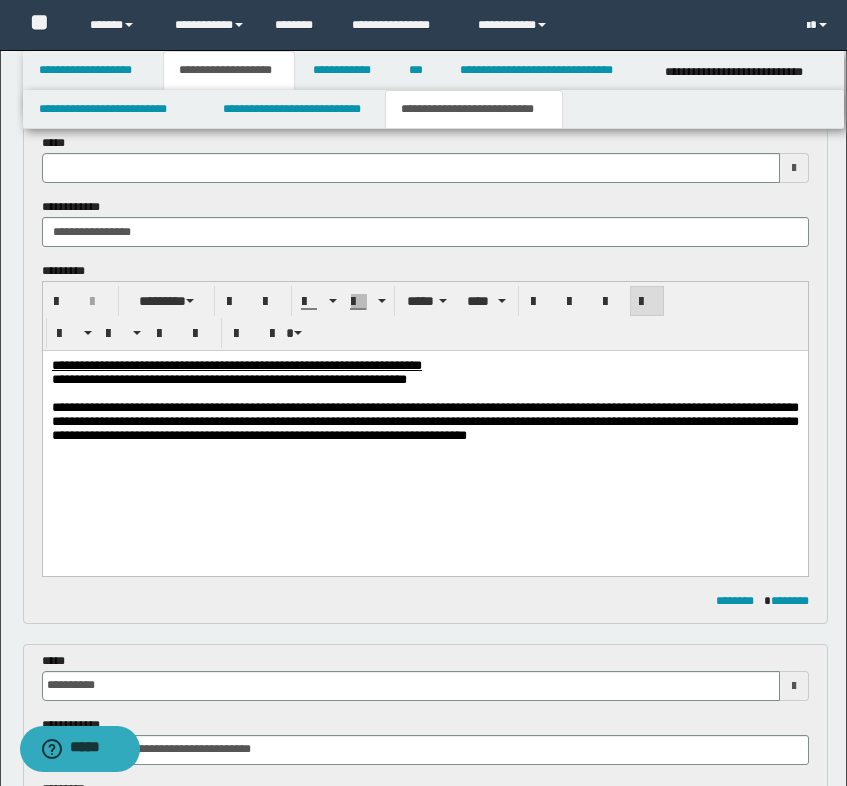 click on "**********" at bounding box center (424, 422) 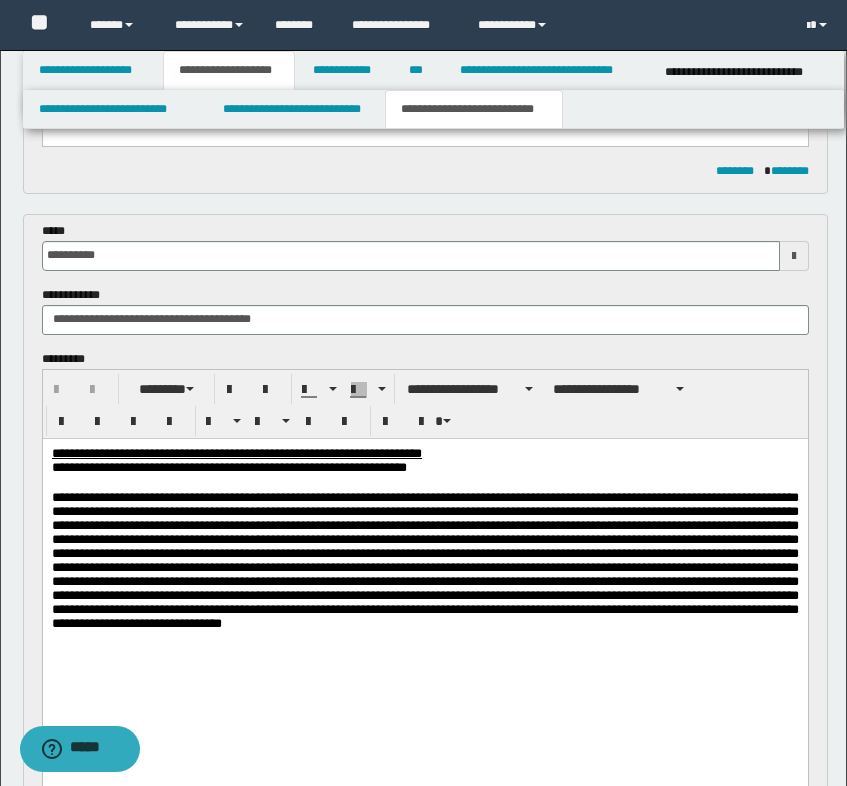 scroll, scrollTop: 400, scrollLeft: 0, axis: vertical 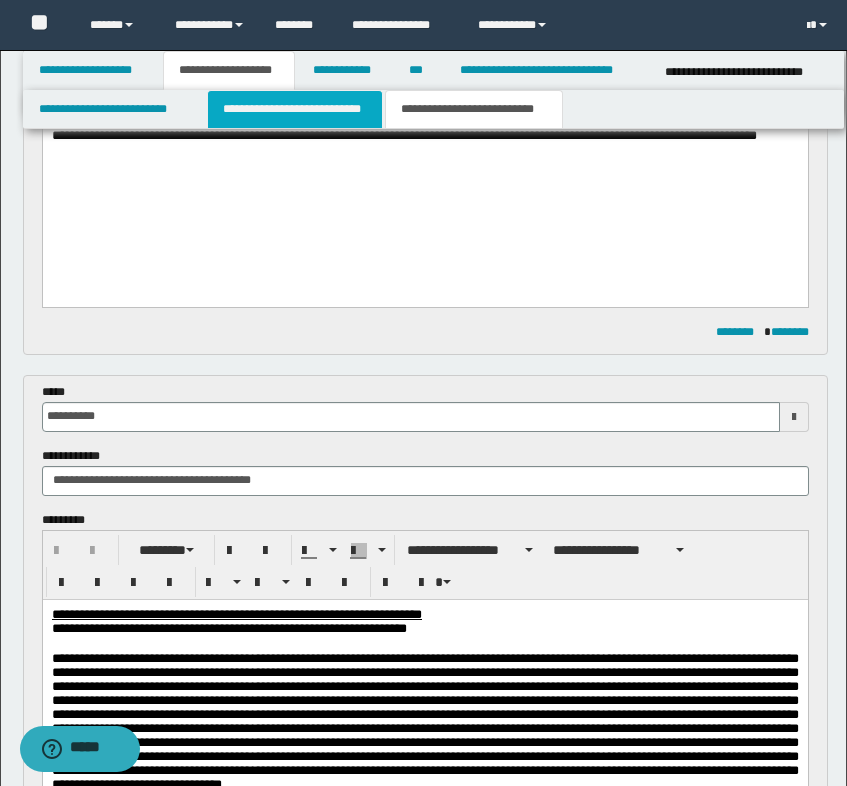 click on "**********" at bounding box center (295, 109) 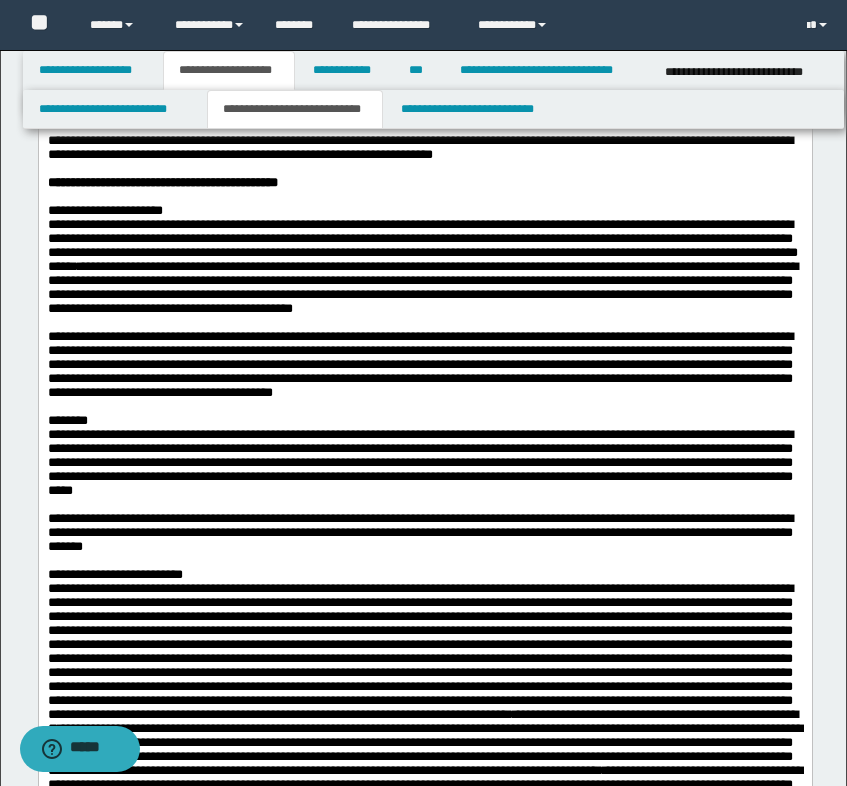 scroll, scrollTop: 2300, scrollLeft: 0, axis: vertical 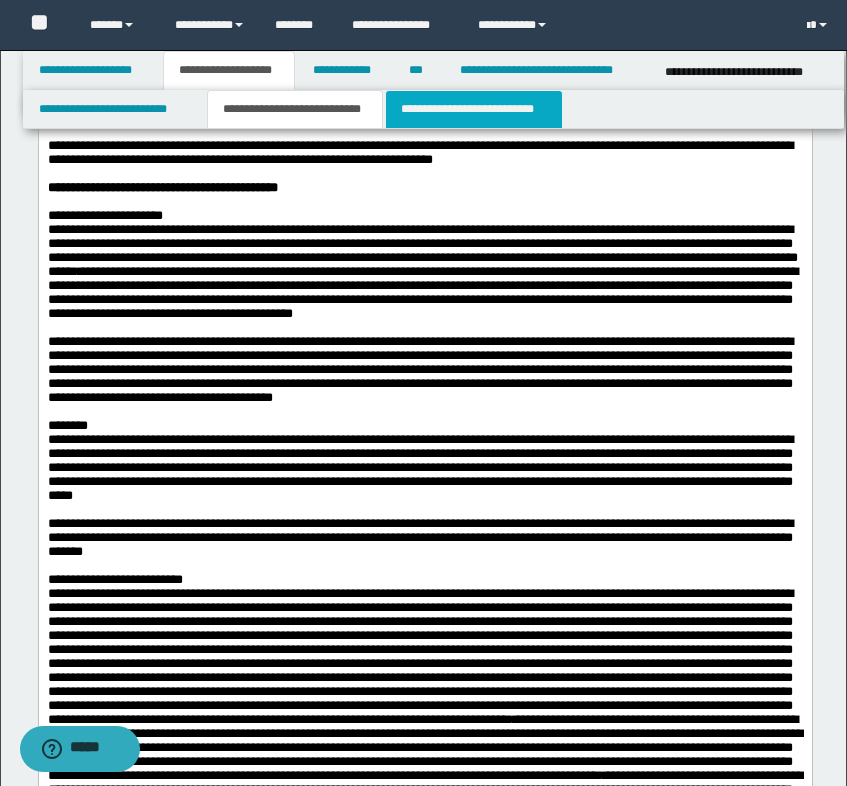 click on "**********" at bounding box center (474, 109) 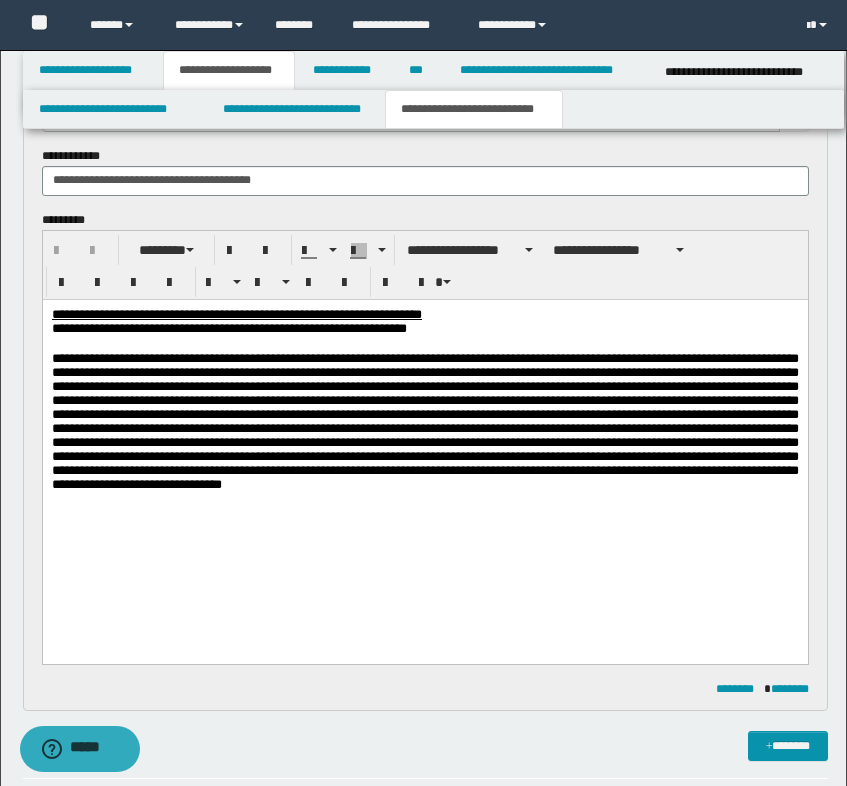 scroll, scrollTop: 100, scrollLeft: 0, axis: vertical 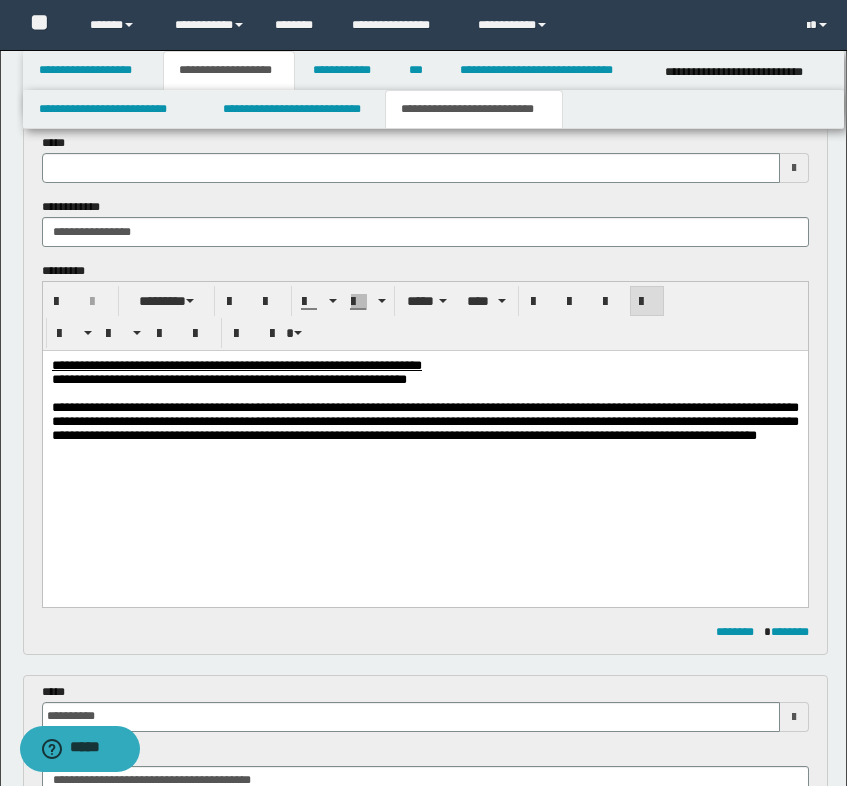 click on "**********" at bounding box center [424, 422] 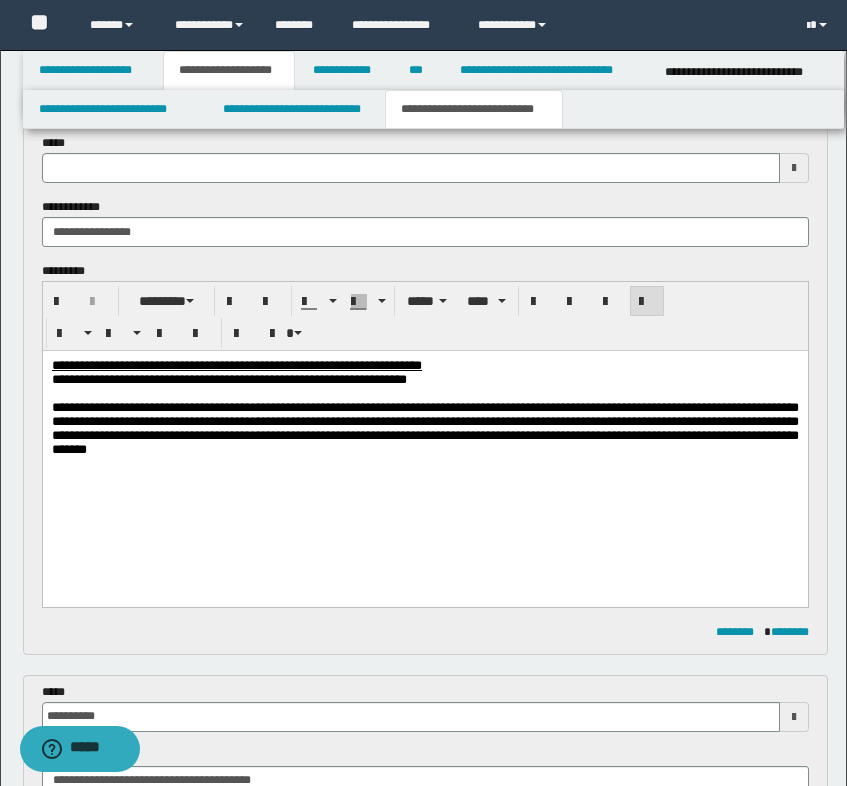 type 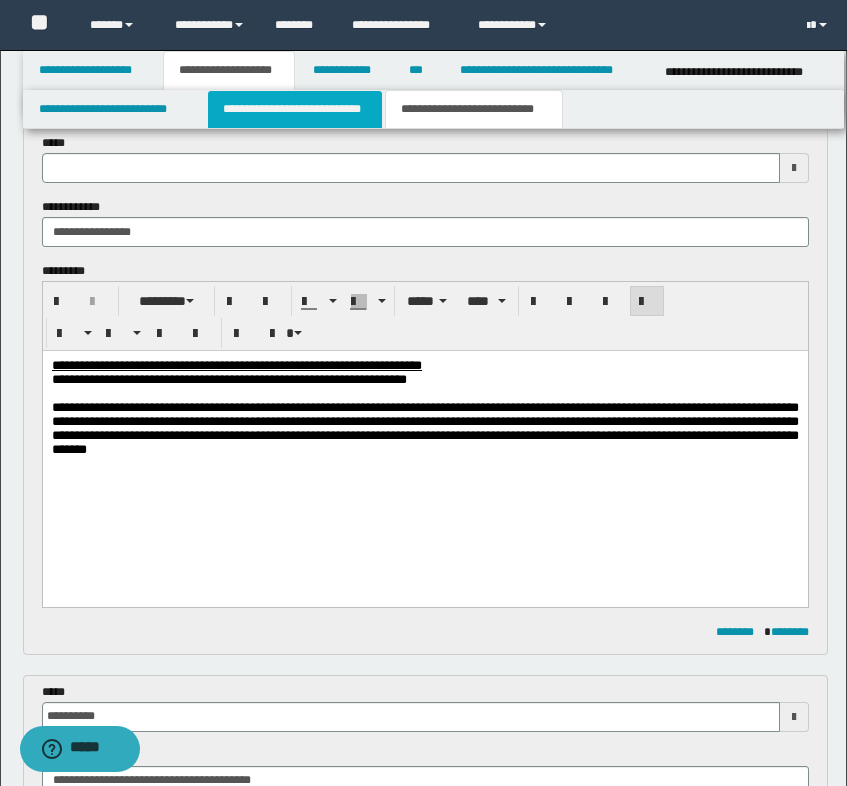 click on "**********" at bounding box center [295, 109] 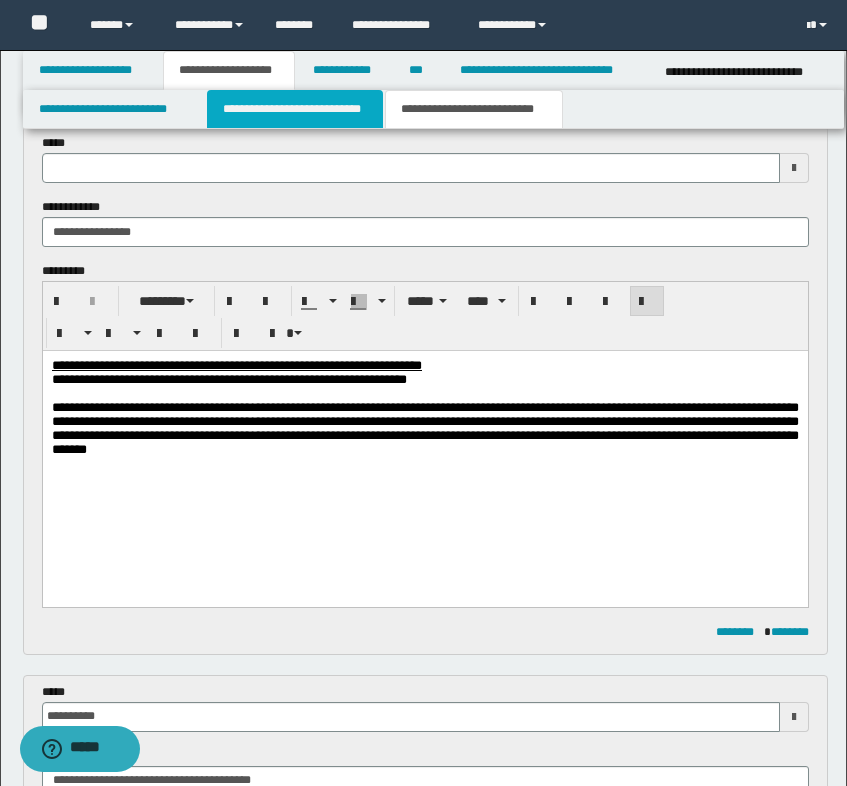 type 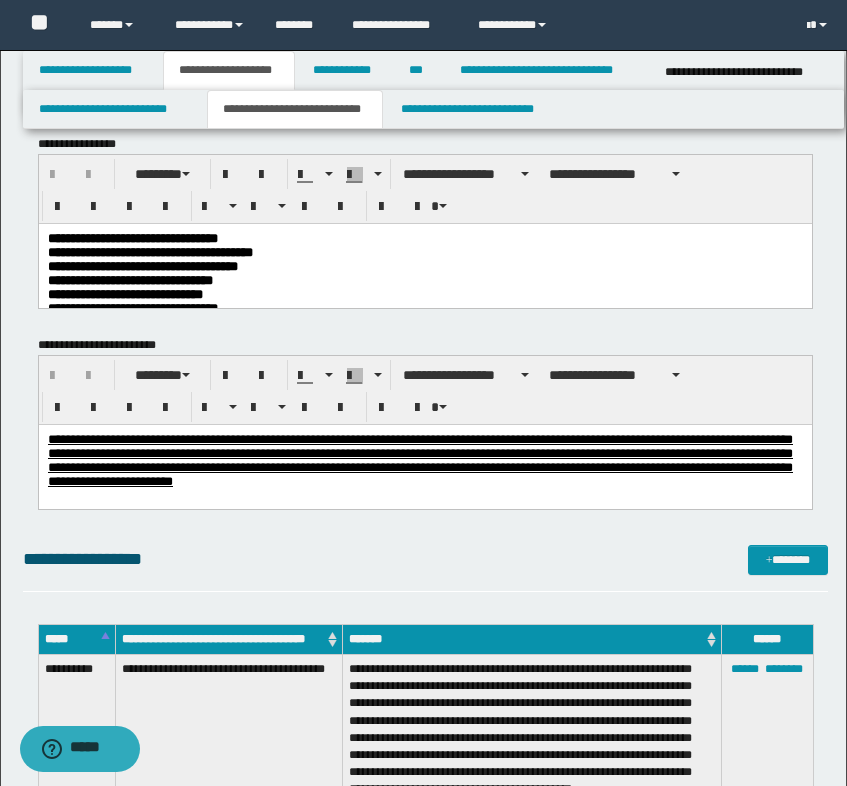 scroll, scrollTop: 0, scrollLeft: 0, axis: both 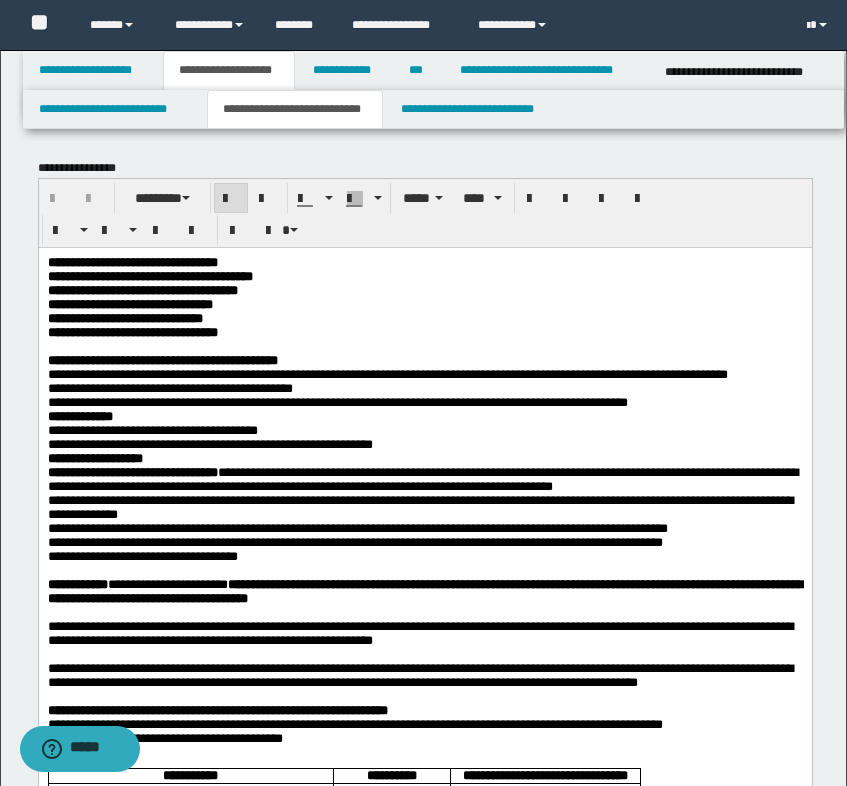 click on "**********" at bounding box center [424, 290] 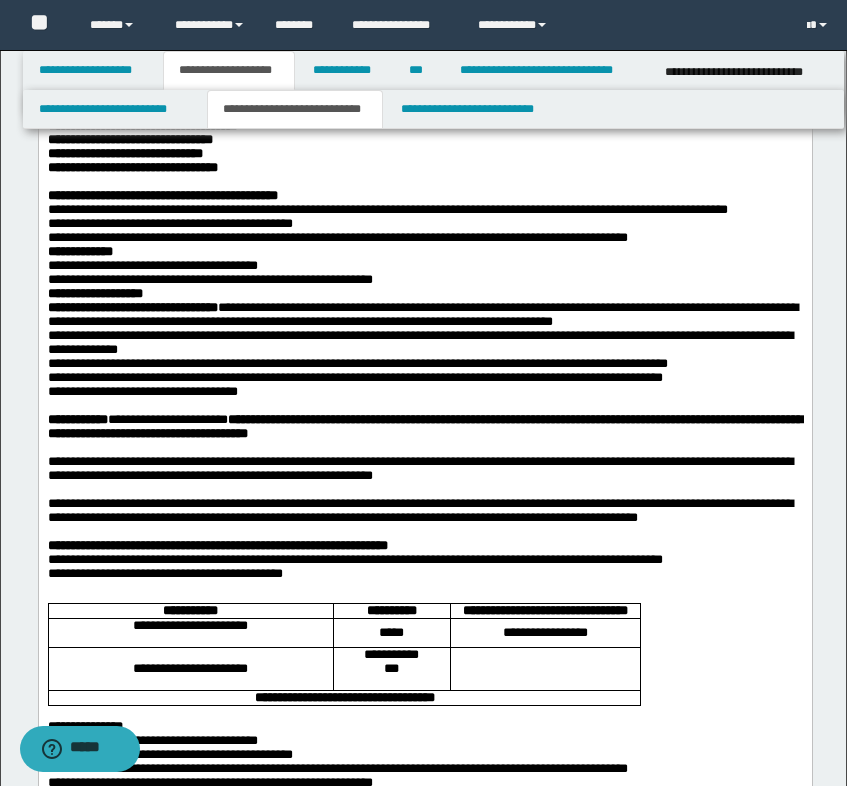 scroll, scrollTop: 100, scrollLeft: 0, axis: vertical 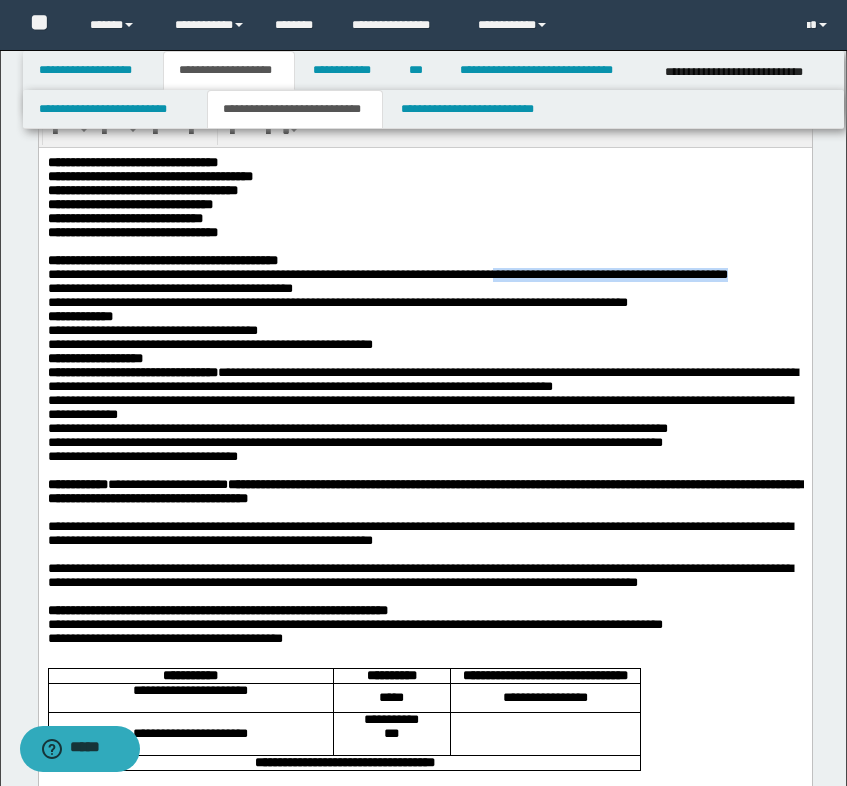 drag, startPoint x: 607, startPoint y: 283, endPoint x: 720, endPoint y: 295, distance: 113.63538 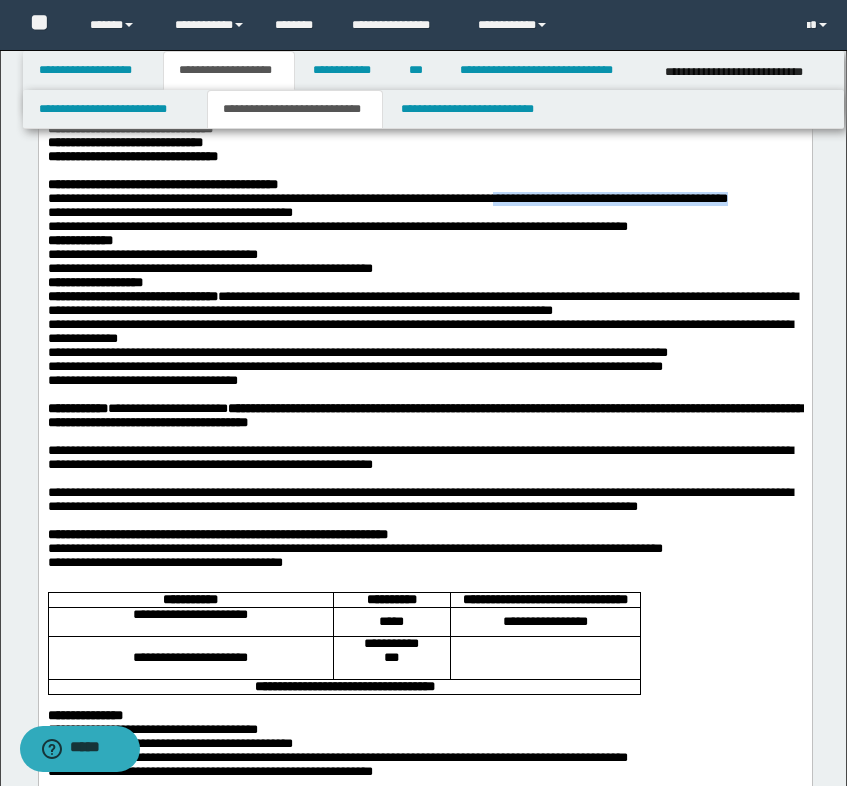 scroll, scrollTop: 200, scrollLeft: 0, axis: vertical 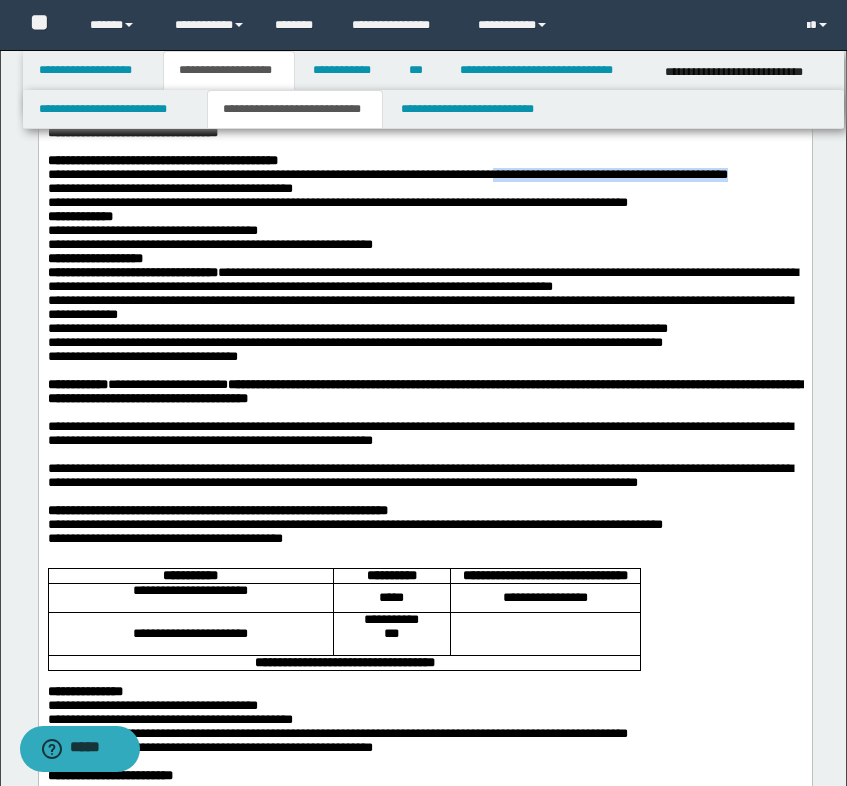 click on "**********" at bounding box center (424, 174) 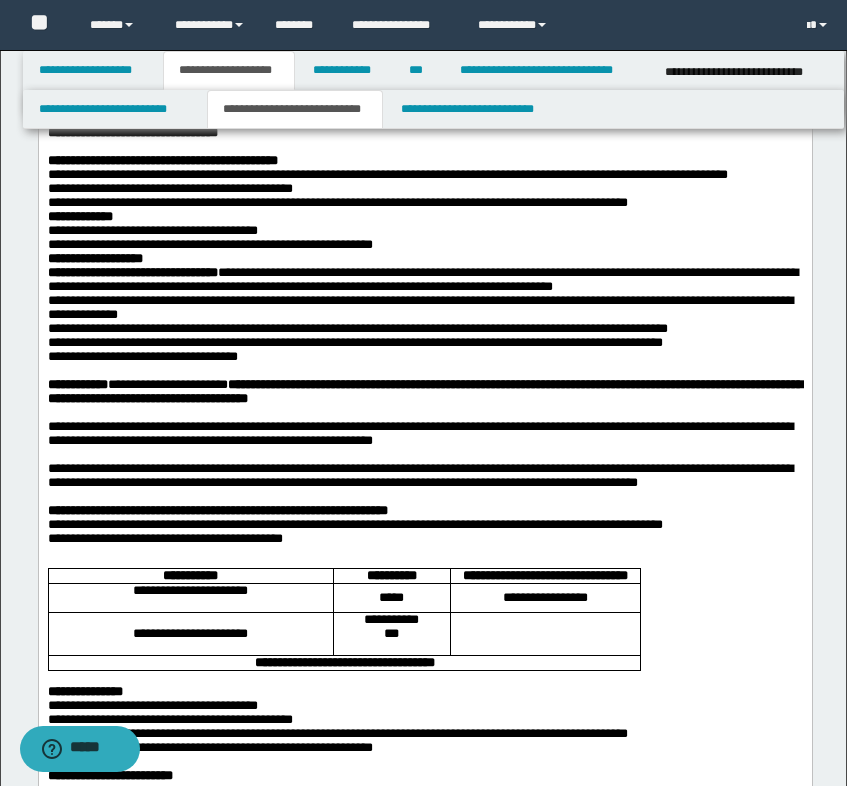 click on "**********" at bounding box center [337, 201] 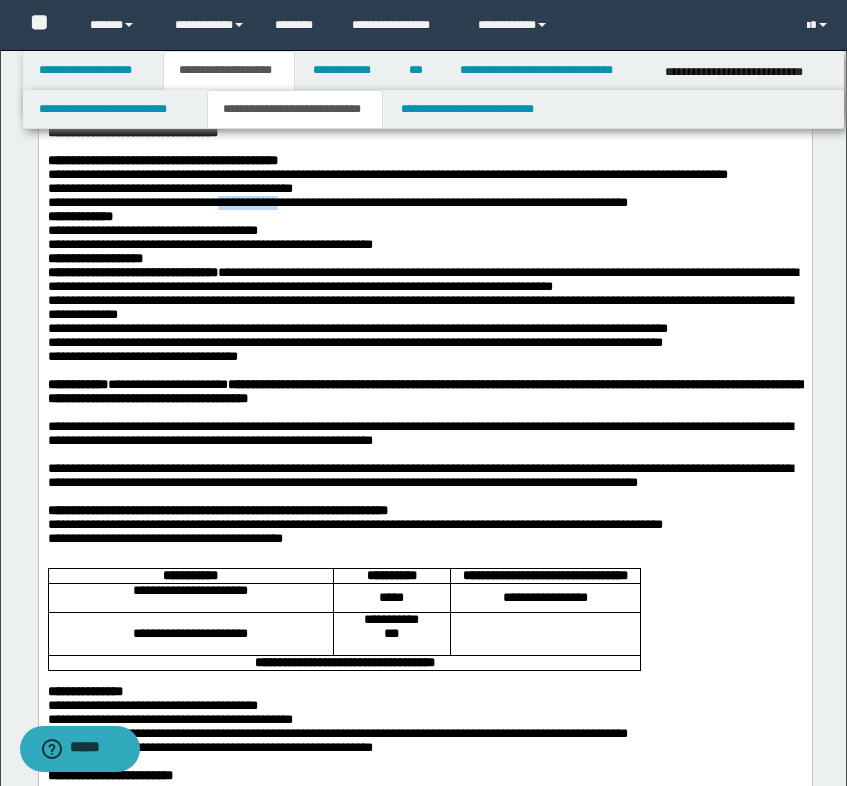 click on "**********" at bounding box center [337, 201] 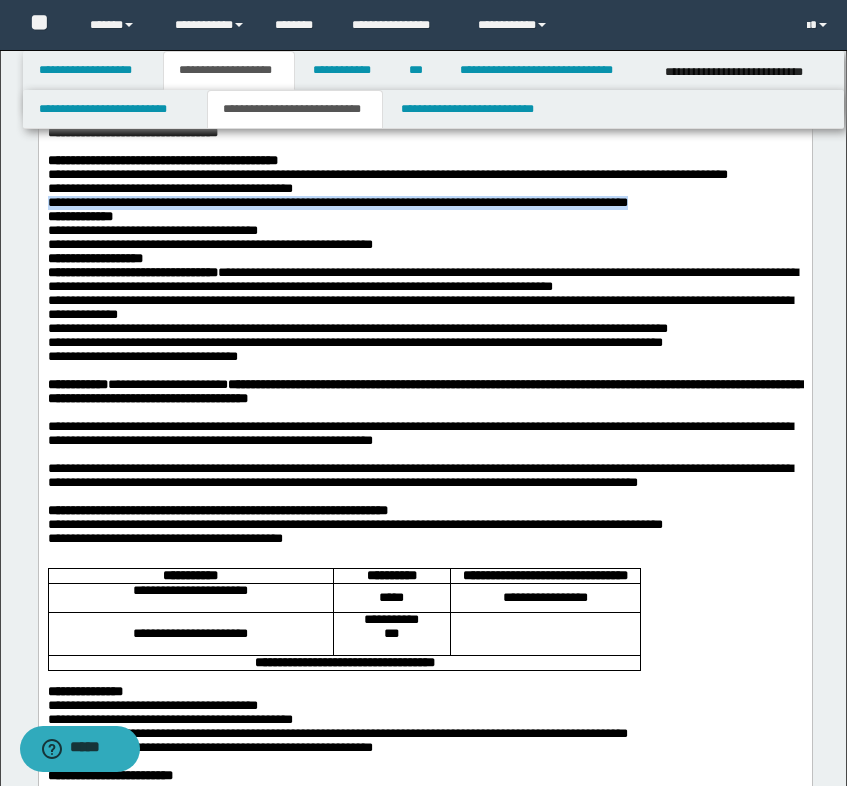 click on "**********" at bounding box center [337, 201] 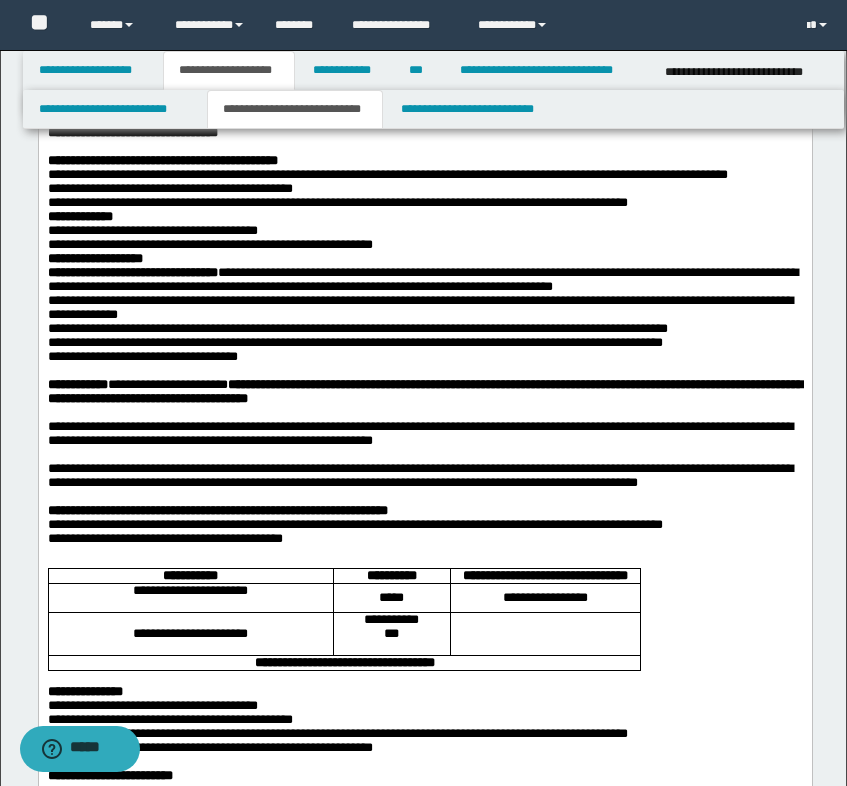click on "**********" at bounding box center [152, 229] 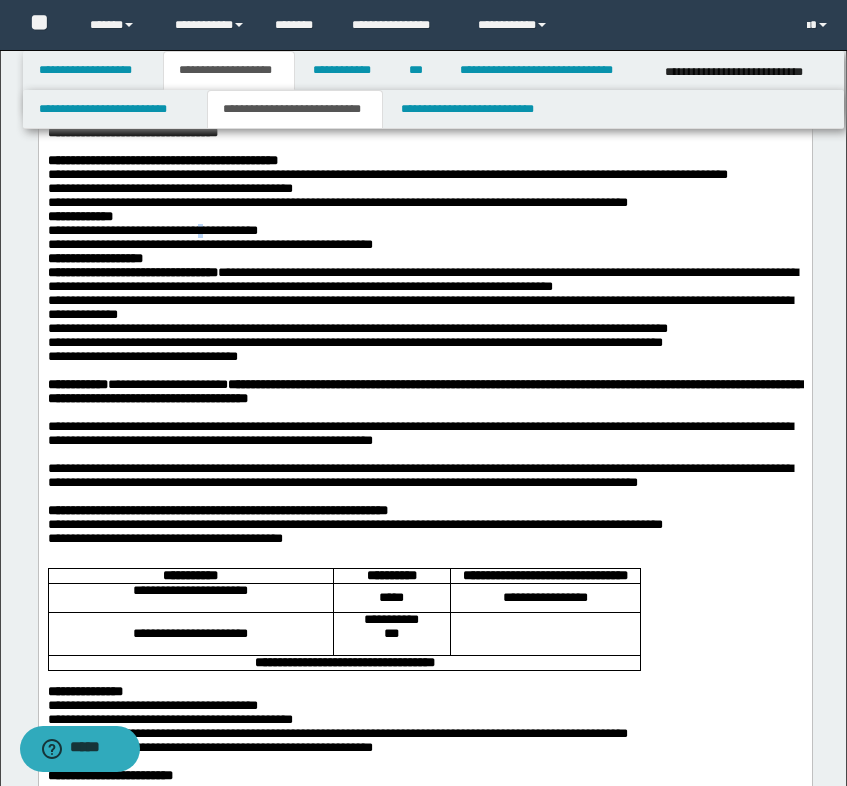 click on "**********" at bounding box center [152, 229] 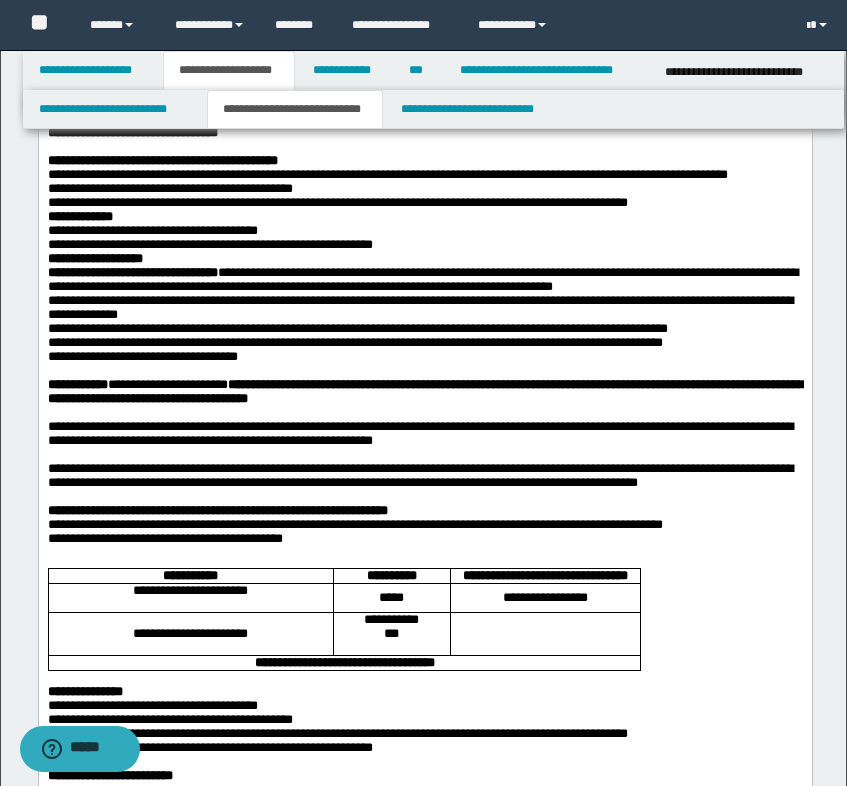 click on "**********" at bounding box center [424, 216] 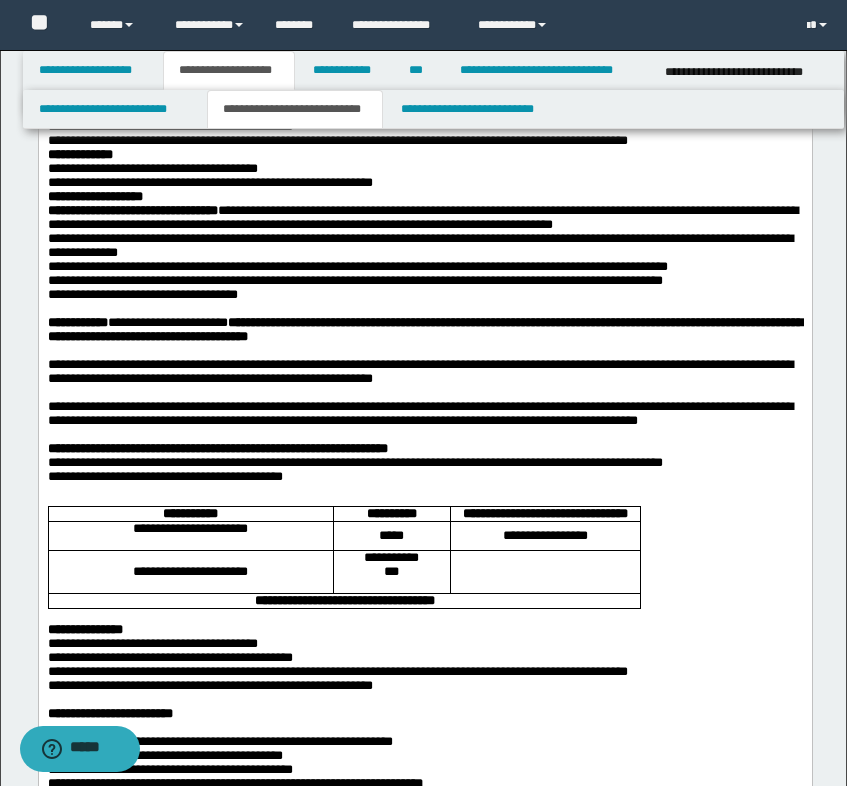 scroll, scrollTop: 300, scrollLeft: 0, axis: vertical 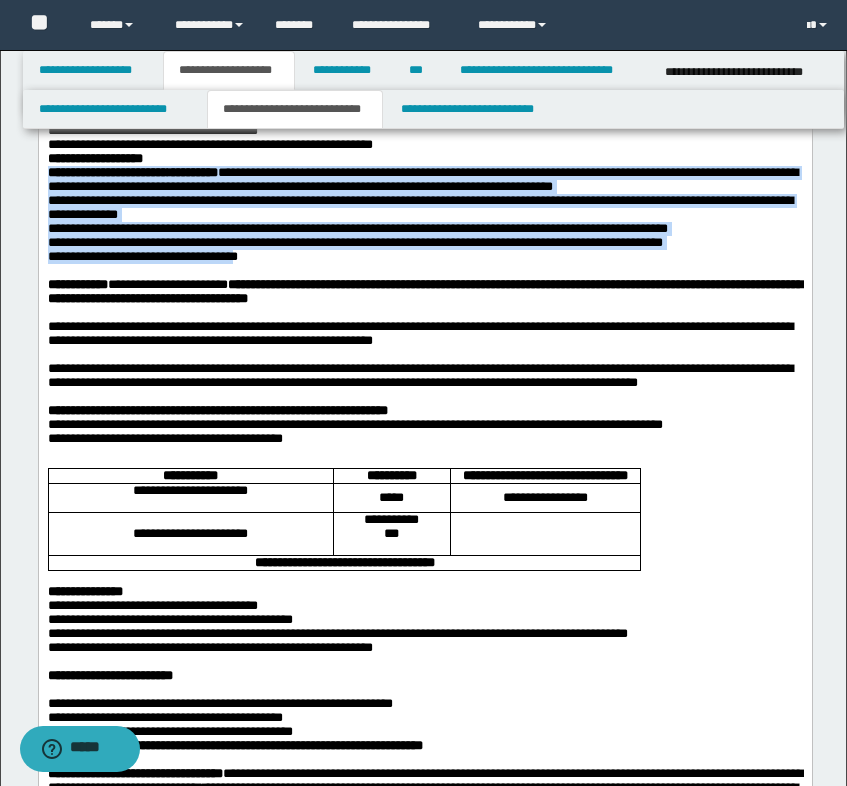 drag, startPoint x: 272, startPoint y: 216, endPoint x: 349, endPoint y: 359, distance: 162.41306 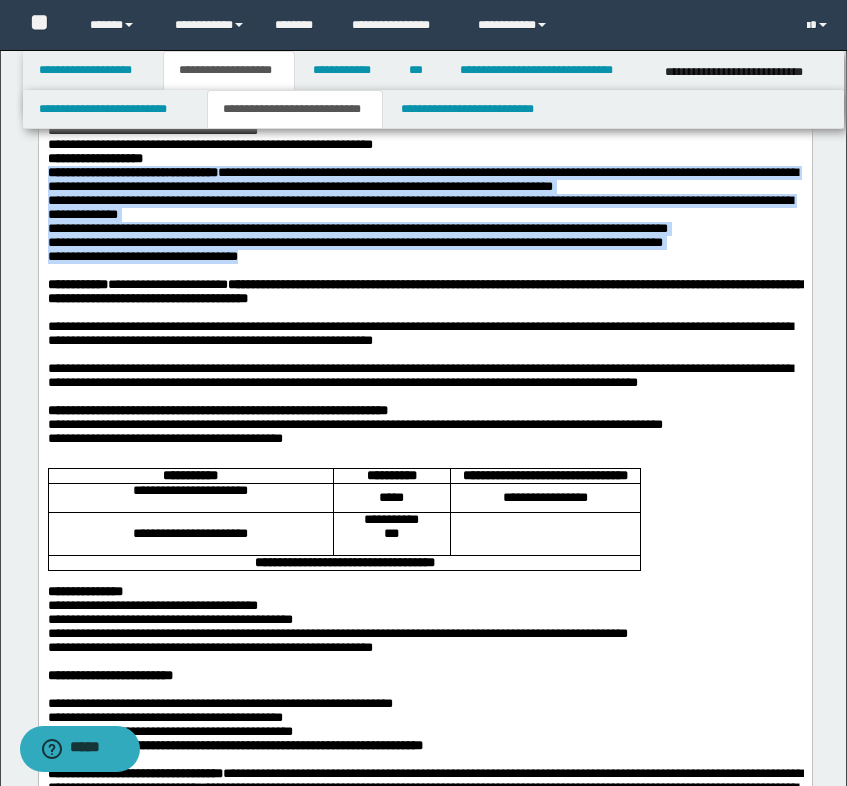 click on "**********" at bounding box center [424, 243] 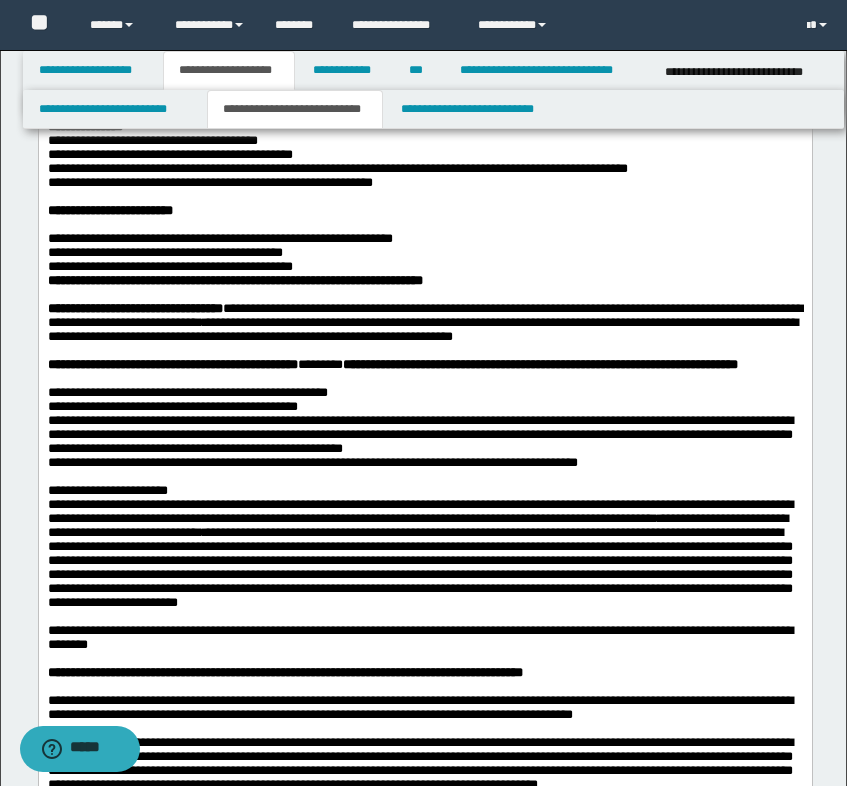 scroll, scrollTop: 800, scrollLeft: 0, axis: vertical 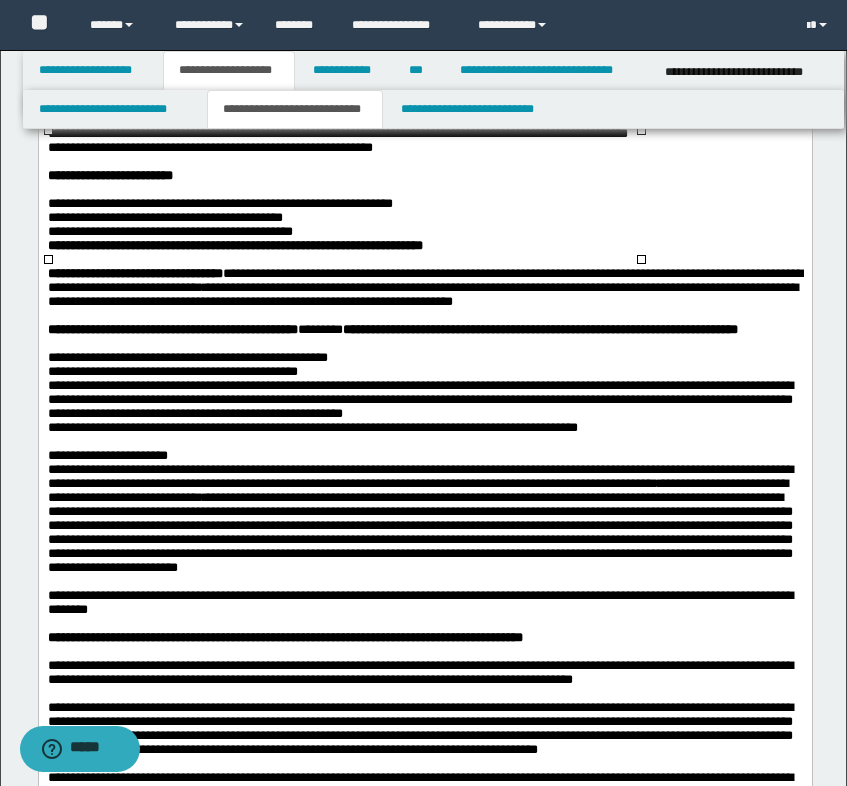 drag, startPoint x: 126, startPoint y: 166, endPoint x: 253, endPoint y: 177, distance: 127.47549 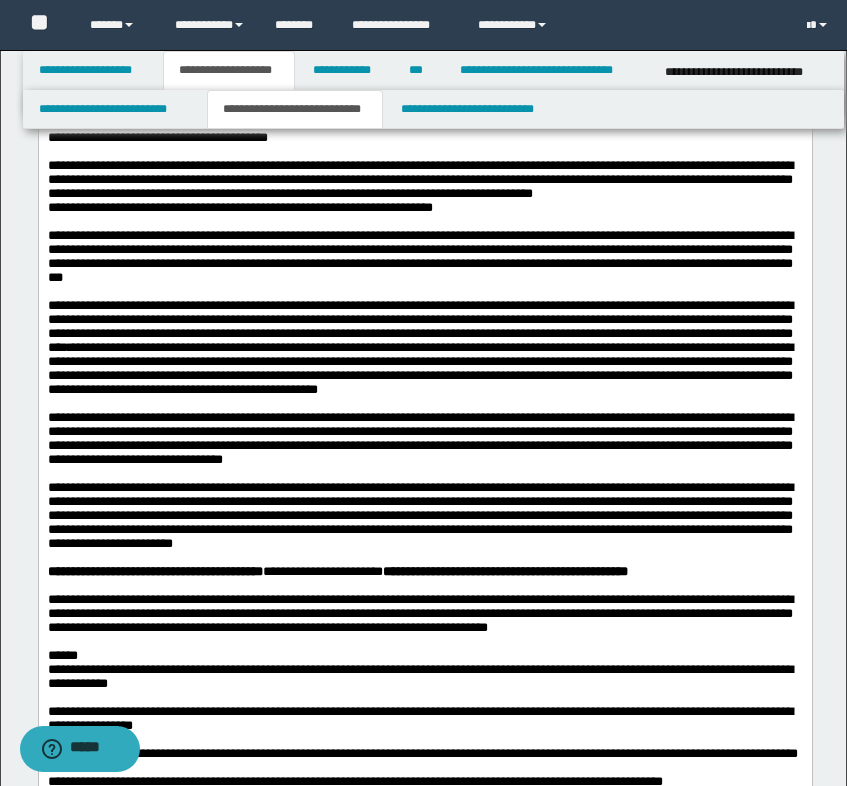 scroll, scrollTop: 1500, scrollLeft: 0, axis: vertical 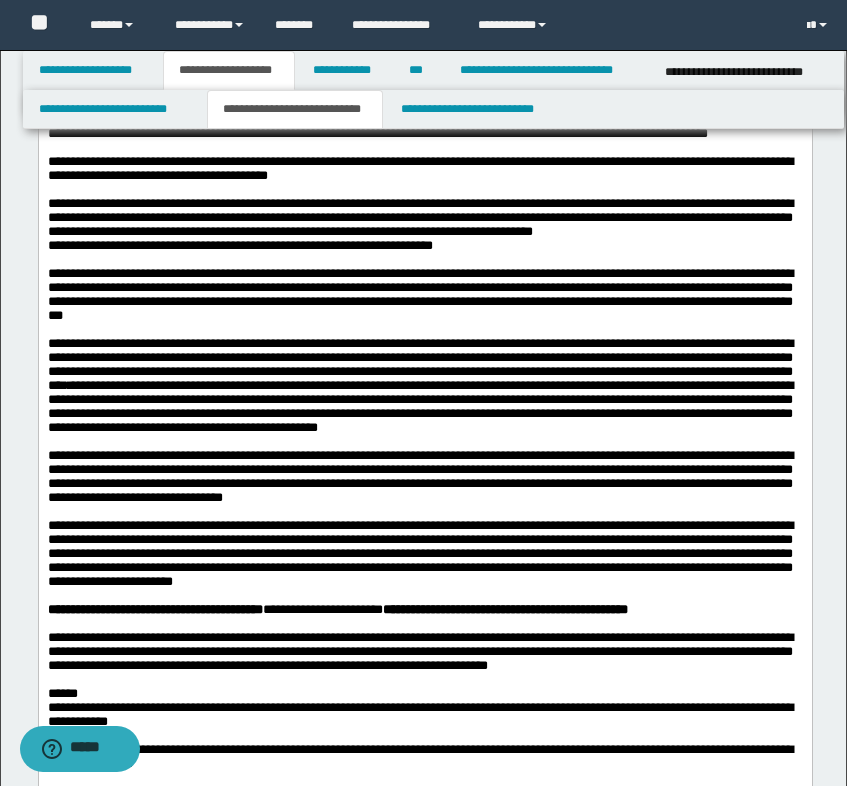 drag, startPoint x: 244, startPoint y: 226, endPoint x: 174, endPoint y: 358, distance: 149.41219 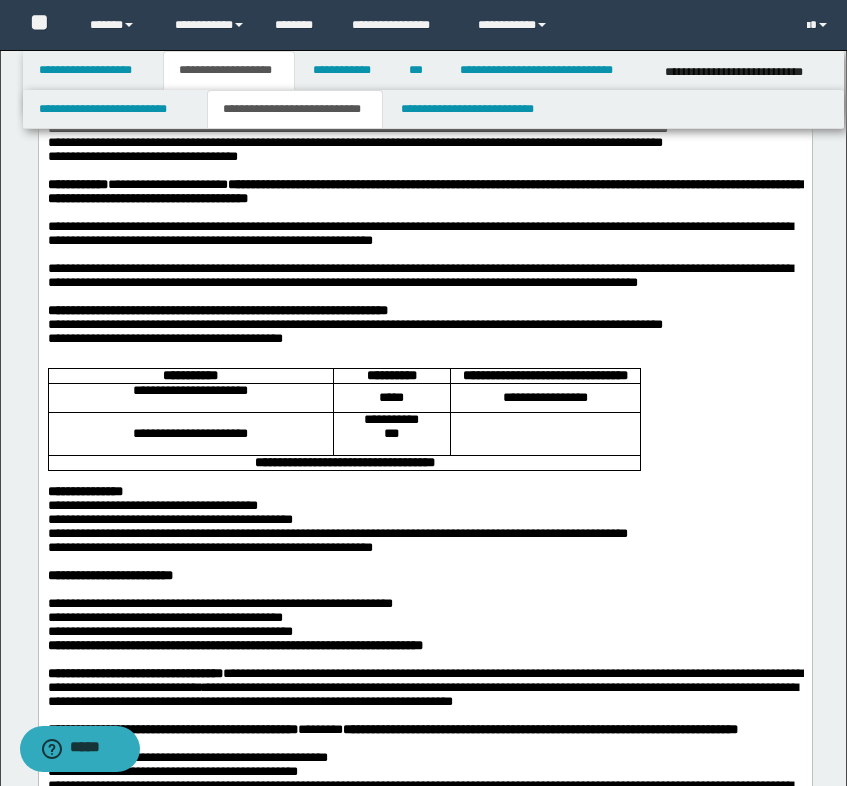 scroll, scrollTop: 0, scrollLeft: 0, axis: both 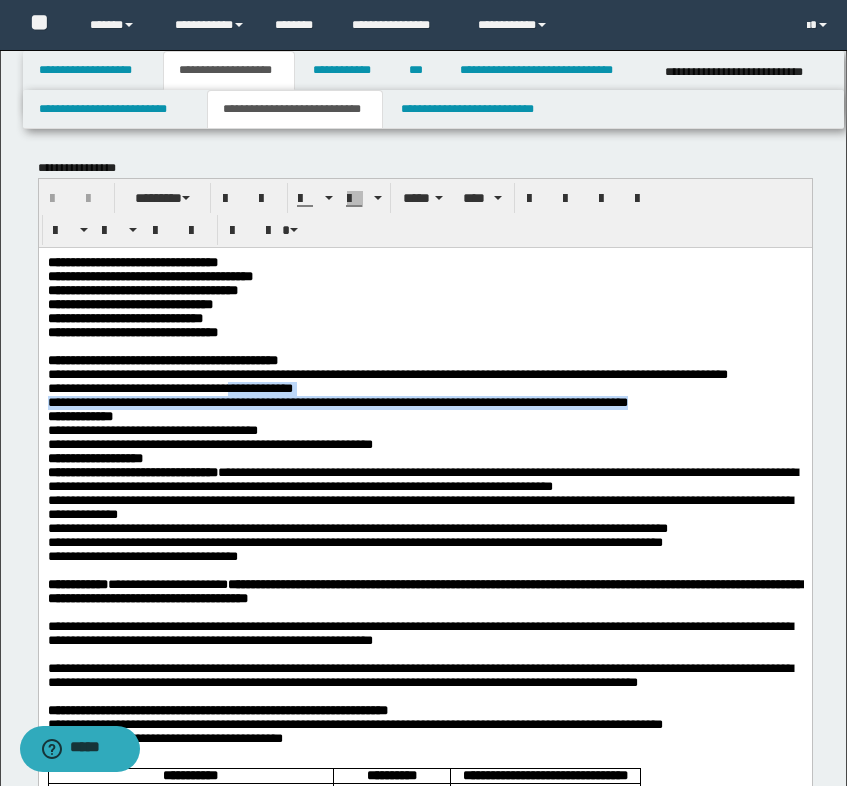 drag, startPoint x: 331, startPoint y: 413, endPoint x: 357, endPoint y: 448, distance: 43.60046 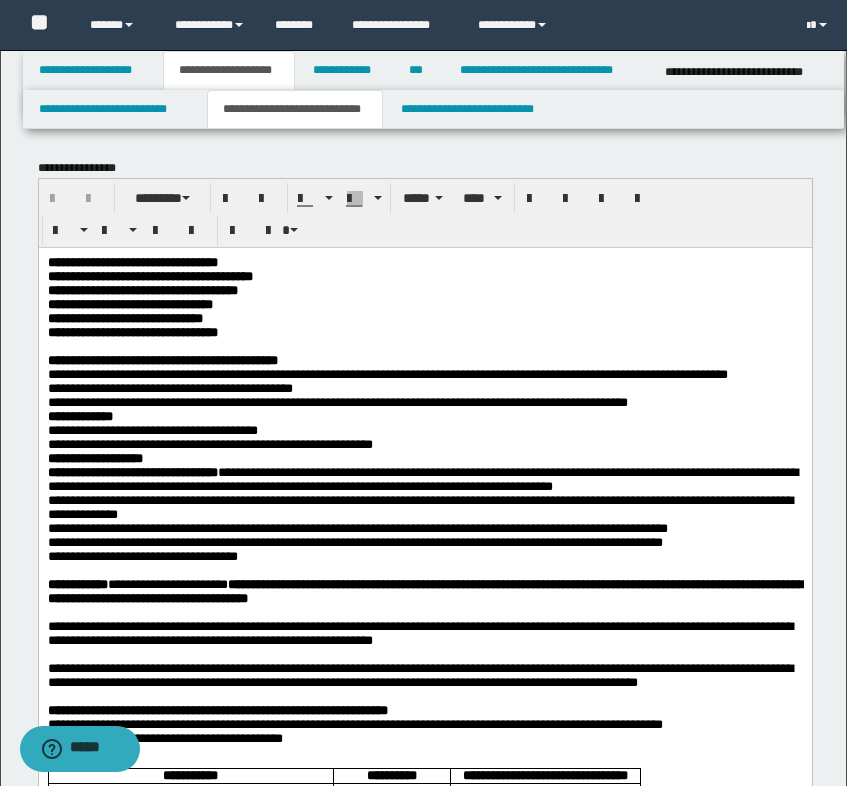 click on "**********" at bounding box center (152, 429) 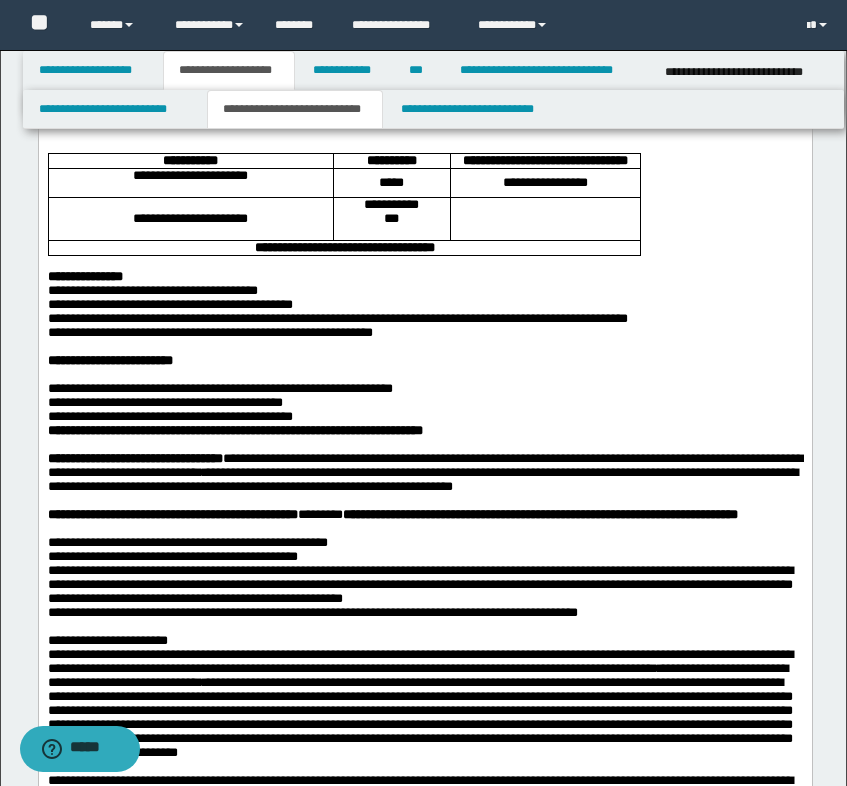 scroll, scrollTop: 800, scrollLeft: 0, axis: vertical 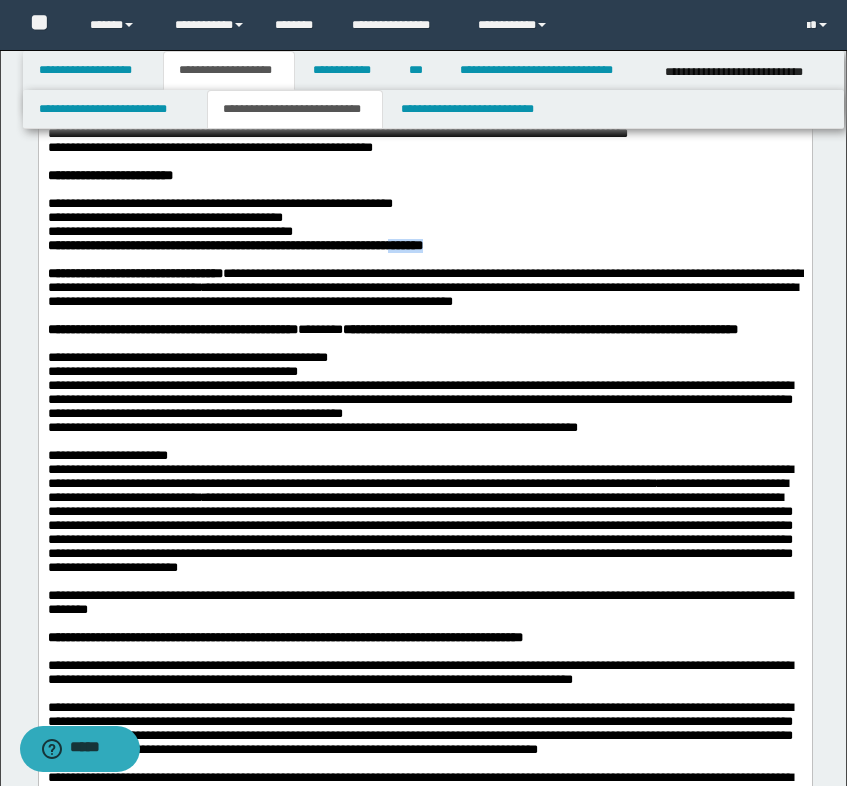drag, startPoint x: 392, startPoint y: 468, endPoint x: 324, endPoint y: 474, distance: 68.26419 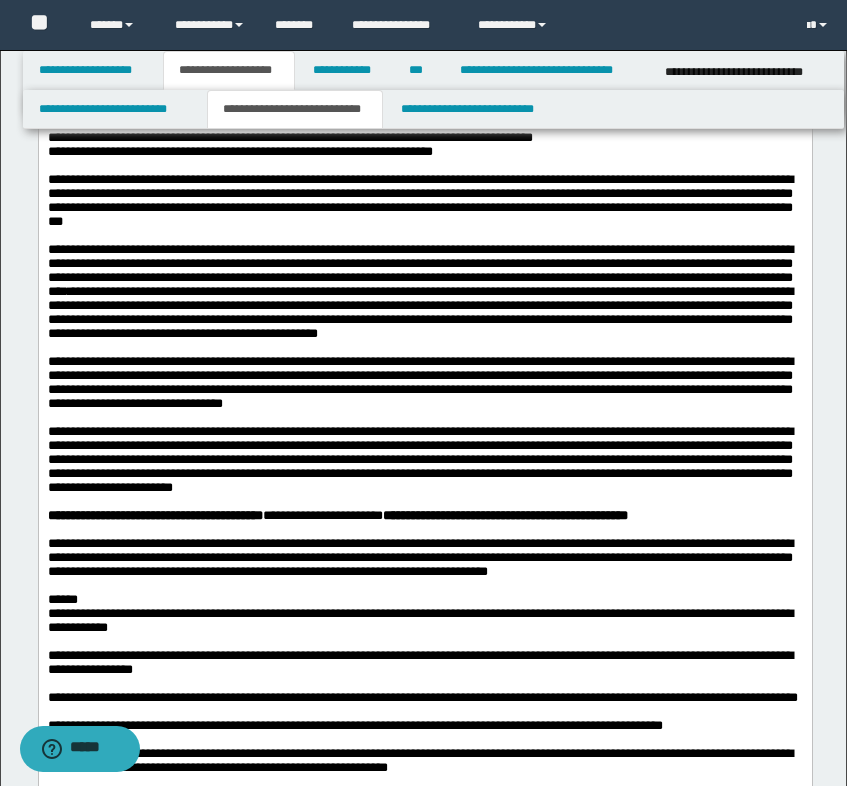scroll, scrollTop: 1700, scrollLeft: 0, axis: vertical 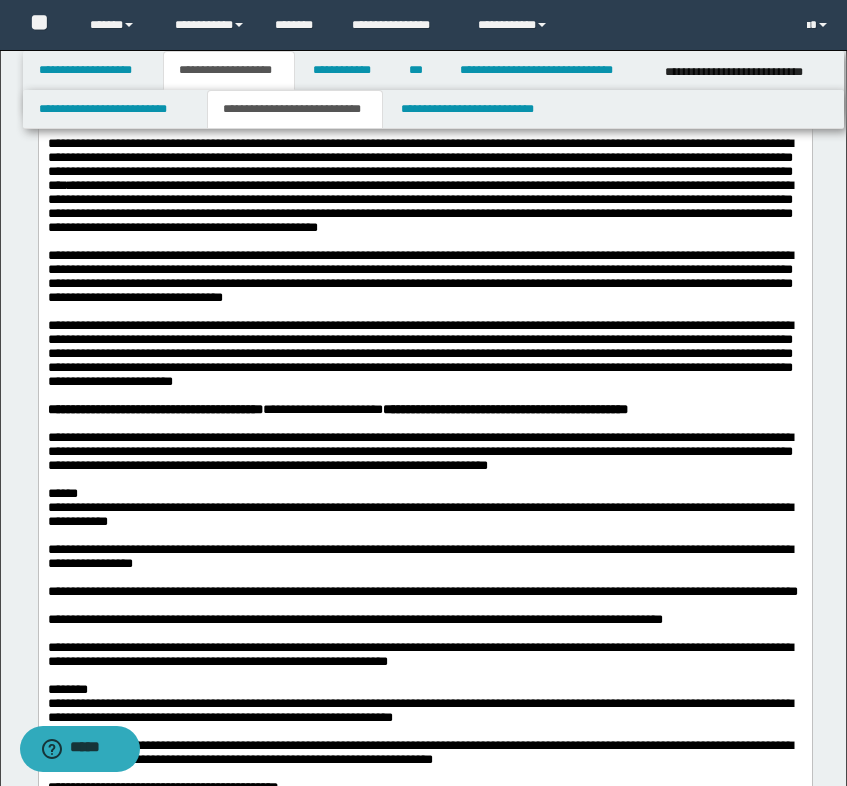 click at bounding box center (424, -52) 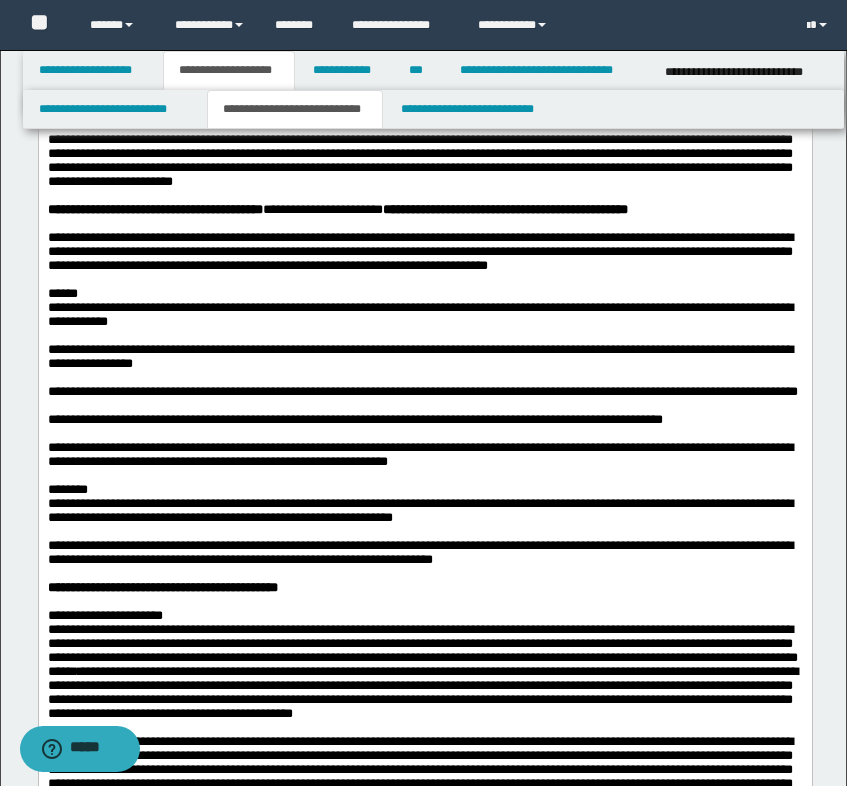 click on "**********" at bounding box center (424, -105) 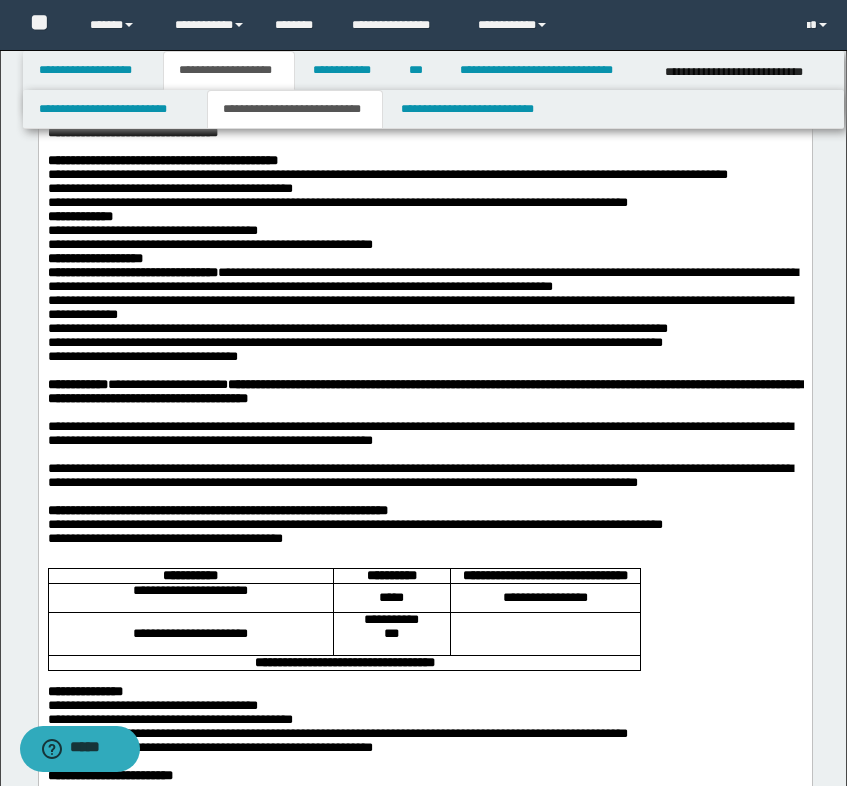 scroll, scrollTop: 100, scrollLeft: 0, axis: vertical 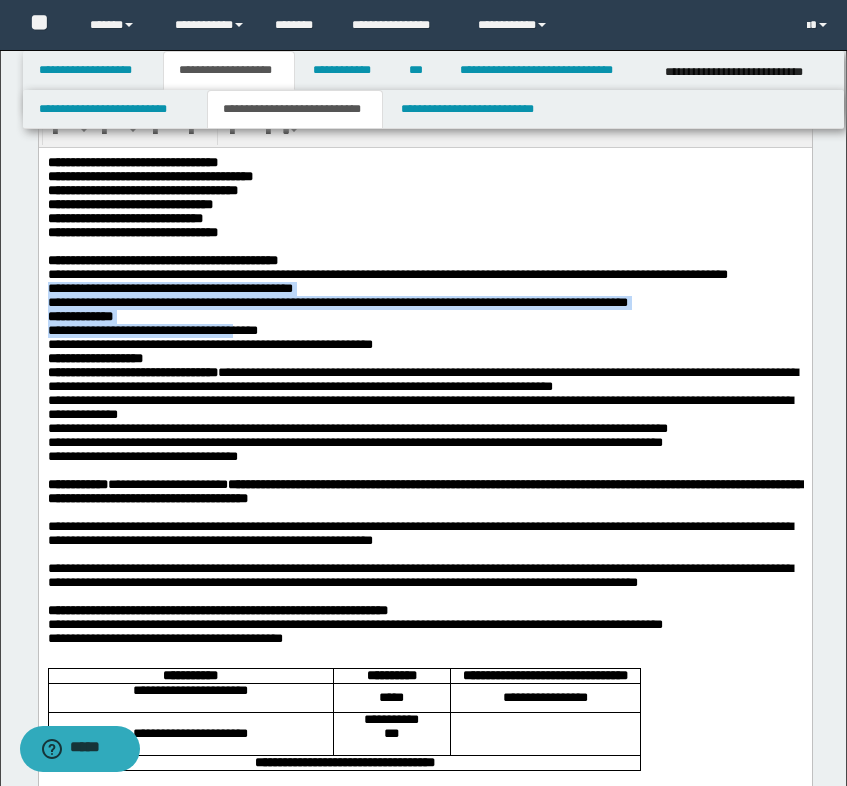 drag, startPoint x: 160, startPoint y: 303, endPoint x: 321, endPoint y: 382, distance: 179.33768 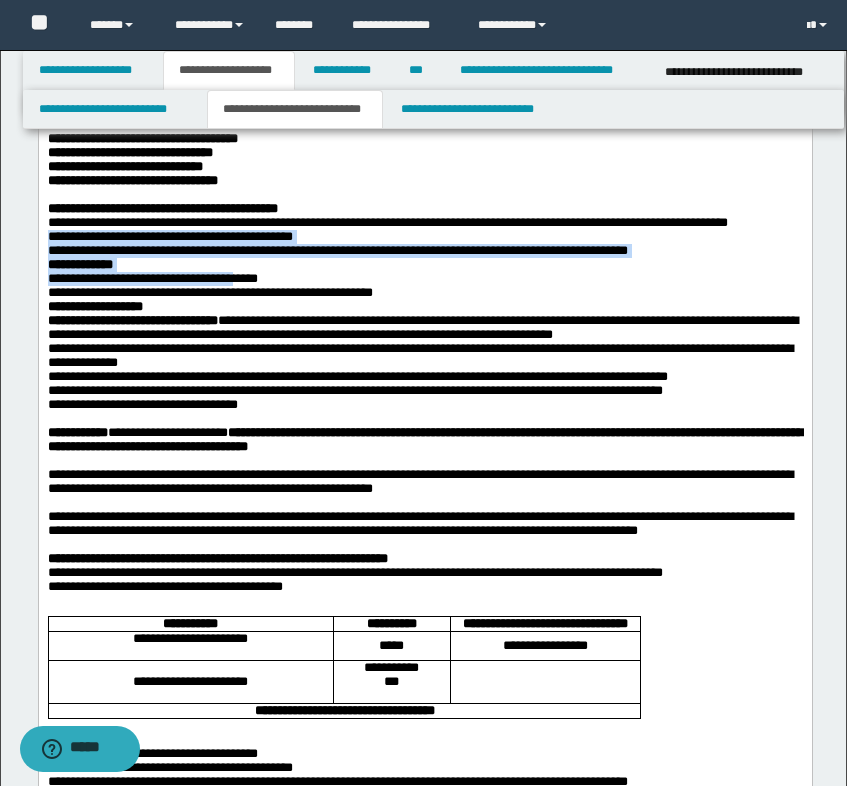 scroll, scrollTop: 100, scrollLeft: 0, axis: vertical 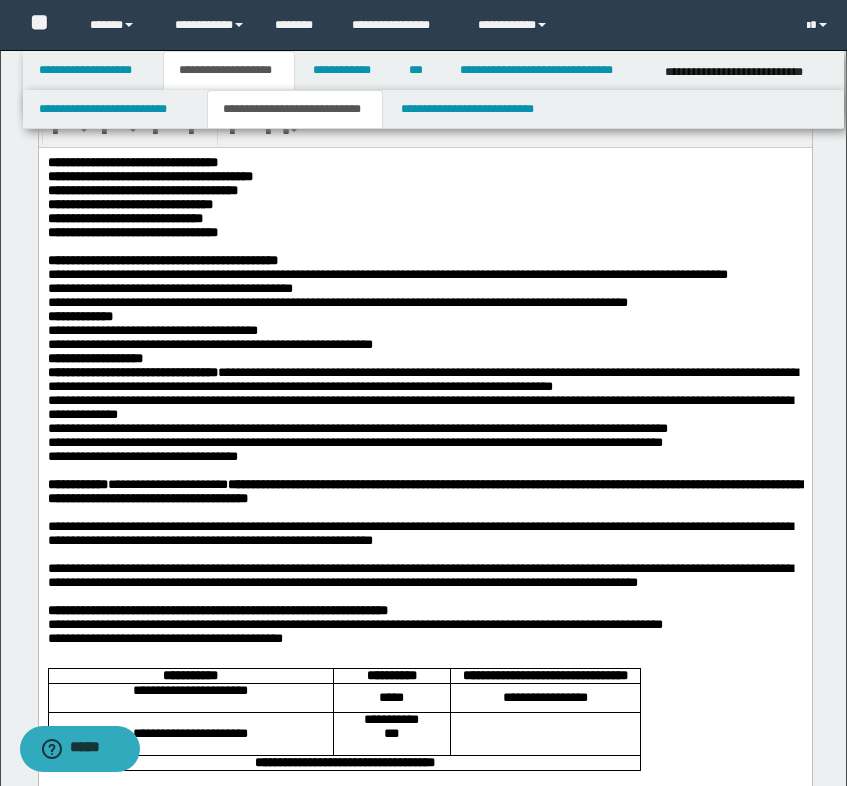 click on "**********" at bounding box center [424, 330] 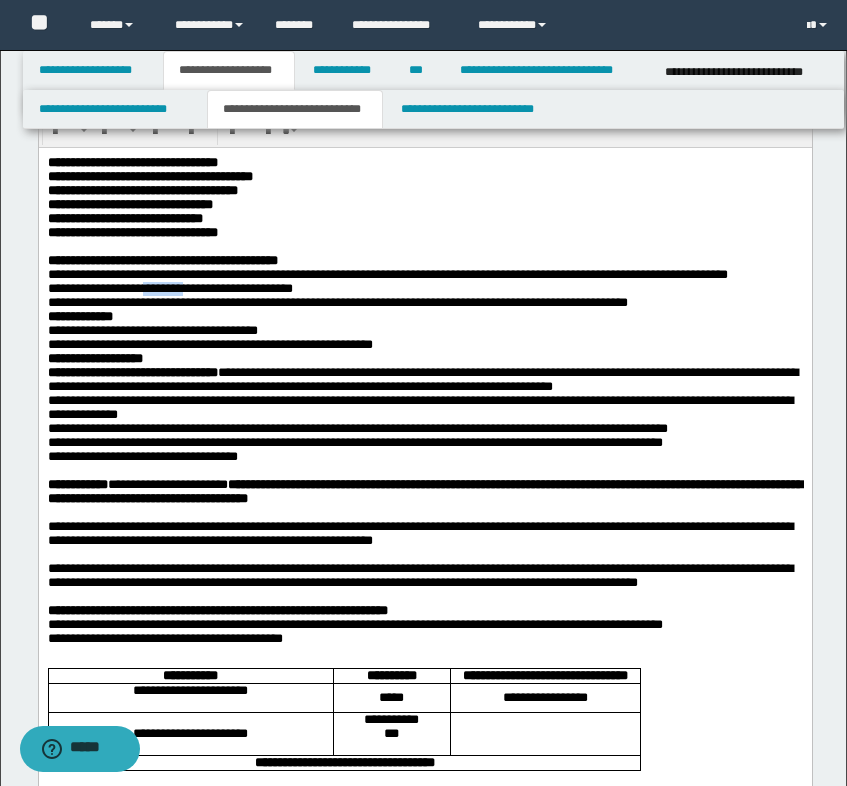 click on "**********" at bounding box center (187, 287) 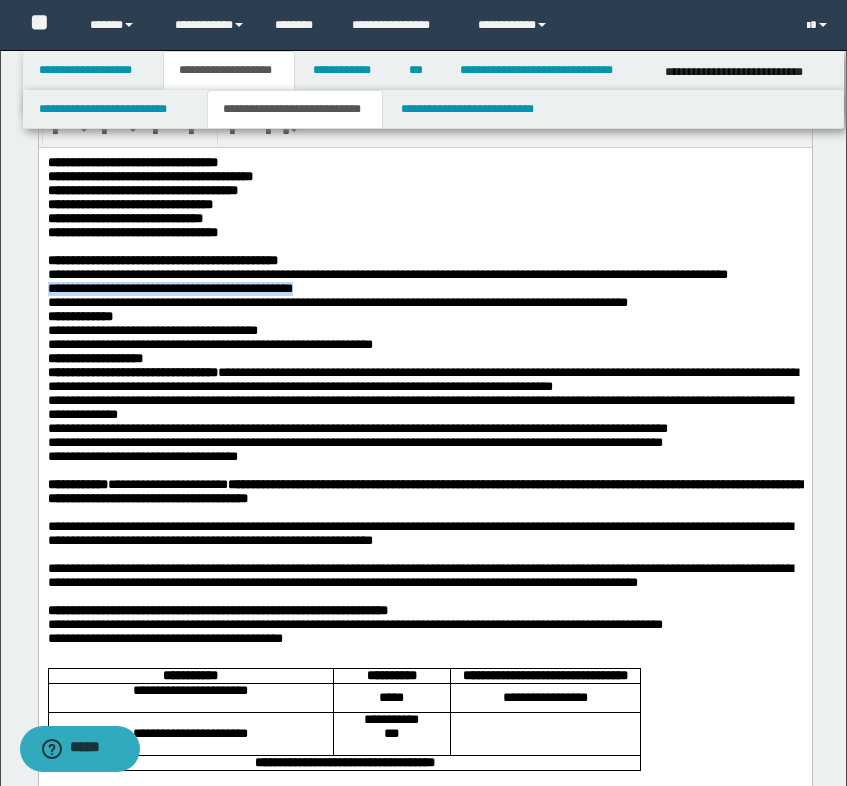 click on "**********" at bounding box center (187, 287) 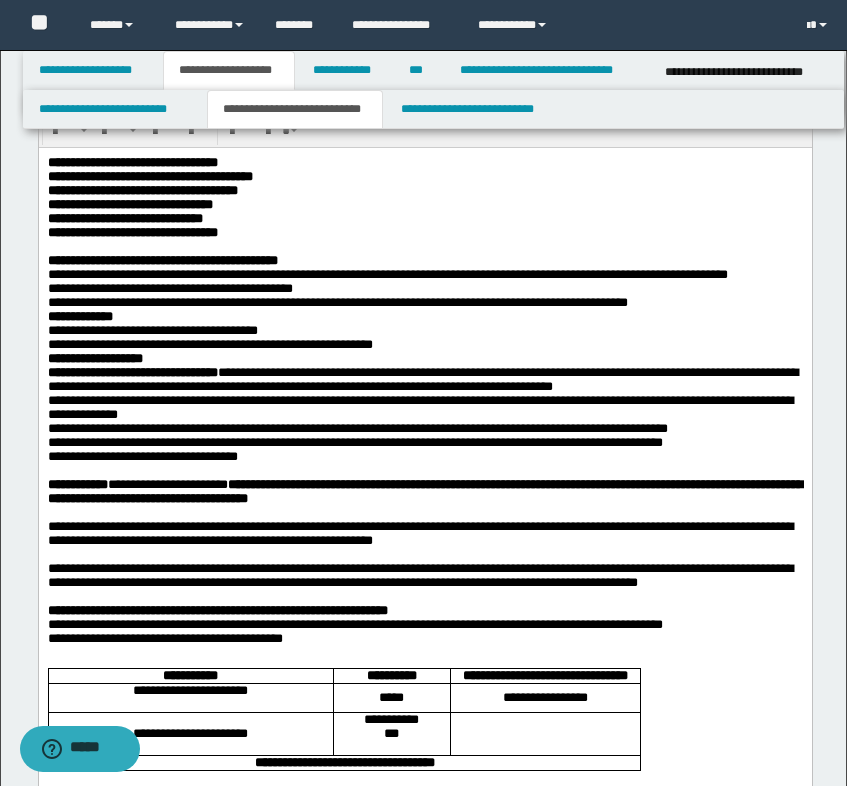 click on "**********" at bounding box center [337, 301] 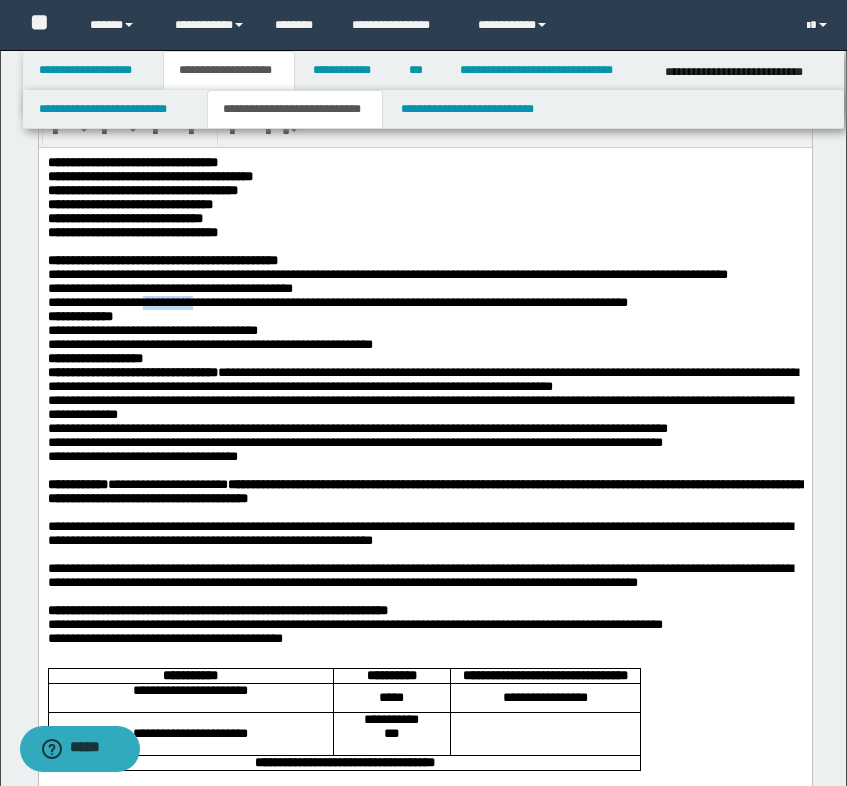 click on "**********" at bounding box center (337, 301) 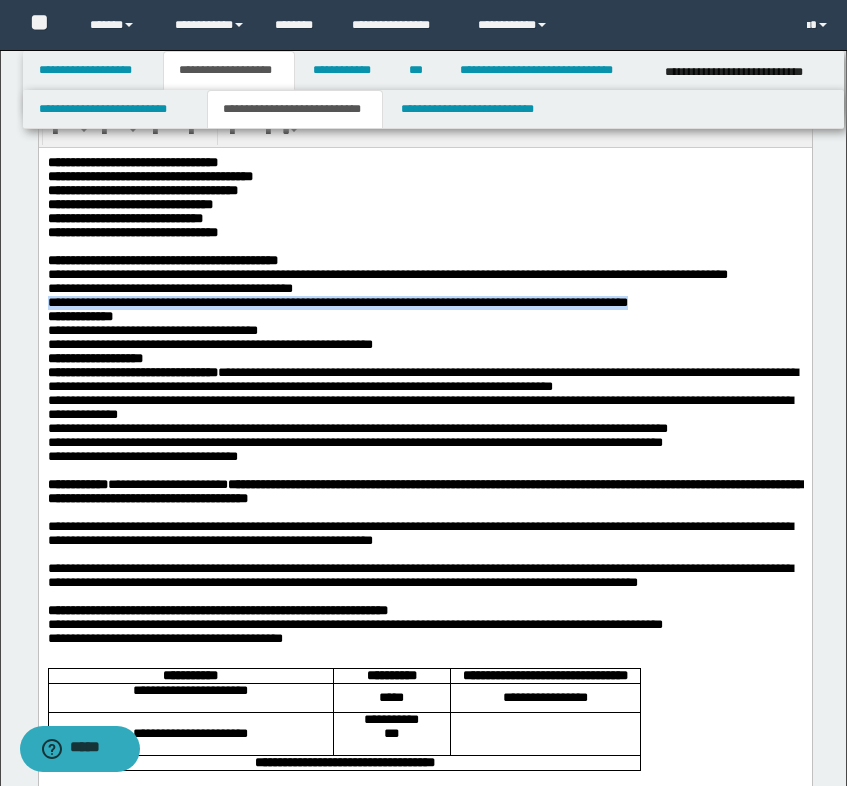 click on "**********" at bounding box center [337, 301] 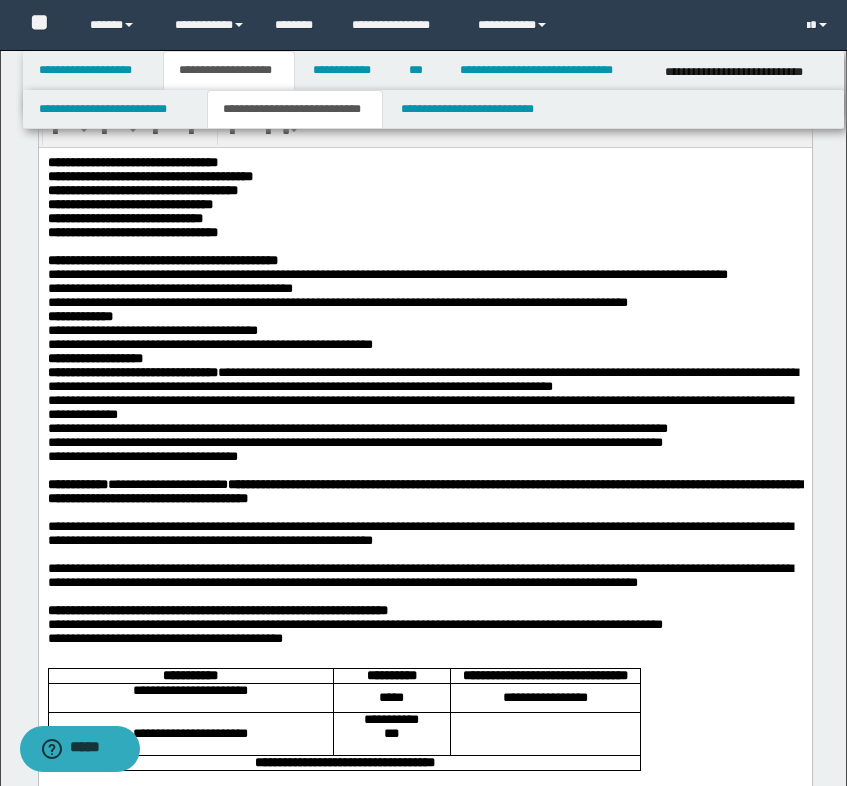 click on "**********" at bounding box center [152, 329] 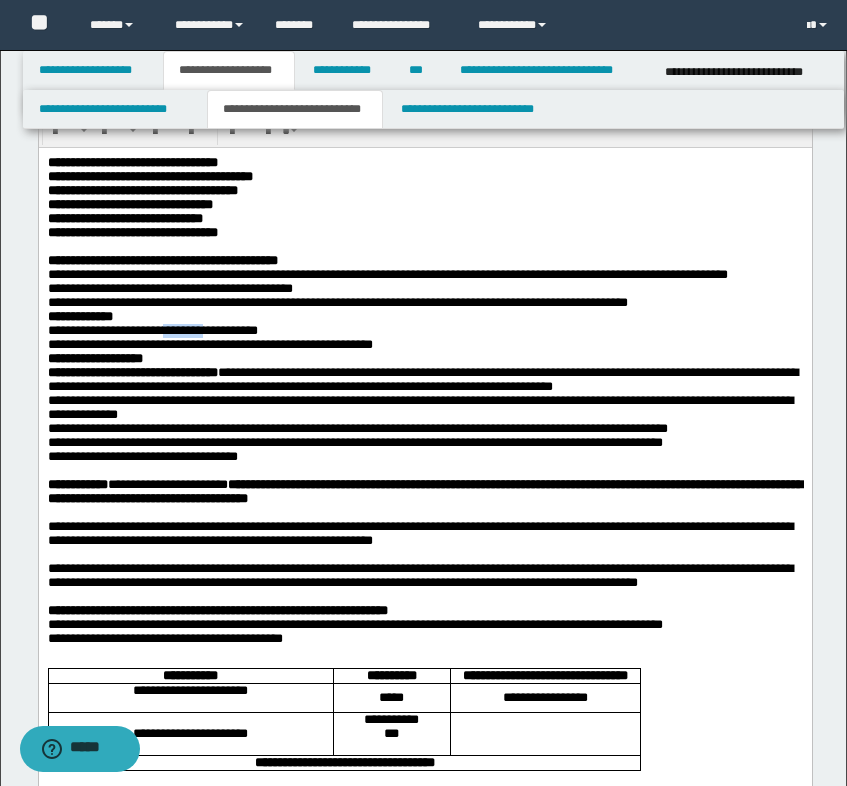 click on "**********" at bounding box center [152, 329] 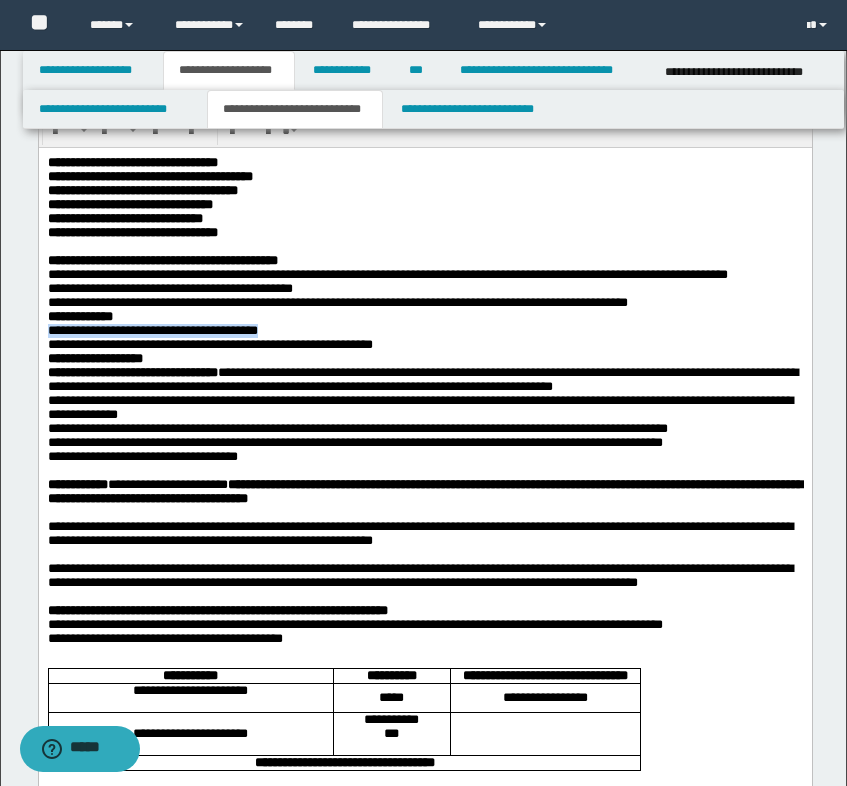 click on "**********" at bounding box center [152, 329] 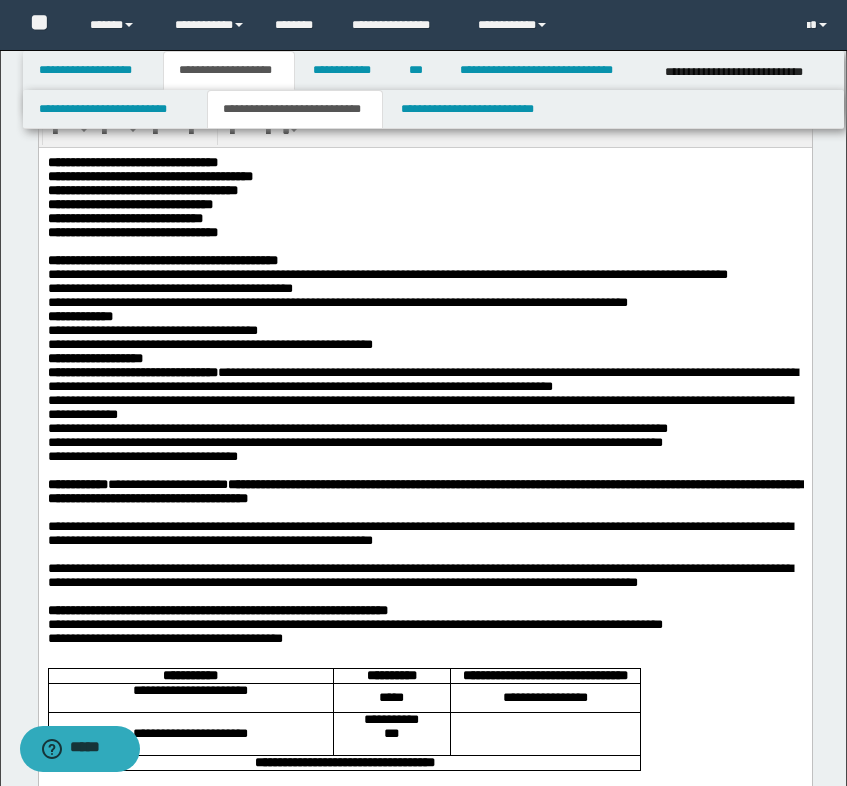 click on "**********" at bounding box center (209, 343) 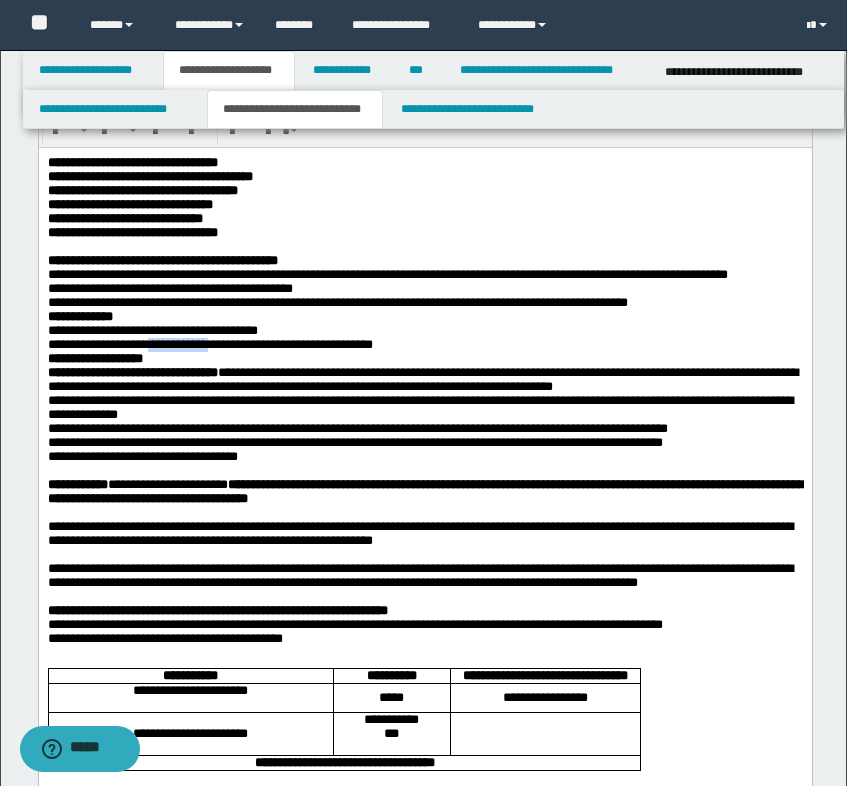 click on "**********" at bounding box center (209, 343) 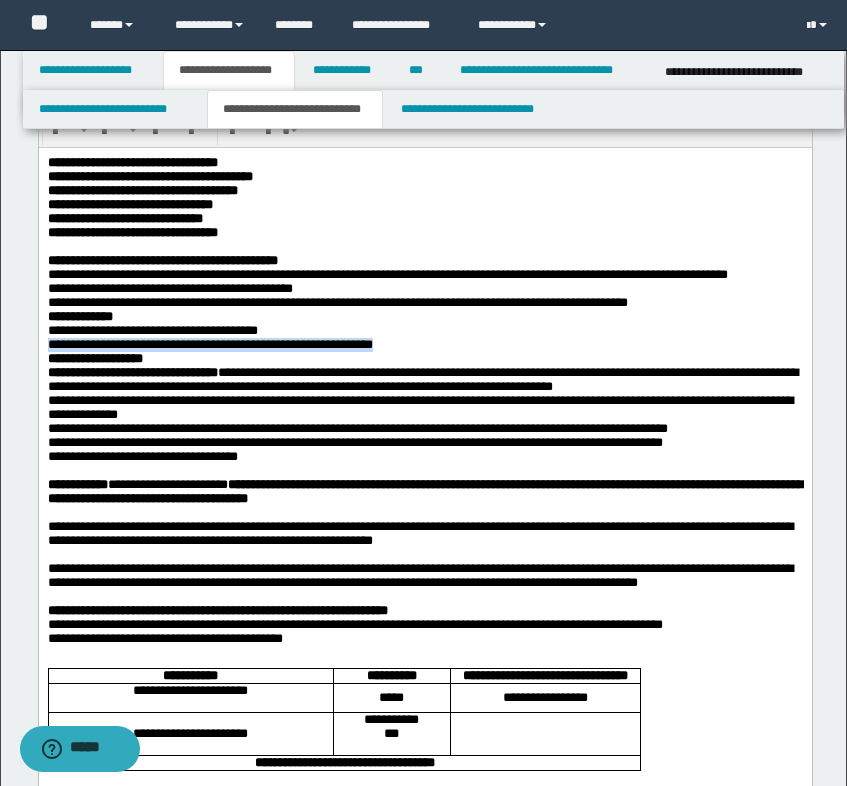 click on "**********" at bounding box center (209, 343) 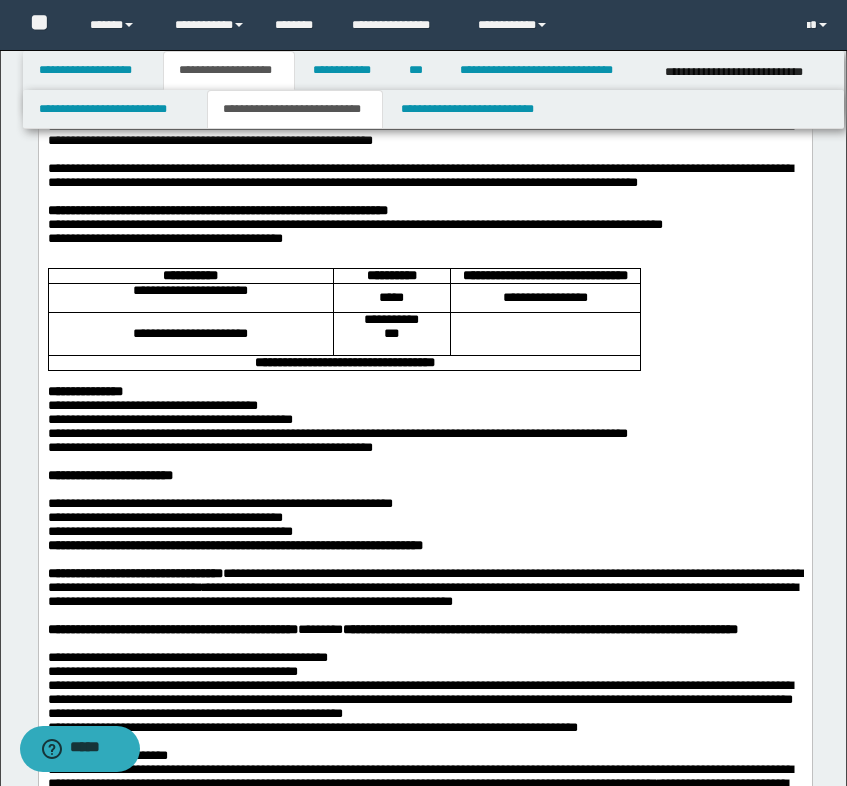 scroll, scrollTop: 700, scrollLeft: 0, axis: vertical 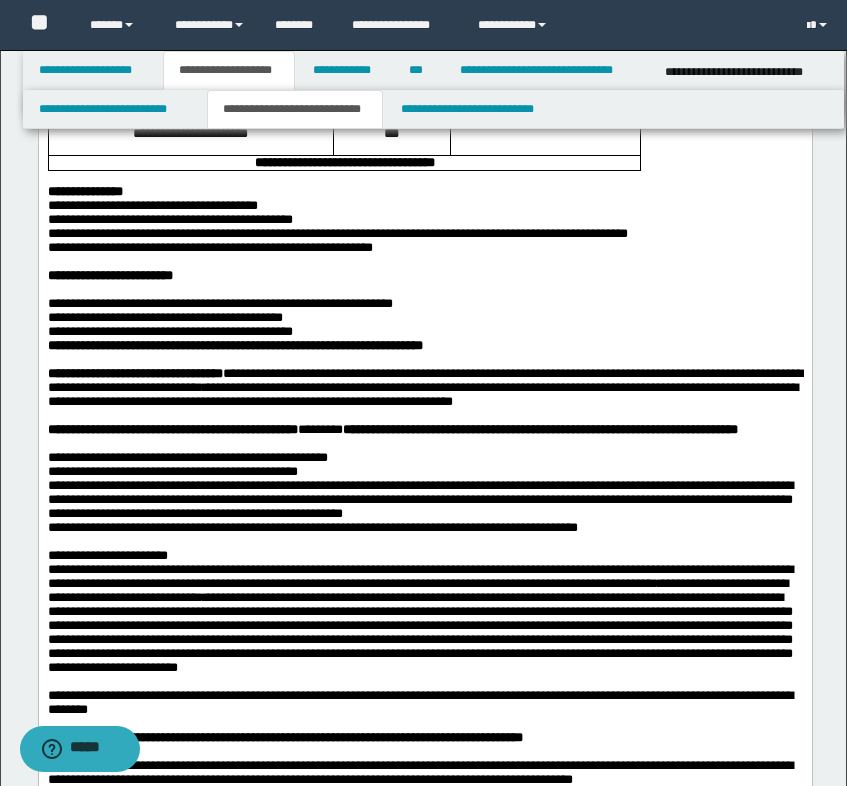 click at bounding box center [424, 178] 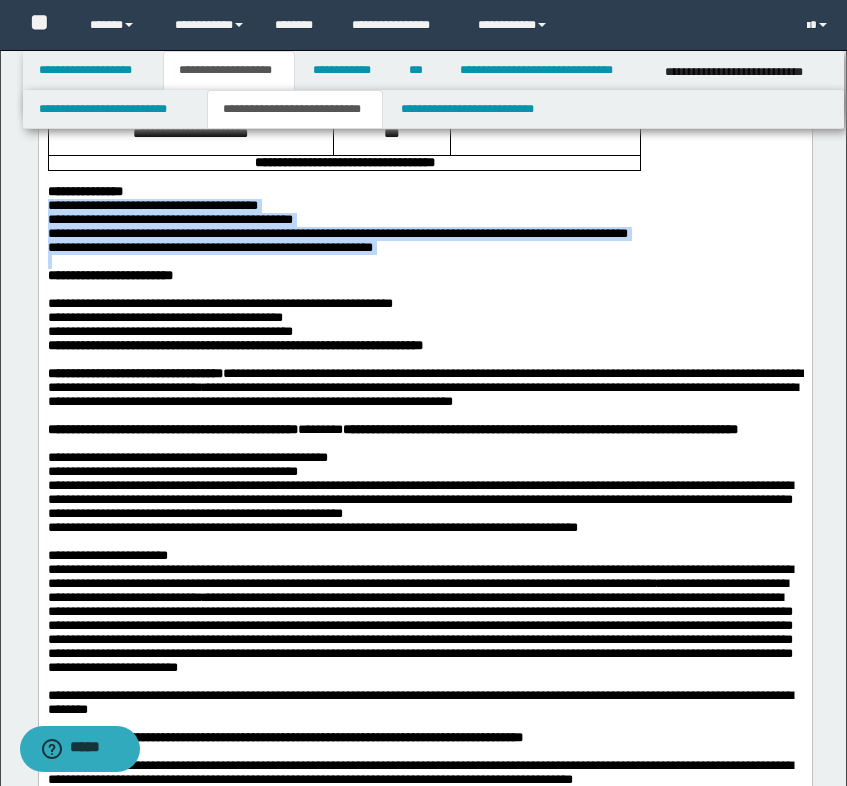 drag, startPoint x: 175, startPoint y: 385, endPoint x: 541, endPoint y: 464, distance: 374.4289 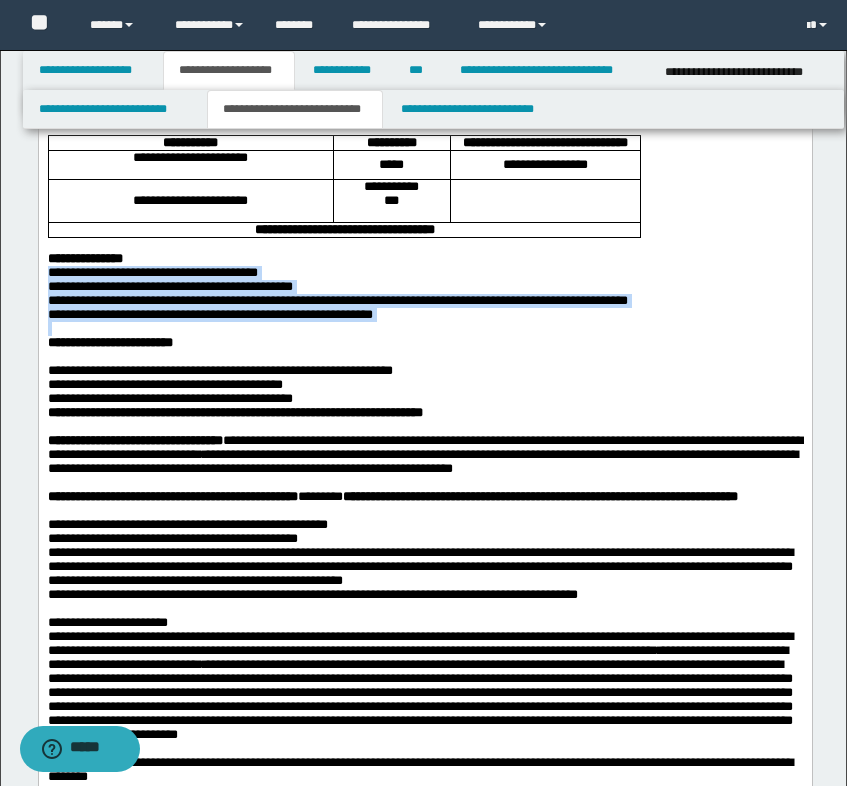scroll, scrollTop: 600, scrollLeft: 0, axis: vertical 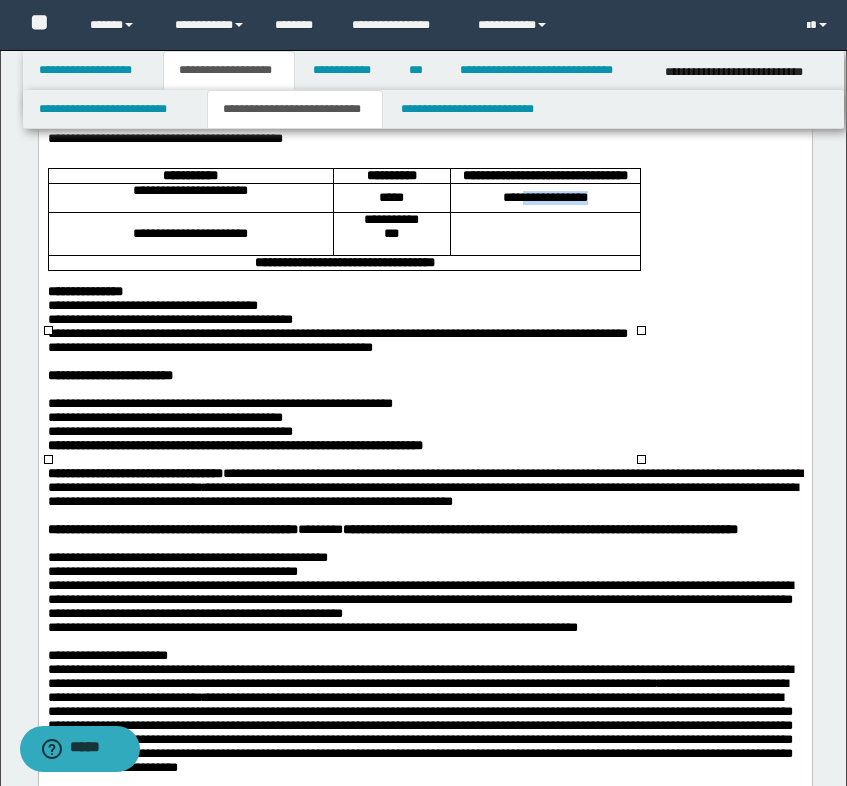 drag, startPoint x: 516, startPoint y: 379, endPoint x: 597, endPoint y: 391, distance: 81.88406 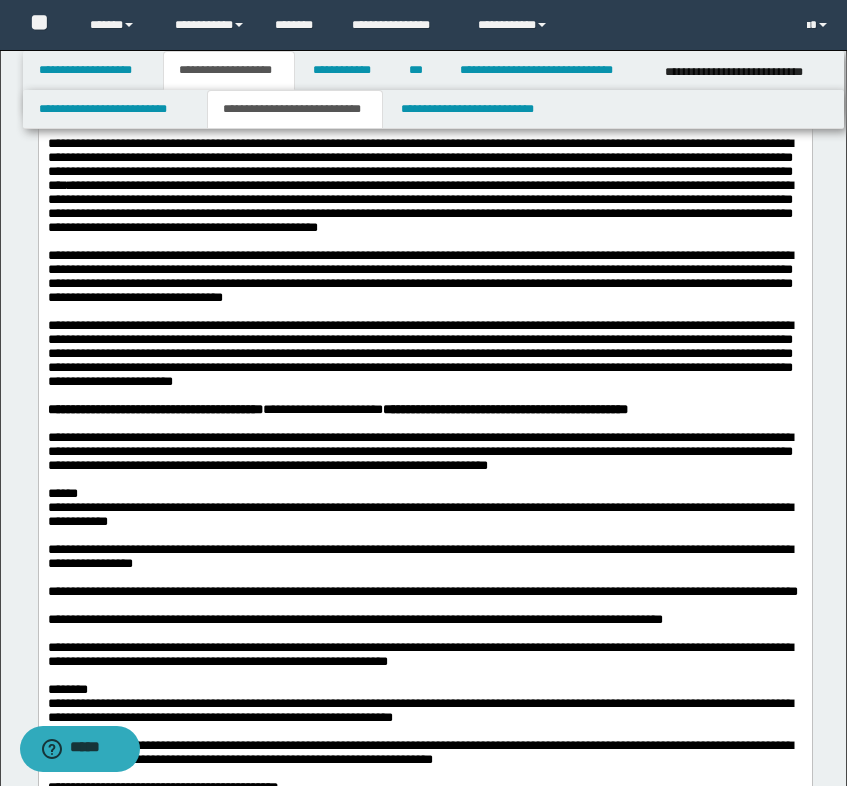 scroll, scrollTop: 1800, scrollLeft: 0, axis: vertical 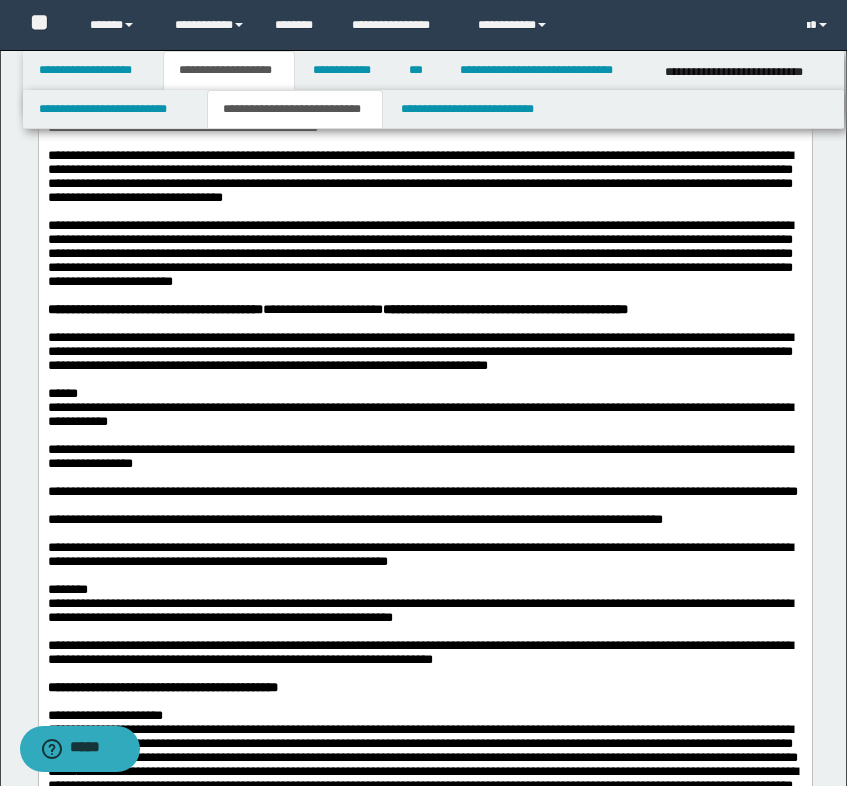 drag, startPoint x: 317, startPoint y: 296, endPoint x: 370, endPoint y: 335, distance: 65.802734 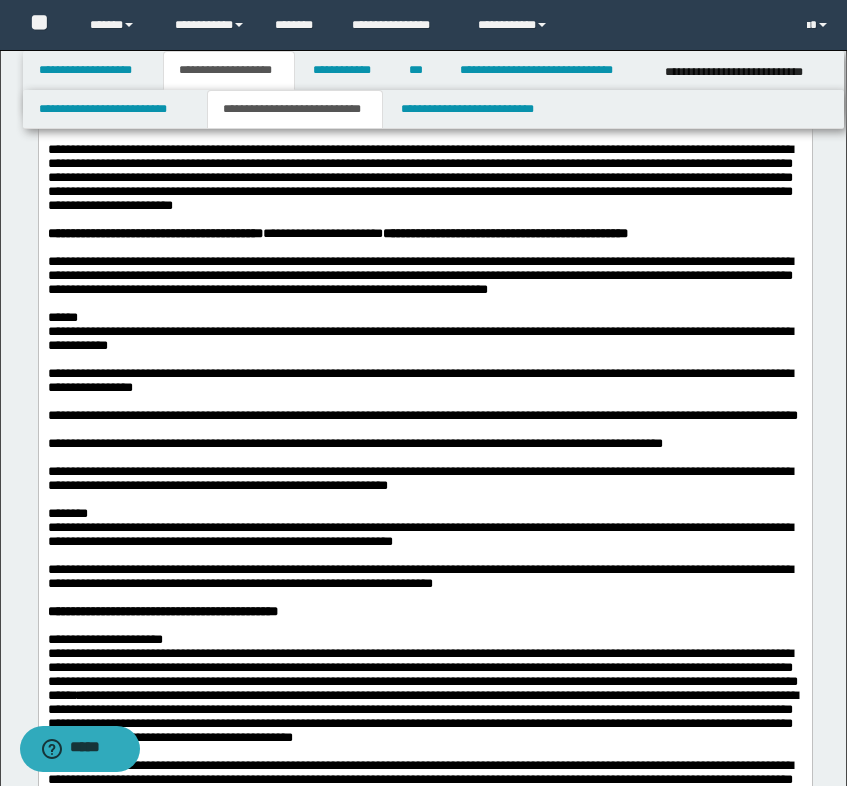 scroll, scrollTop: 1900, scrollLeft: 0, axis: vertical 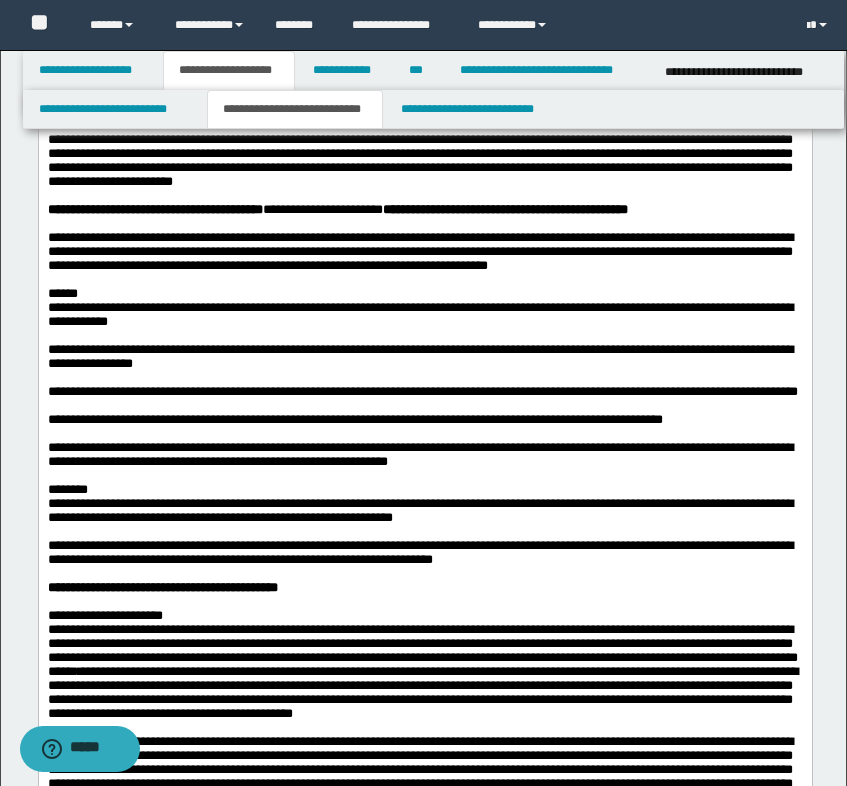 drag, startPoint x: 116, startPoint y: 281, endPoint x: 546, endPoint y: 349, distance: 435.34354 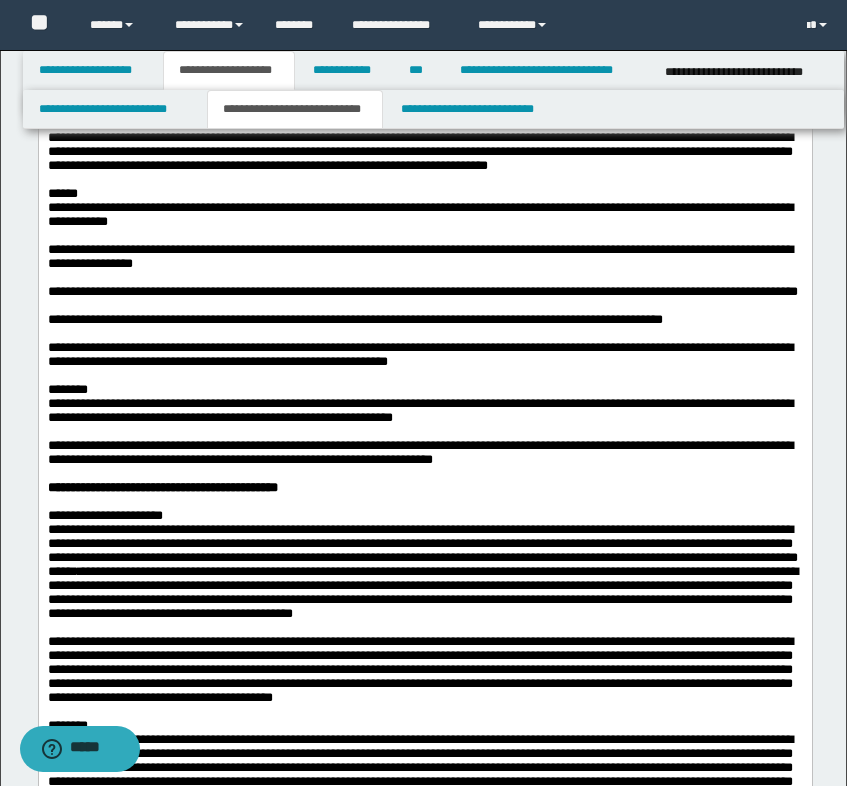 click on "**********" at bounding box center (419, -136) 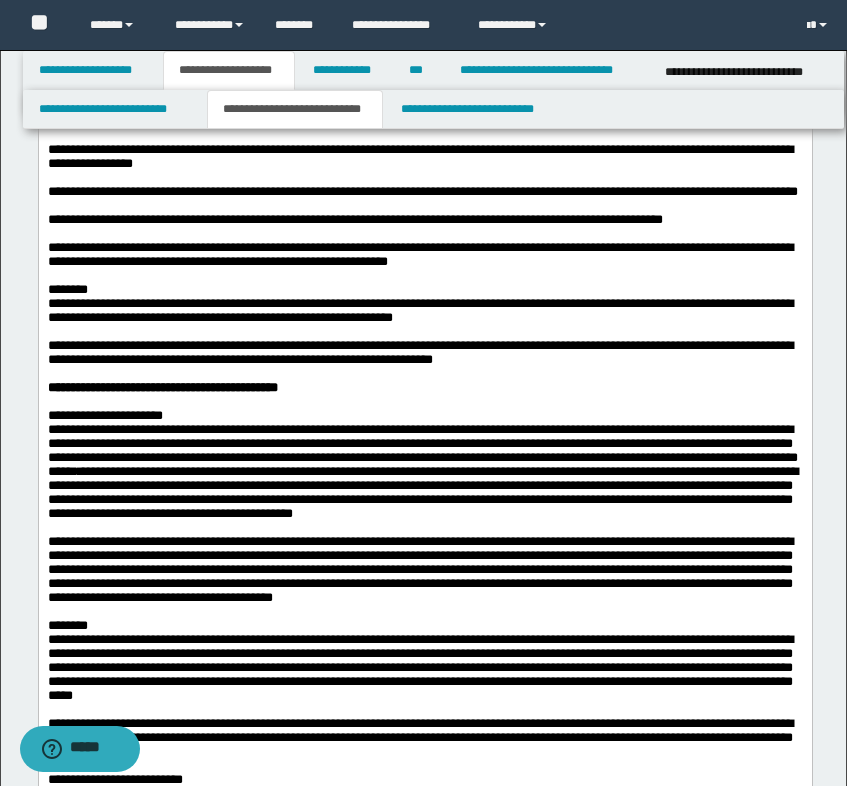 scroll, scrollTop: 2000, scrollLeft: 0, axis: vertical 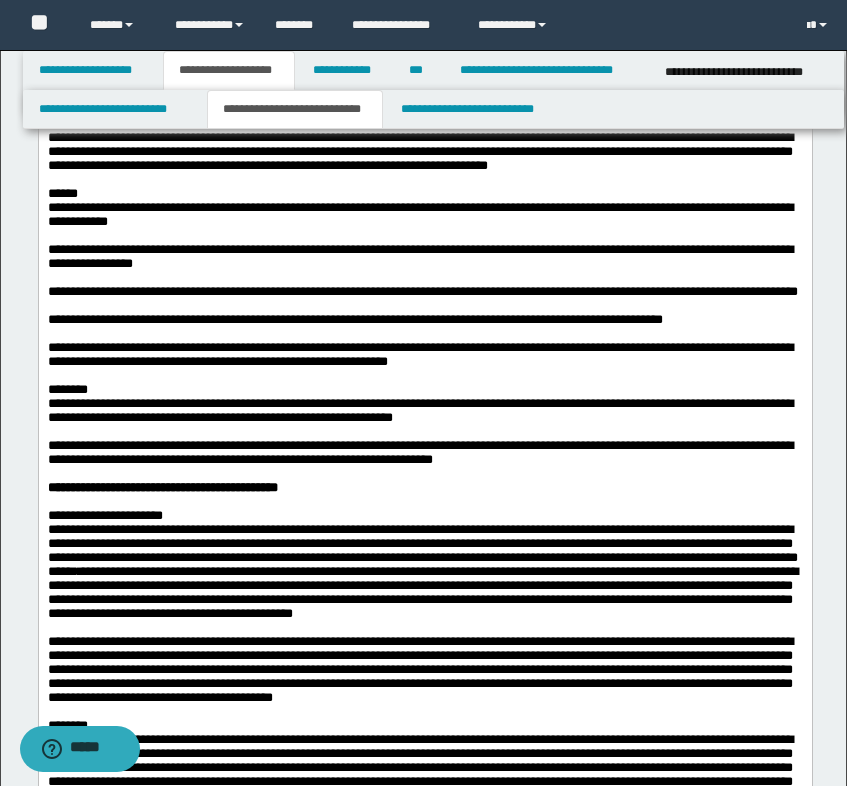 drag, startPoint x: 426, startPoint y: 323, endPoint x: 421, endPoint y: 366, distance: 43.289722 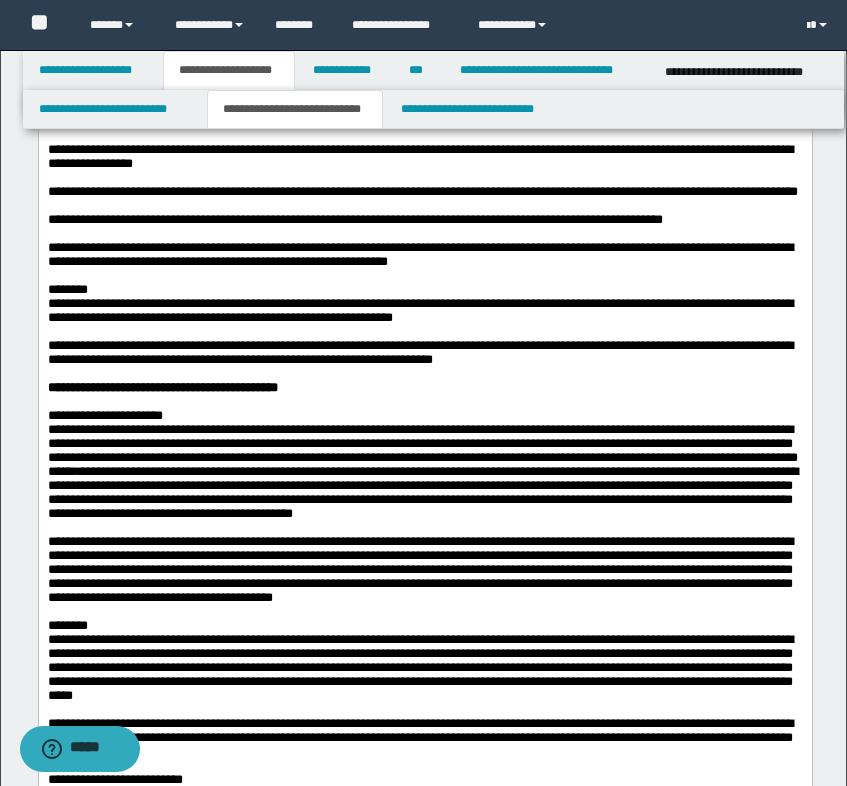 click at bounding box center [424, -158] 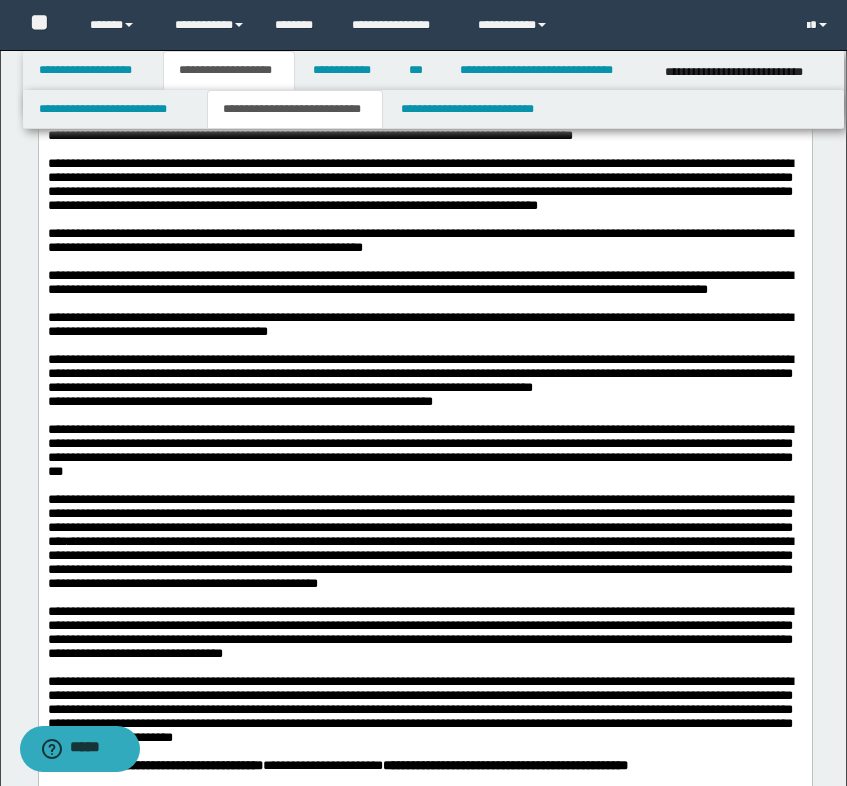 scroll, scrollTop: 1200, scrollLeft: 0, axis: vertical 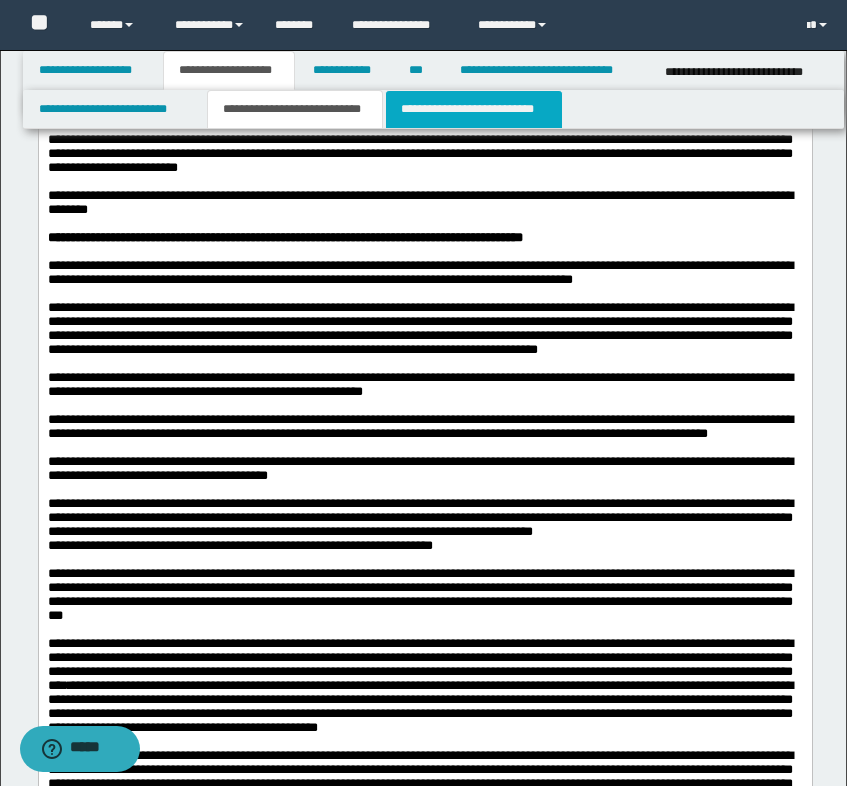 click on "**********" at bounding box center [474, 109] 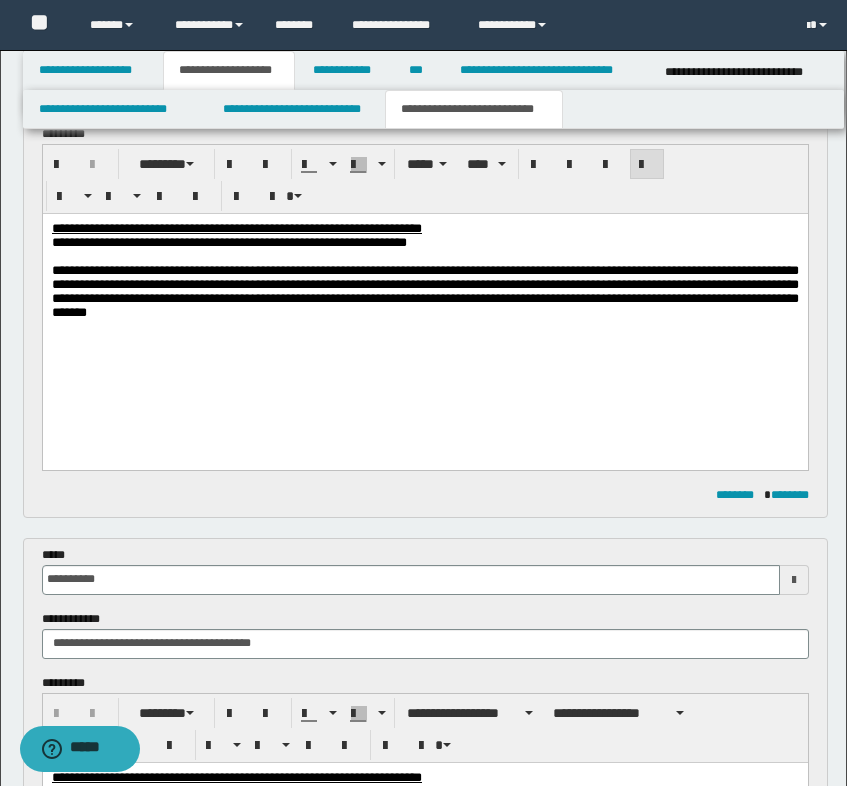 scroll, scrollTop: 200, scrollLeft: 0, axis: vertical 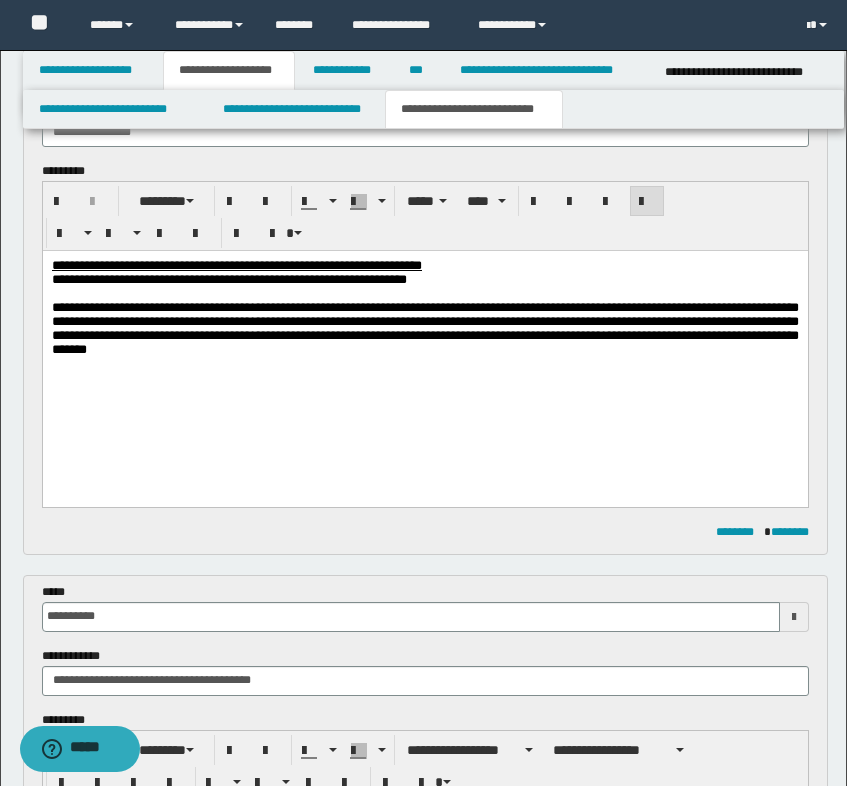 click on "**********" at bounding box center (424, 329) 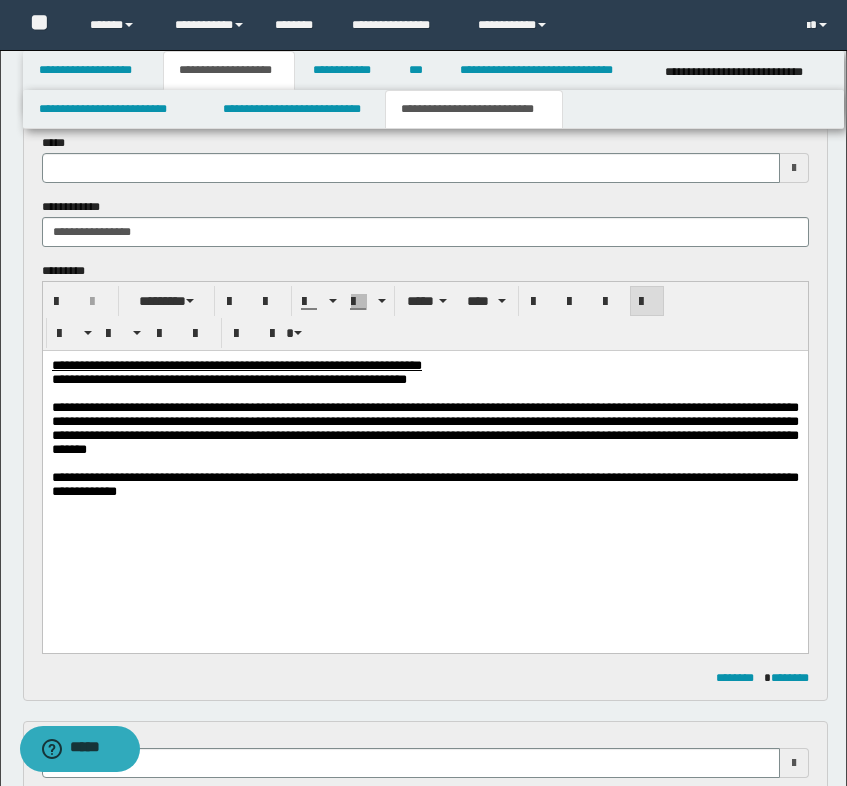scroll, scrollTop: 300, scrollLeft: 0, axis: vertical 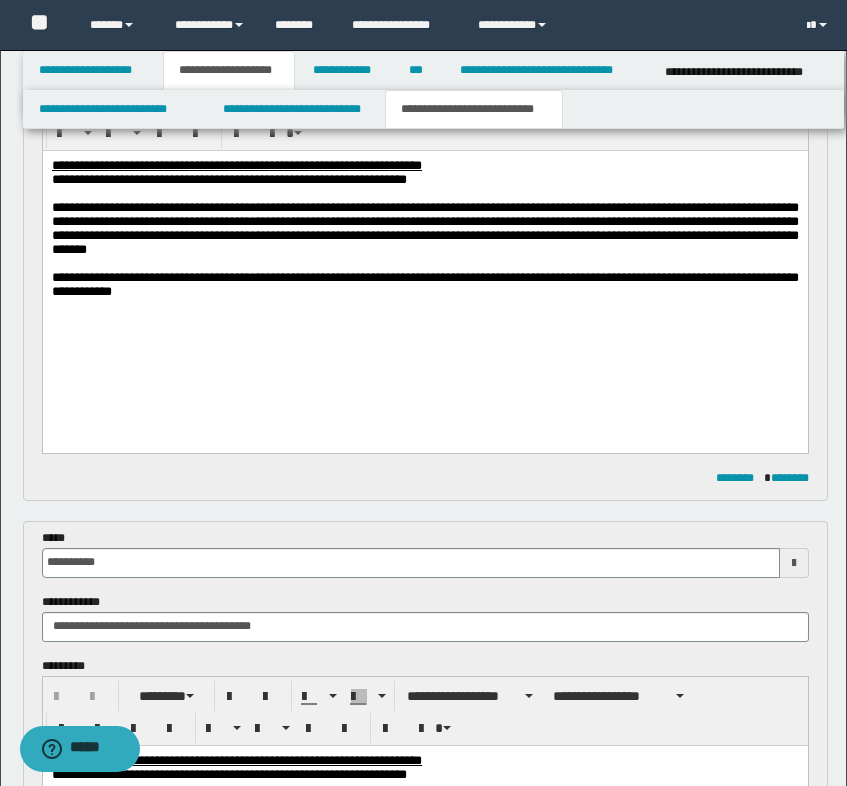 click on "**********" at bounding box center (424, 268) 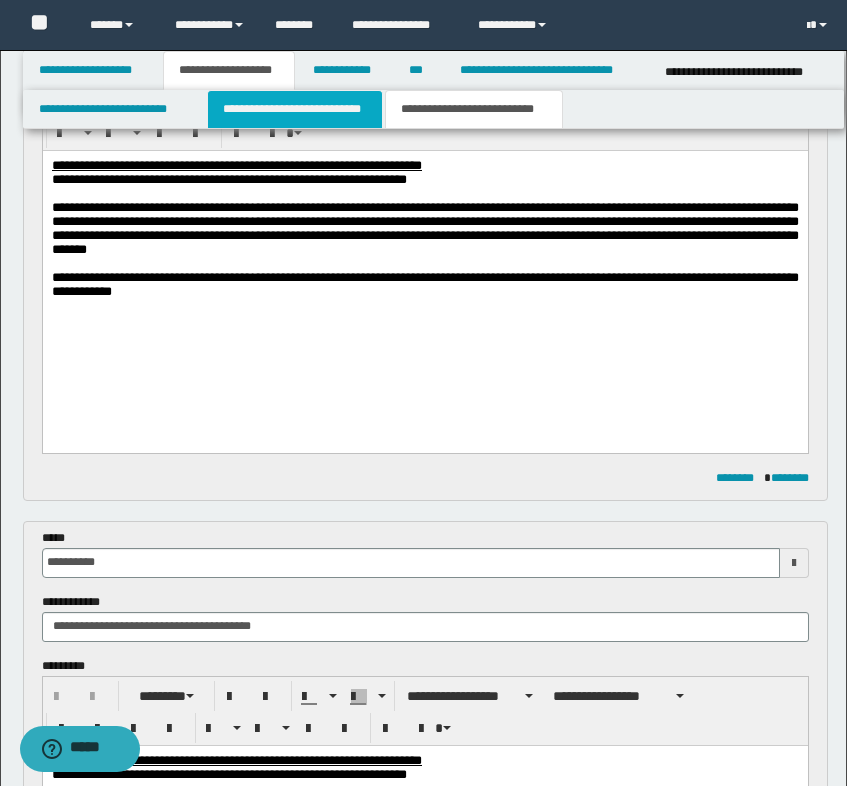 click on "**********" at bounding box center [295, 109] 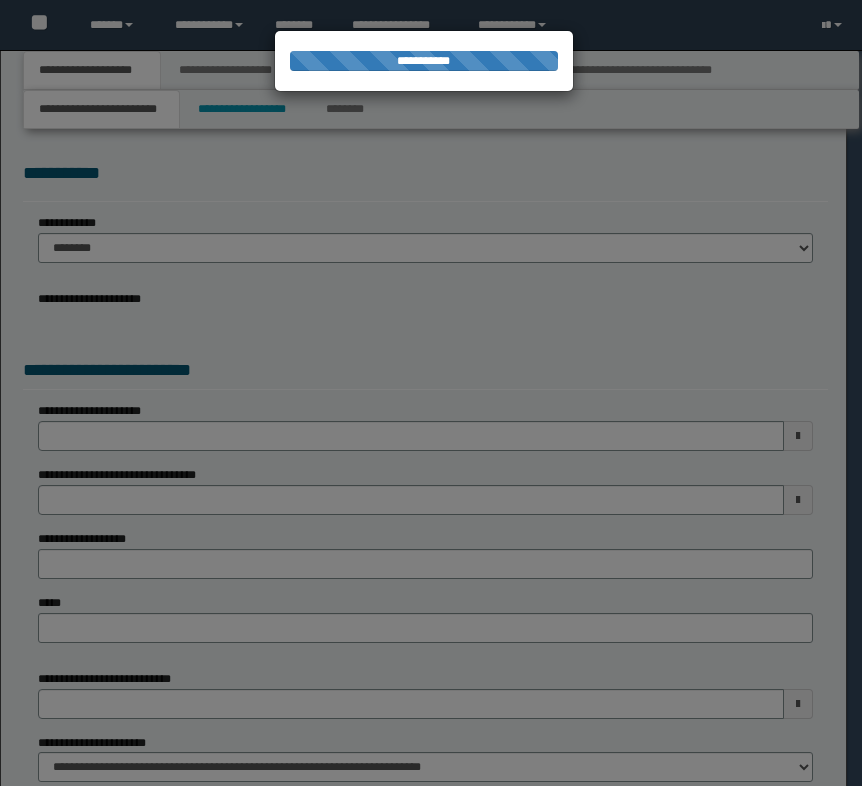 scroll, scrollTop: 0, scrollLeft: 0, axis: both 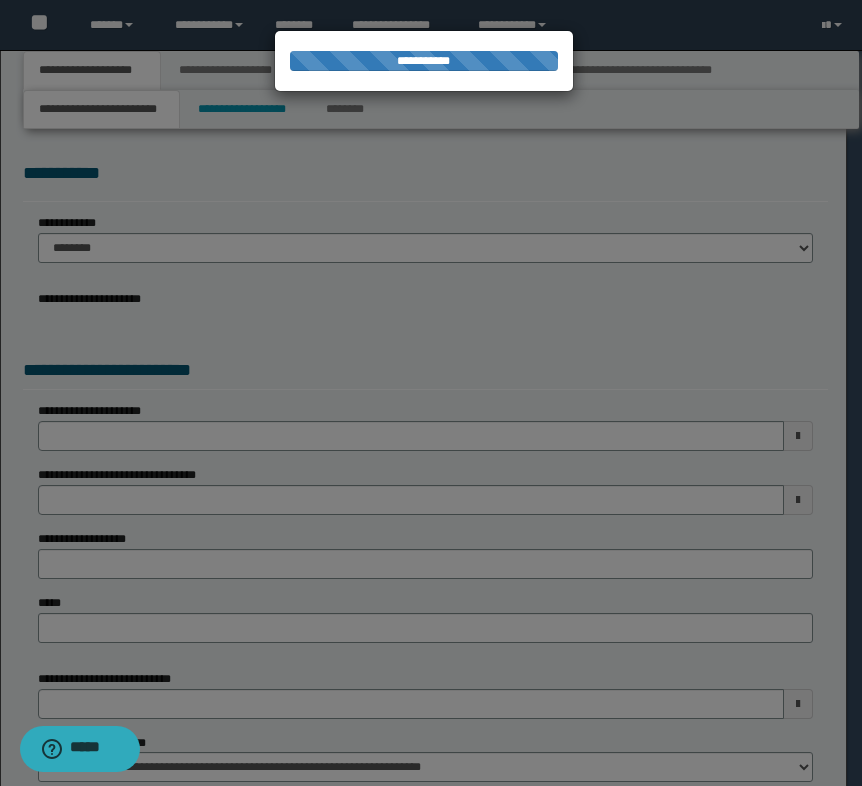 select on "*" 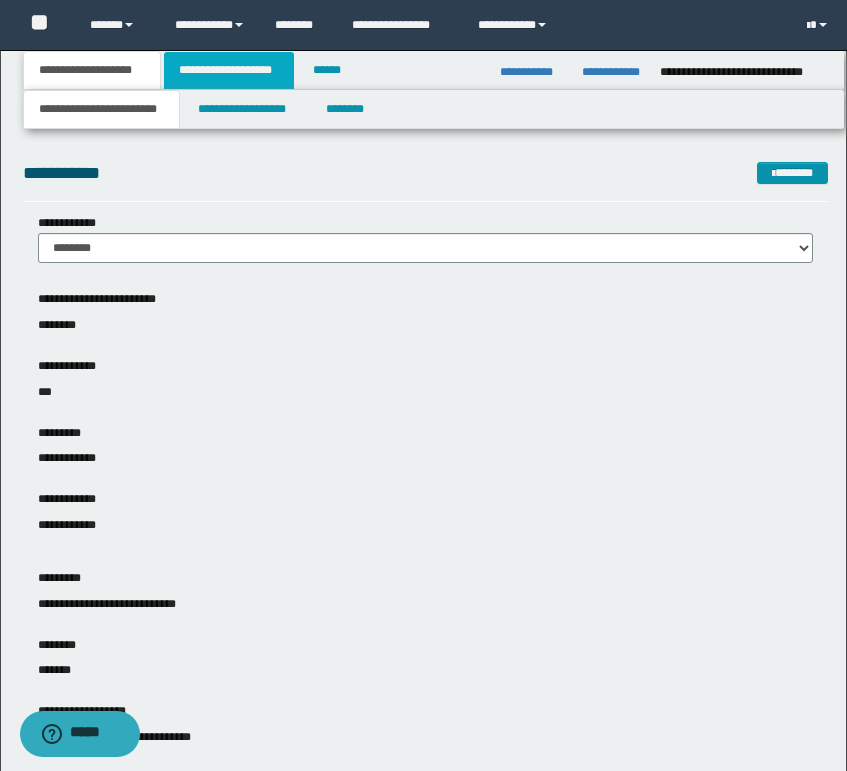 click on "**********" at bounding box center (229, 70) 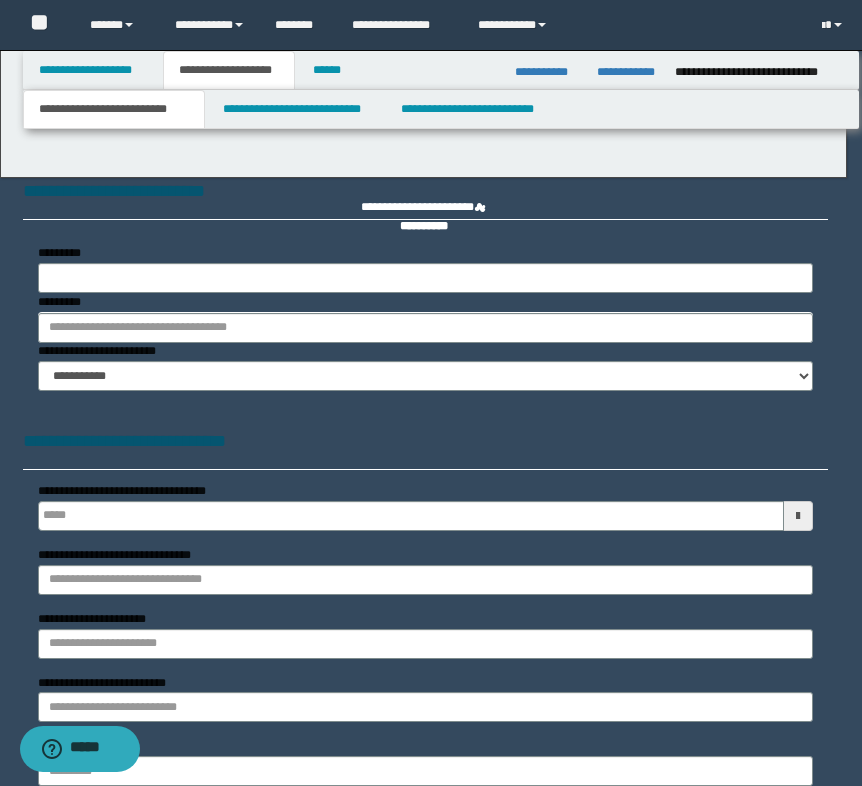 type on "**********" 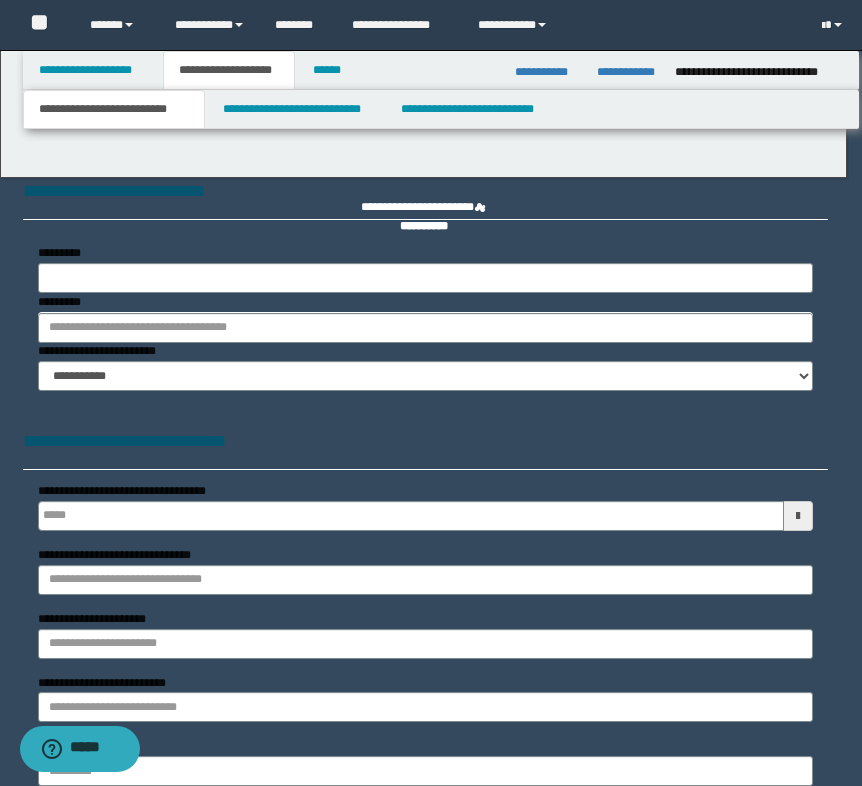 type on "**********" 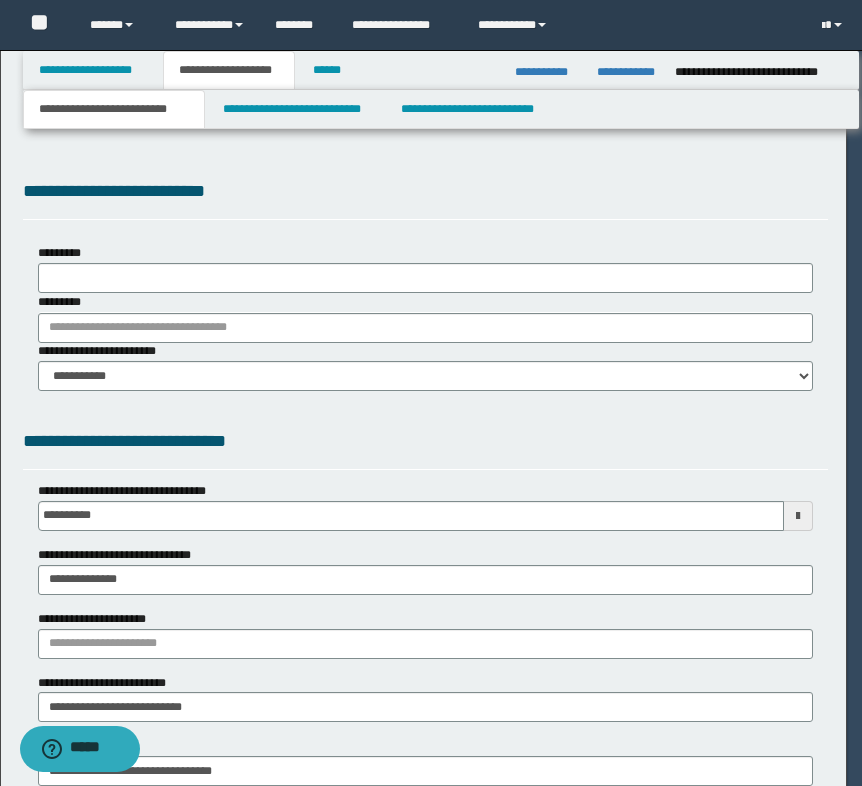 select on "*" 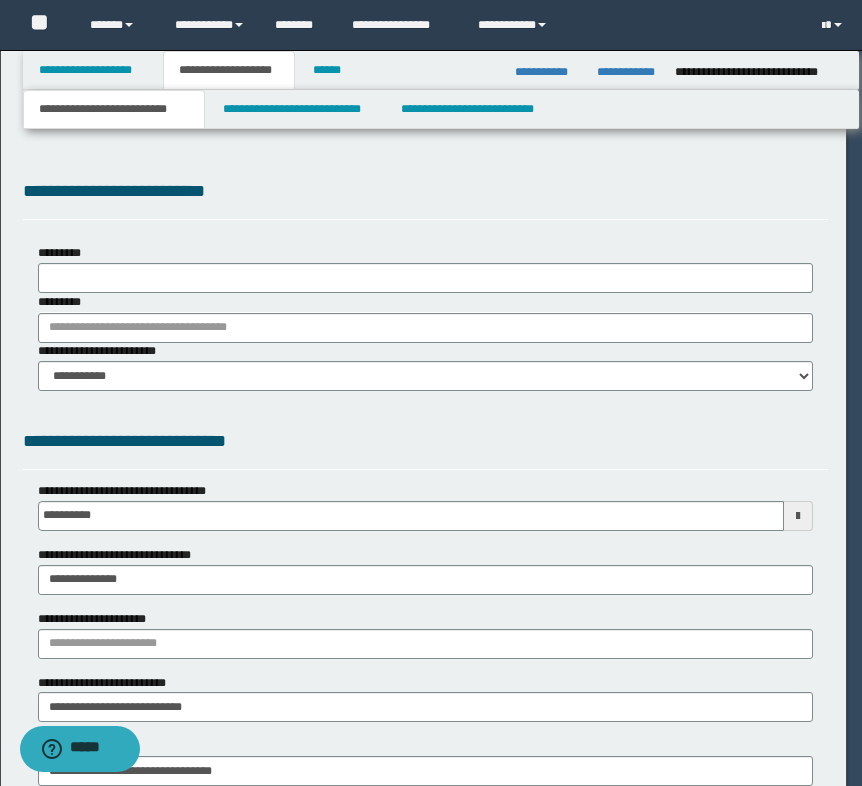 type 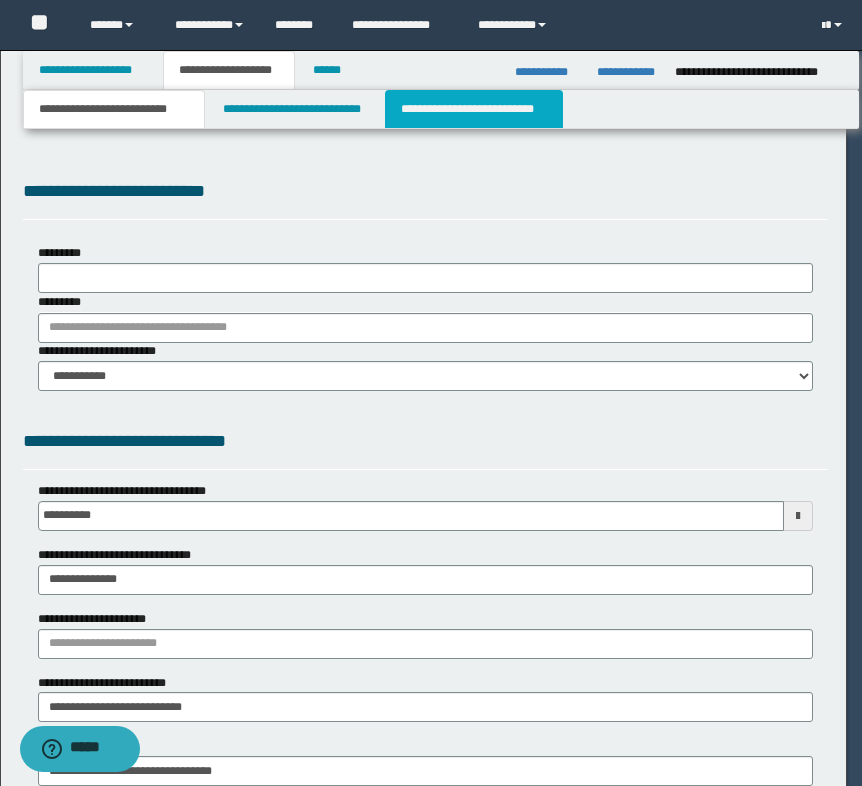click on "**********" at bounding box center [474, 109] 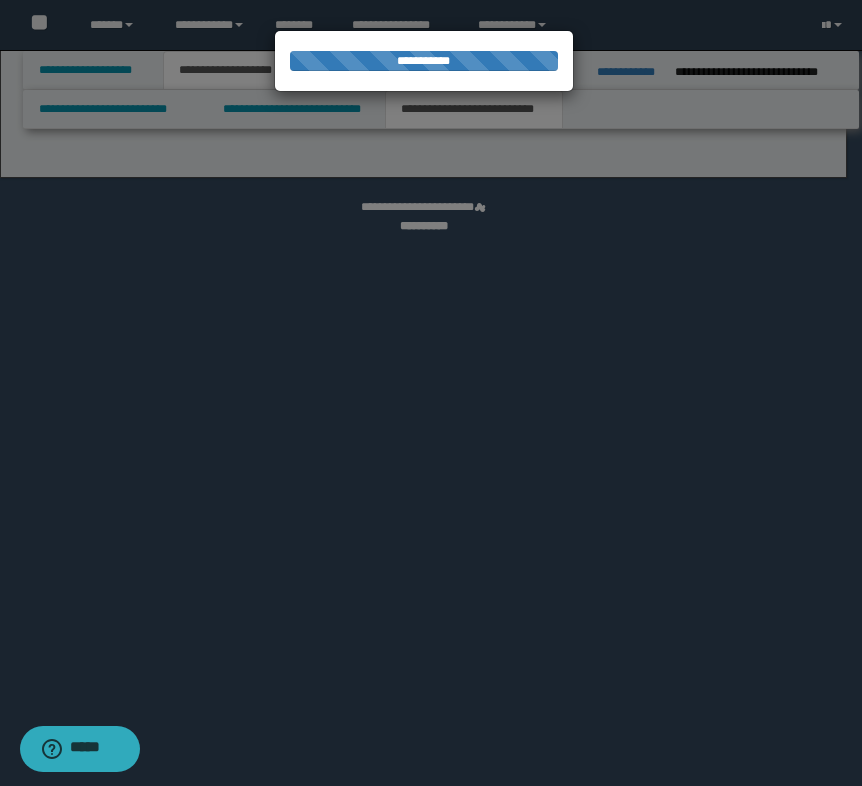 click at bounding box center [431, 393] 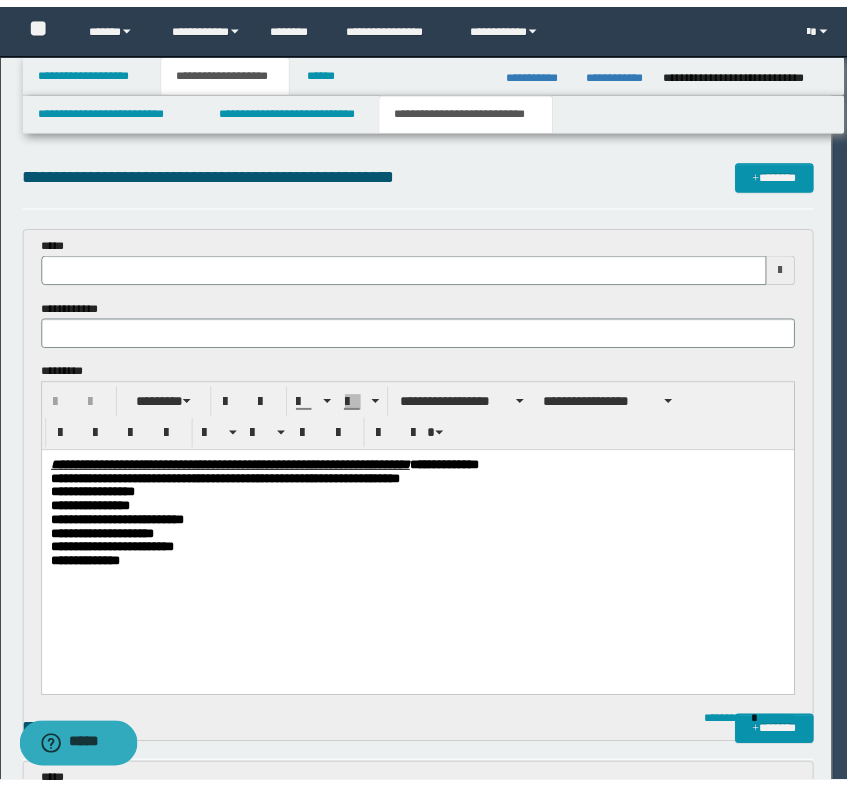scroll, scrollTop: 0, scrollLeft: 0, axis: both 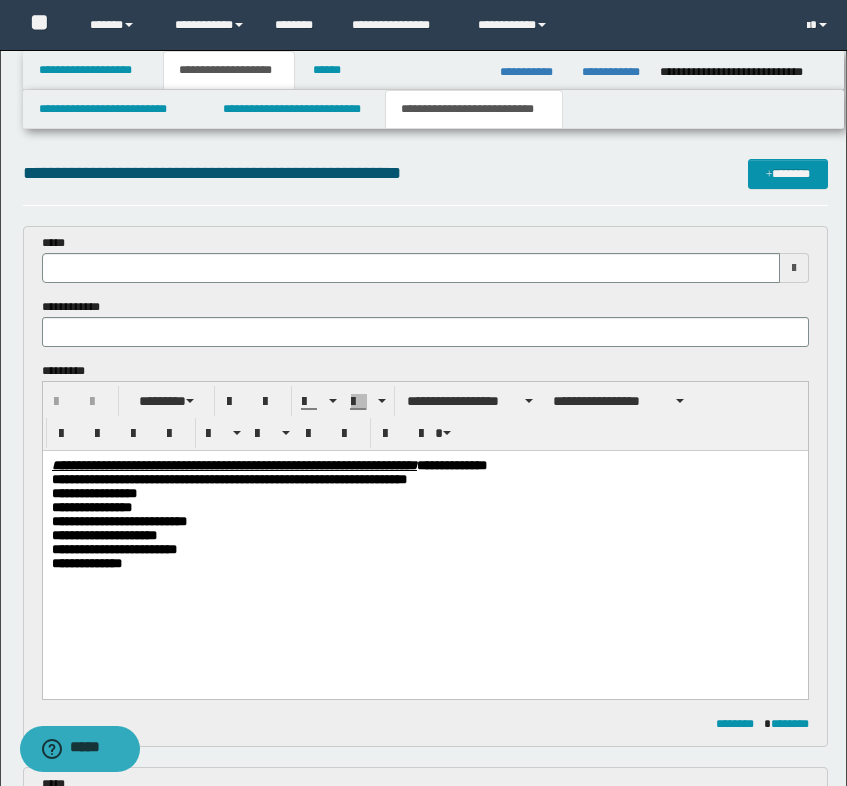 type 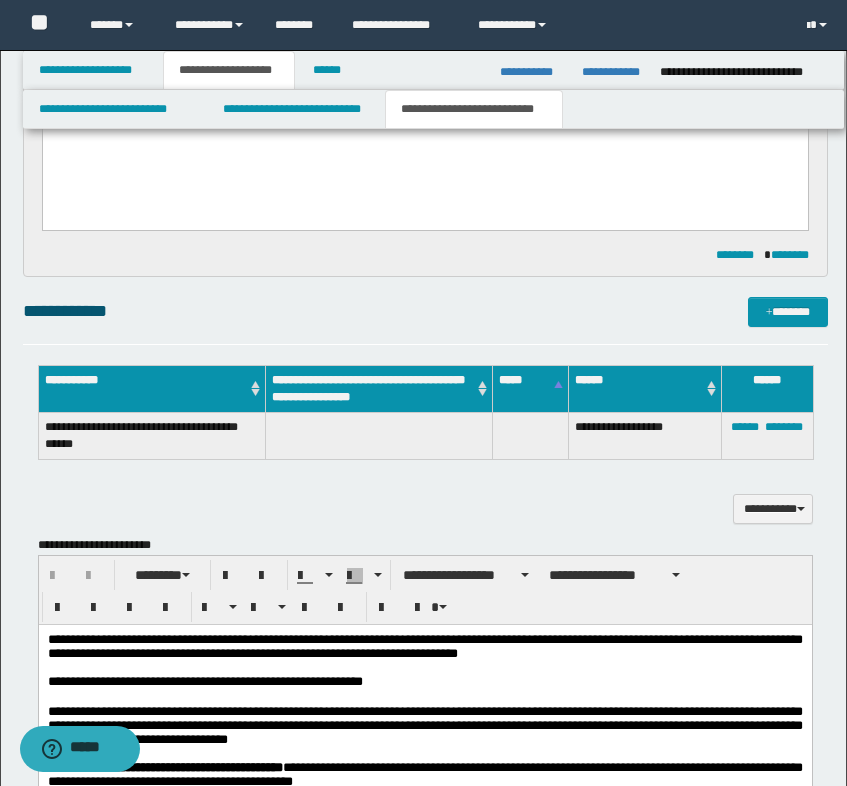 scroll, scrollTop: 1200, scrollLeft: 0, axis: vertical 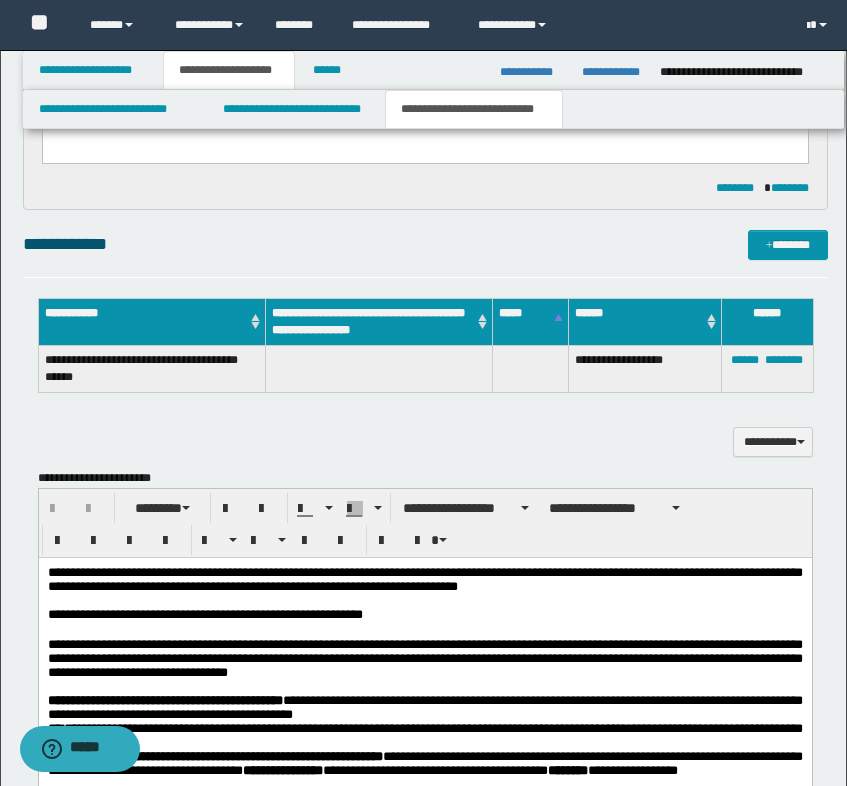 click on "**********" at bounding box center [425, 442] 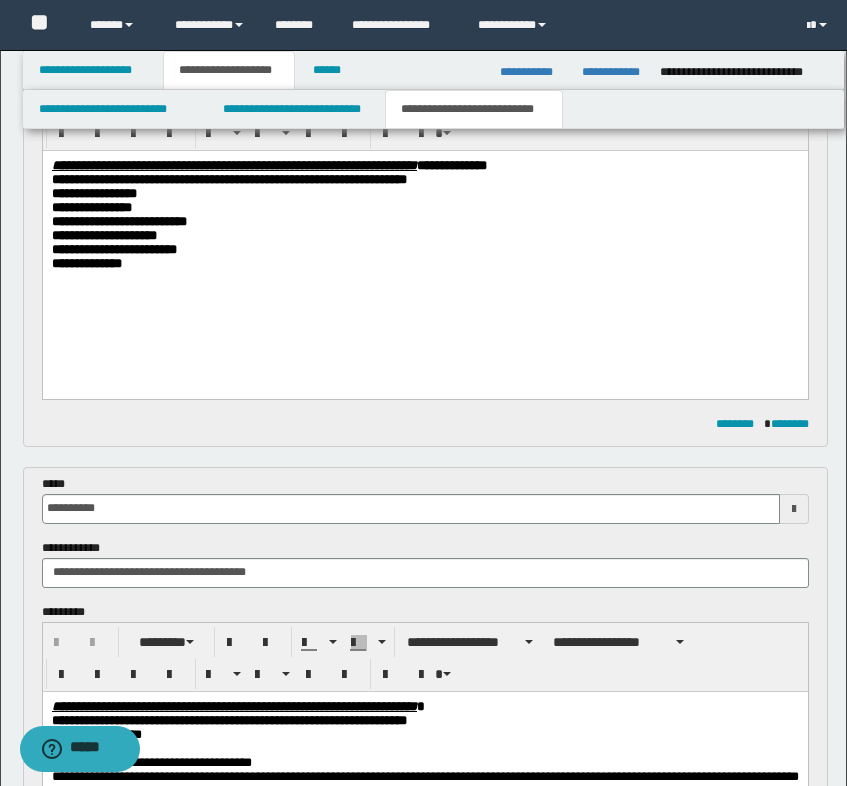 scroll, scrollTop: 200, scrollLeft: 0, axis: vertical 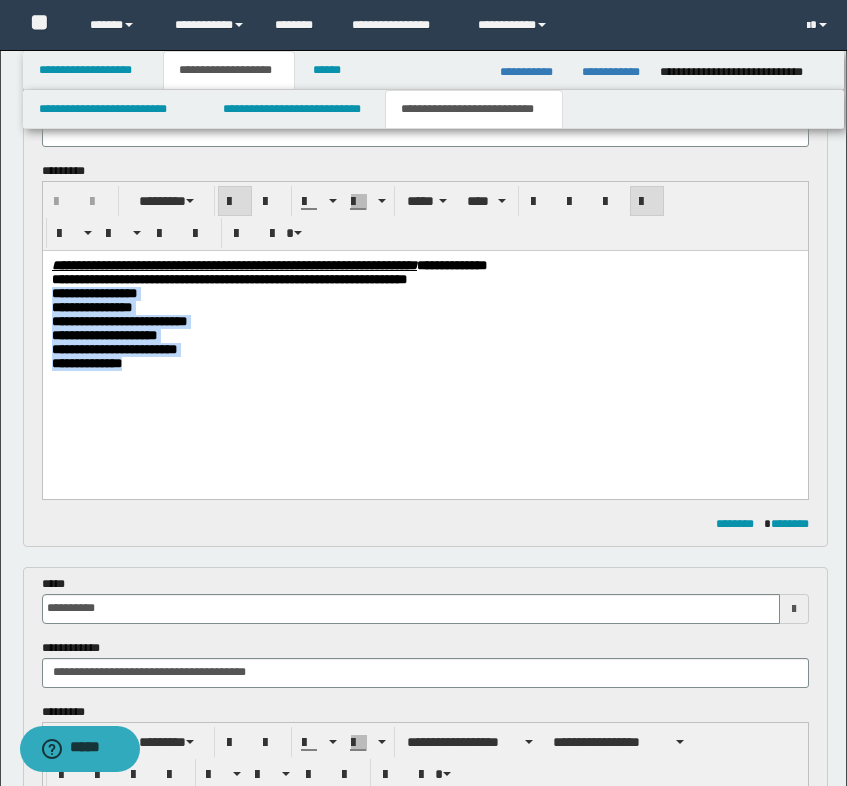 drag, startPoint x: 500, startPoint y: 281, endPoint x: 514, endPoint y: 451, distance: 170.5755 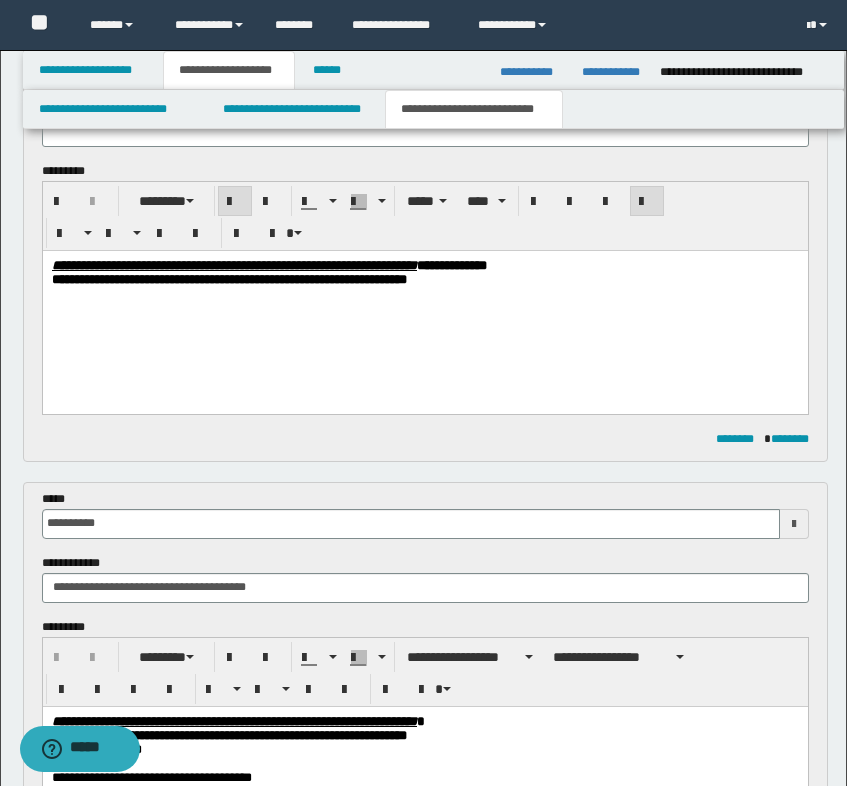 type 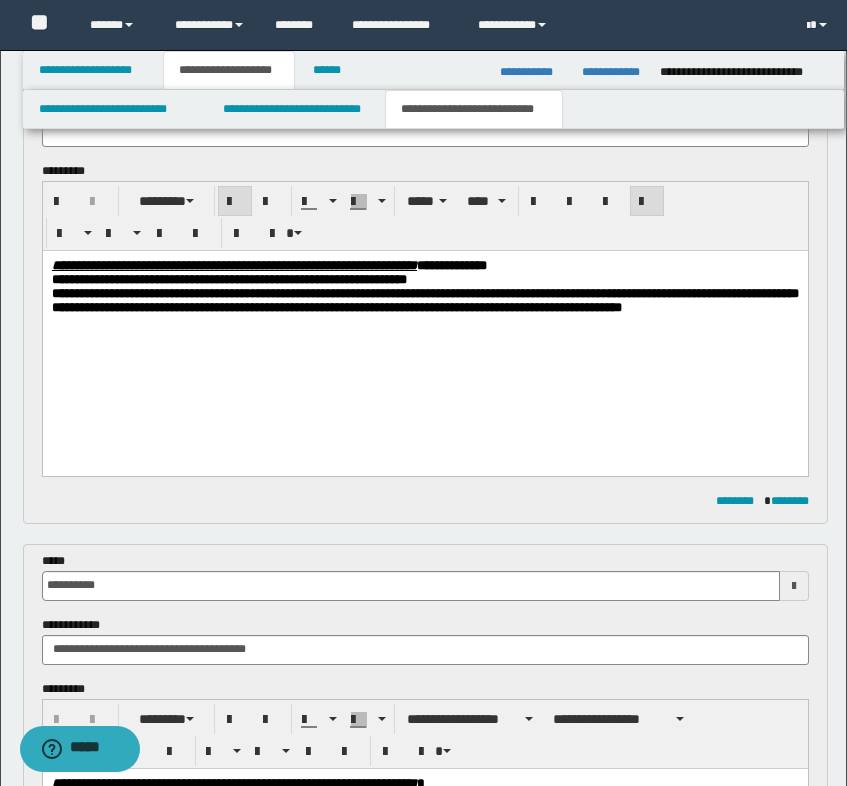 click at bounding box center [424, 322] 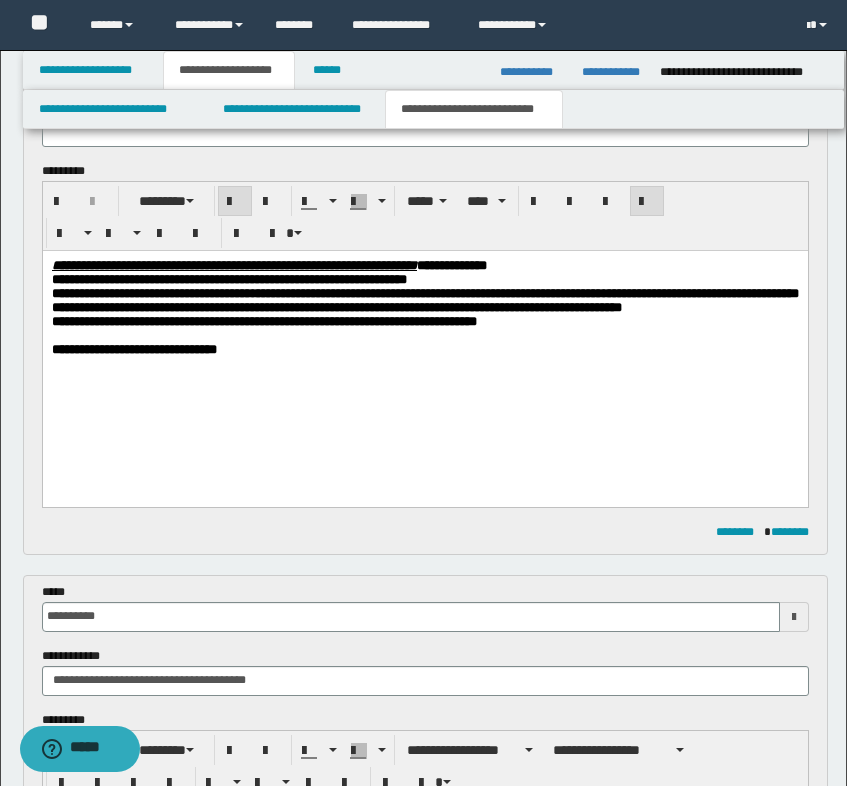 click on "**********" at bounding box center (424, 350) 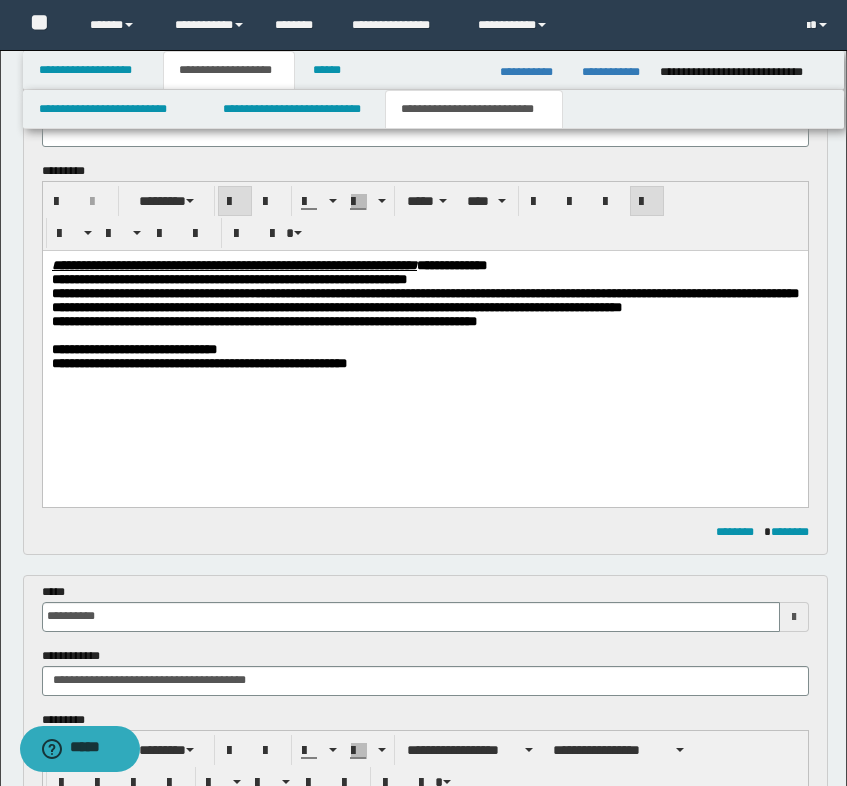 click on "**********" at bounding box center [424, 340] 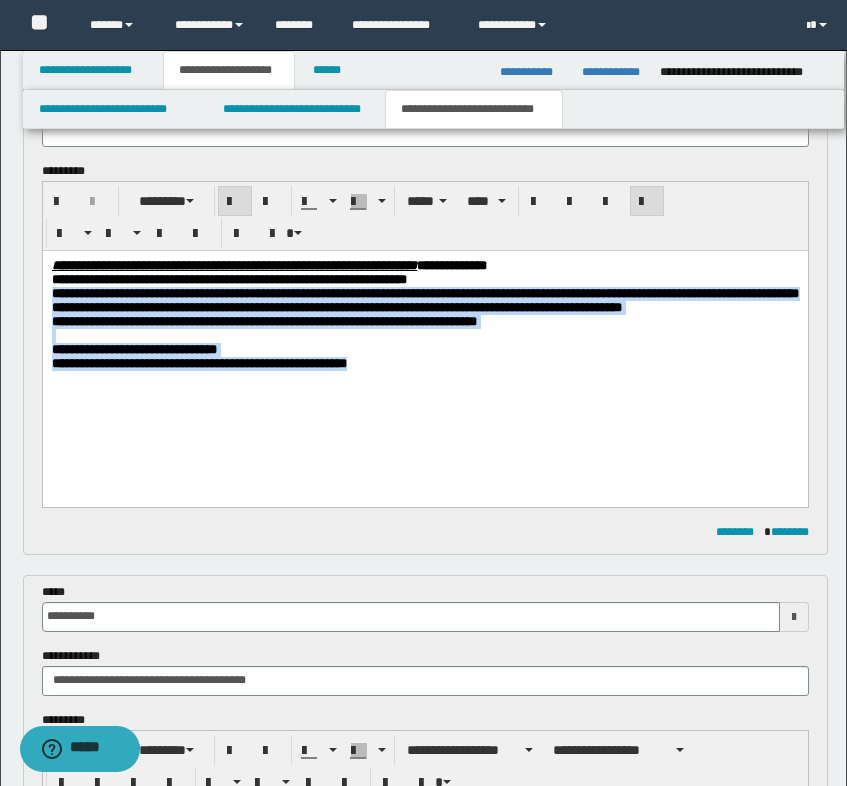 drag, startPoint x: 451, startPoint y: 388, endPoint x: 78, endPoint y: 550, distance: 406.6608 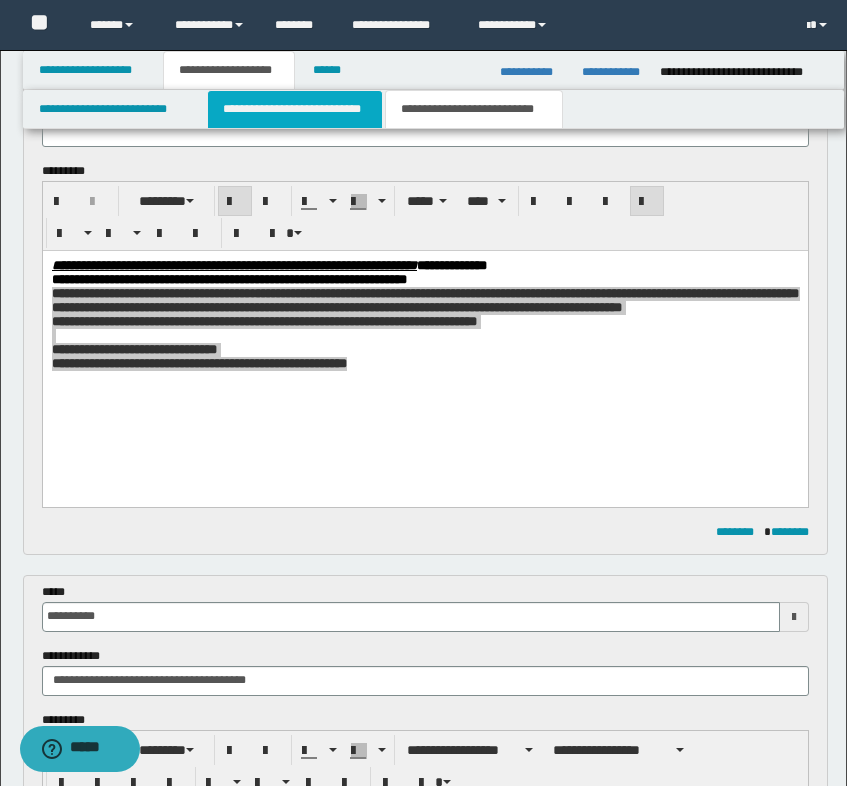 click on "**********" at bounding box center [295, 109] 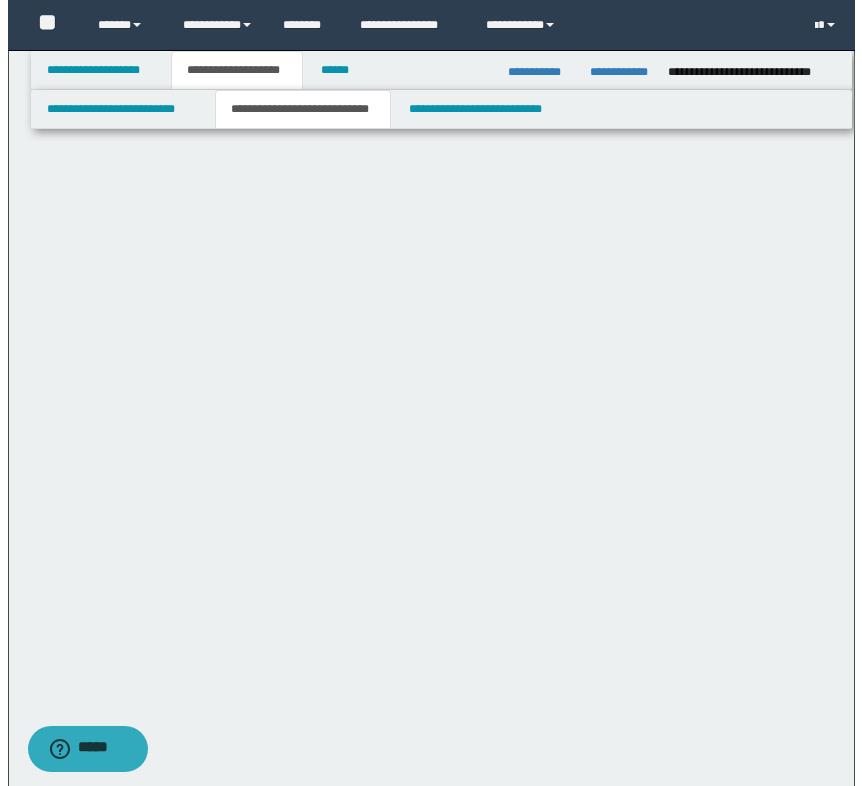 scroll, scrollTop: 0, scrollLeft: 0, axis: both 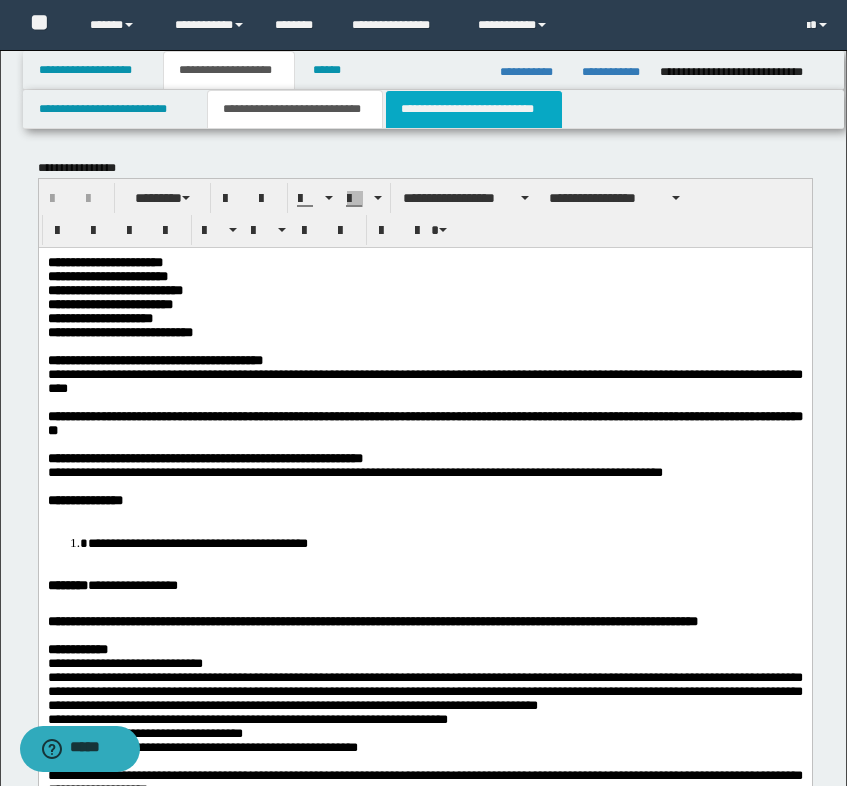 click on "**********" at bounding box center (474, 109) 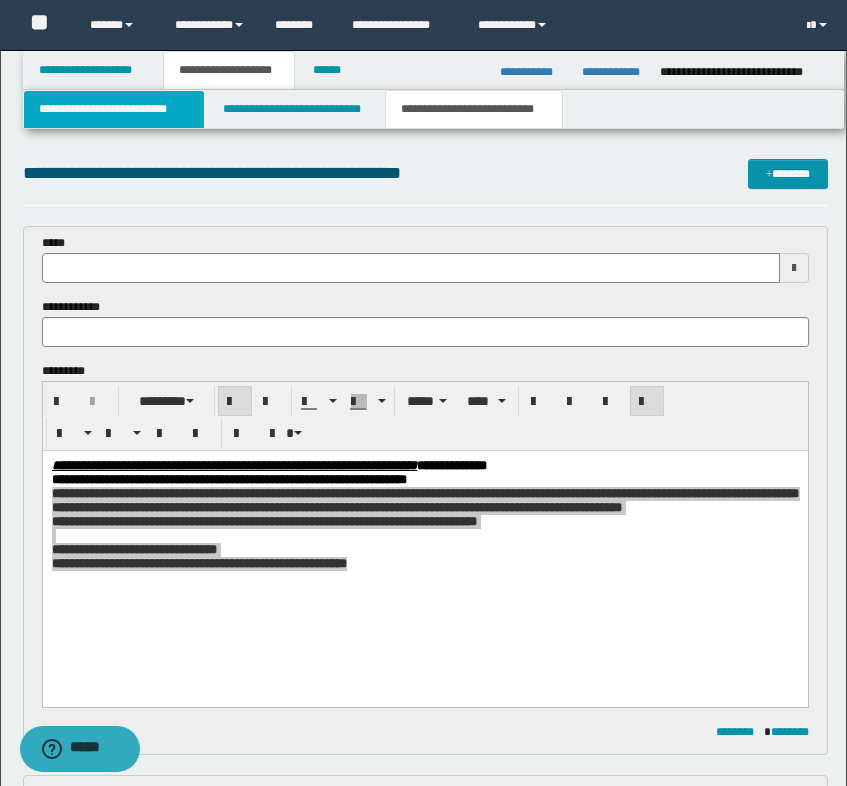 click on "**********" at bounding box center [114, 109] 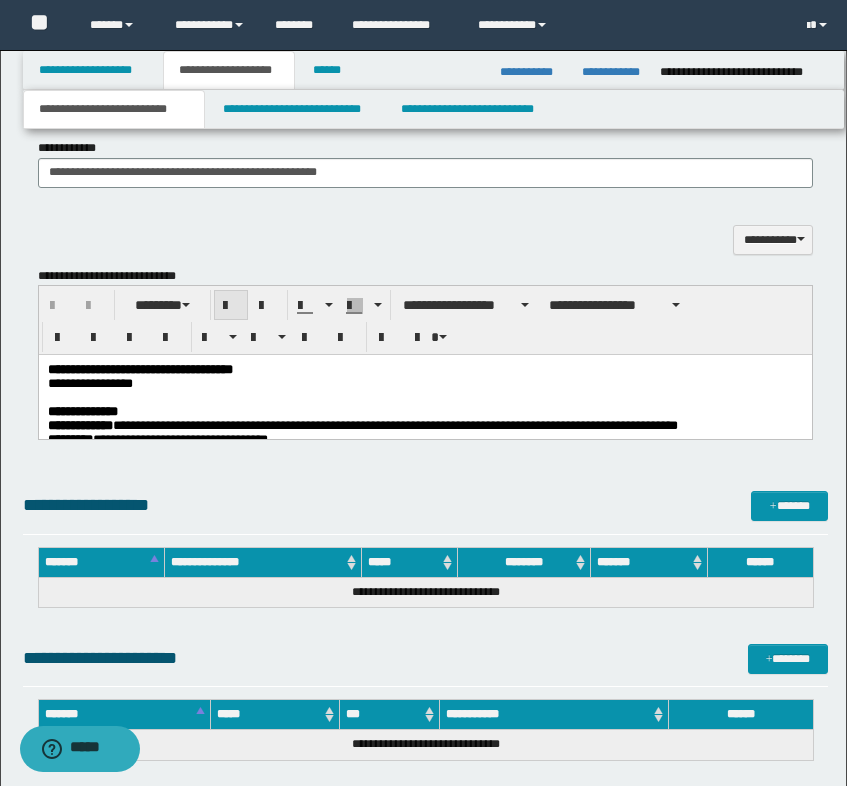 scroll, scrollTop: 1656, scrollLeft: 0, axis: vertical 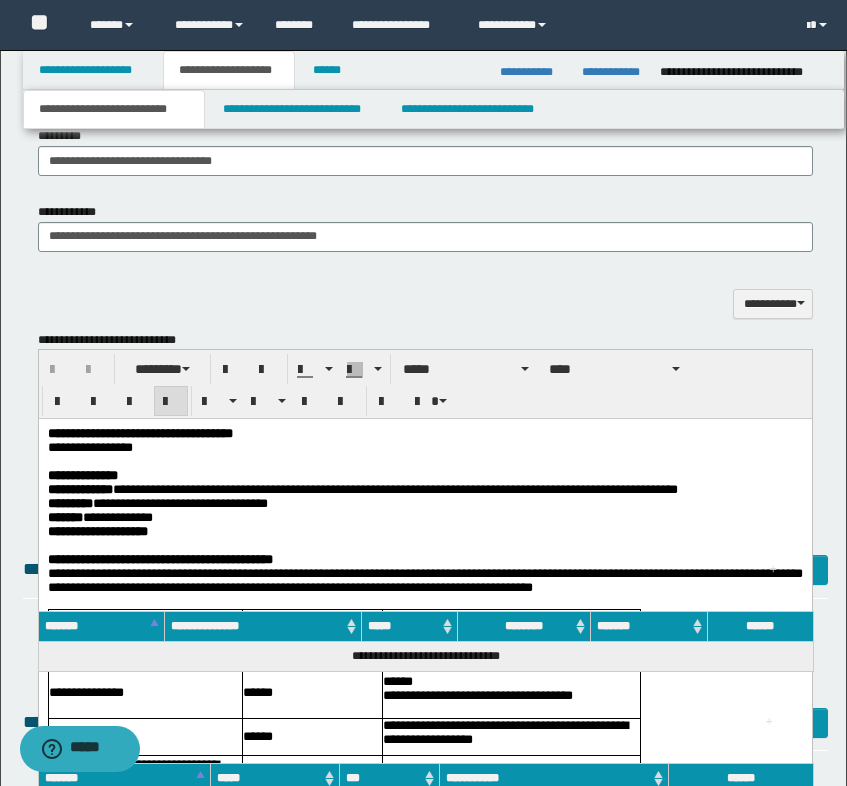 click on "**********" at bounding box center (424, 448) 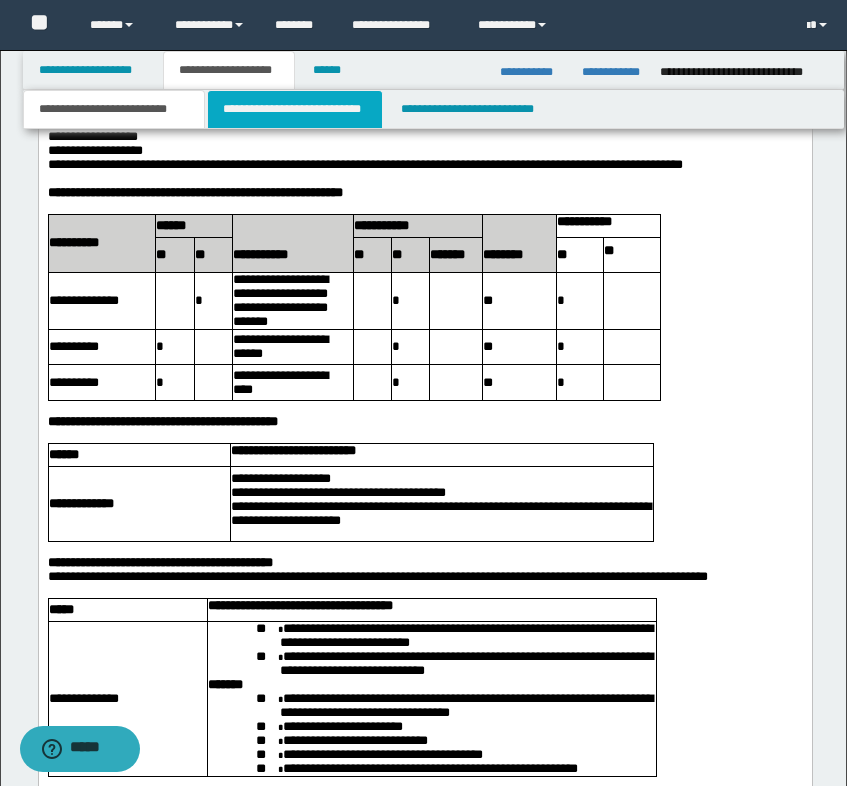 click on "**********" at bounding box center (295, 109) 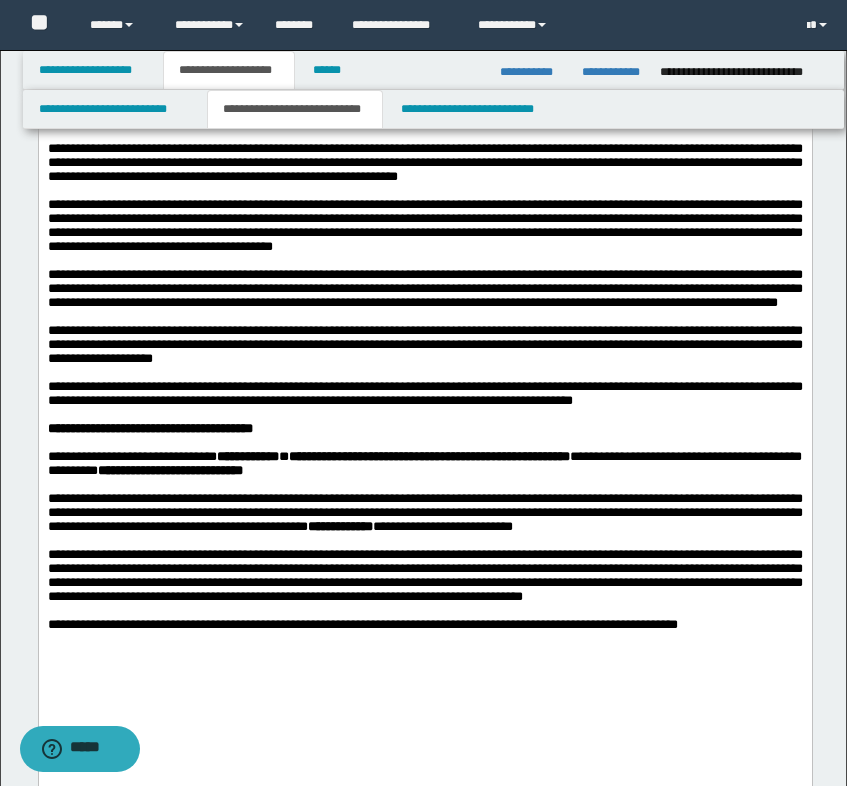 scroll, scrollTop: 1300, scrollLeft: 0, axis: vertical 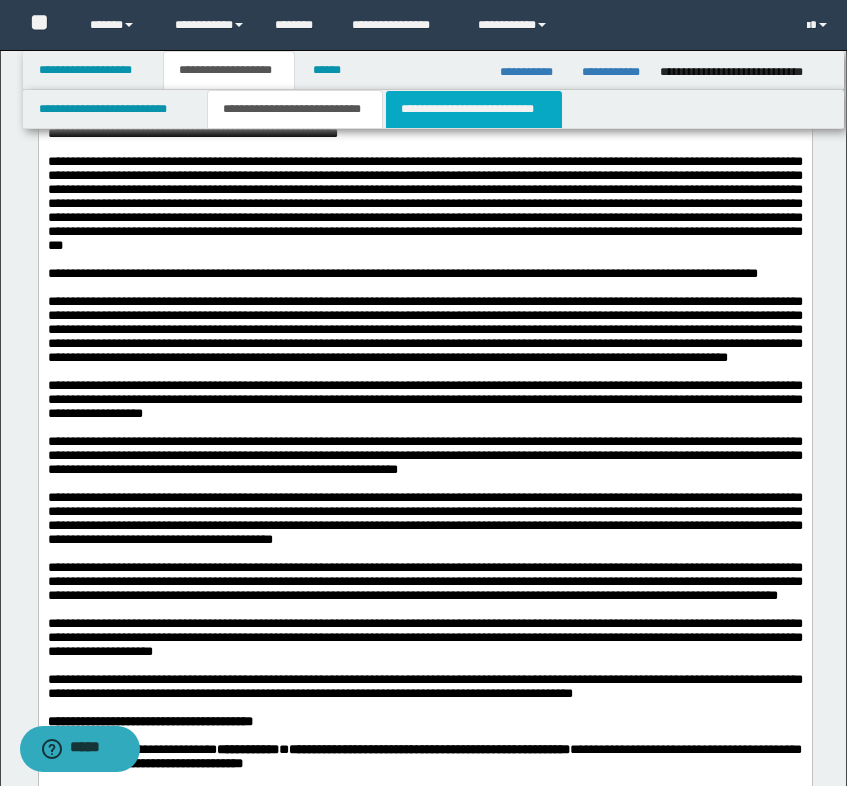 click on "**********" at bounding box center [474, 109] 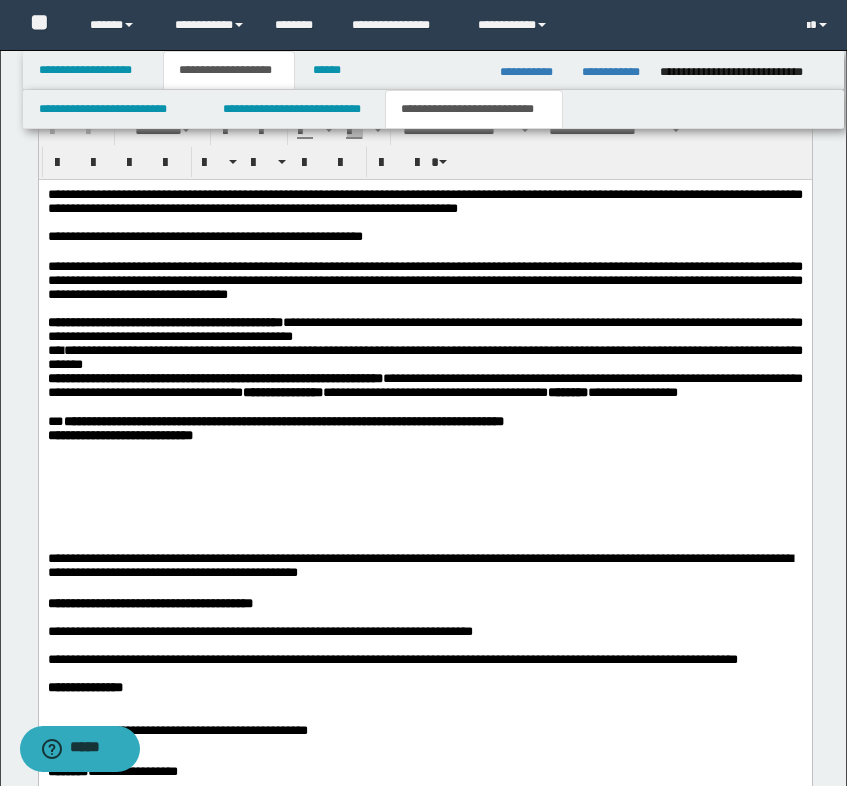 scroll, scrollTop: 1700, scrollLeft: 0, axis: vertical 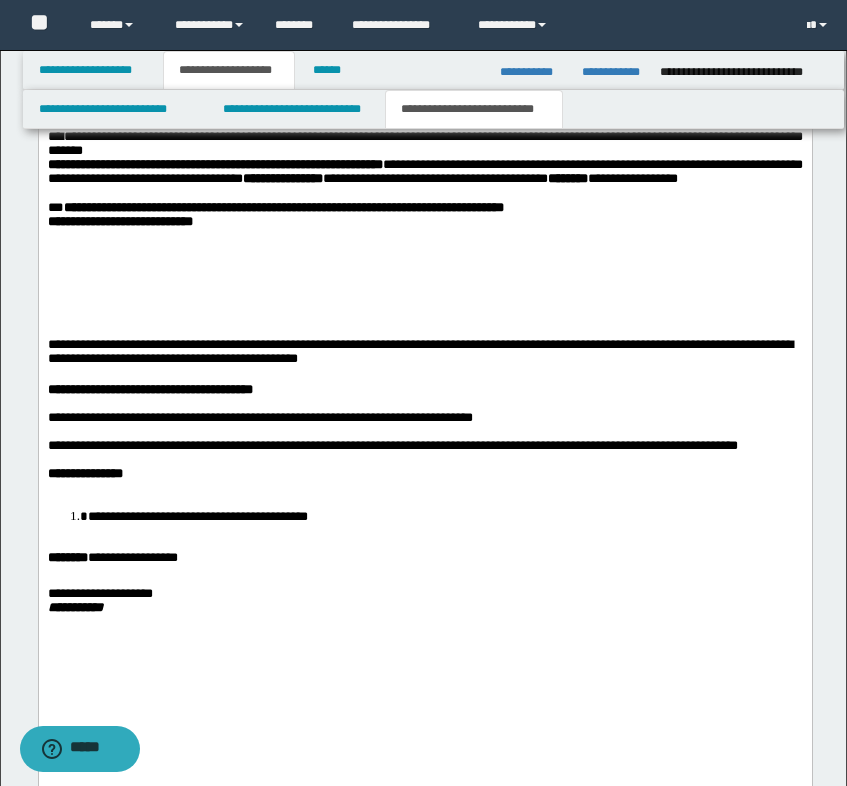 click at bounding box center (425, 284) 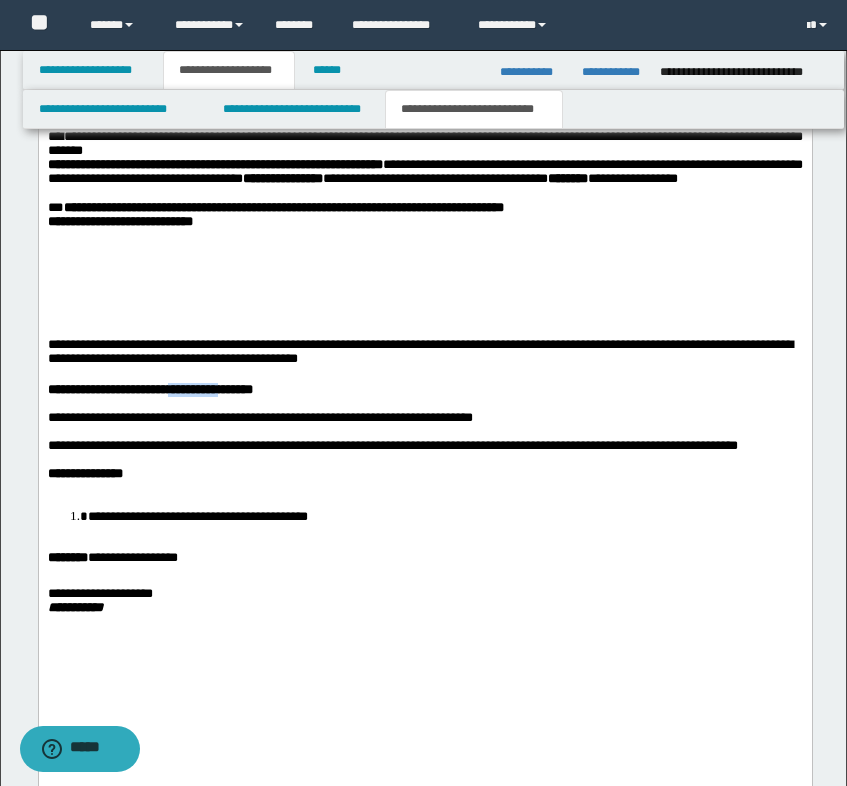 click on "**********" at bounding box center [149, 389] 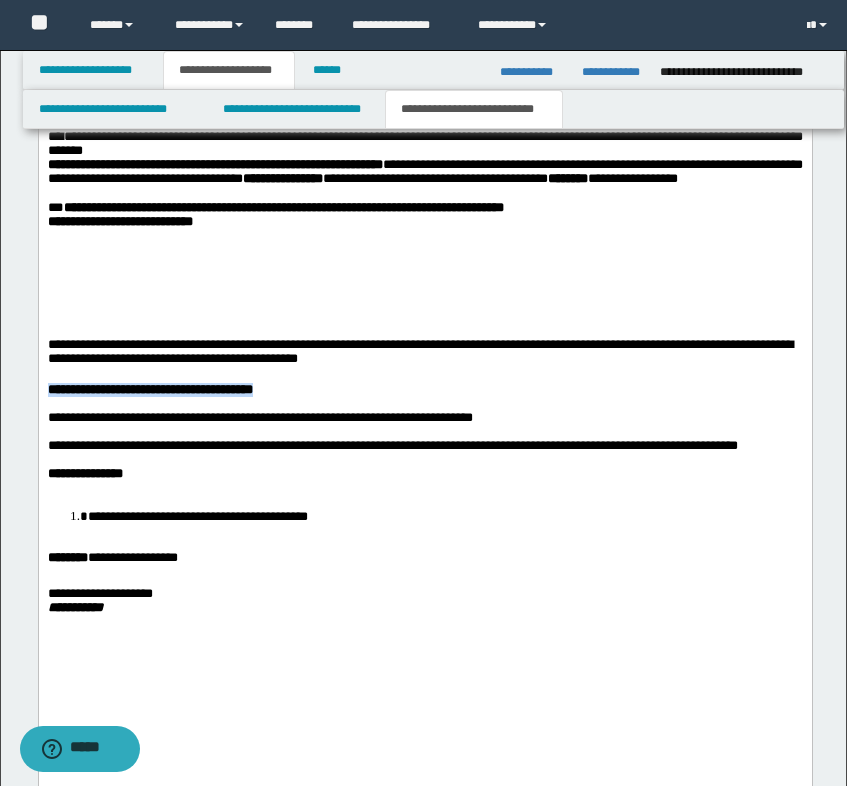 click on "**********" at bounding box center [149, 389] 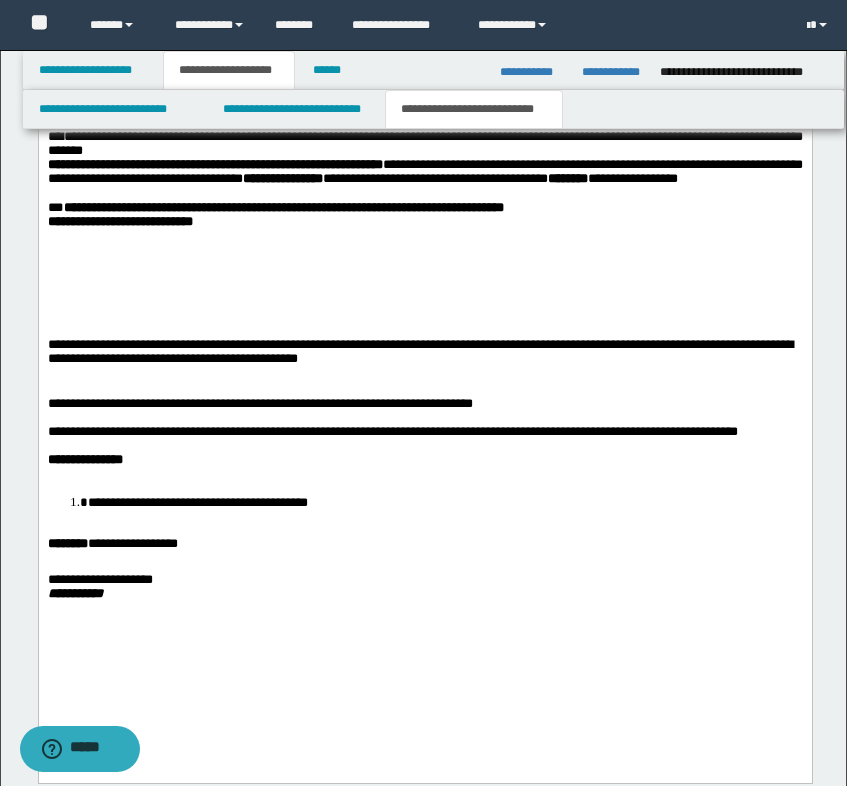 click at bounding box center [425, 253] 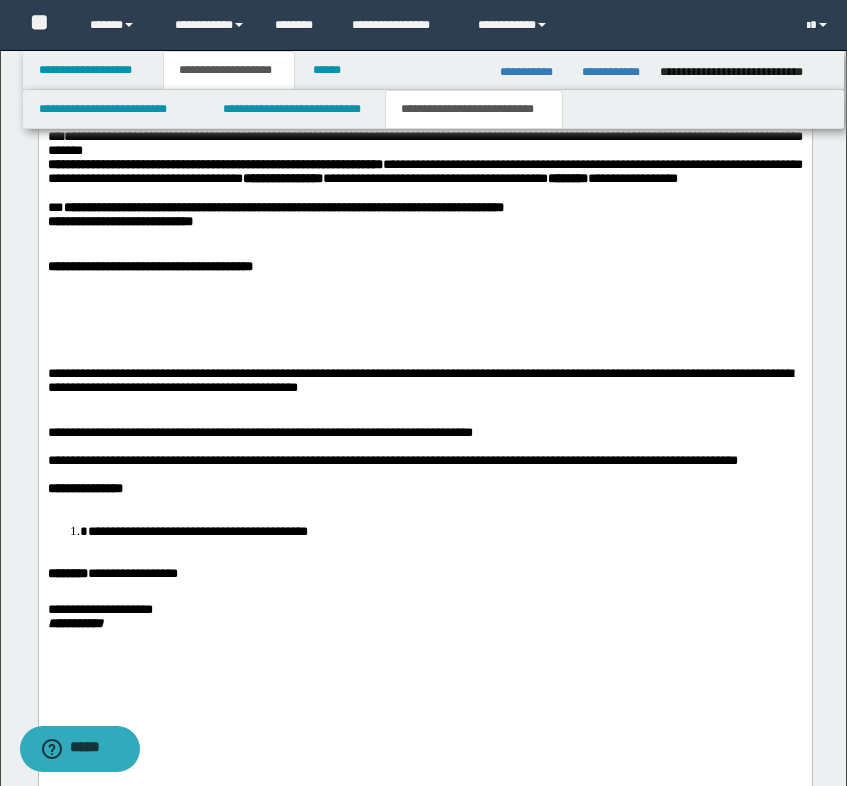 click at bounding box center [425, 253] 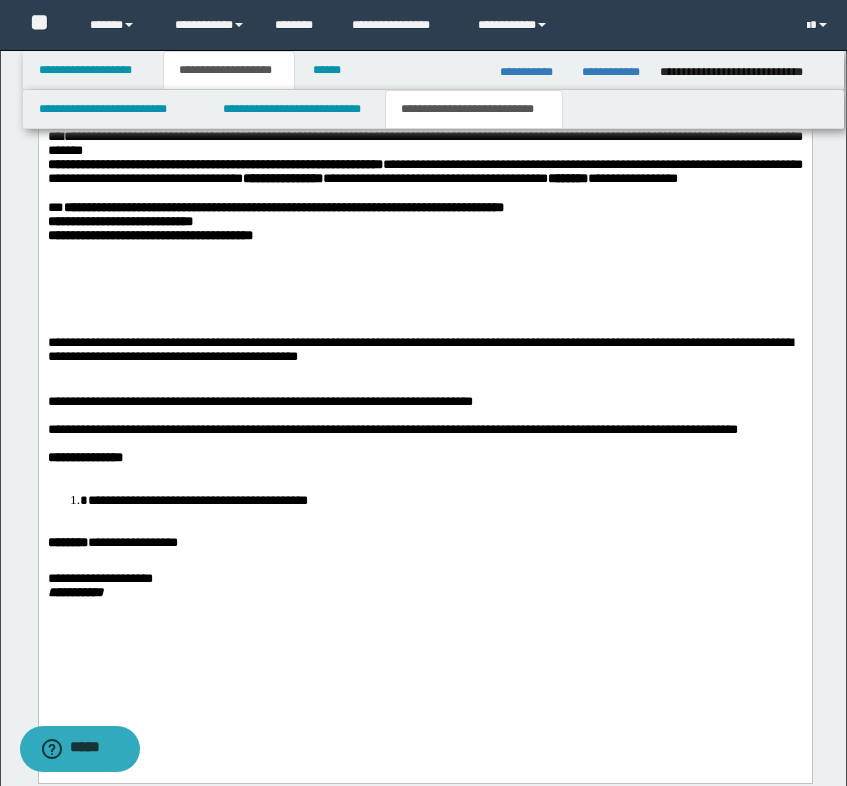 click on "**********" at bounding box center [259, 401] 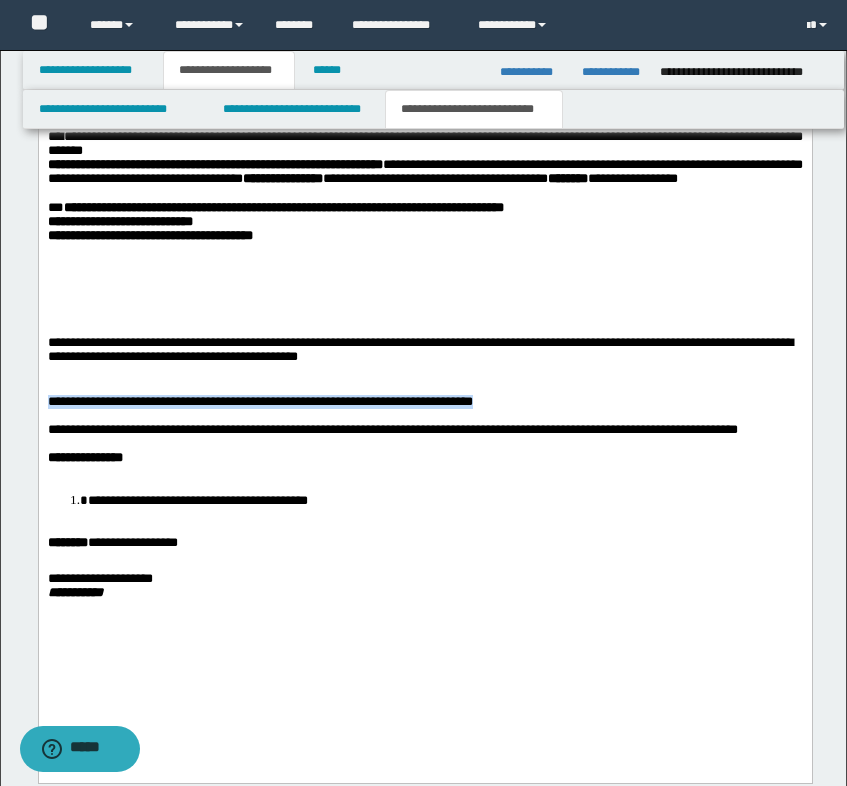 click on "**********" at bounding box center (259, 401) 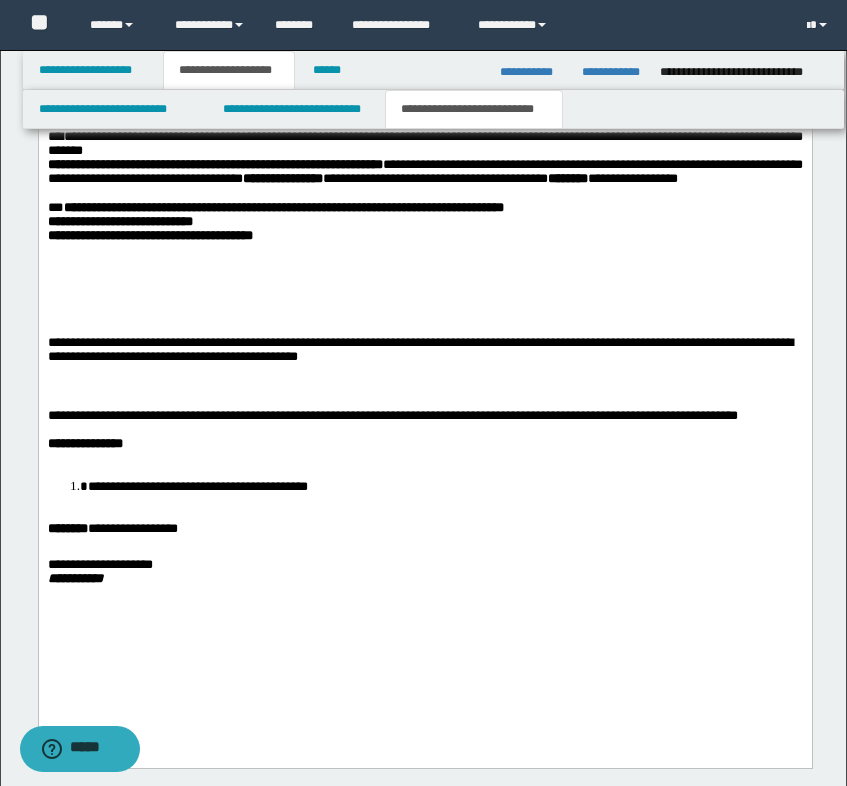click at bounding box center [425, 313] 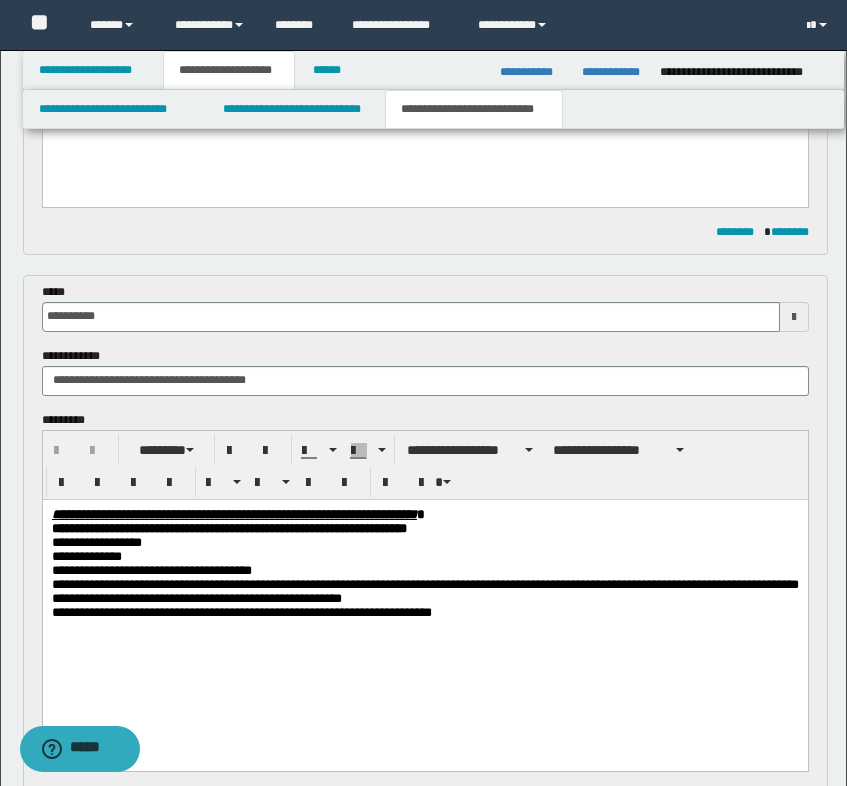 scroll, scrollTop: 200, scrollLeft: 0, axis: vertical 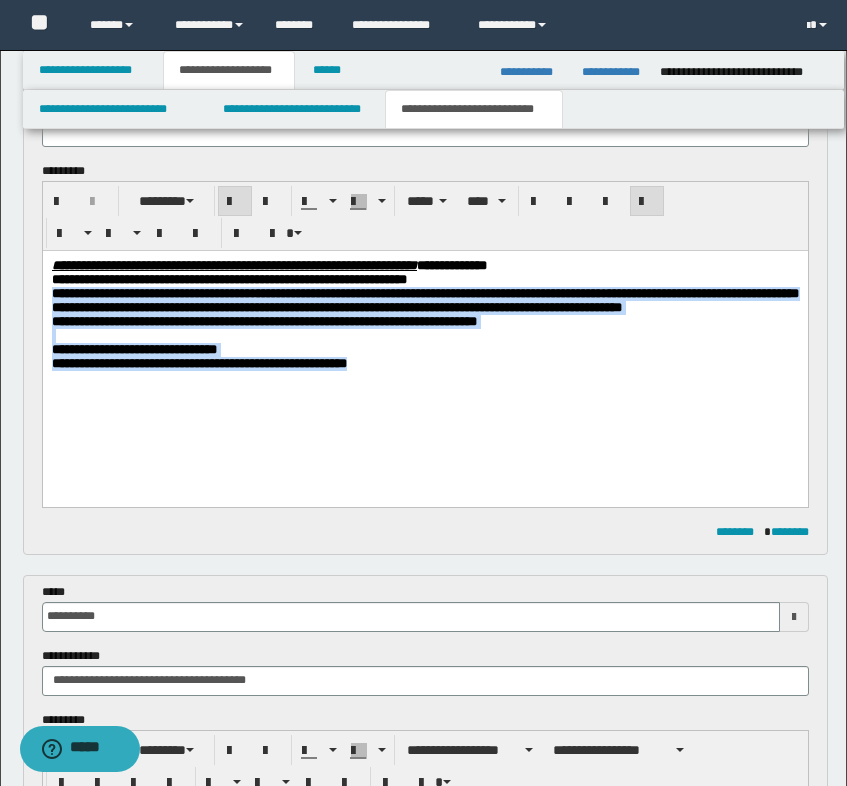 click on "**********" at bounding box center [424, 340] 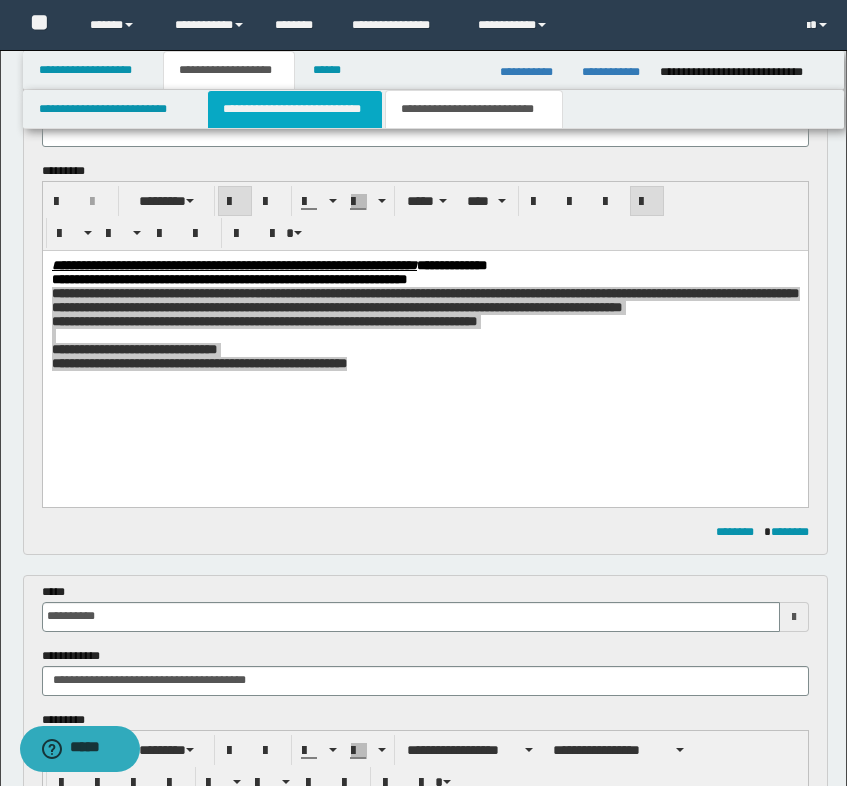 click on "**********" at bounding box center (295, 109) 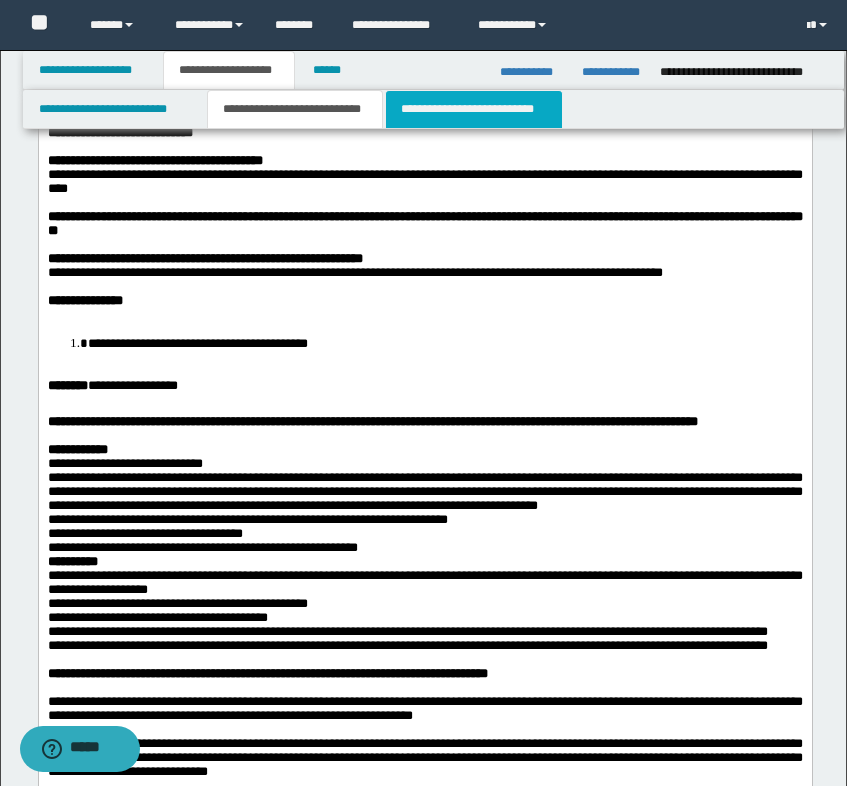 click on "**********" at bounding box center [474, 109] 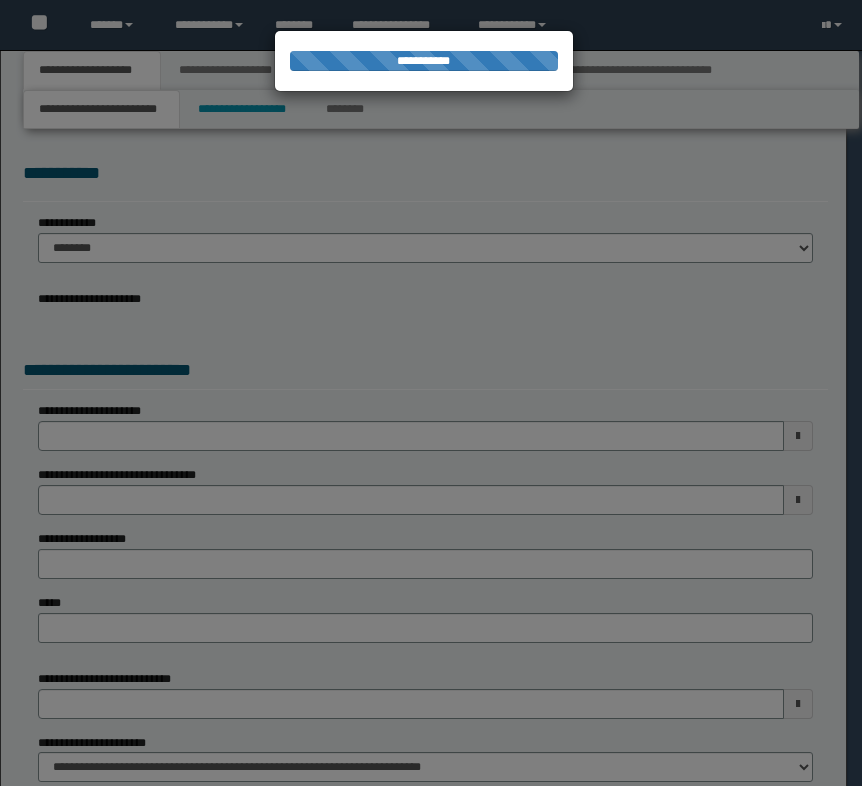 scroll, scrollTop: 0, scrollLeft: 0, axis: both 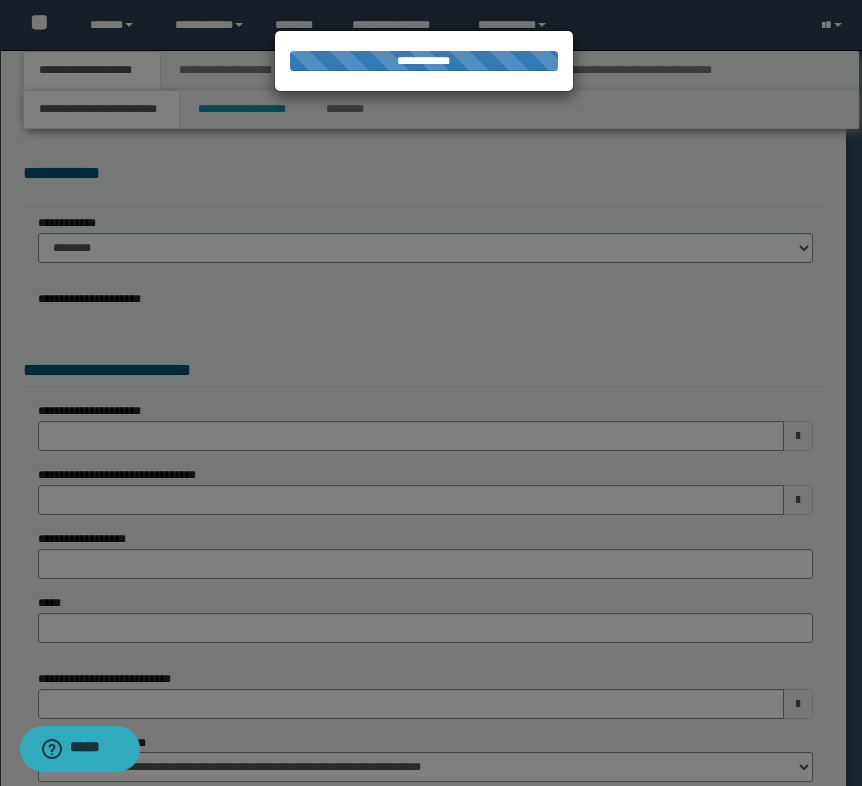 select on "*" 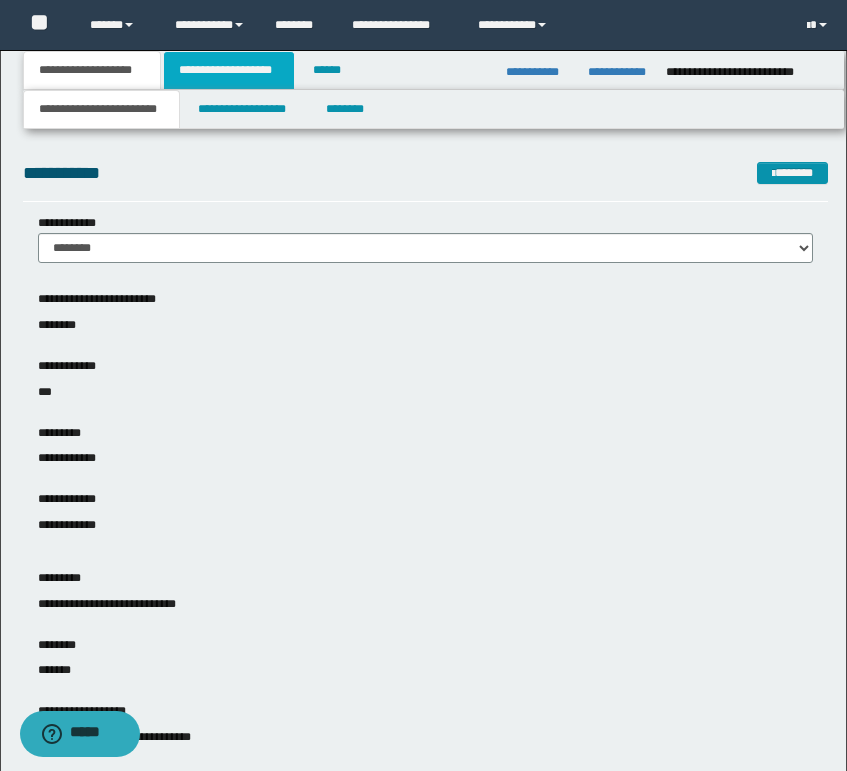 click on "**********" at bounding box center [229, 70] 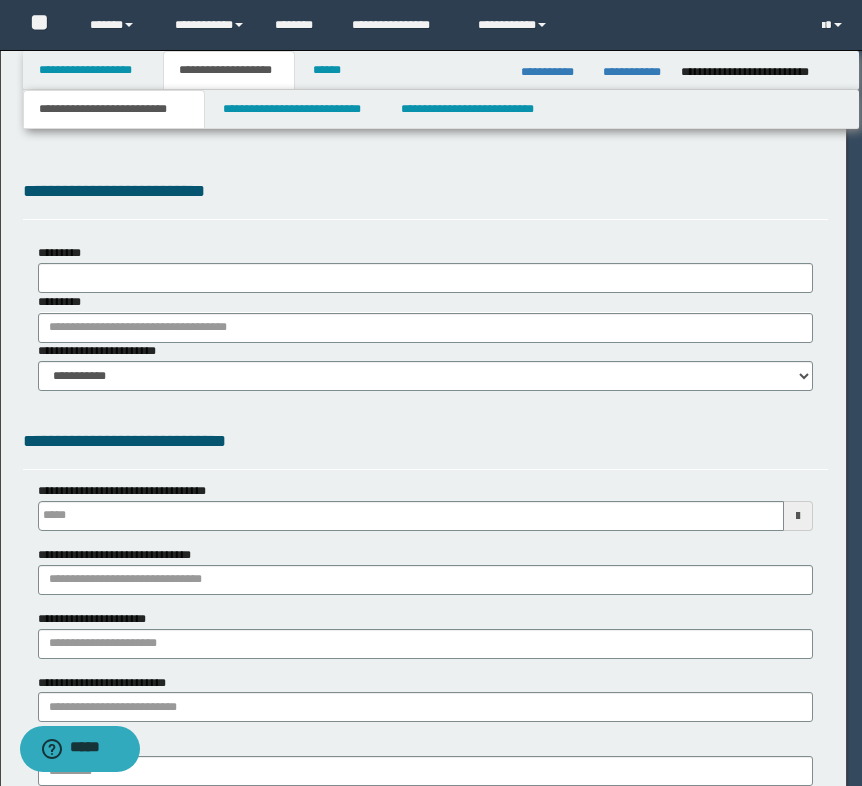 scroll, scrollTop: 0, scrollLeft: 0, axis: both 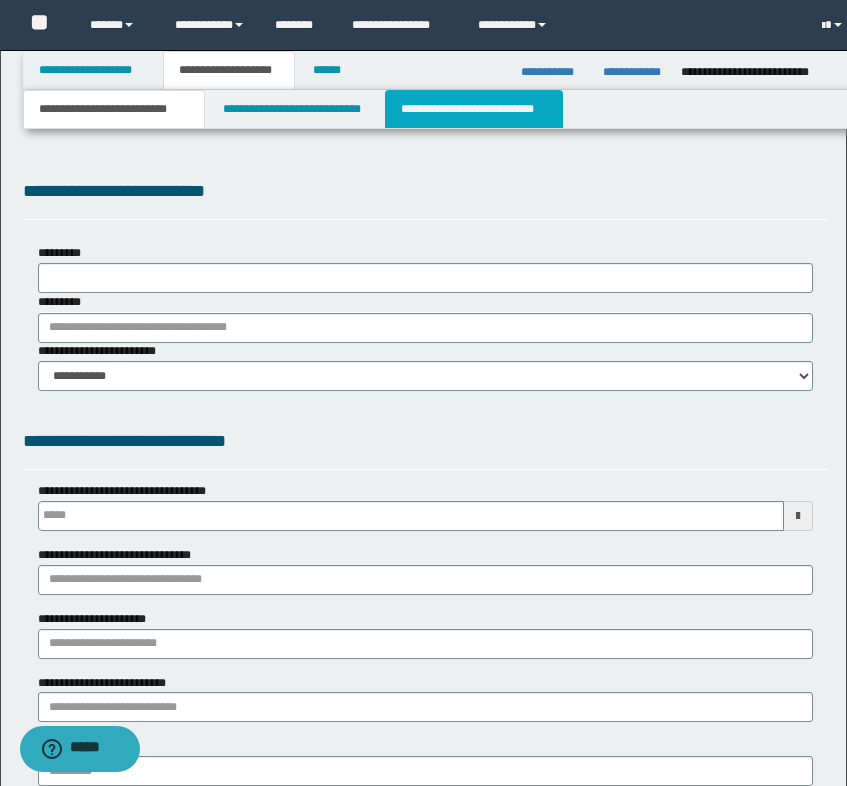 click on "**********" at bounding box center (474, 109) 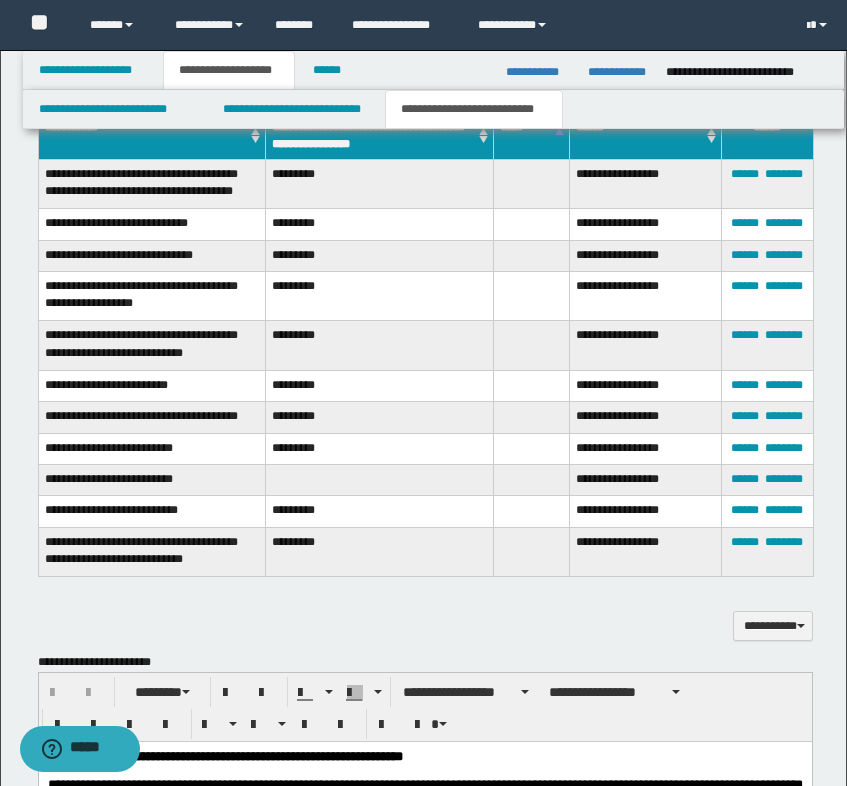 scroll, scrollTop: 1300, scrollLeft: 0, axis: vertical 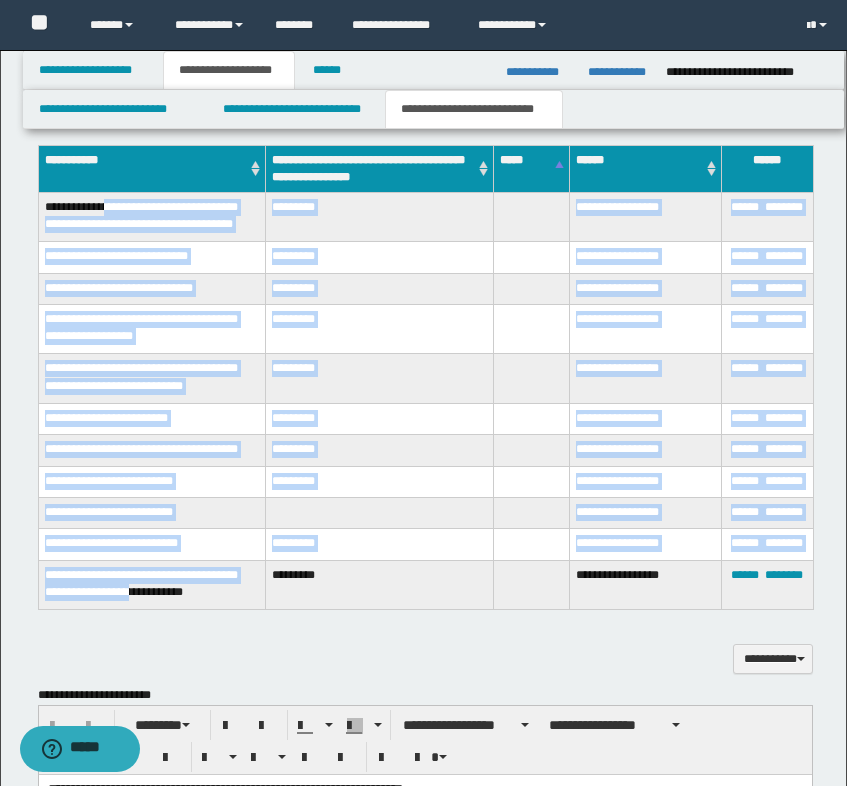 drag, startPoint x: 115, startPoint y: 199, endPoint x: 186, endPoint y: 589, distance: 396.41016 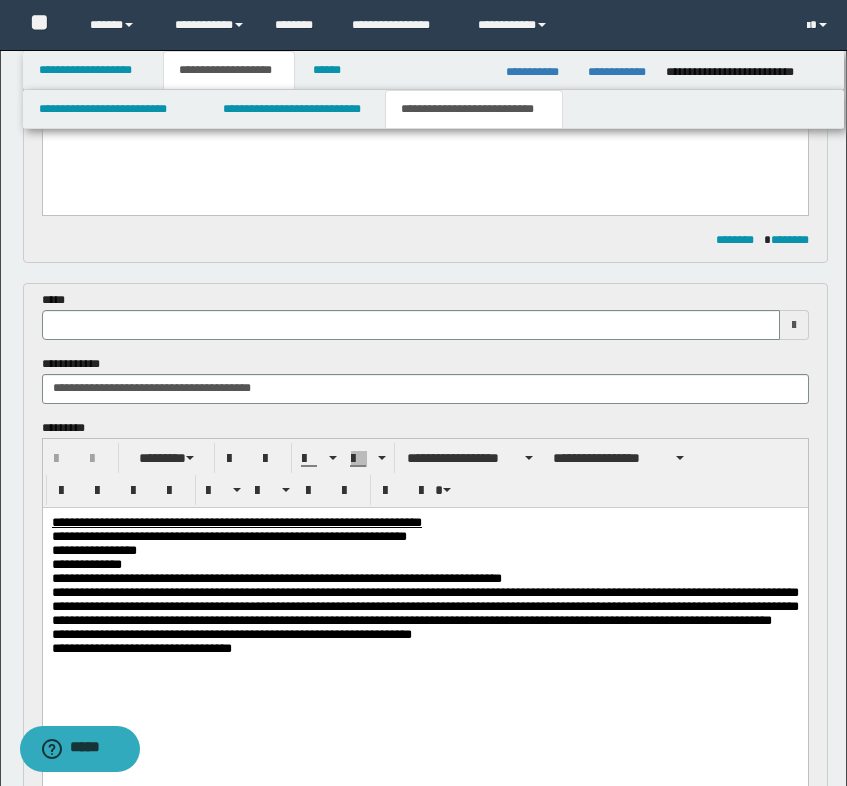 type 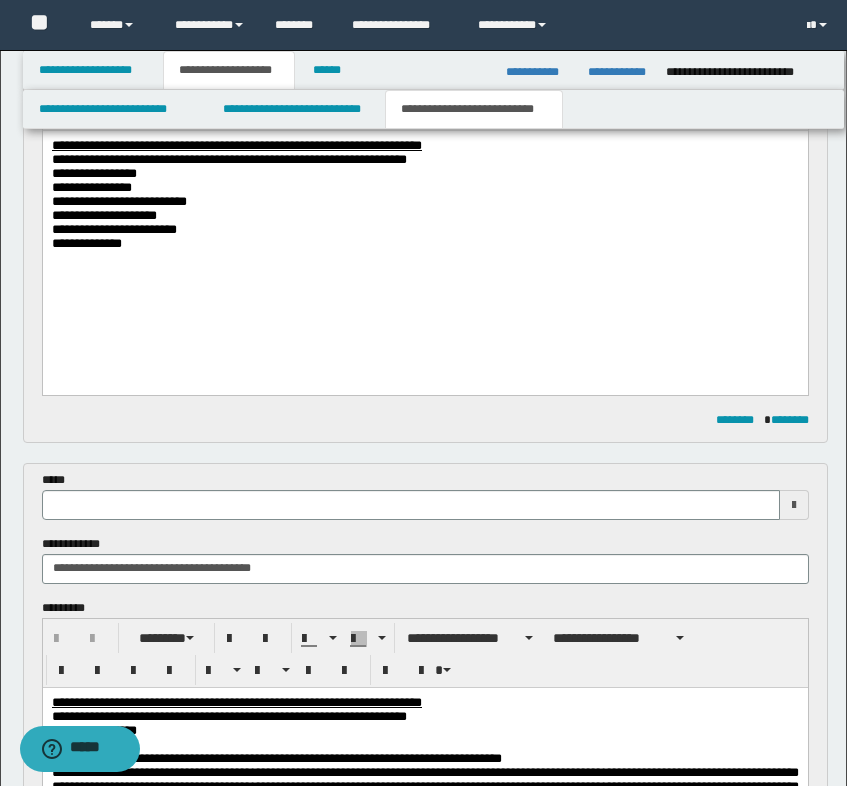 scroll, scrollTop: 200, scrollLeft: 0, axis: vertical 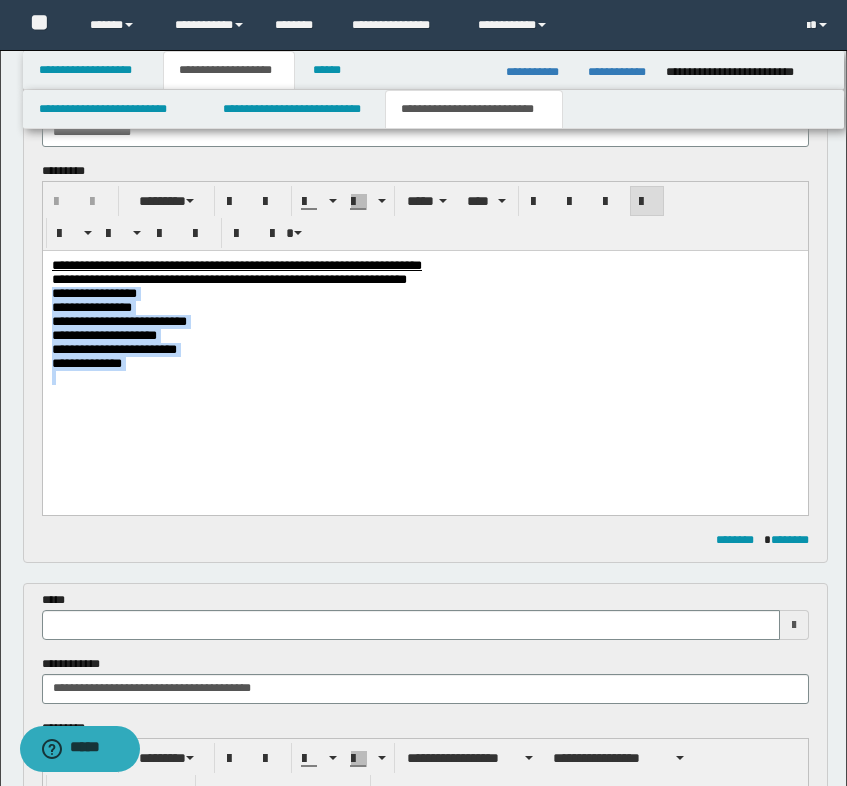 drag, startPoint x: 466, startPoint y: 276, endPoint x: 456, endPoint y: 388, distance: 112.44554 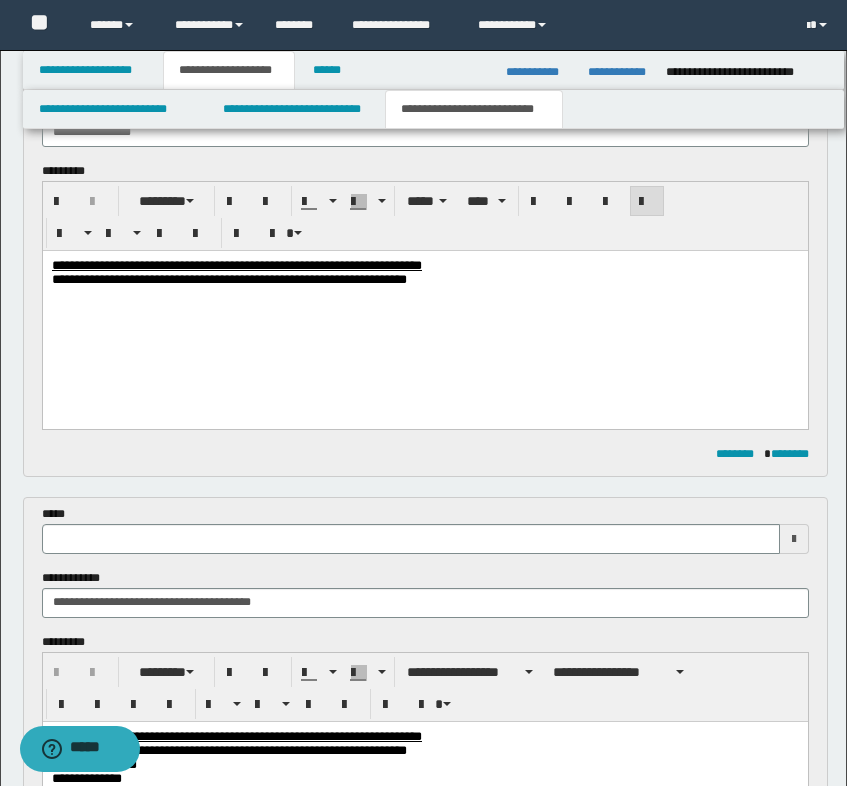 type 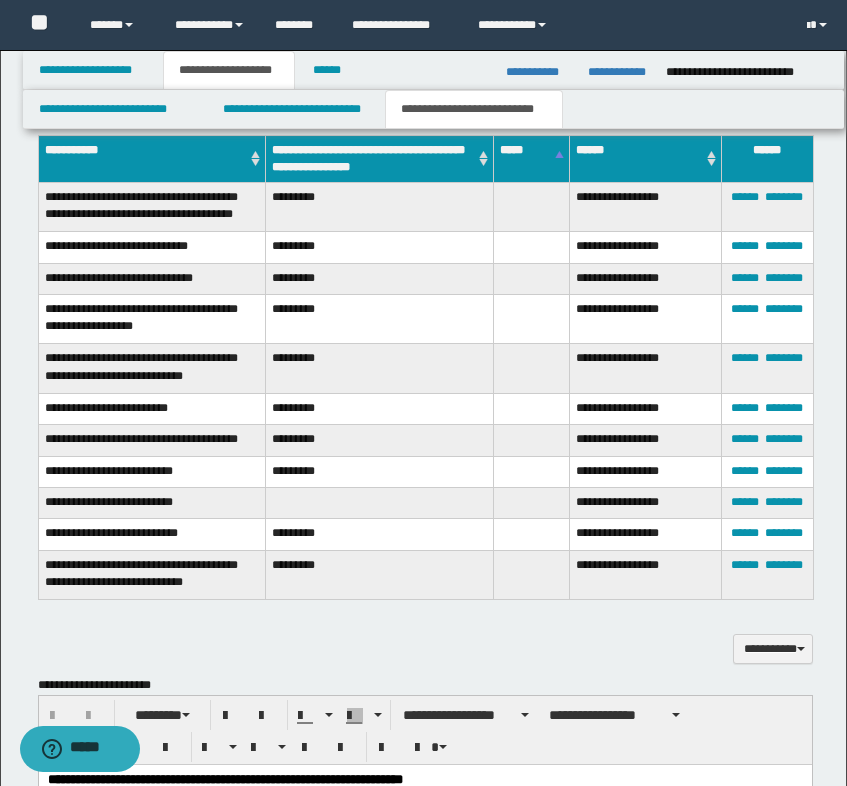 scroll, scrollTop: 1200, scrollLeft: 0, axis: vertical 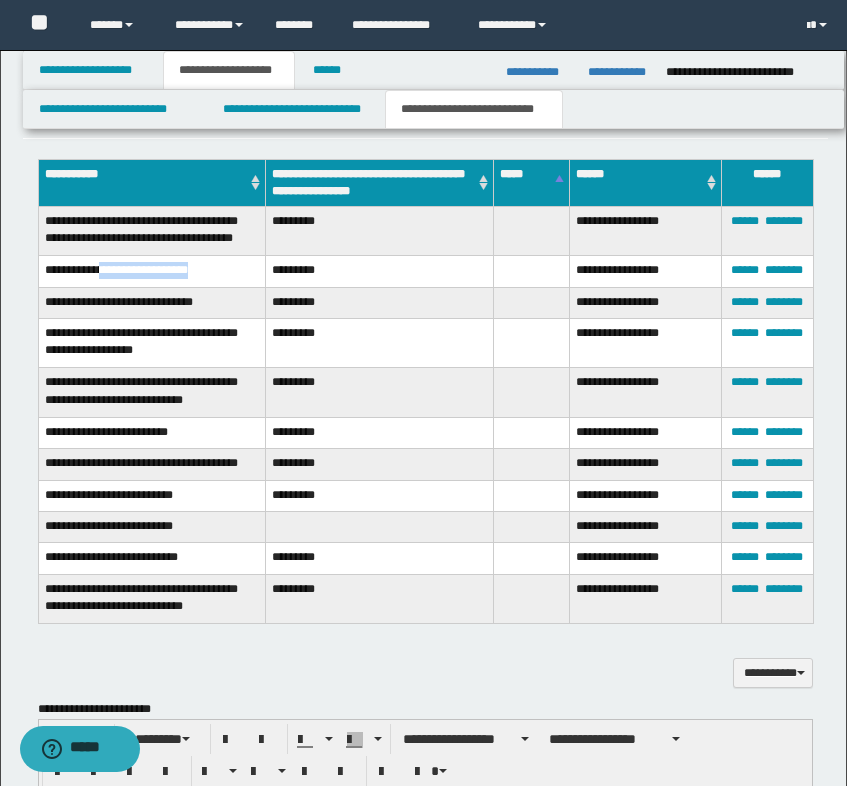 drag, startPoint x: 106, startPoint y: 262, endPoint x: 200, endPoint y: 273, distance: 94.641426 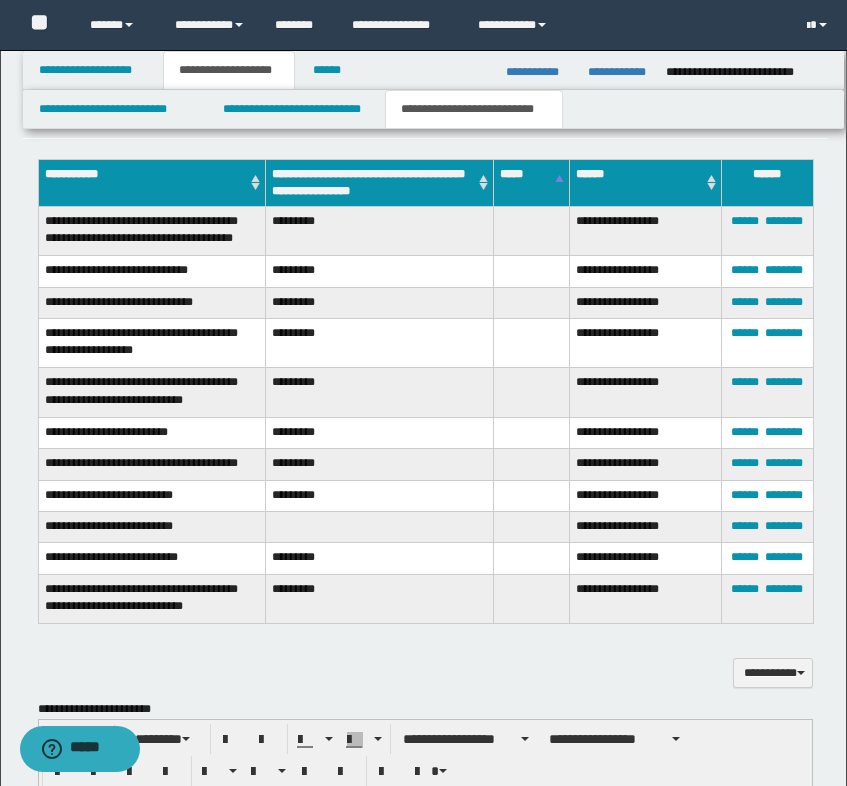 click on "**********" at bounding box center [152, 343] 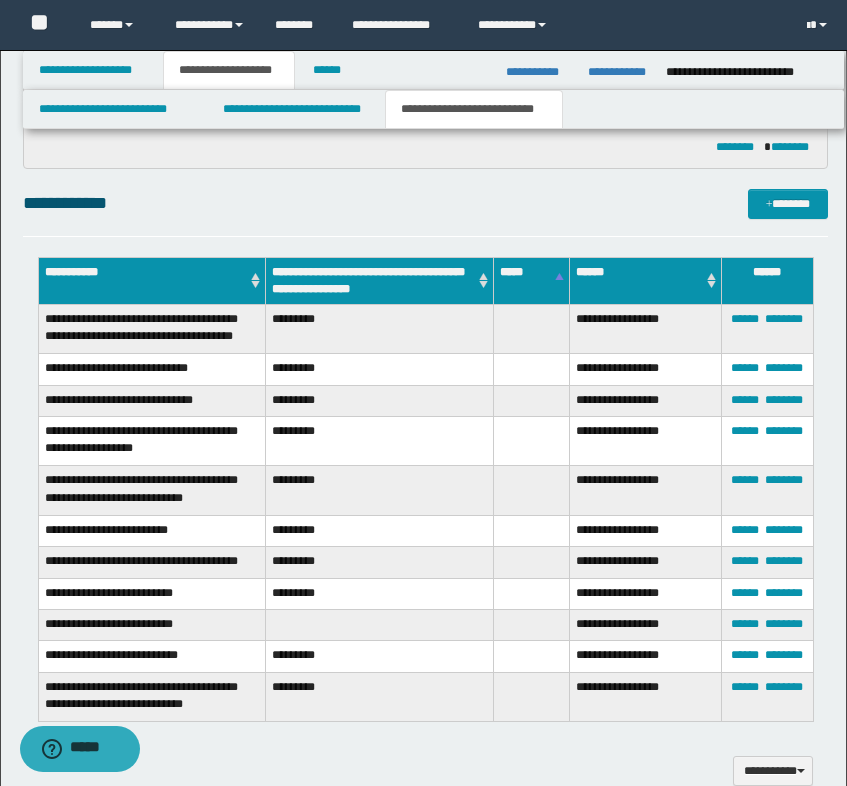 scroll, scrollTop: 1200, scrollLeft: 0, axis: vertical 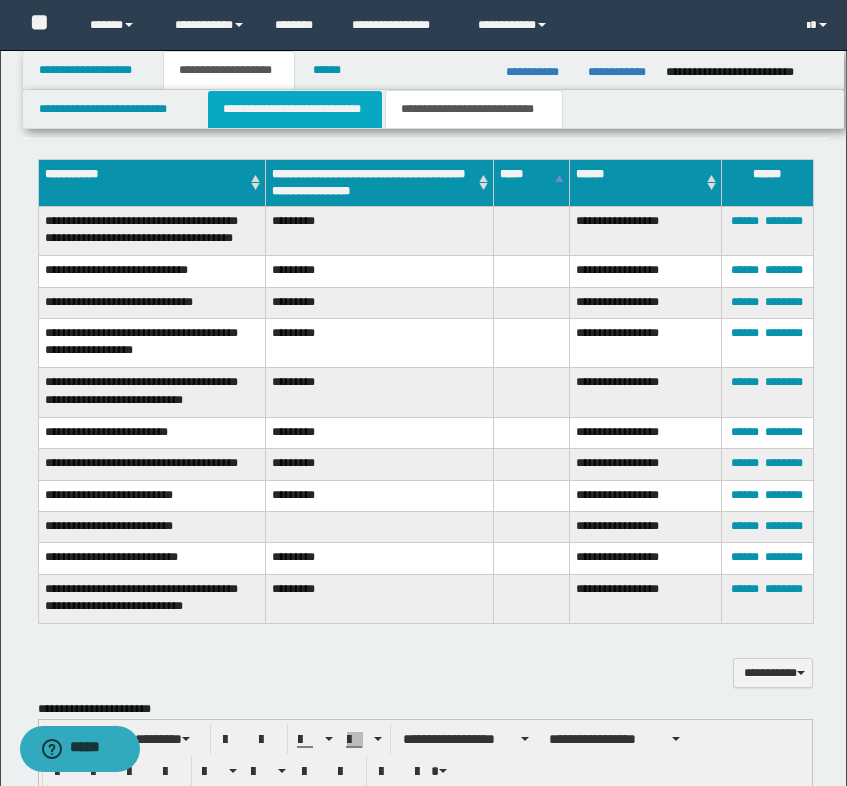 click on "**********" at bounding box center [295, 109] 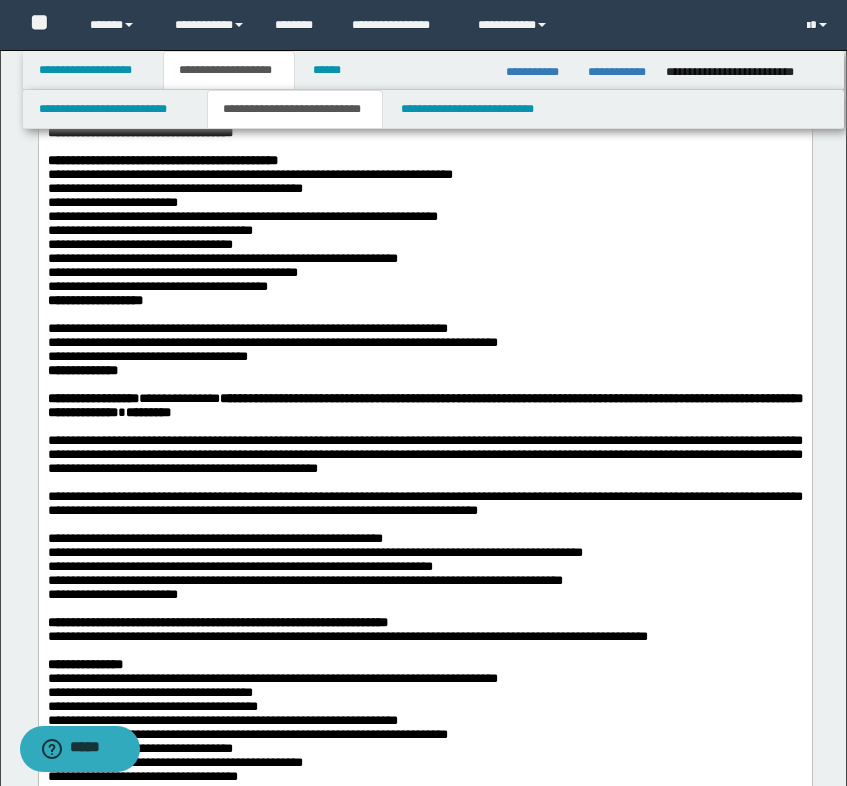 scroll, scrollTop: 100, scrollLeft: 0, axis: vertical 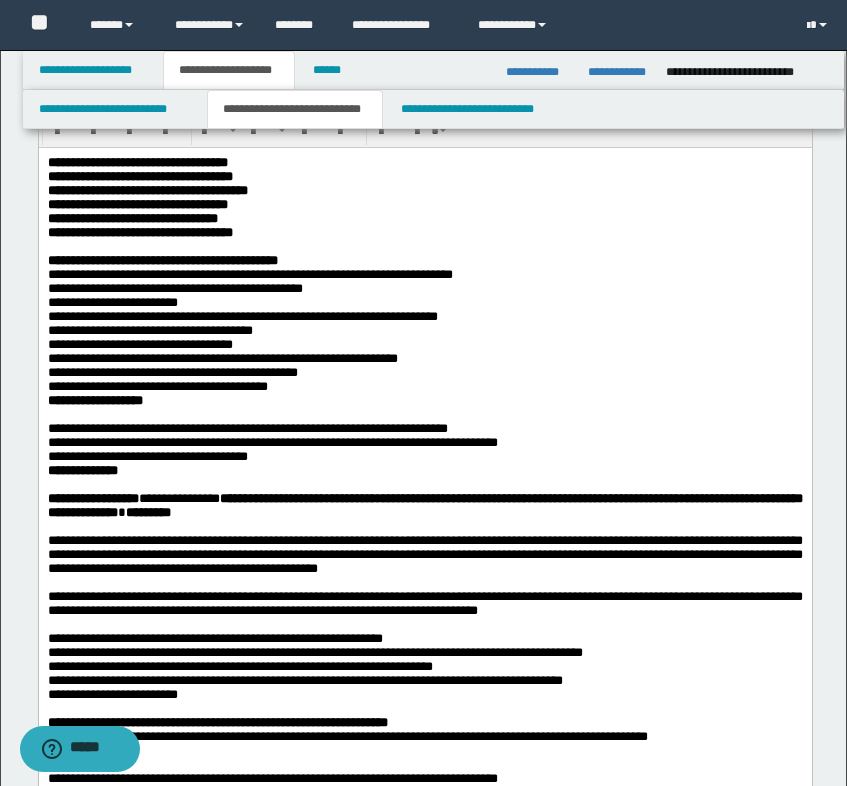 click on "**********" at bounding box center (424, 400) 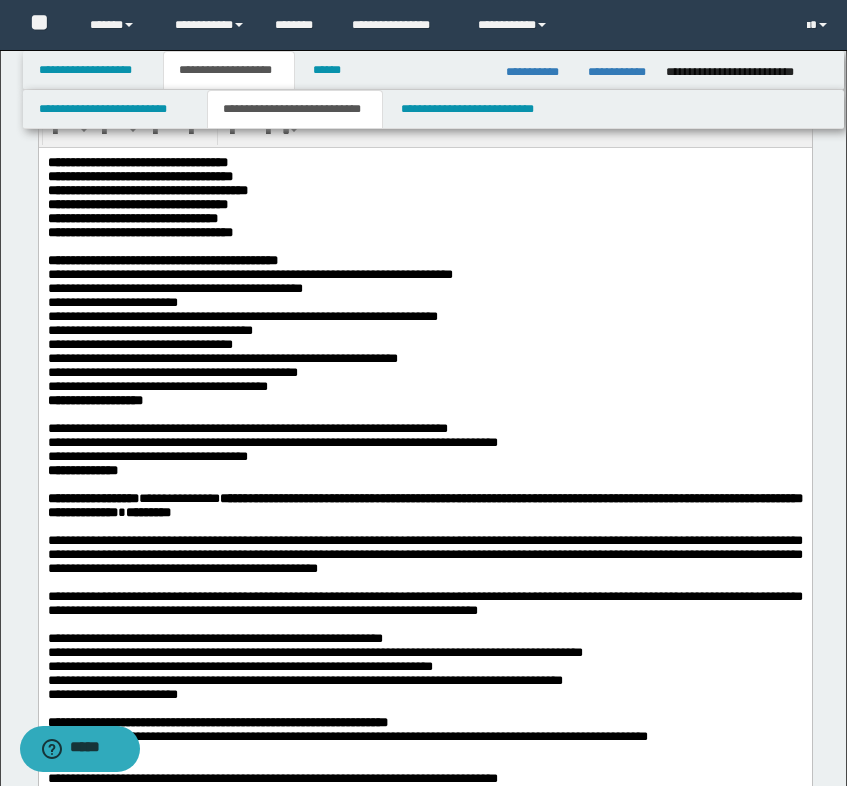 click on "**********" at bounding box center (424, 260) 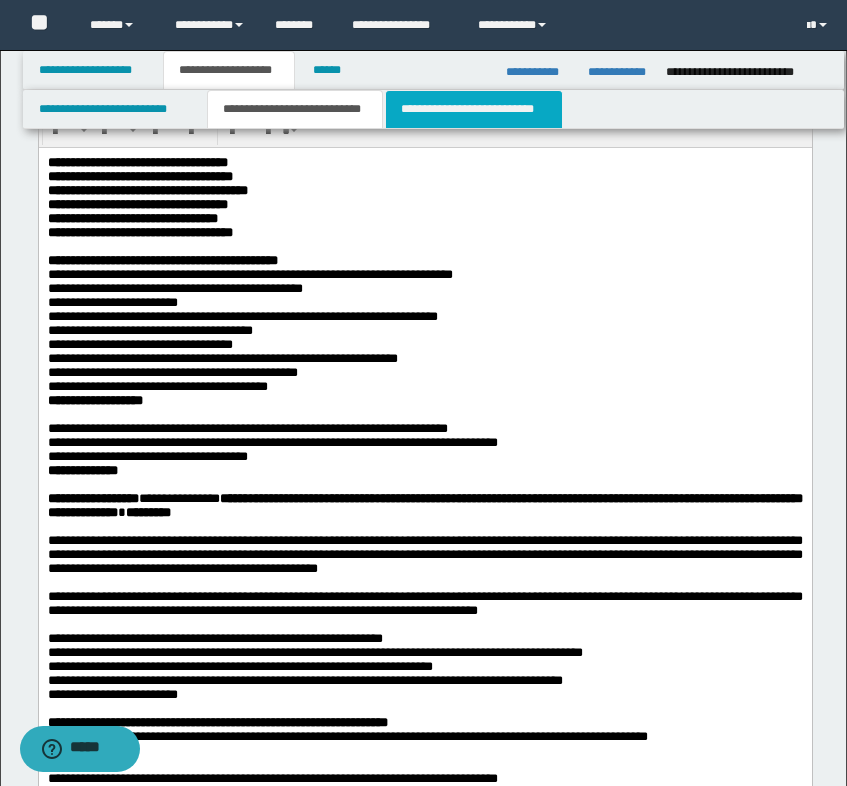 click on "**********" at bounding box center (474, 109) 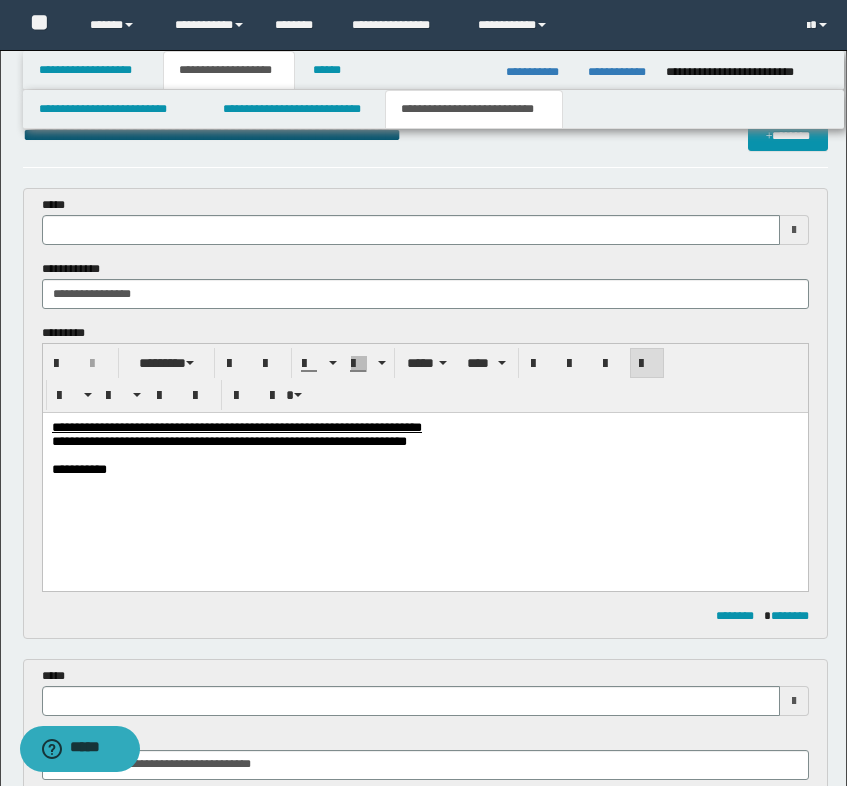 scroll, scrollTop: 0, scrollLeft: 0, axis: both 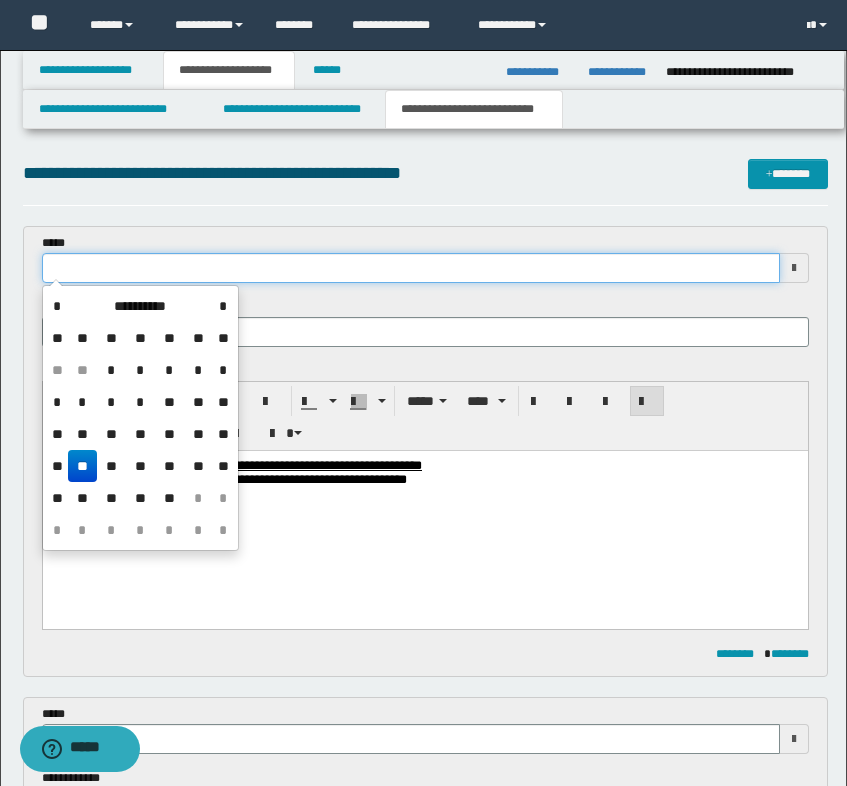 click at bounding box center (411, 268) 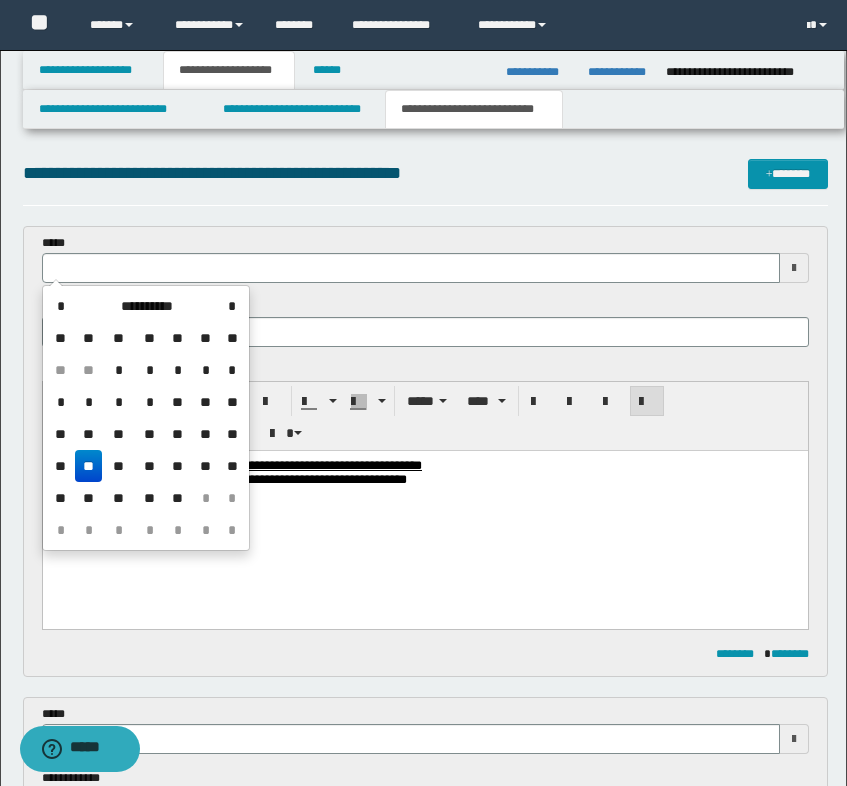 drag, startPoint x: 87, startPoint y: 460, endPoint x: 393, endPoint y: 71, distance: 494.9313 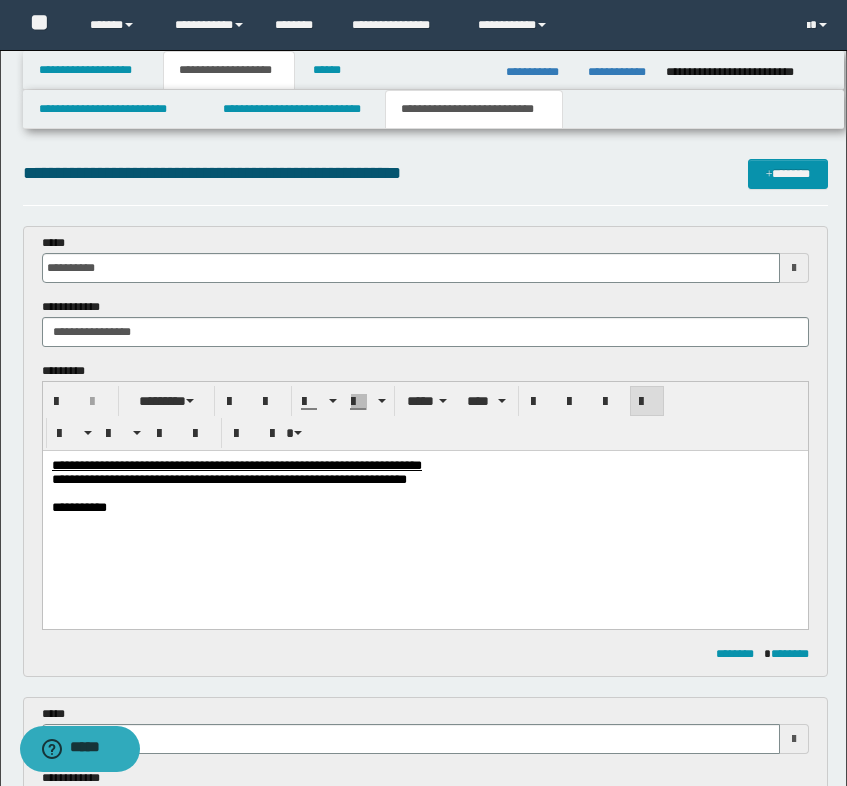 click on "**********" at bounding box center (424, 508) 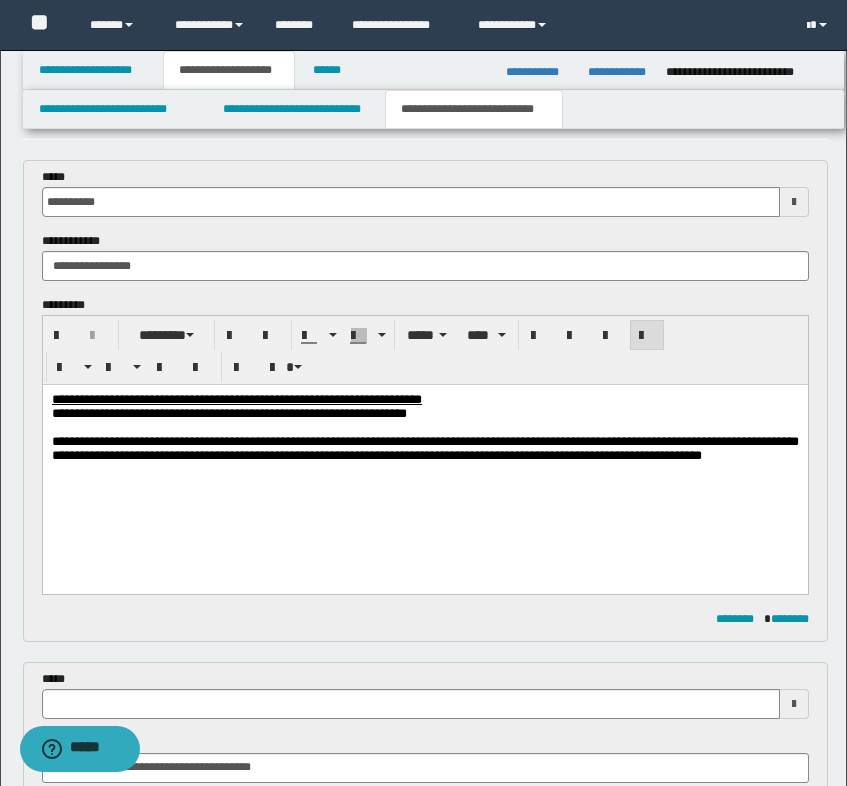 scroll, scrollTop: 61, scrollLeft: 0, axis: vertical 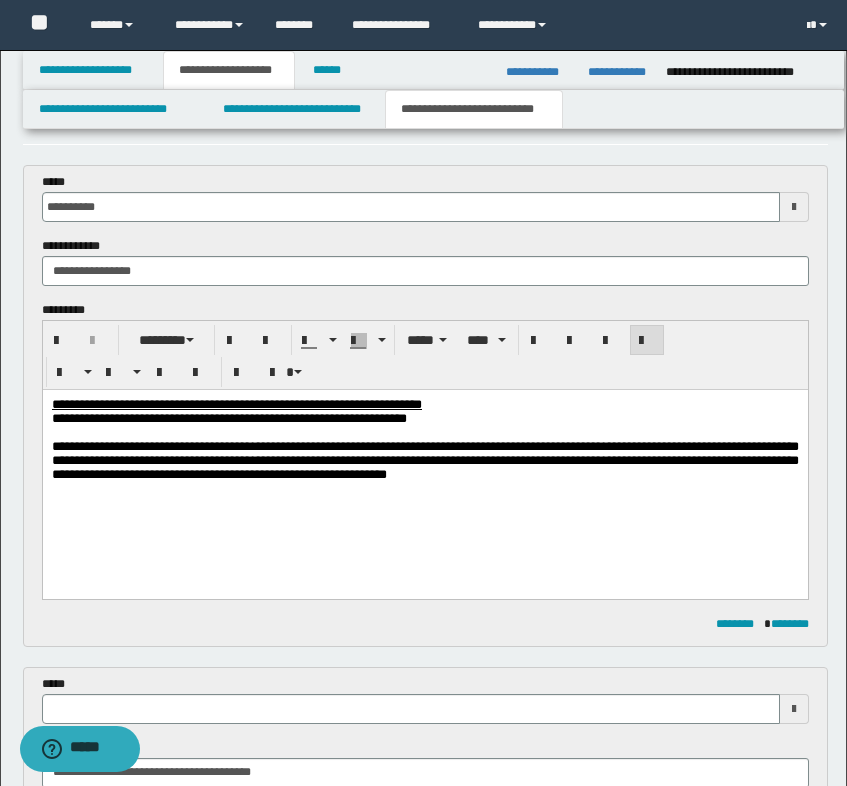 type 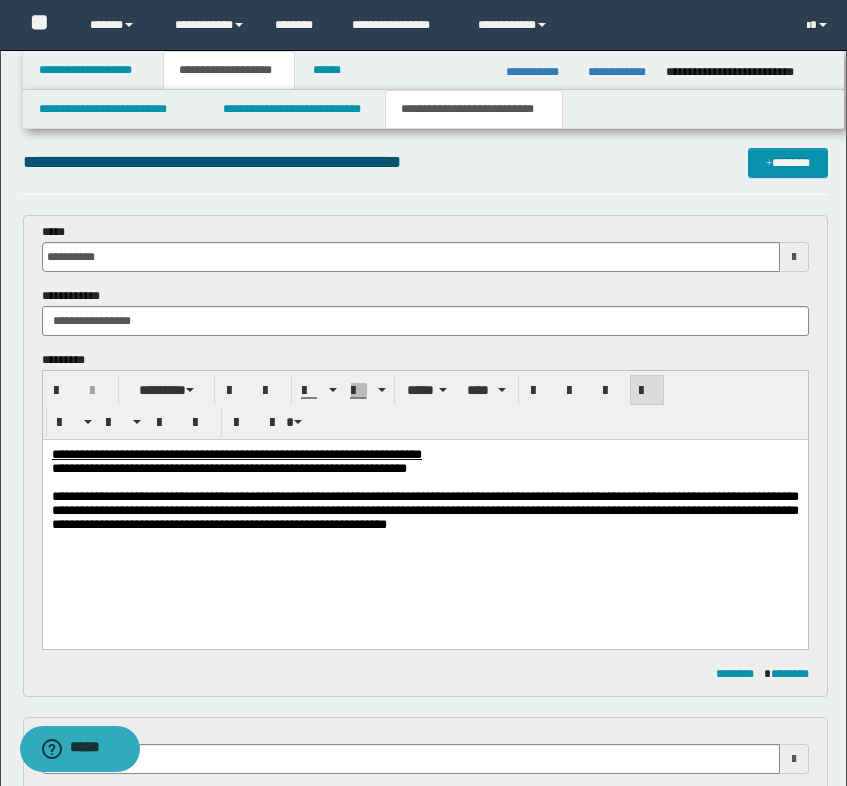 scroll, scrollTop: 0, scrollLeft: 0, axis: both 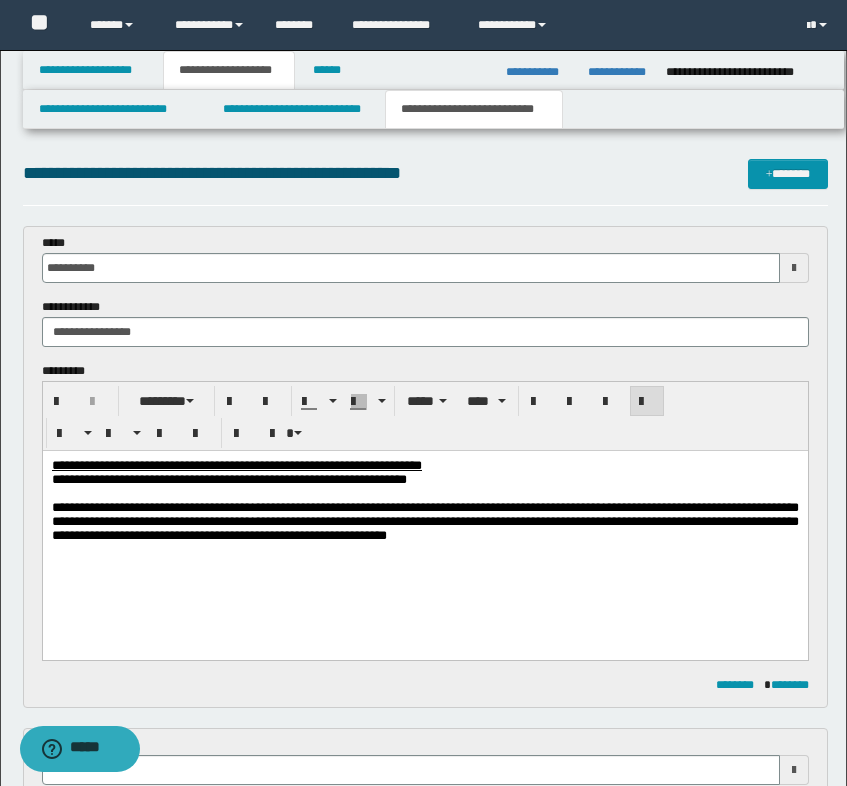 click on "**********" at bounding box center (424, 522) 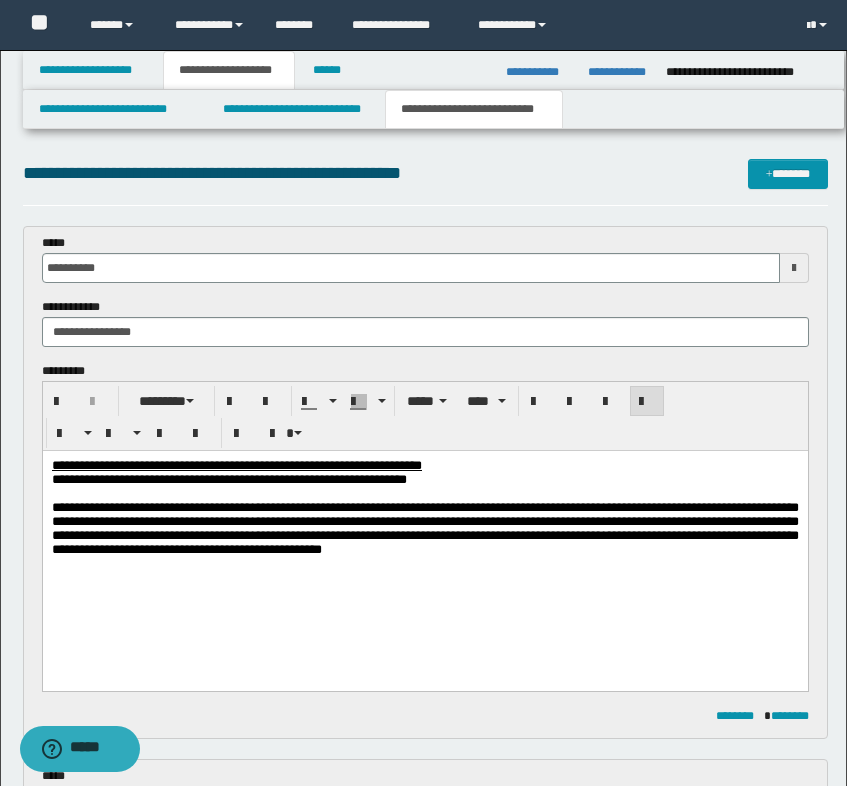 drag, startPoint x: 693, startPoint y: 562, endPoint x: 614, endPoint y: 544, distance: 81.02469 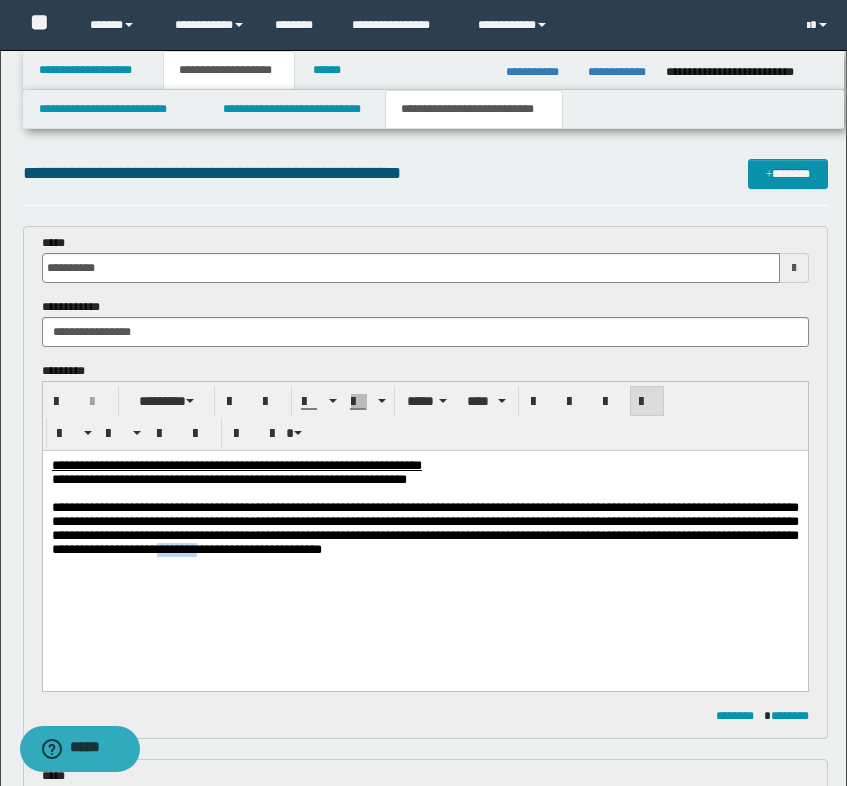 click on "**********" at bounding box center (424, 528) 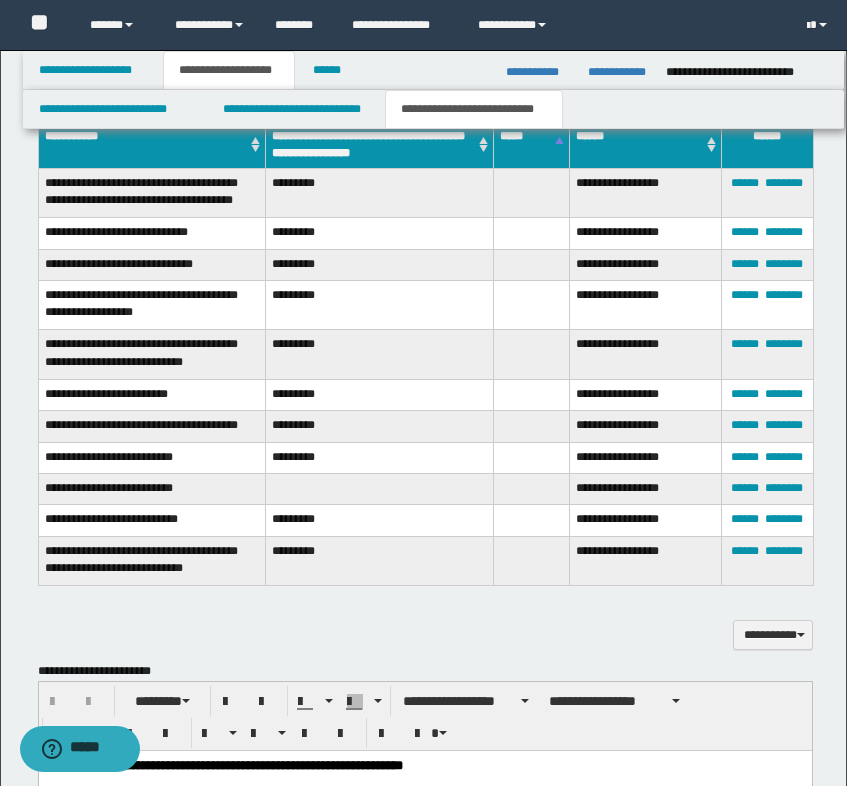 scroll, scrollTop: 1200, scrollLeft: 0, axis: vertical 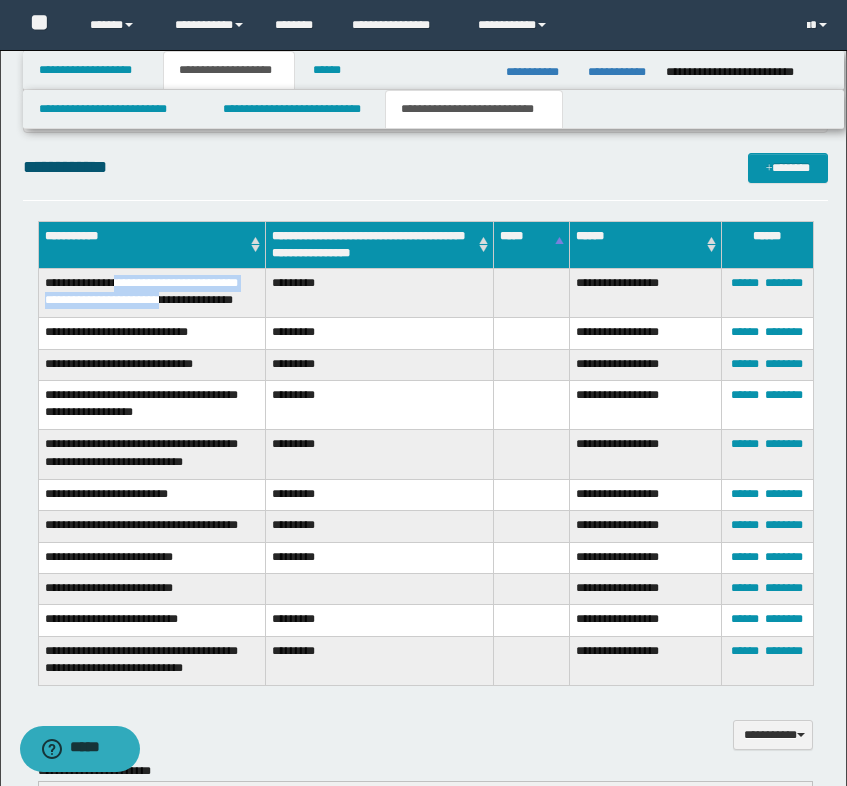 drag, startPoint x: 125, startPoint y: 282, endPoint x: 178, endPoint y: 295, distance: 54.571056 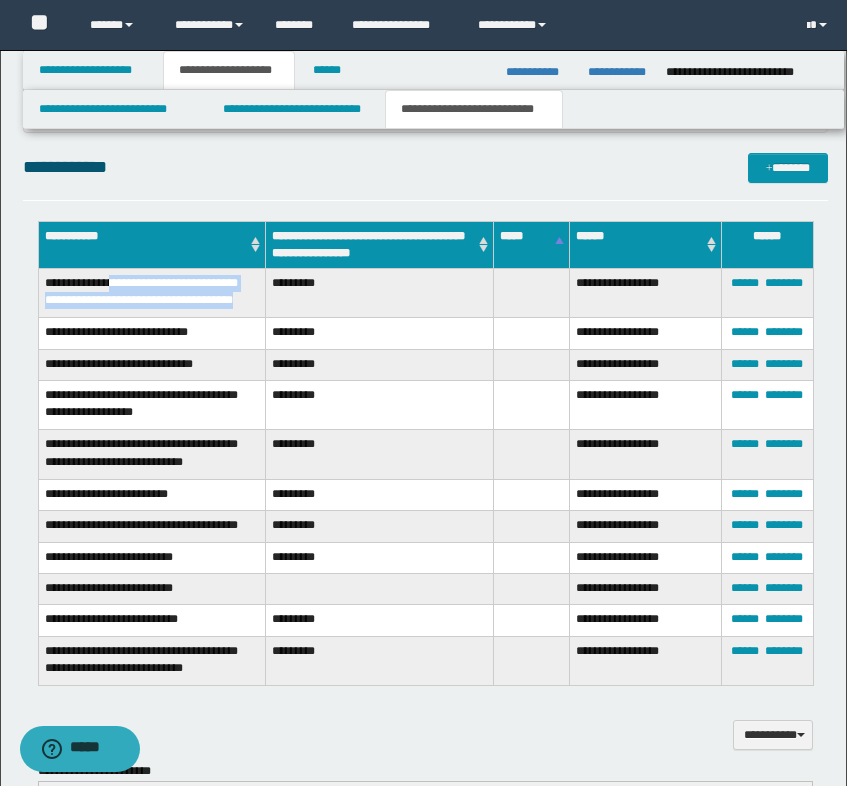 drag, startPoint x: 252, startPoint y: 302, endPoint x: 121, endPoint y: 288, distance: 131.74597 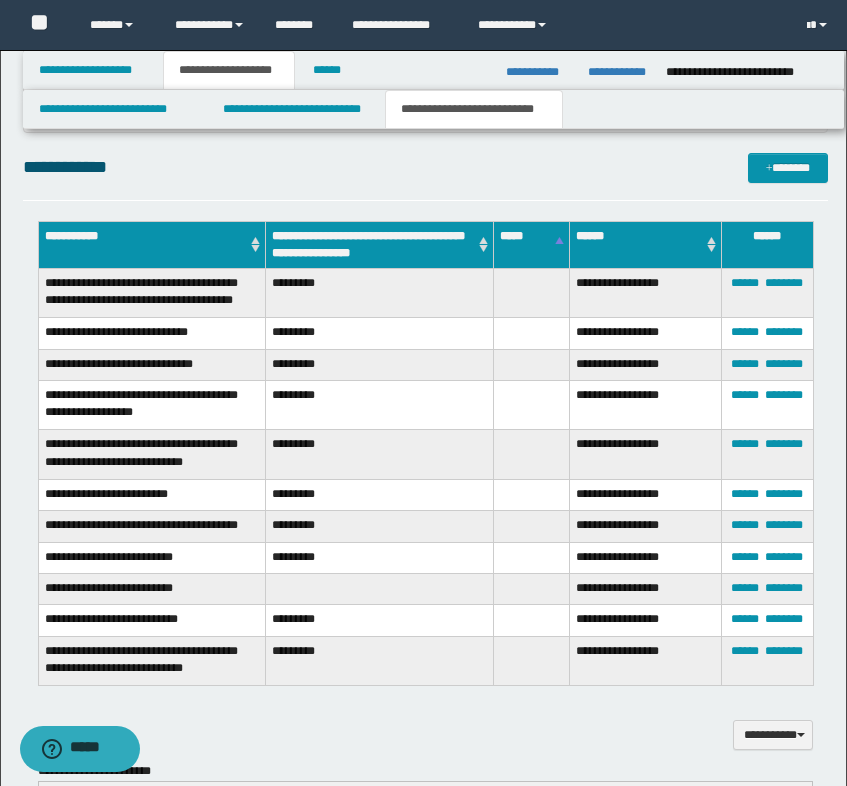 click on "**********" at bounding box center (152, 293) 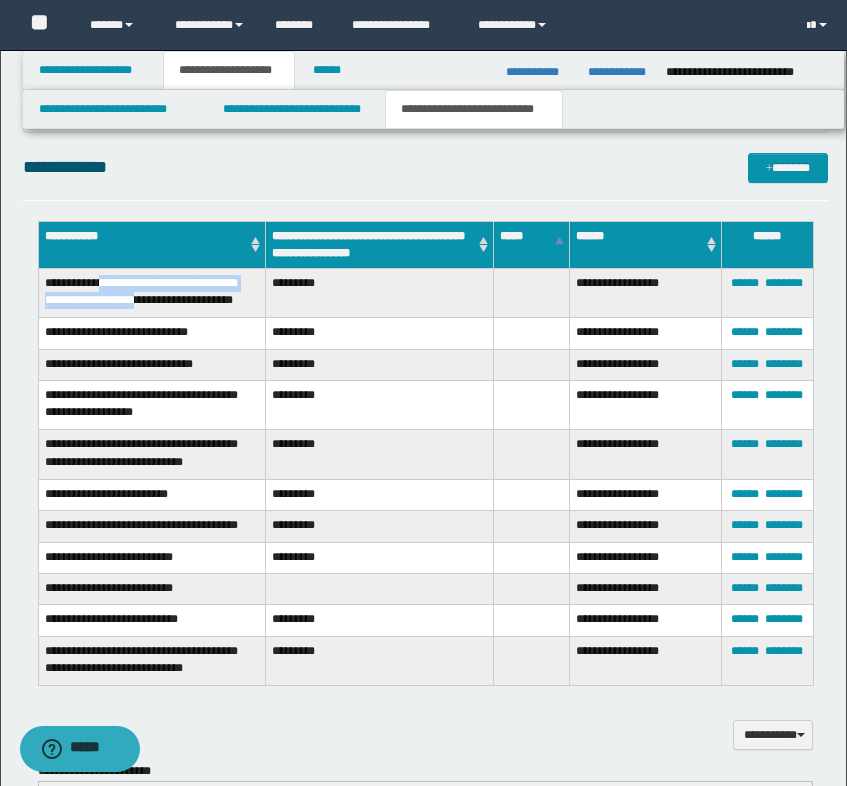 drag, startPoint x: 110, startPoint y: 281, endPoint x: 146, endPoint y: 303, distance: 42.190044 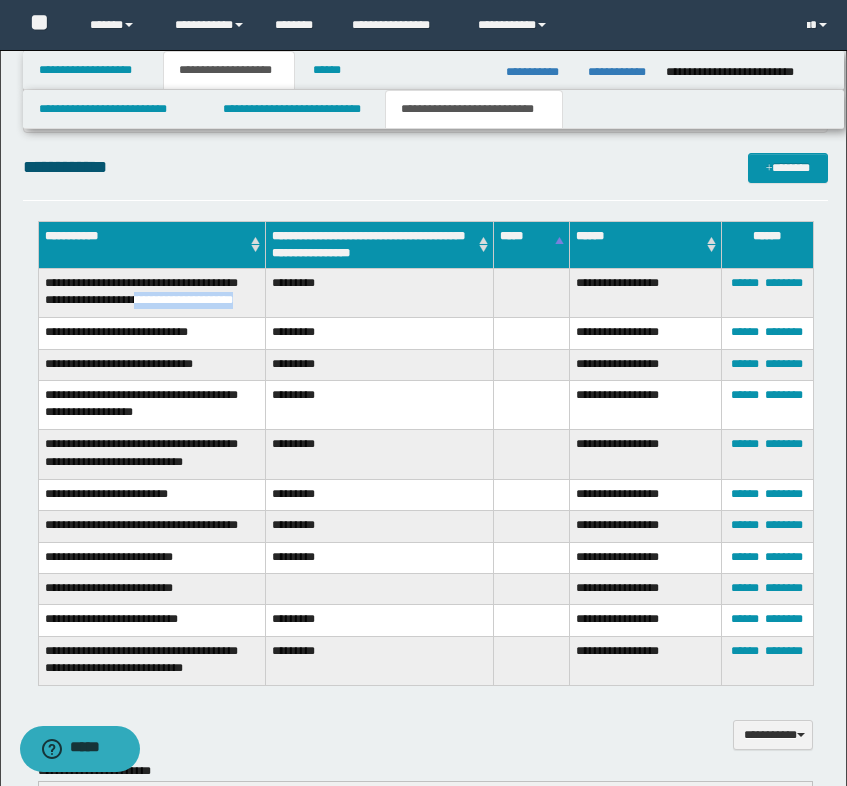 drag, startPoint x: 146, startPoint y: 303, endPoint x: 224, endPoint y: 302, distance: 78.00641 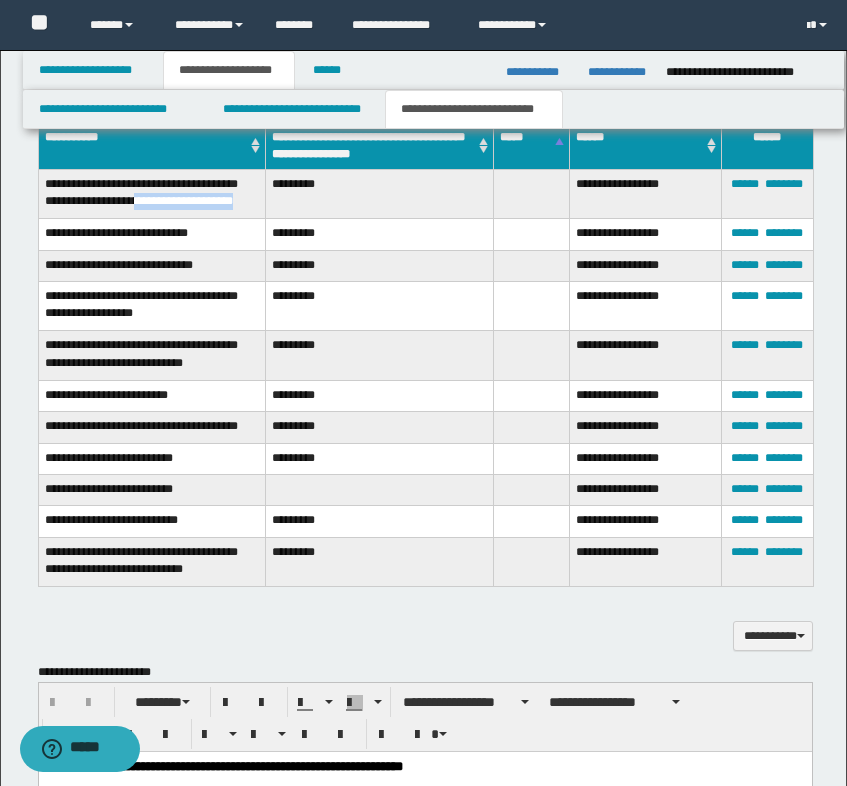 scroll, scrollTop: 1300, scrollLeft: 0, axis: vertical 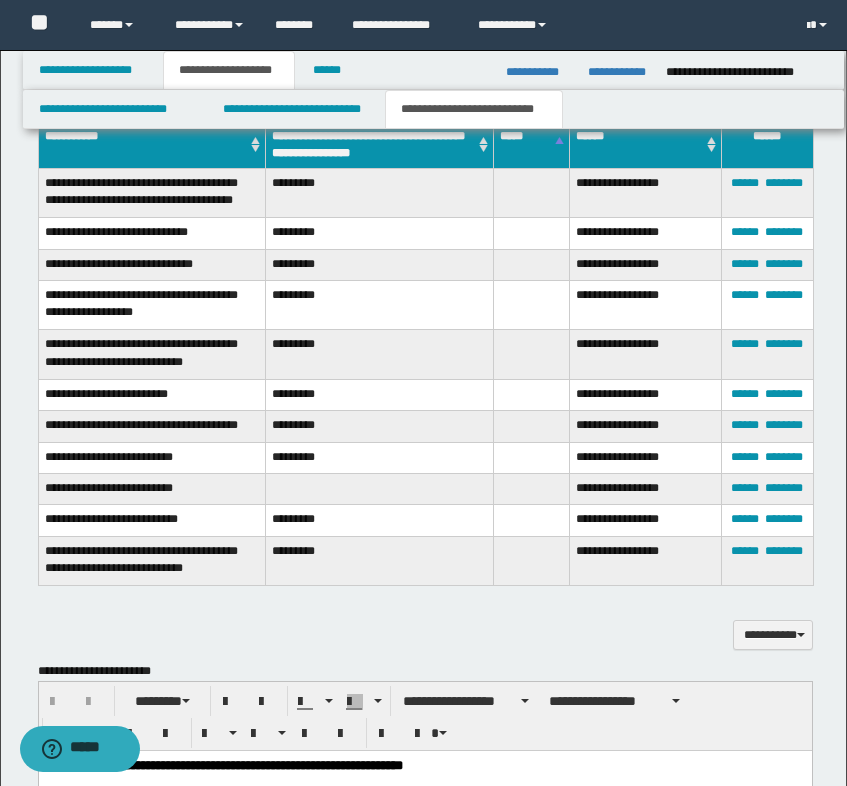 click on "*********" at bounding box center [380, 305] 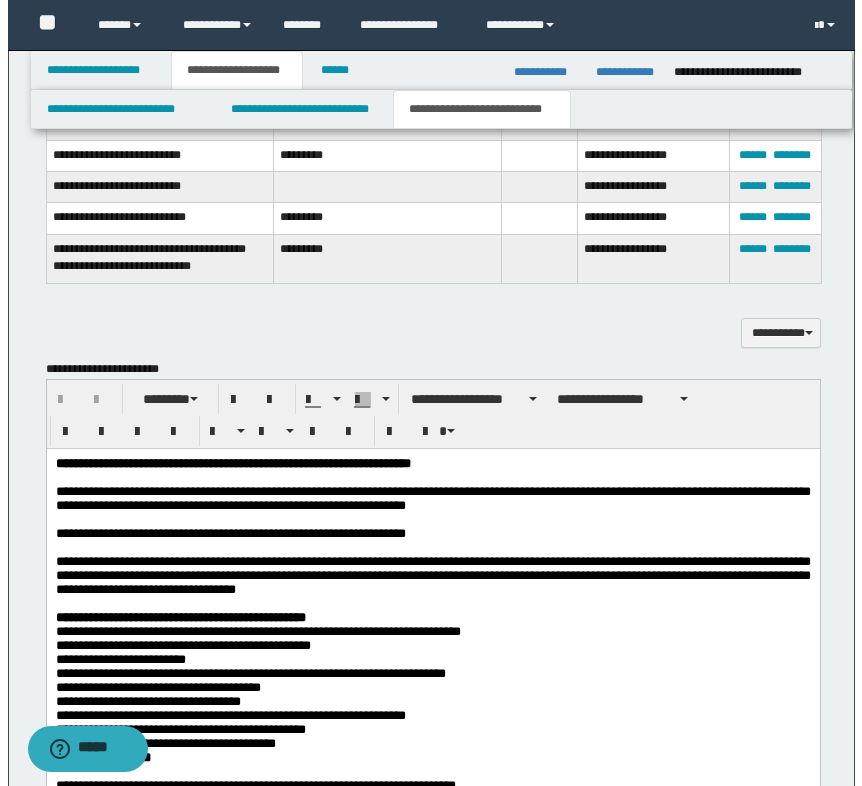 scroll, scrollTop: 1700, scrollLeft: 0, axis: vertical 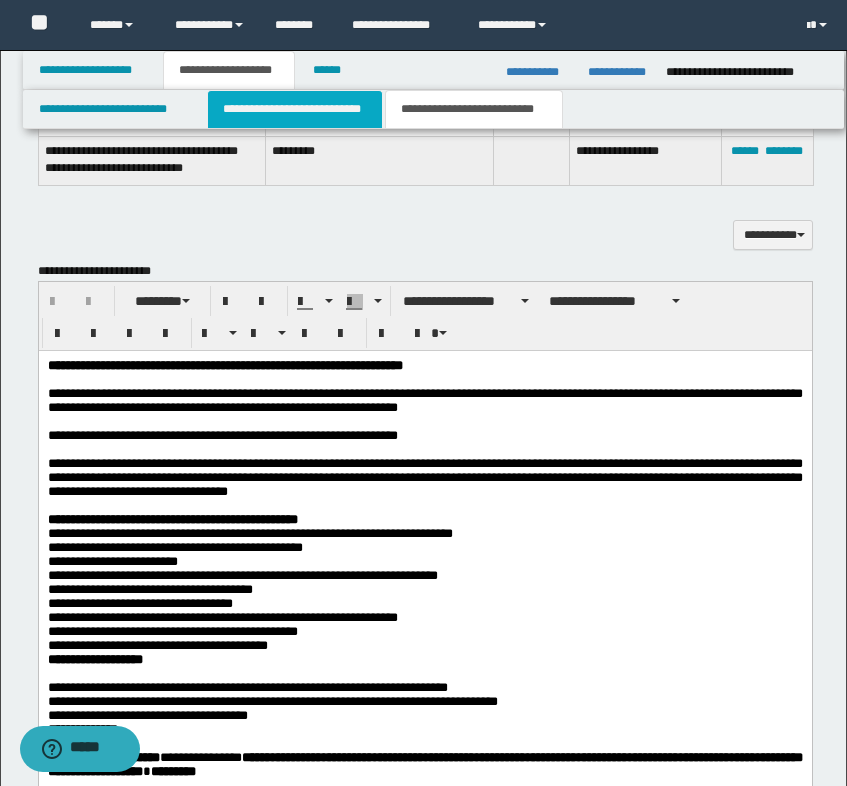 click on "**********" at bounding box center (295, 109) 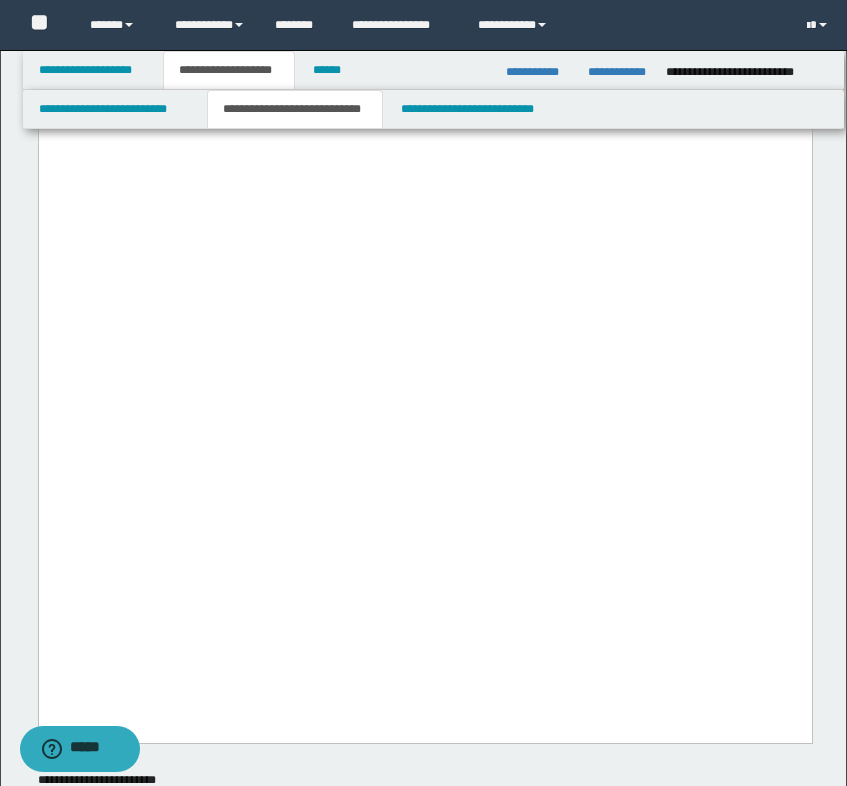 scroll, scrollTop: 3300, scrollLeft: 0, axis: vertical 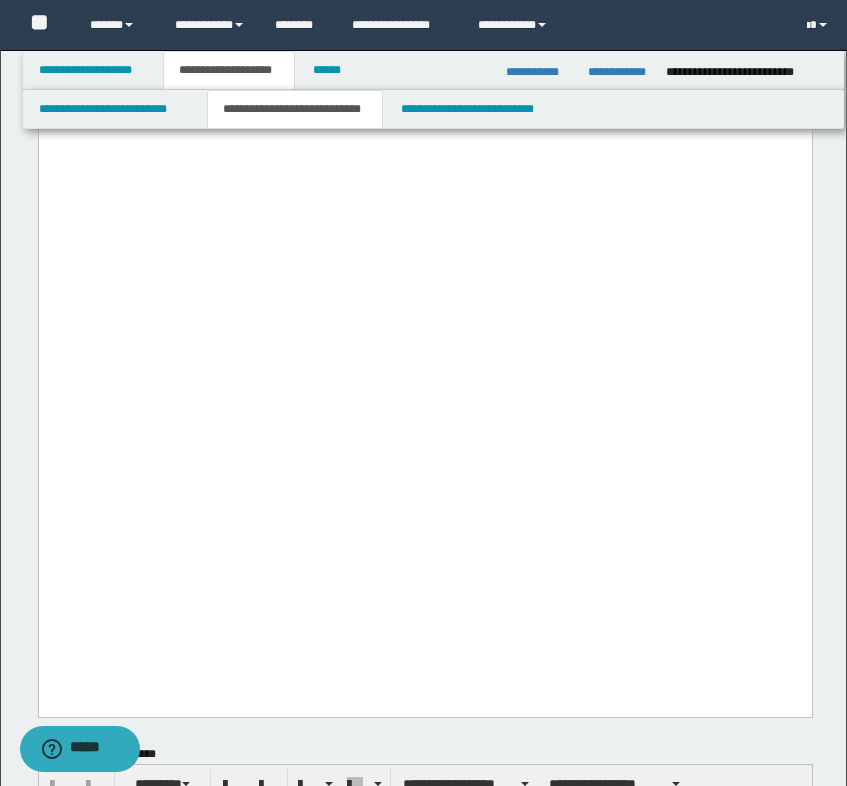 drag, startPoint x: 217, startPoint y: 412, endPoint x: 408, endPoint y: 369, distance: 195.78049 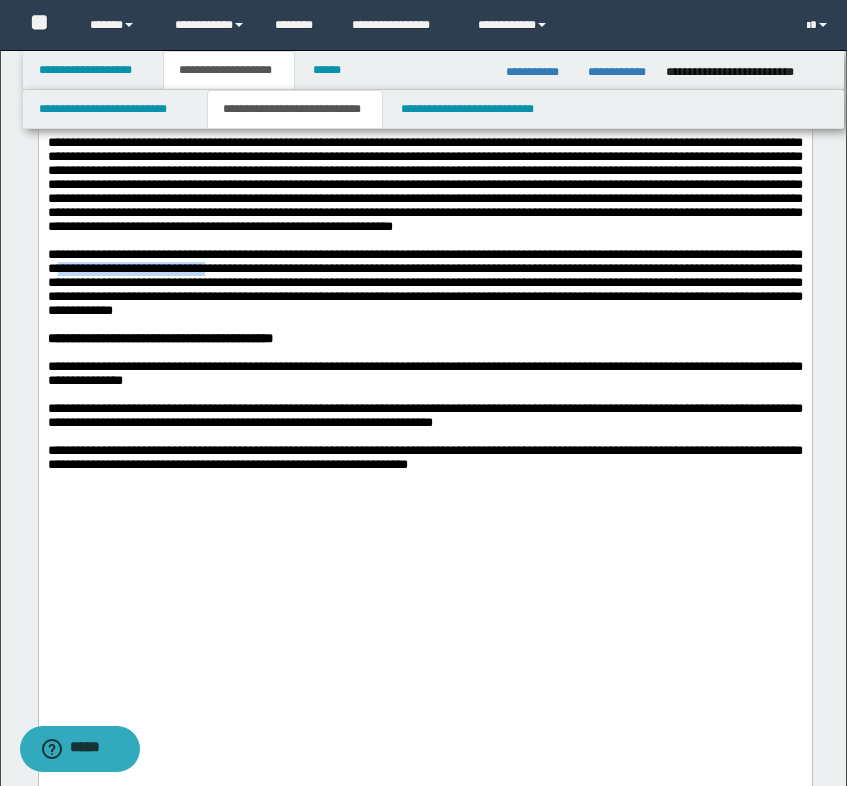 scroll, scrollTop: 2500, scrollLeft: 0, axis: vertical 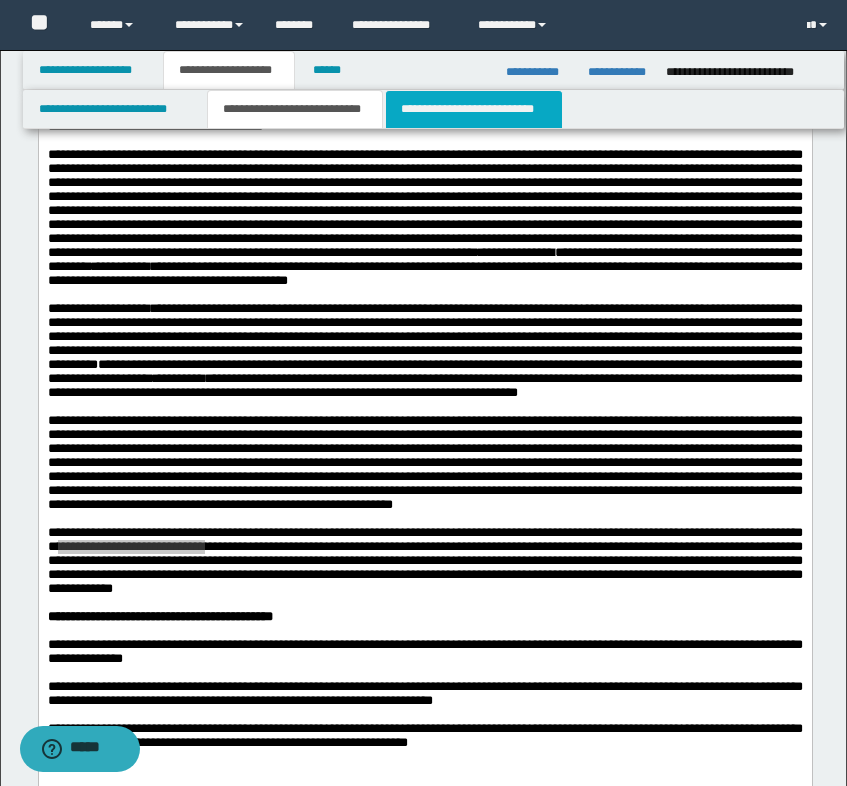 click on "**********" at bounding box center [474, 109] 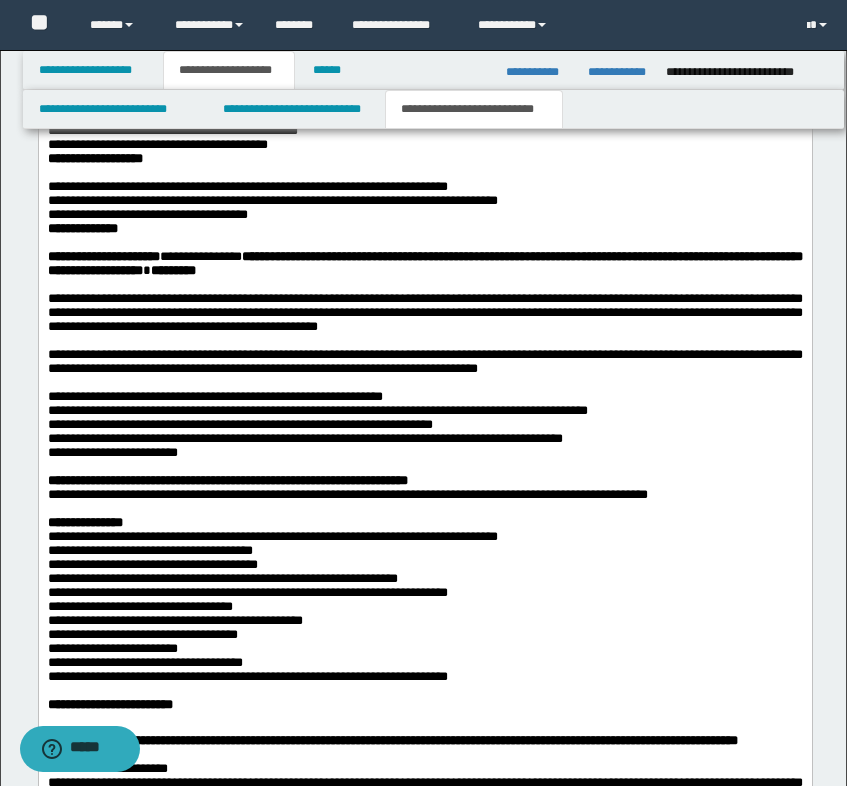 scroll, scrollTop: 2200, scrollLeft: 0, axis: vertical 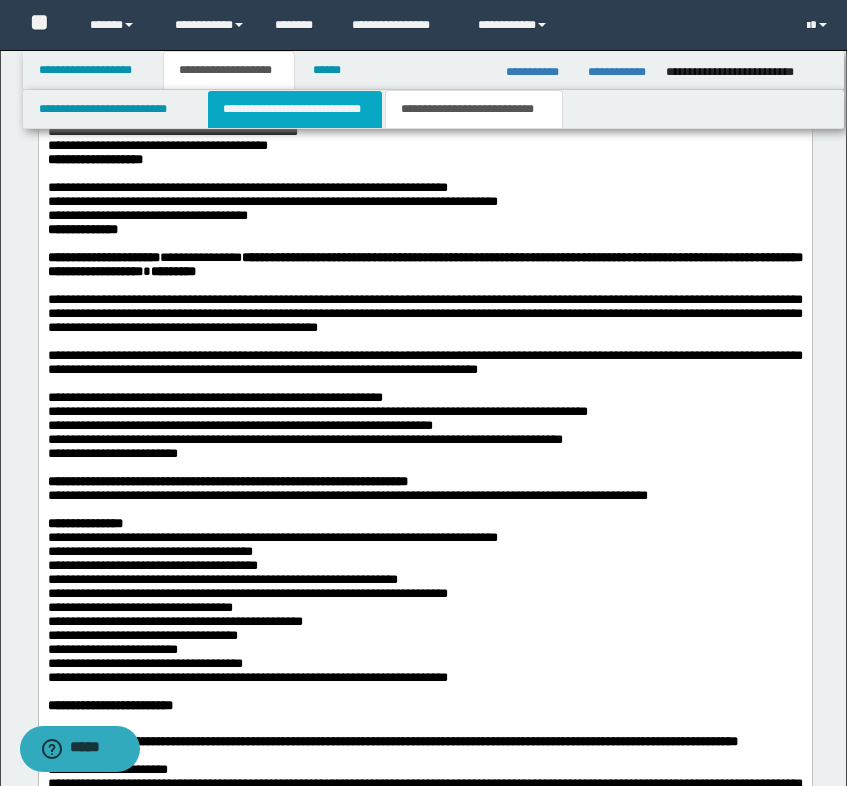click on "**********" at bounding box center [295, 109] 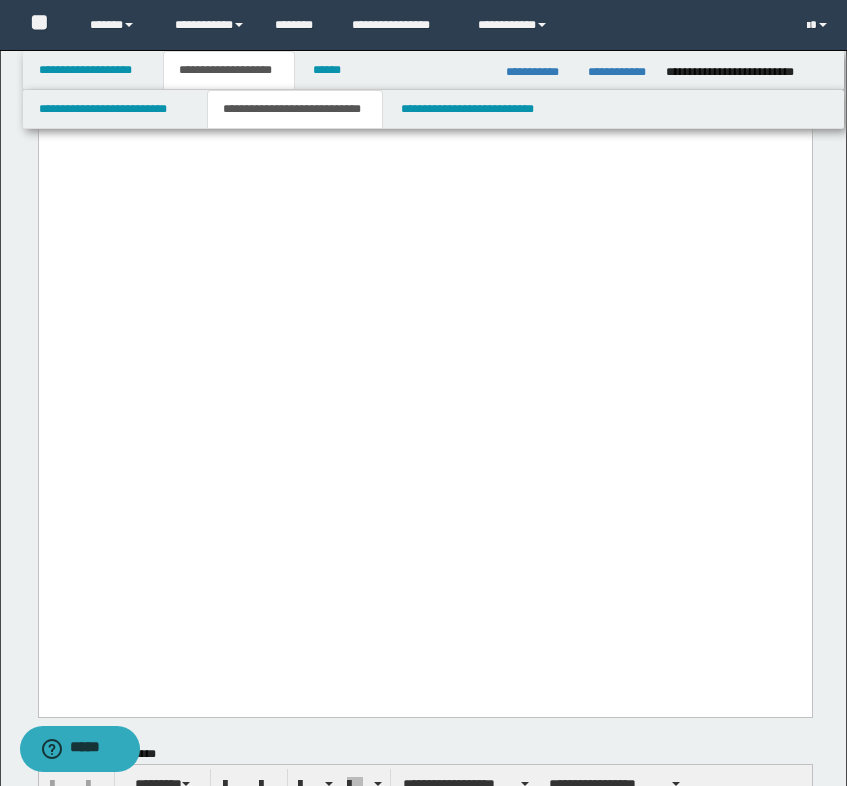 scroll, scrollTop: 3200, scrollLeft: 0, axis: vertical 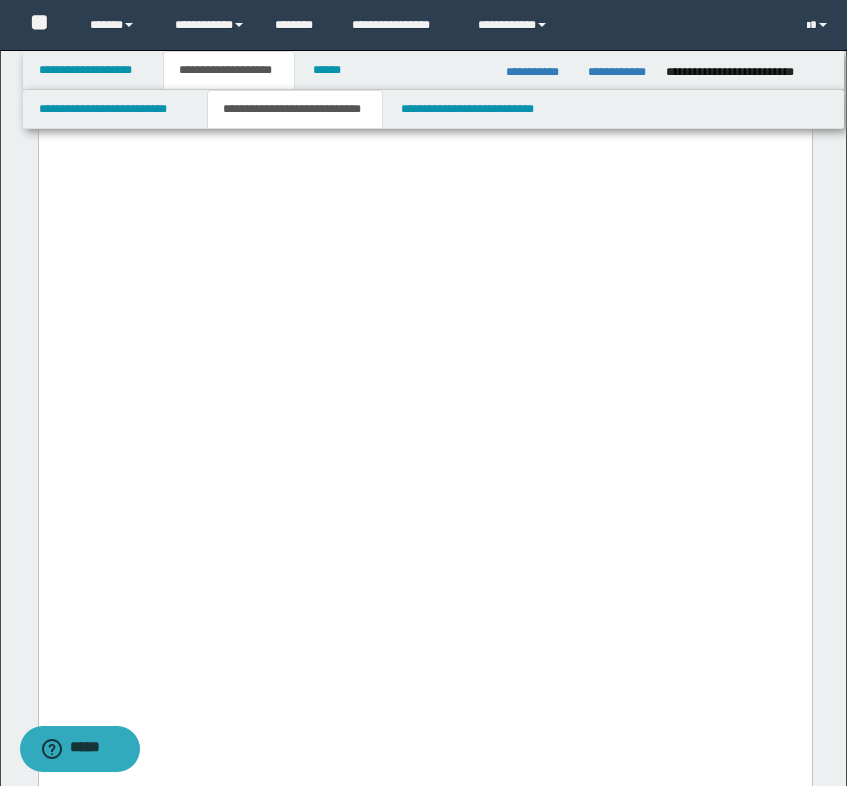 click on "**********" at bounding box center [424, -349] 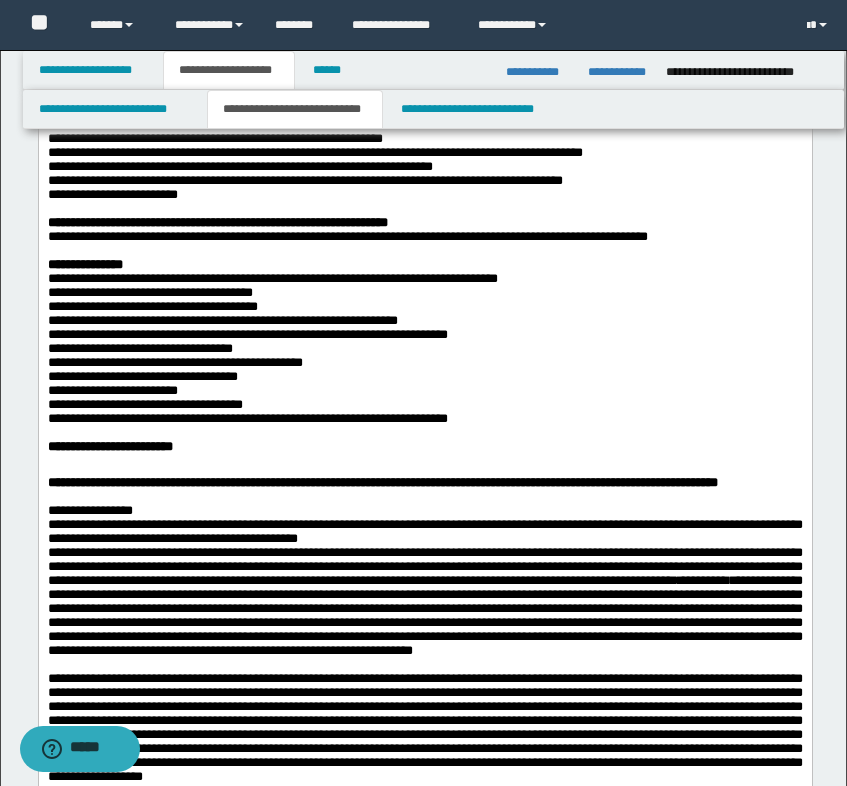 scroll, scrollTop: 700, scrollLeft: 0, axis: vertical 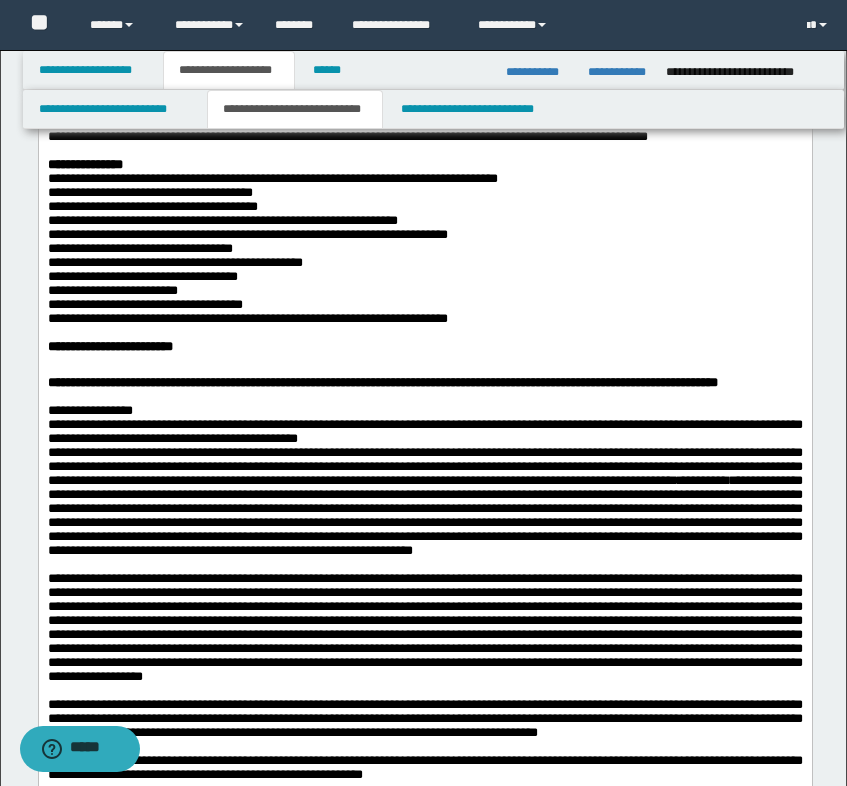 click on "**********" at bounding box center [424, 291] 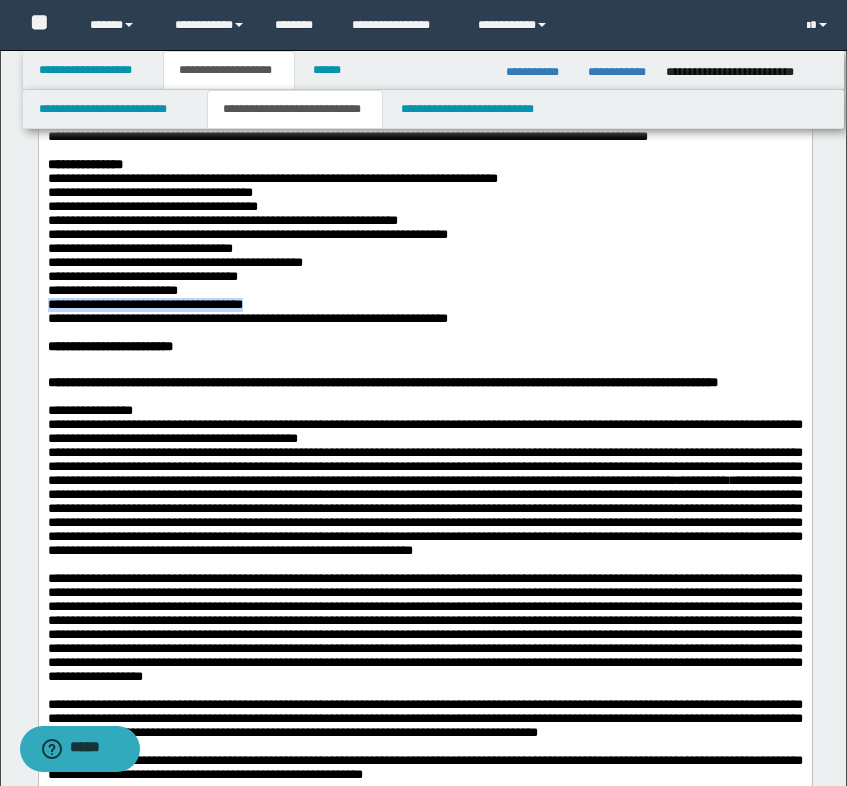 click on "**********" at bounding box center (424, 305) 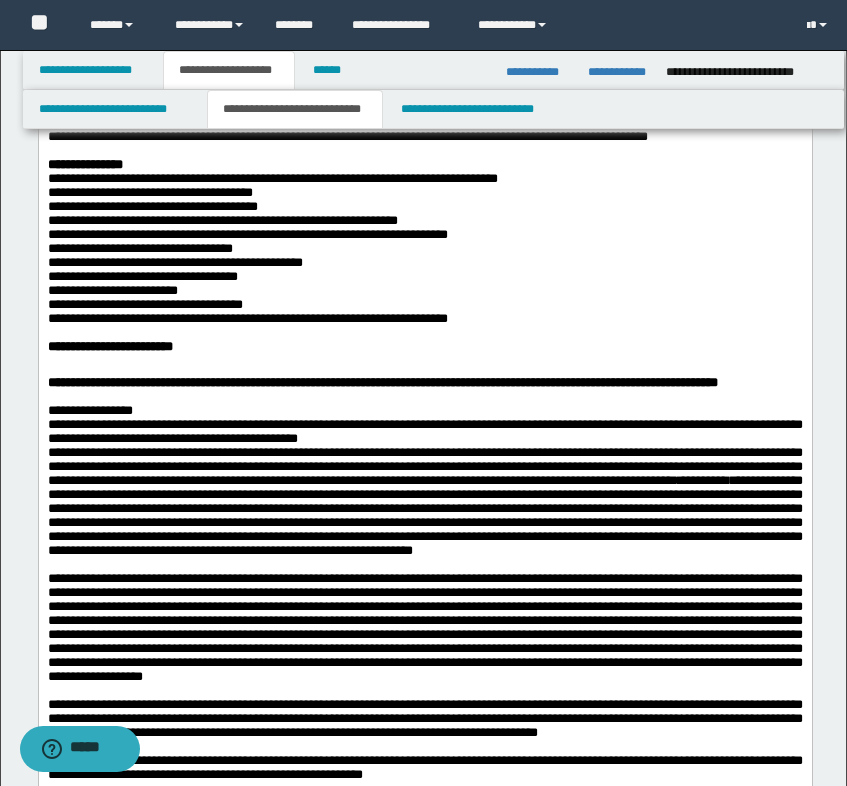 click on "**********" at bounding box center (424, 249) 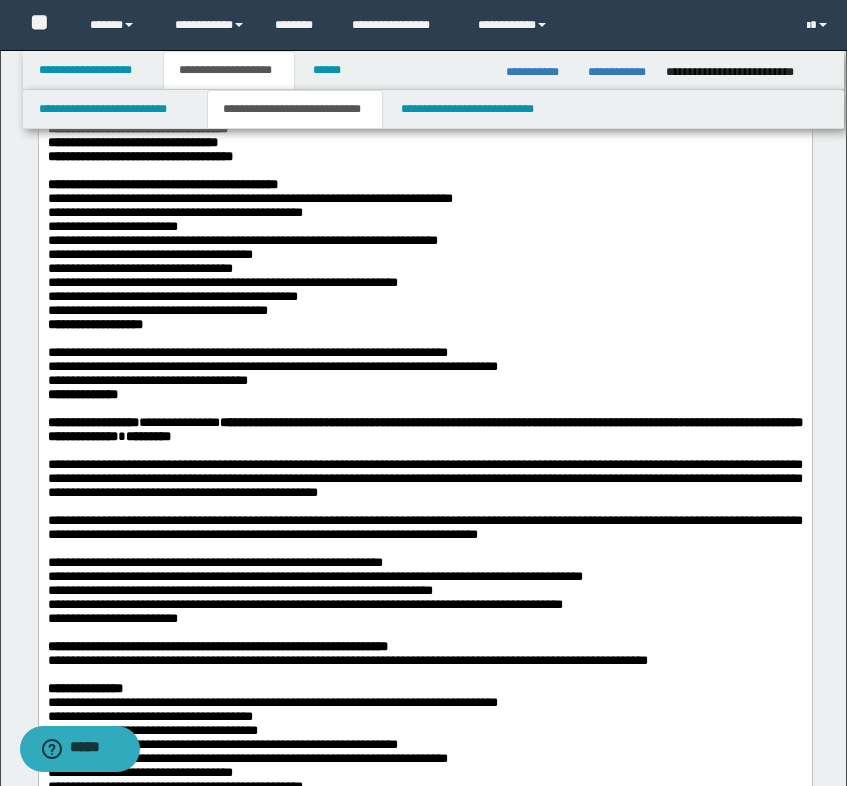 scroll, scrollTop: 200, scrollLeft: 0, axis: vertical 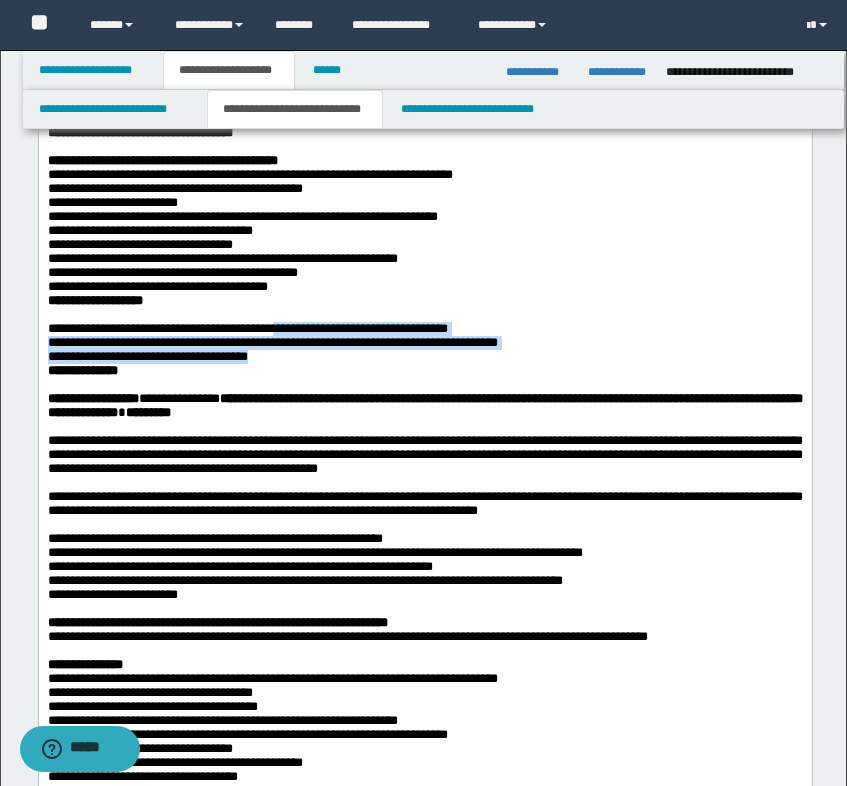 drag, startPoint x: 399, startPoint y: 352, endPoint x: 389, endPoint y: 381, distance: 30.675724 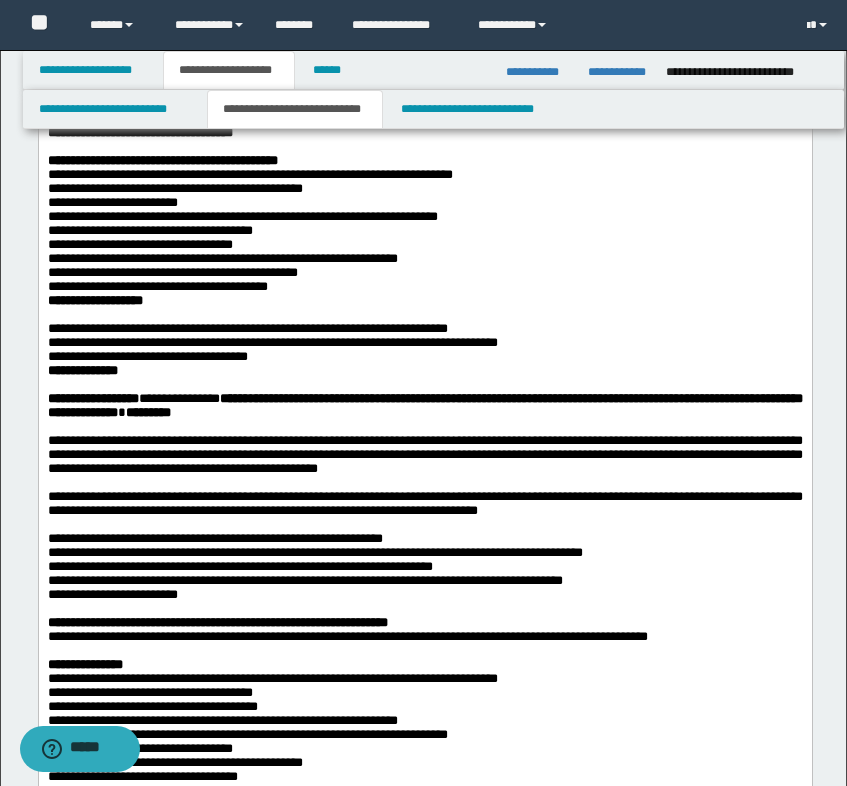 click at bounding box center (424, 314) 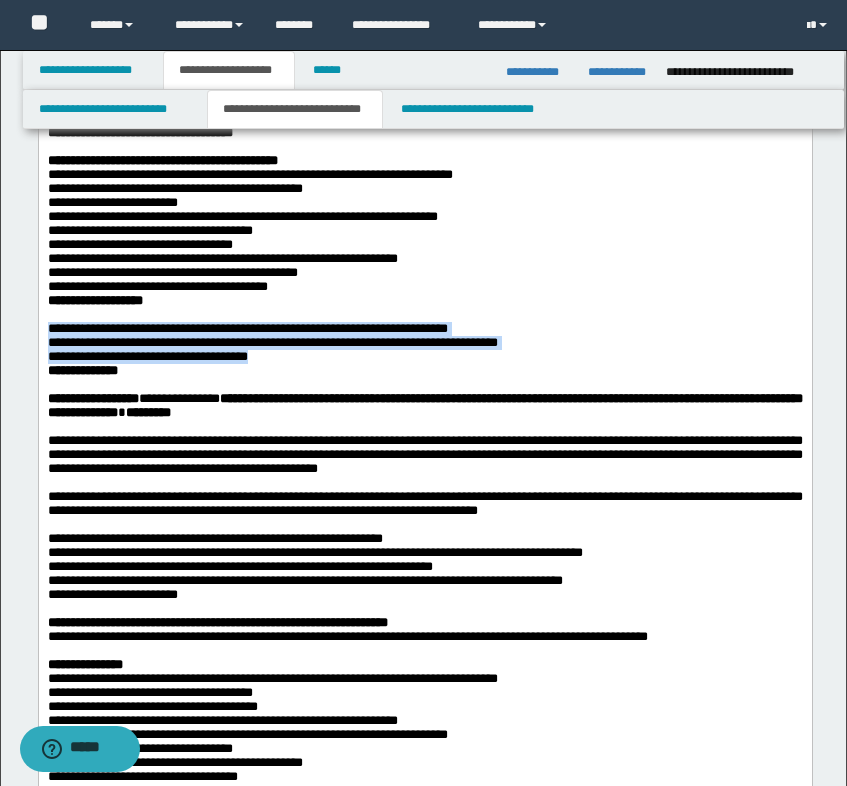 drag, startPoint x: 390, startPoint y: 338, endPoint x: 387, endPoint y: 389, distance: 51.088158 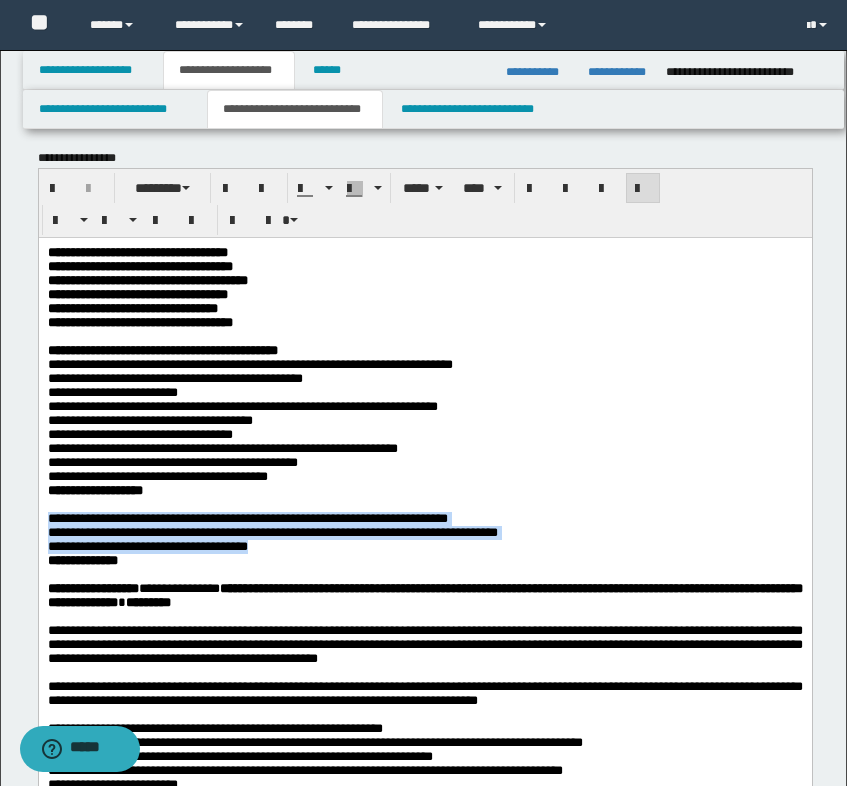 scroll, scrollTop: 0, scrollLeft: 0, axis: both 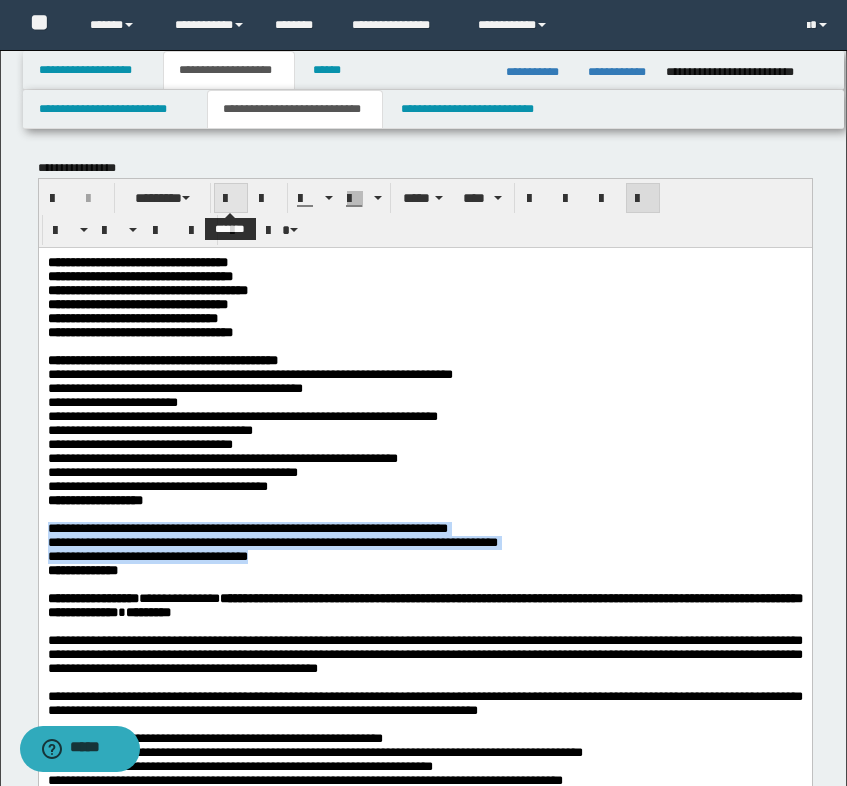 click at bounding box center (231, 199) 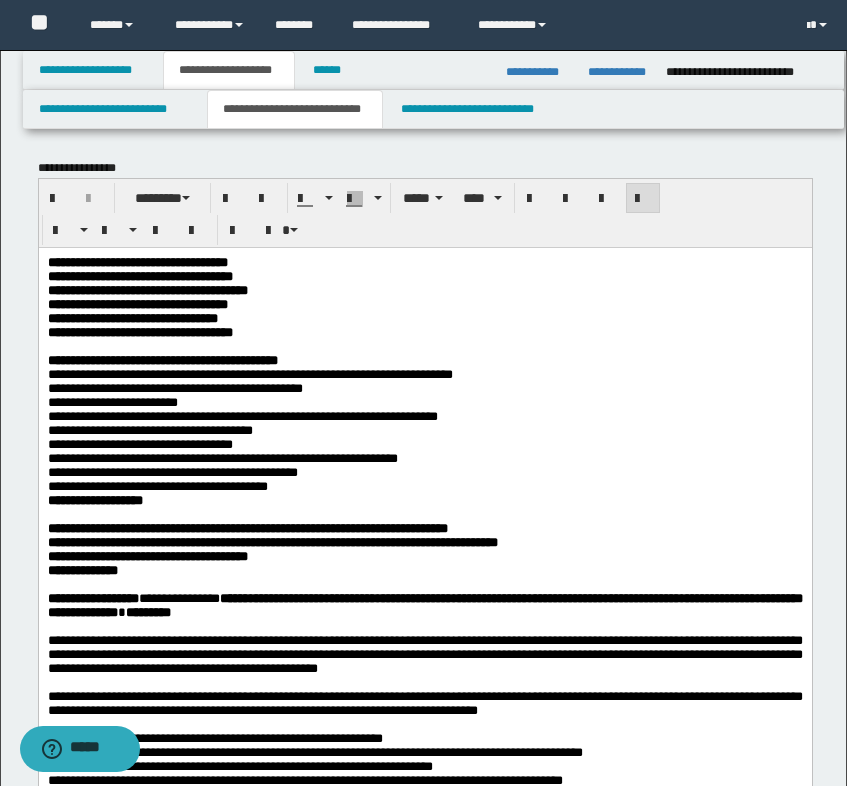 click on "**********" at bounding box center (424, 444) 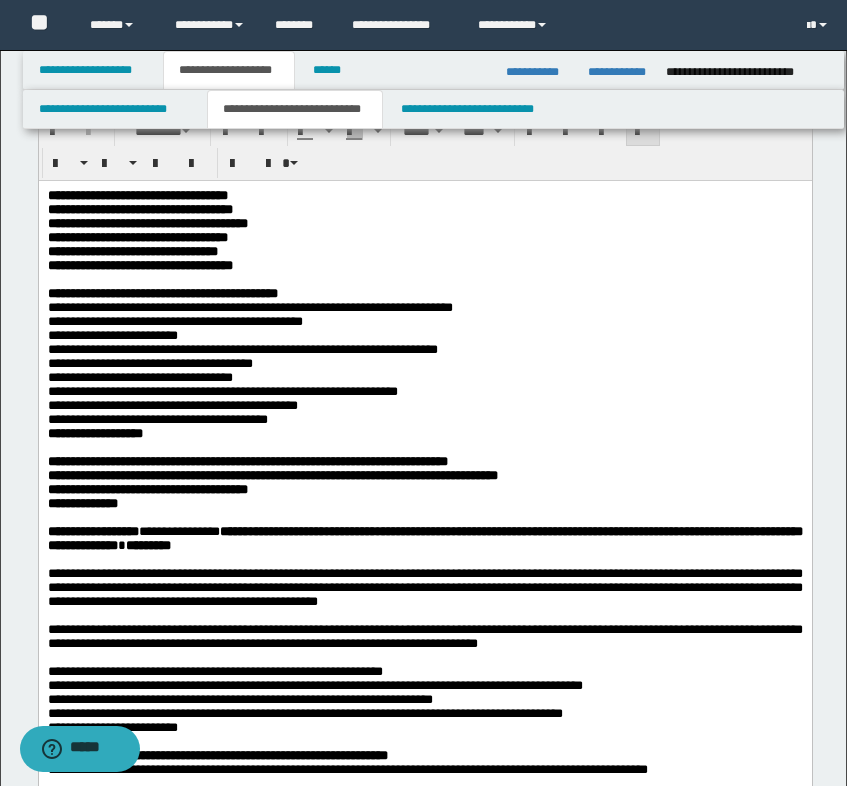 scroll, scrollTop: 100, scrollLeft: 0, axis: vertical 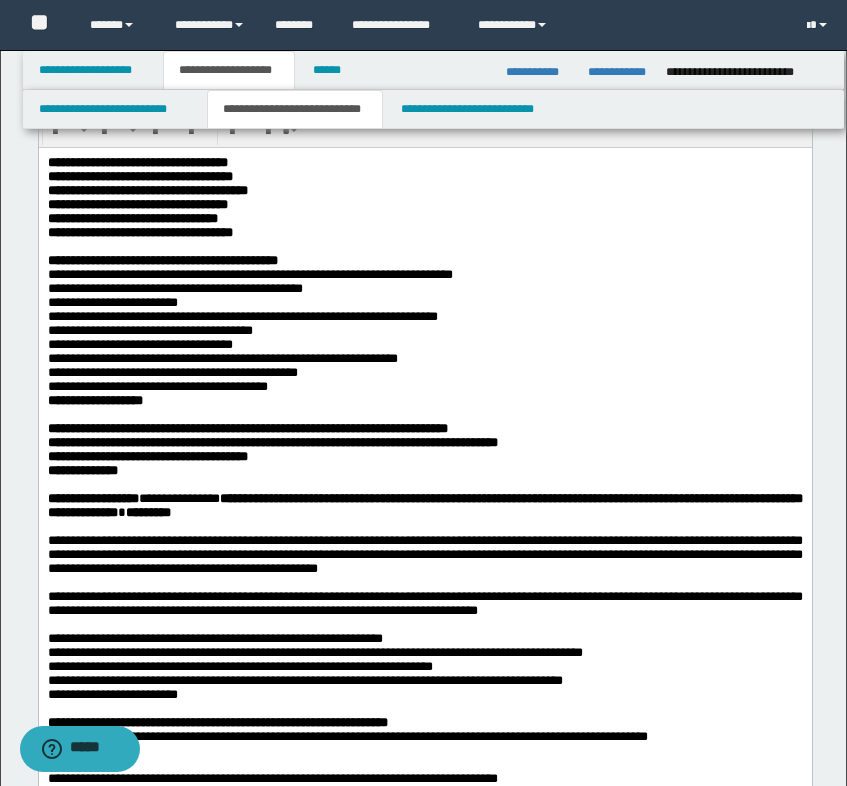 click on "**********" at bounding box center [424, 456] 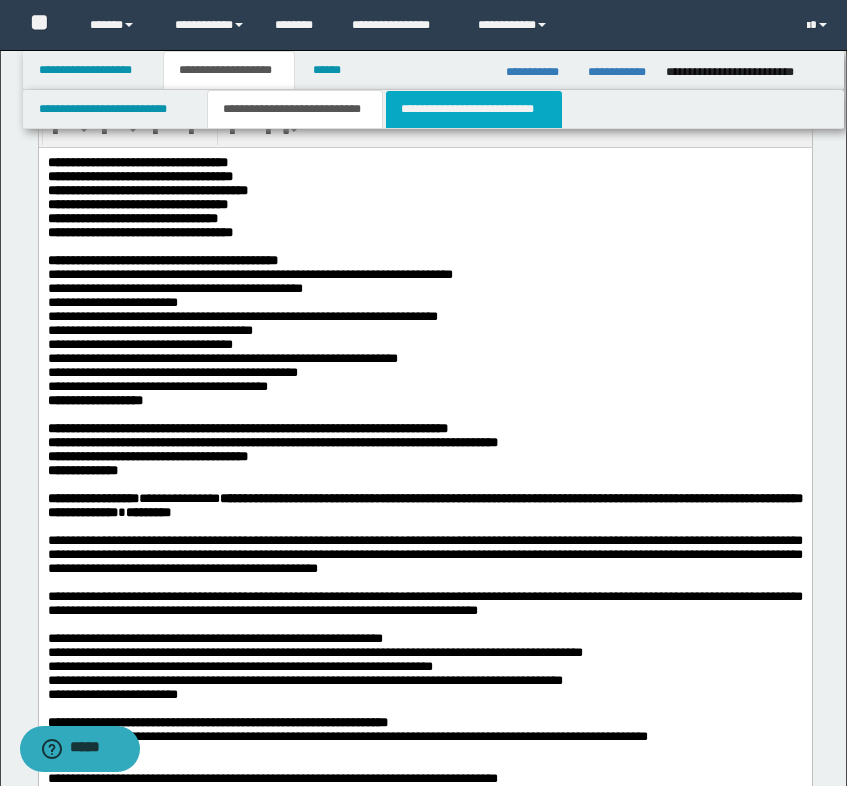 click on "**********" at bounding box center (474, 109) 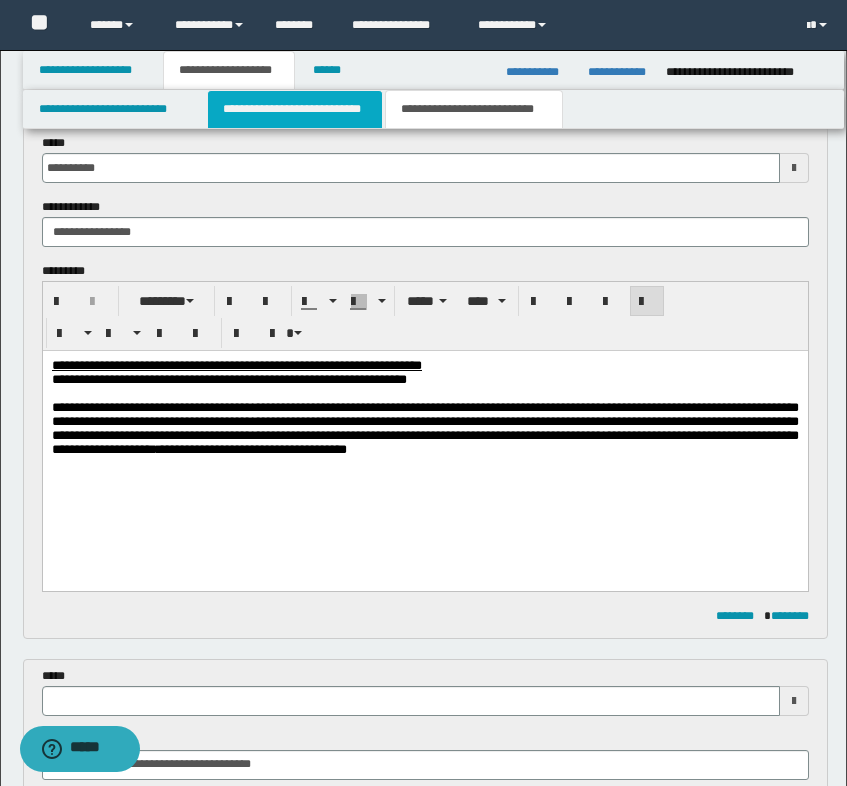 click on "**********" at bounding box center (295, 109) 